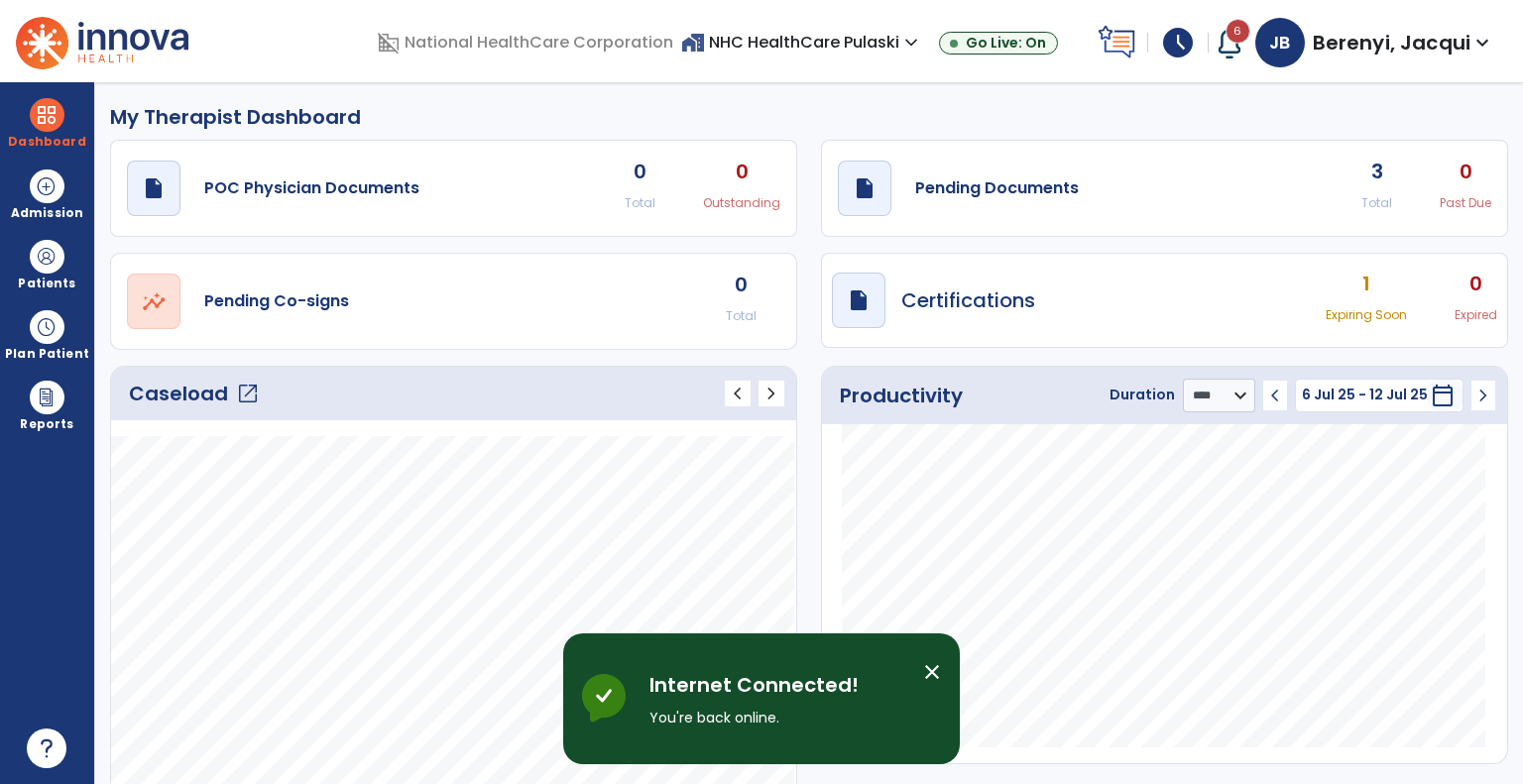 select on "****" 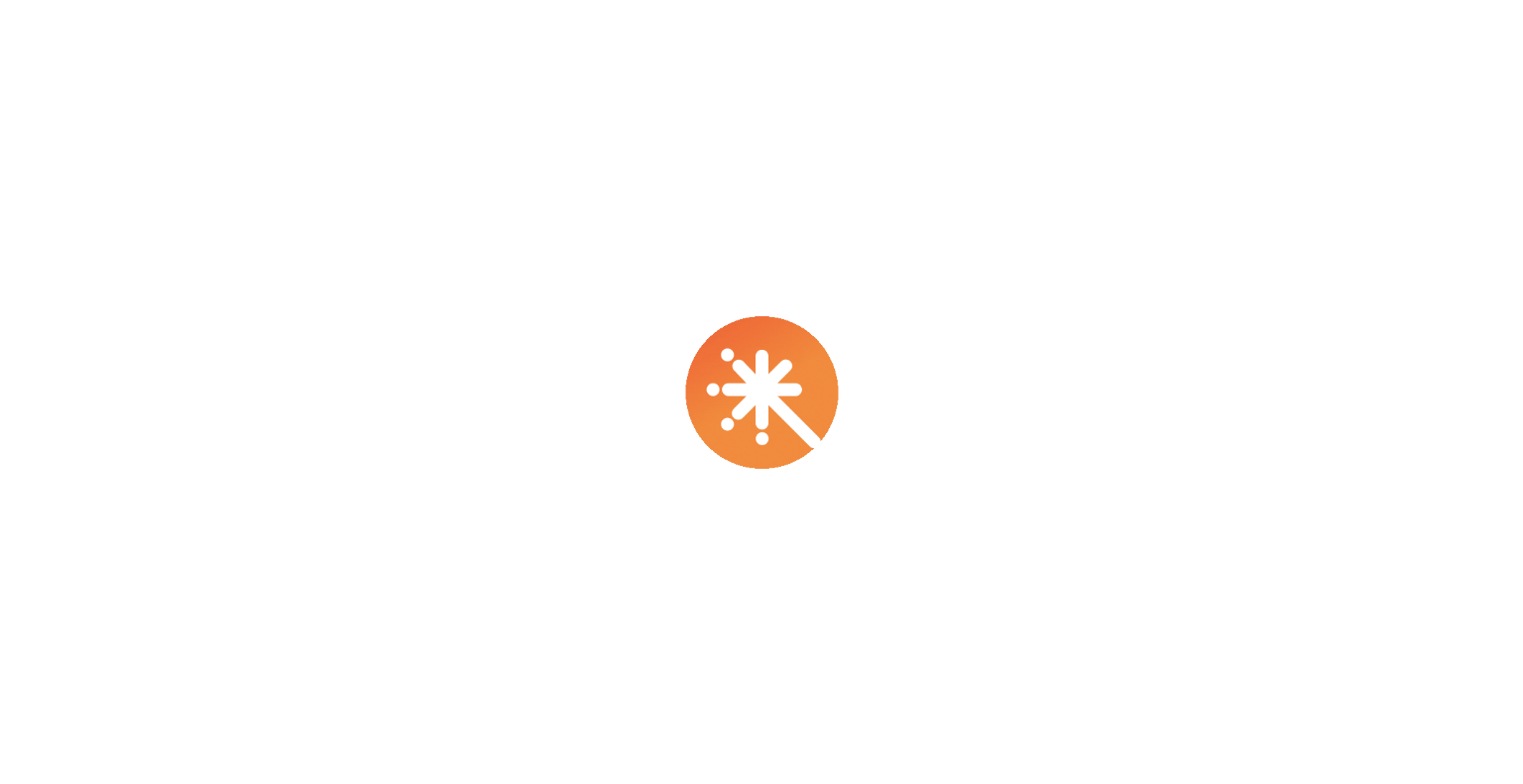 scroll, scrollTop: 0, scrollLeft: 0, axis: both 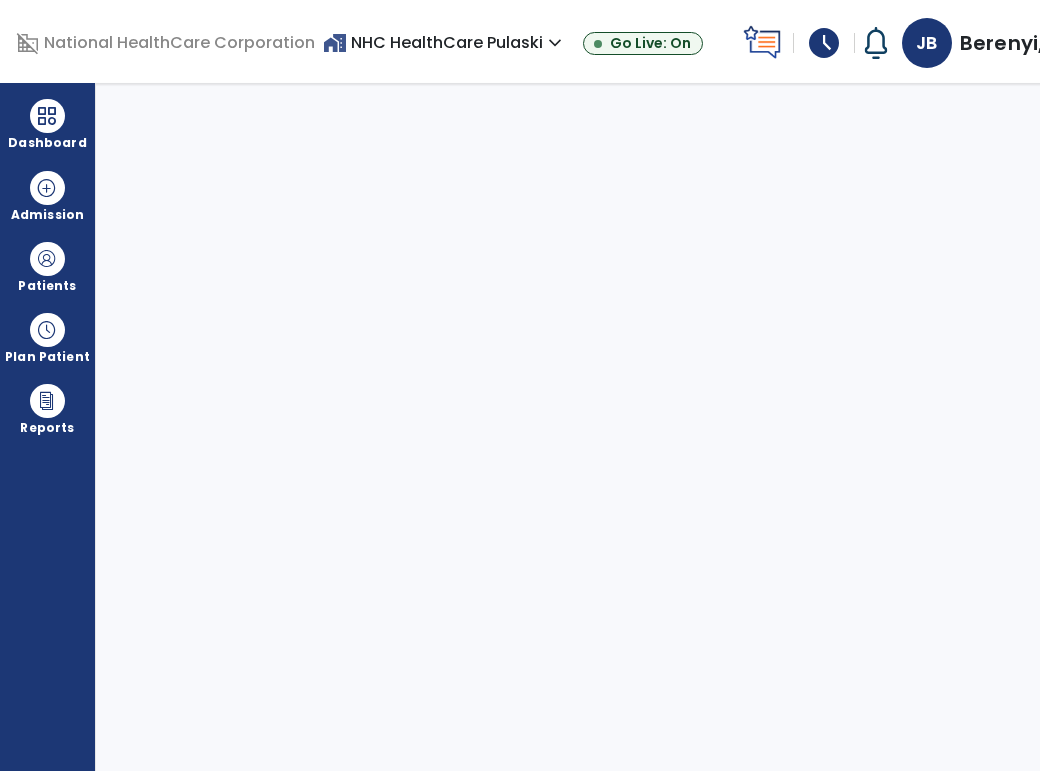 select on "****" 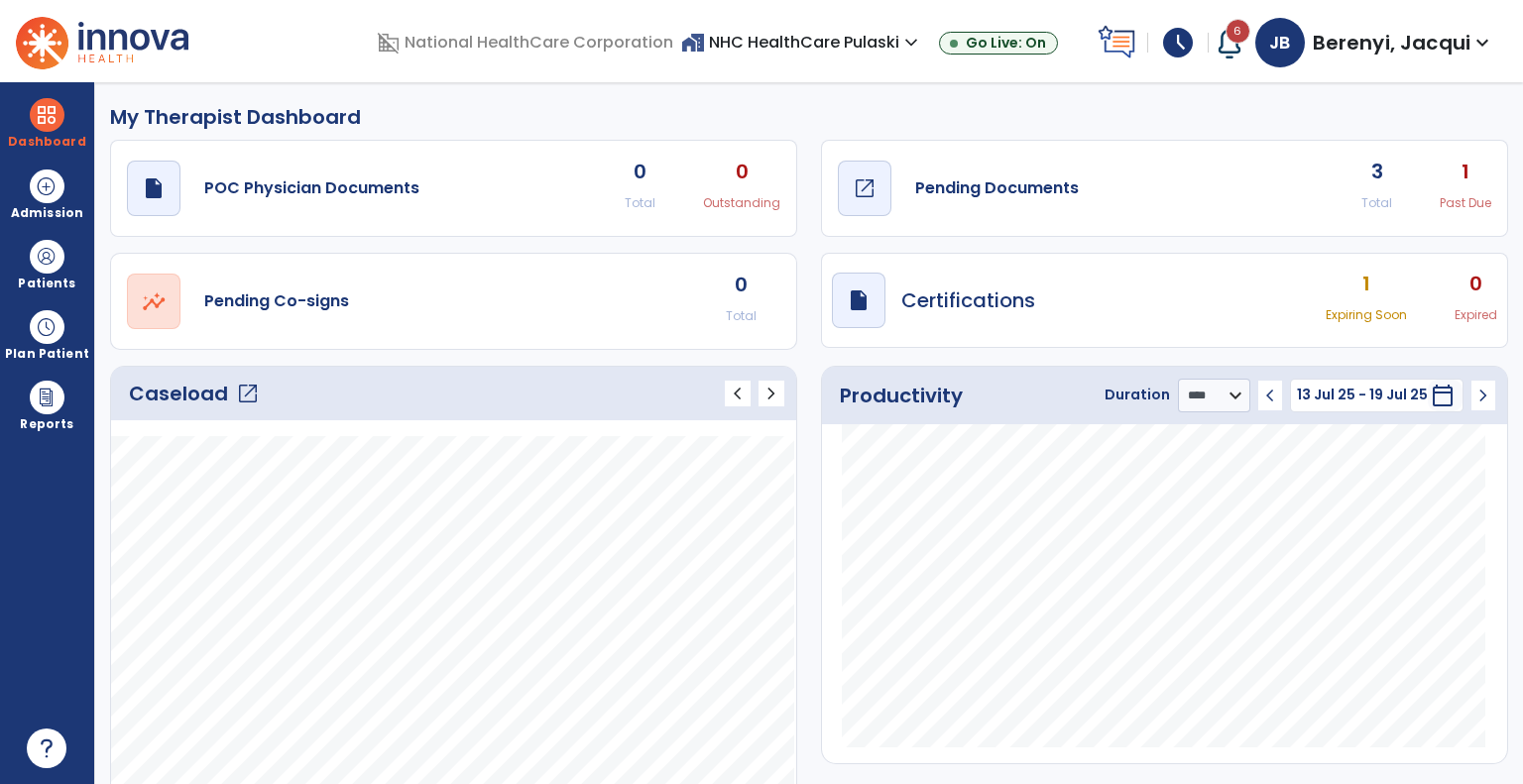 click on "open_in_new" 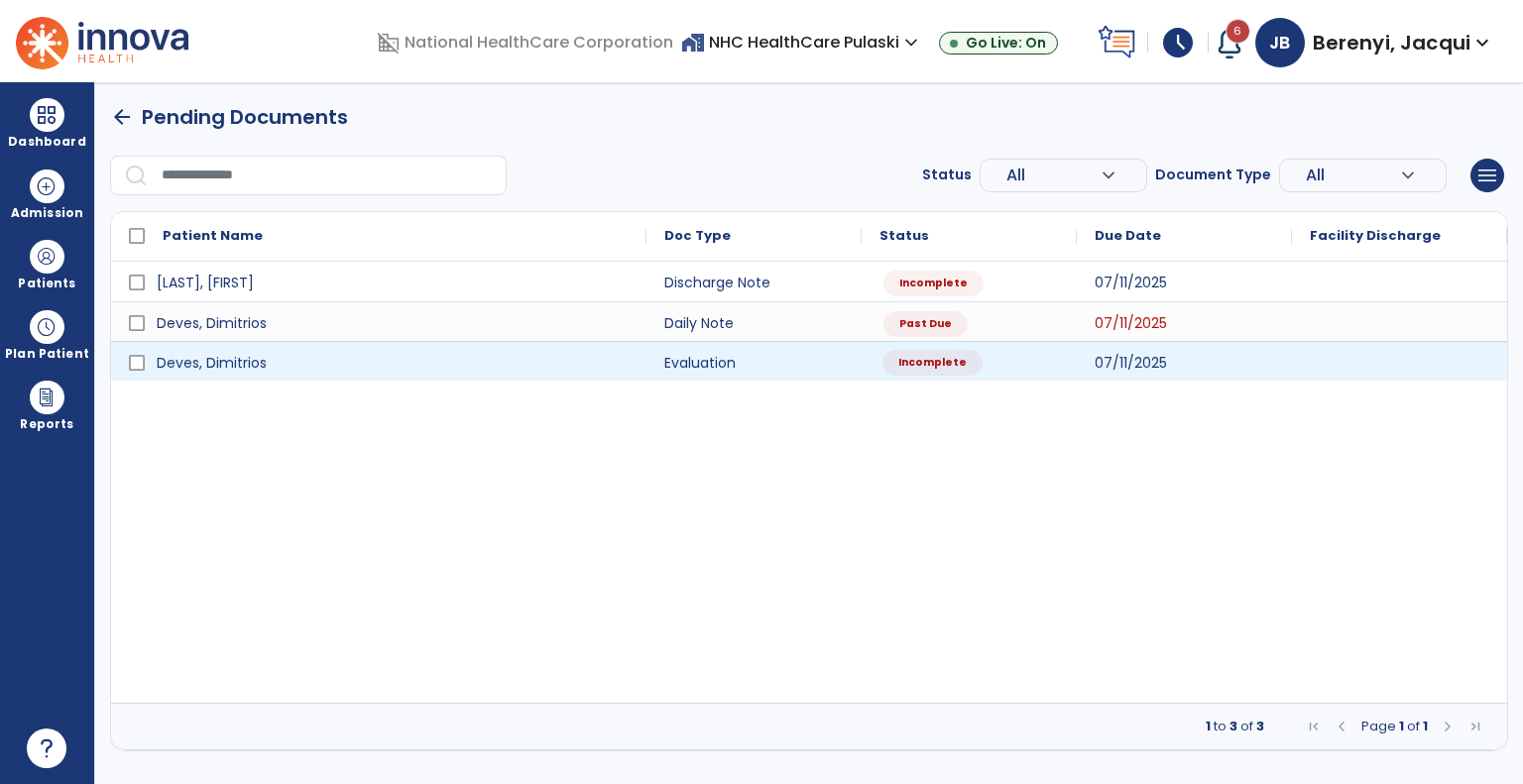 click on "Incomplete" at bounding box center [932, 363] 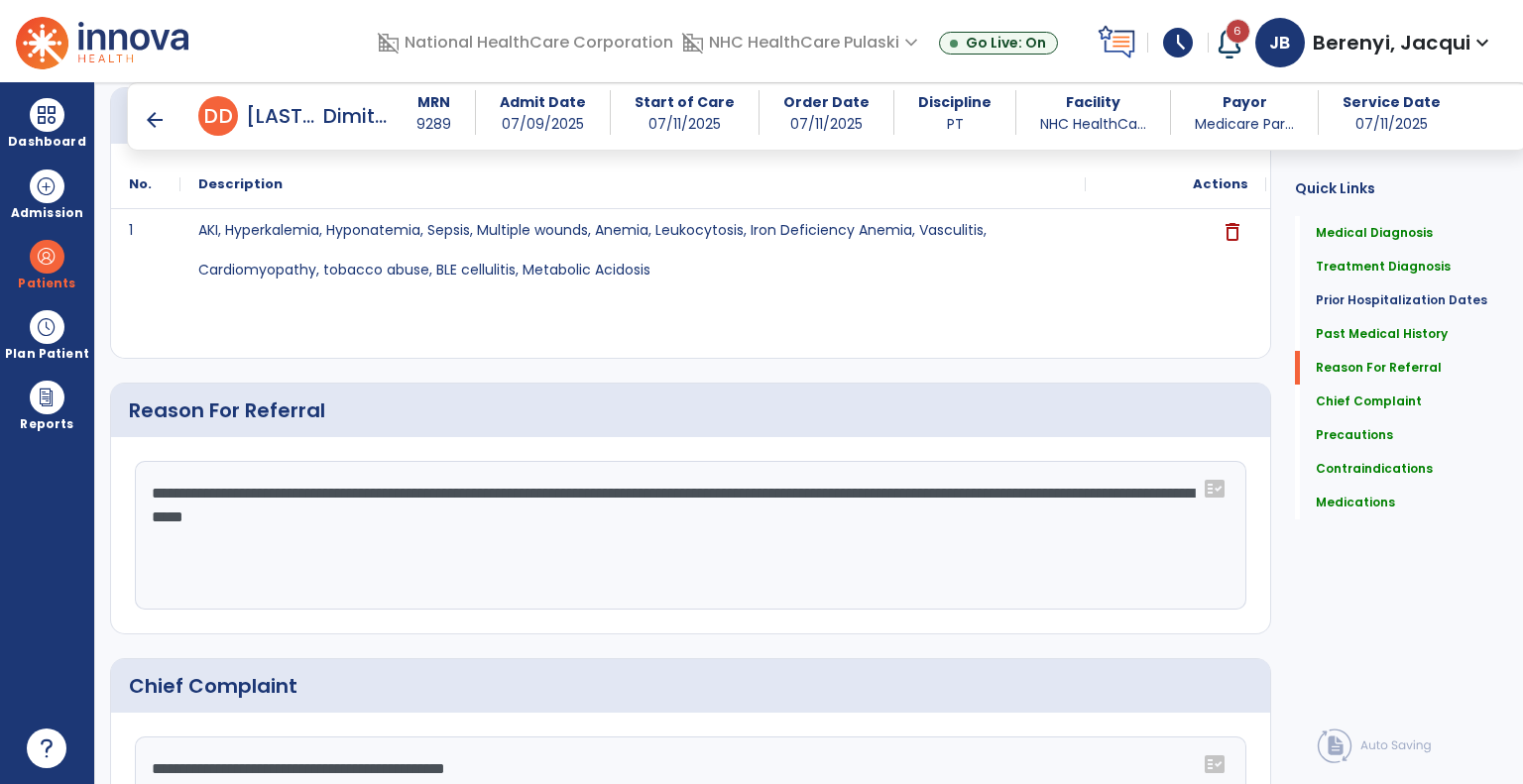 scroll, scrollTop: 1021, scrollLeft: 0, axis: vertical 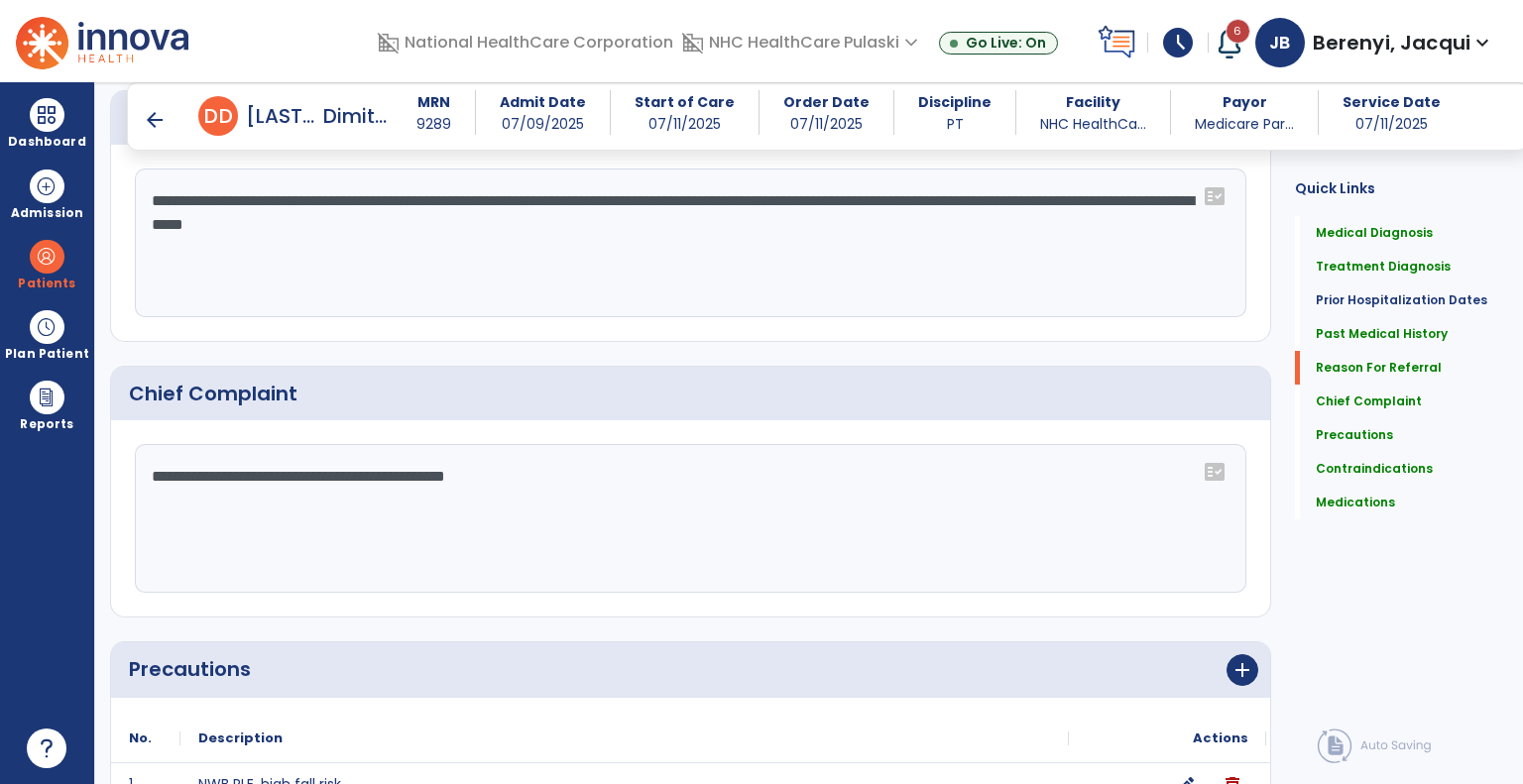 click on "**********" 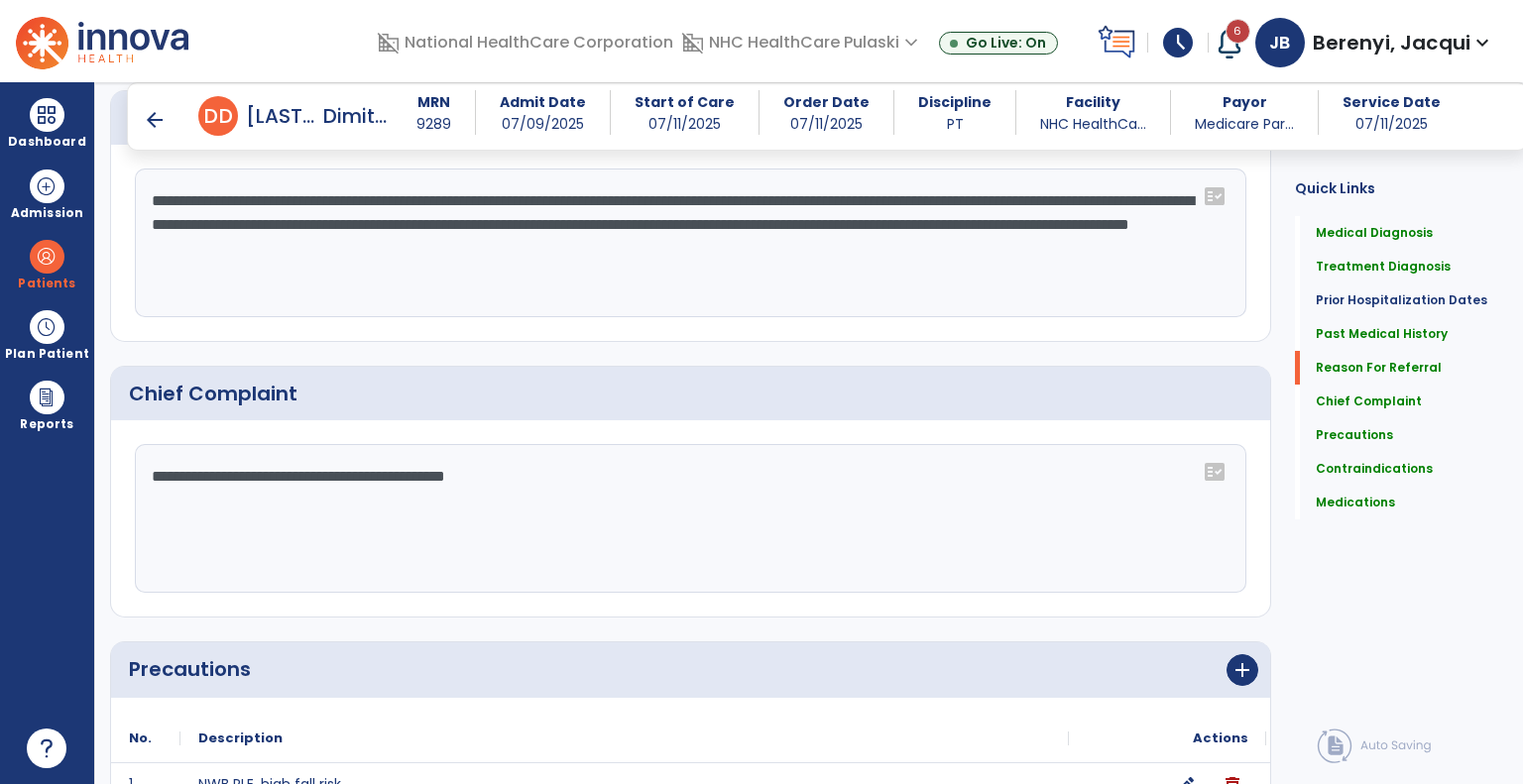 click on "**********" 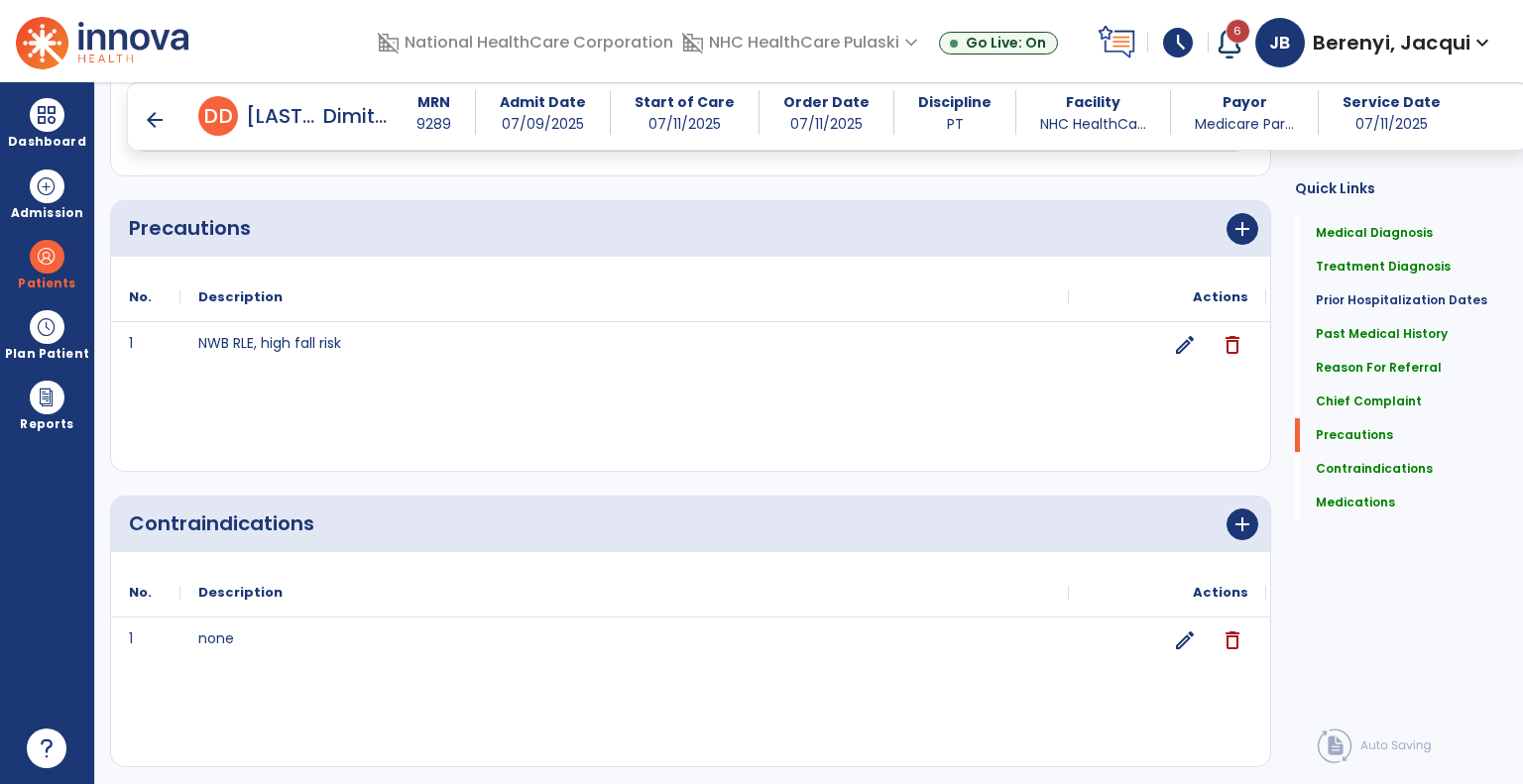 scroll, scrollTop: 1776, scrollLeft: 0, axis: vertical 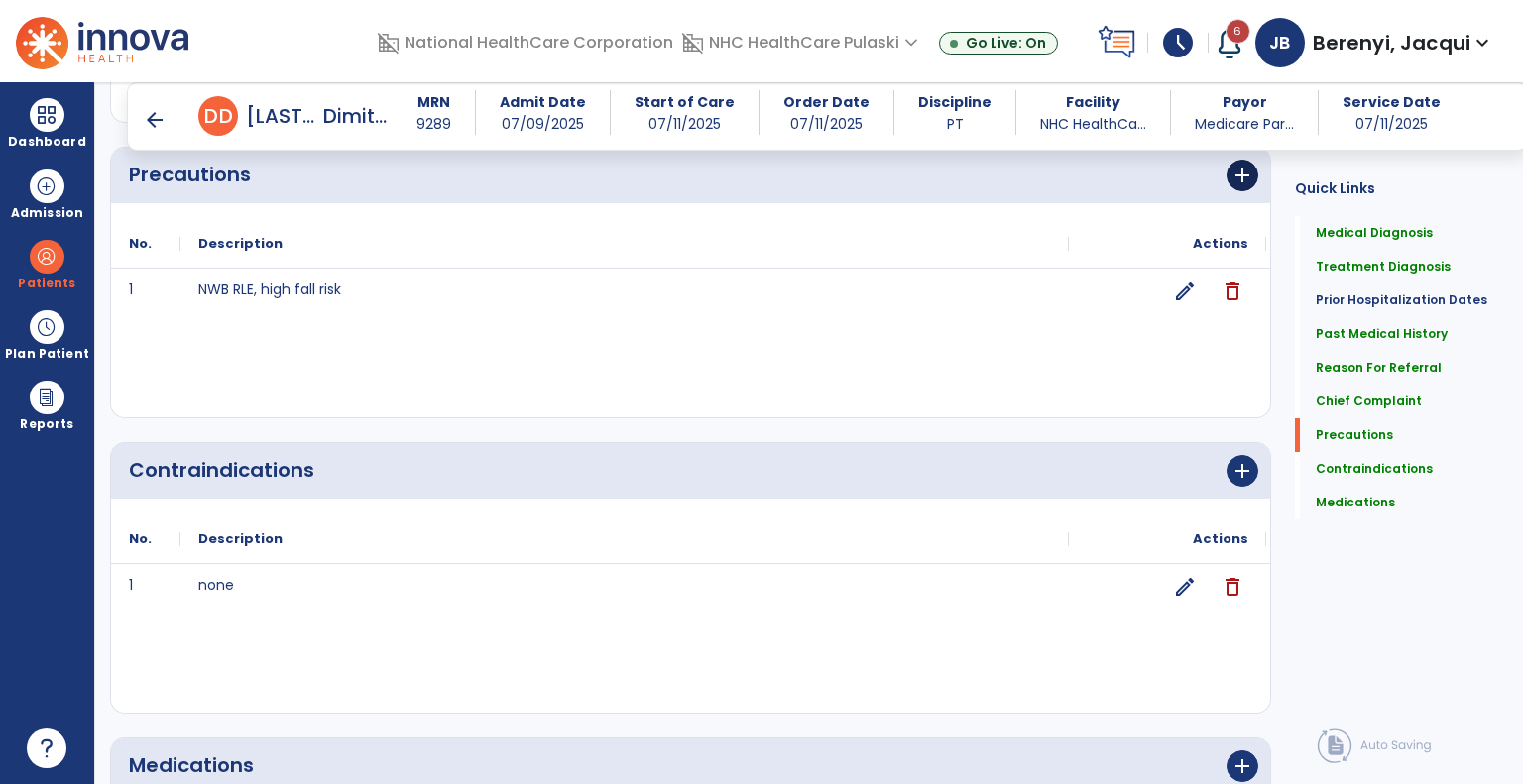 type on "**********" 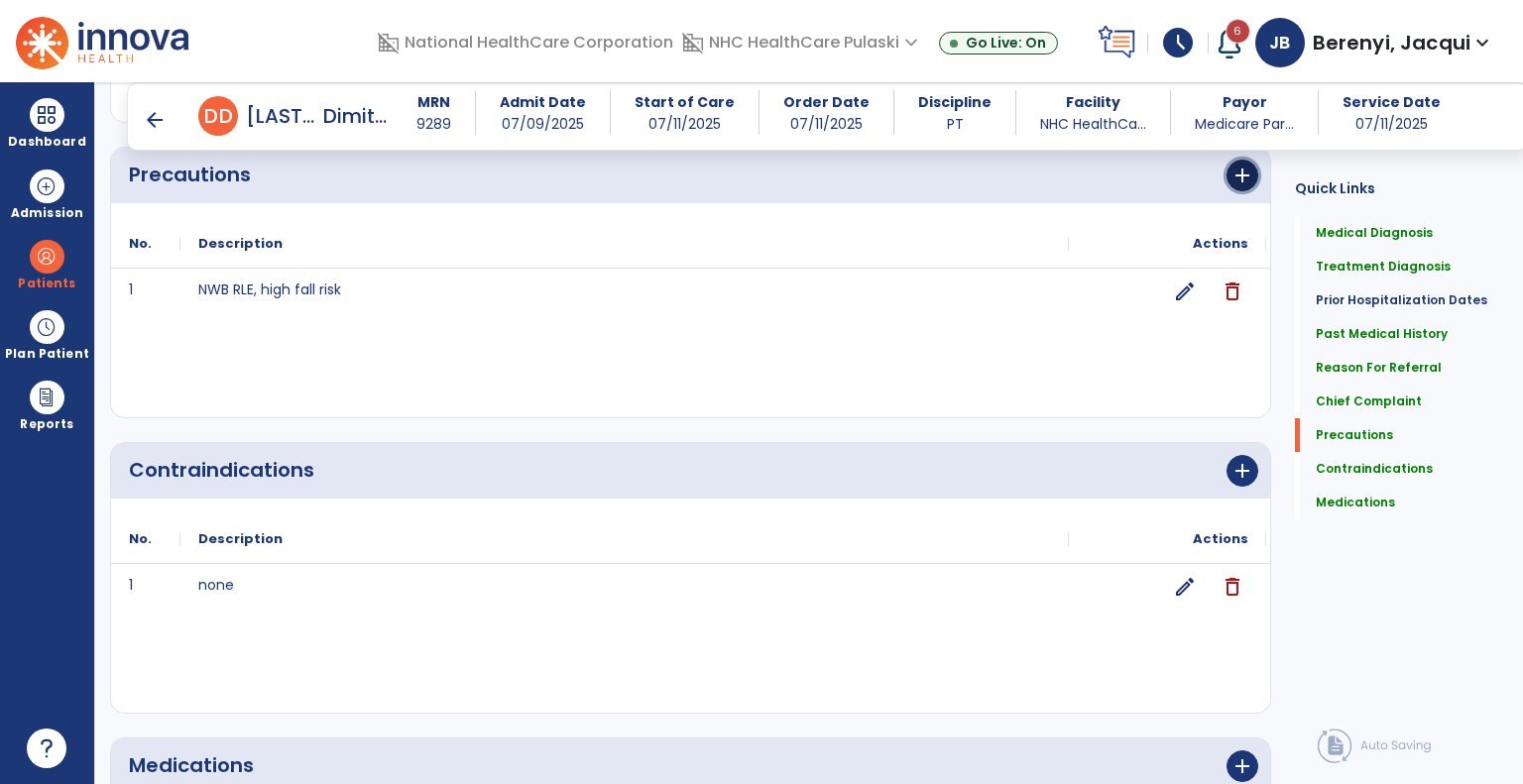 click on "add" 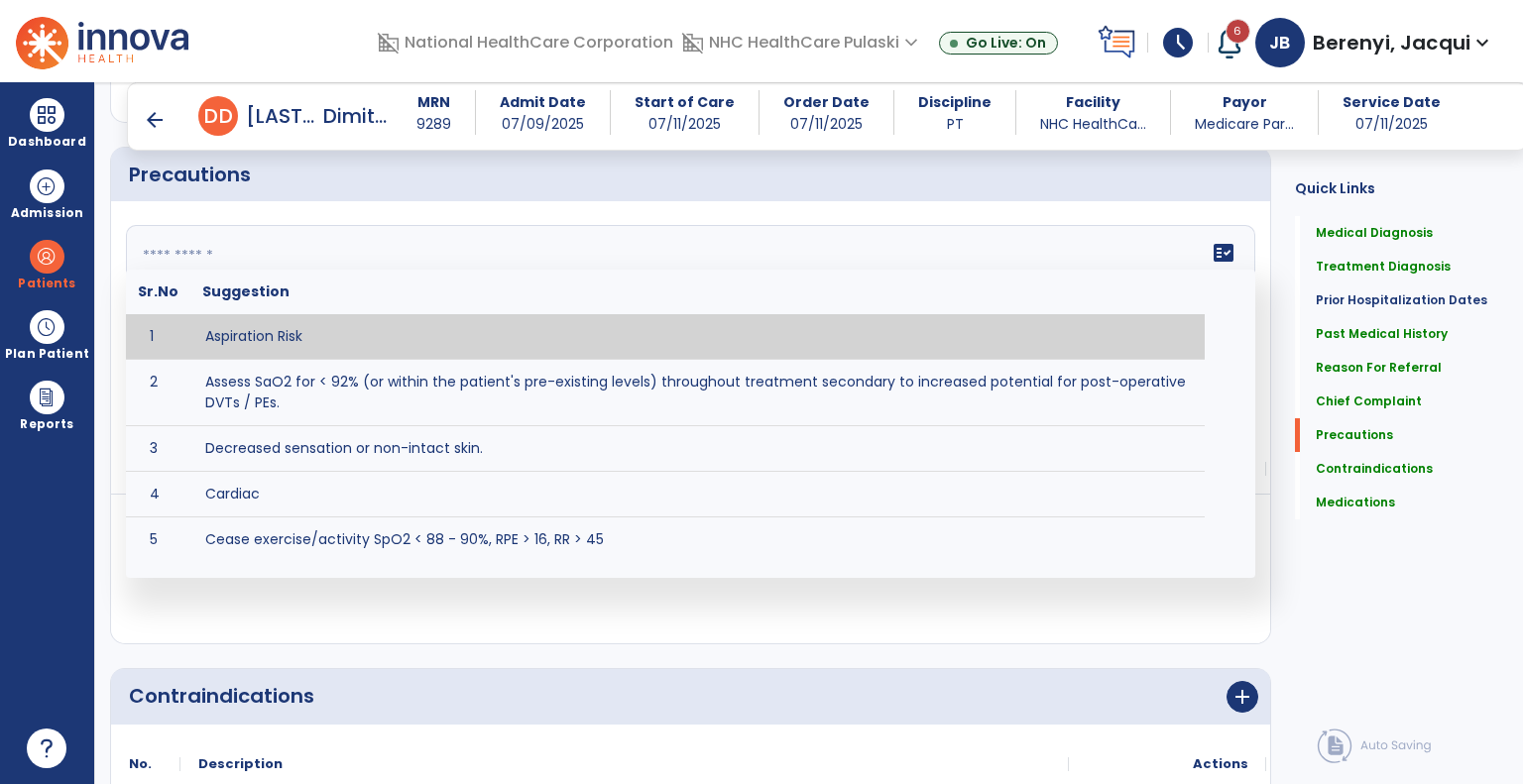 click 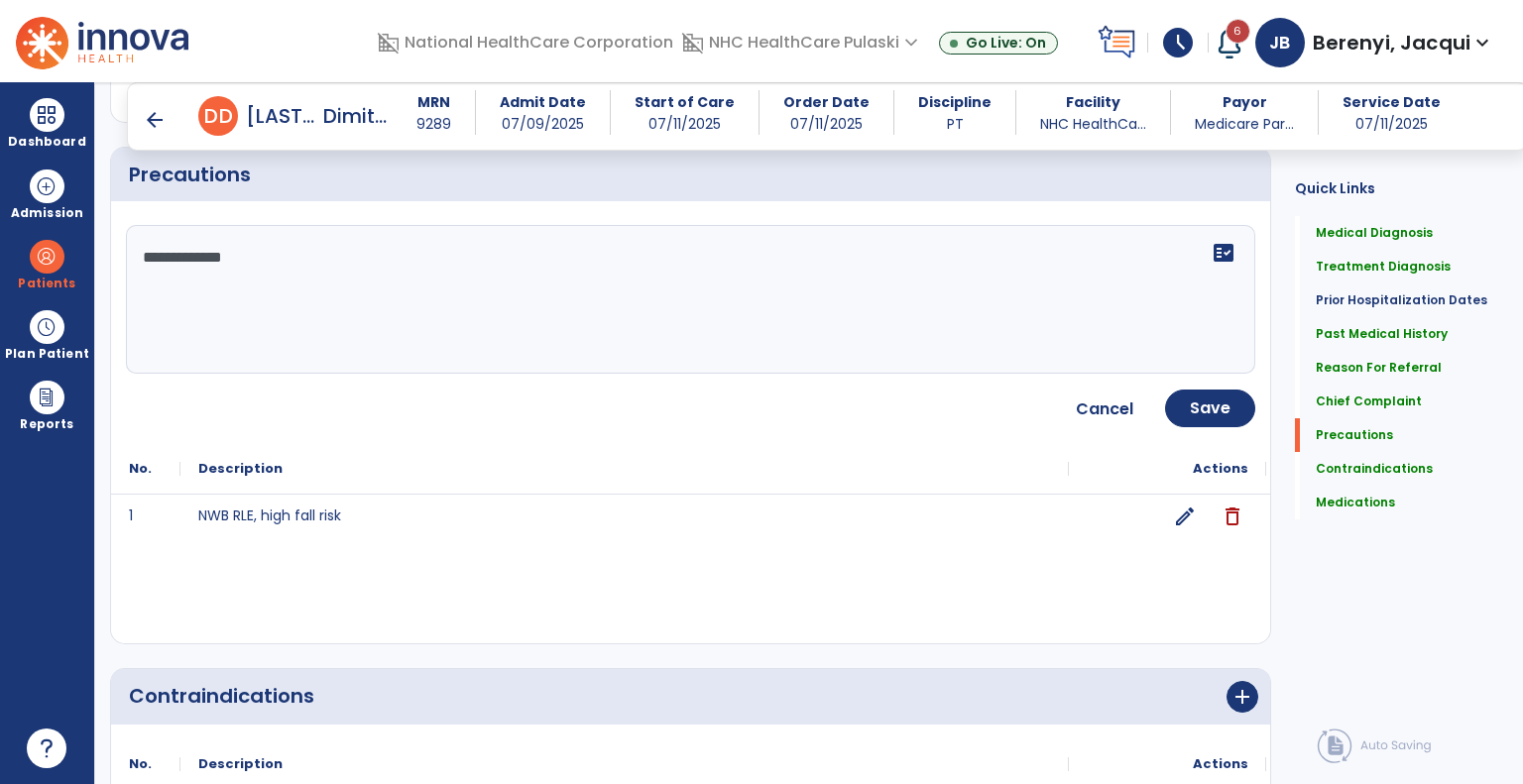 click on "**********" 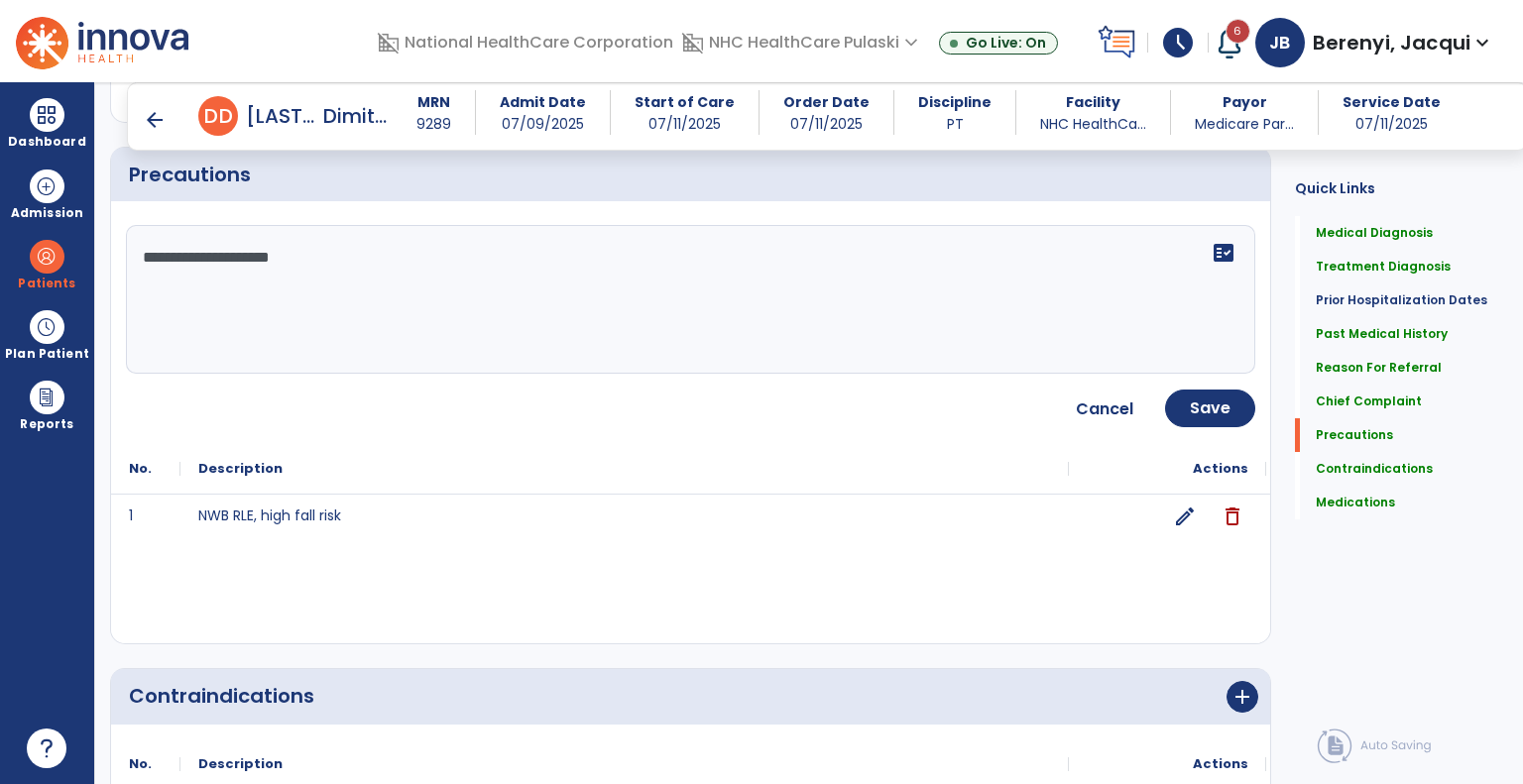 type on "**********" 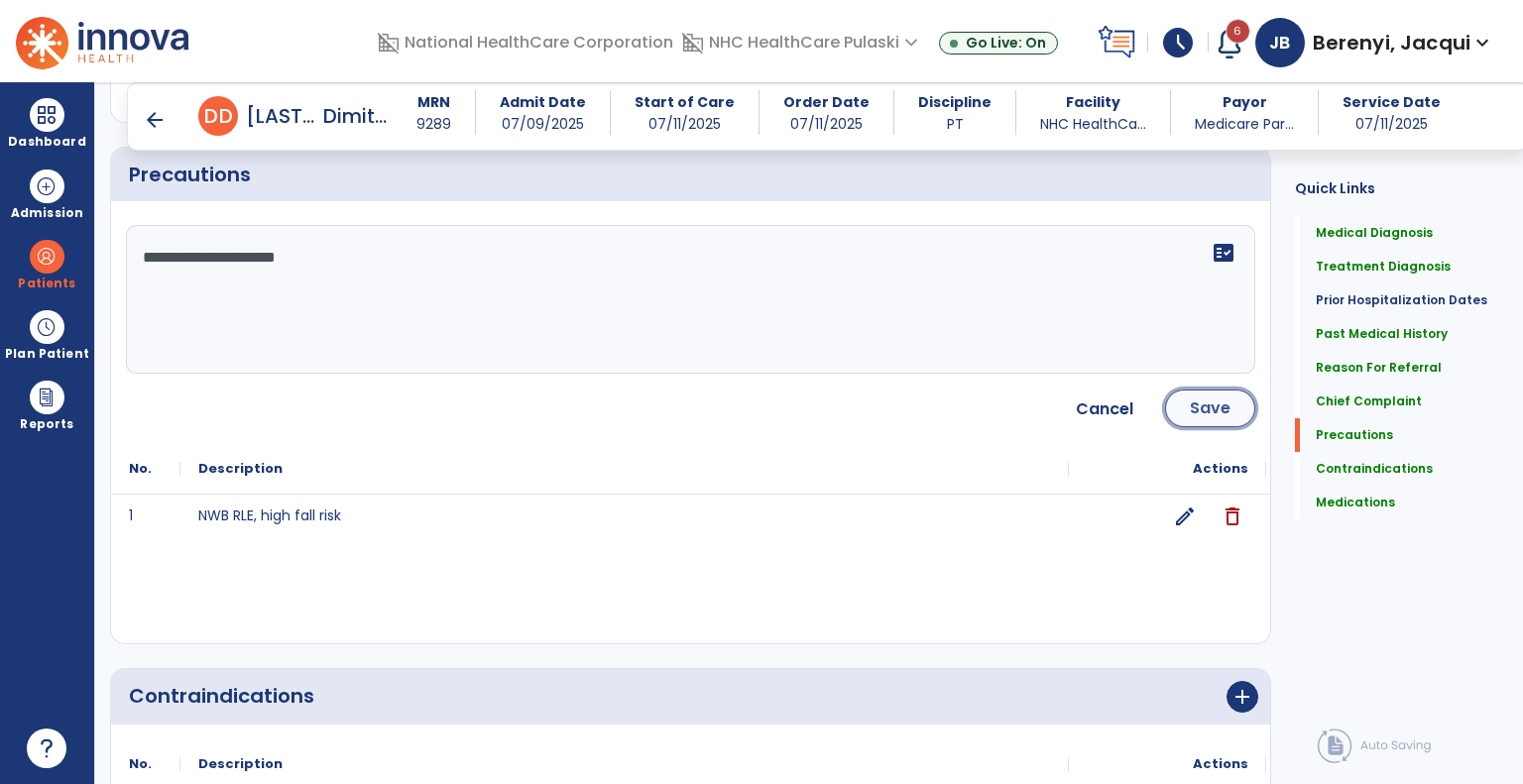 click on "Save" 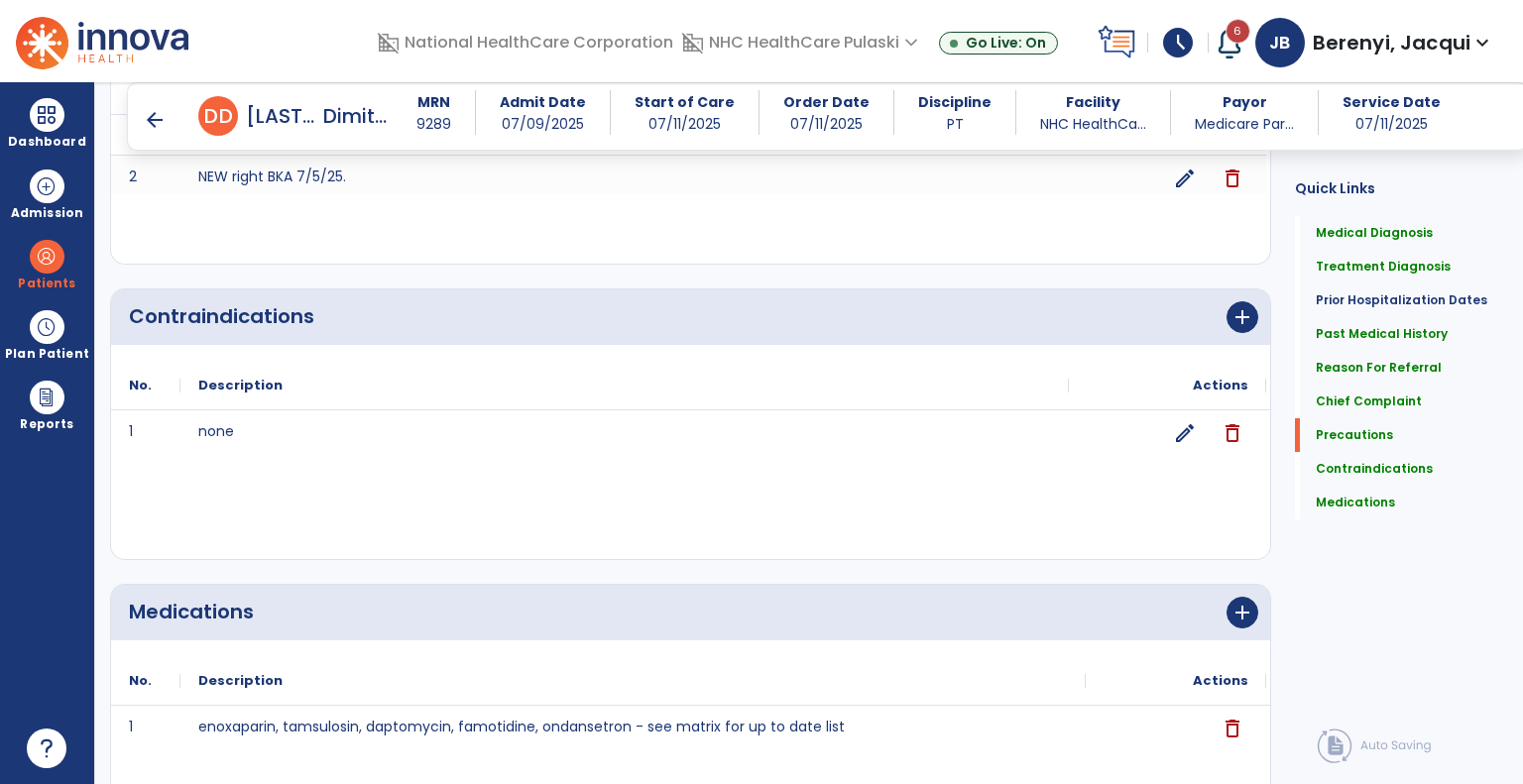 scroll, scrollTop: 2102, scrollLeft: 0, axis: vertical 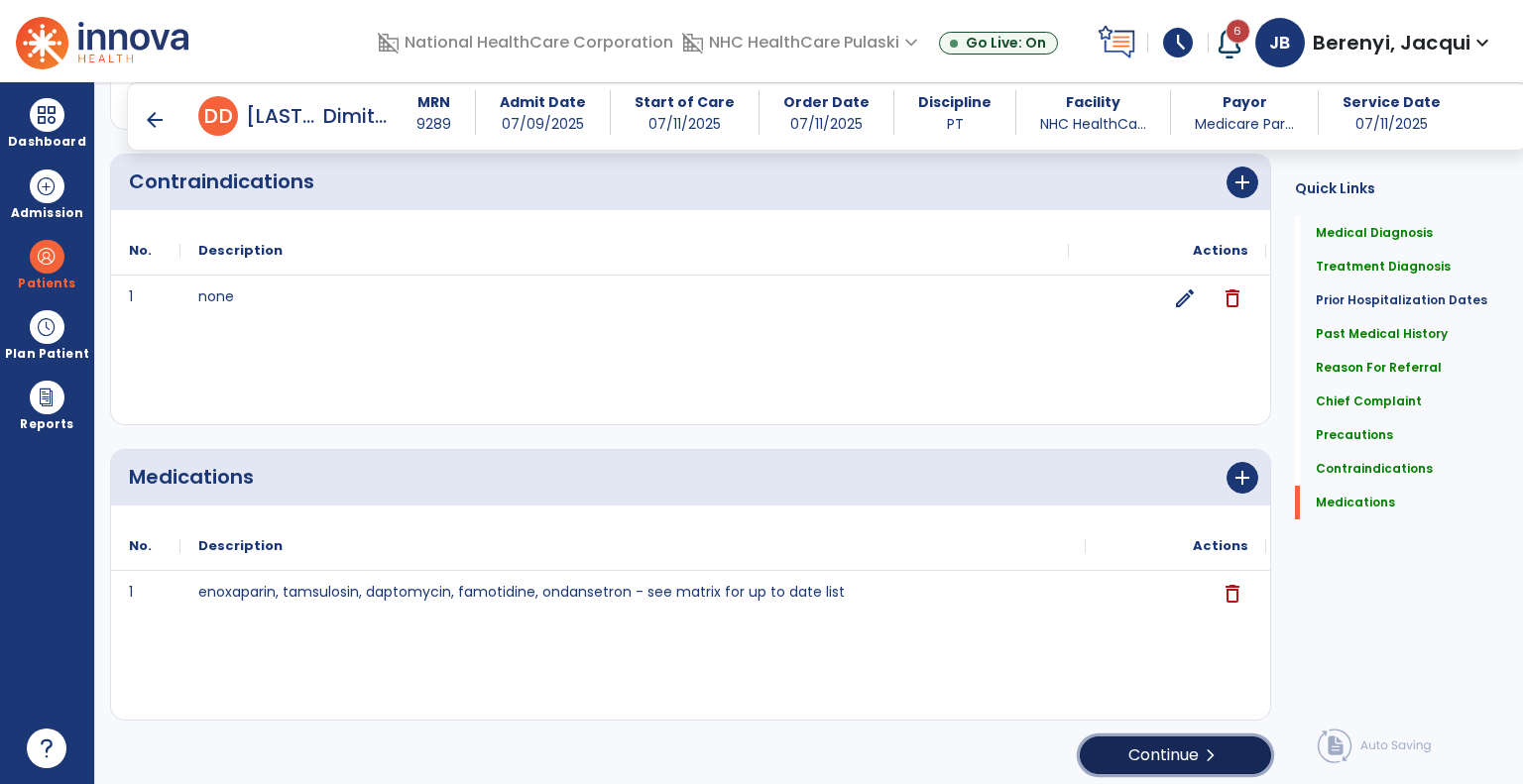 click on "chevron_right" 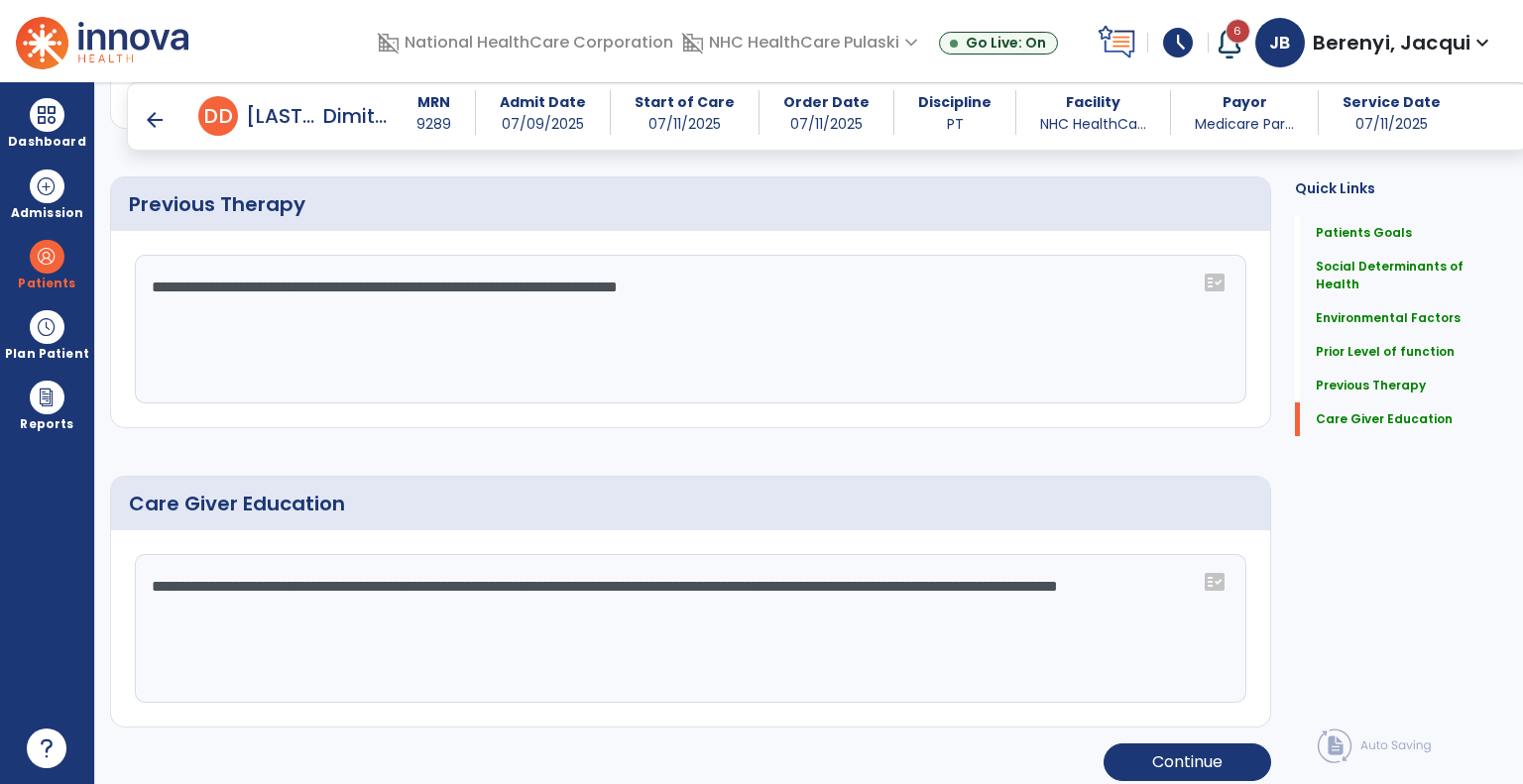 scroll, scrollTop: 1414, scrollLeft: 0, axis: vertical 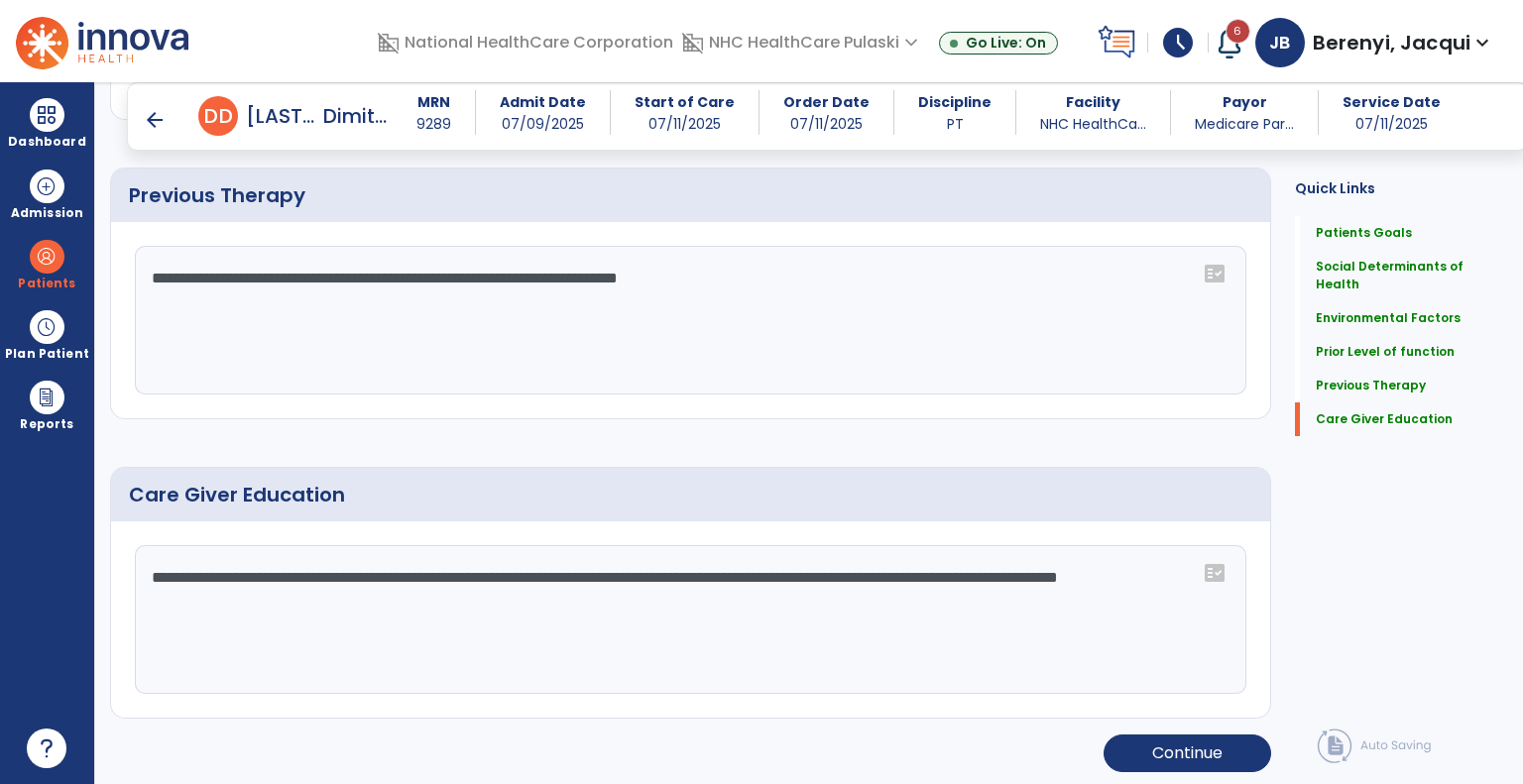 click on "**********" 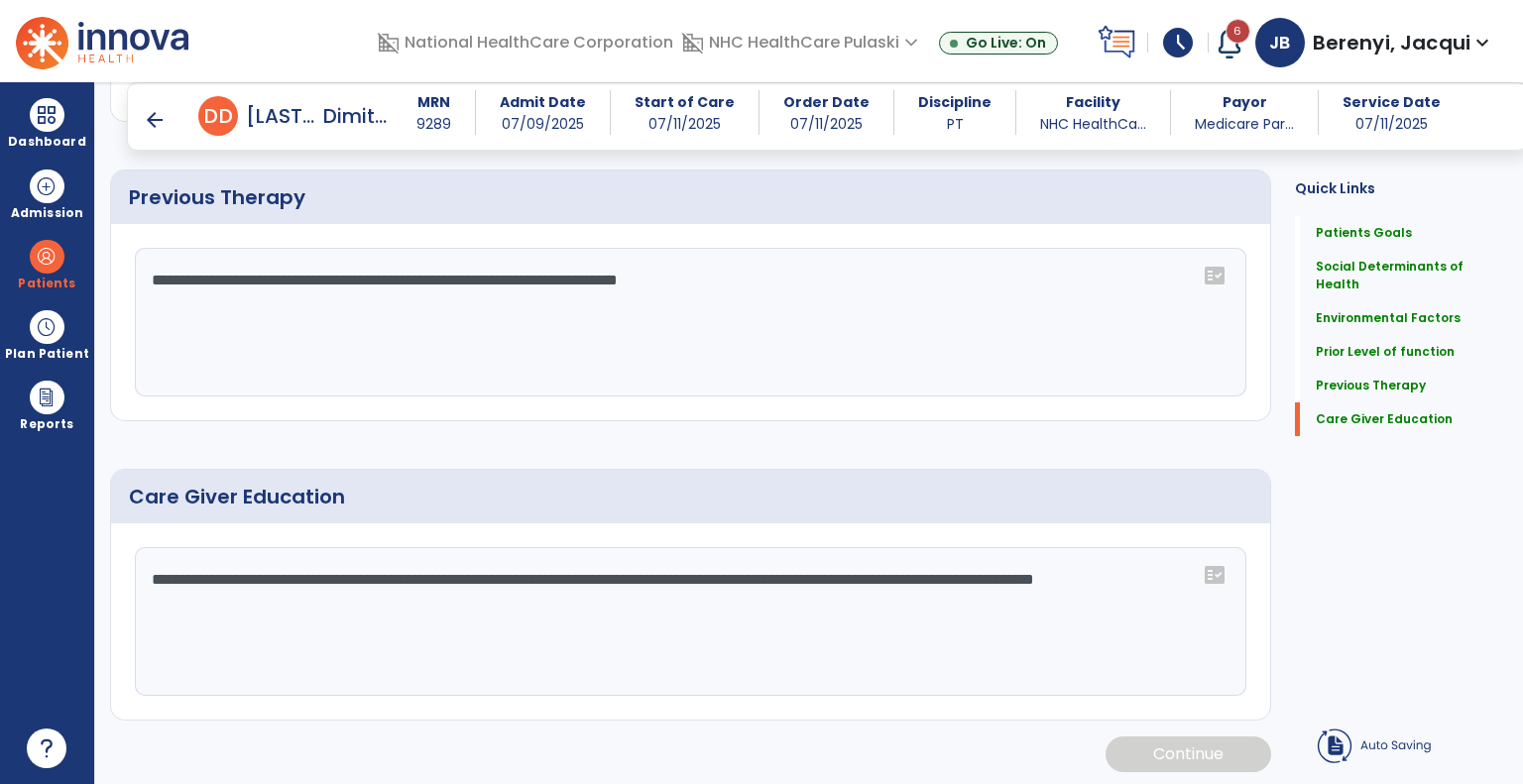 scroll, scrollTop: 1414, scrollLeft: 0, axis: vertical 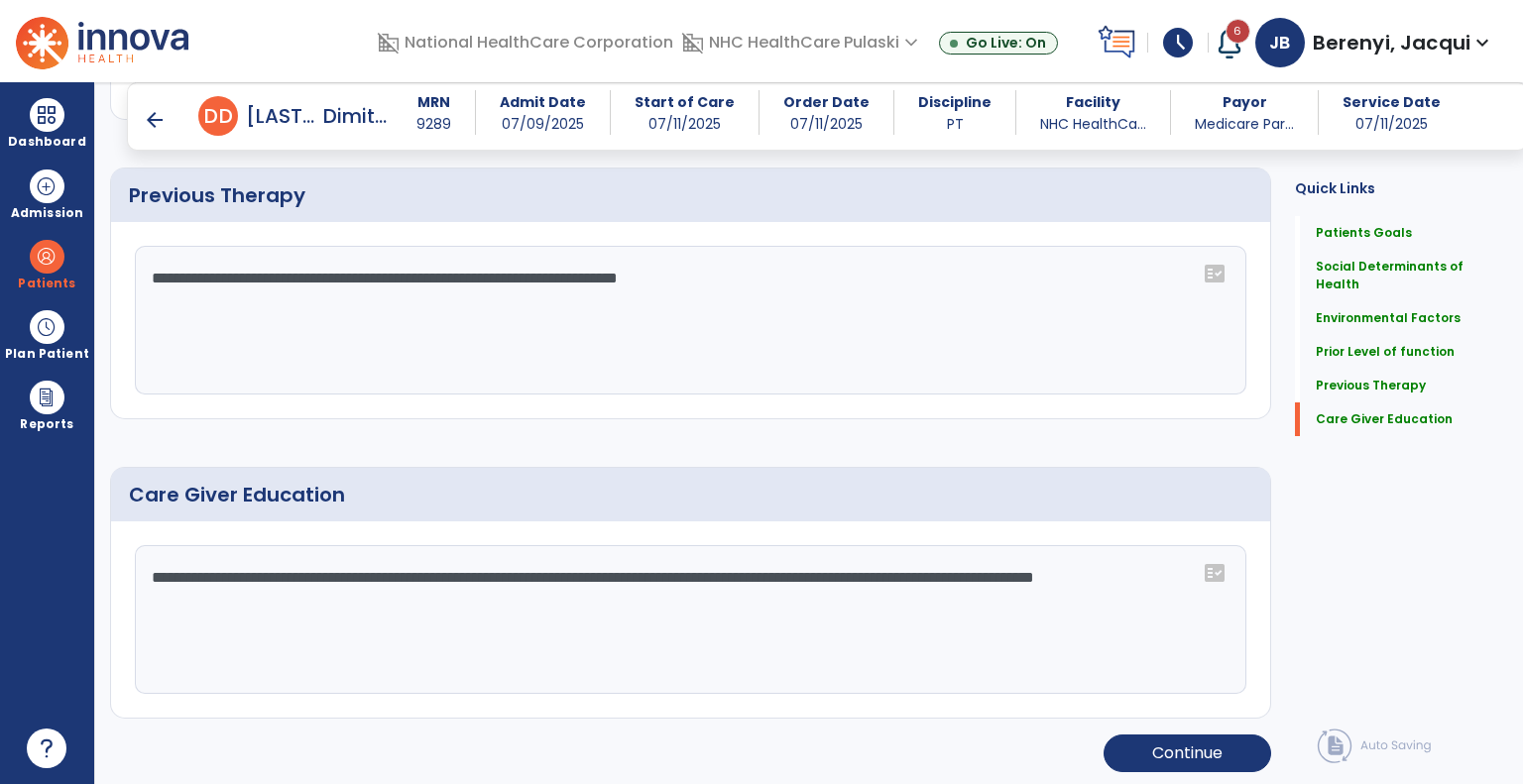 click on "**********" 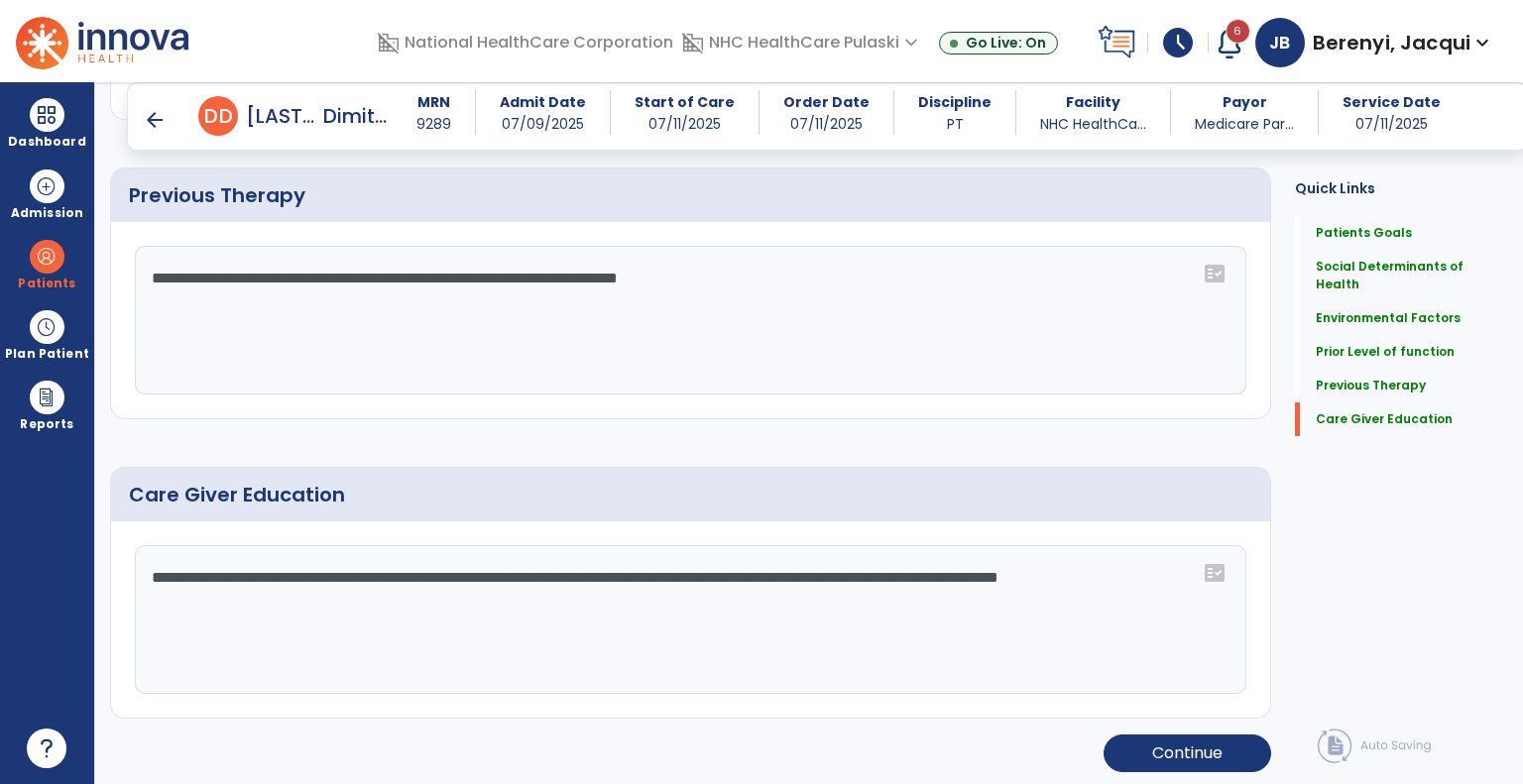 type on "**********" 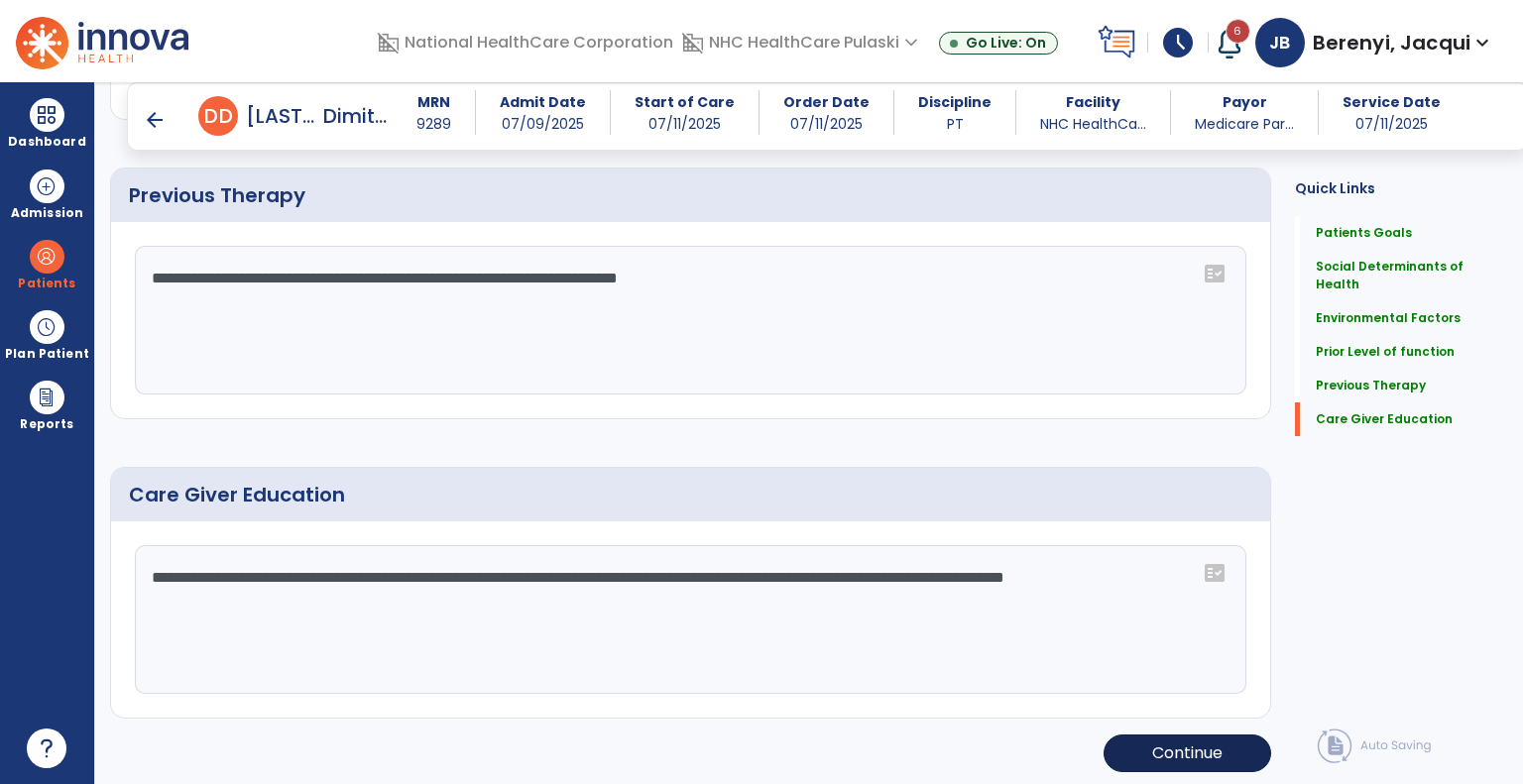 click on "Continue" 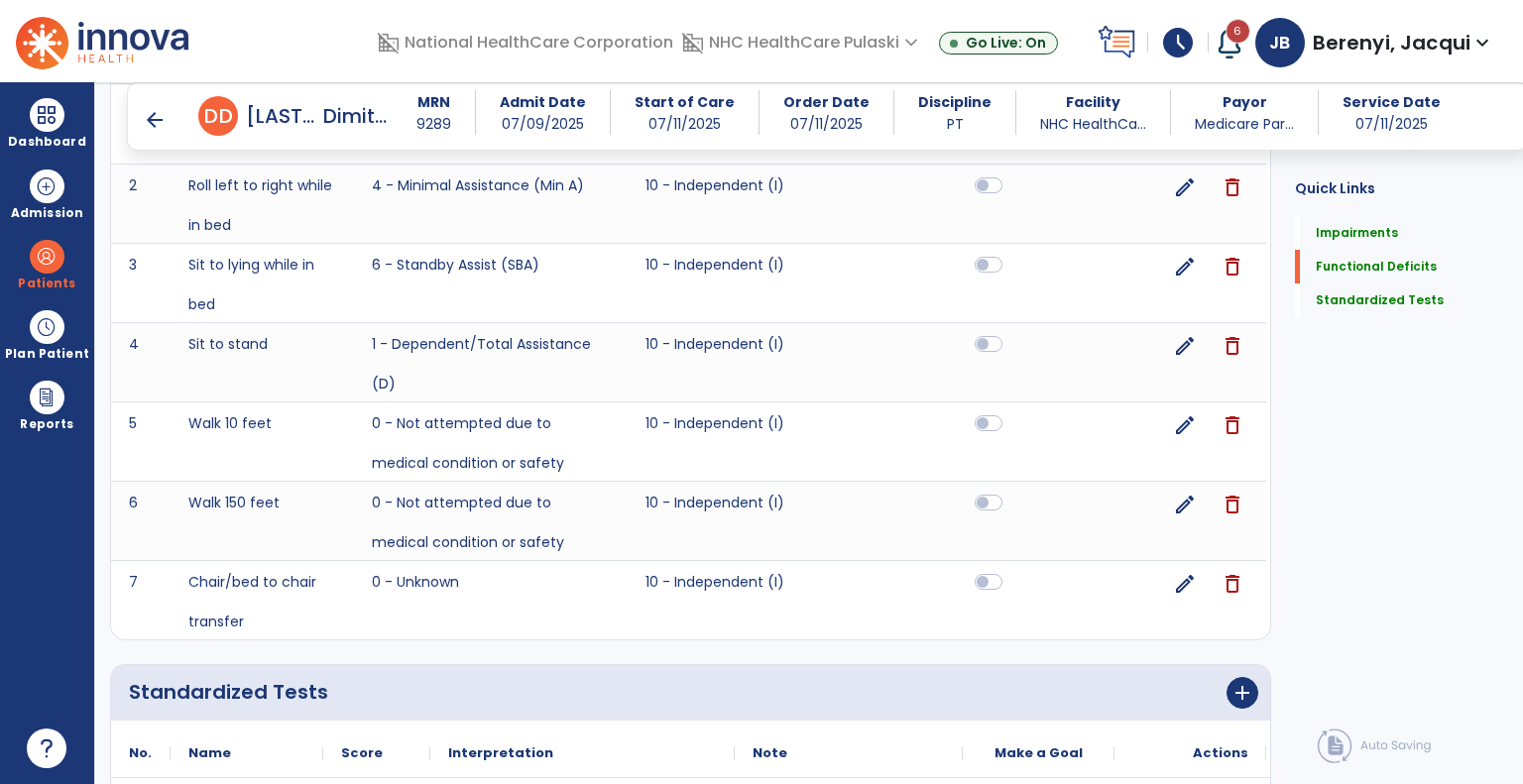 scroll, scrollTop: 1062, scrollLeft: 0, axis: vertical 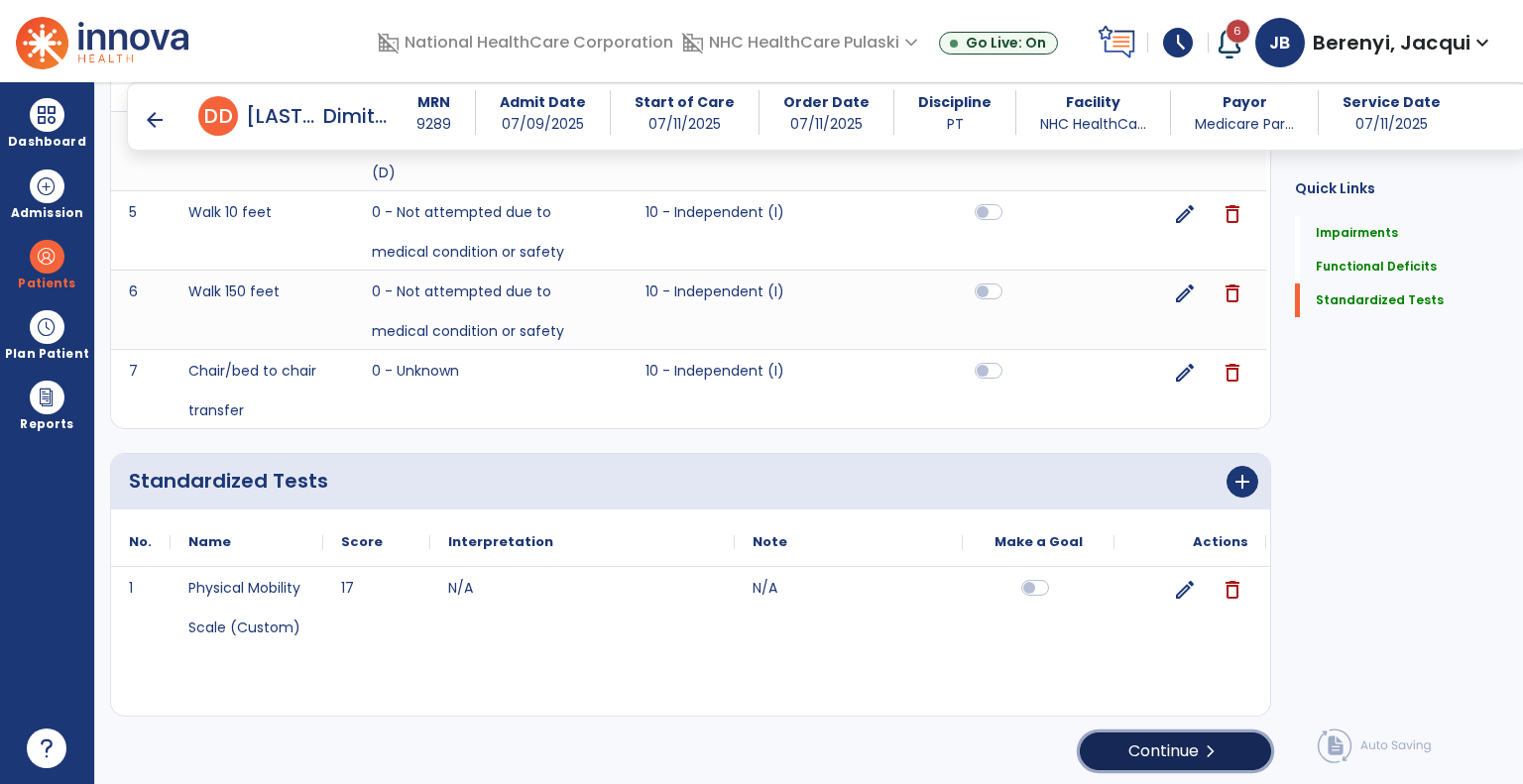 click on "chevron_right" 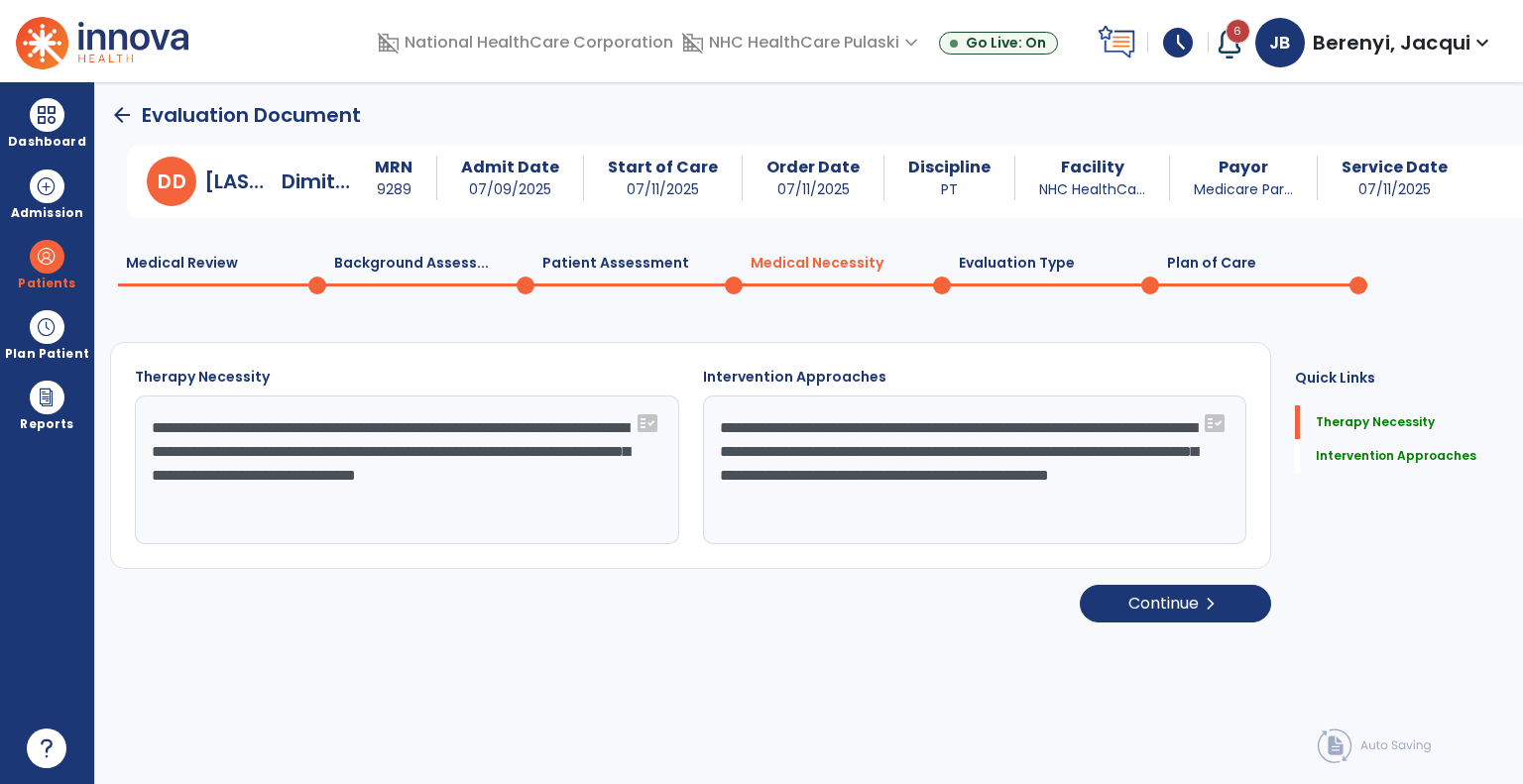 scroll, scrollTop: 0, scrollLeft: 0, axis: both 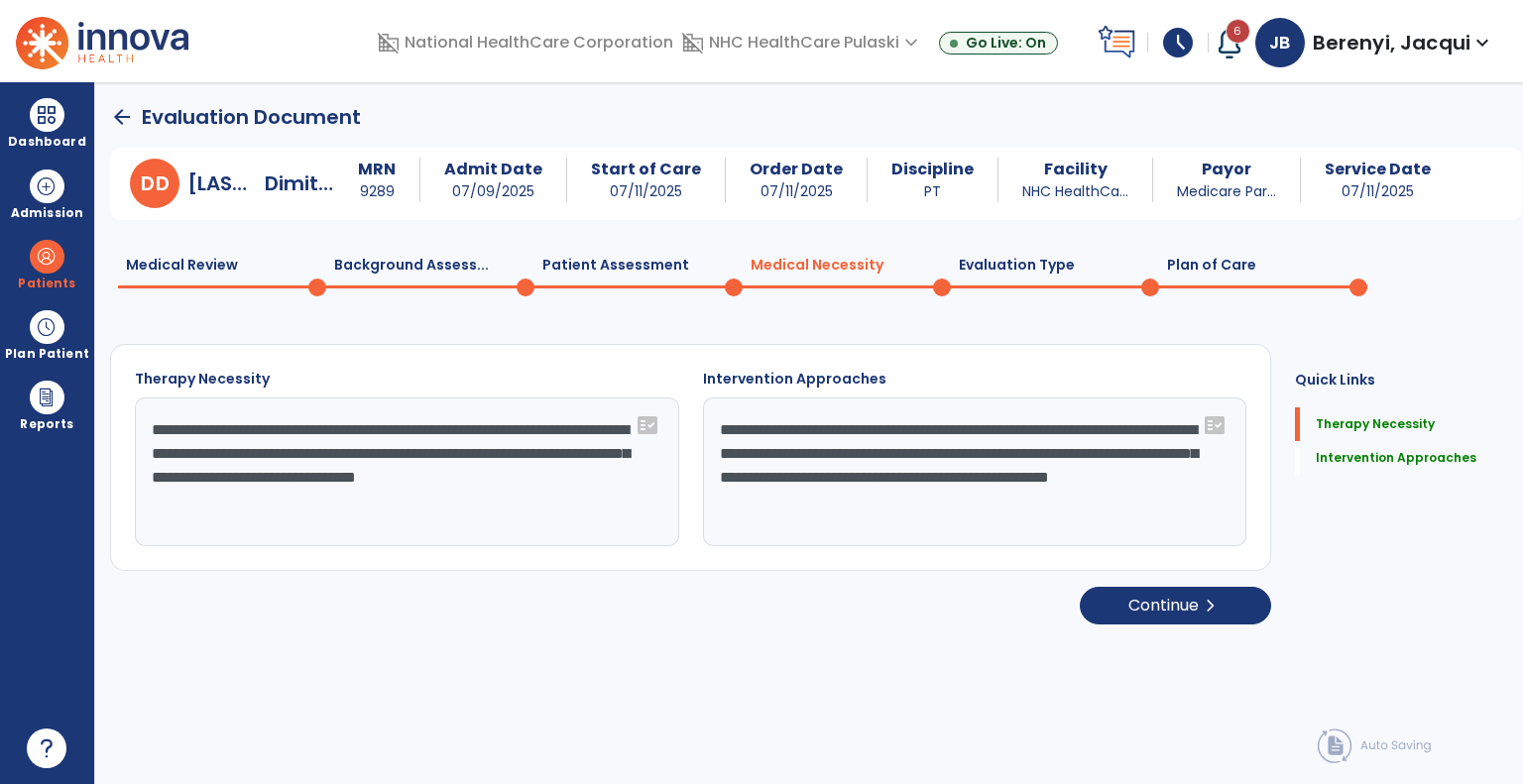 click on "Patient Assessment  0" 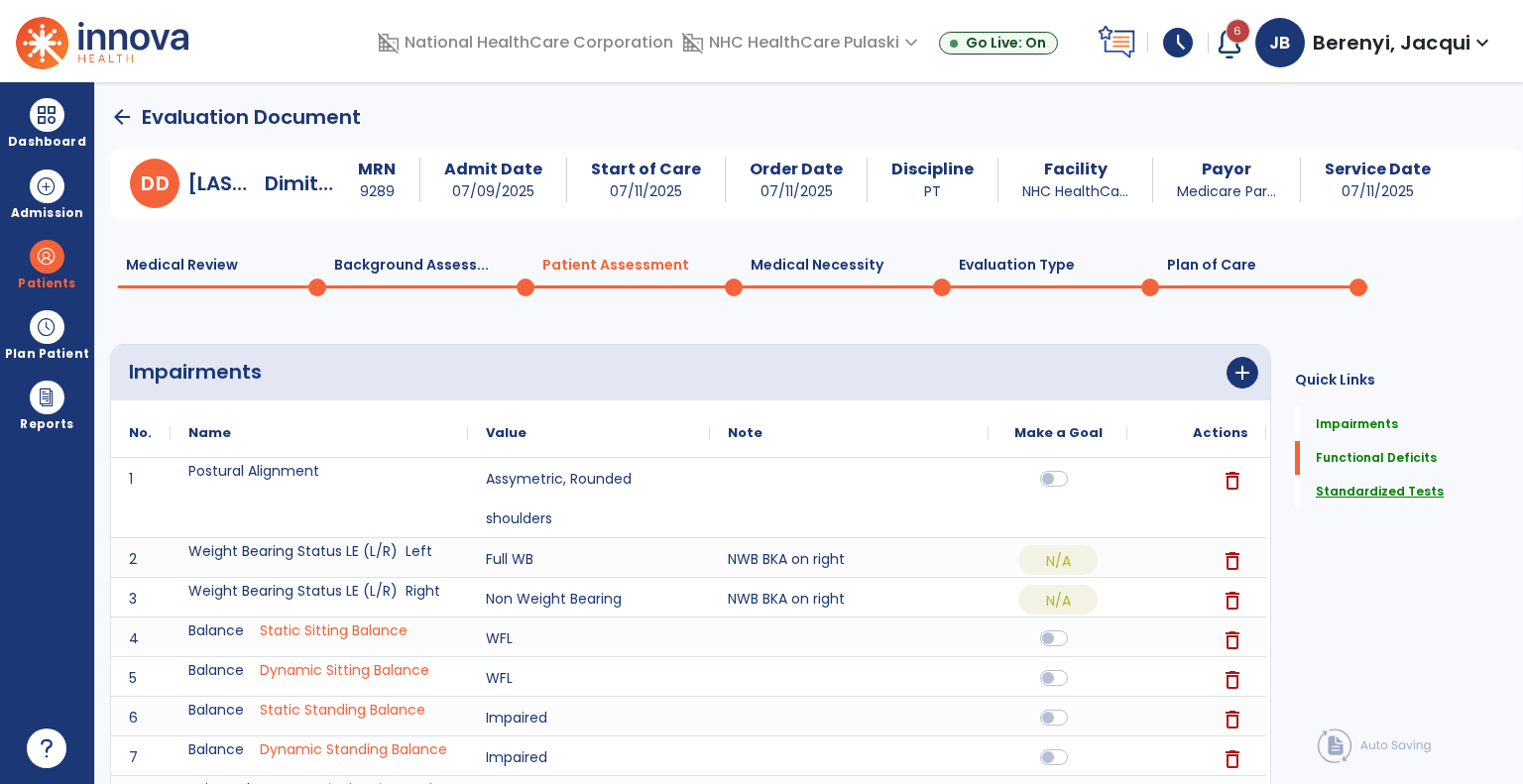 click on "Standardized Tests" 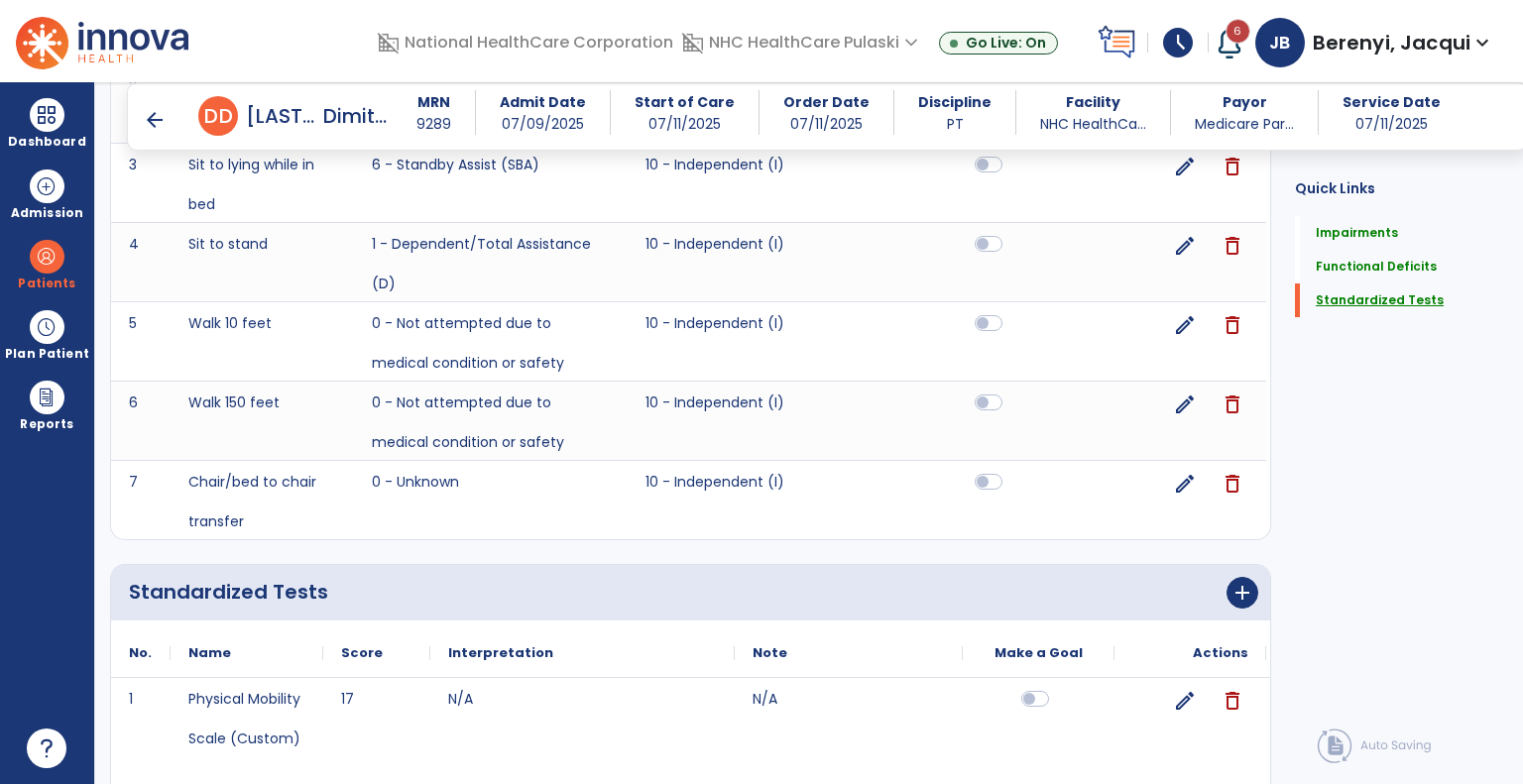 scroll, scrollTop: 1062, scrollLeft: 0, axis: vertical 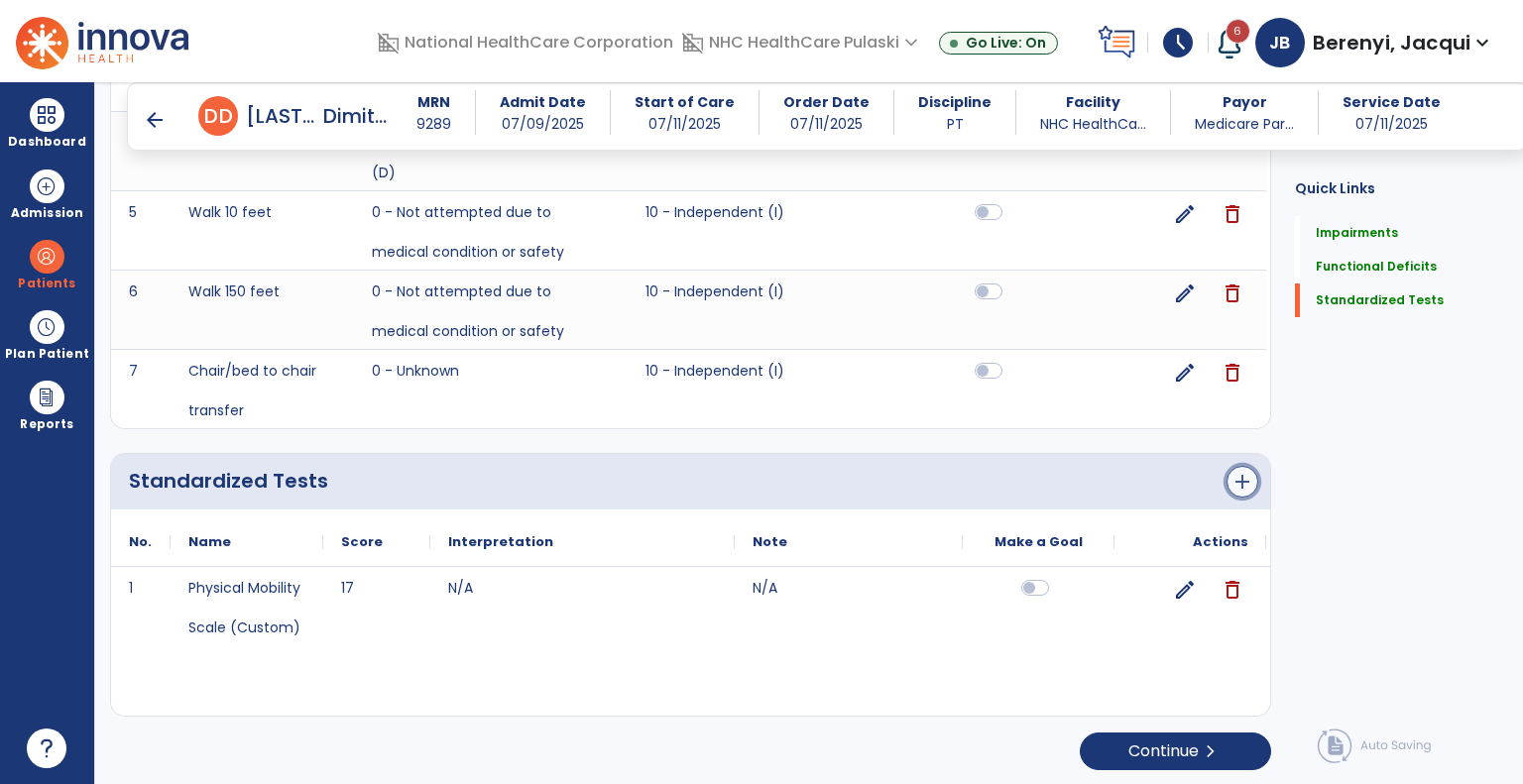 click on "add" 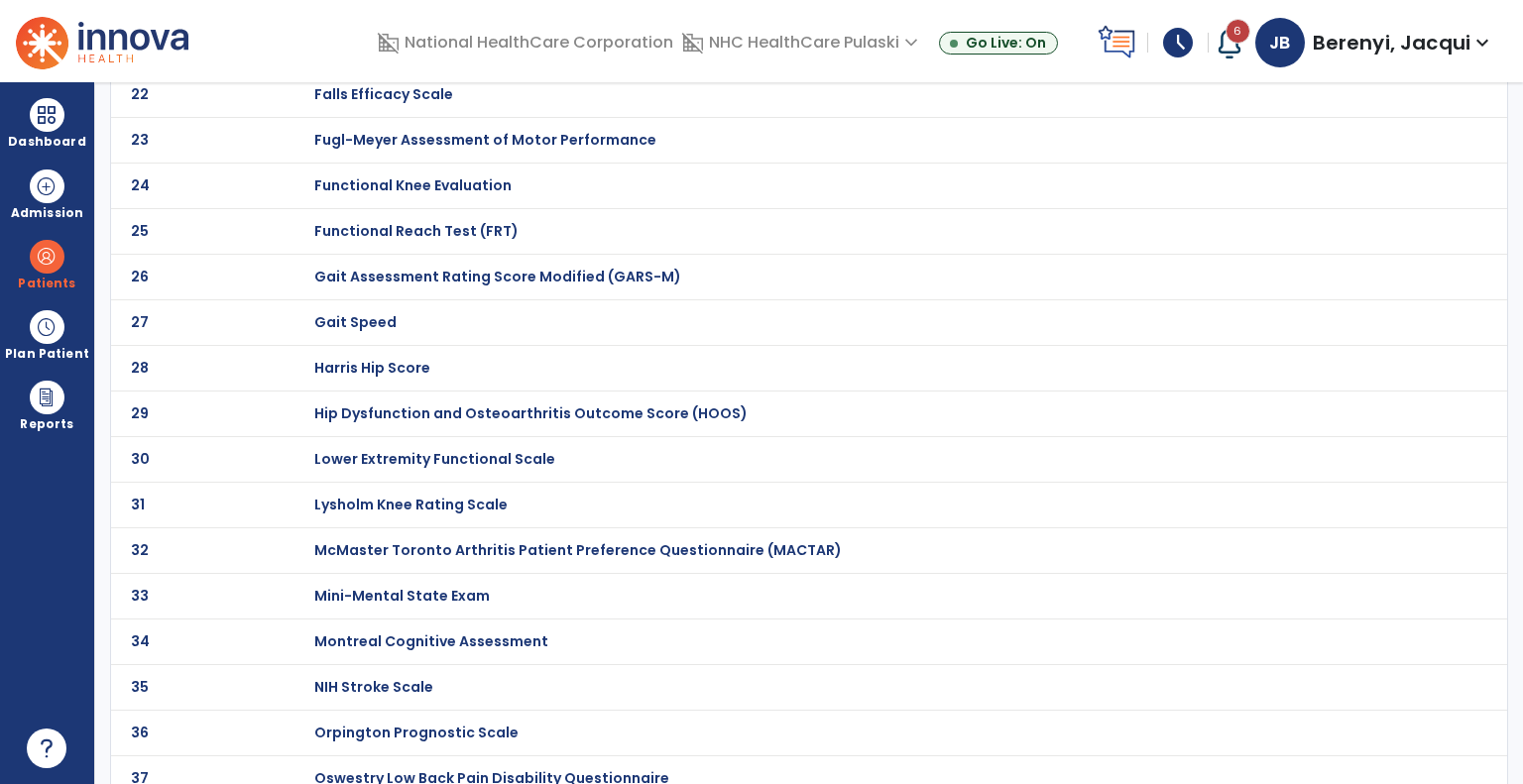 scroll, scrollTop: 0, scrollLeft: 0, axis: both 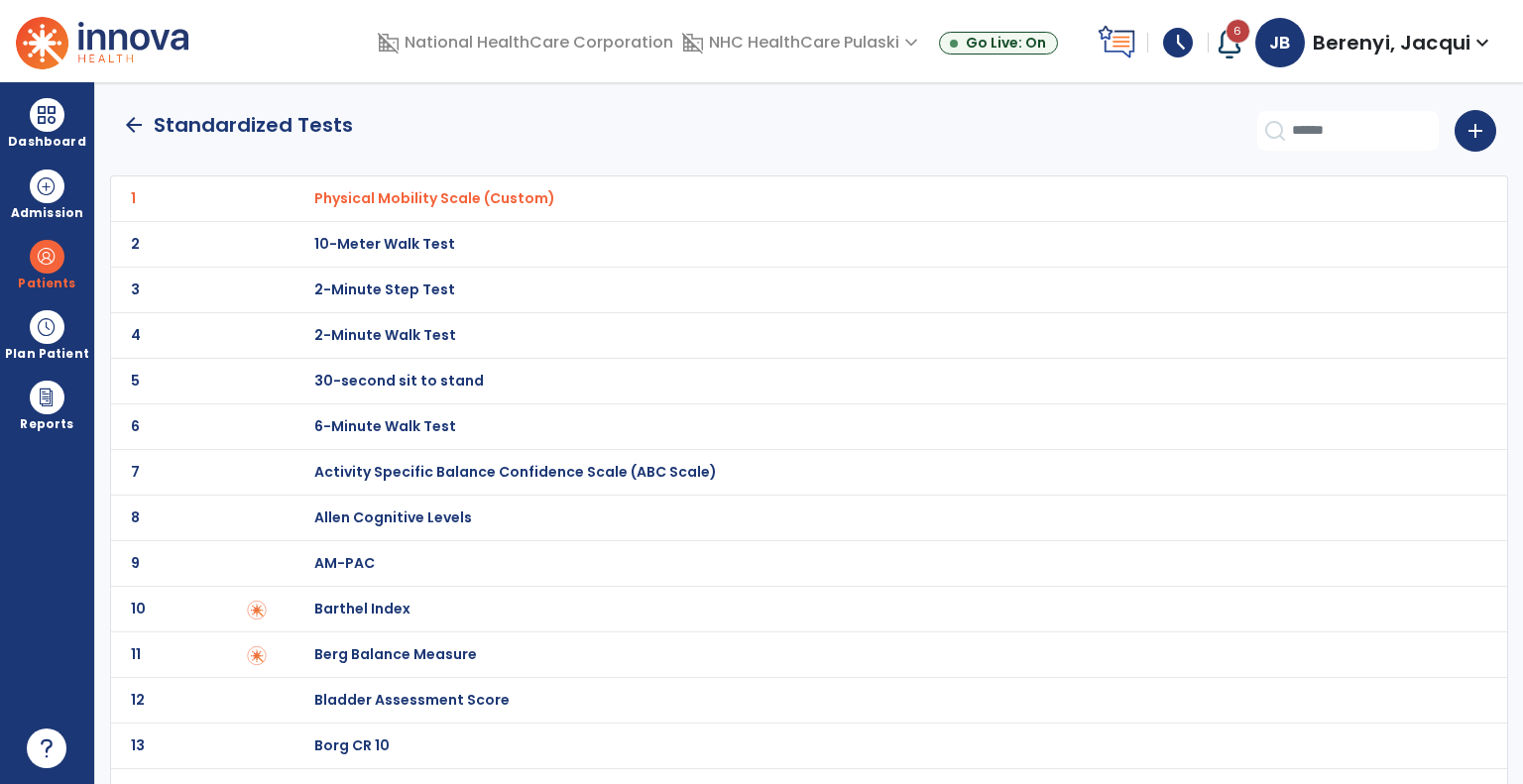 click on "30-second sit to stand" at bounding box center [434, 198] 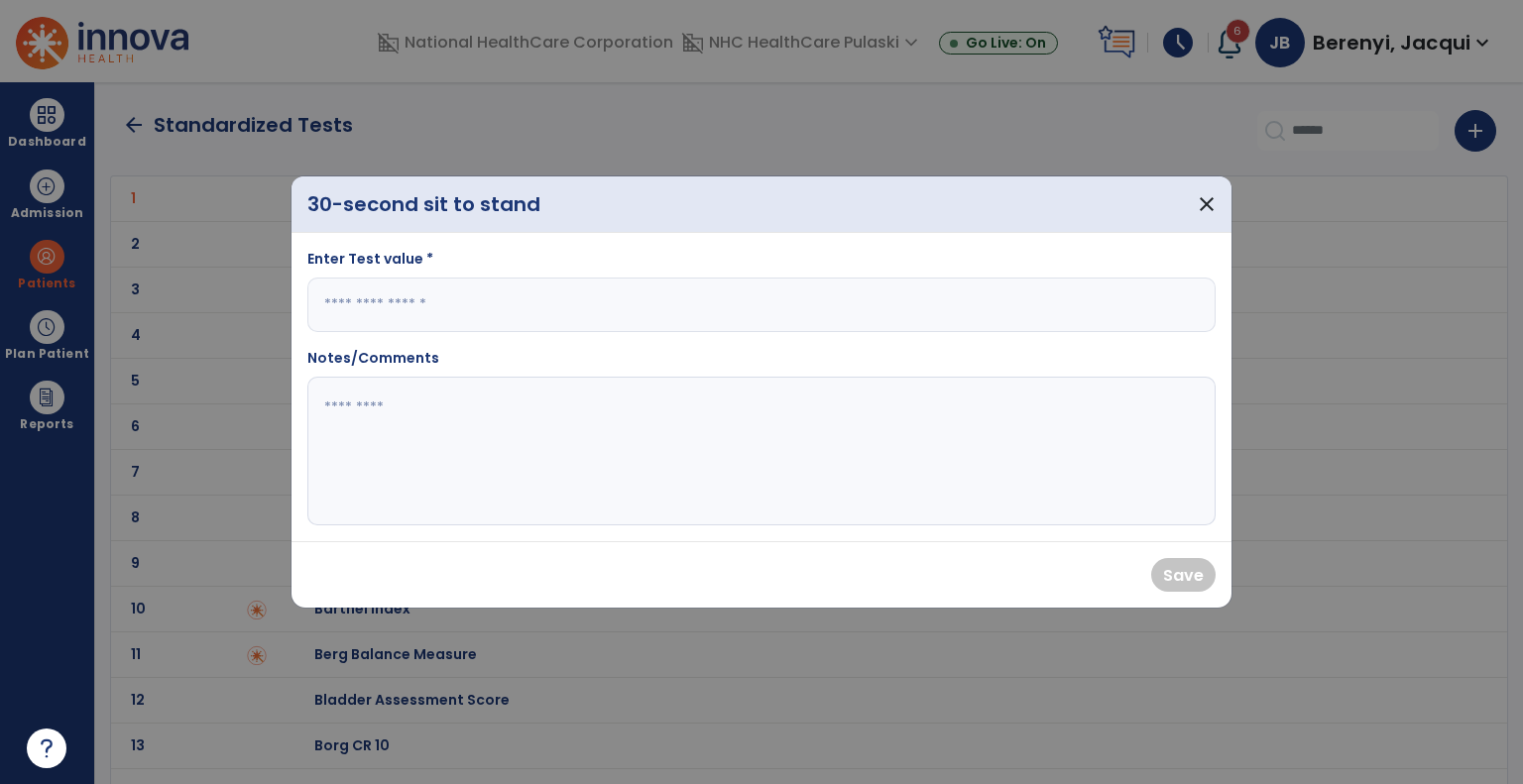 click at bounding box center [762, 304] 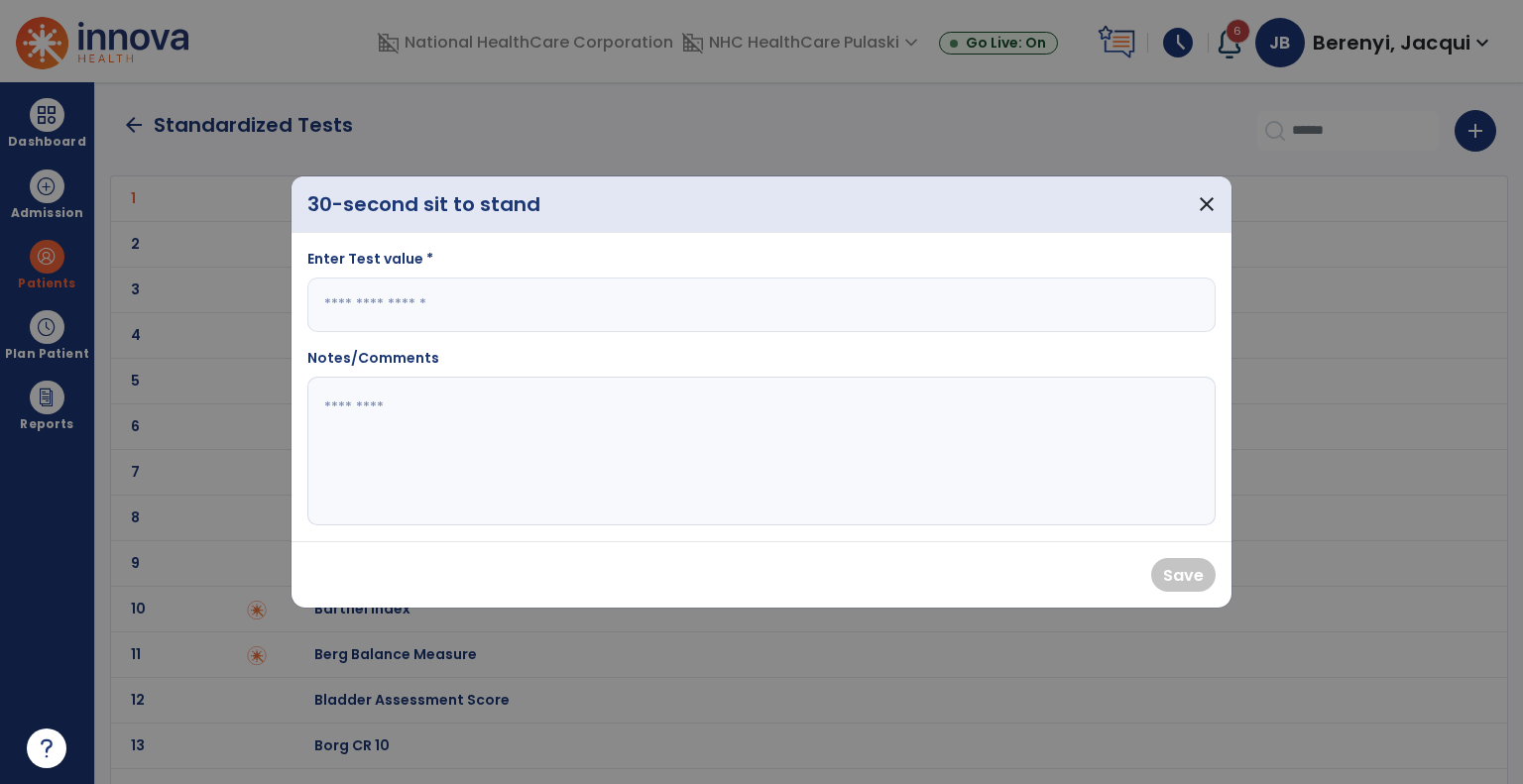 type on "*" 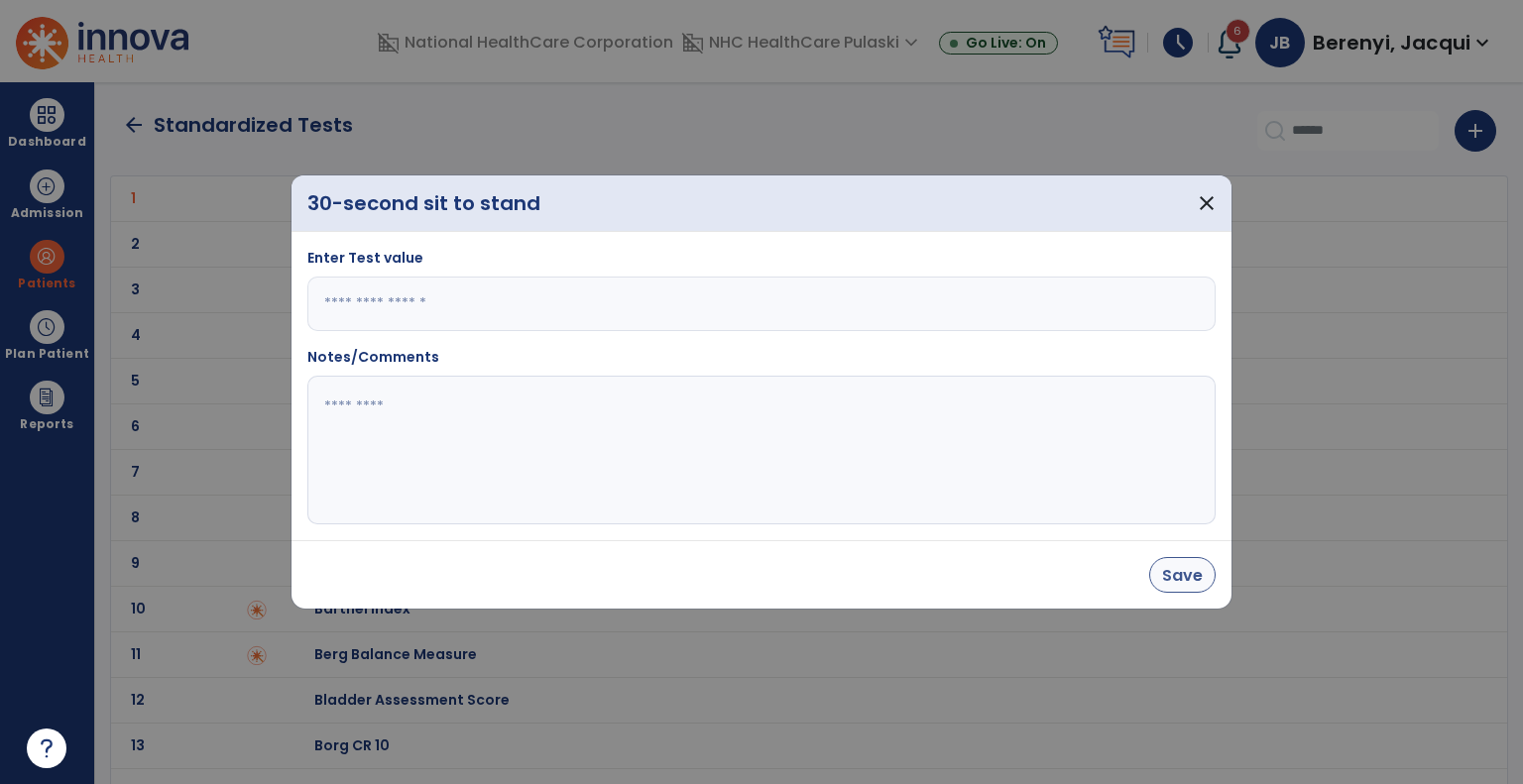 click on "Save" at bounding box center [1182, 575] 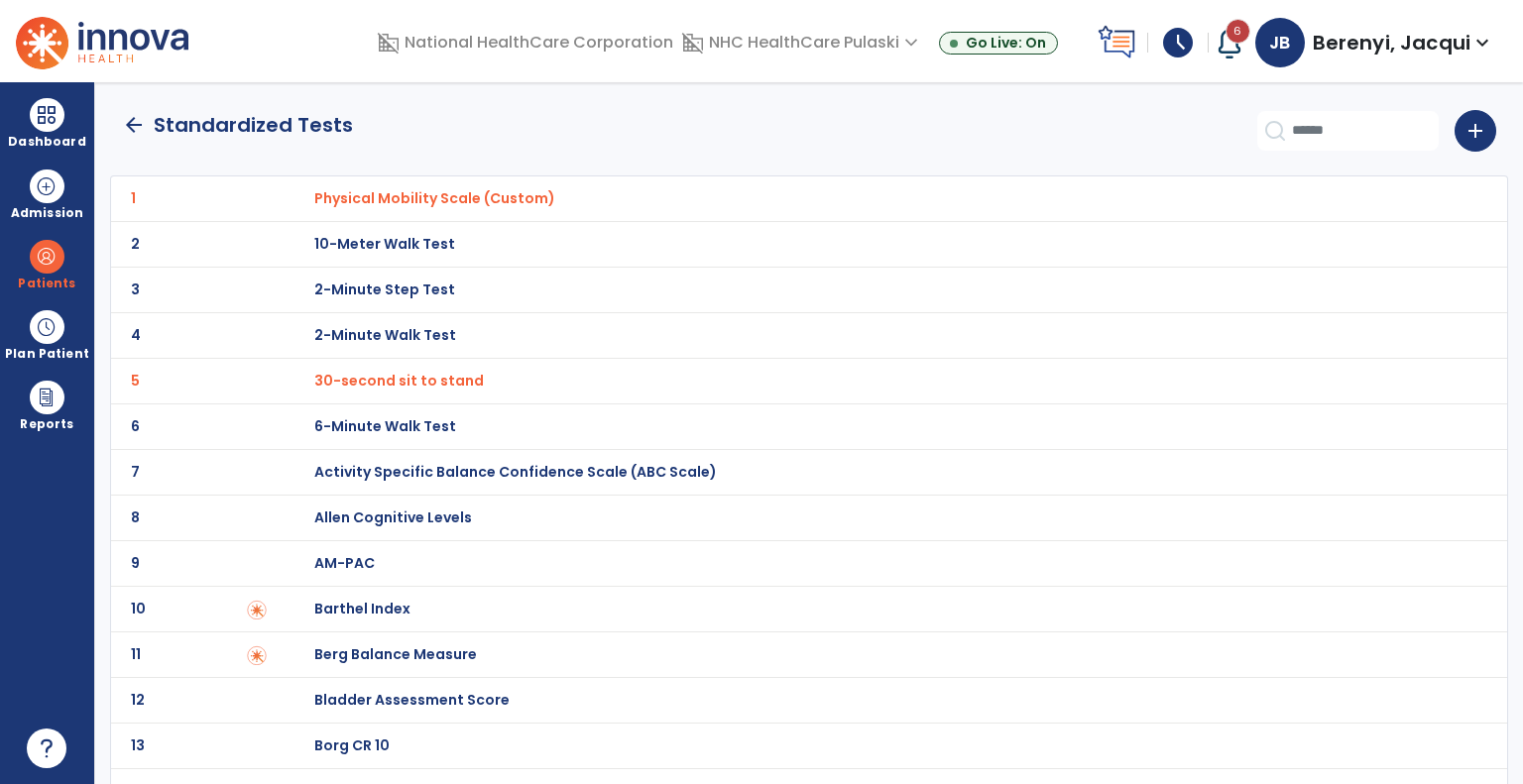 click on "arrow_back" 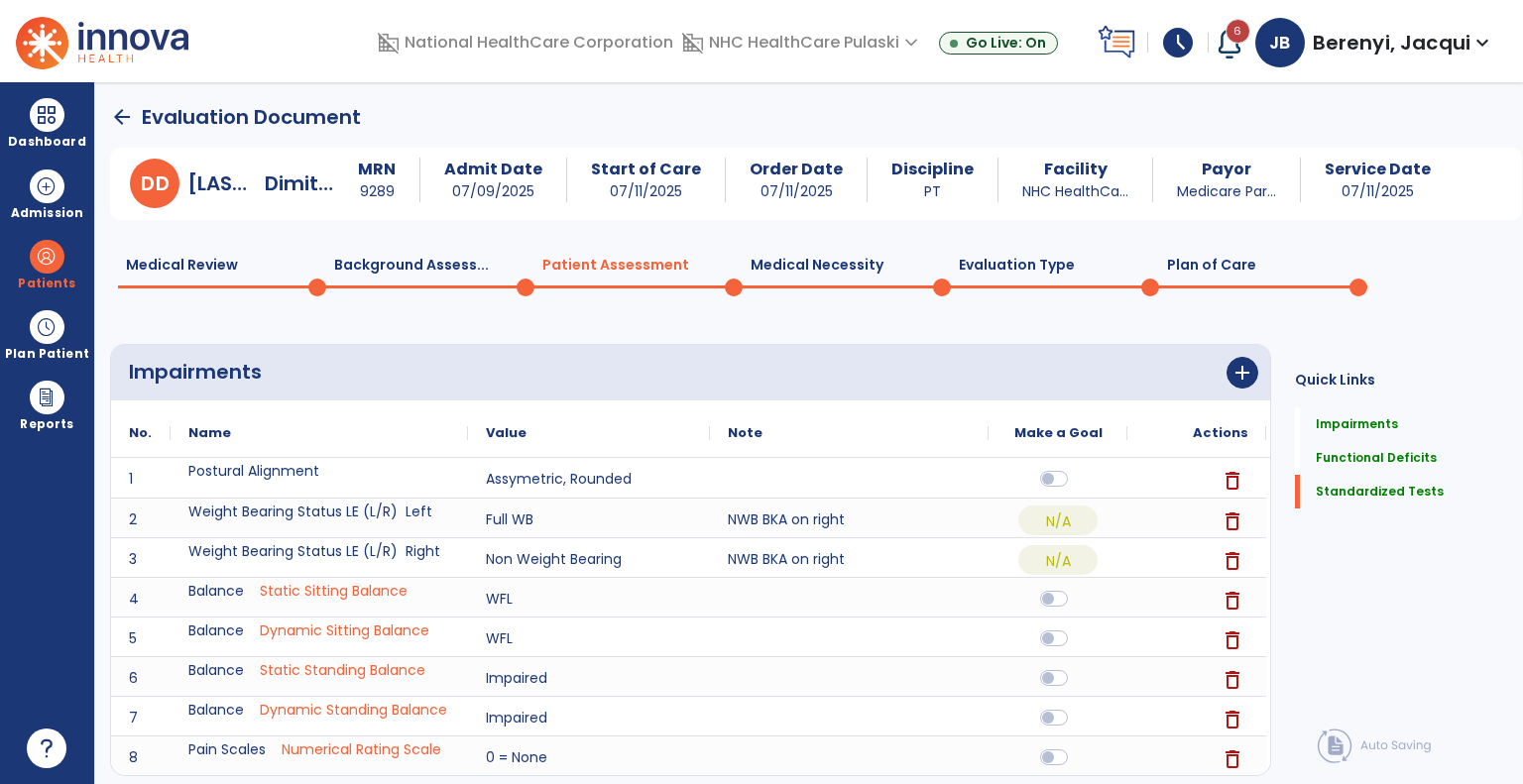 scroll, scrollTop: 0, scrollLeft: 0, axis: both 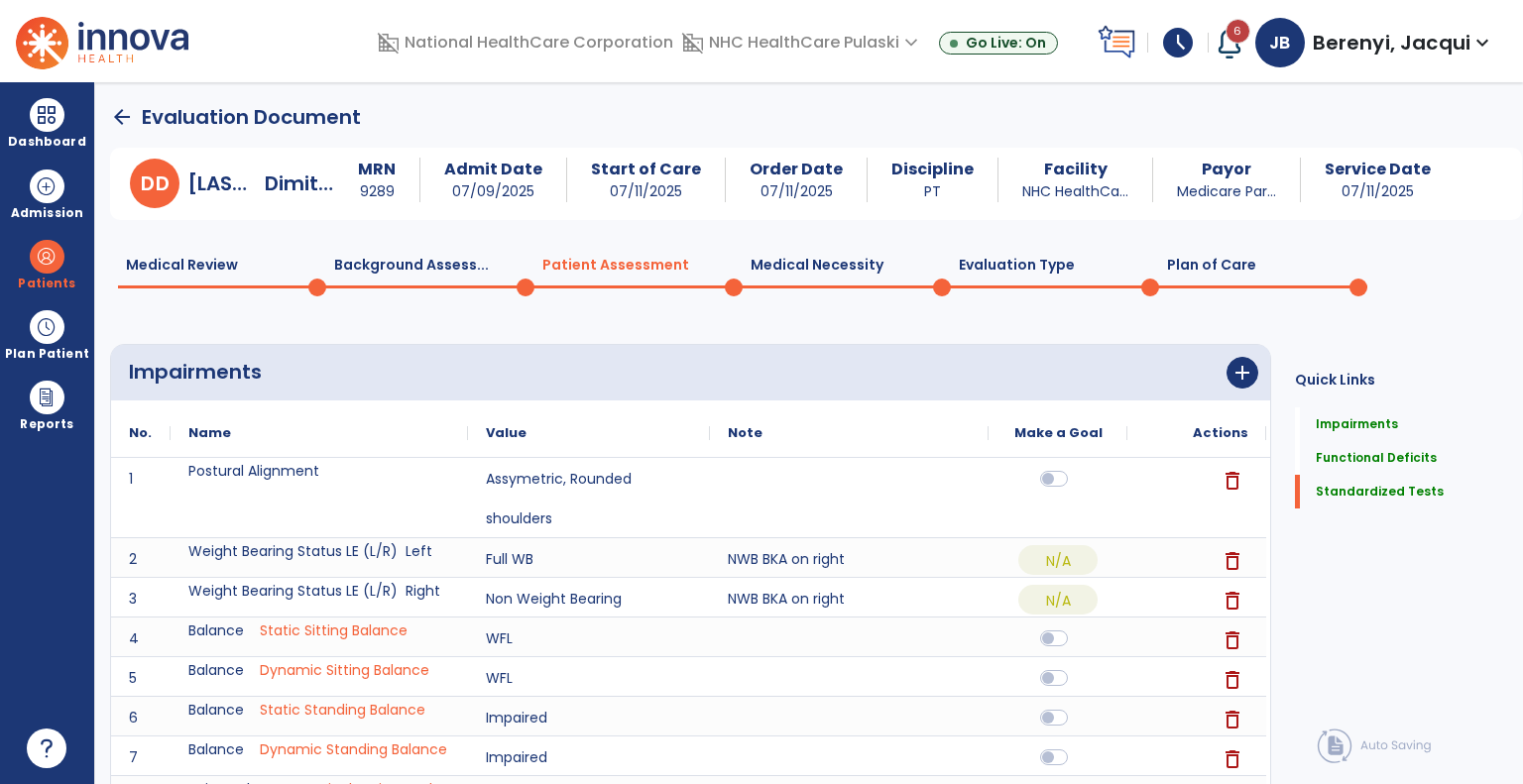 click on "Medical Necessity  0" 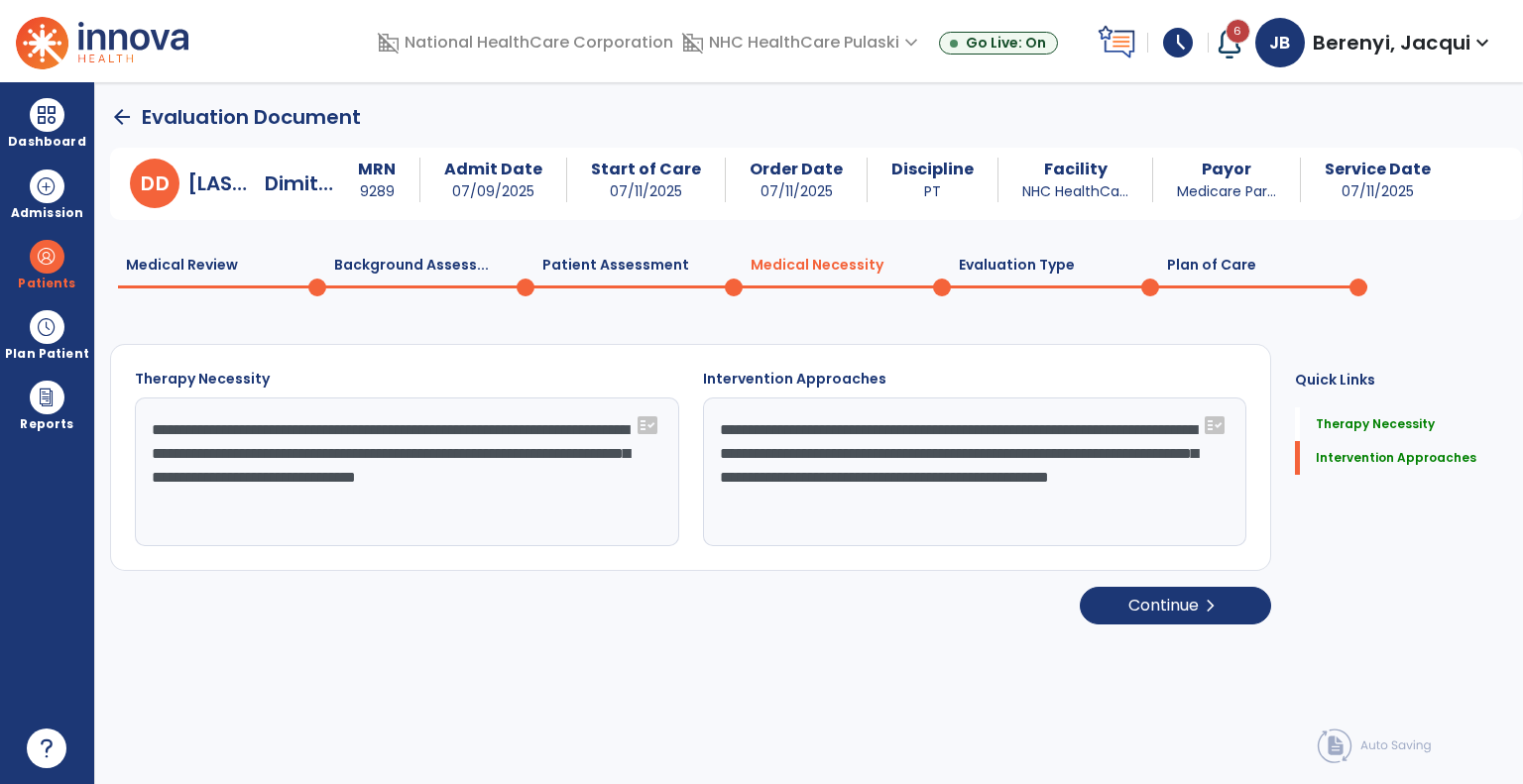 click 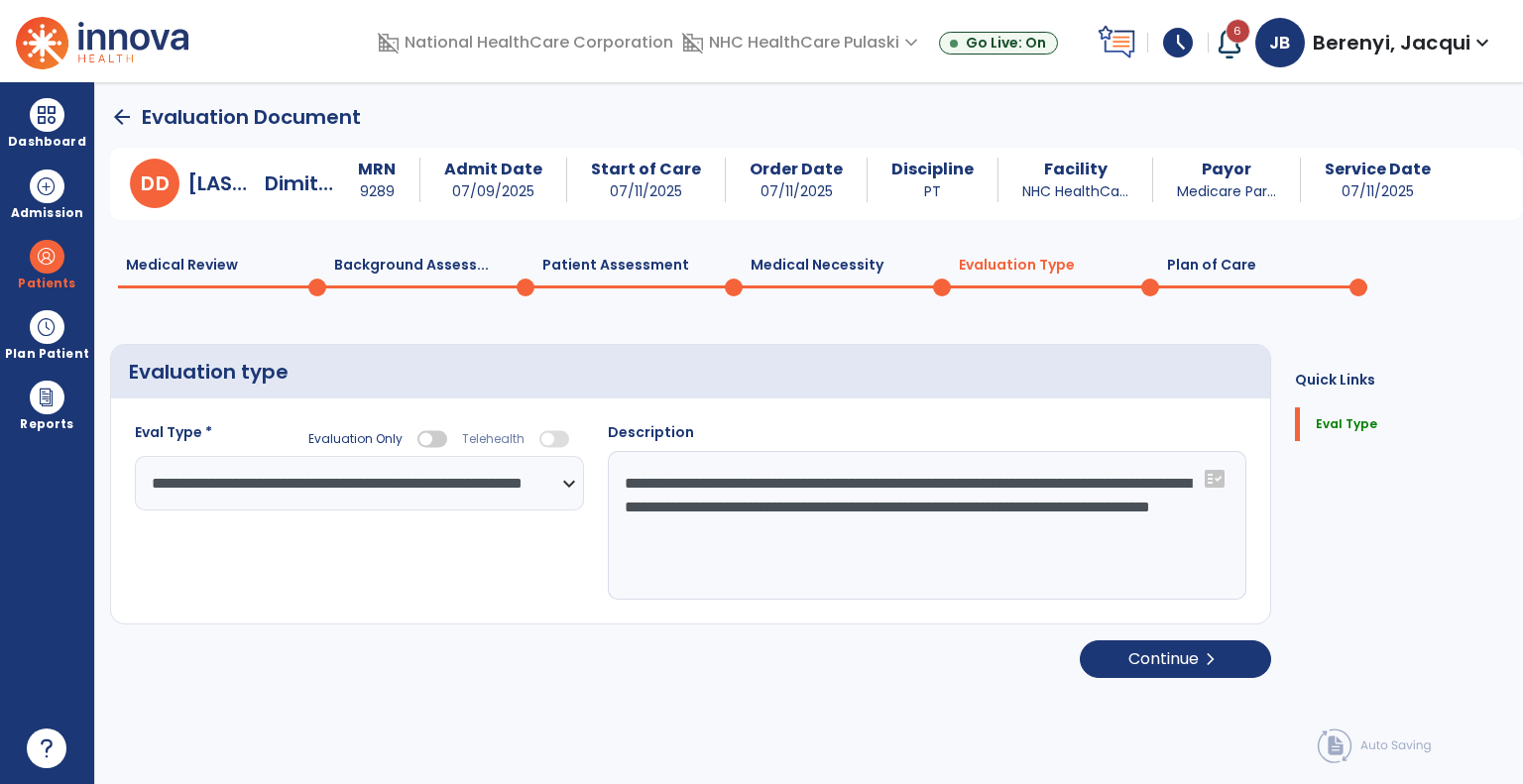 click on "Plan of Care  0" 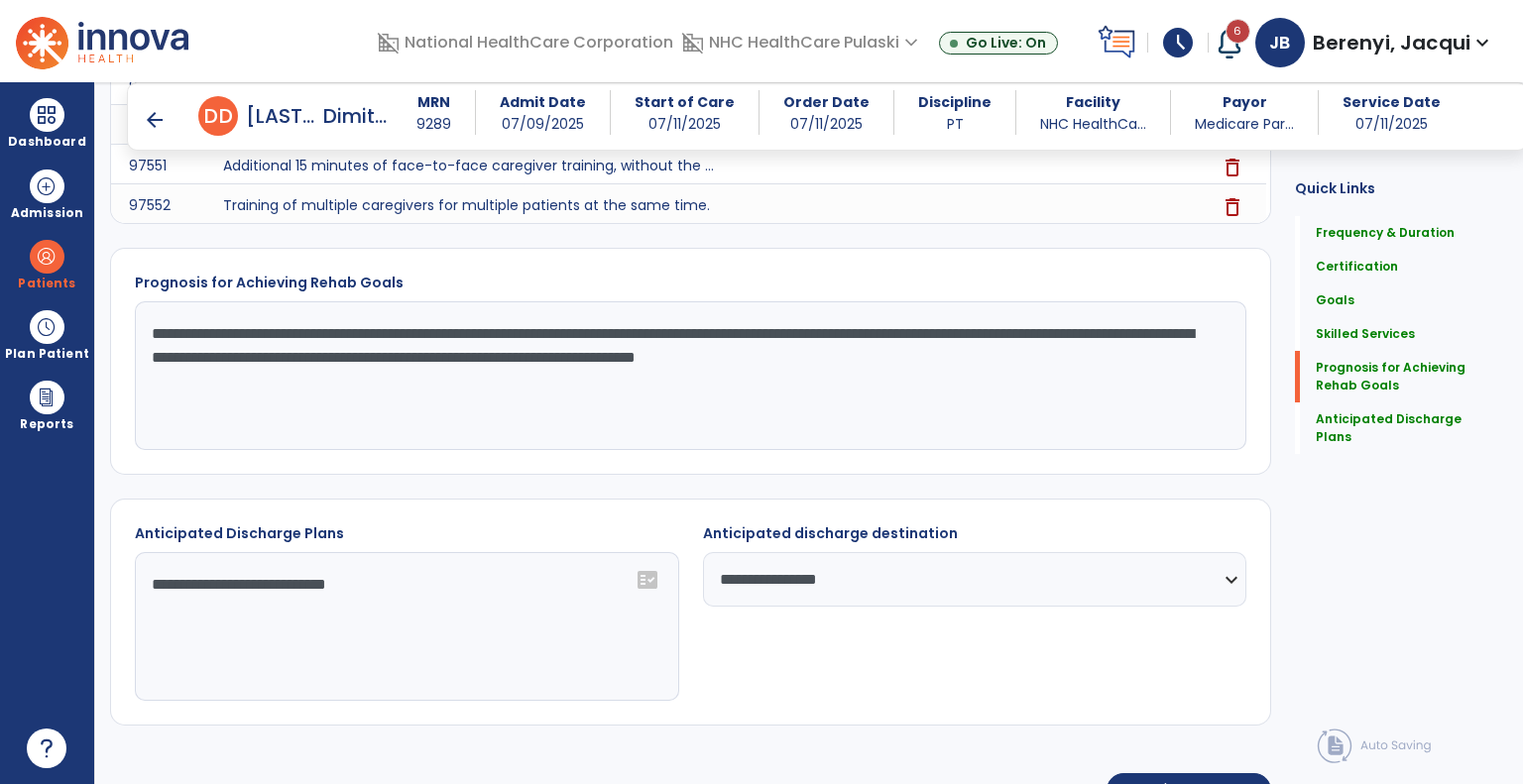 scroll, scrollTop: 1927, scrollLeft: 0, axis: vertical 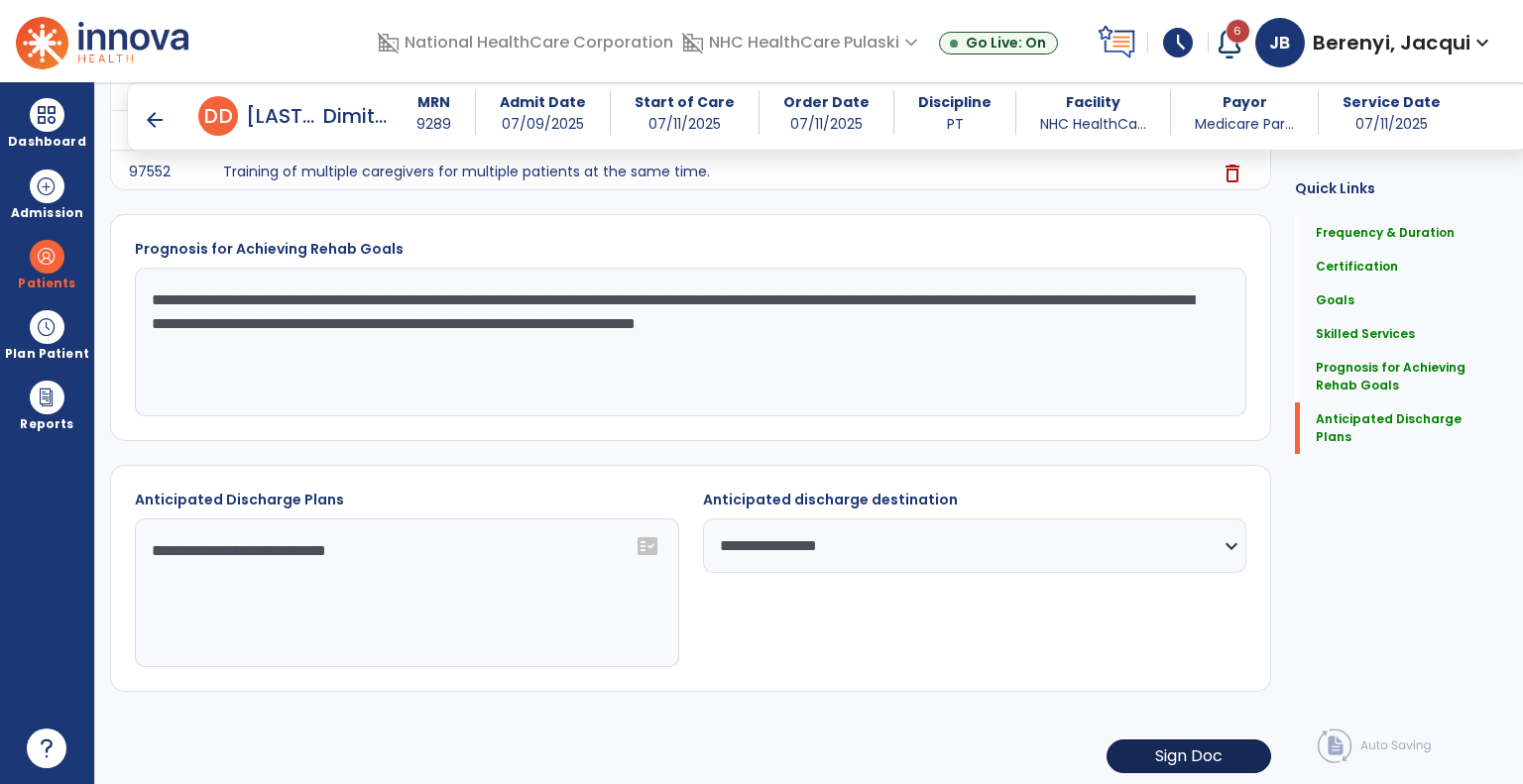 click on "Sign Doc" 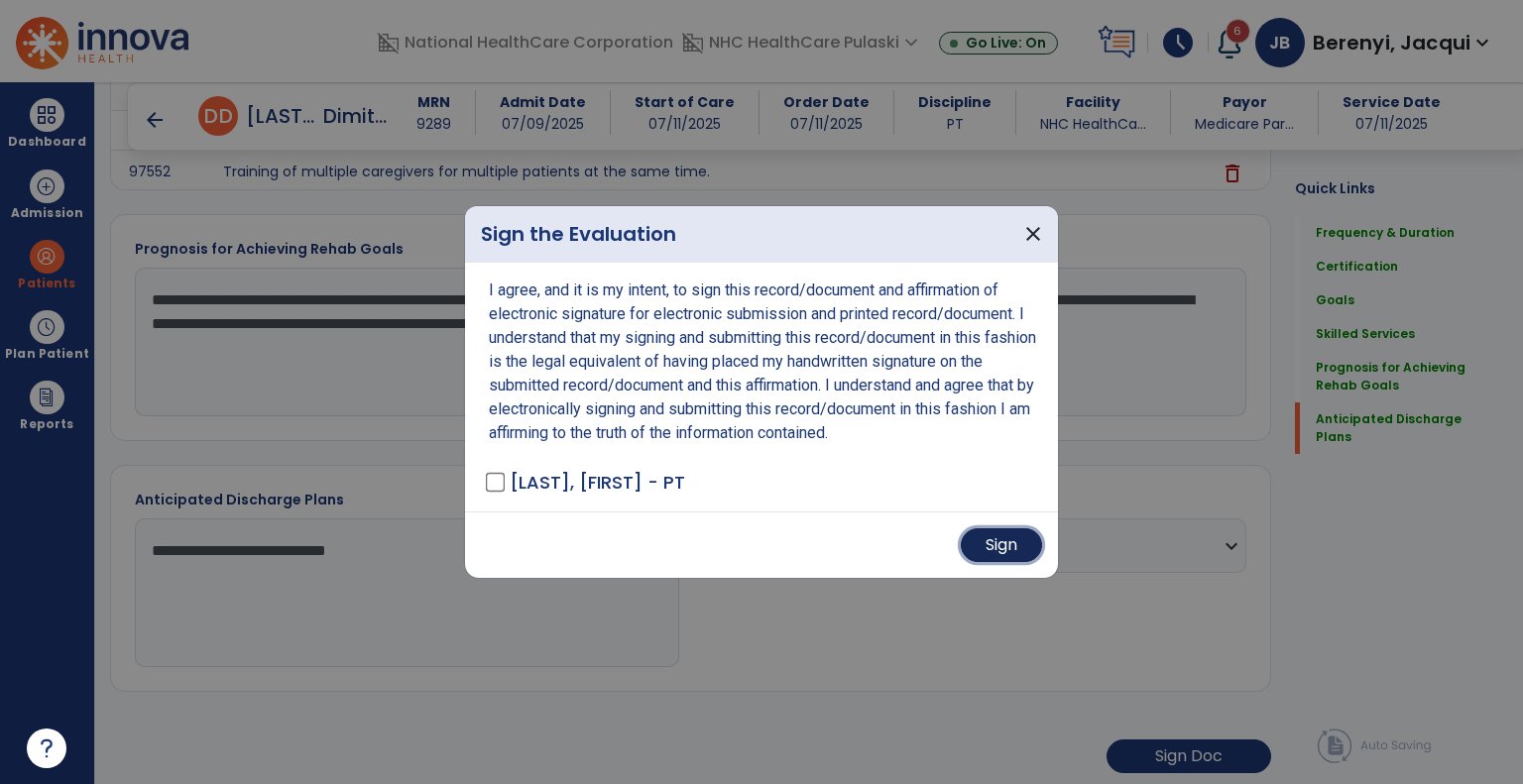 click on "Sign" at bounding box center [1001, 545] 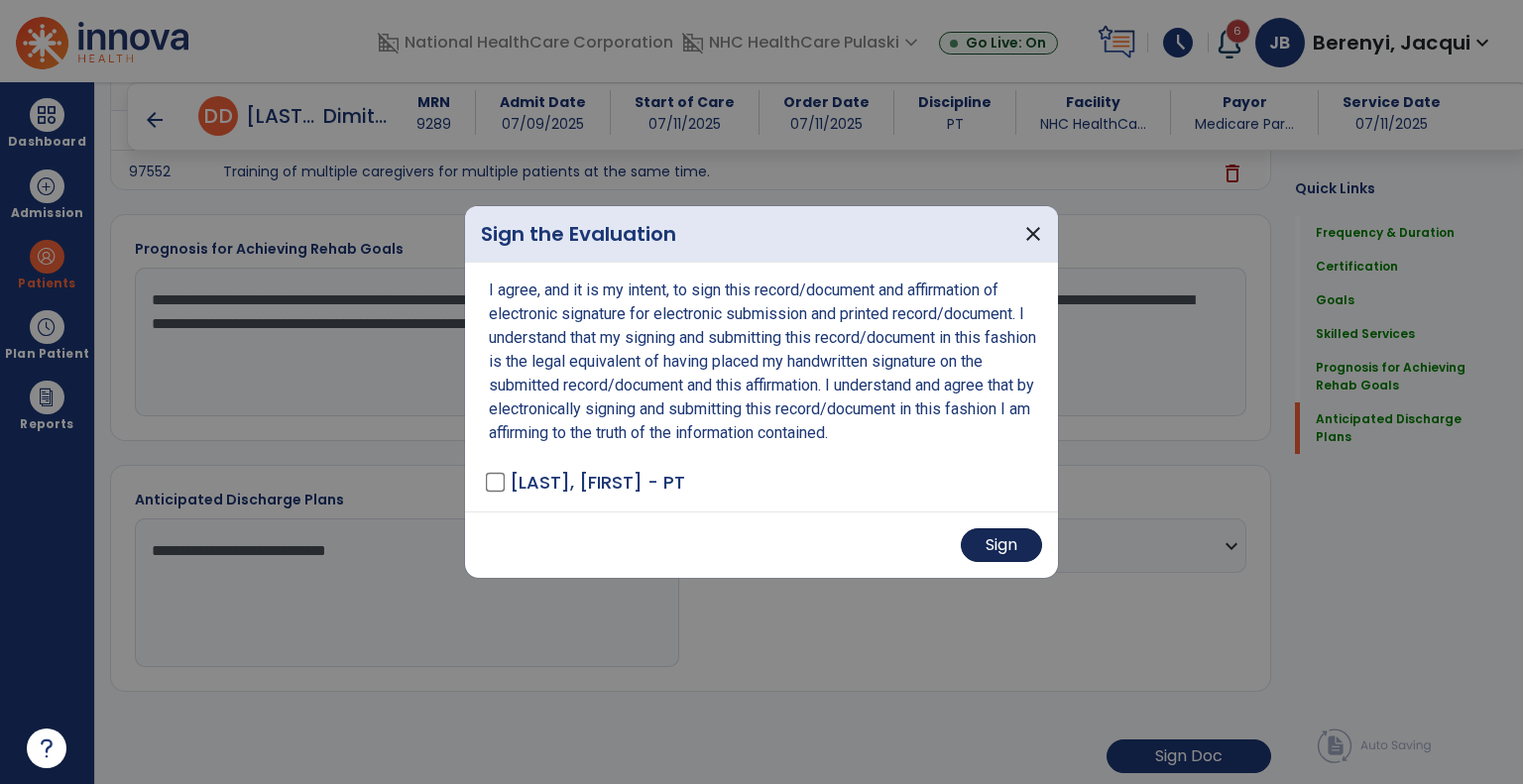 scroll, scrollTop: 1926, scrollLeft: 0, axis: vertical 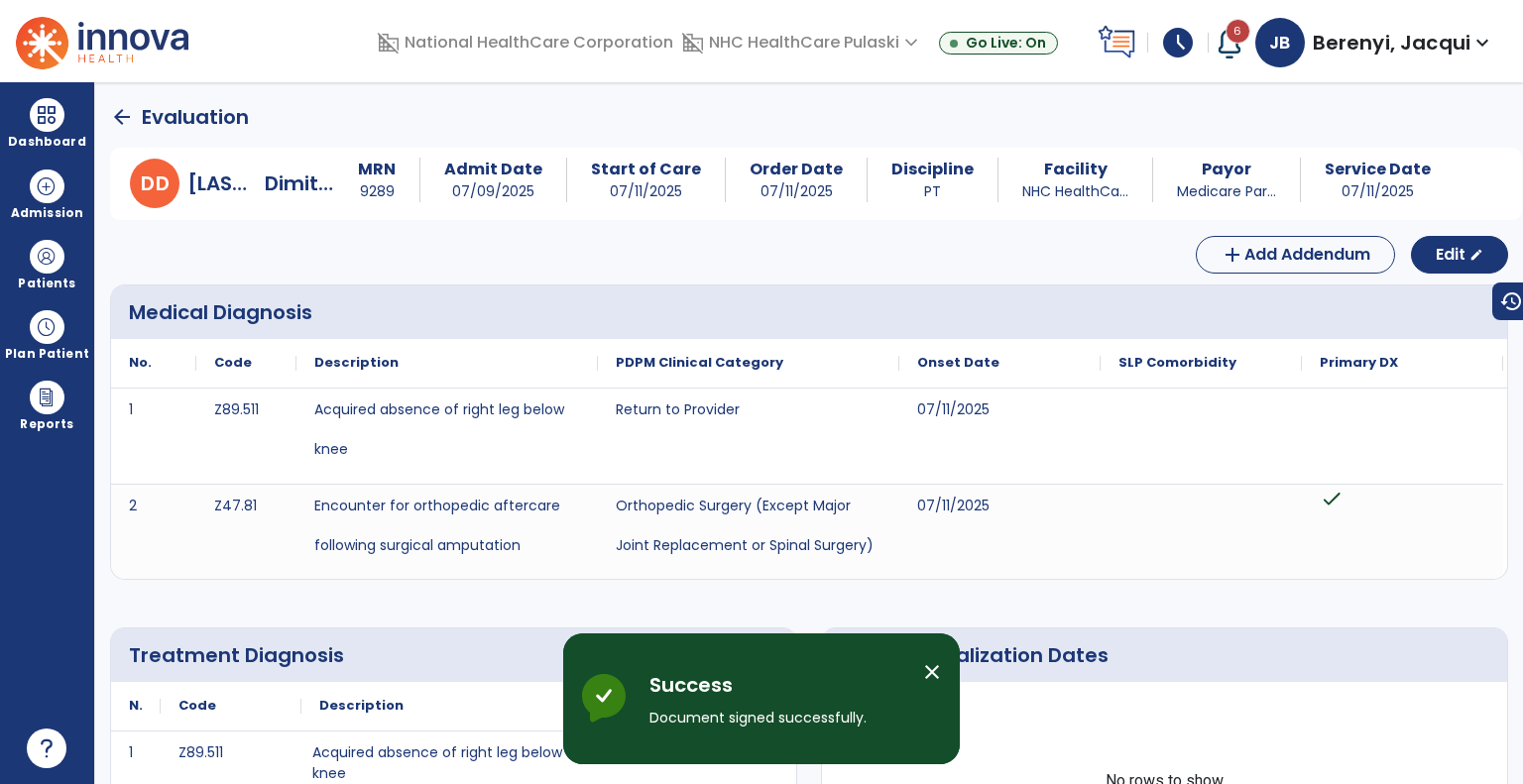 click on "arrow_back" 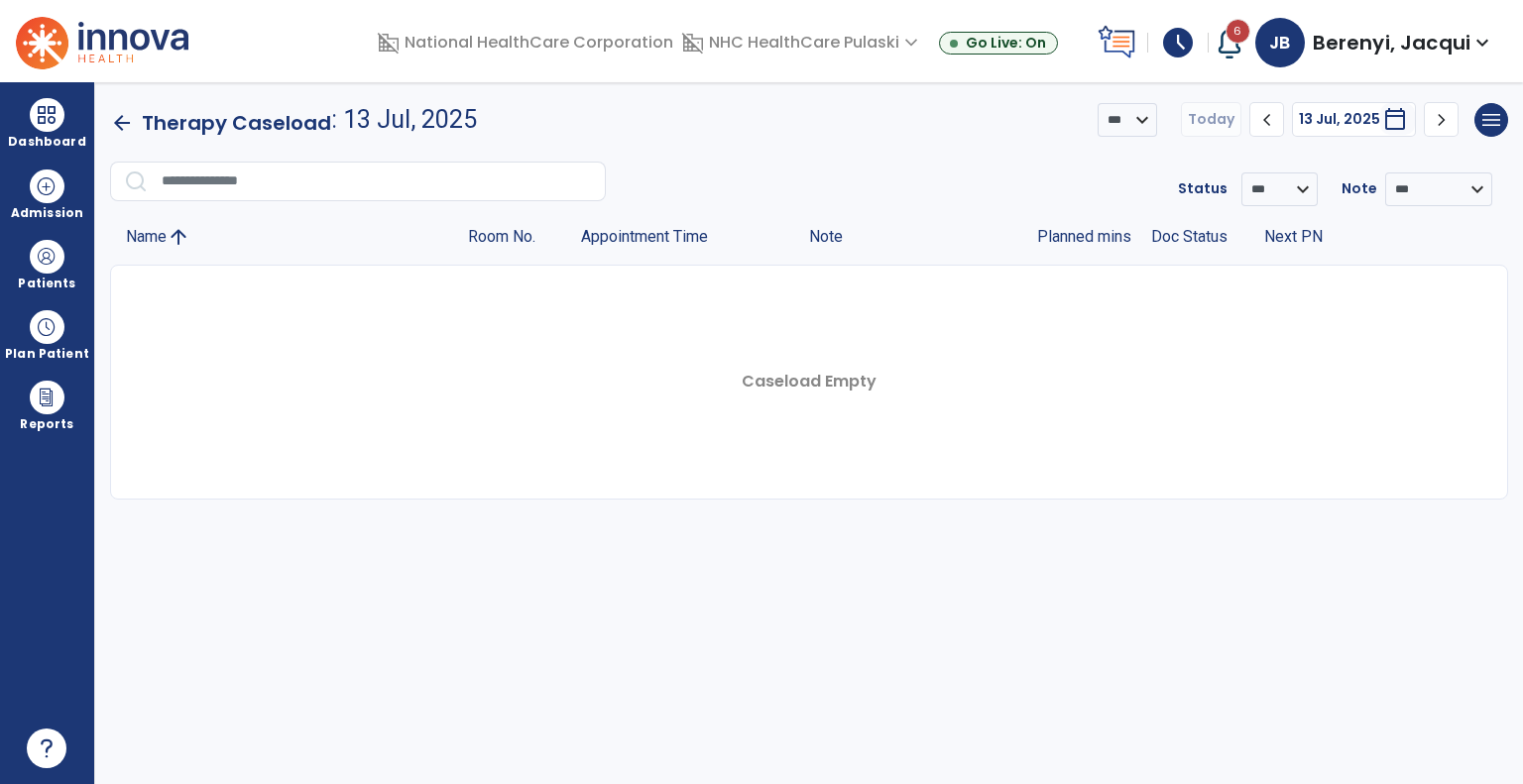 click on "arrow_back" 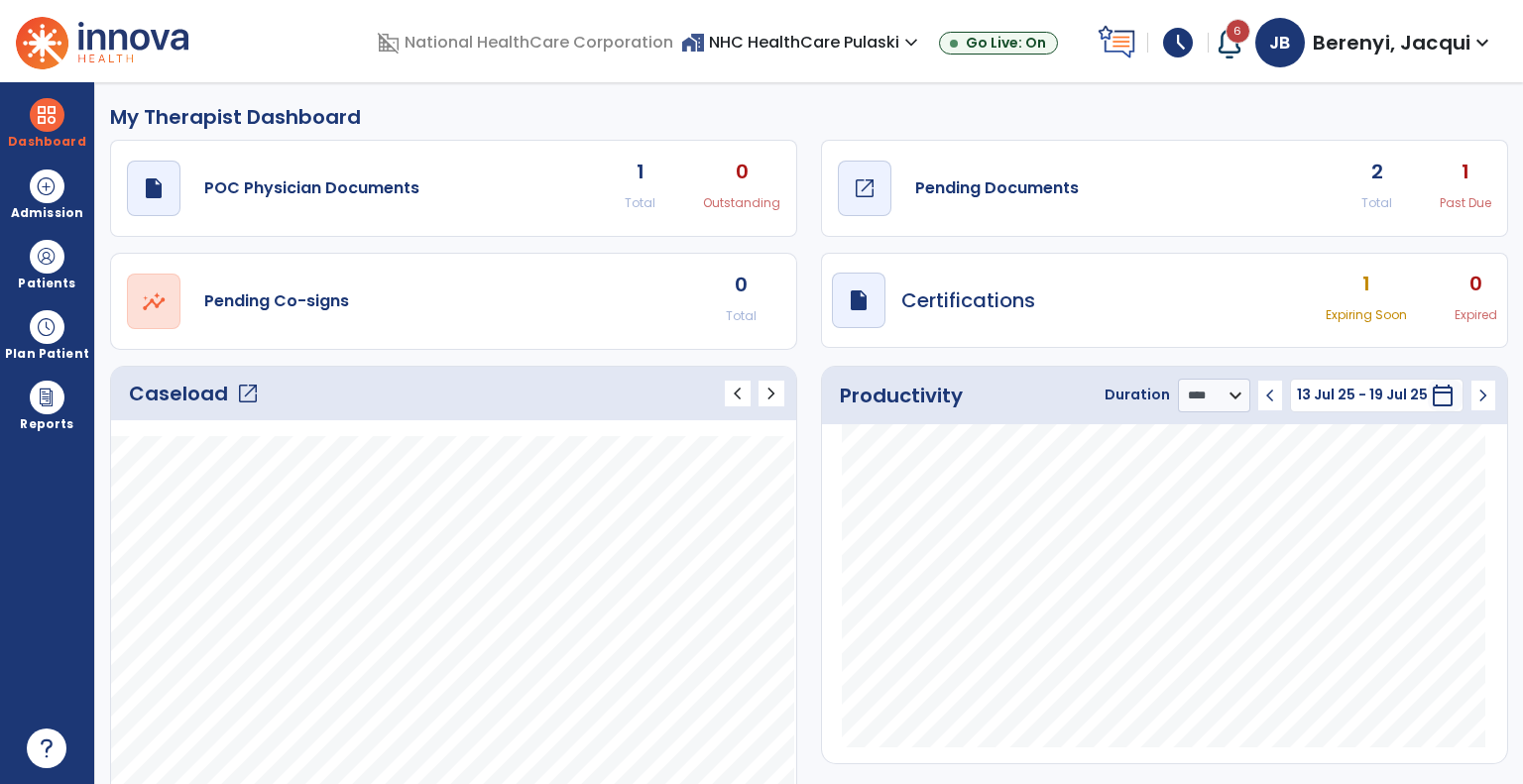 click on "open_in_new" 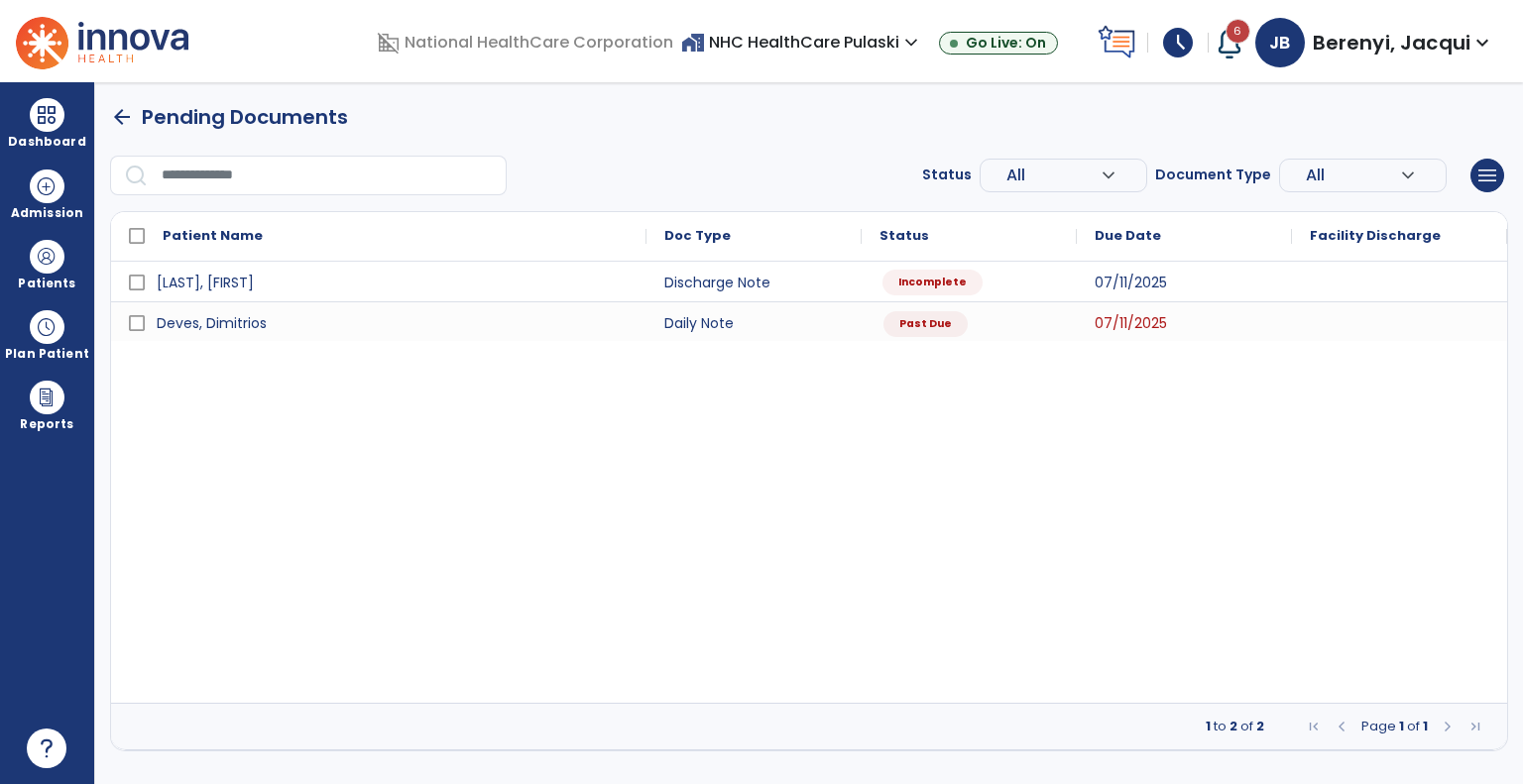 click on "Incomplete" at bounding box center [932, 282] 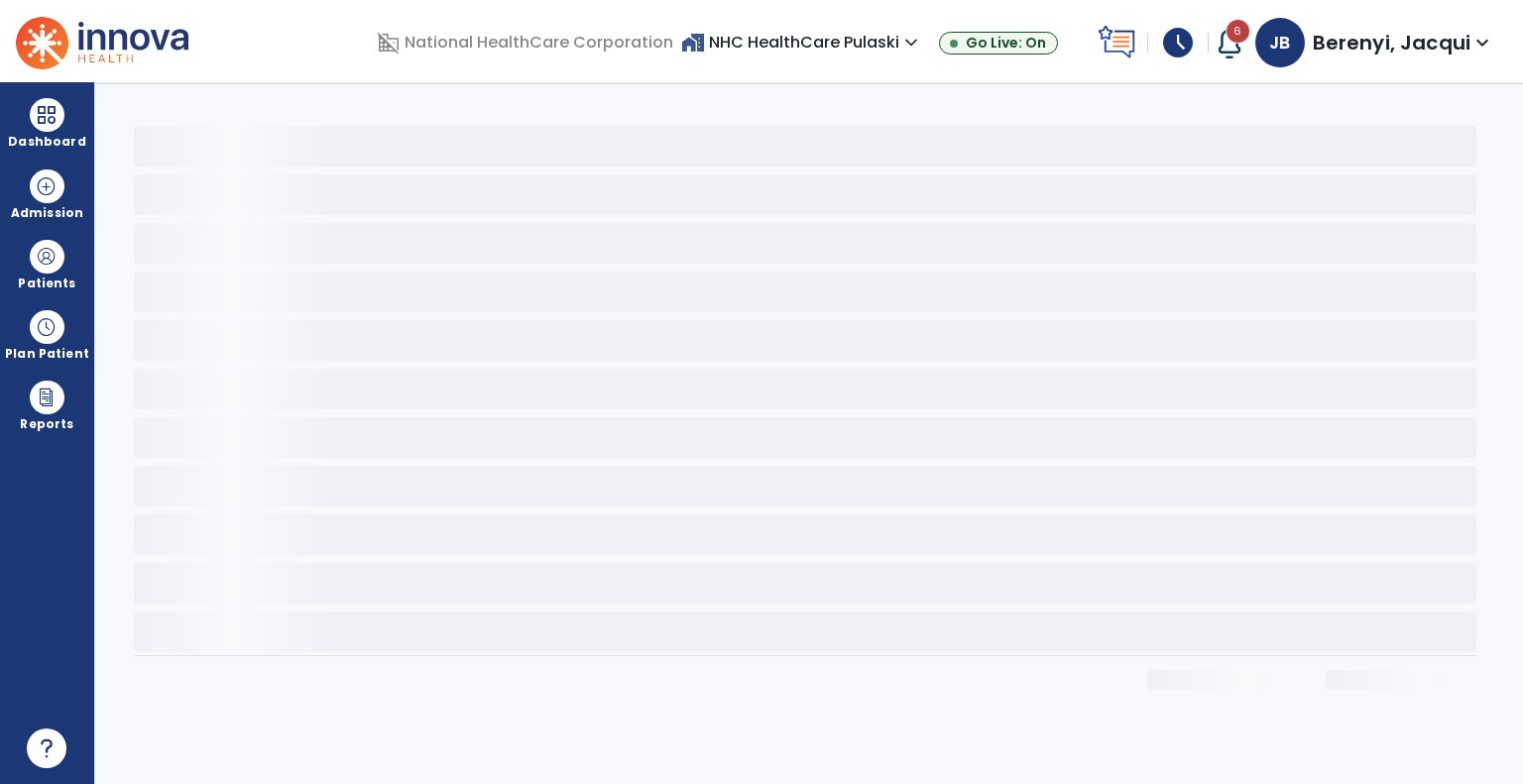 select on "***" 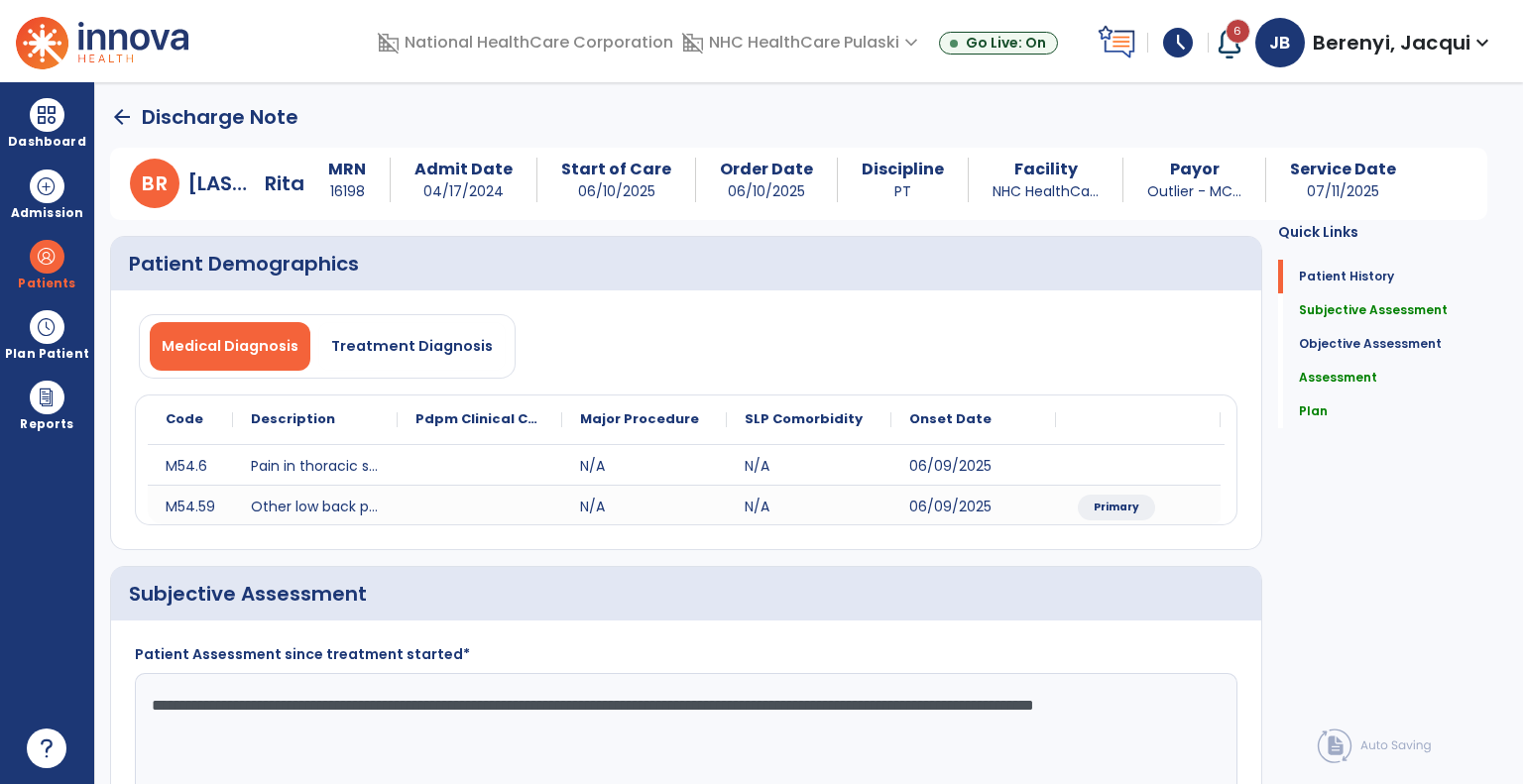 click on "arrow_back" 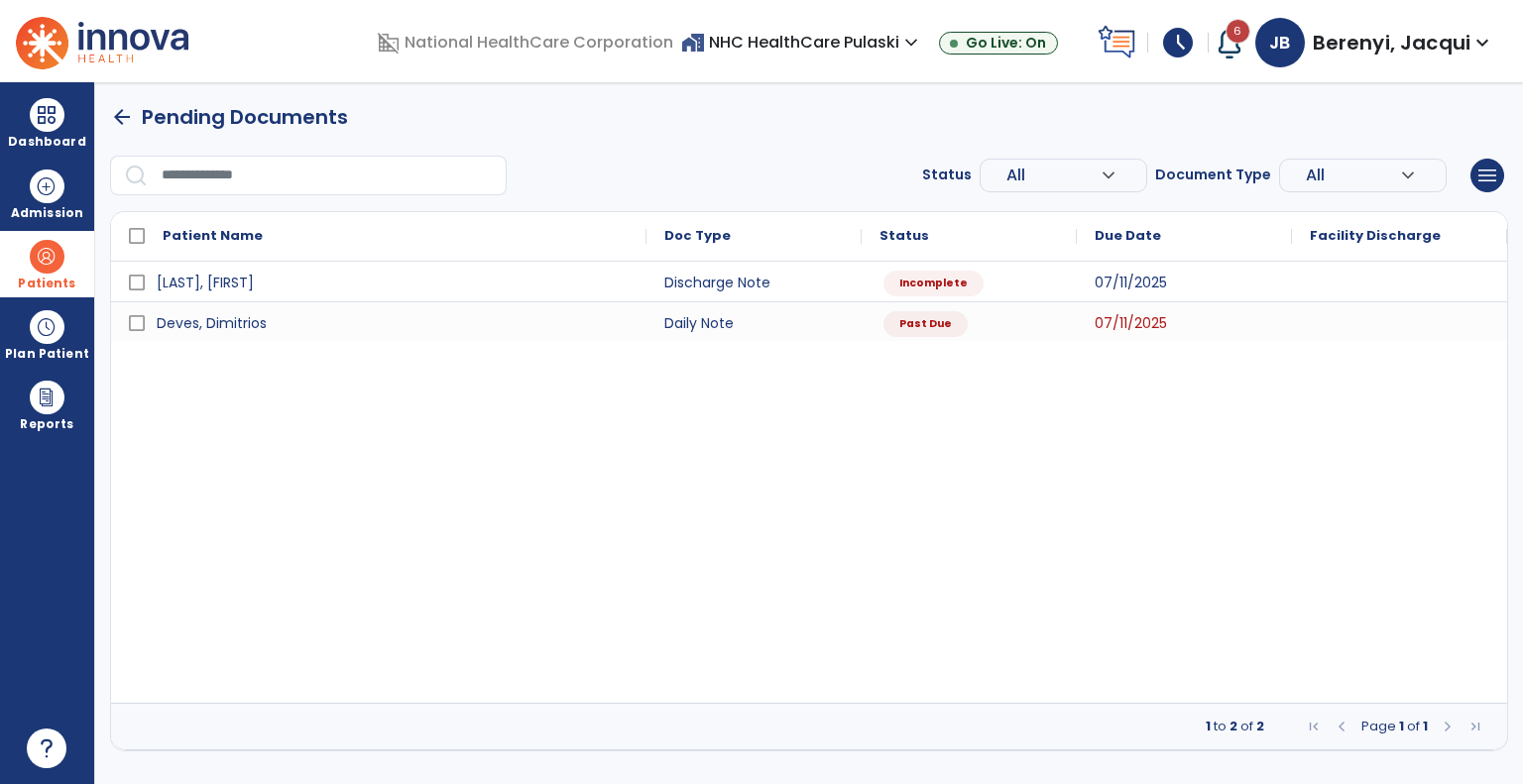 click on "Patients" at bounding box center (47, 283) 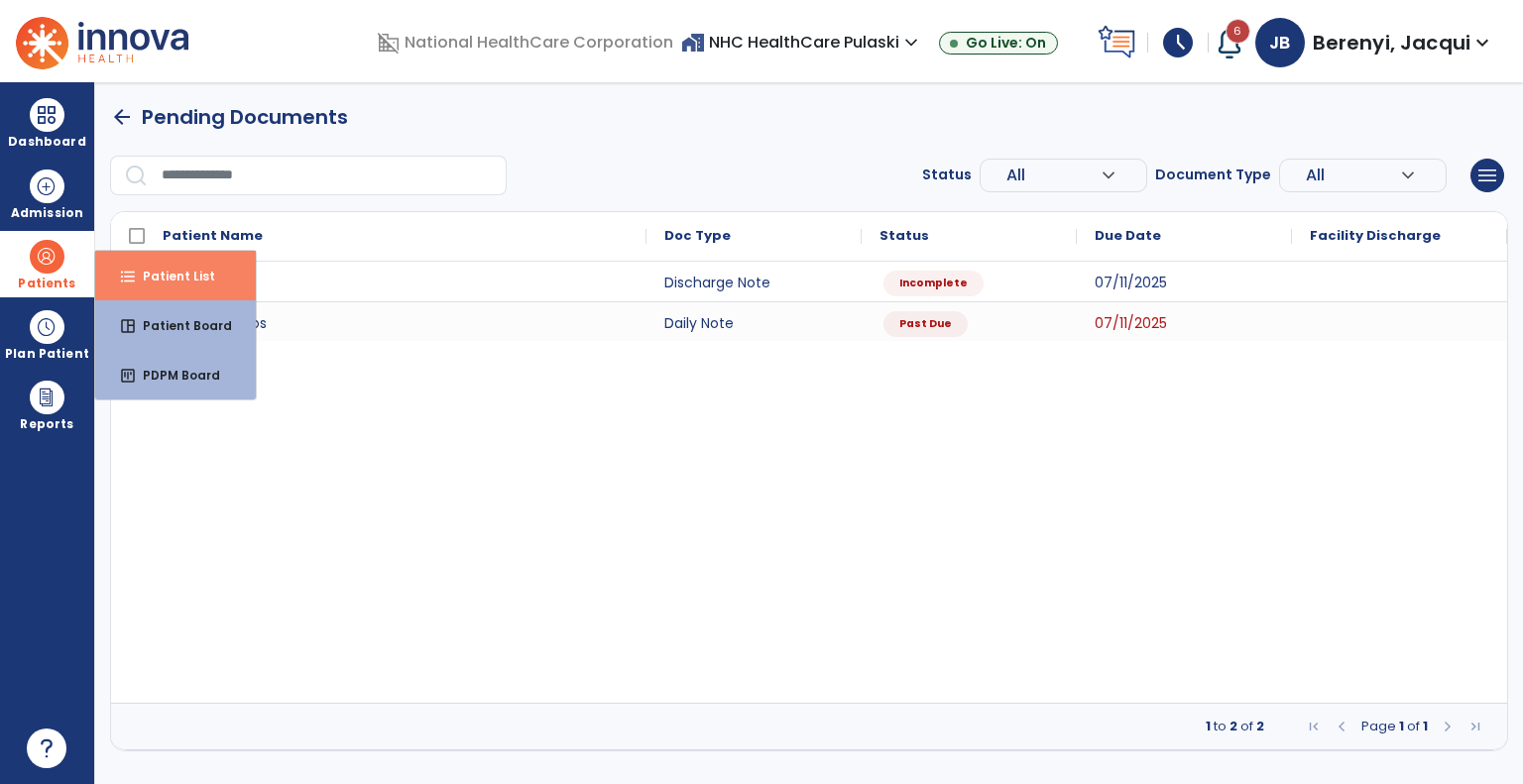 click on "format_list_bulleted  Patient List" at bounding box center [176, 276] 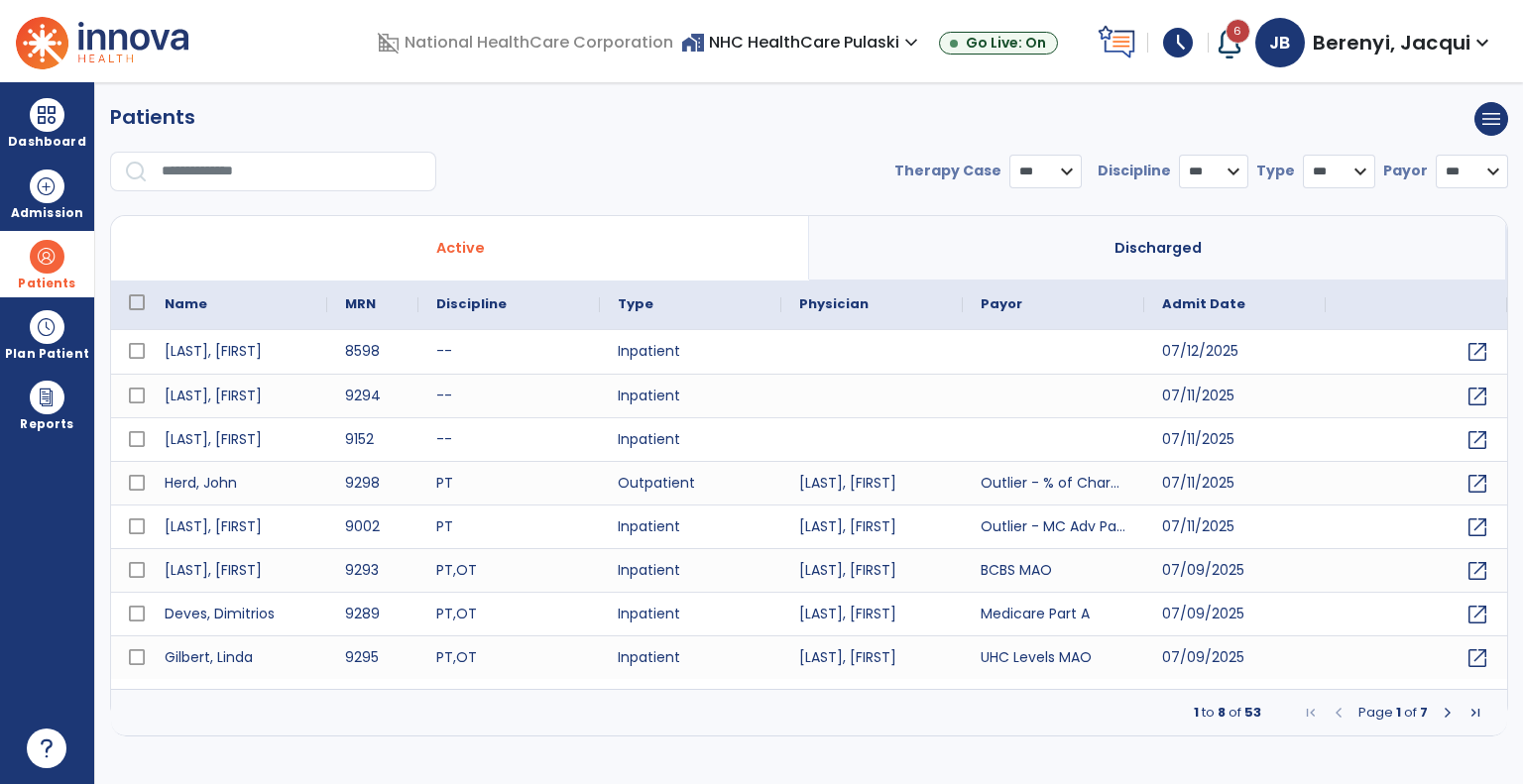 select on "***" 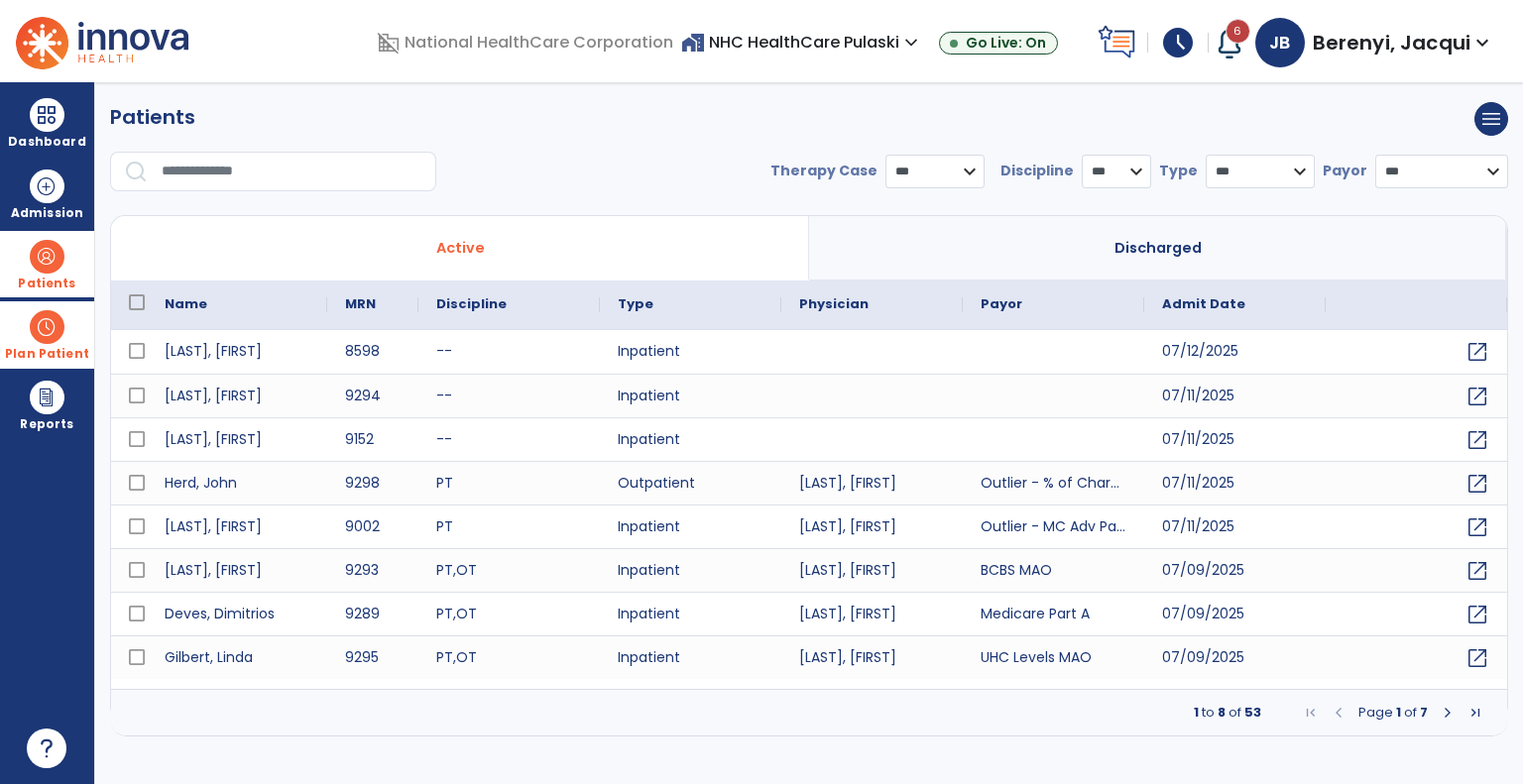 click at bounding box center [47, 327] 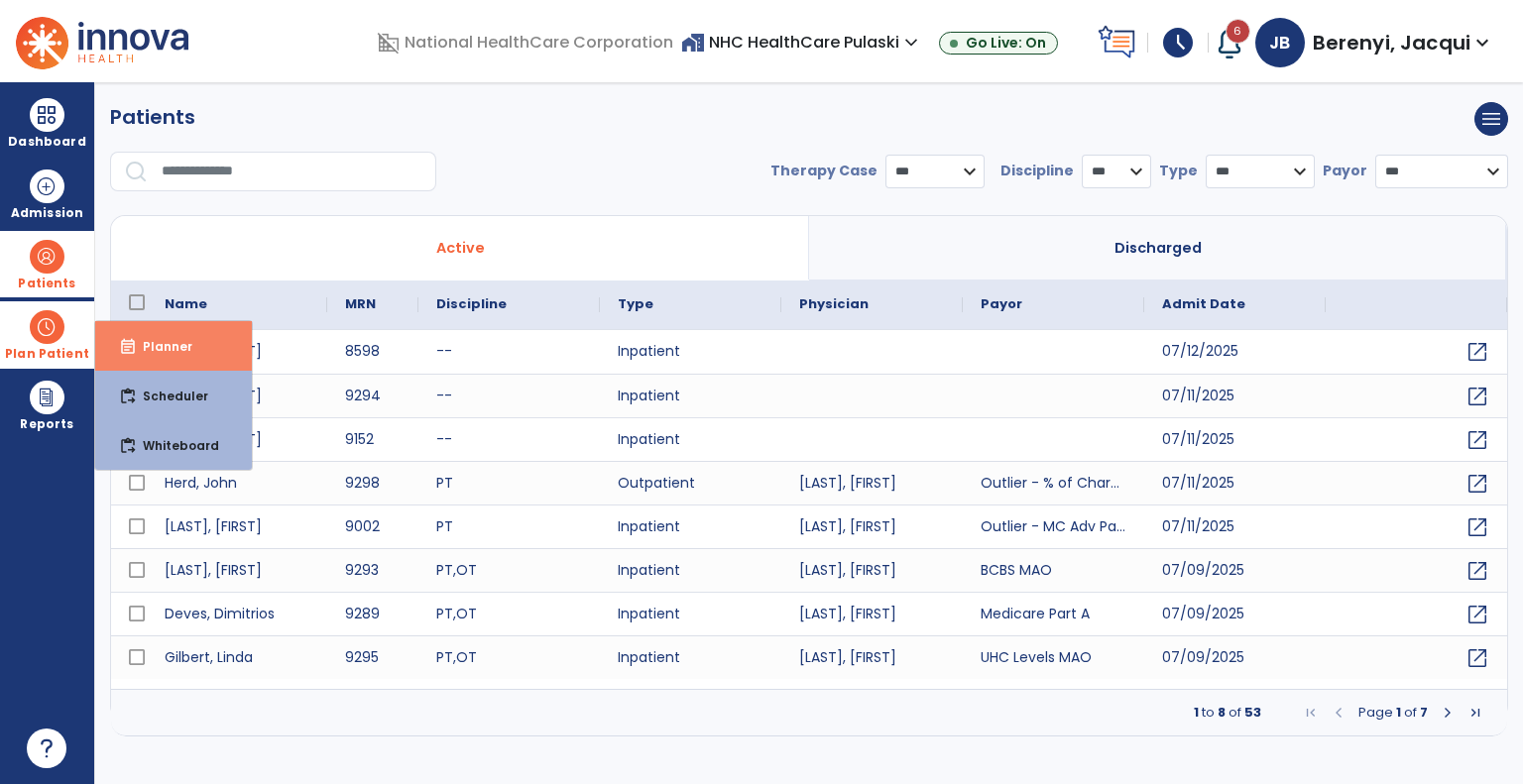 click on "event_note  Planner" at bounding box center [174, 346] 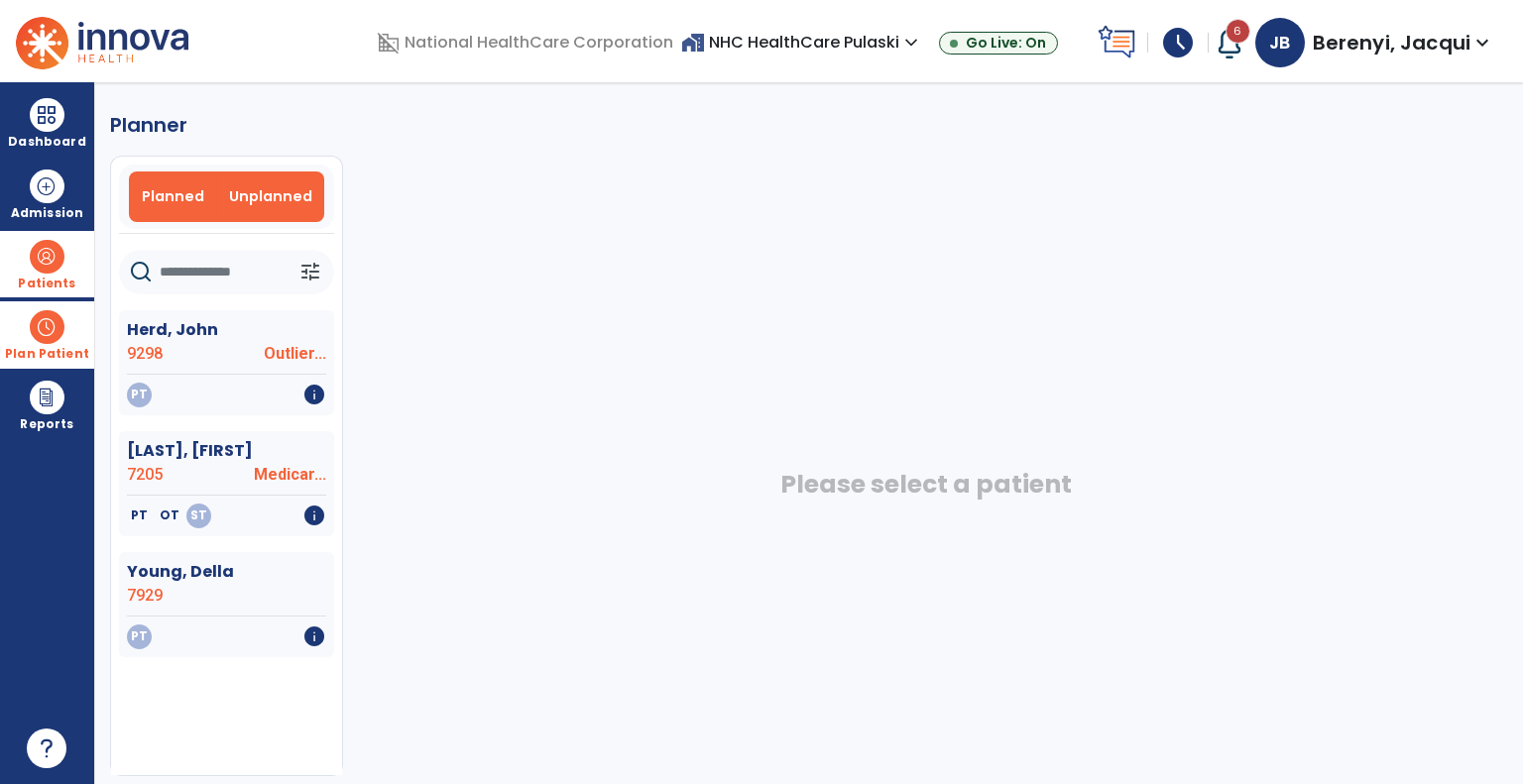click on "Planned" at bounding box center [173, 196] 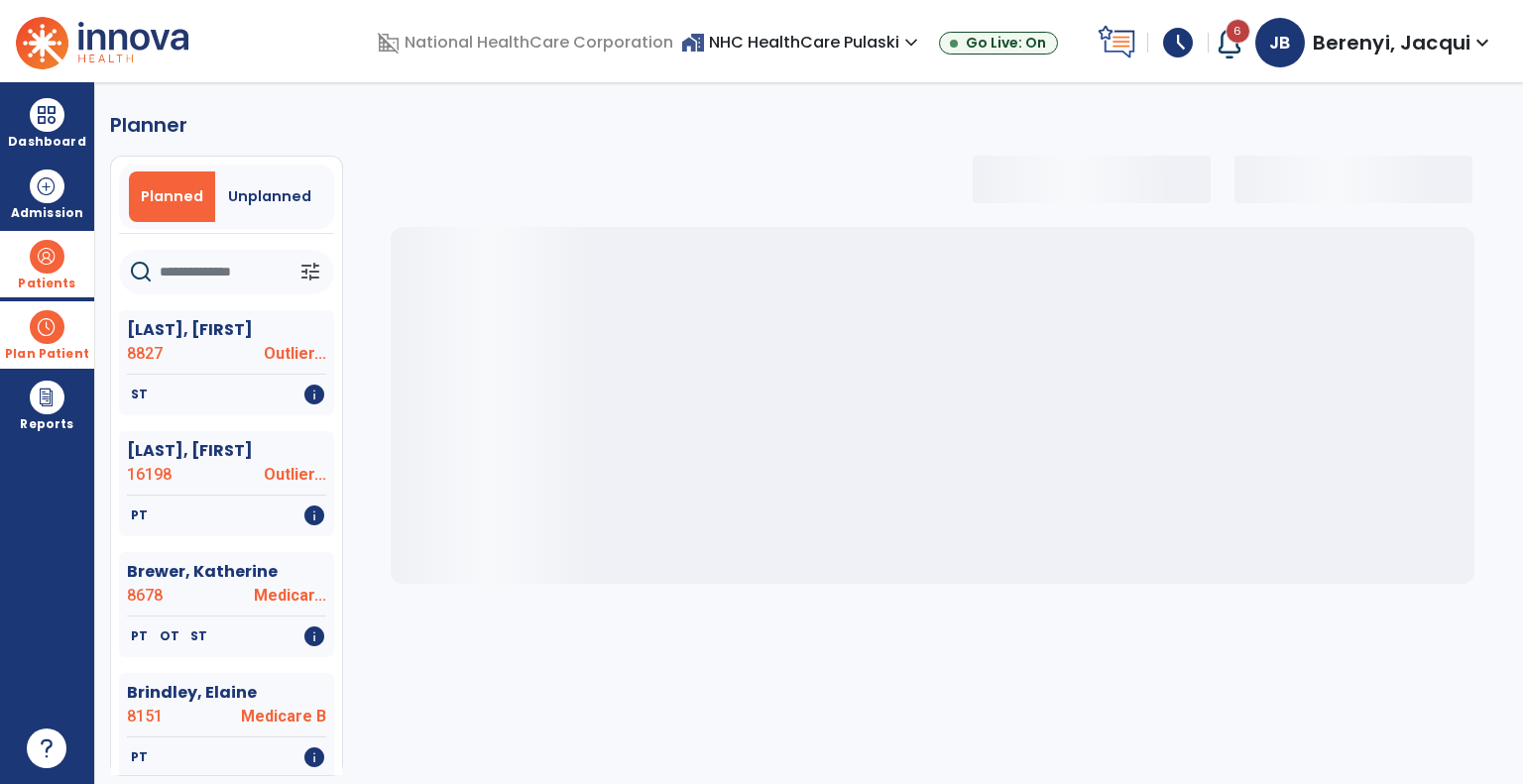 select on "***" 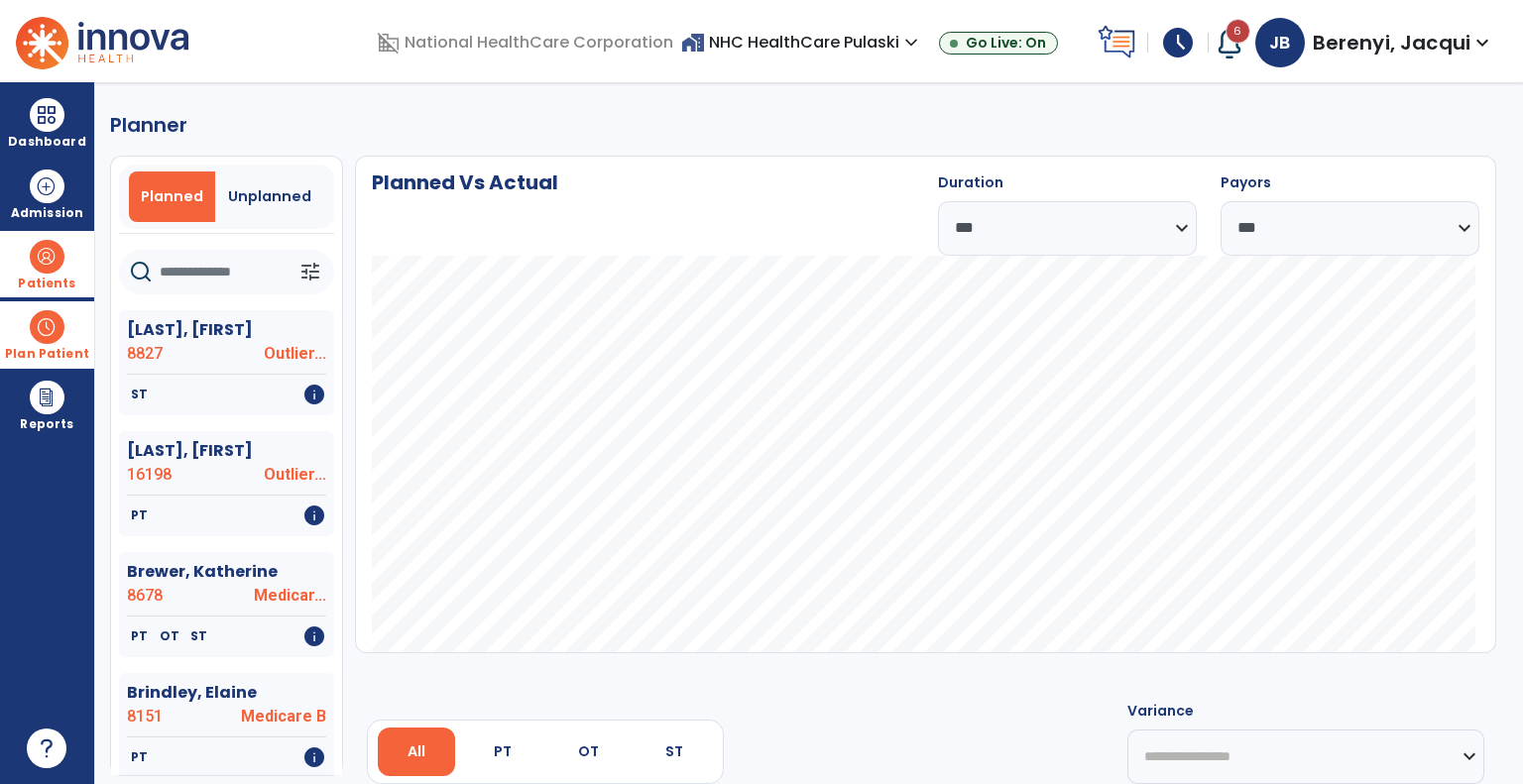 click at bounding box center (47, 257) 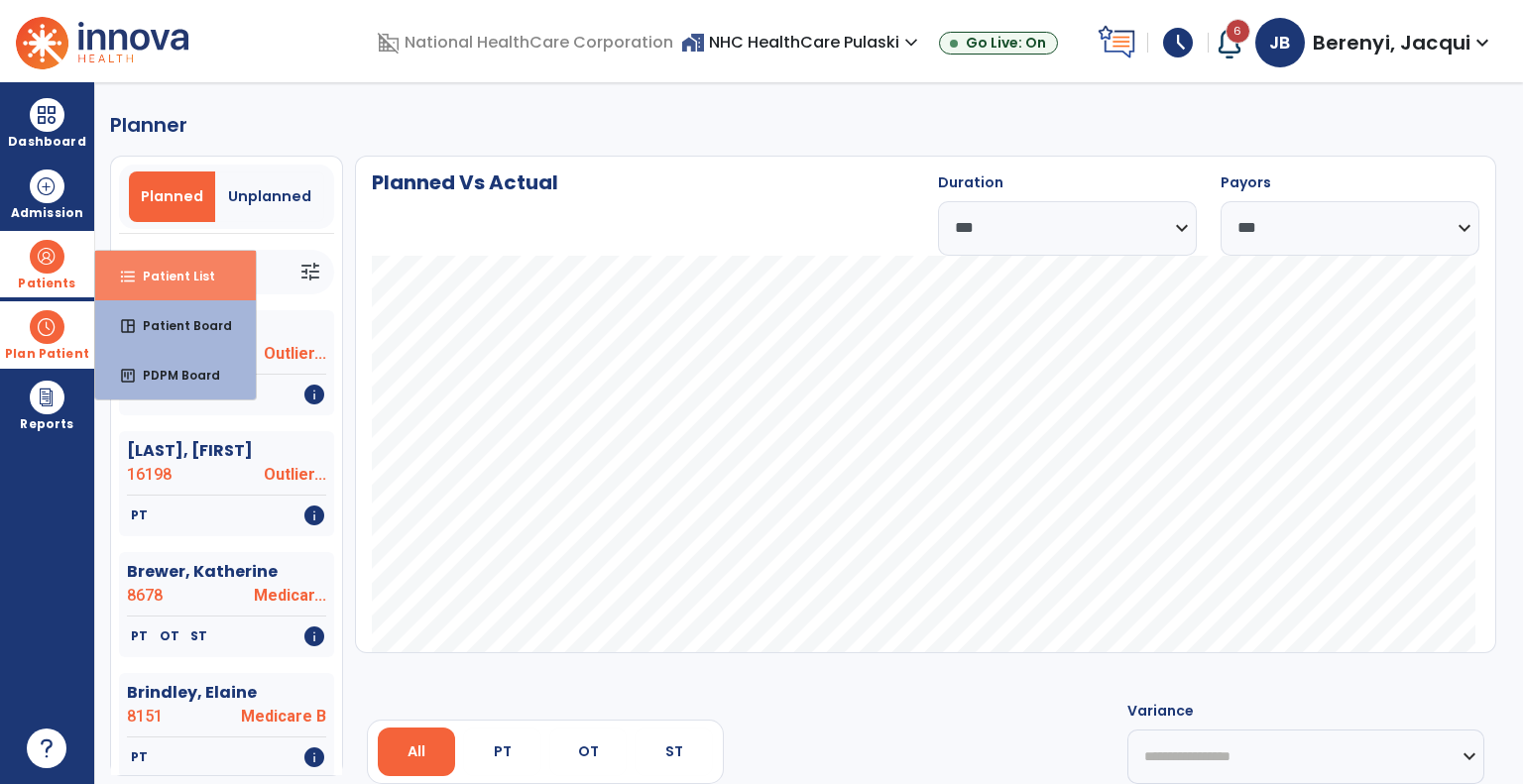 click on "Patient List" at bounding box center (171, 276) 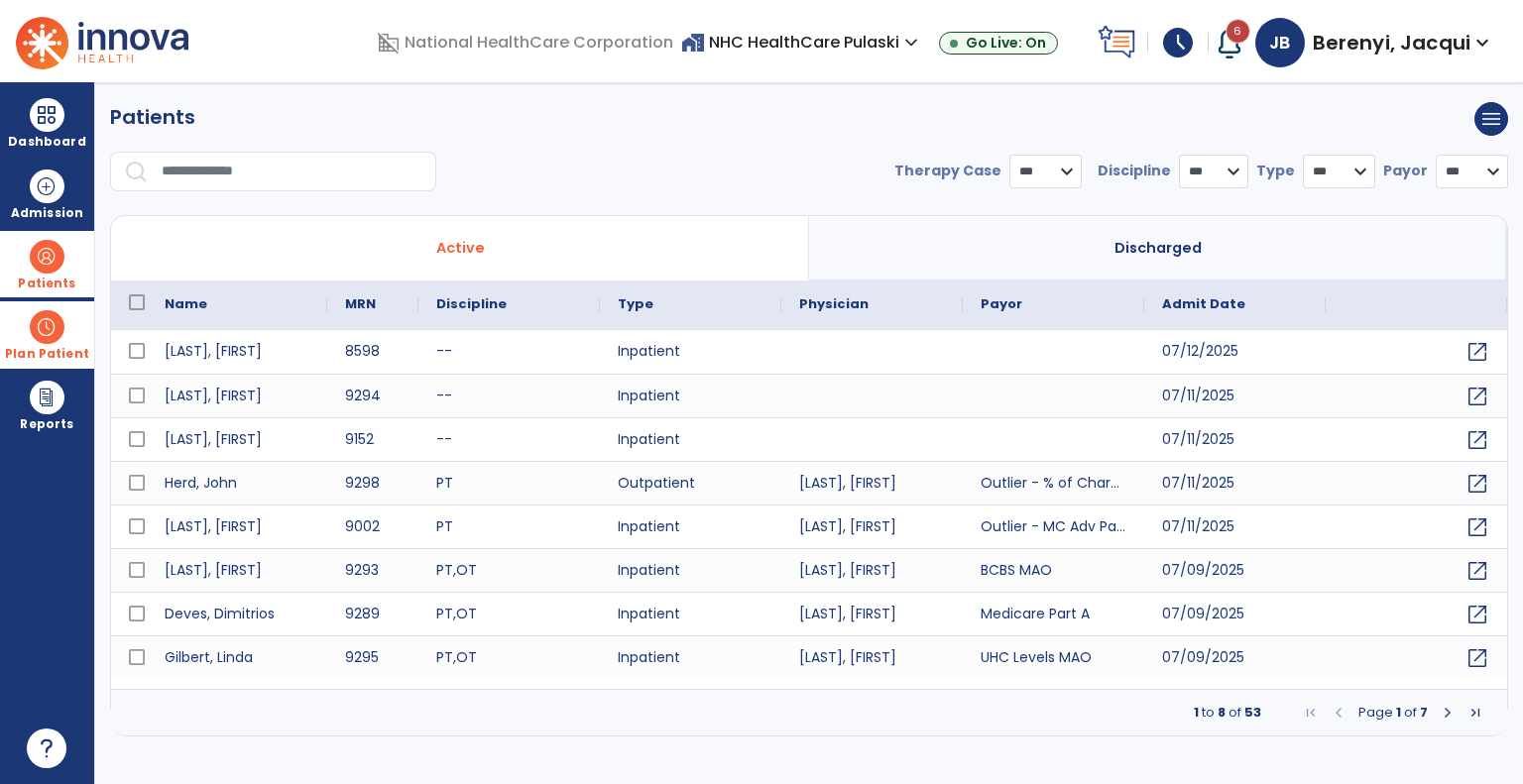 click at bounding box center [292, 171] 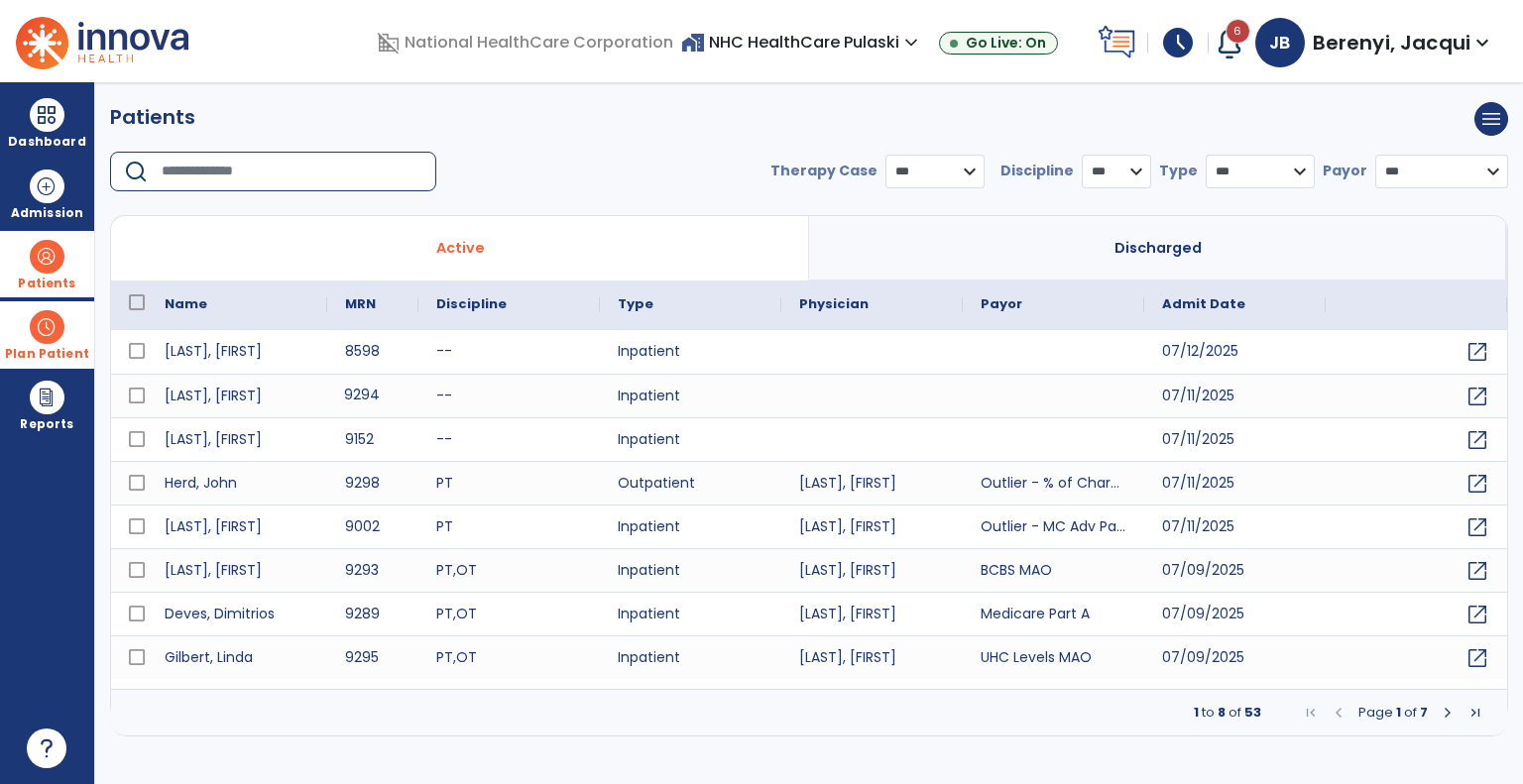 click on "9294" at bounding box center (373, 395) 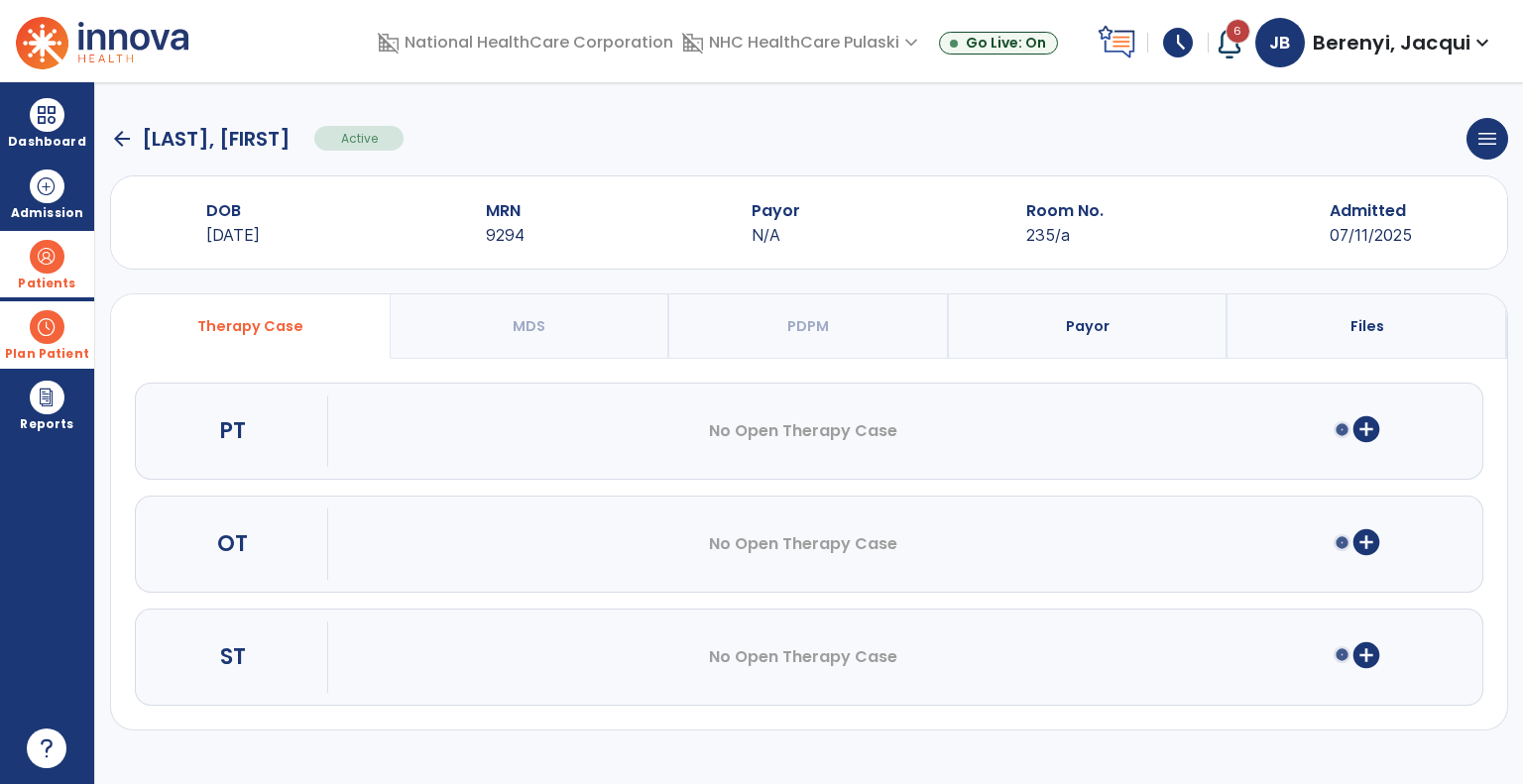 click on "JB   Berenyi, Jacqui   expand_more" at bounding box center [1374, 43] 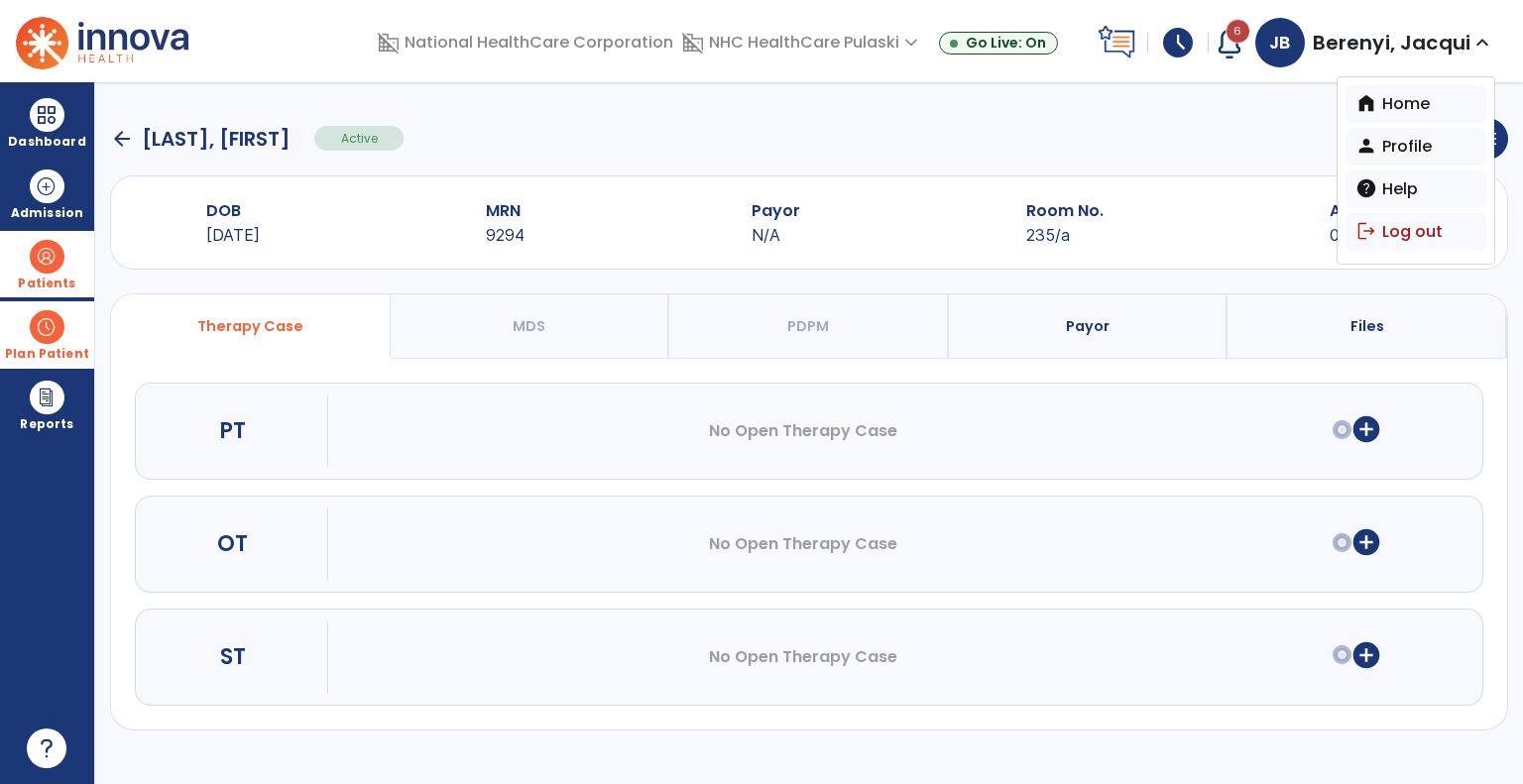 type 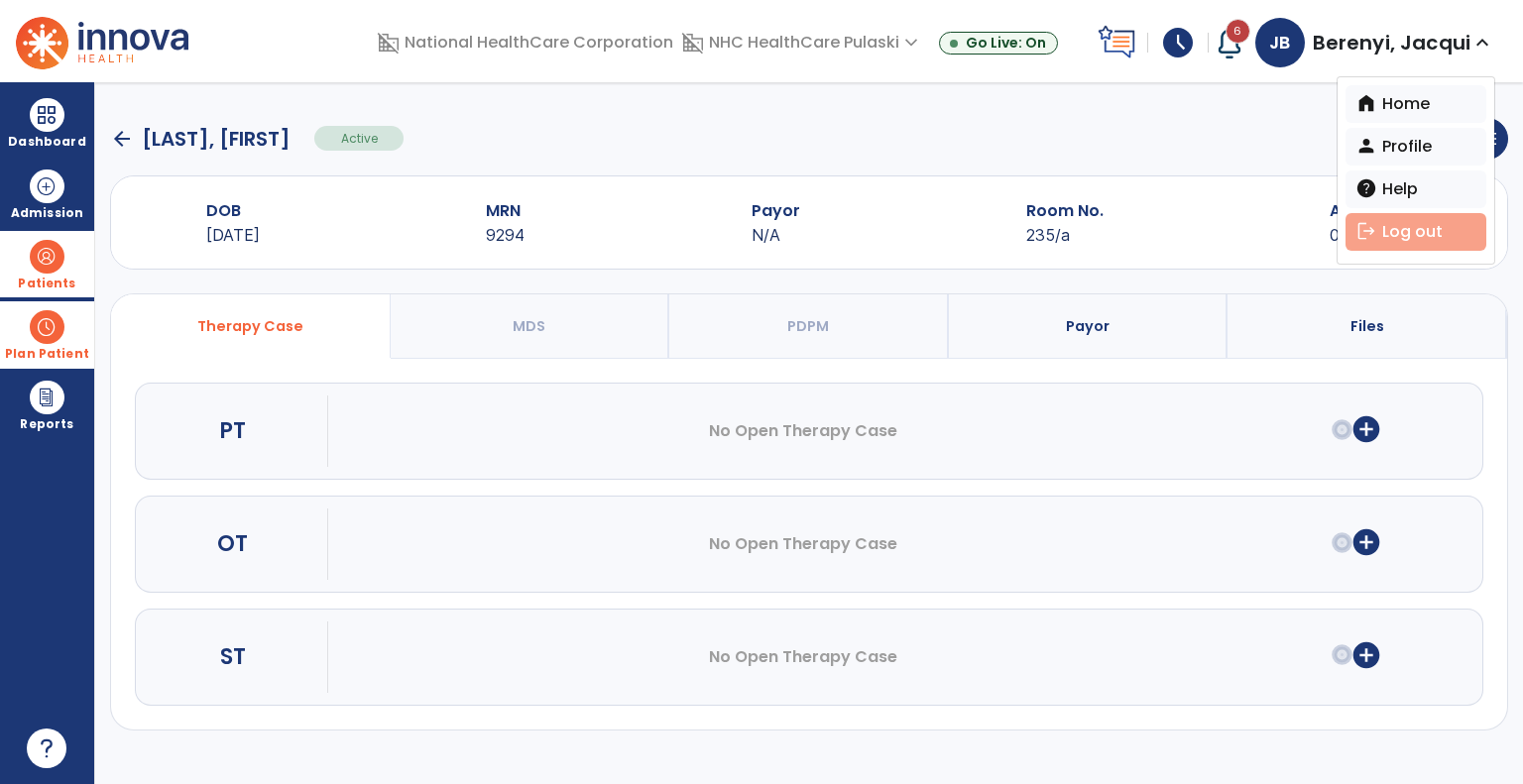 click on "logout   Log out" at bounding box center (1416, 232) 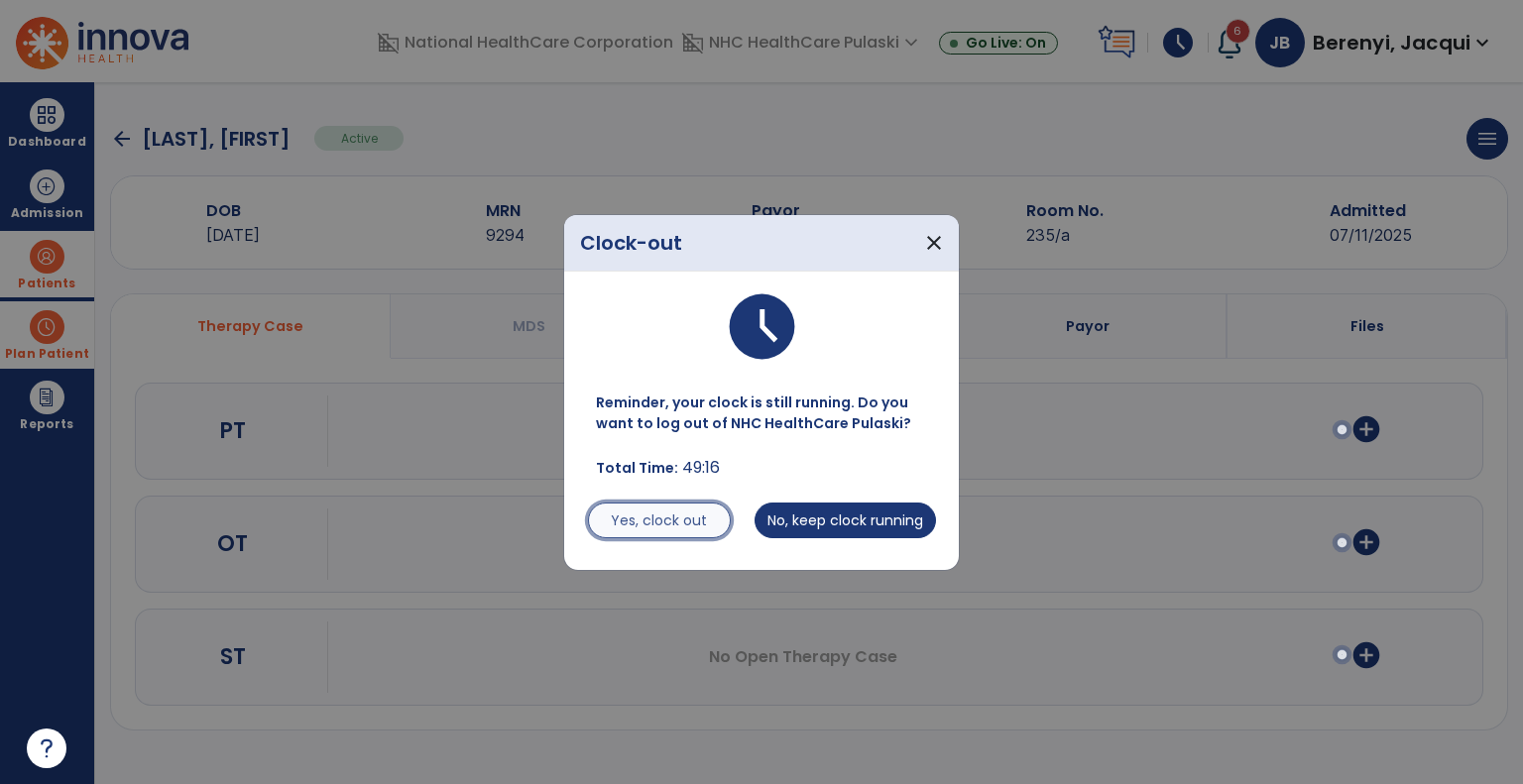 click on "Yes, clock out" at bounding box center (659, 520) 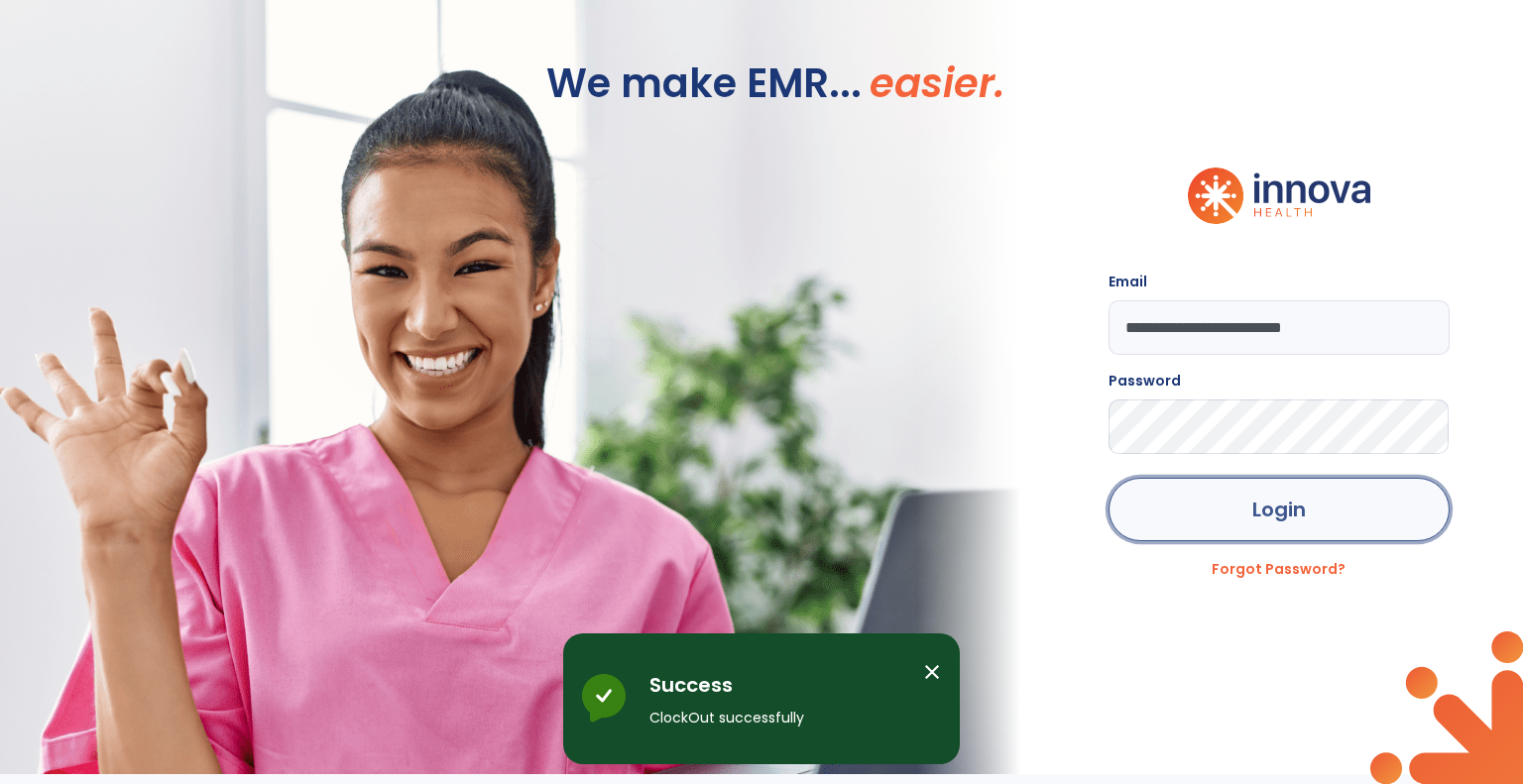 click on "Login" 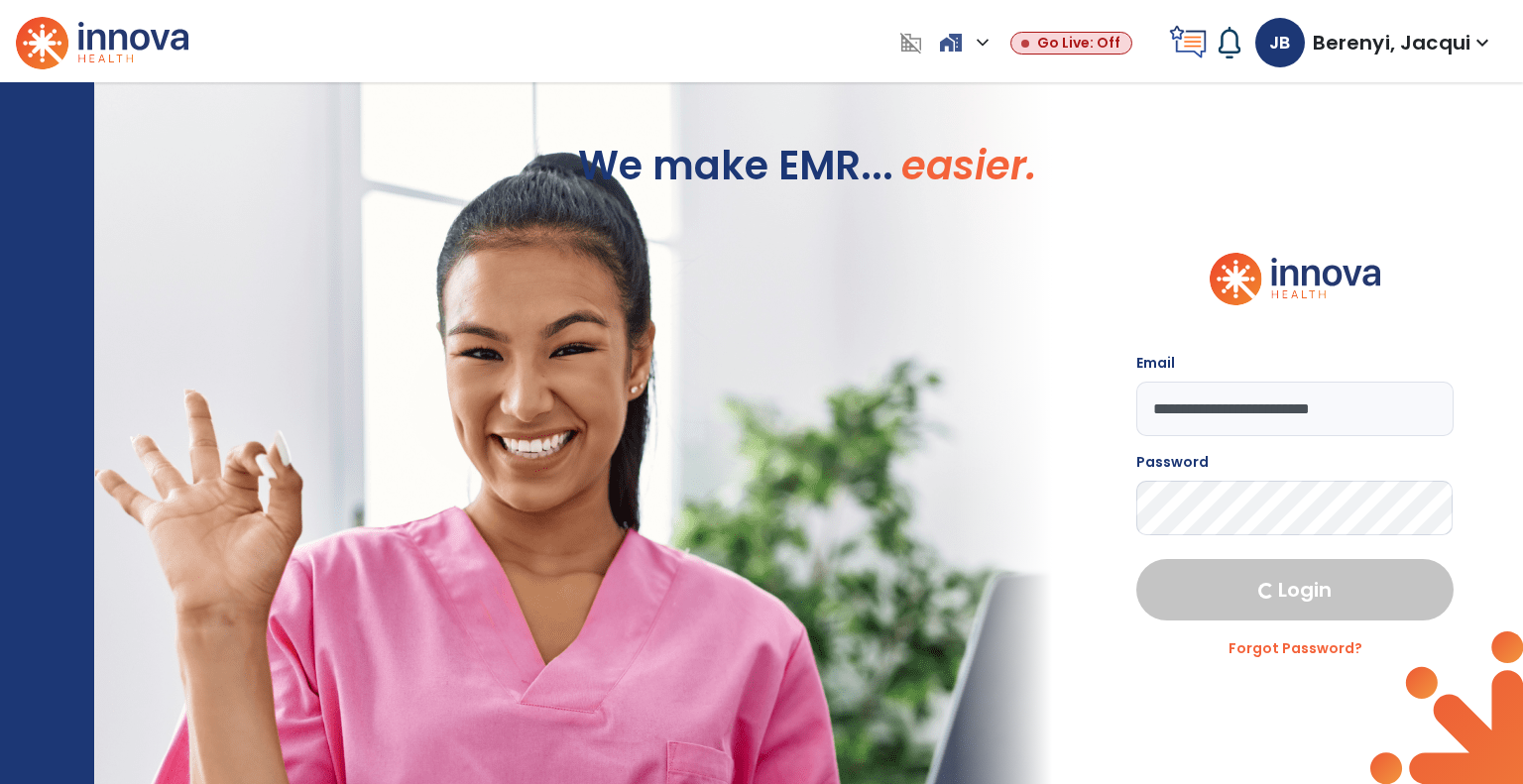select on "****" 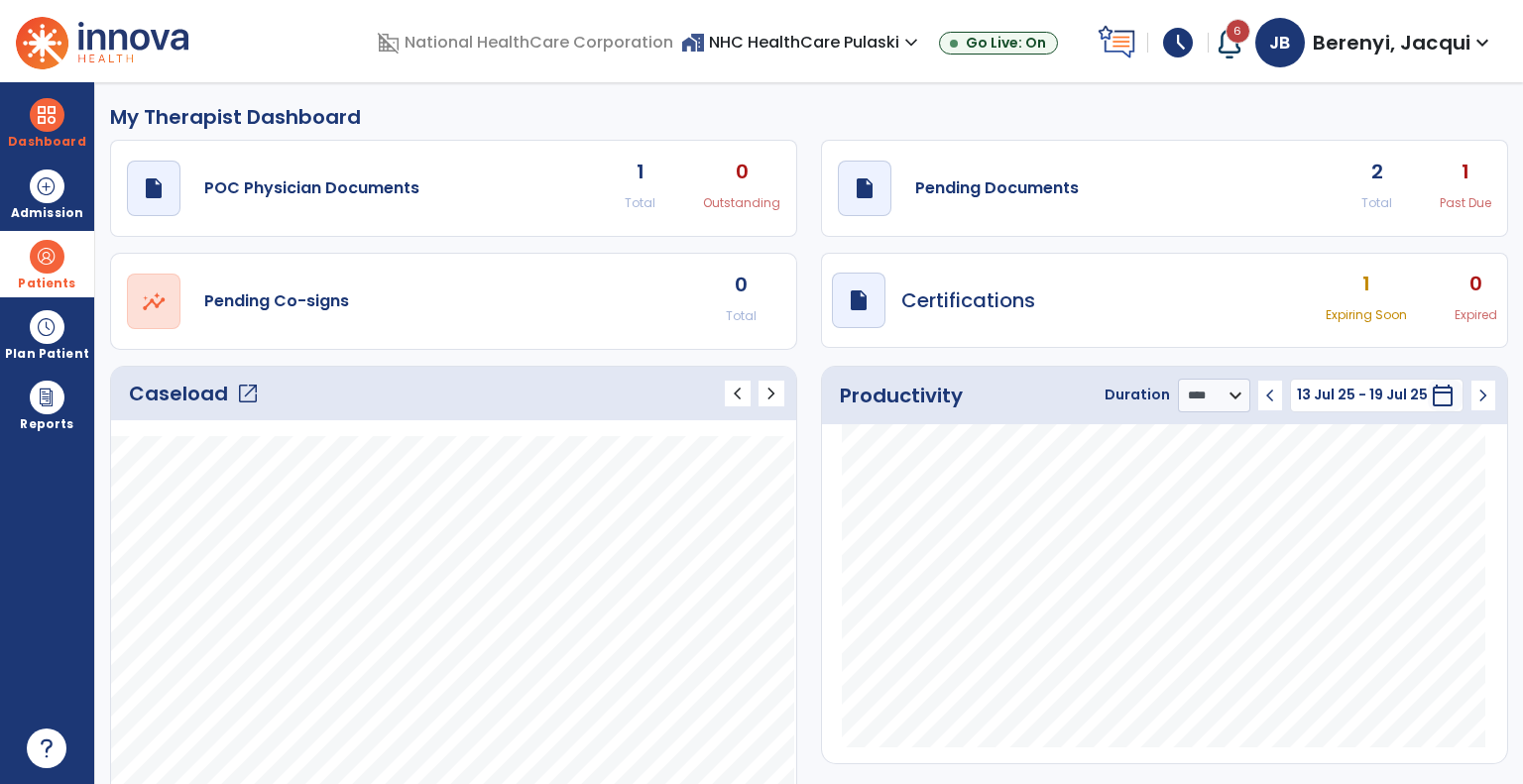 click at bounding box center [47, 257] 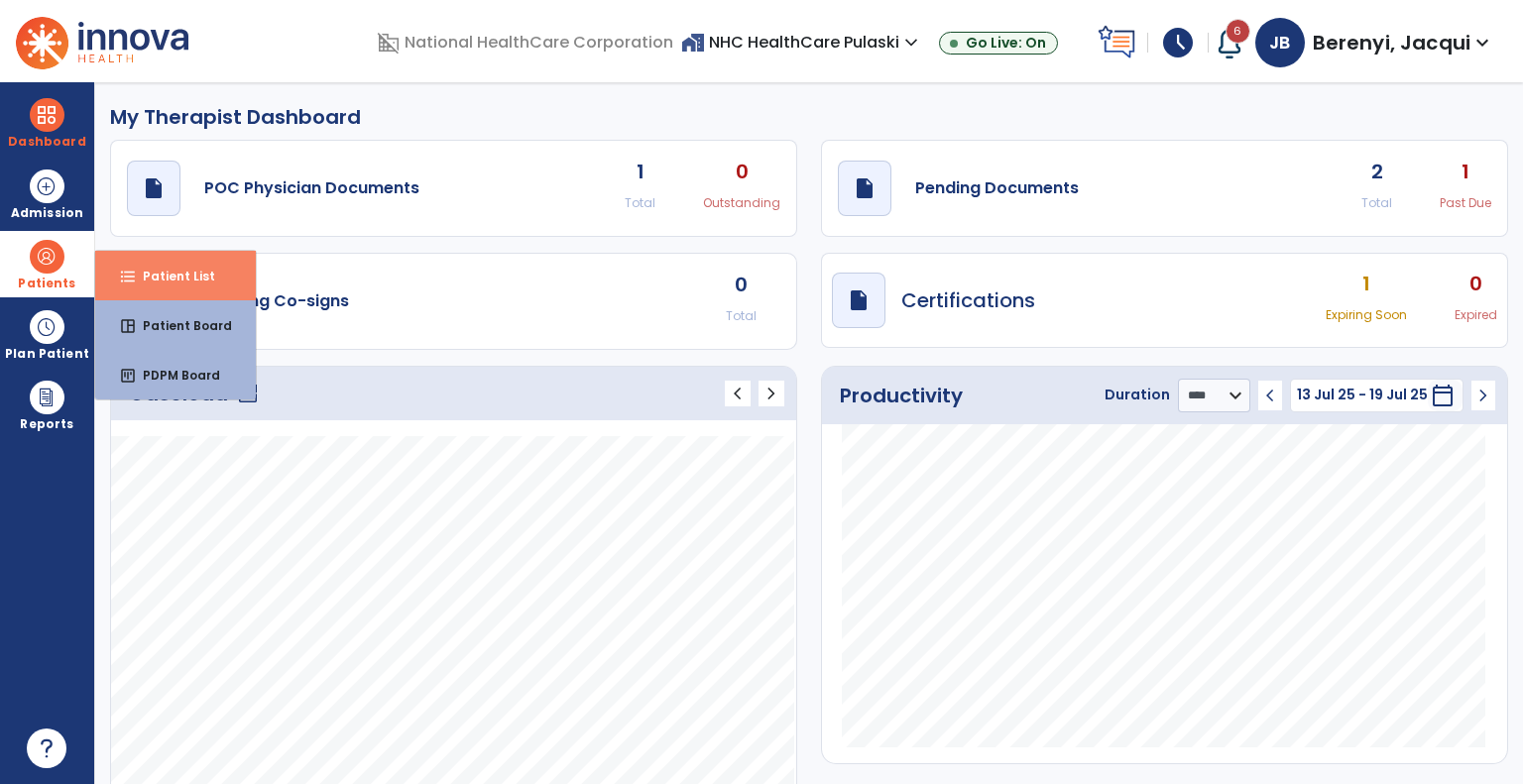 click on "format_list_bulleted  Patient List" at bounding box center (176, 276) 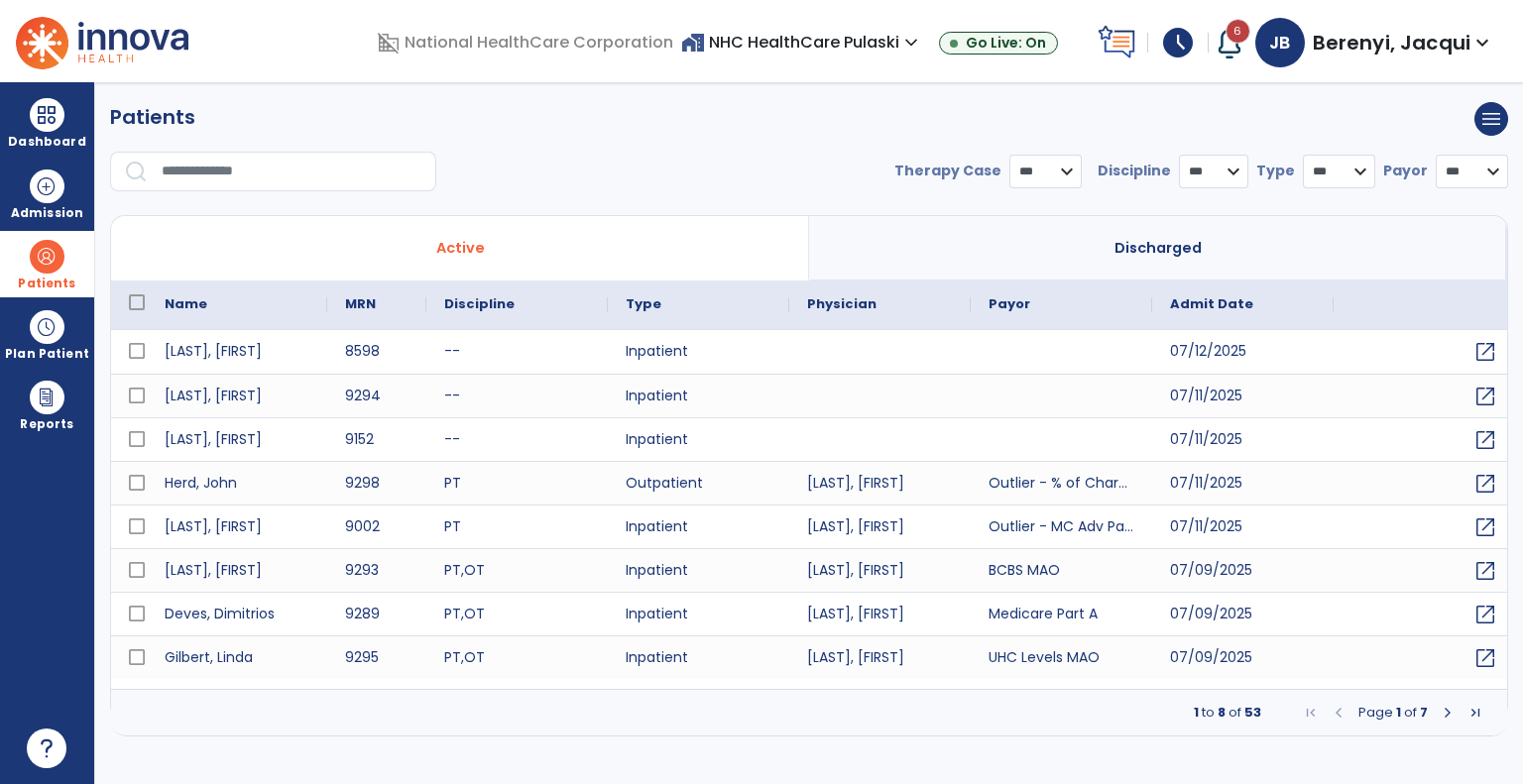 select on "***" 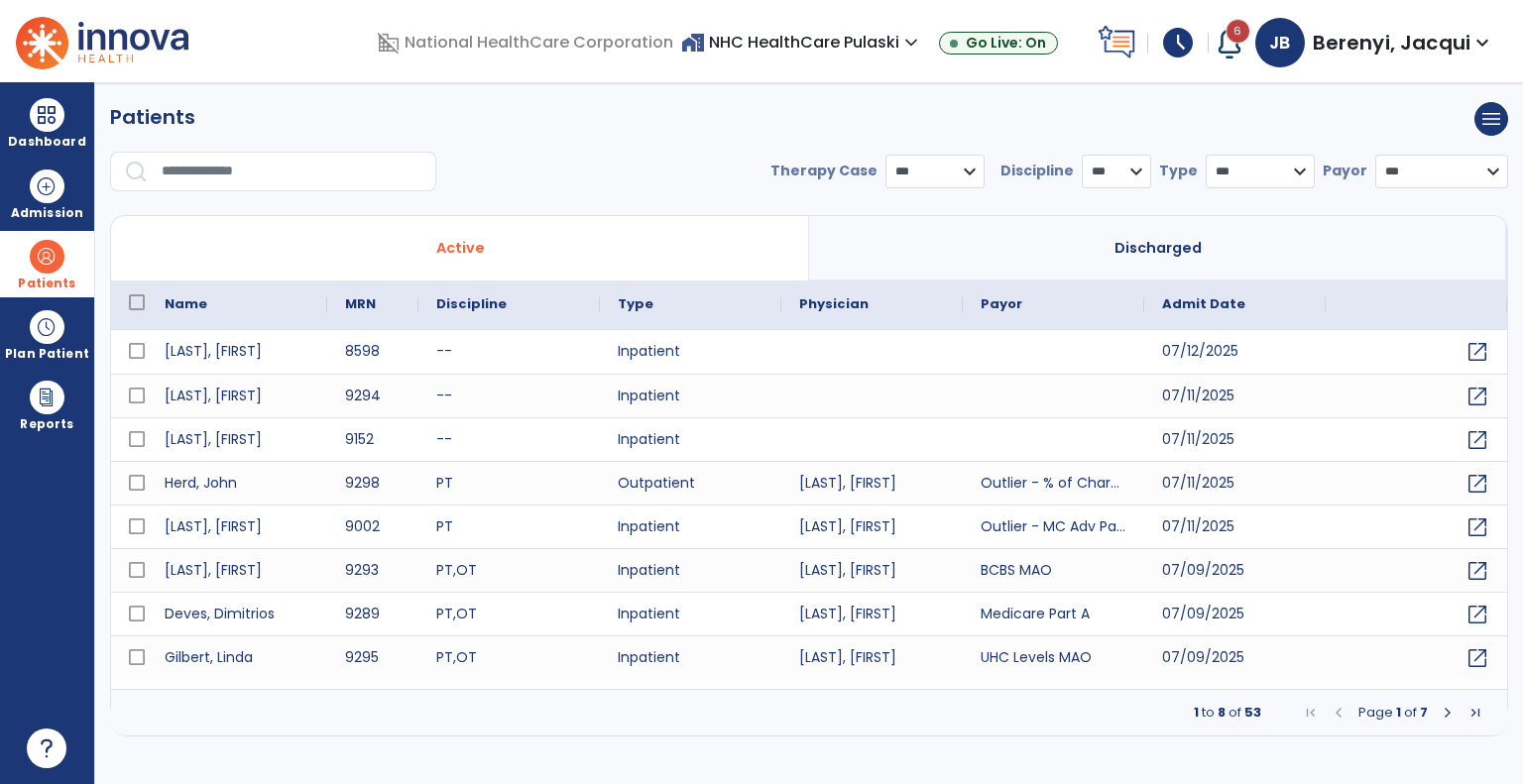 click at bounding box center (292, 171) 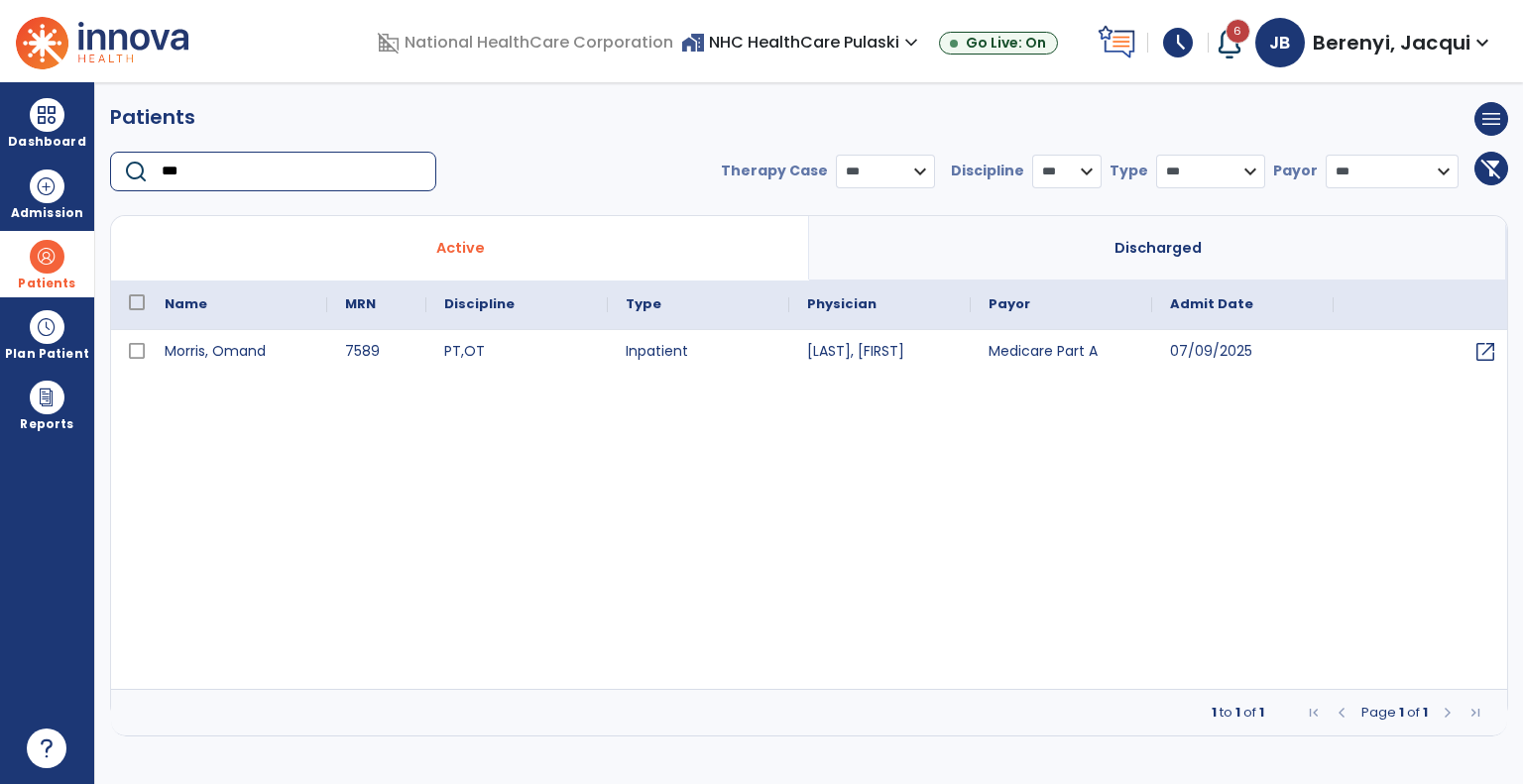 type on "***" 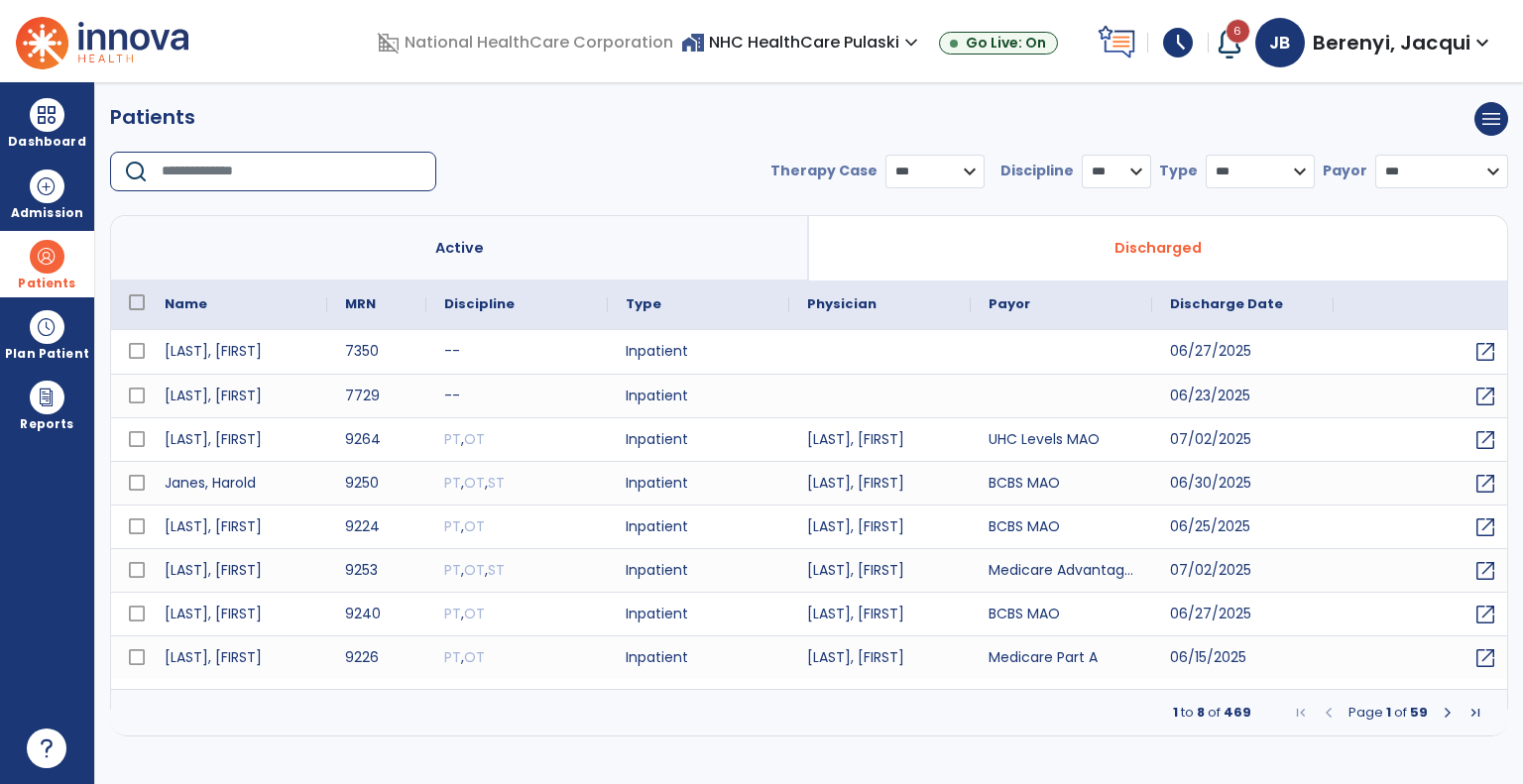 click at bounding box center (292, 171) 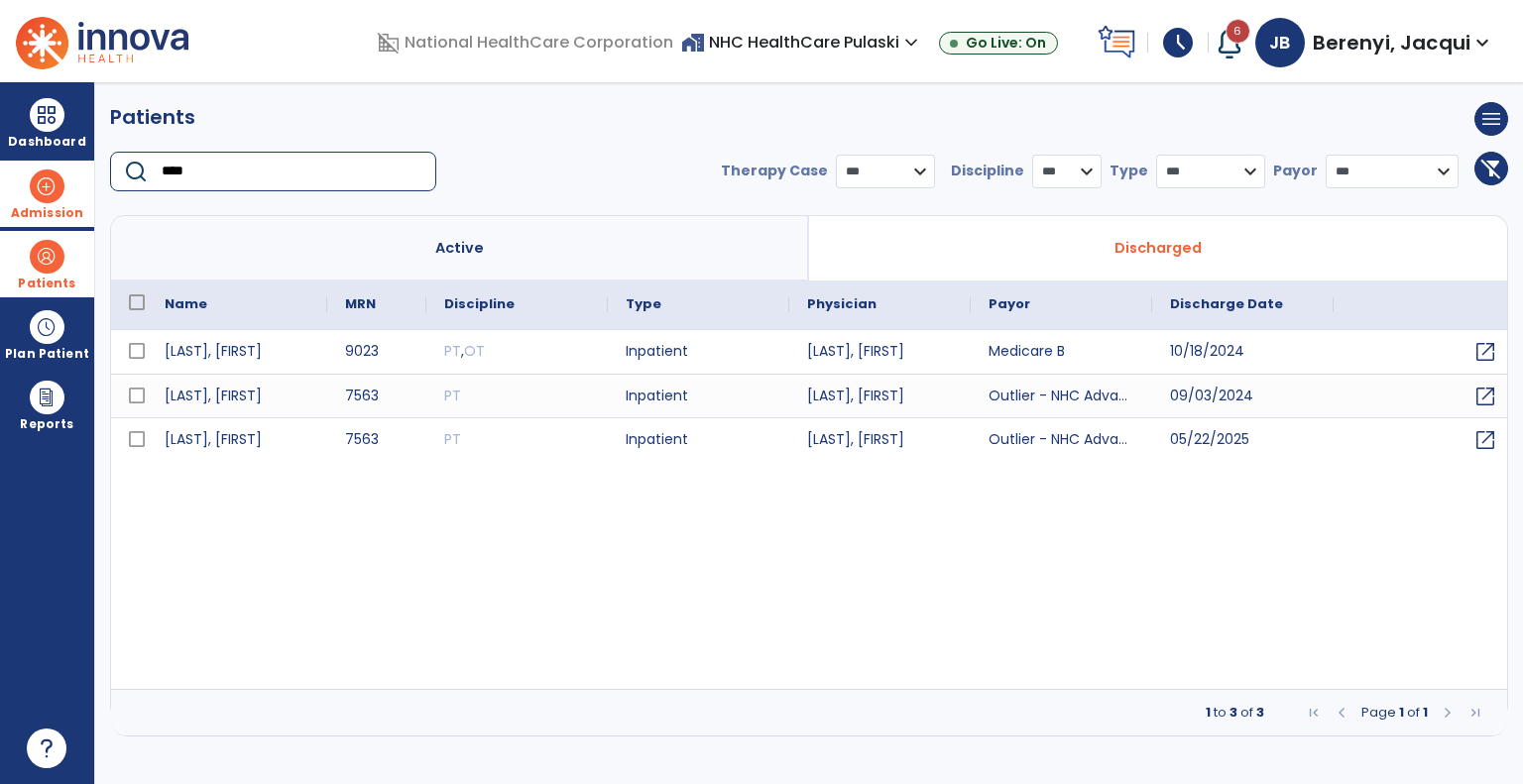 type on "****" 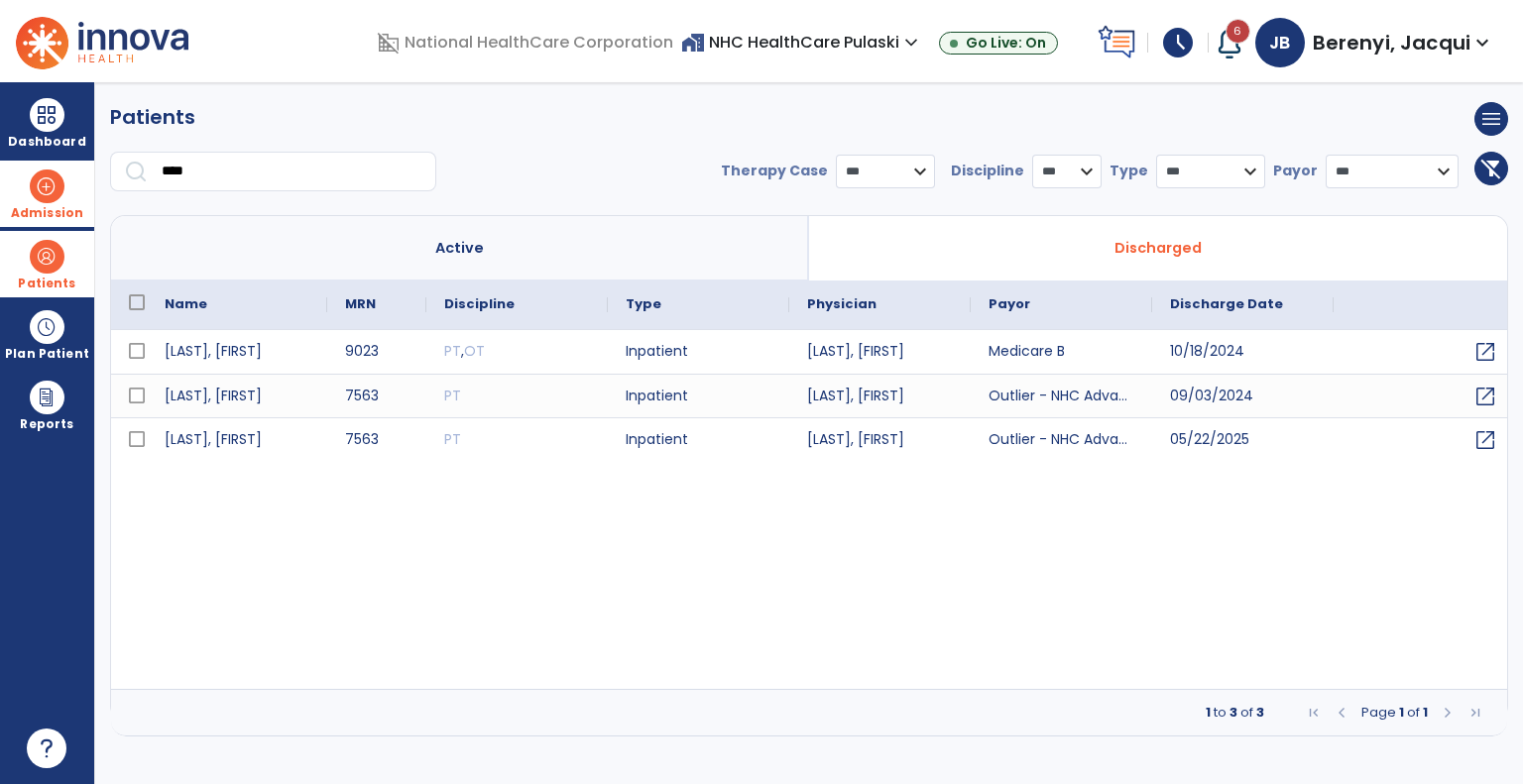 click at bounding box center [47, 186] 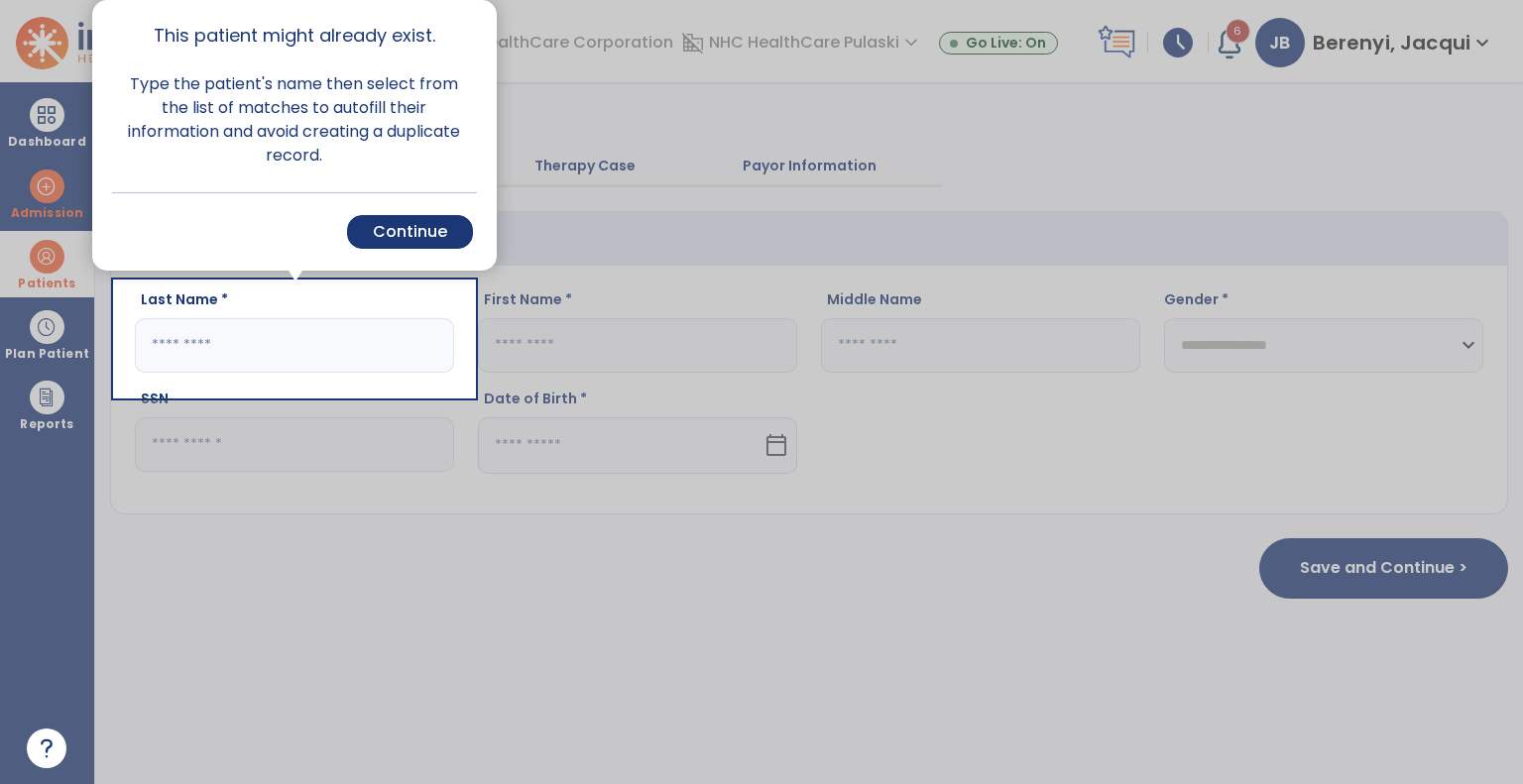 click 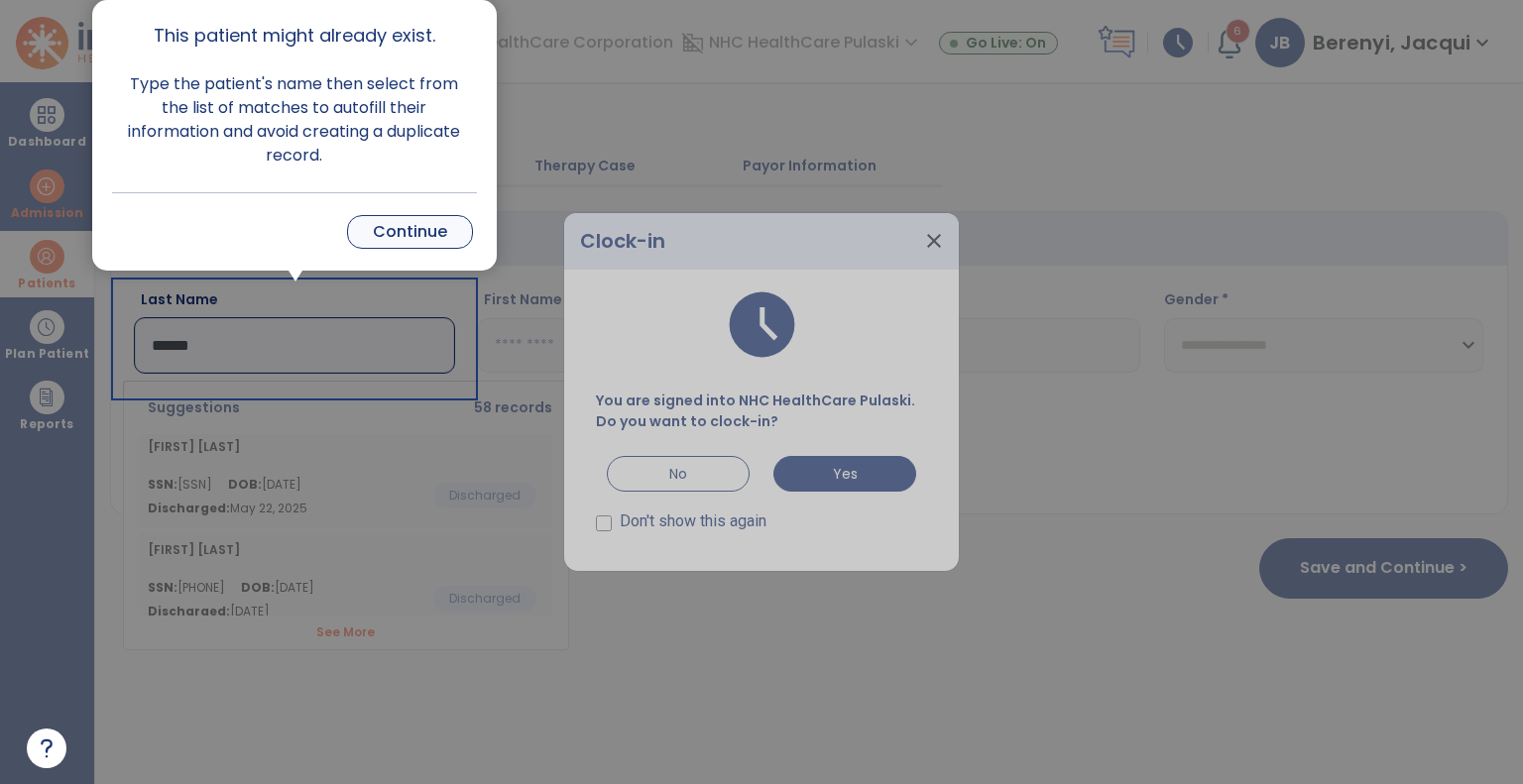 click on "Continue" at bounding box center (410, 232) 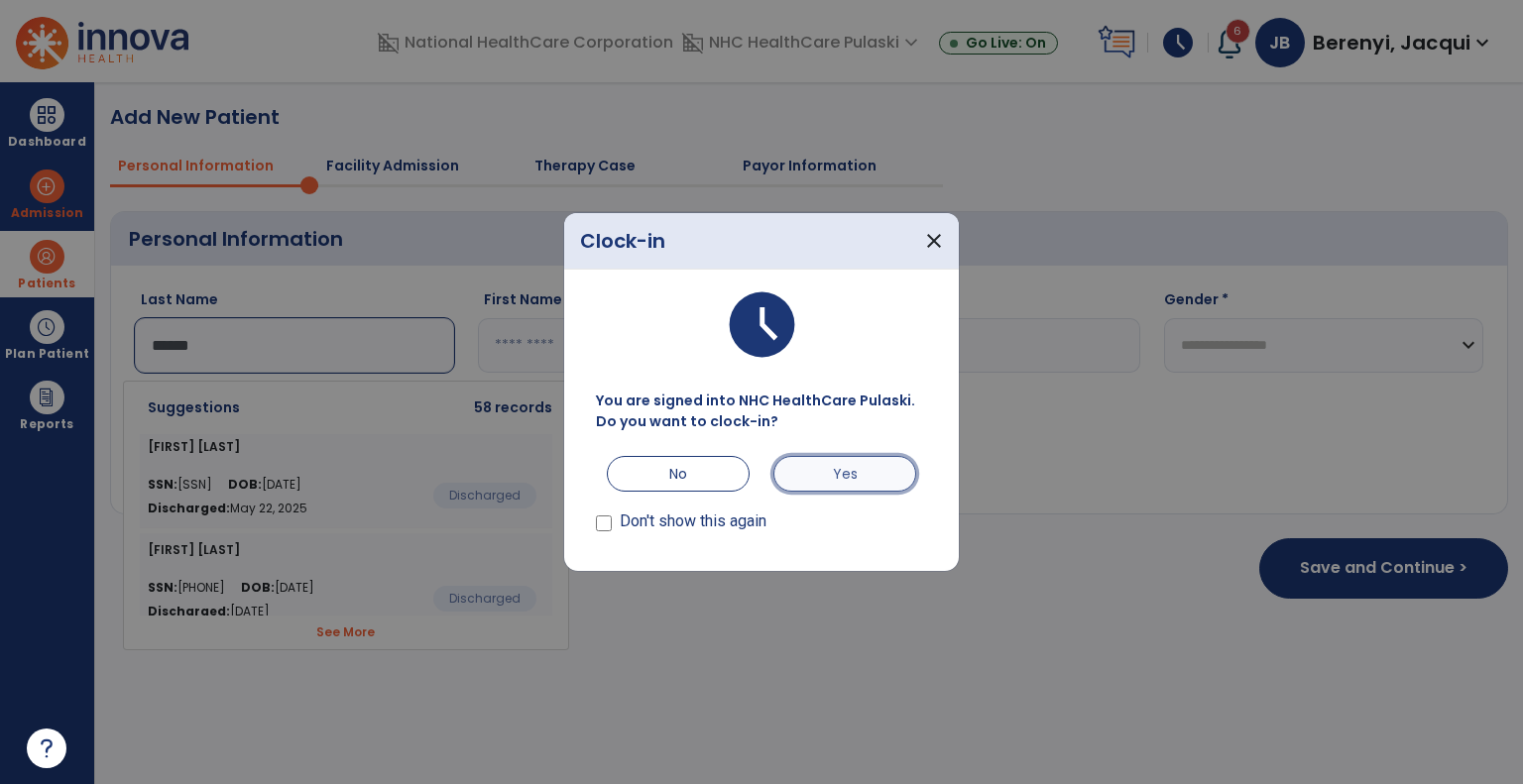 click on "Yes" at bounding box center [845, 474] 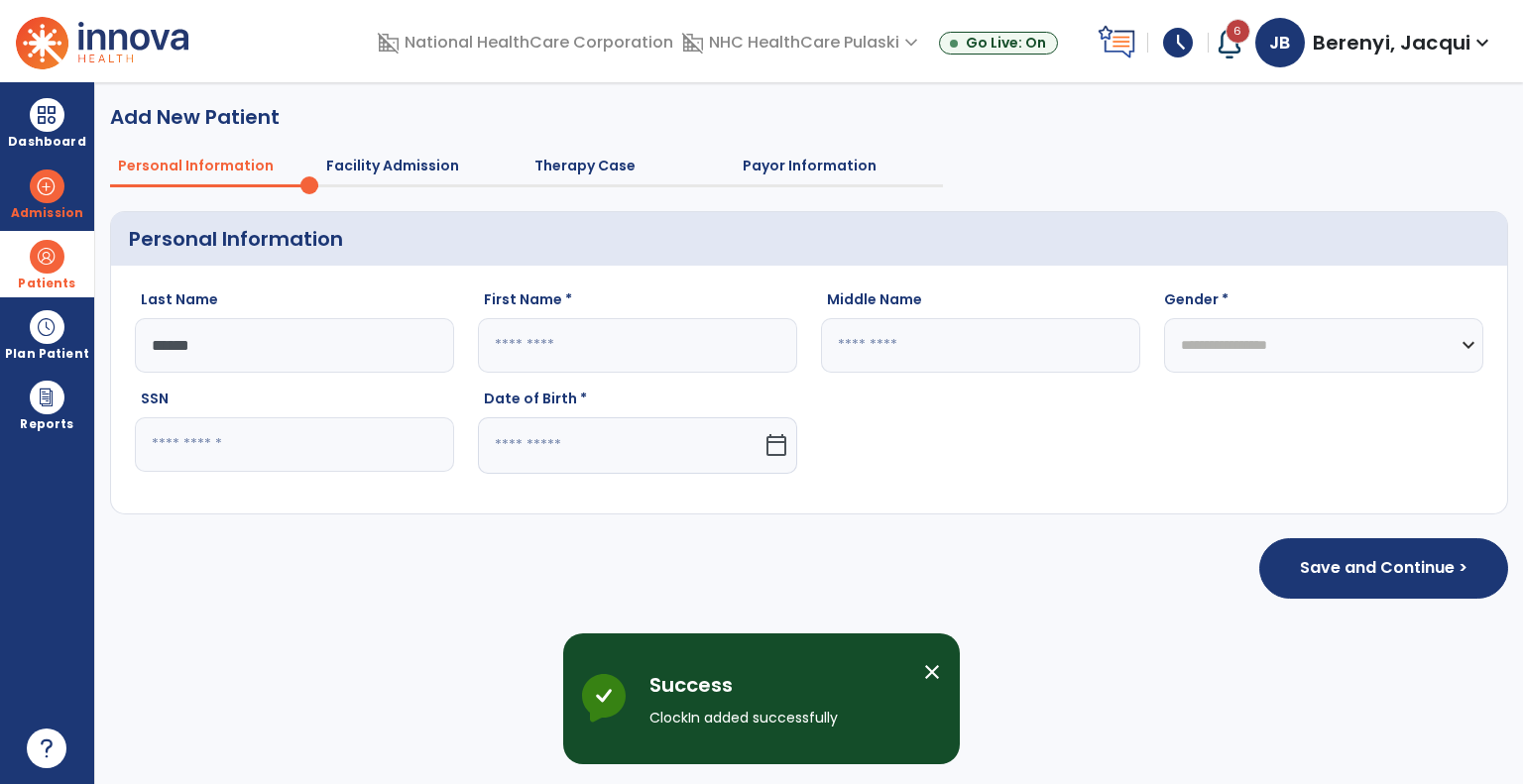 click on "******" 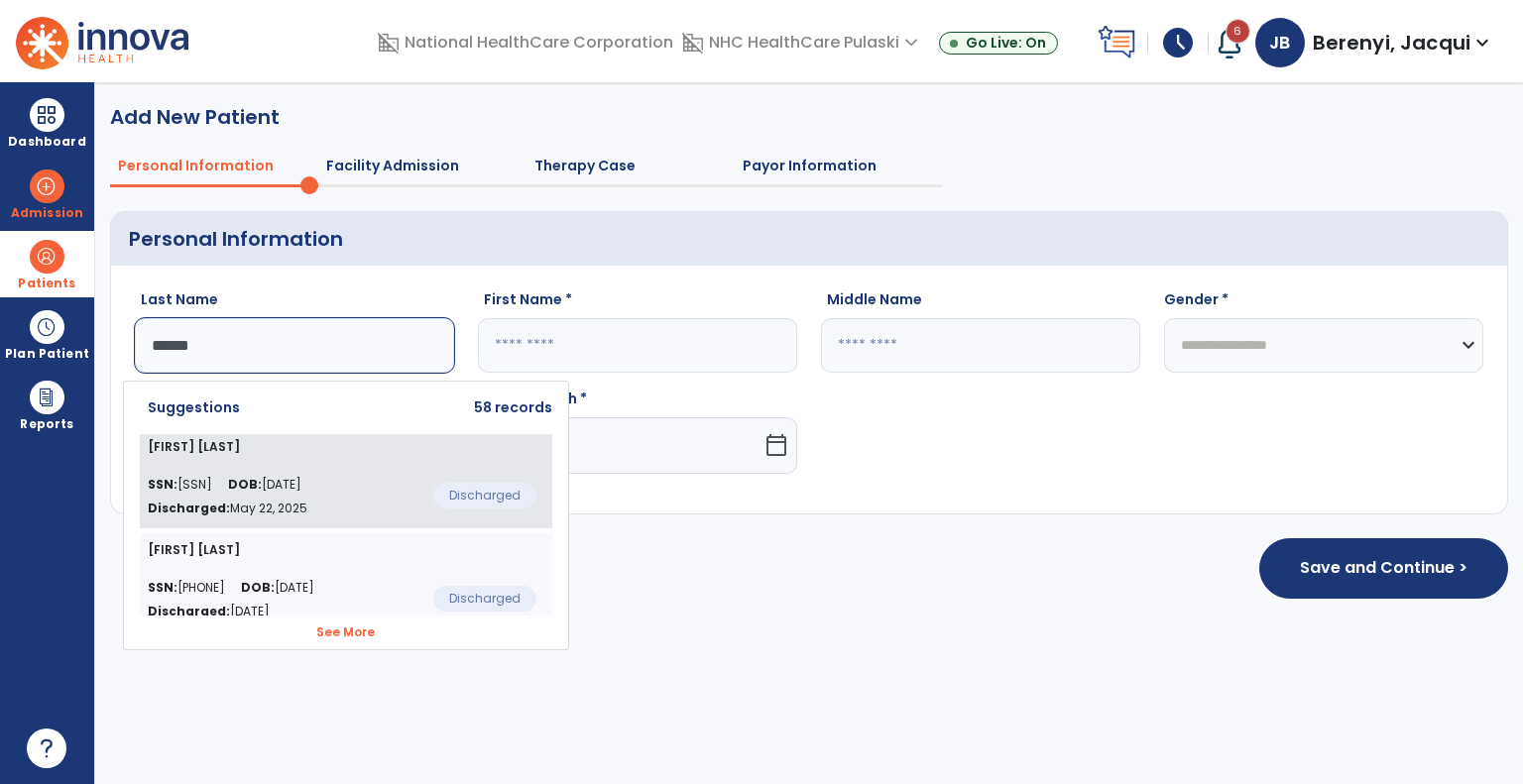 click on "SSN: [SSN] DOB: [DATE] Discharged: May 22, 2025" 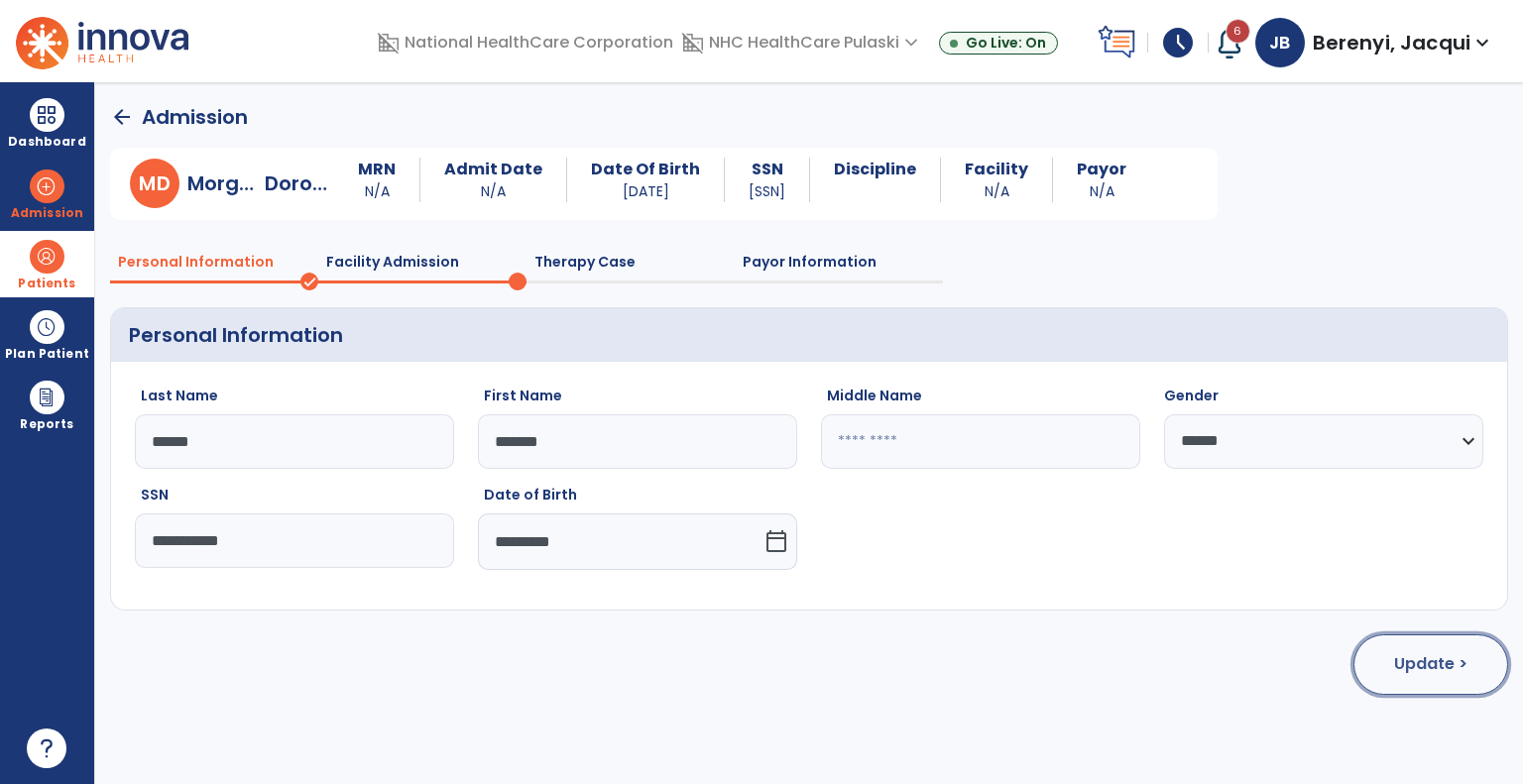 click on "Update >" 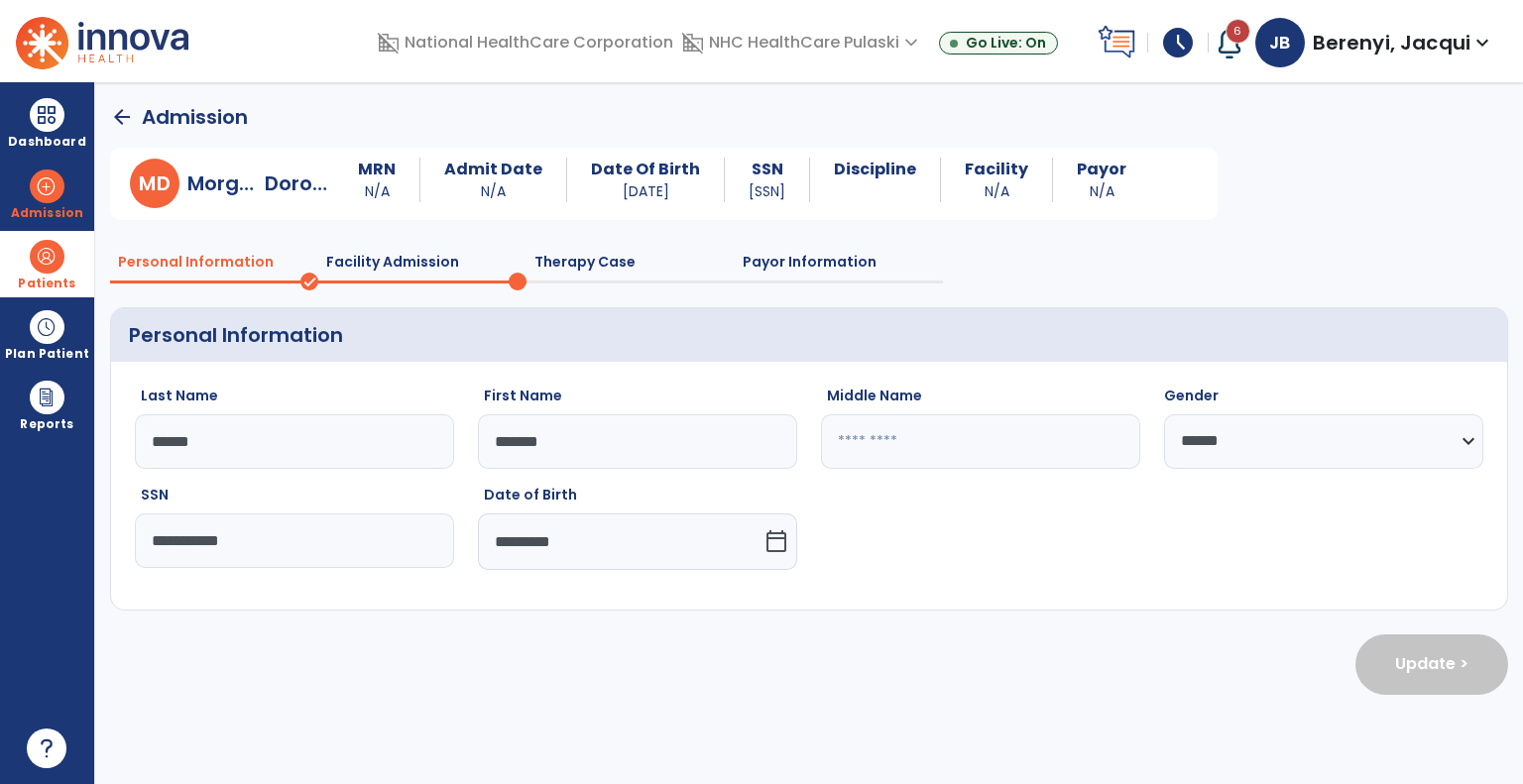 select on "**********" 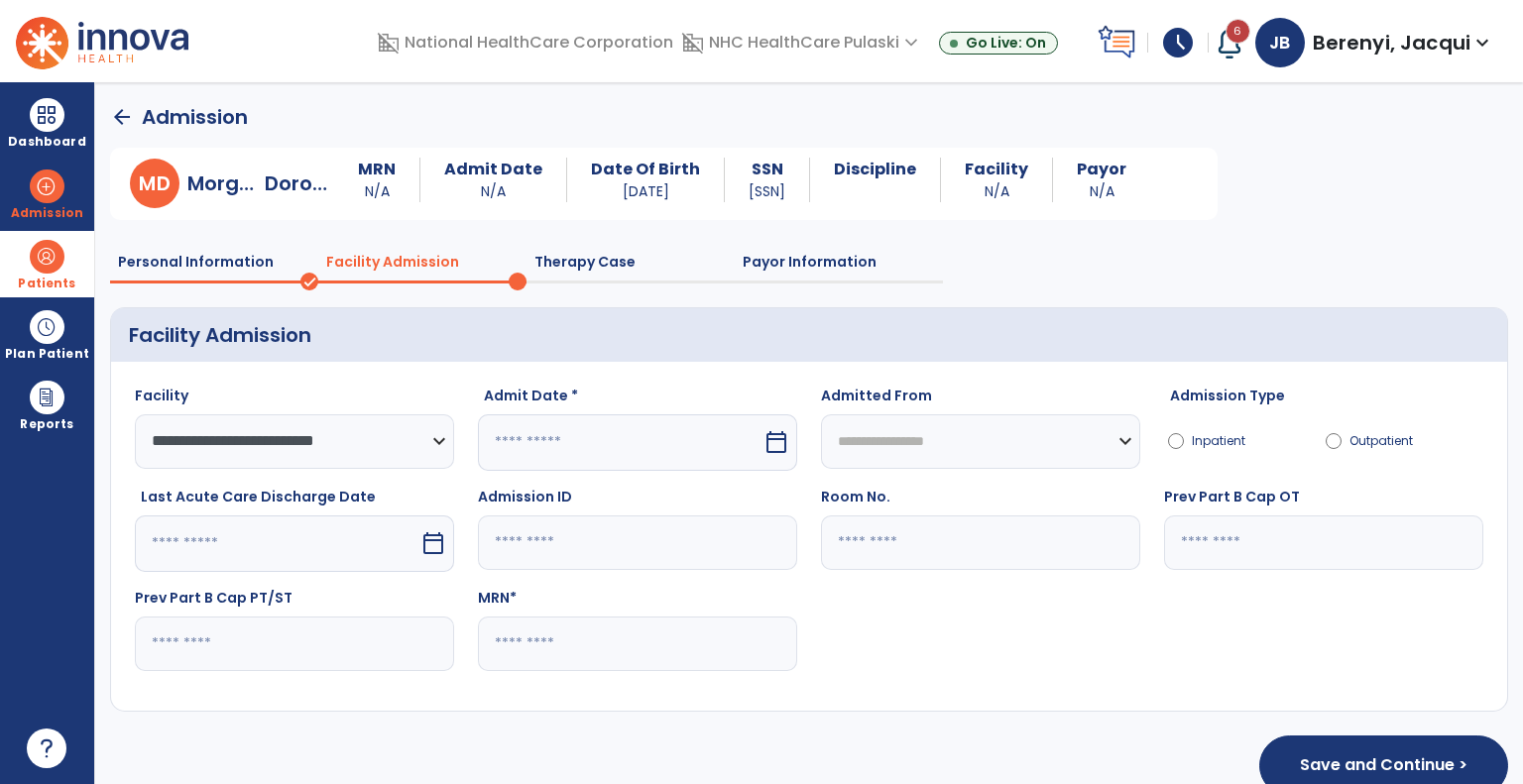 click 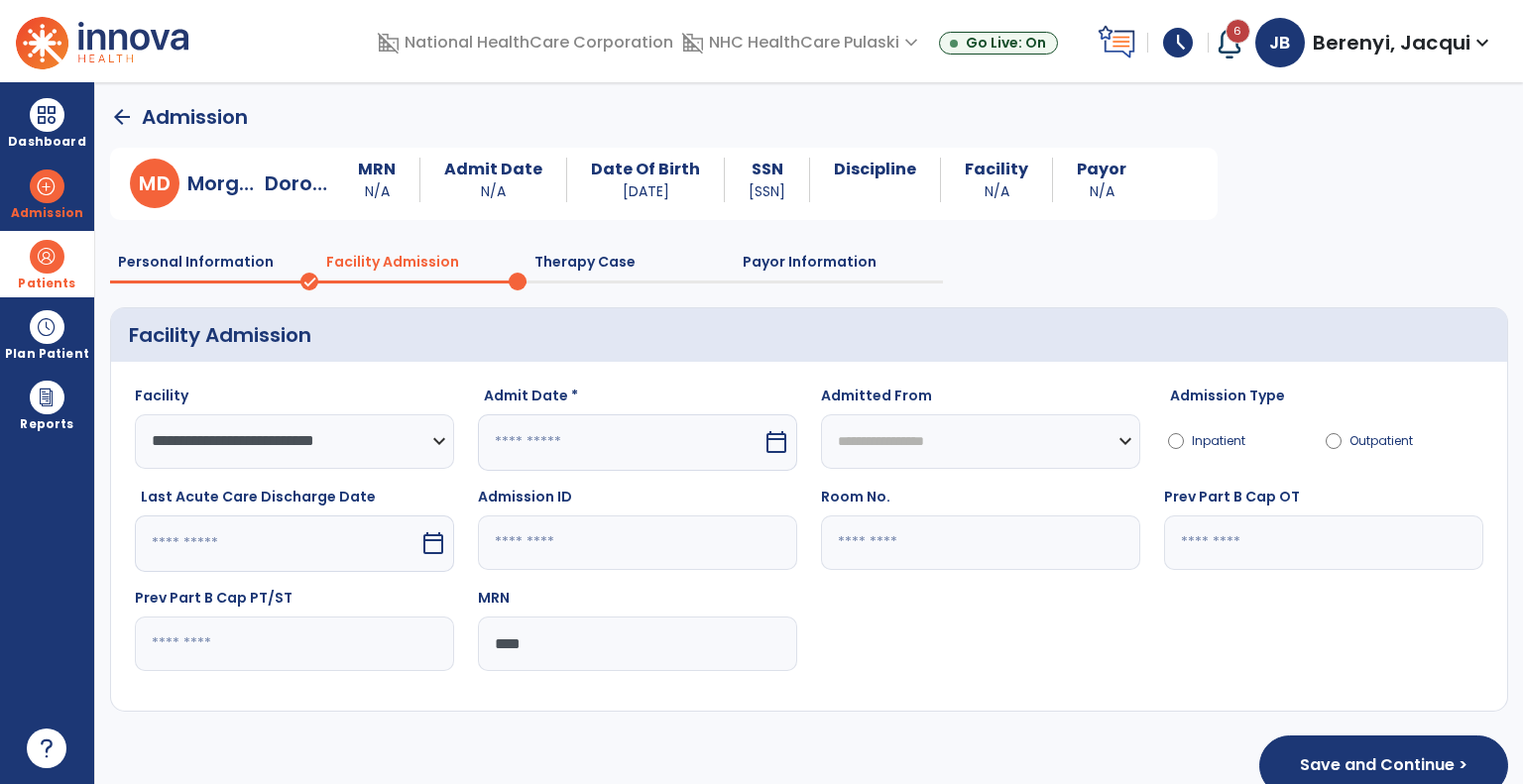 type on "****" 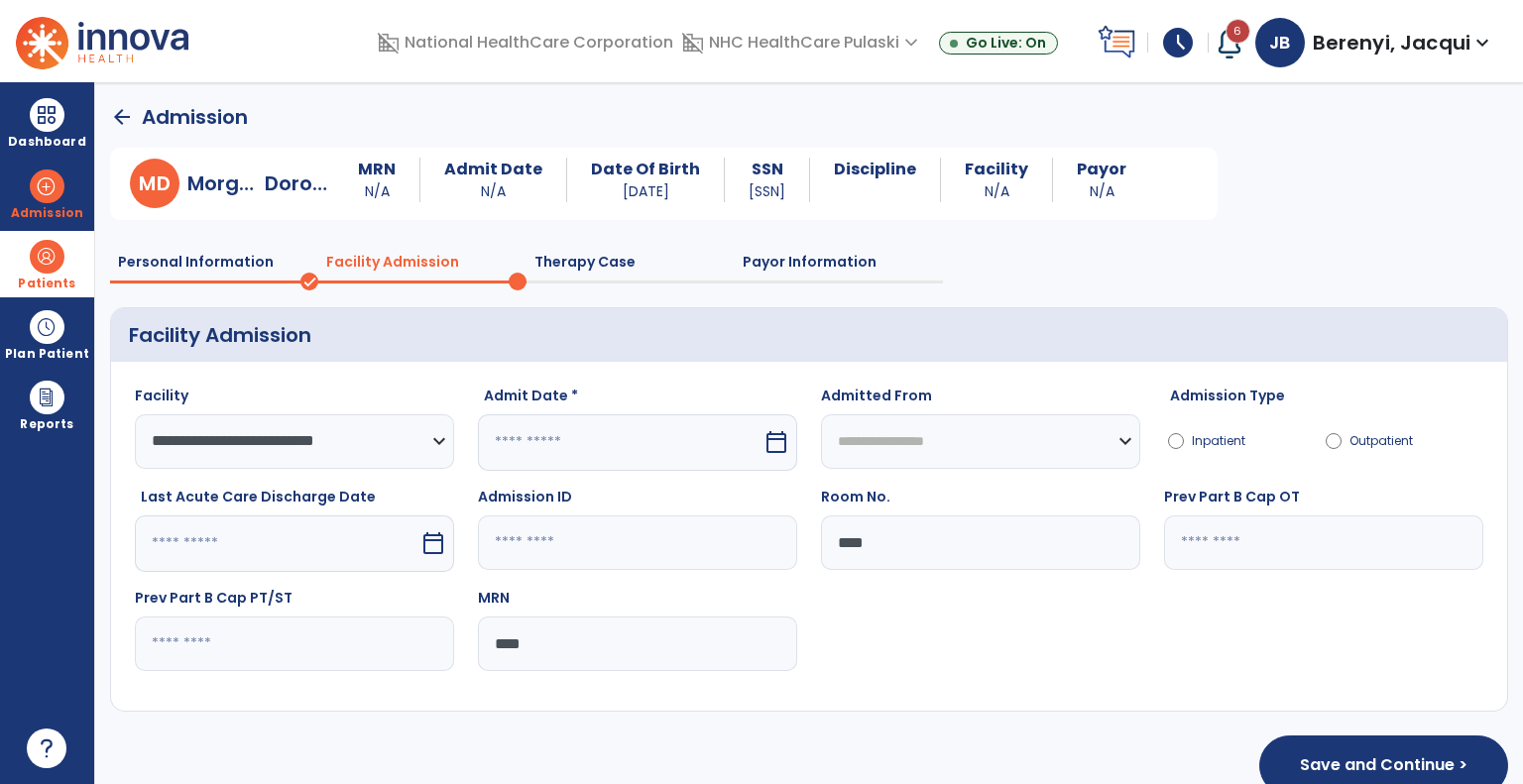 type on "****" 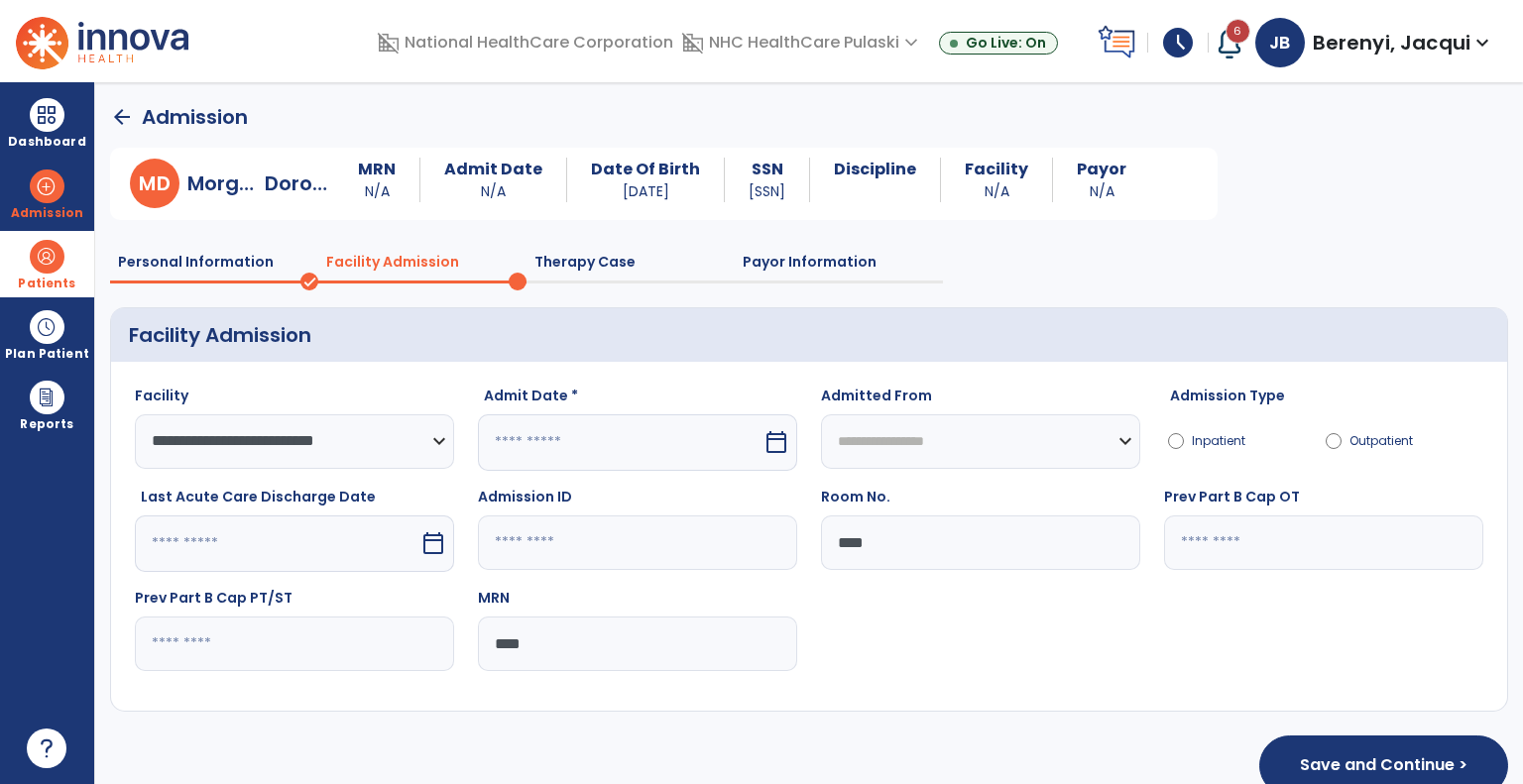 click at bounding box center [620, 442] 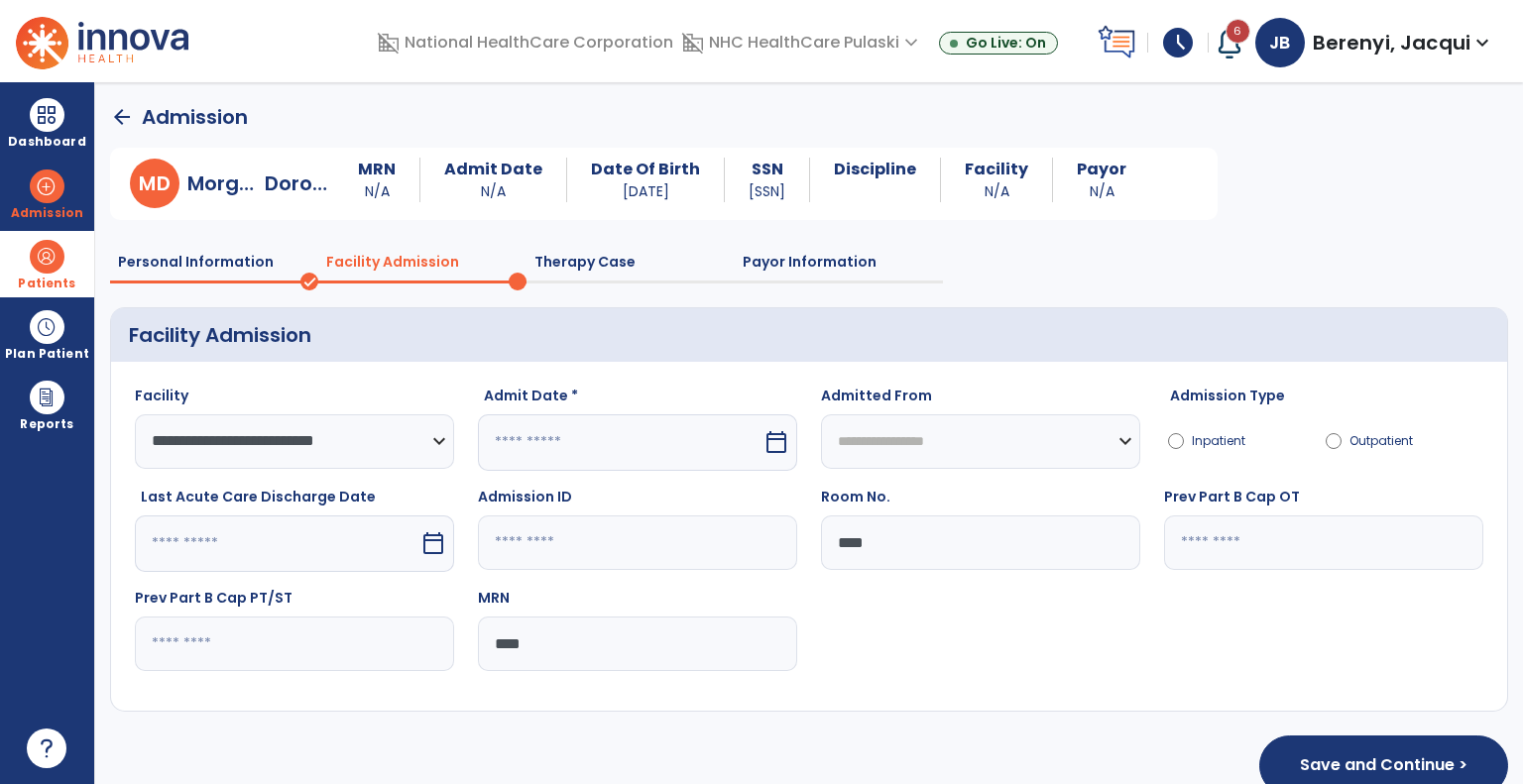 select on "*" 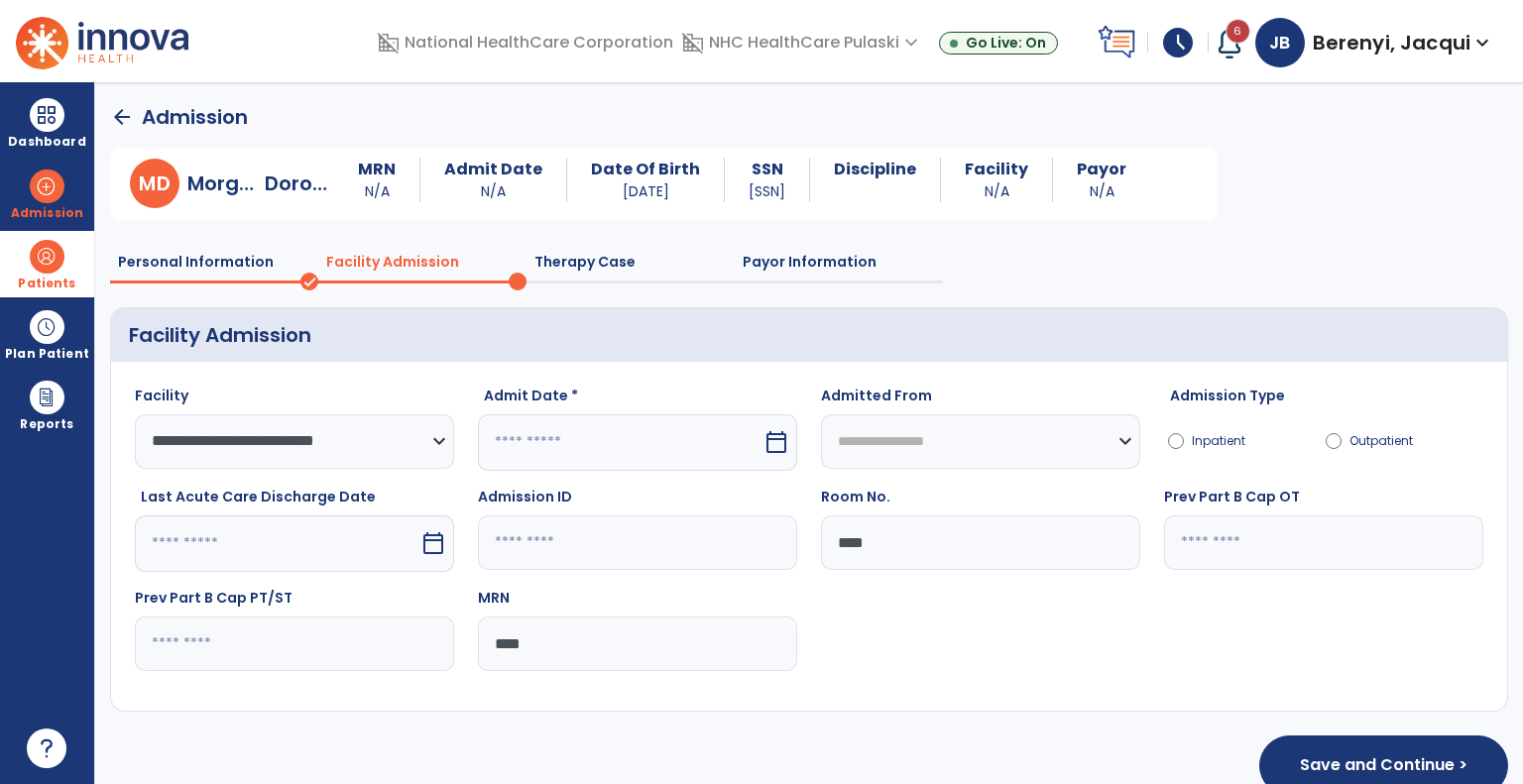 select on "****" 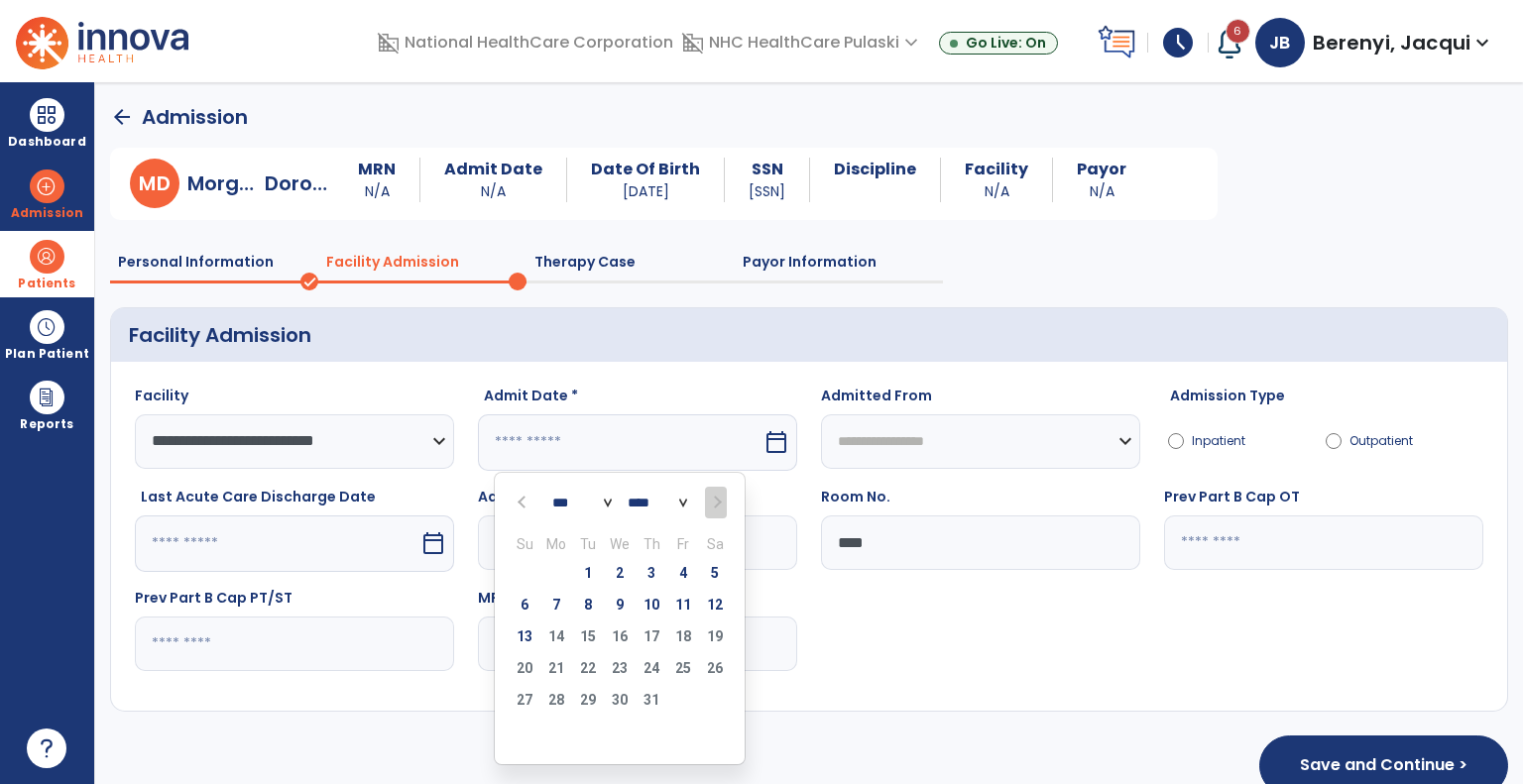 click at bounding box center [620, 442] 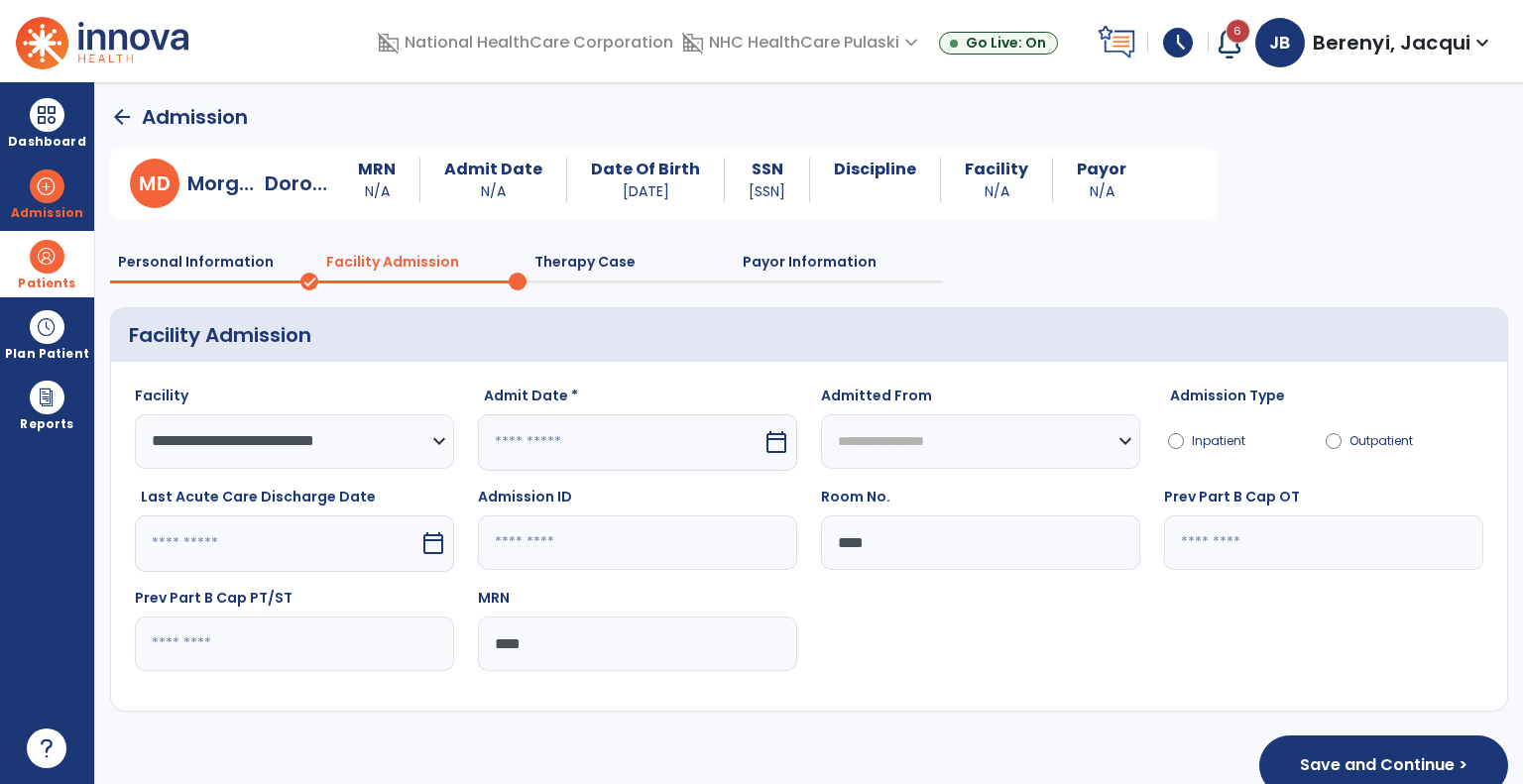 click at bounding box center [620, 442] 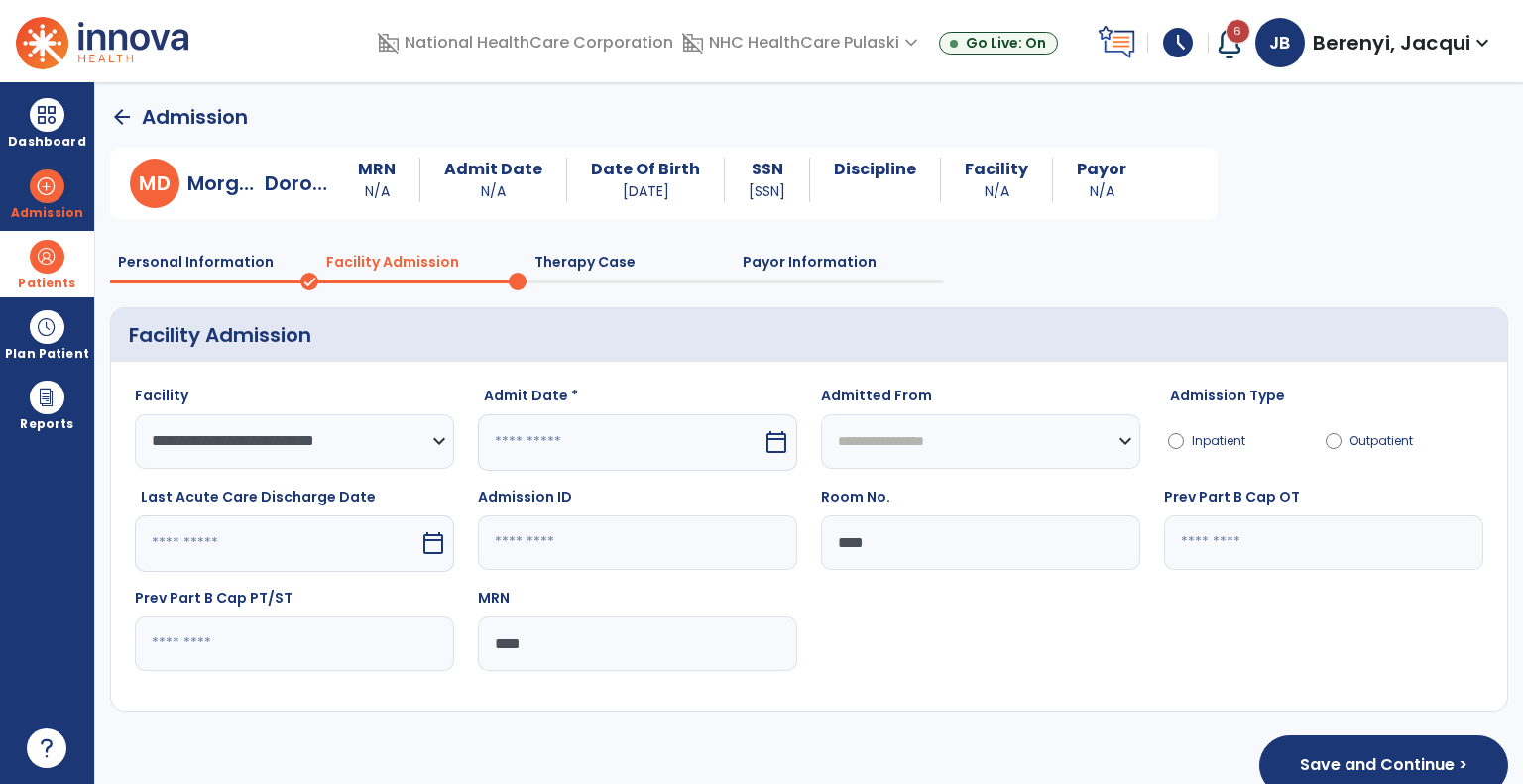 select on "*" 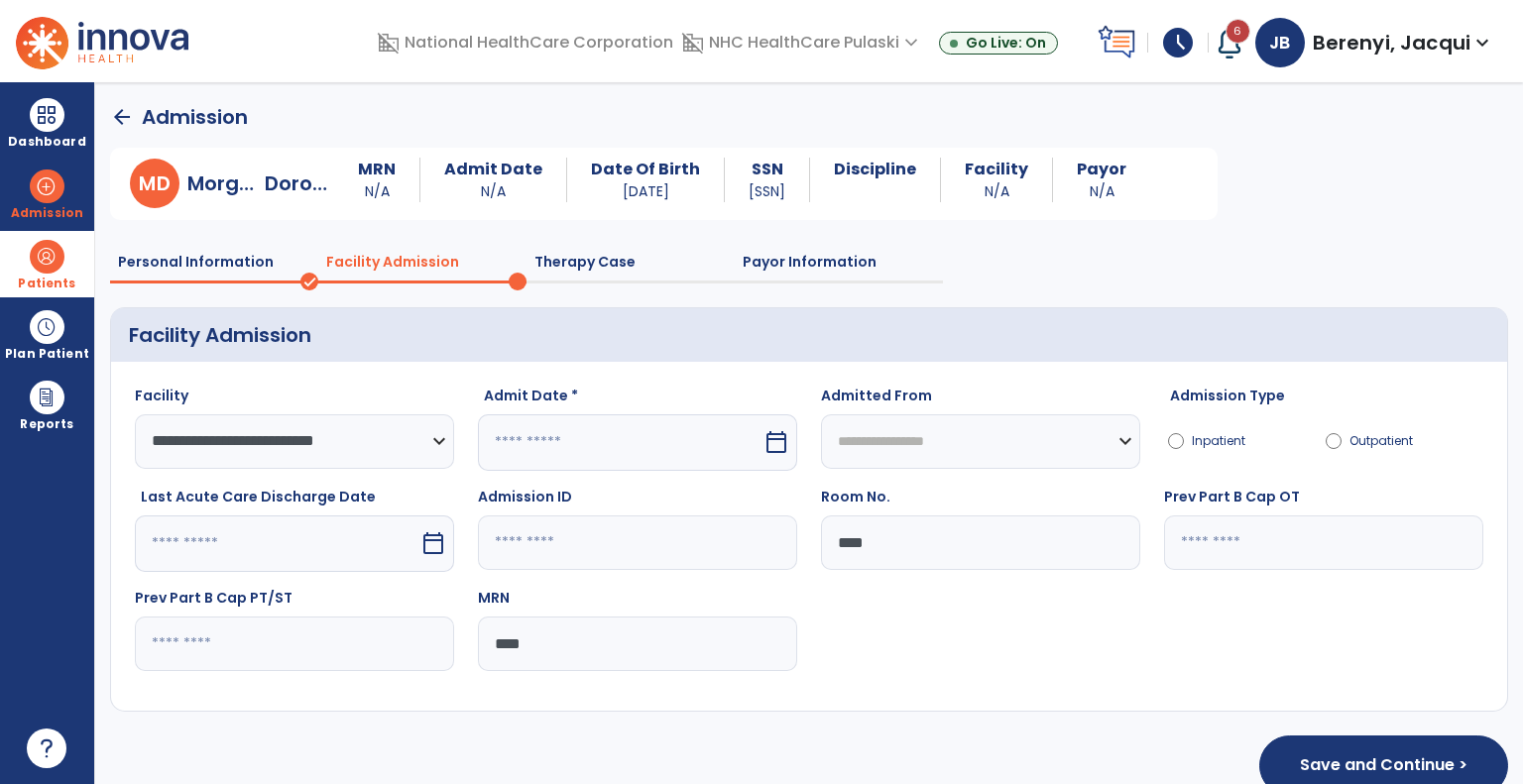 select on "****" 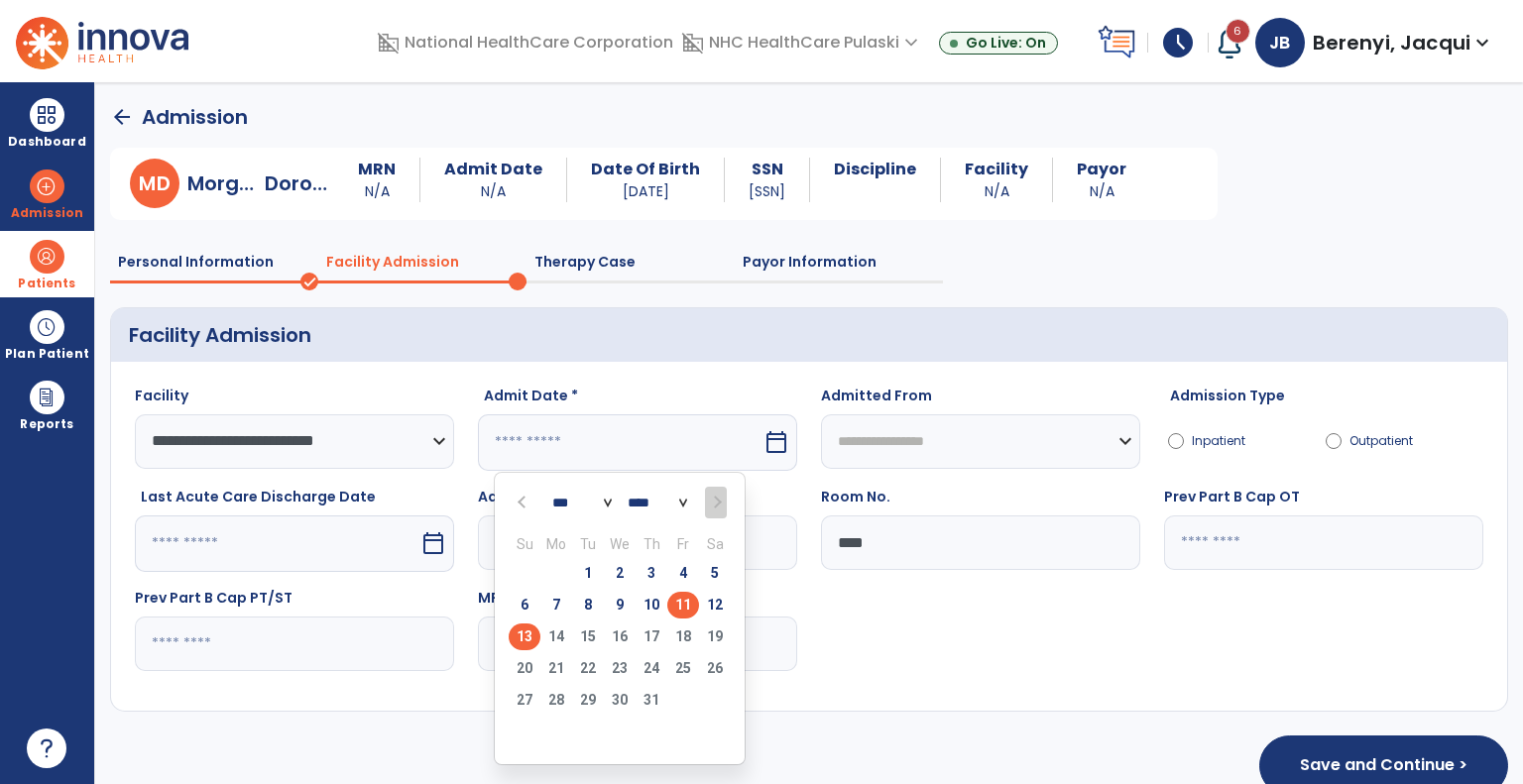 click on "11" at bounding box center [683, 605] 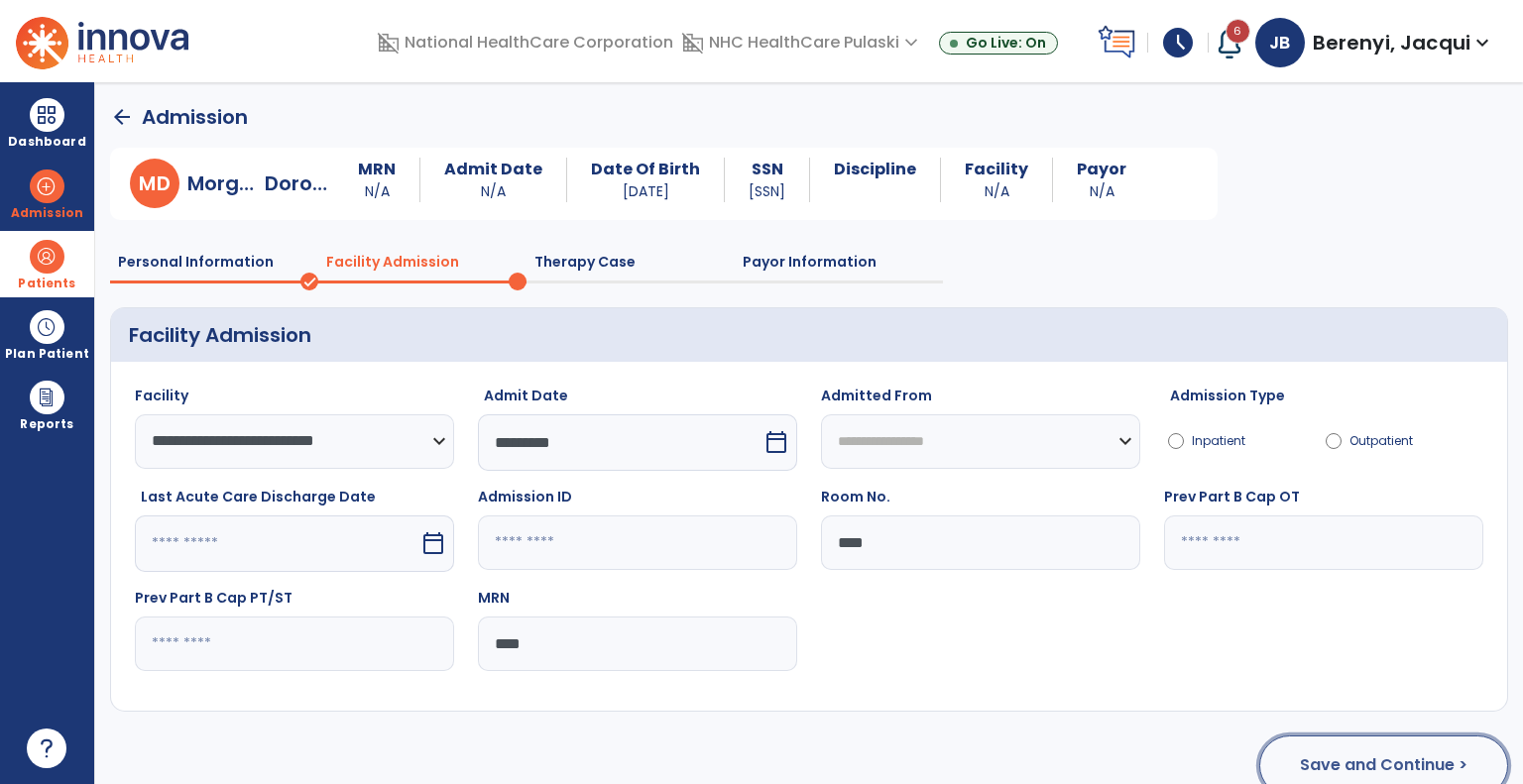 click on "Save and Continue >" 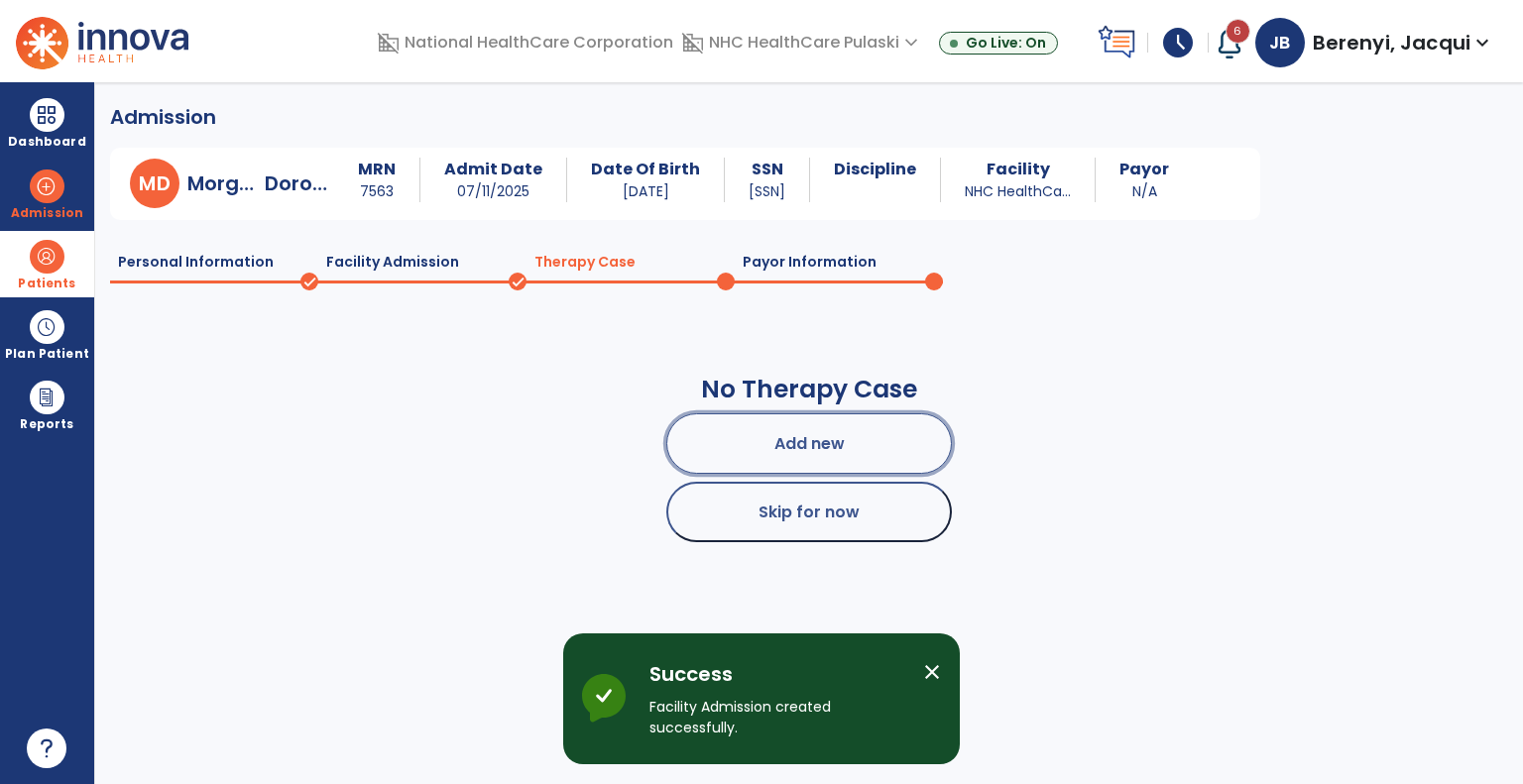 click on "Add new" at bounding box center (809, 443) 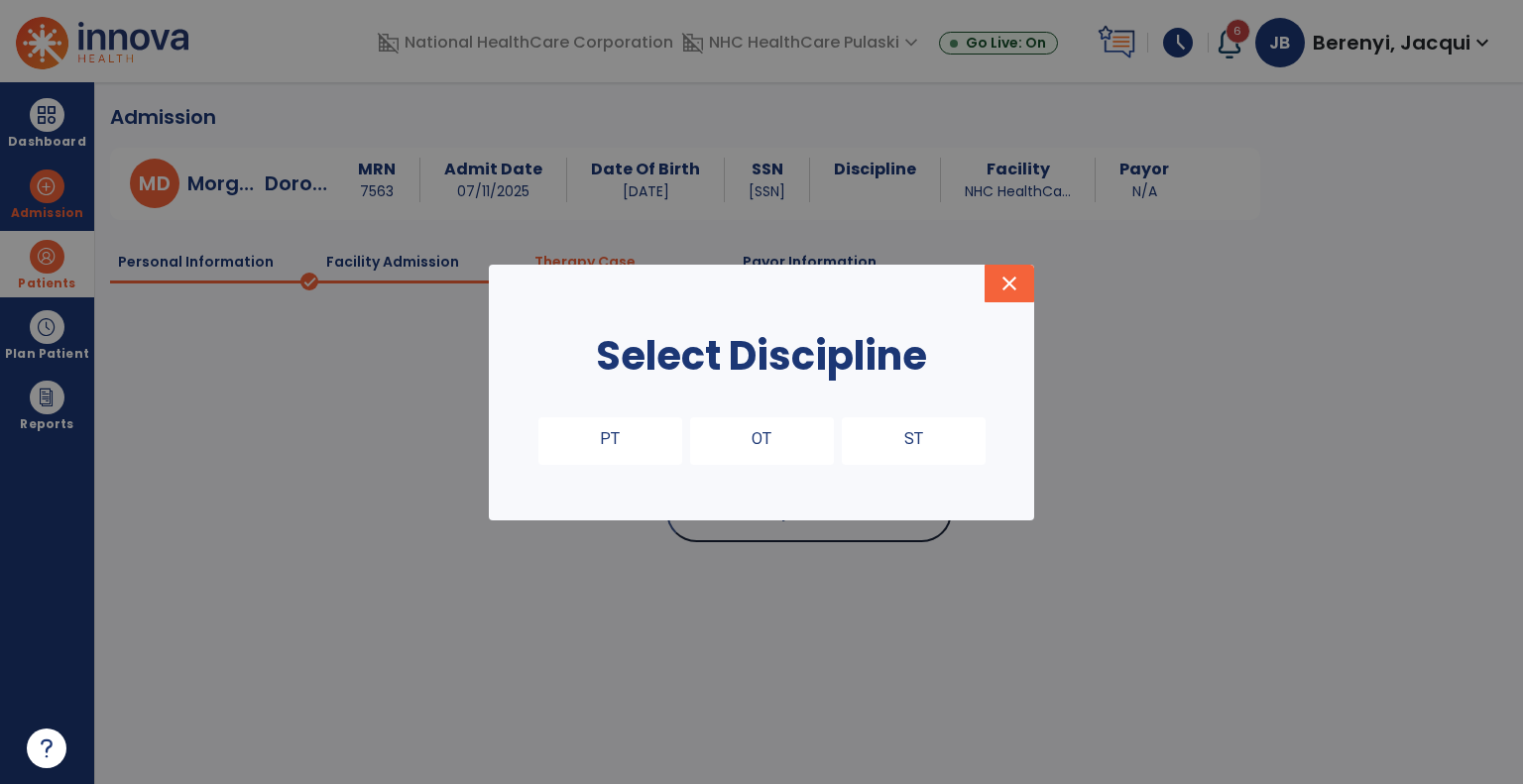 click on "PT" at bounding box center (610, 441) 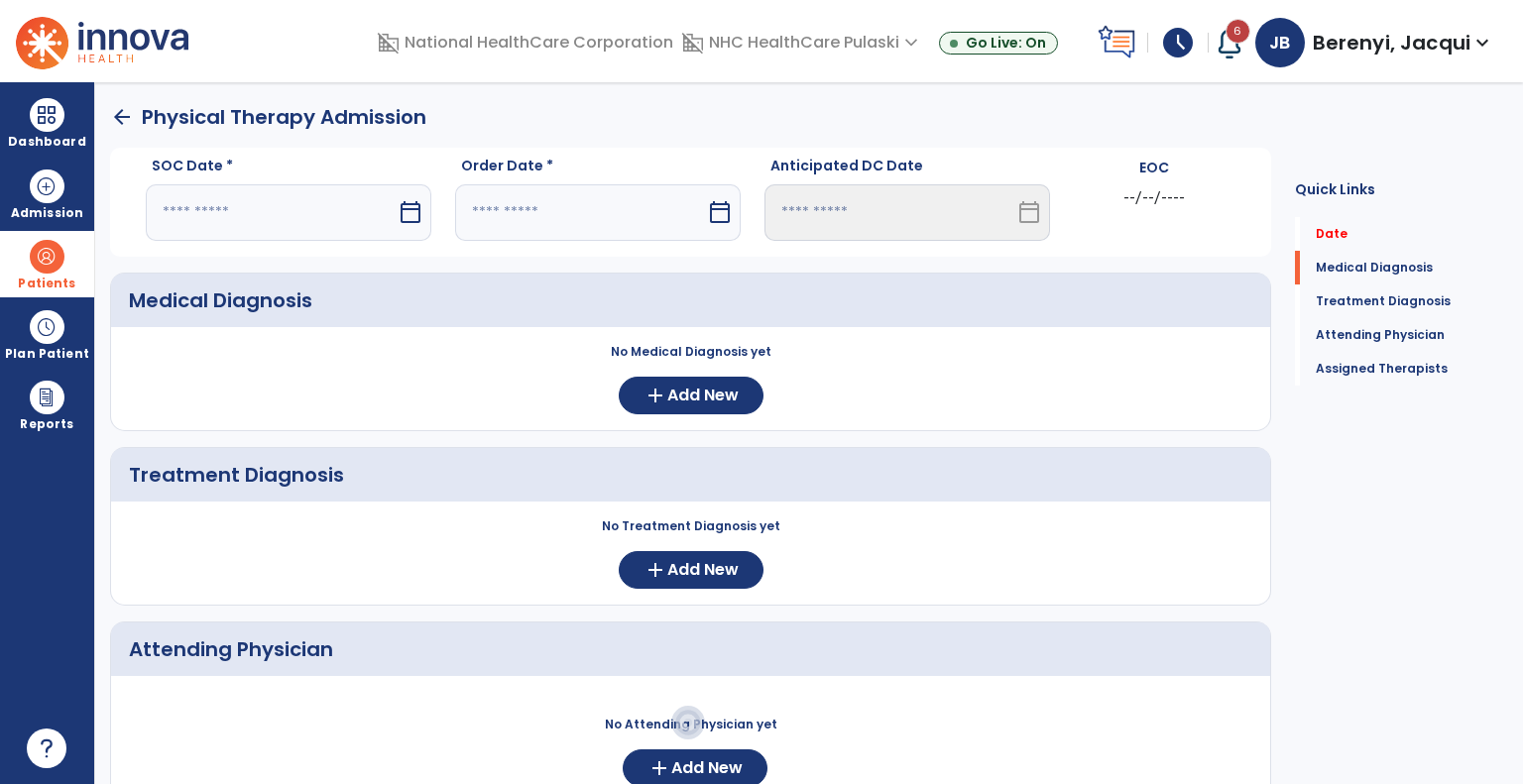 click at bounding box center (271, 212) 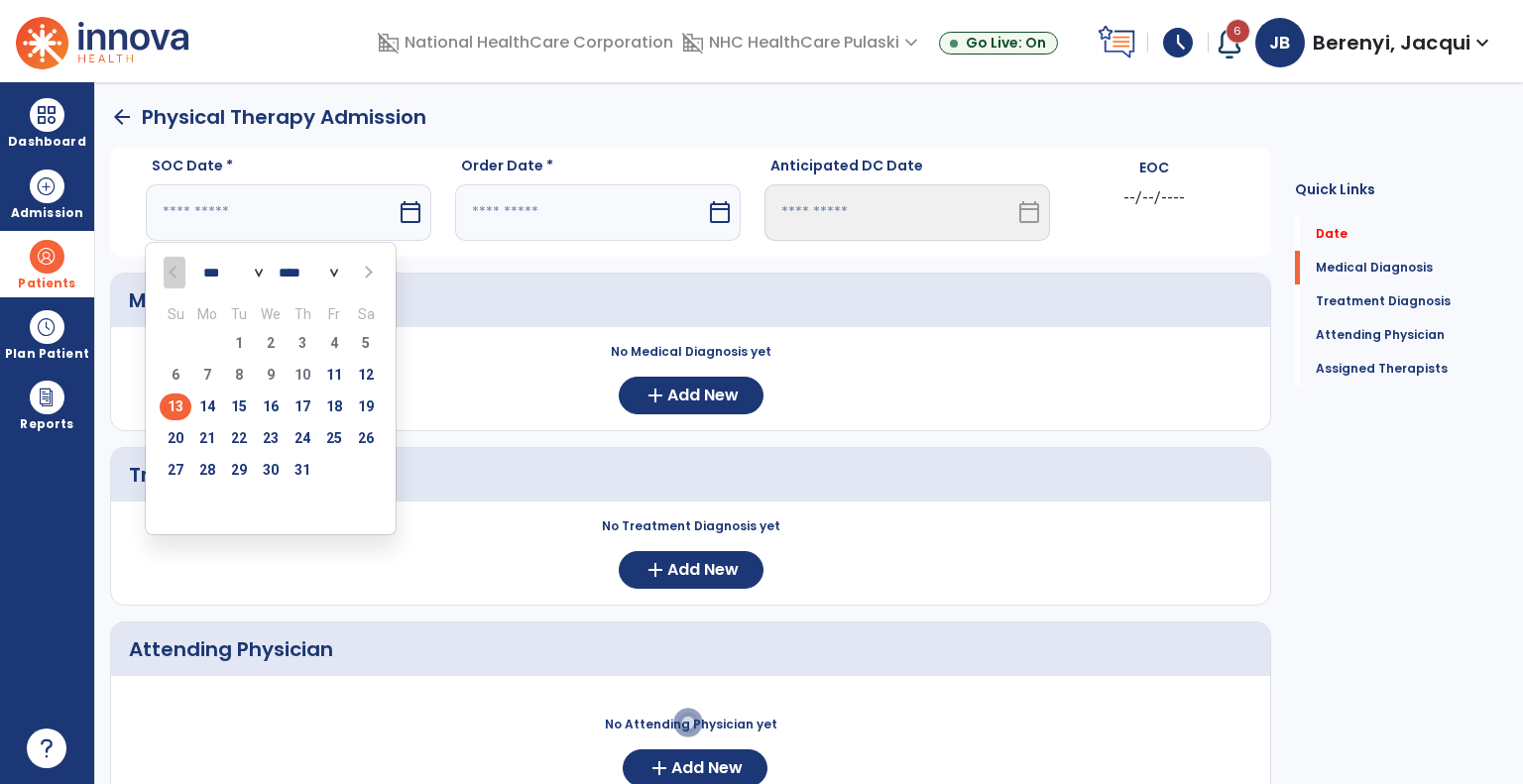 click on "13" at bounding box center [176, 406] 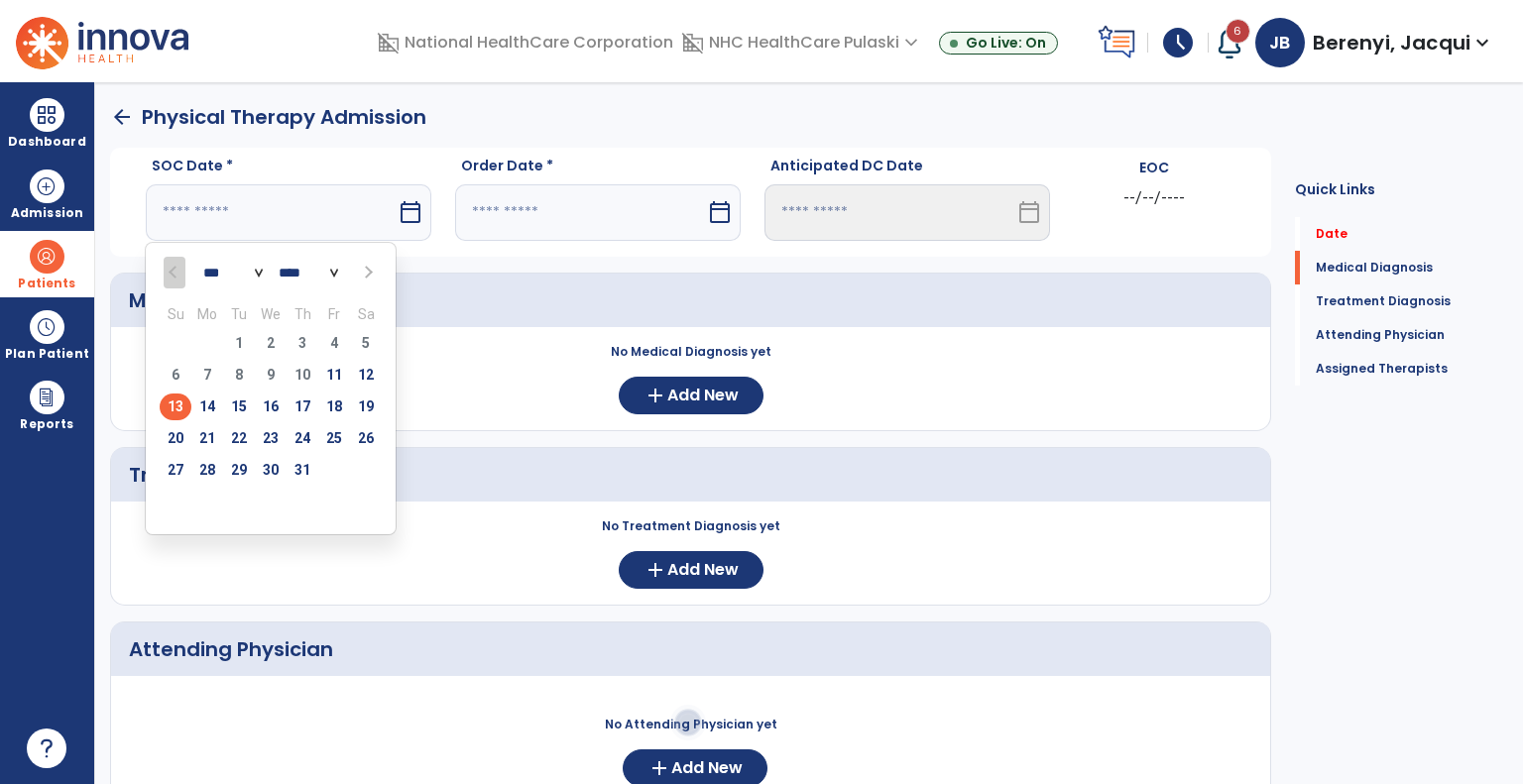 type on "*********" 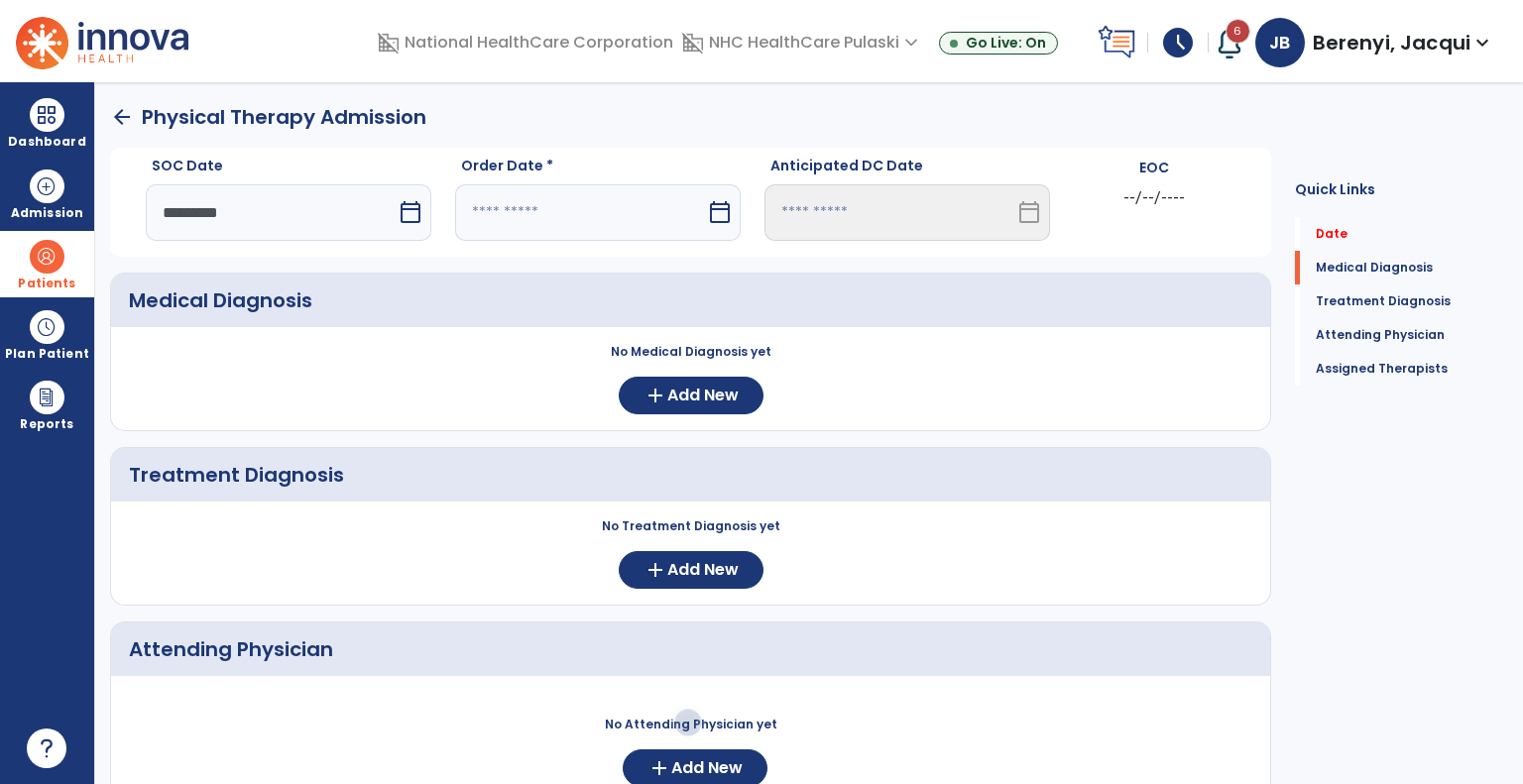 click at bounding box center (580, 212) 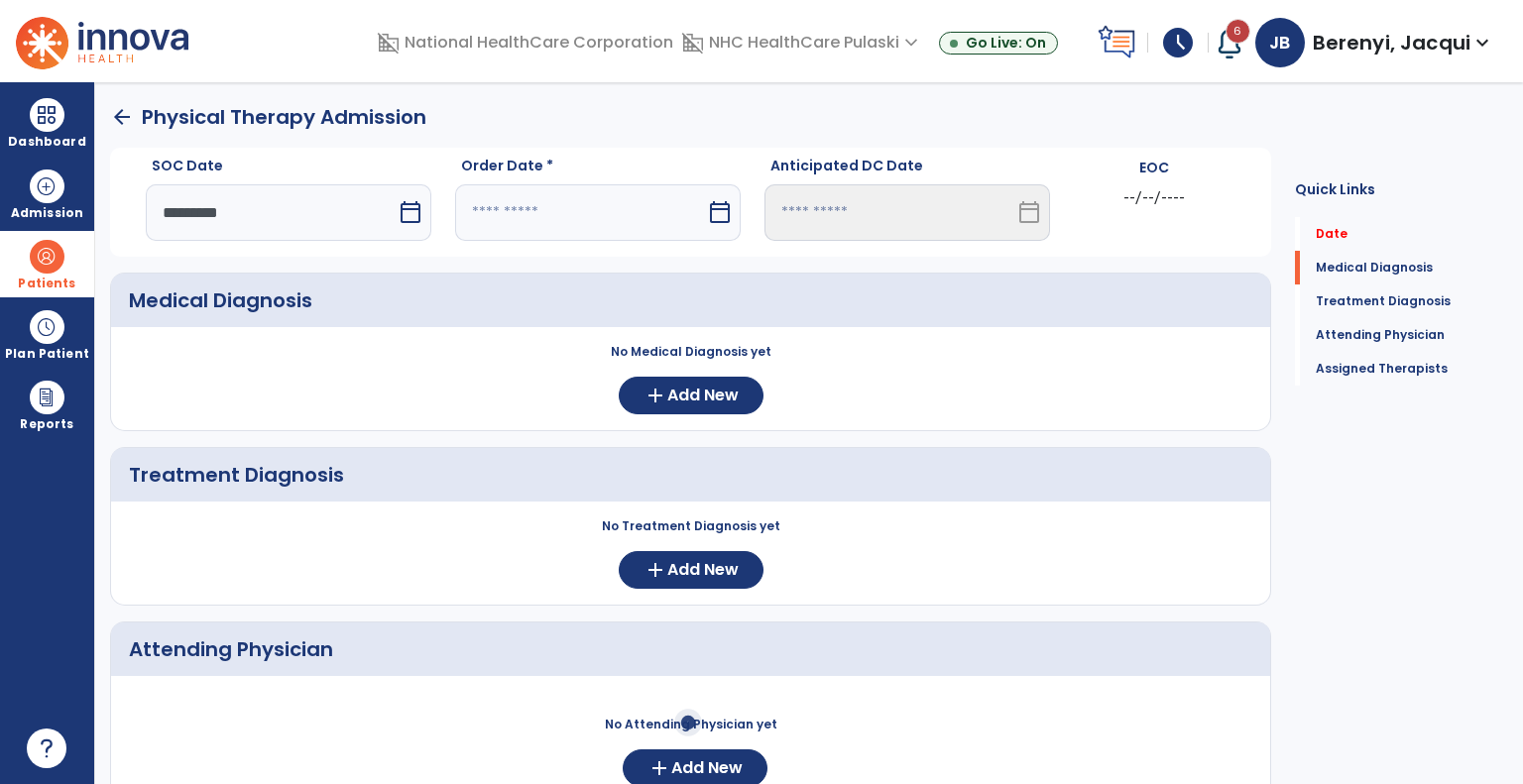 select on "*" 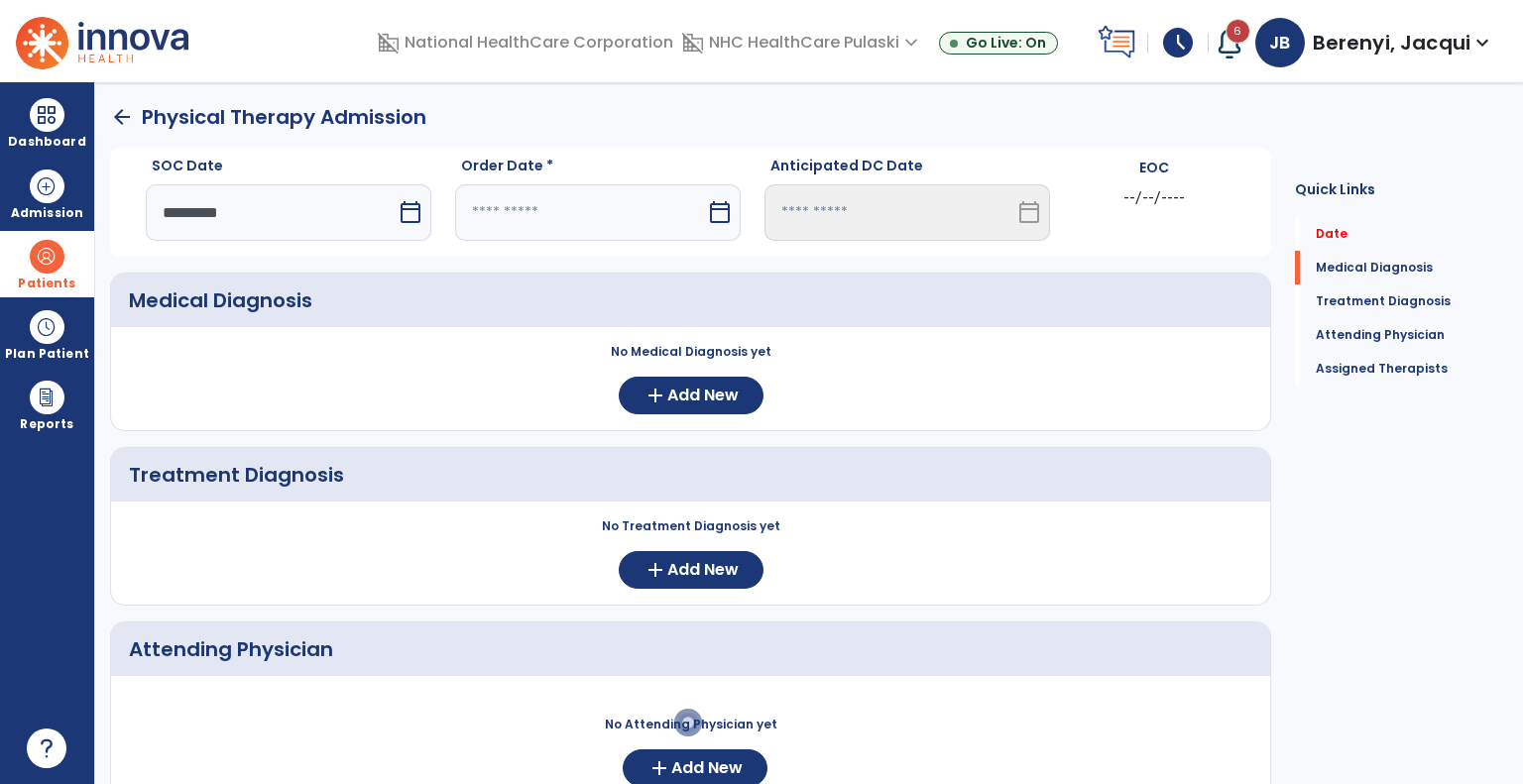 select on "****" 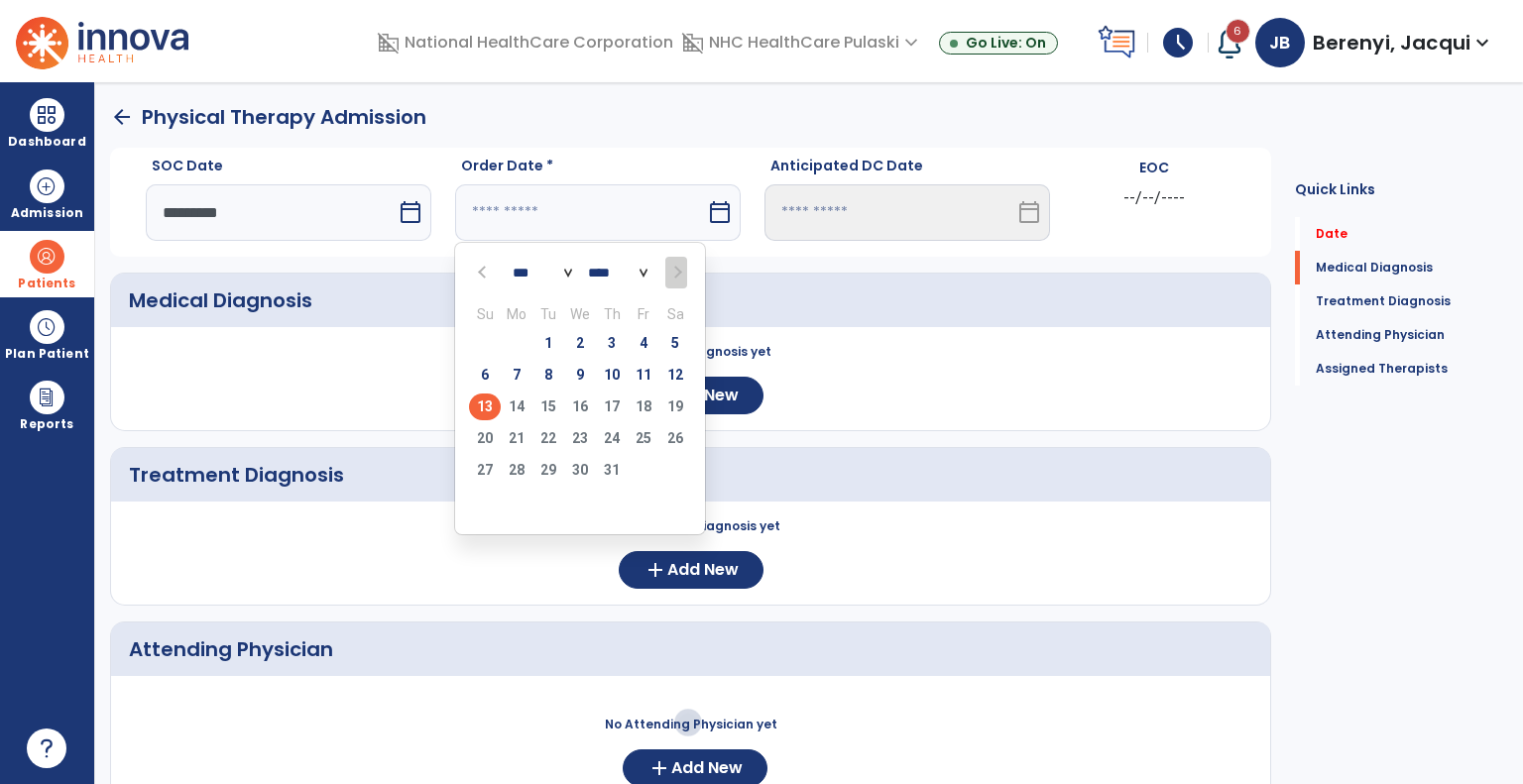 click on "13" at bounding box center (485, 406) 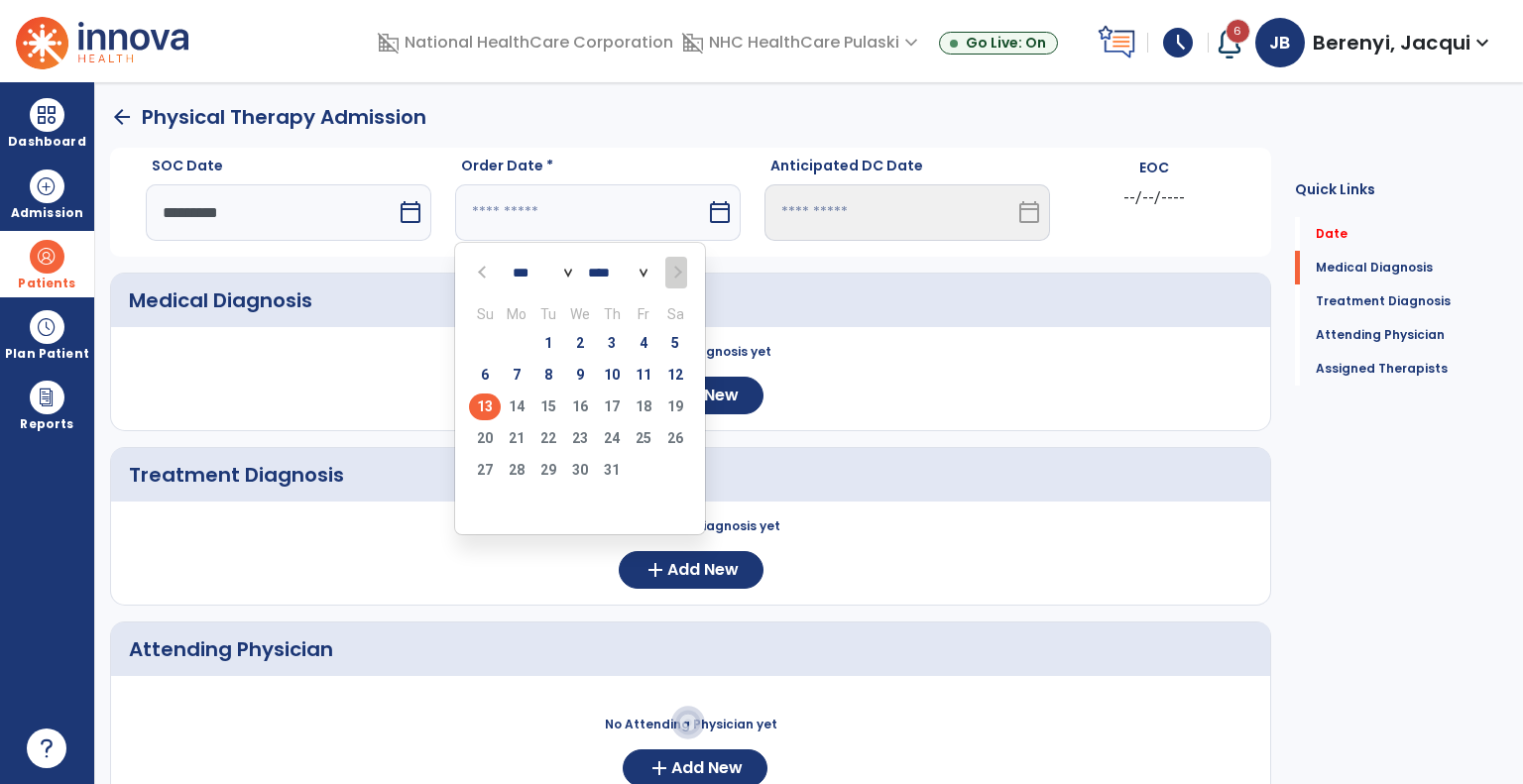 type on "*********" 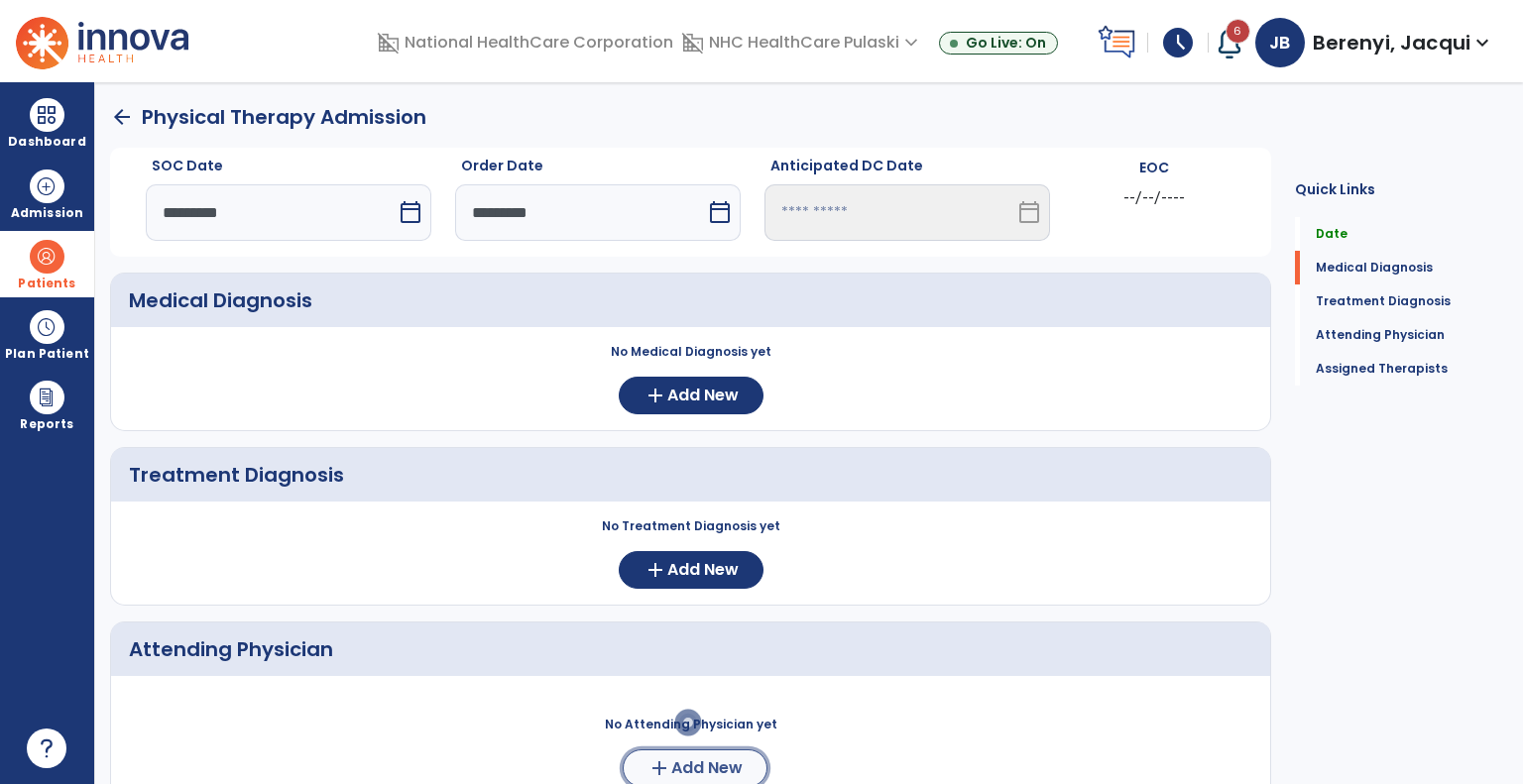 click on "Add New" 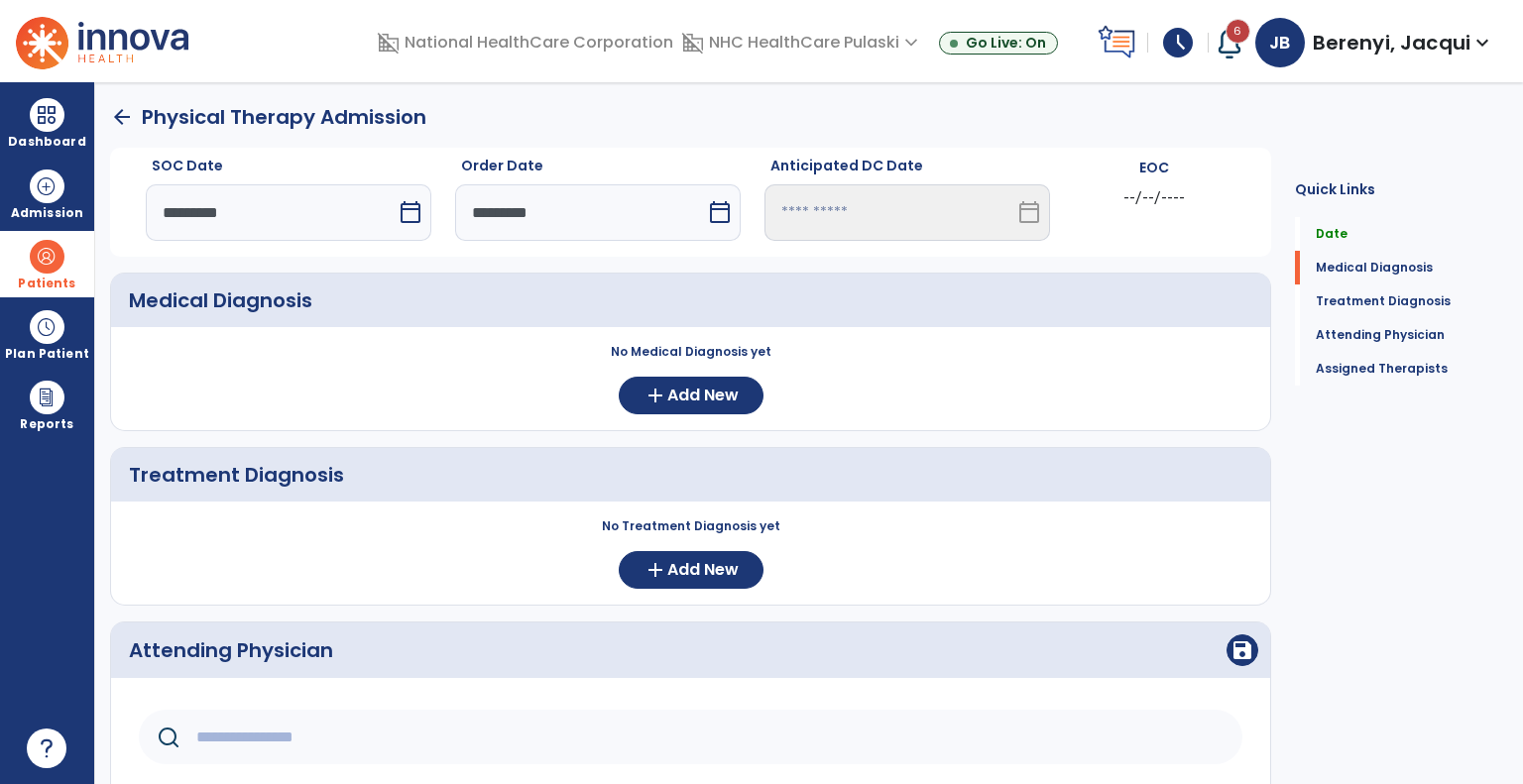 click 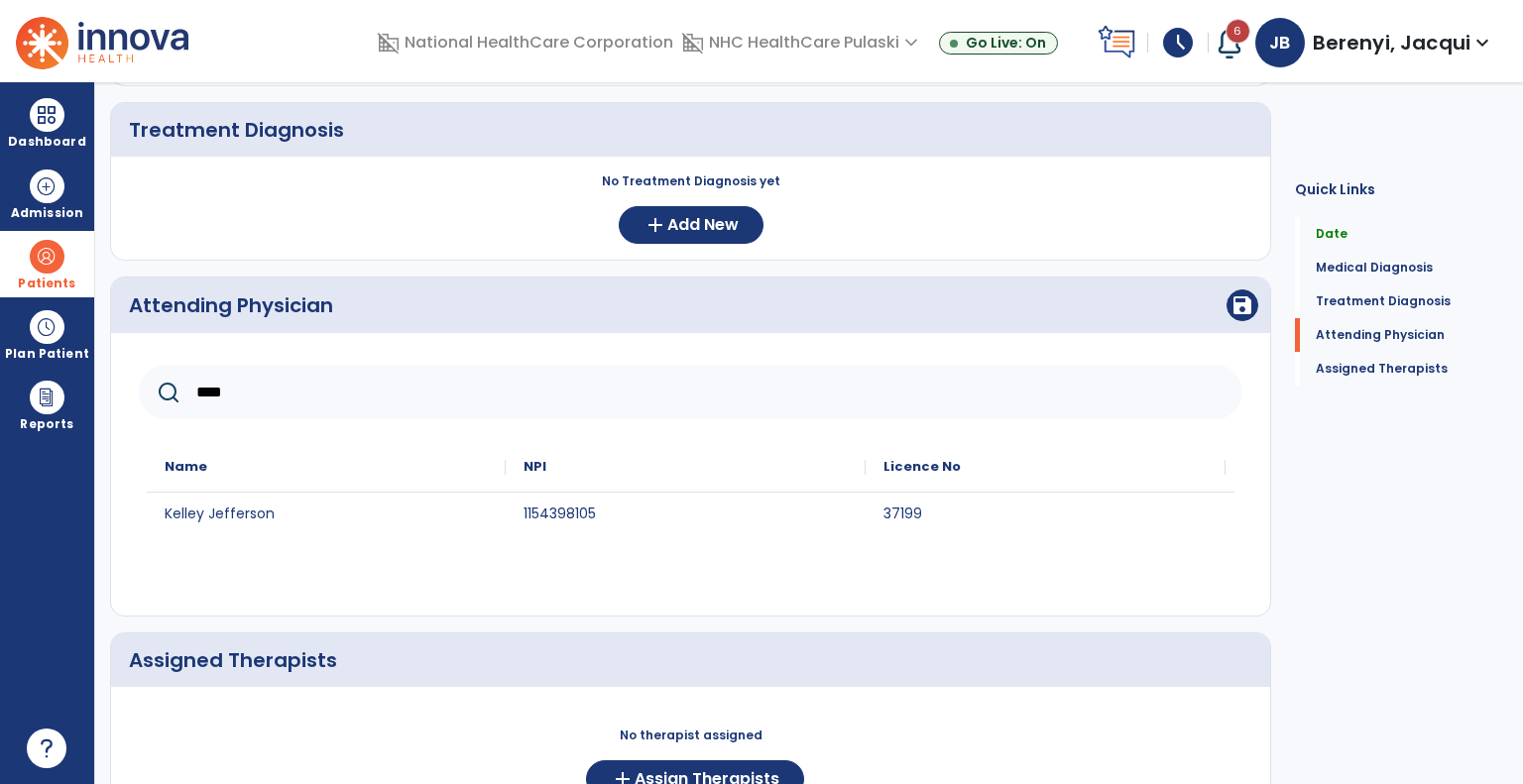 scroll, scrollTop: 392, scrollLeft: 0, axis: vertical 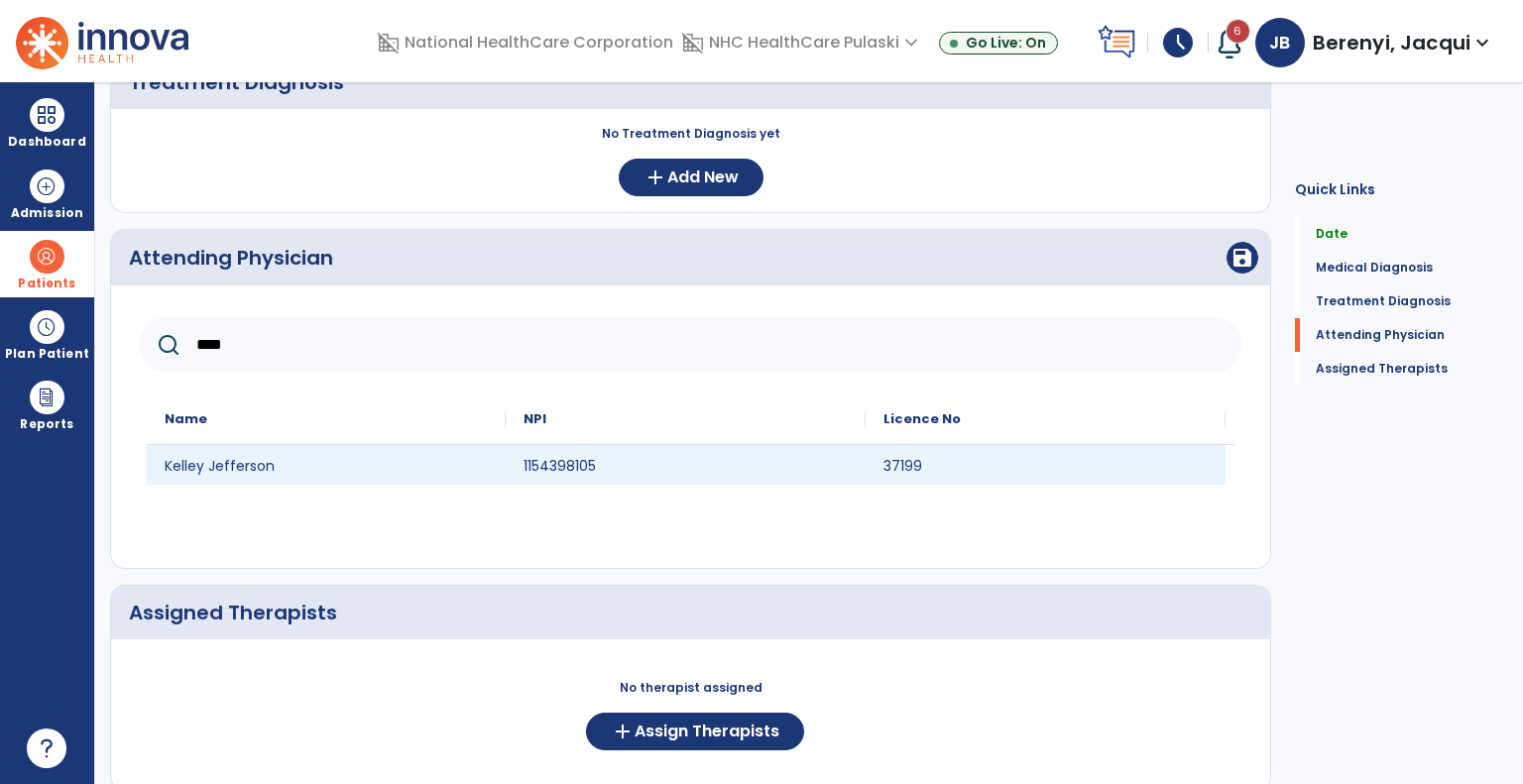type on "****" 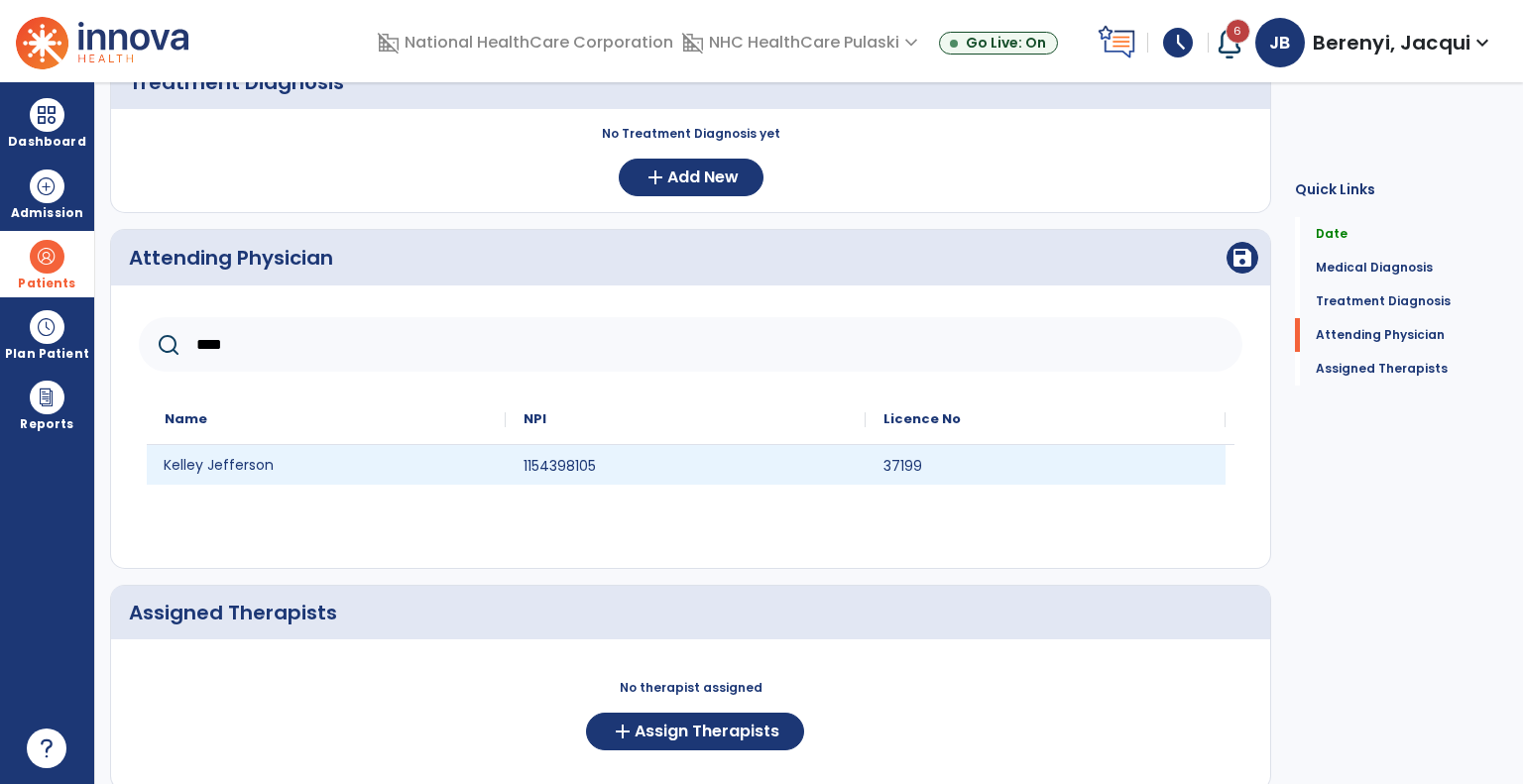 click on "Kelley Jefferson" 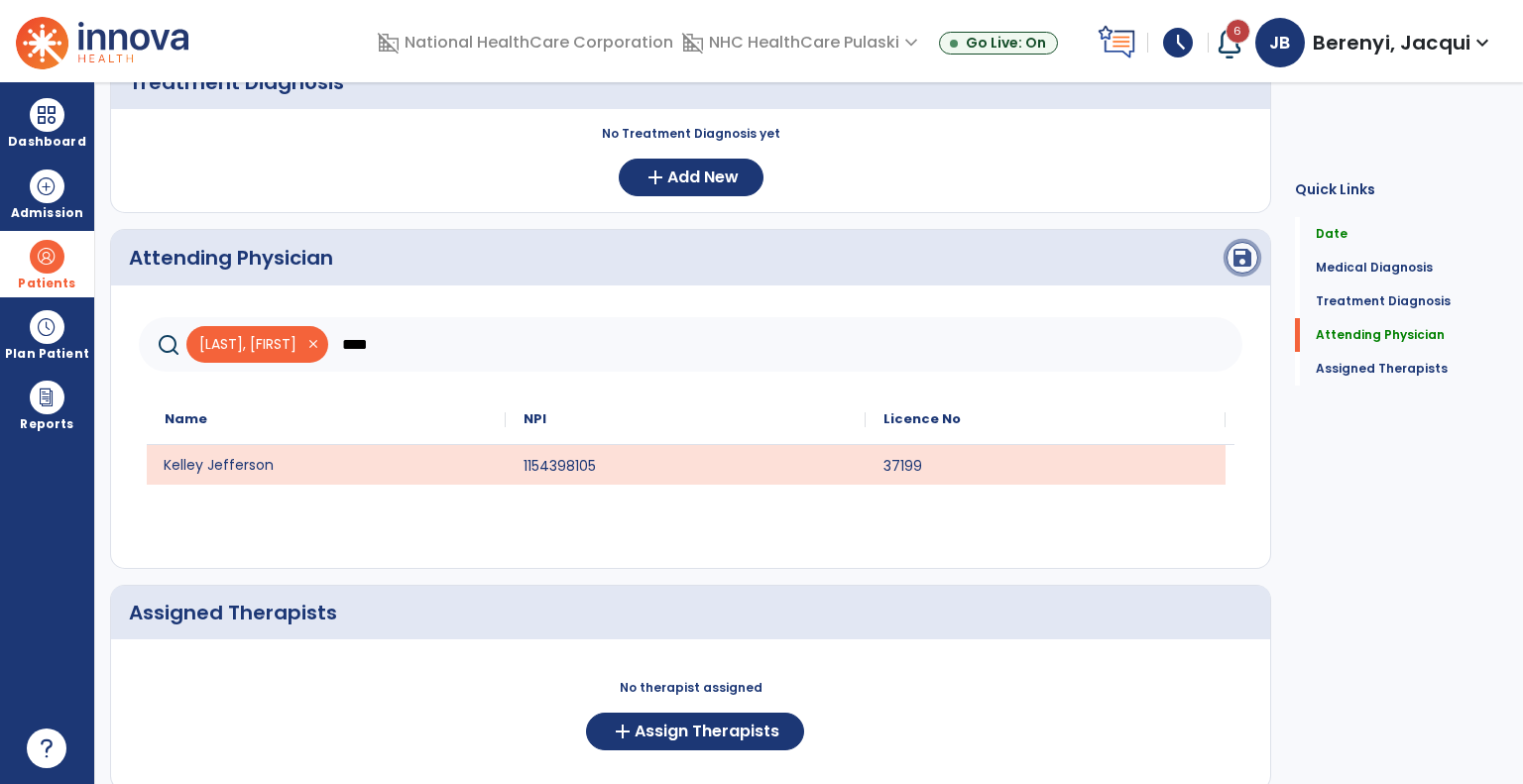 click on "save" 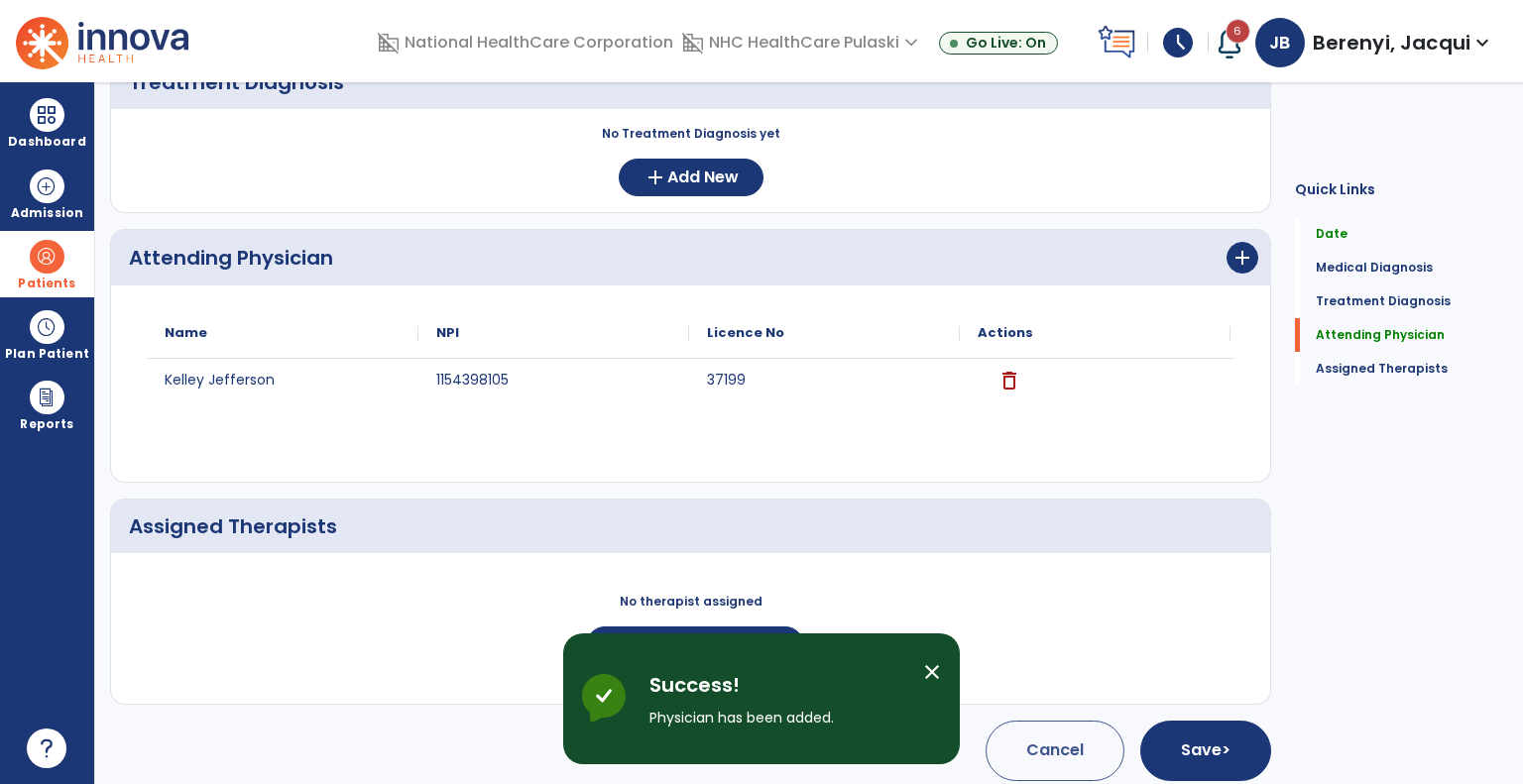 click on "close" at bounding box center [940, 675] 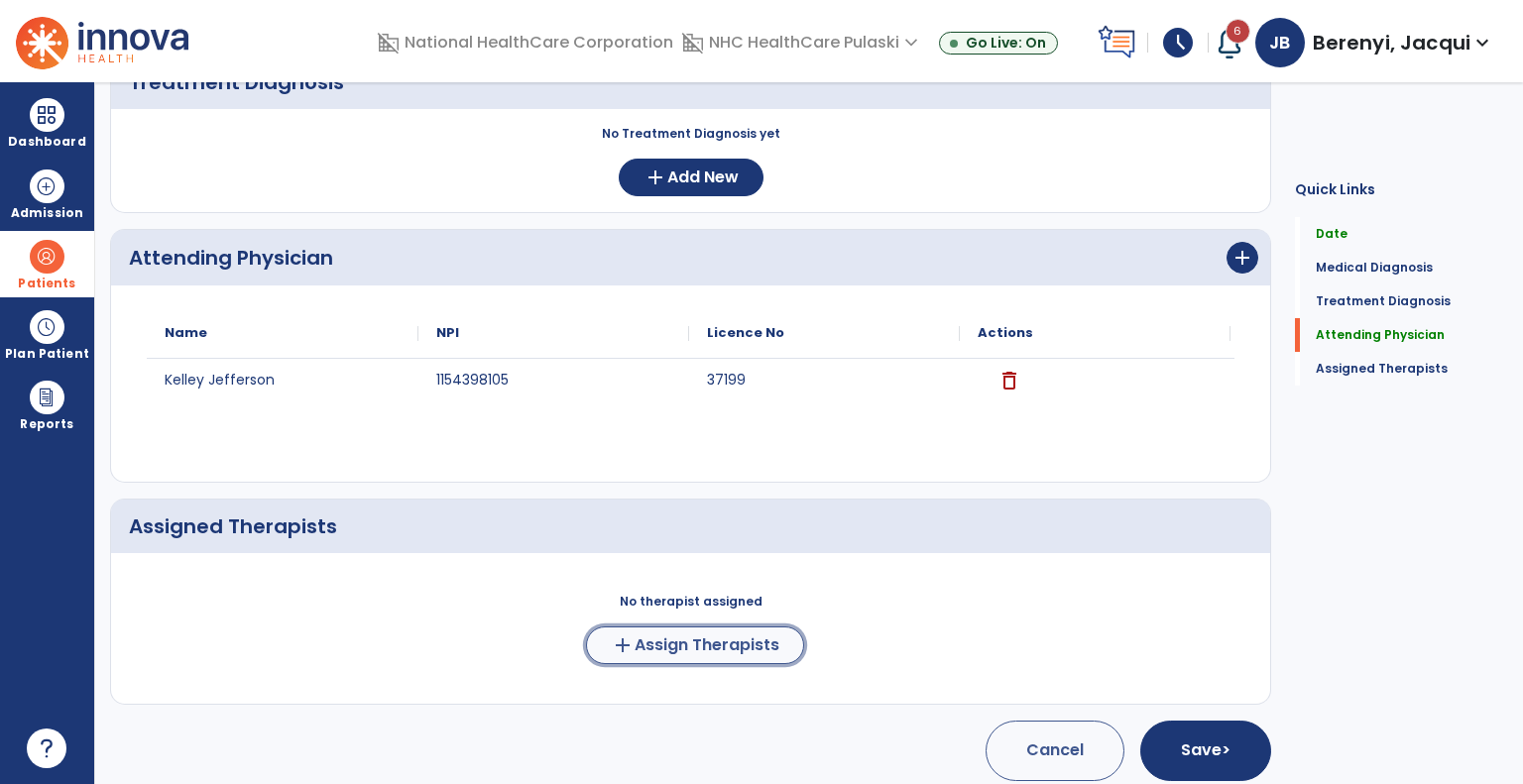 click on "Assign Therapists" 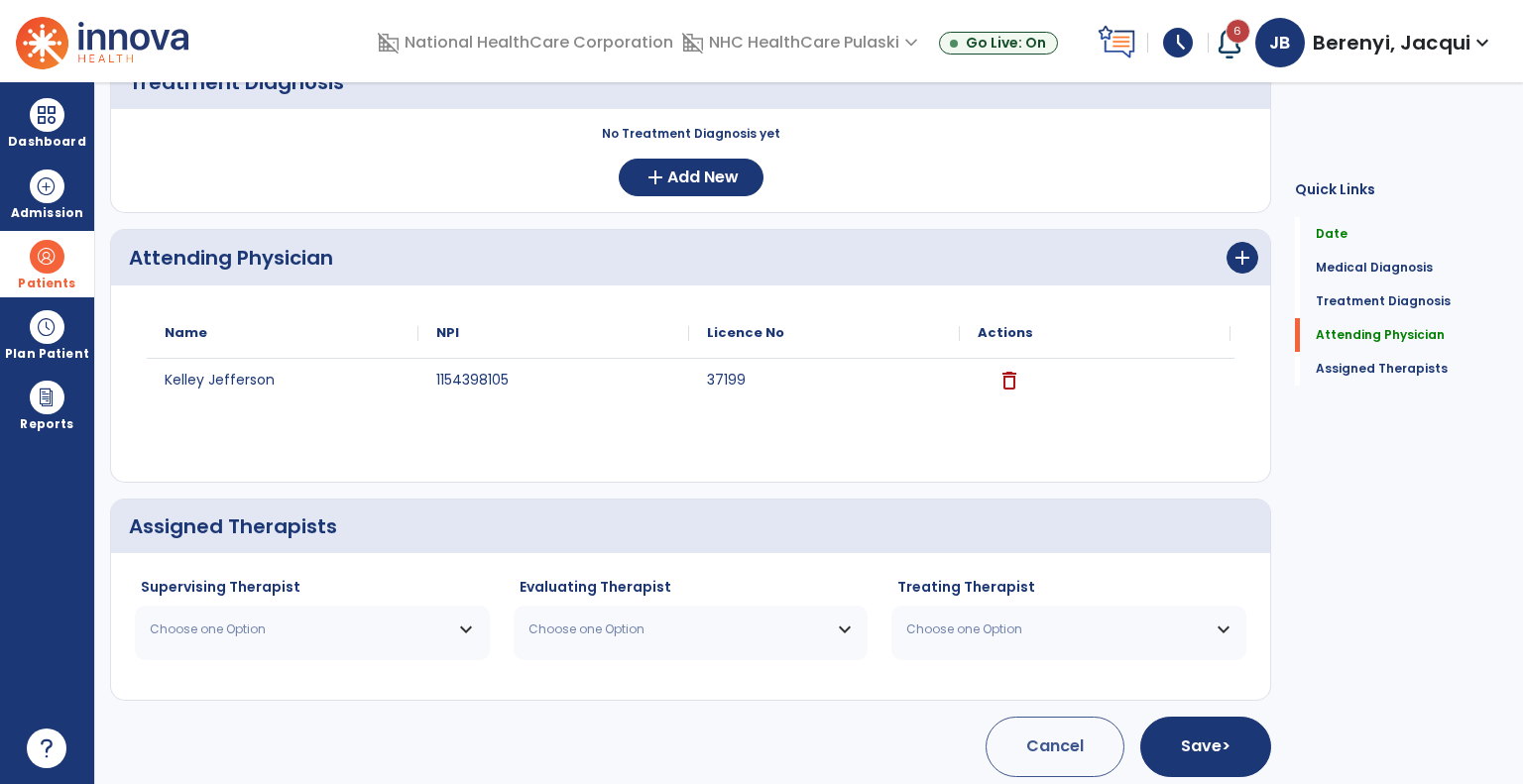 click on "Choose one Option" at bounding box center [299, 629] 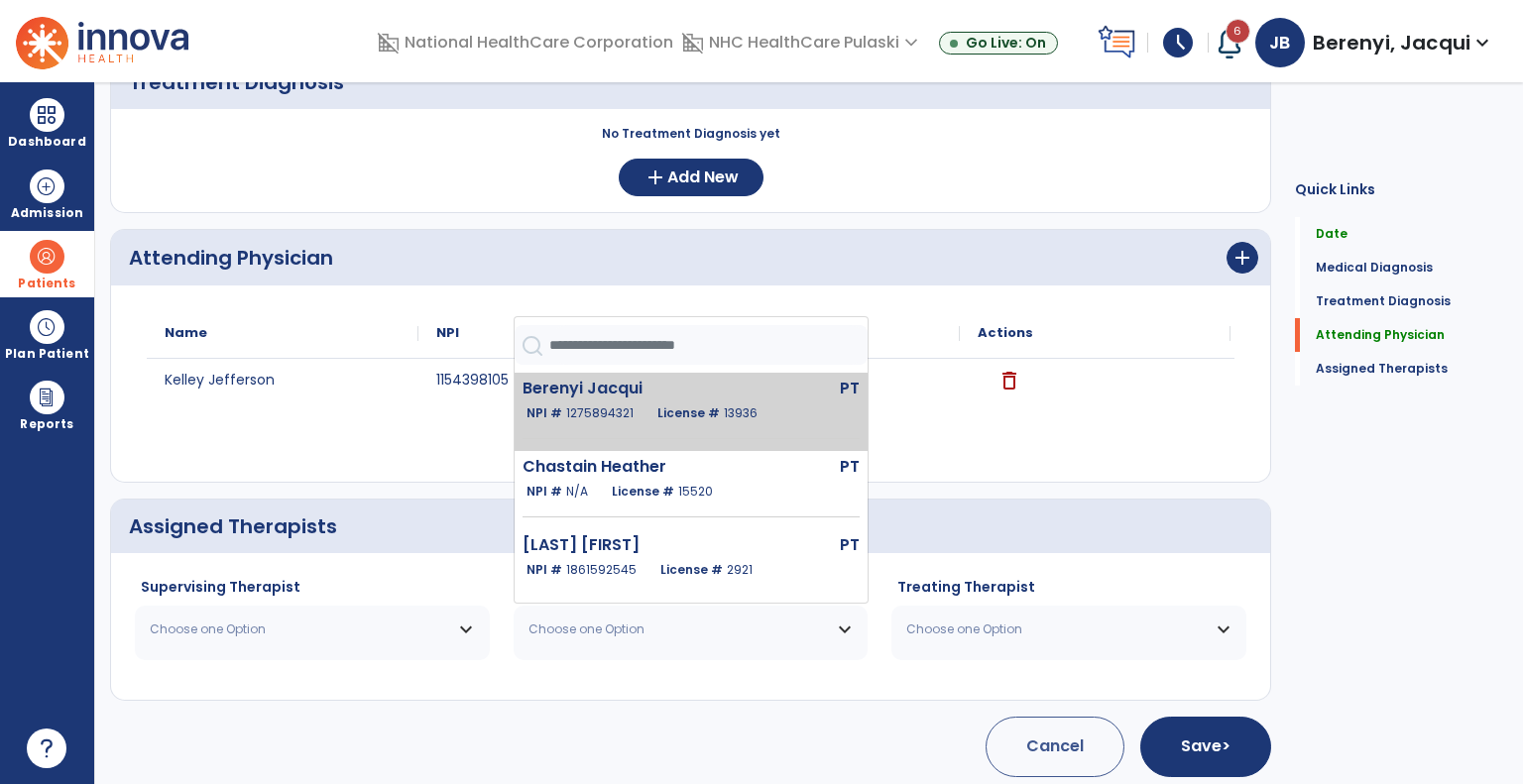 click on "Berenyi Jacqui" 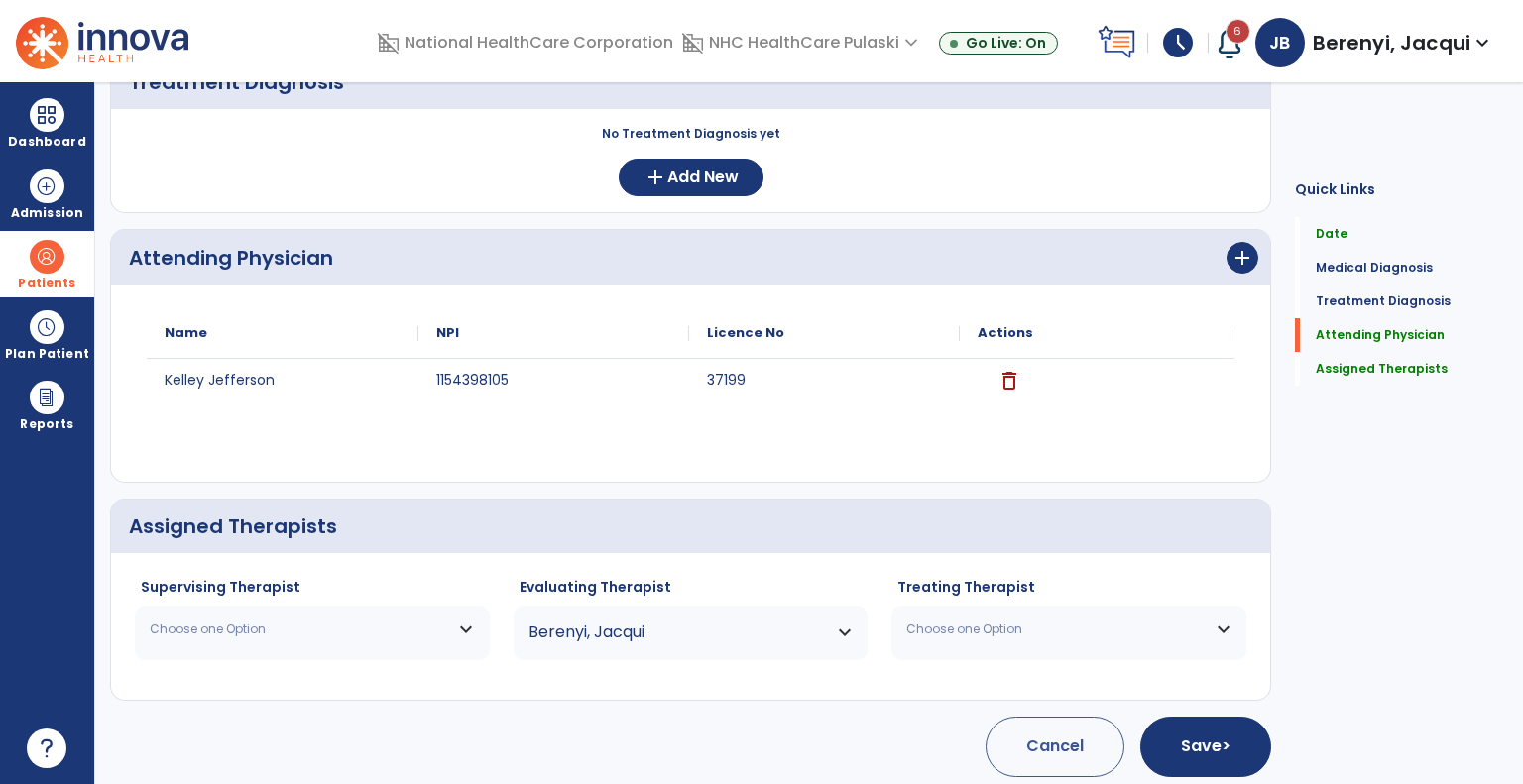 click on "Choose one Option" at bounding box center [312, 629] 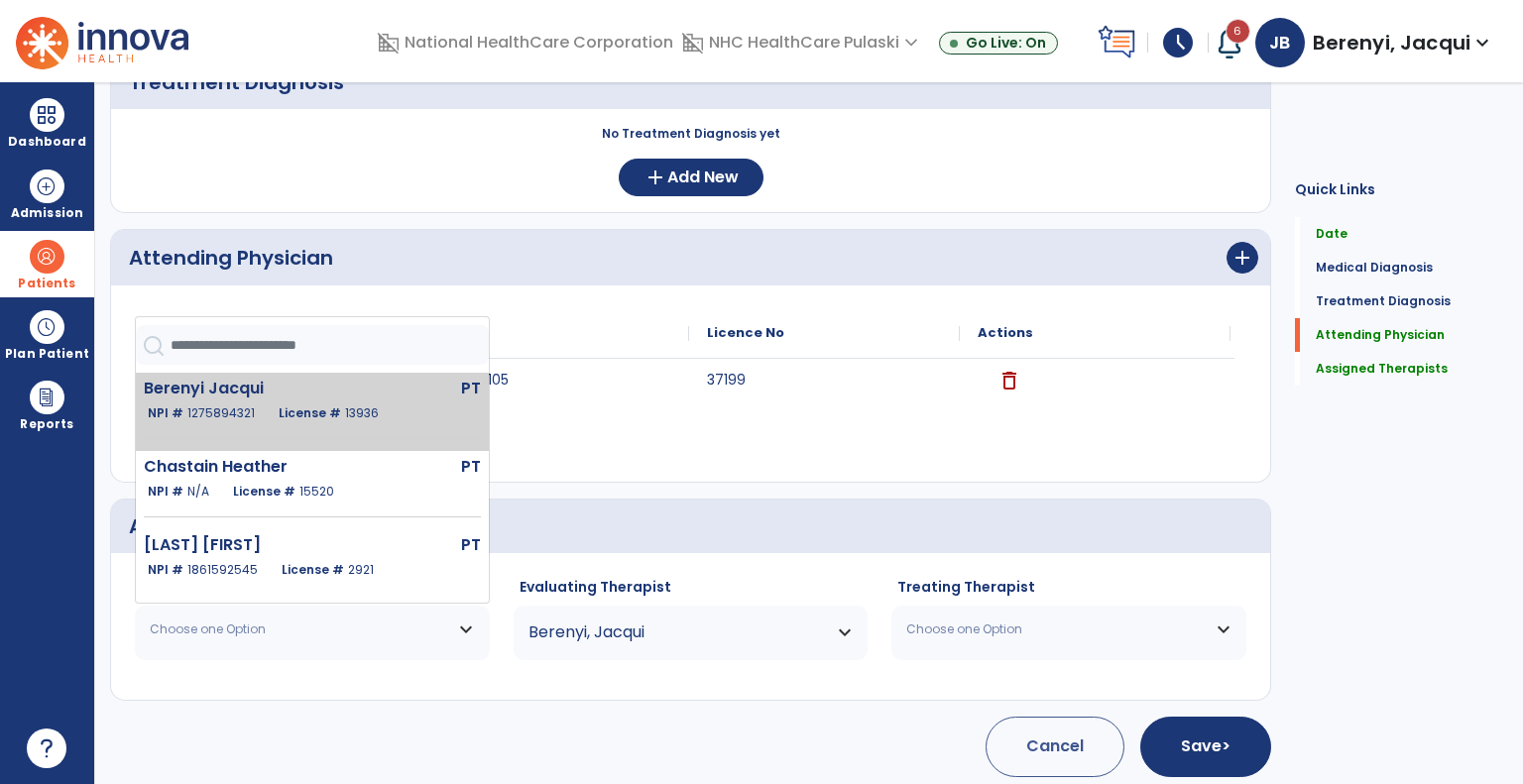click on "Berenyi Jacqui" 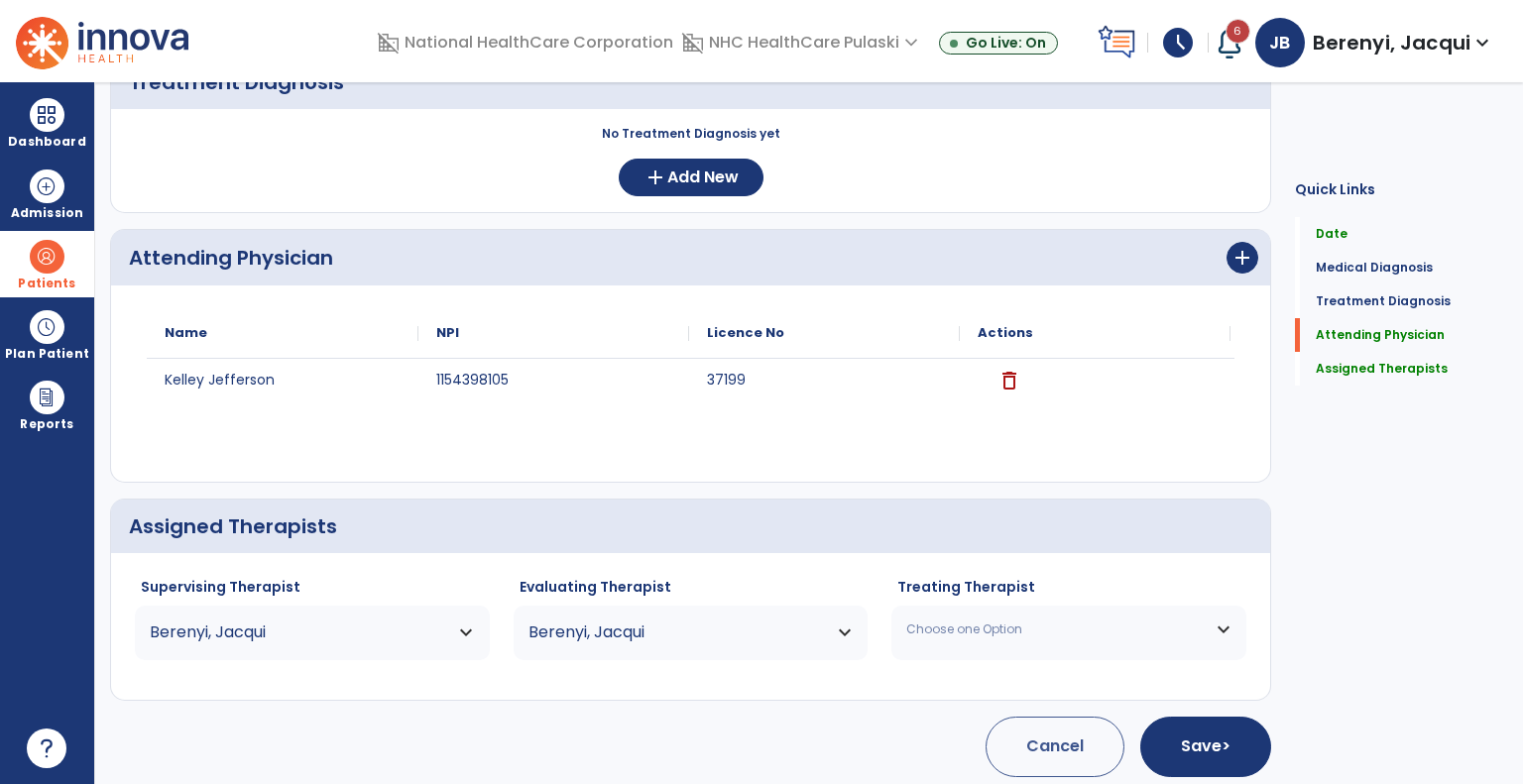 click on "Choose one Option" at bounding box center [1056, 629] 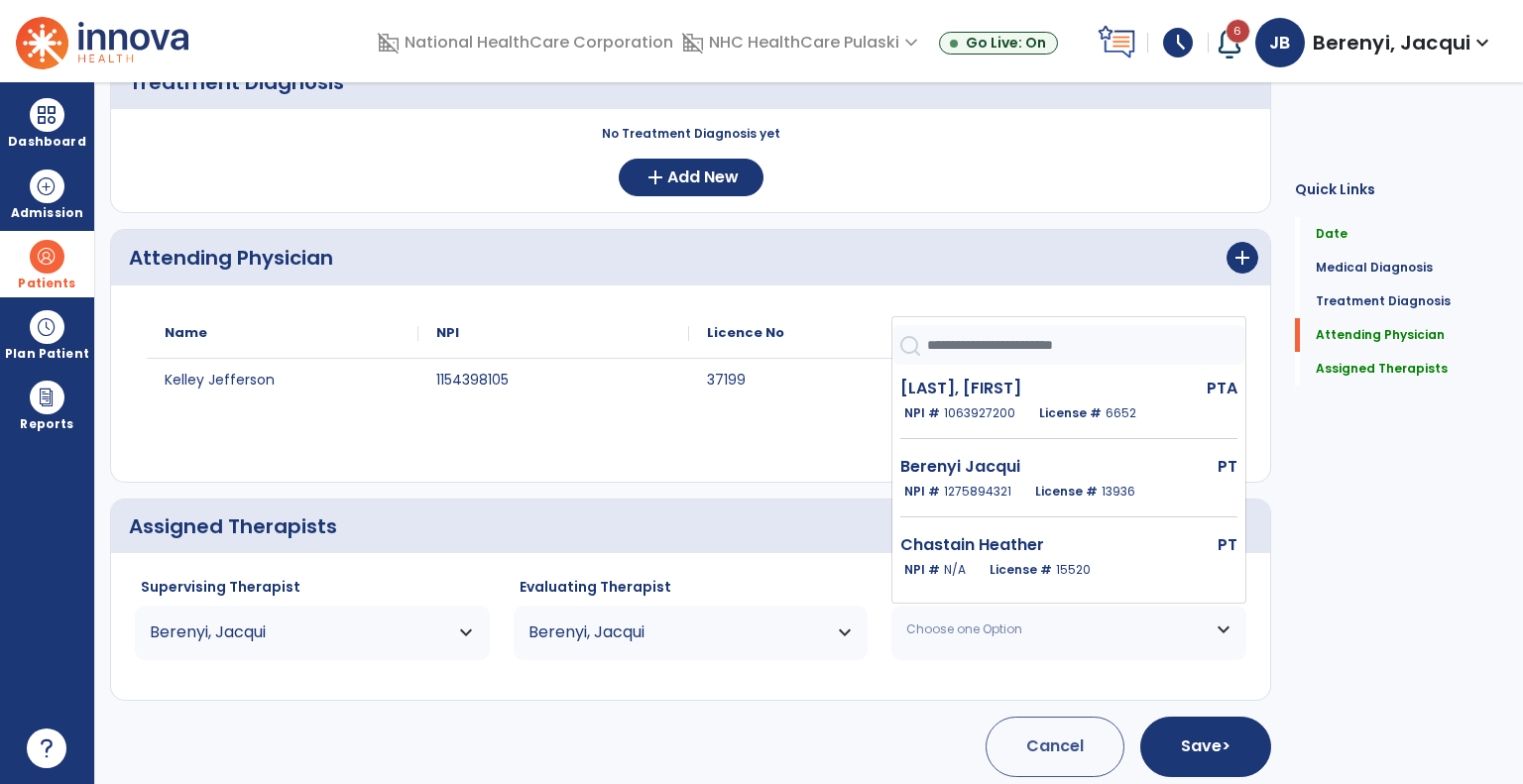 click on "Quick Links  Date   Date   Medical Diagnosis   Medical Diagnosis   Treatment Diagnosis   Treatment Diagnosis   Attending Physician   Attending Physician   Assigned Therapists   Assigned Therapists" 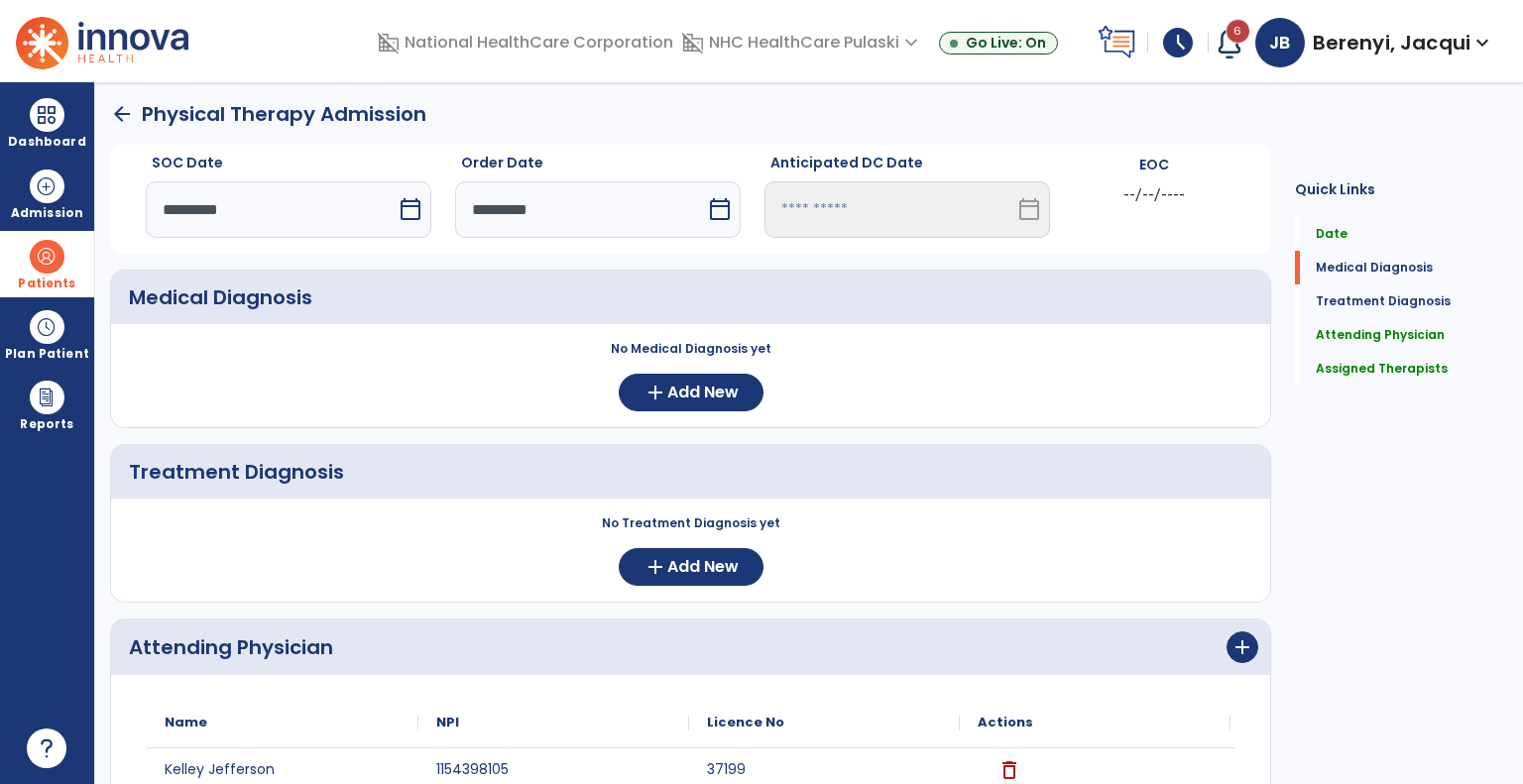 scroll, scrollTop: 397, scrollLeft: 0, axis: vertical 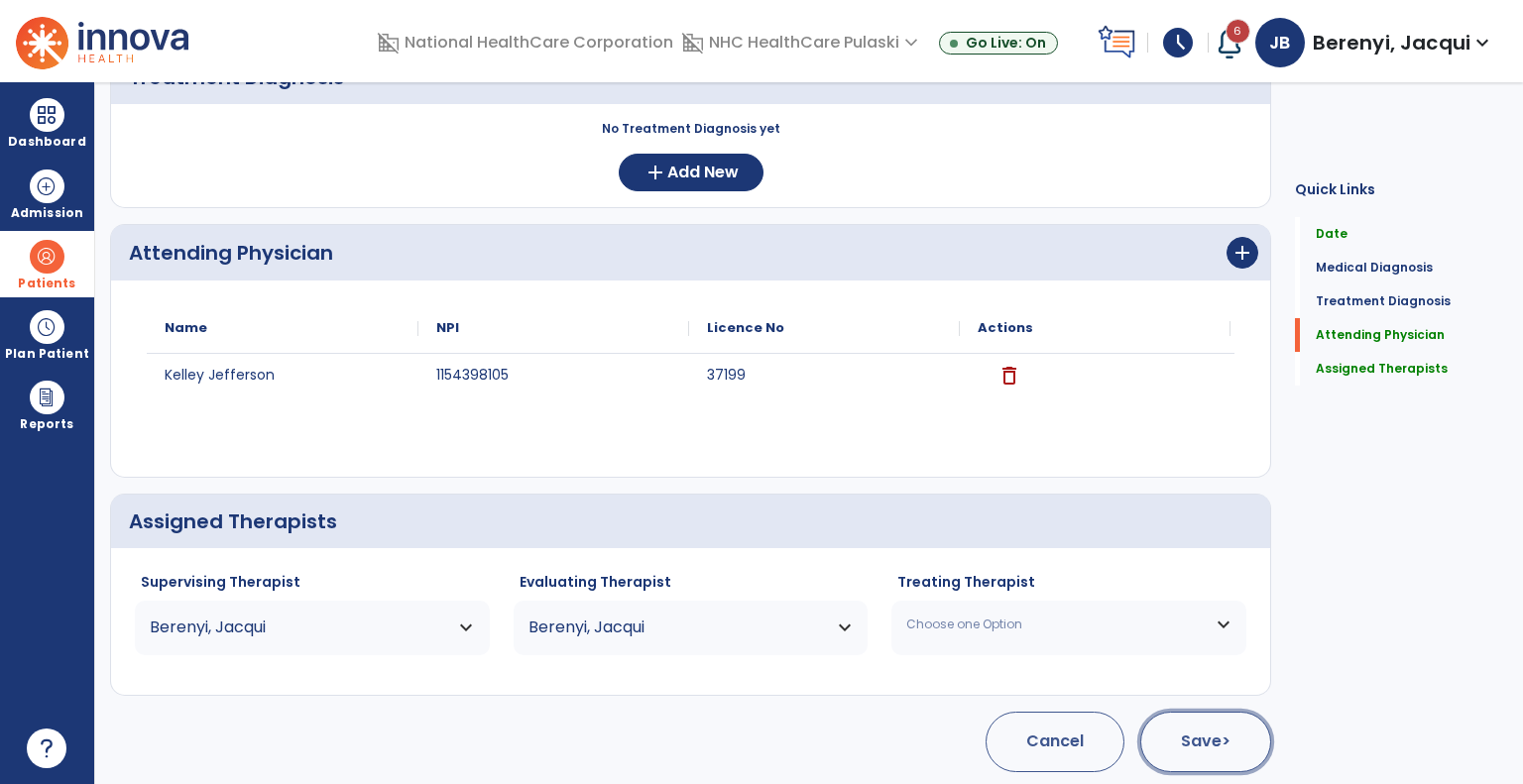 click on "Save  >" 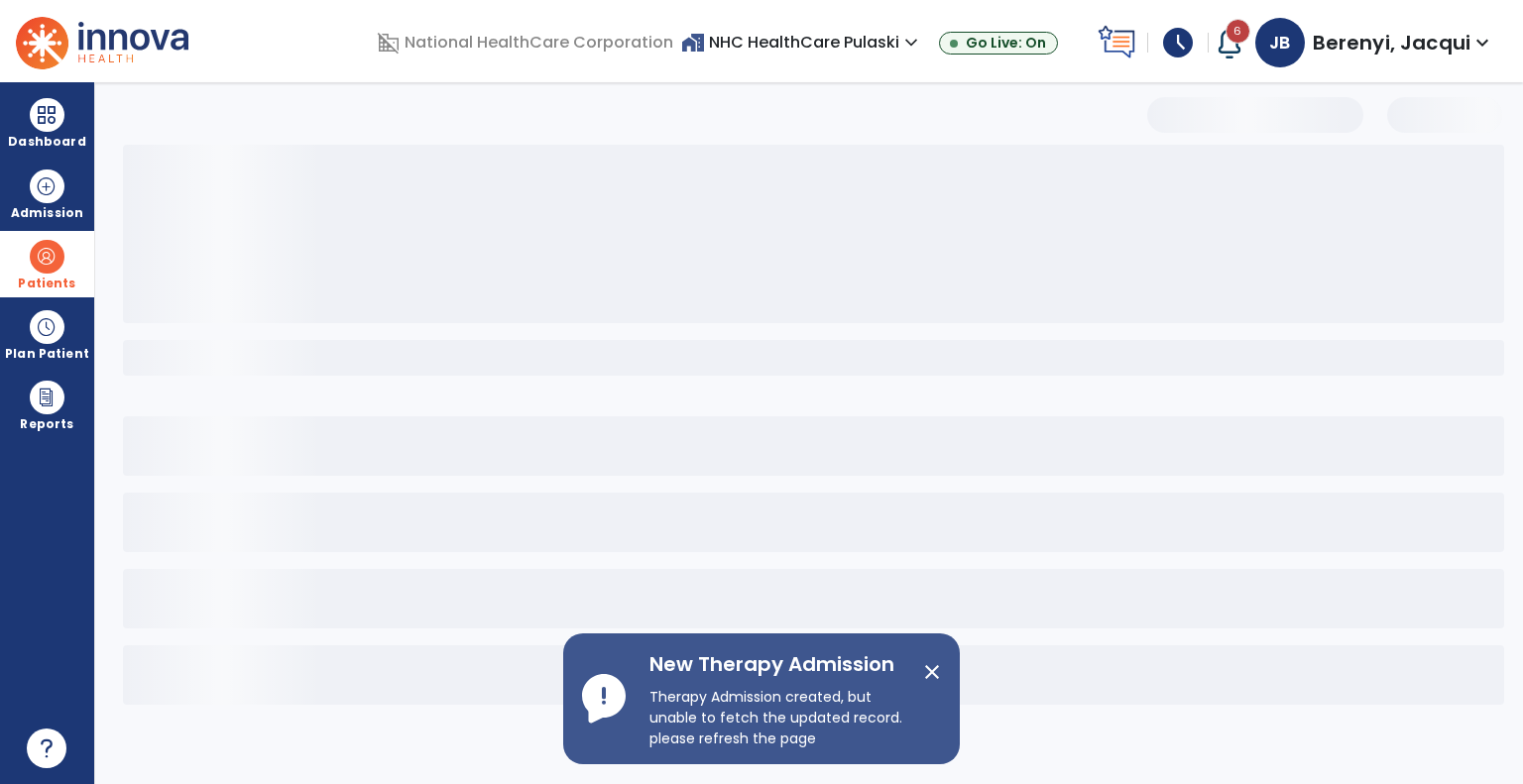 scroll, scrollTop: 0, scrollLeft: 0, axis: both 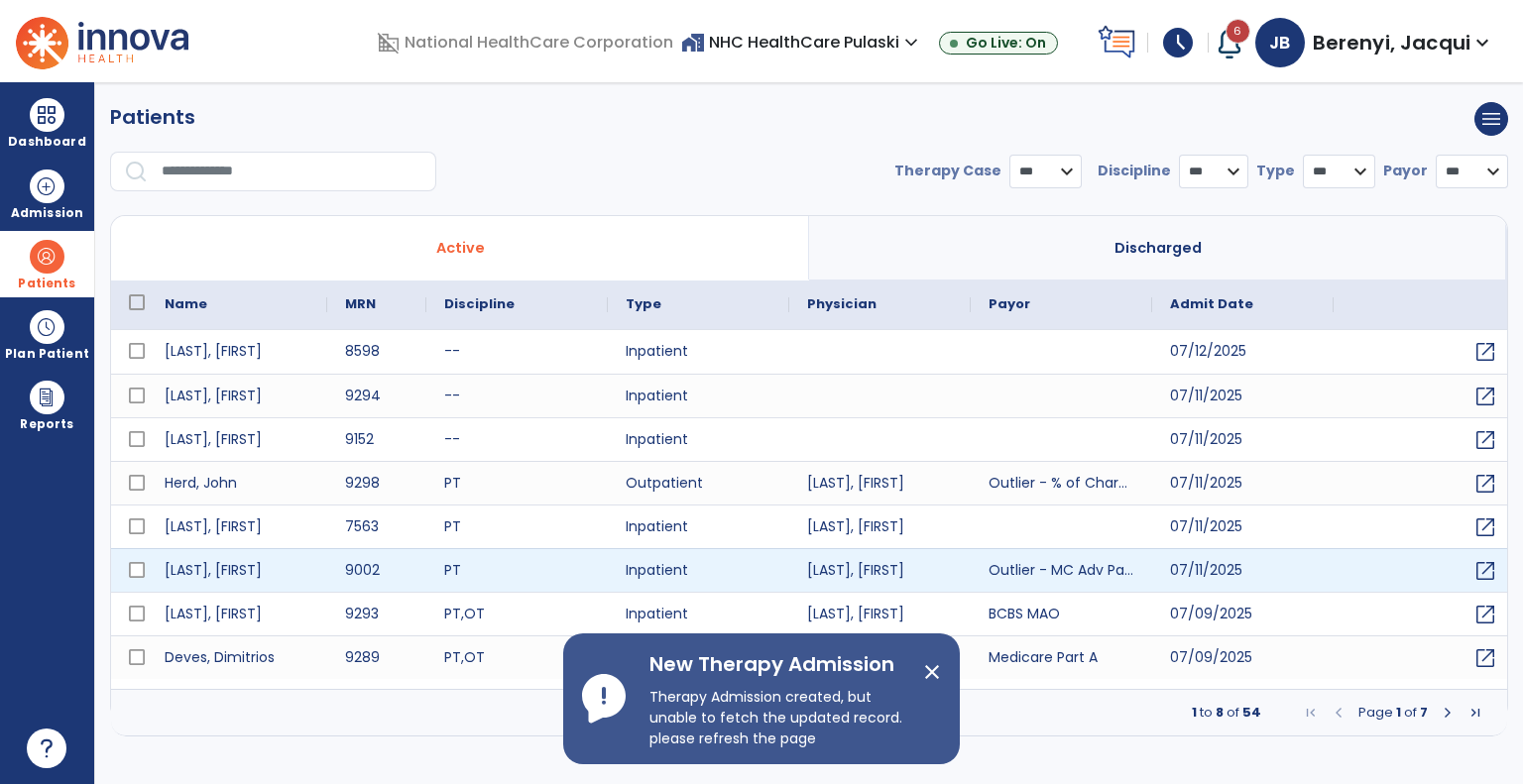select on "***" 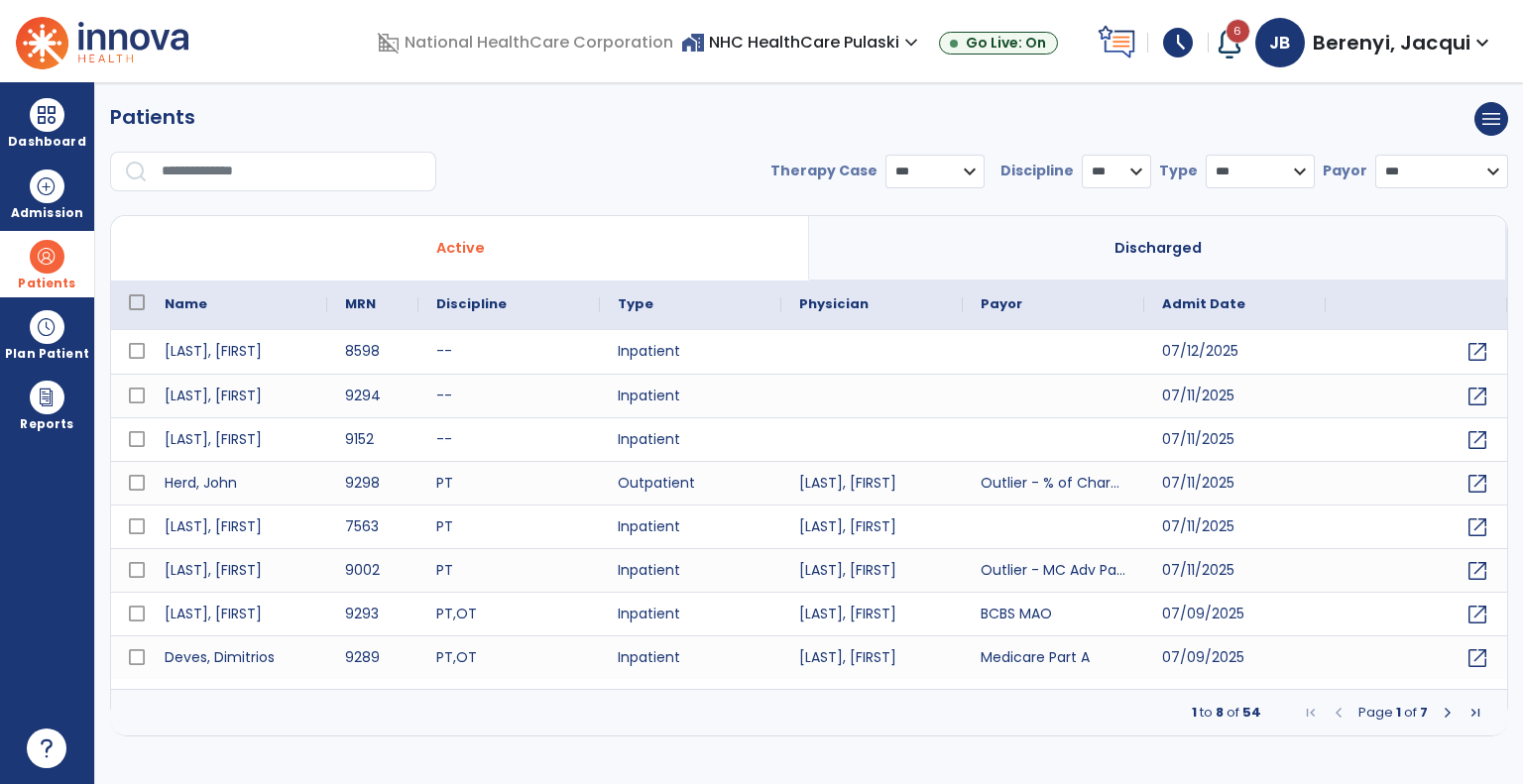 click at bounding box center (292, 171) 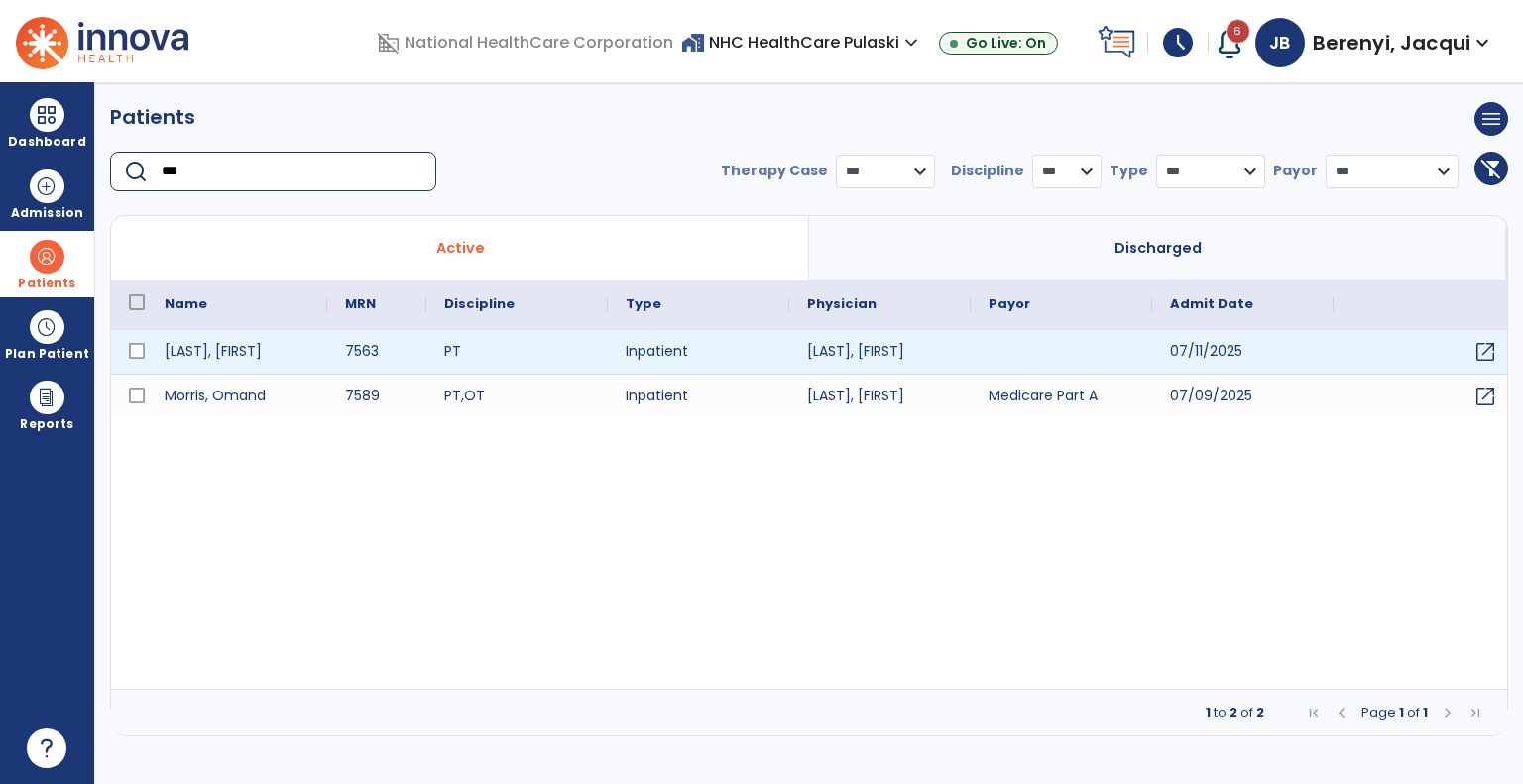 type on "***" 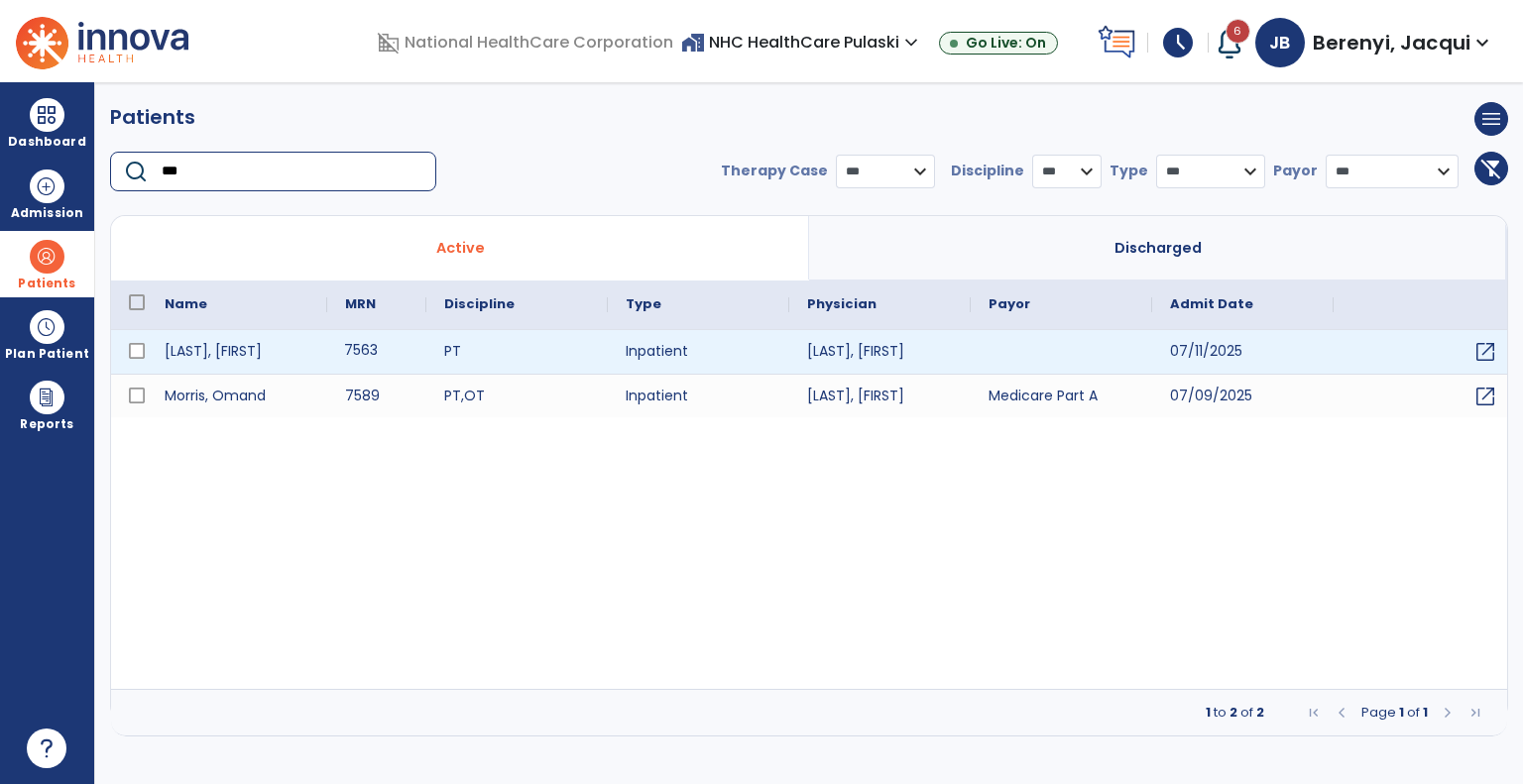 click on "7563" at bounding box center (377, 352) 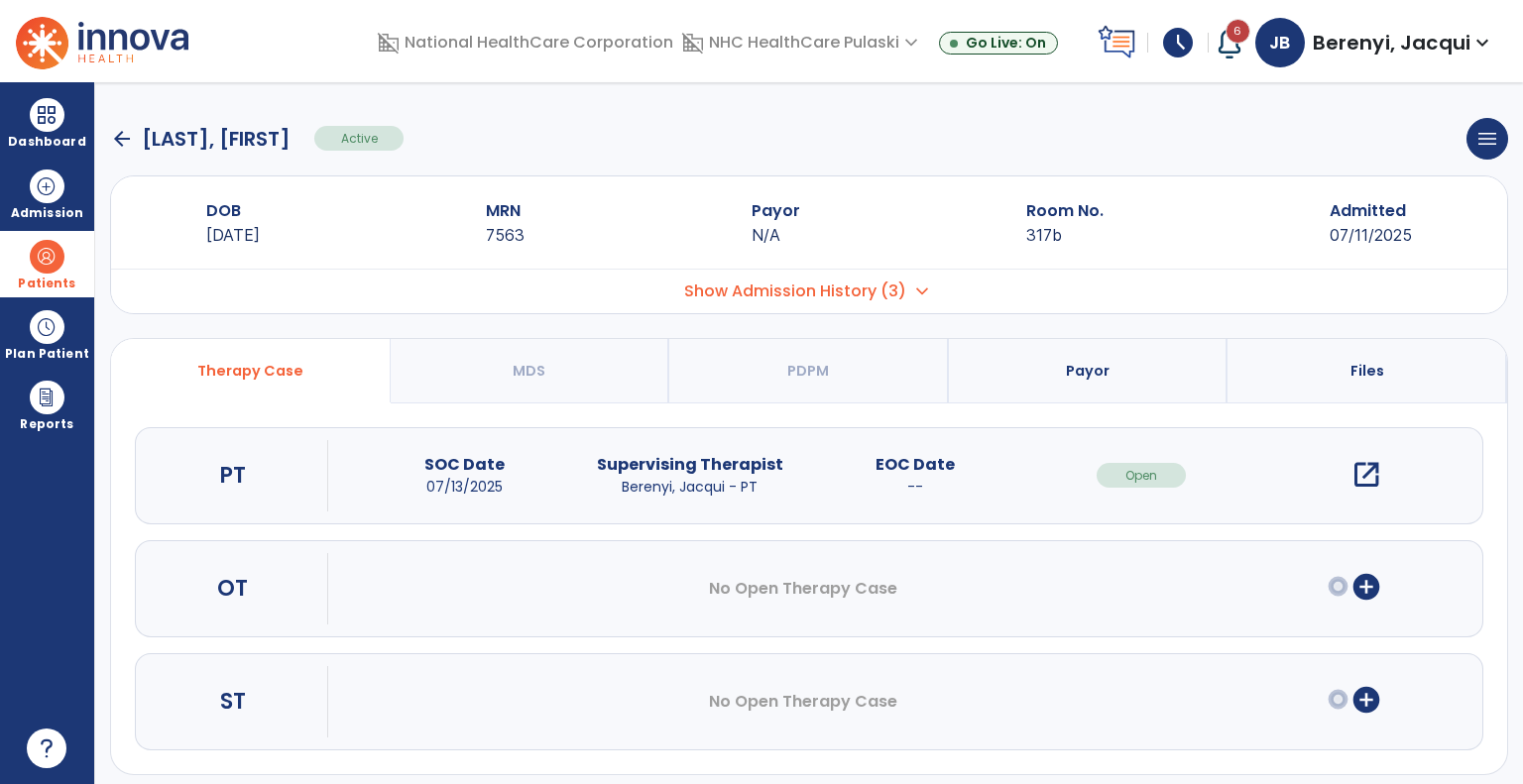 click on "open_in_new" at bounding box center (1366, 475) 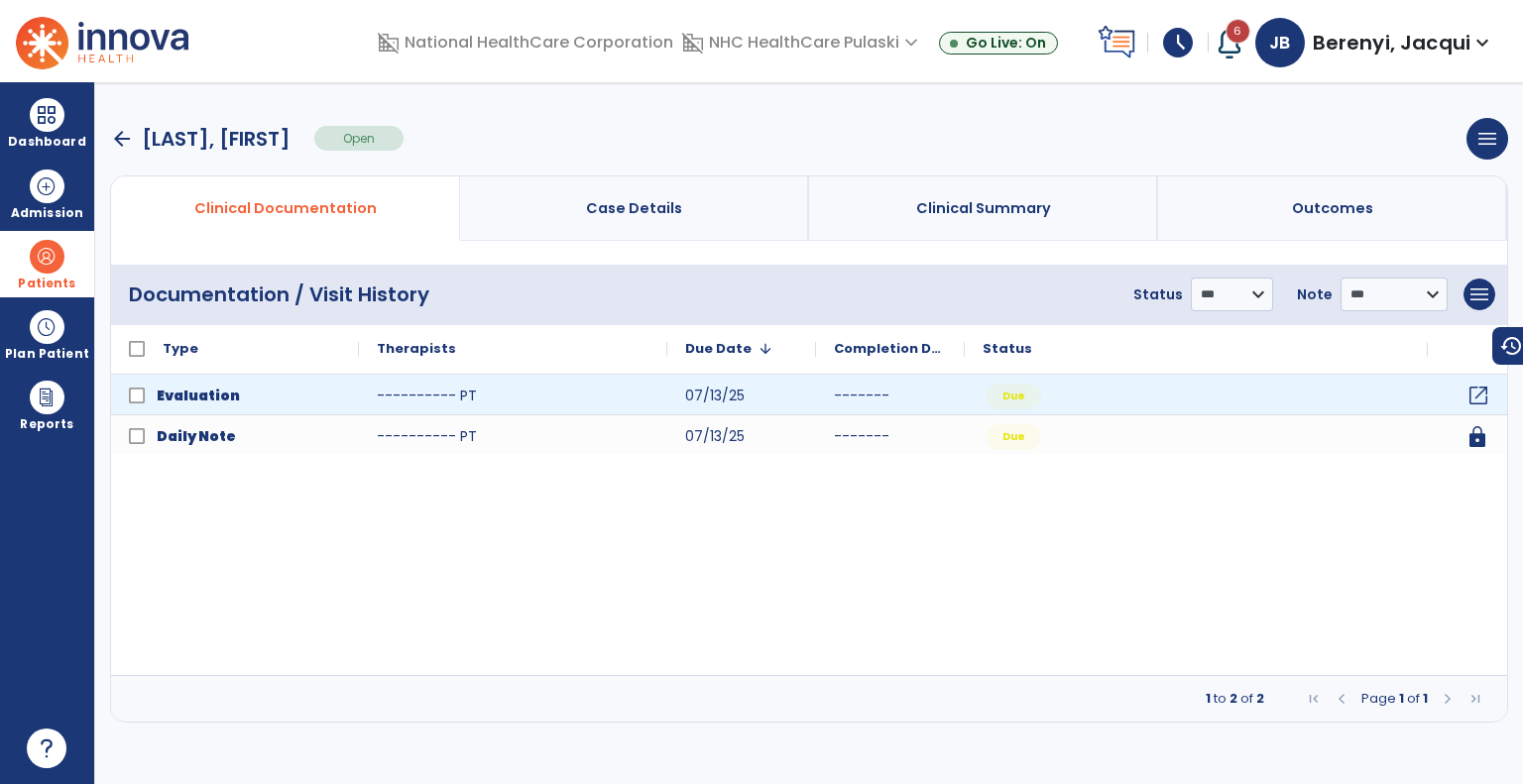 click on "open_in_new" 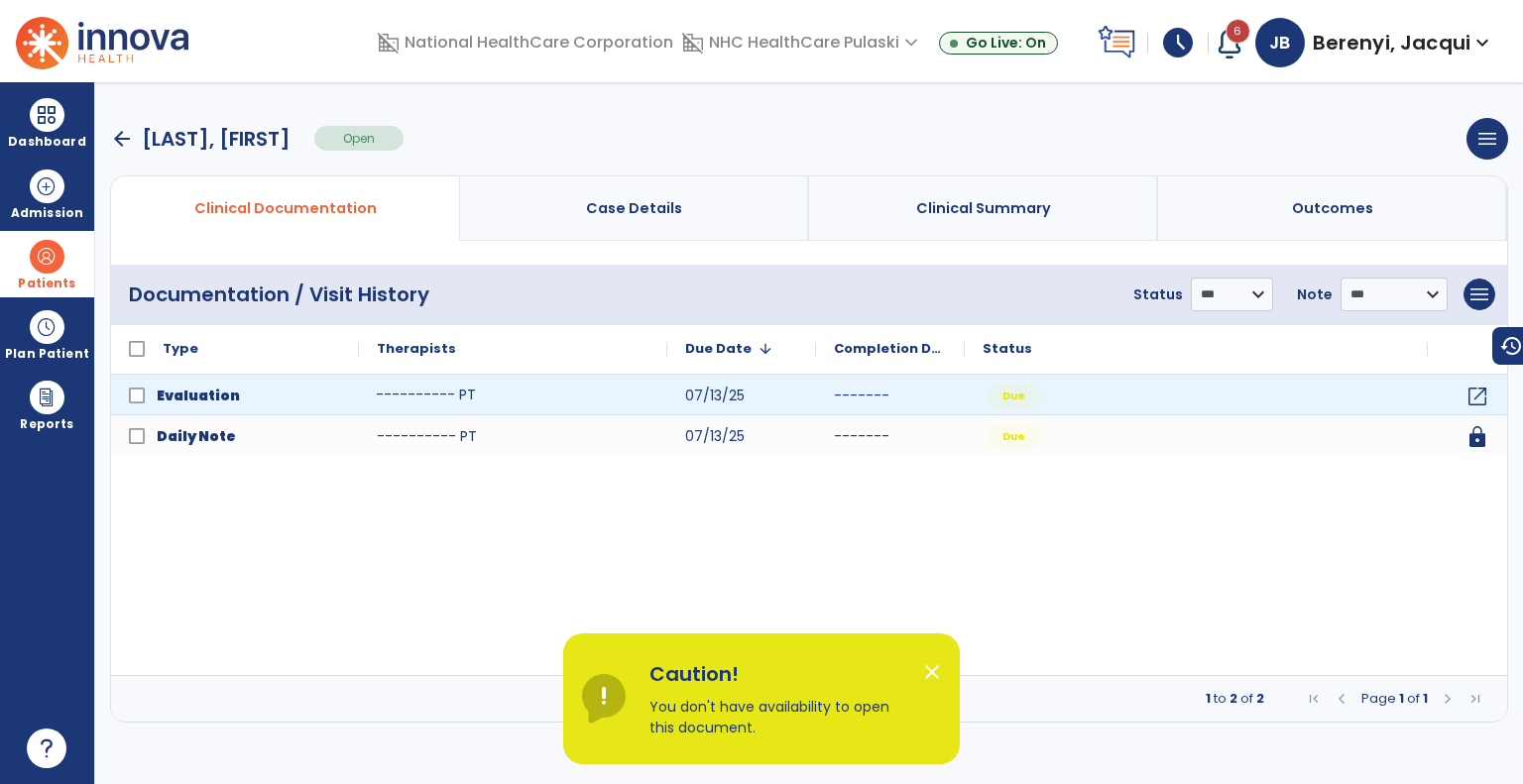click on "---------- PT" 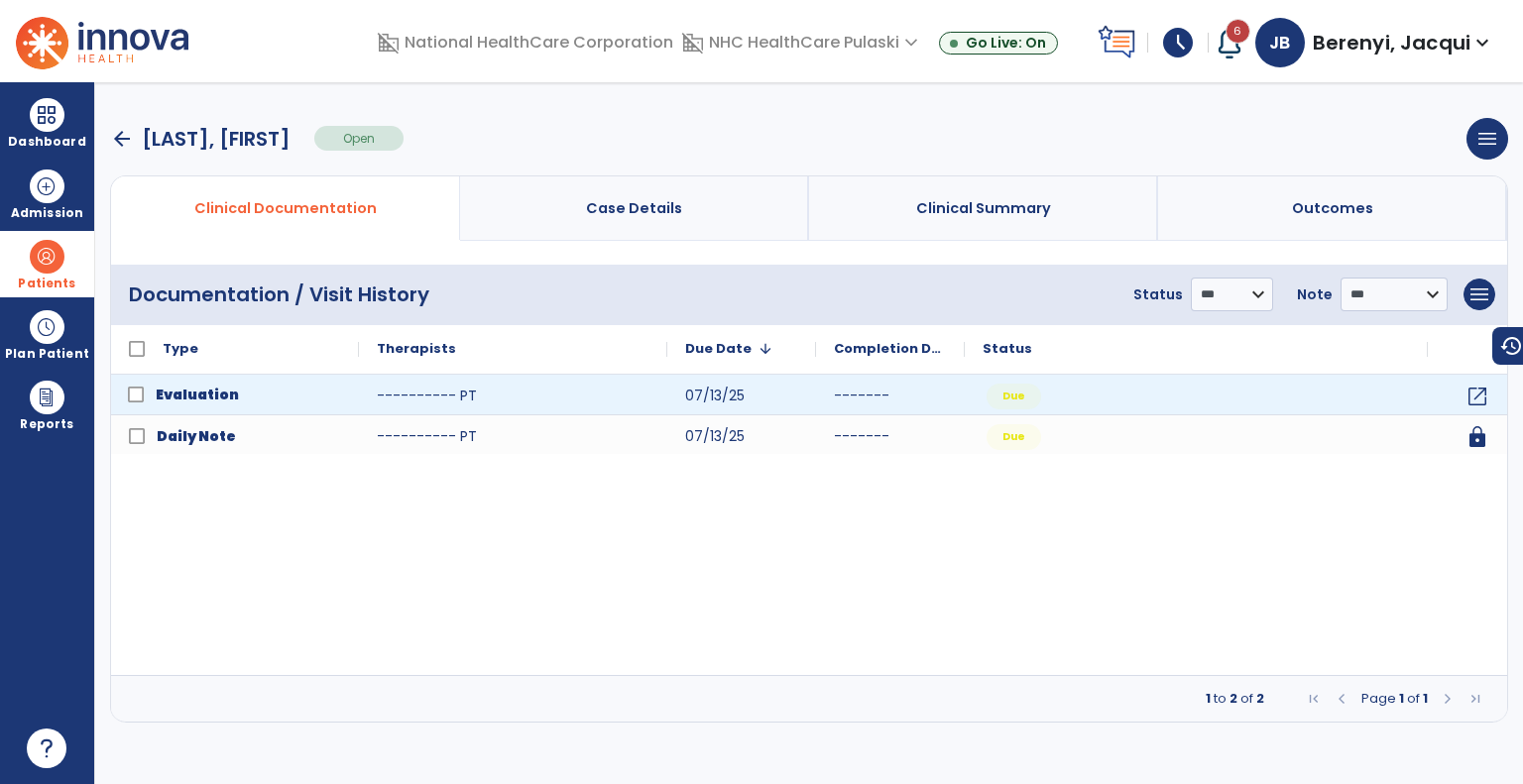 click on "Evaluation" at bounding box center [197, 394] 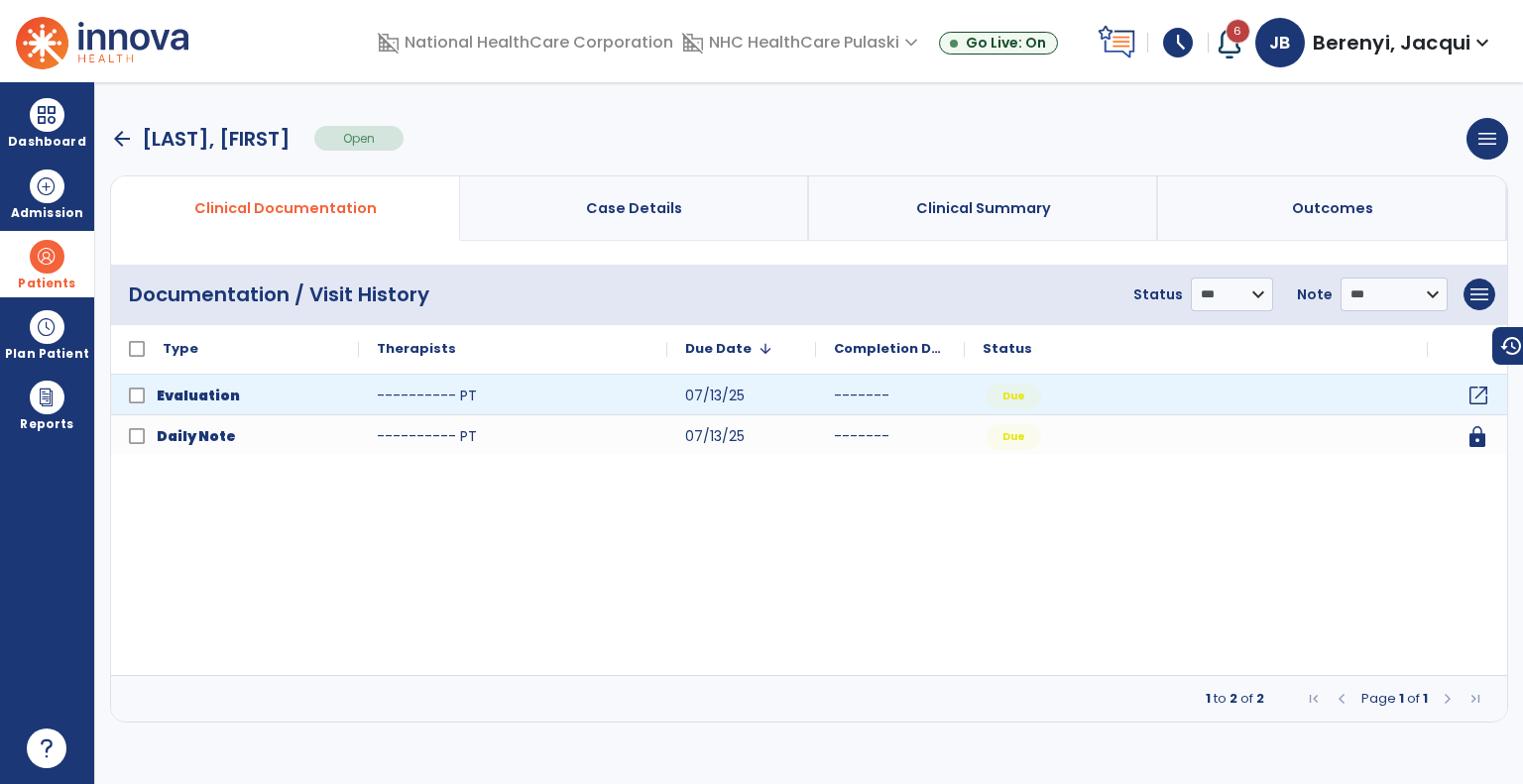 click on "open_in_new" 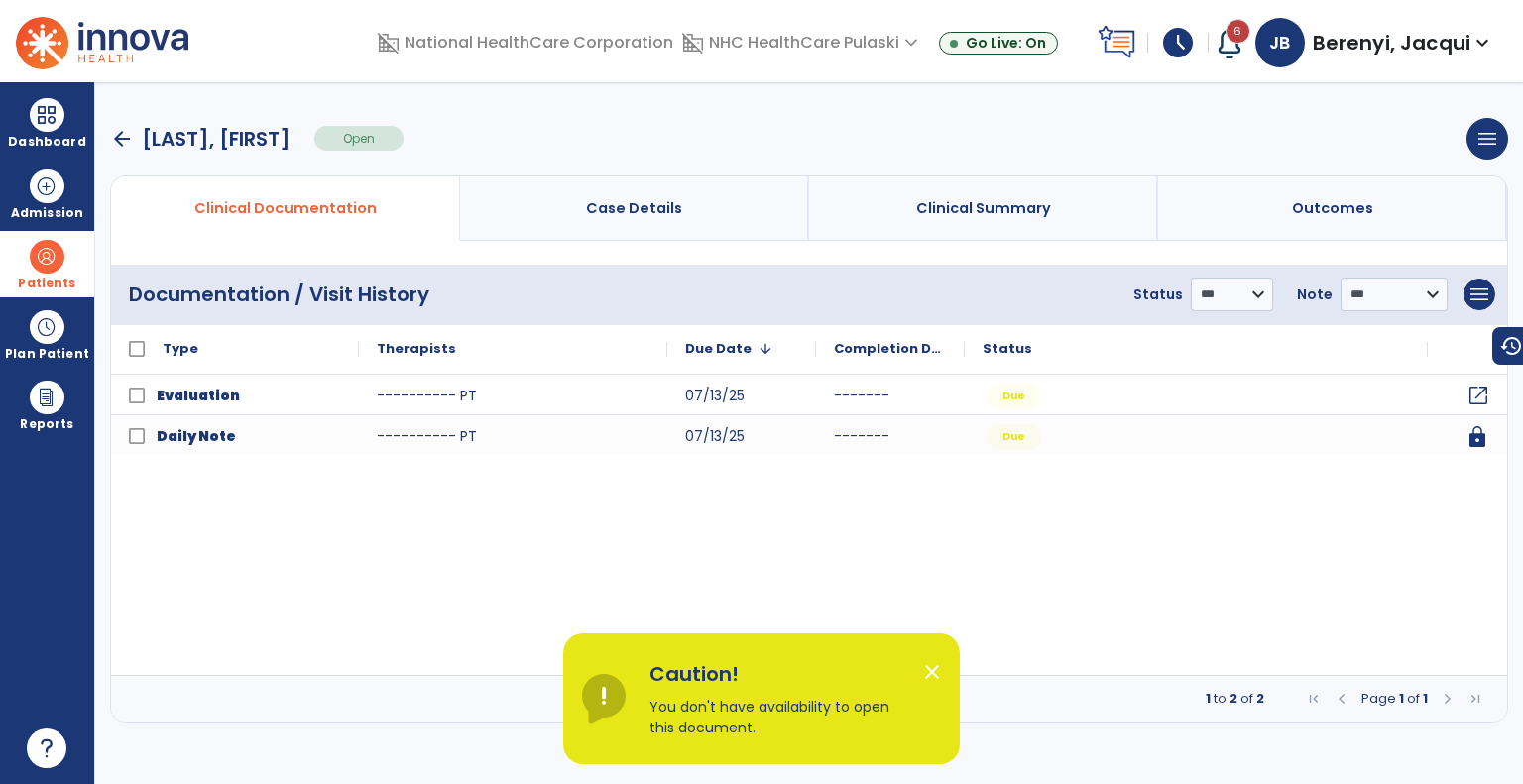 click on "close" at bounding box center (932, 672) 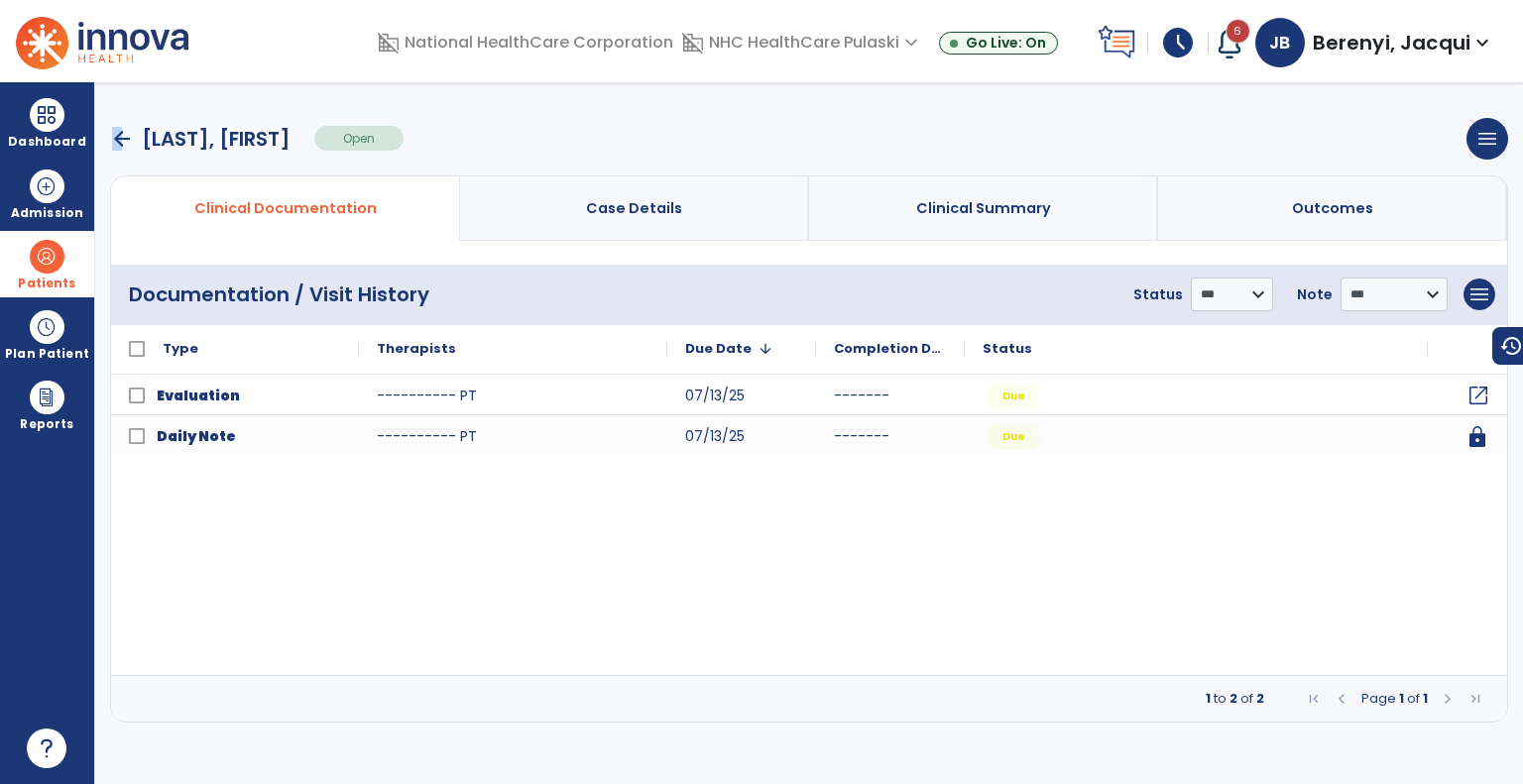 drag, startPoint x: 119, startPoint y: 134, endPoint x: 107, endPoint y: 134, distance: 12 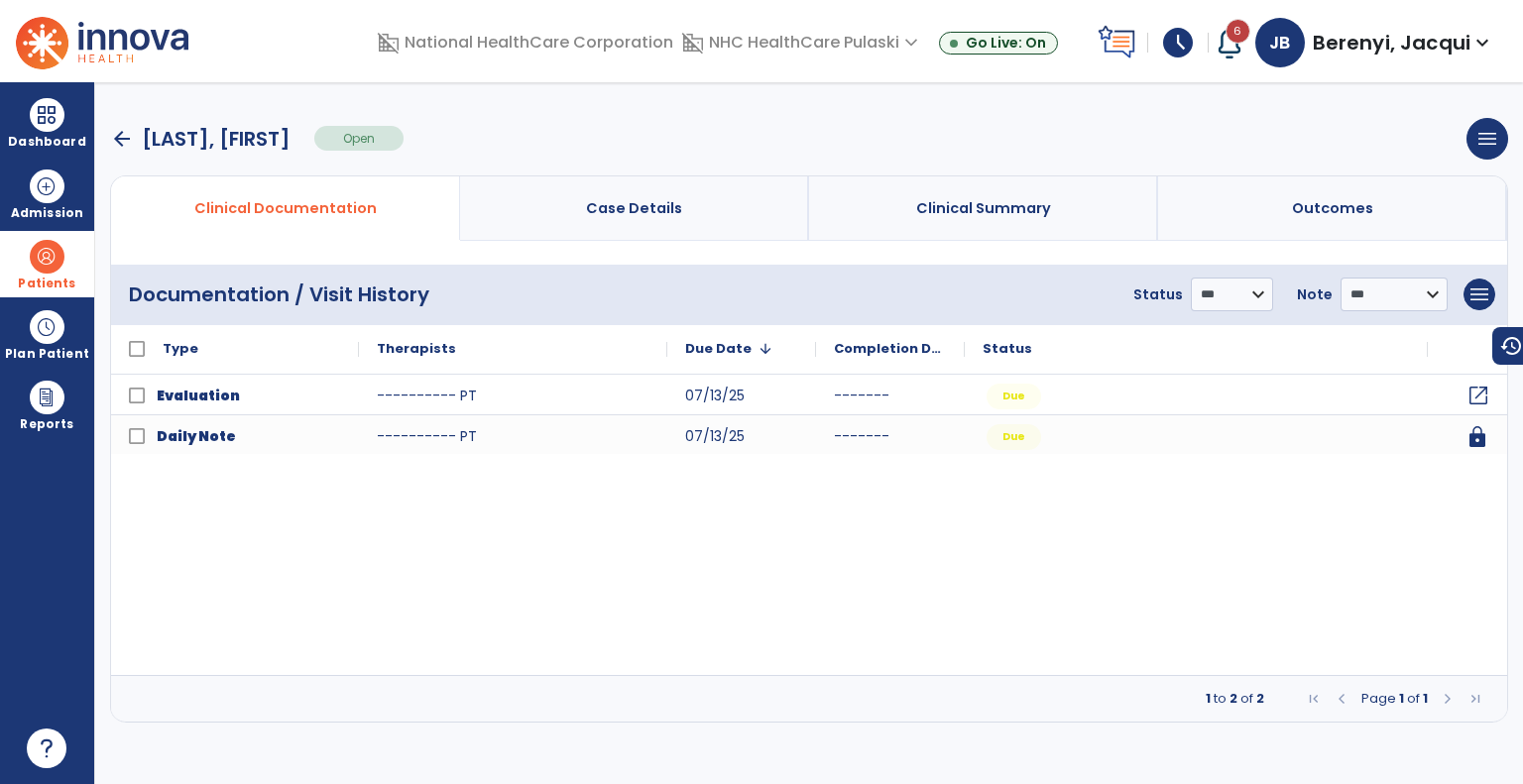 click on "arrow_back" at bounding box center (122, 139) 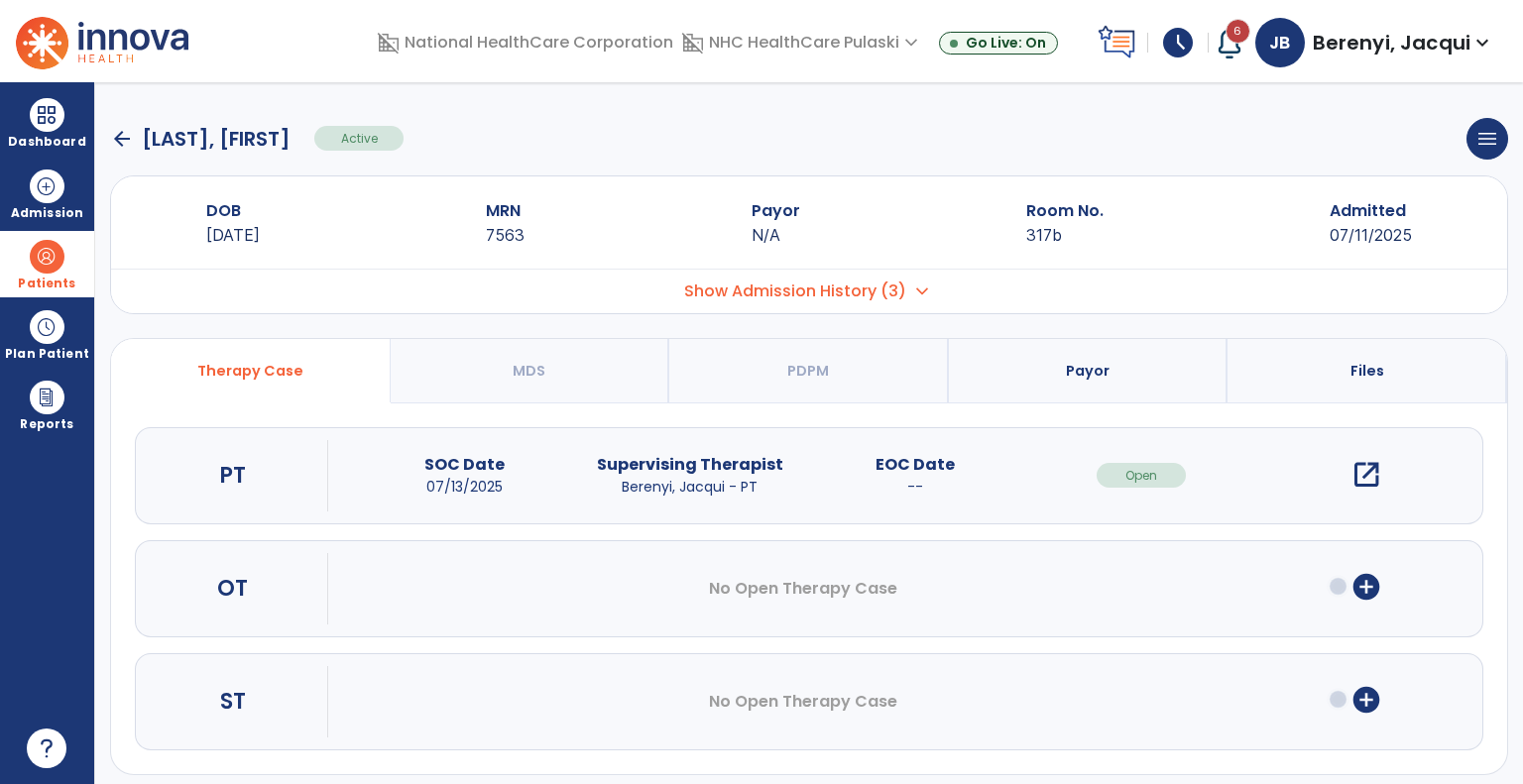 click on "open_in_new" at bounding box center (1366, 475) 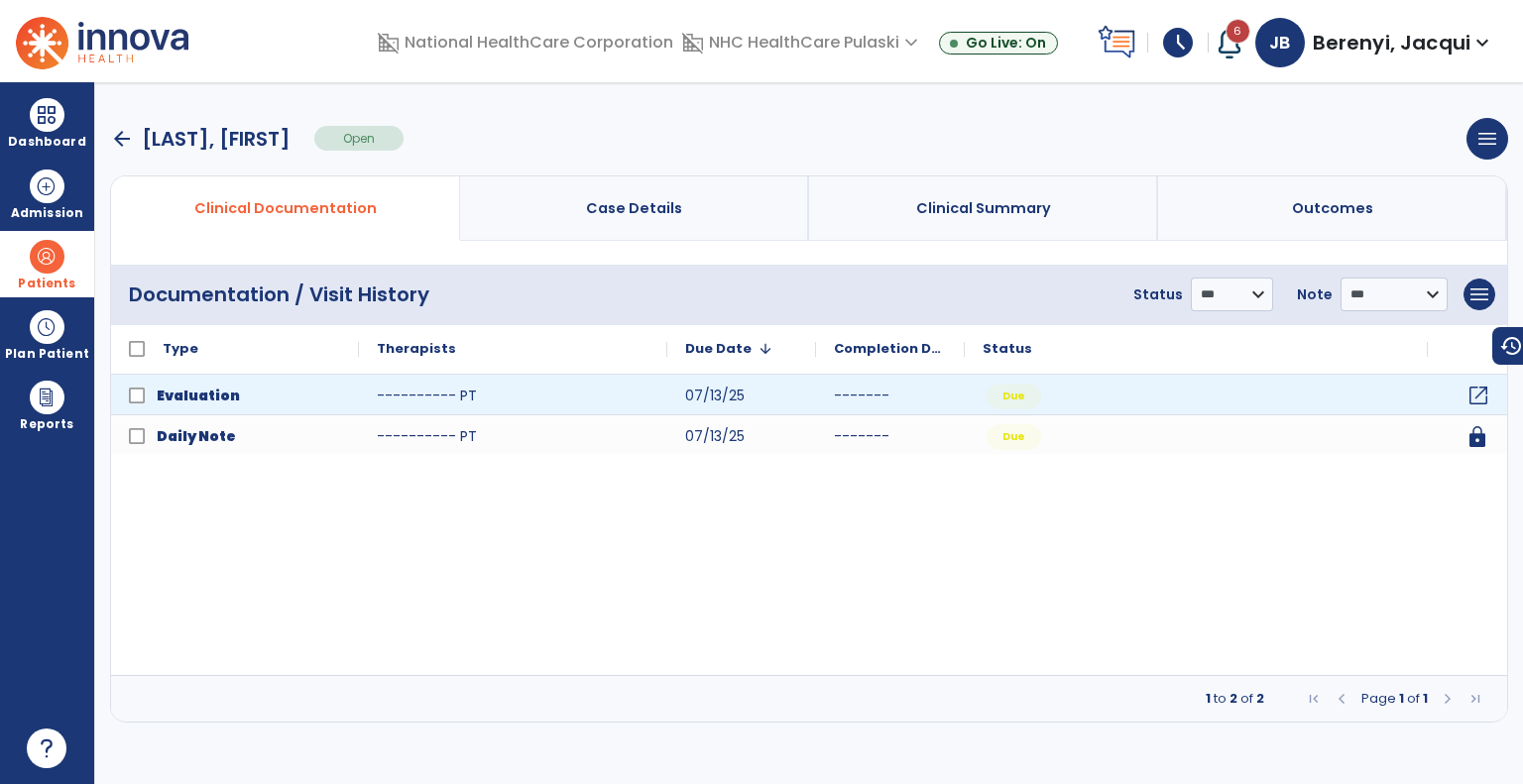 click on "open_in_new" 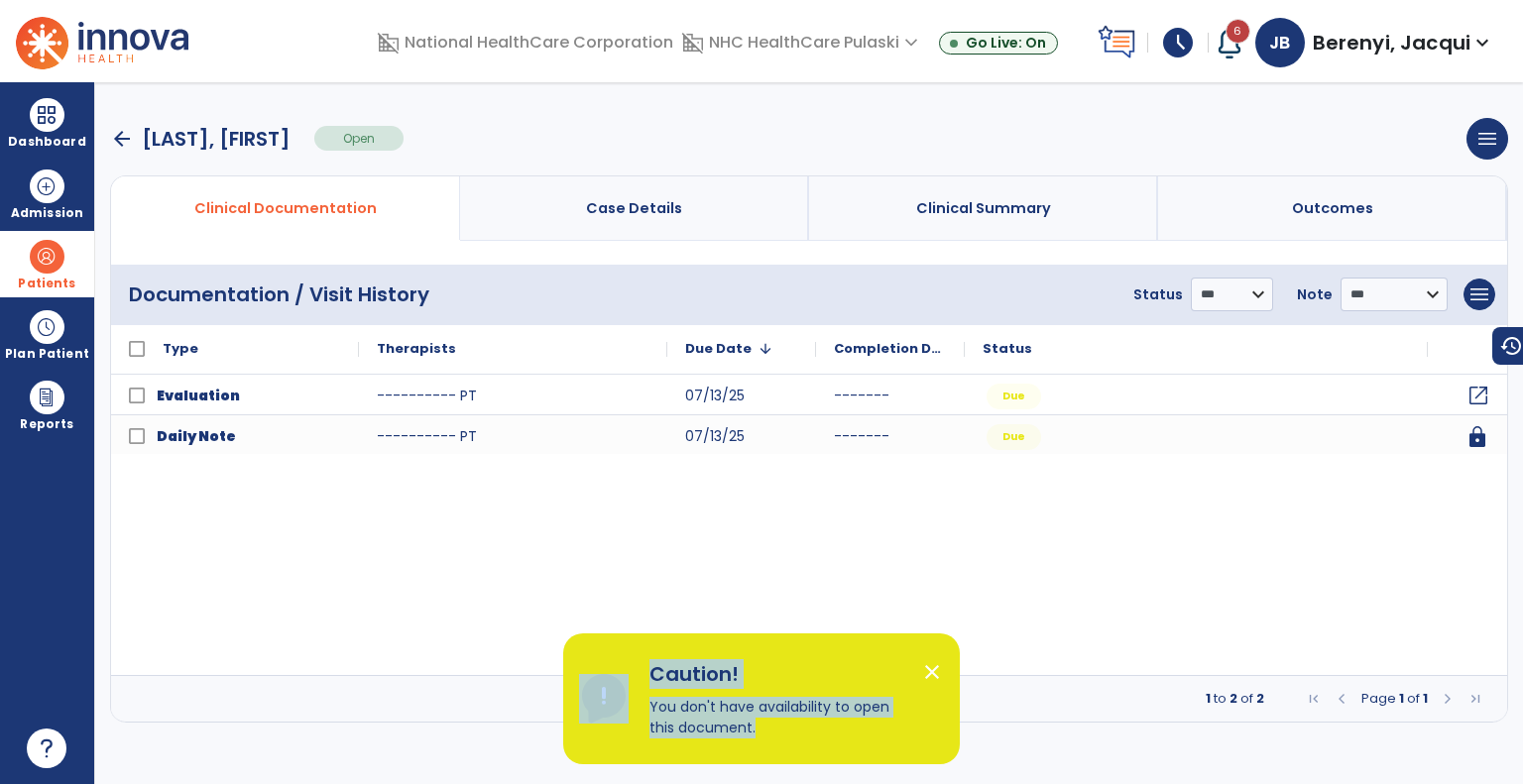 drag, startPoint x: 789, startPoint y: 740, endPoint x: 589, endPoint y: 681, distance: 208.52098 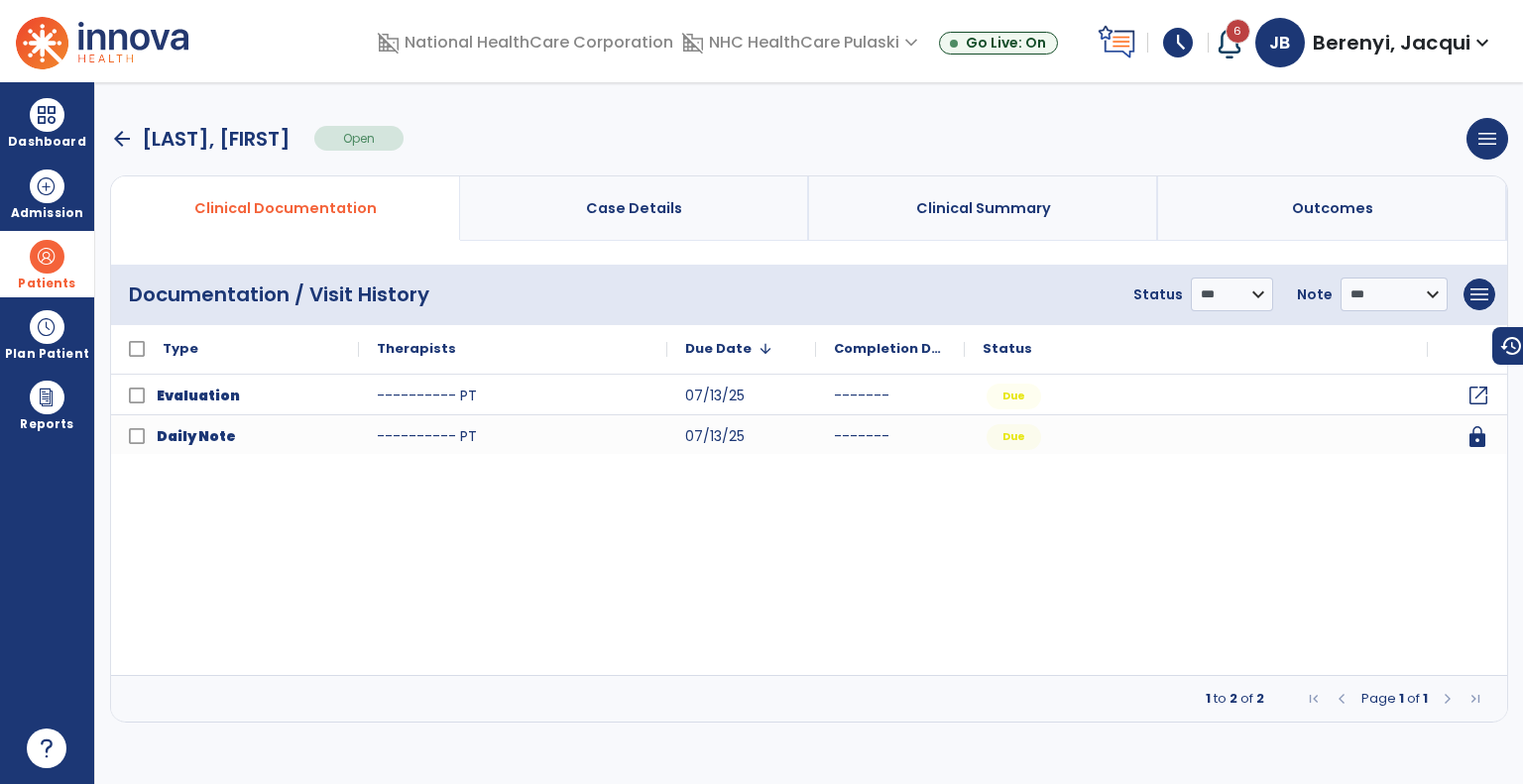 click on "arrow_back" at bounding box center (122, 139) 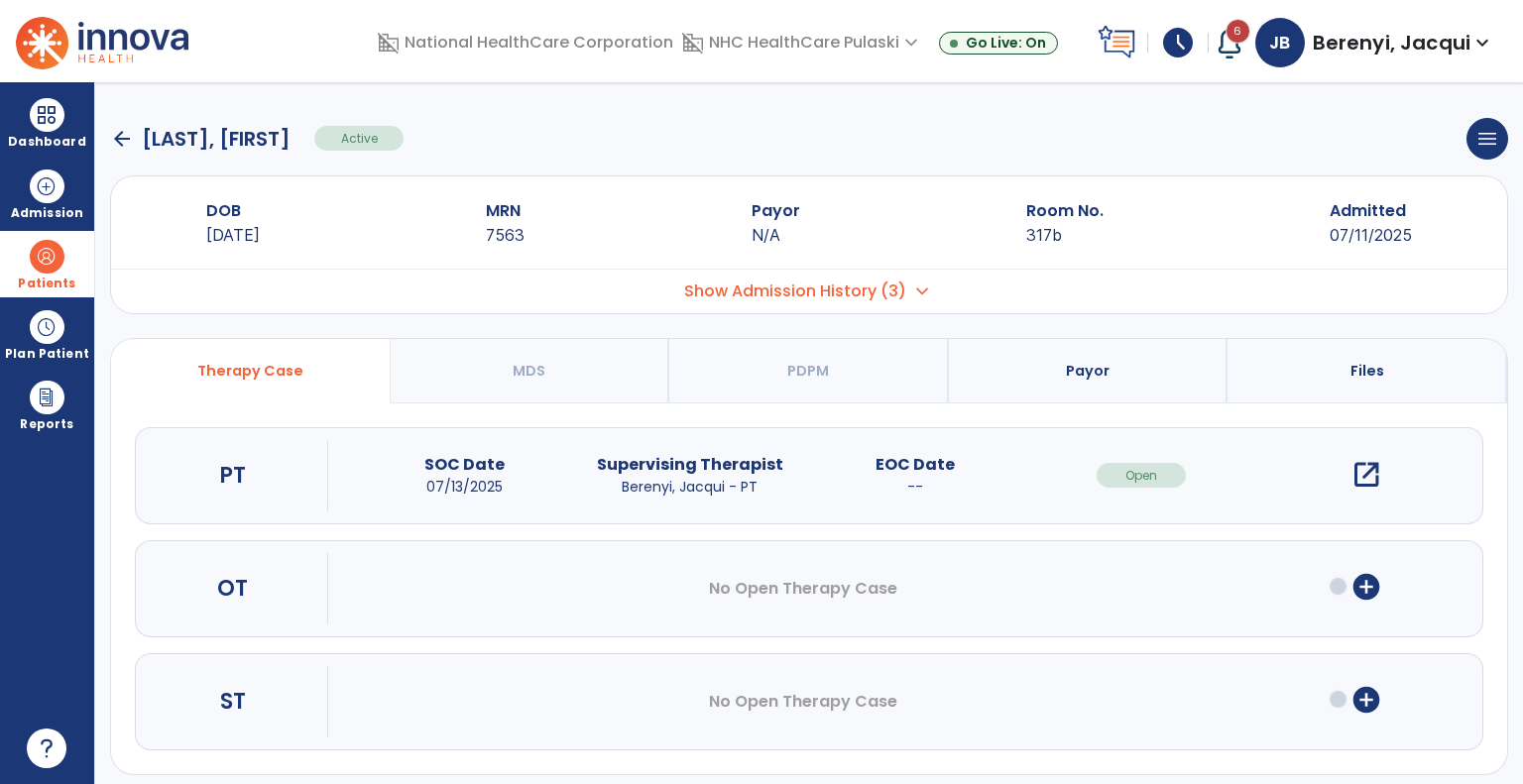 click on "Show Admission History (3)" at bounding box center (795, 291) 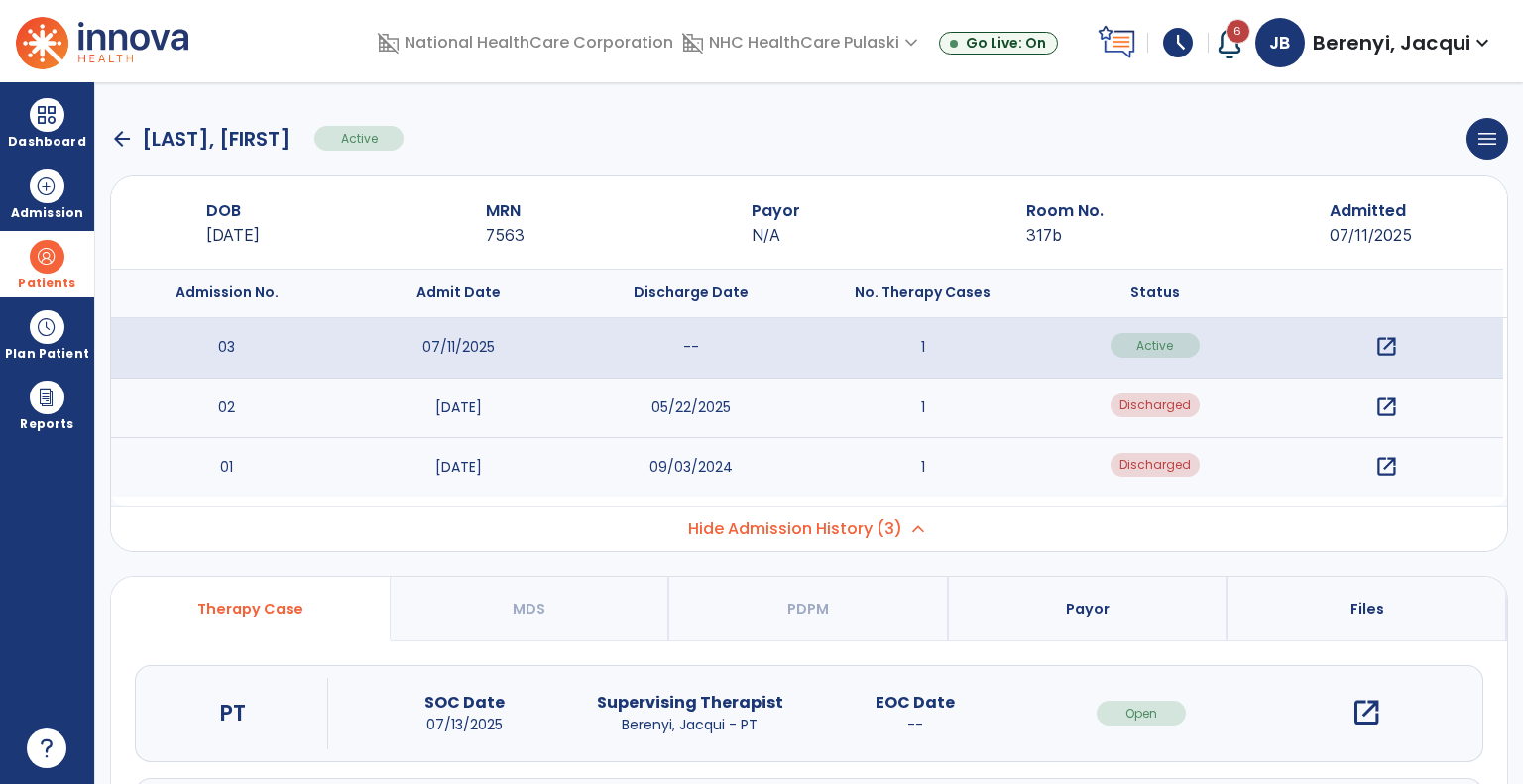 click on "open_in_new" at bounding box center [1386, 347] 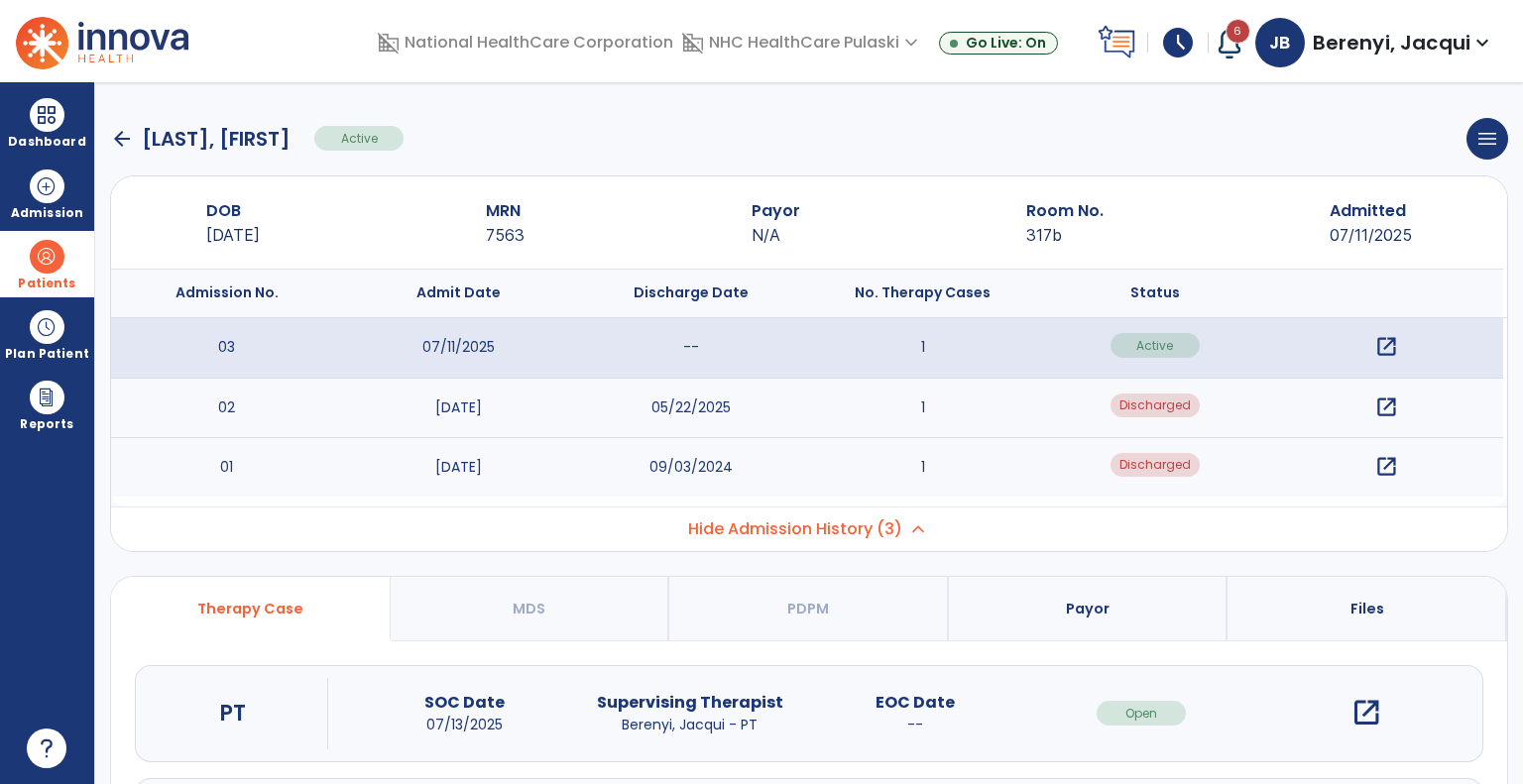 click on "open_in_new" at bounding box center [1386, 347] 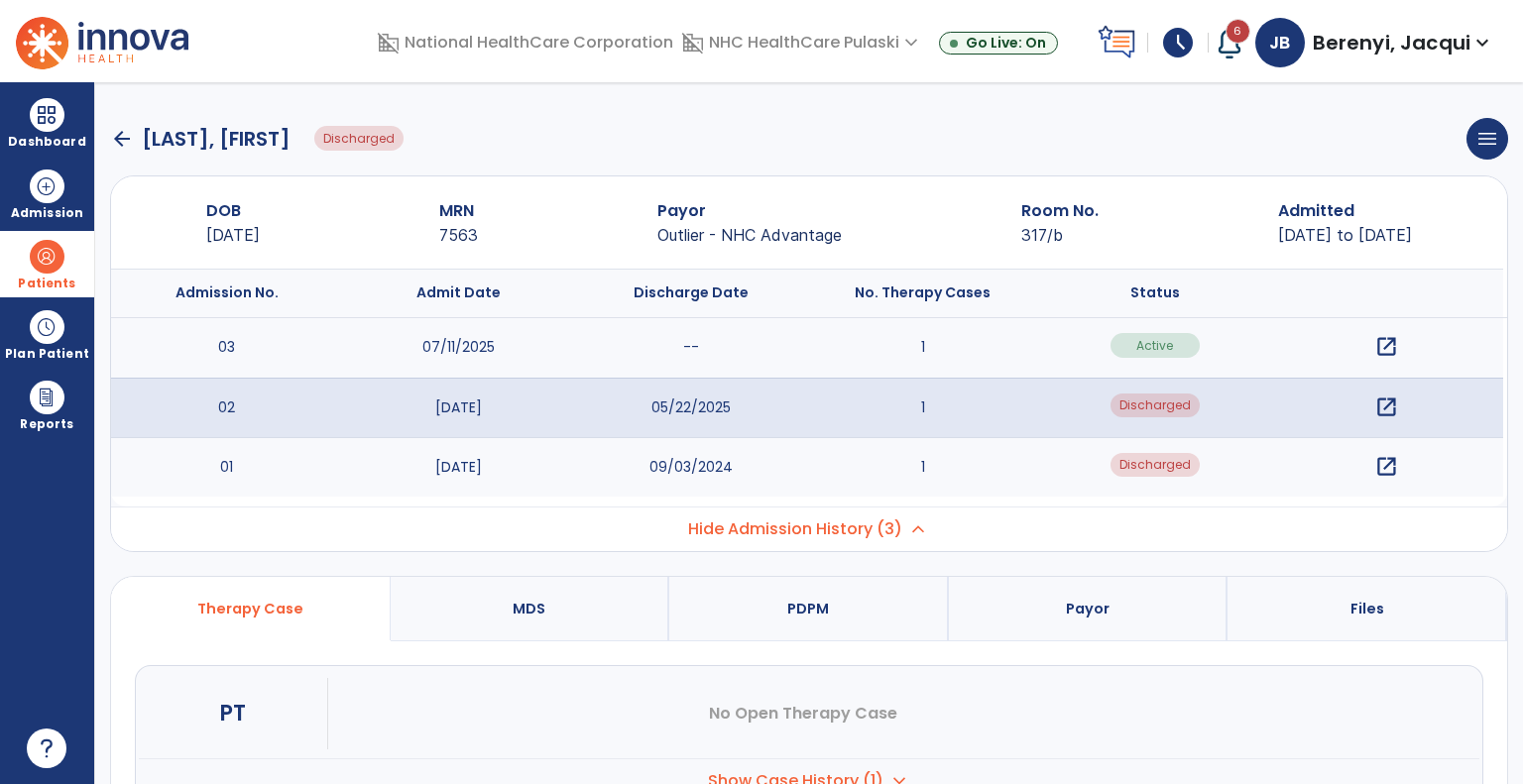 click on "open_in_new" at bounding box center [1386, 347] 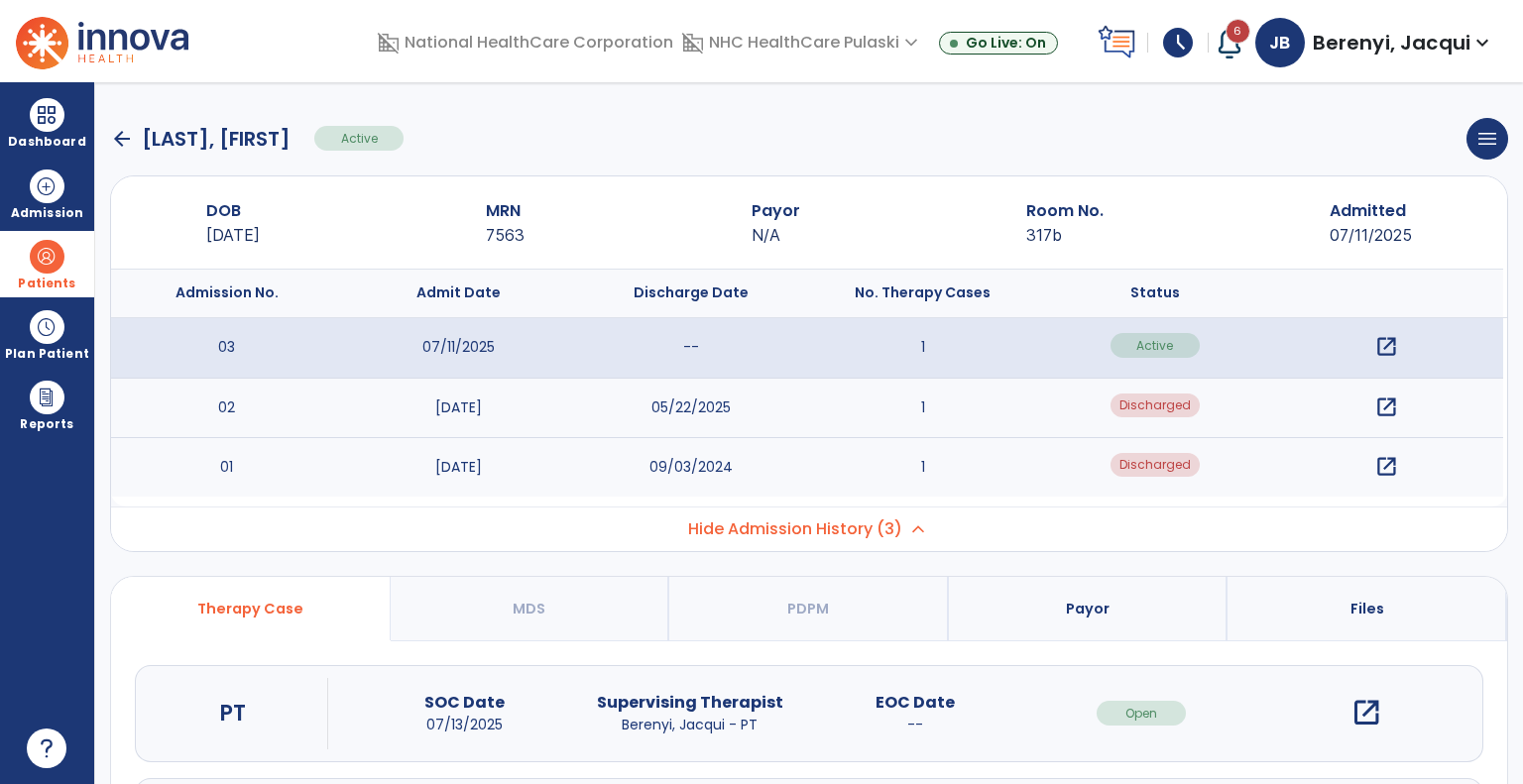 click on "open_in_new" at bounding box center (1366, 713) 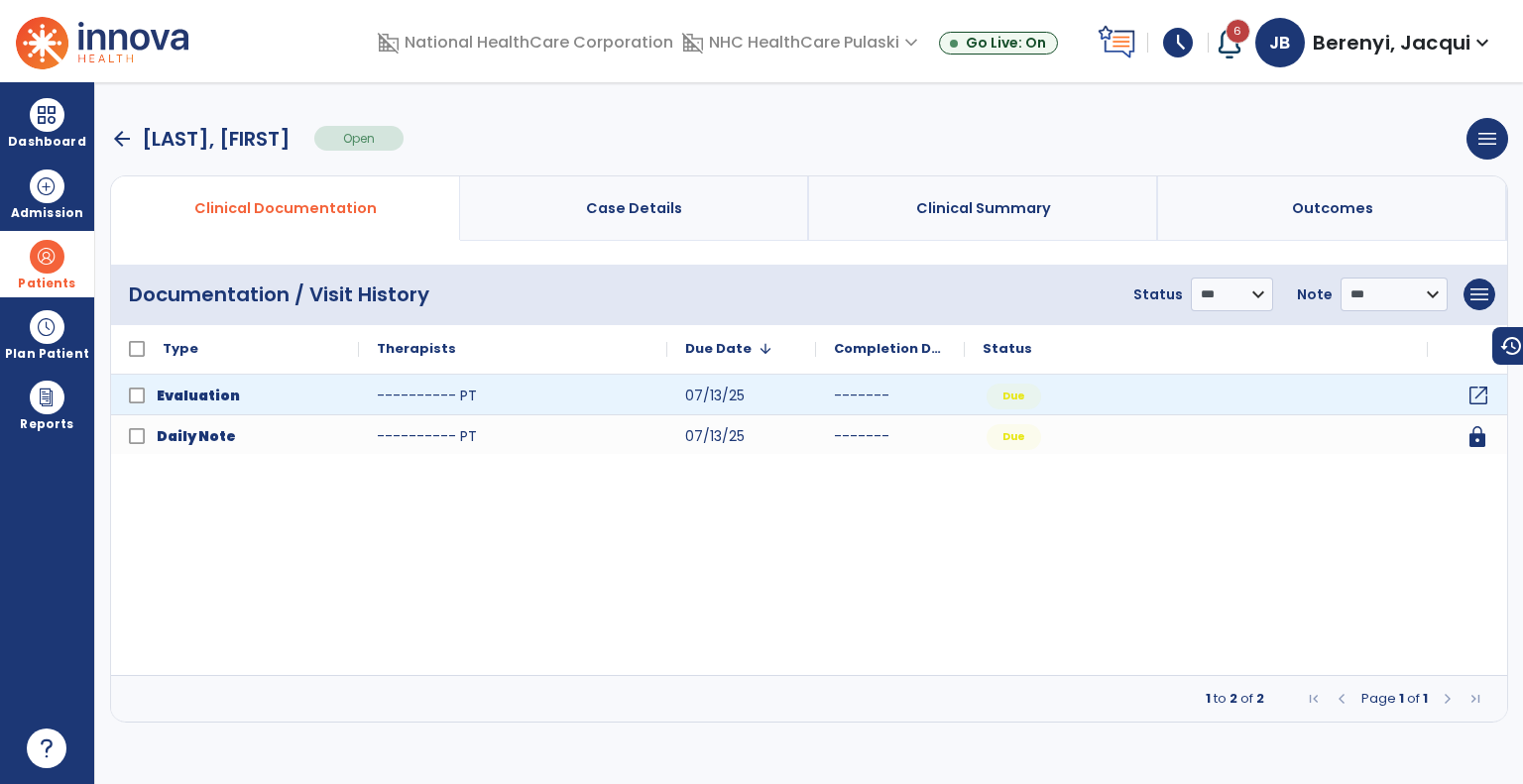 click on "open_in_new" 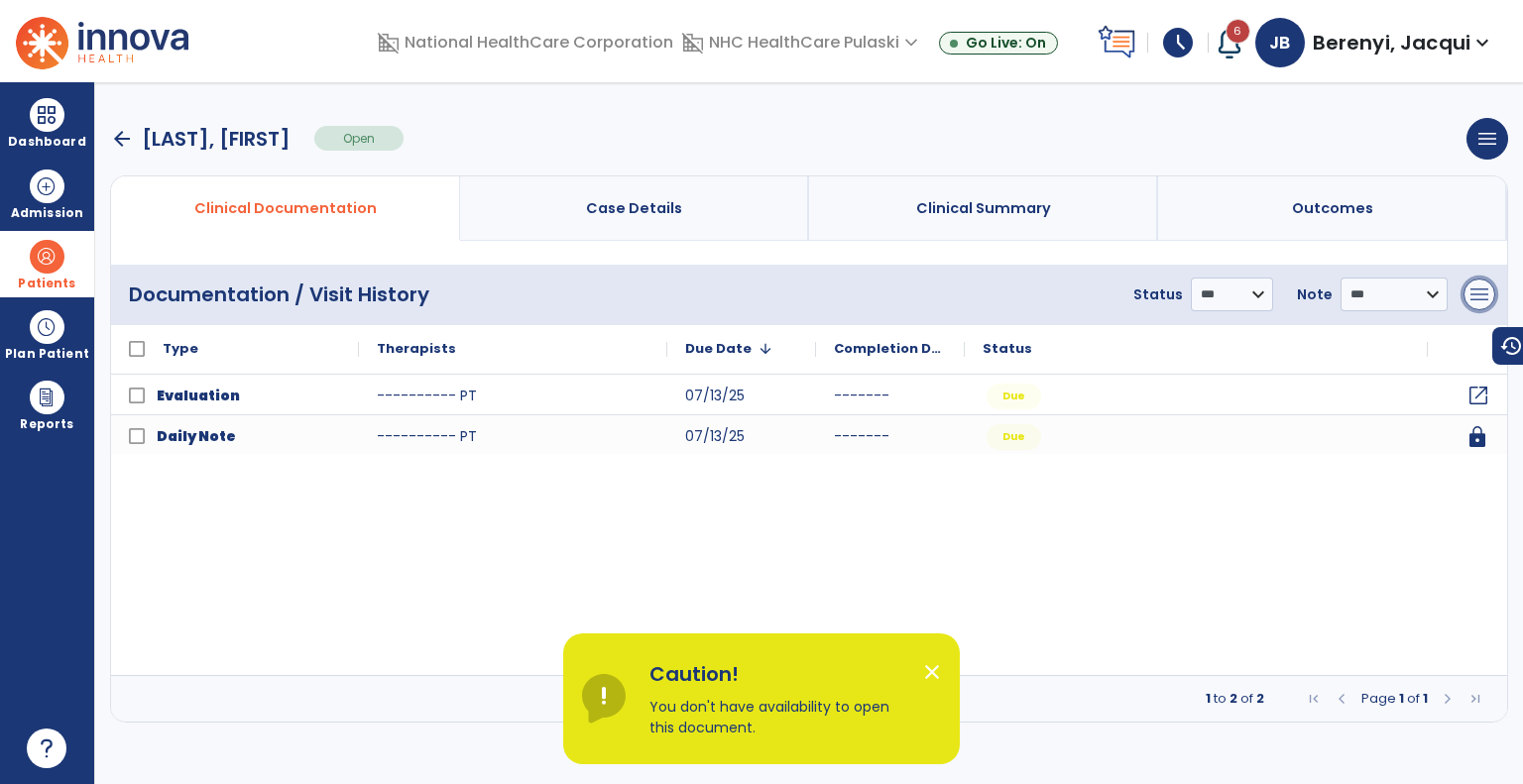click on "menu" at bounding box center (1479, 294) 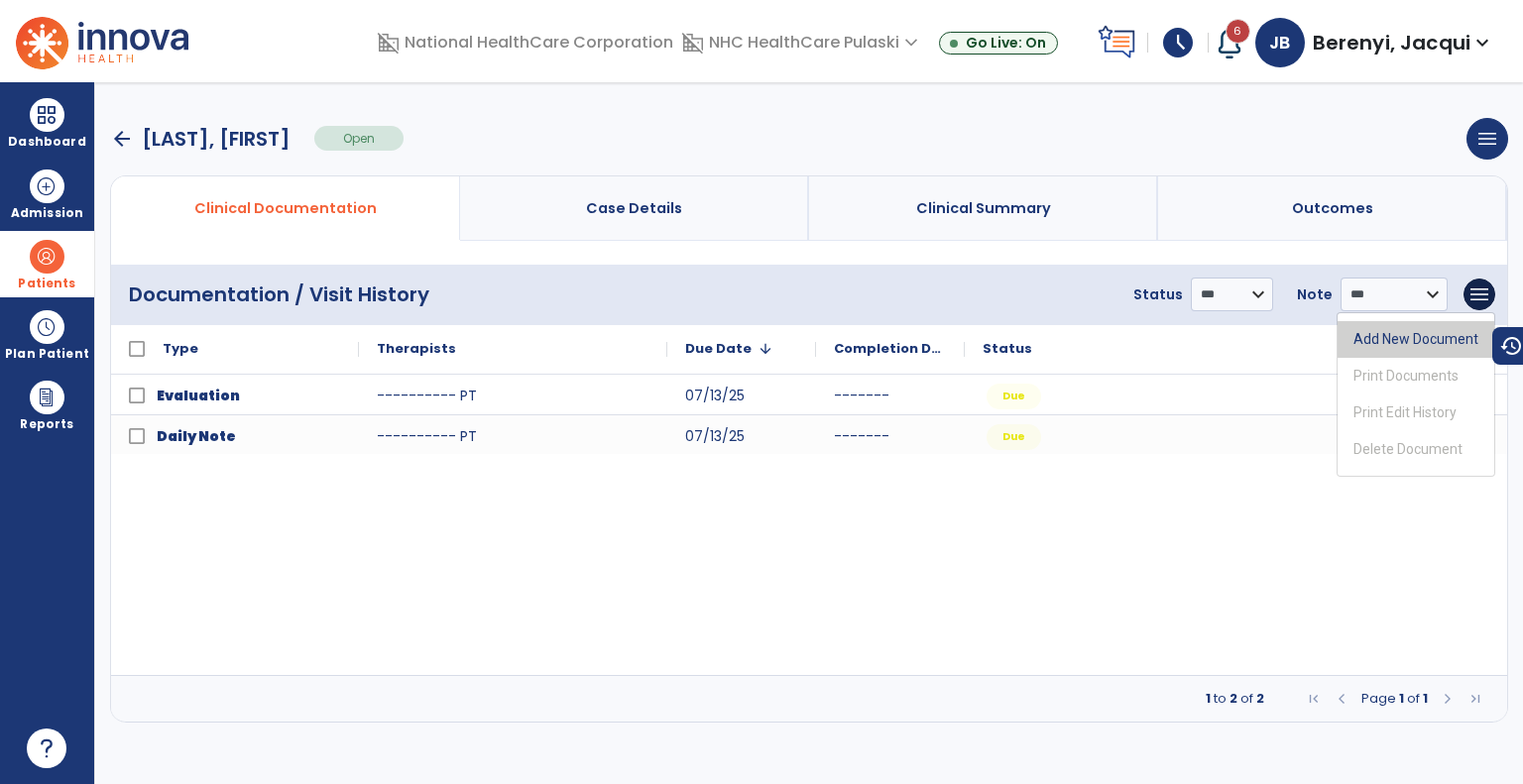 click on "Add New Document" at bounding box center (1416, 339) 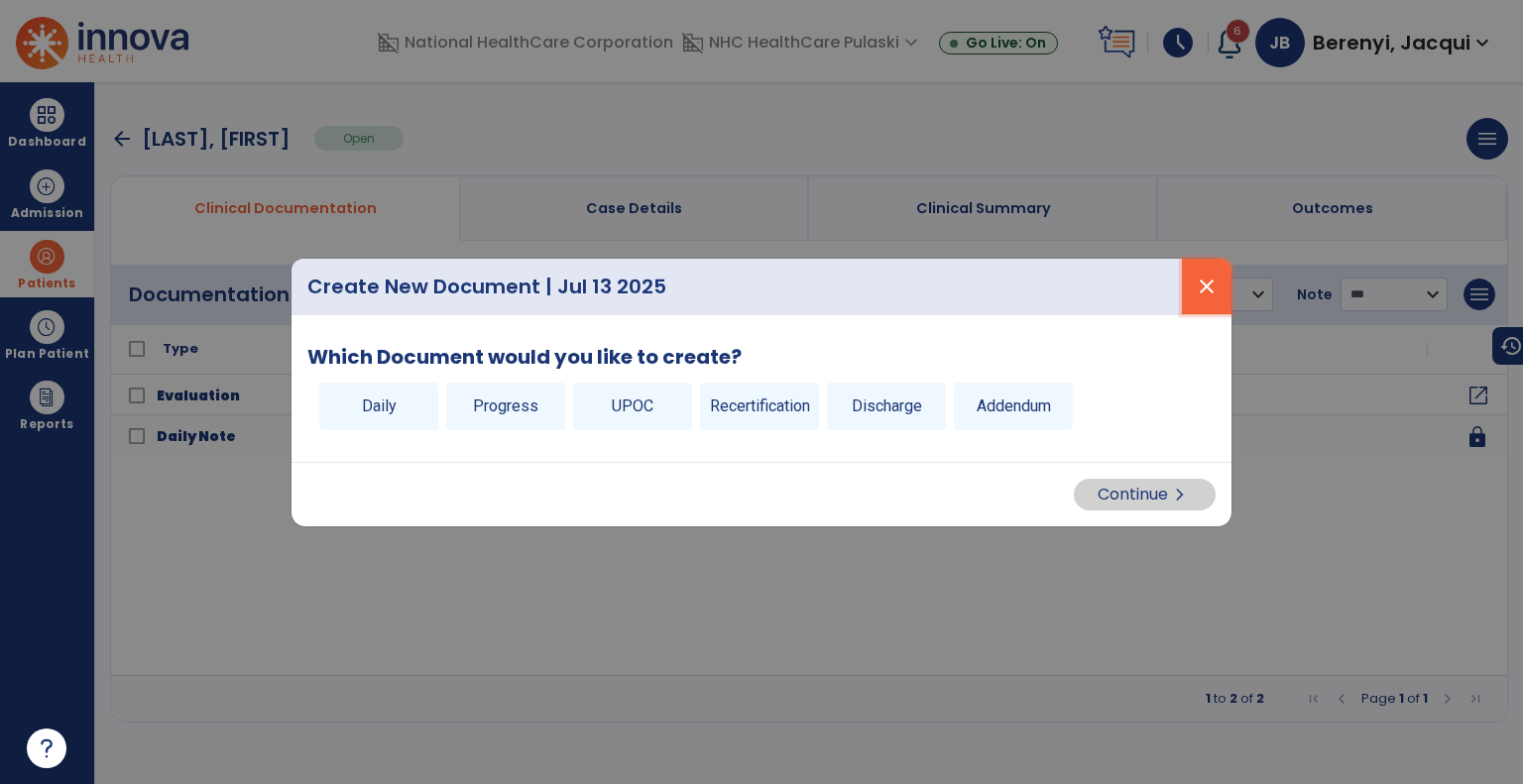 click on "close" at bounding box center [1207, 286] 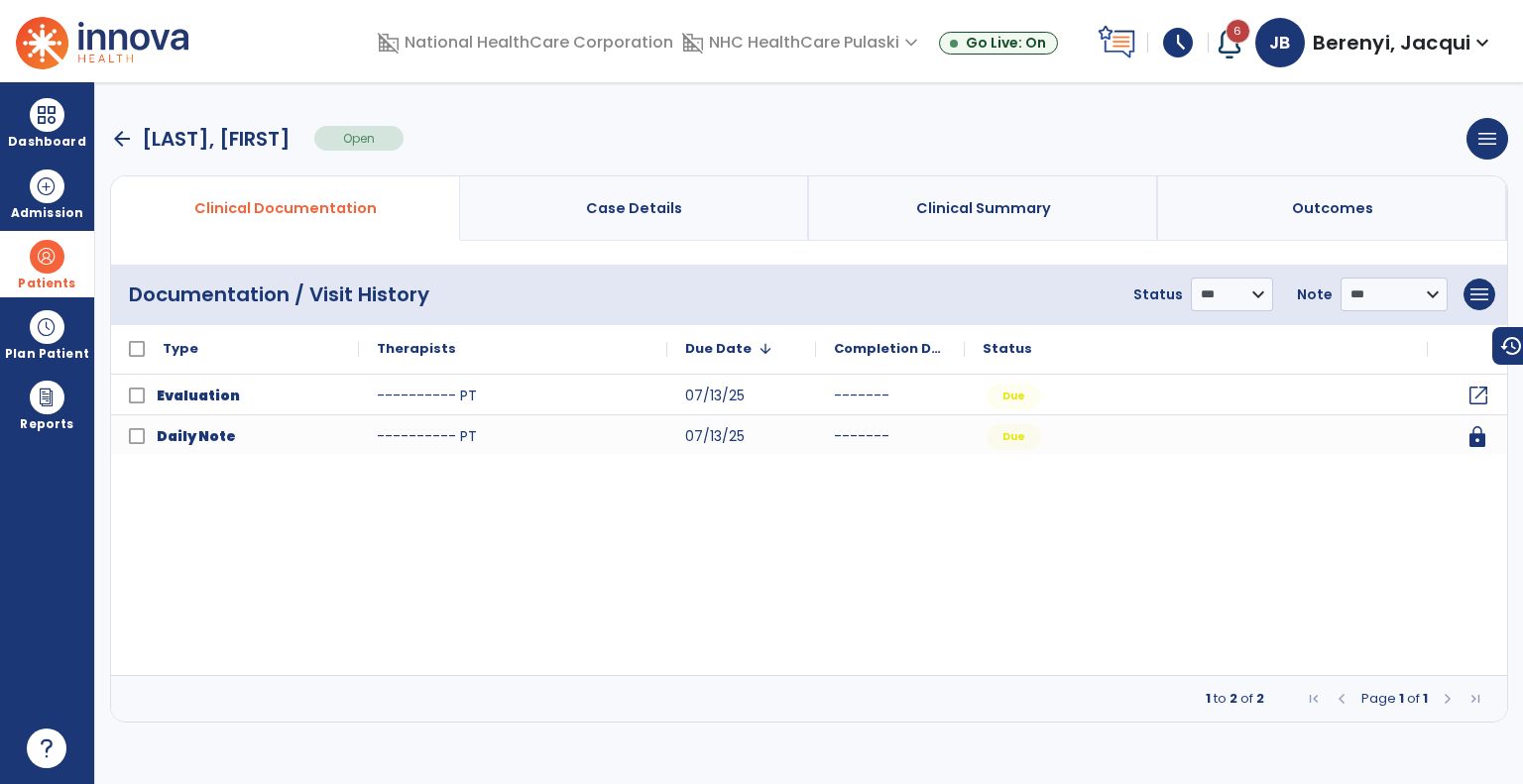 click on "Evaluation ---------- PT 07/13/25 ------- Due open_in_new
Daily Note ---------- PT 07/13/25 ------- Due lock" 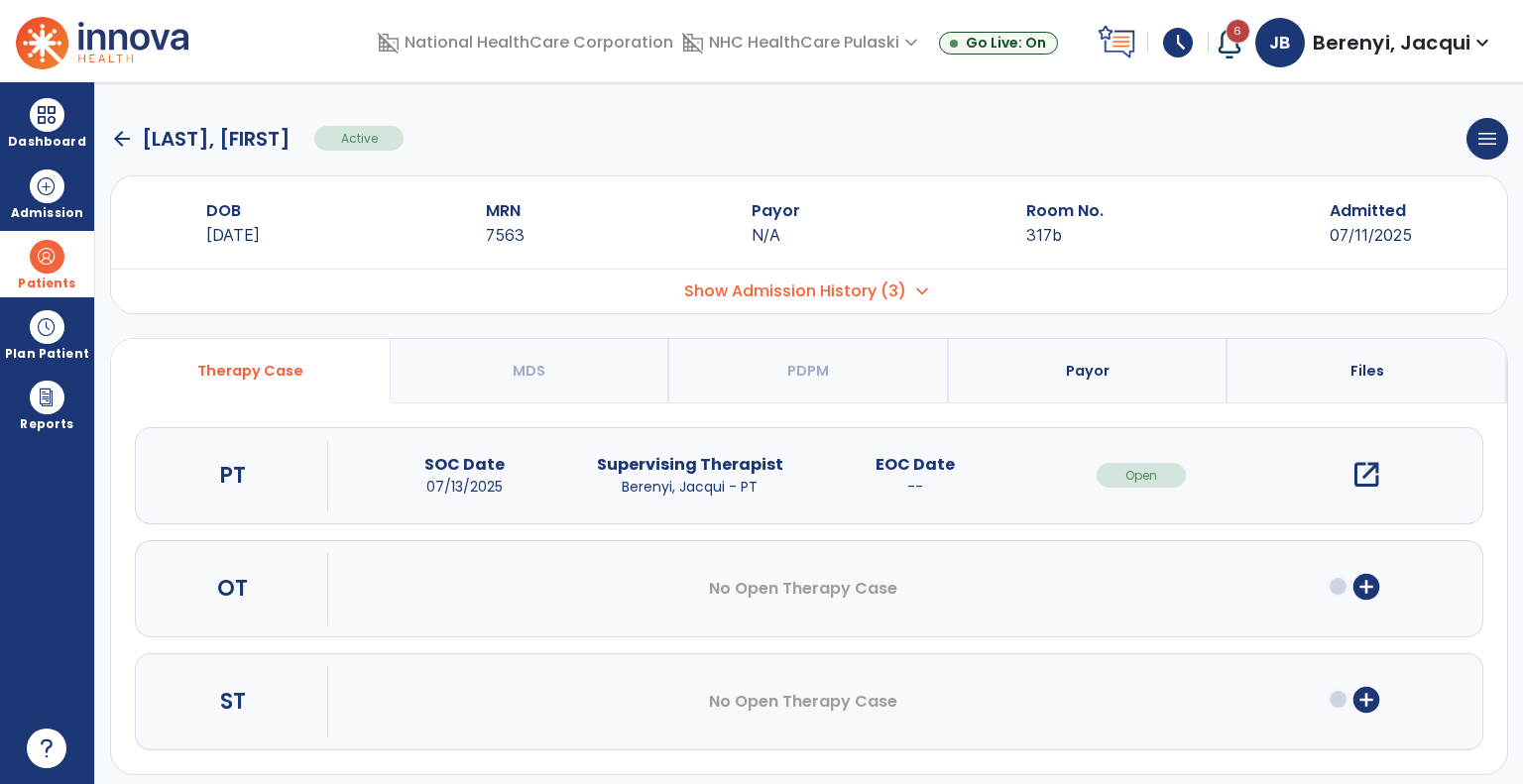 click on "arrow_back" 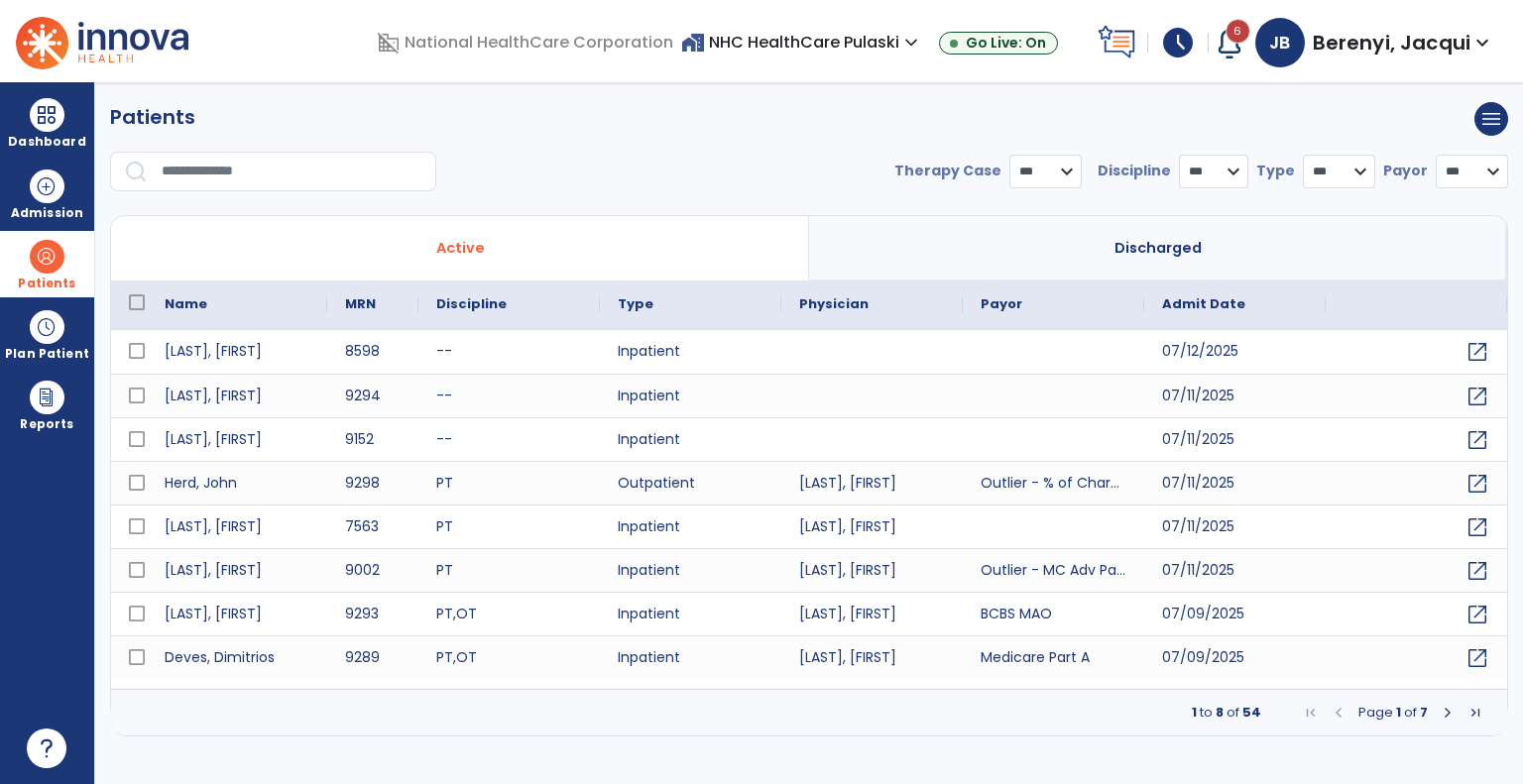 select on "***" 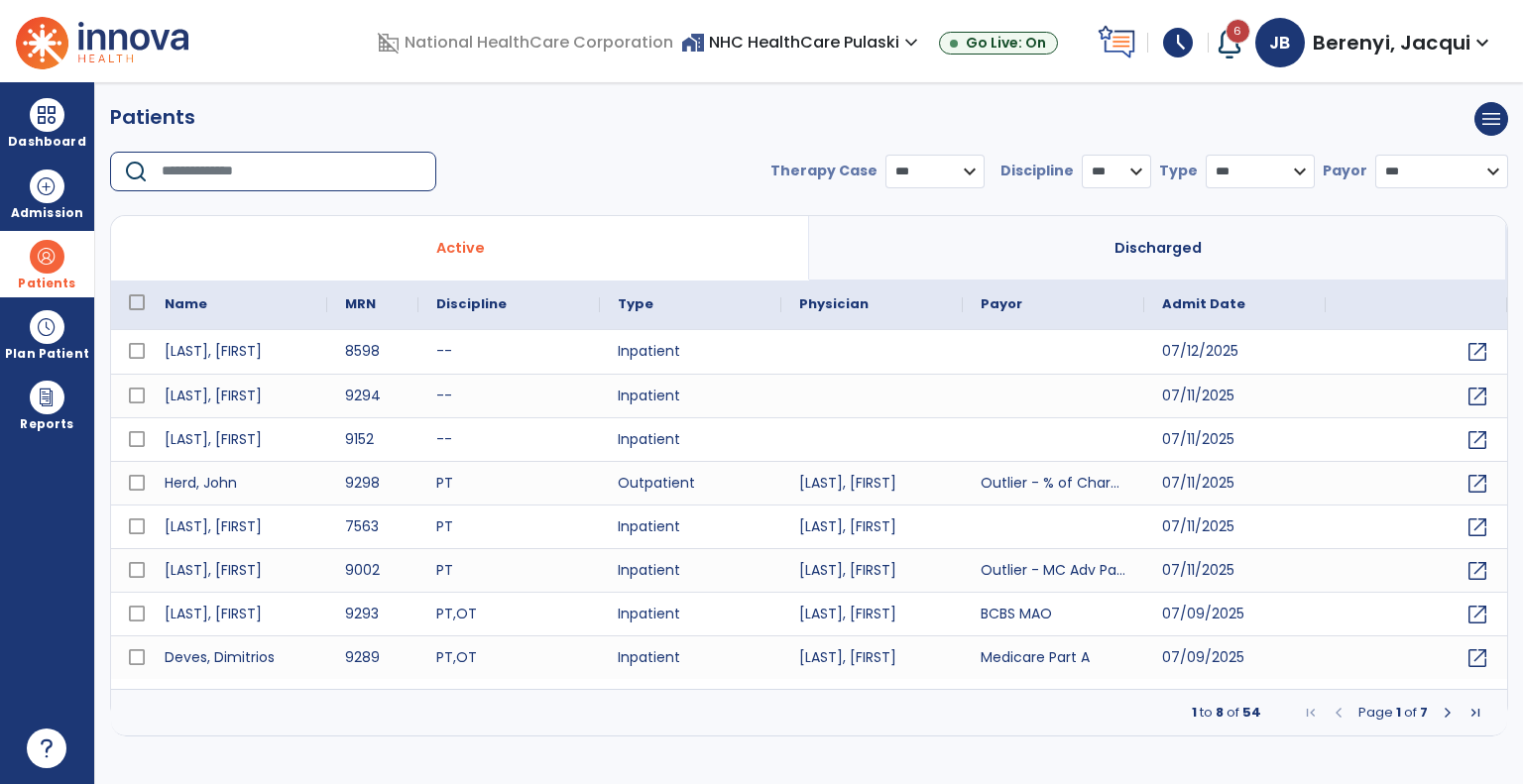 click at bounding box center (292, 171) 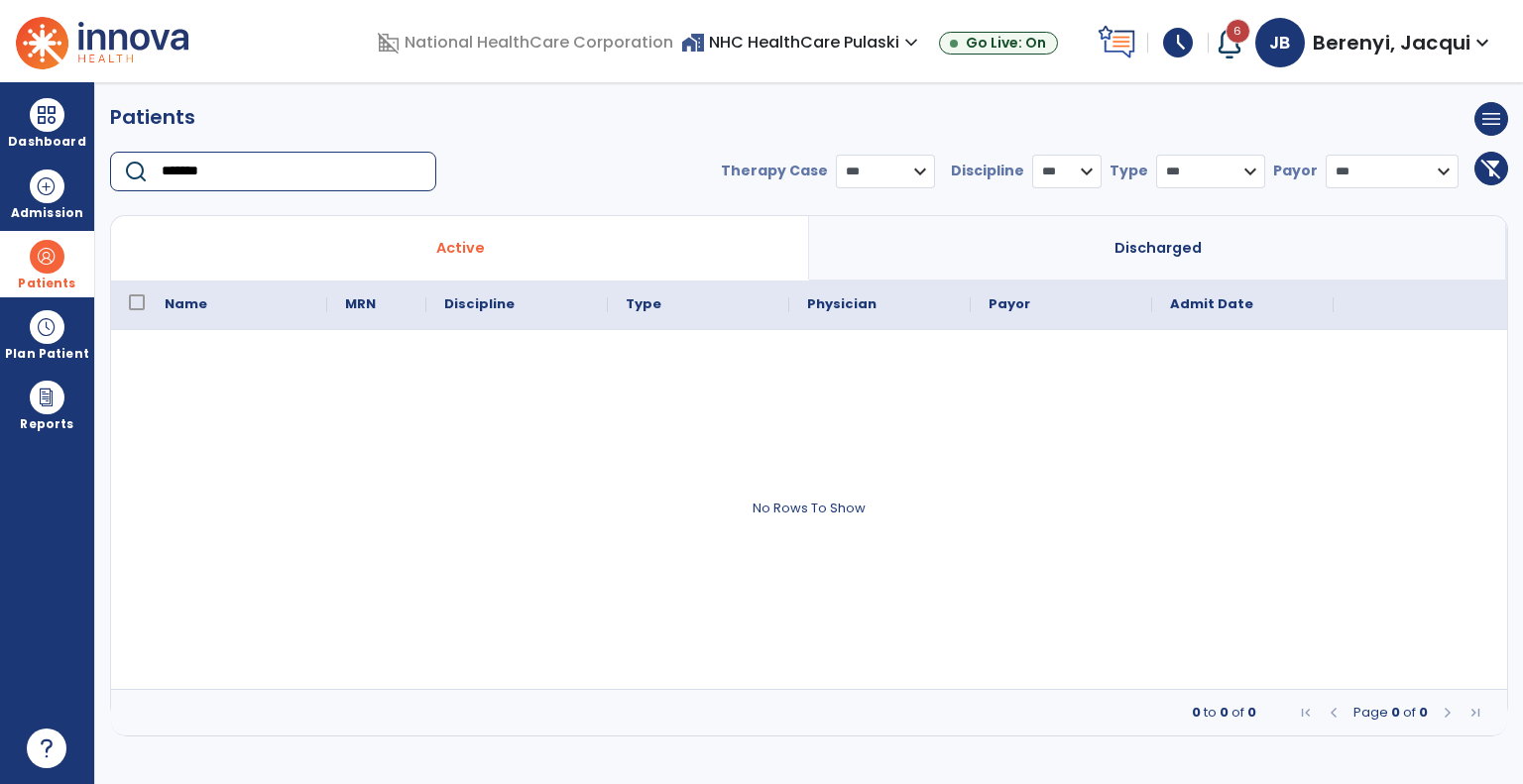 type on "*******" 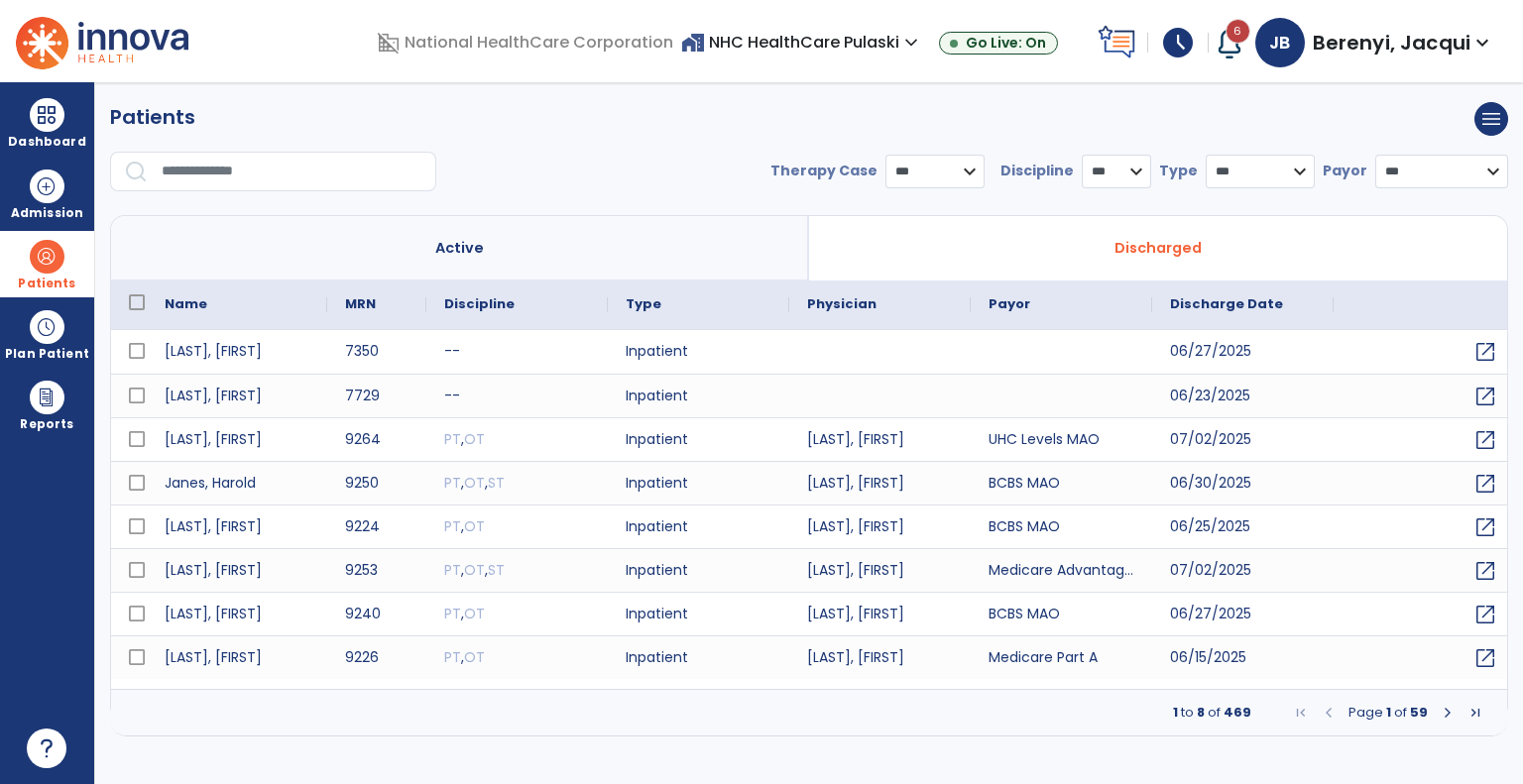 click at bounding box center (292, 171) 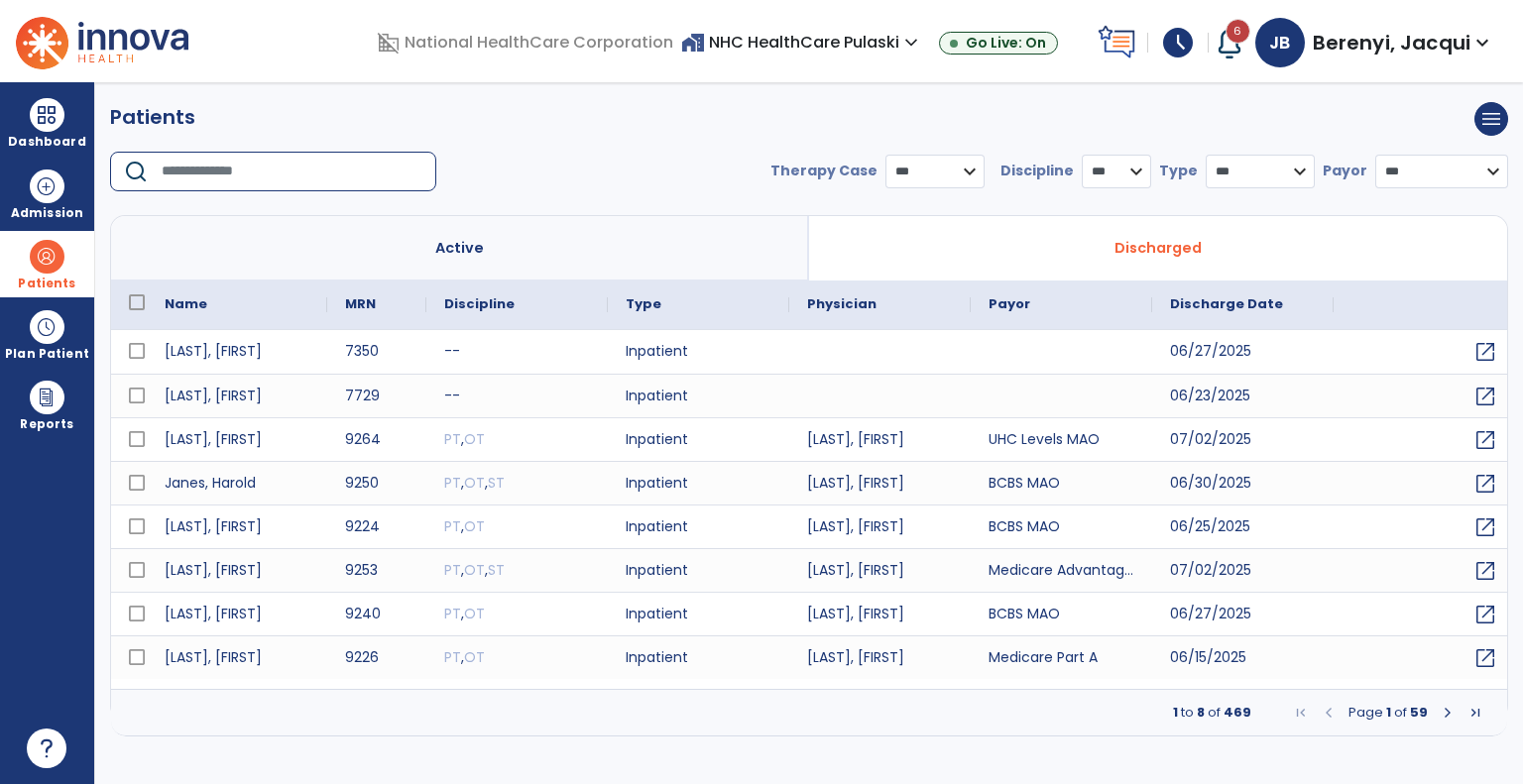 click at bounding box center [292, 171] 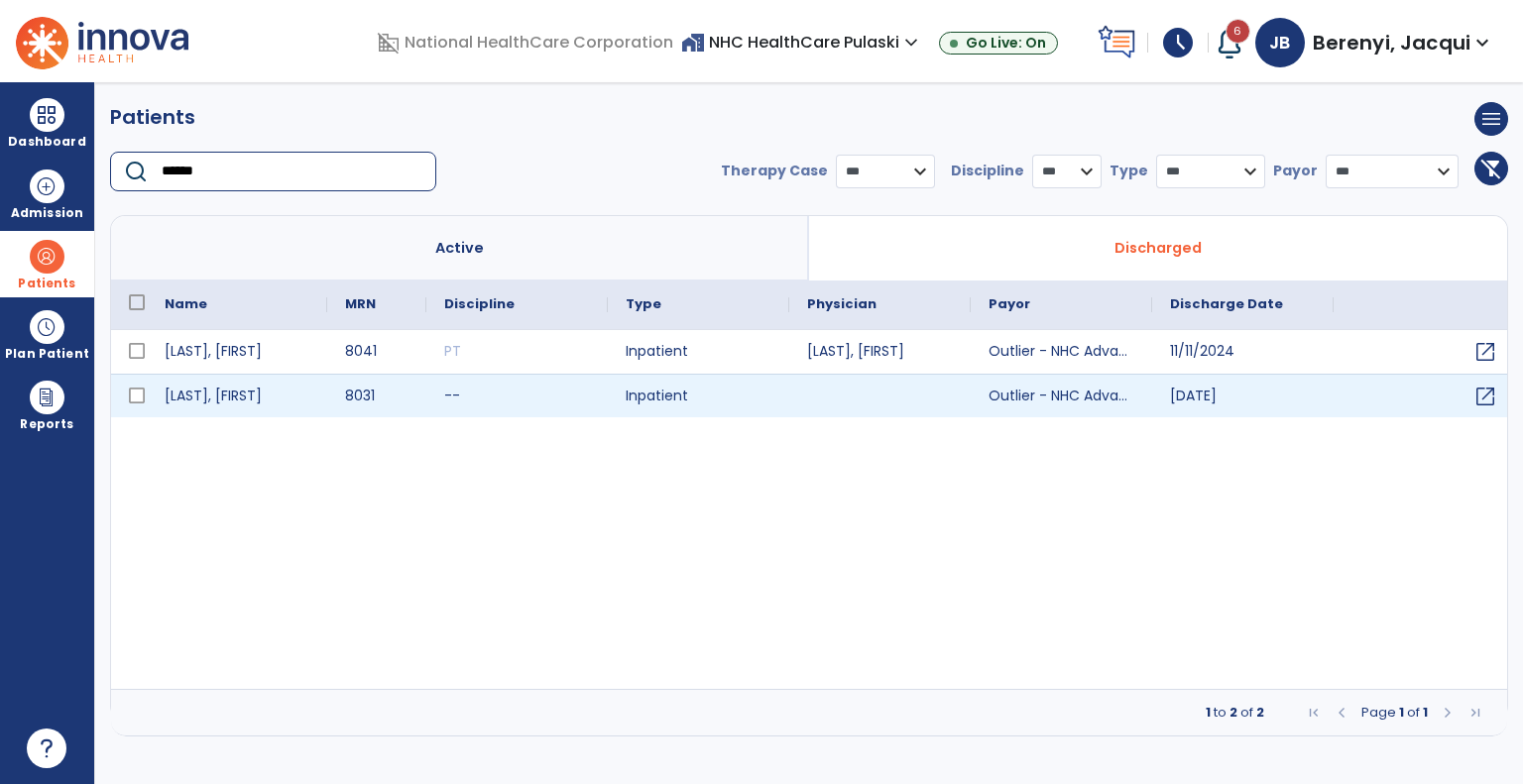 type on "******" 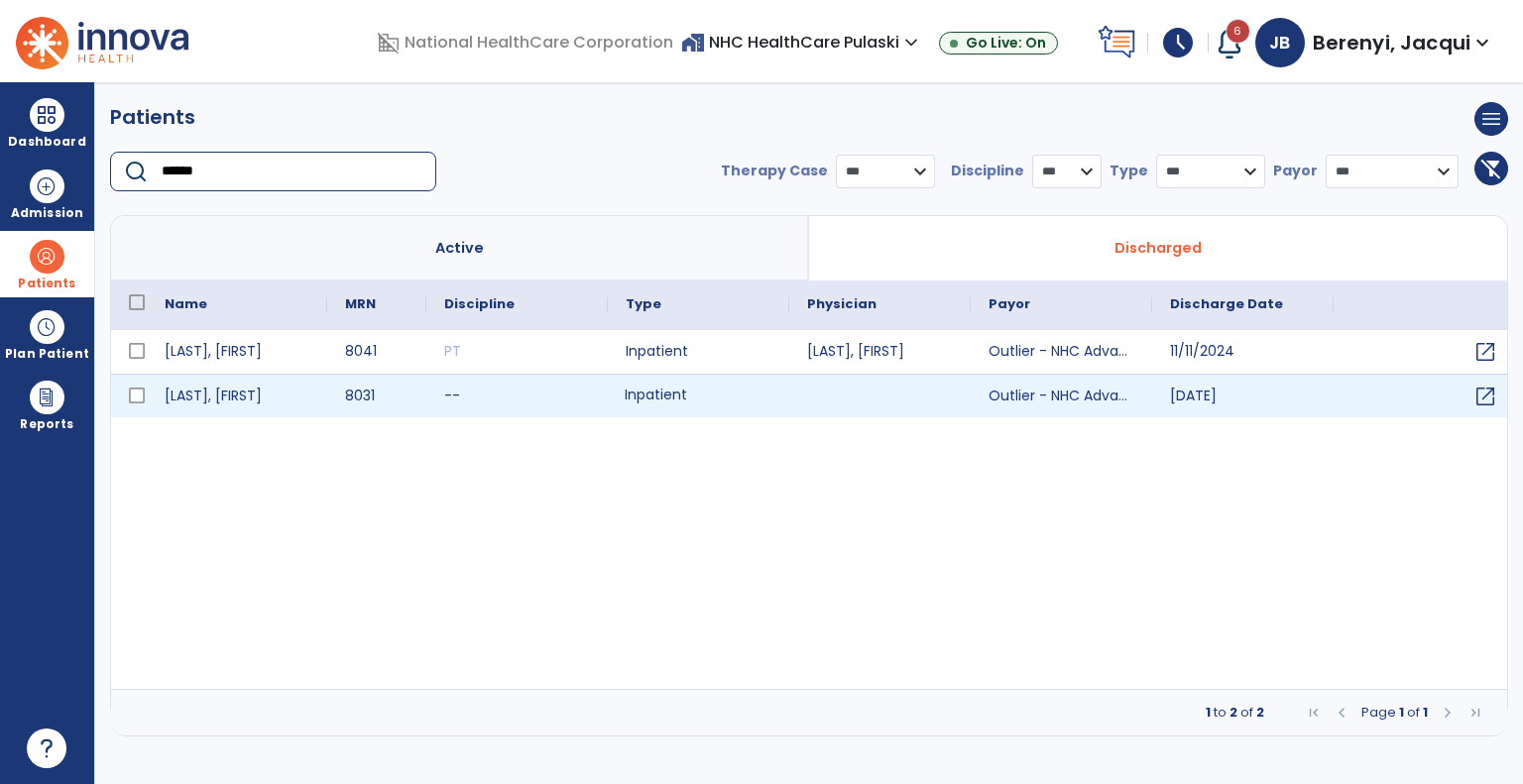 drag, startPoint x: 648, startPoint y: 401, endPoint x: 632, endPoint y: 396, distance: 16.763055 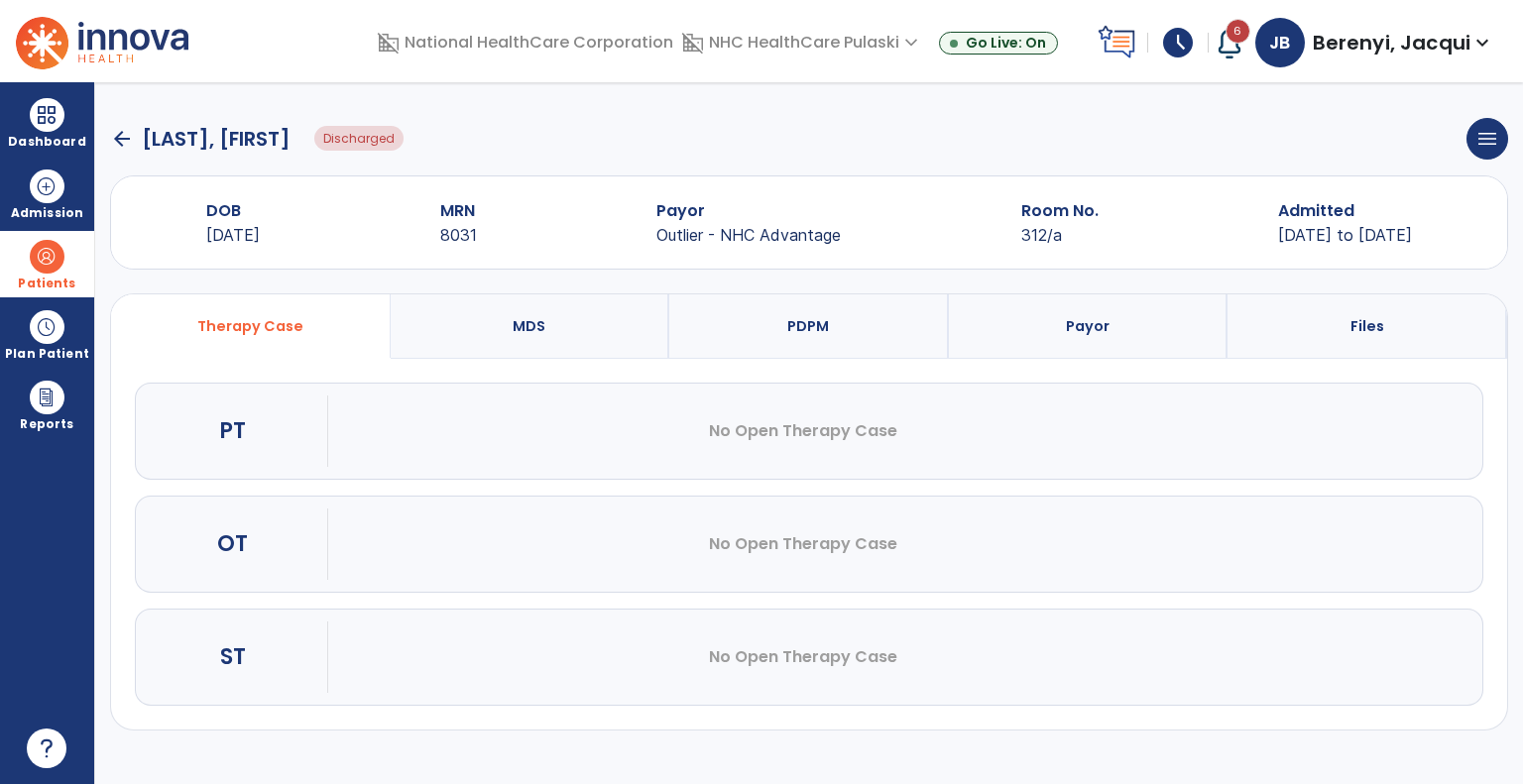 click on "PT No Open Therapy Case" at bounding box center [809, 431] 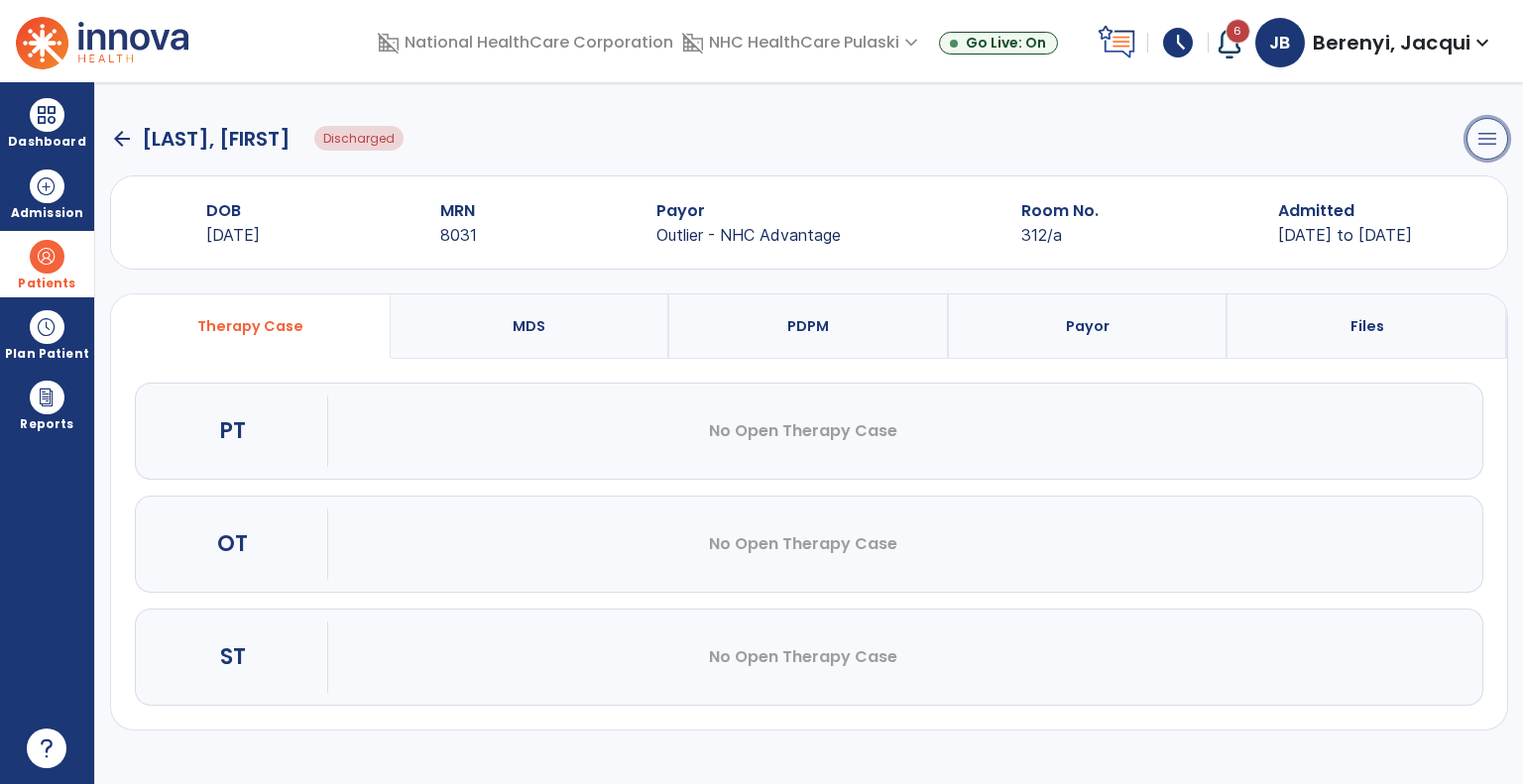 click on "menu" at bounding box center (1487, 139) 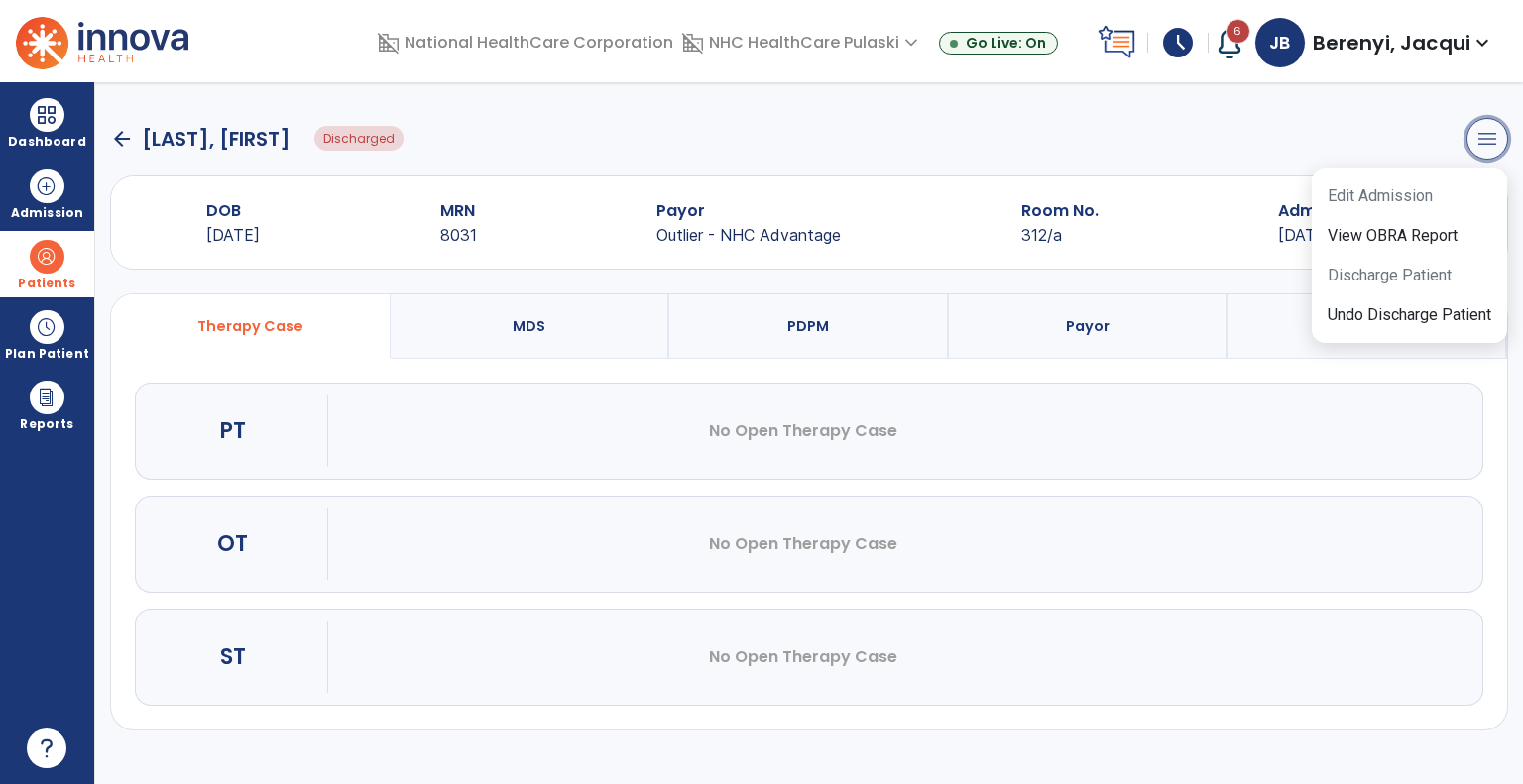 click on "menu" at bounding box center (1487, 139) 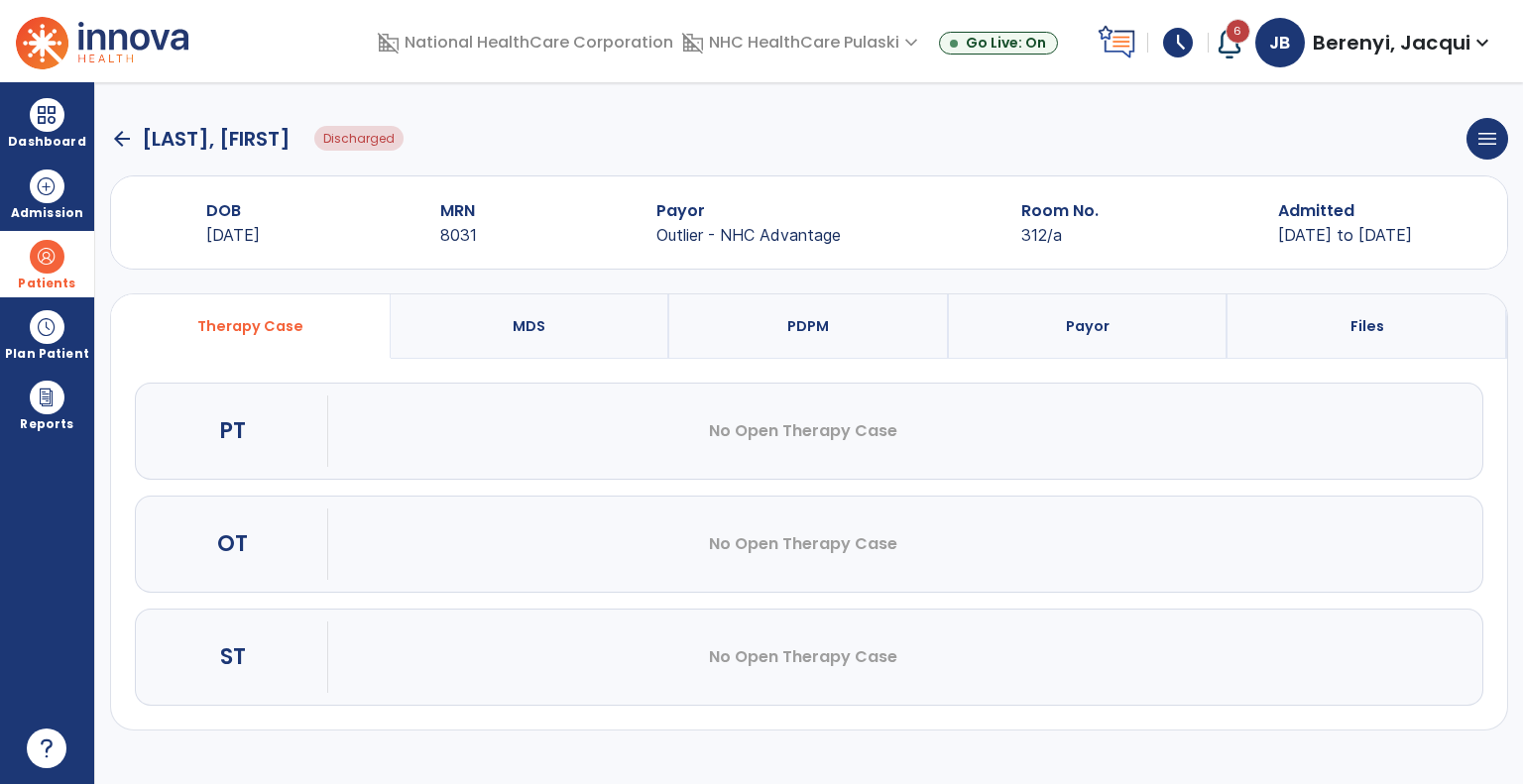 click on "arrow_back" 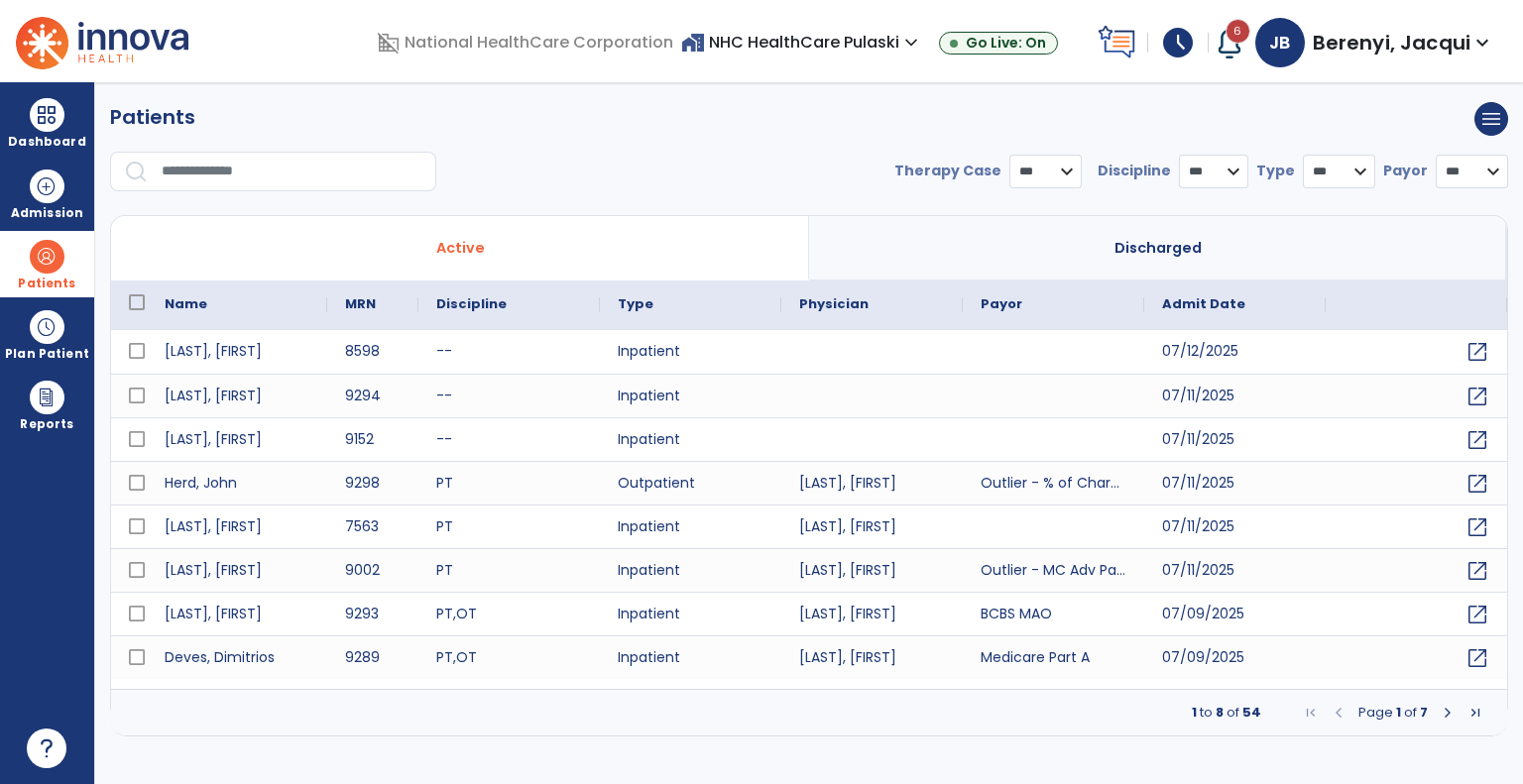 select on "***" 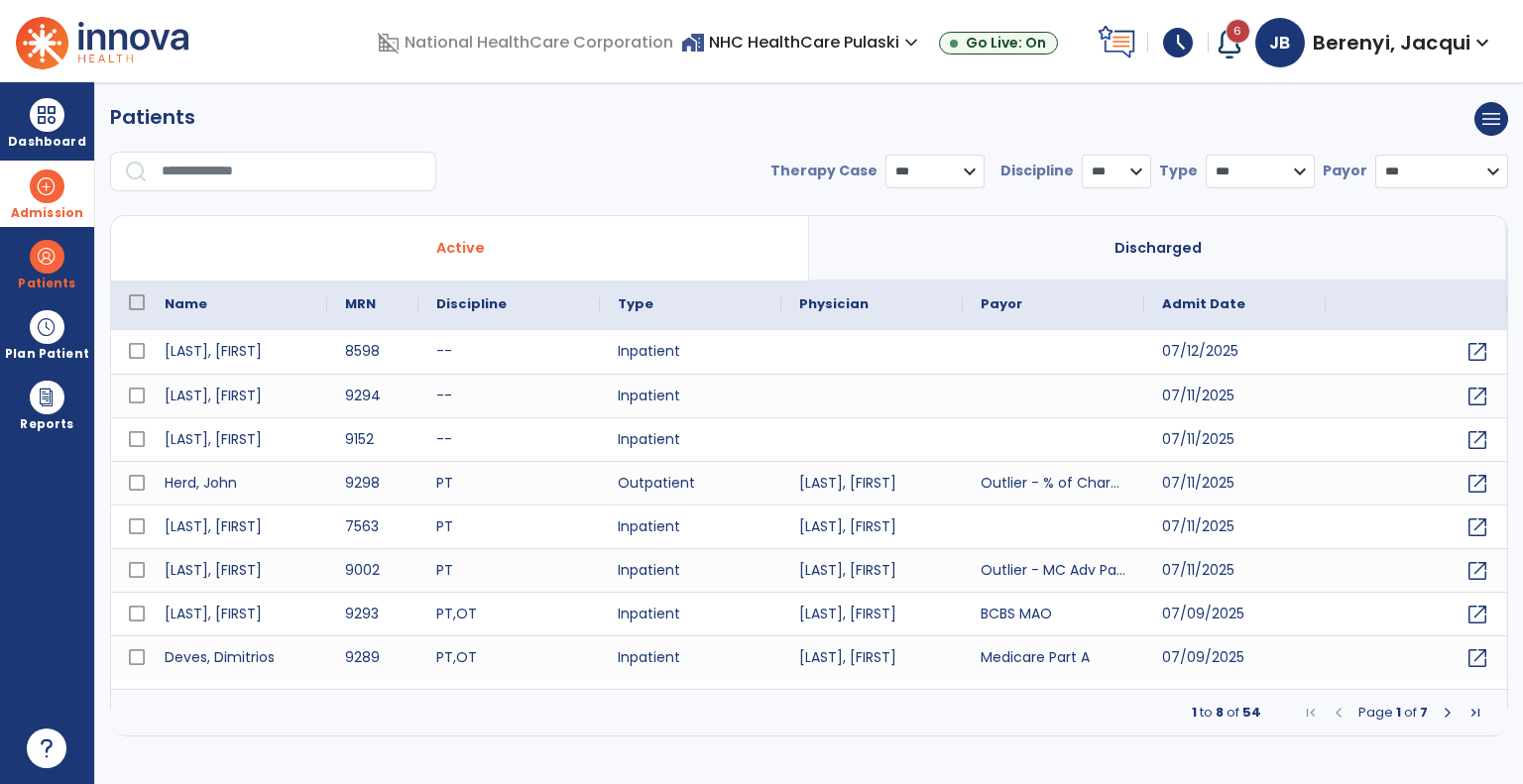 click at bounding box center (47, 186) 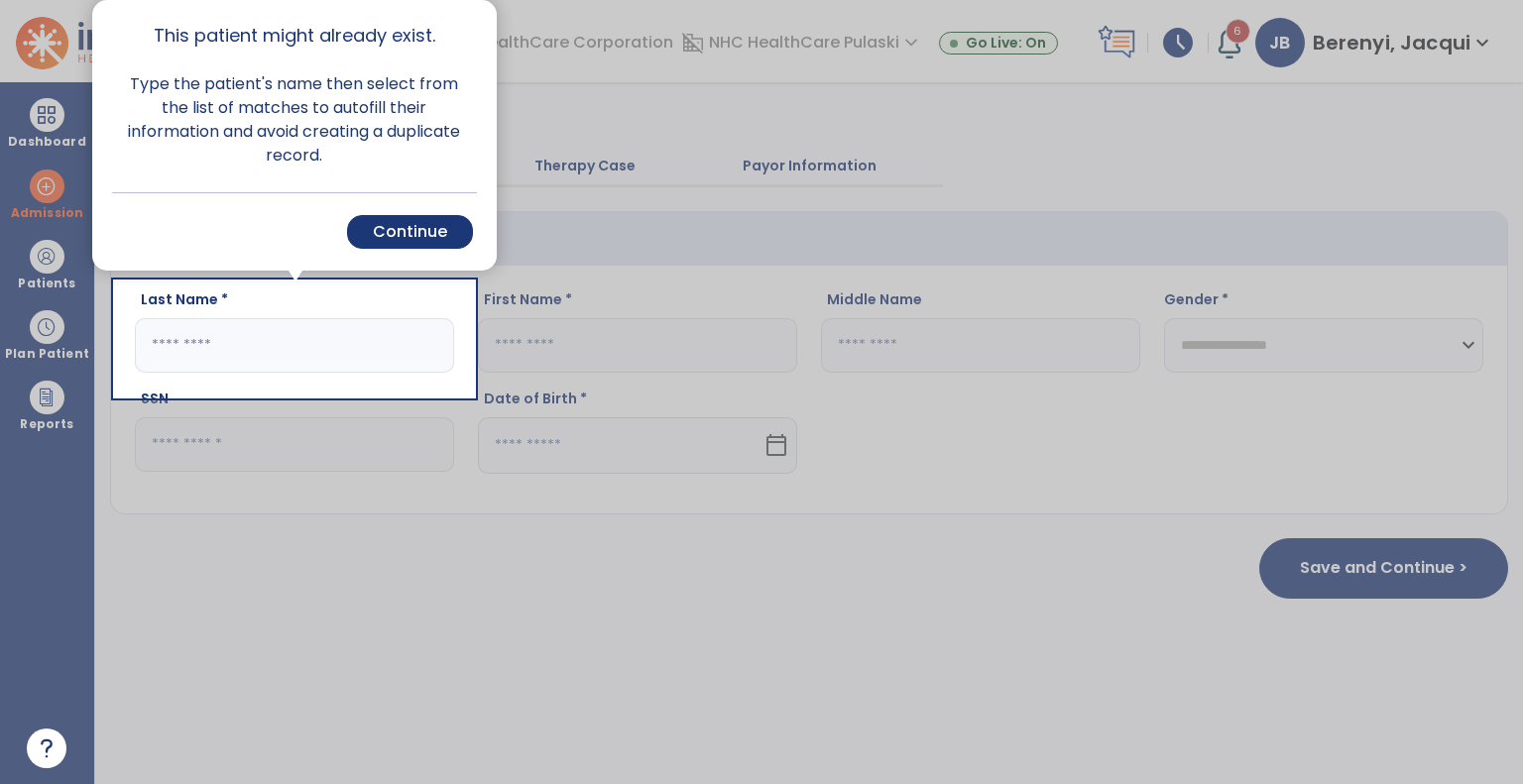 click 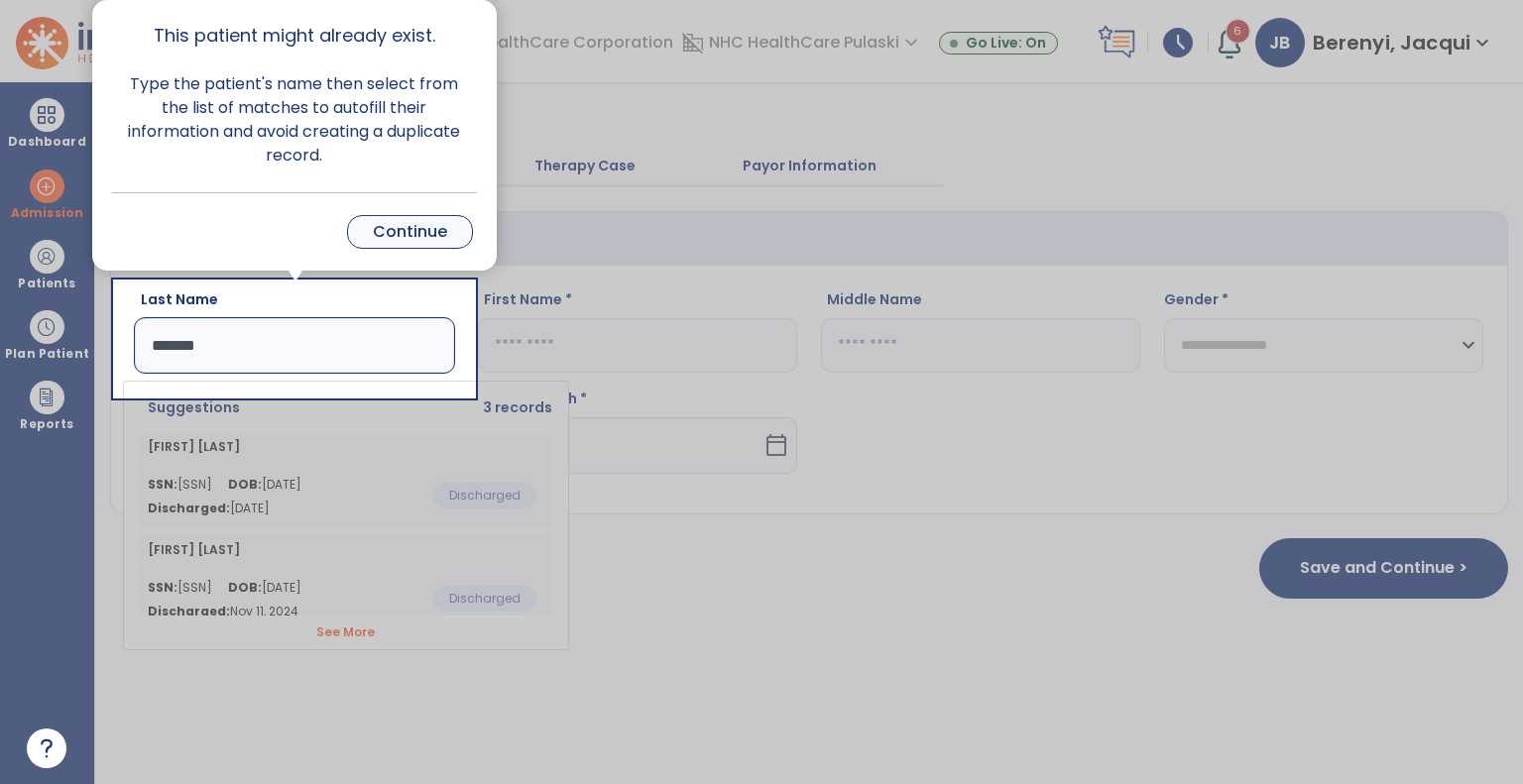 click on "Continue" at bounding box center (410, 232) 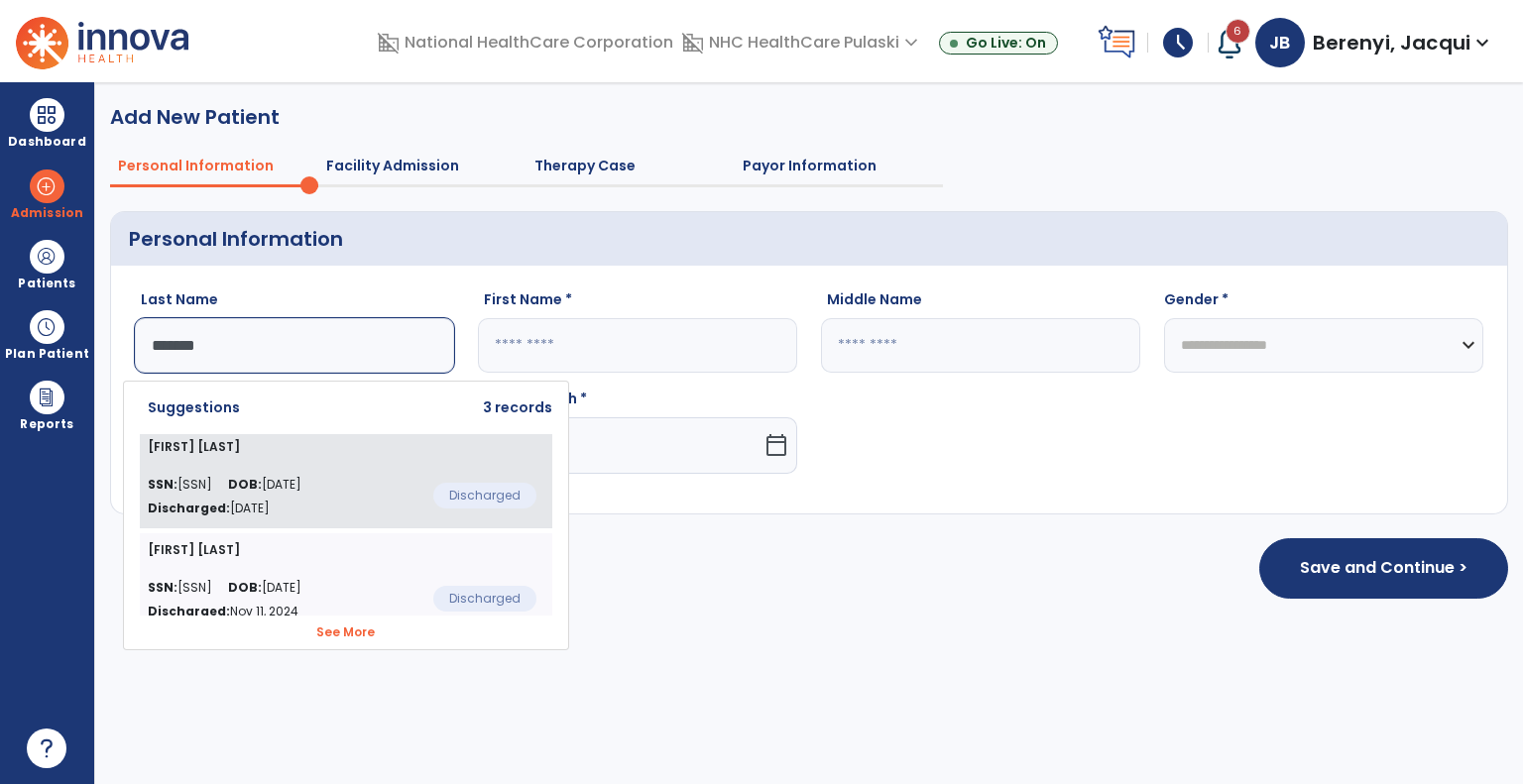 click on "SSN:  [SSN] DOB:  [DATE] Discharged:  Dec 13, 2021  Discharged" 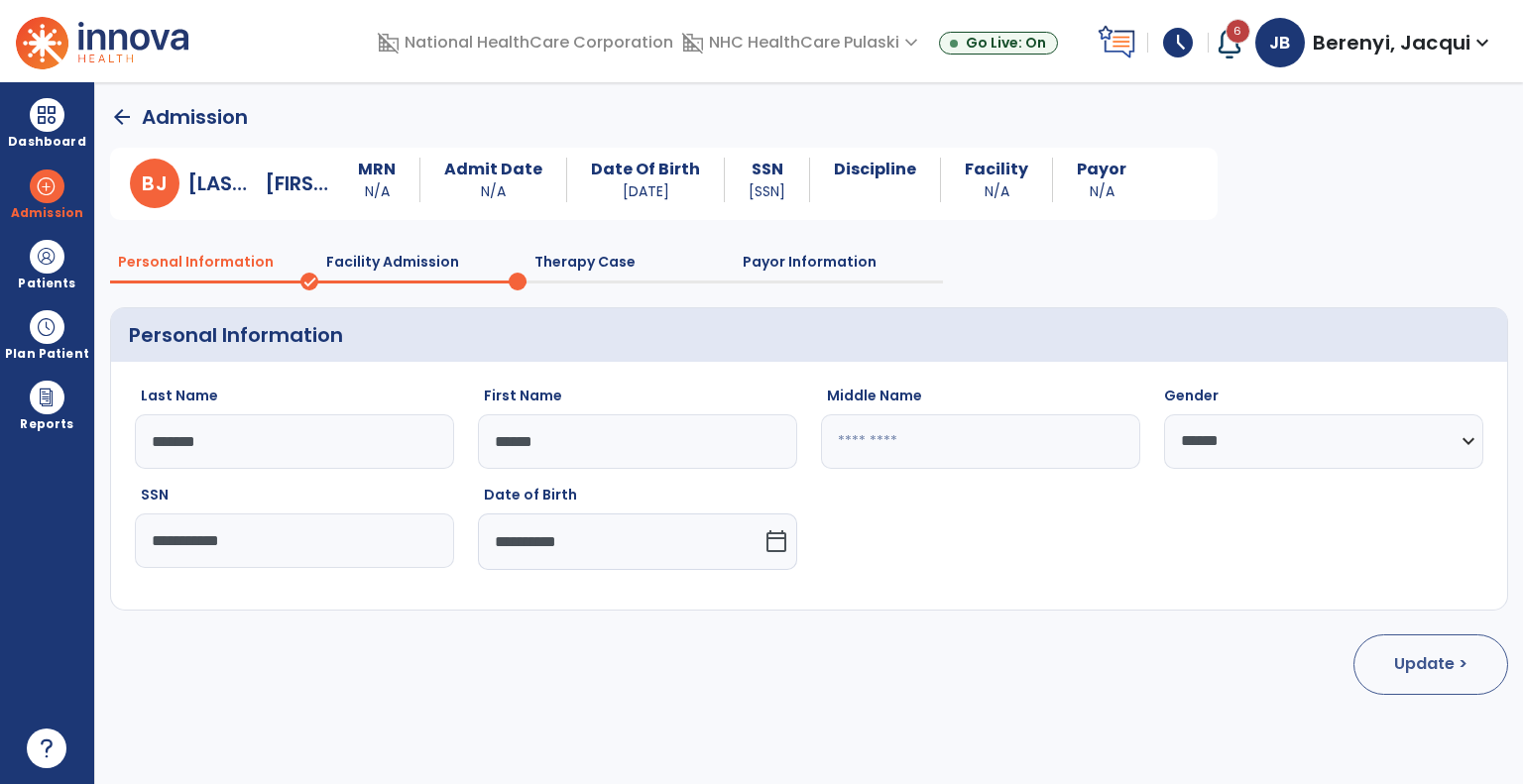 click on "Update >" 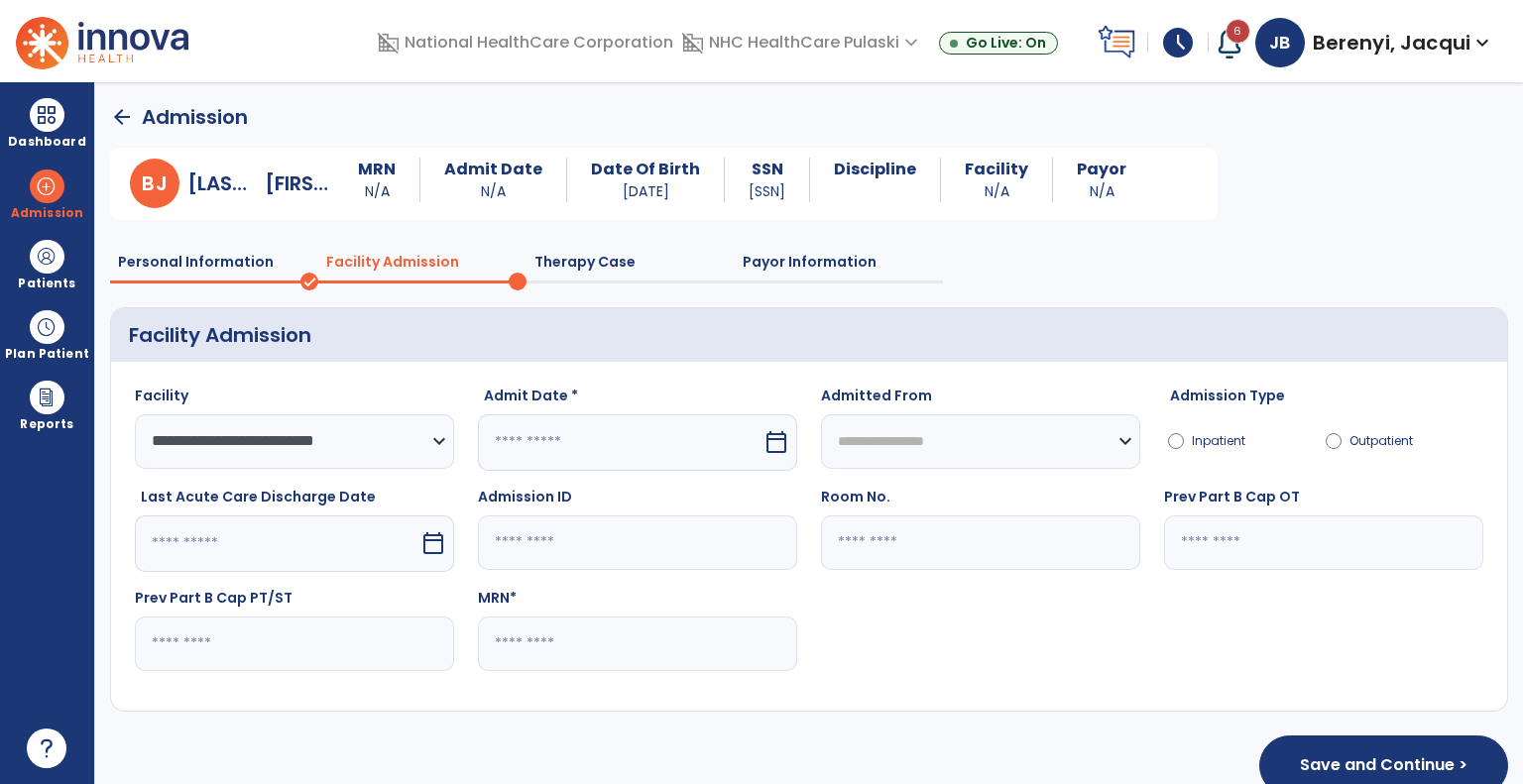 click 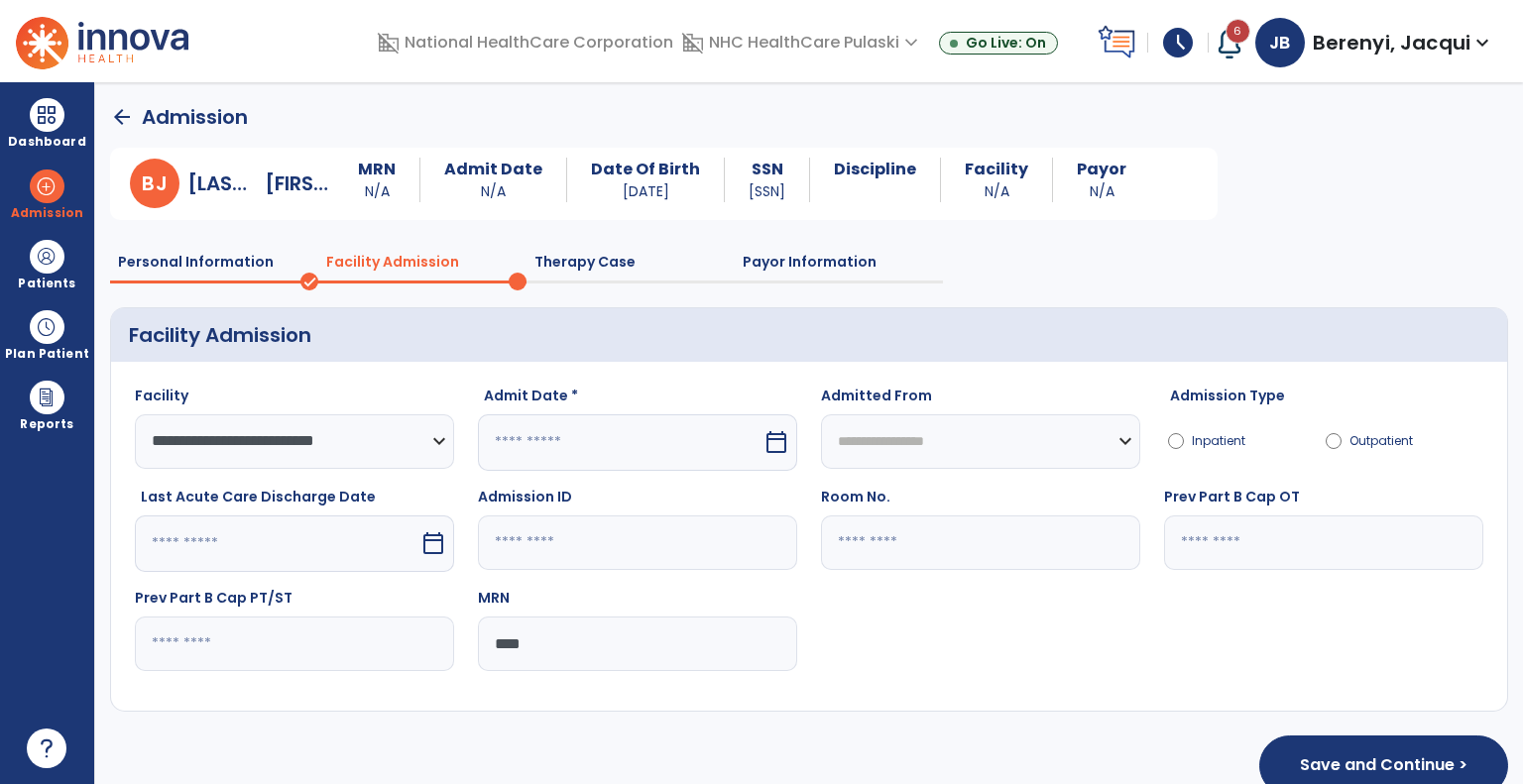 type on "****" 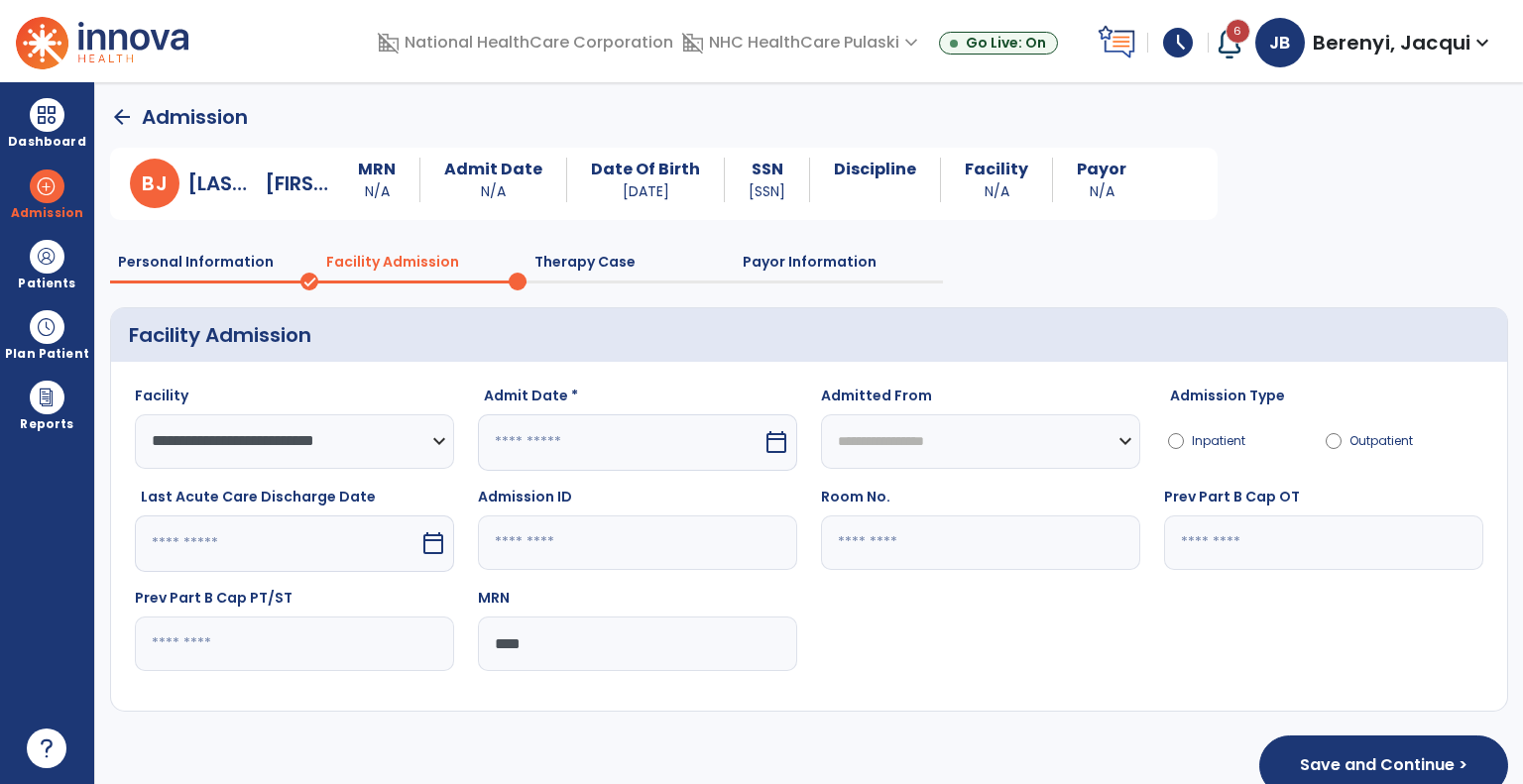click 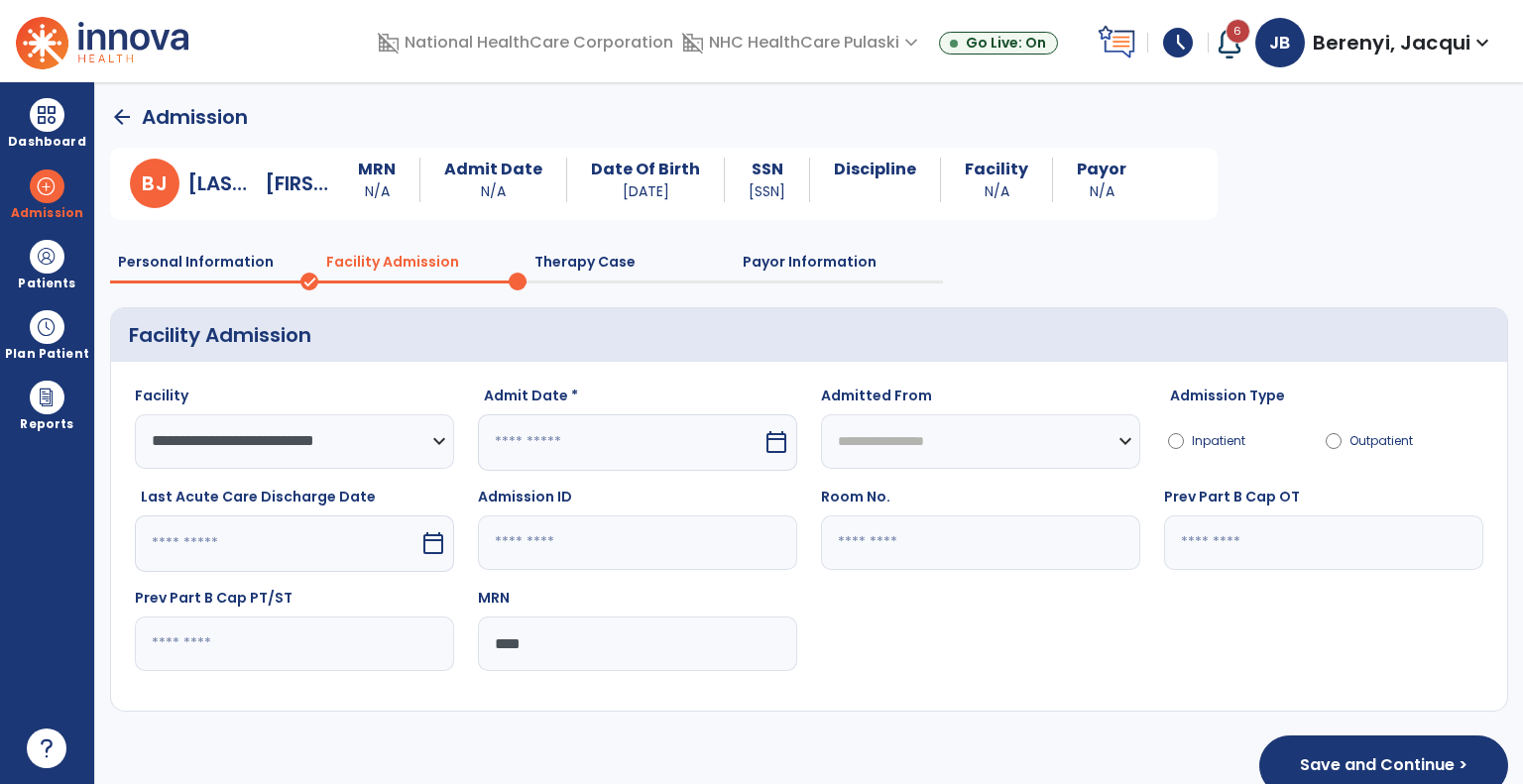 scroll, scrollTop: 34, scrollLeft: 0, axis: vertical 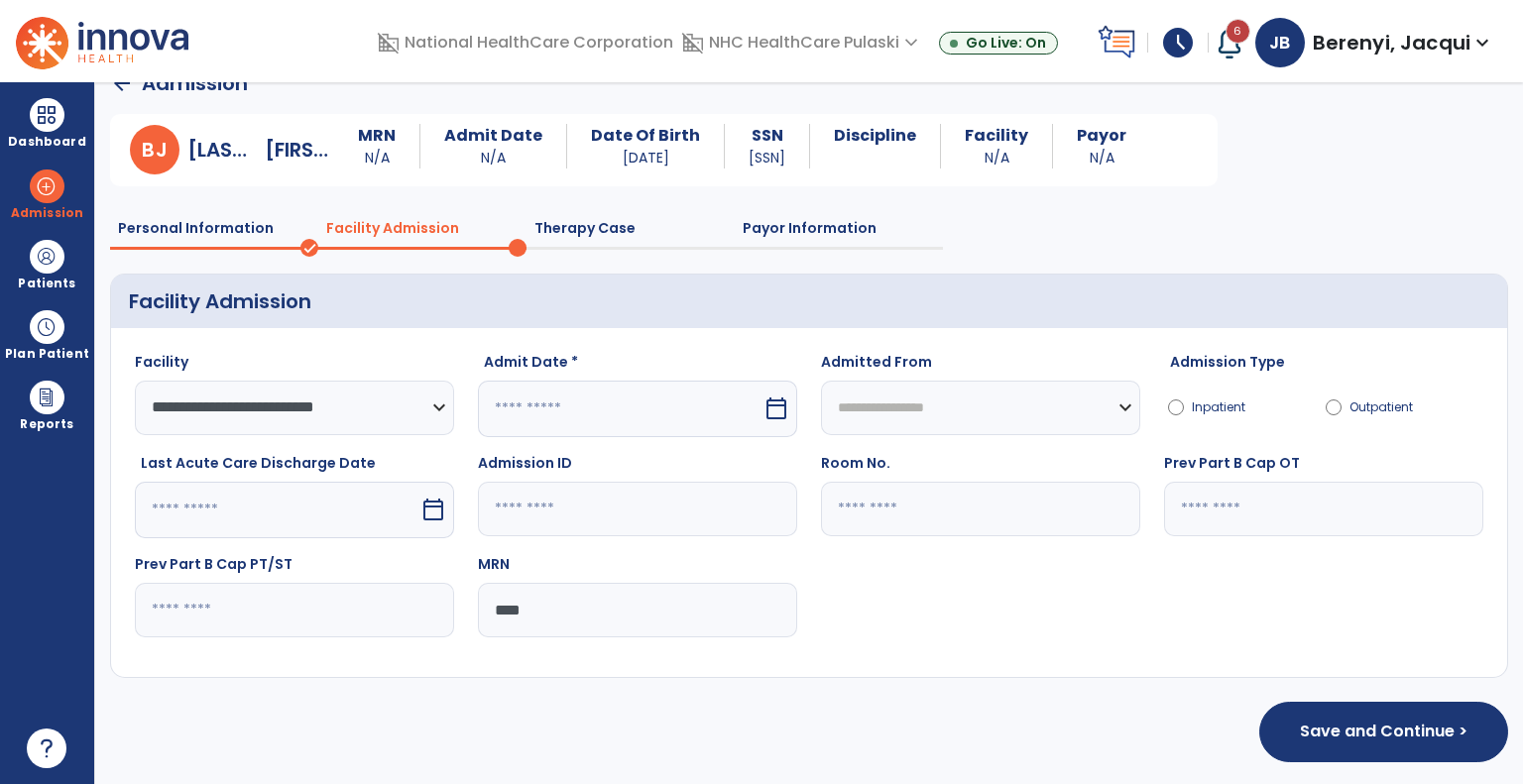 type on "*" 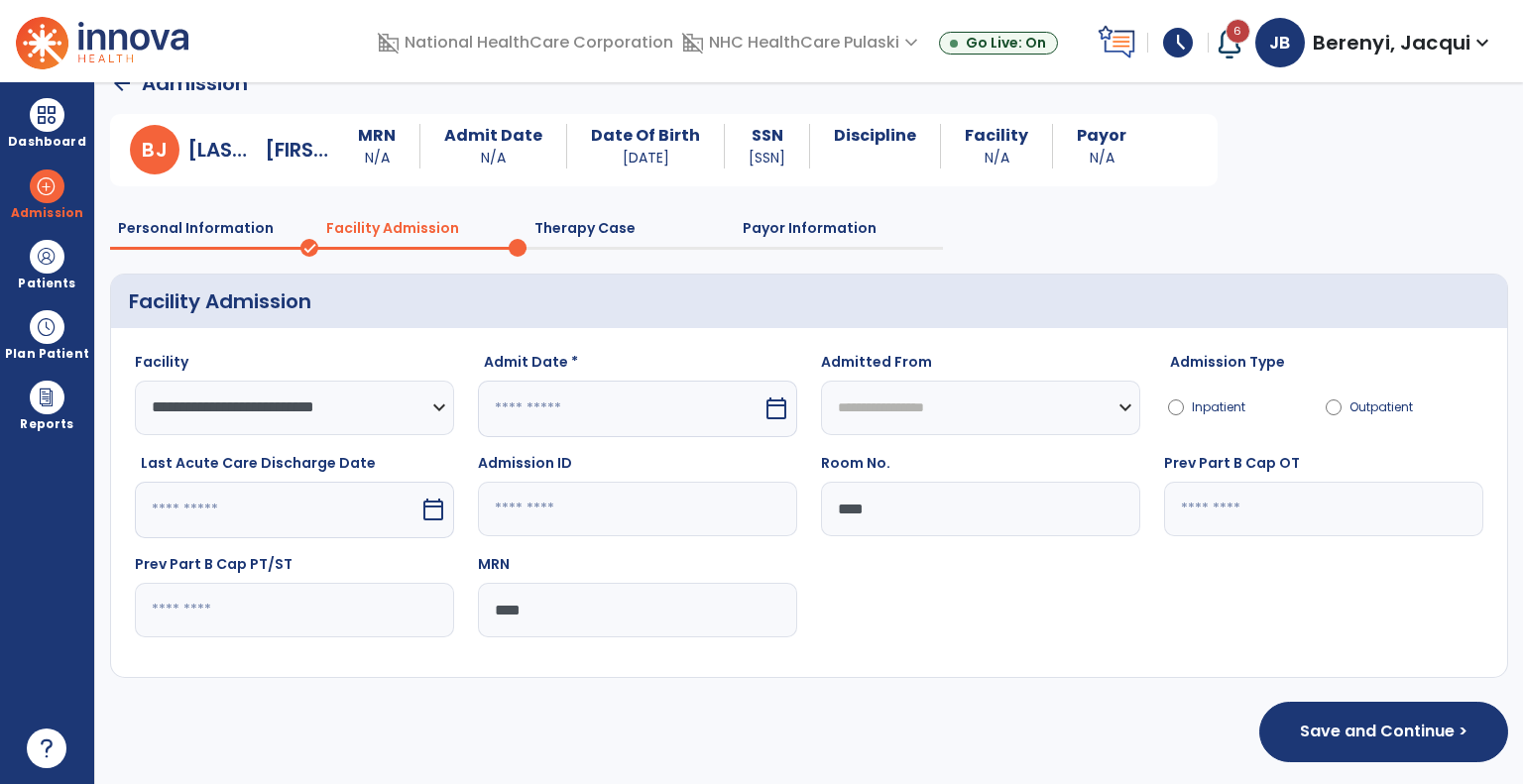 type on "****" 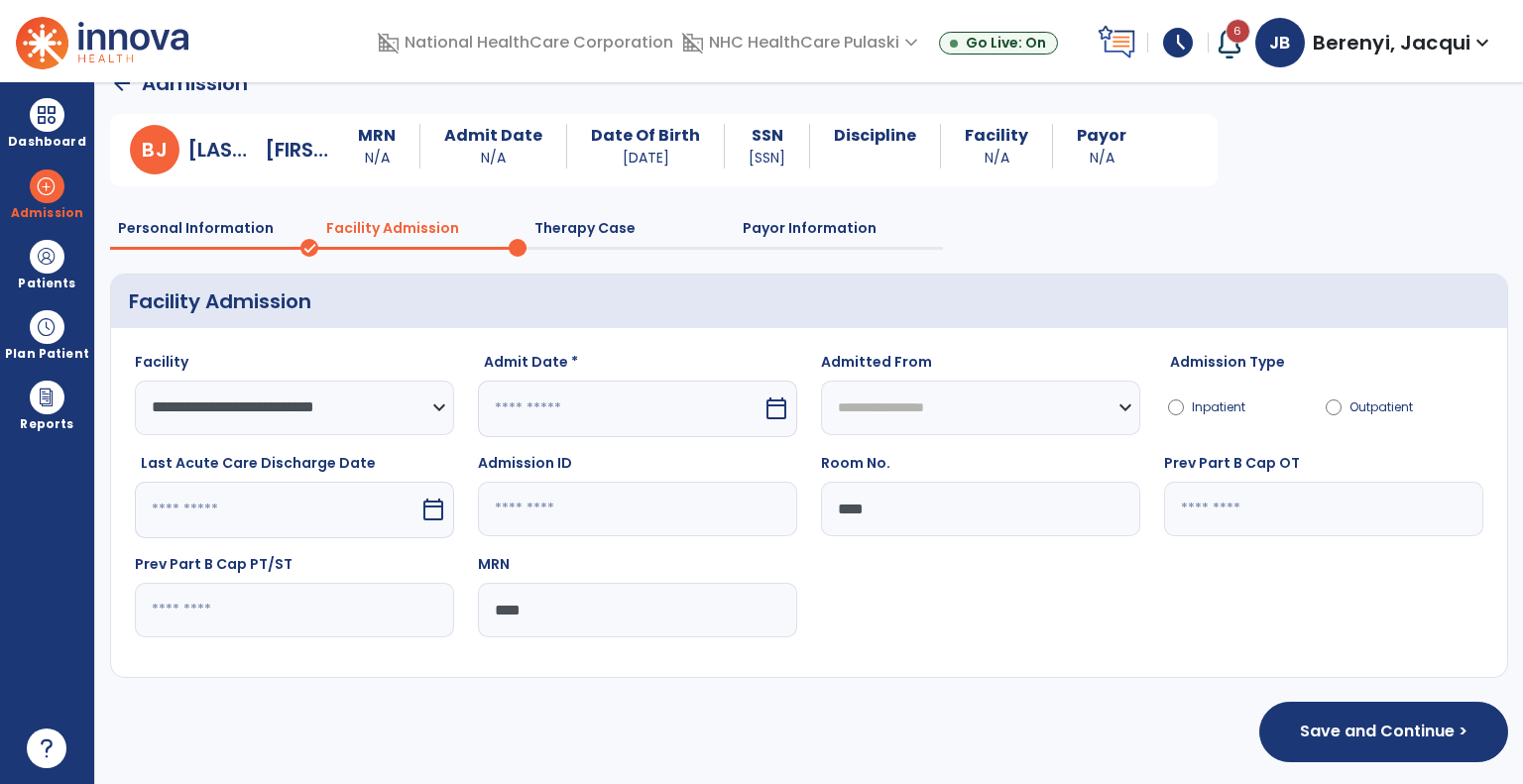 select on "*" 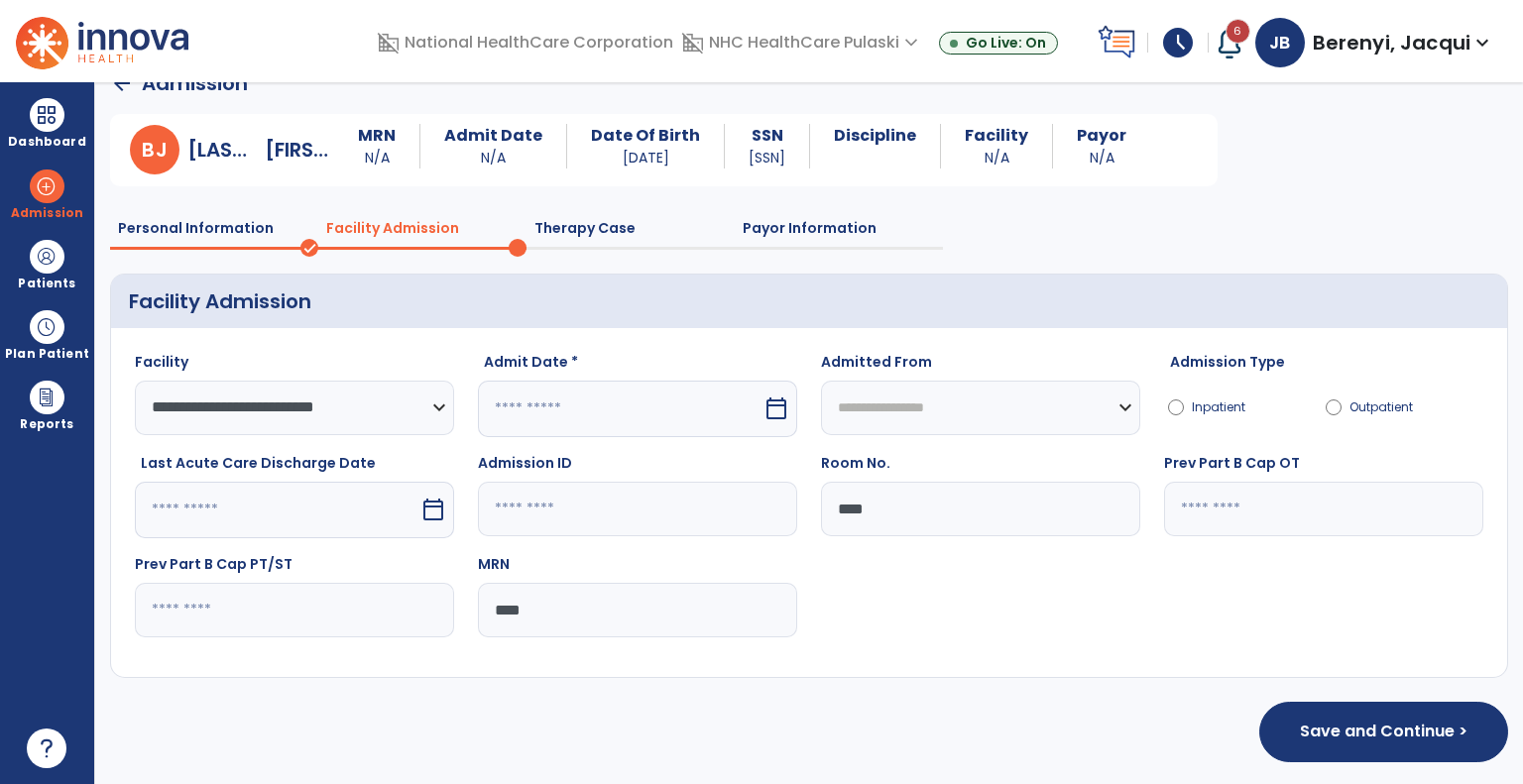select on "****" 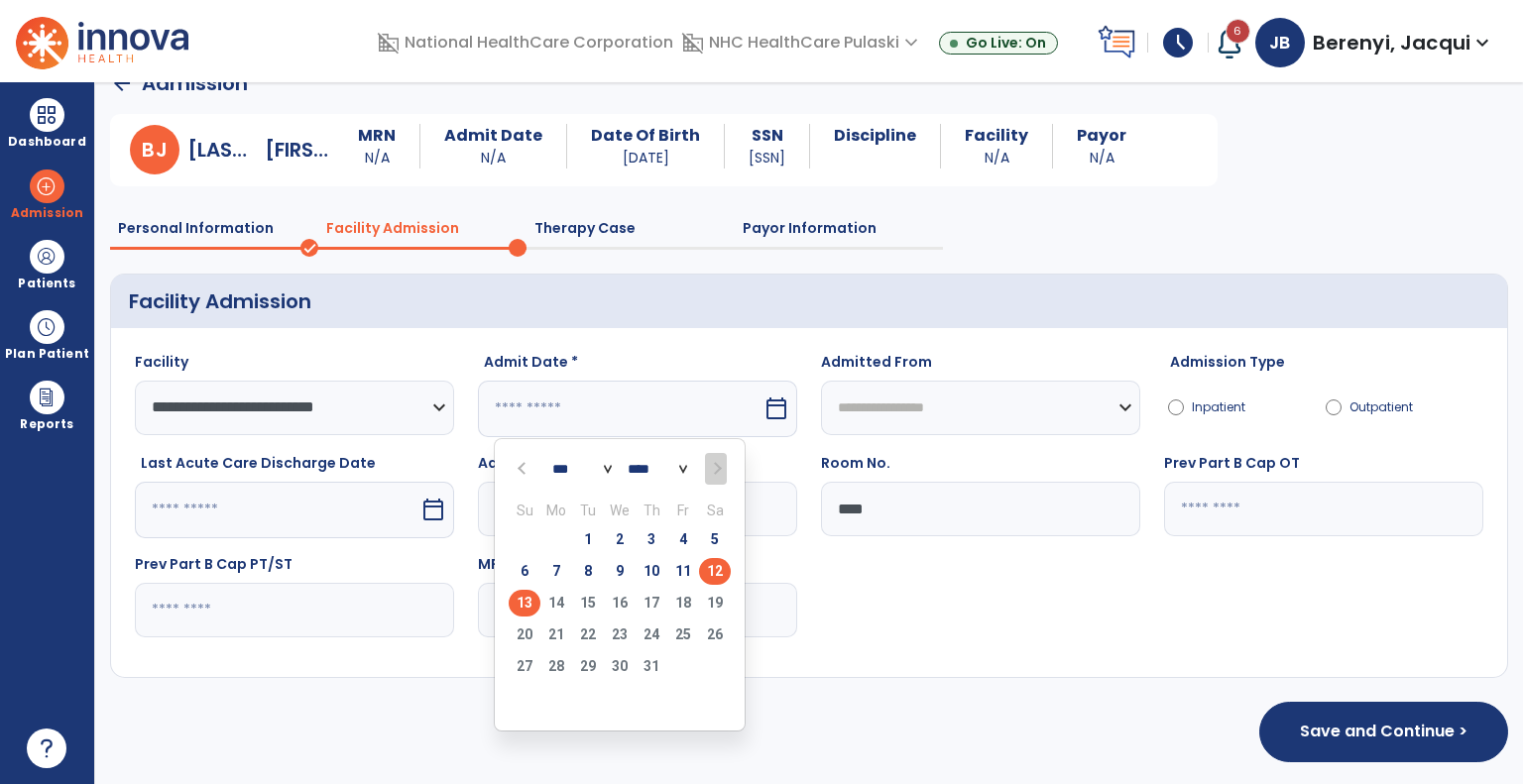 click on "12" at bounding box center (715, 571) 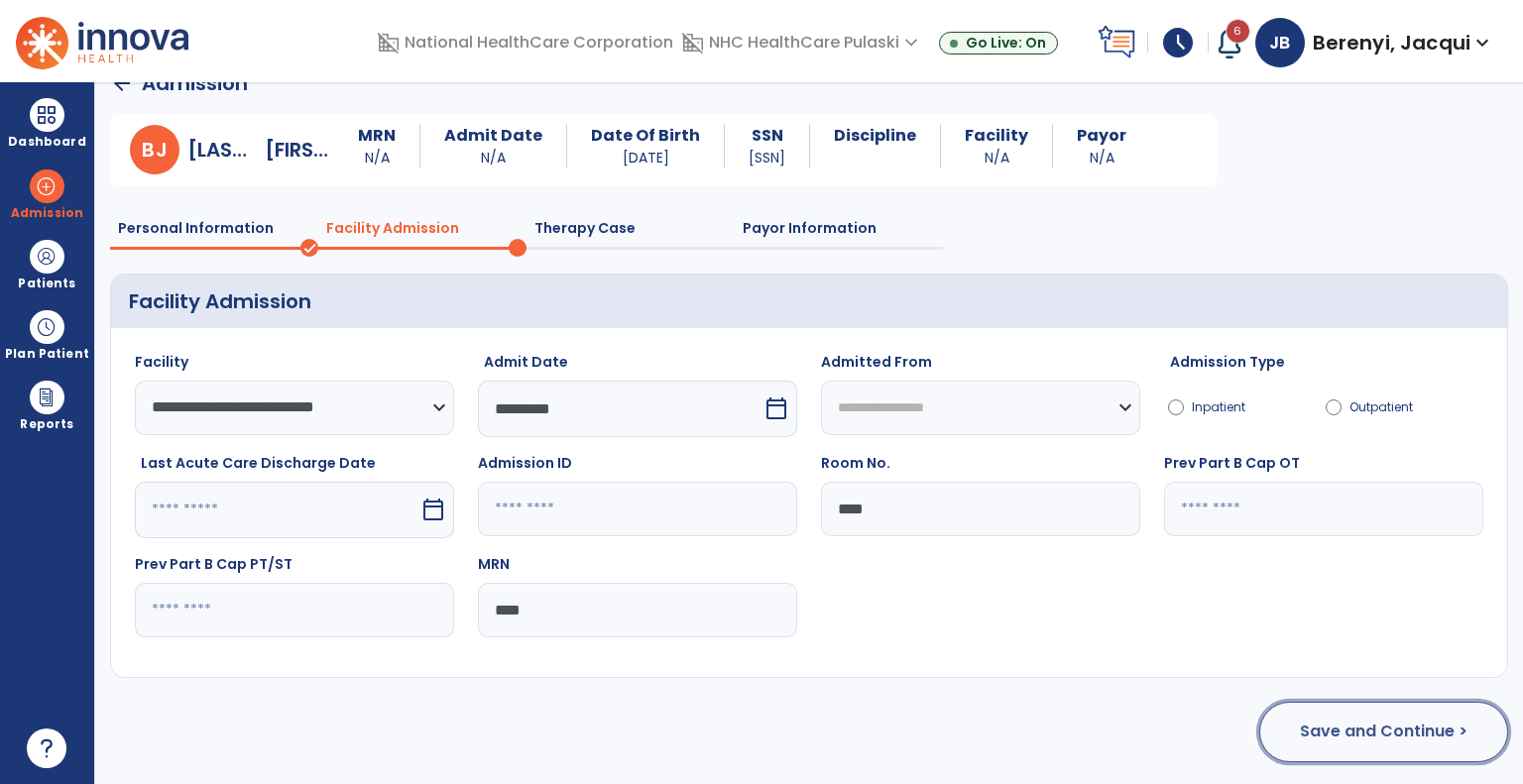 click on "Save and Continue >" 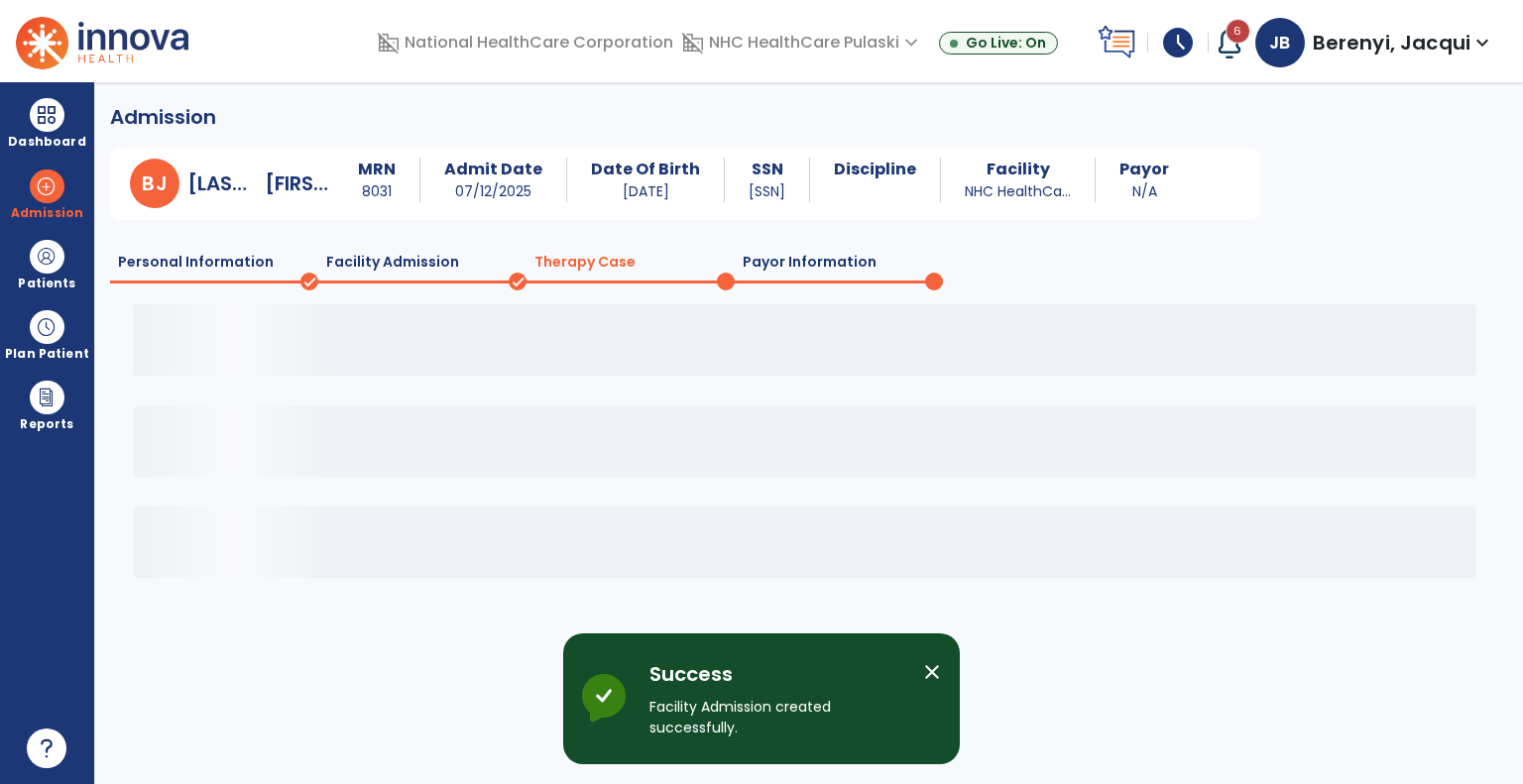 scroll, scrollTop: 0, scrollLeft: 0, axis: both 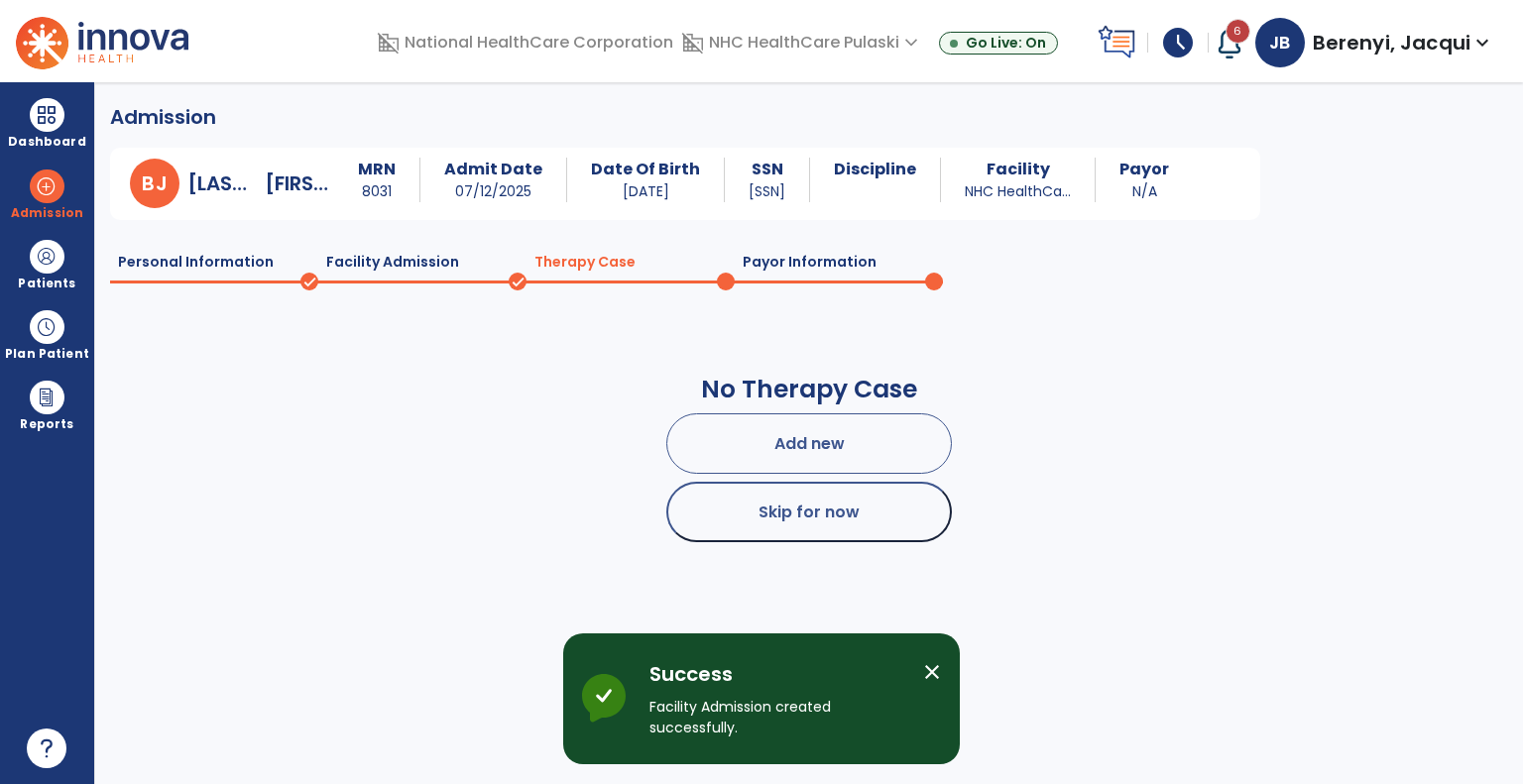 click on "Add new" at bounding box center (809, 443) 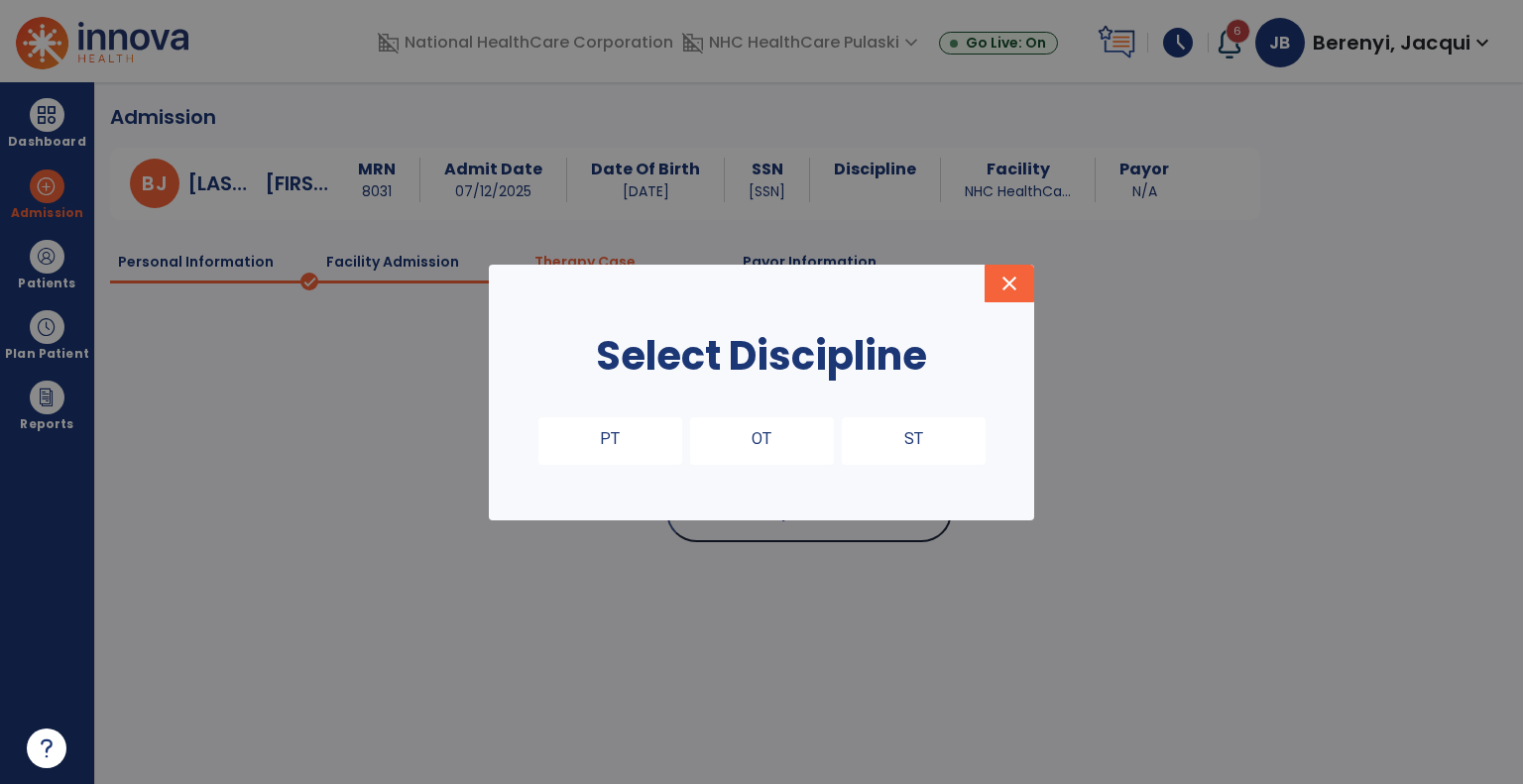 click on "PT" at bounding box center [610, 441] 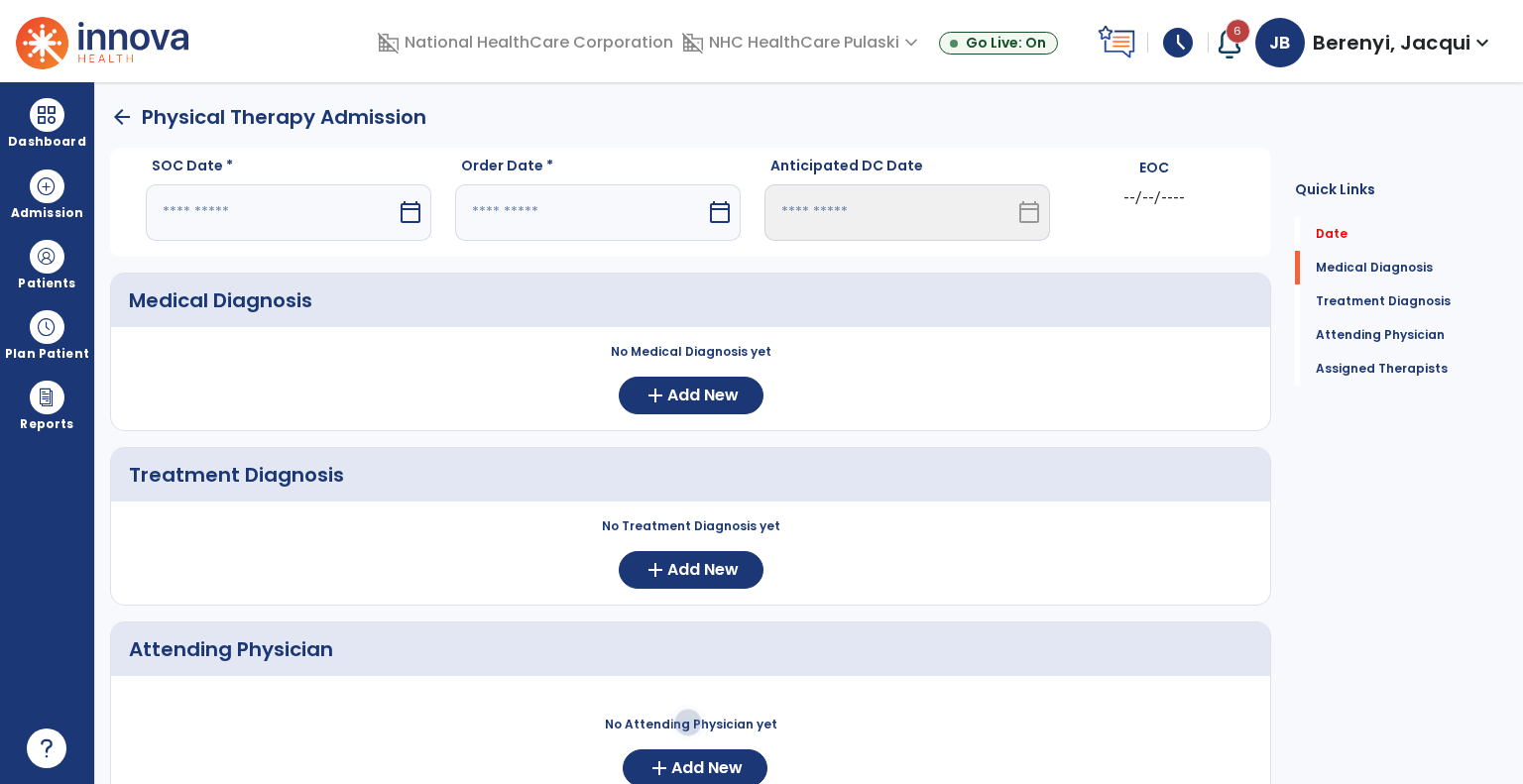 click on "arrow_back" 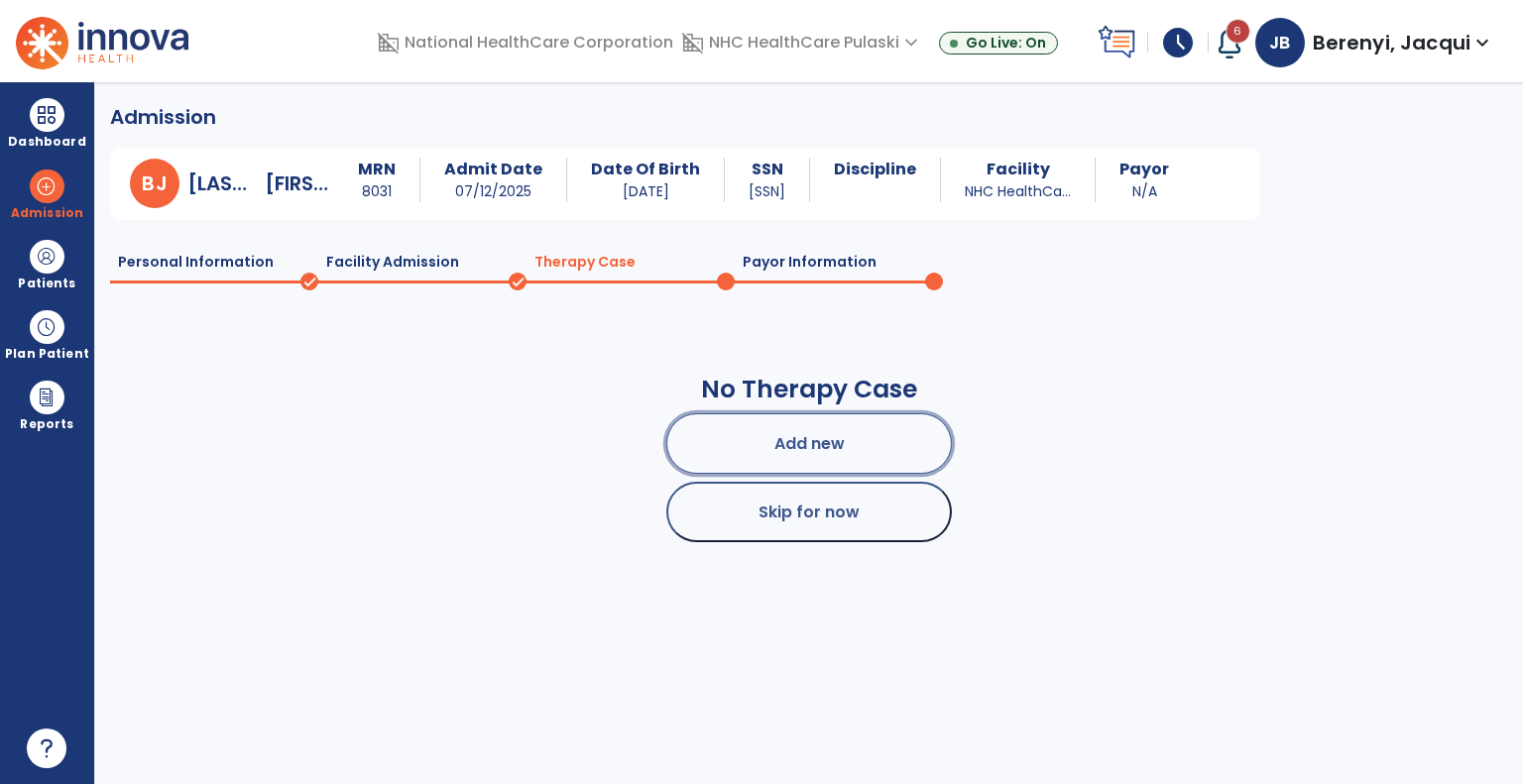 click on "Add new" at bounding box center [809, 443] 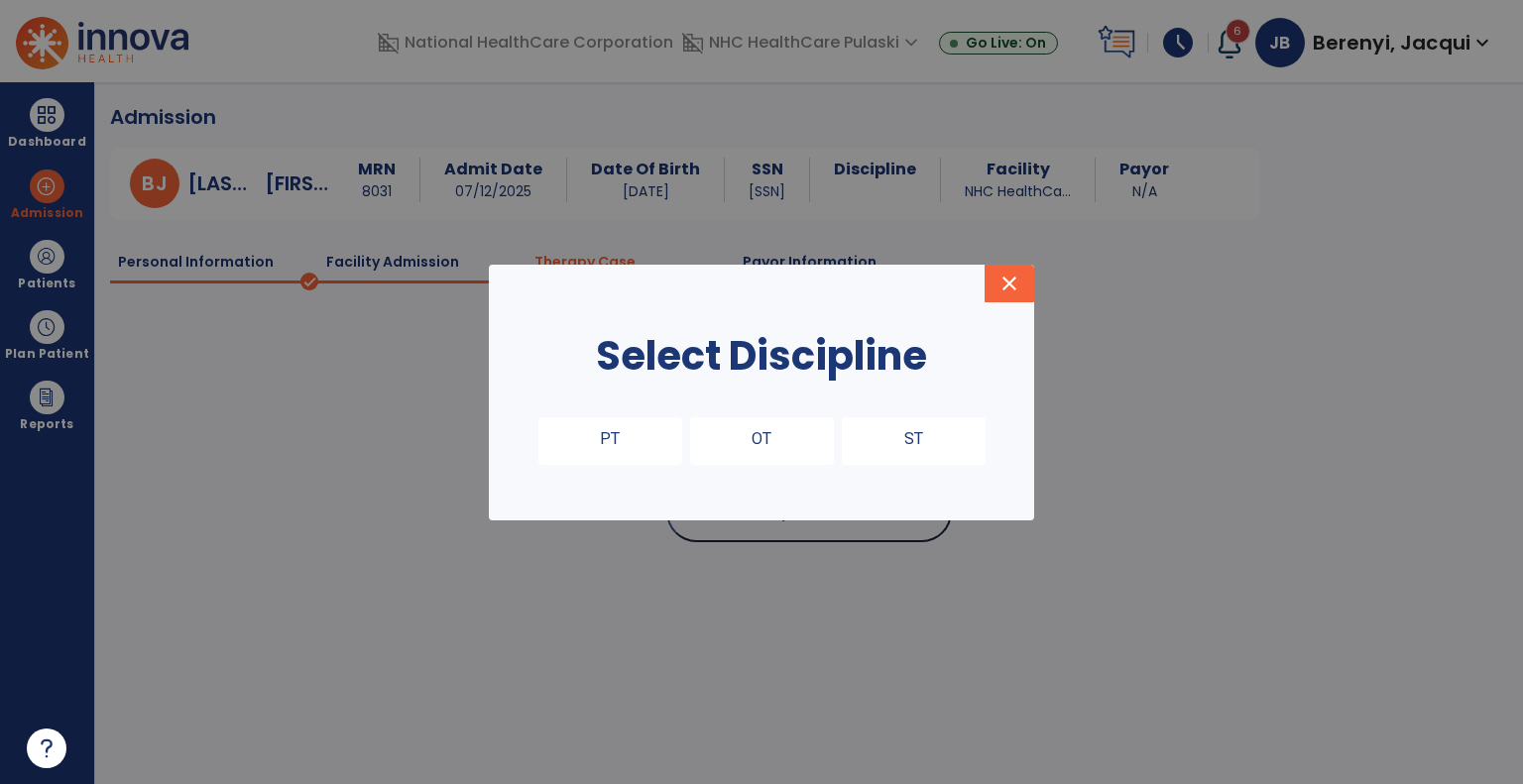 click on "PT" at bounding box center (610, 441) 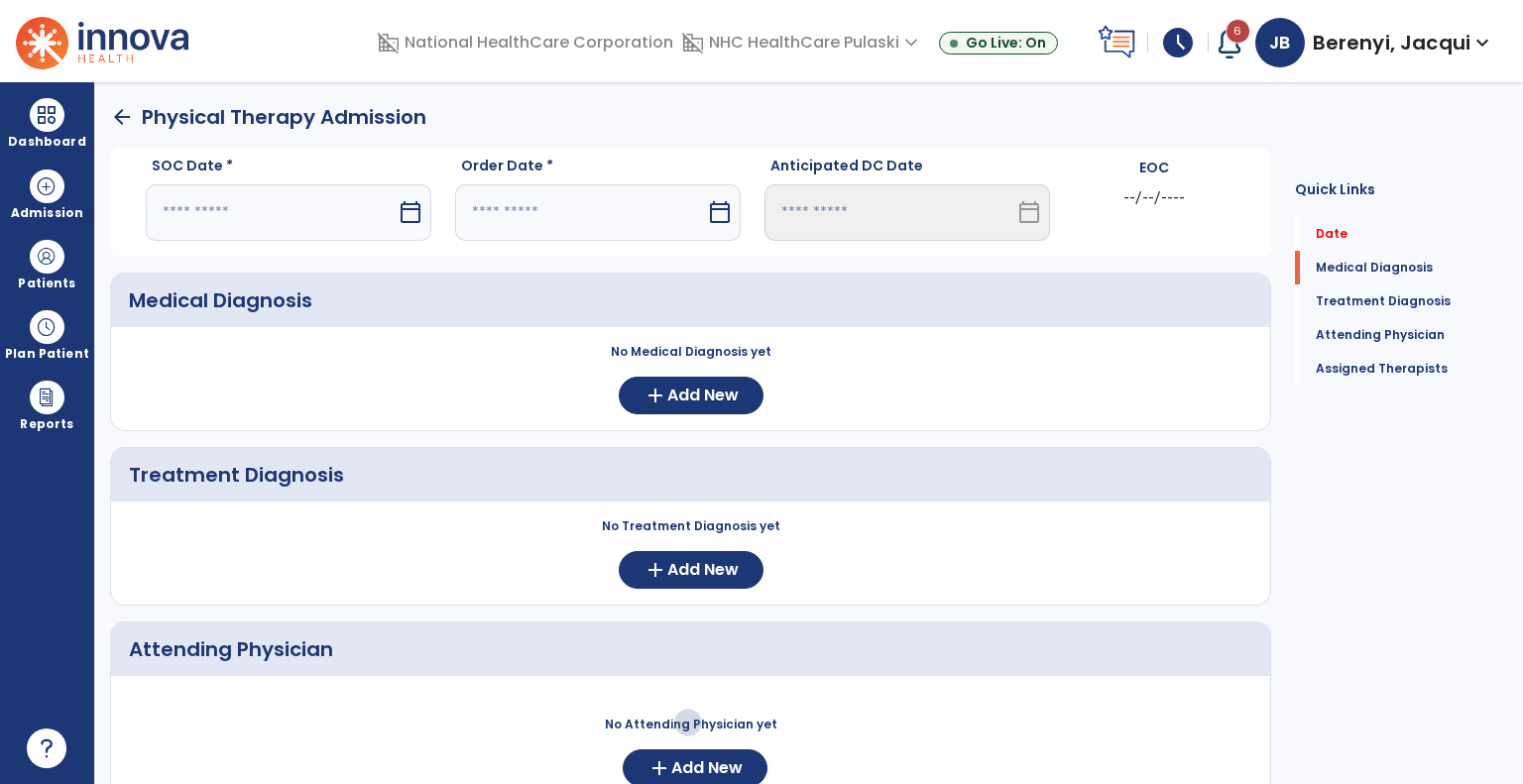 click at bounding box center [271, 212] 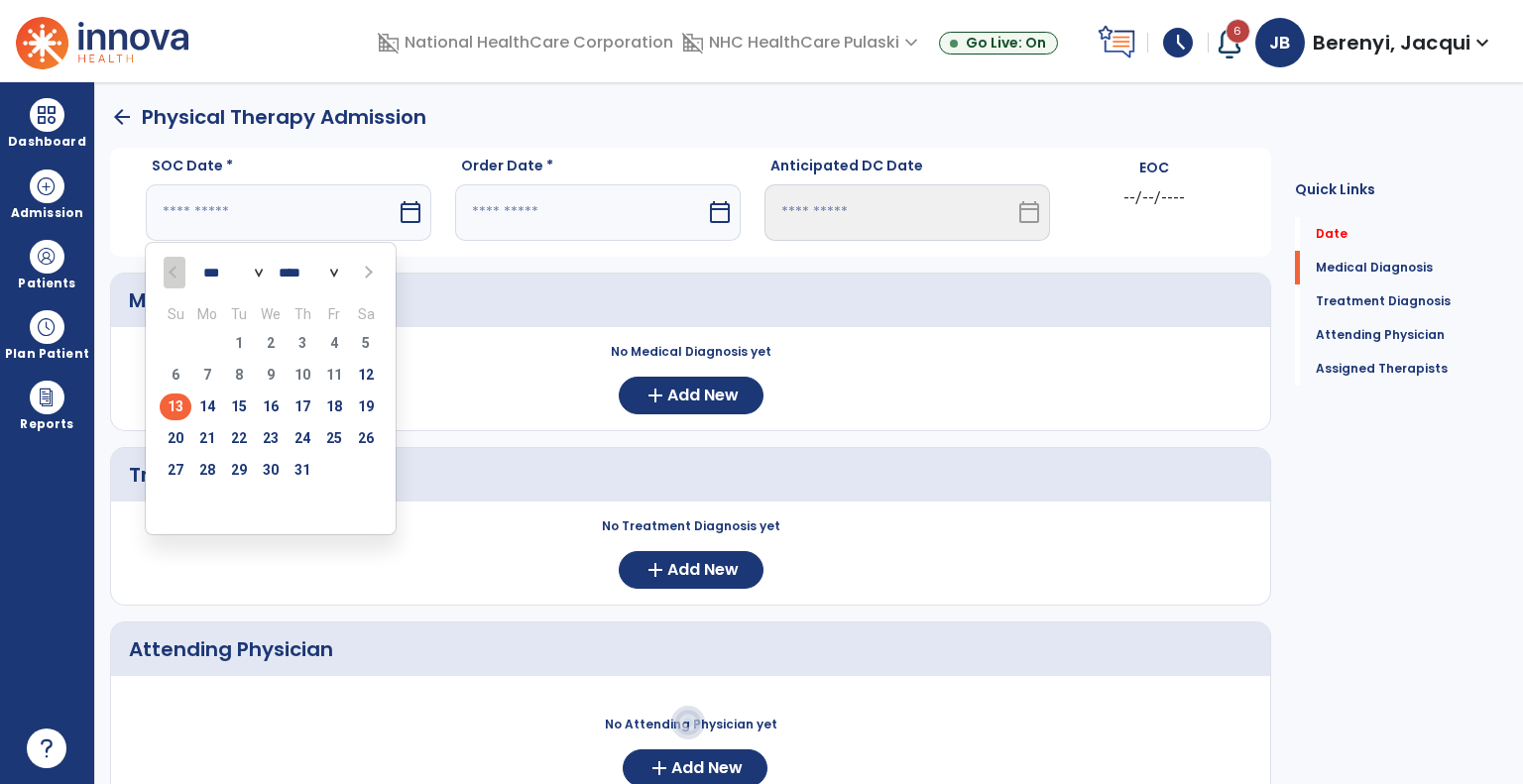 click on "13" at bounding box center [176, 406] 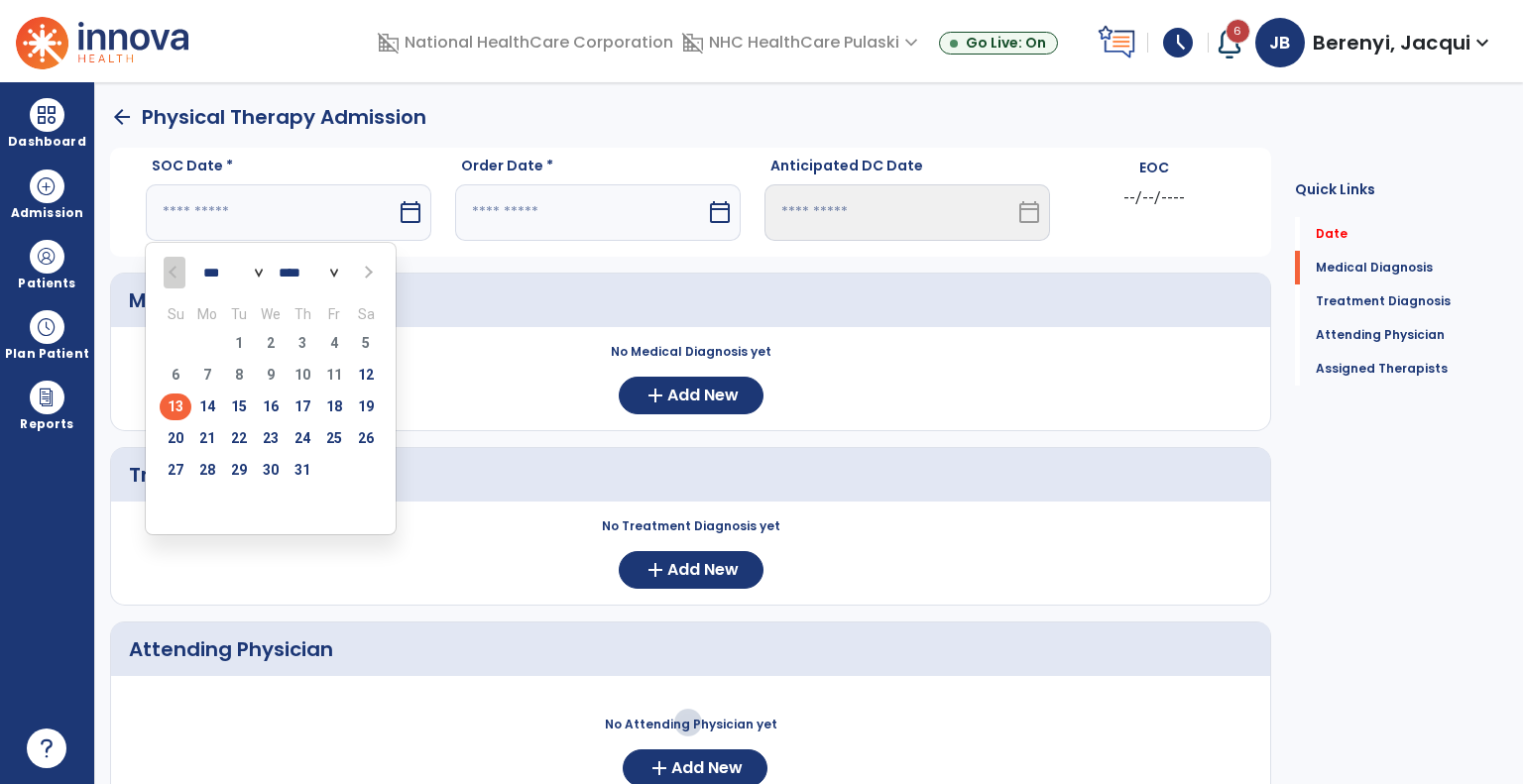 type on "*********" 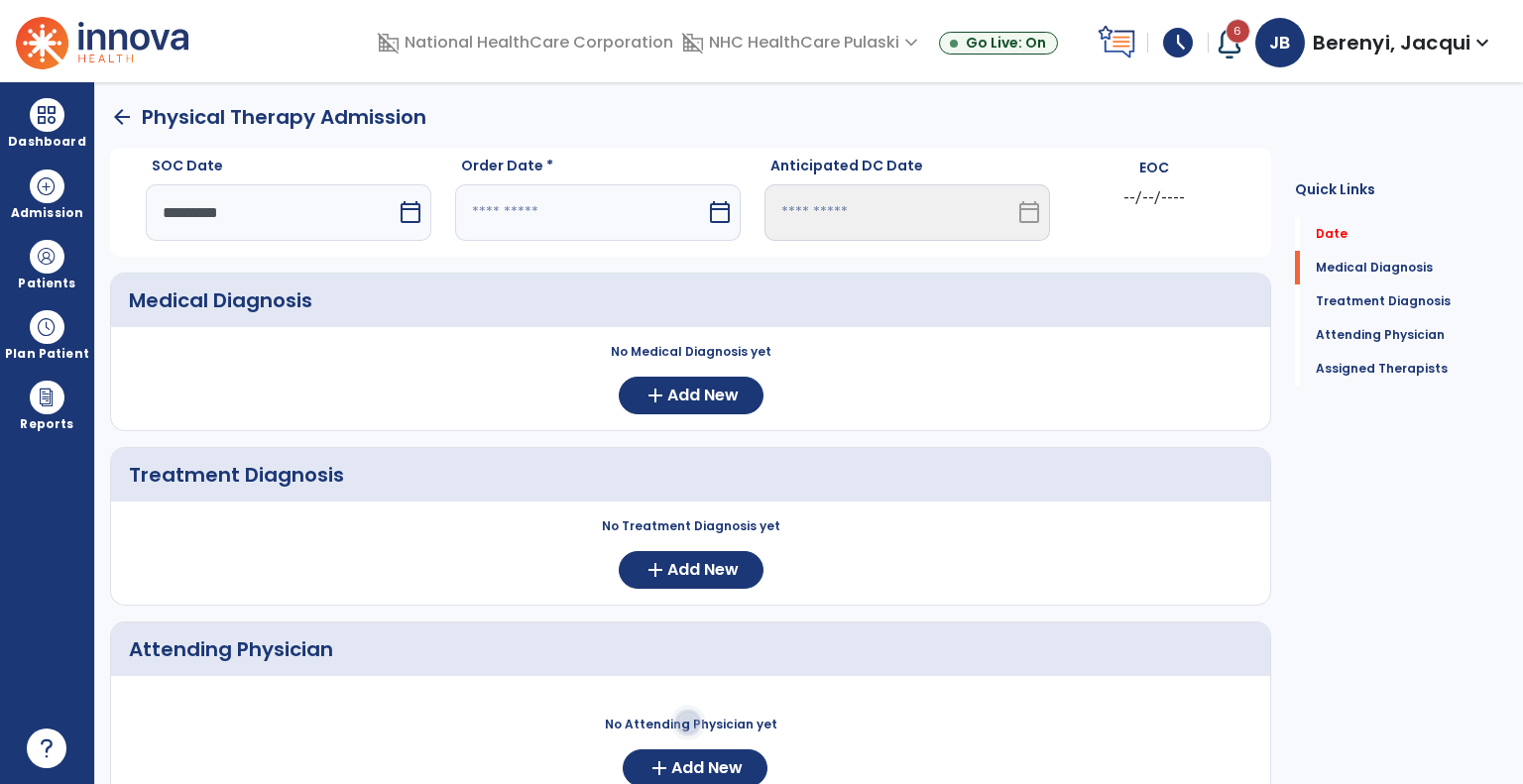click at bounding box center (580, 212) 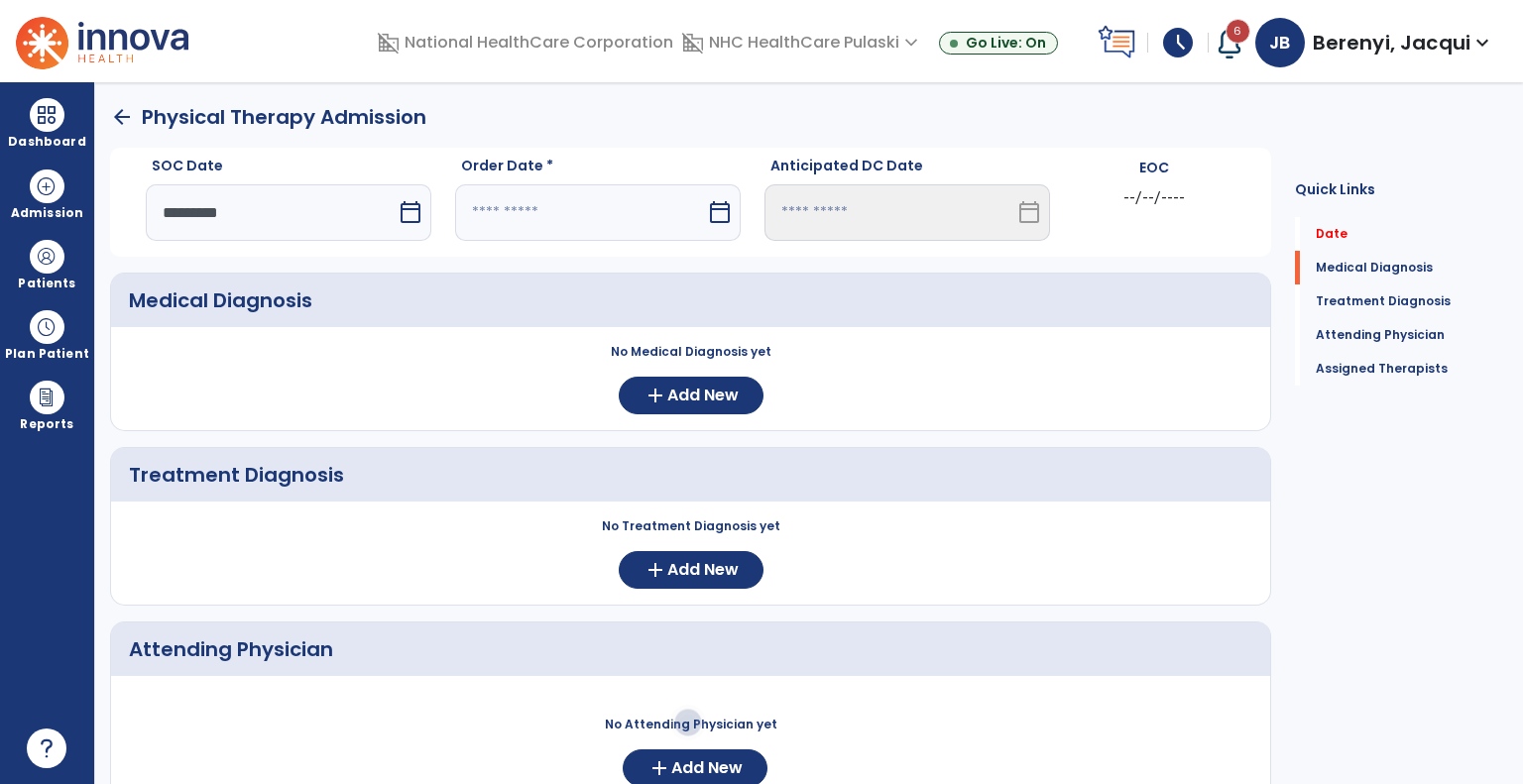 select on "*" 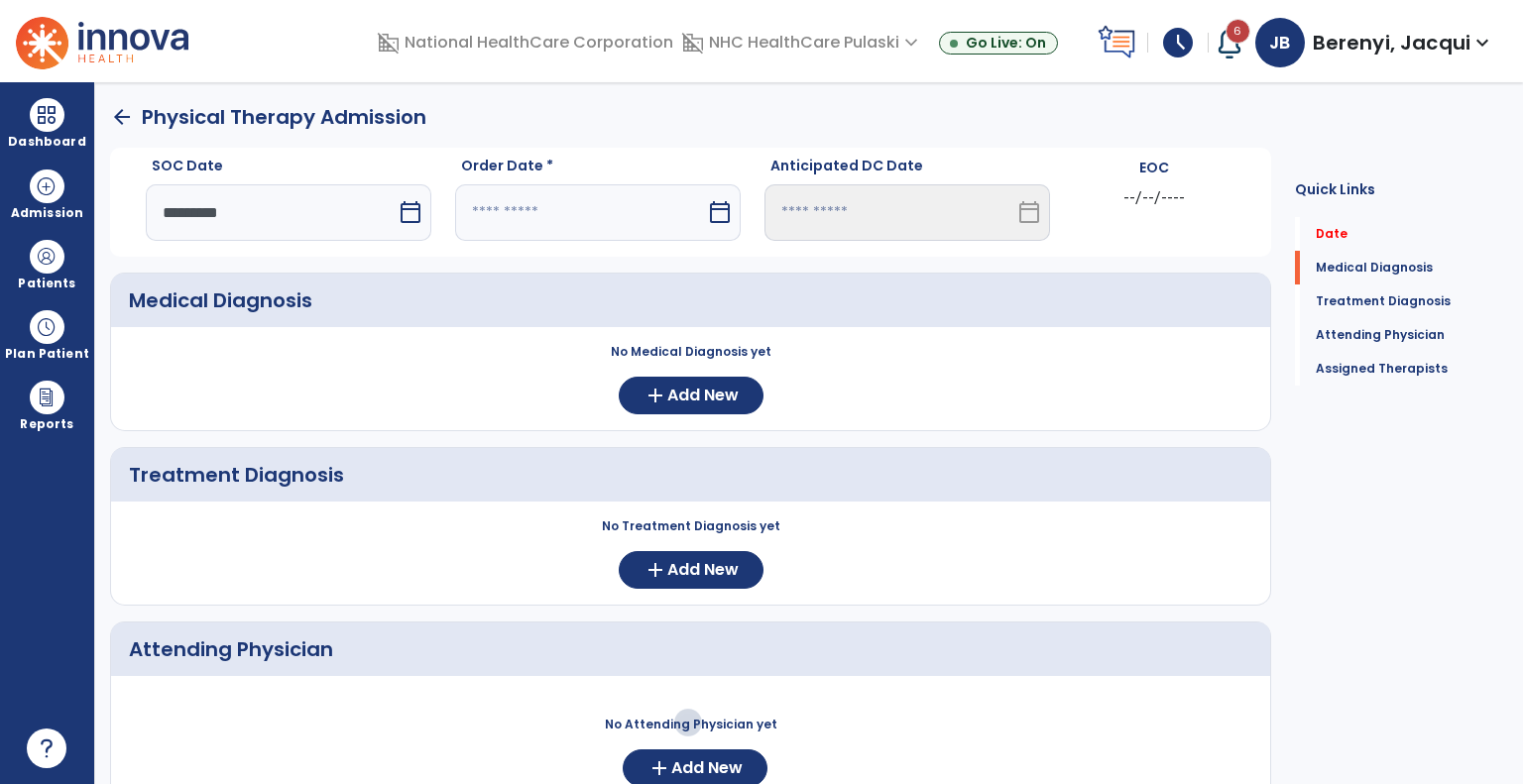 select on "****" 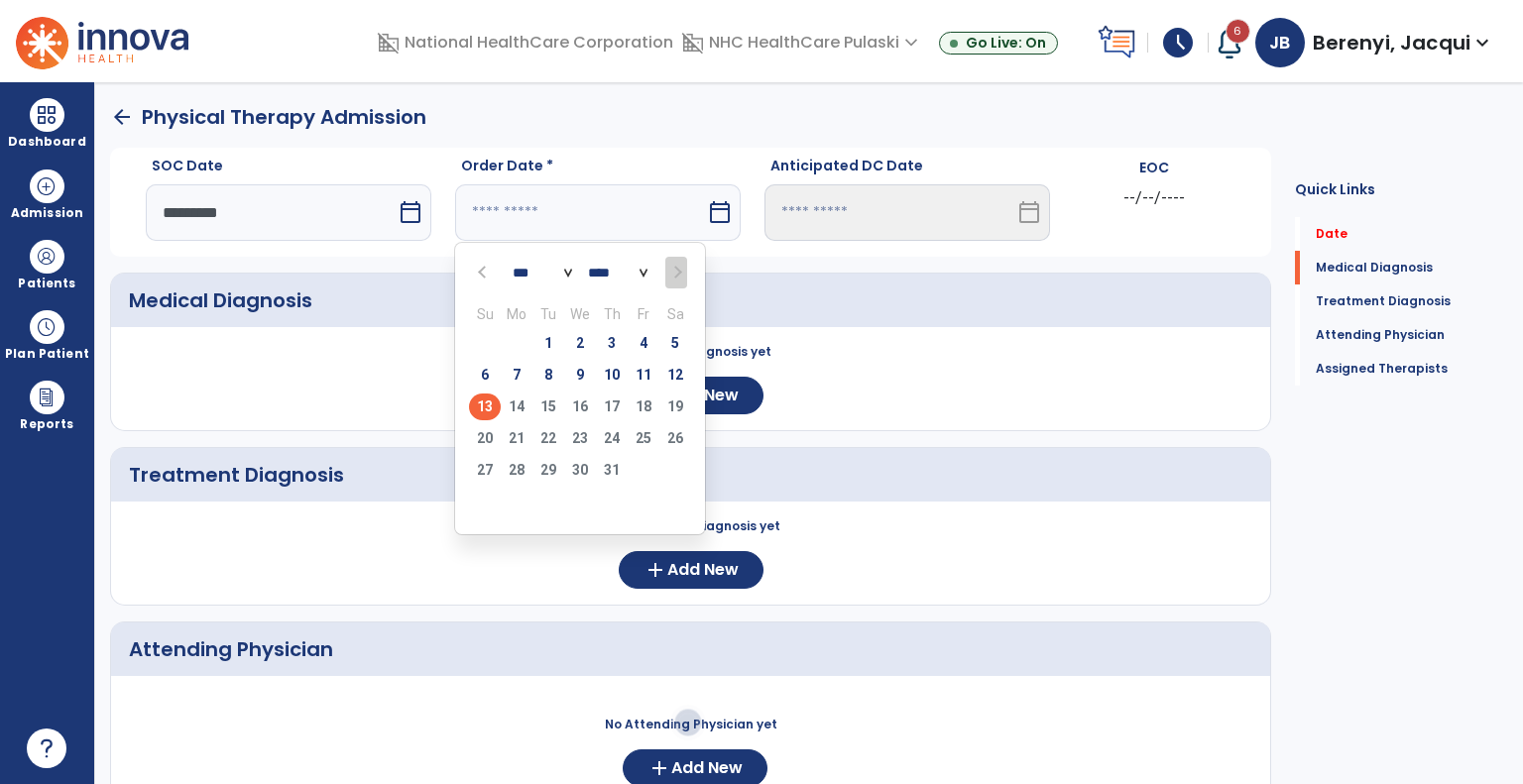 click on "13" at bounding box center (485, 406) 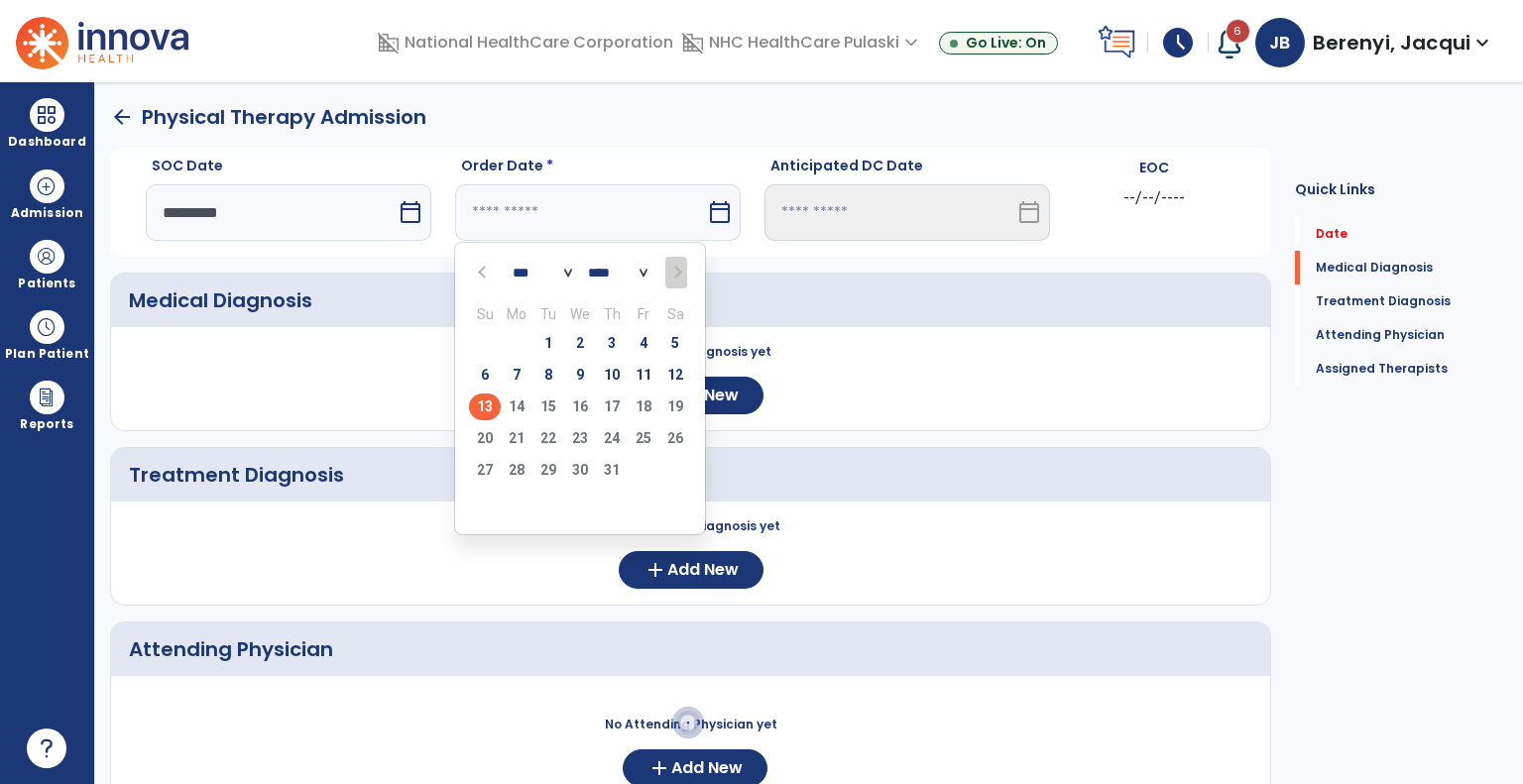 type on "*********" 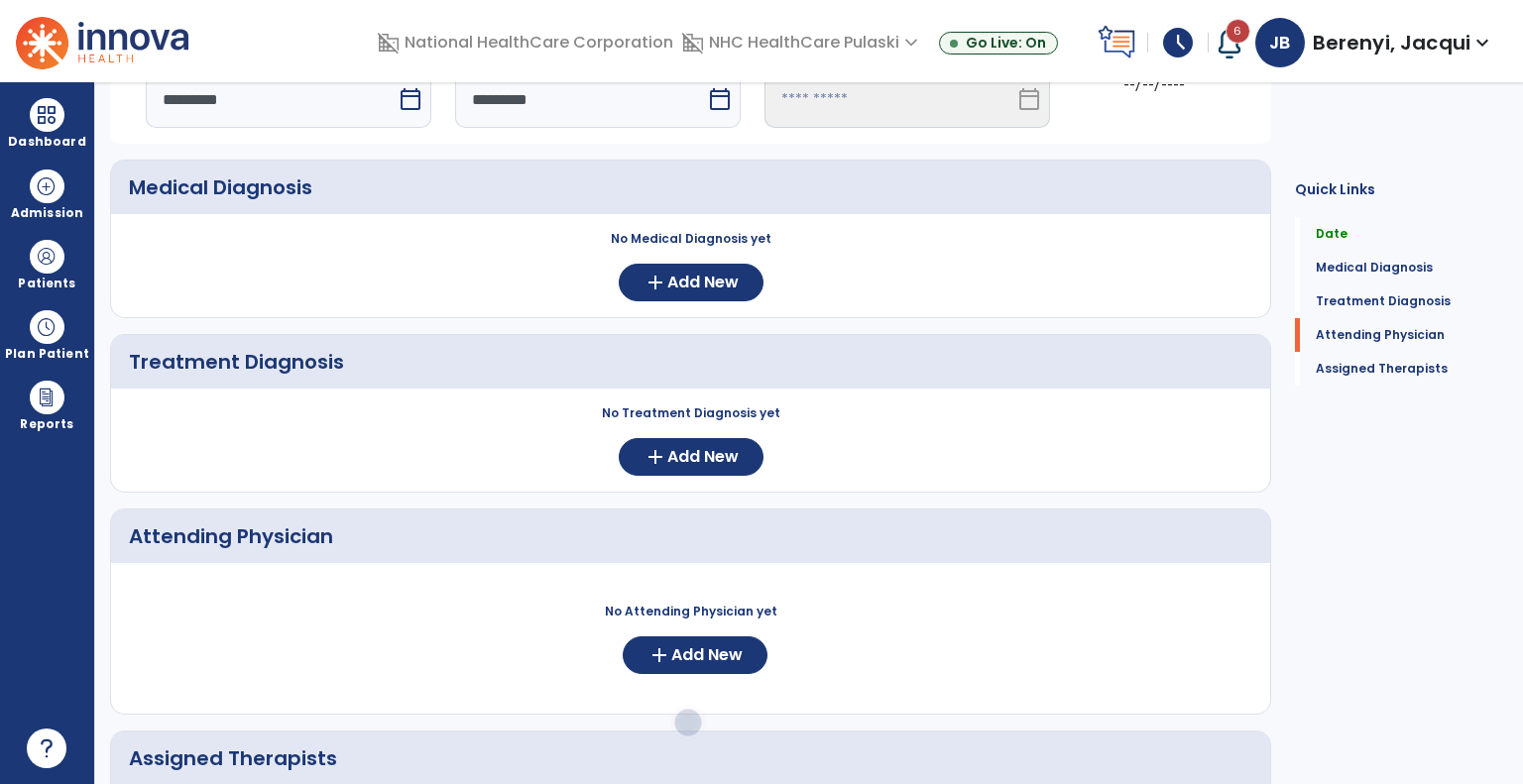 scroll, scrollTop: 353, scrollLeft: 0, axis: vertical 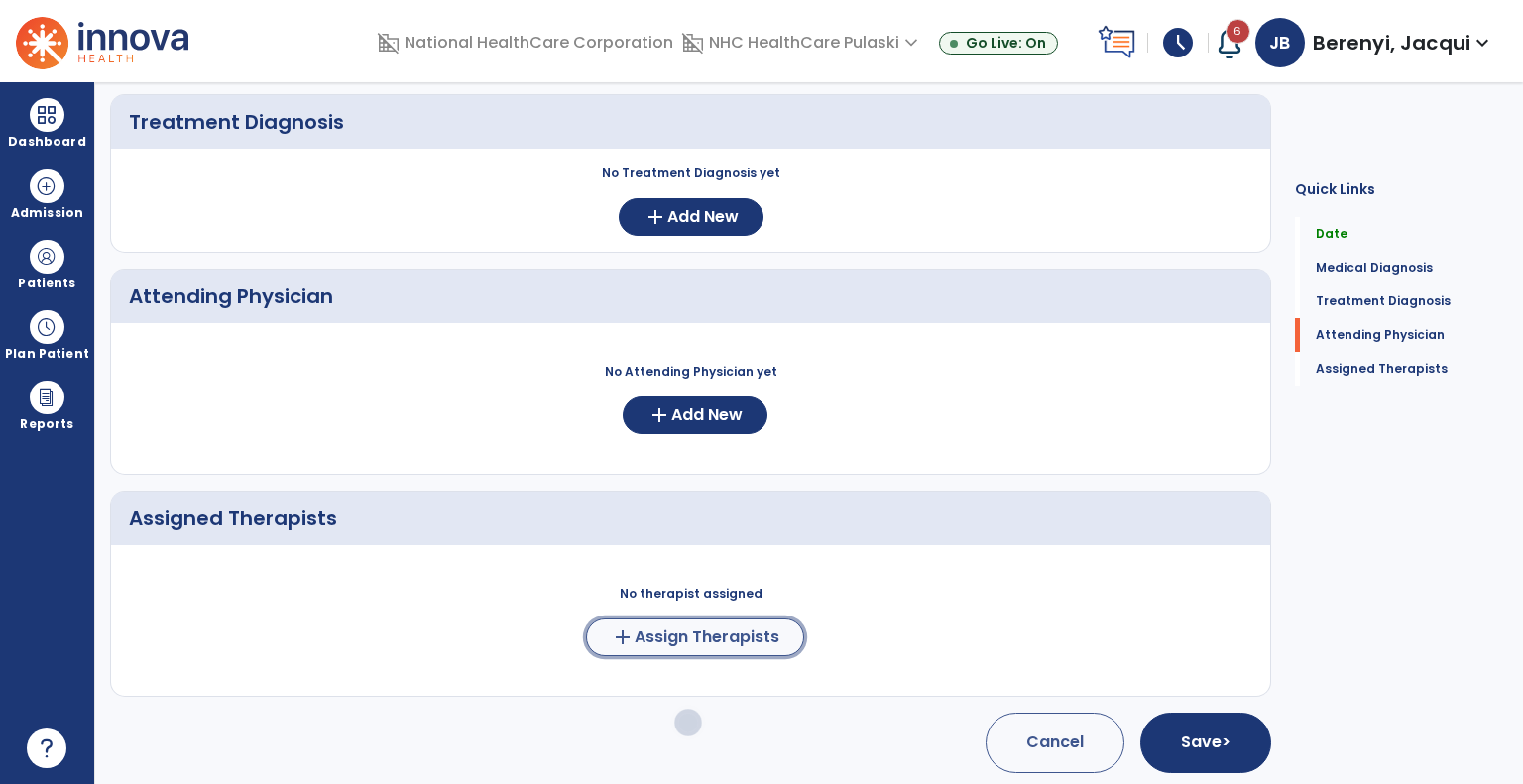 click on "Assign Therapists" 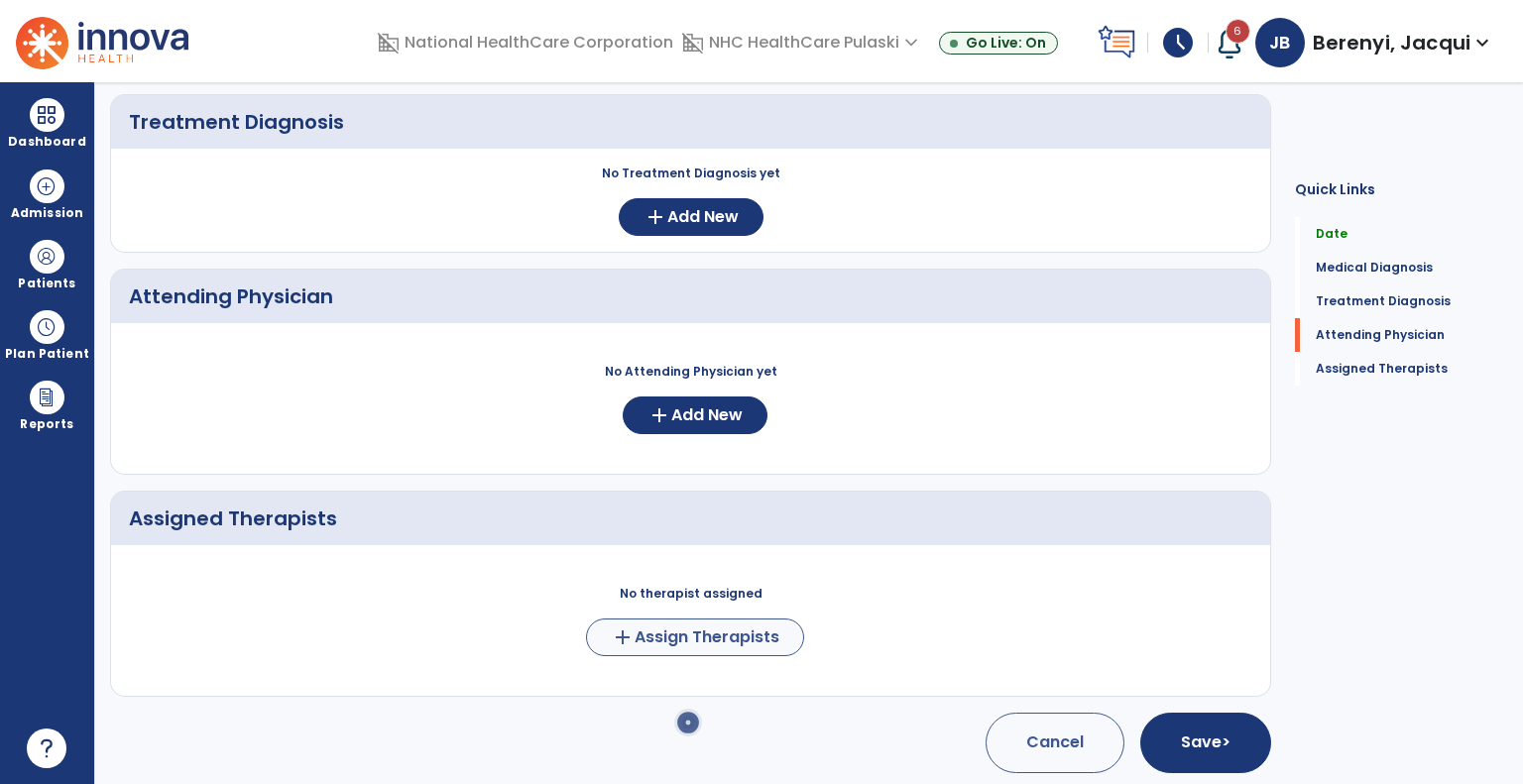 scroll, scrollTop: 349, scrollLeft: 0, axis: vertical 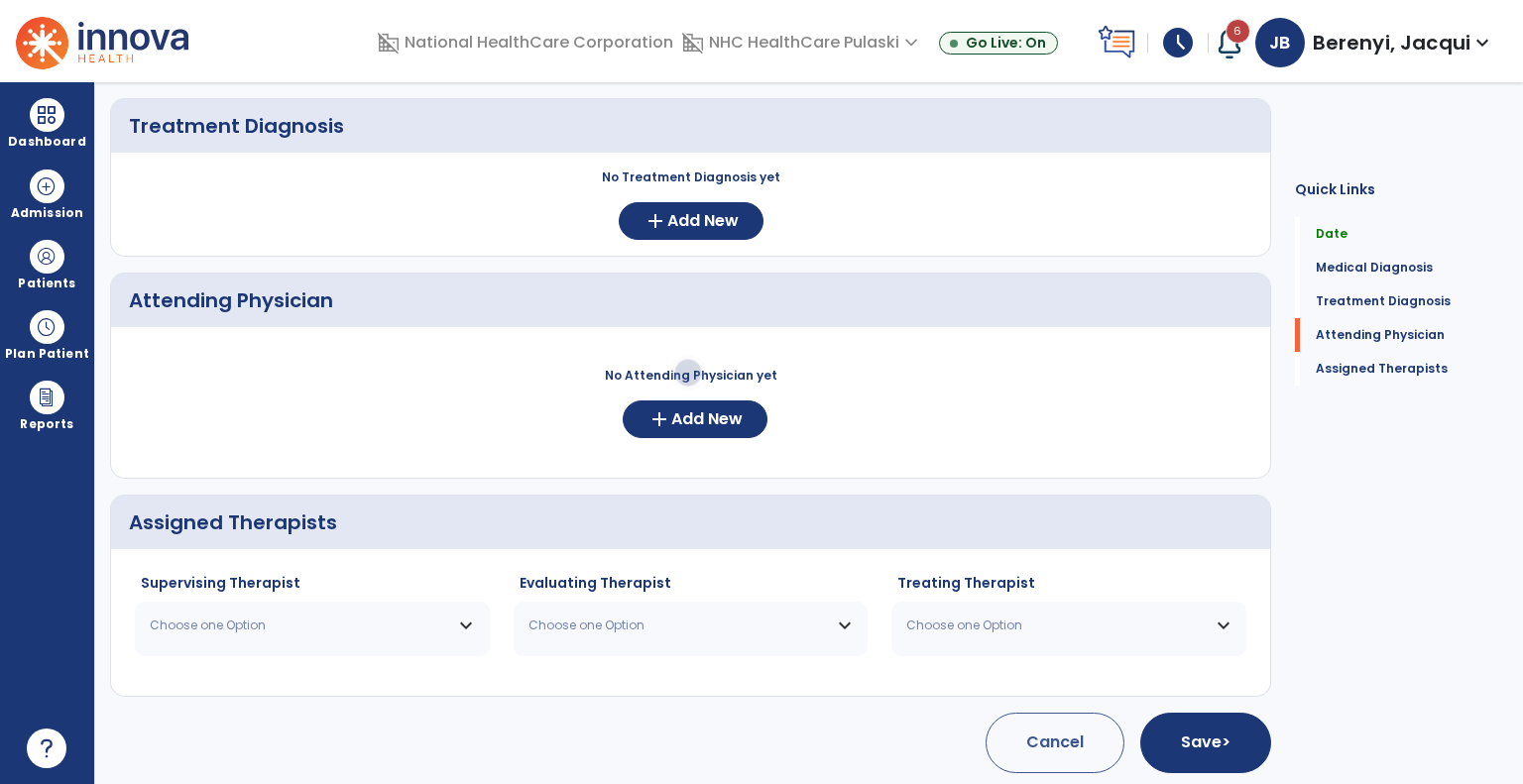 click on "Choose one Option" at bounding box center [299, 625] 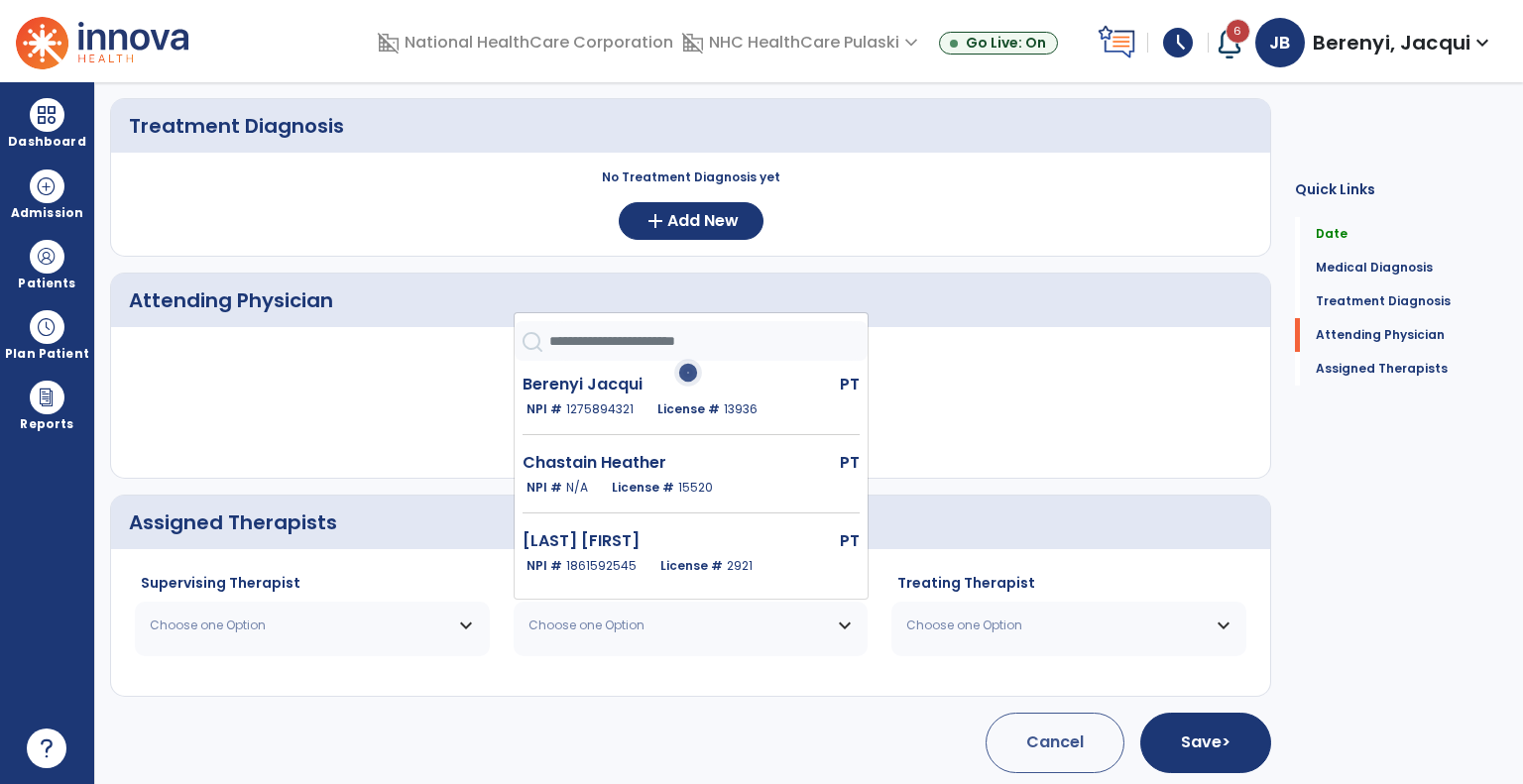 click 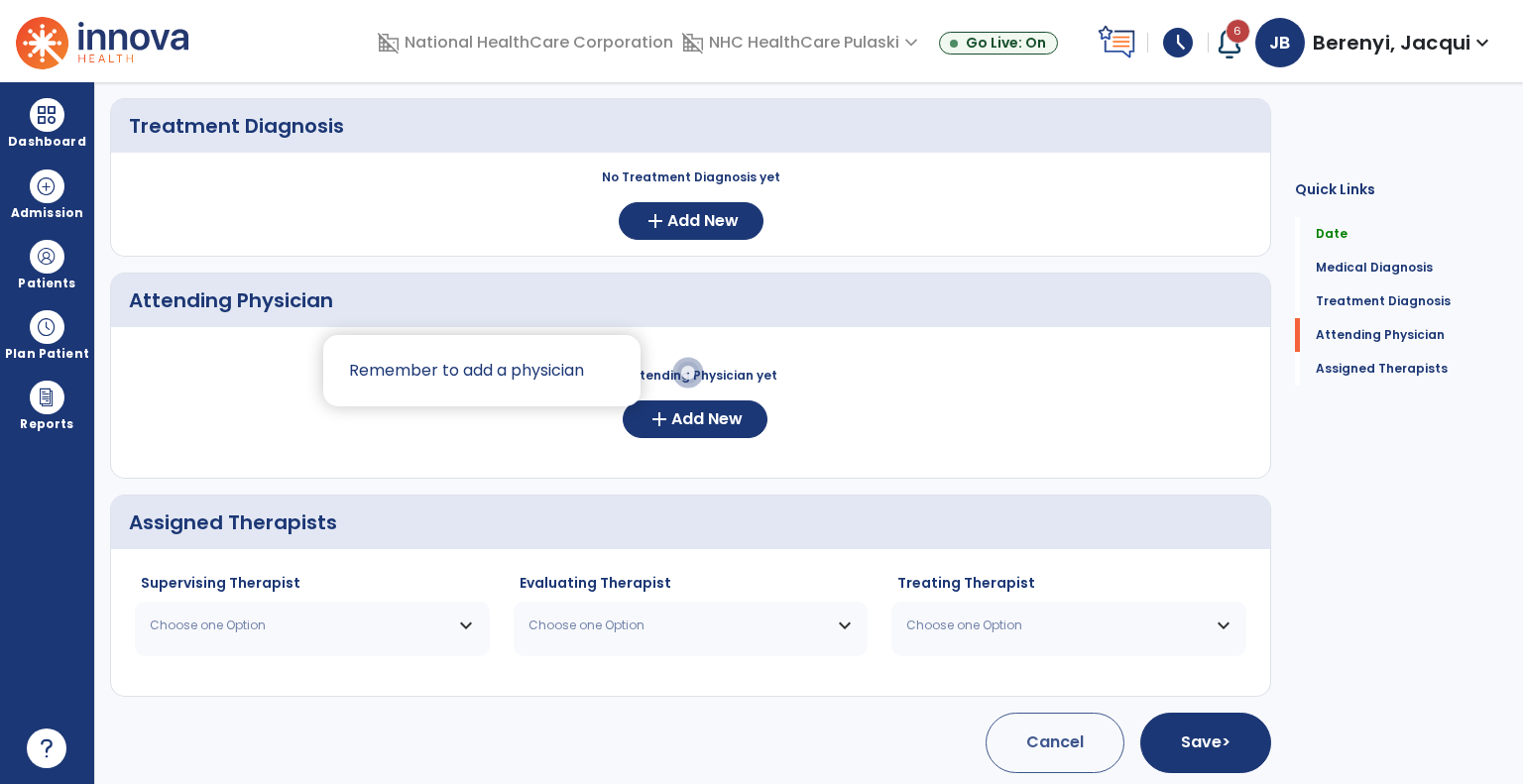 click at bounding box center (762, 392) 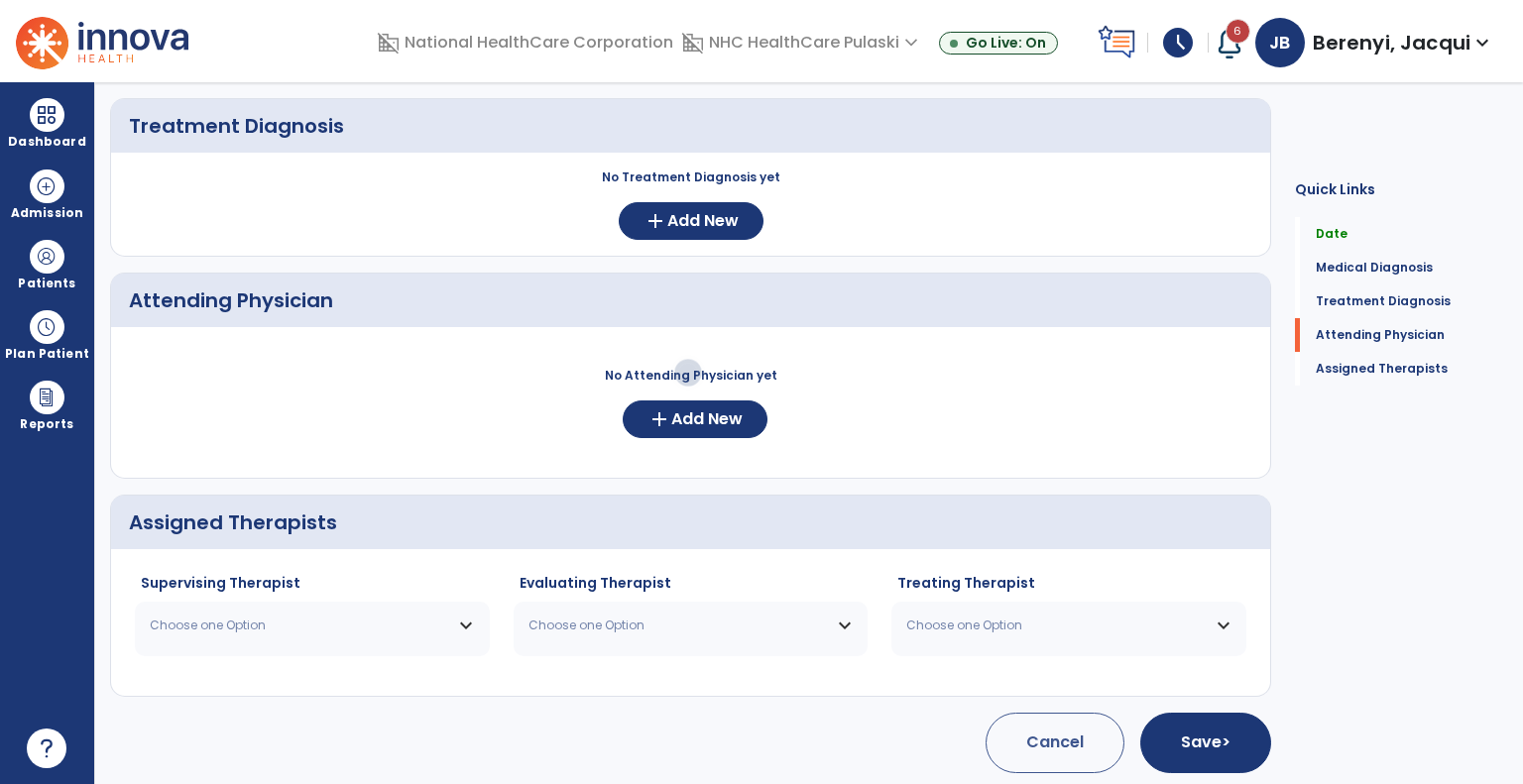 click on "Choose one Option" at bounding box center [299, 625] 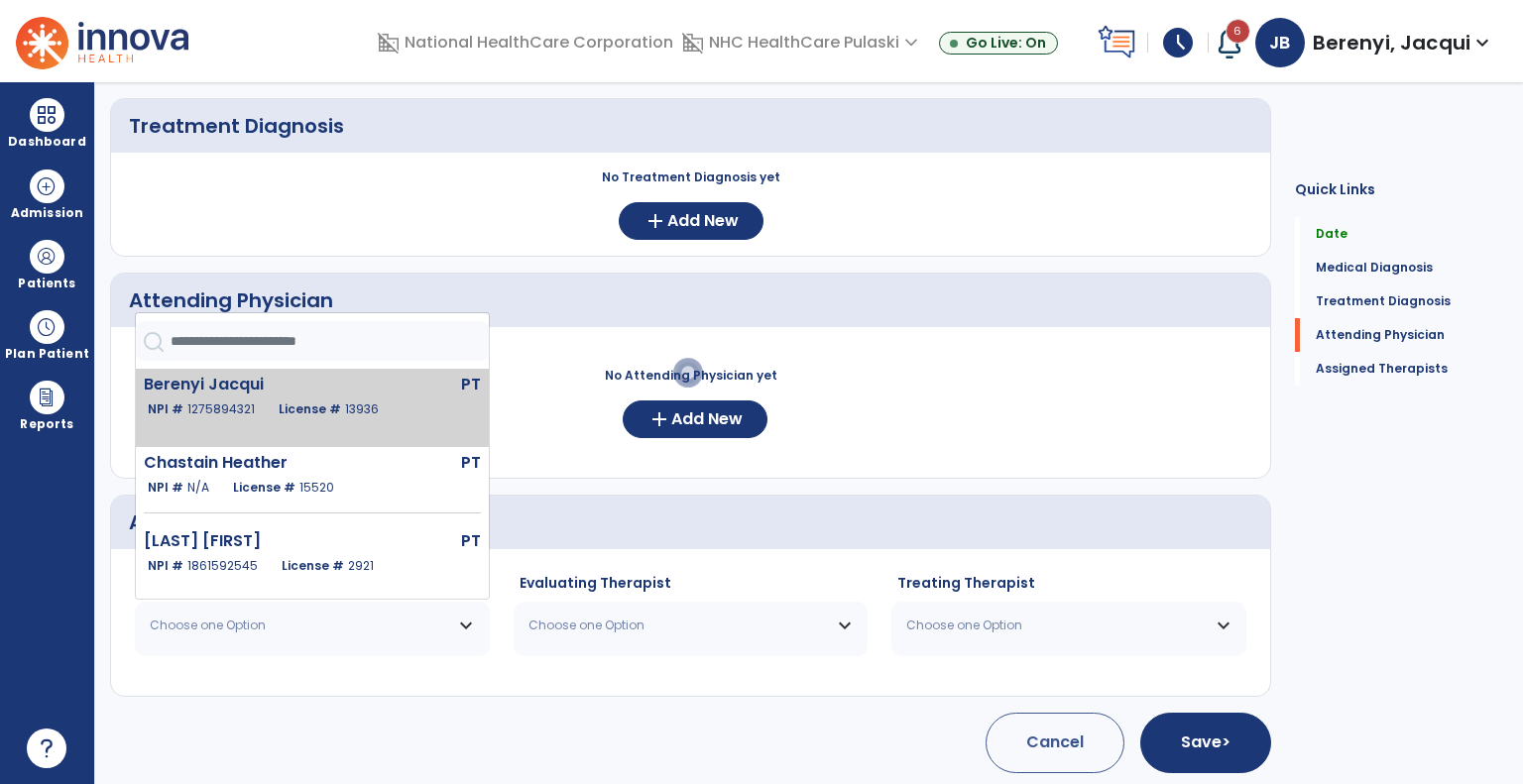 click on "13936" 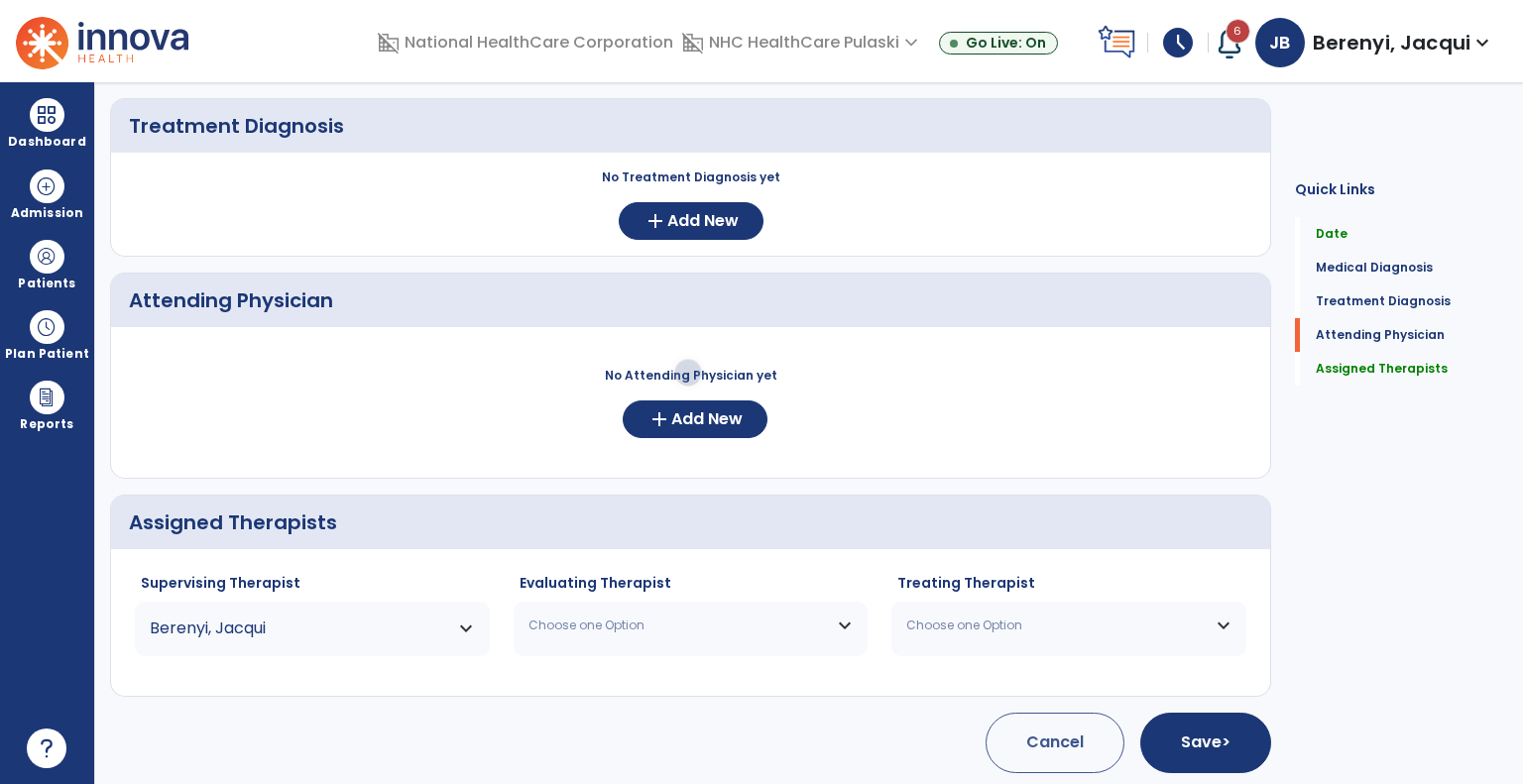 click on "Choose one Option" at bounding box center (691, 625) 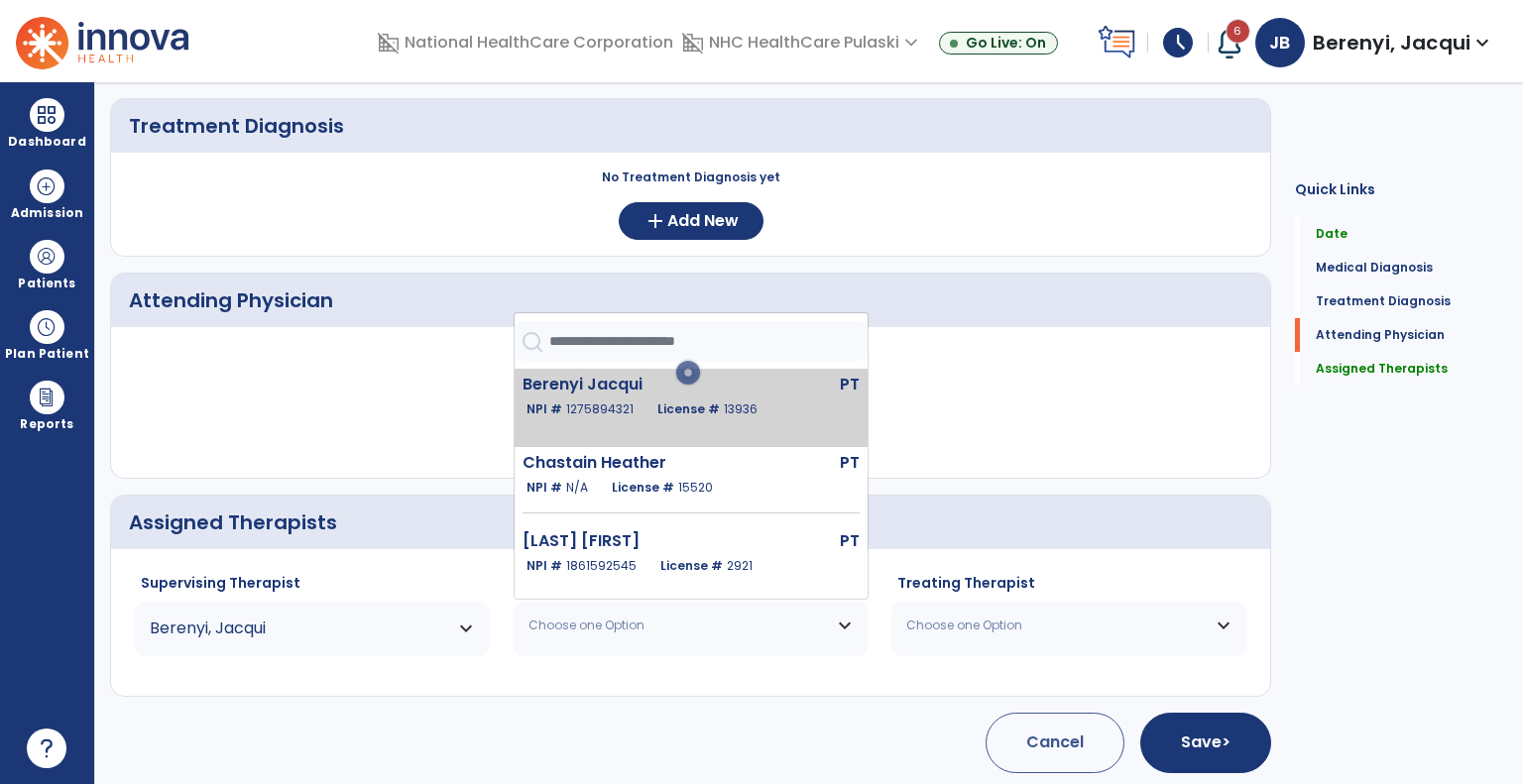 click on "[FIRST] [LAST]  PT   NPI #  1275894321  License #  13936" 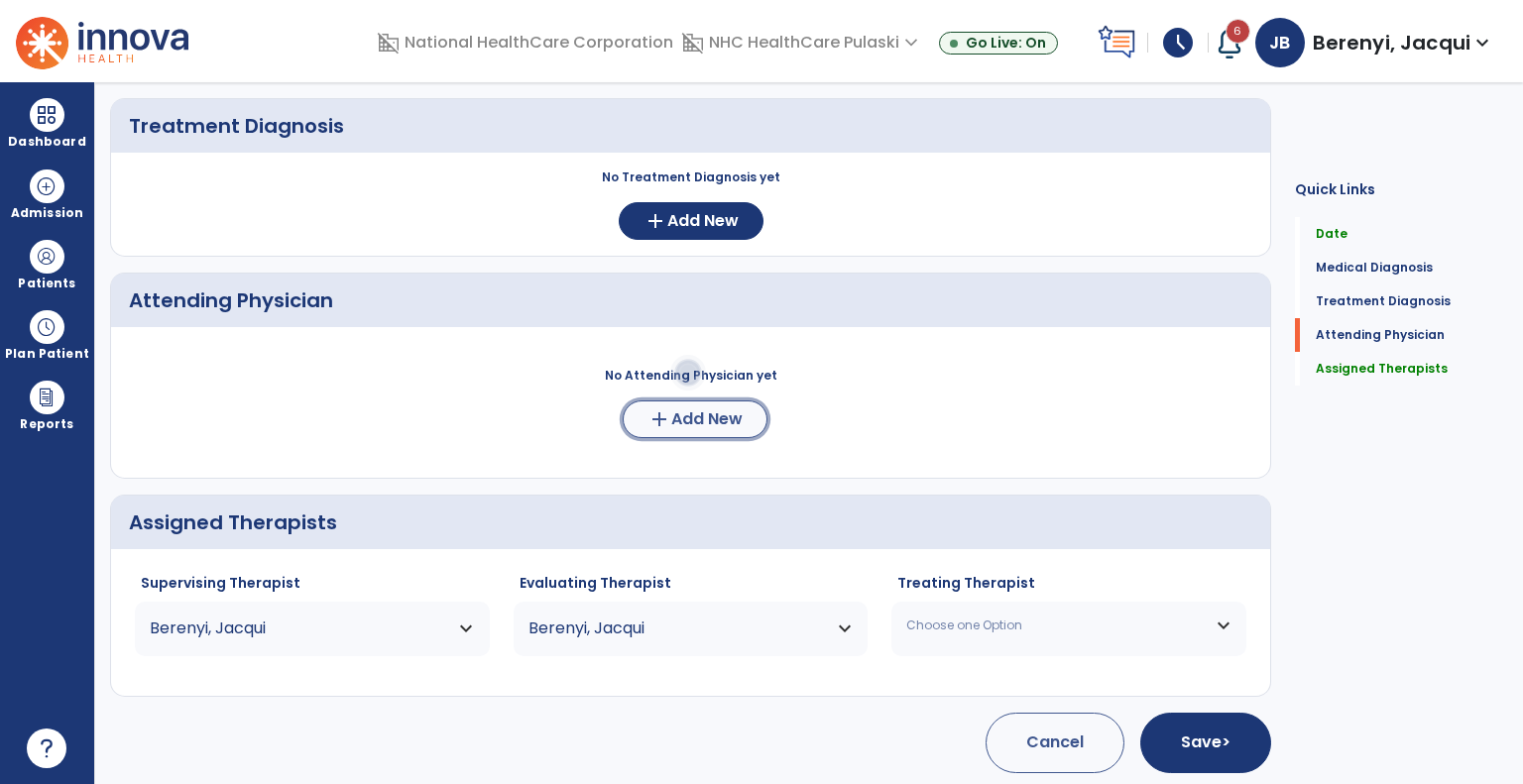click on "add  Add New" 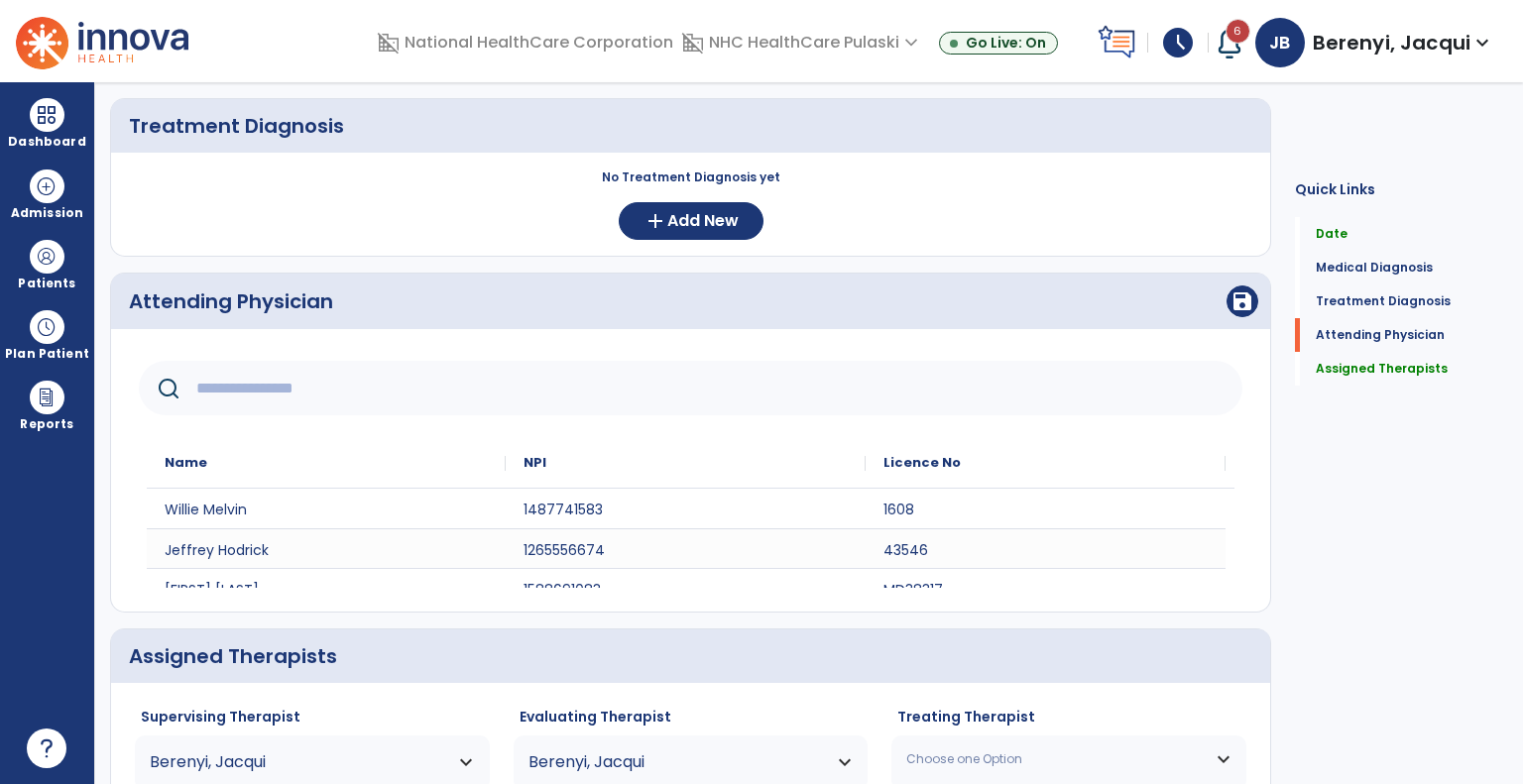 click 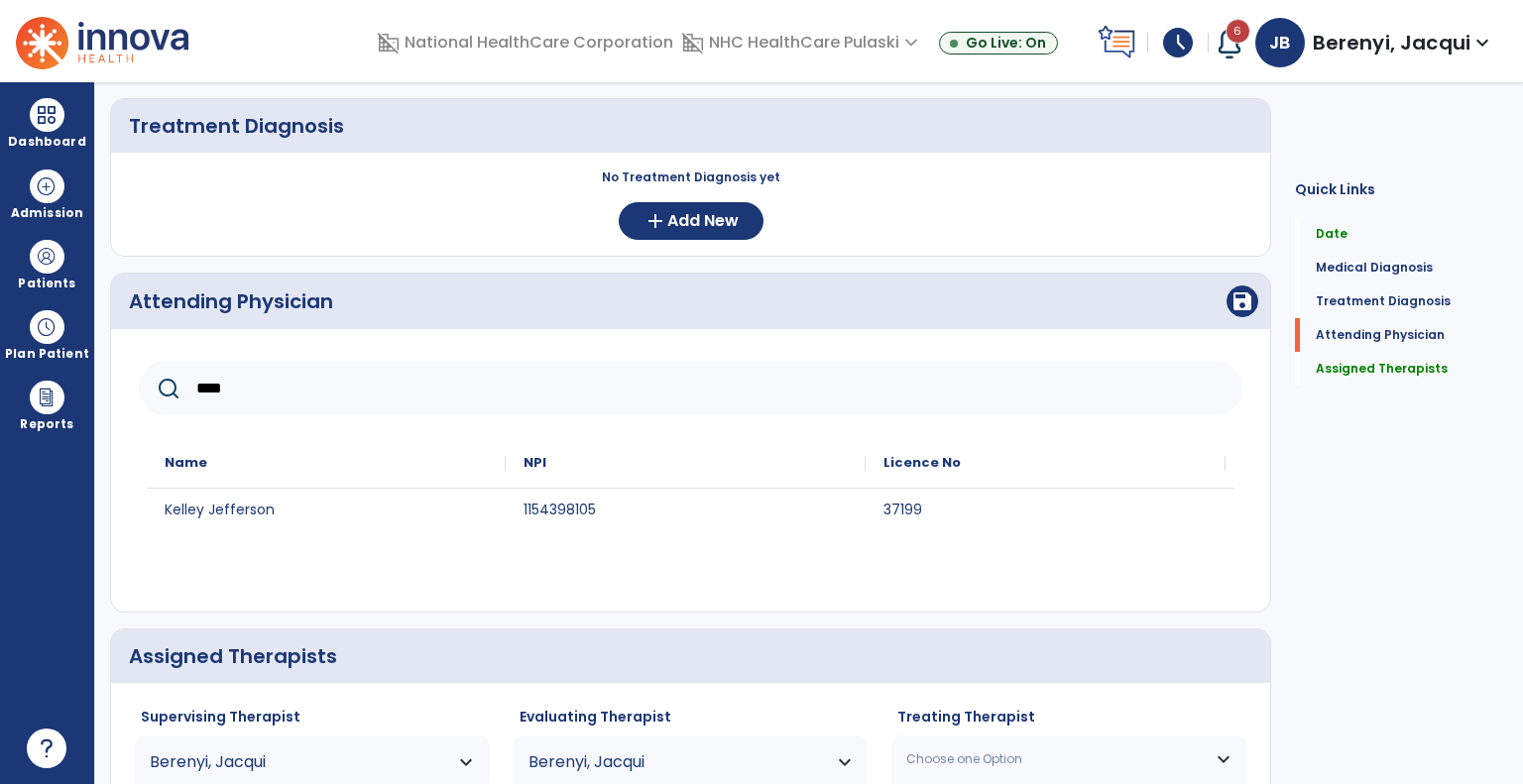 type on "****" 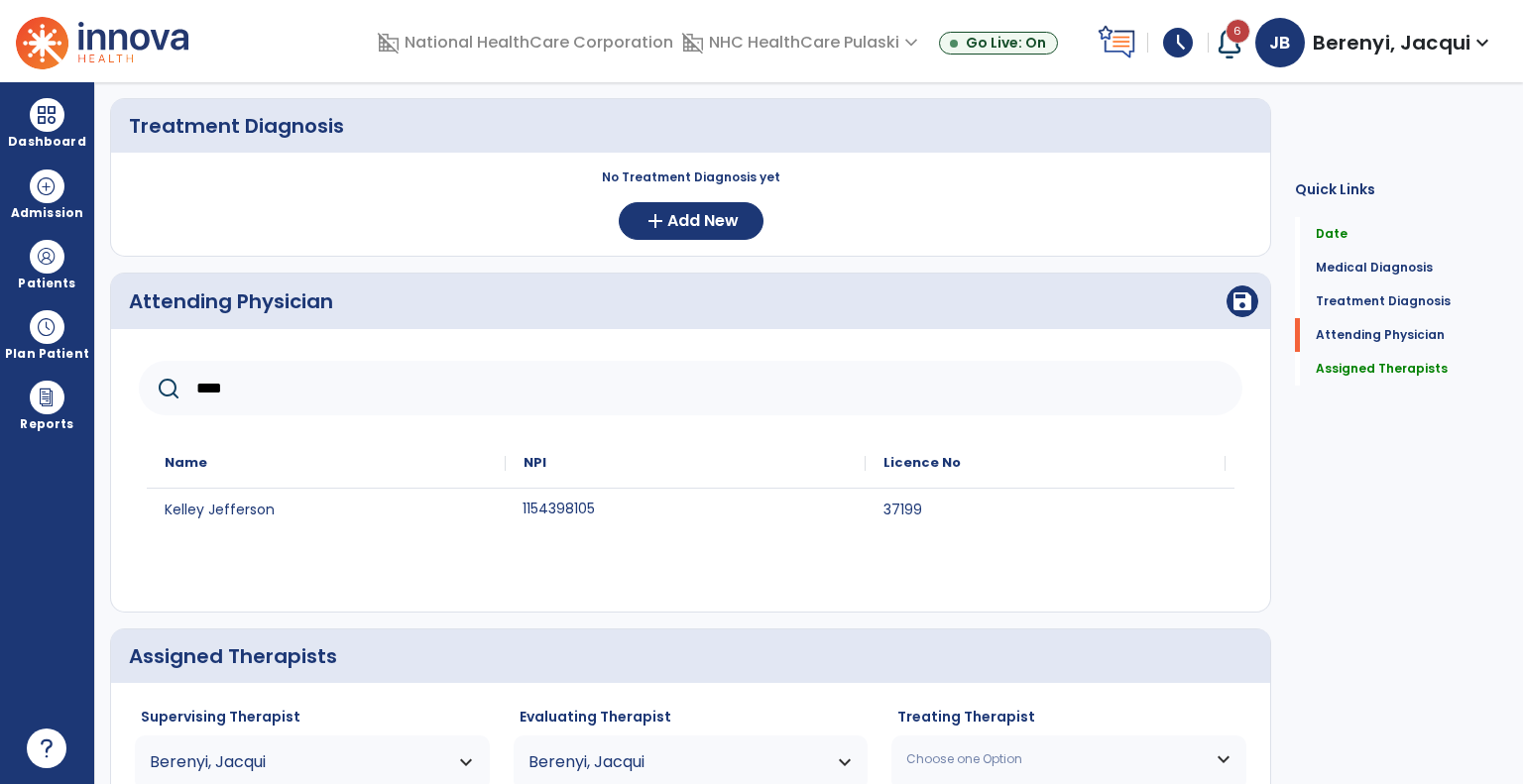 click on "1154398105" 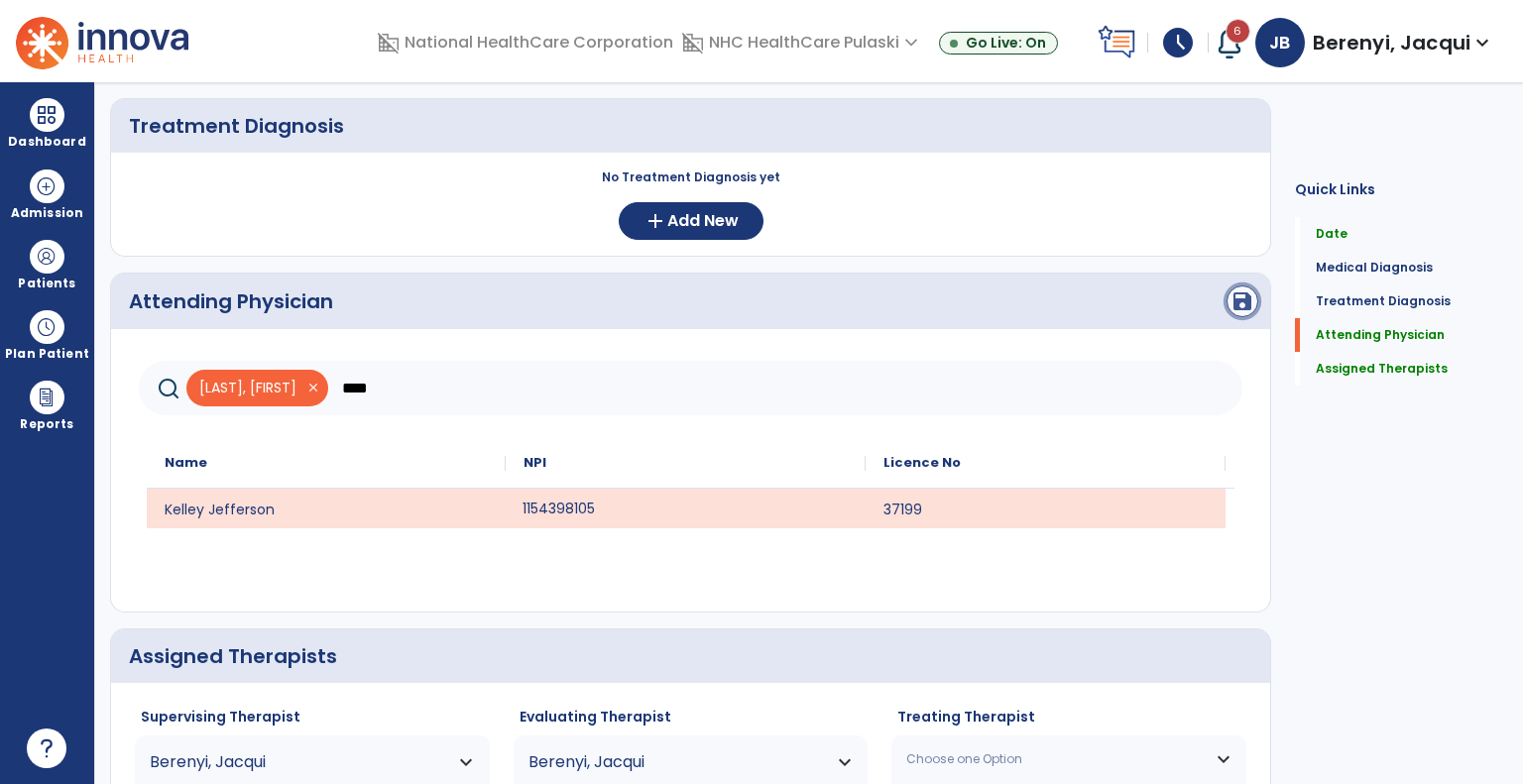 click on "save" 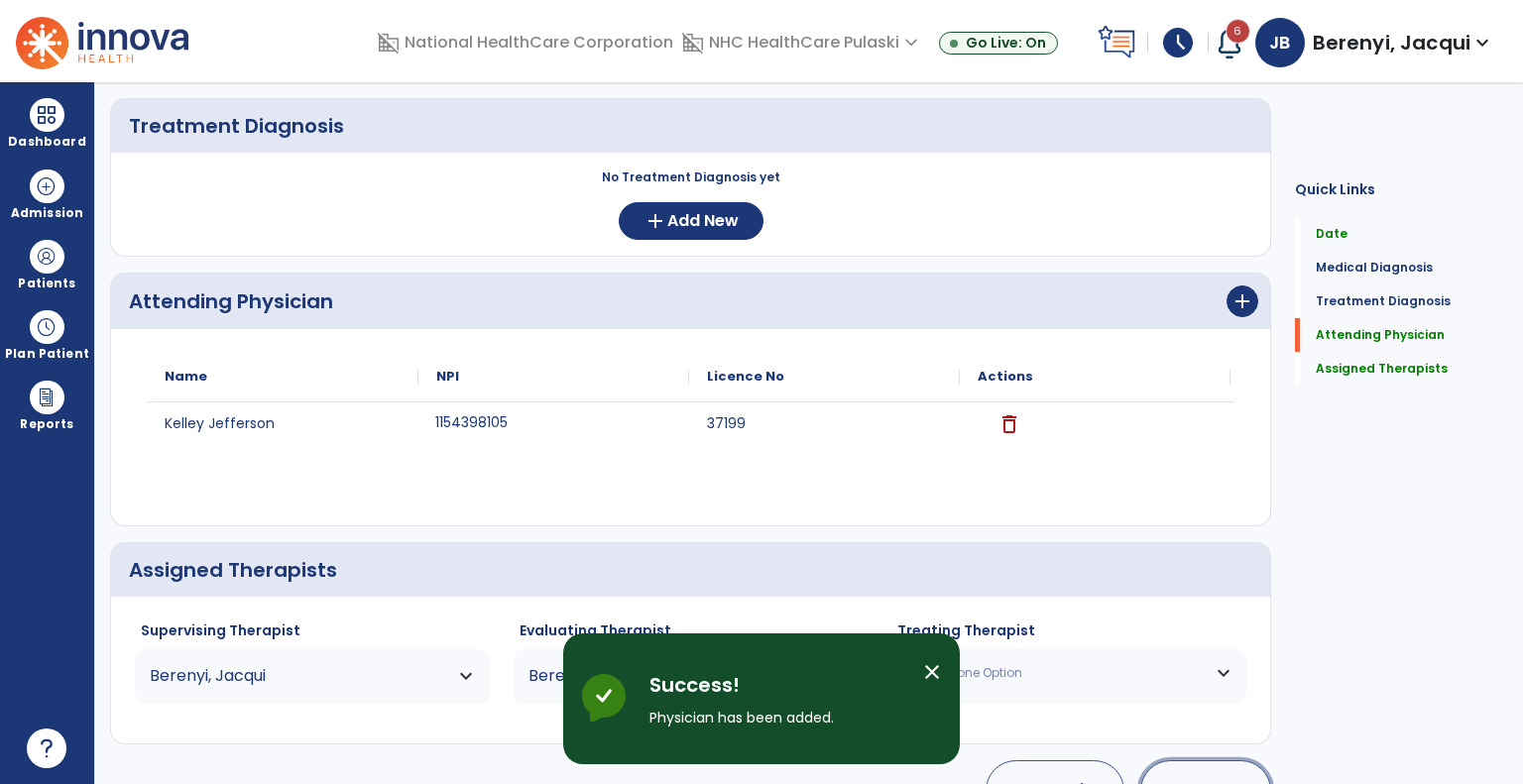 click on "Save  >" 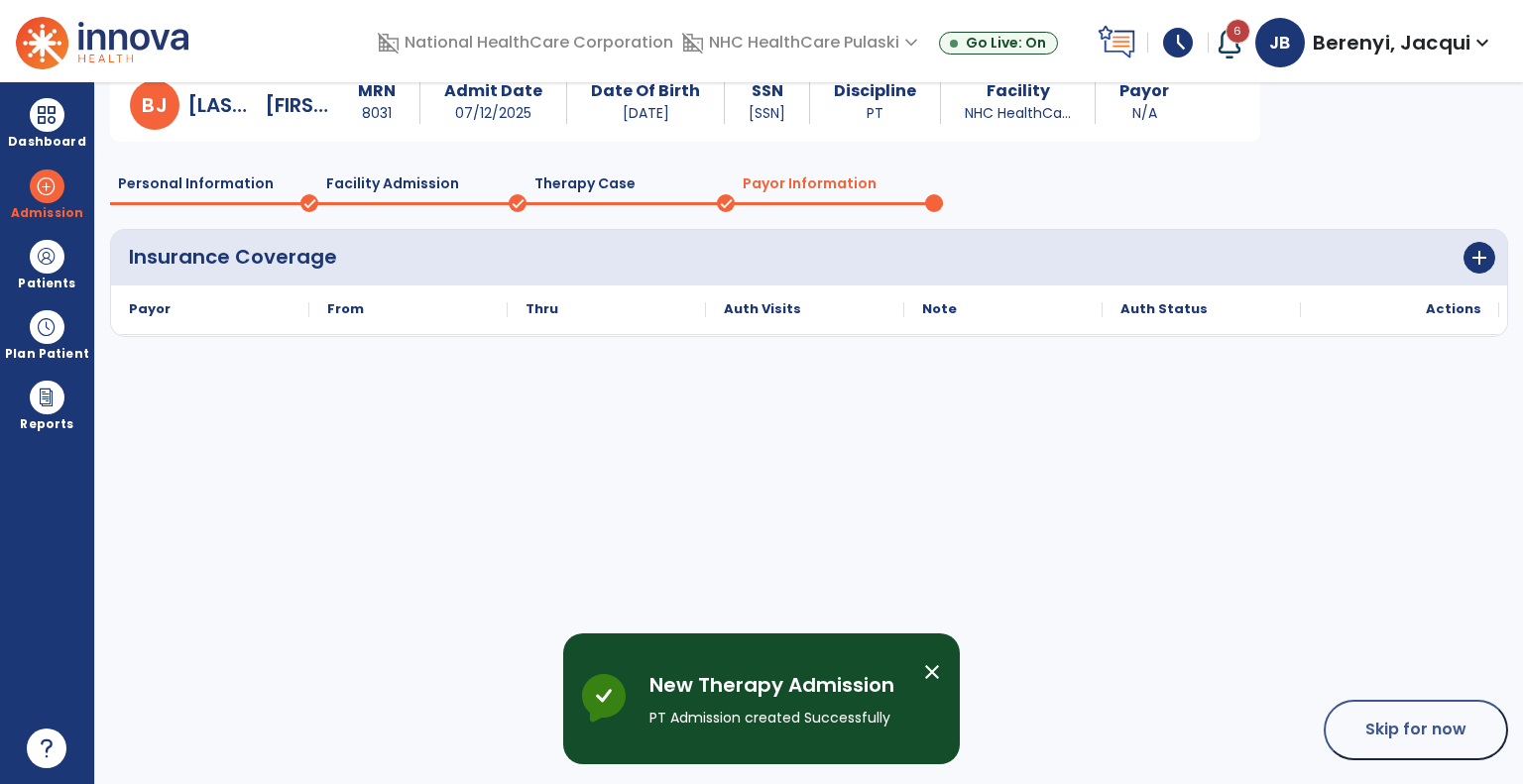 scroll, scrollTop: 16, scrollLeft: 0, axis: vertical 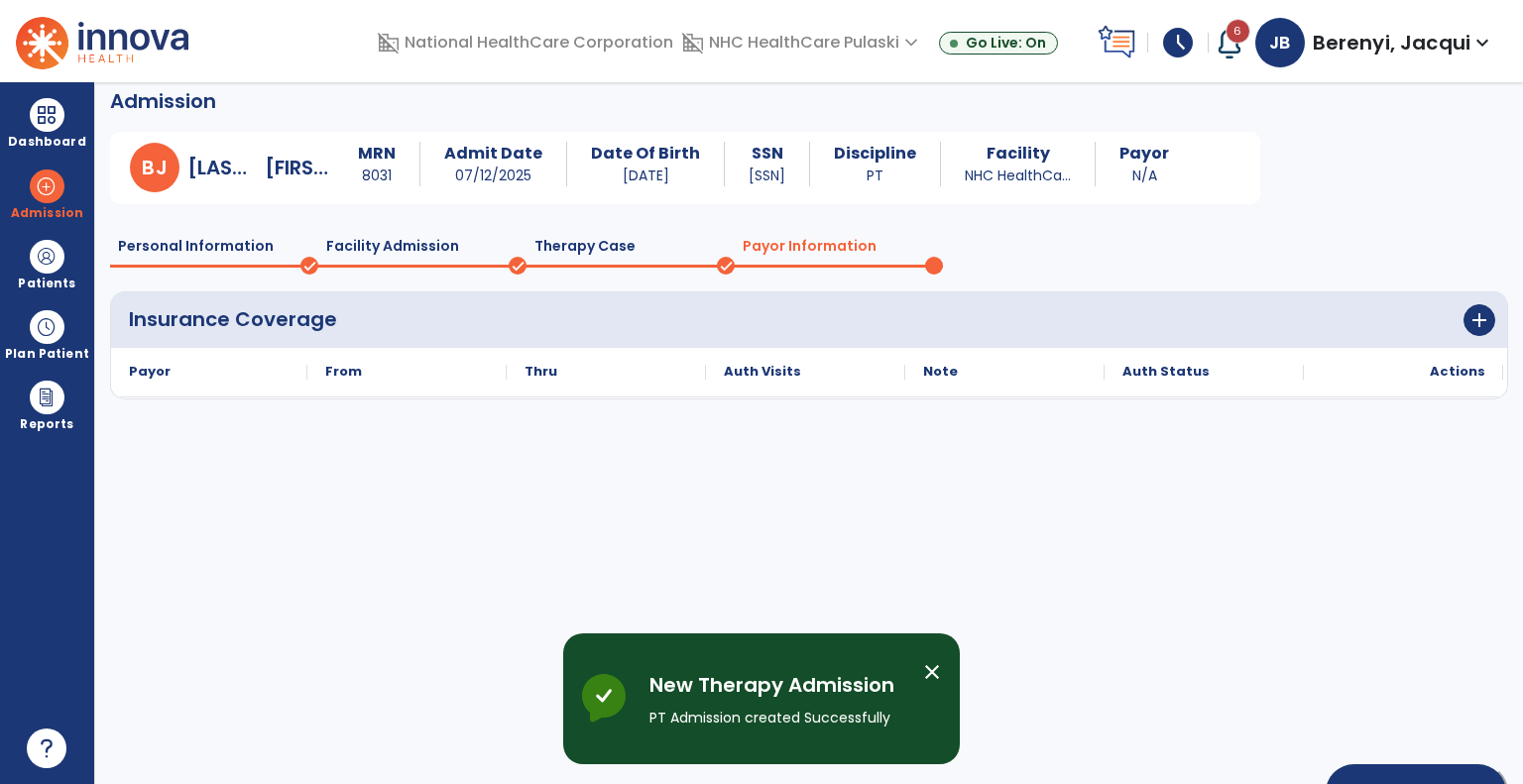click on "Skip for now" 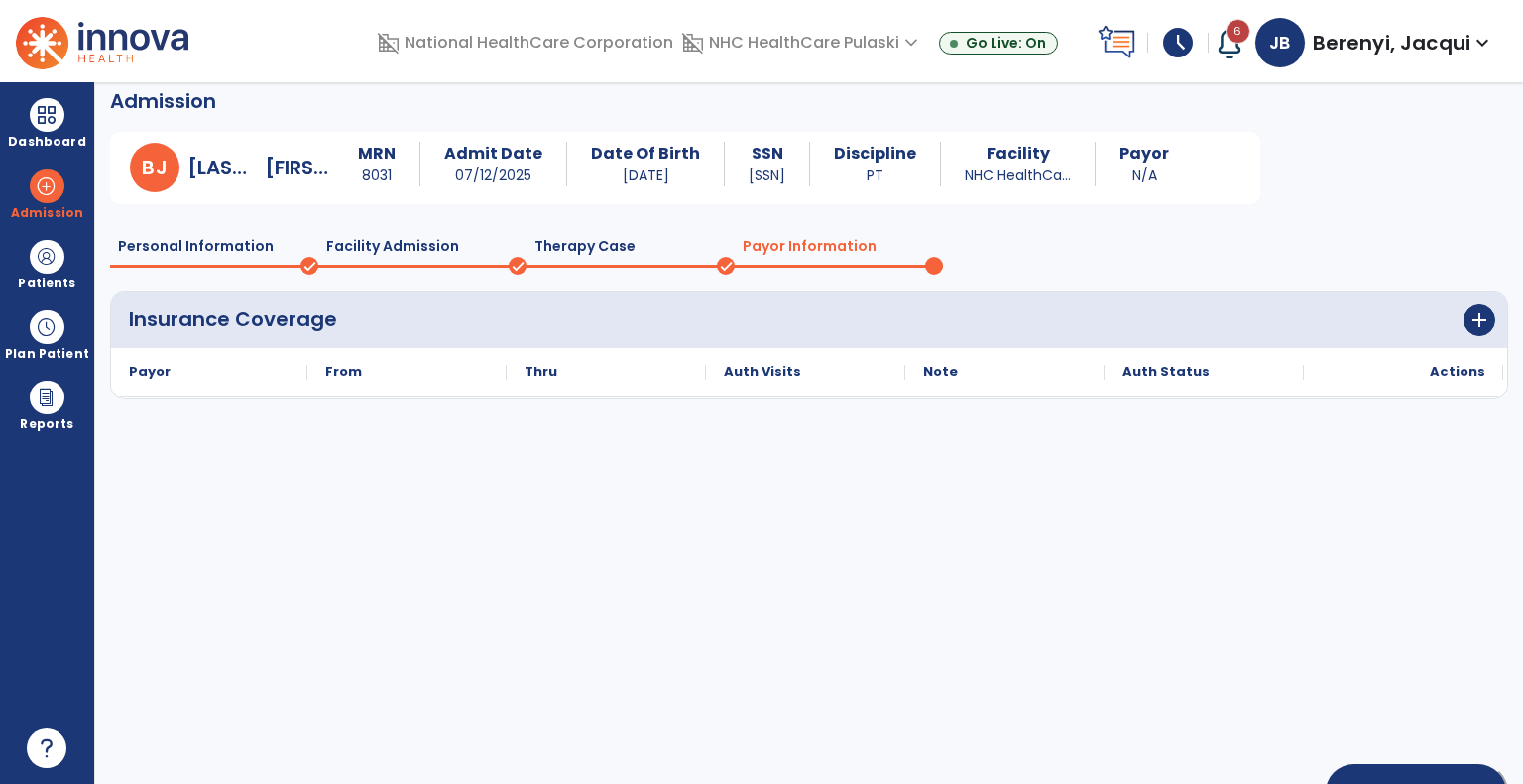 scroll, scrollTop: 11, scrollLeft: 0, axis: vertical 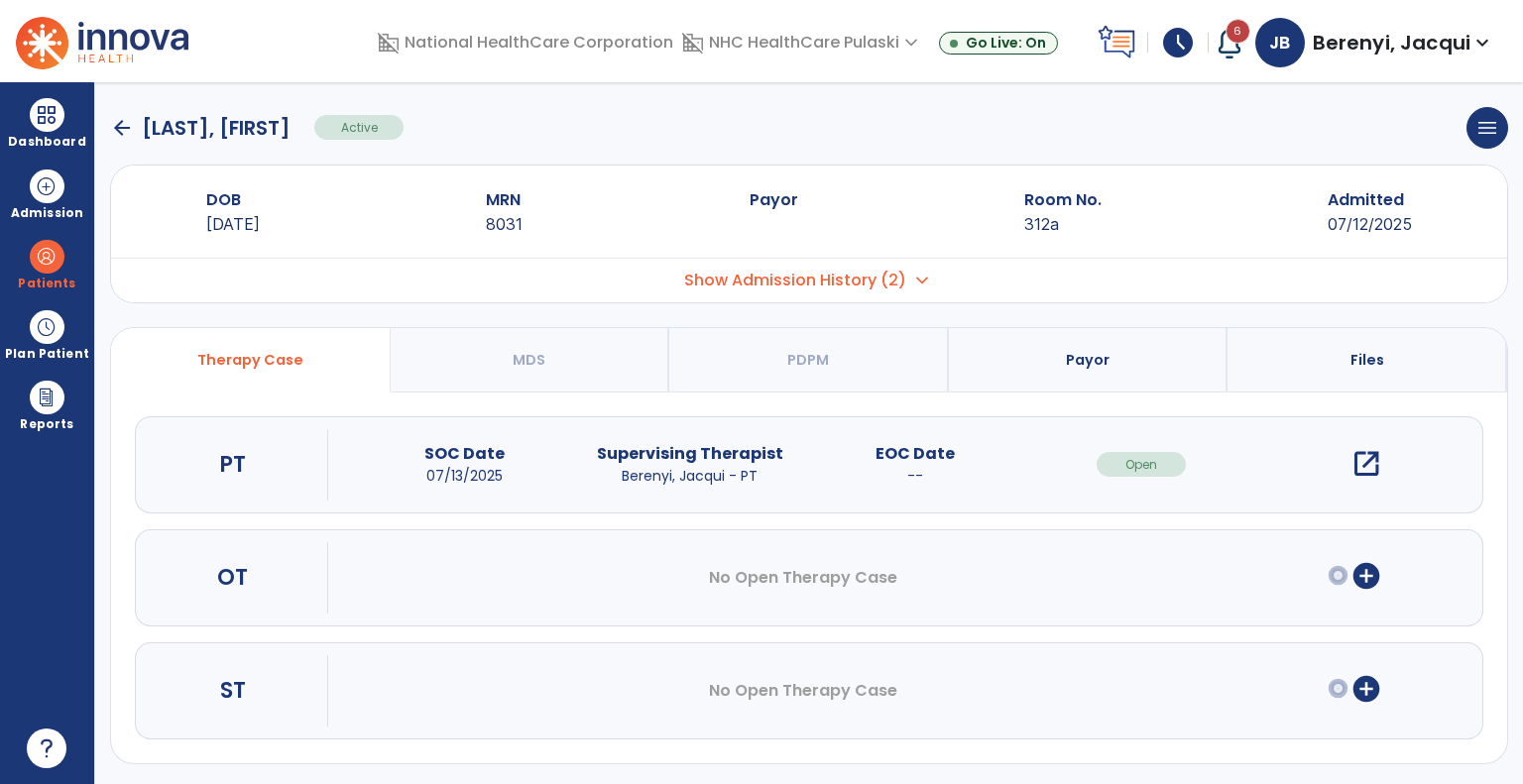 click on "arrow_back" 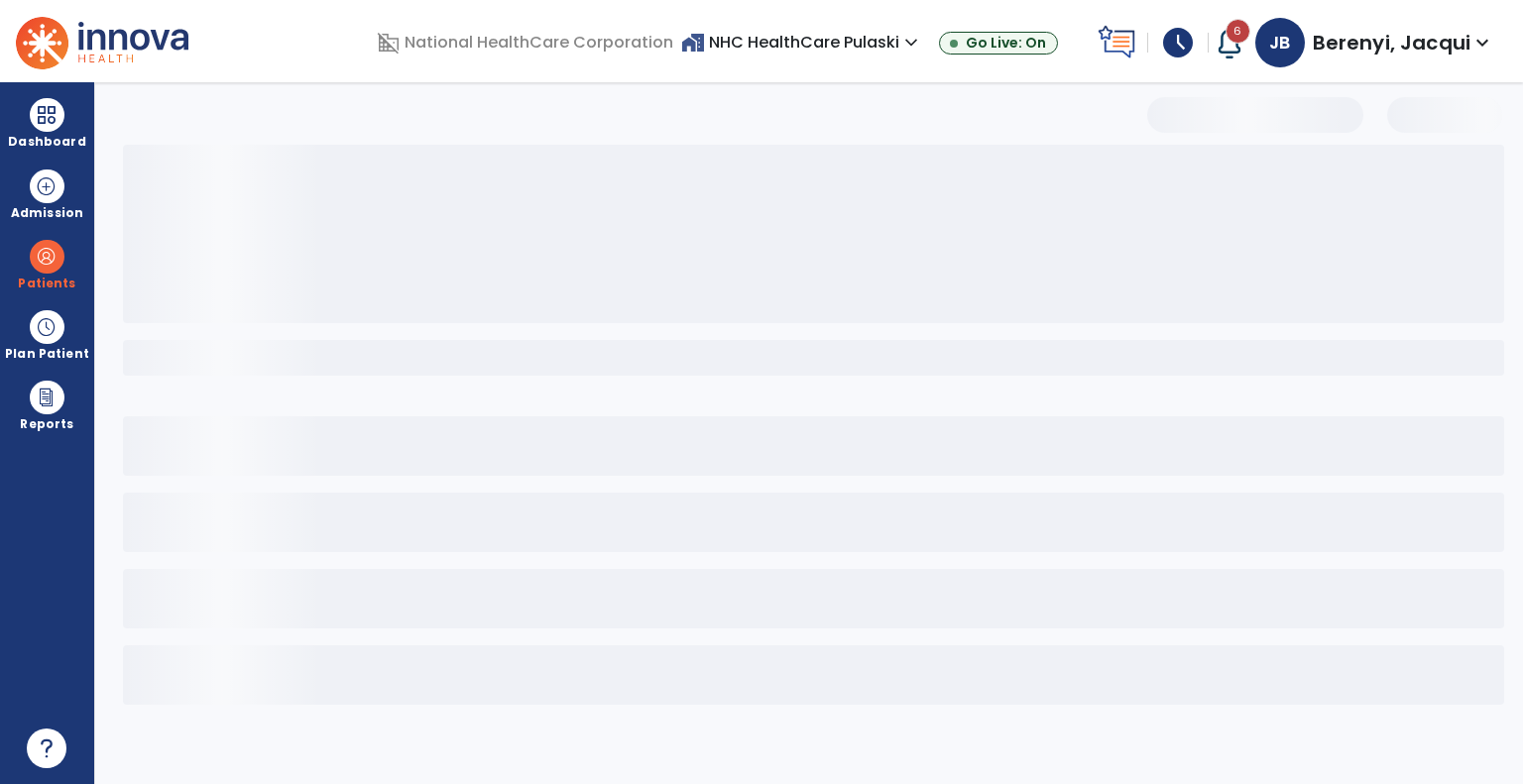 scroll, scrollTop: 0, scrollLeft: 0, axis: both 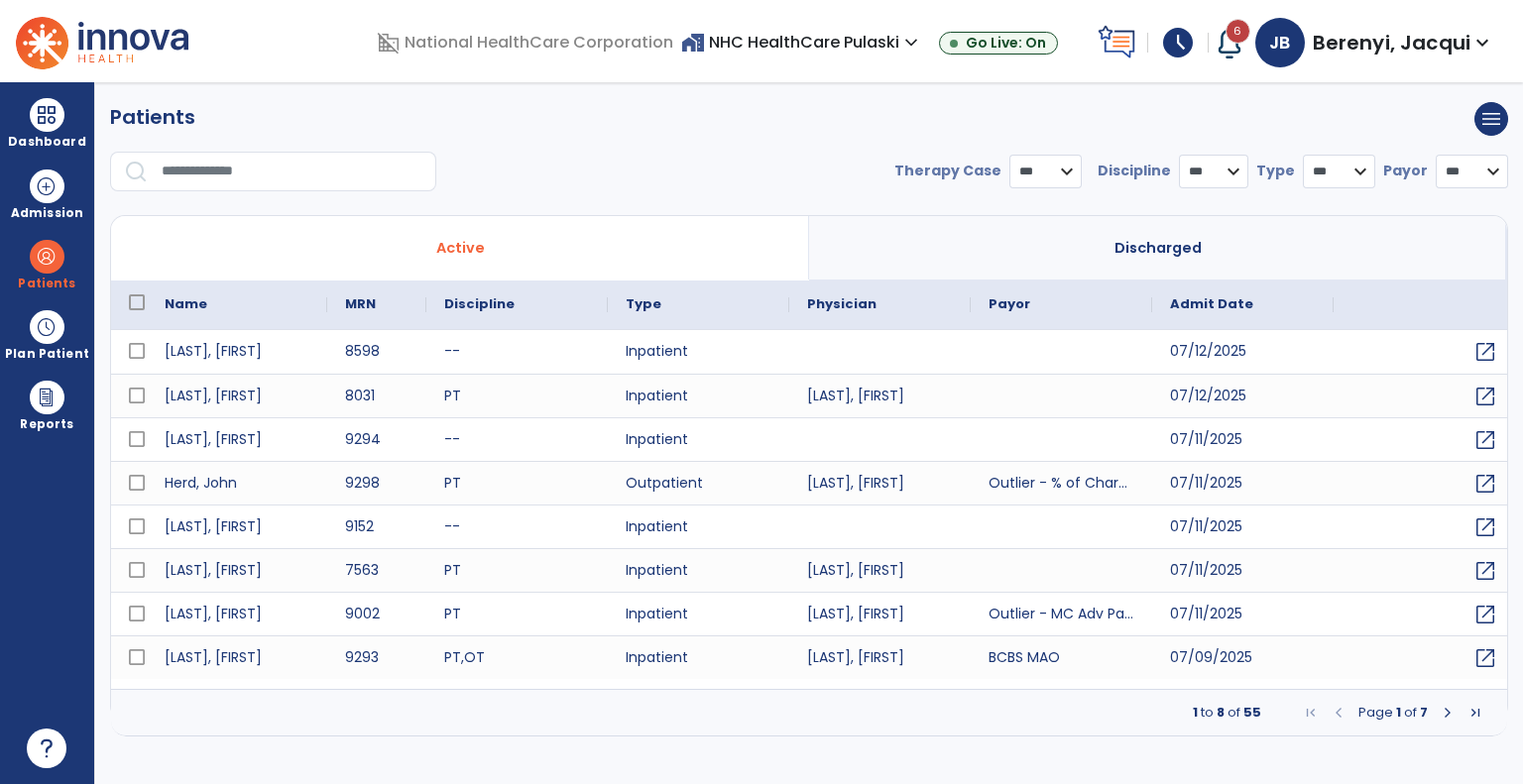 select on "***" 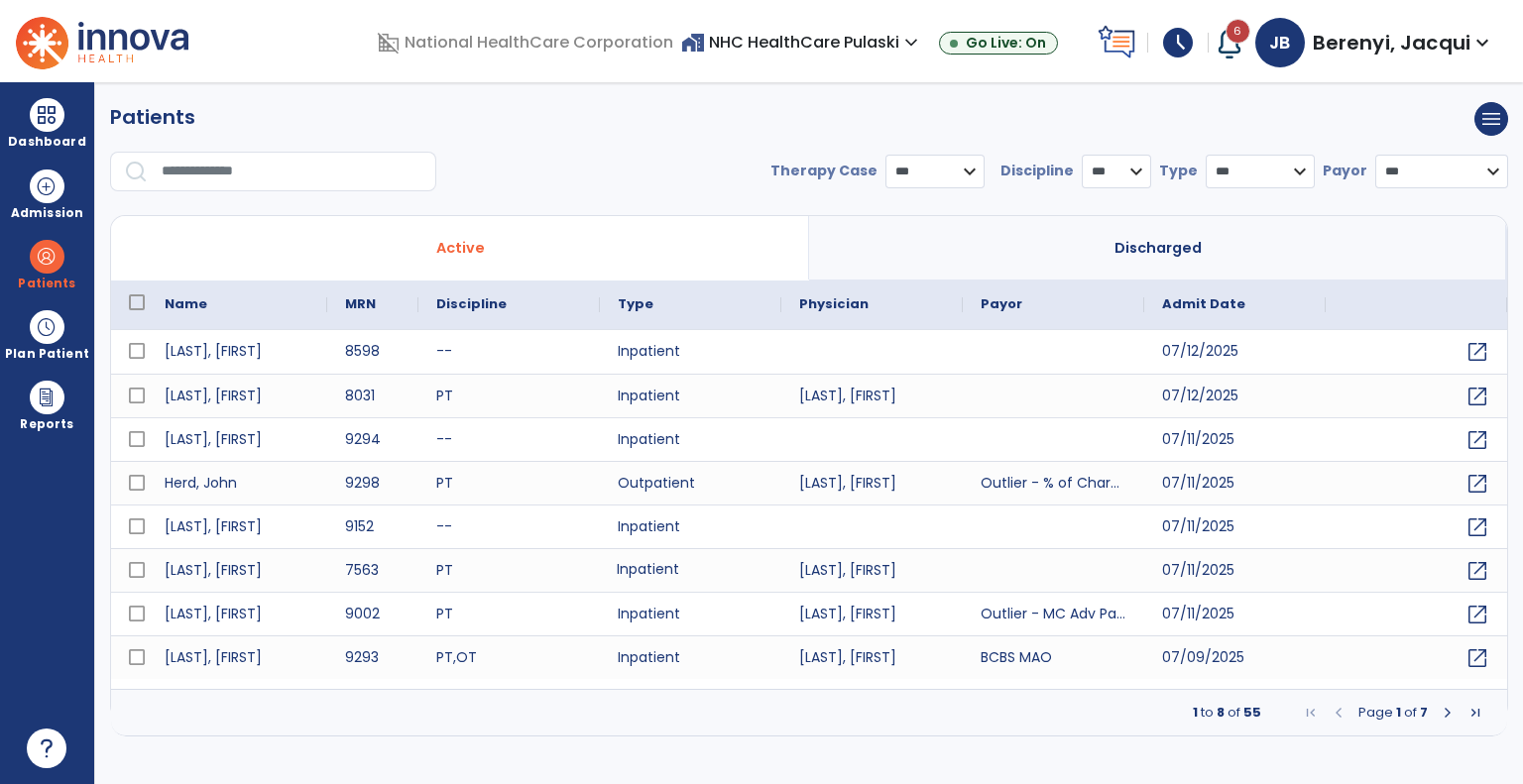 click on "Inpatient" at bounding box center (690, 570) 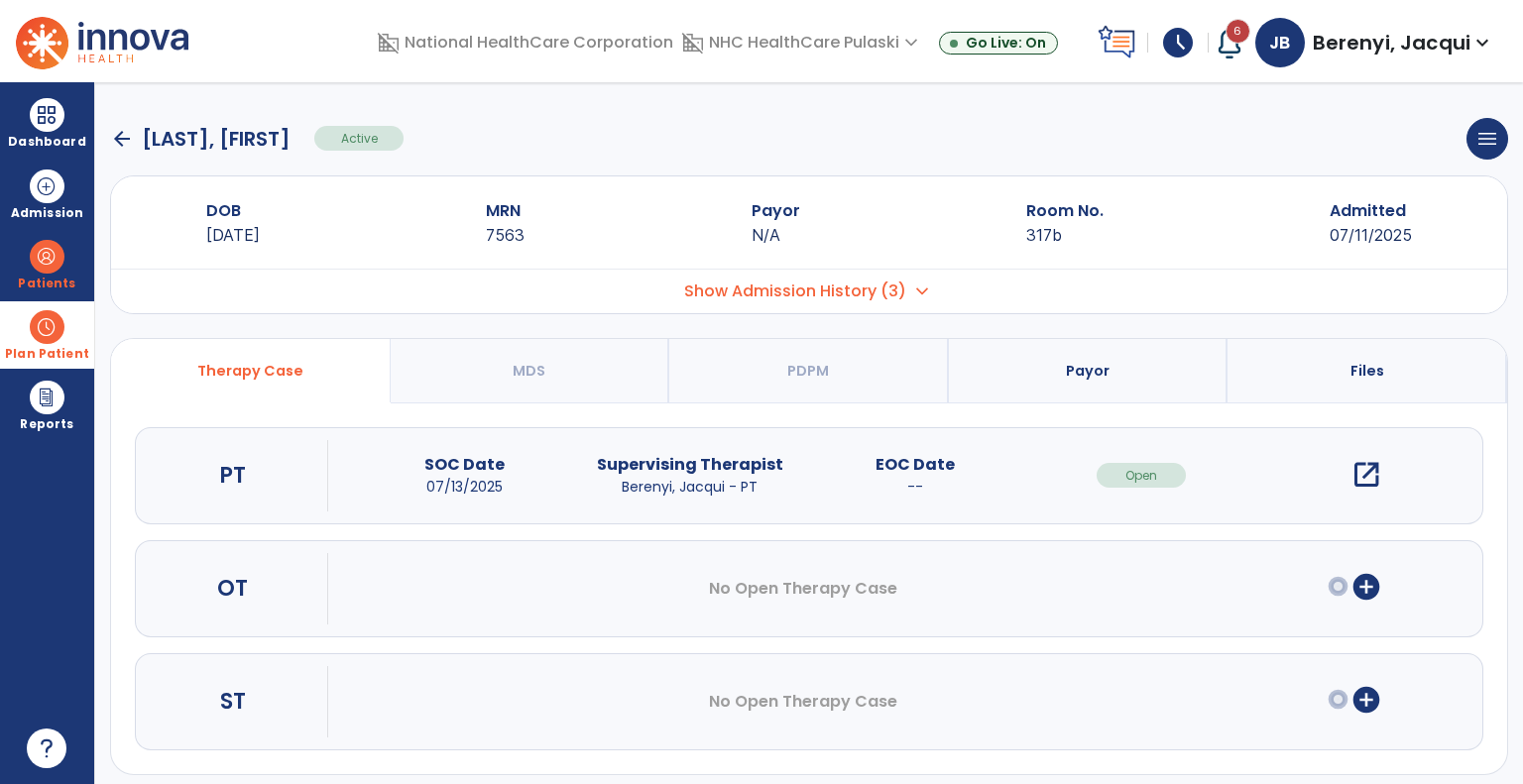click at bounding box center (47, 327) 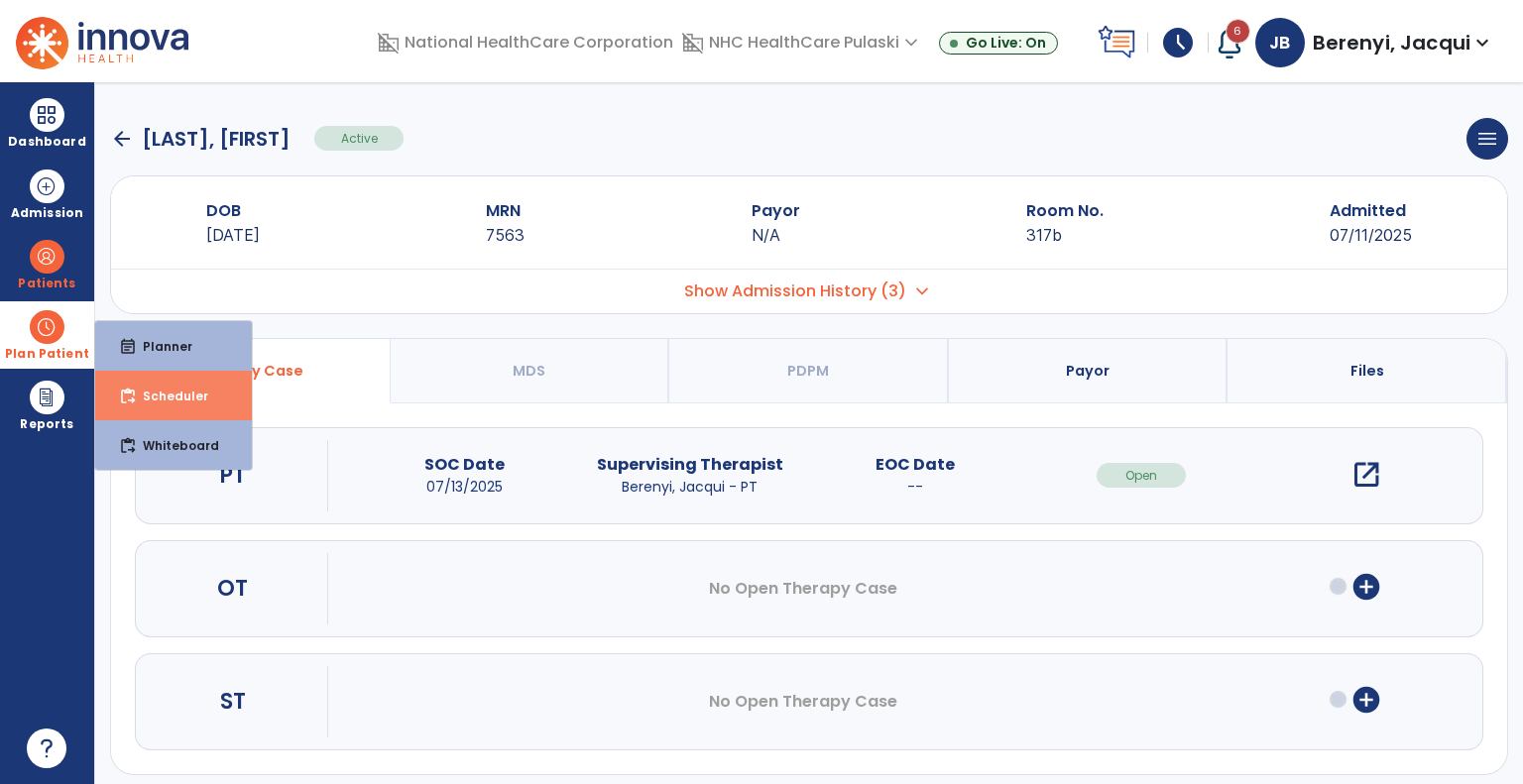 click on "content_paste_go  Scheduler" at bounding box center (174, 395) 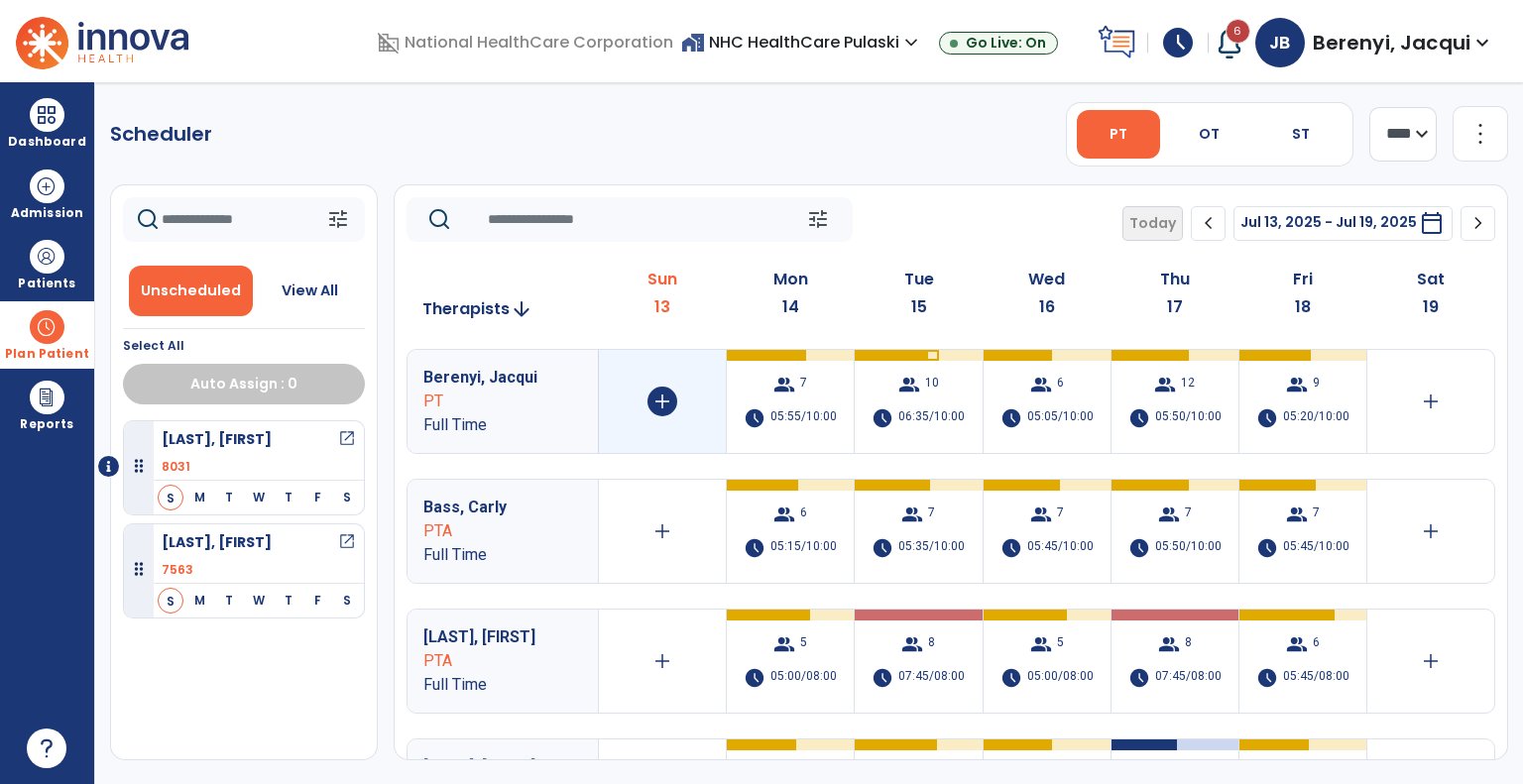 click on "add" 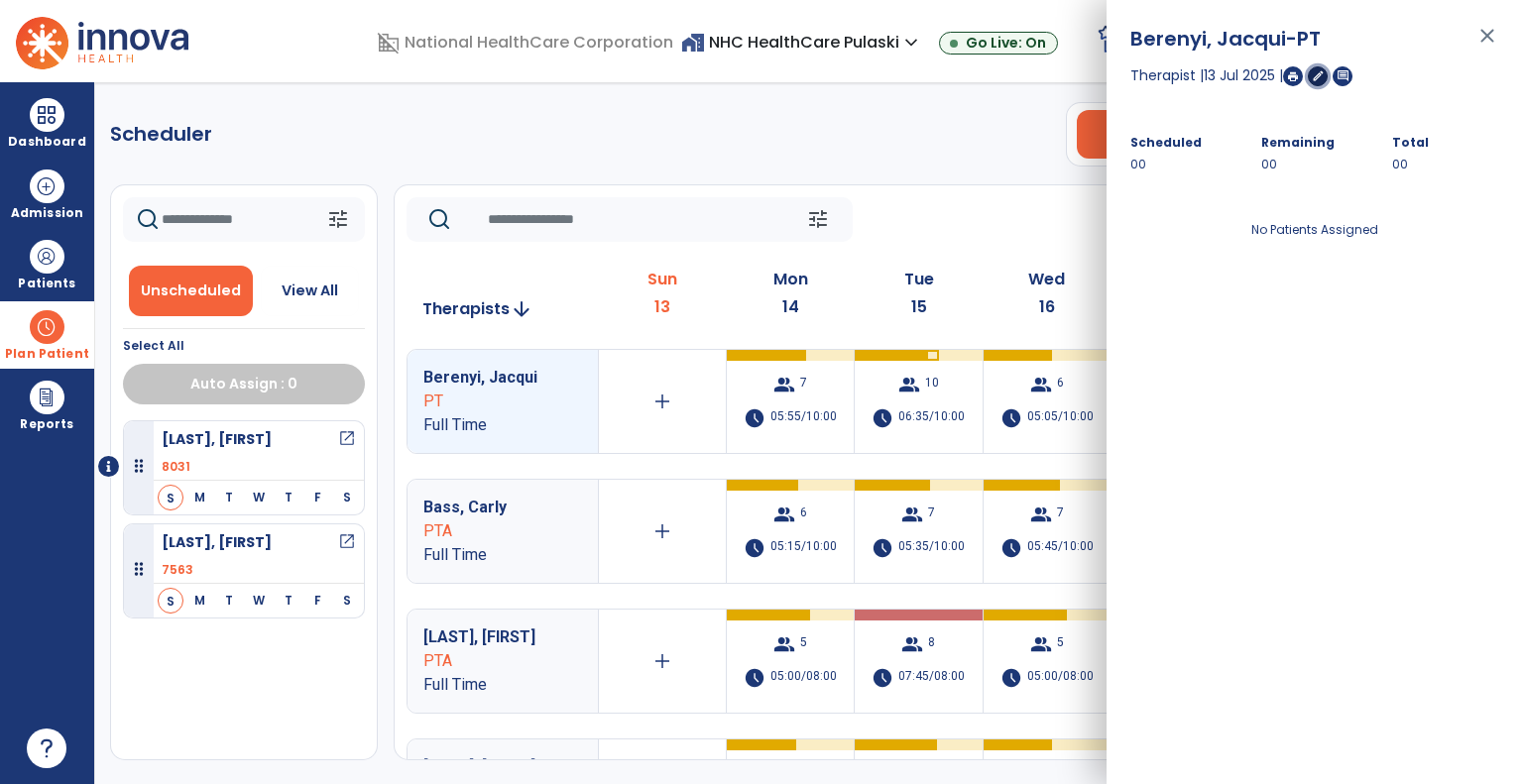 click on "edit" at bounding box center [1318, 75] 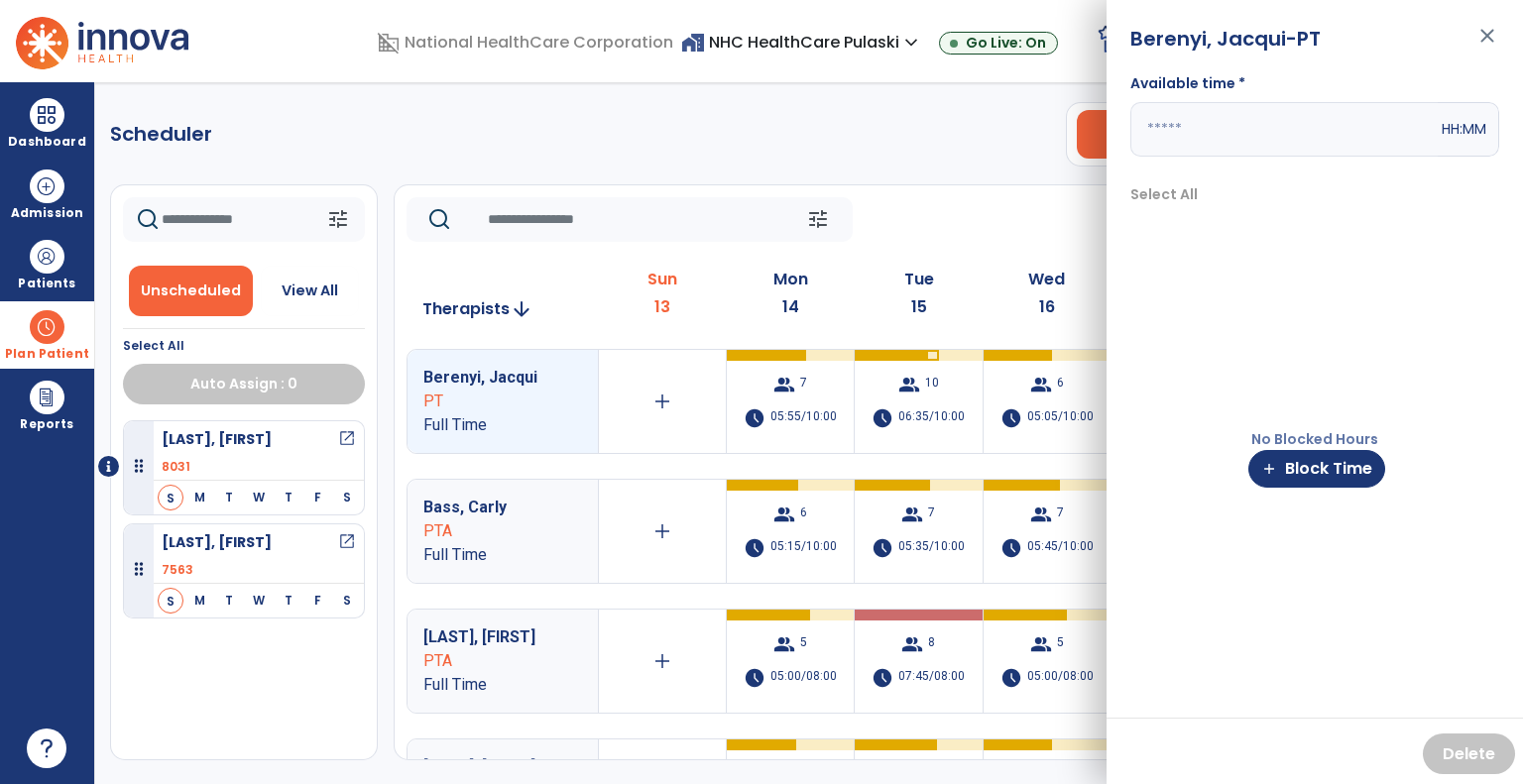 click at bounding box center [1284, 129] 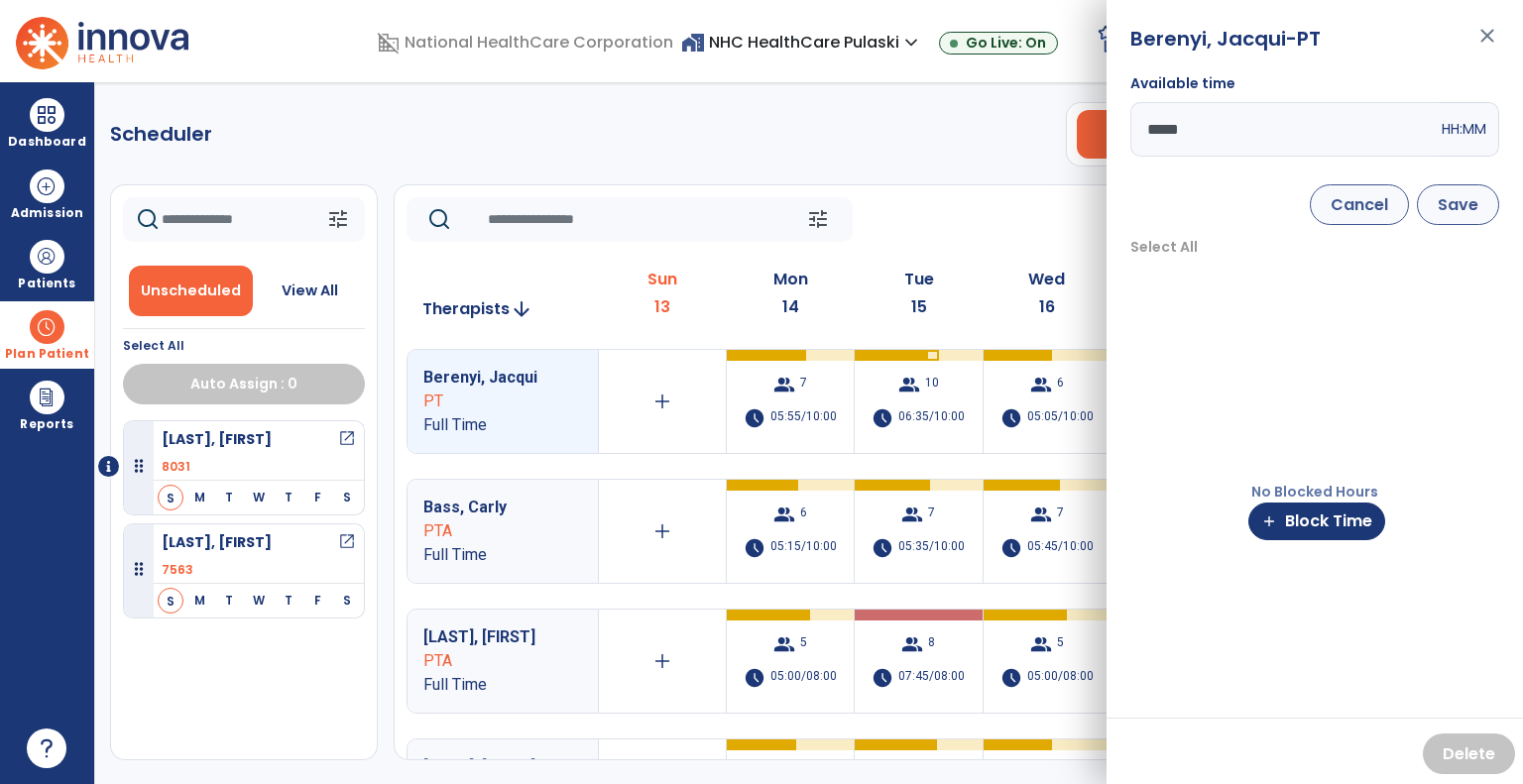 type on "*****" 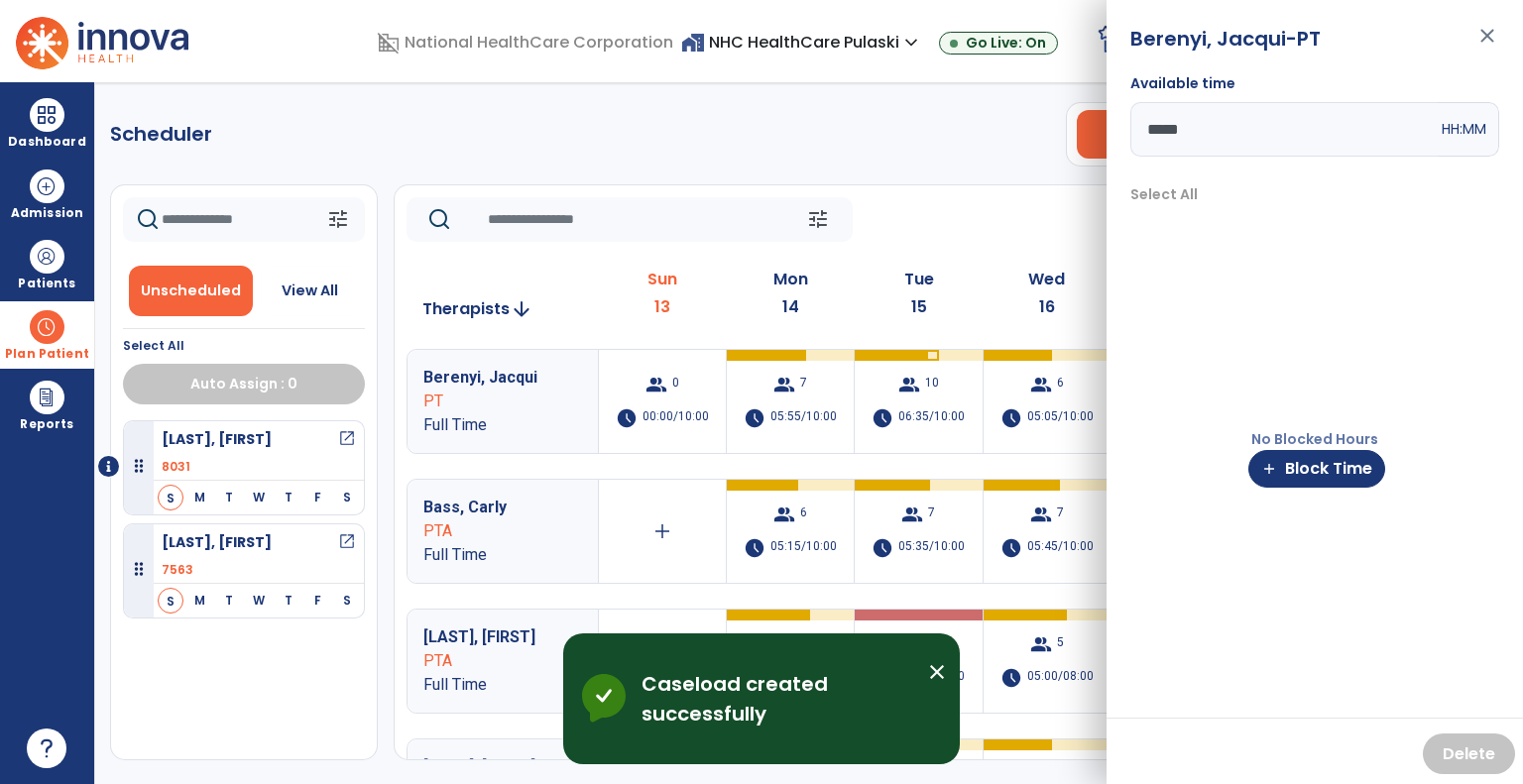 click on "close" at bounding box center (1487, 45) 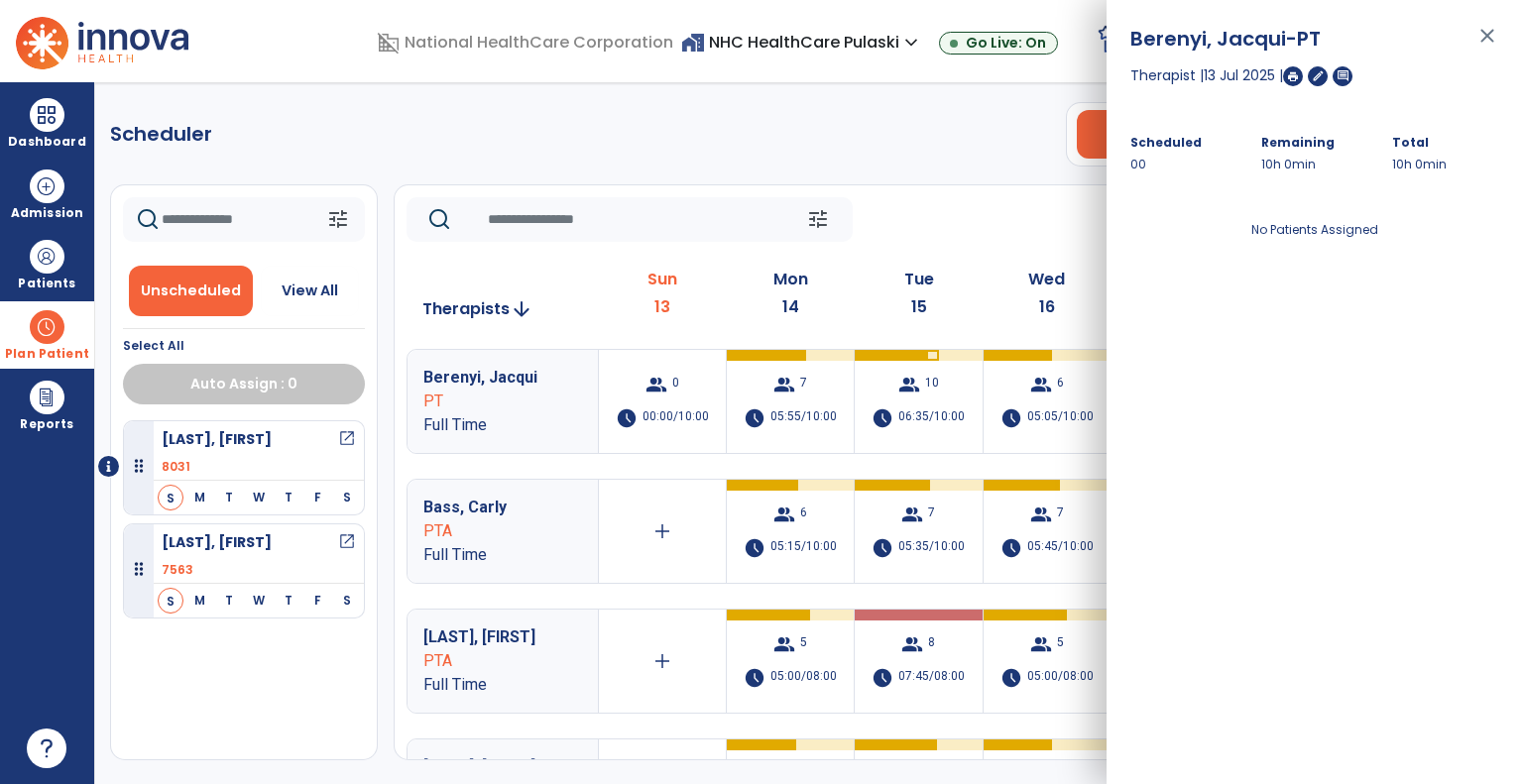 click on "close" at bounding box center [1487, 45] 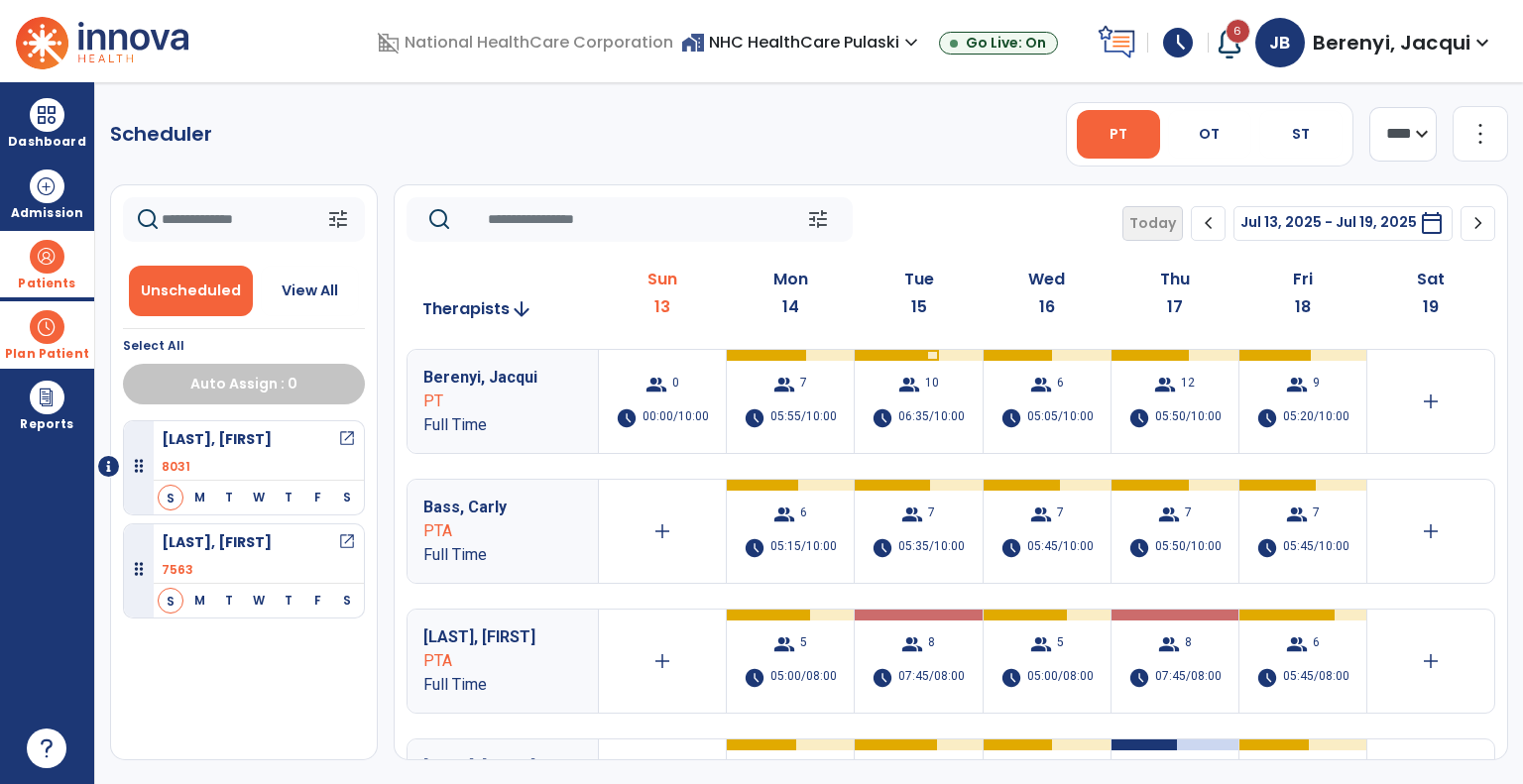 click on "Patients" at bounding box center (47, 264) 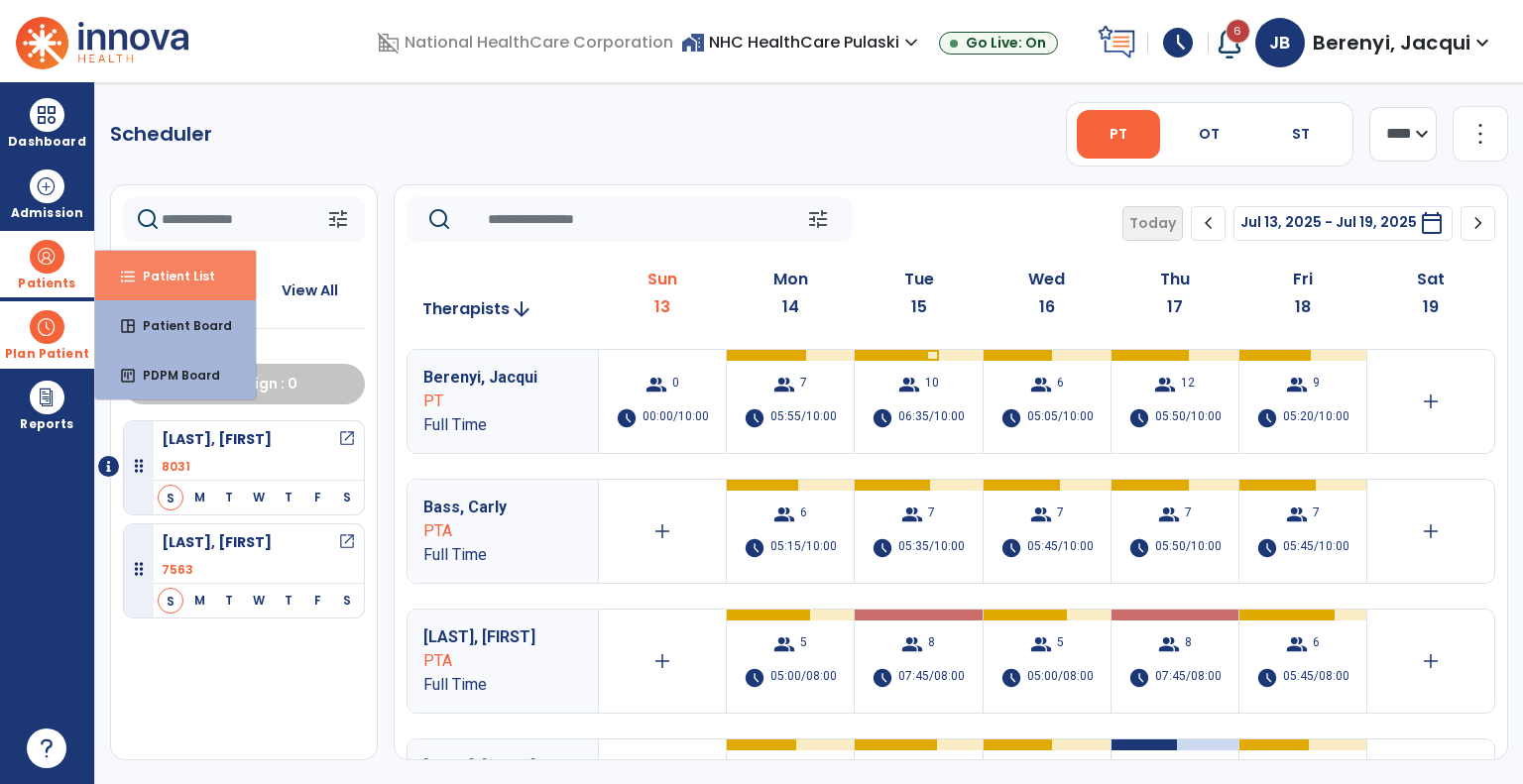click on "format_list_bulleted  Patient List" at bounding box center (176, 276) 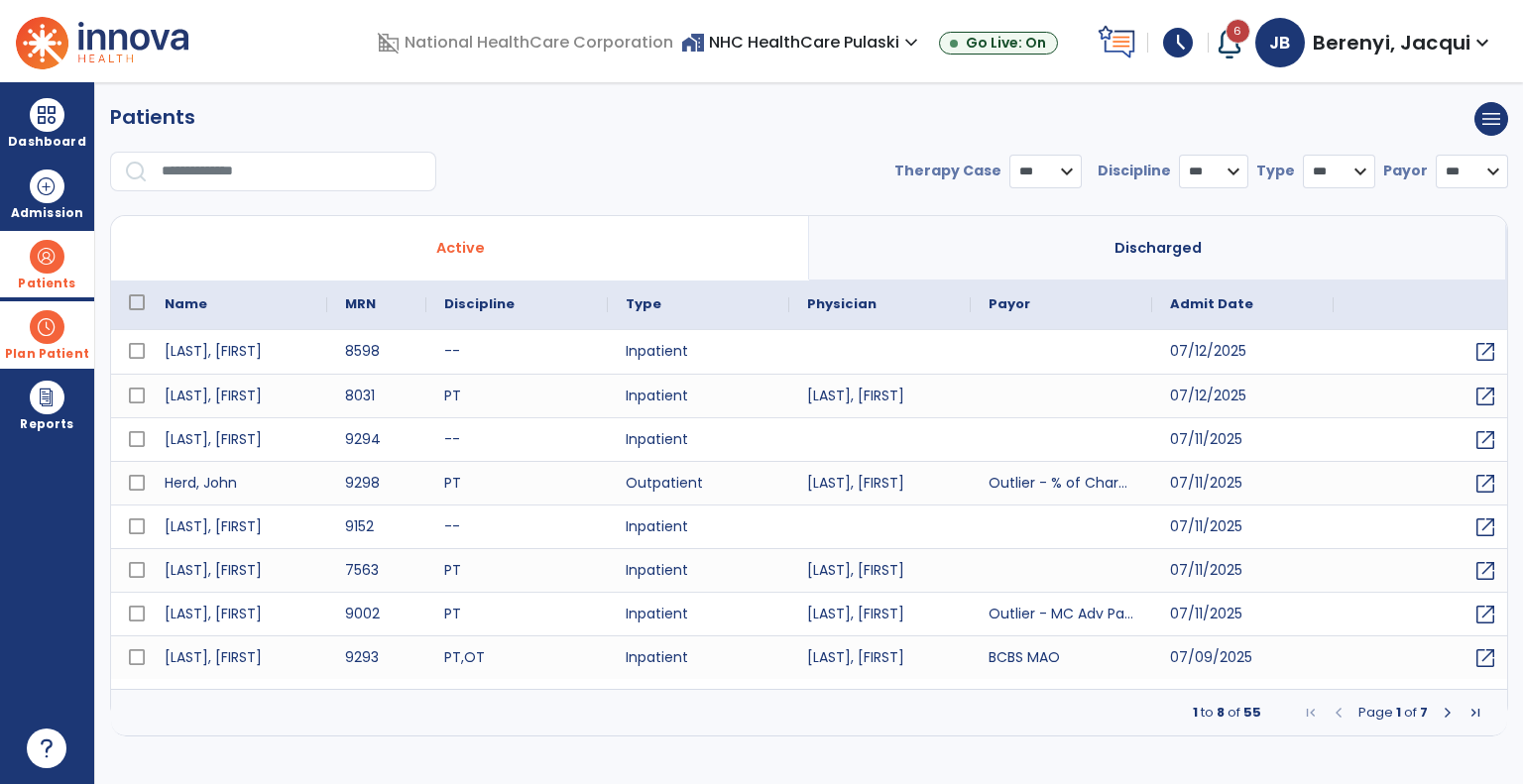 select on "***" 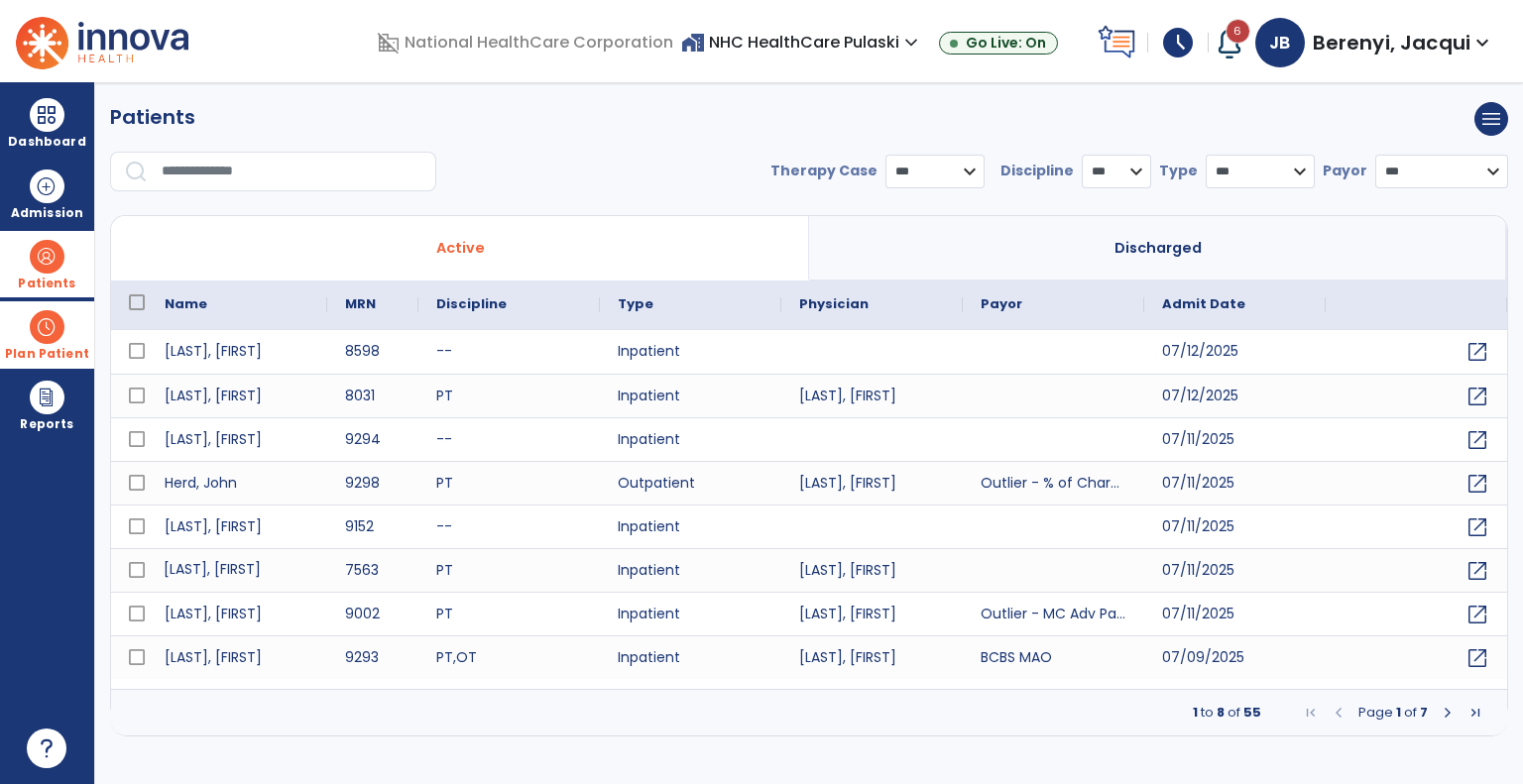 click on "[LAST], [FIRST]" at bounding box center (237, 570) 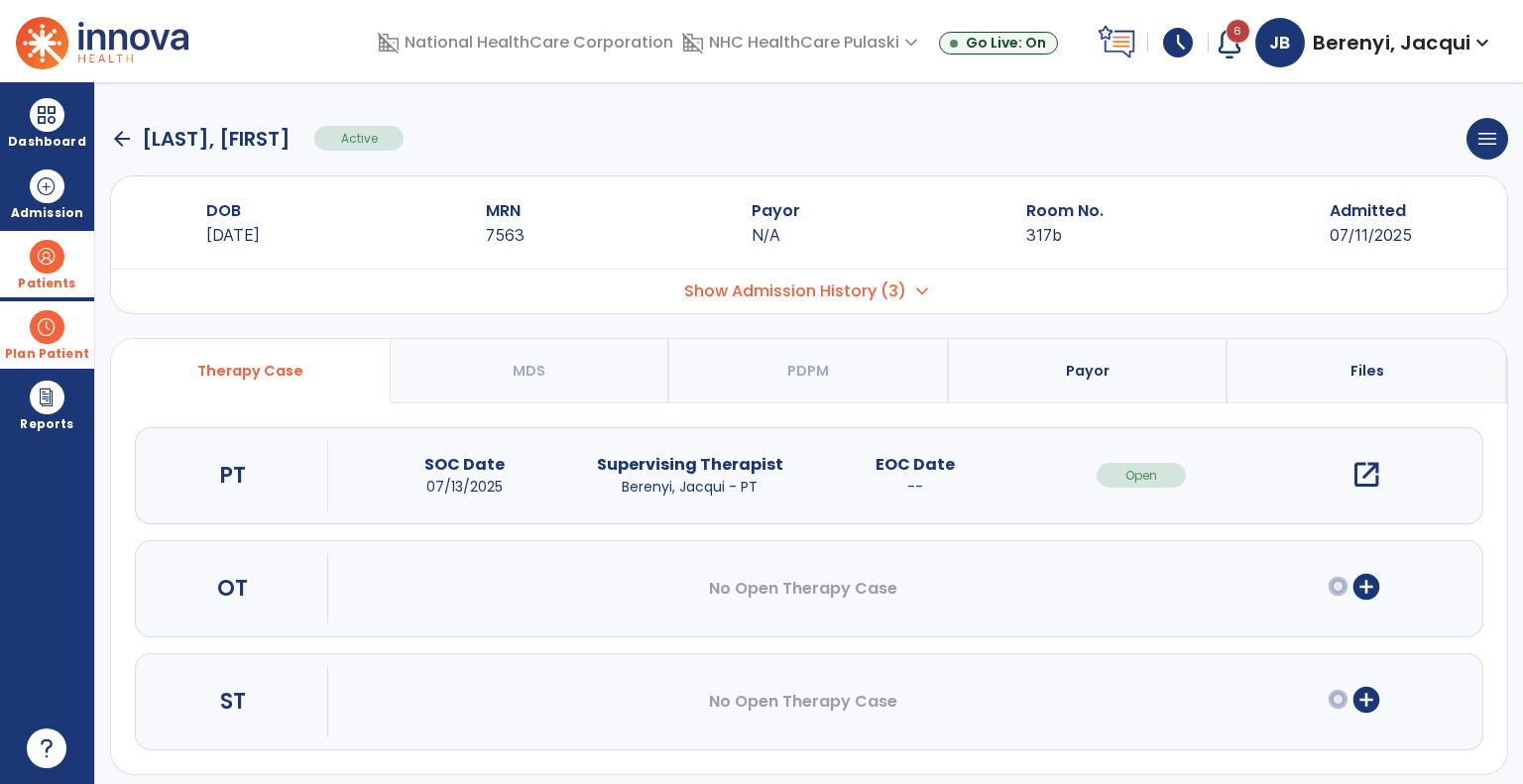 click on "open_in_new" at bounding box center (1366, 475) 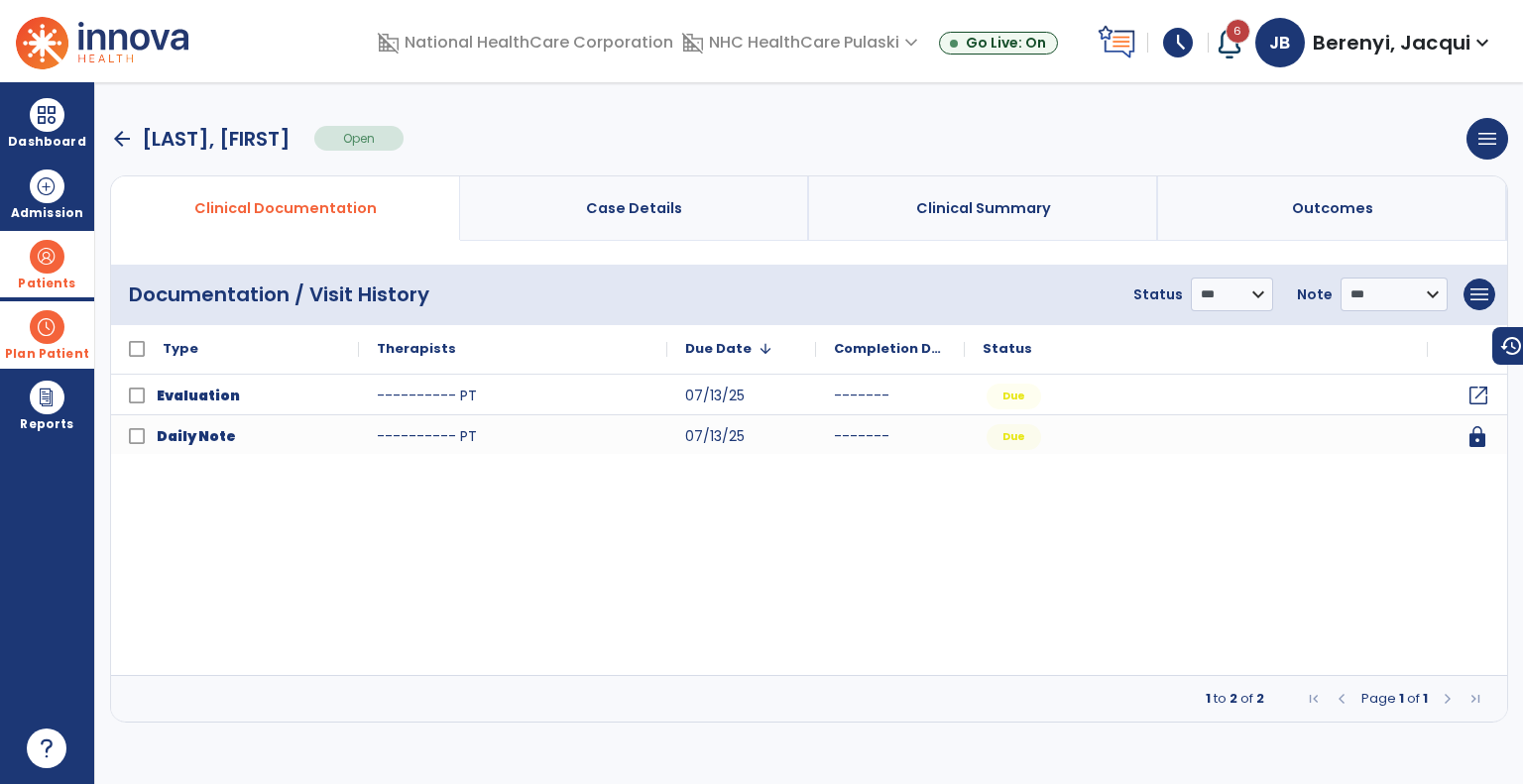 click on "open_in_new" 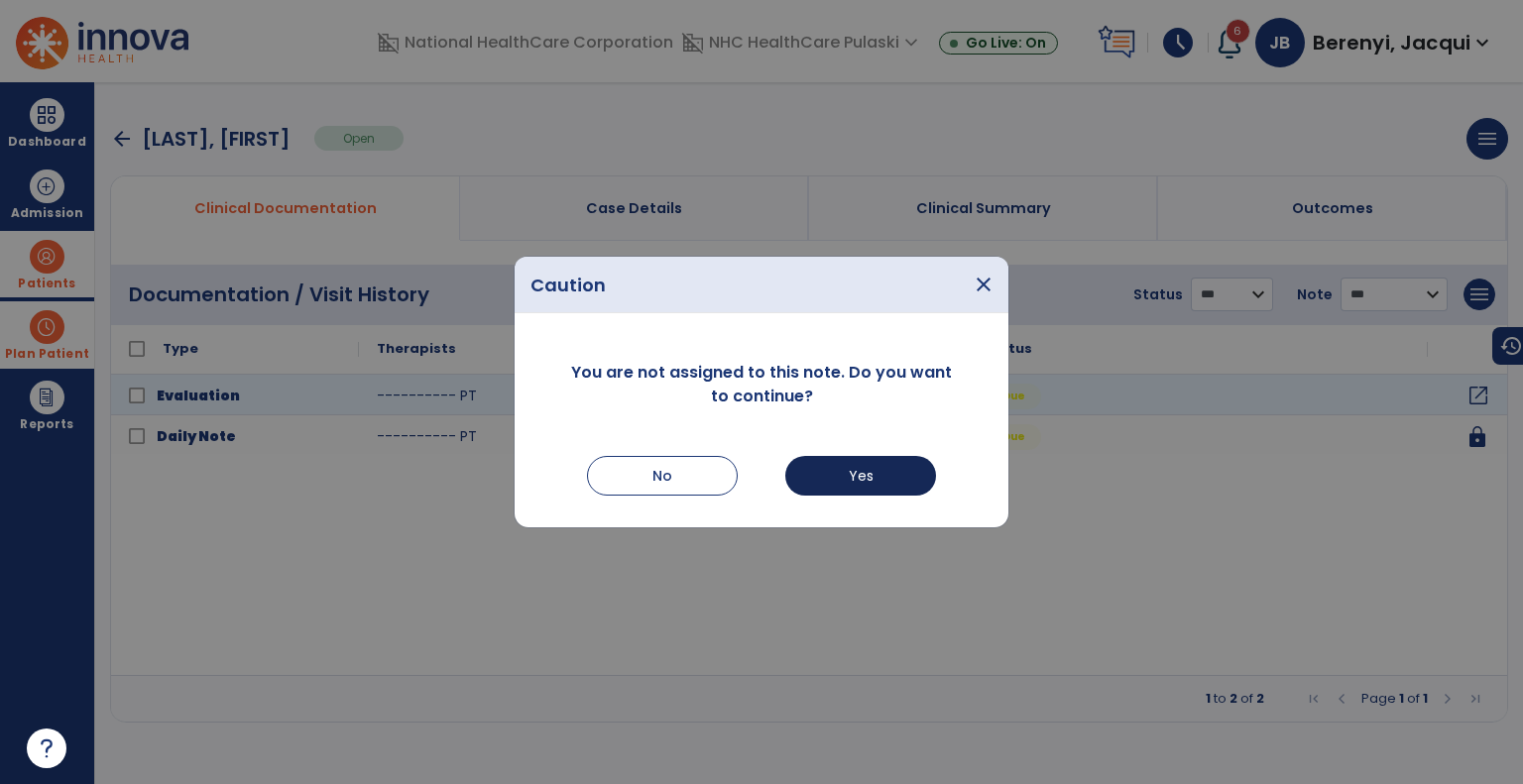 click on "Yes" at bounding box center (861, 476) 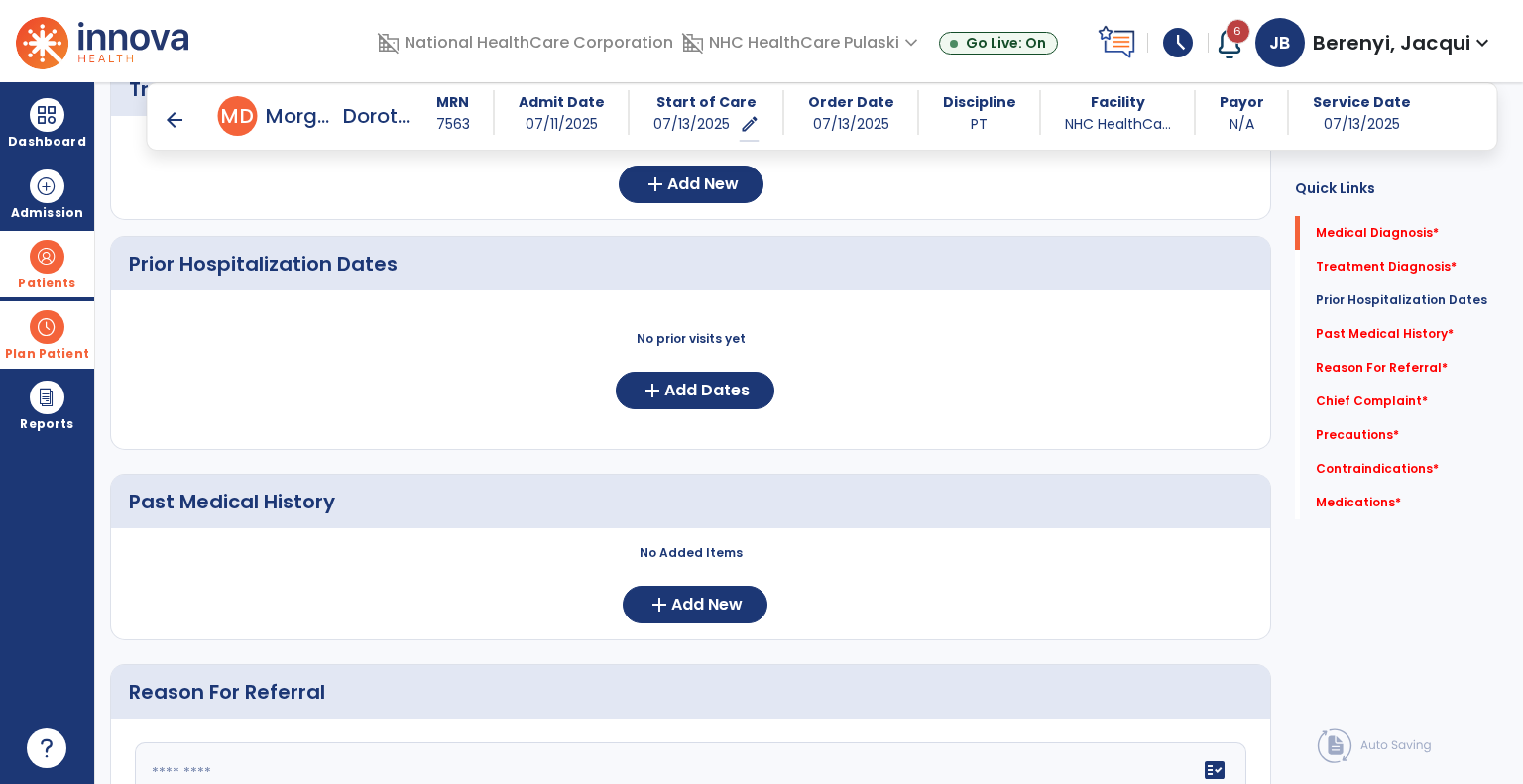 scroll, scrollTop: 447, scrollLeft: 0, axis: vertical 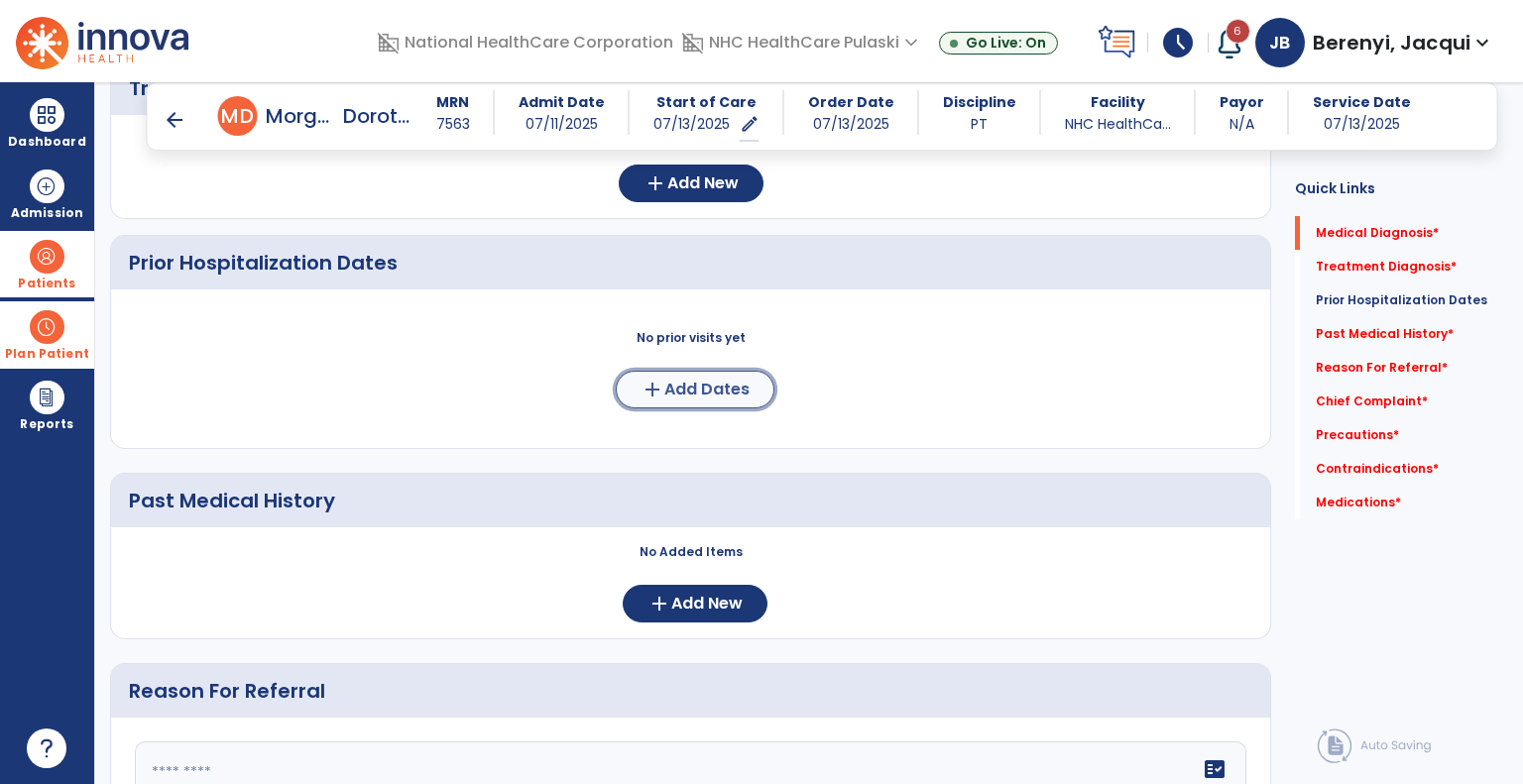 click on "Add Dates" 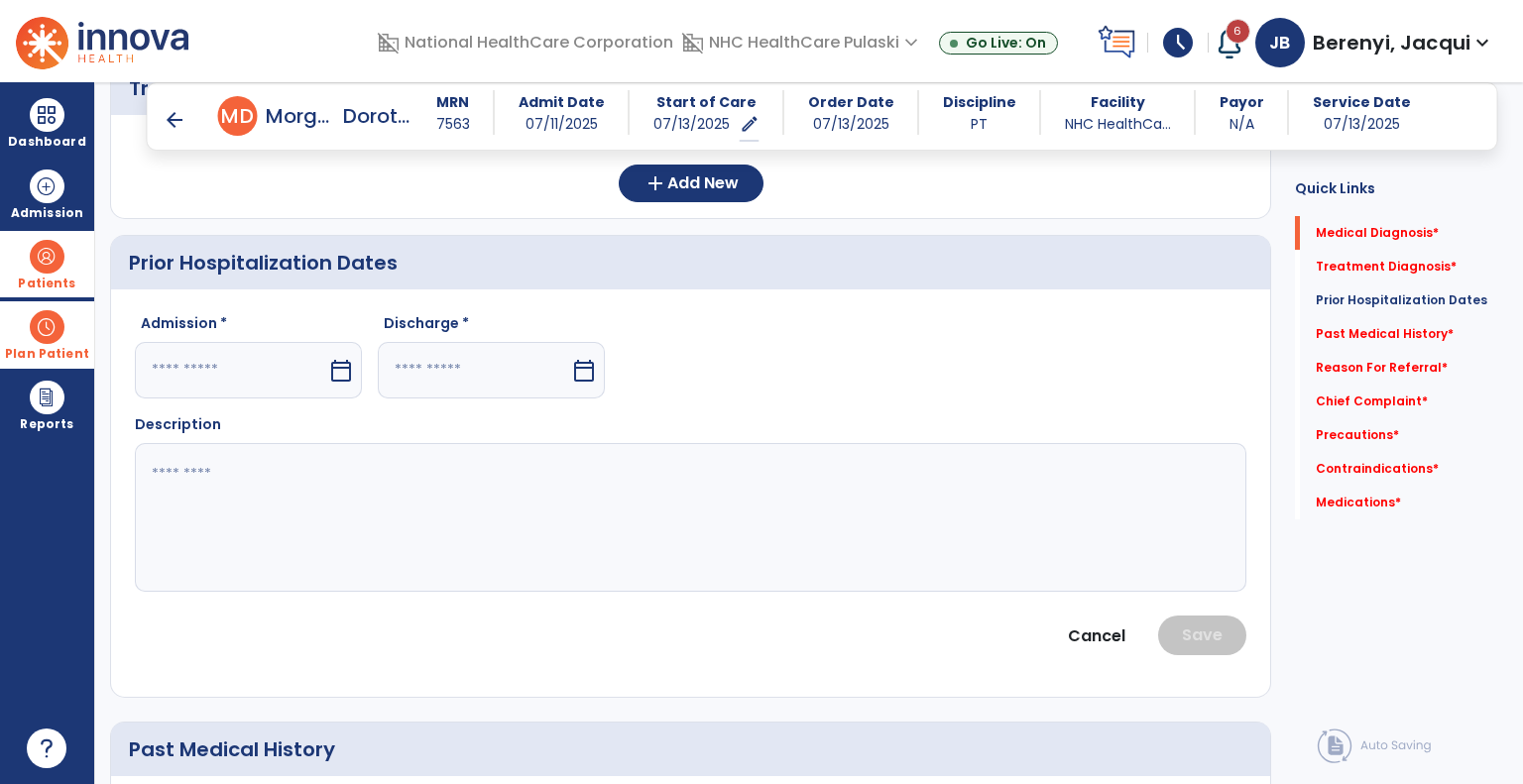 click at bounding box center [231, 370] 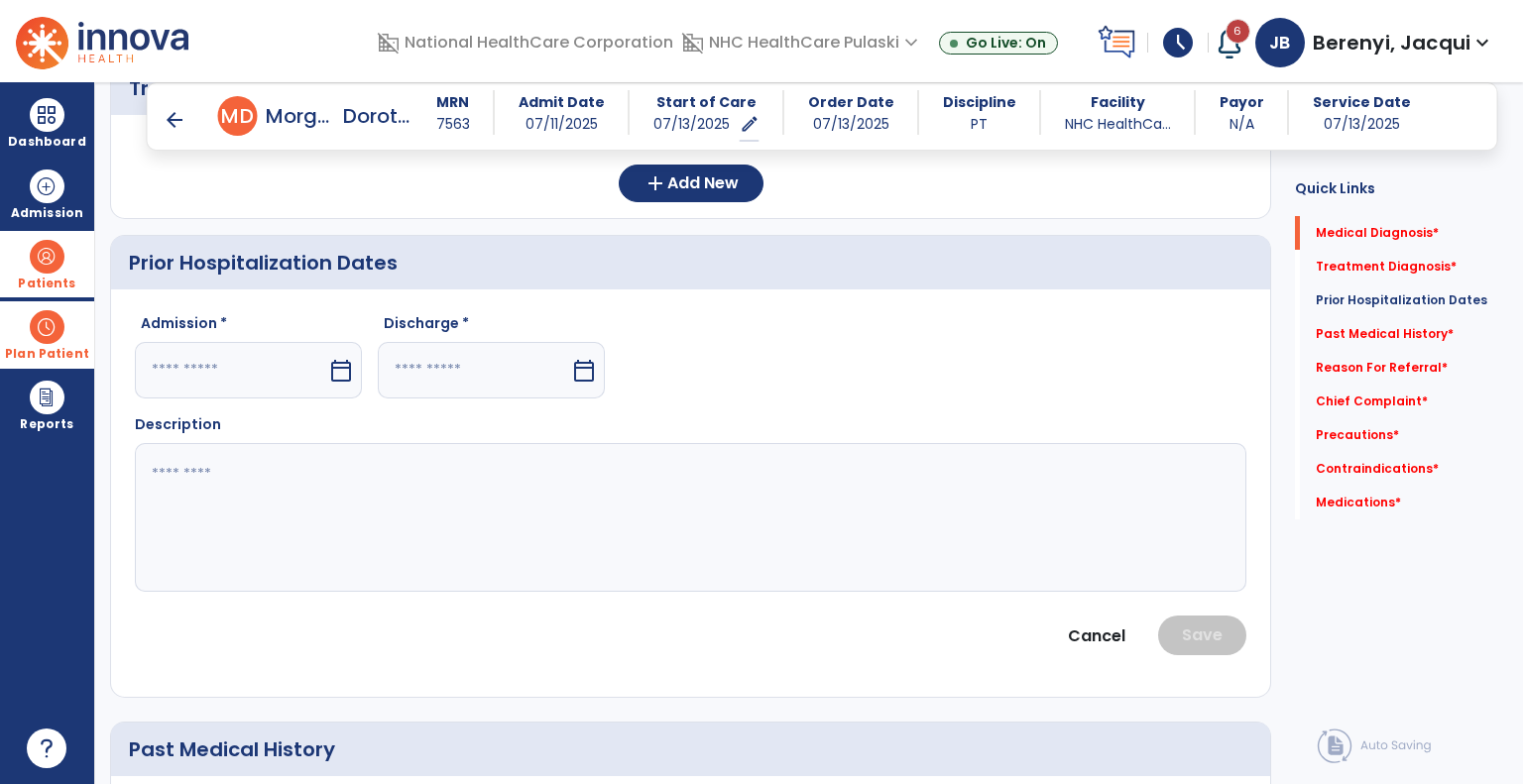 select on "*" 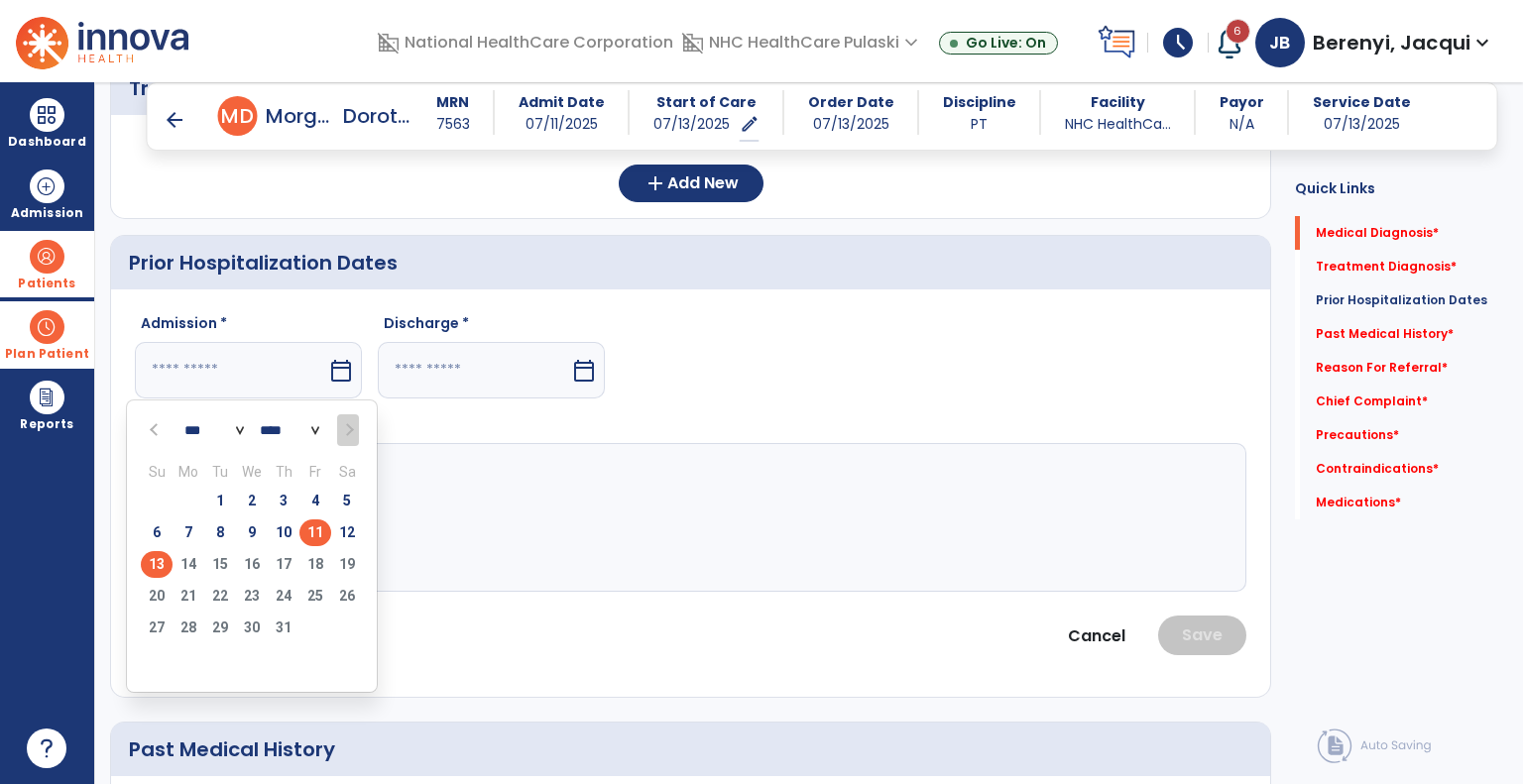 click on "11" at bounding box center [315, 532] 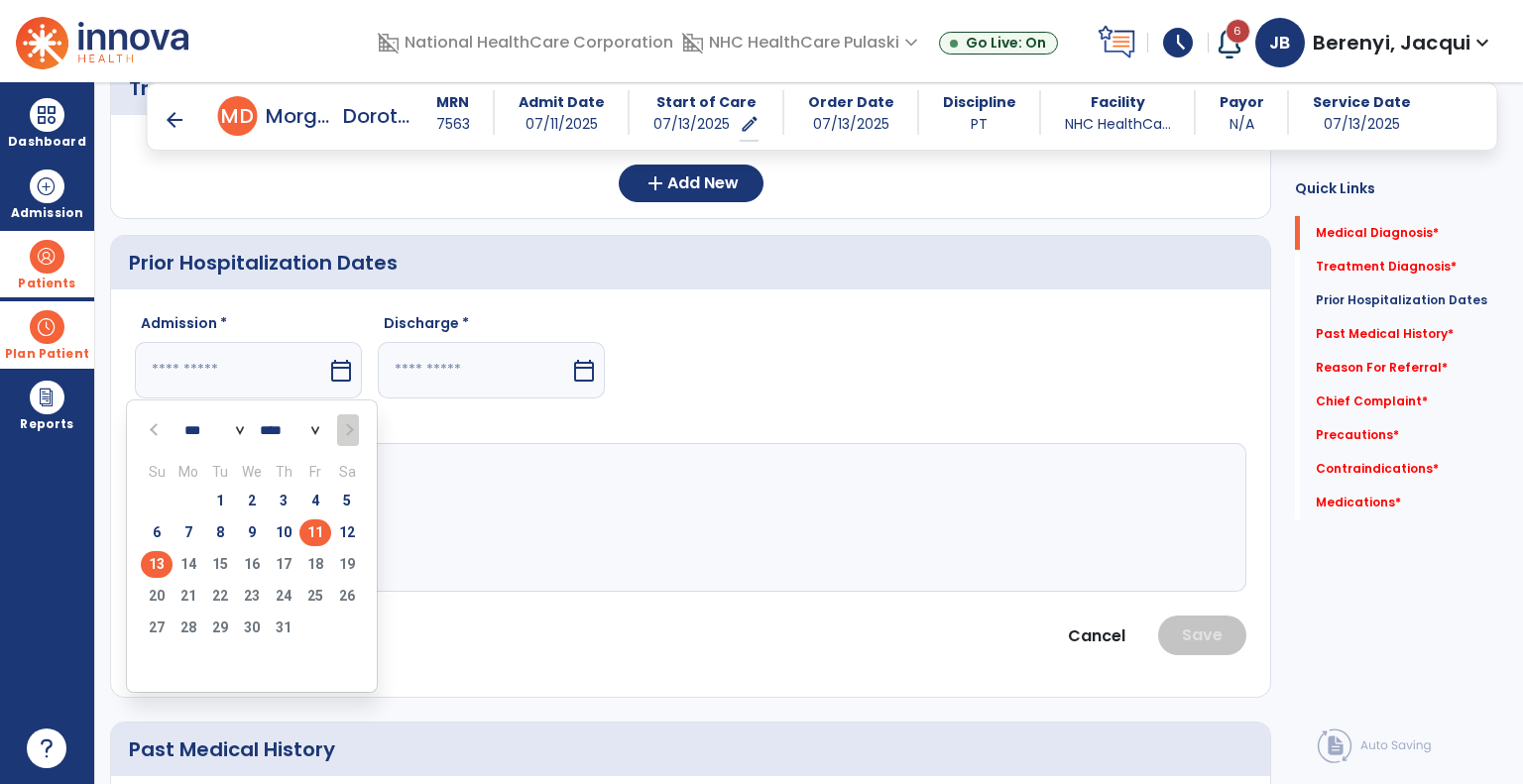 type on "*********" 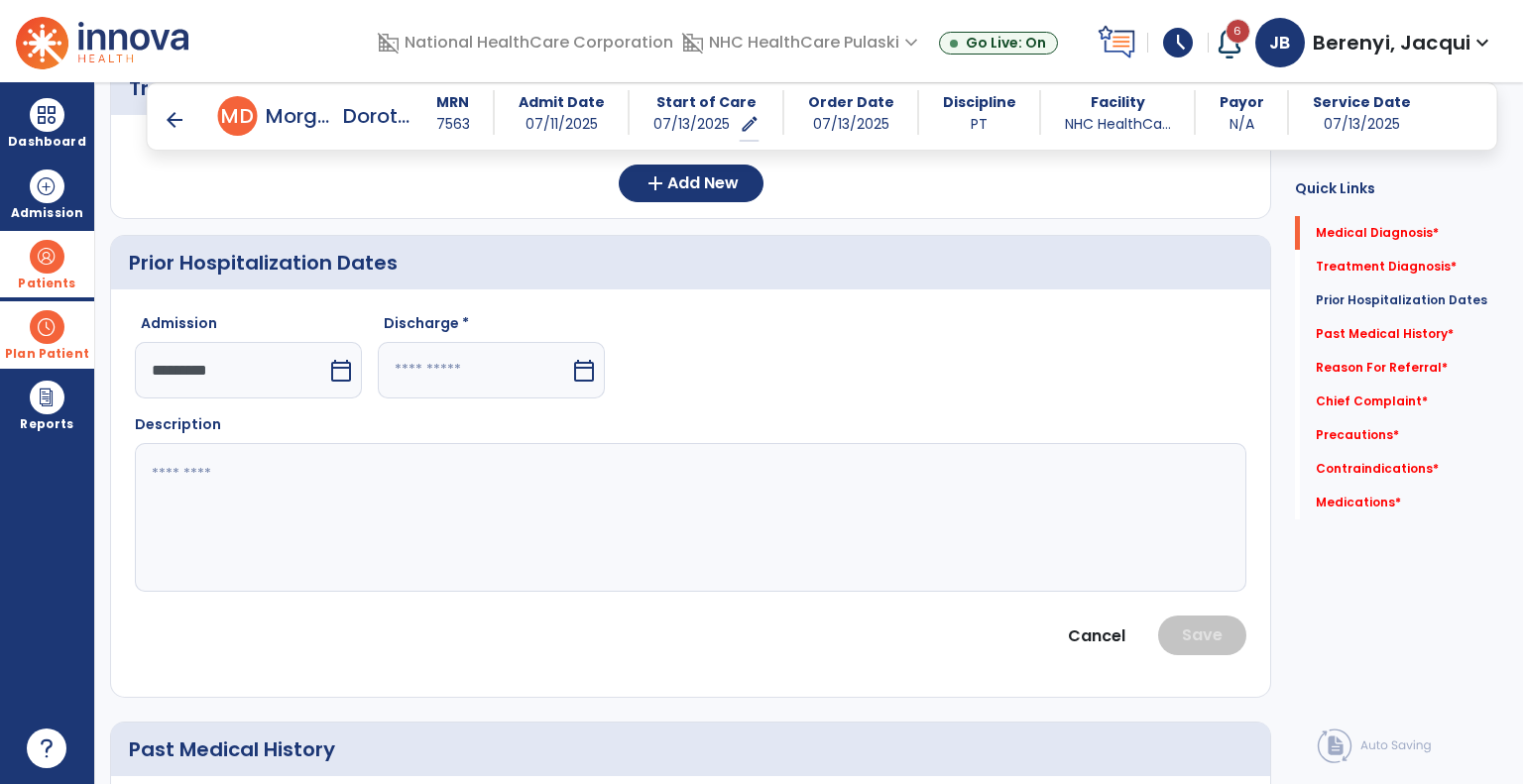click at bounding box center (474, 370) 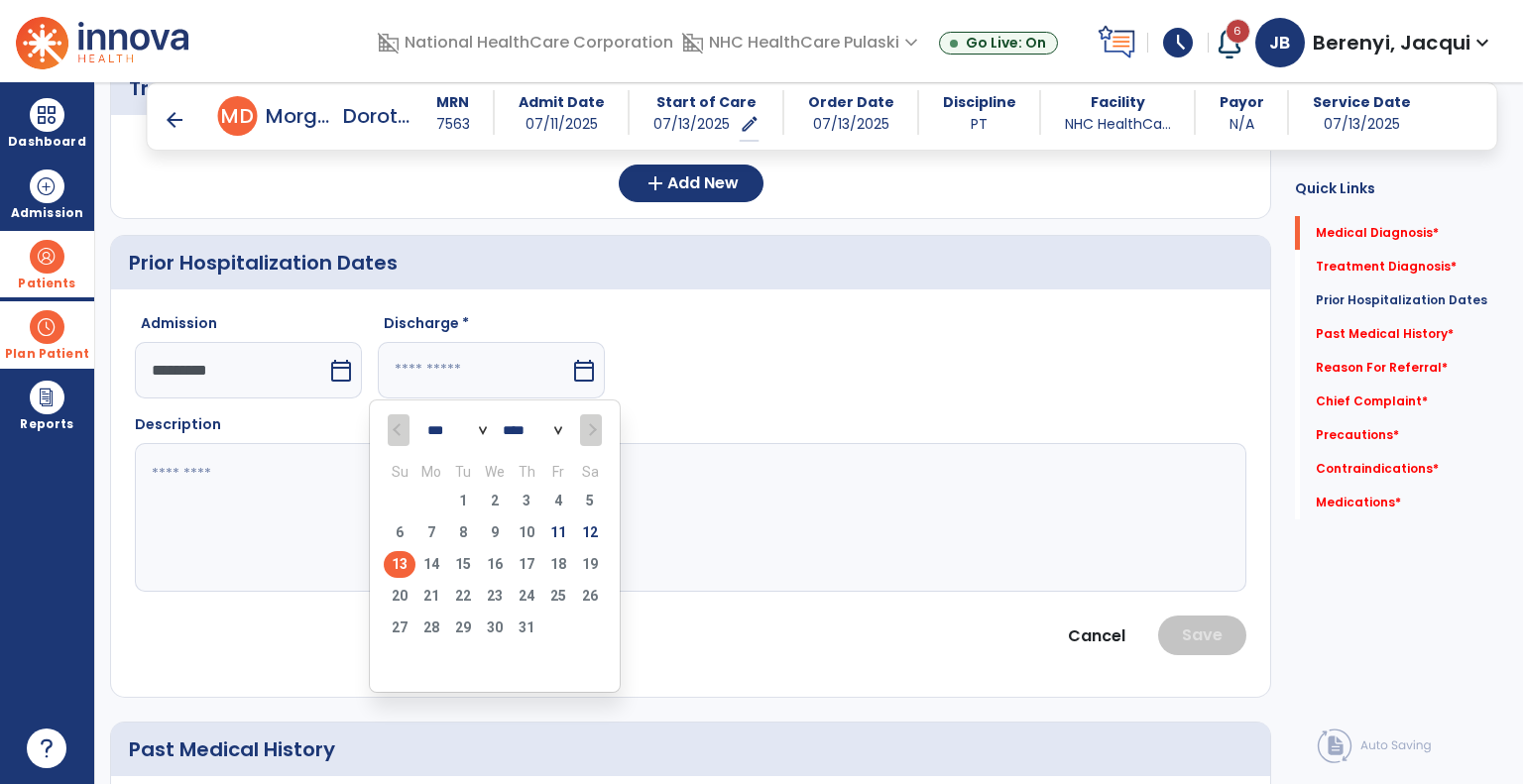 click on "*********" at bounding box center [231, 370] 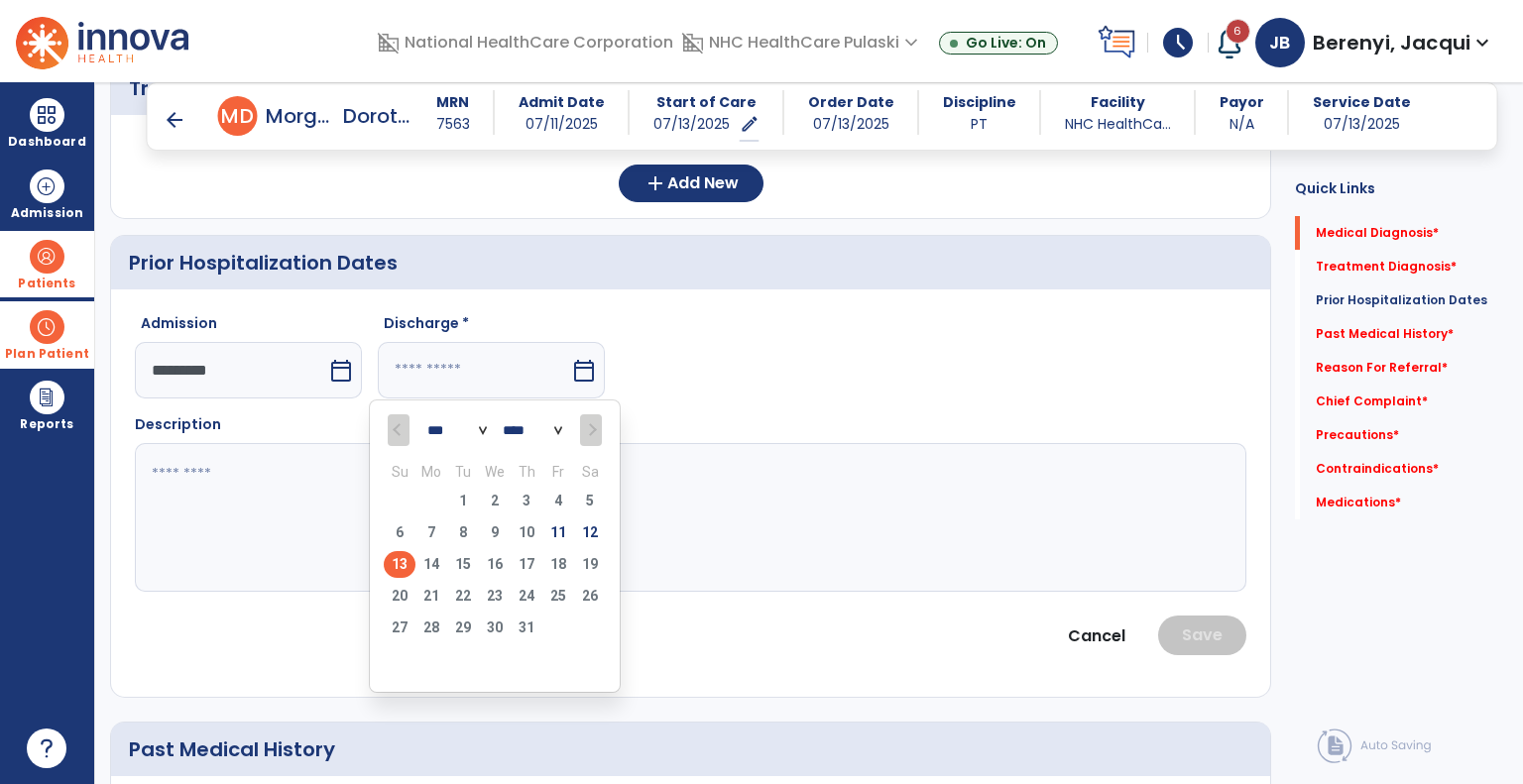 select on "*" 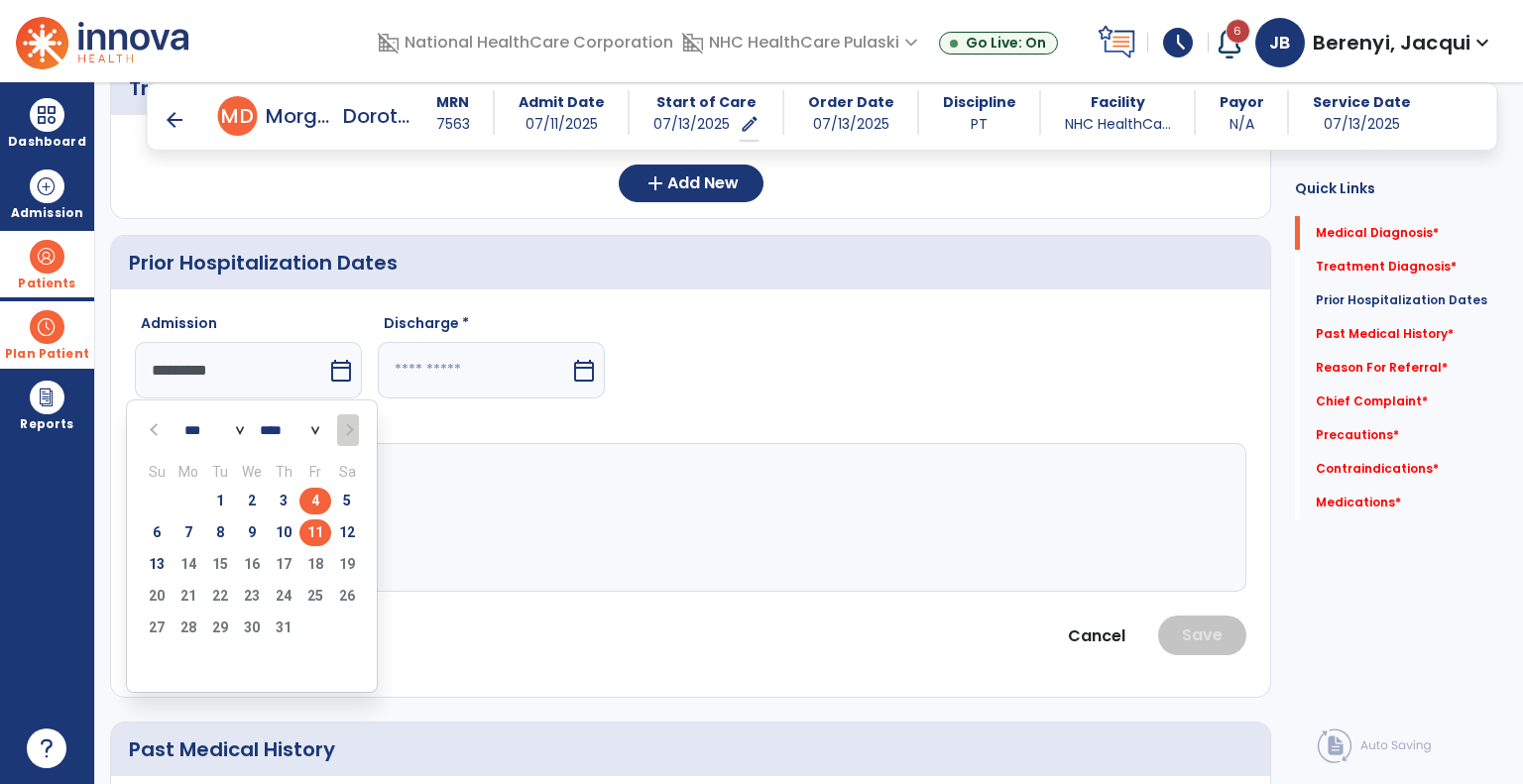 click on "4" at bounding box center [315, 501] 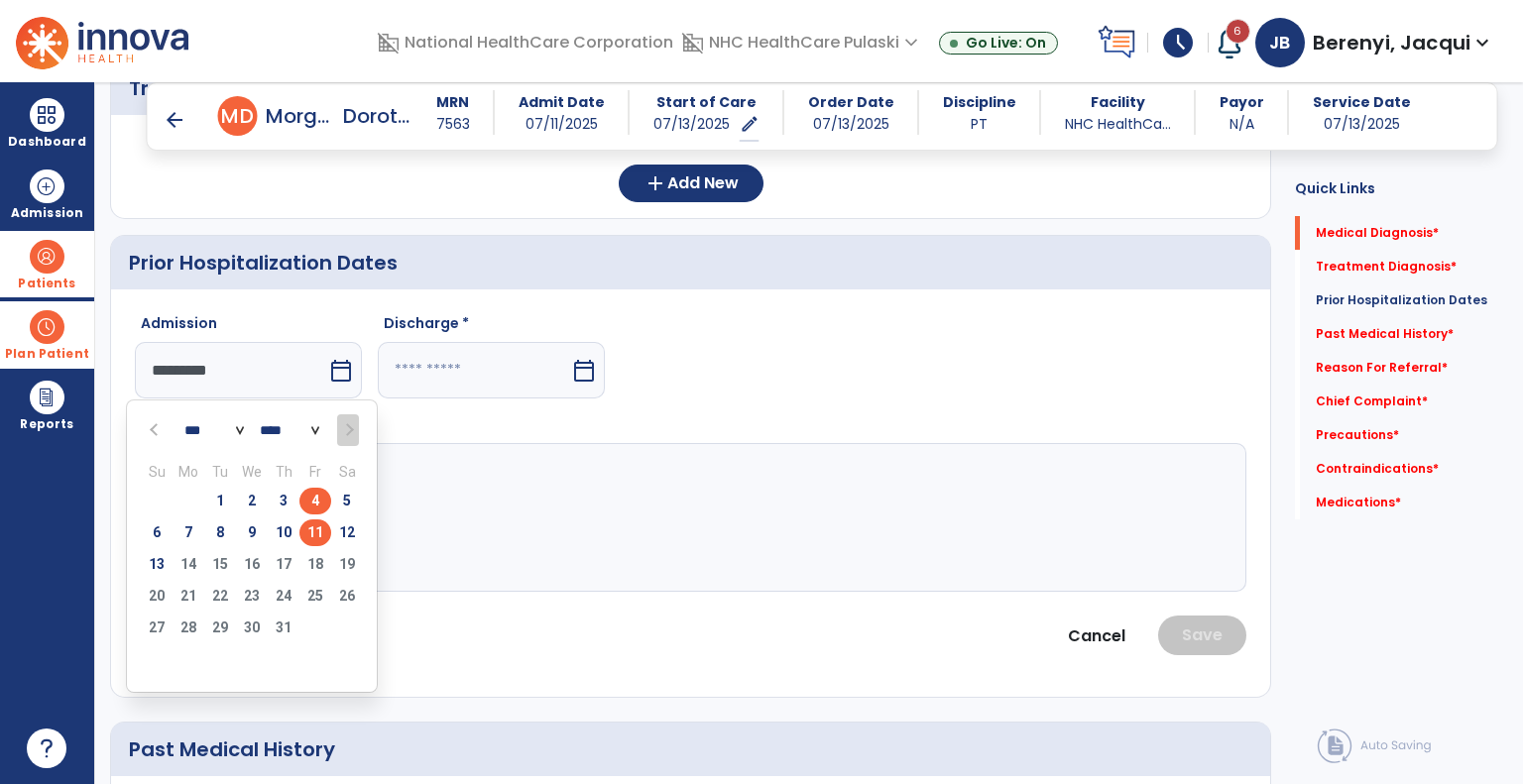 type on "********" 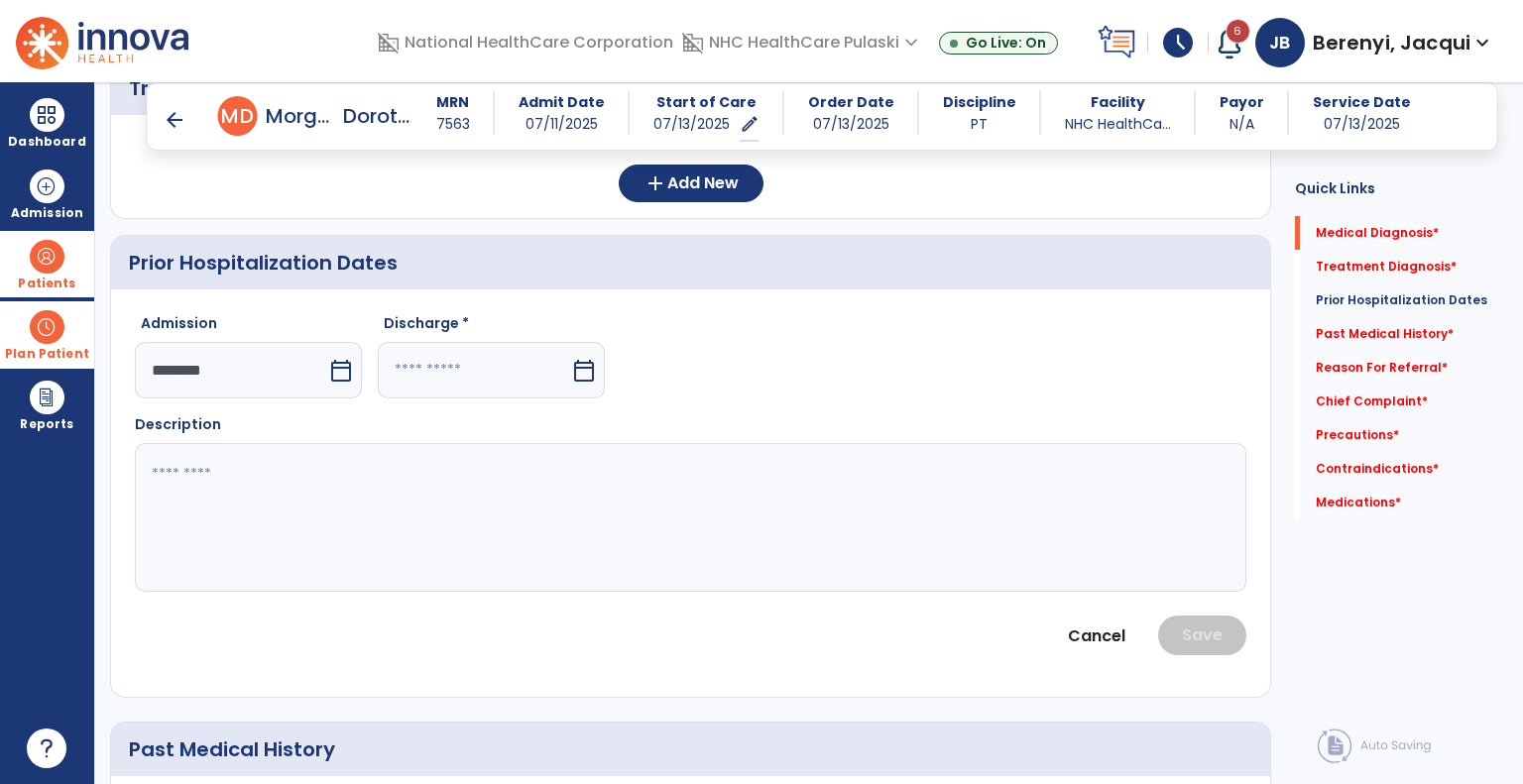 click at bounding box center [474, 370] 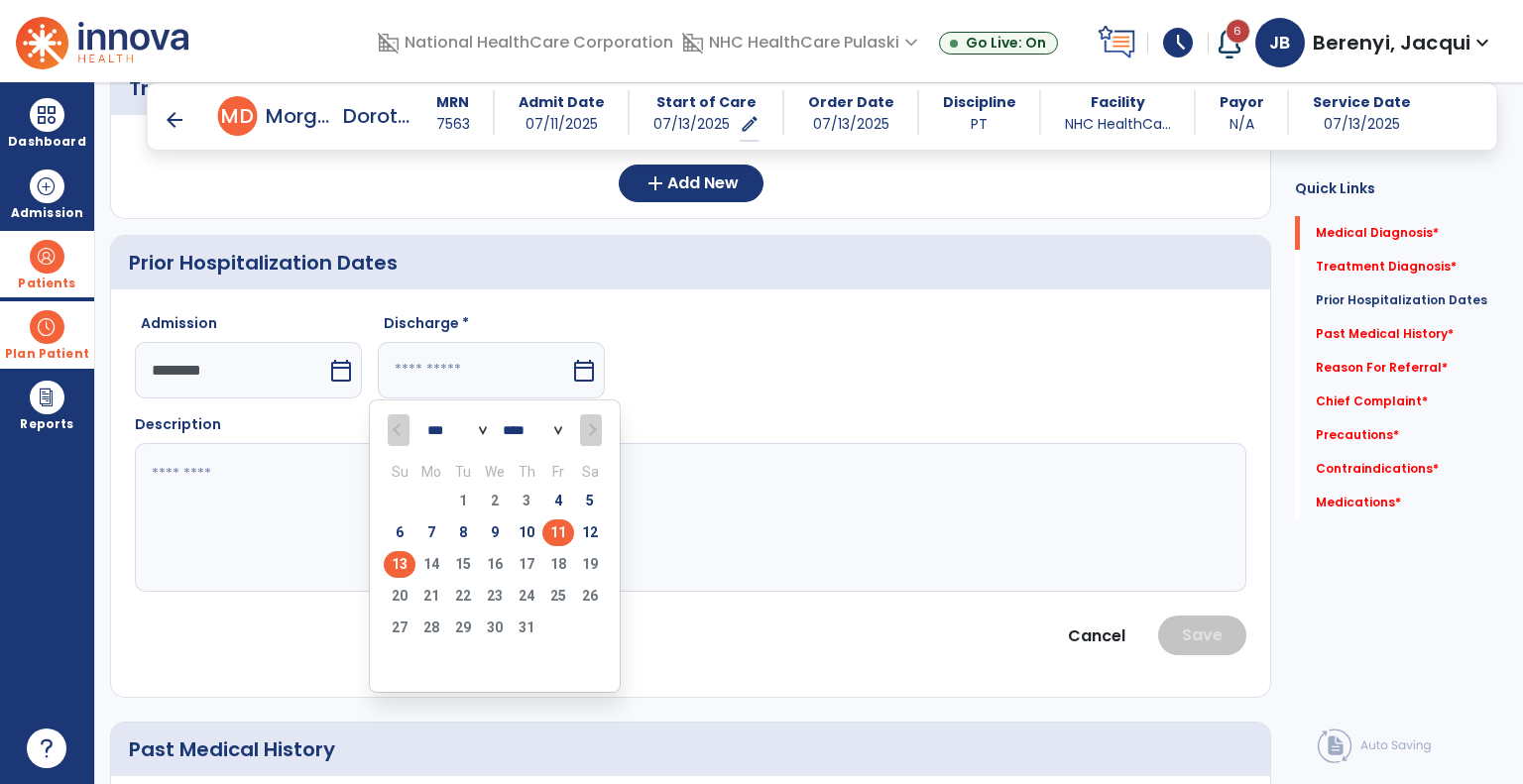 click on "11" at bounding box center [558, 532] 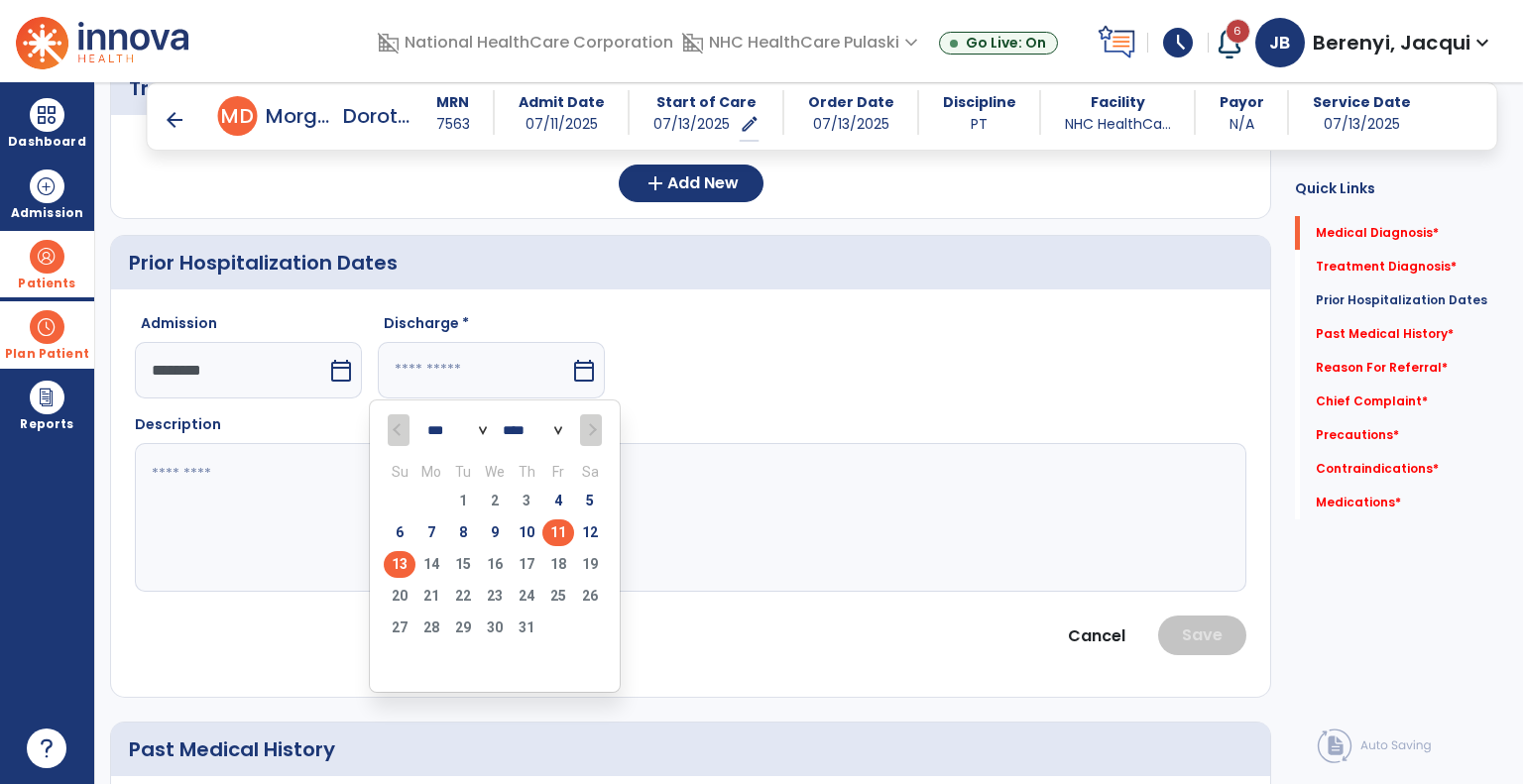 type on "*********" 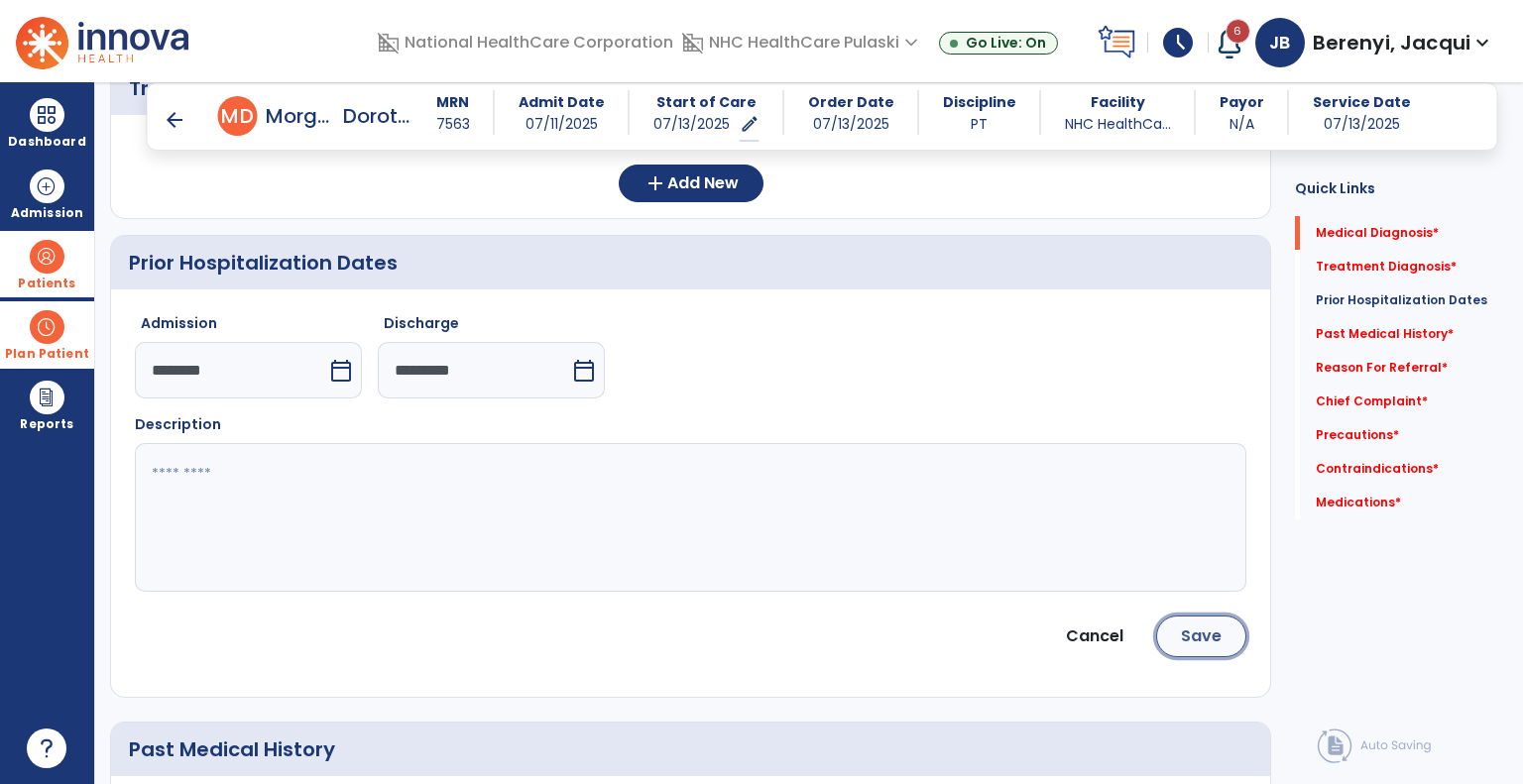 click on "Save" 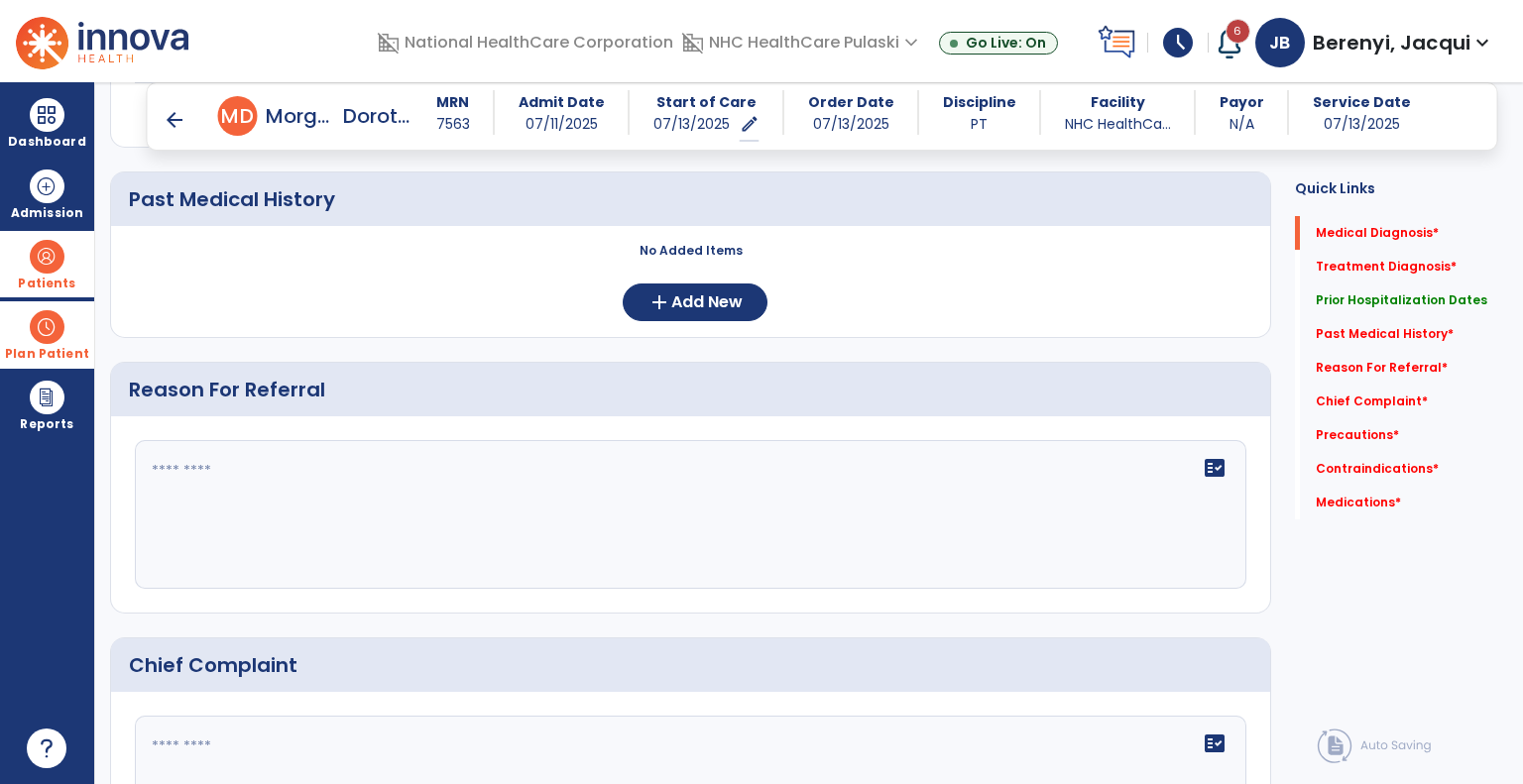scroll, scrollTop: 729, scrollLeft: 0, axis: vertical 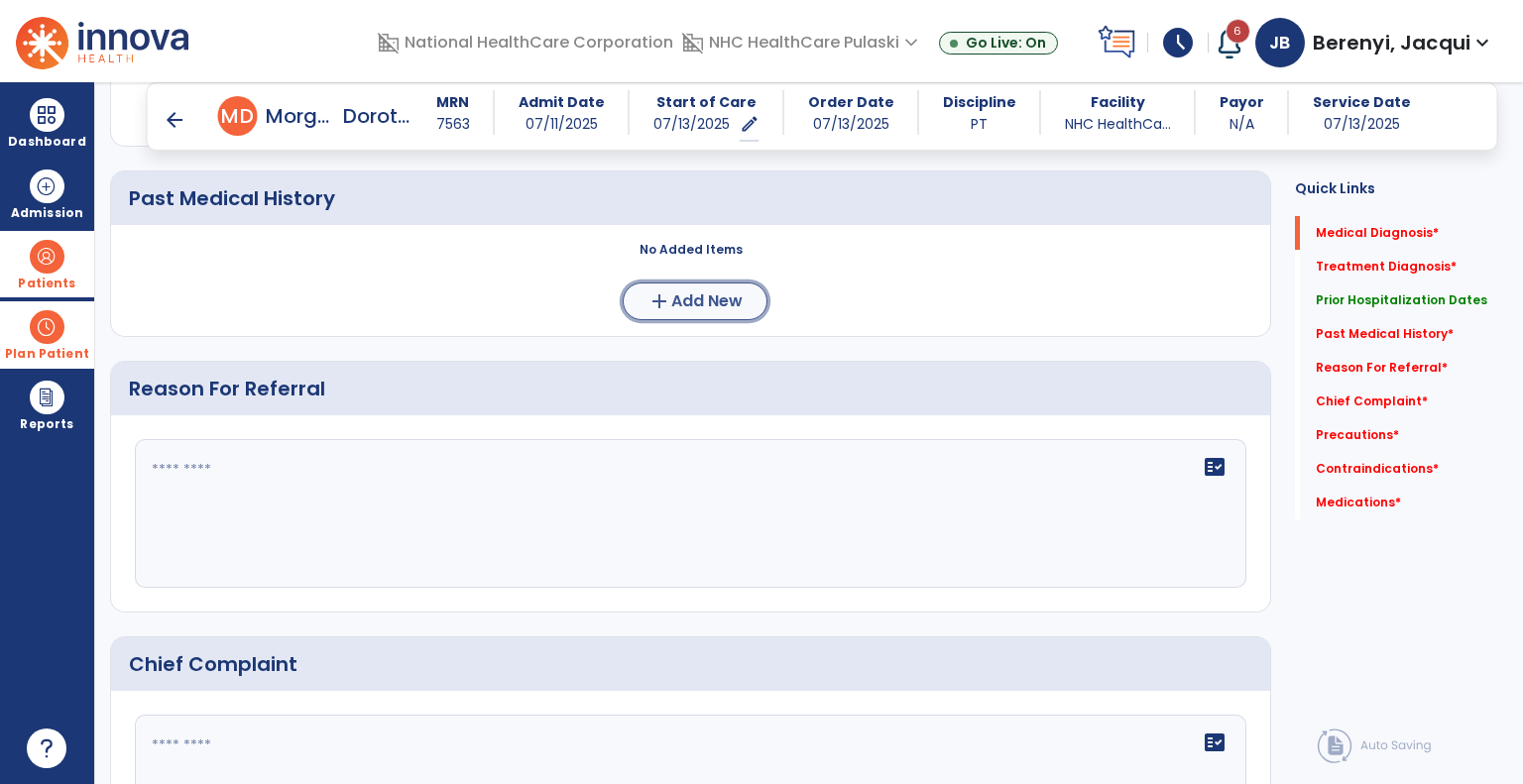 click on "Add New" 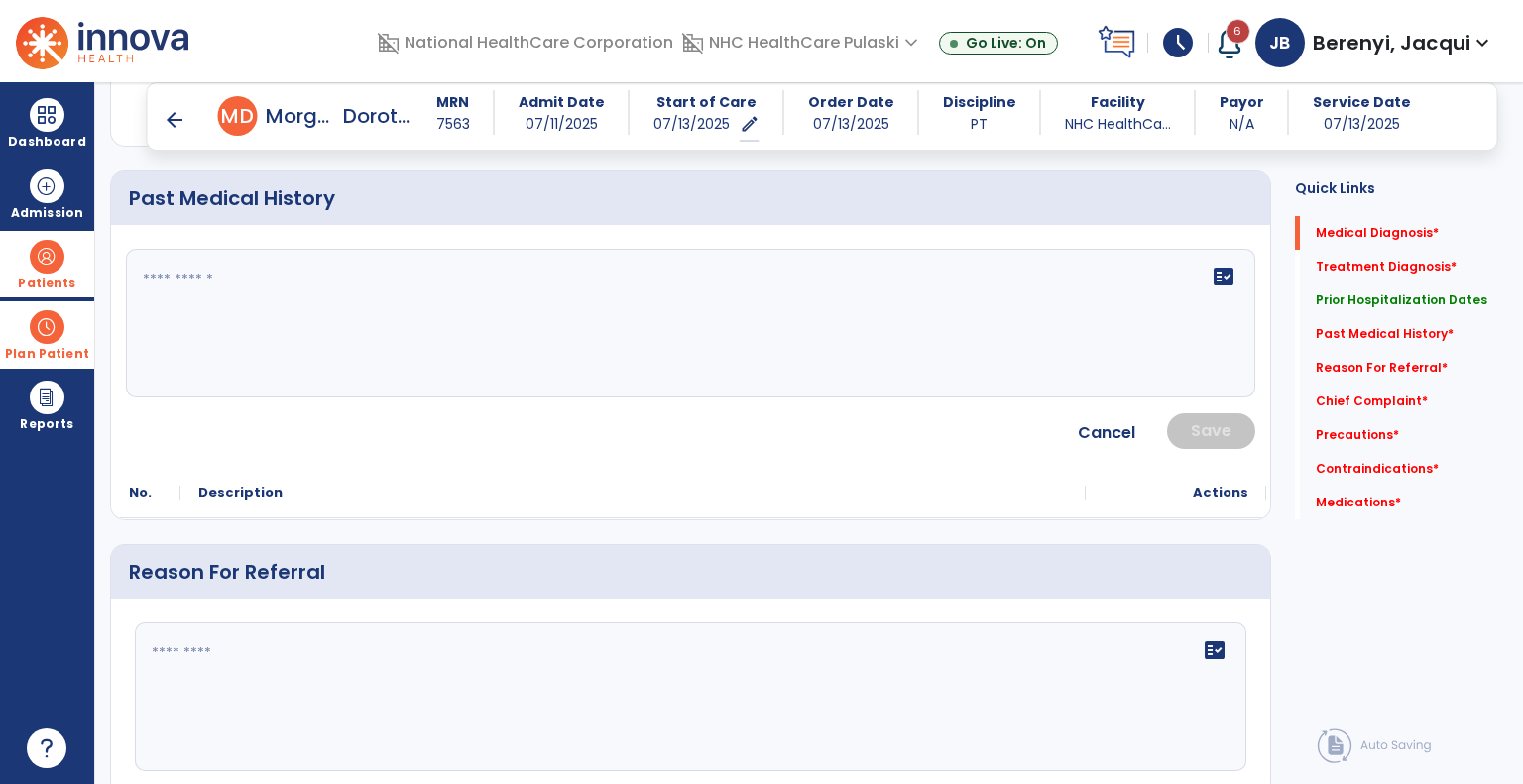 click 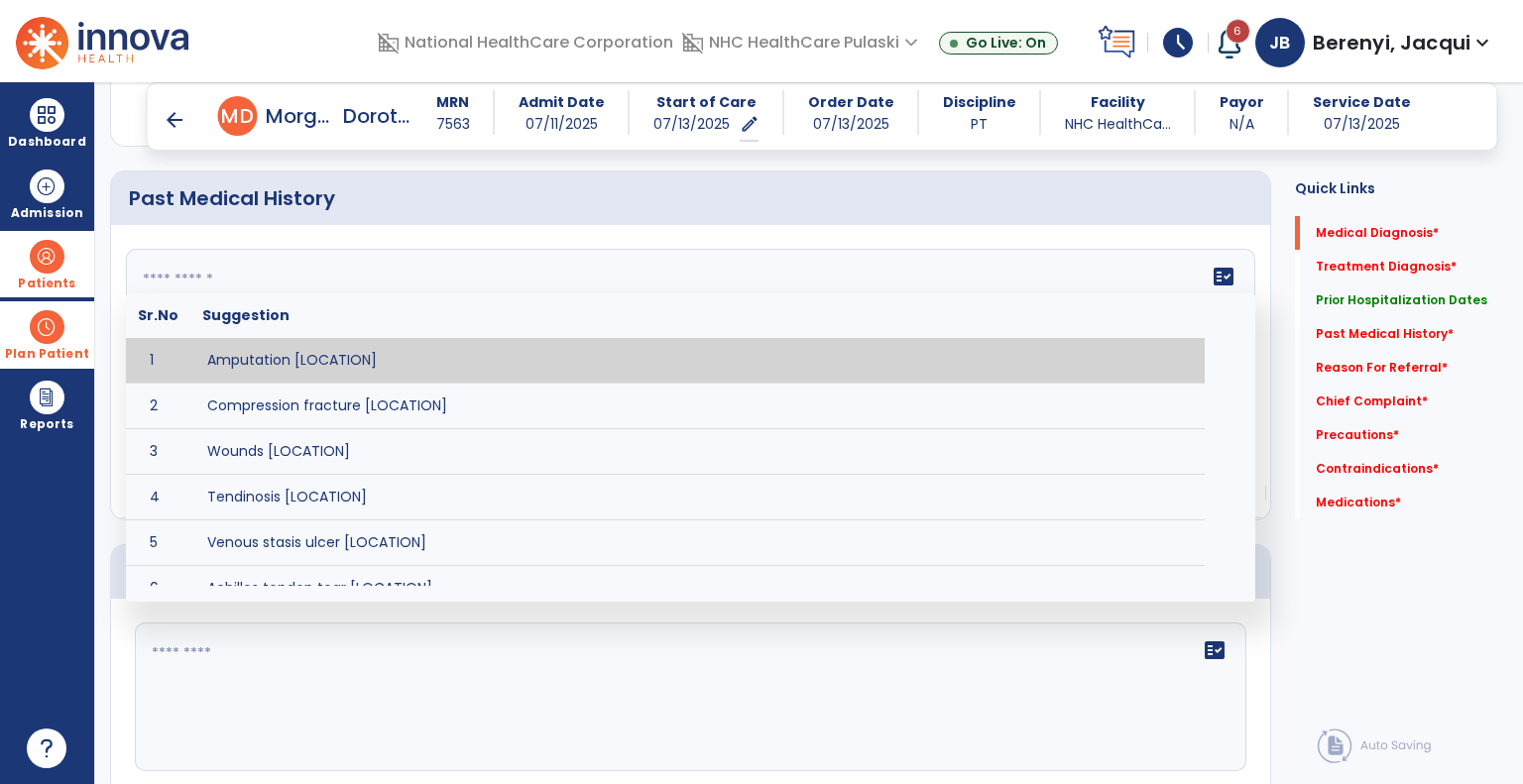 paste on "**********" 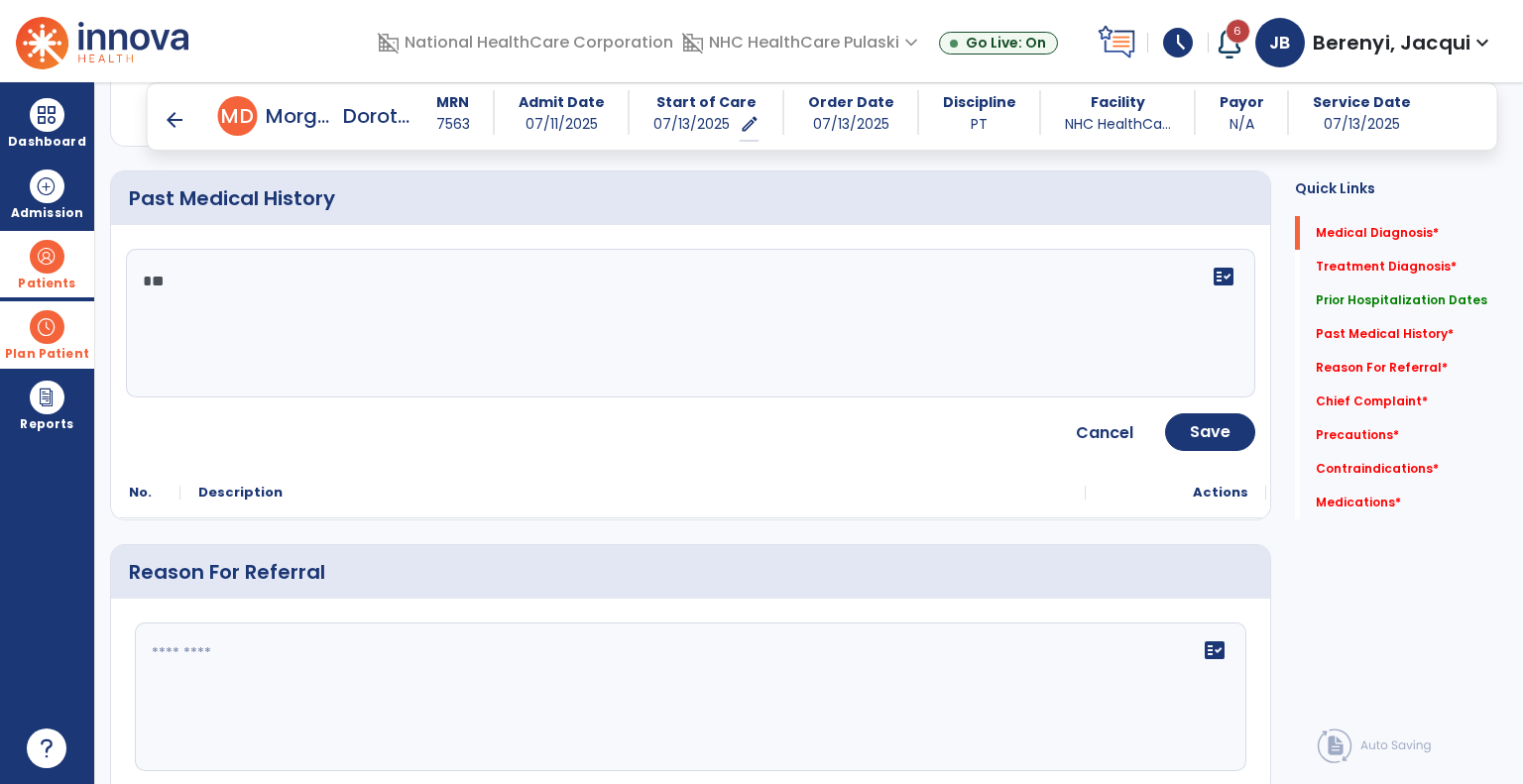 type on "*" 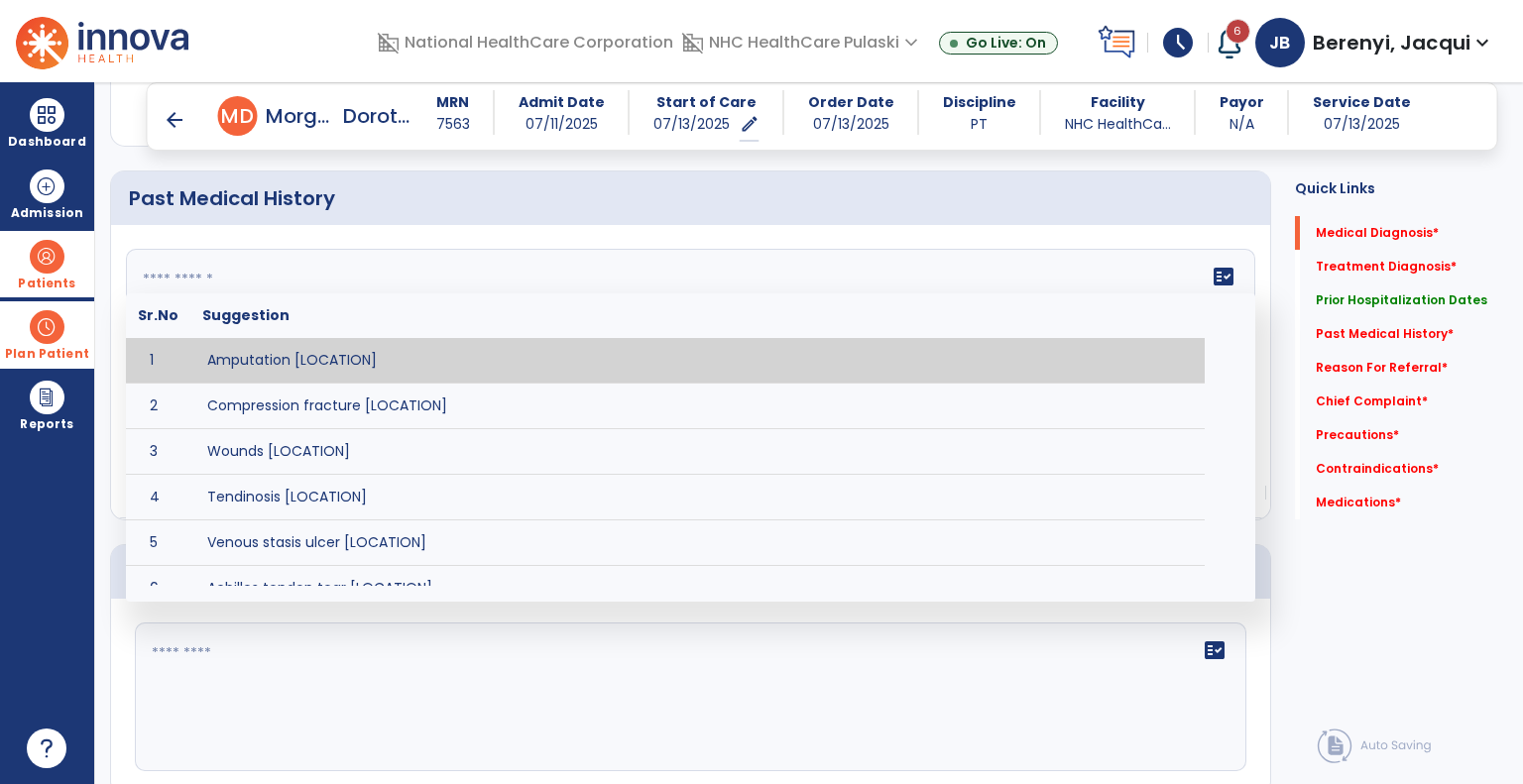 paste on "**********" 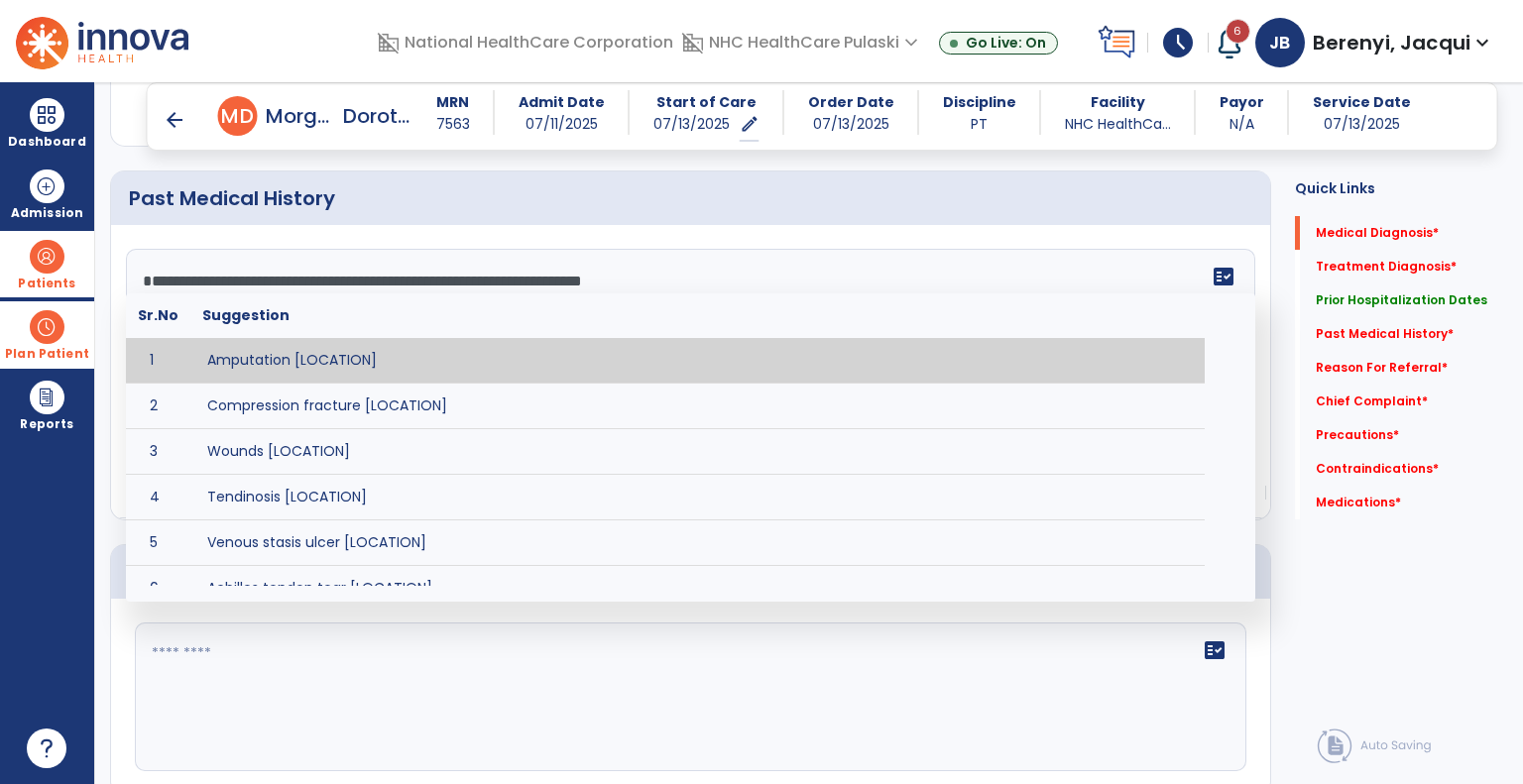 scroll, scrollTop: 87, scrollLeft: 0, axis: vertical 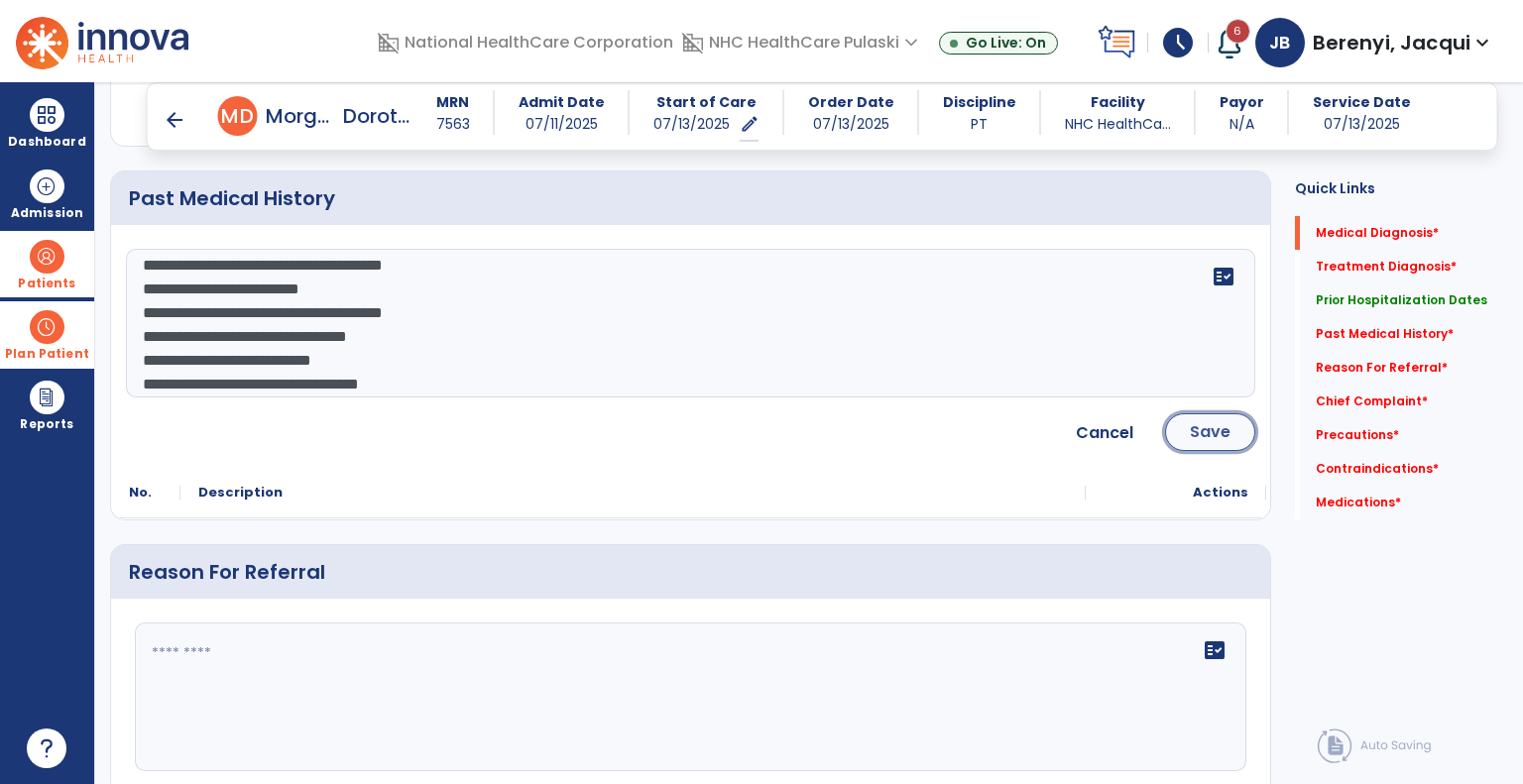 click on "Save" 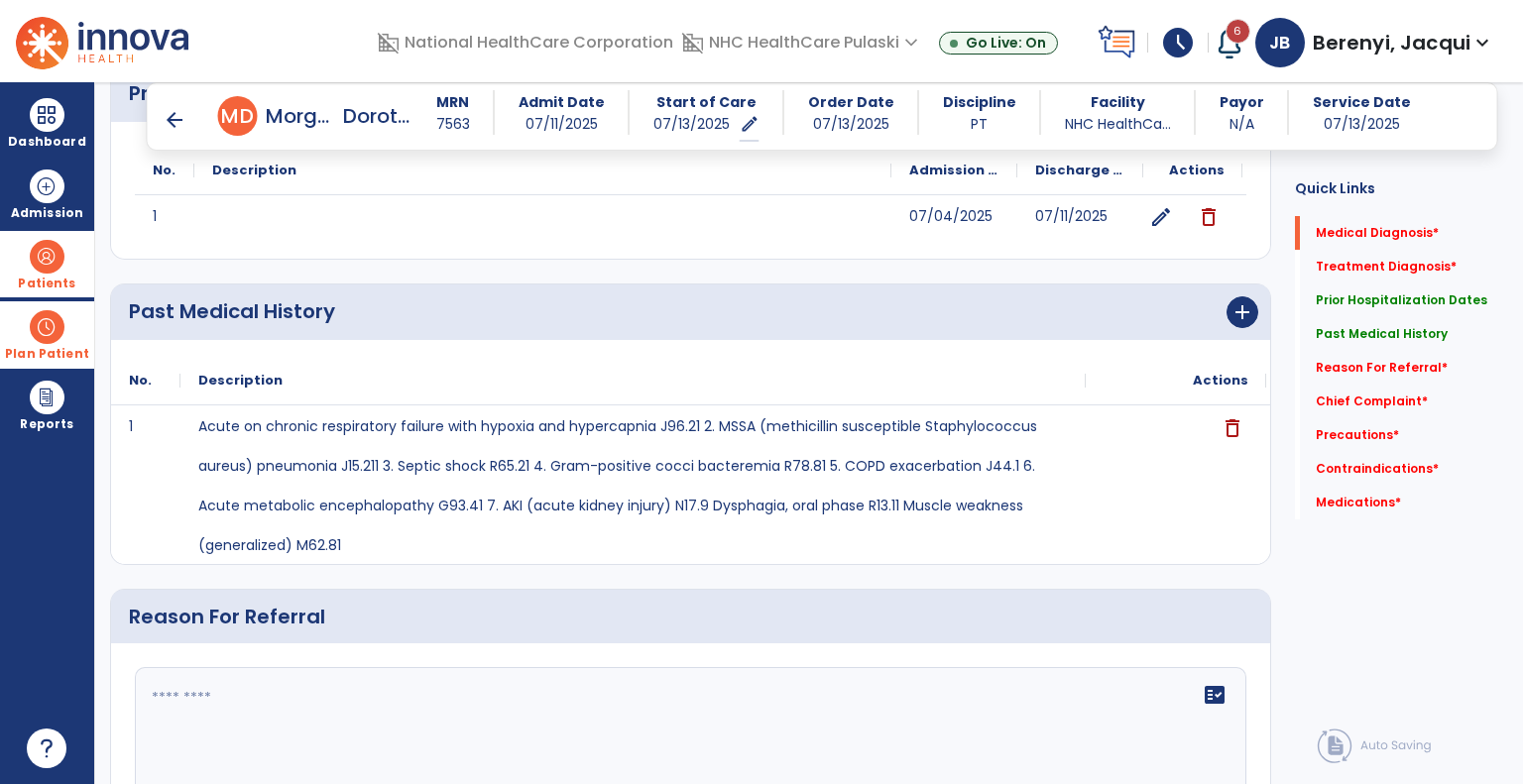 scroll, scrollTop: 608, scrollLeft: 0, axis: vertical 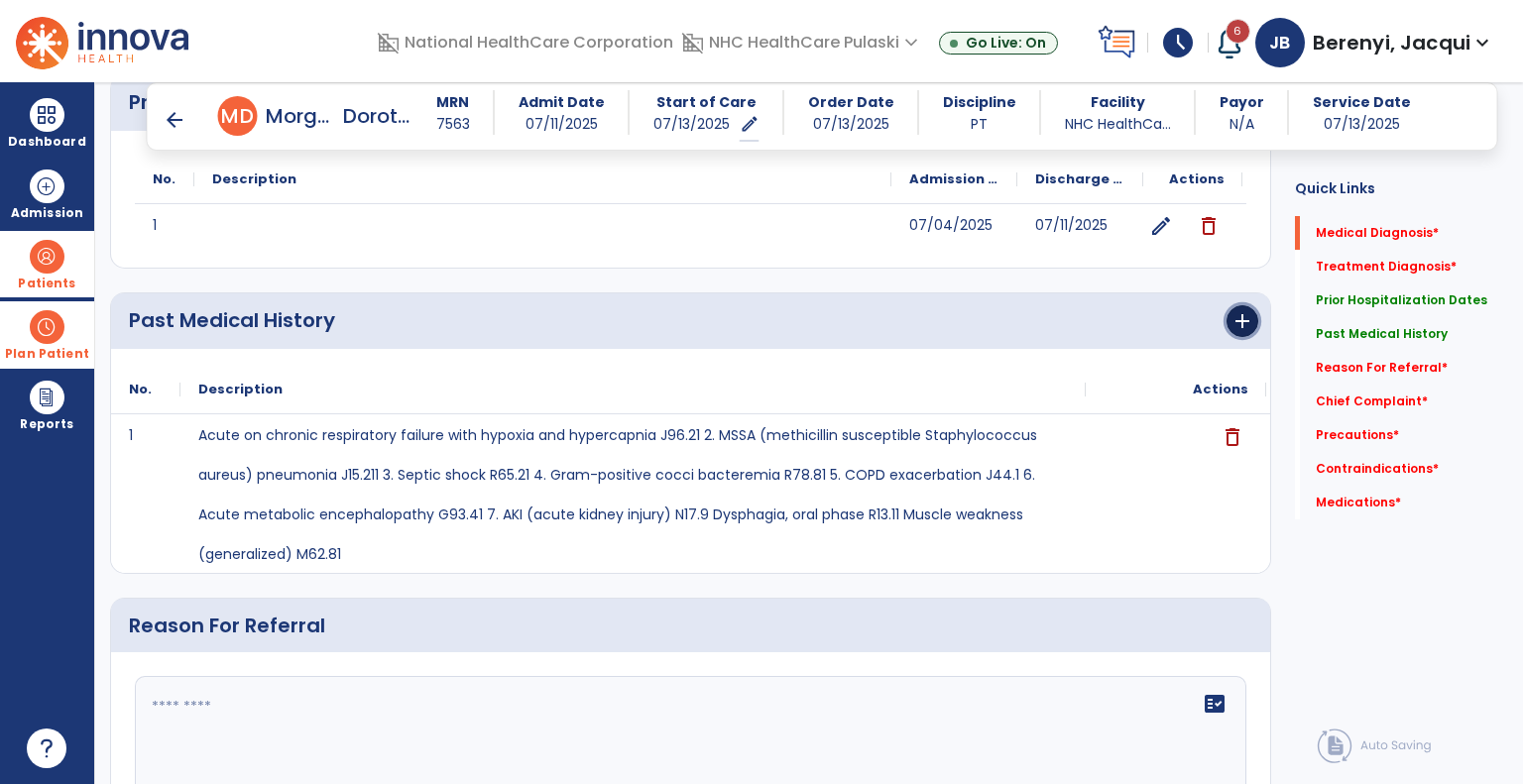 click on "add" 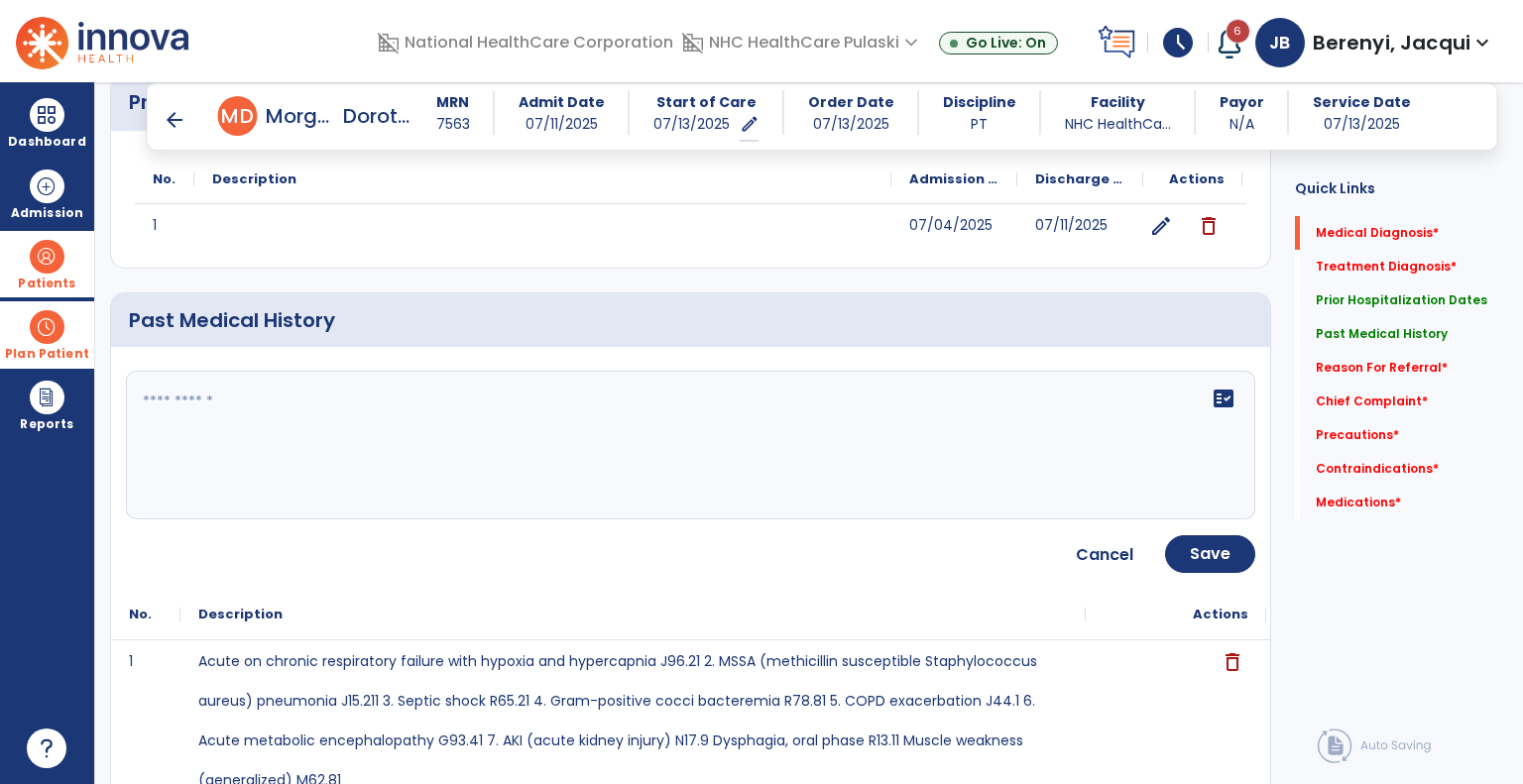 click on "fact_check" 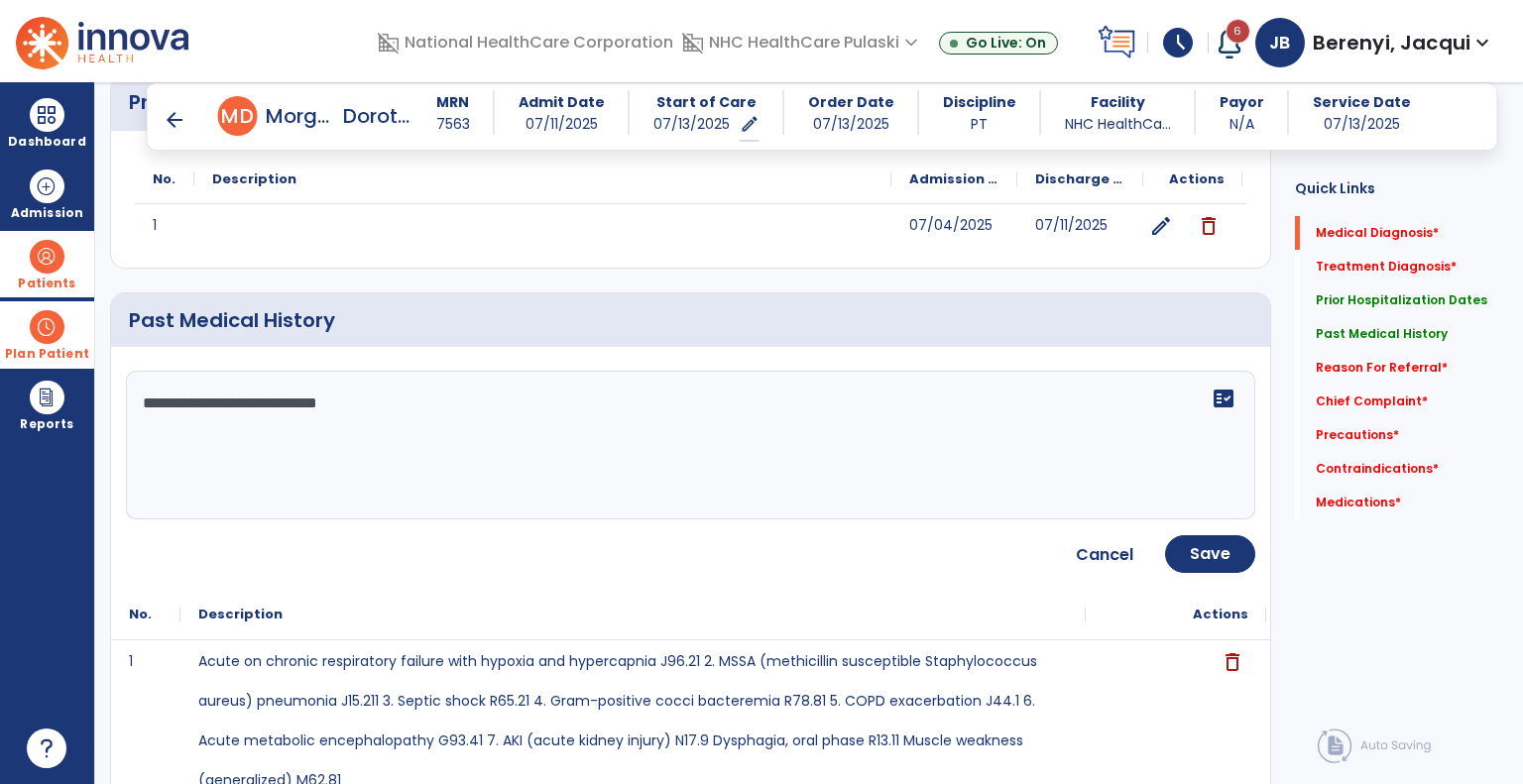 click on "**********" 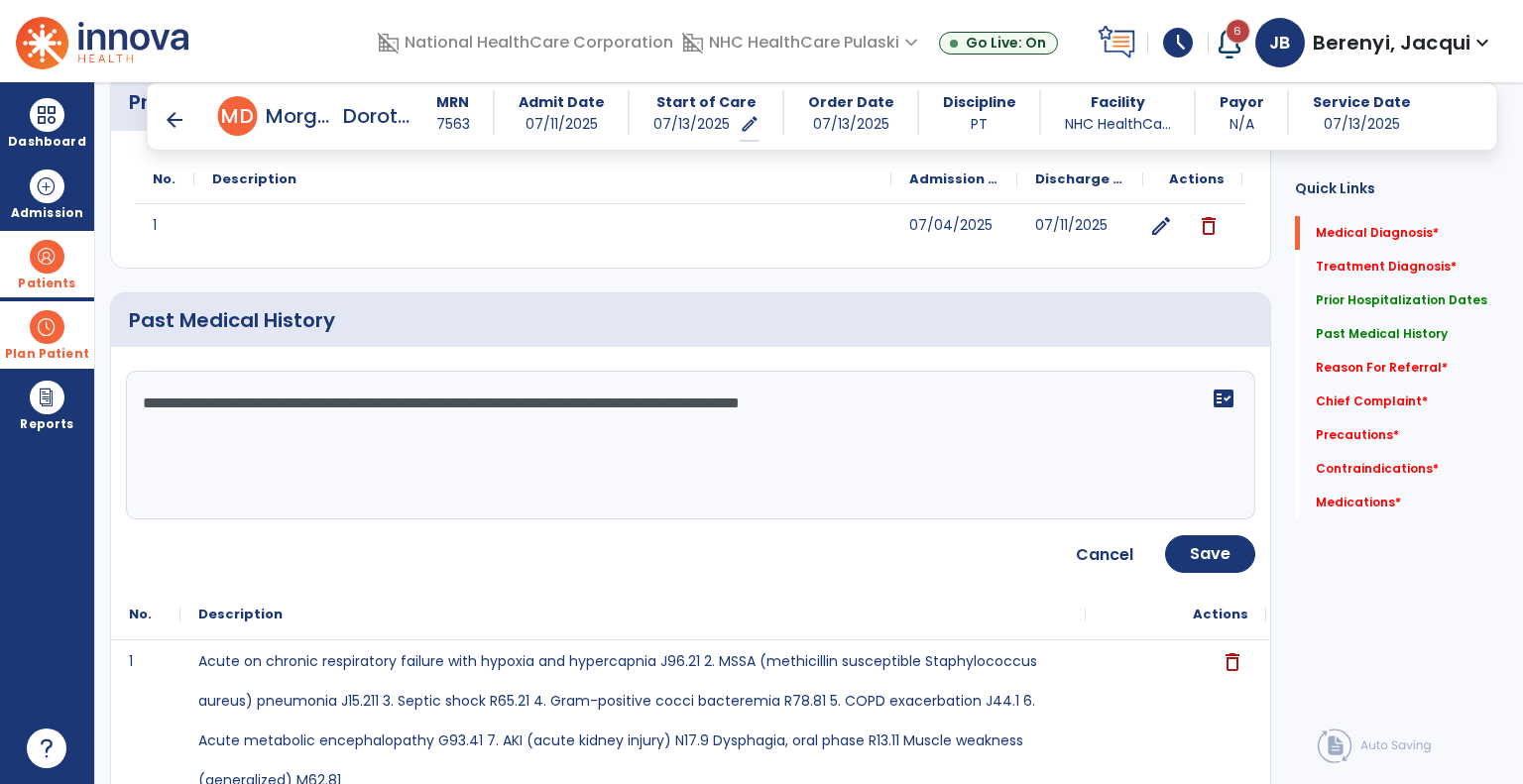 click on "**********" 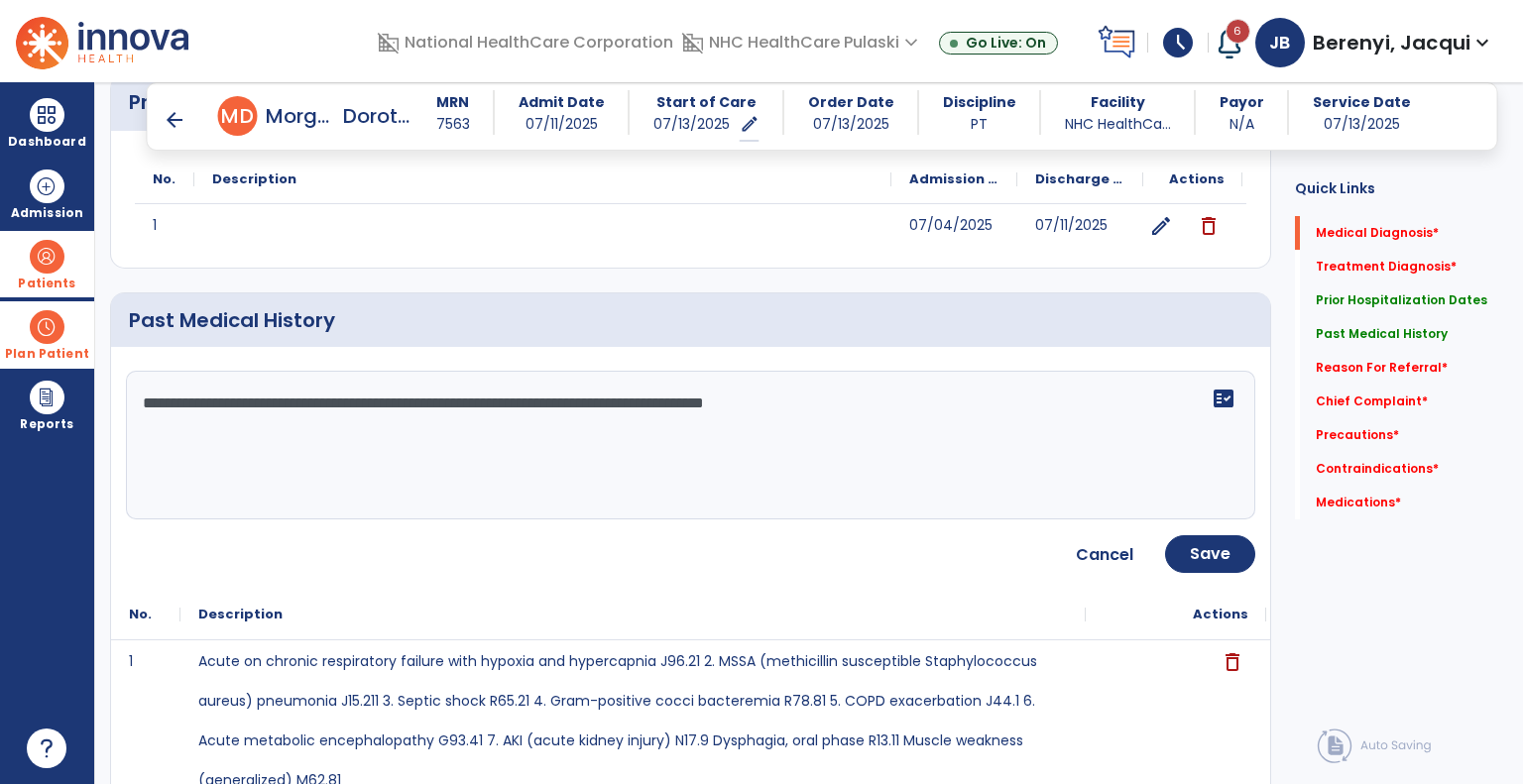 type on "**********" 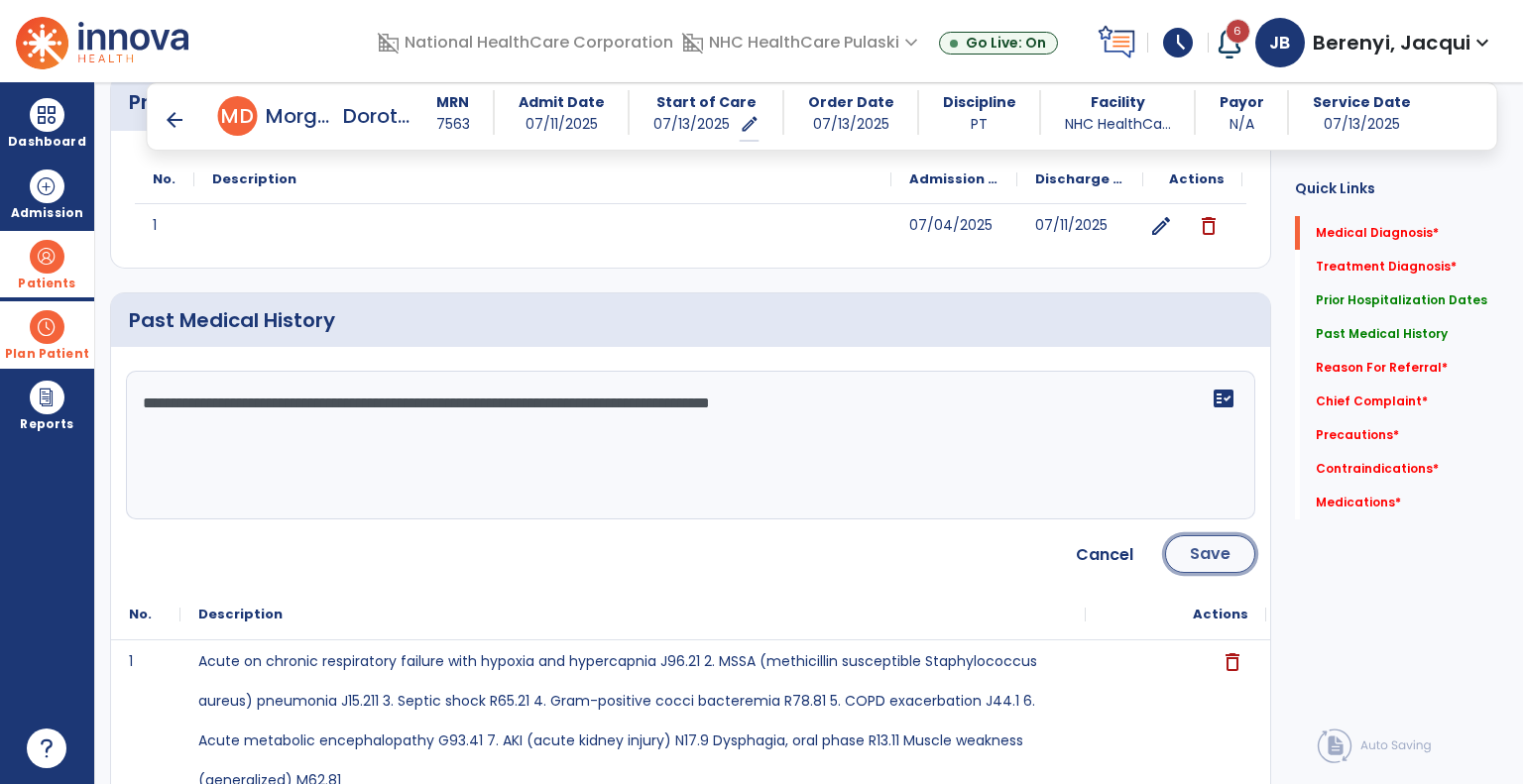 click on "Save" 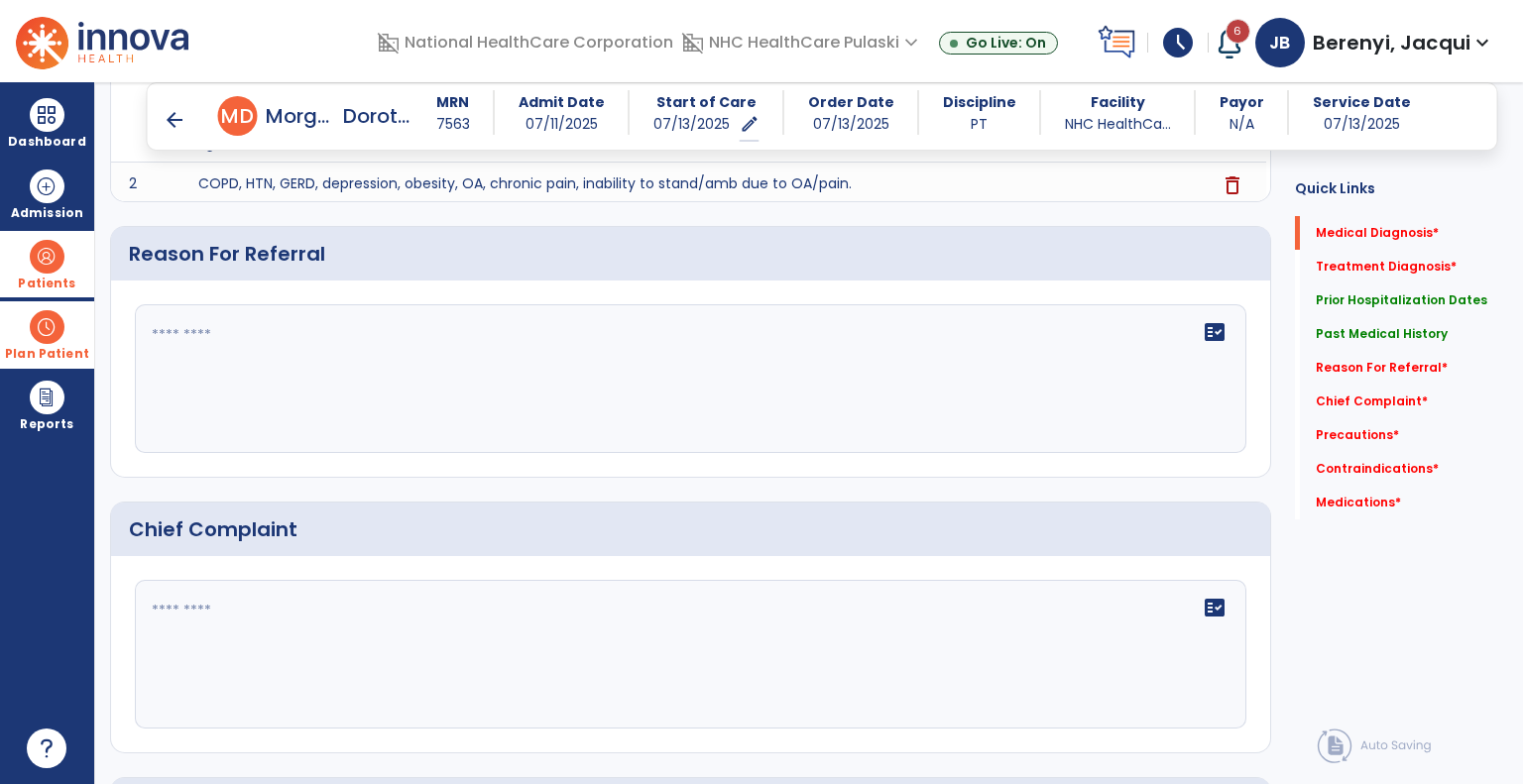 scroll, scrollTop: 988, scrollLeft: 0, axis: vertical 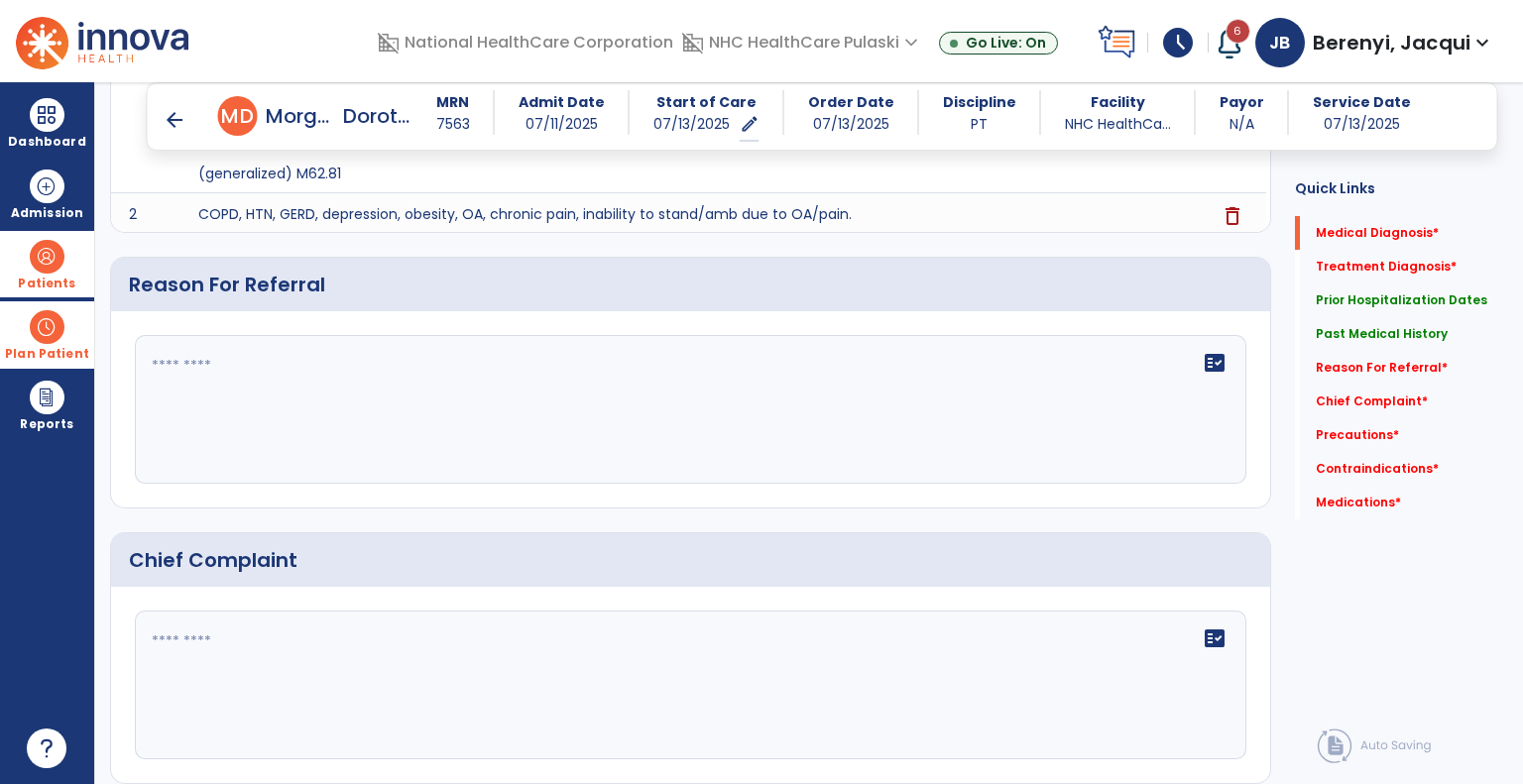 click on "fact_check" 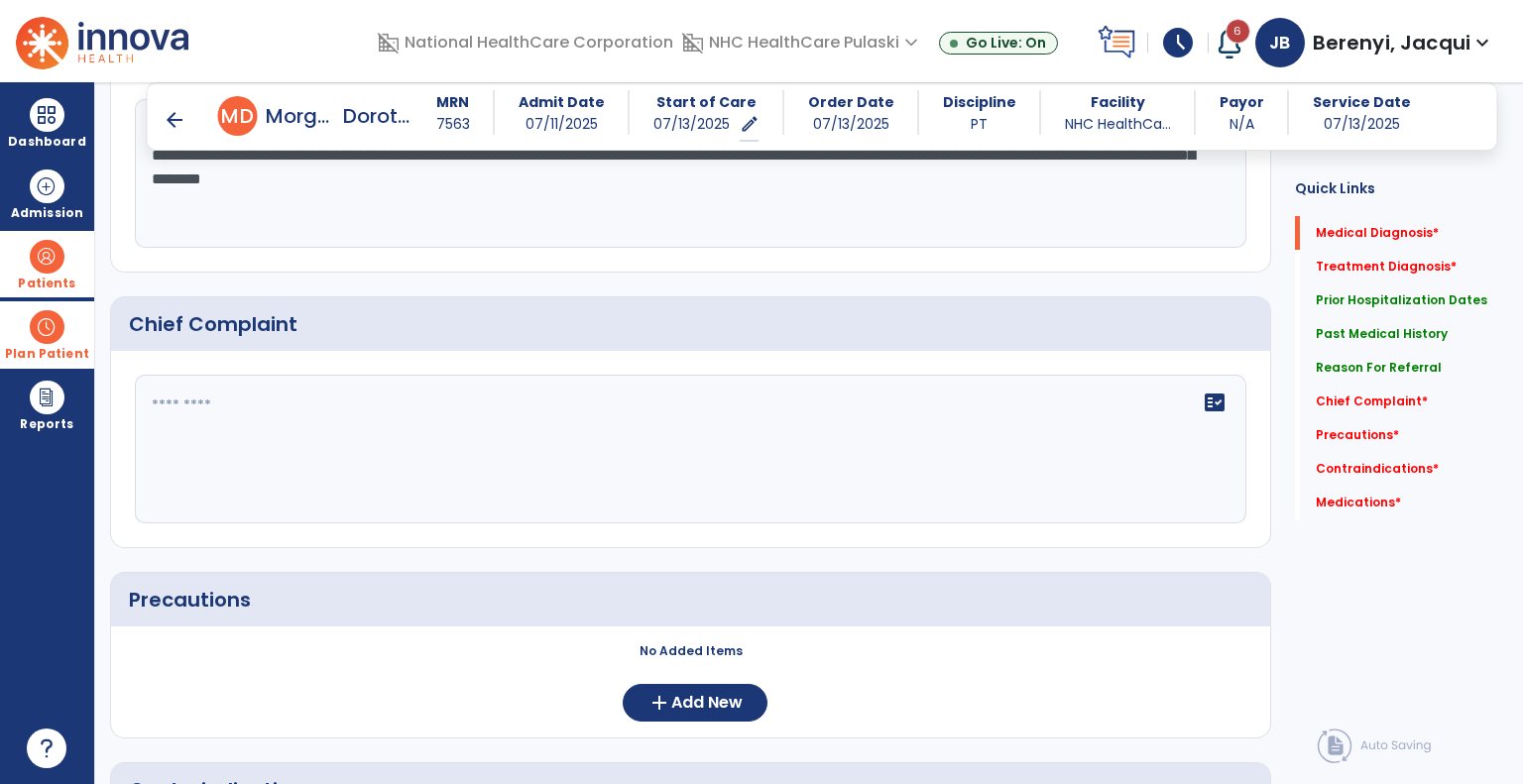 scroll, scrollTop: 1224, scrollLeft: 0, axis: vertical 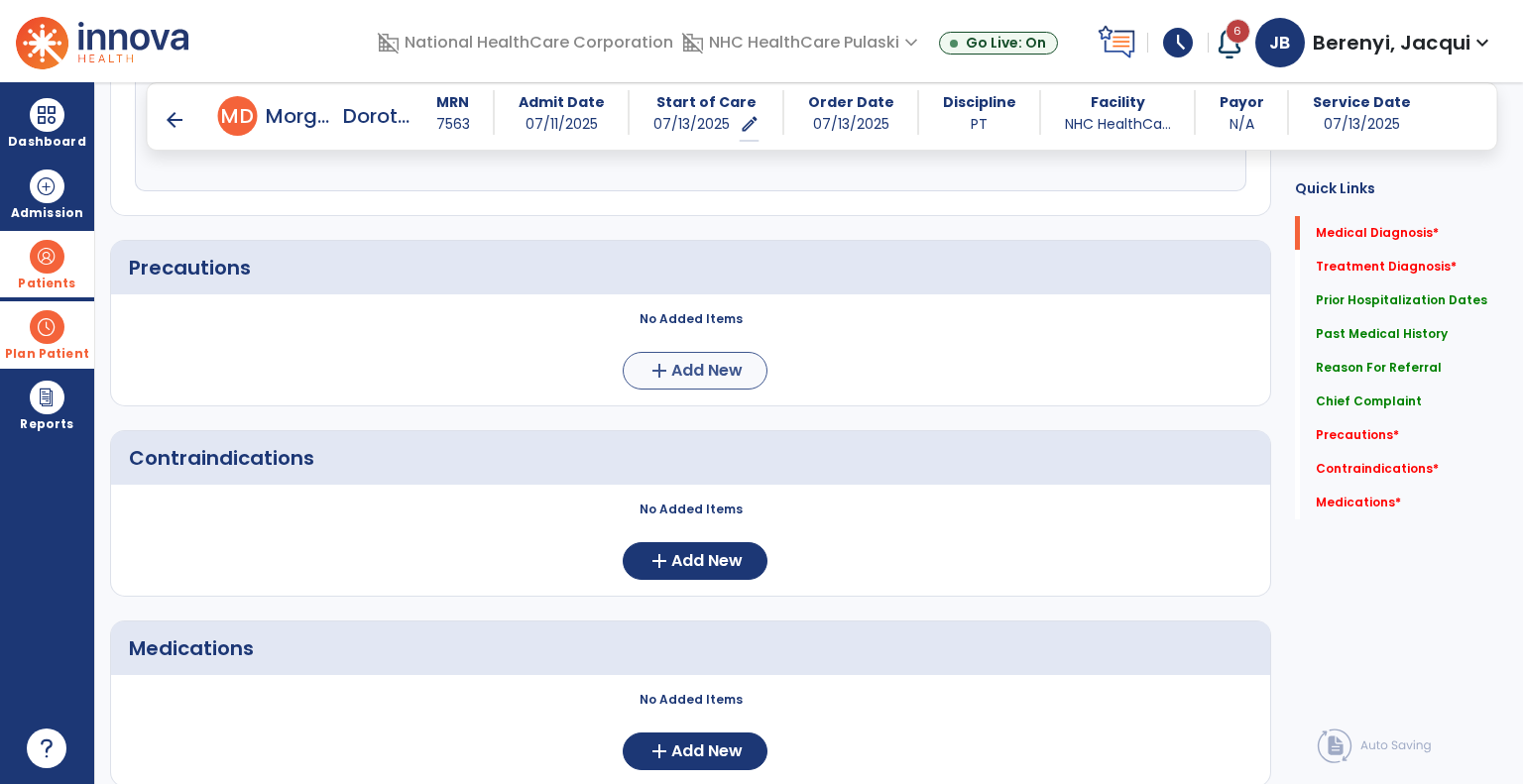 type on "**********" 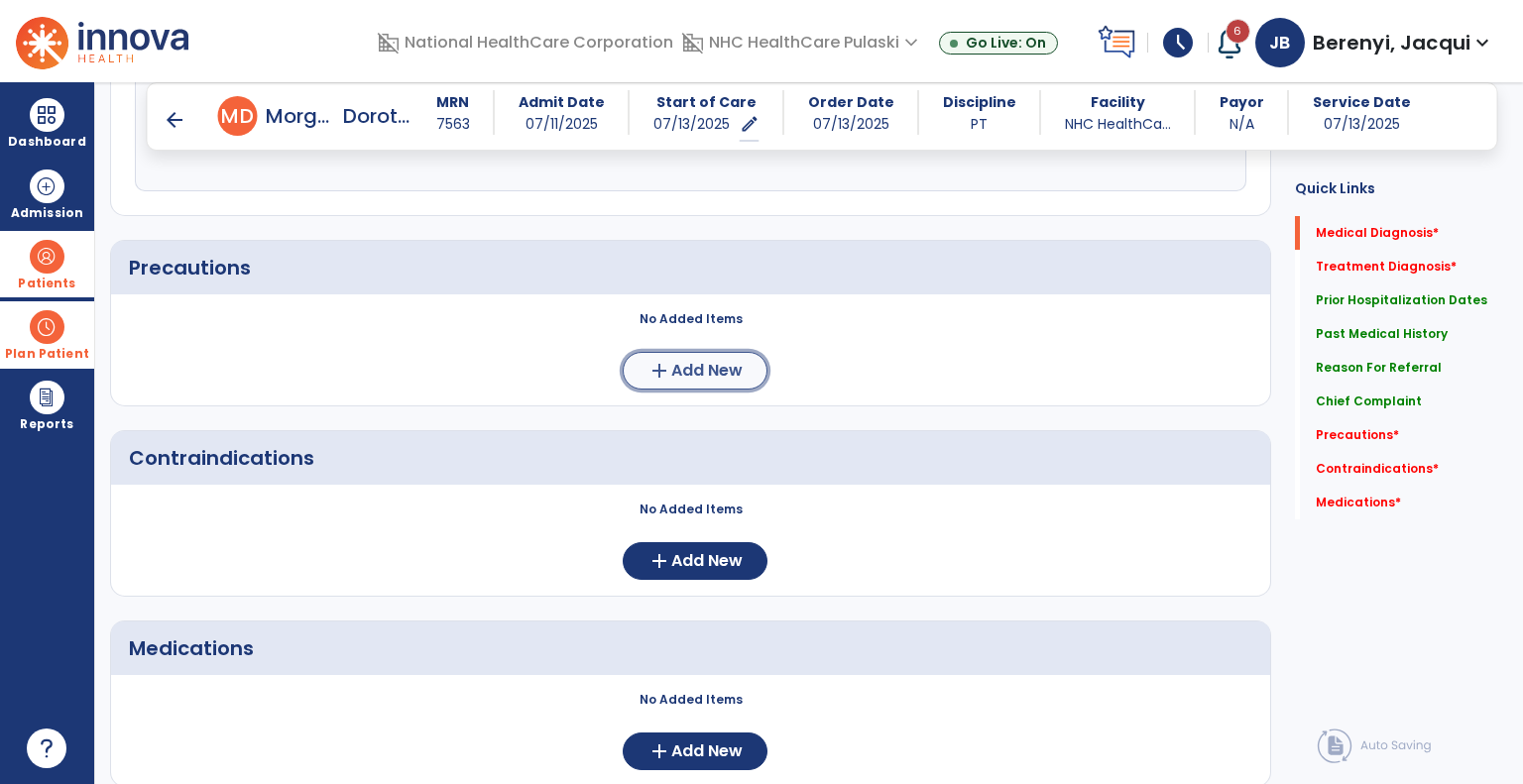 click on "Add New" 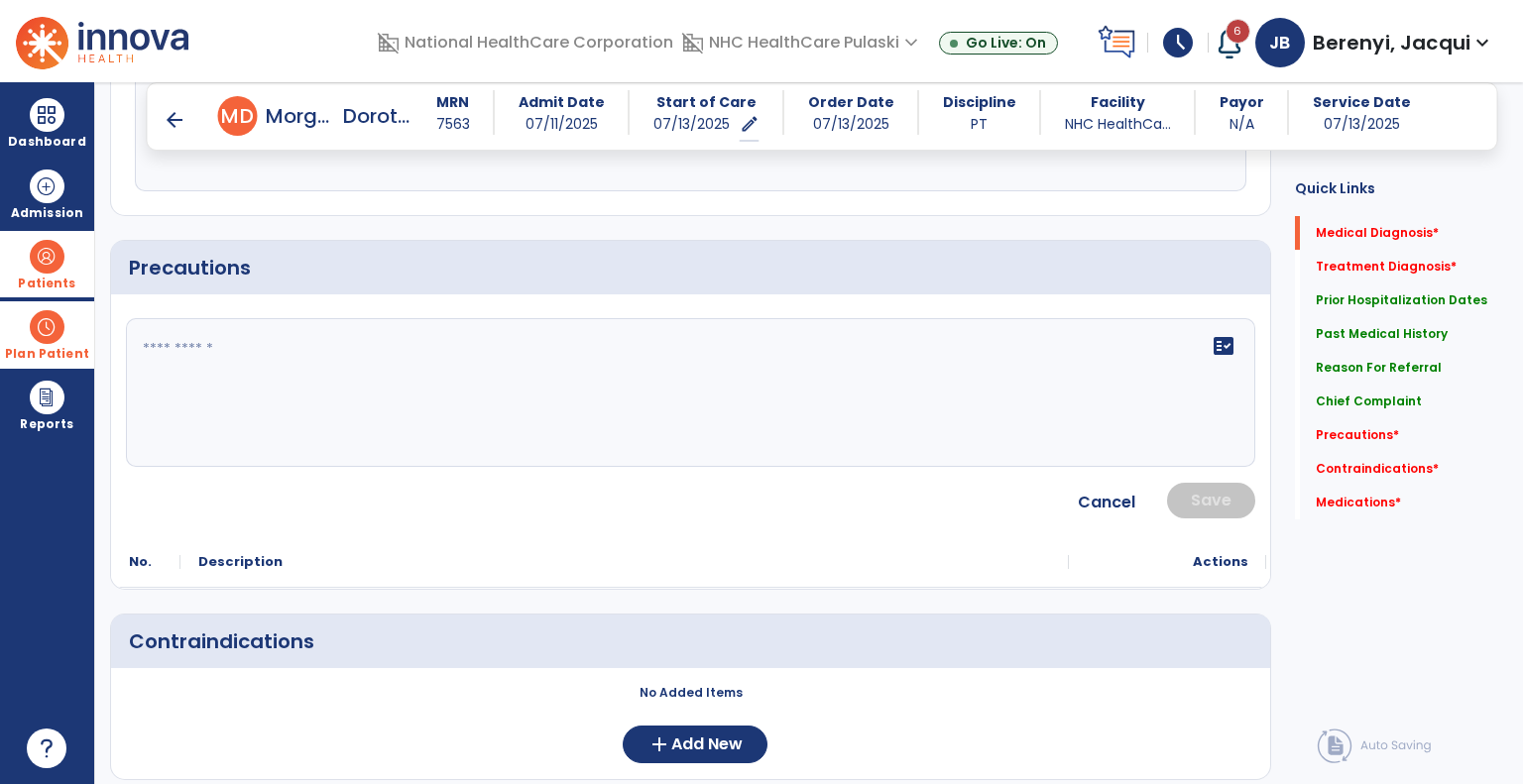 click on "fact_check" 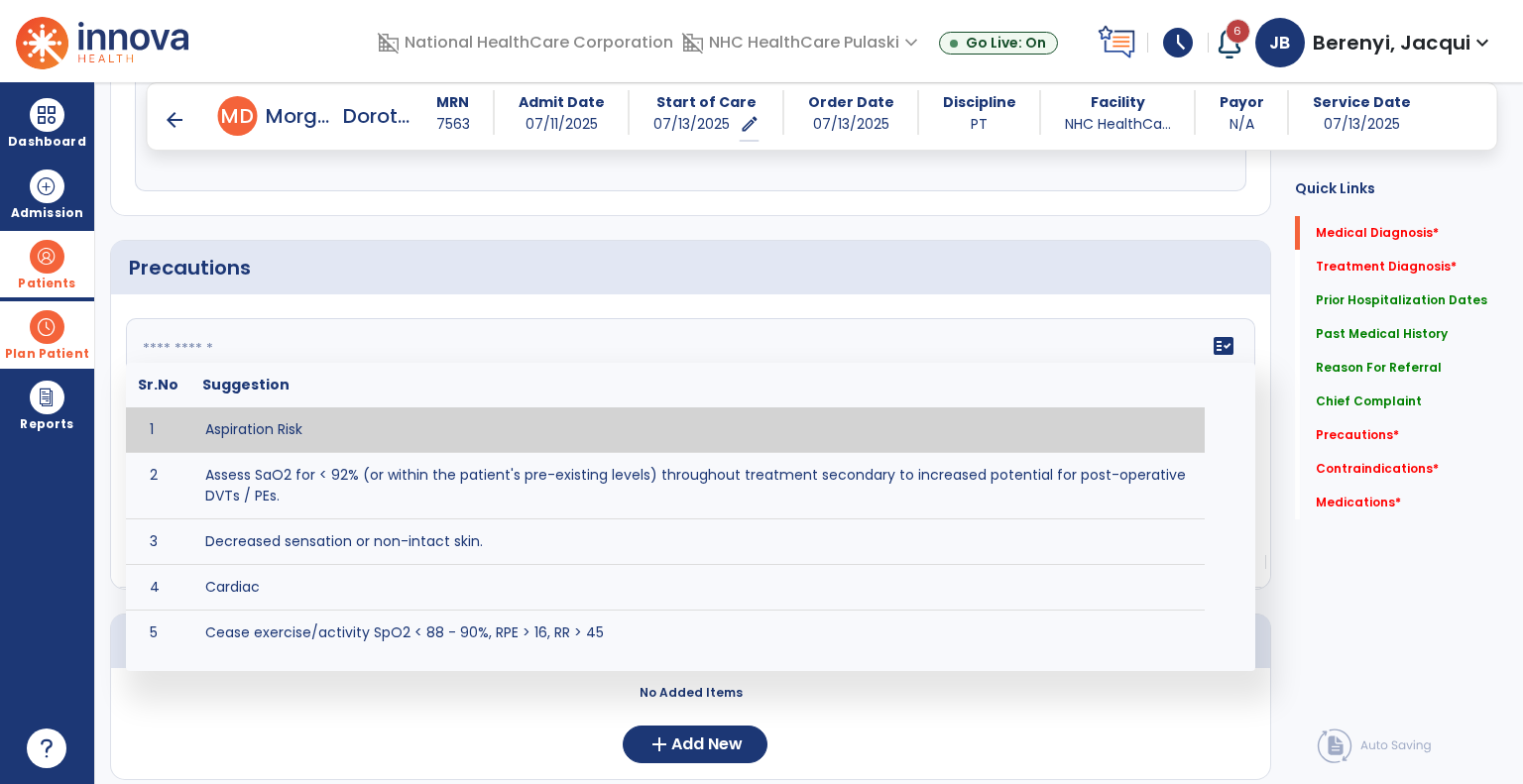 type on "*" 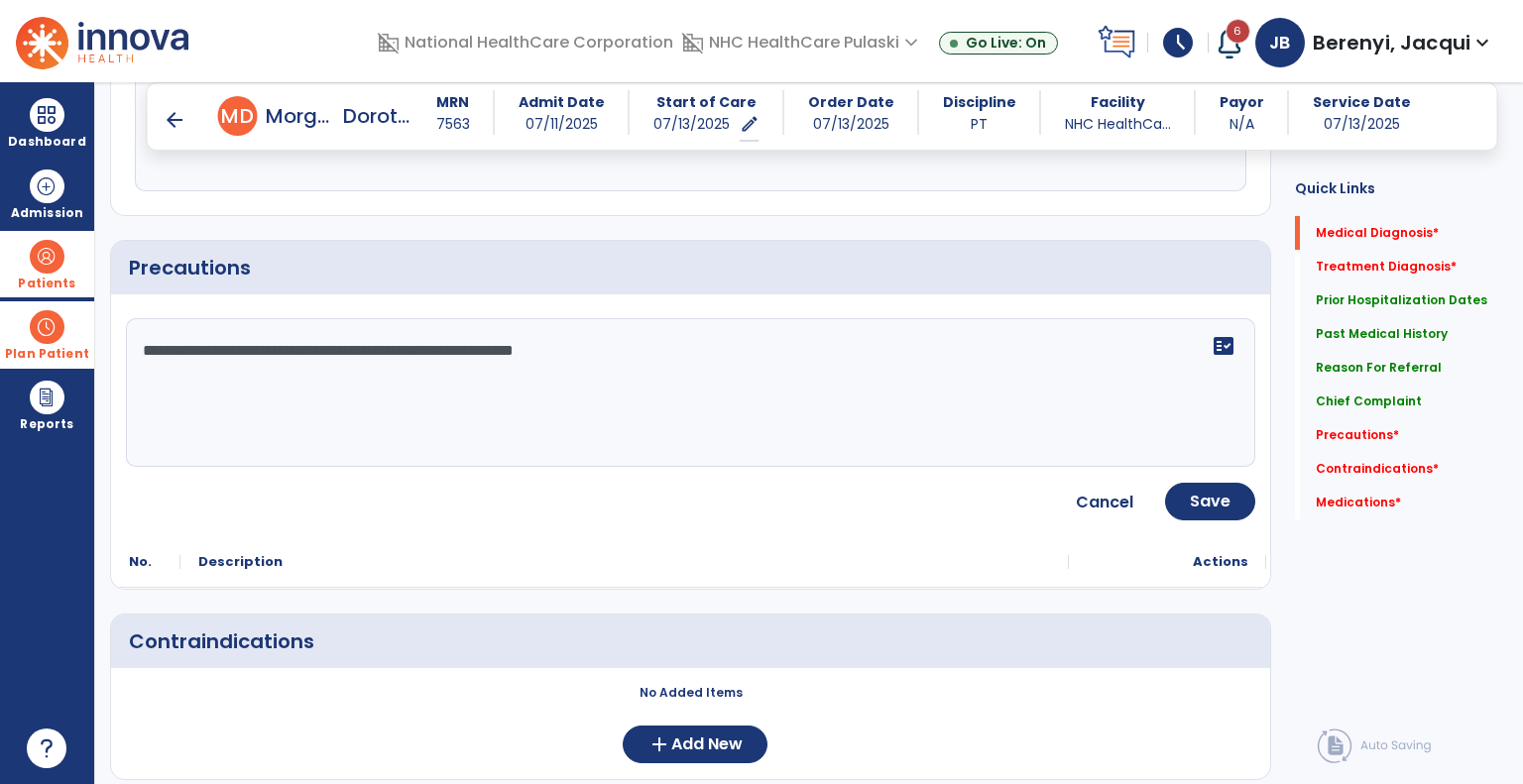 type on "**********" 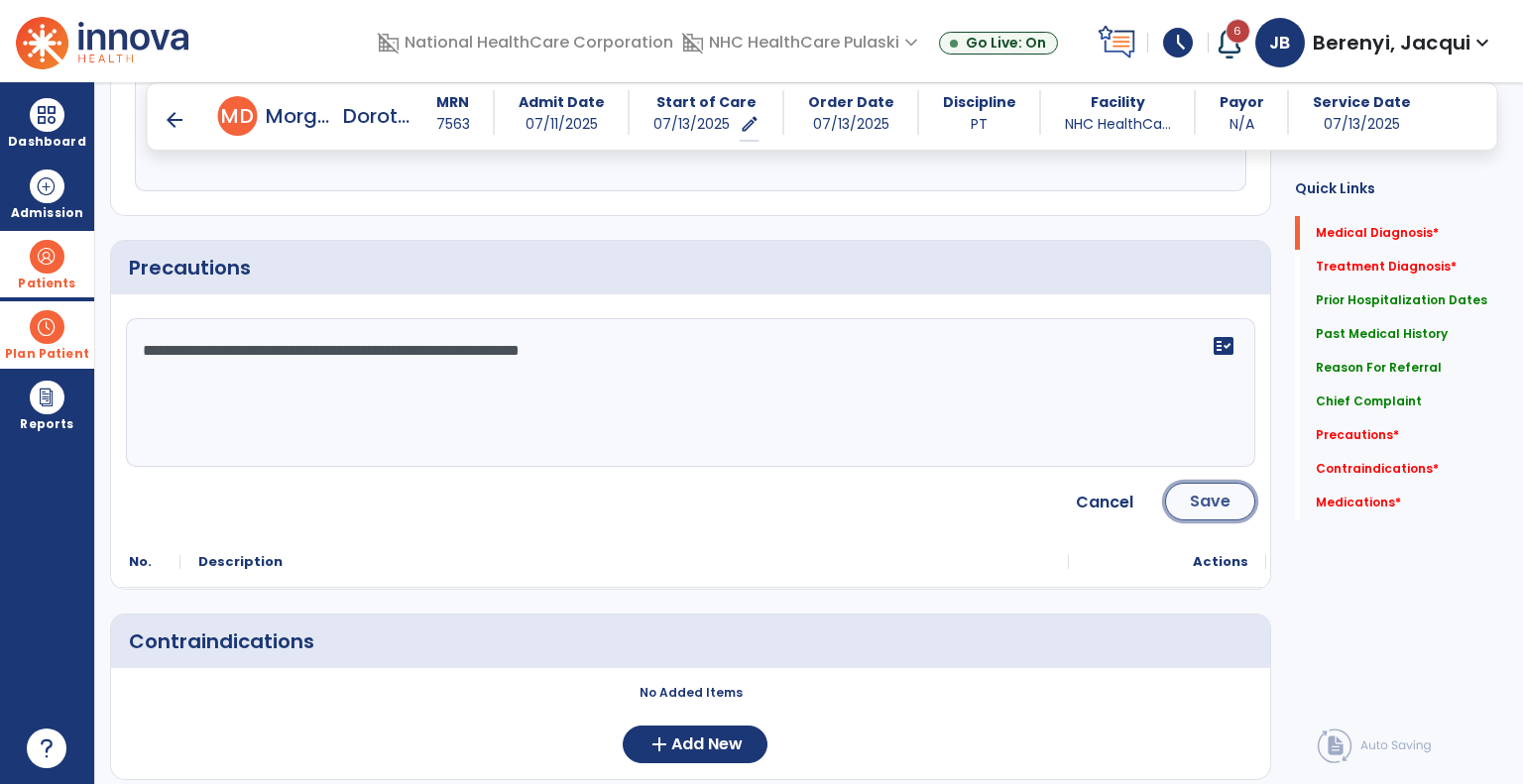 click on "Save" 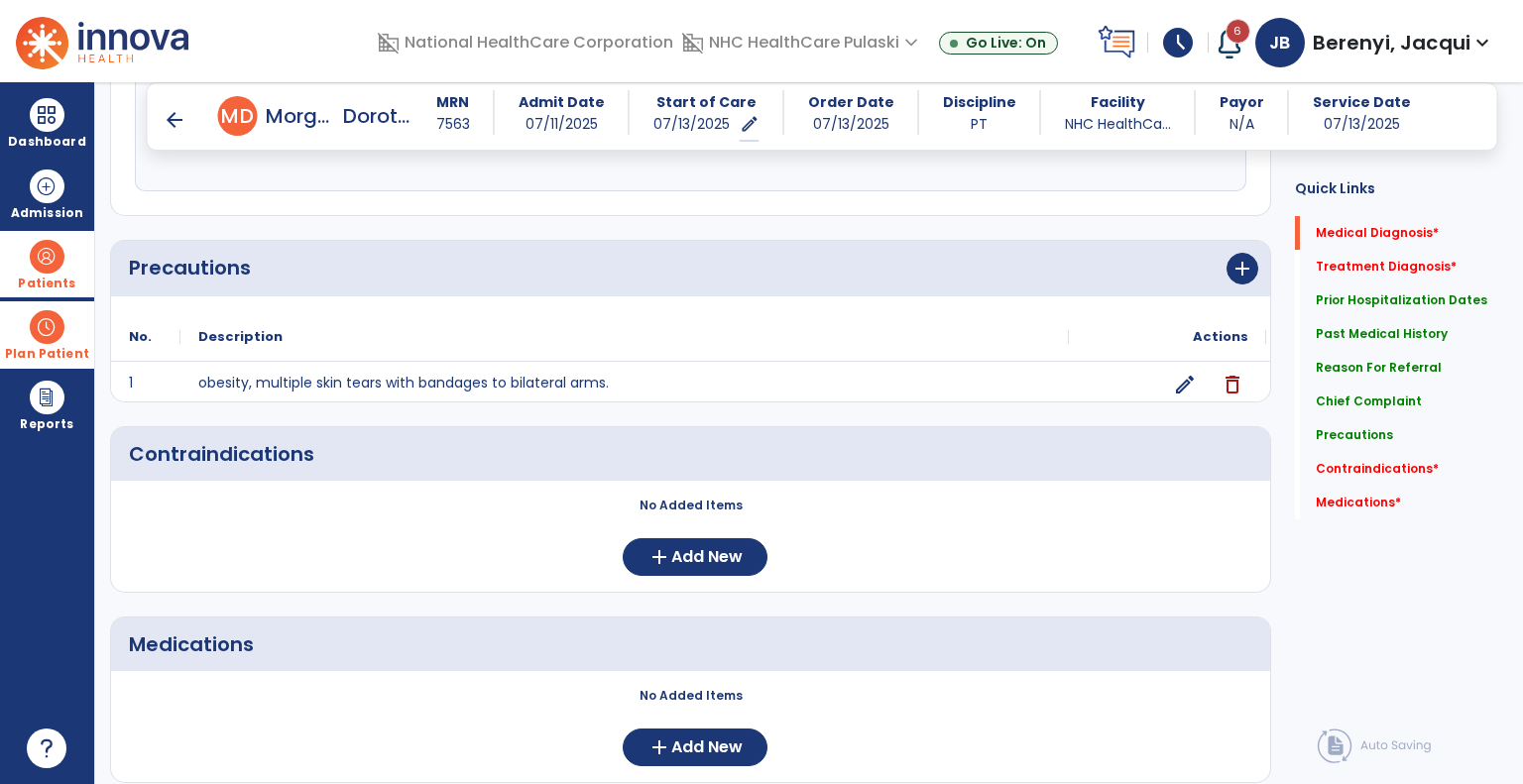 scroll, scrollTop: 1618, scrollLeft: 0, axis: vertical 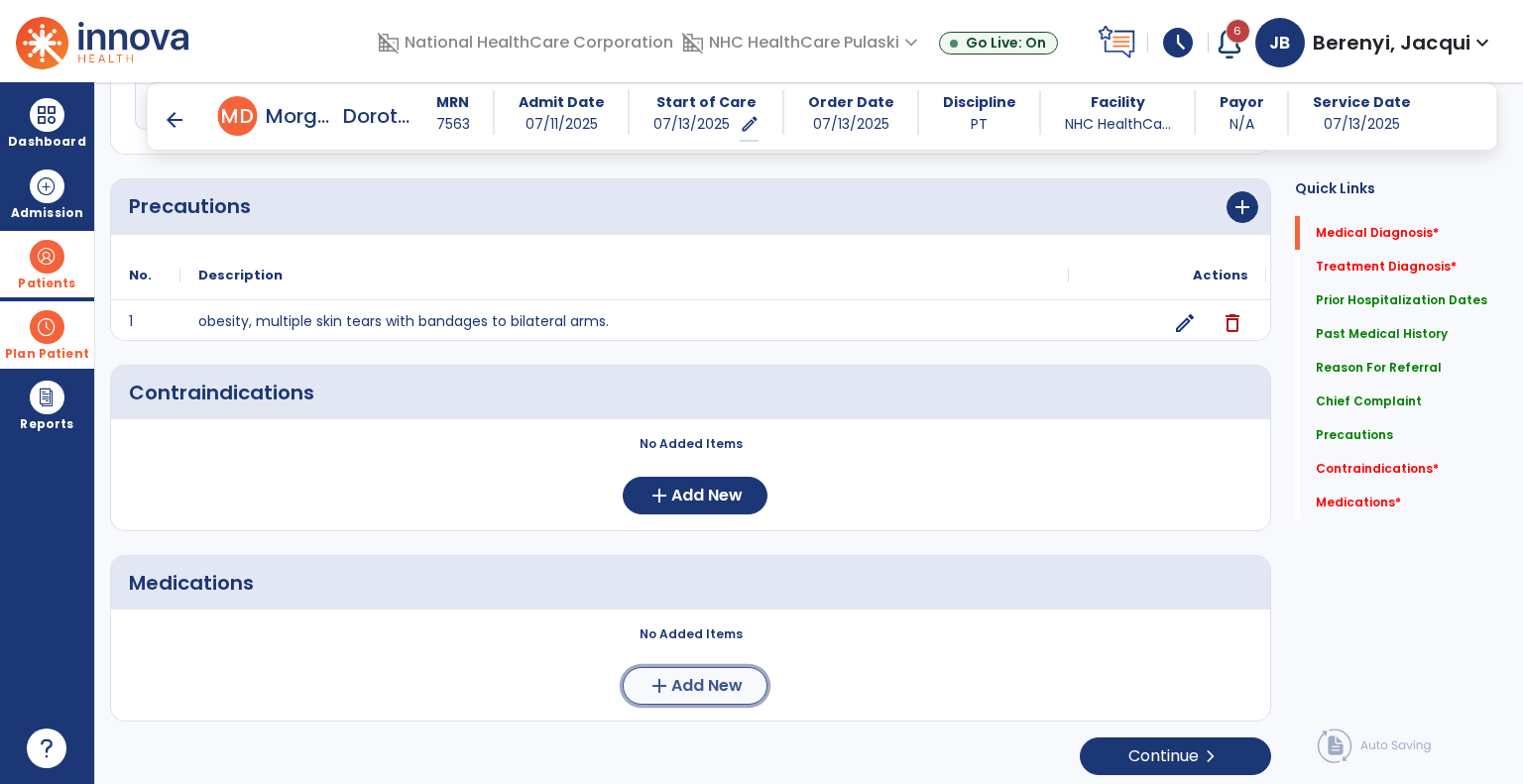 click on "add  Add New" 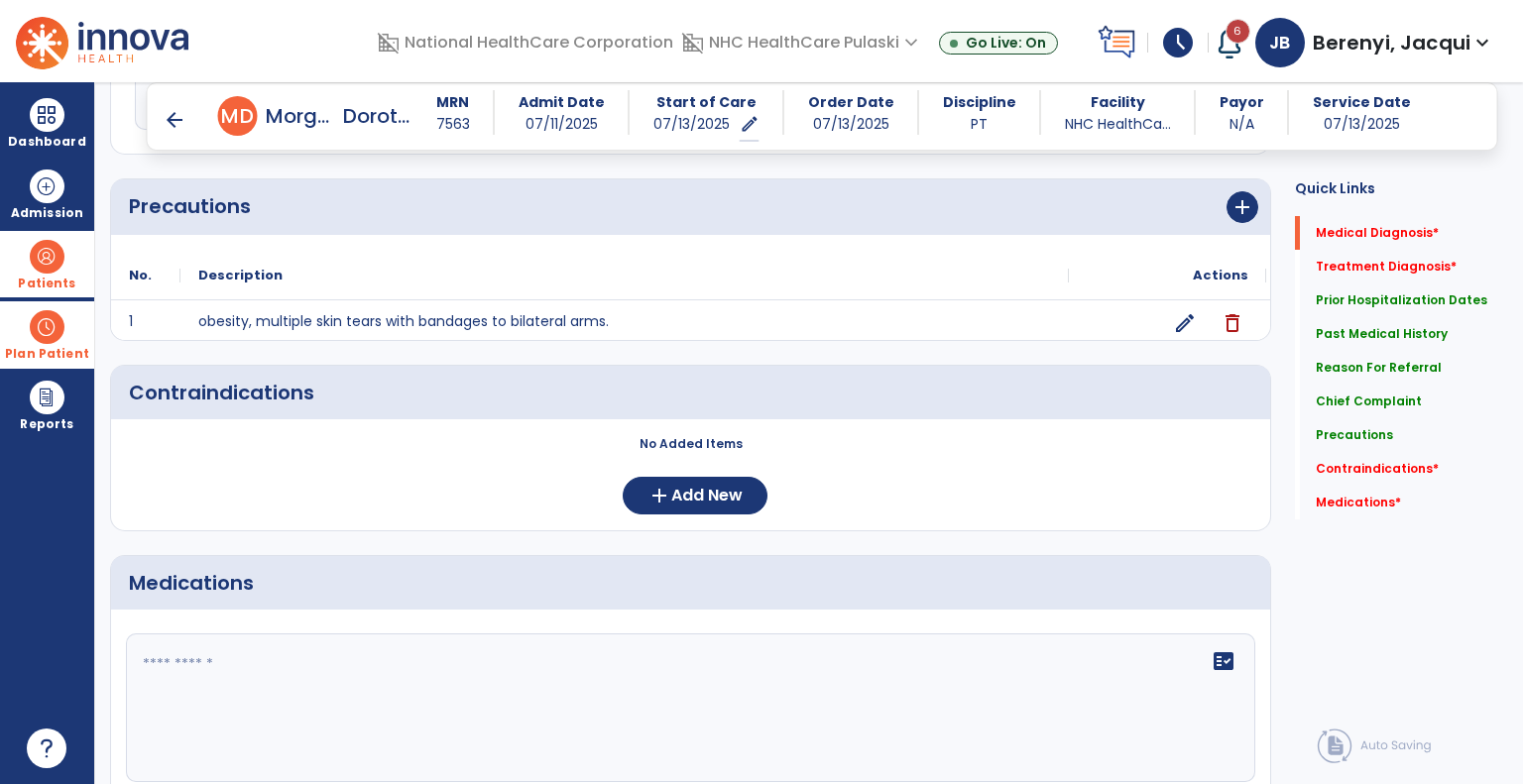 click on "fact_check" 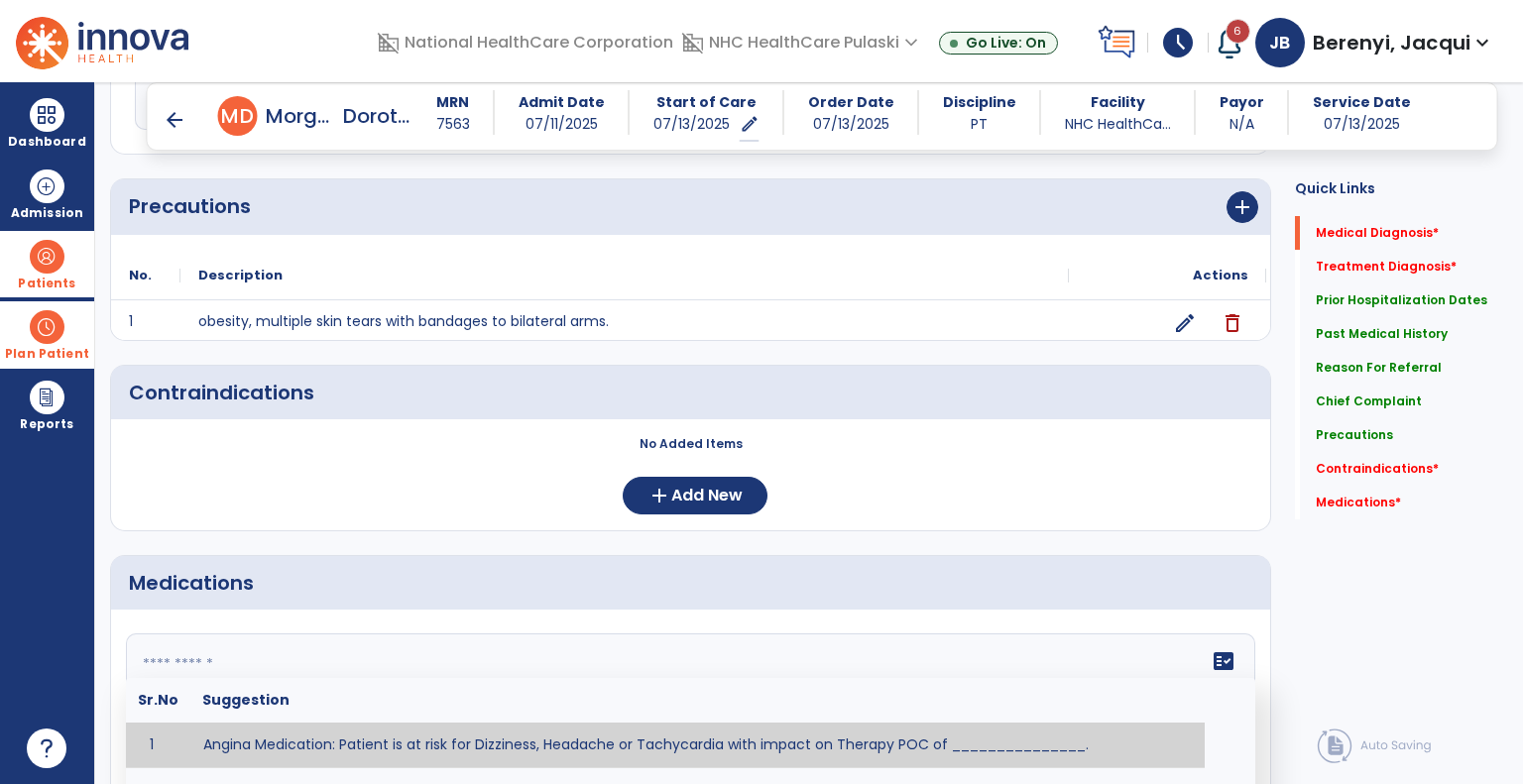 paste on "**********" 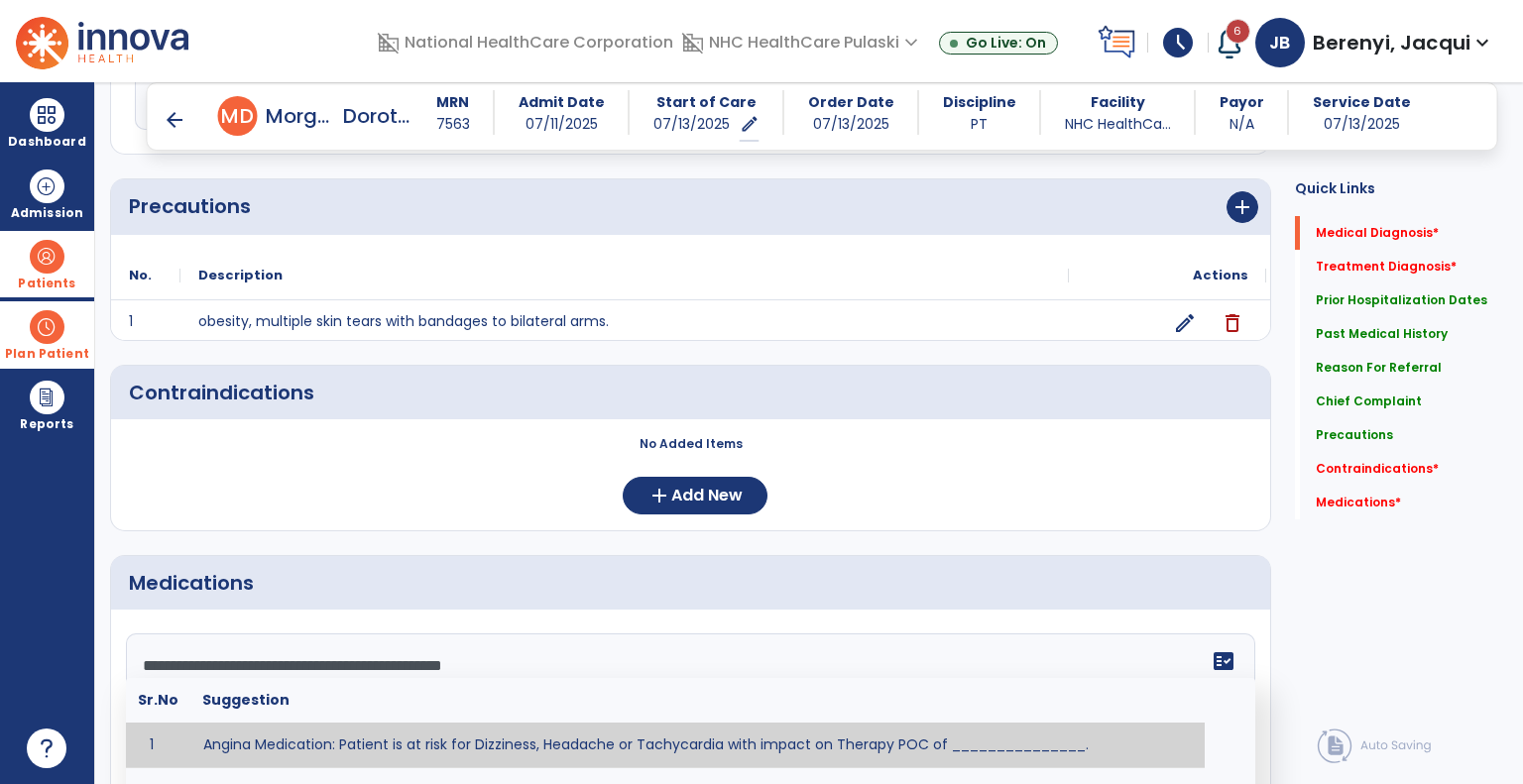 scroll, scrollTop: 420, scrollLeft: 0, axis: vertical 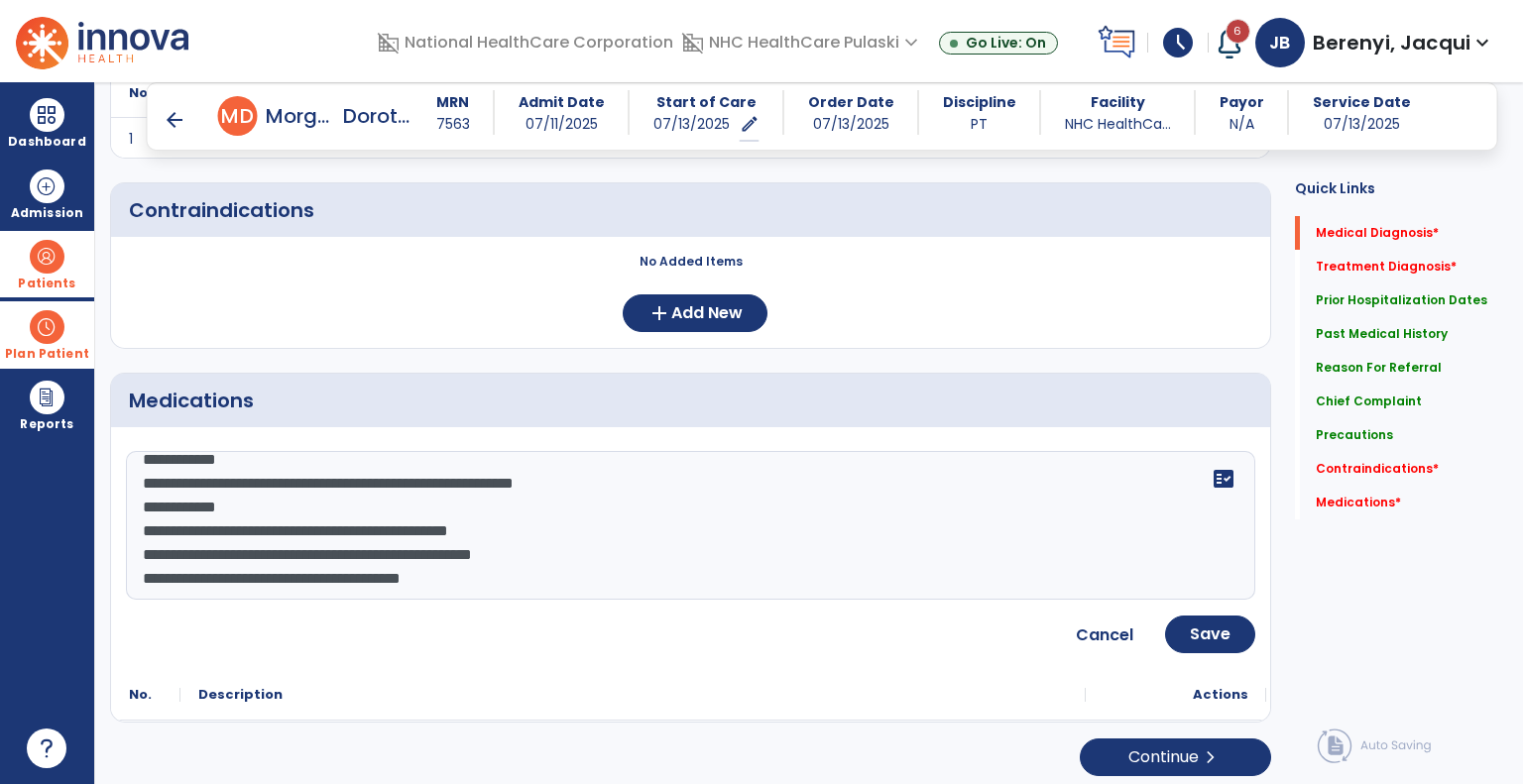 click on "**********" 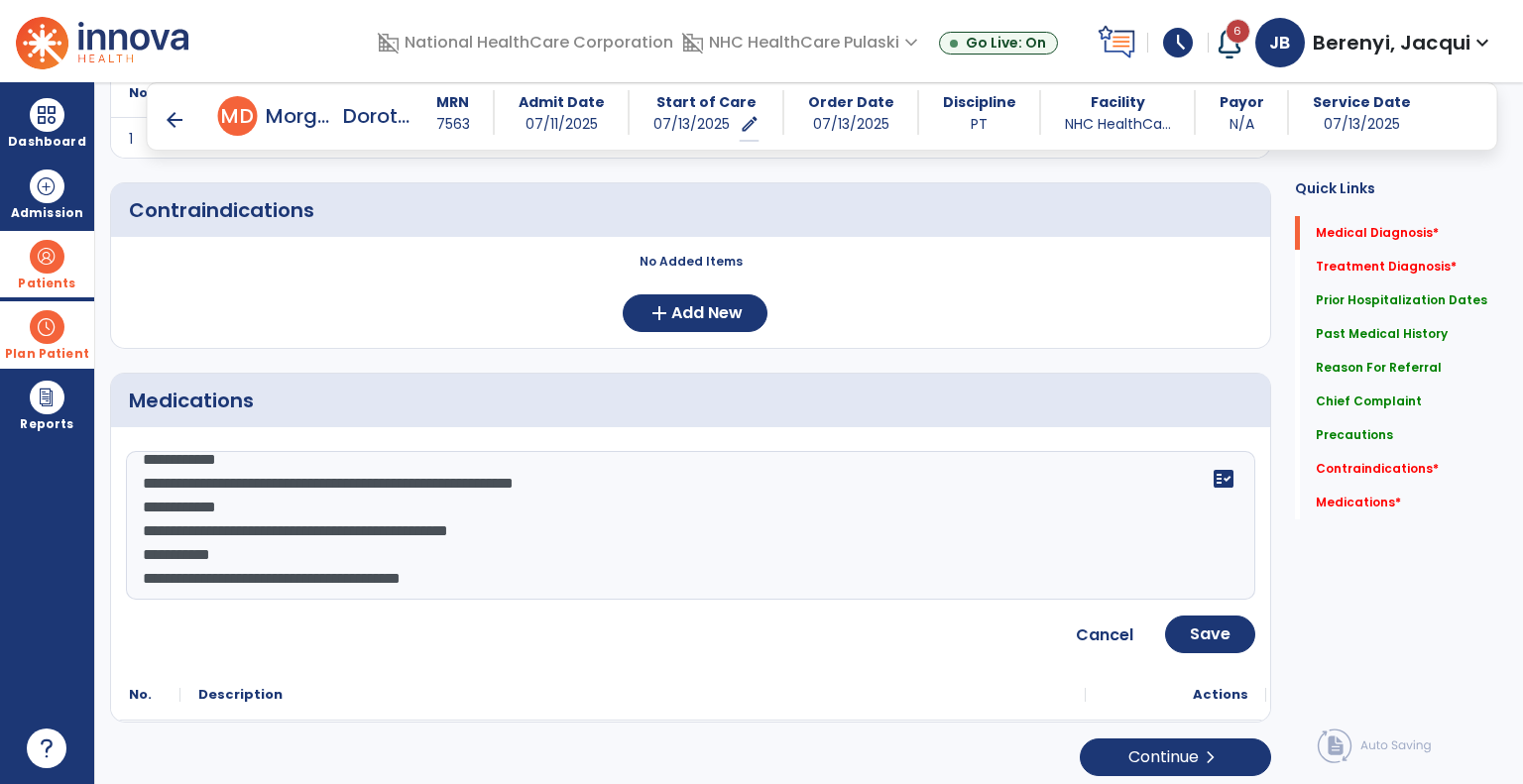 click on "**********" 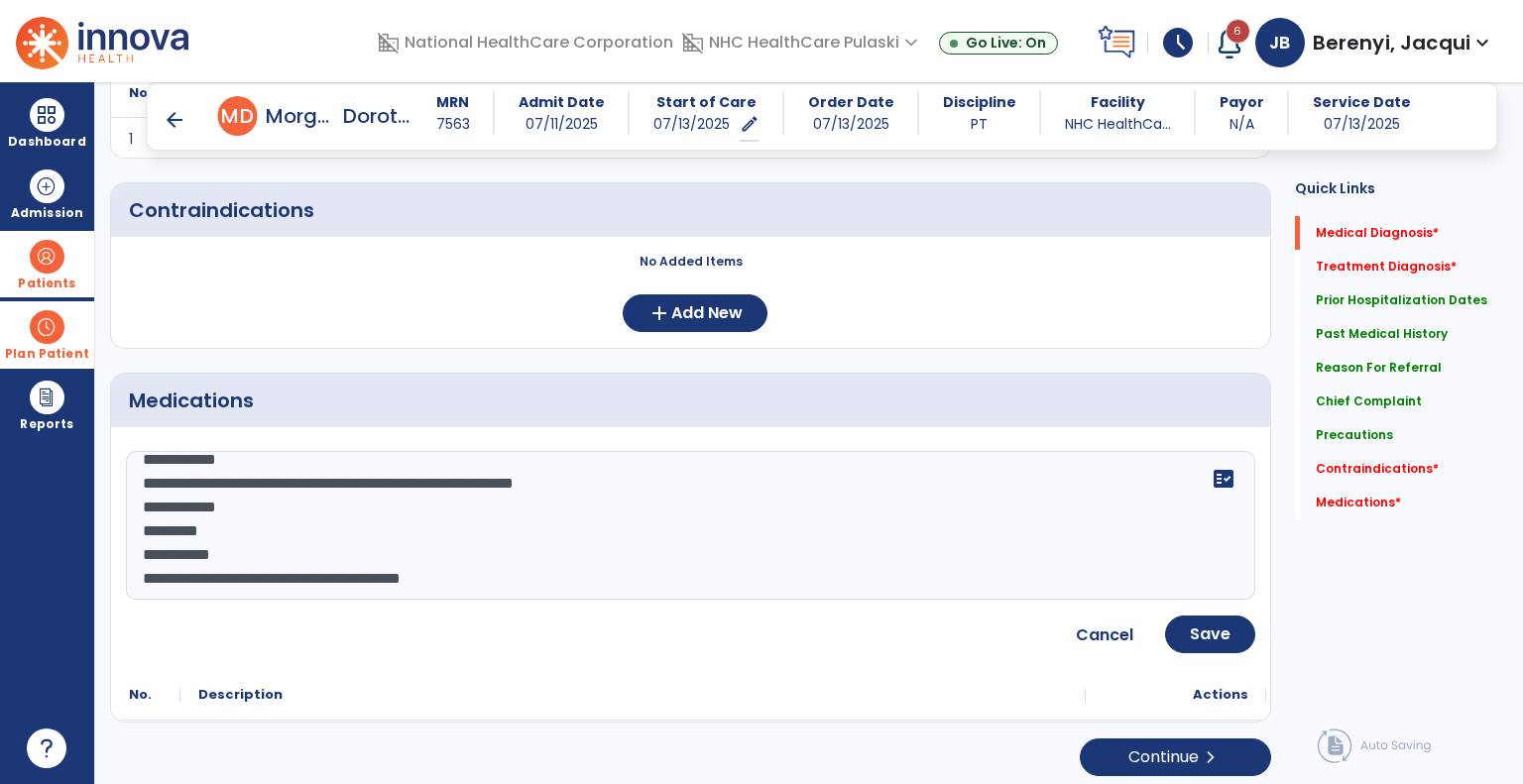 click on "**********" 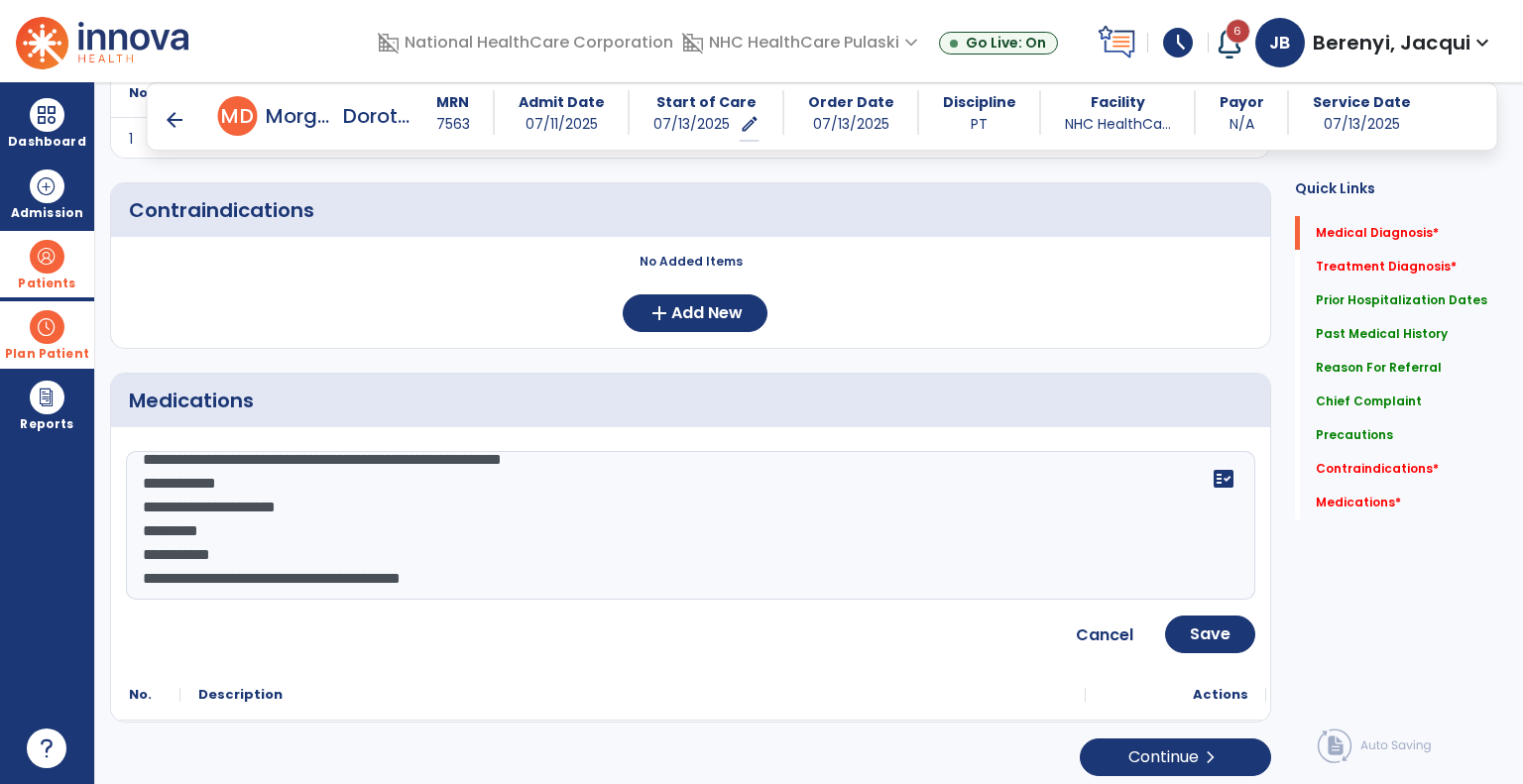 click on "**********" 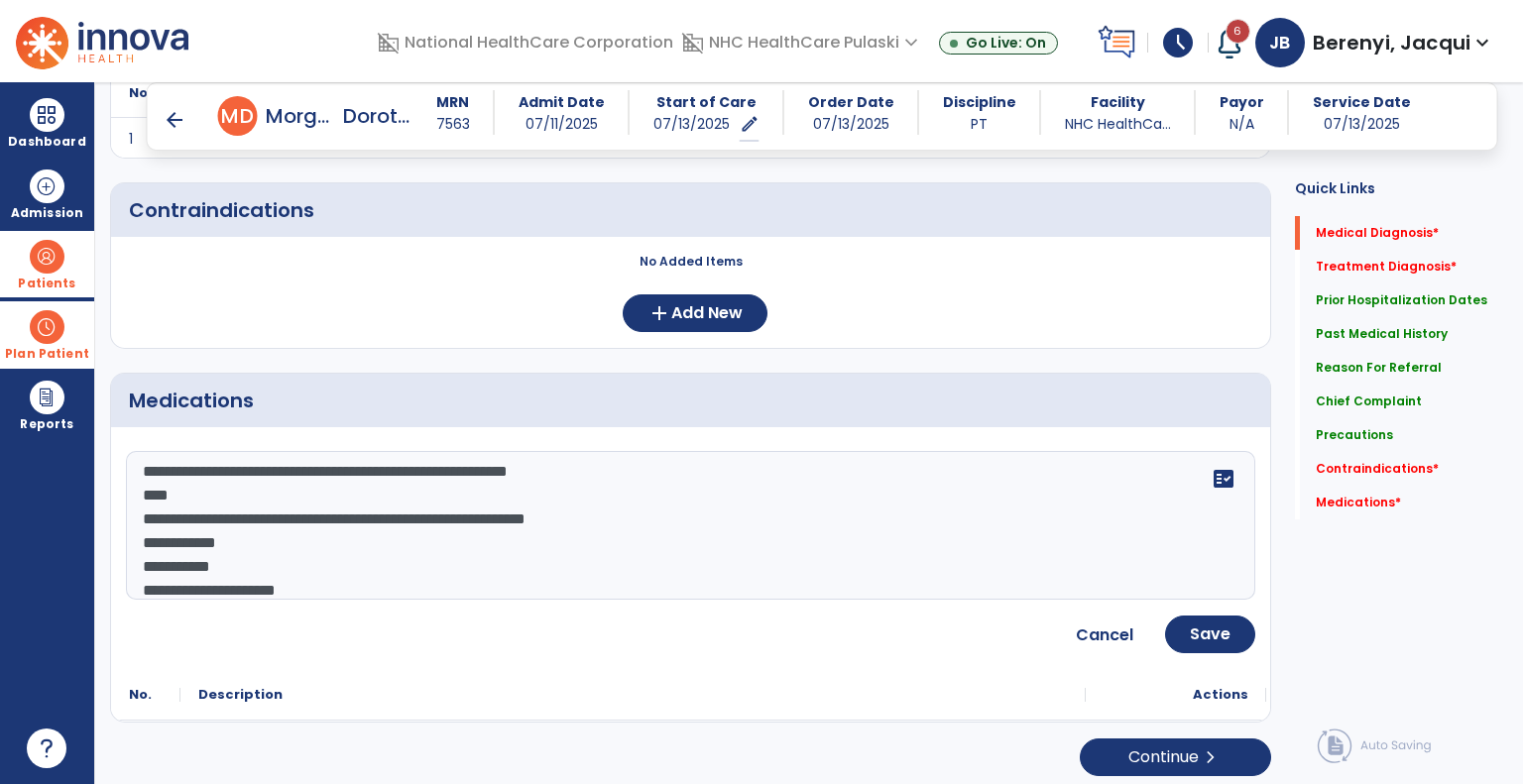 click on "**********" 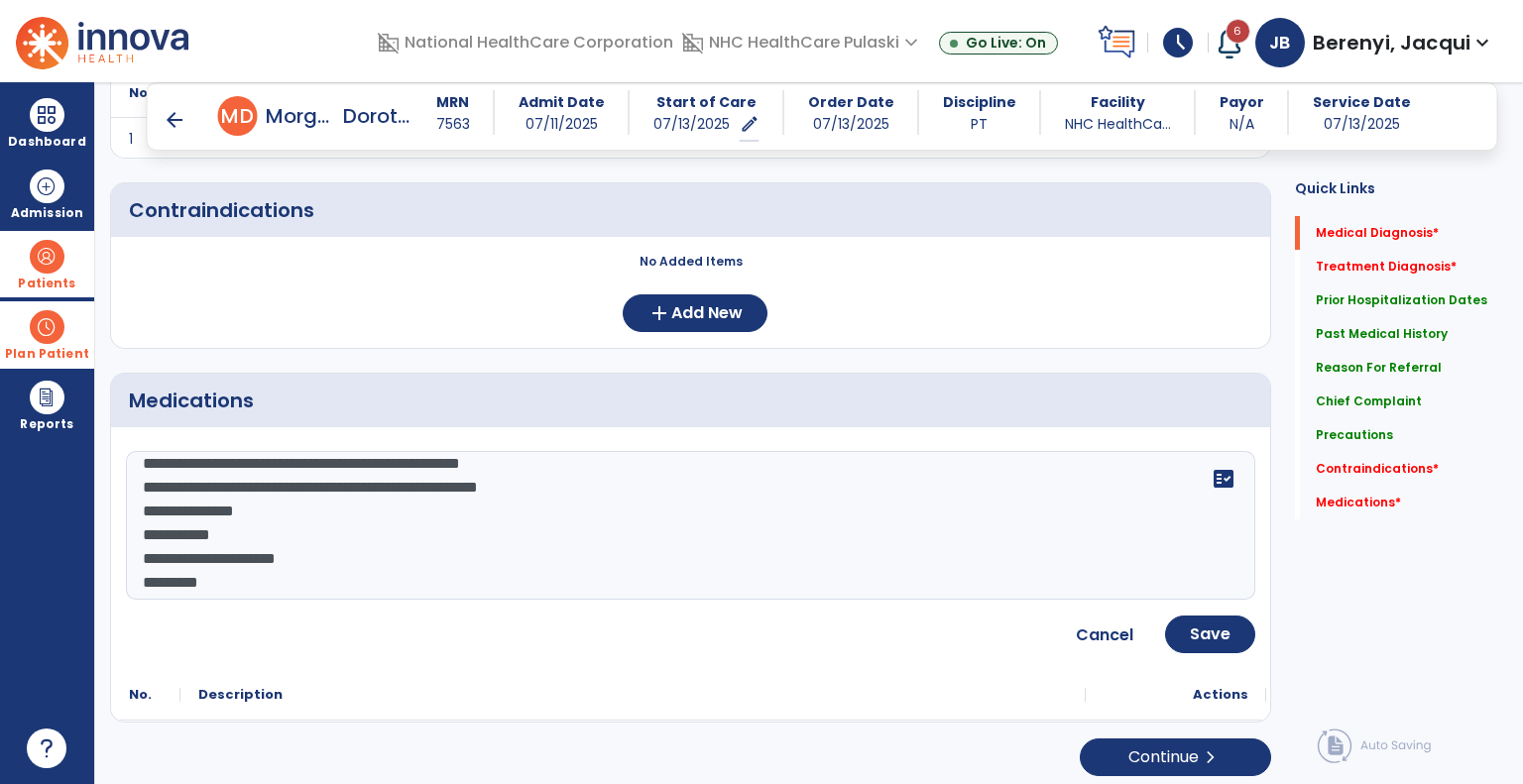 click on "**********" 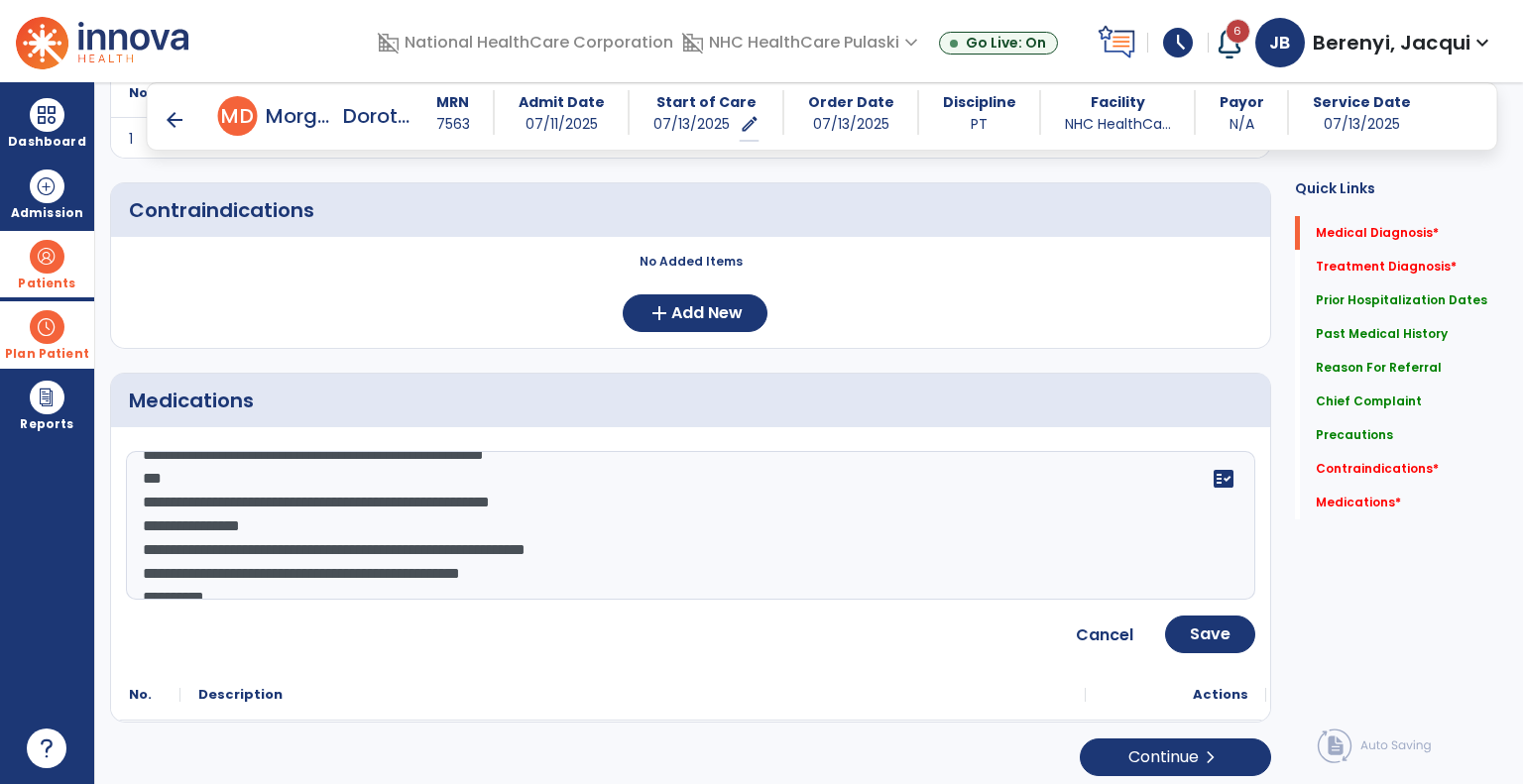 click on "**********" 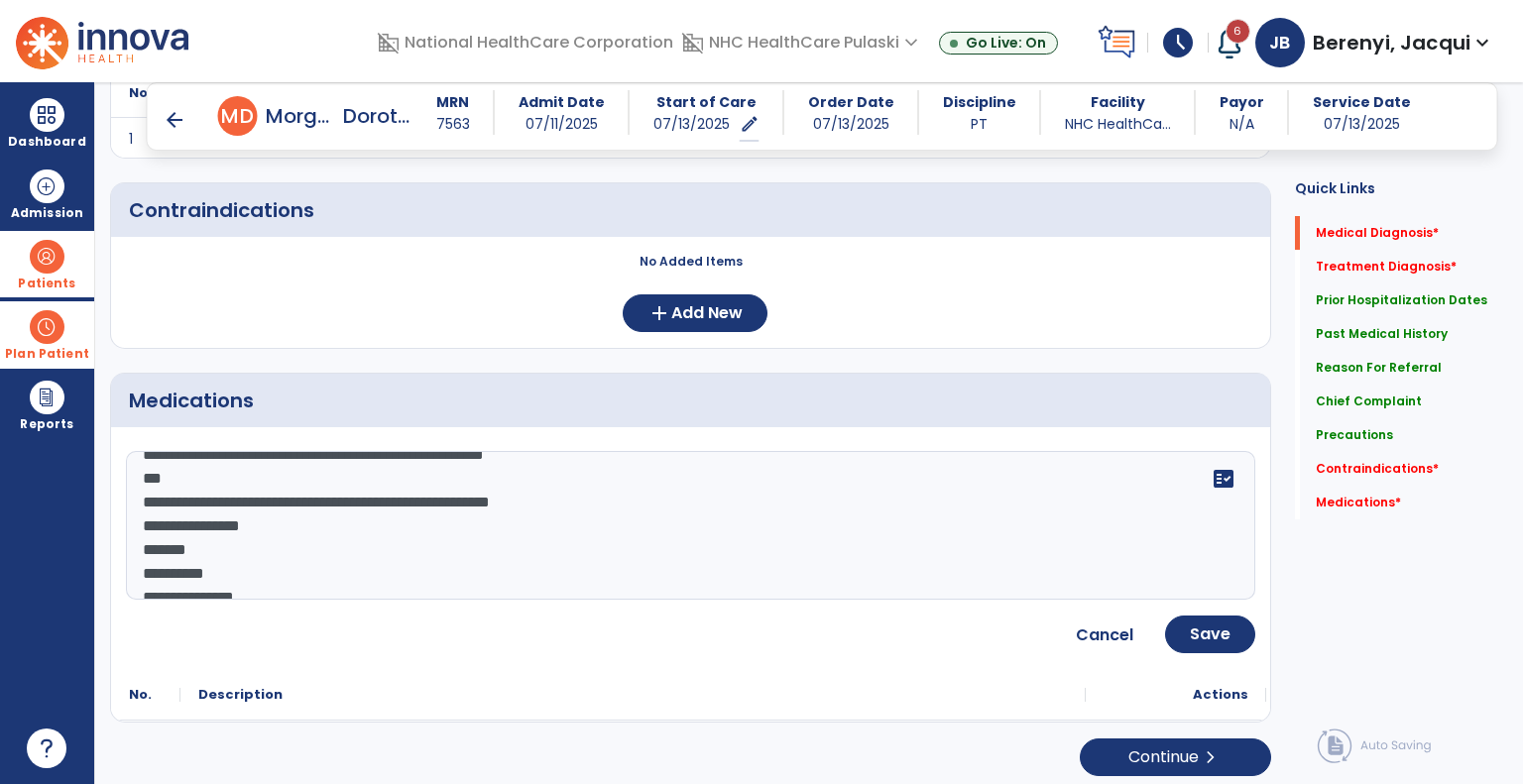 click on "**********" 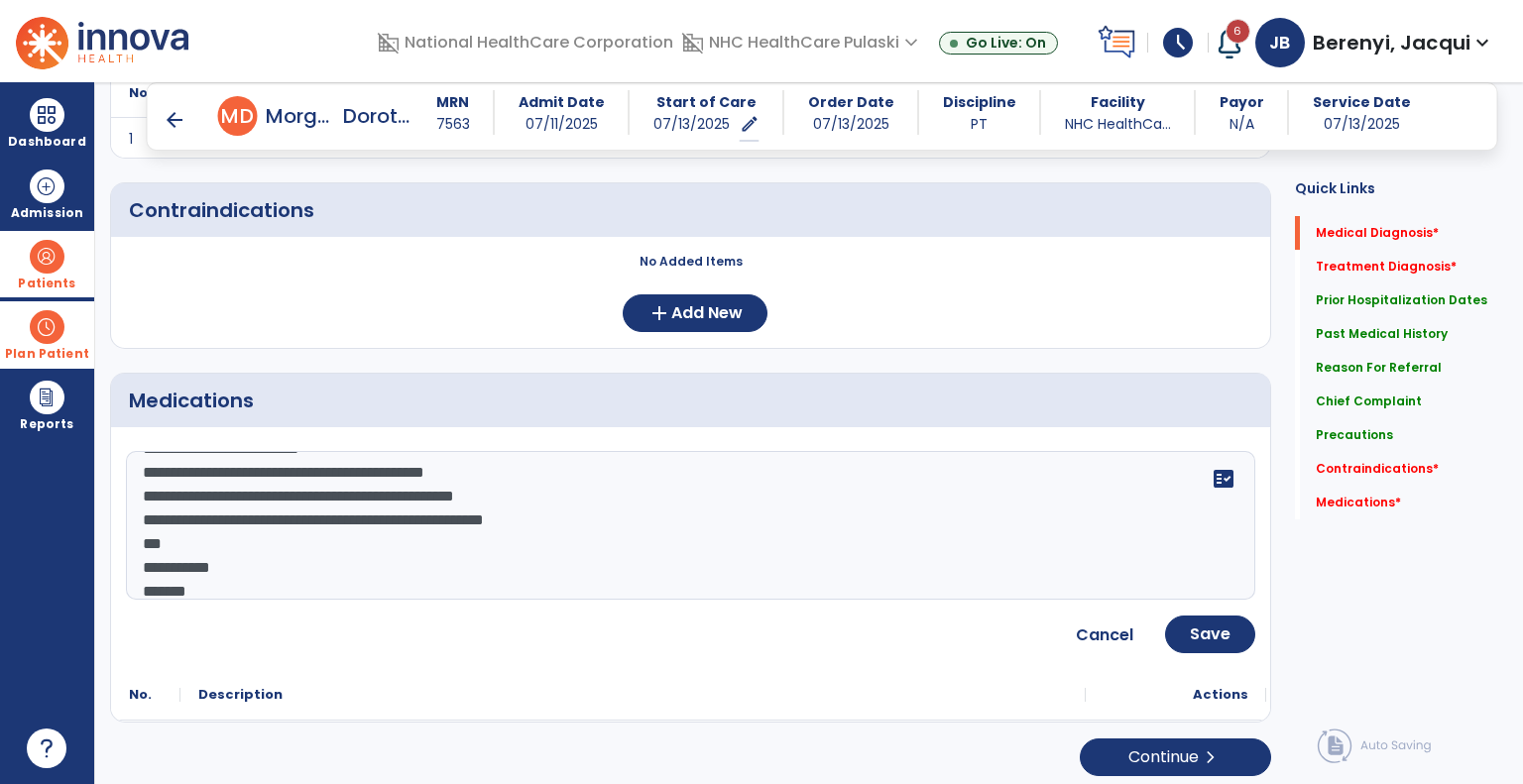 click on "**********" 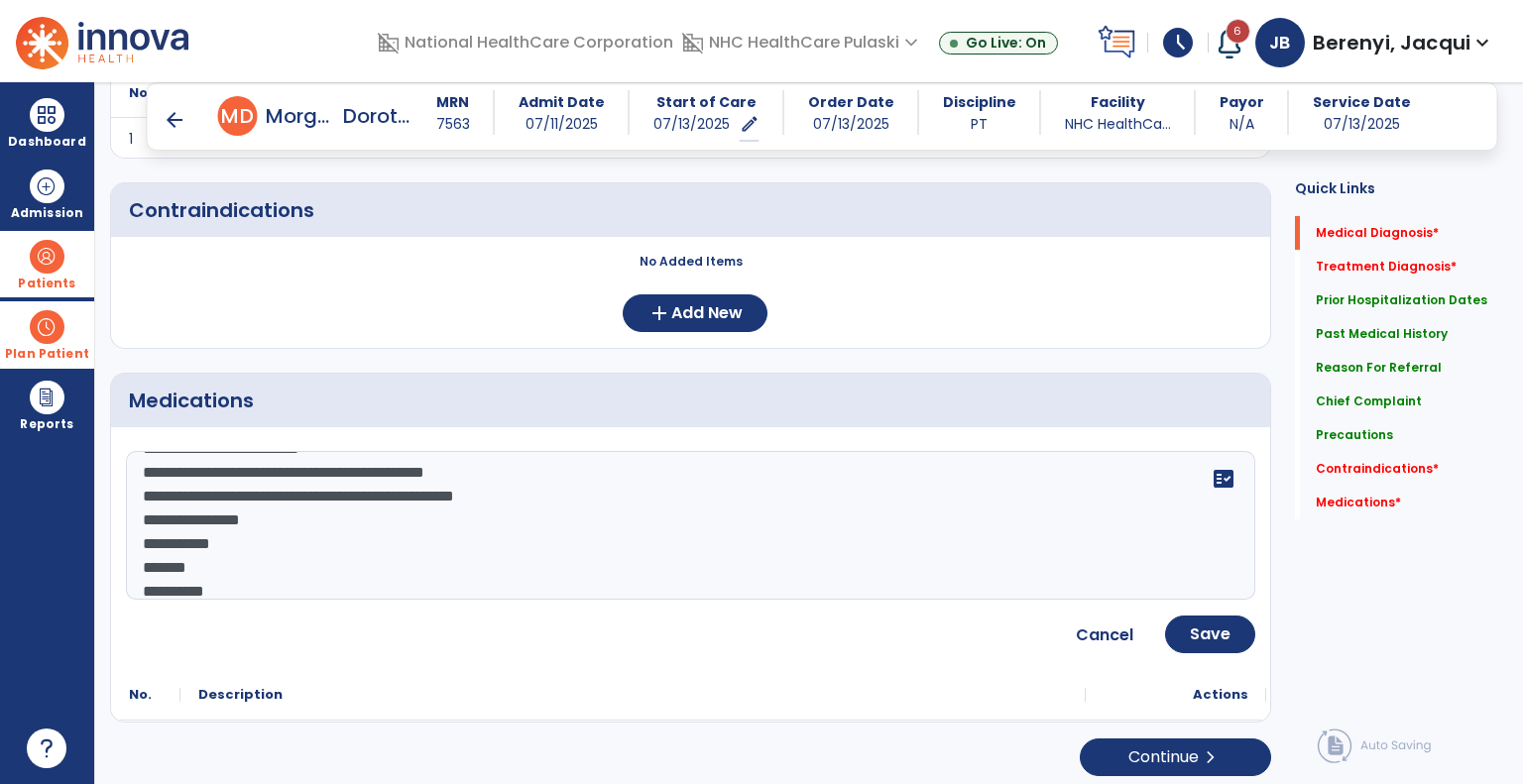 click on "**********" 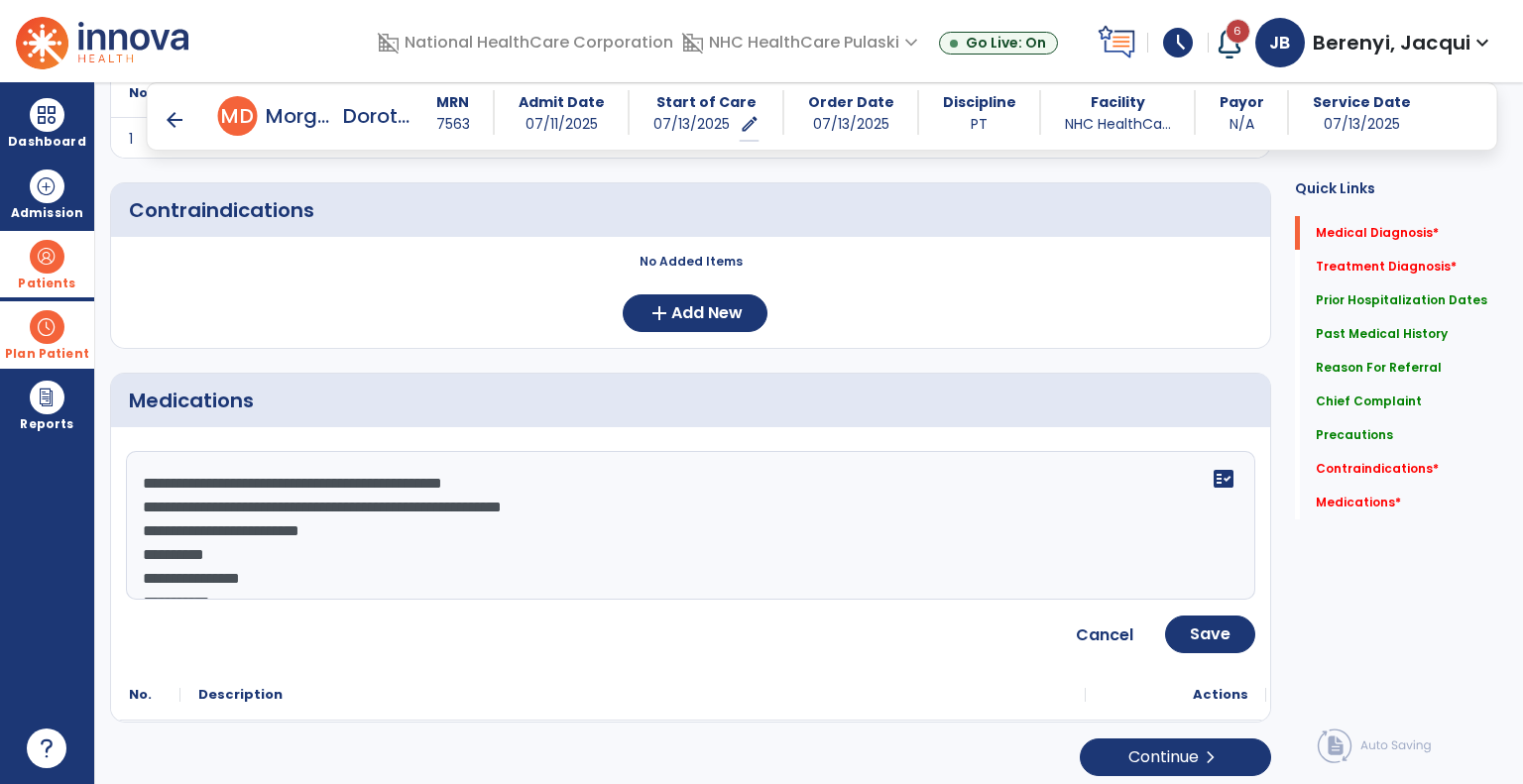 click on "**********" 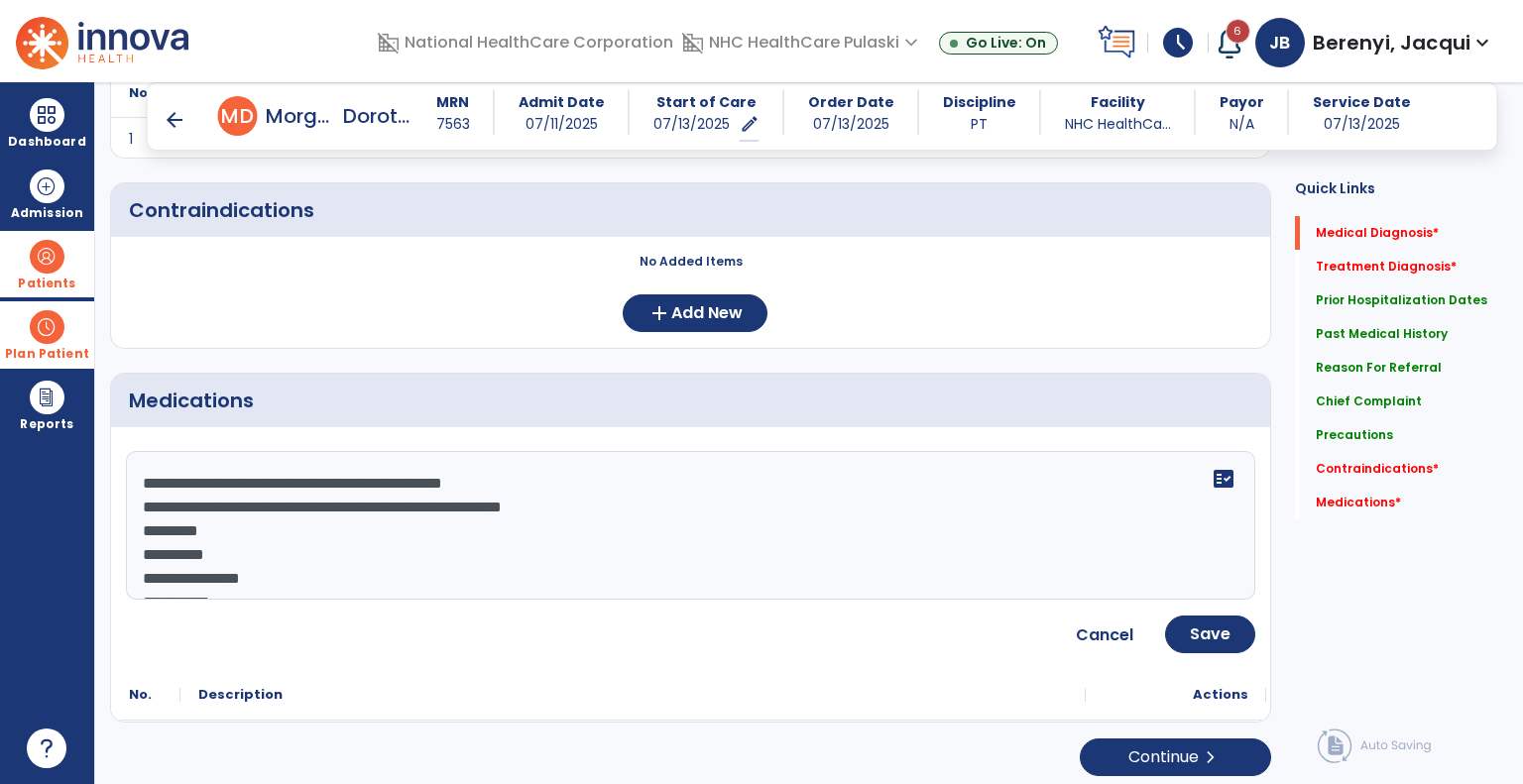 click on "**********" 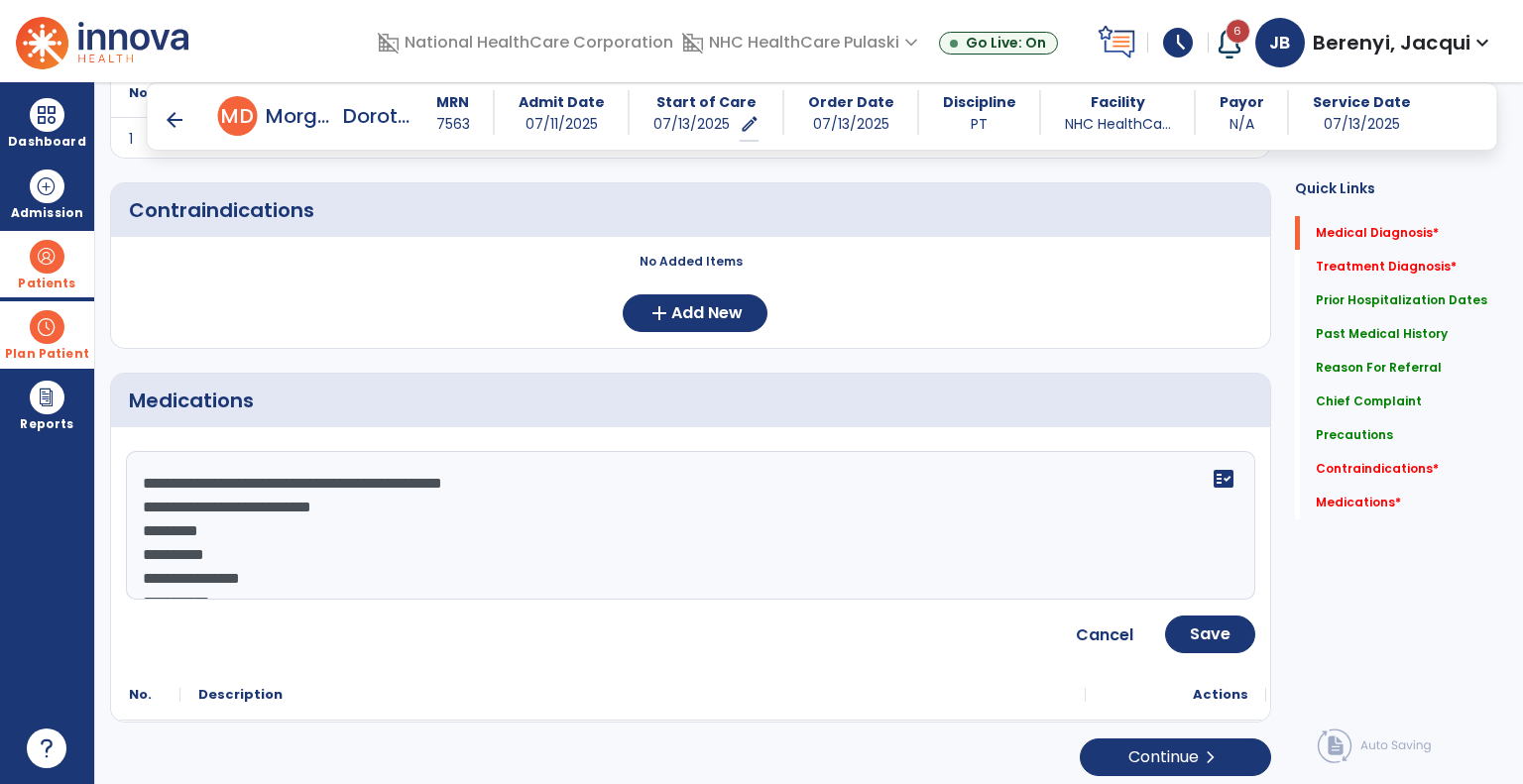click on "**********" 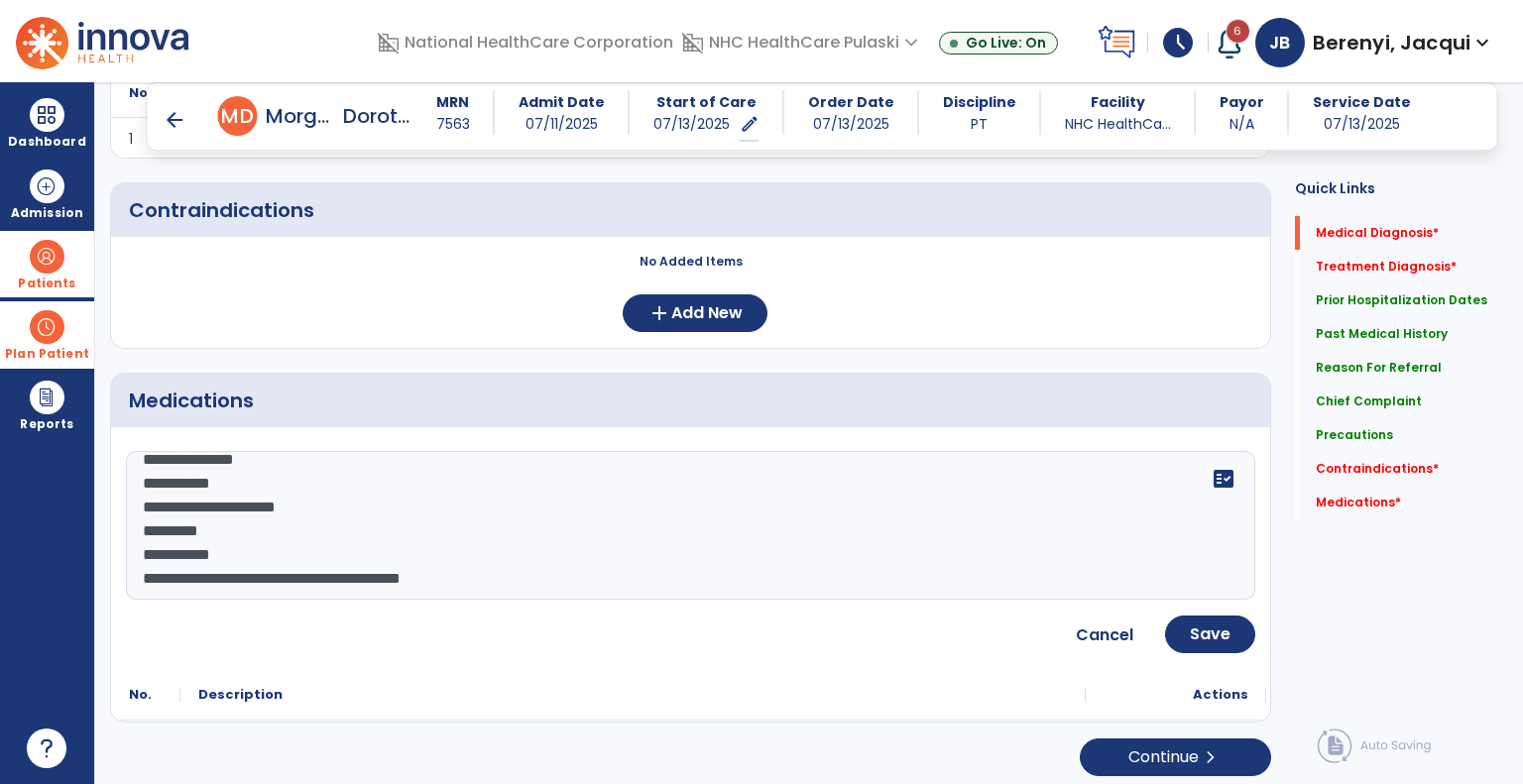 click on "**********" 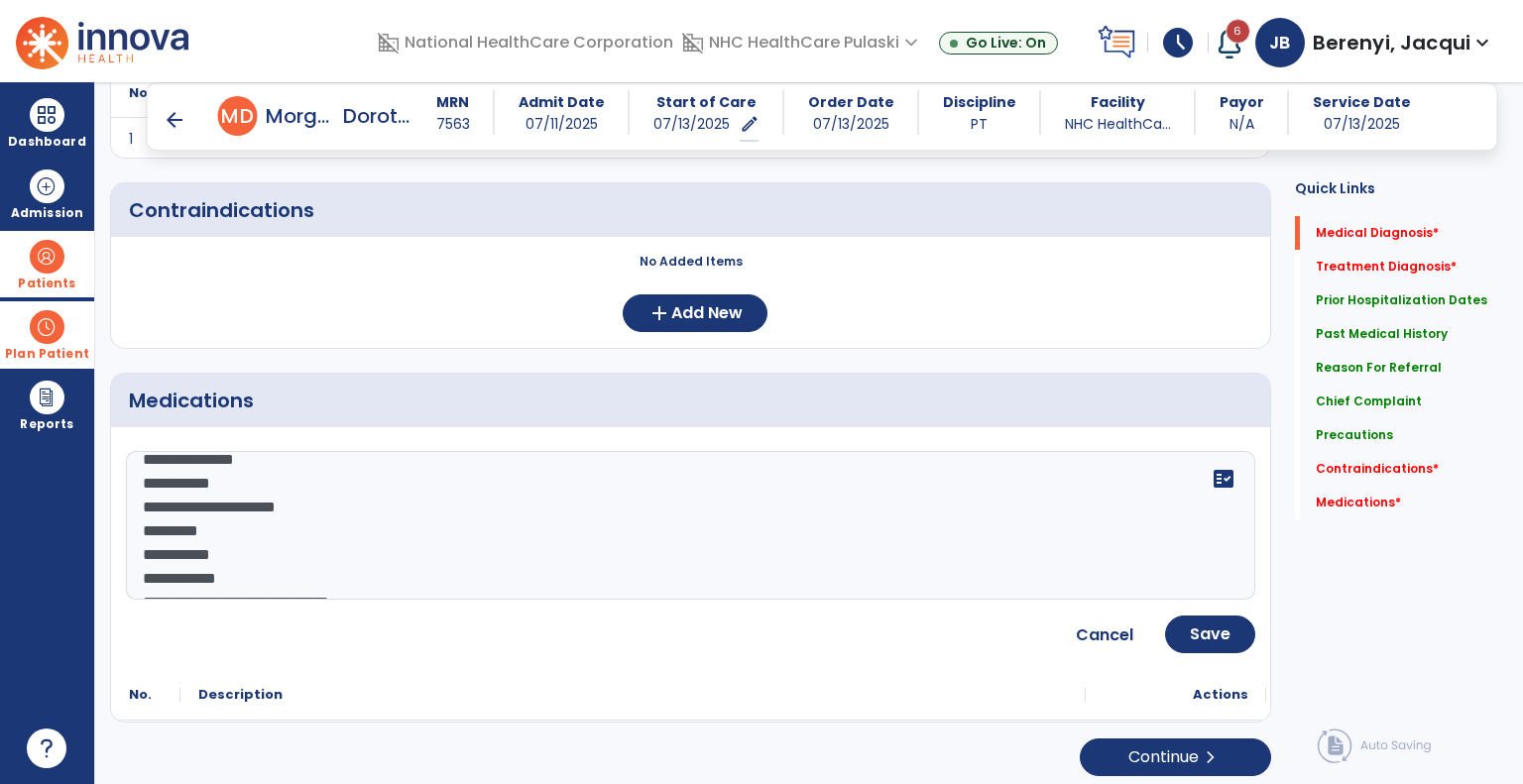 scroll, scrollTop: 230, scrollLeft: 0, axis: vertical 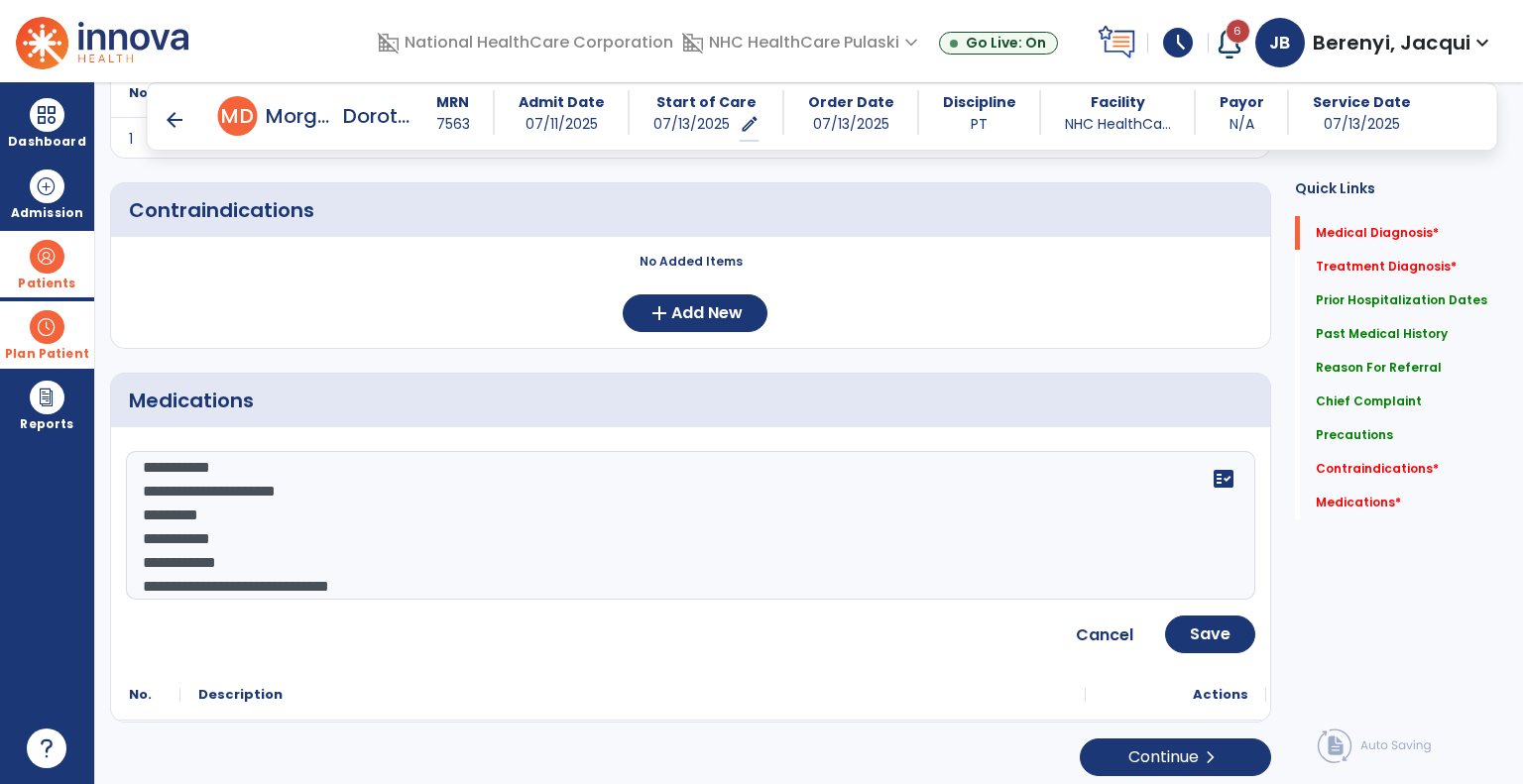 click on "**********" 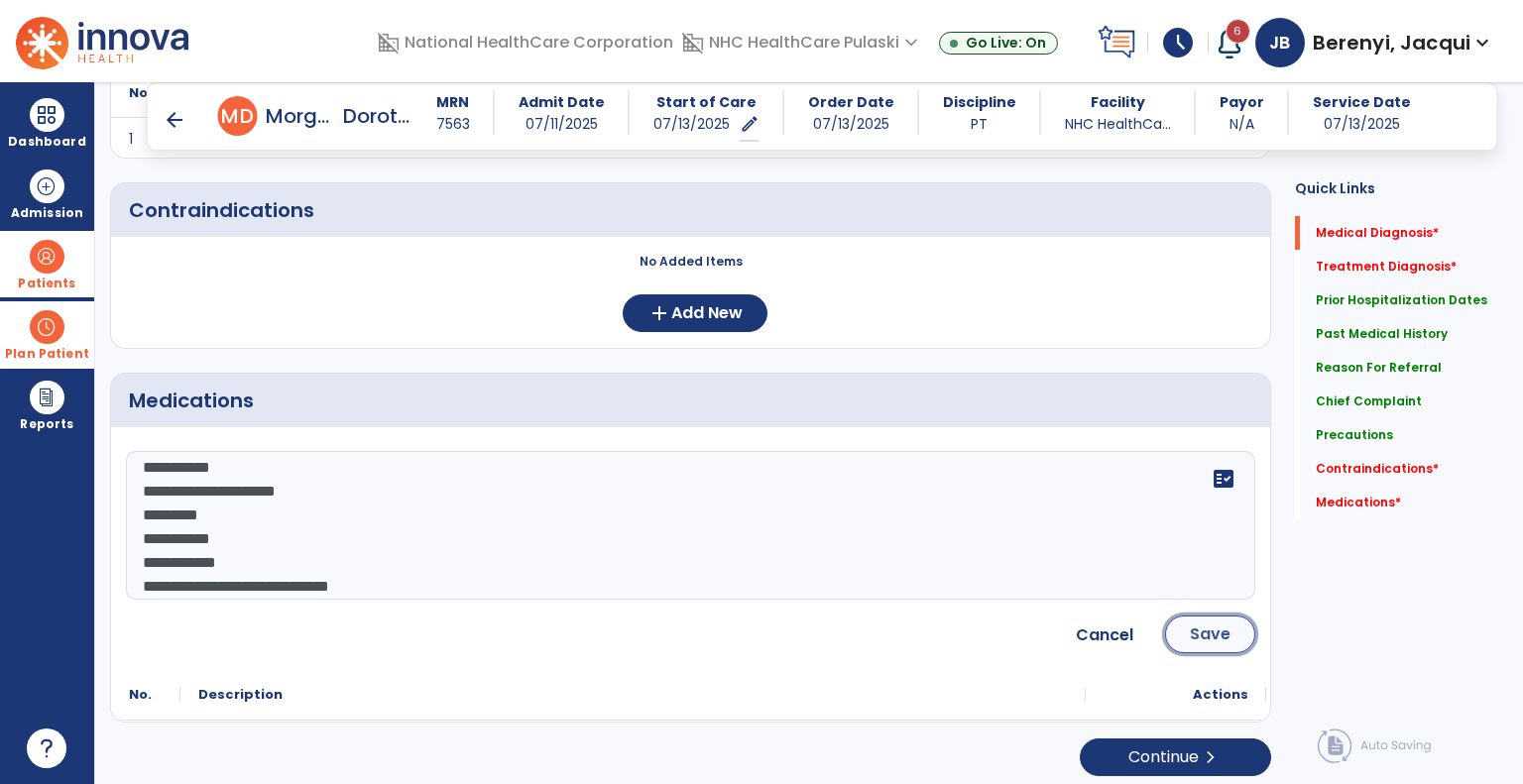 click on "Save" 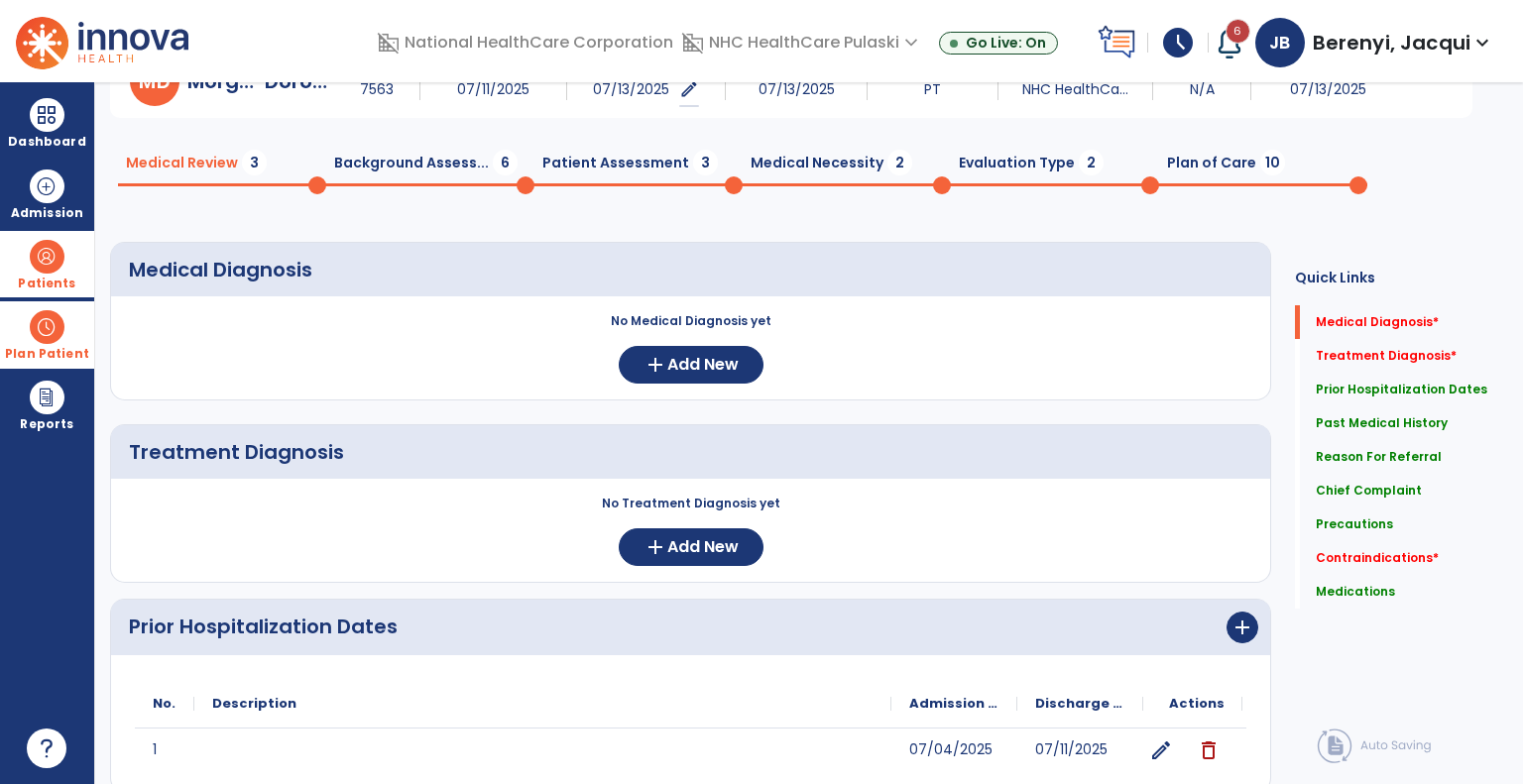 scroll, scrollTop: 0, scrollLeft: 0, axis: both 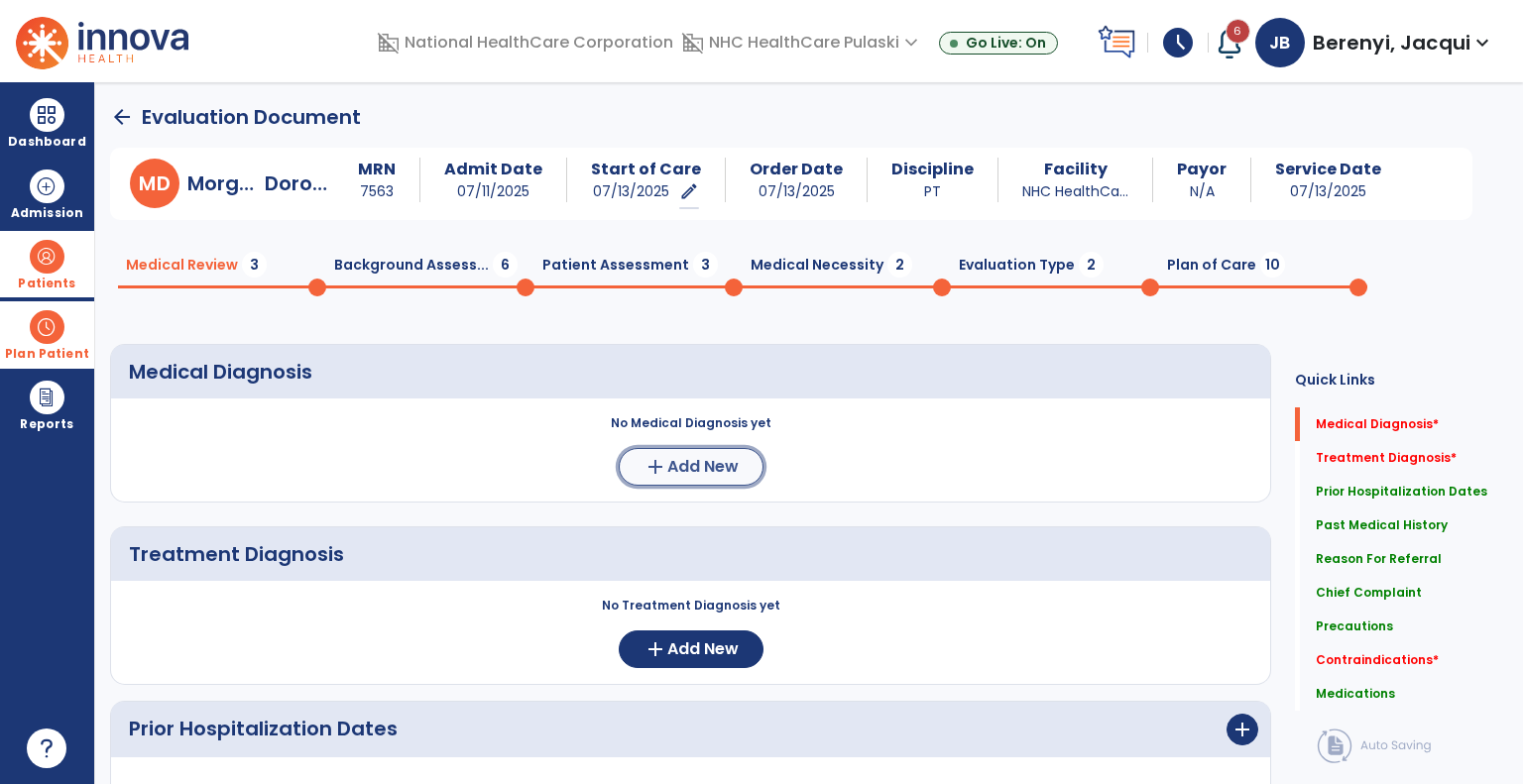 click on "Add New" 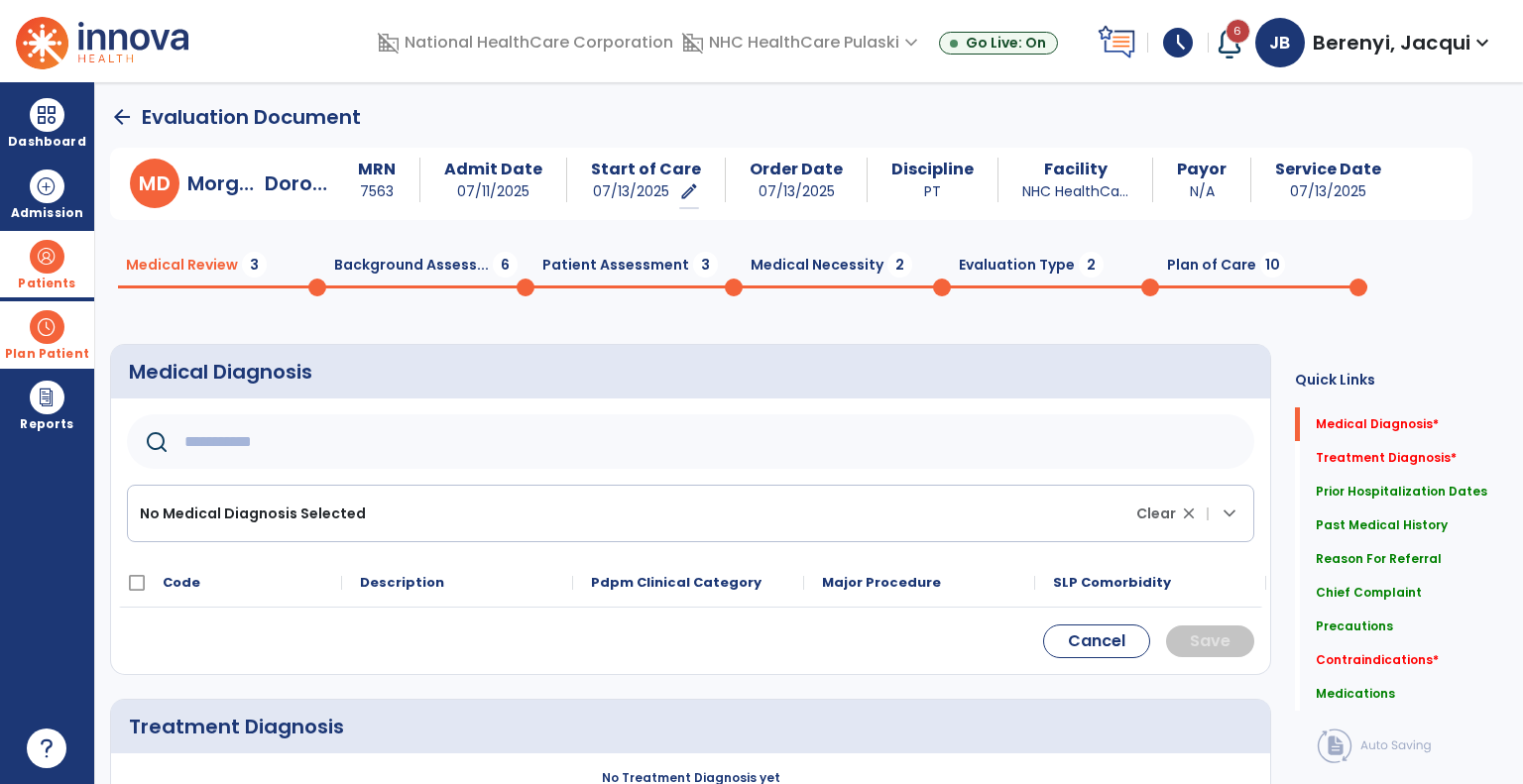 click 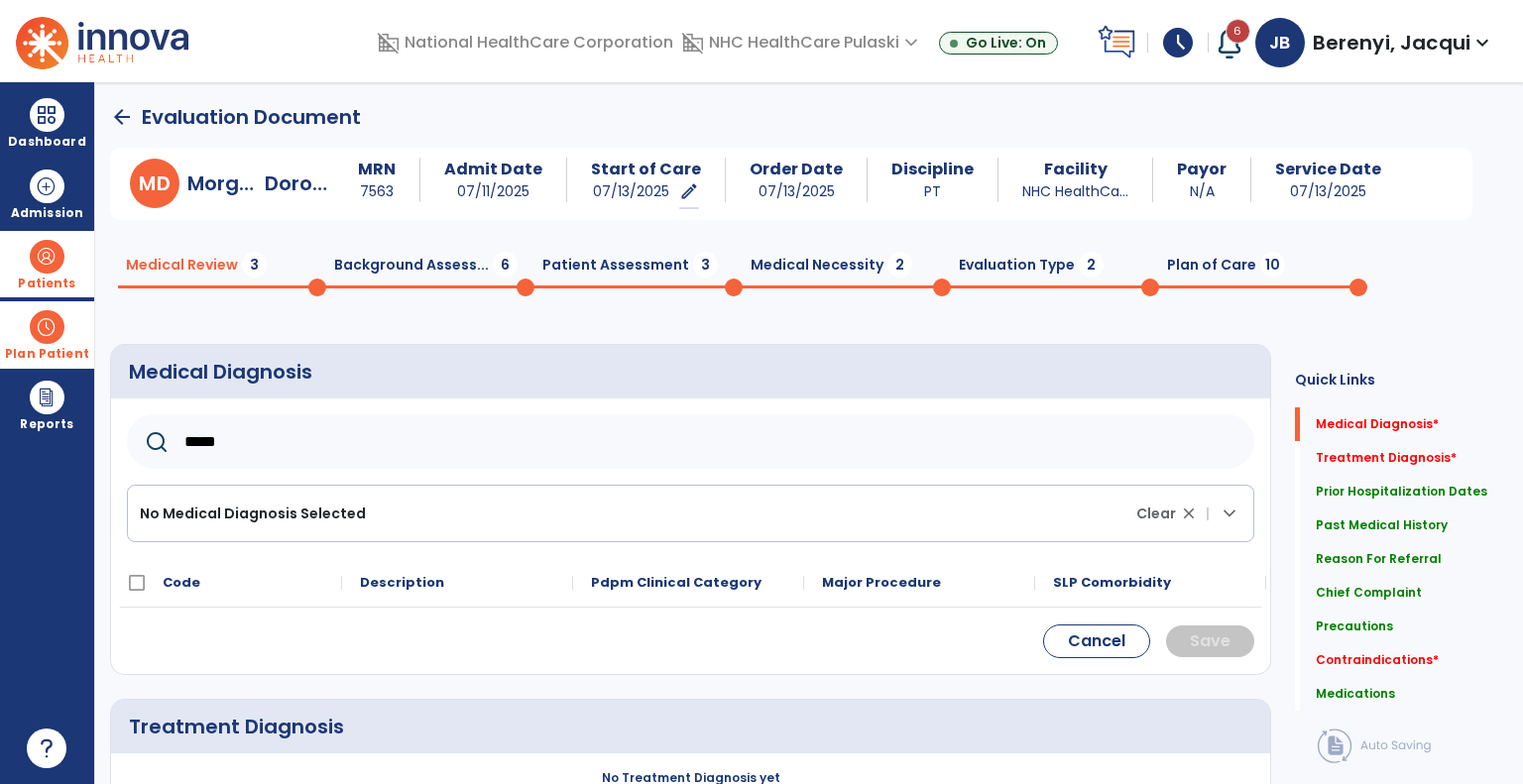 type on "*****" 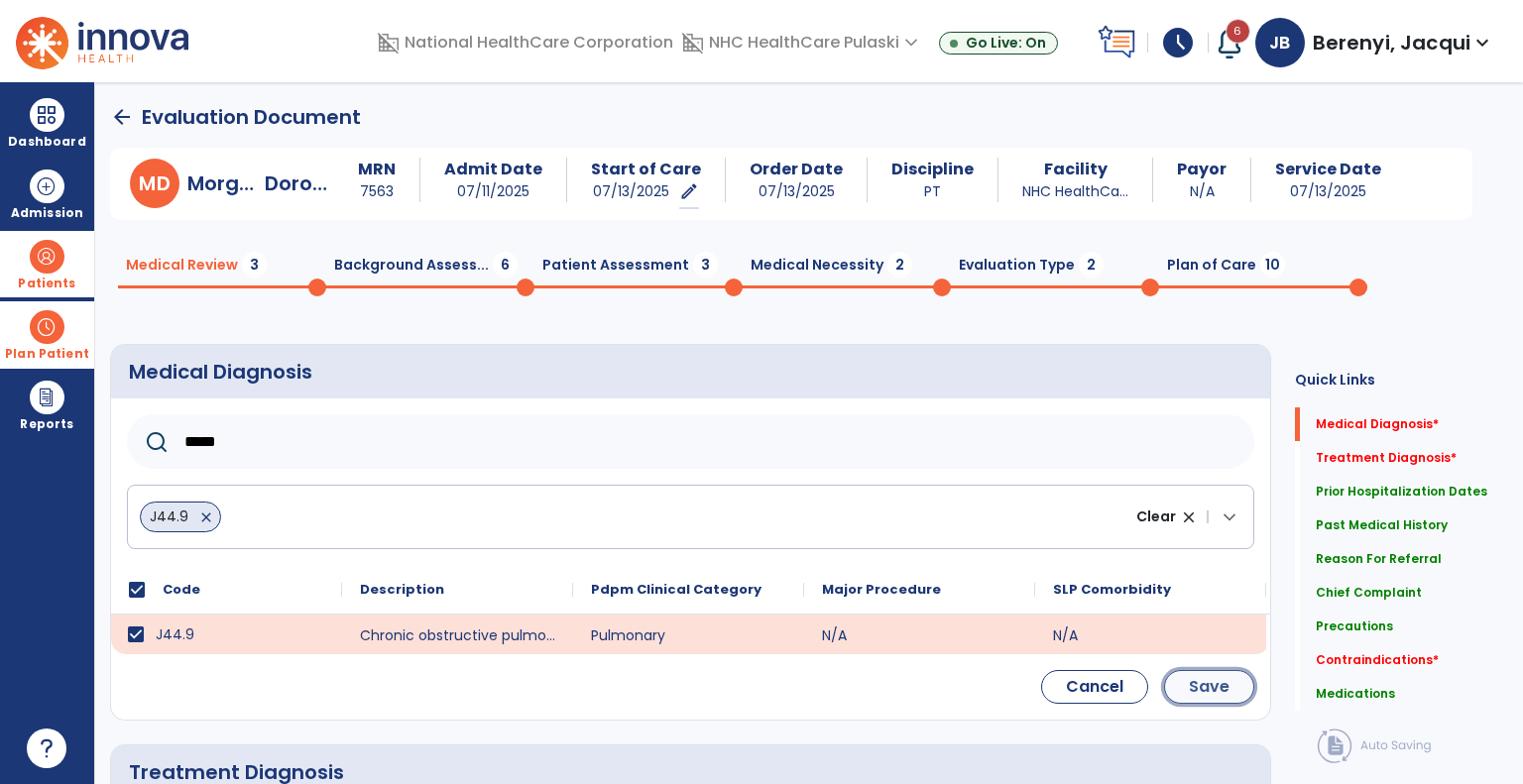 click on "Save" 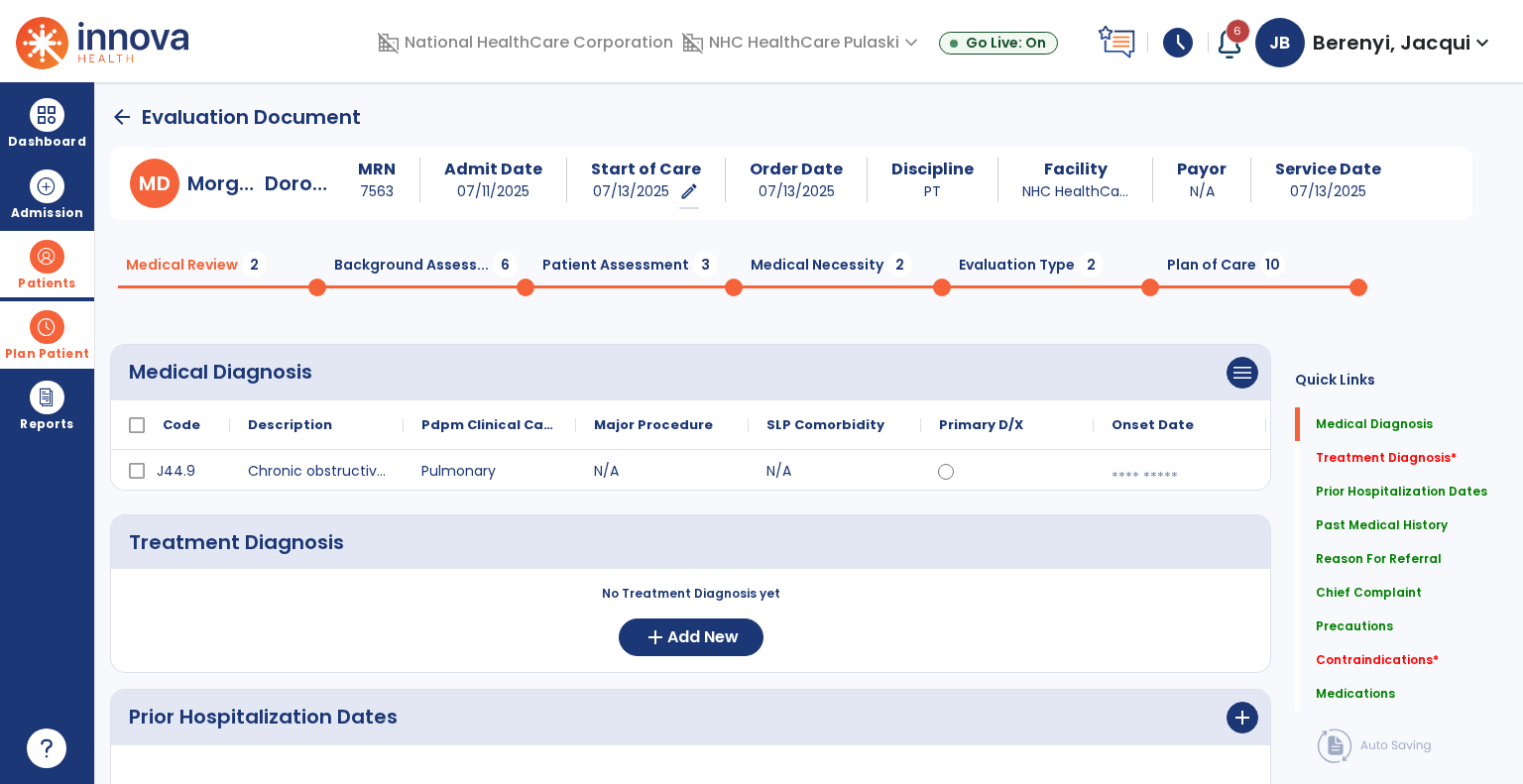 click at bounding box center (1180, 478) 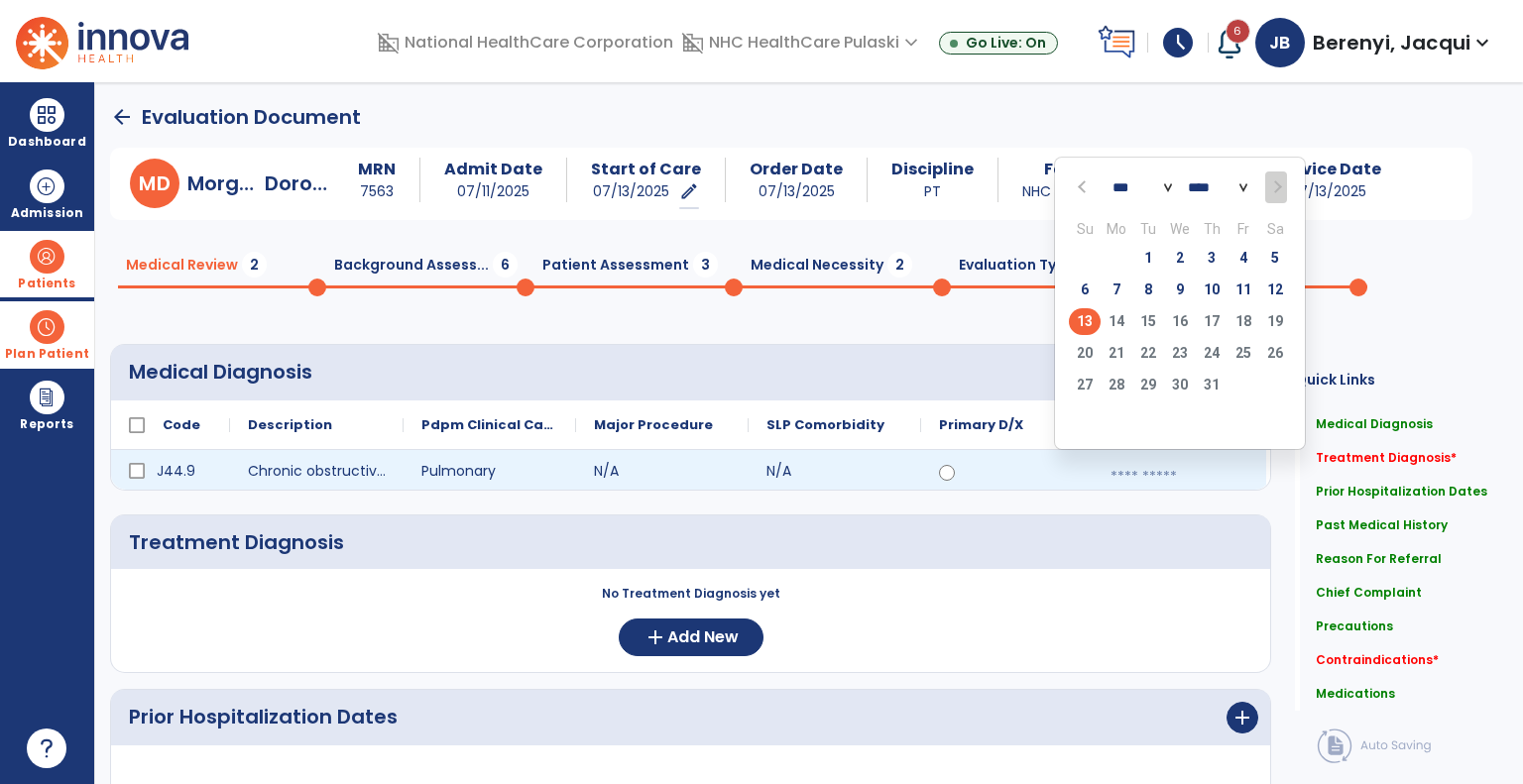 click on "13" 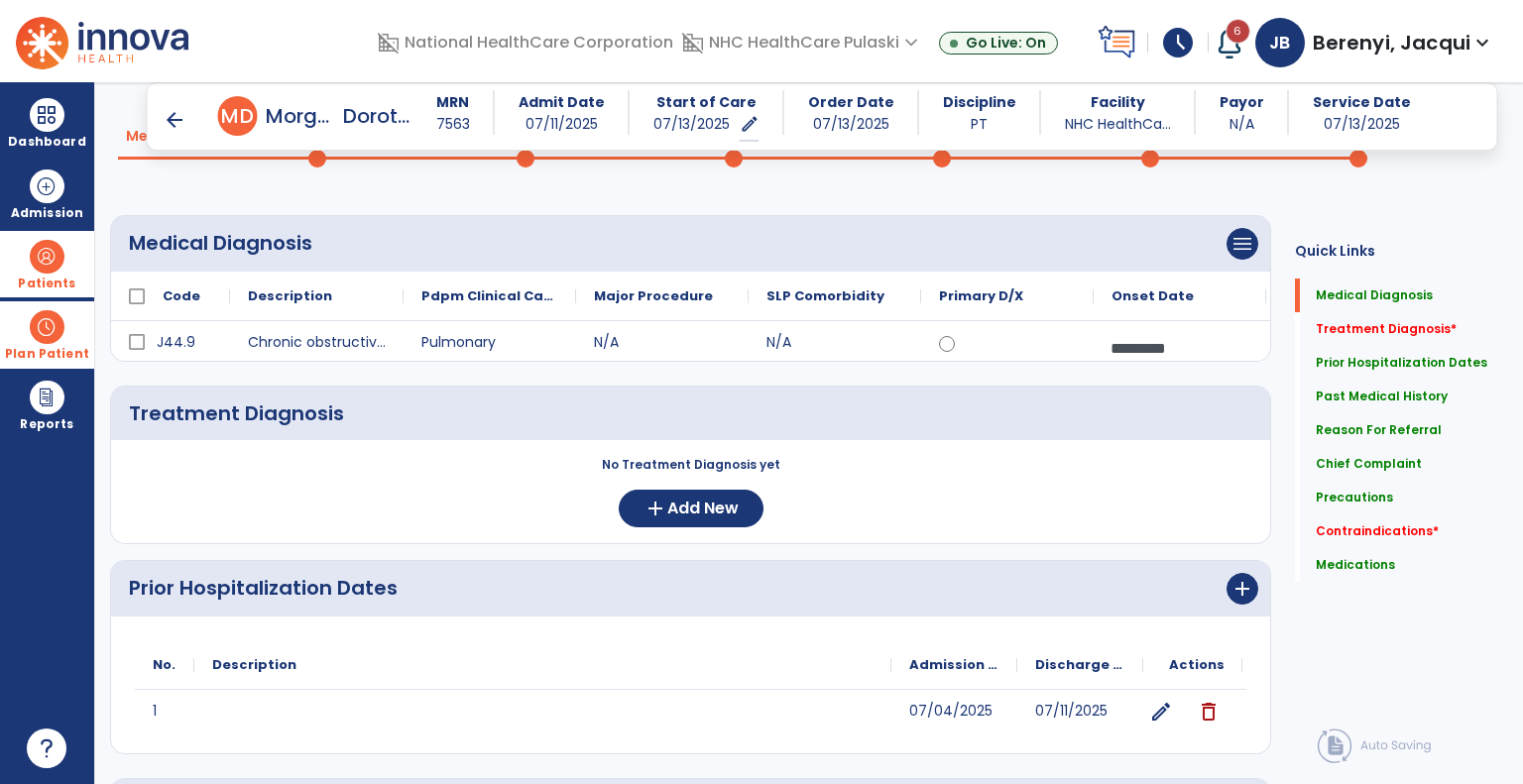 scroll, scrollTop: 105, scrollLeft: 0, axis: vertical 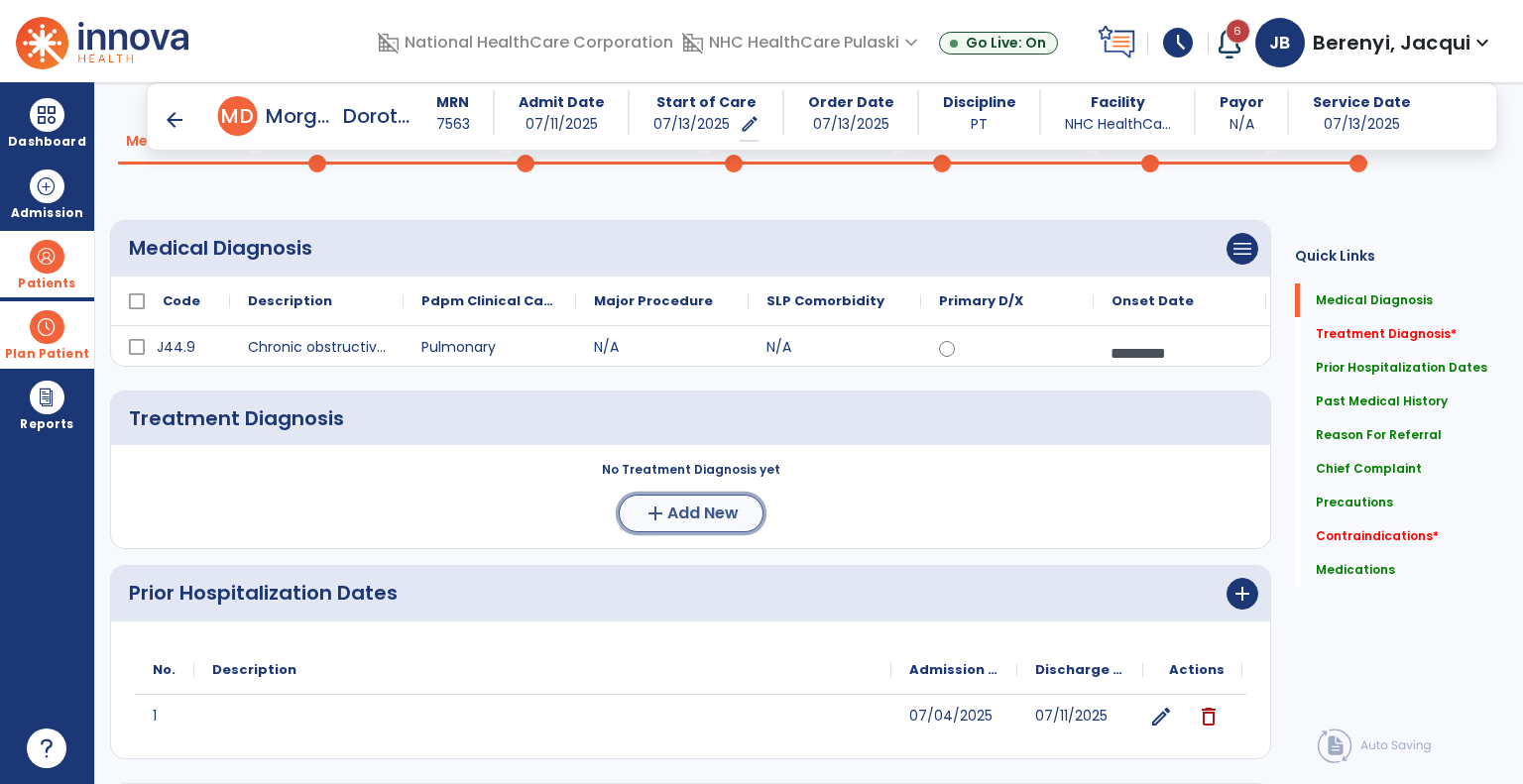 click on "Add New" 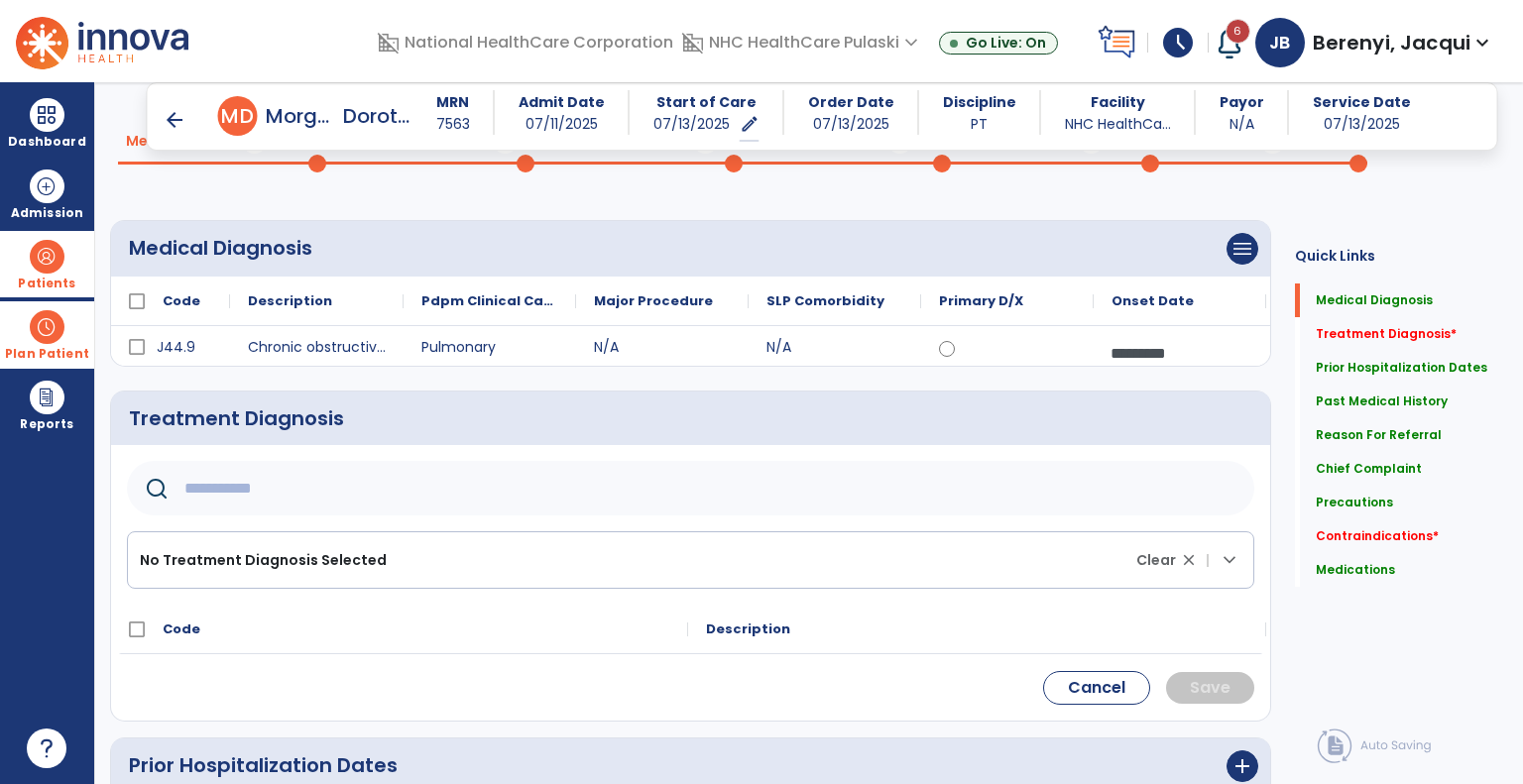 click 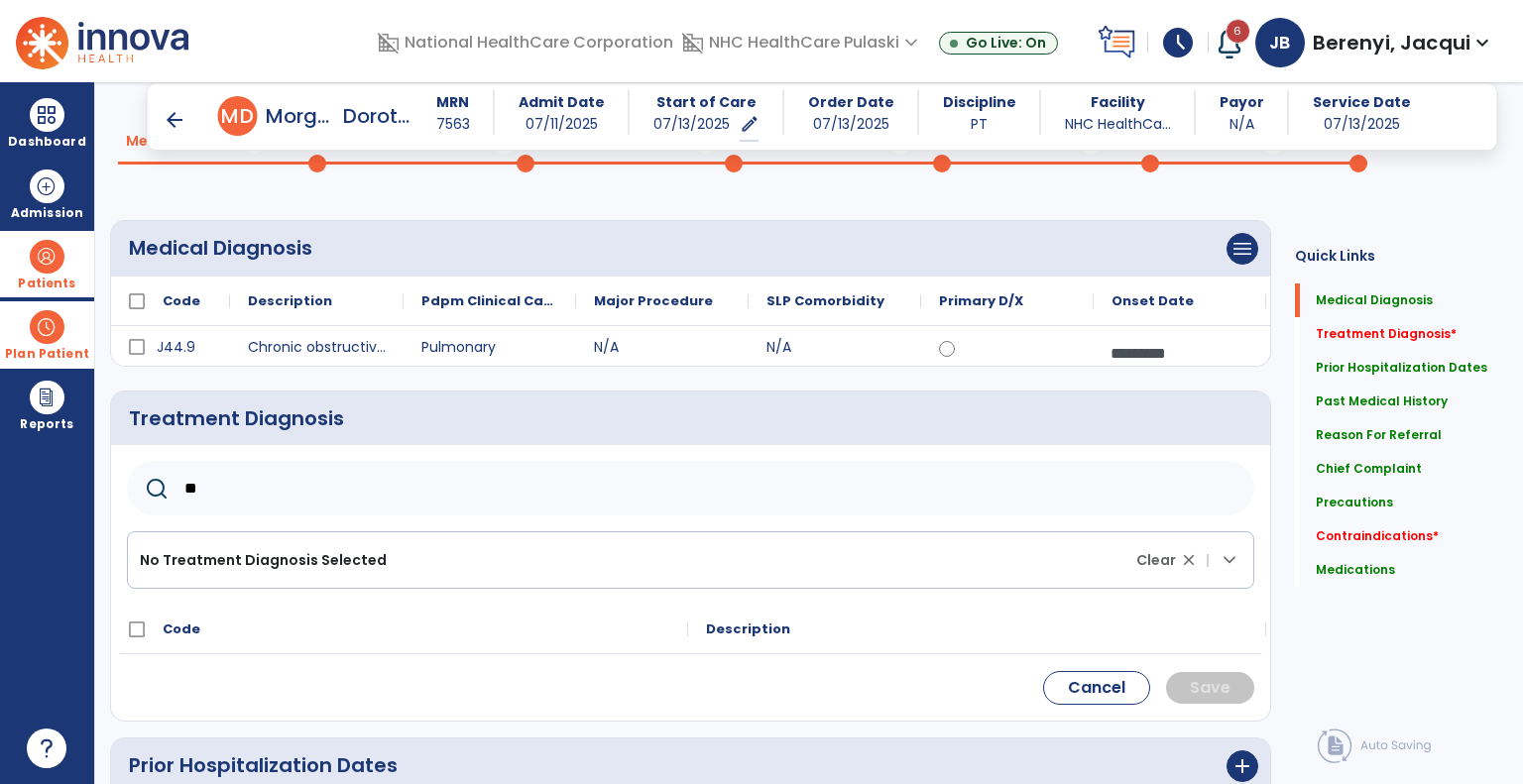 type on "*" 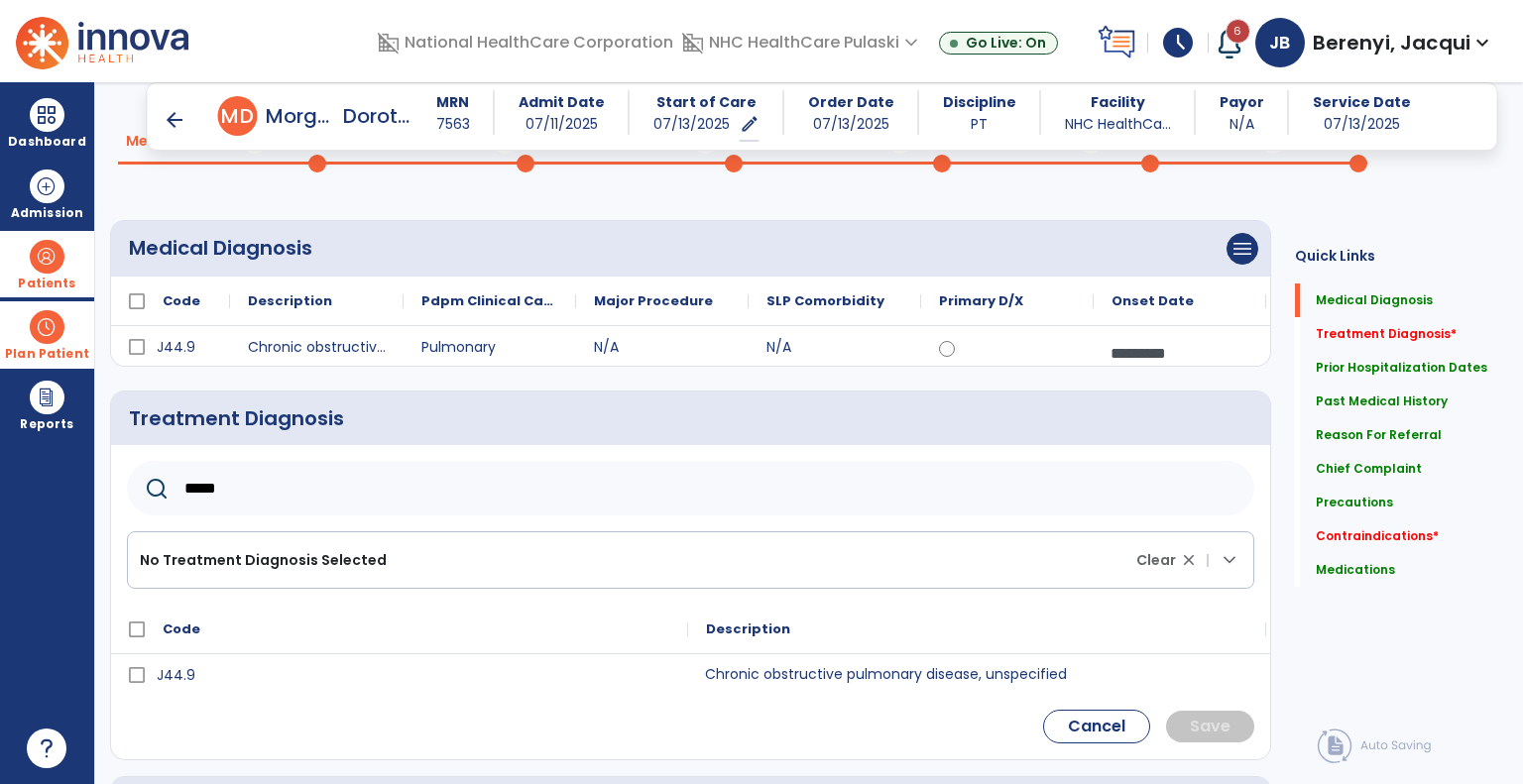 click on "Chronic obstructive pulmonary disease, unspecified" 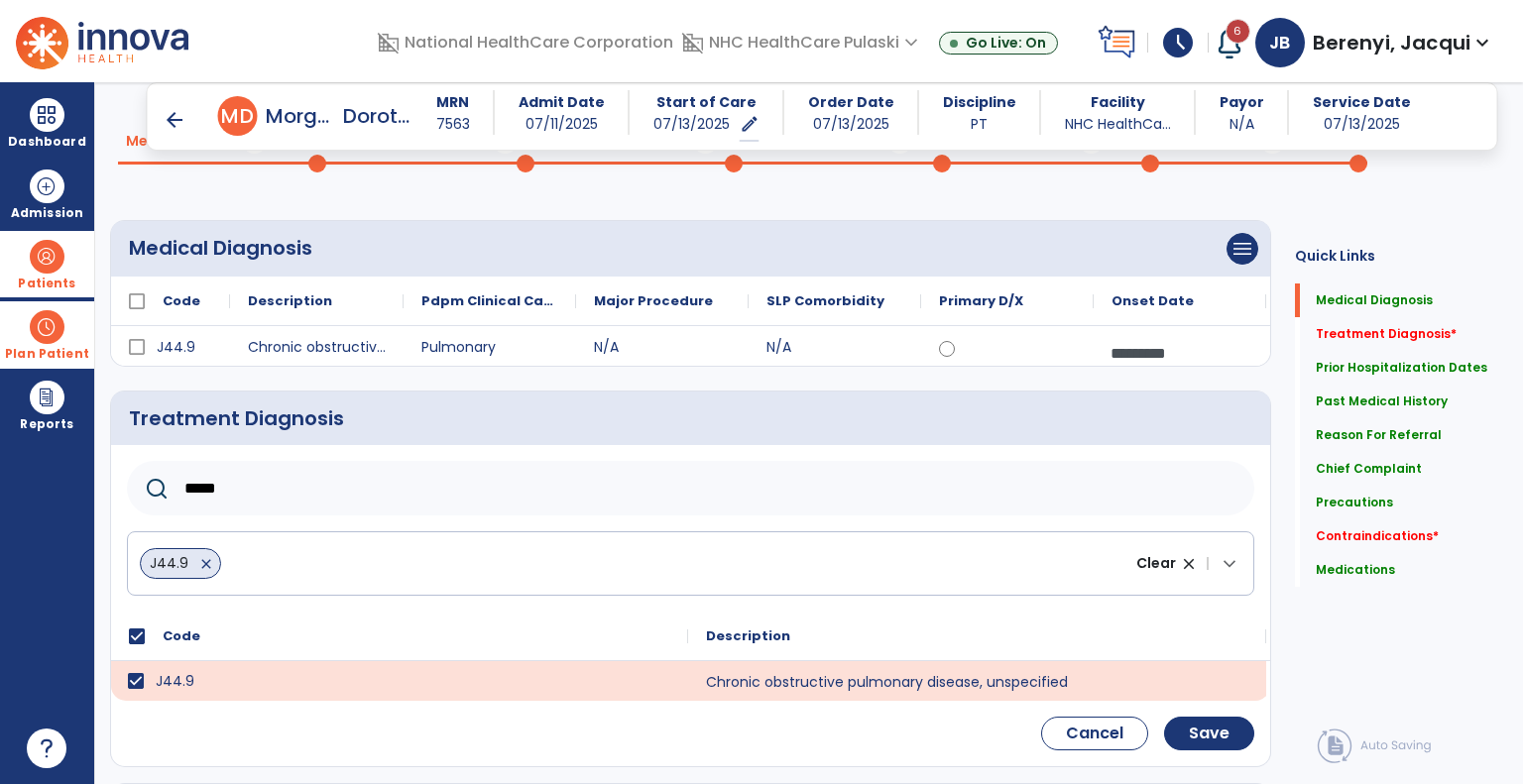 click on "*****" 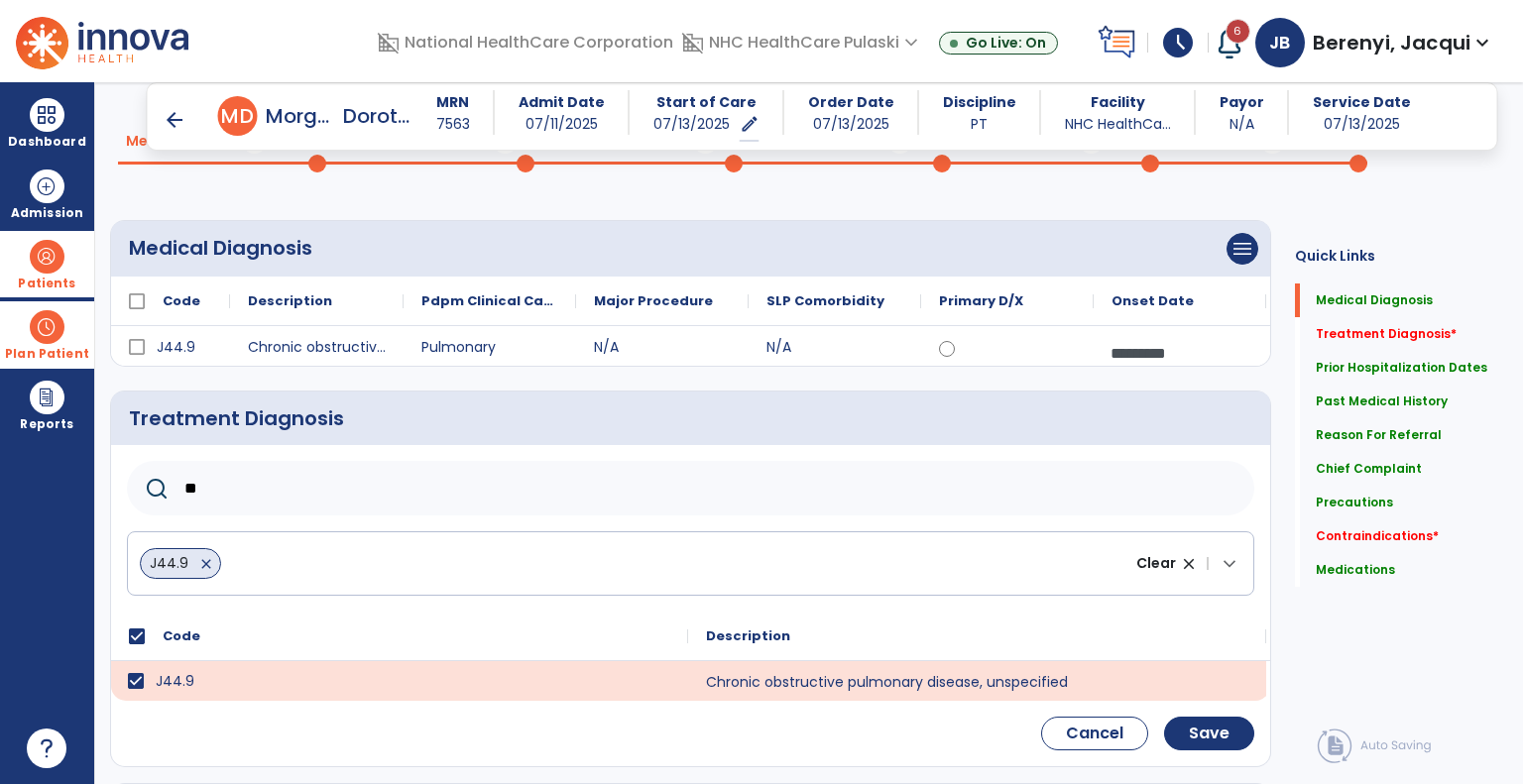 type on "*" 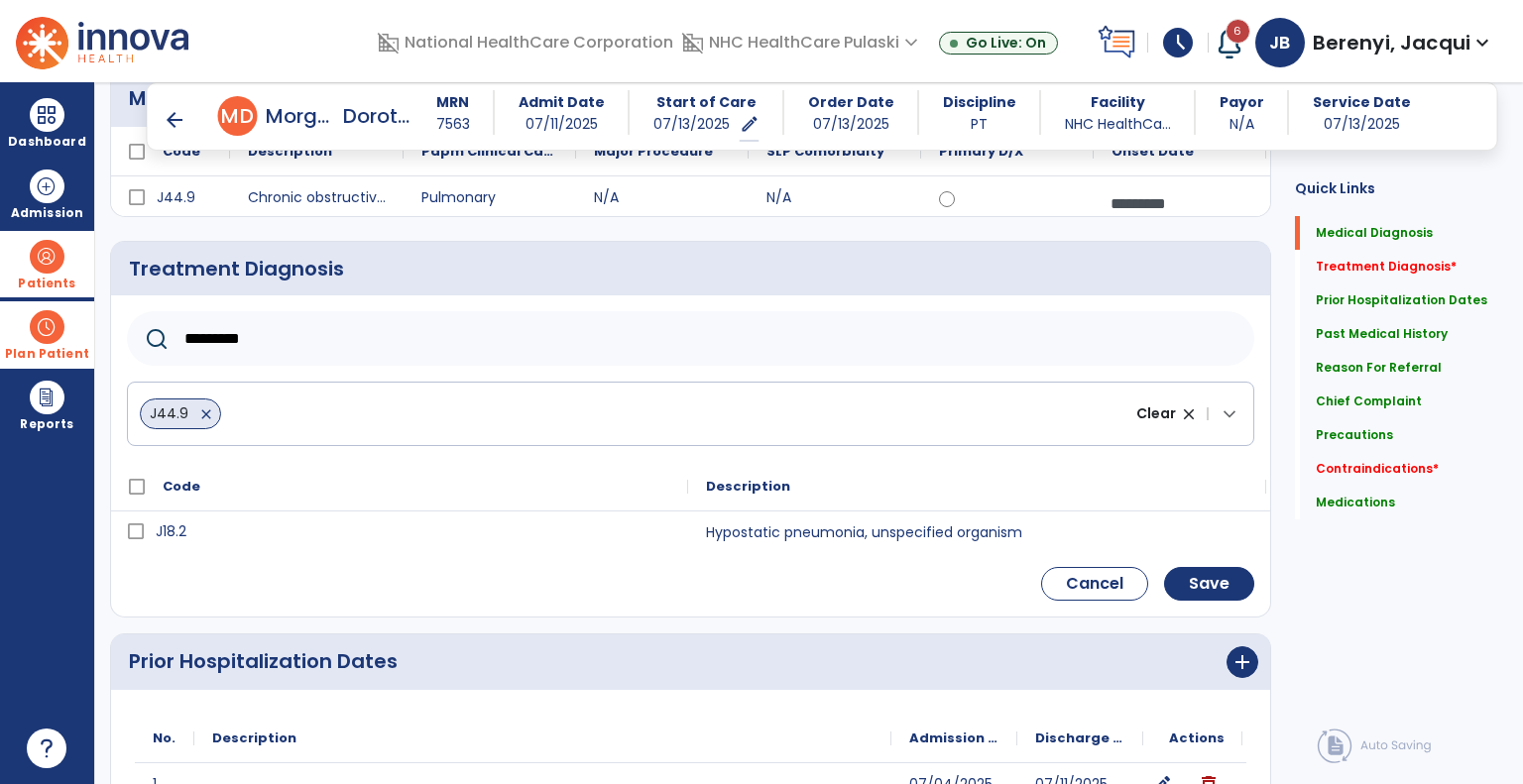 scroll, scrollTop: 285, scrollLeft: 0, axis: vertical 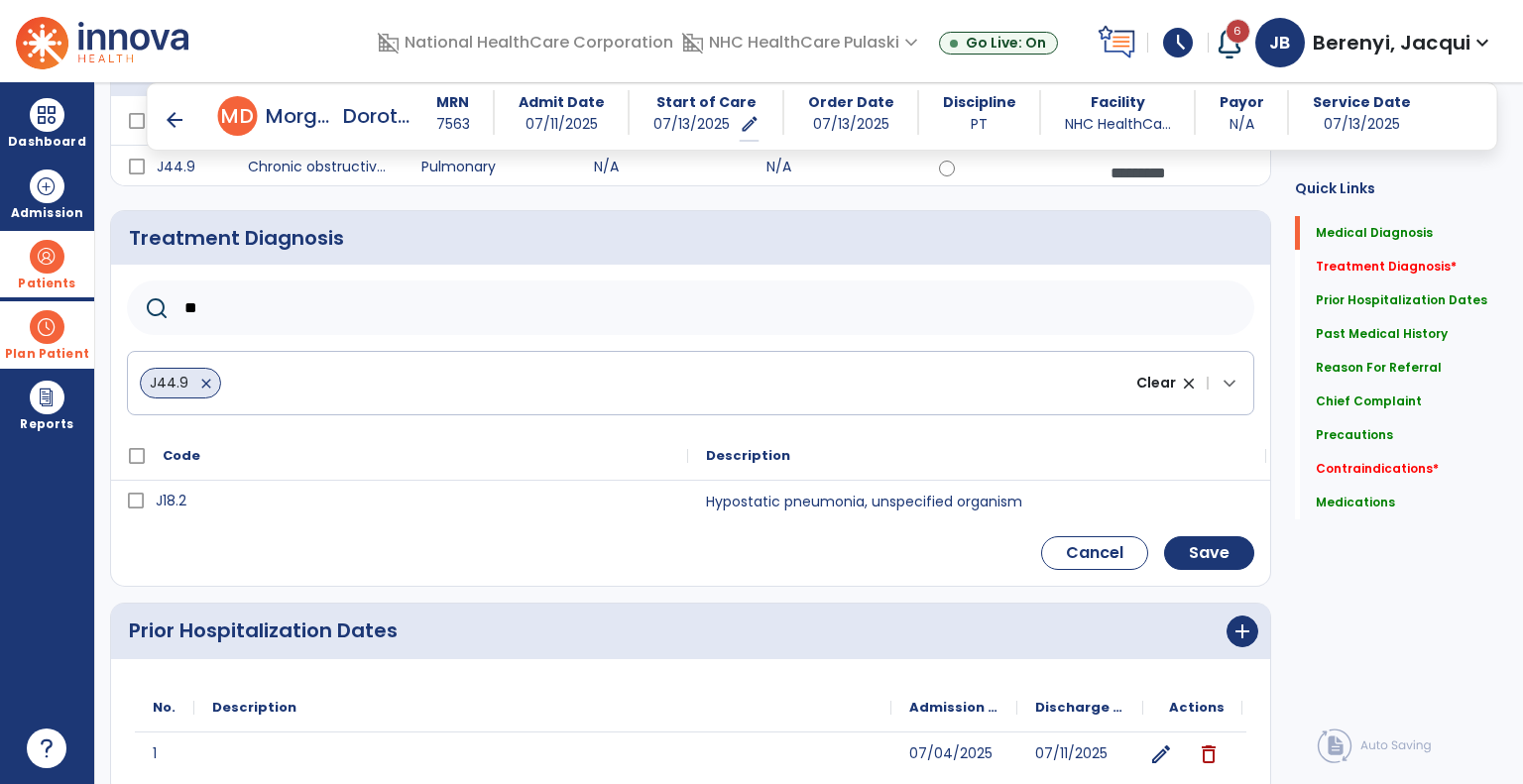 type on "*" 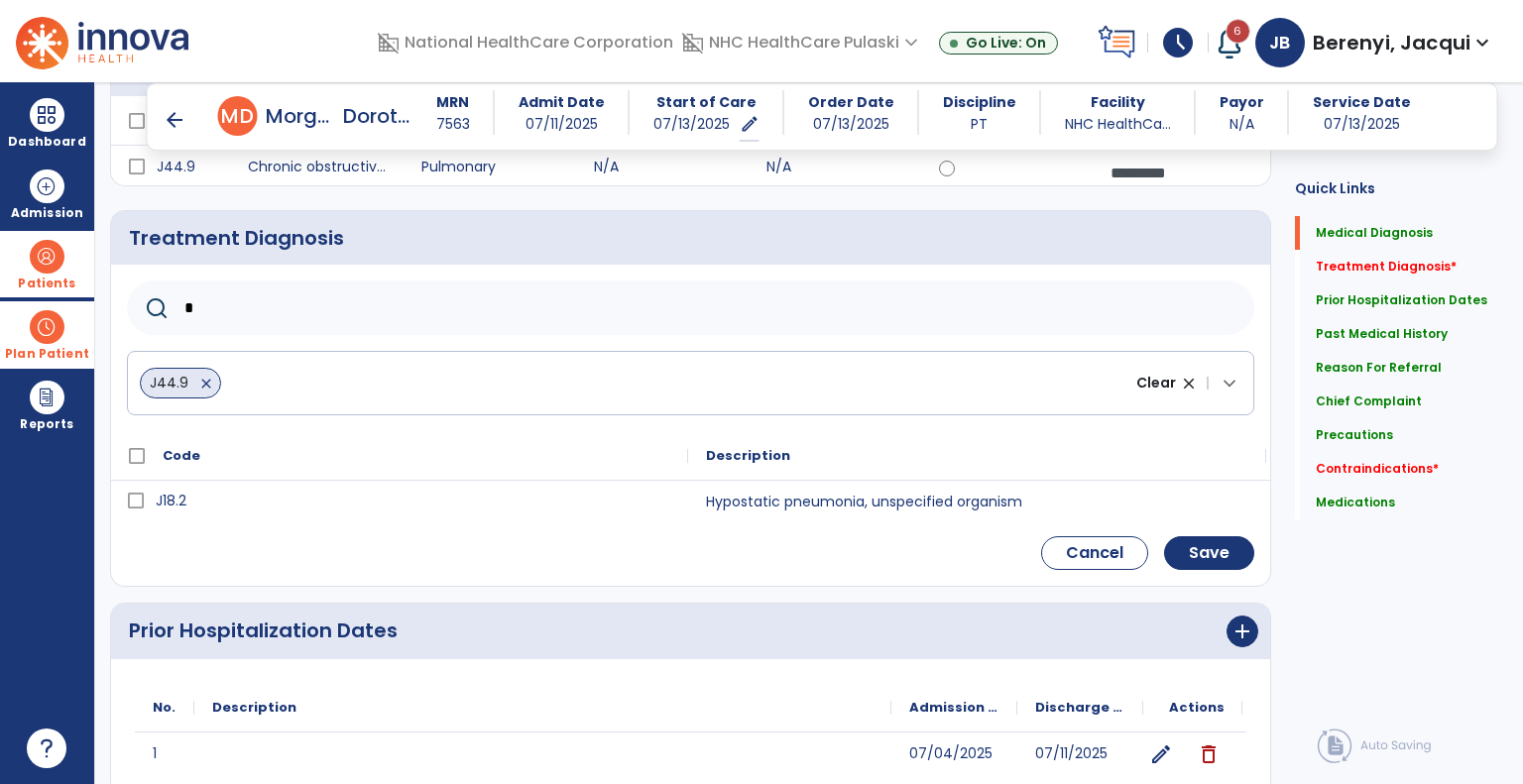 type 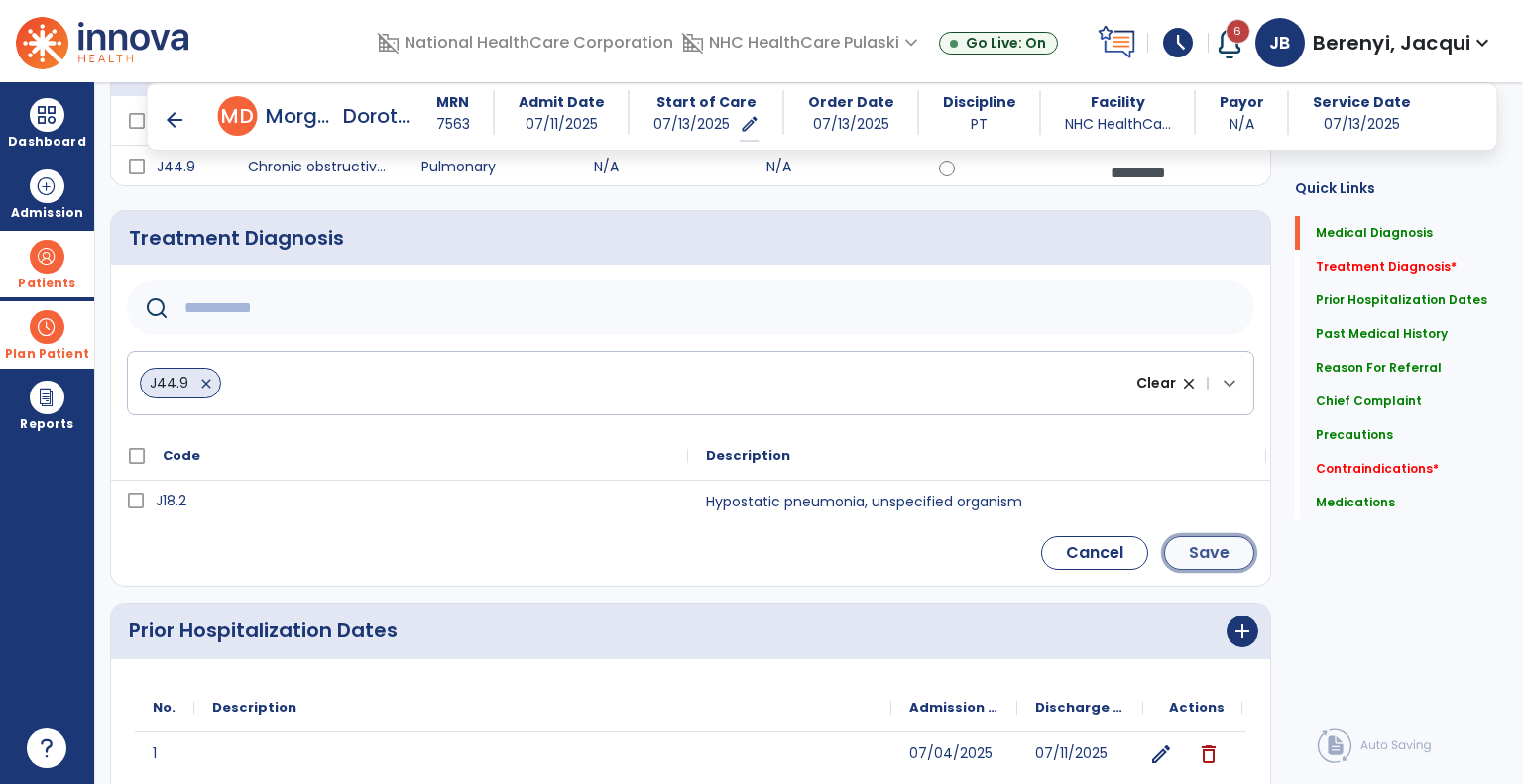click on "Save" 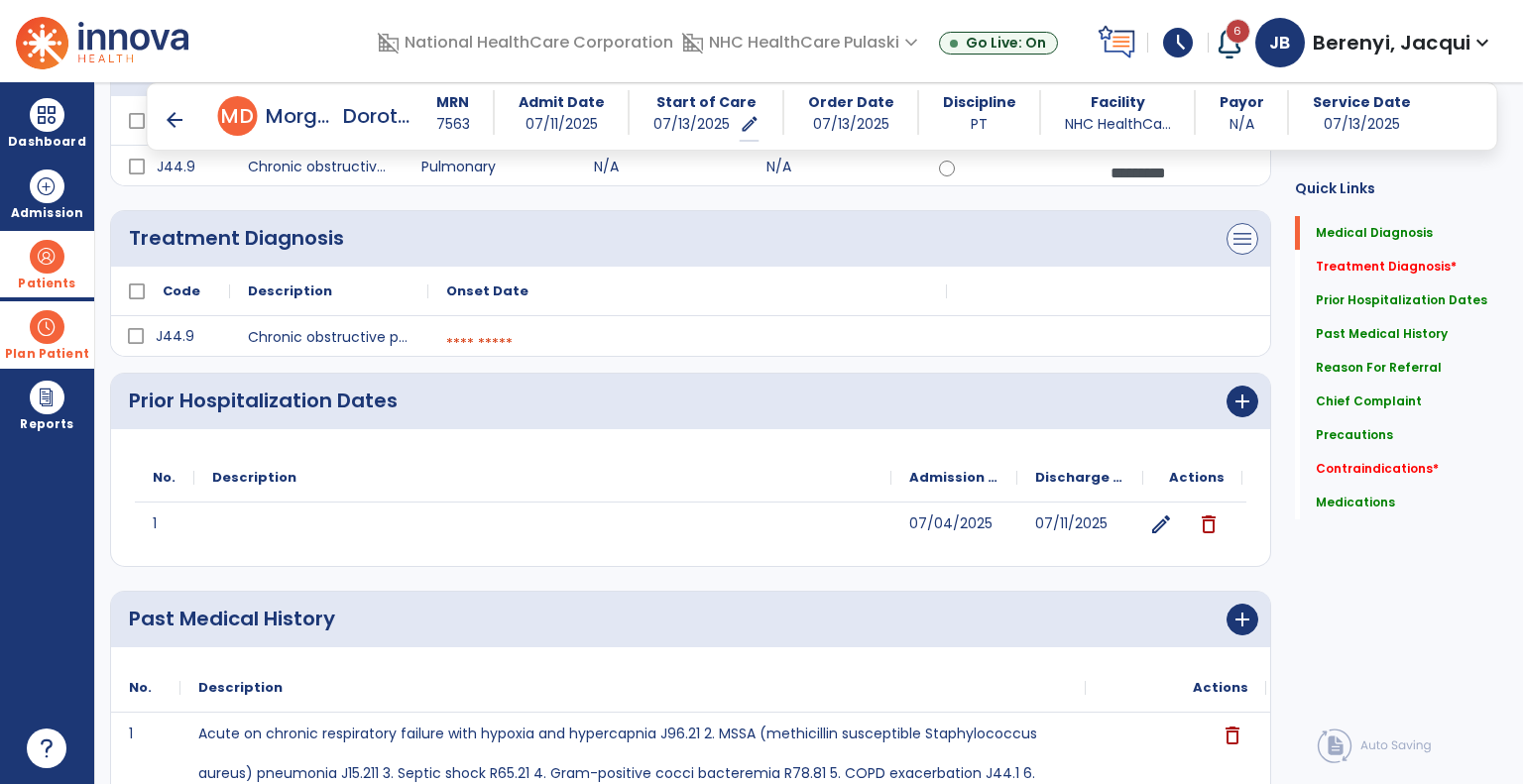 click on "menu" at bounding box center [1242, 68] 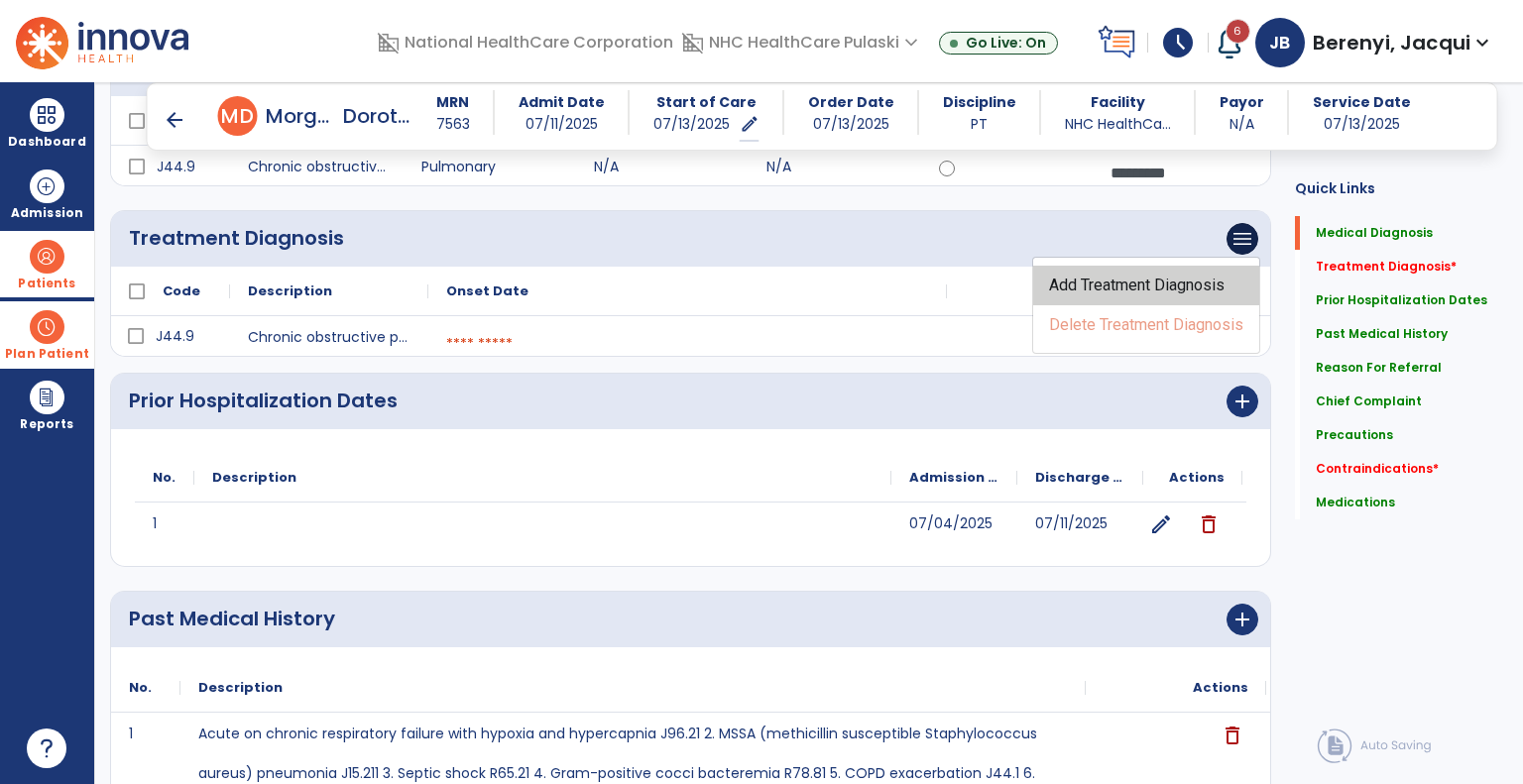 click on "Add Treatment Diagnosis" 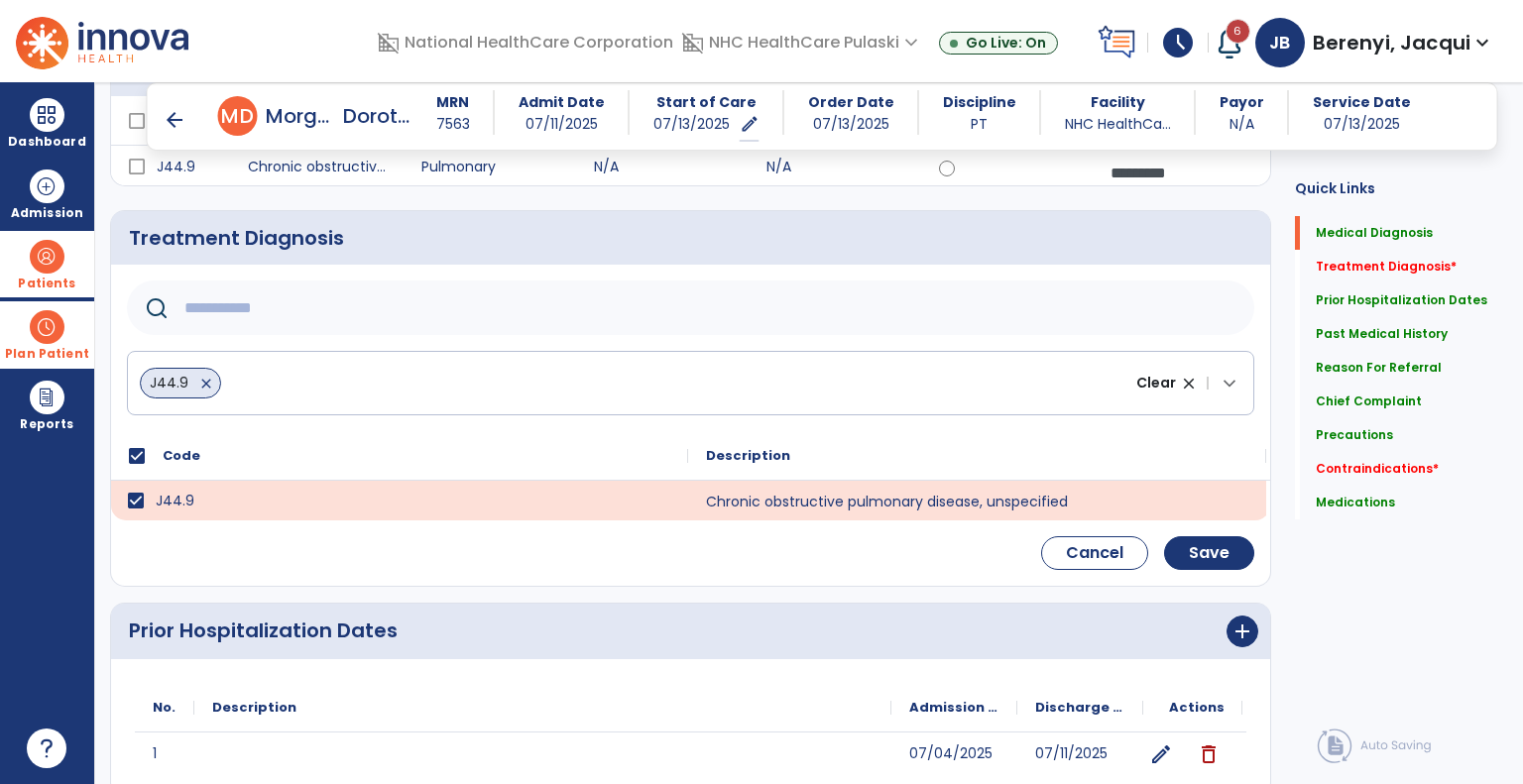 click 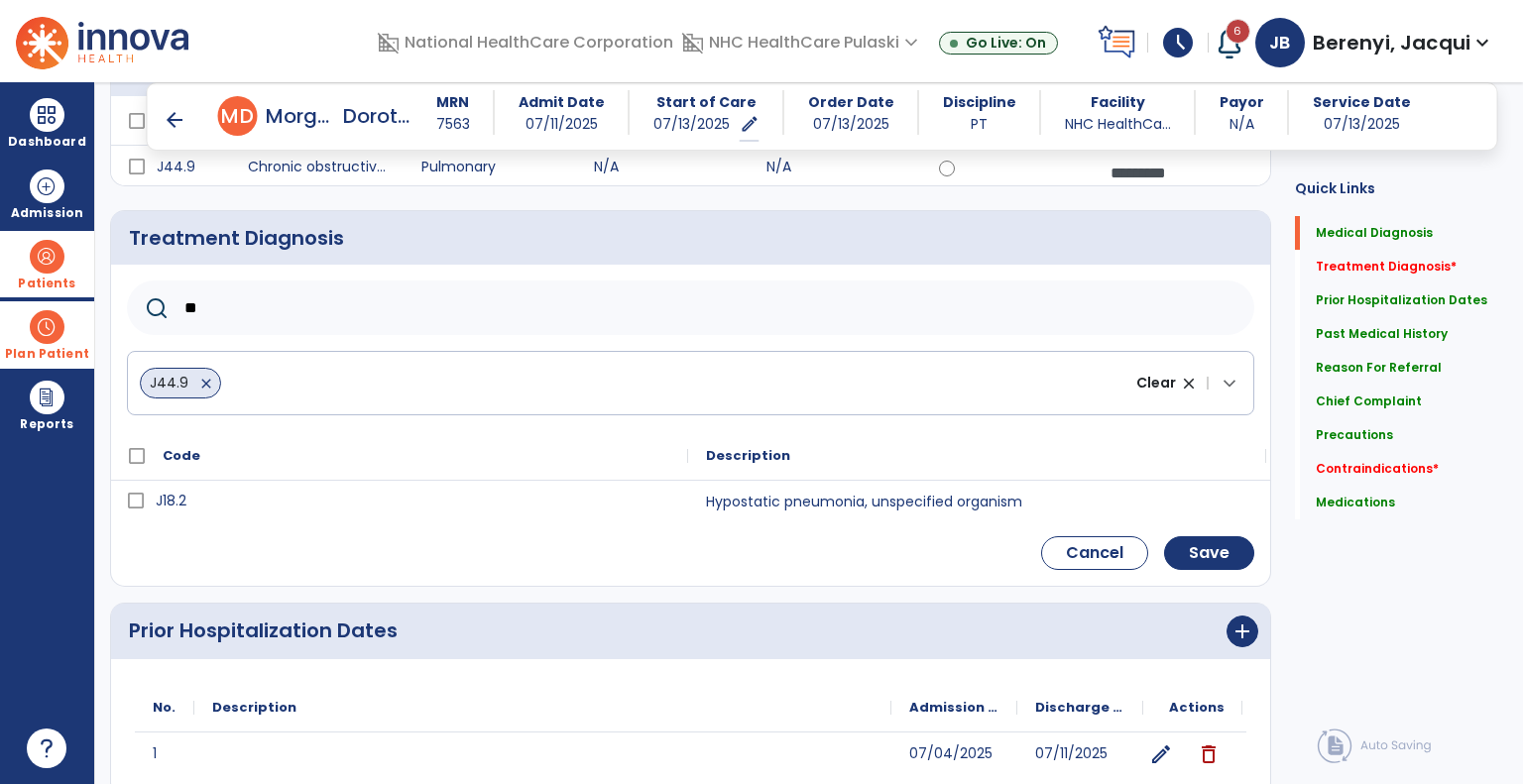 type on "*" 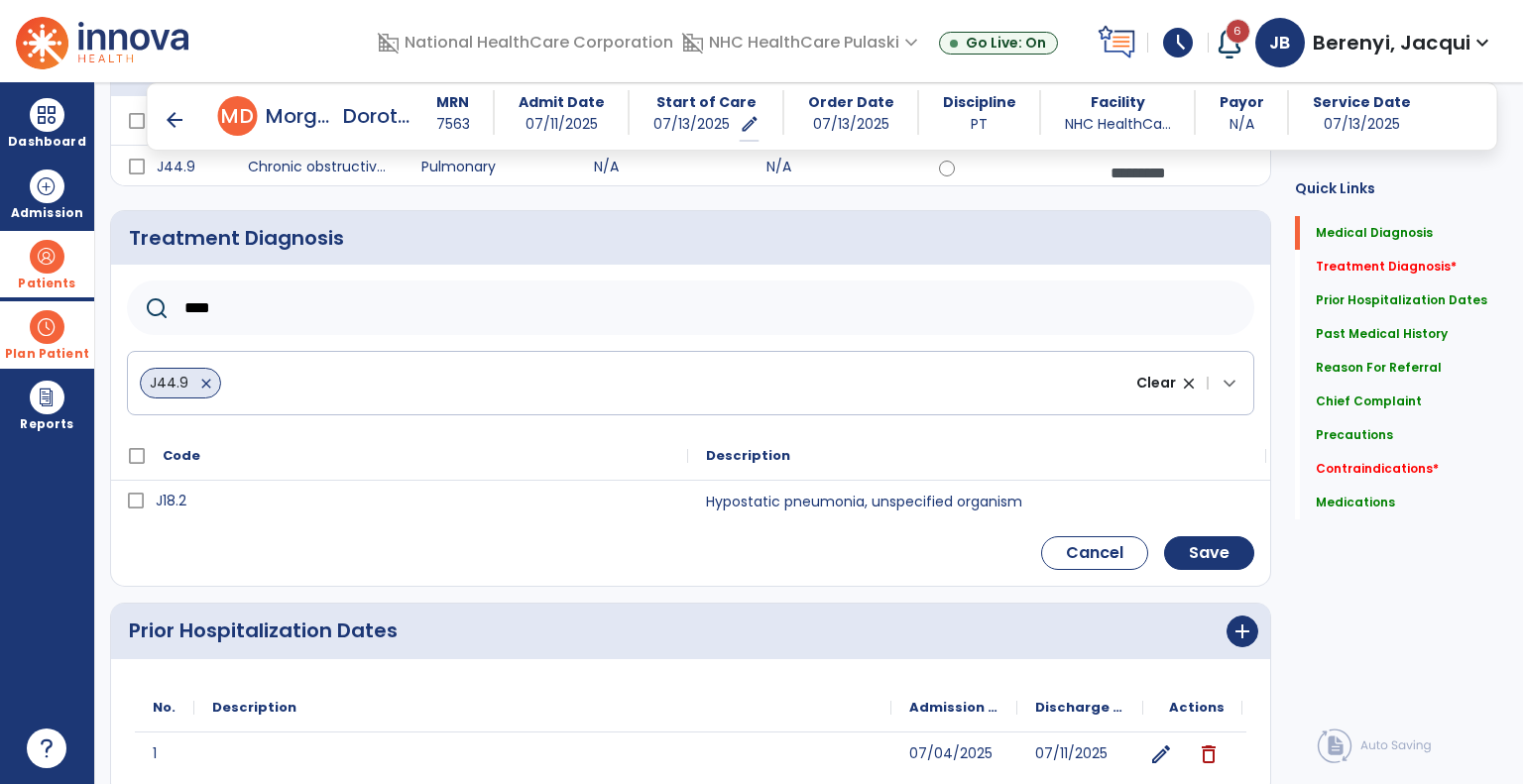 type on "****" 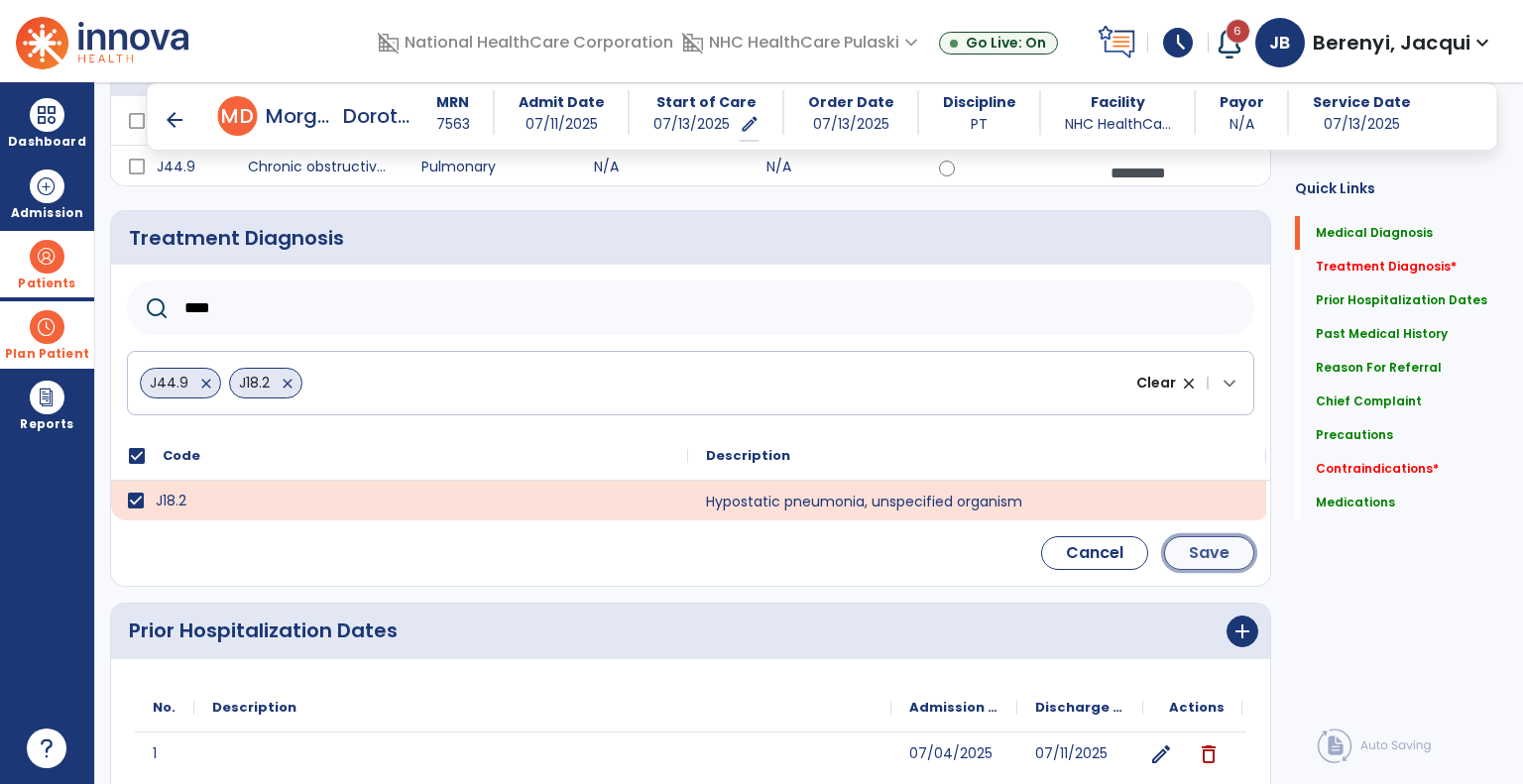 click on "Save" 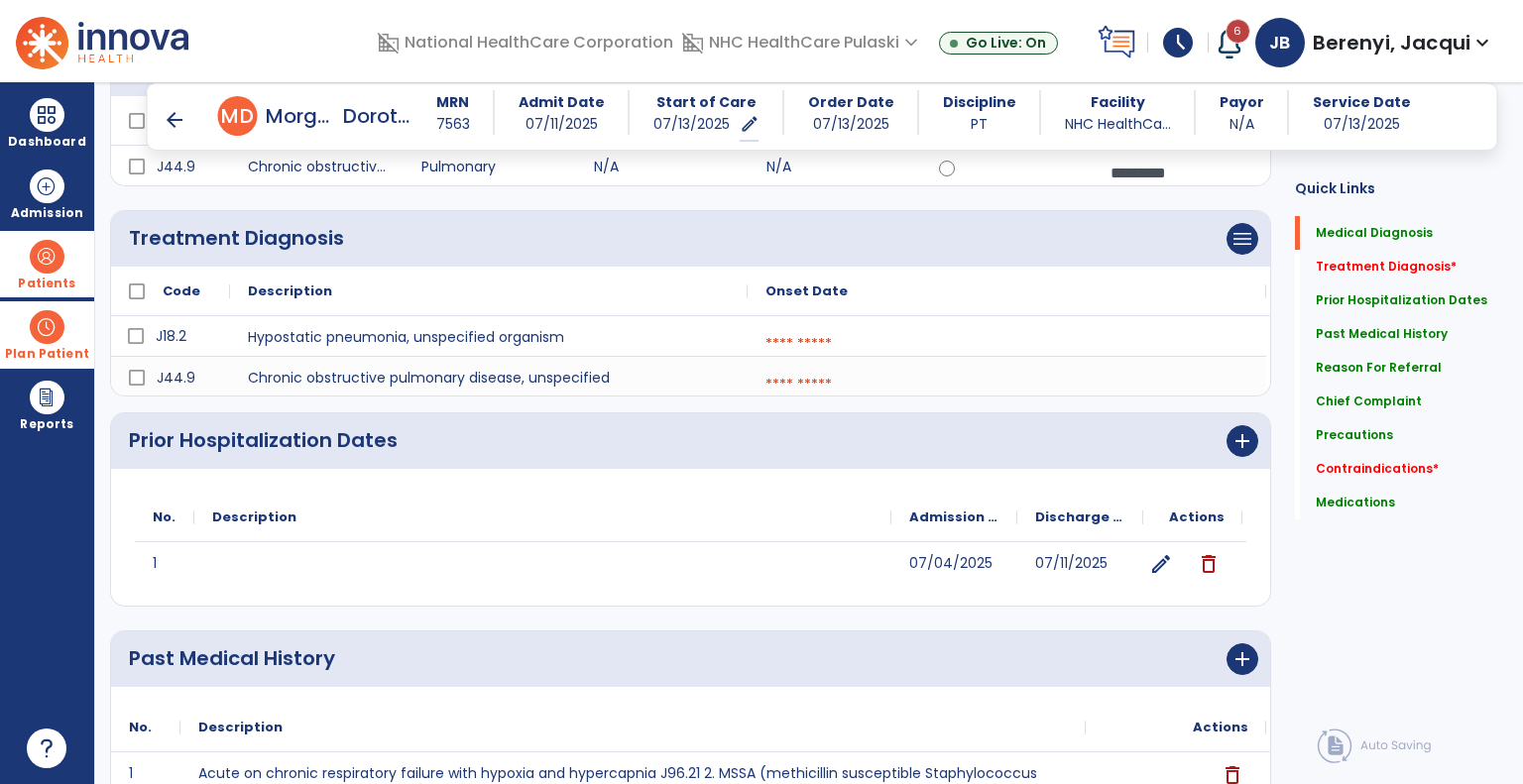click at bounding box center [1006, 344] 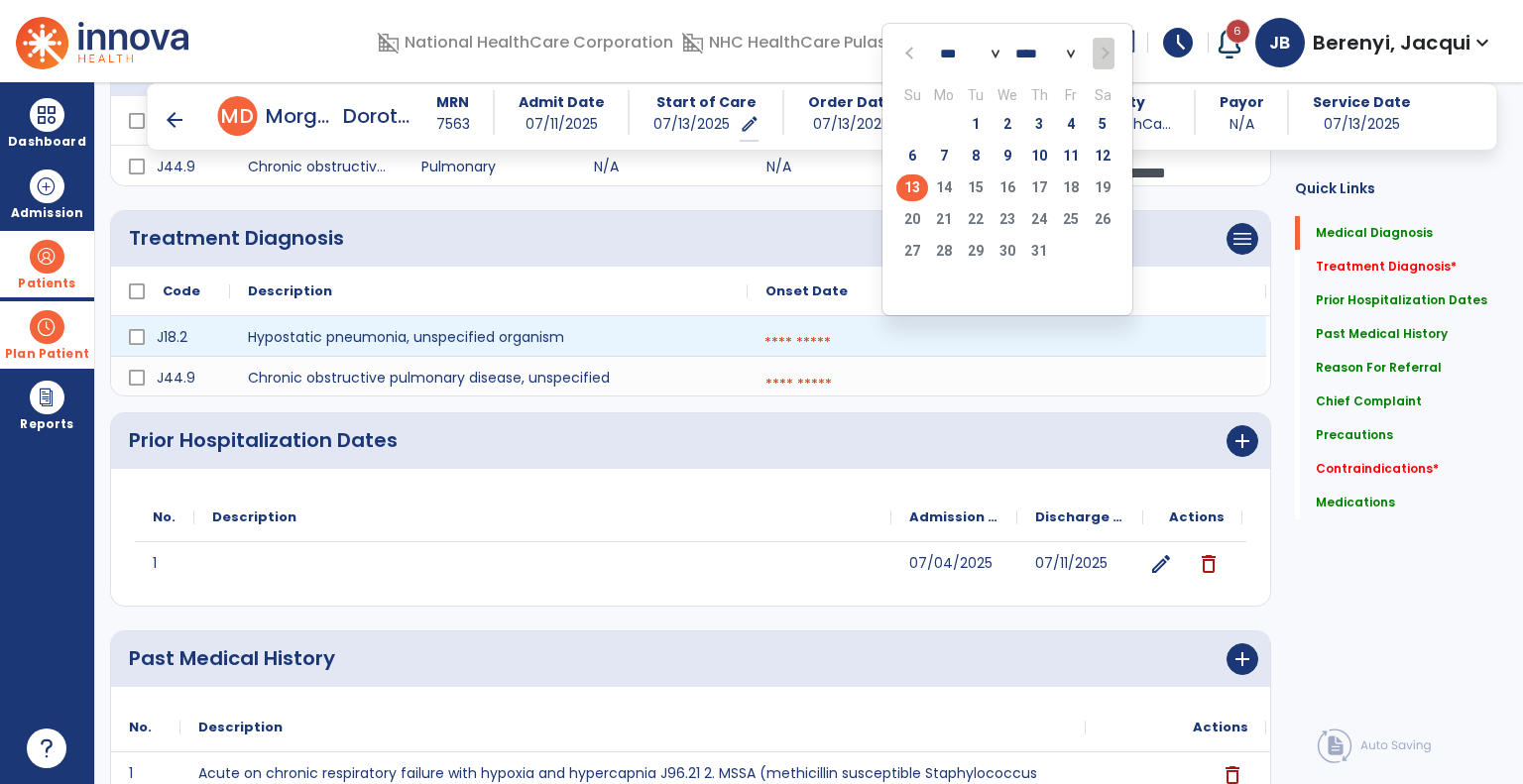 click on "13" 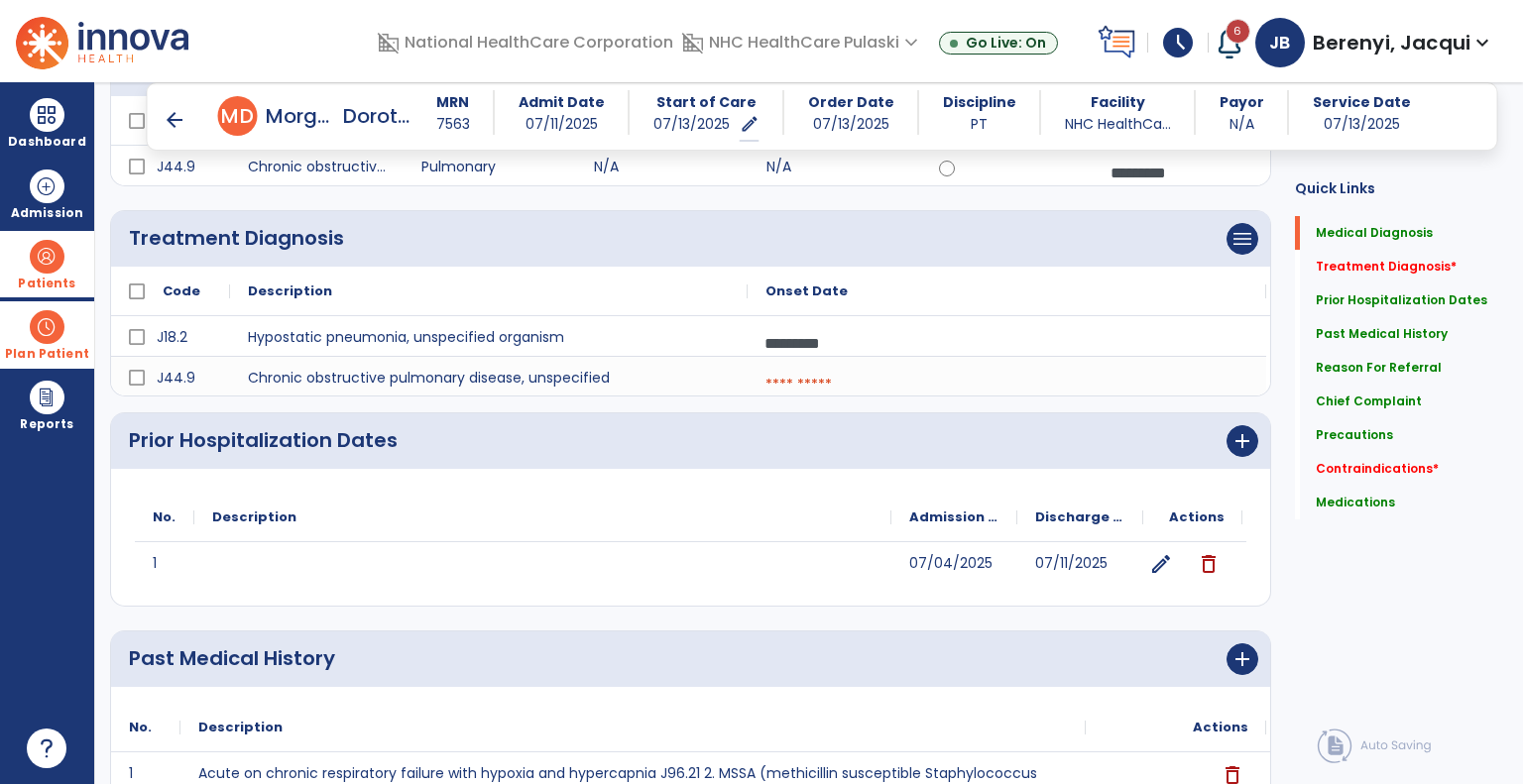click at bounding box center (1006, 385) 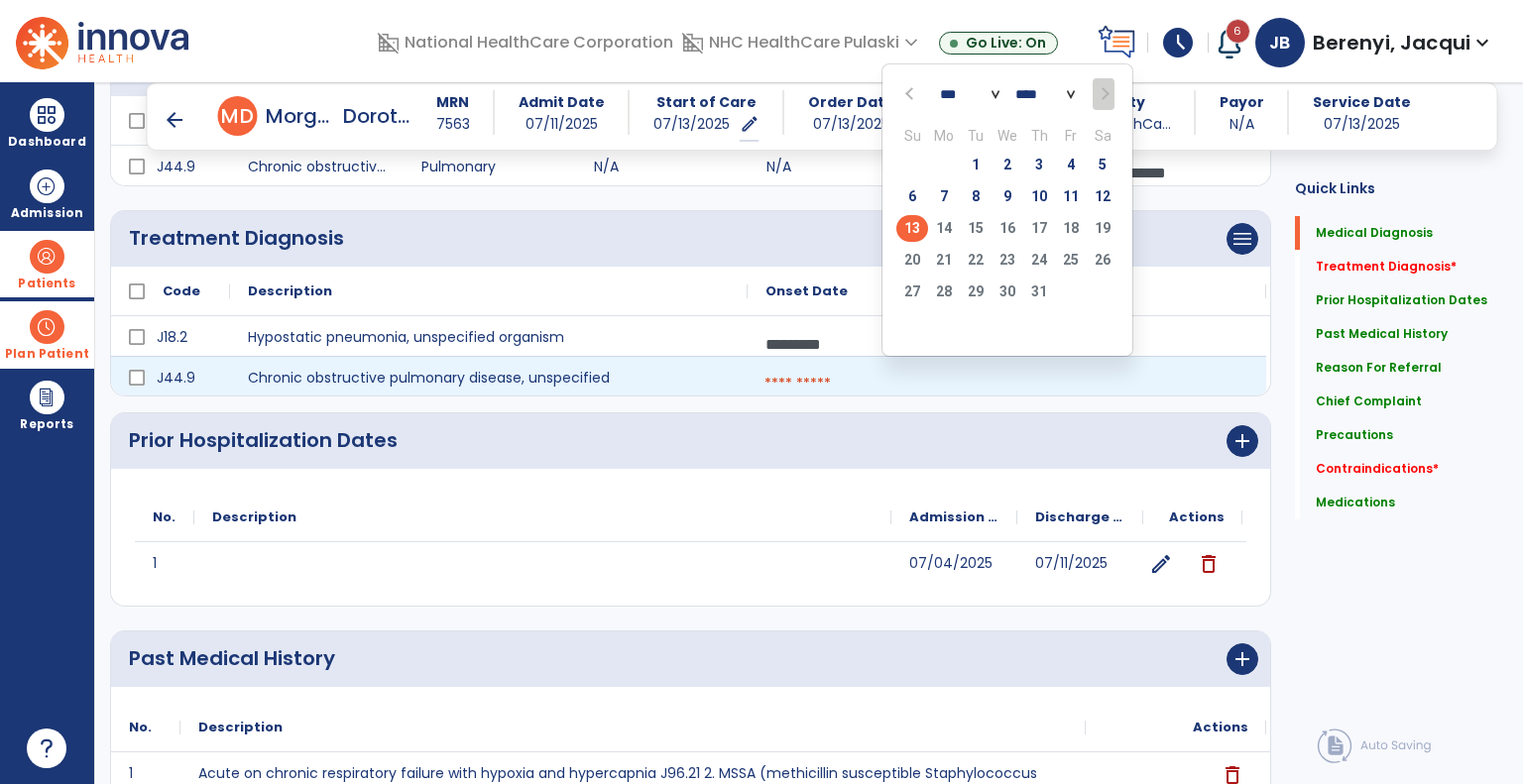 click on "13" 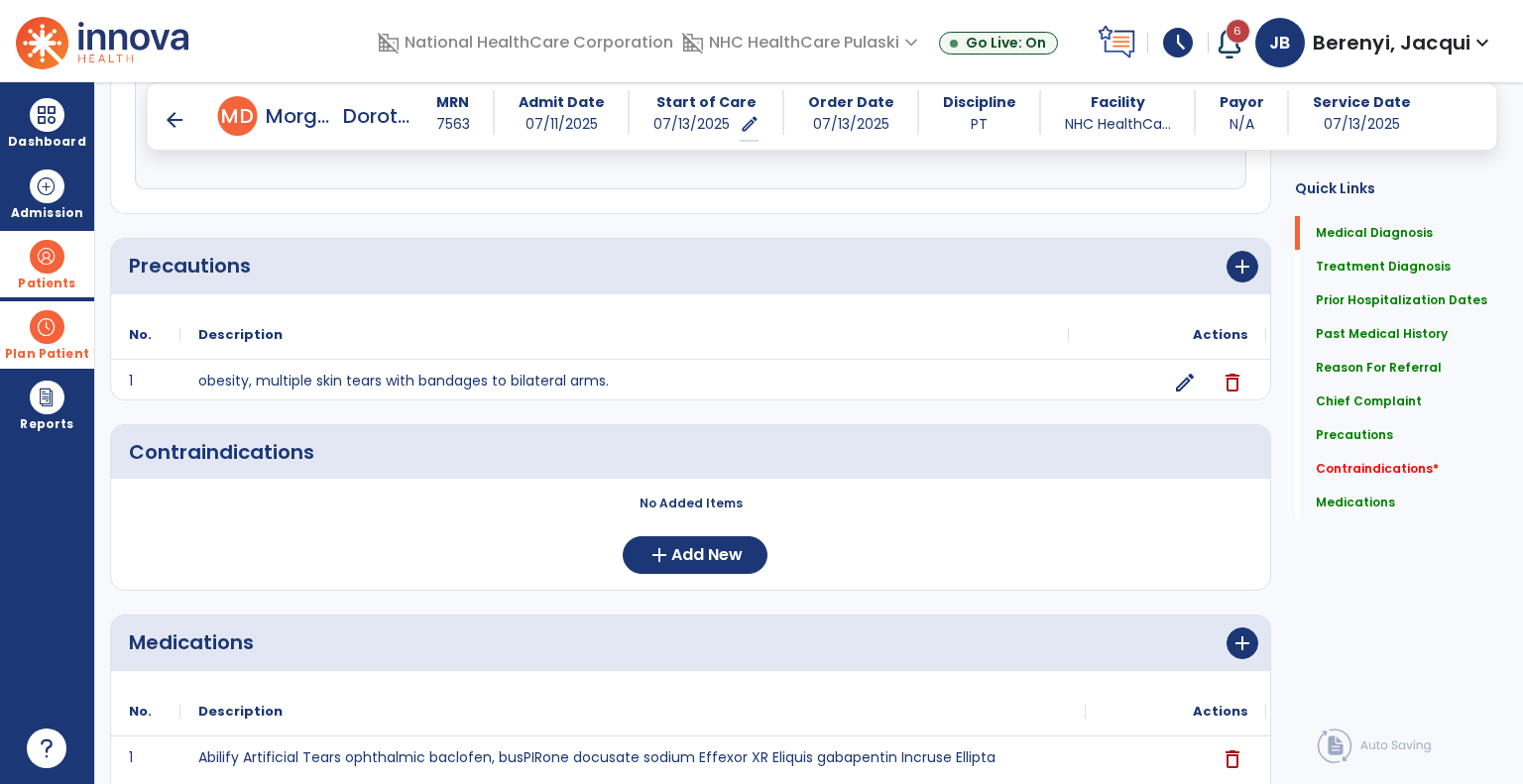 scroll, scrollTop: 1670, scrollLeft: 0, axis: vertical 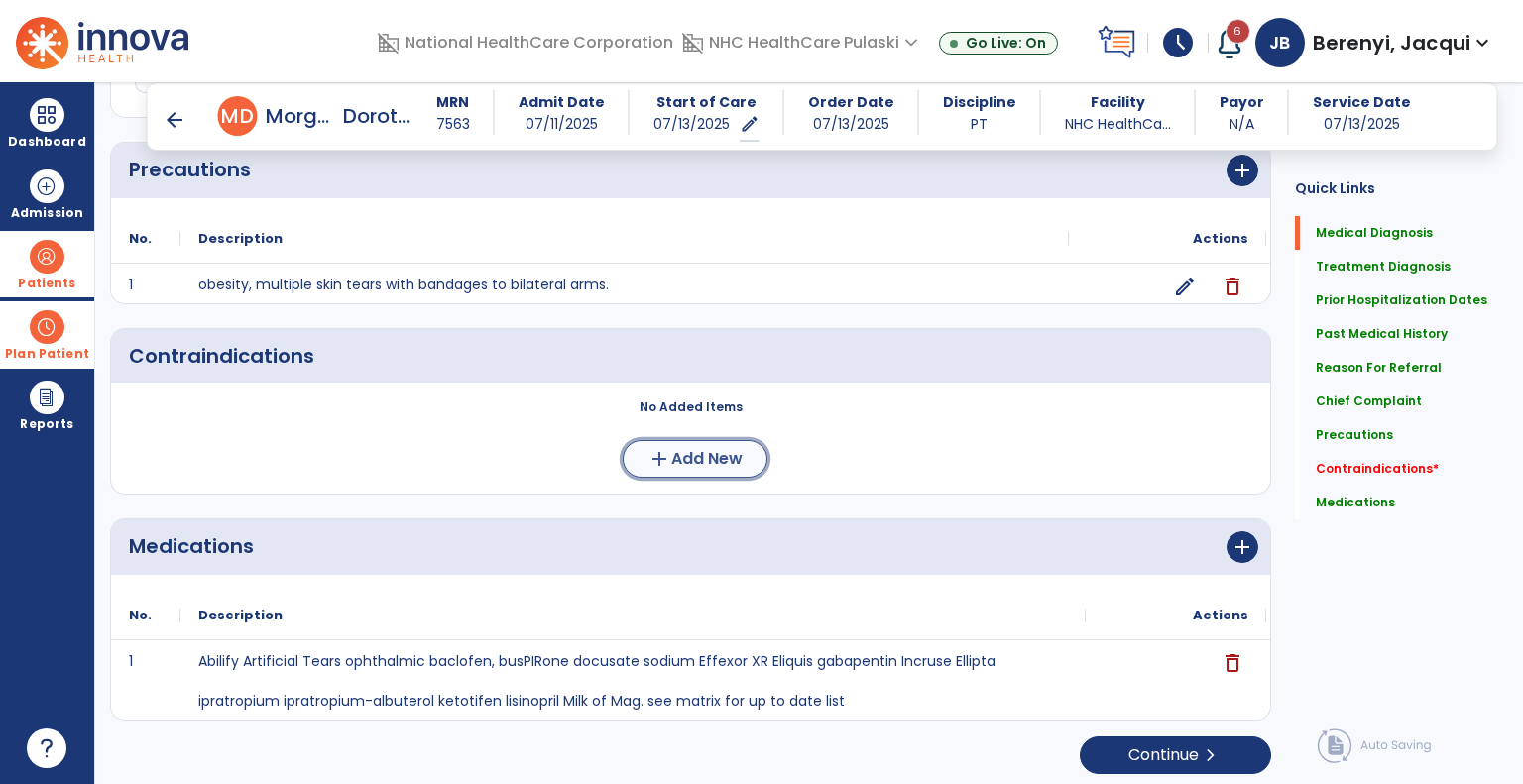 click on "Add New" 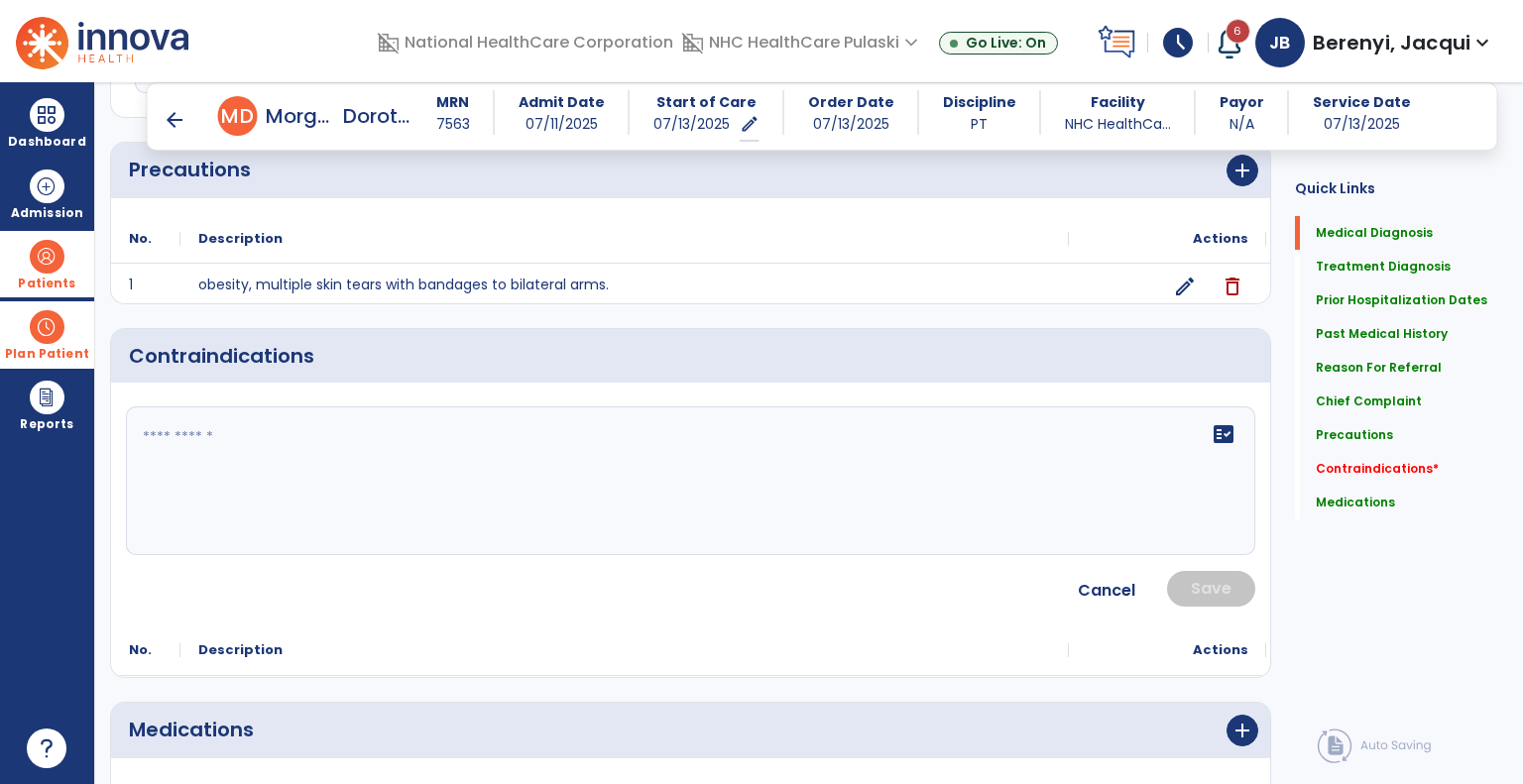 click on "fact_check" 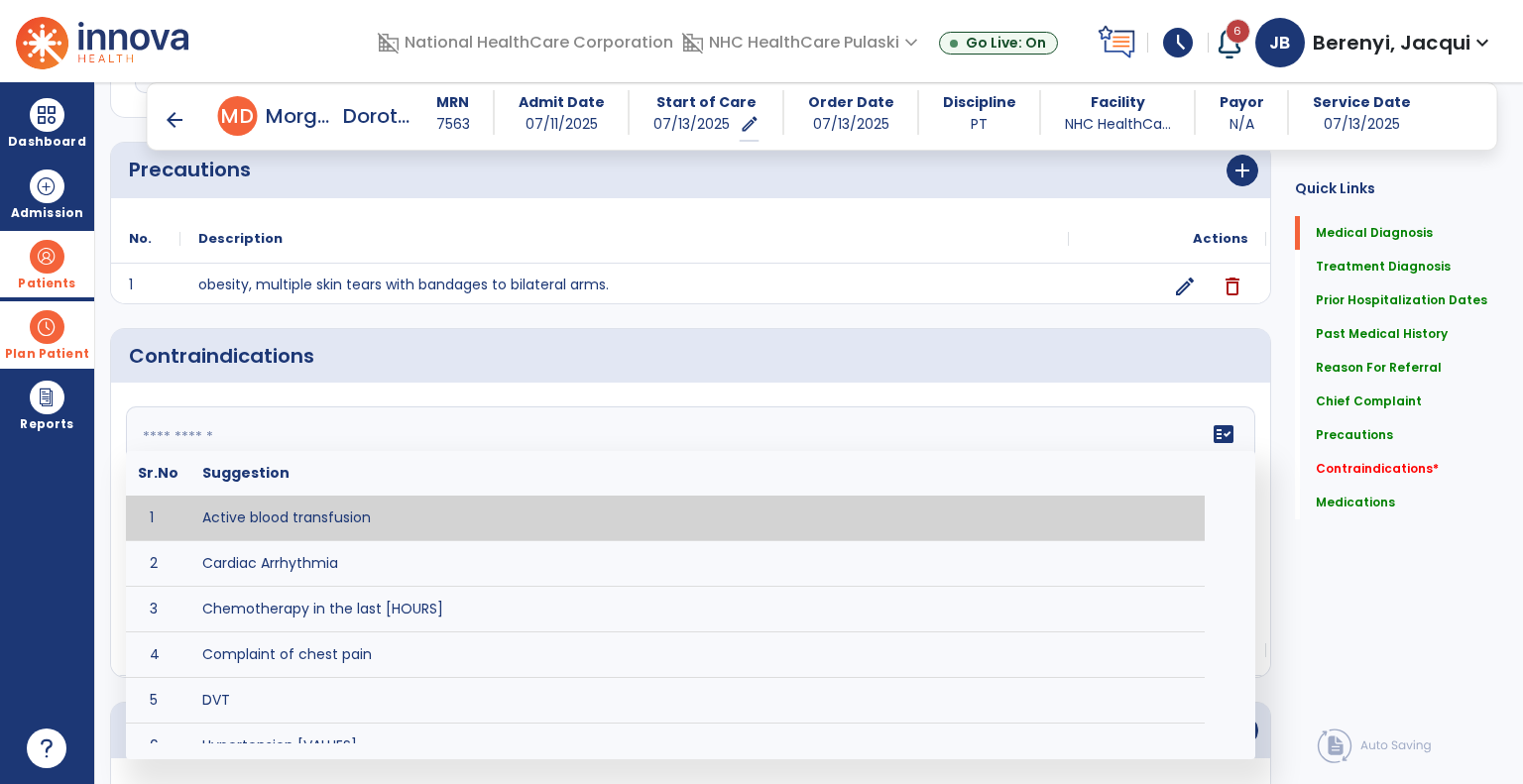 type on "*" 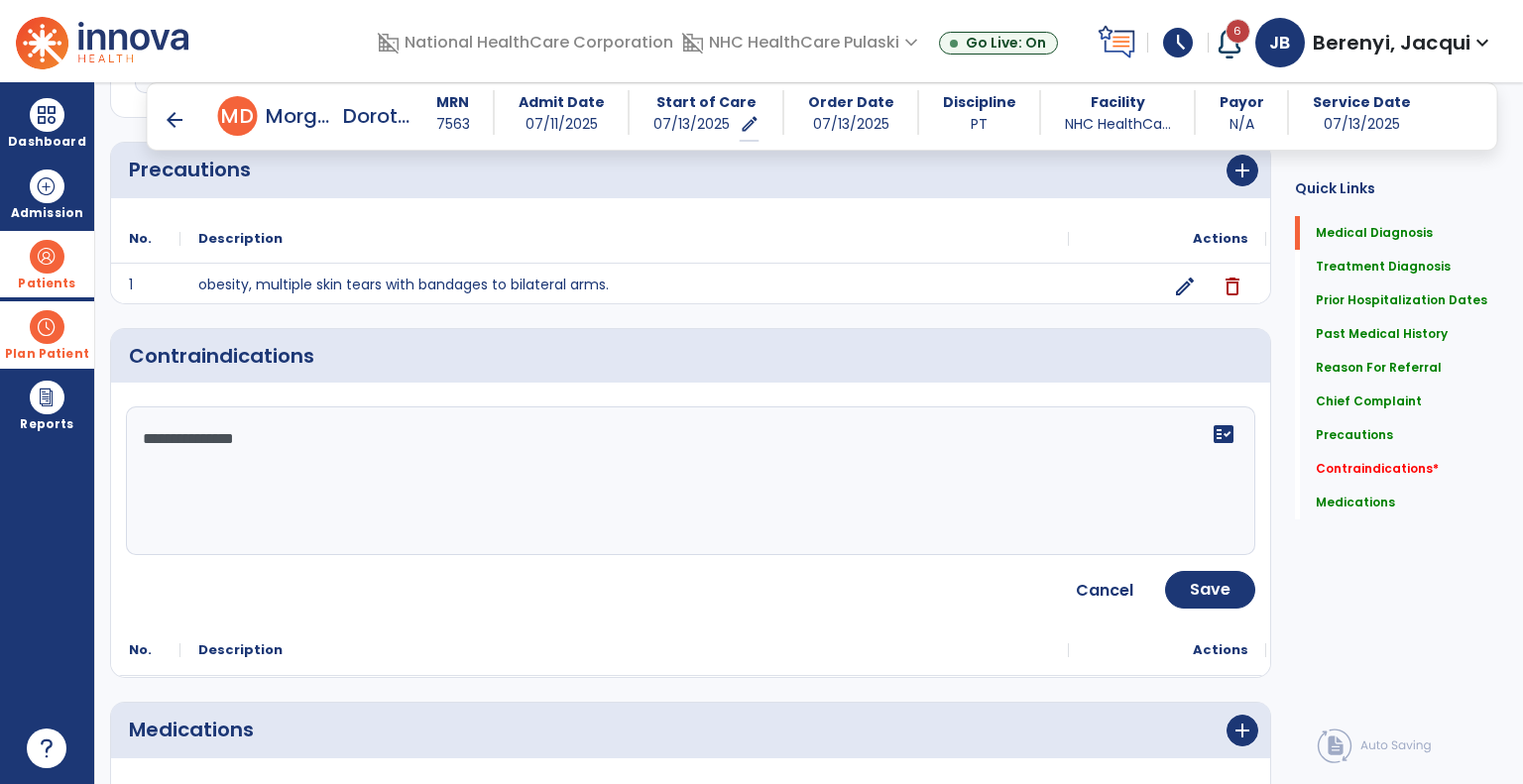 type on "**********" 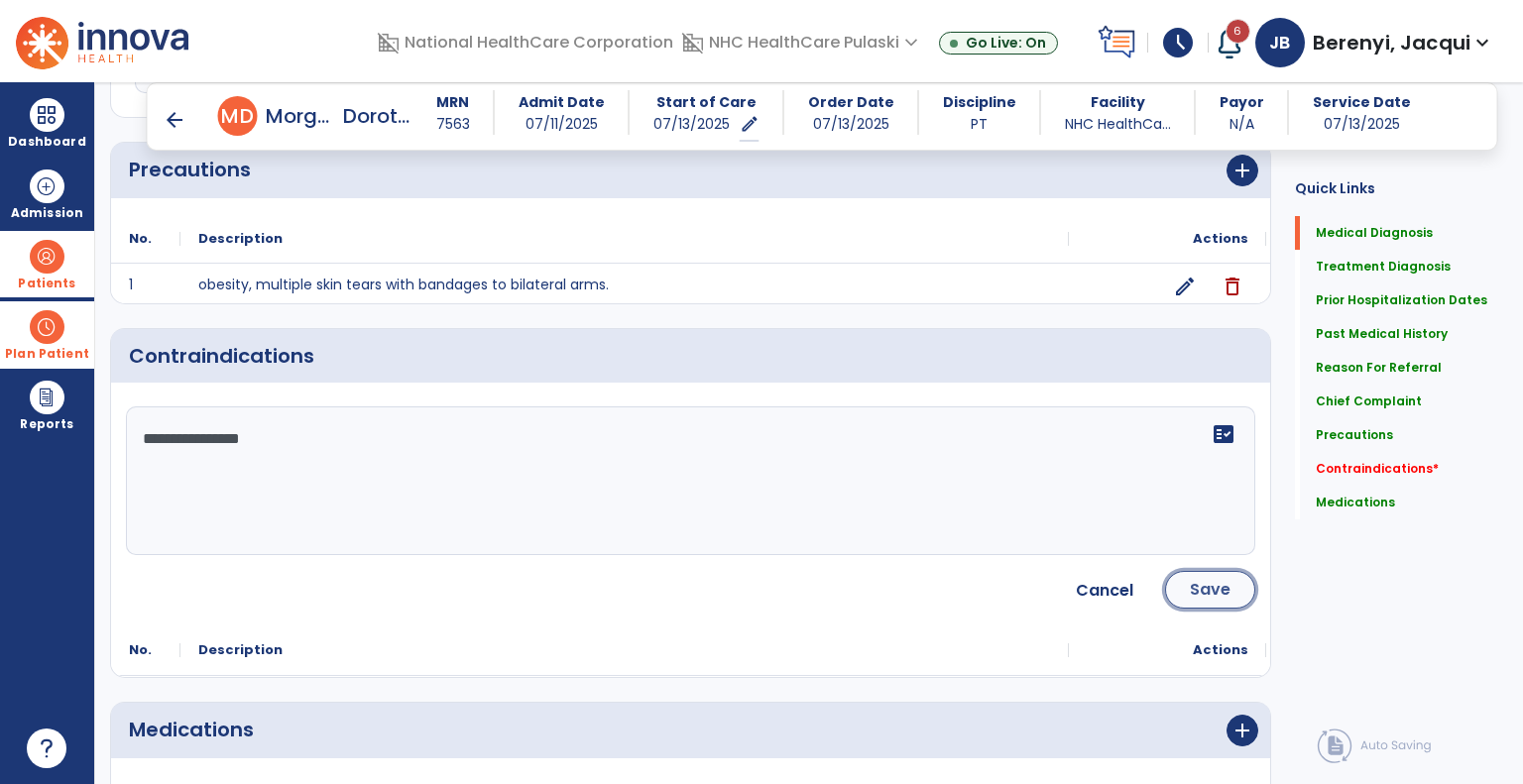 click on "Save" 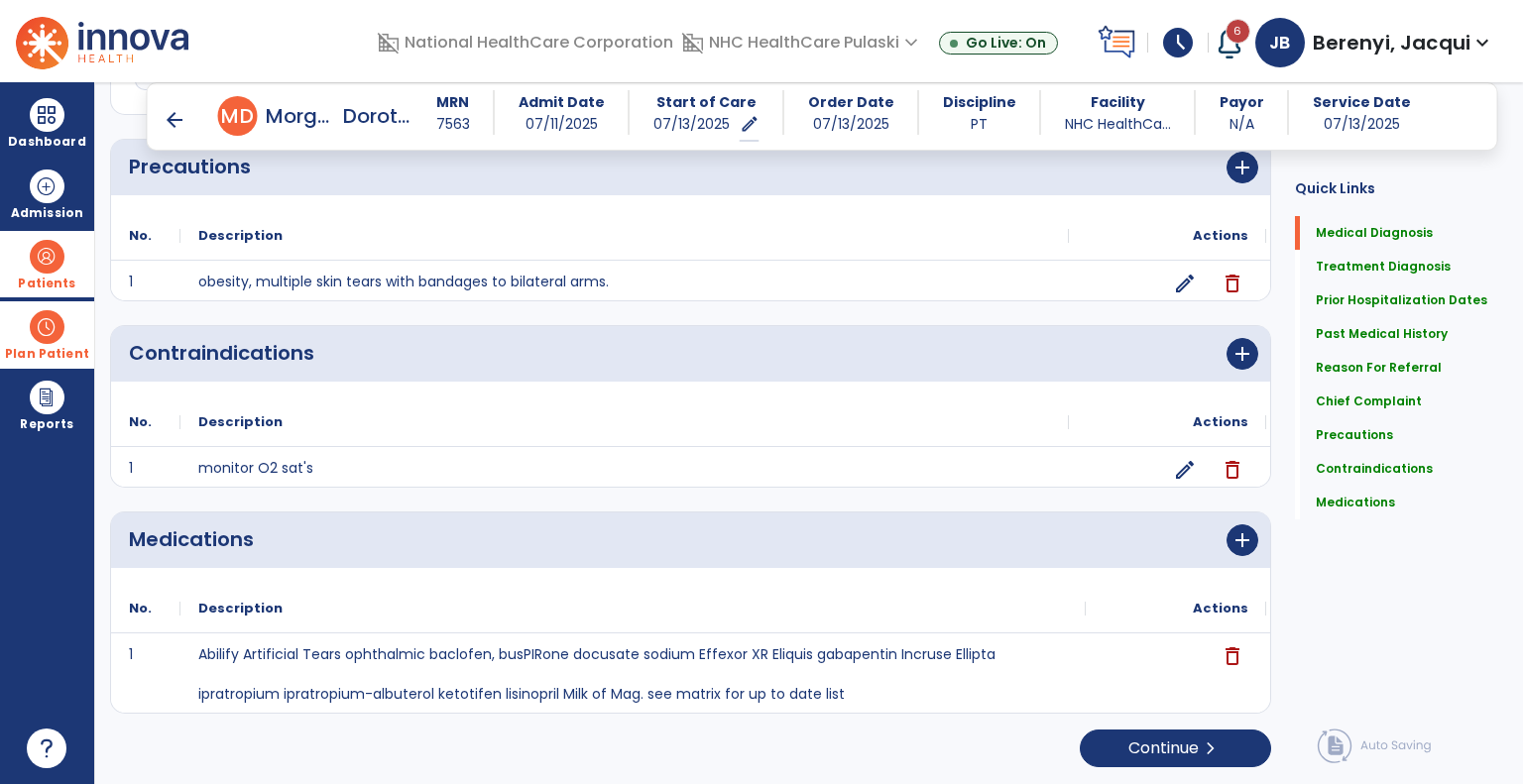 scroll, scrollTop: 1667, scrollLeft: 0, axis: vertical 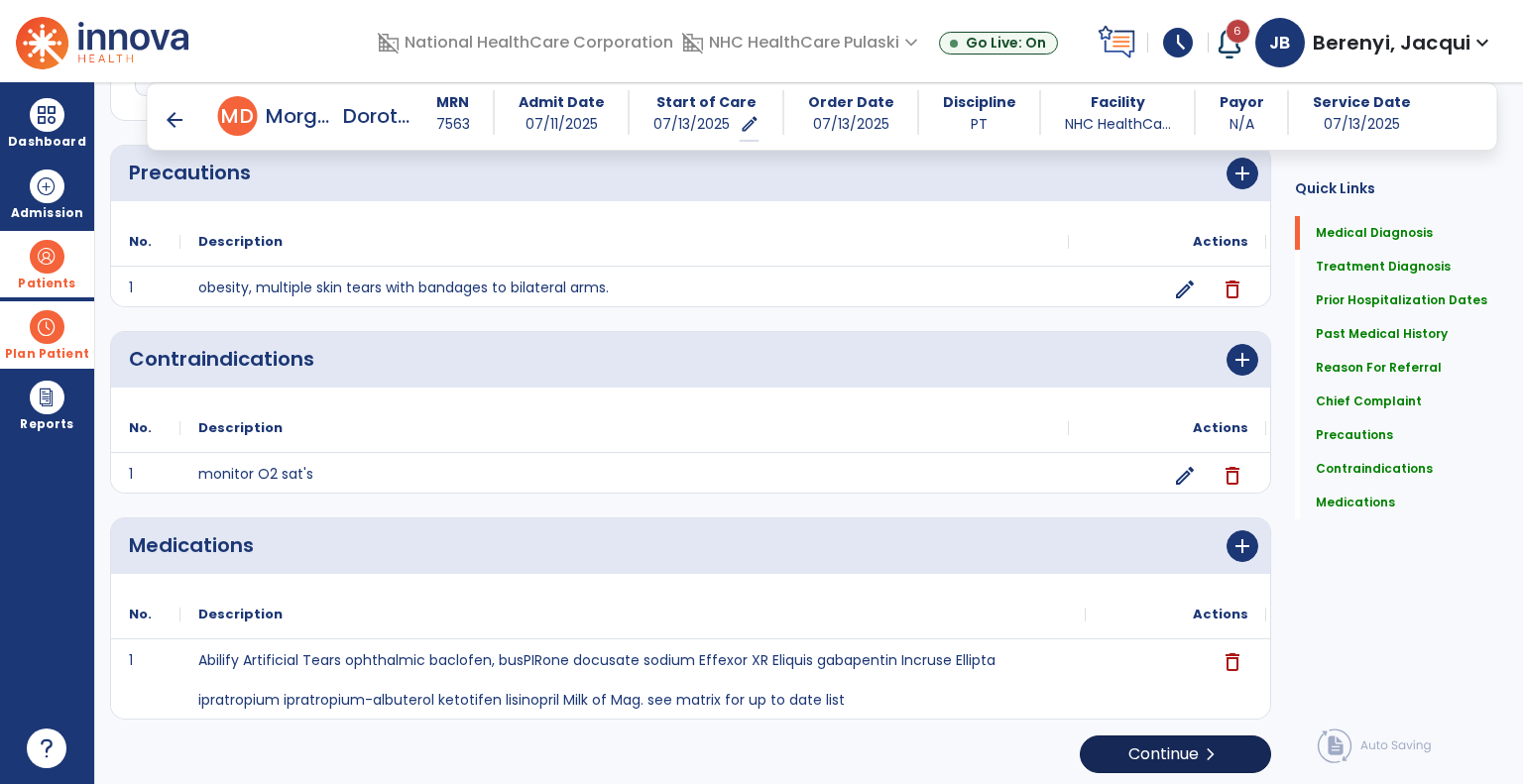 click on "chevron_right" 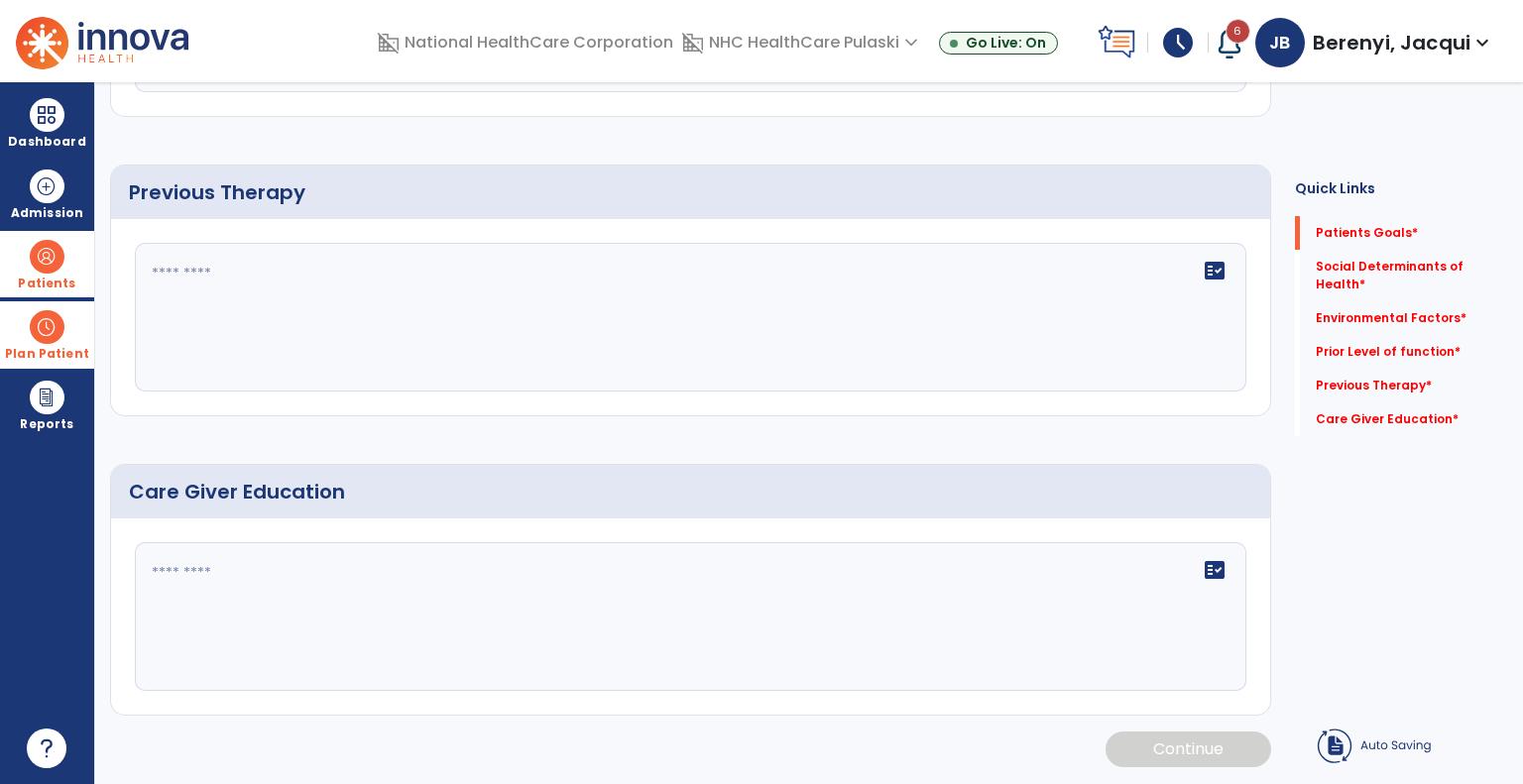 scroll, scrollTop: 0, scrollLeft: 0, axis: both 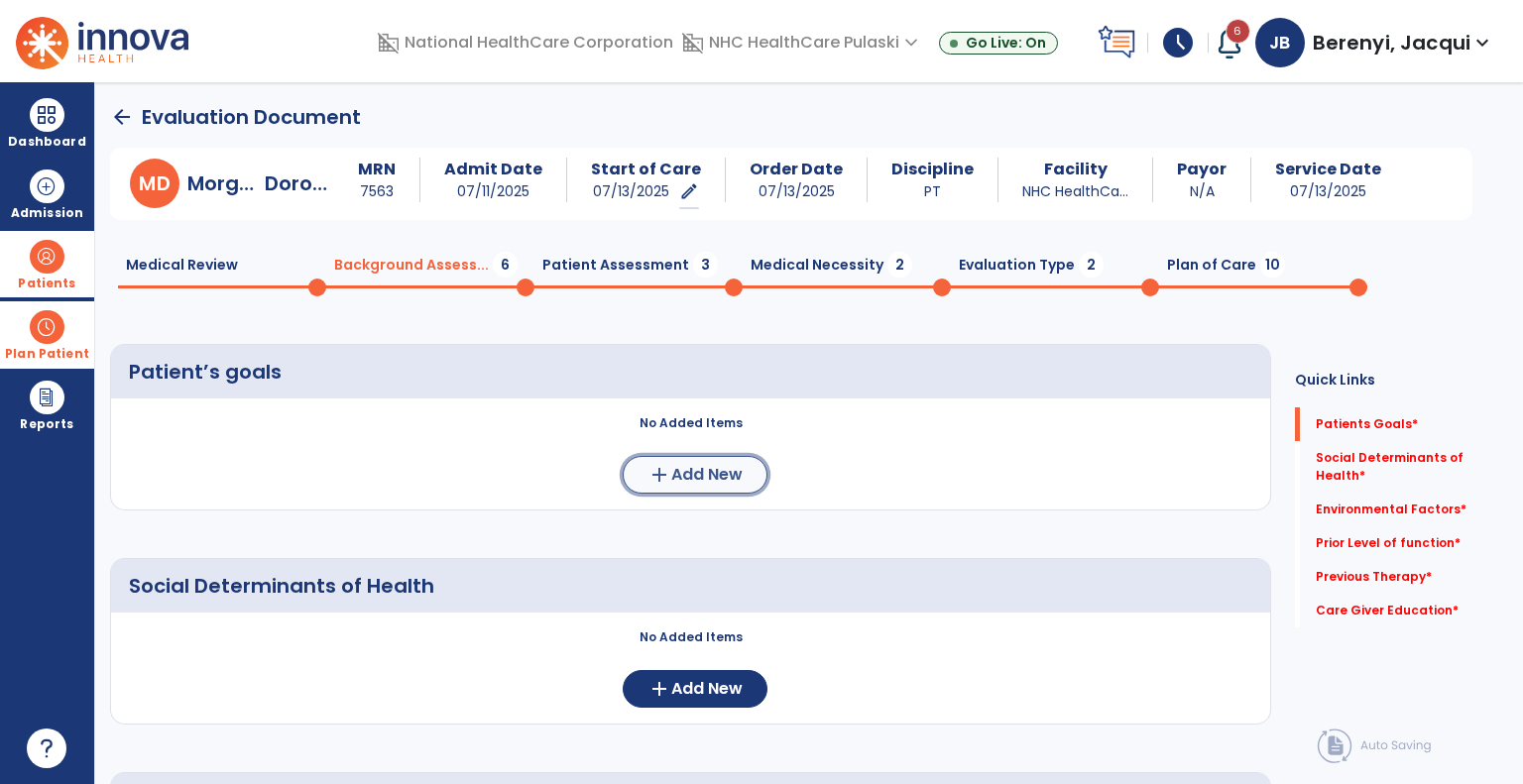 click on "Add New" 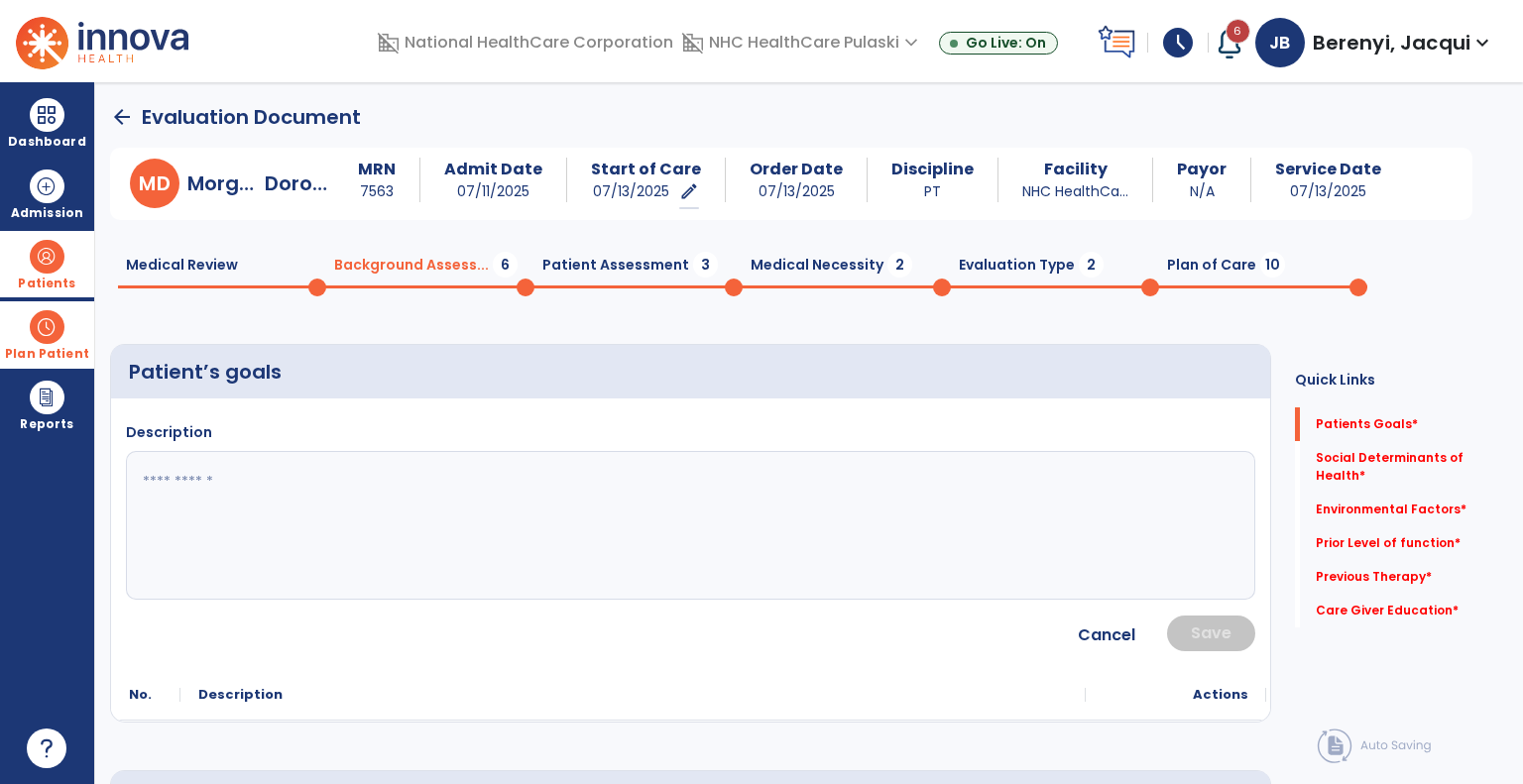 click 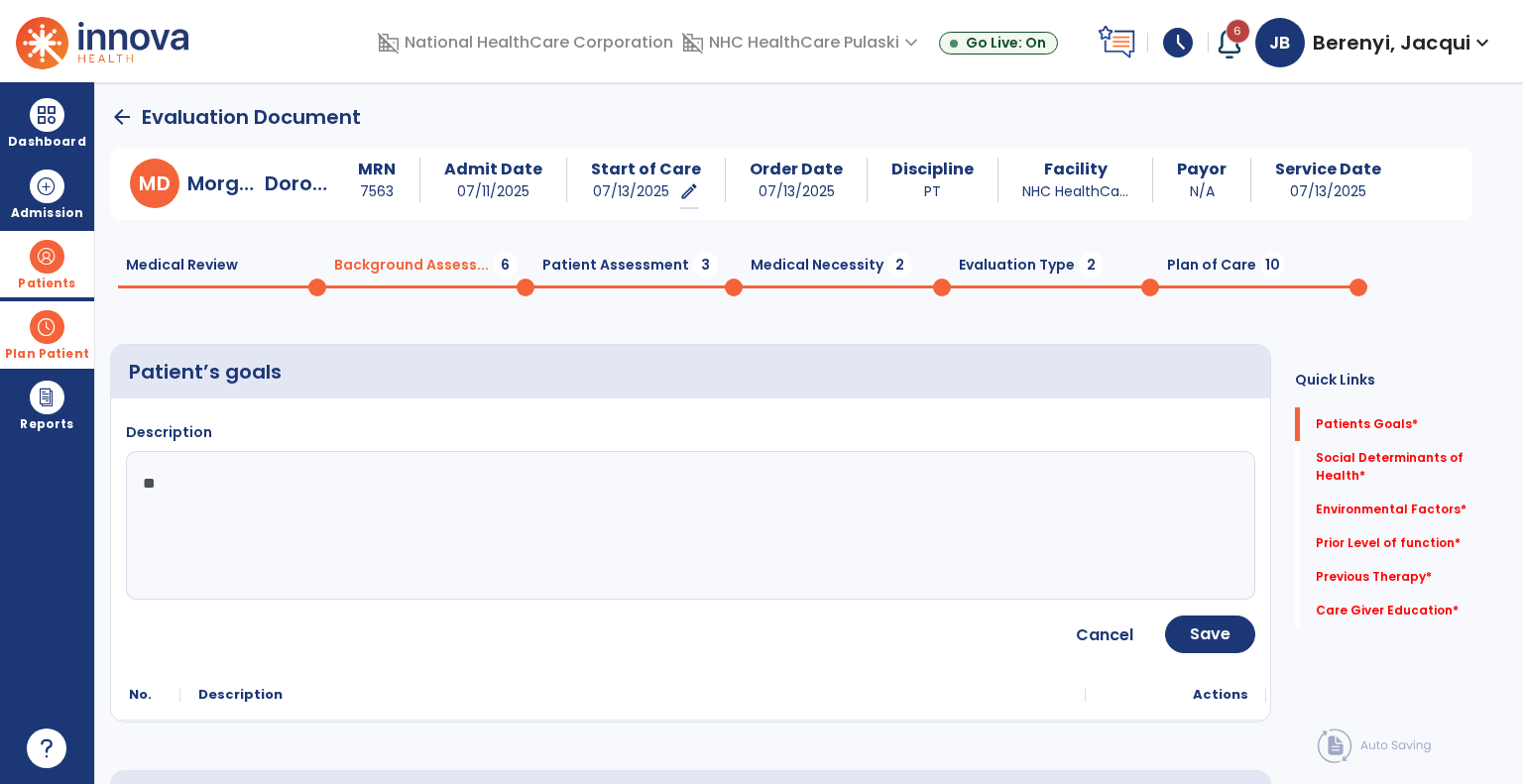 type on "*" 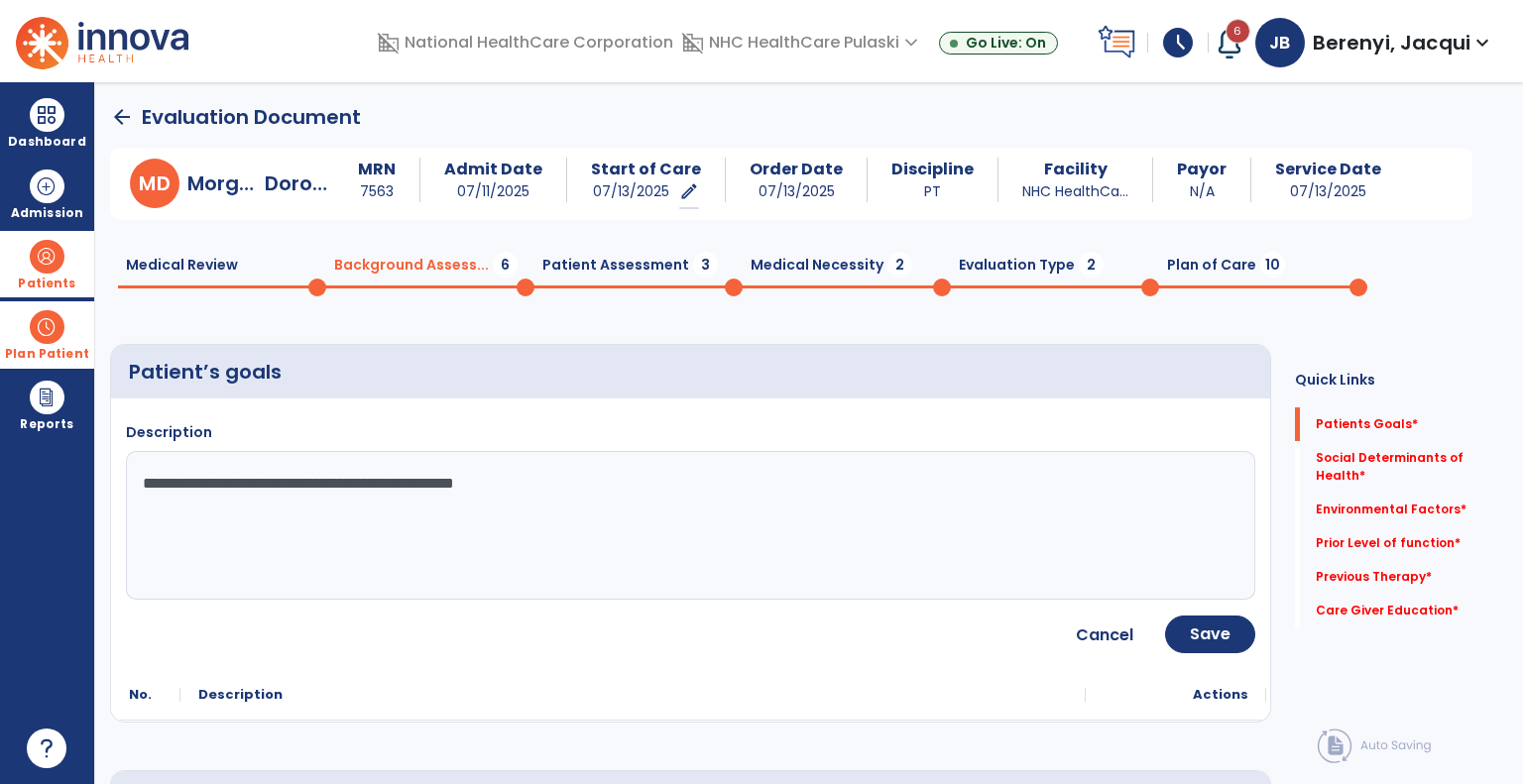 type on "**********" 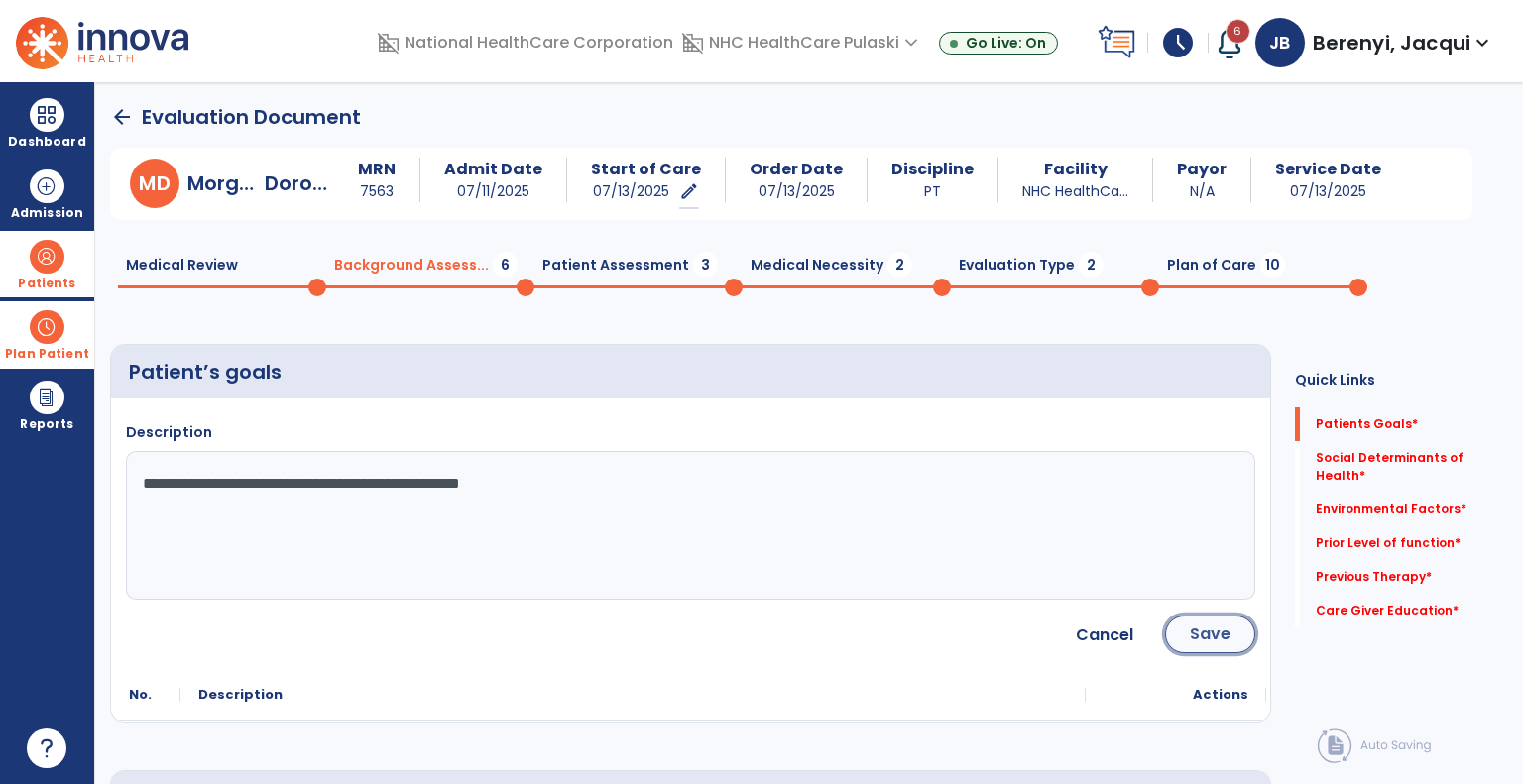 click on "Save" 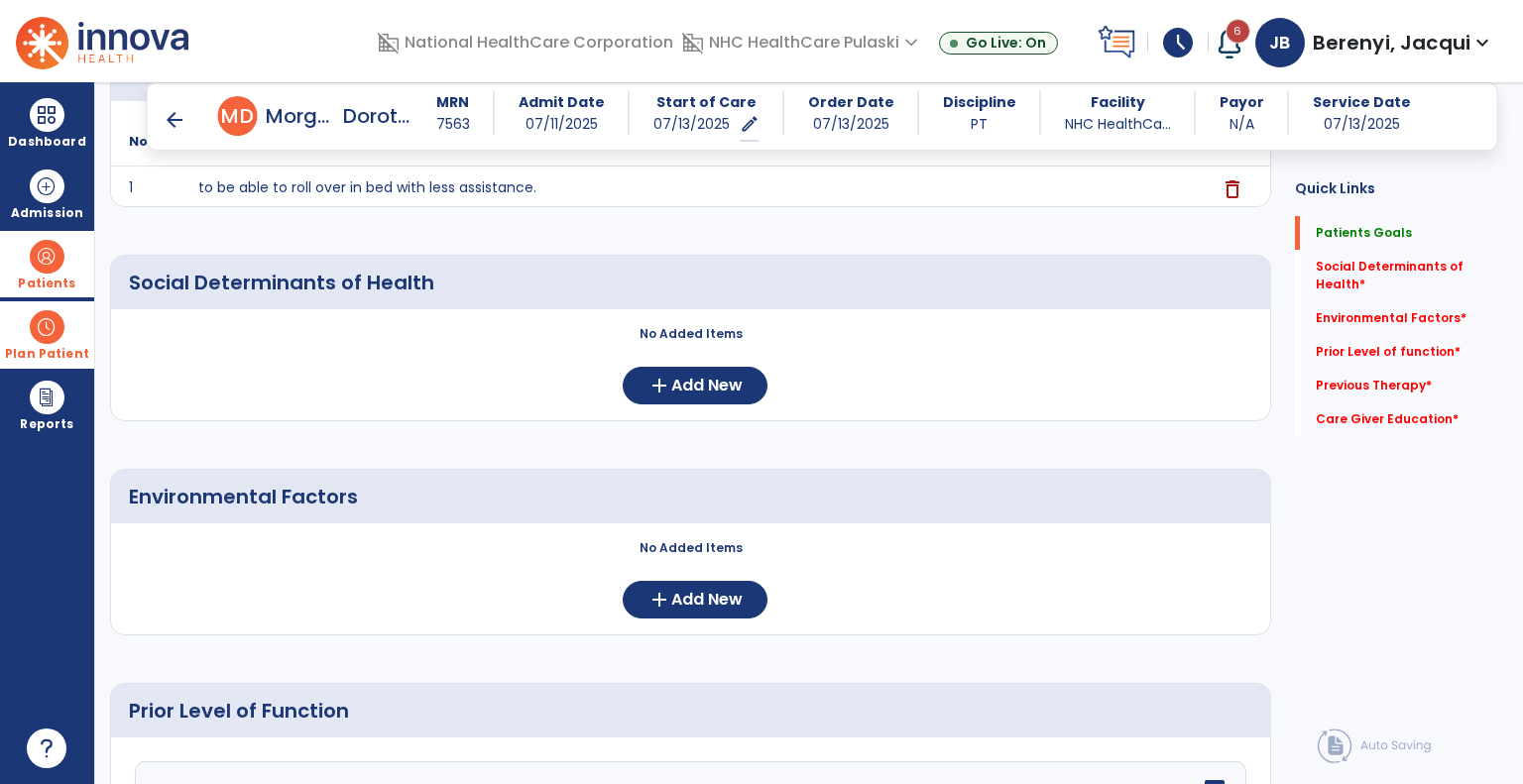 scroll, scrollTop: 305, scrollLeft: 0, axis: vertical 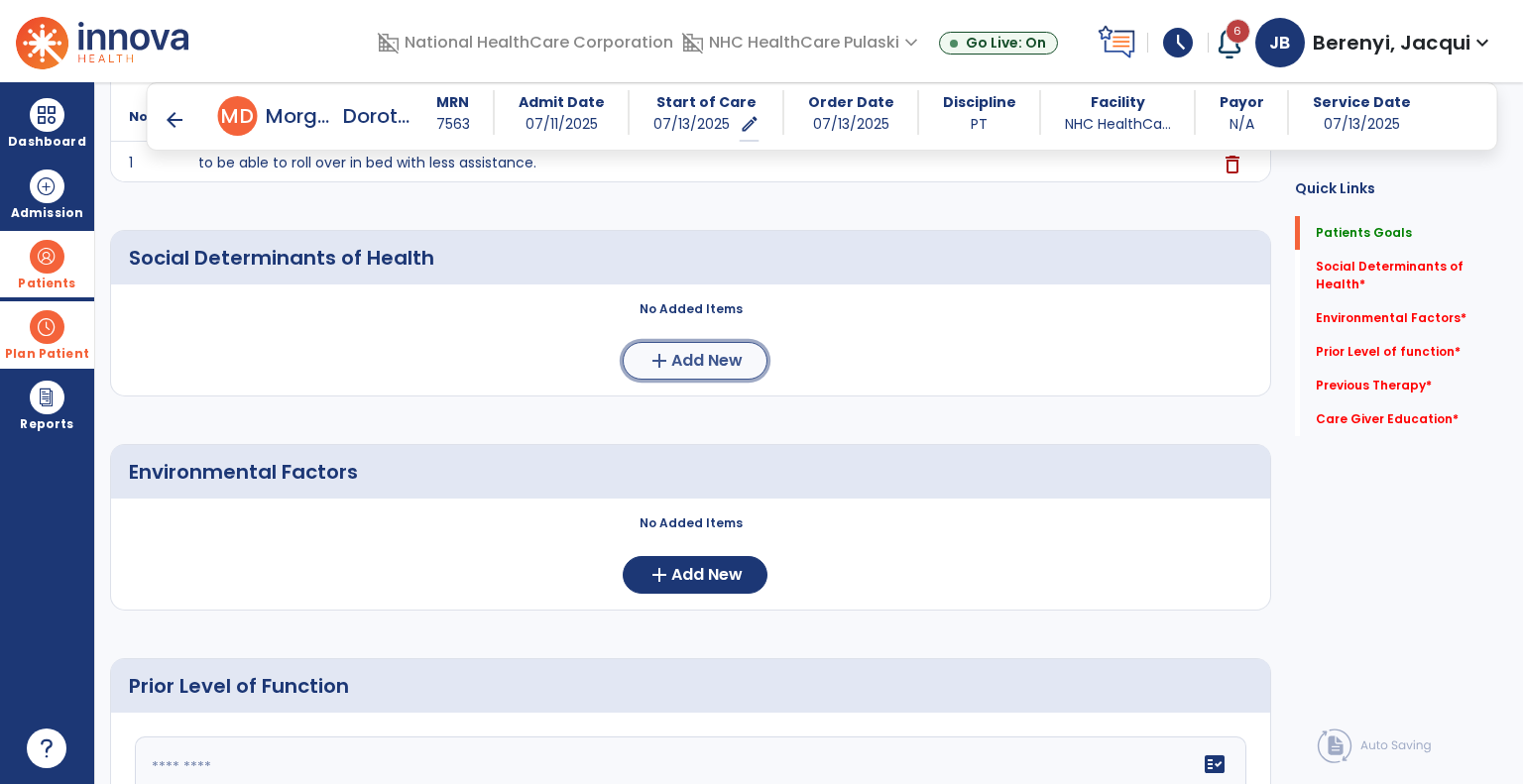 click on "Add New" 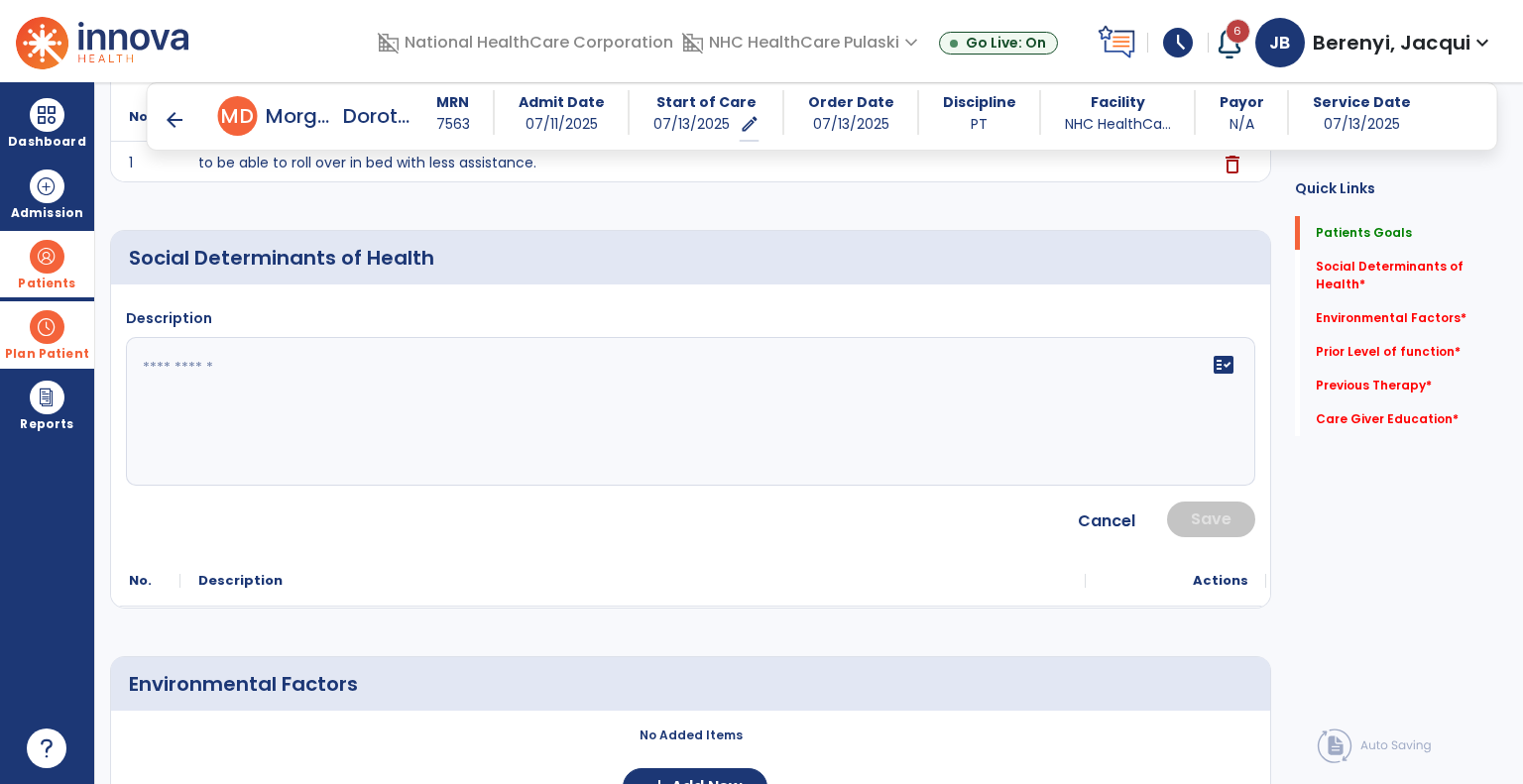 click 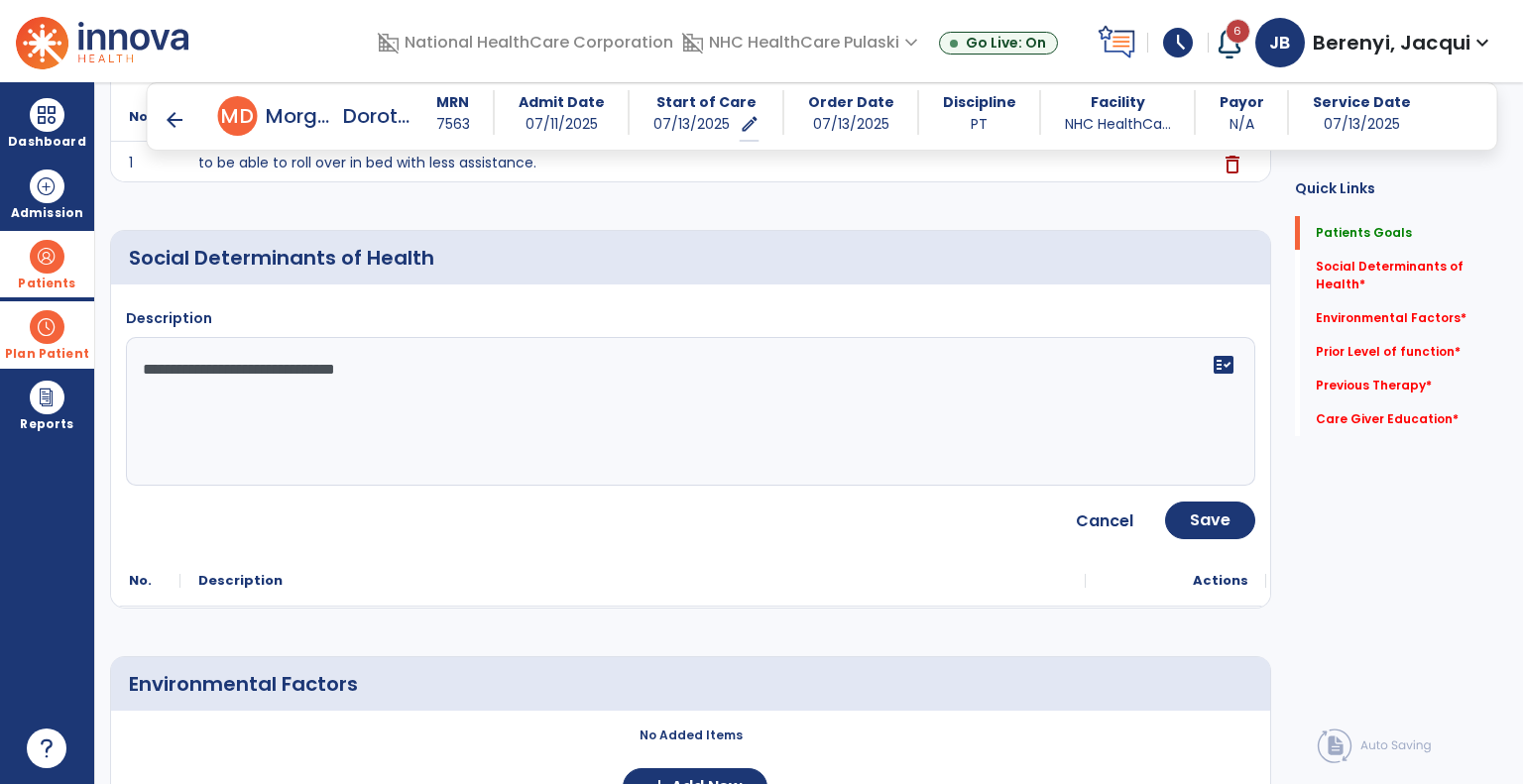 type on "**********" 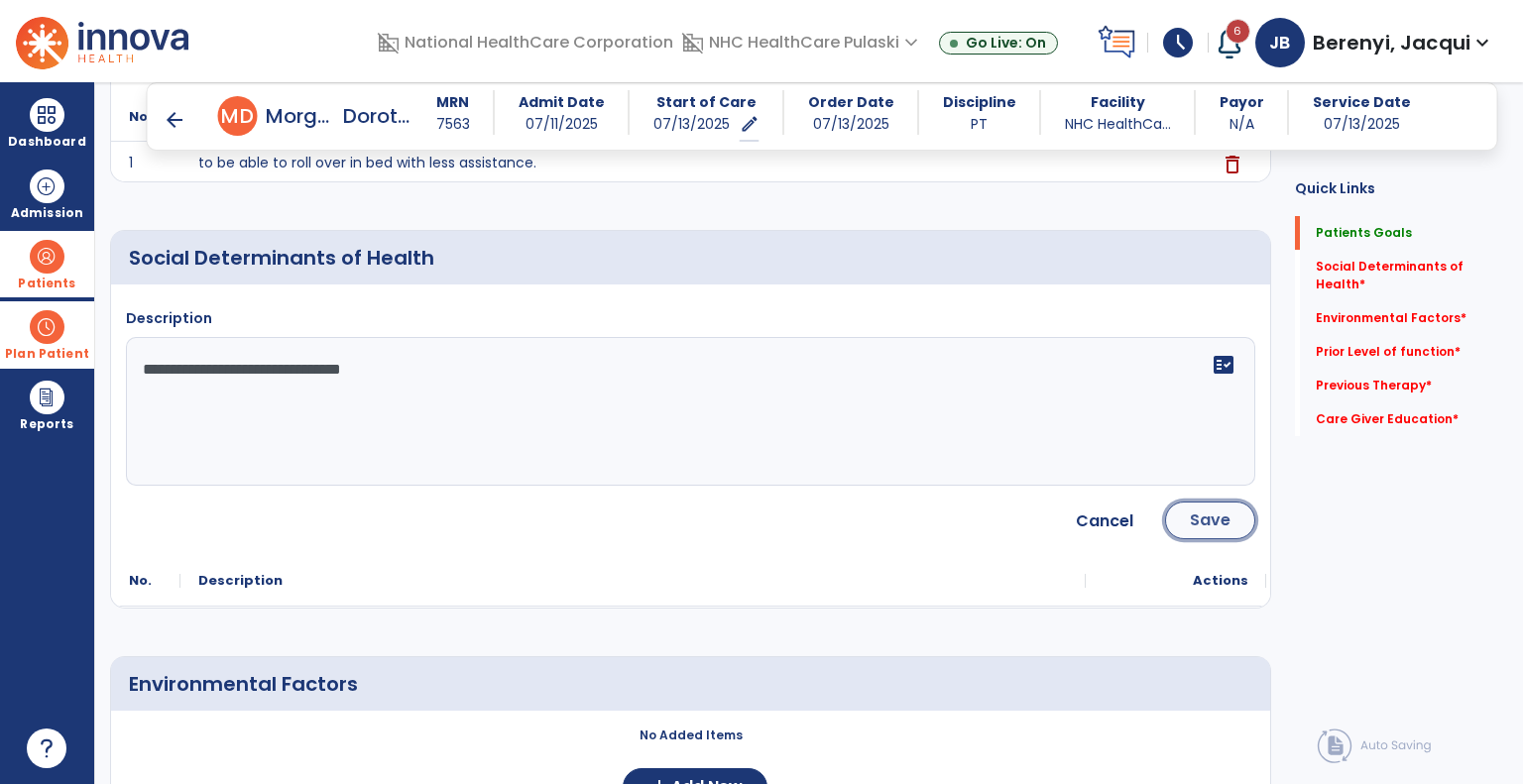 click on "Save" 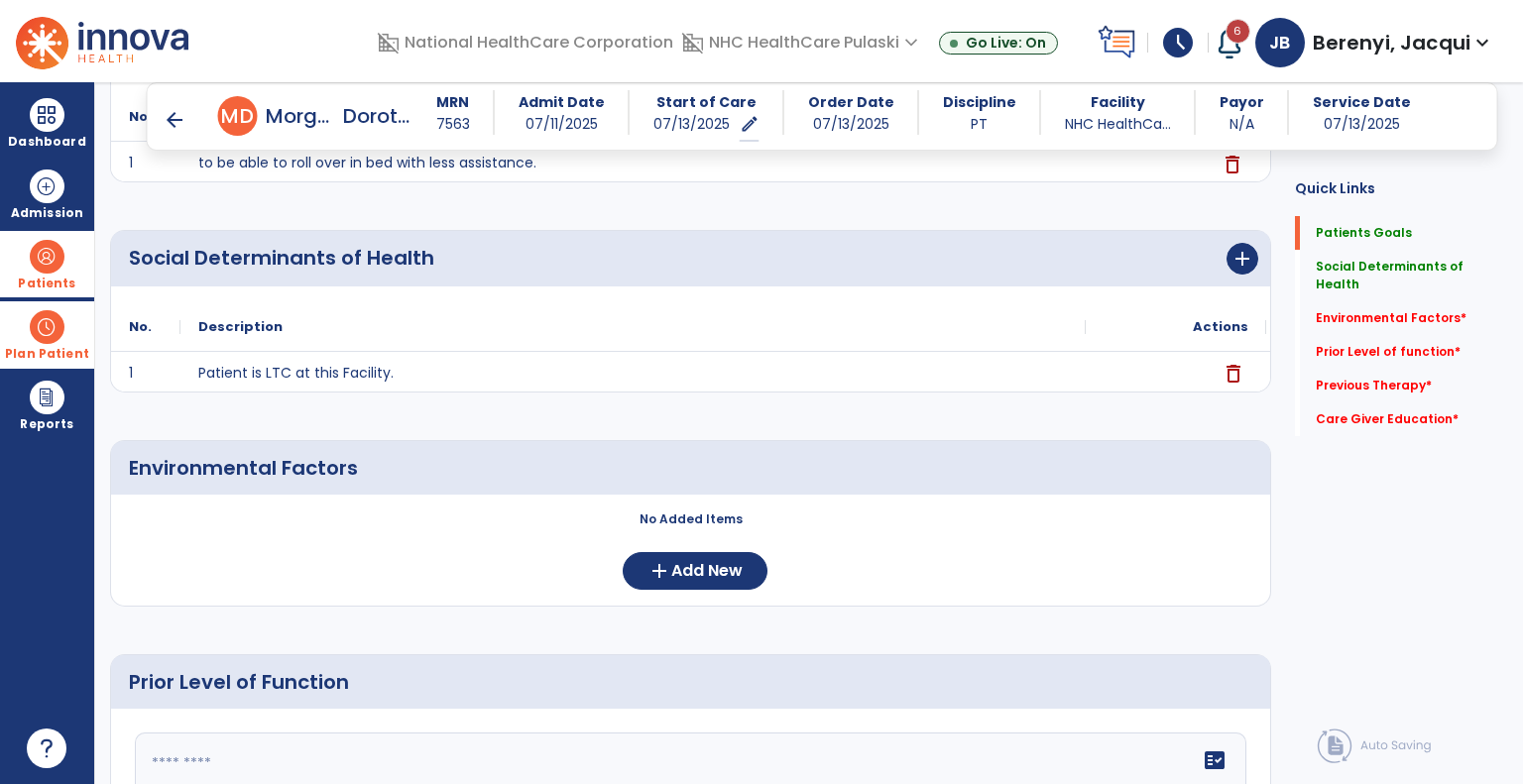 click on "delete" 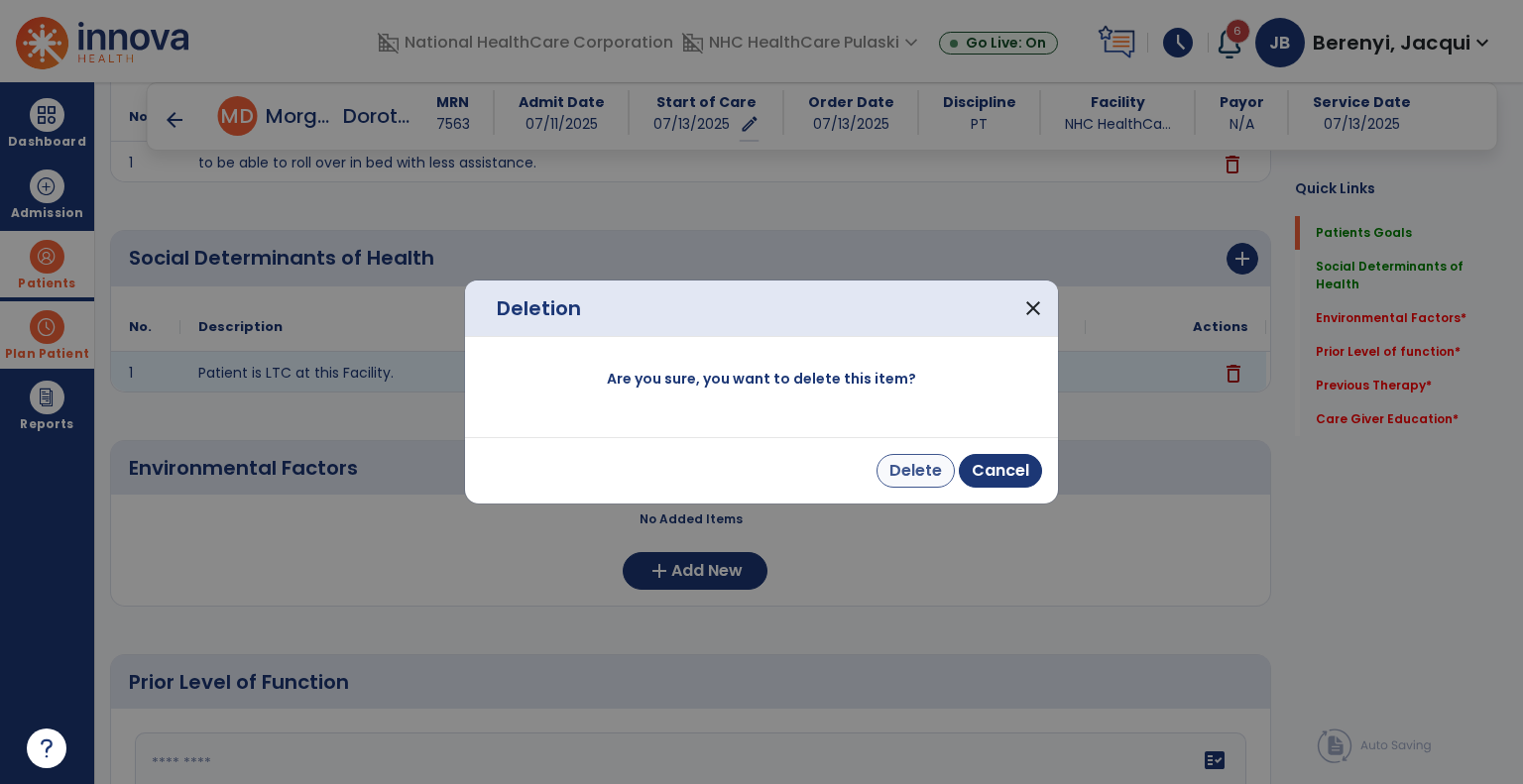 click on "Delete" at bounding box center [915, 471] 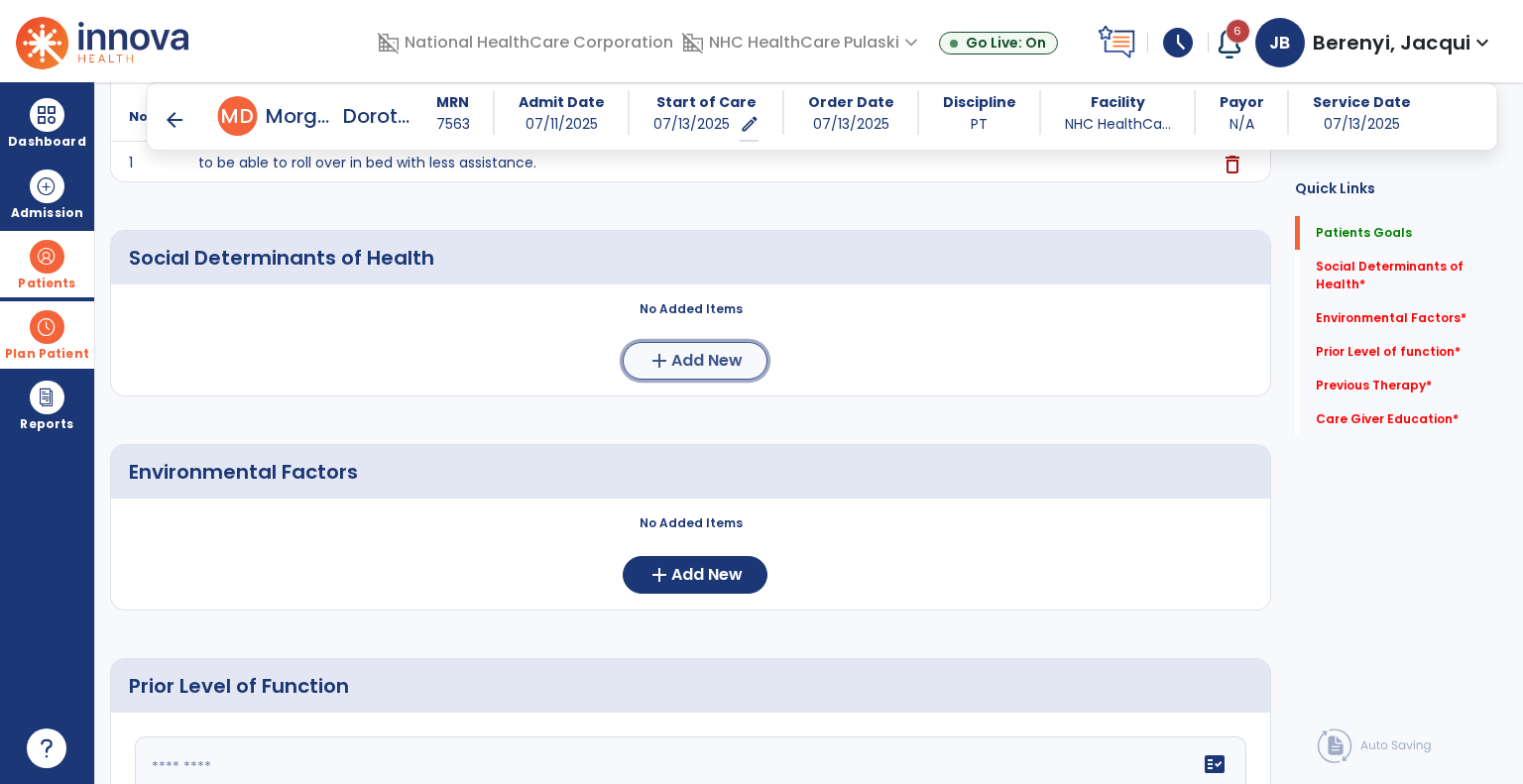 click on "Add New" 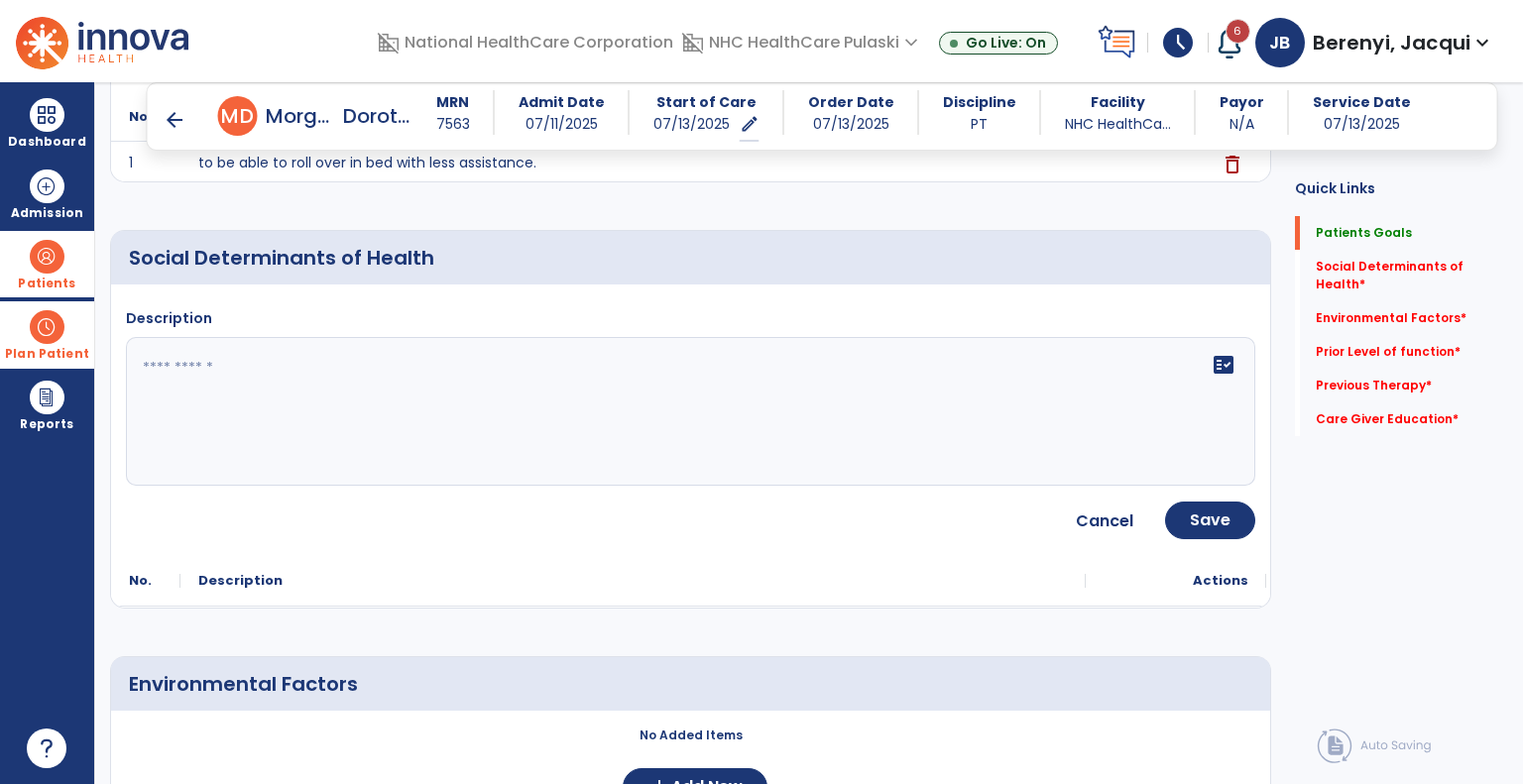 click on "fact_check" 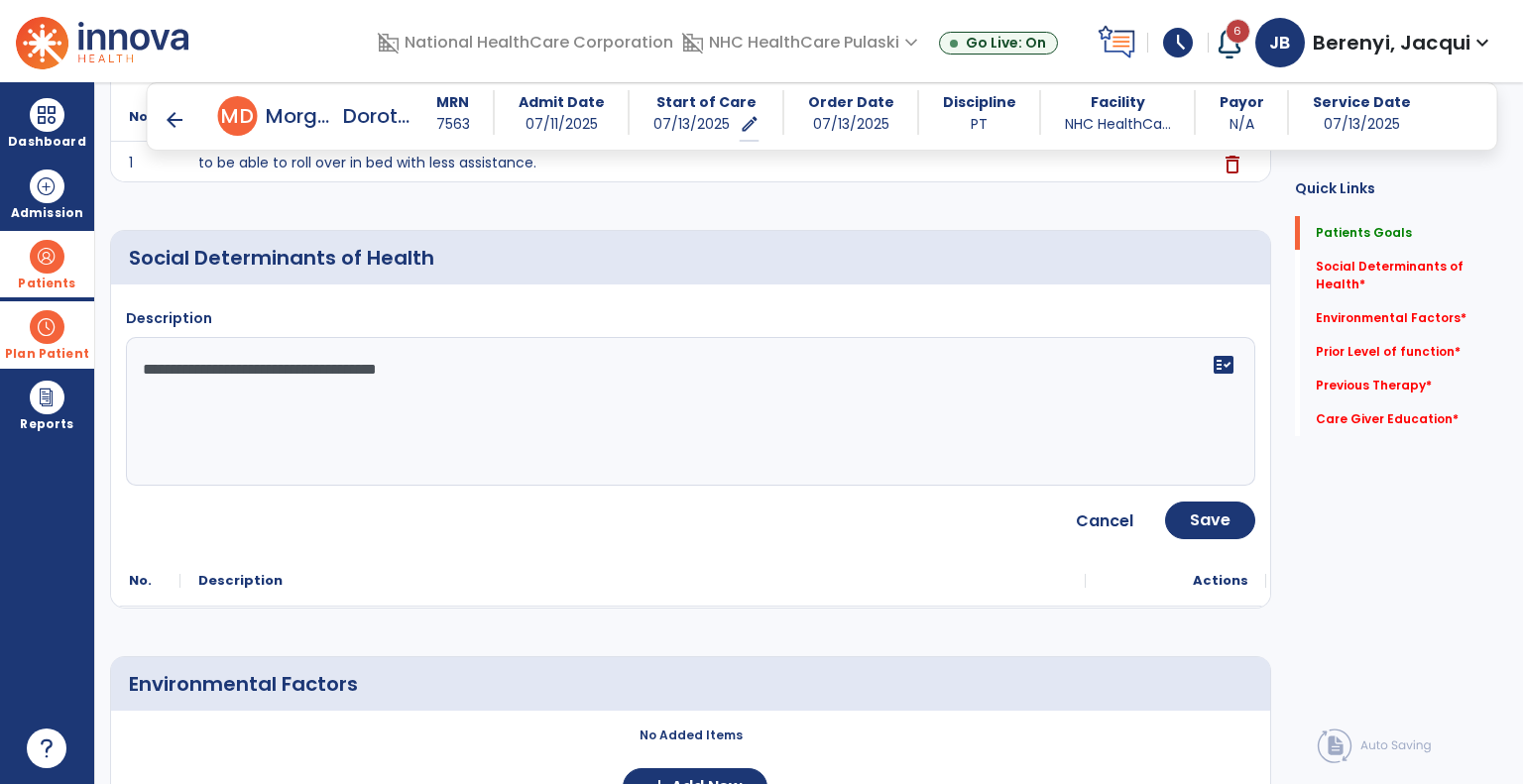 click on "**********" 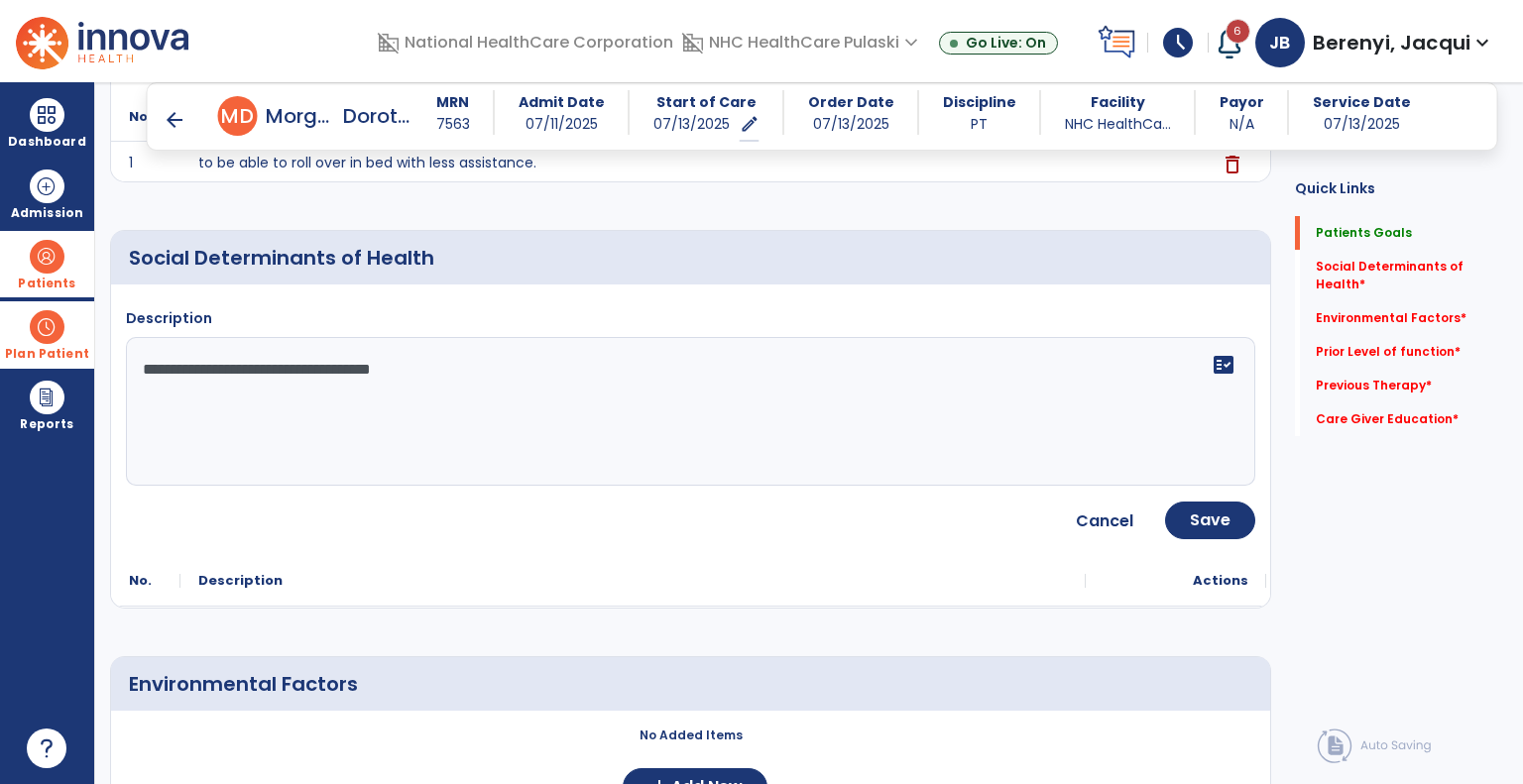type on "**********" 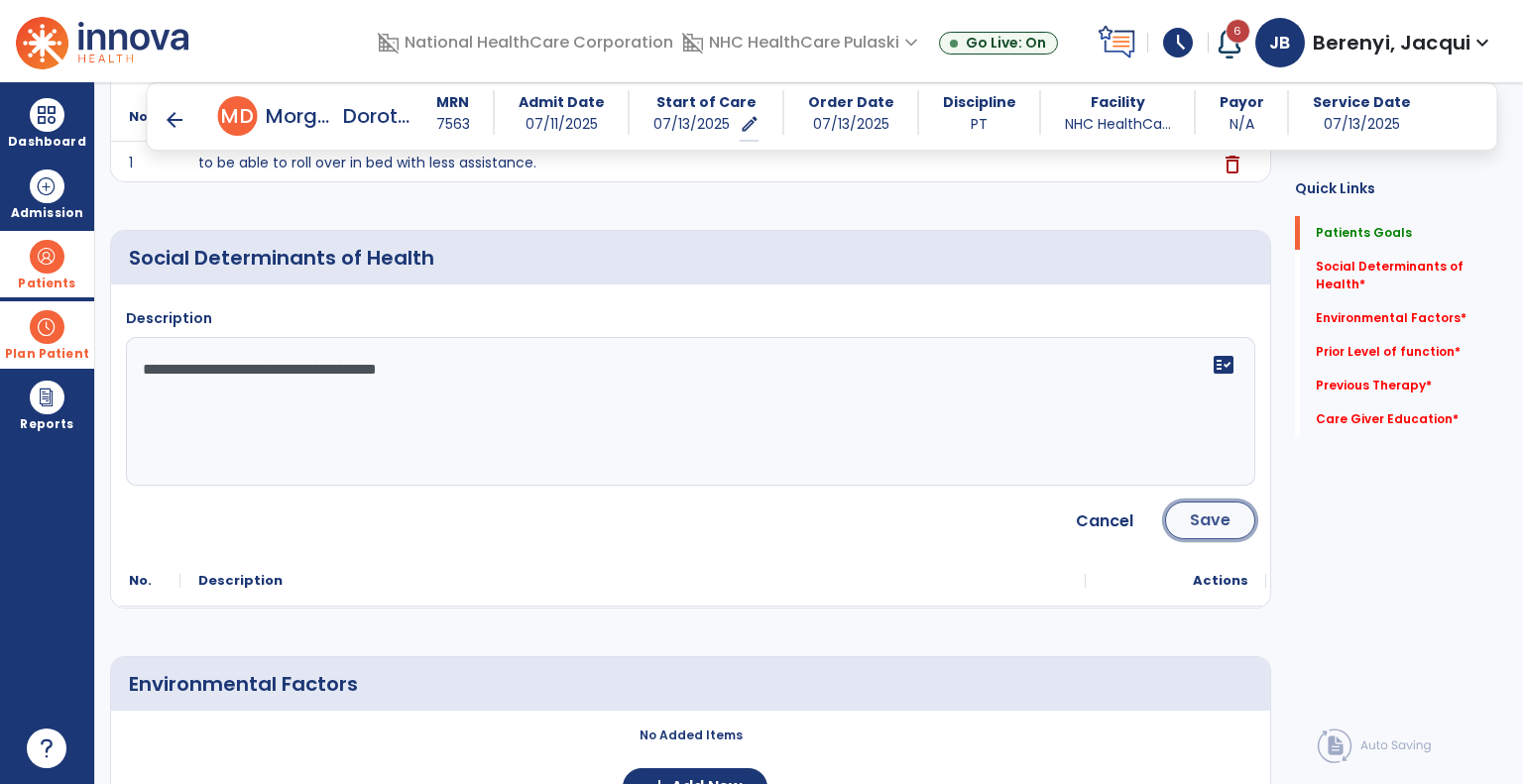 click on "Save" 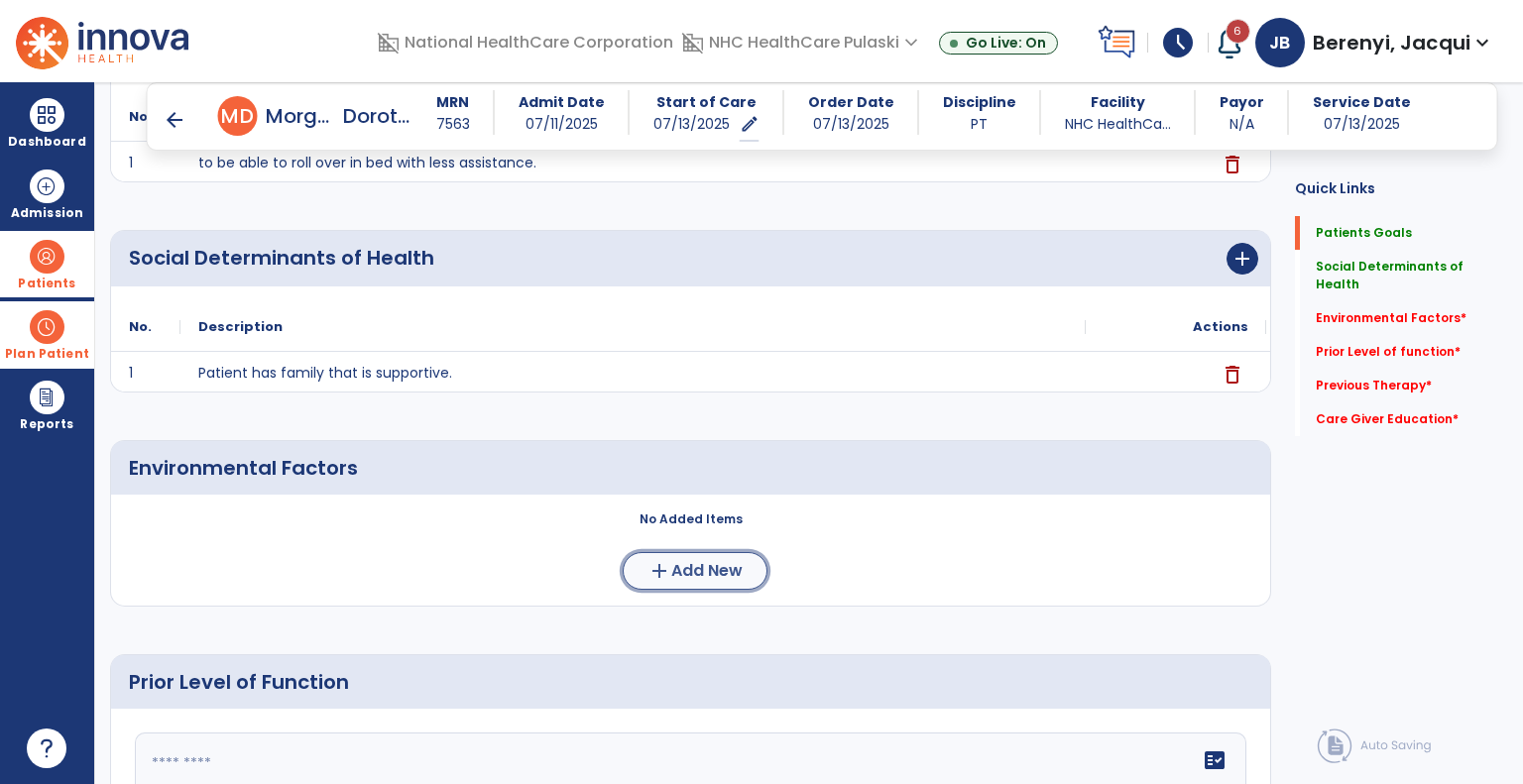 click on "Add New" 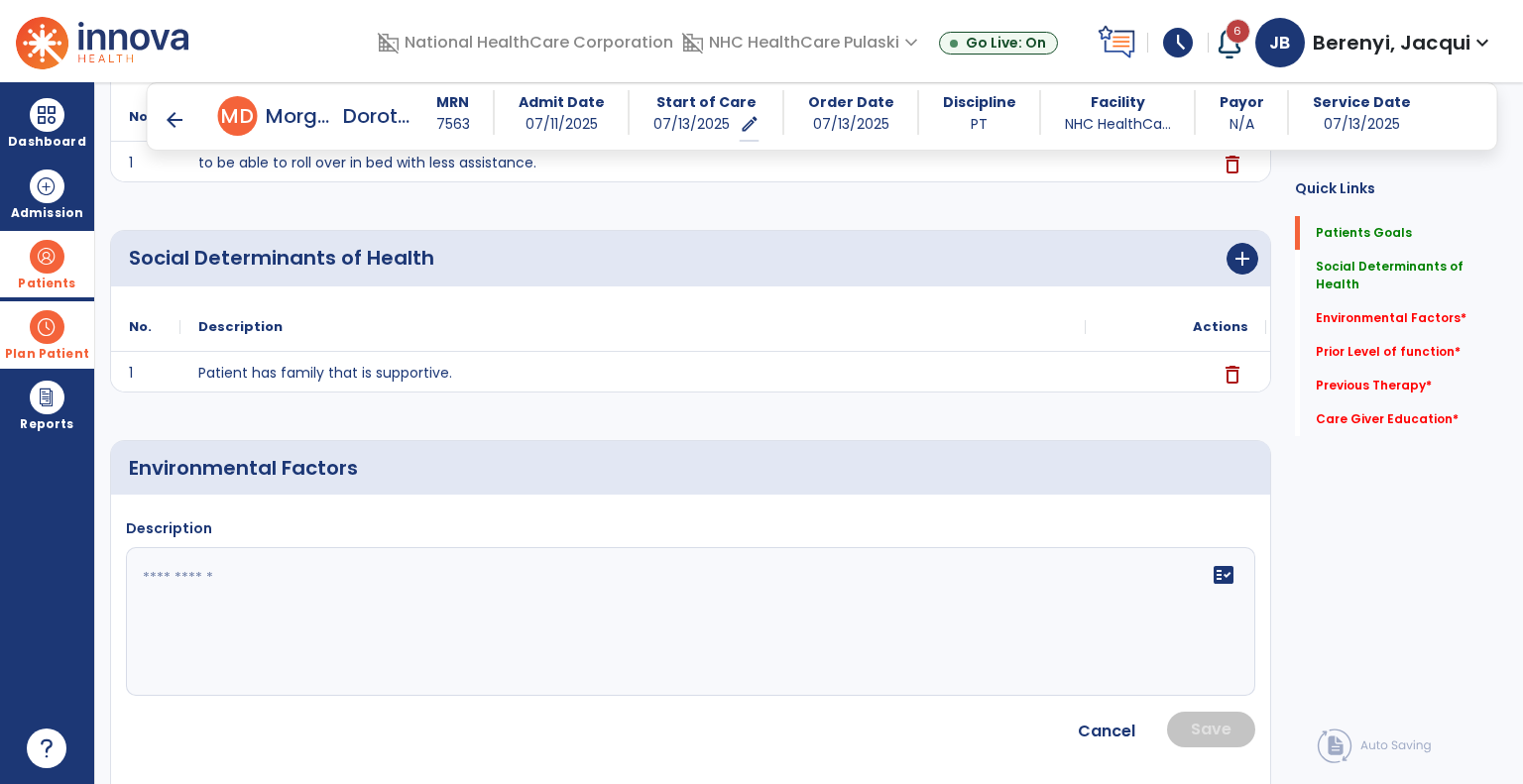 click on "fact_check" 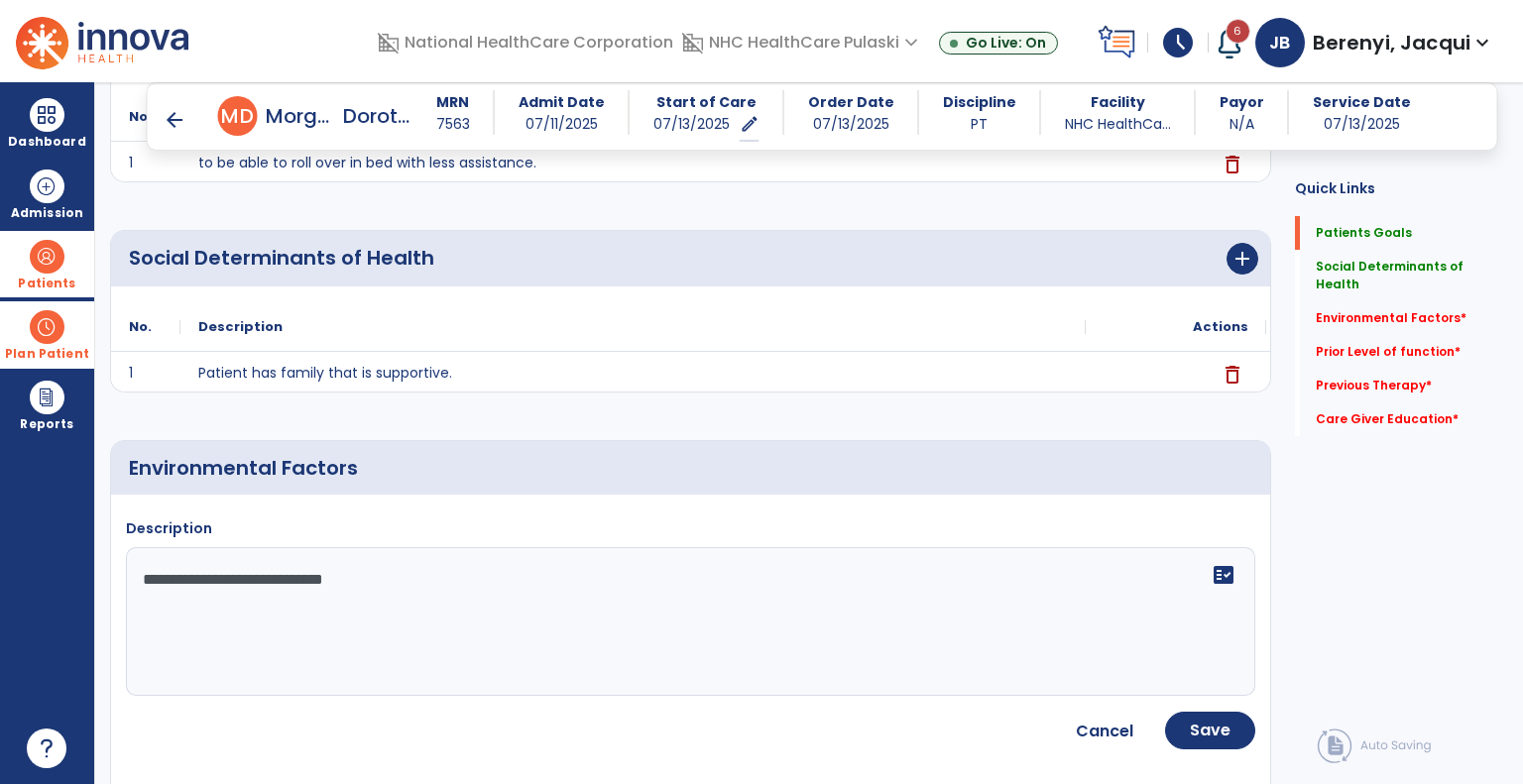 type on "**********" 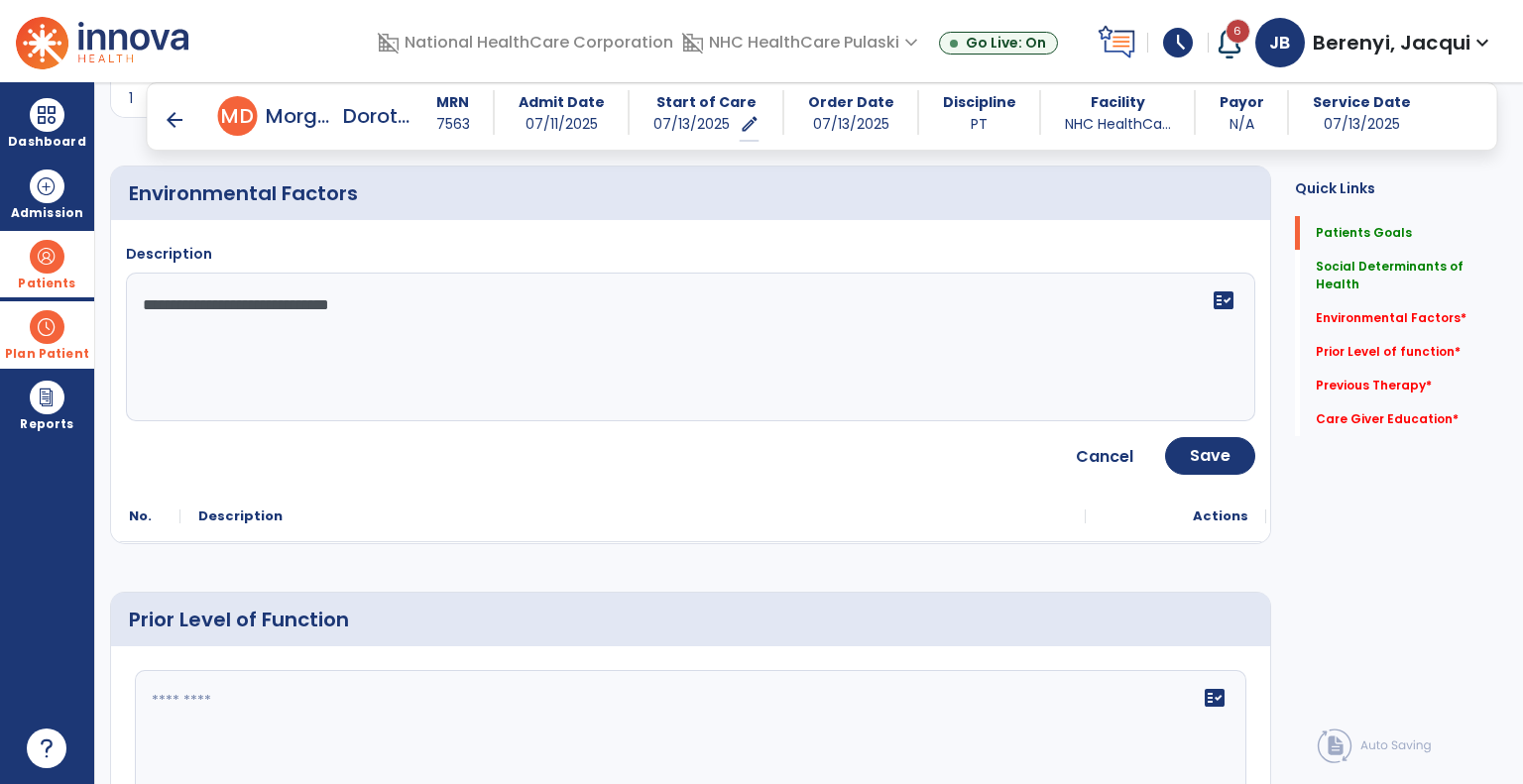 scroll, scrollTop: 637, scrollLeft: 0, axis: vertical 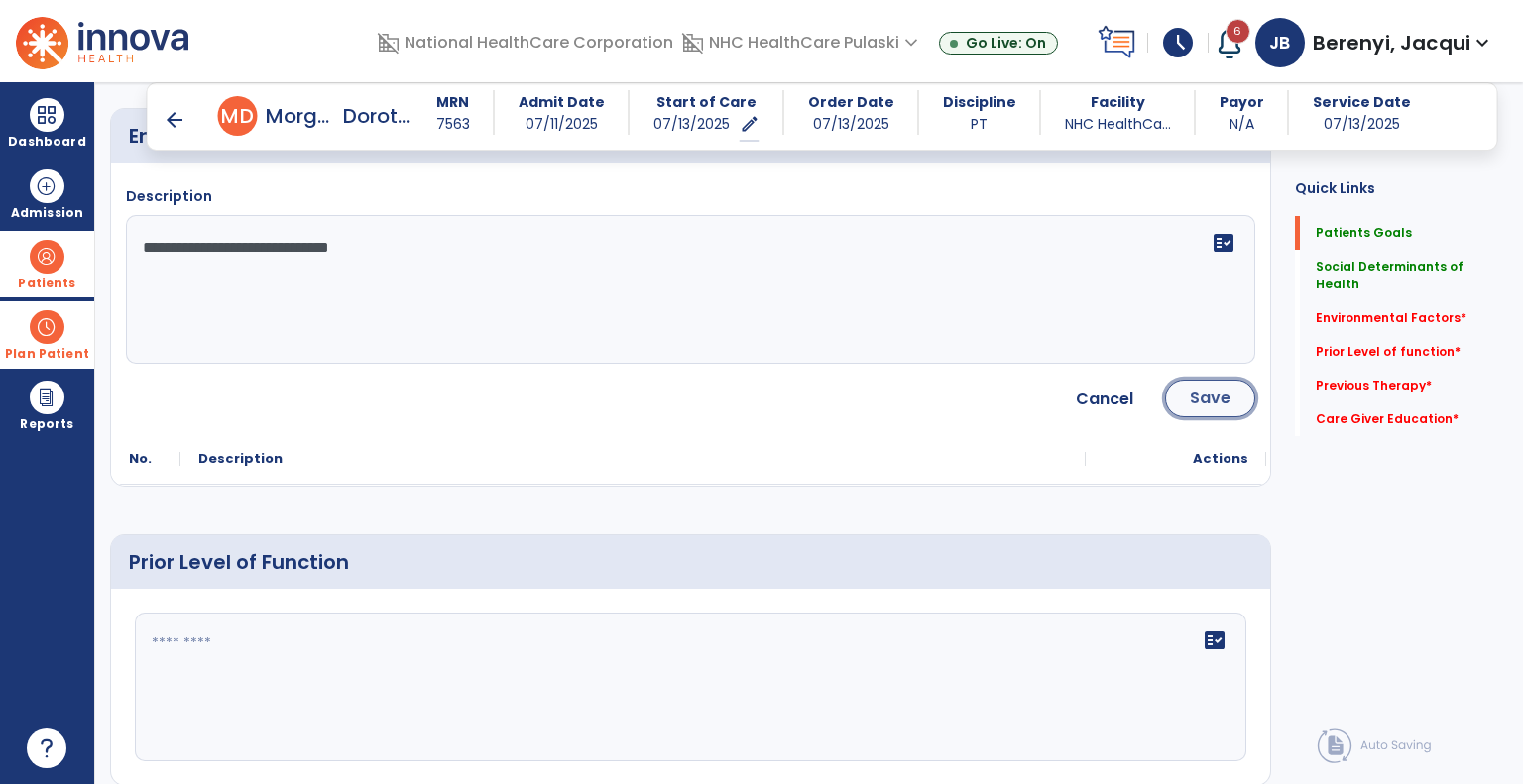click on "Save" 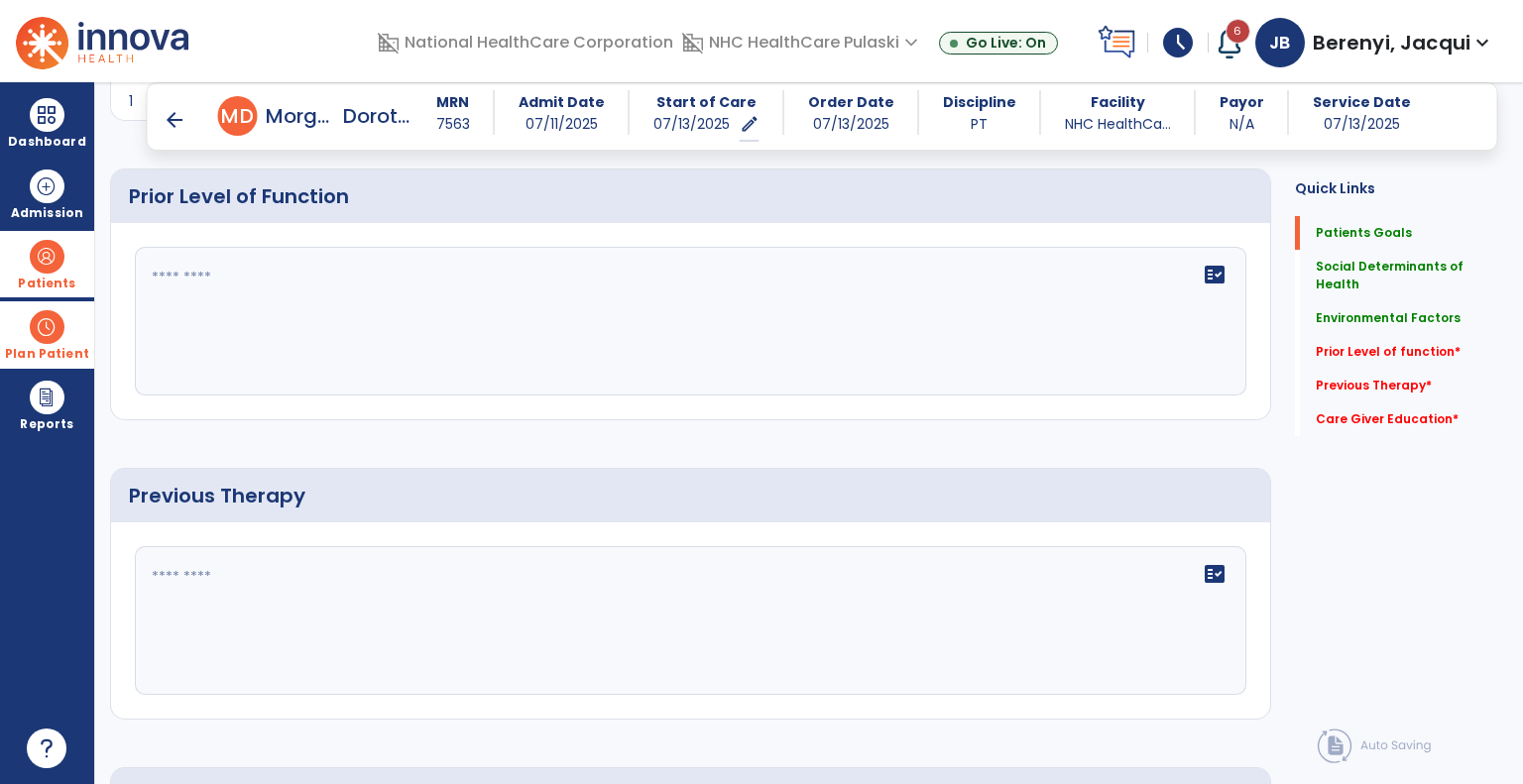 scroll, scrollTop: 788, scrollLeft: 0, axis: vertical 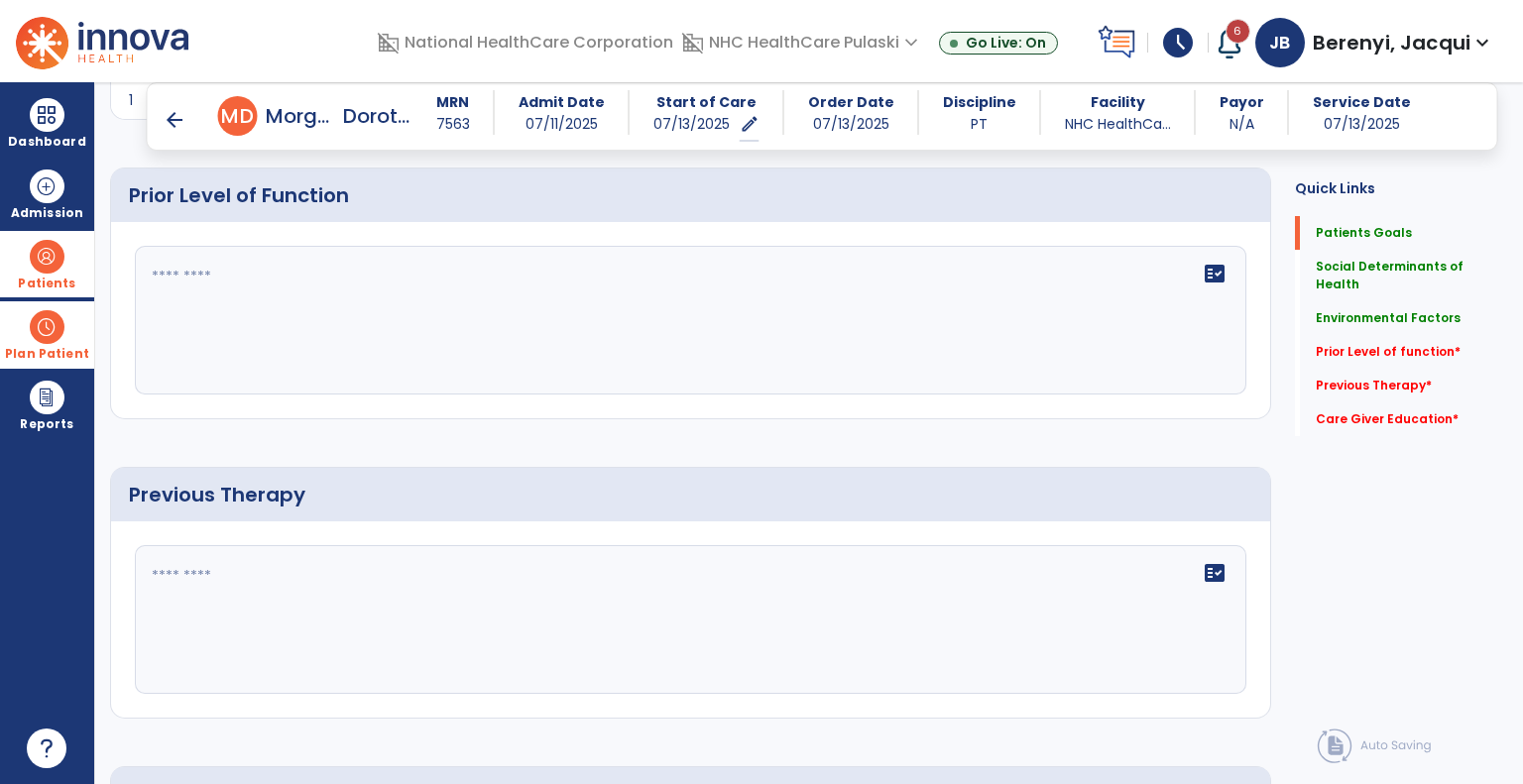 click on "fact_check" 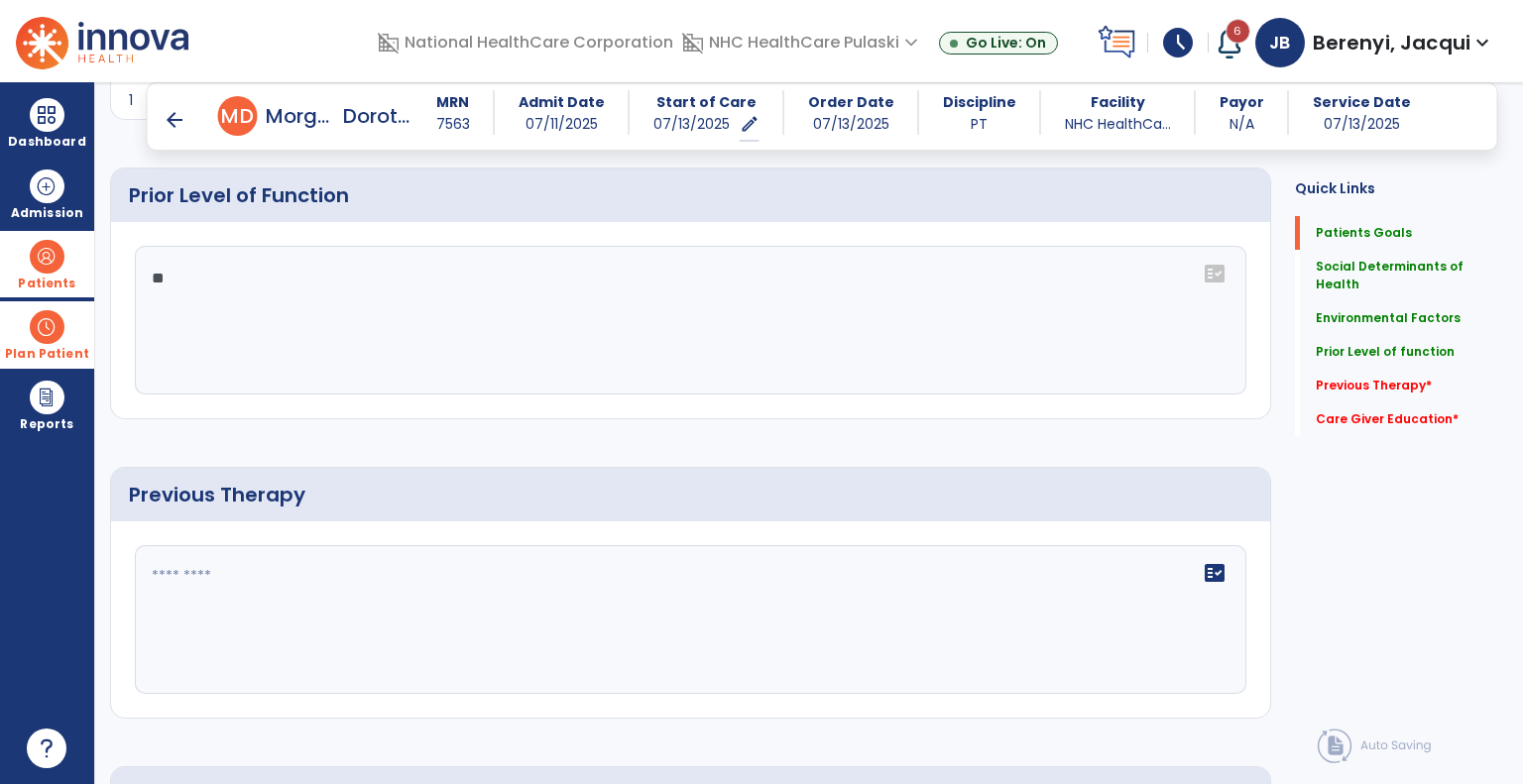 type on "*" 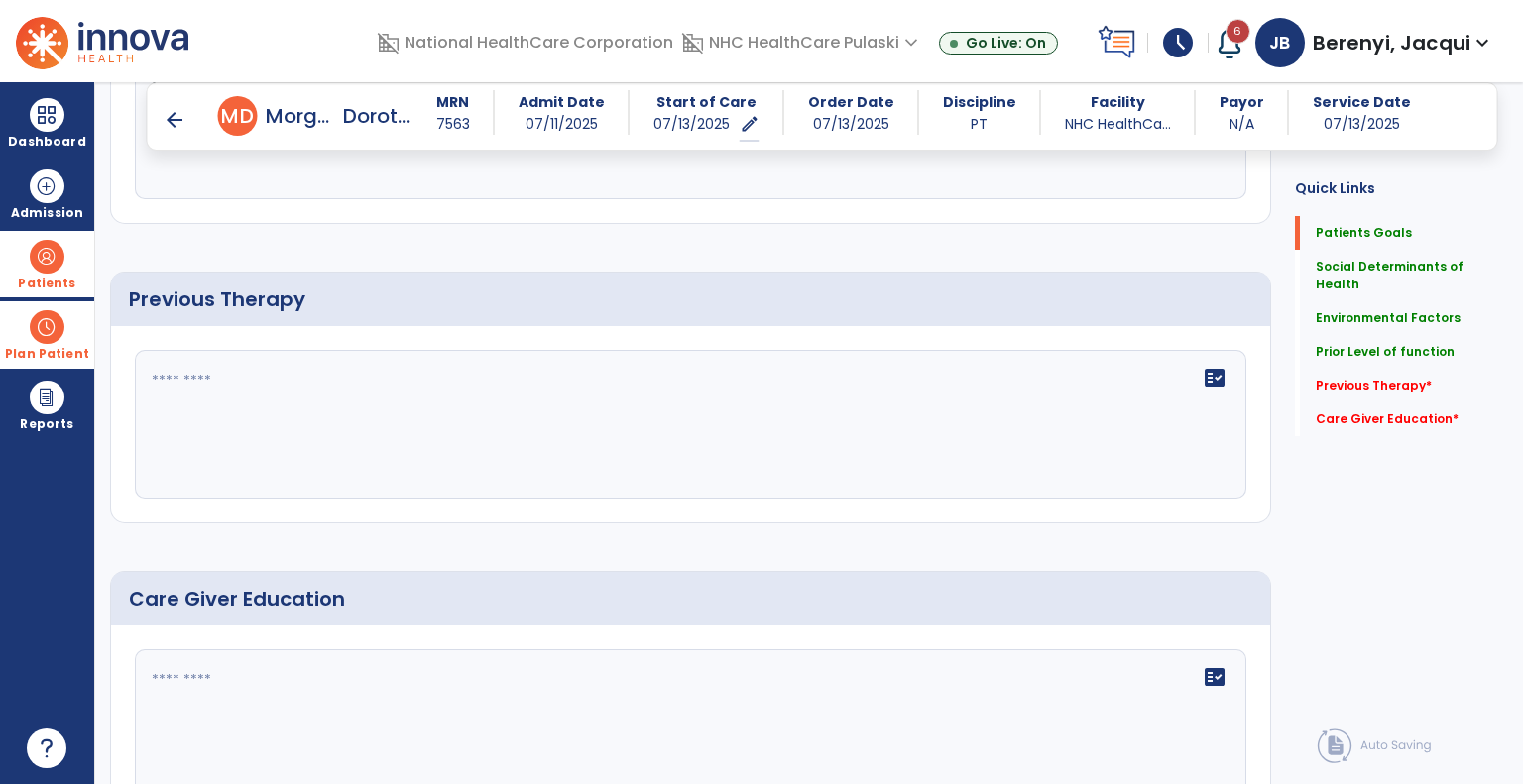 scroll, scrollTop: 984, scrollLeft: 0, axis: vertical 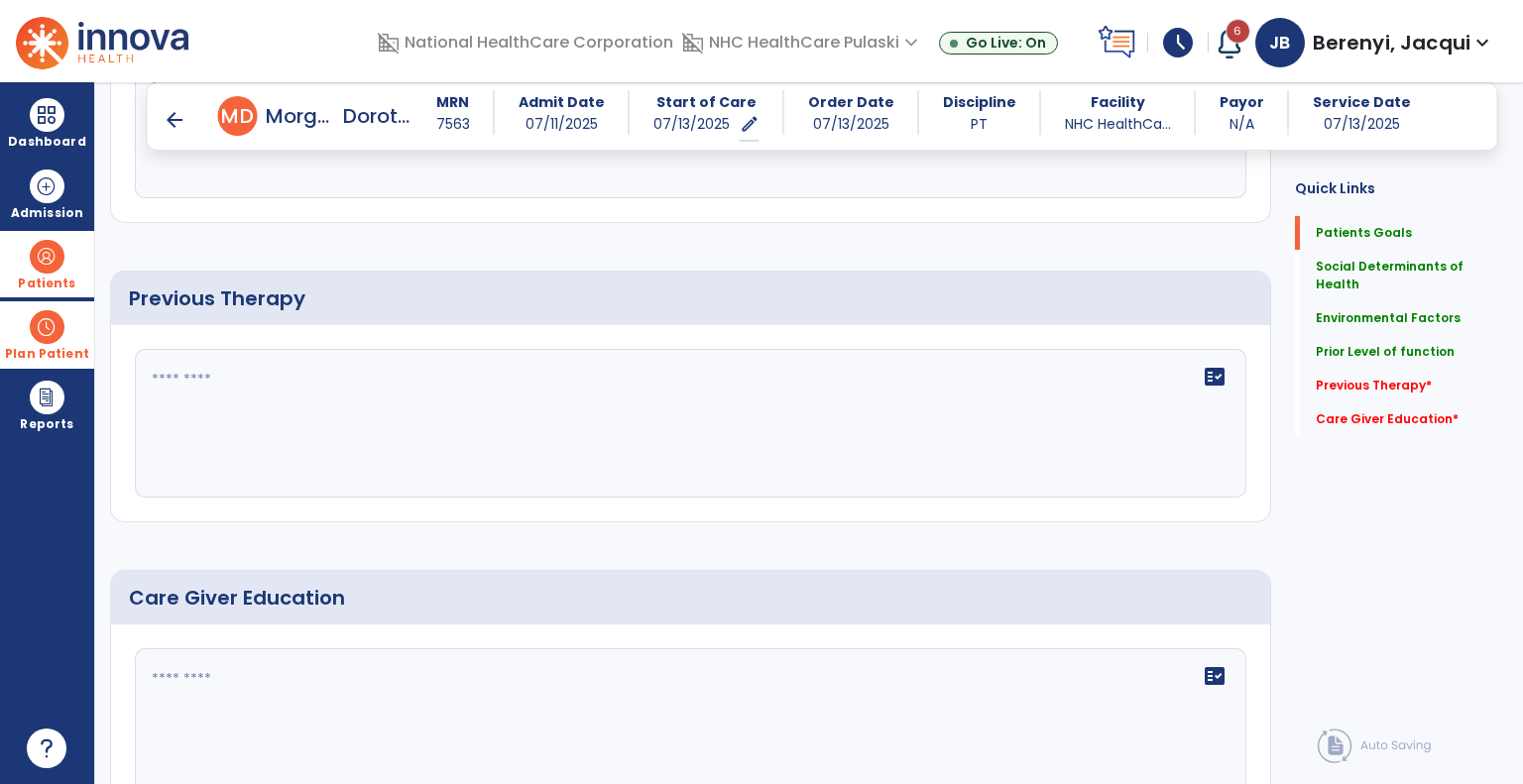 type on "**********" 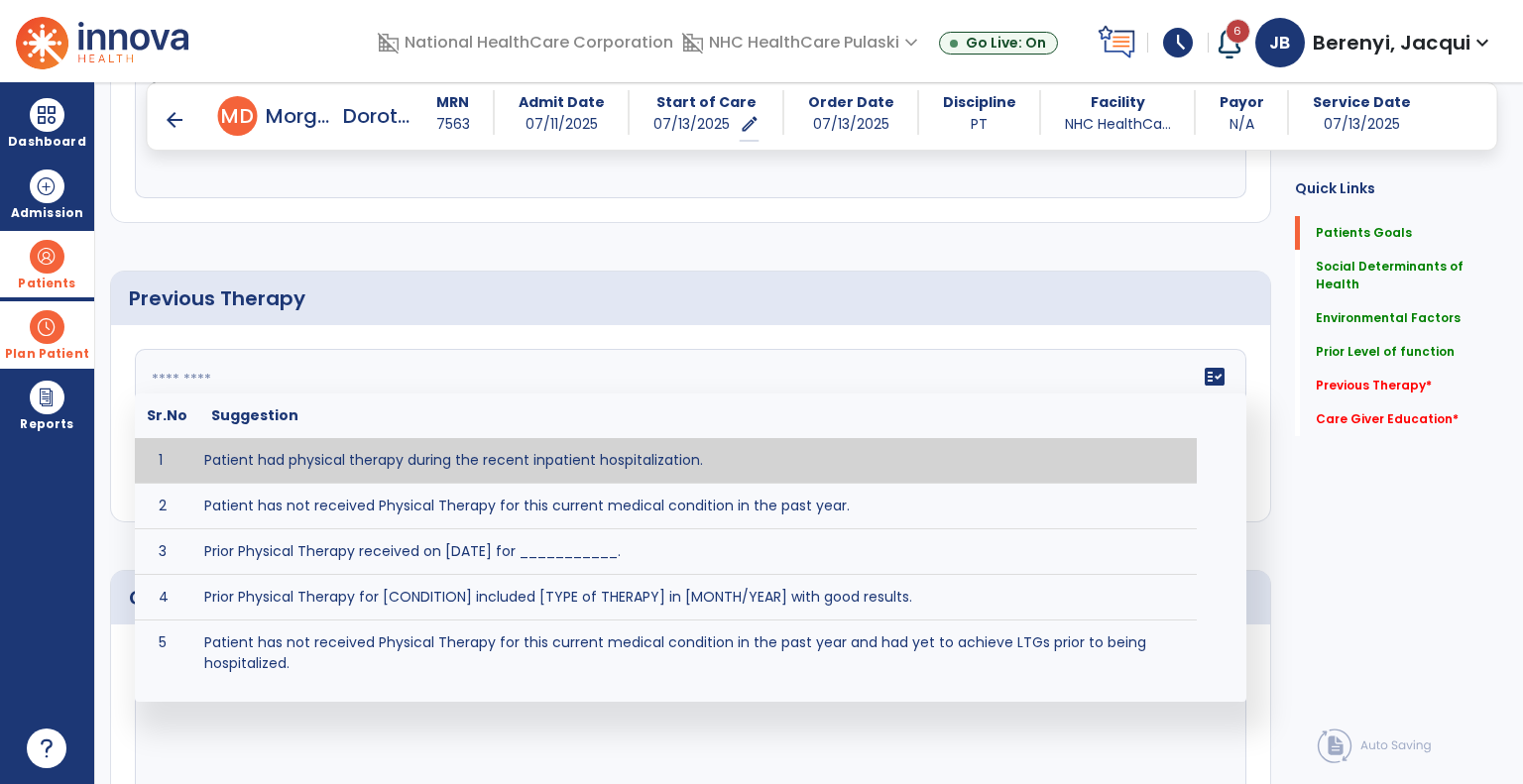 type on "**********" 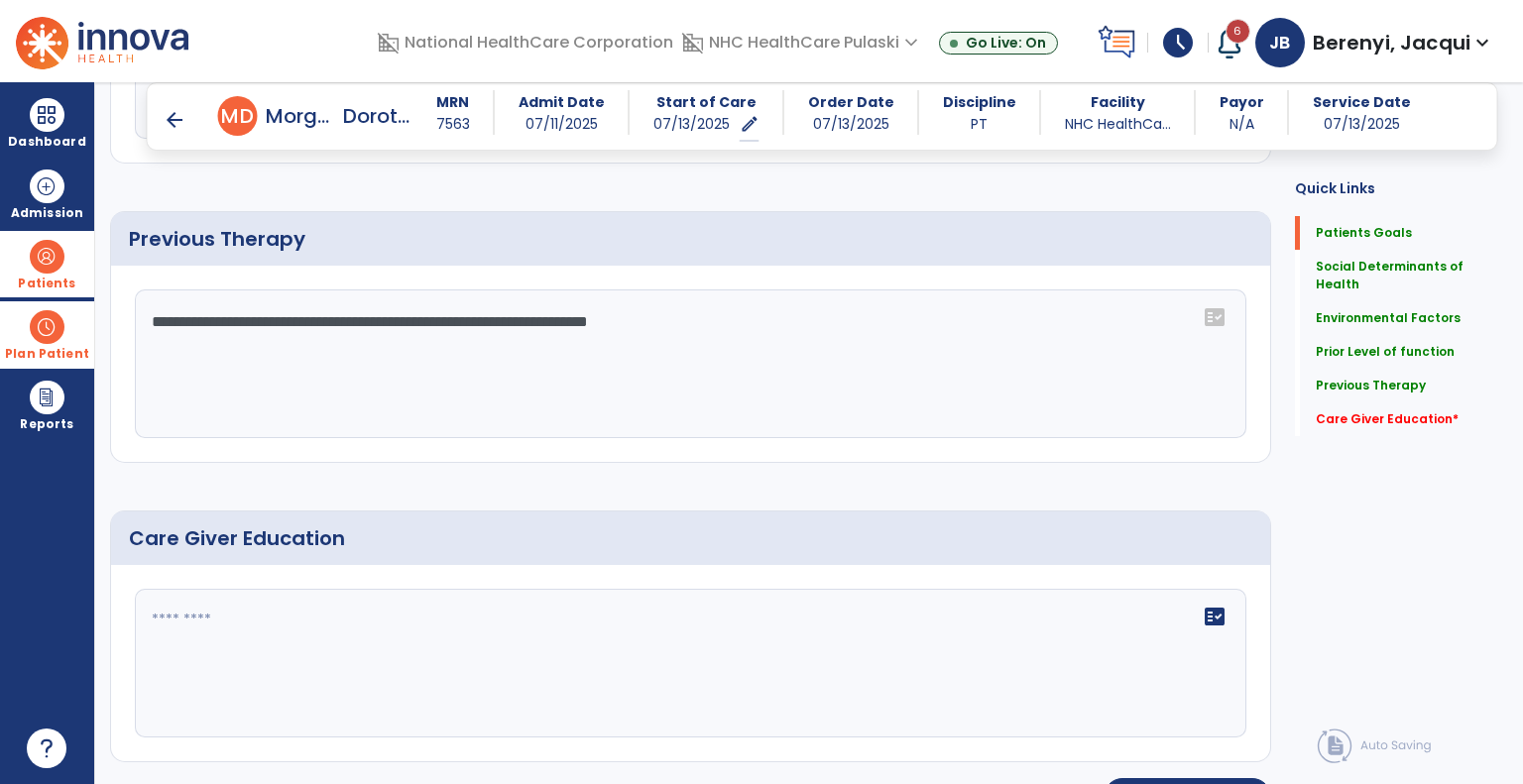 scroll, scrollTop: 1086, scrollLeft: 0, axis: vertical 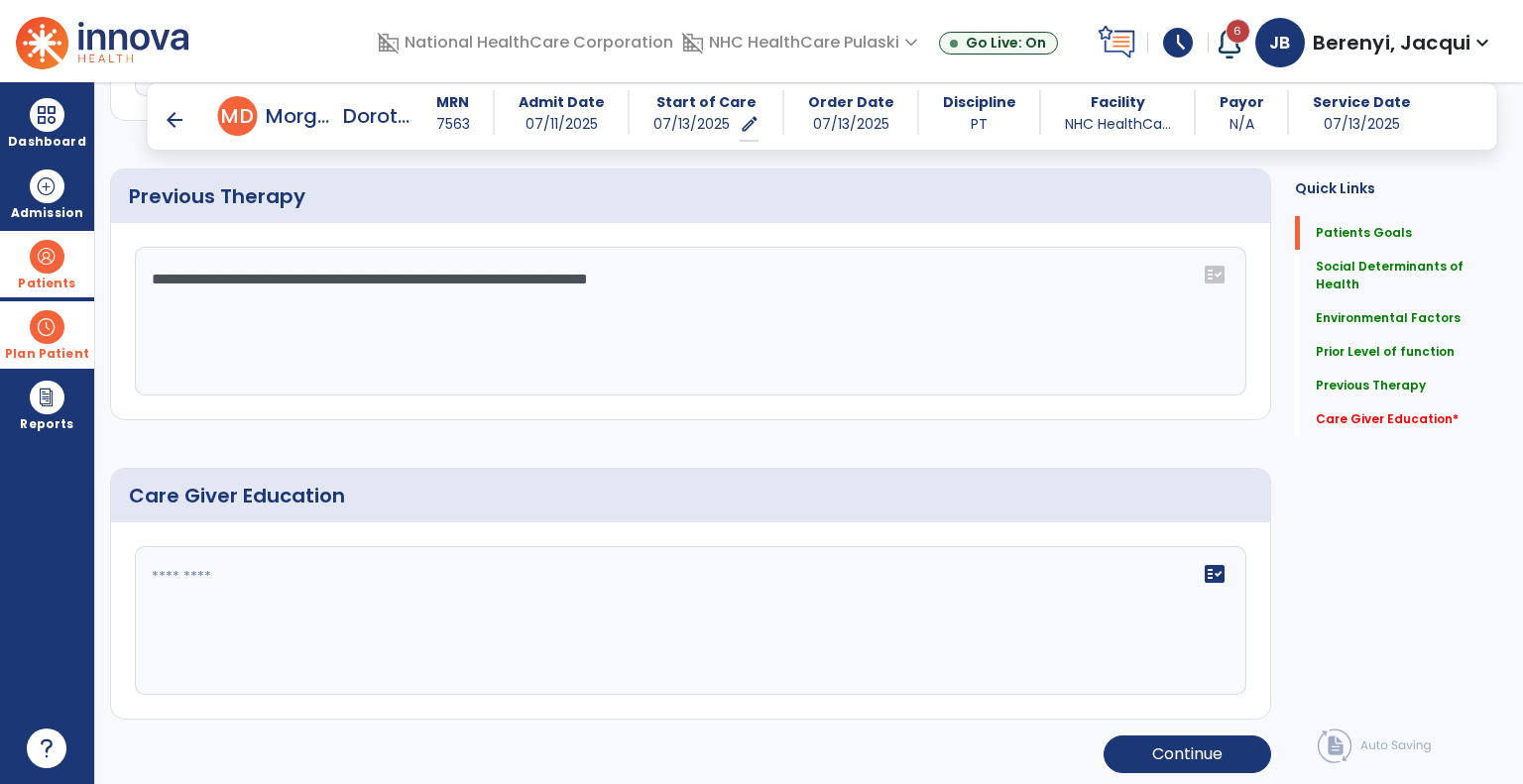 click 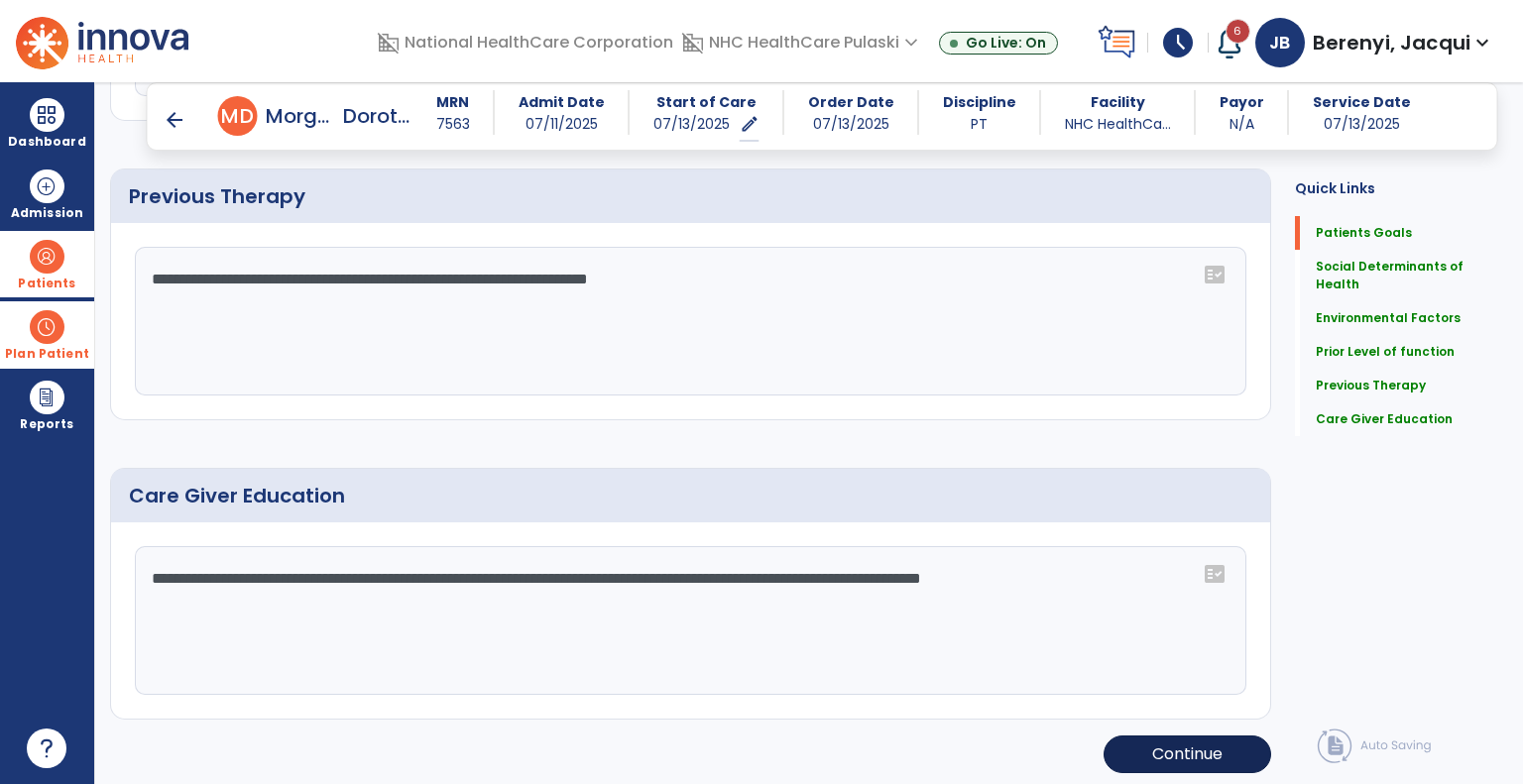 scroll, scrollTop: 1085, scrollLeft: 0, axis: vertical 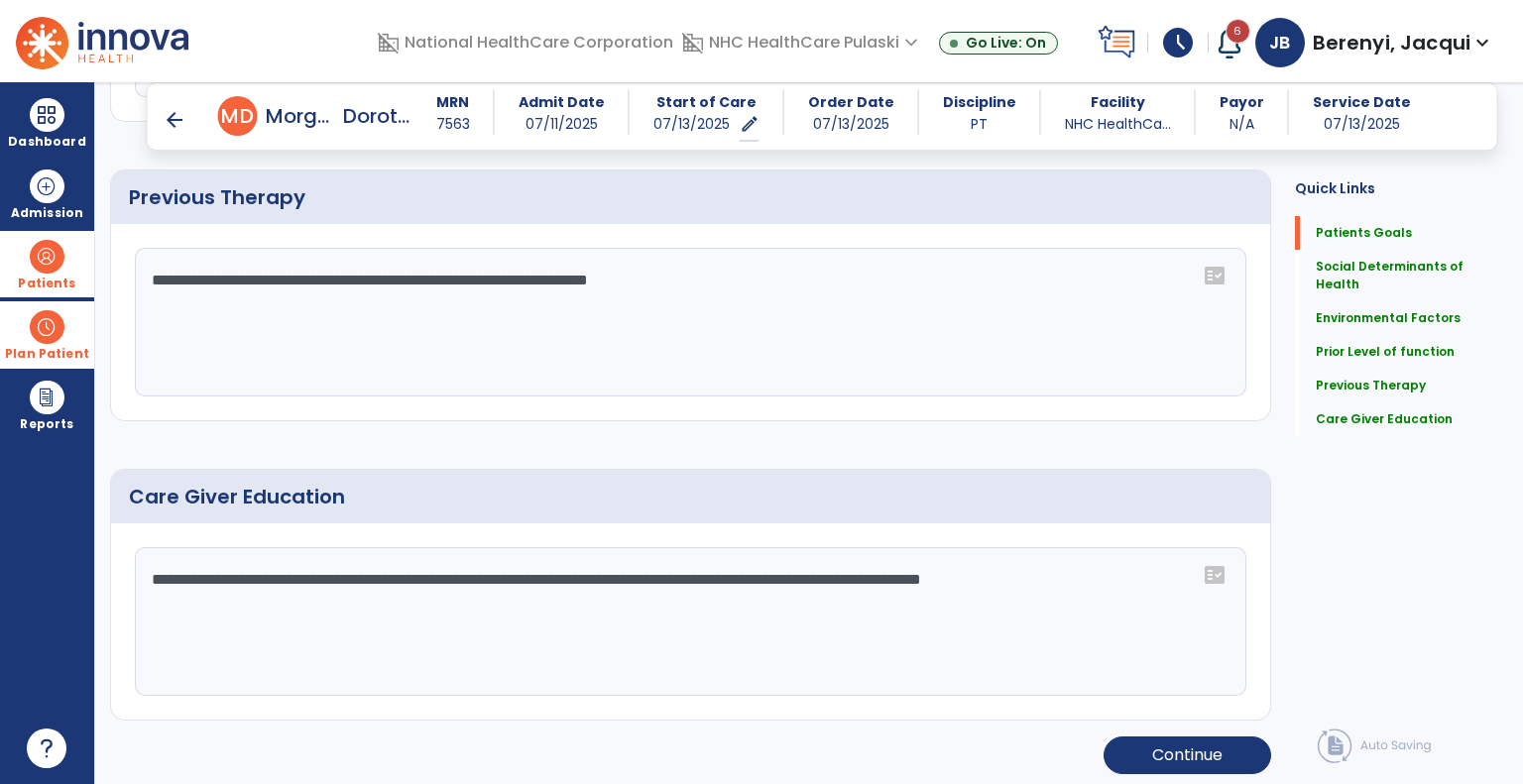 click on "**********" 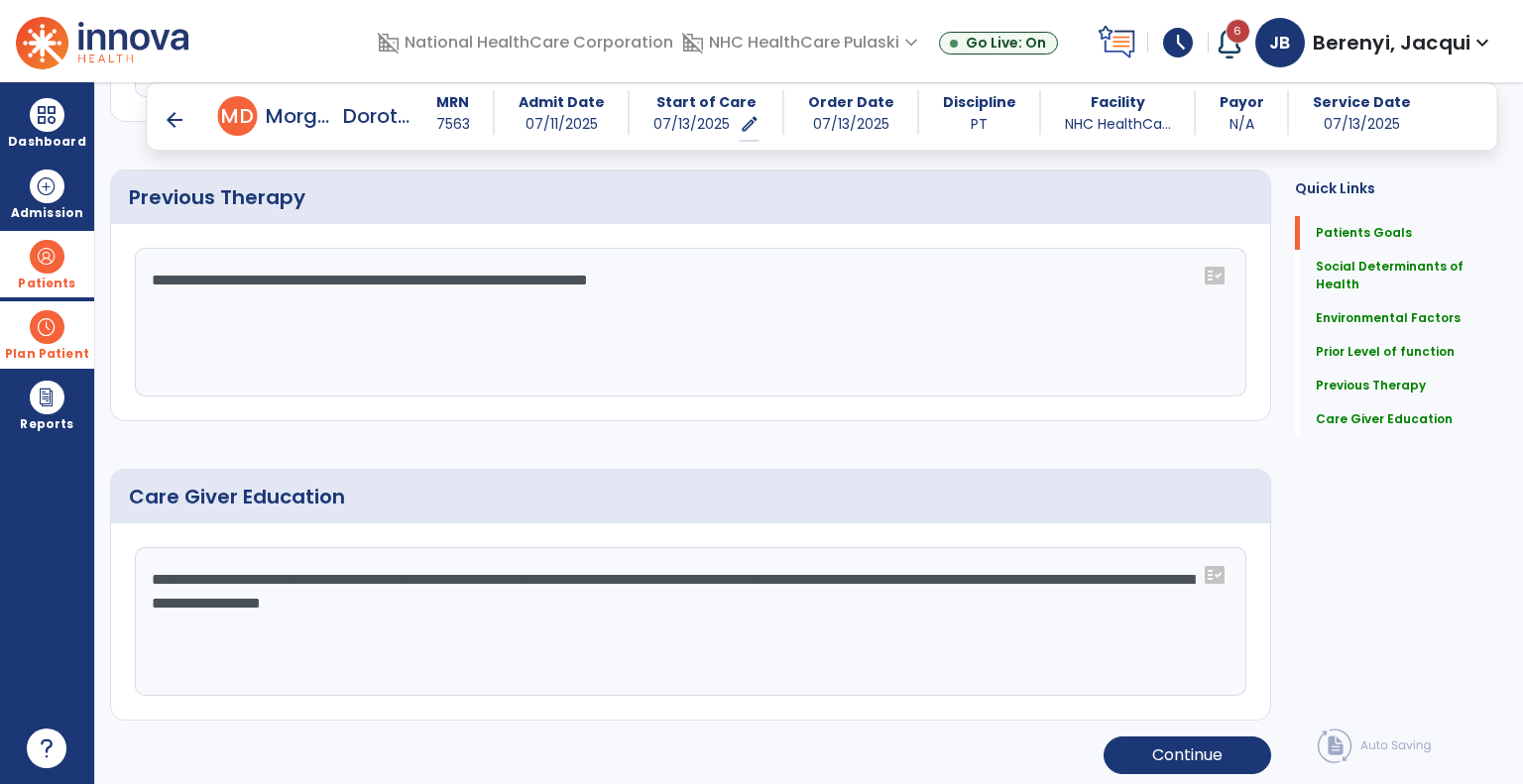 click on "**********" 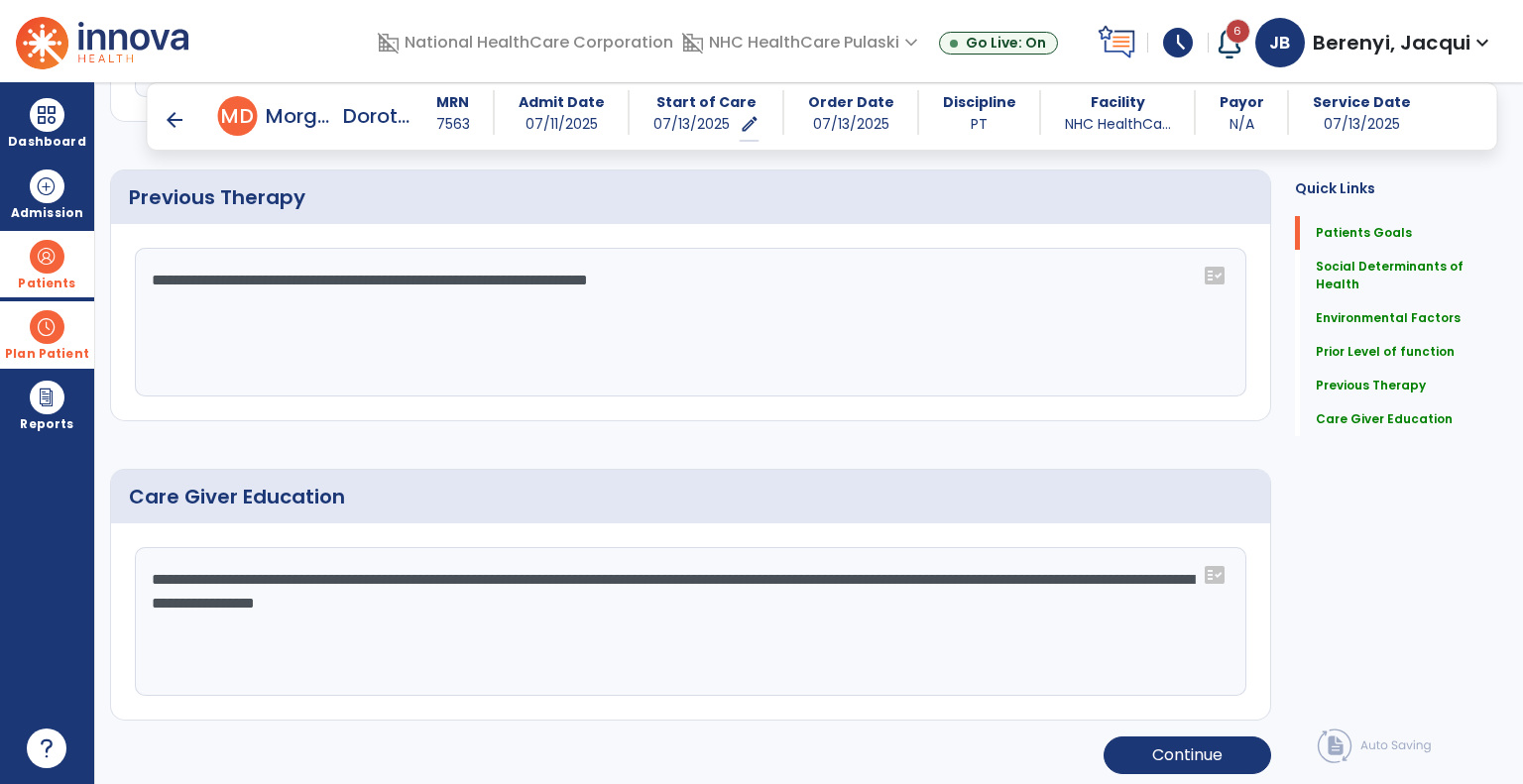 type on "**********" 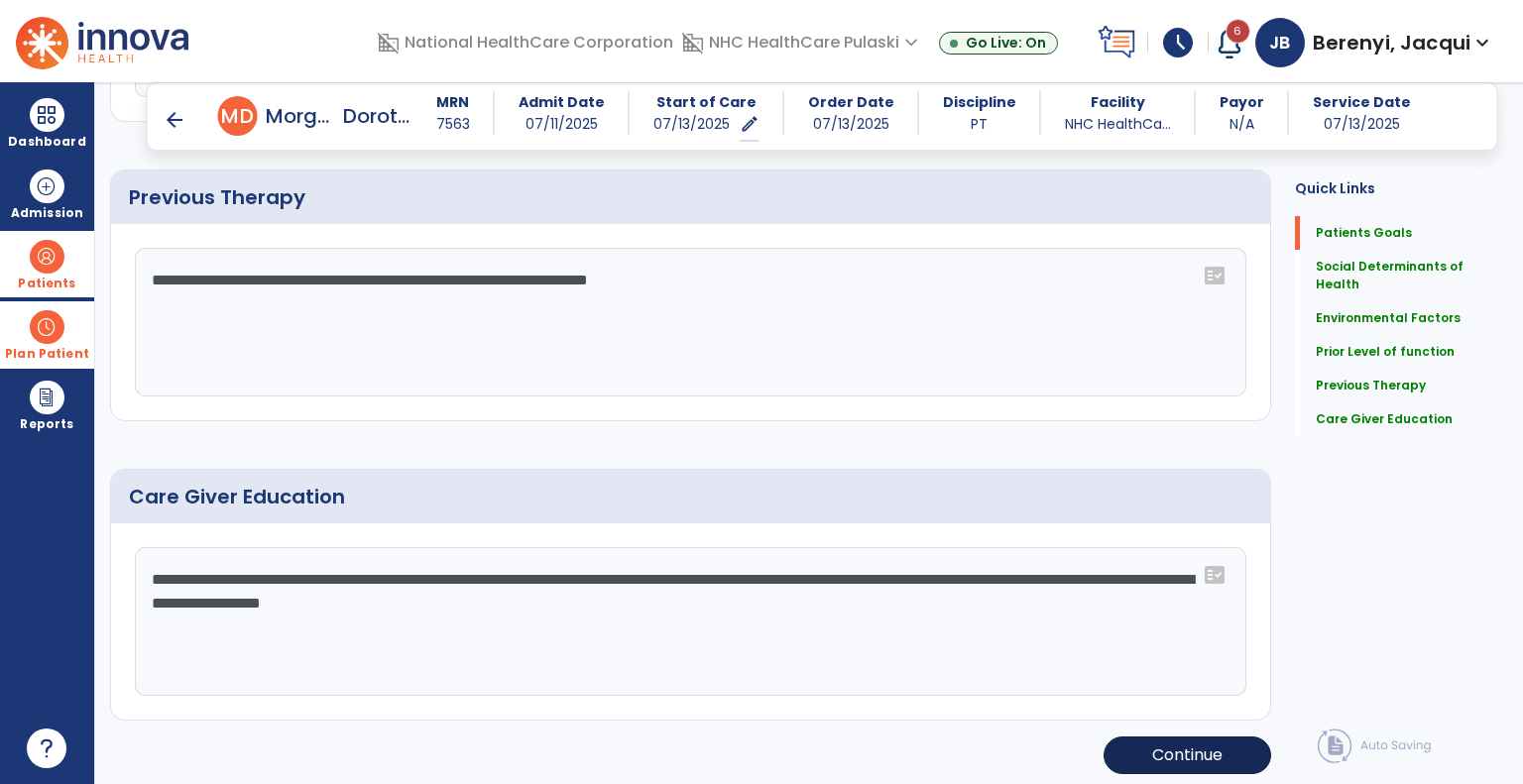 click on "Continue" 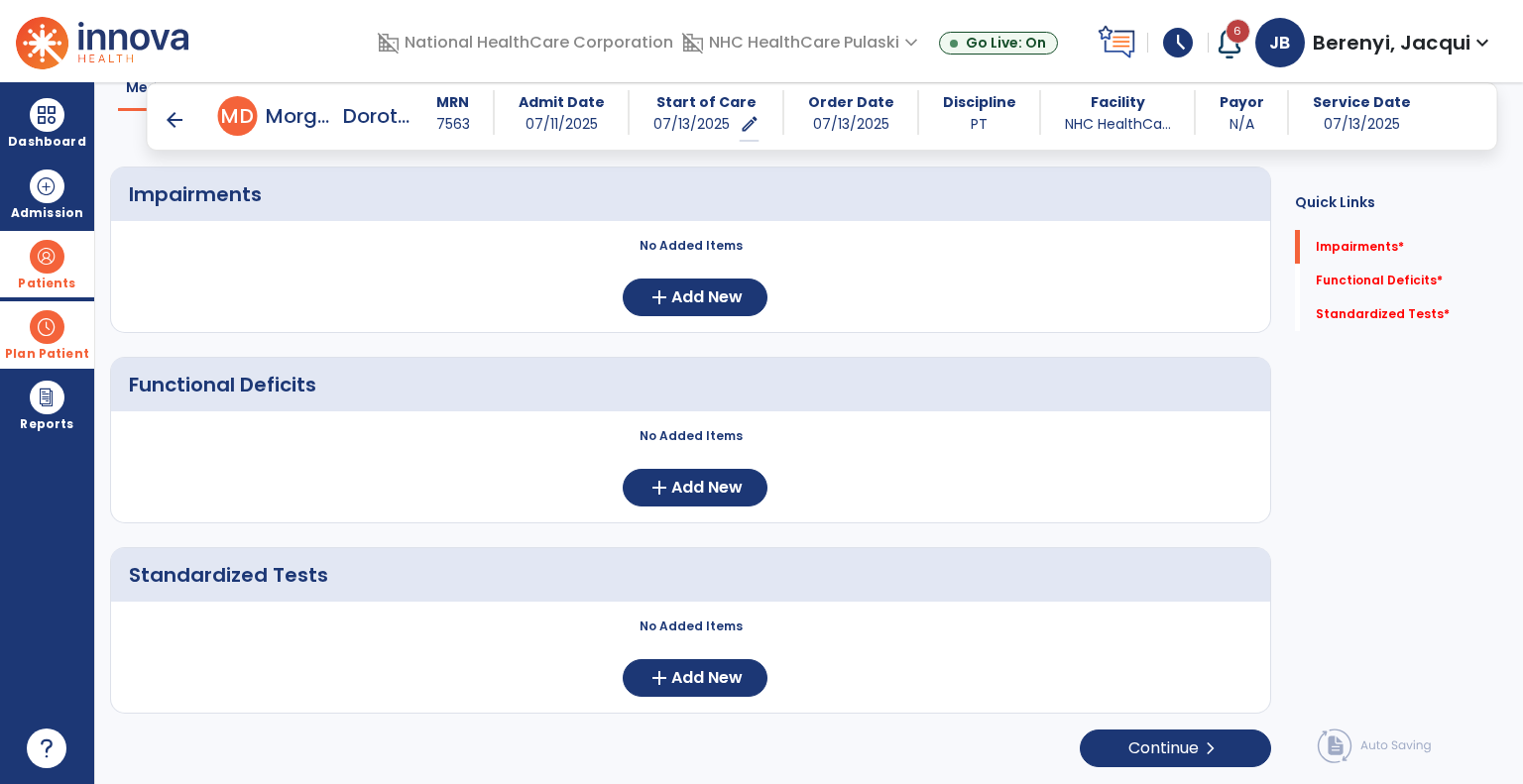 scroll, scrollTop: 155, scrollLeft: 0, axis: vertical 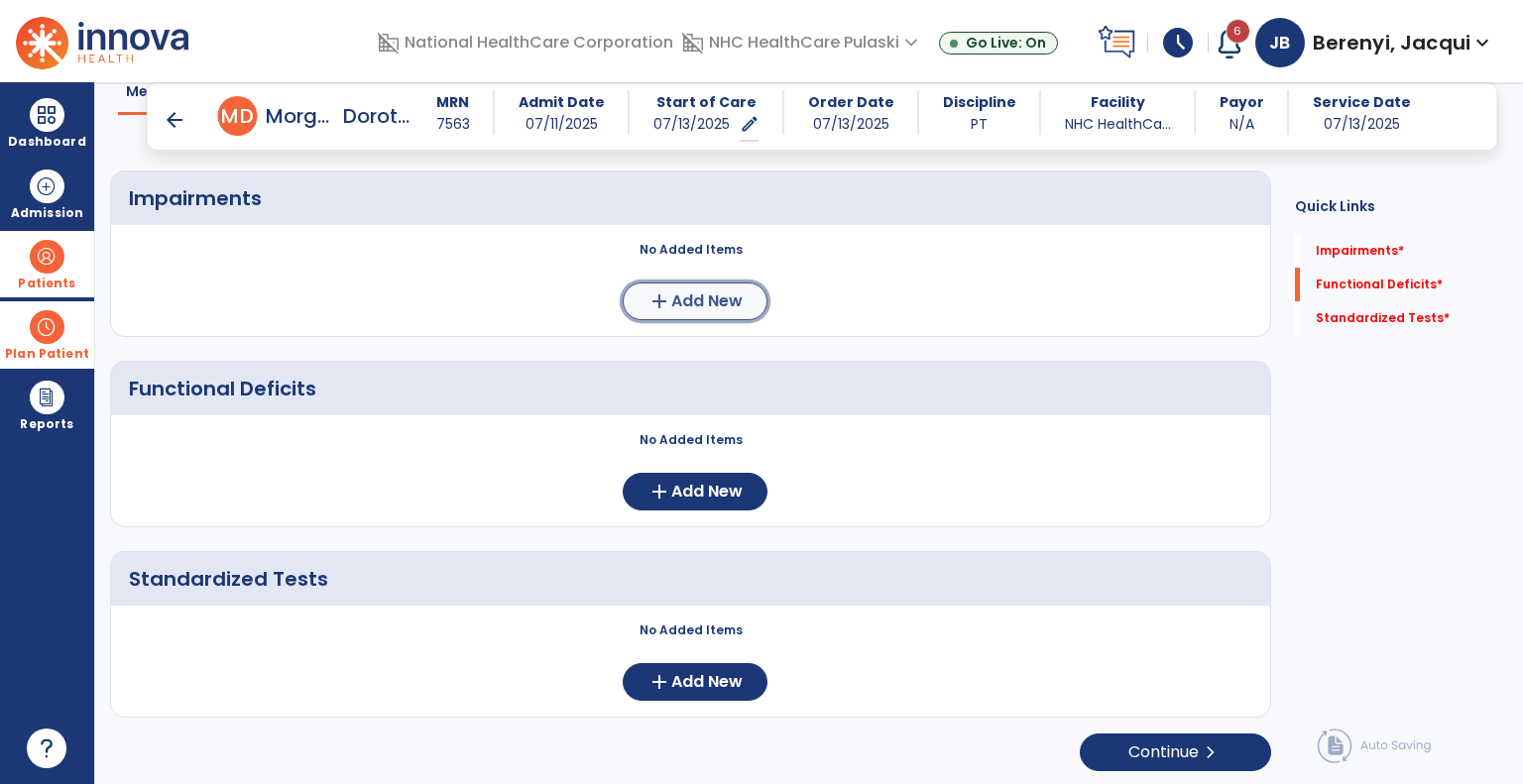 click on "Add New" 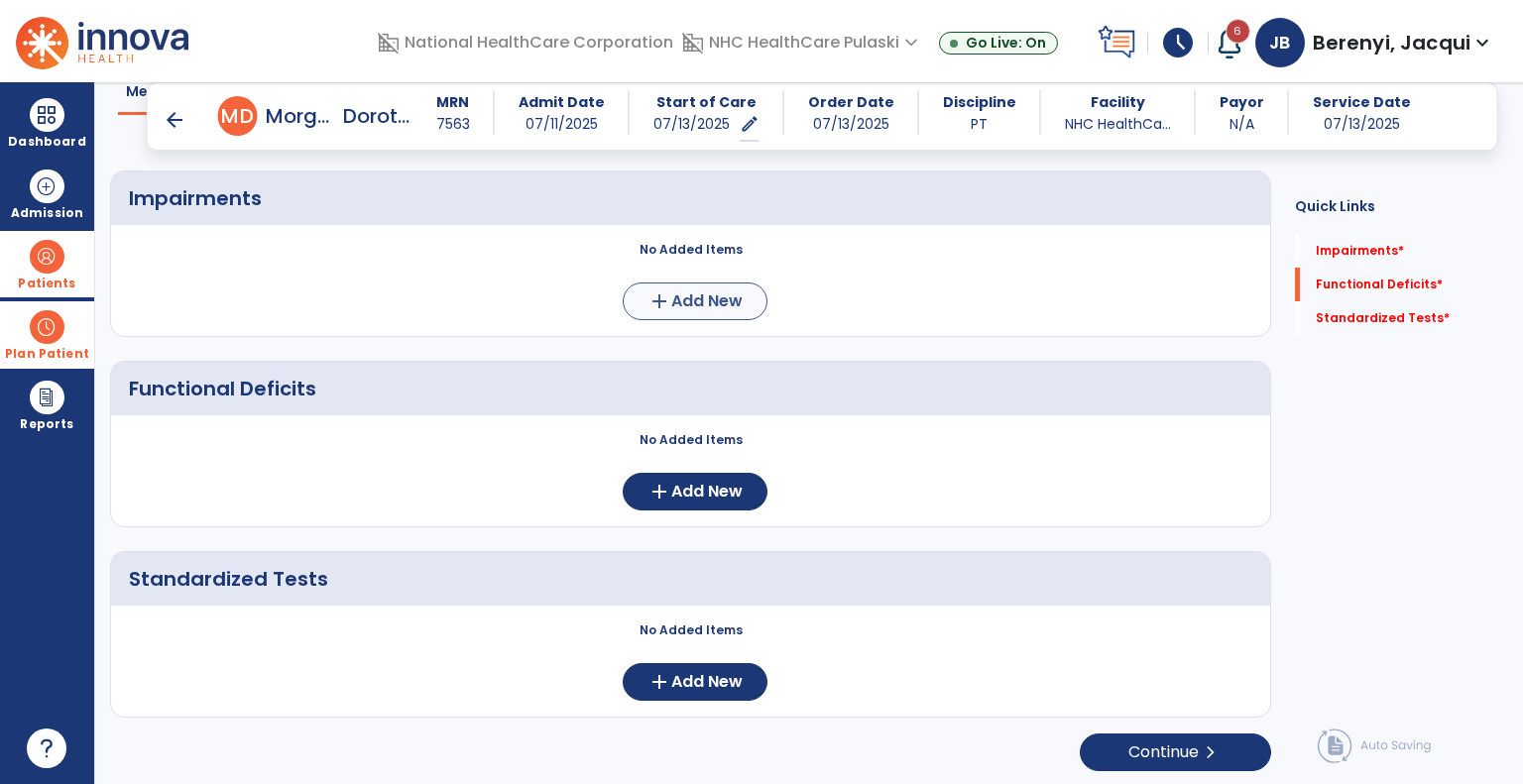scroll, scrollTop: 0, scrollLeft: 0, axis: both 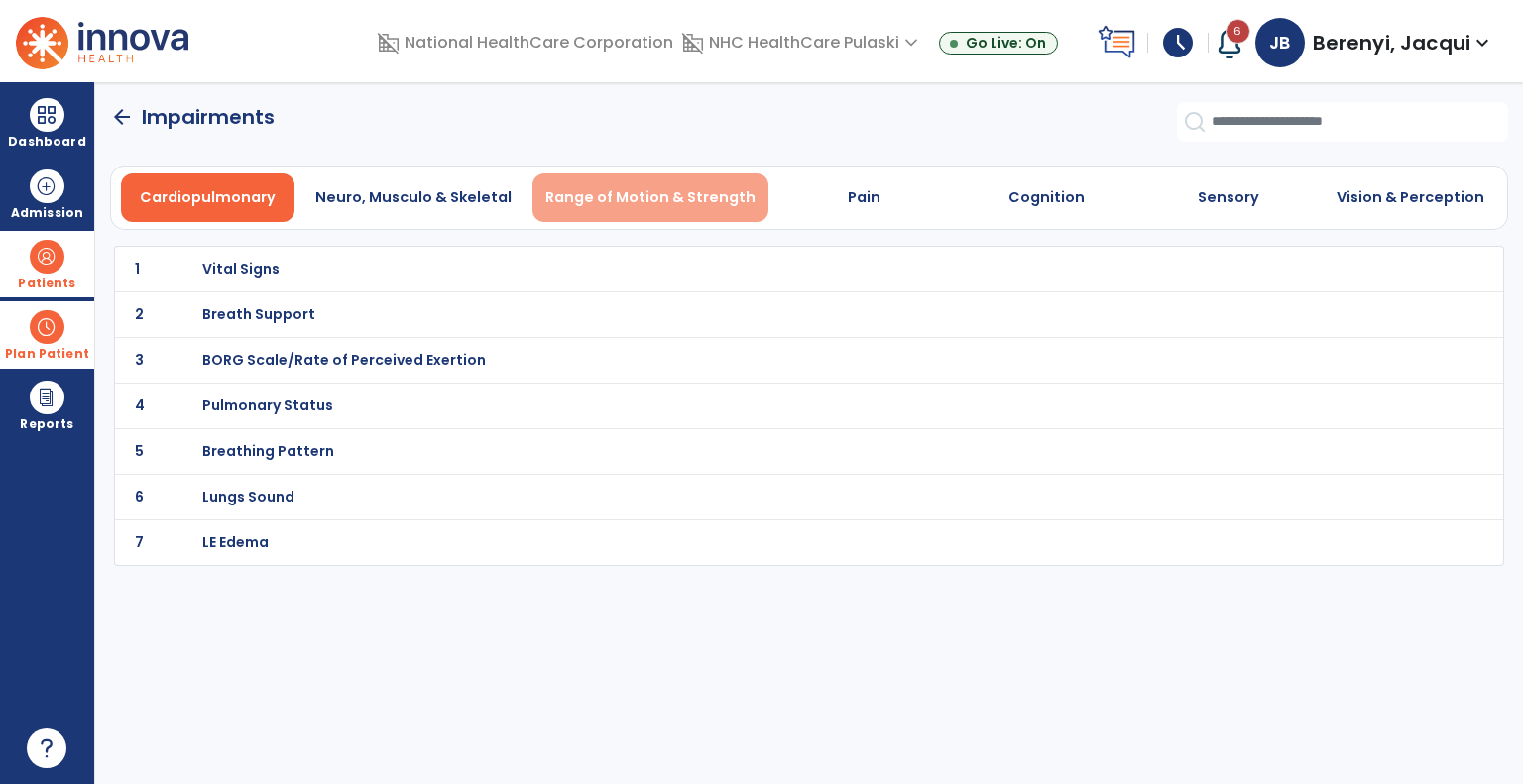 click on "Range of Motion & Strength" at bounding box center [650, 197] 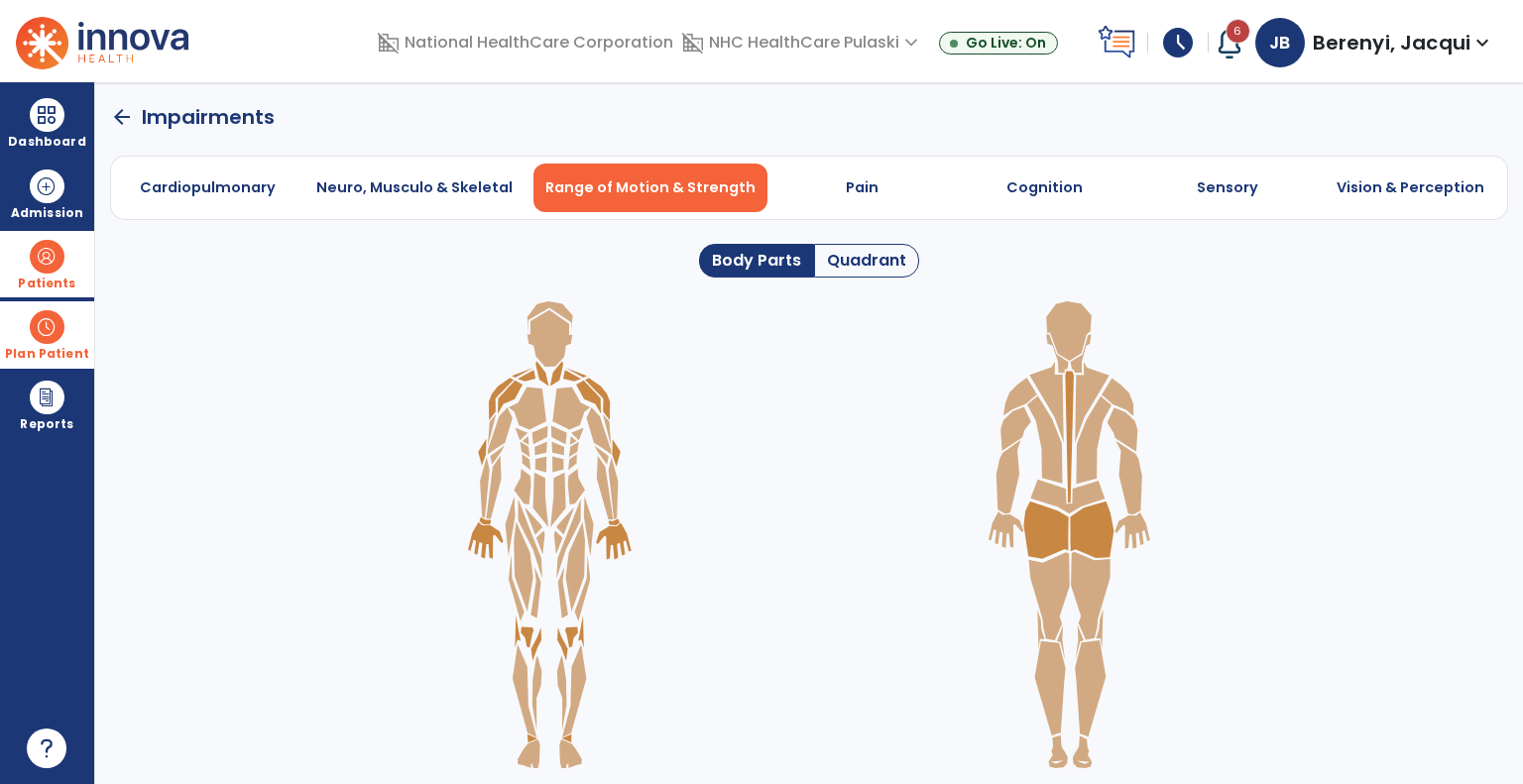 click on "Quadrant" 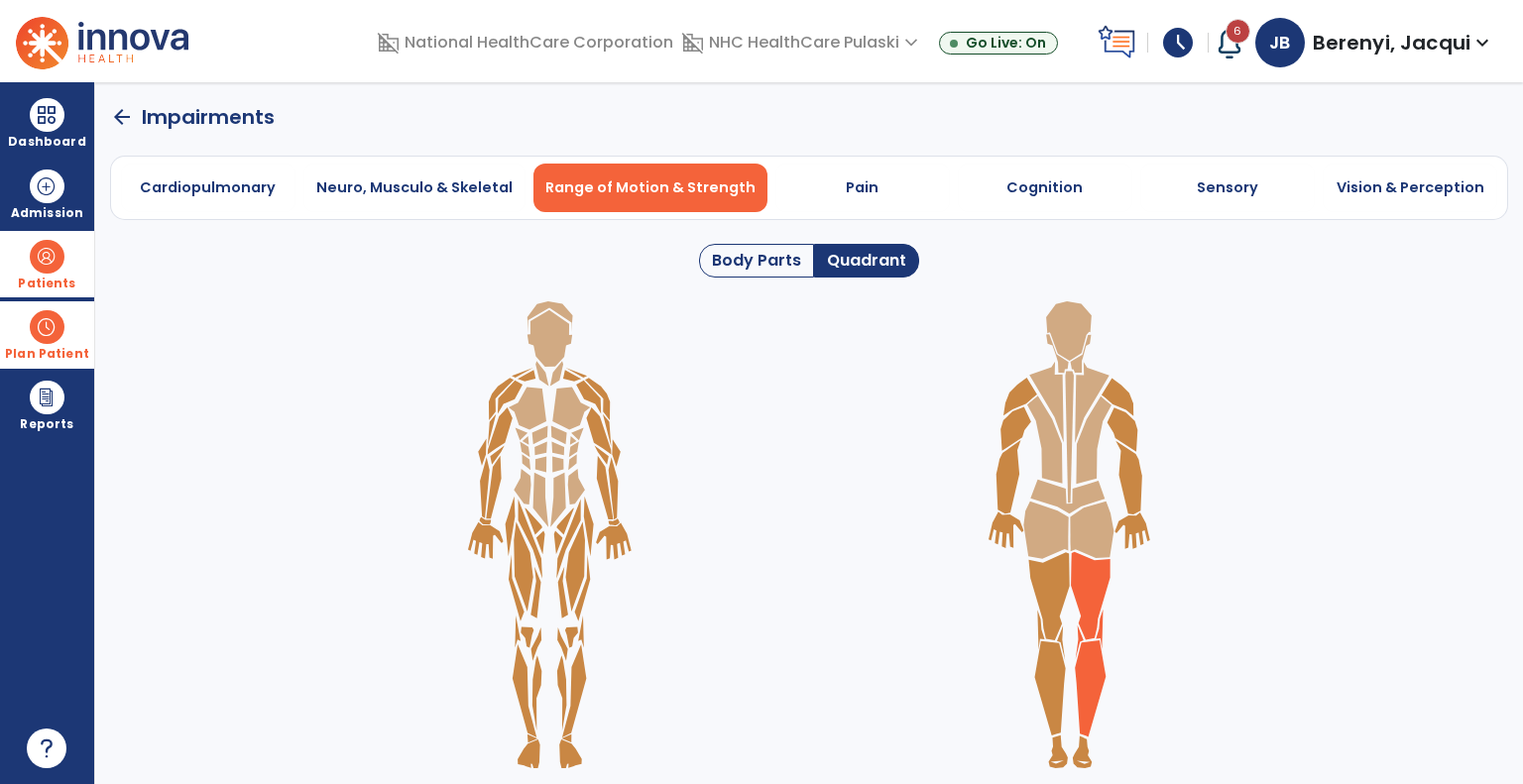 click 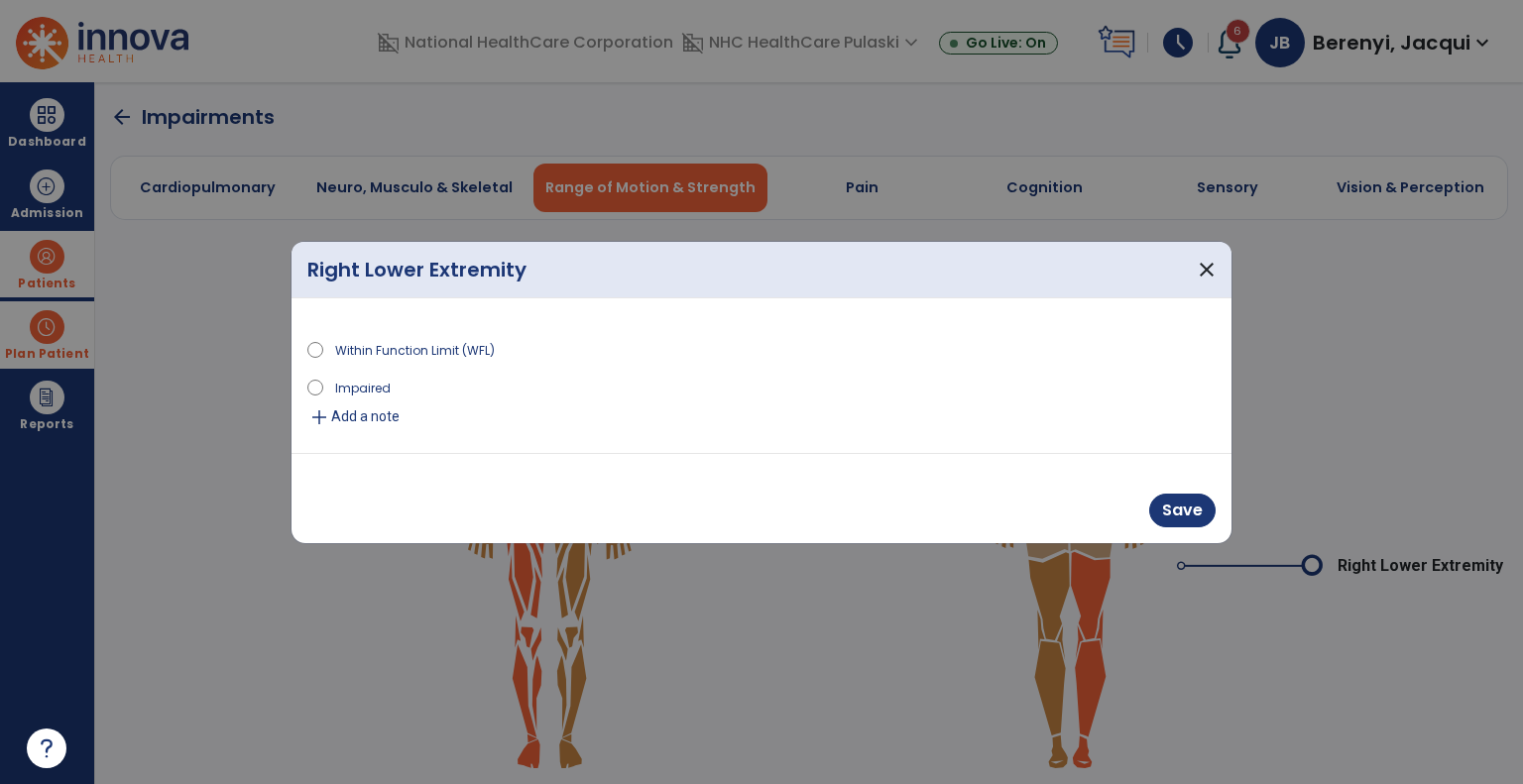 click on "Impaired" at bounding box center (363, 387) 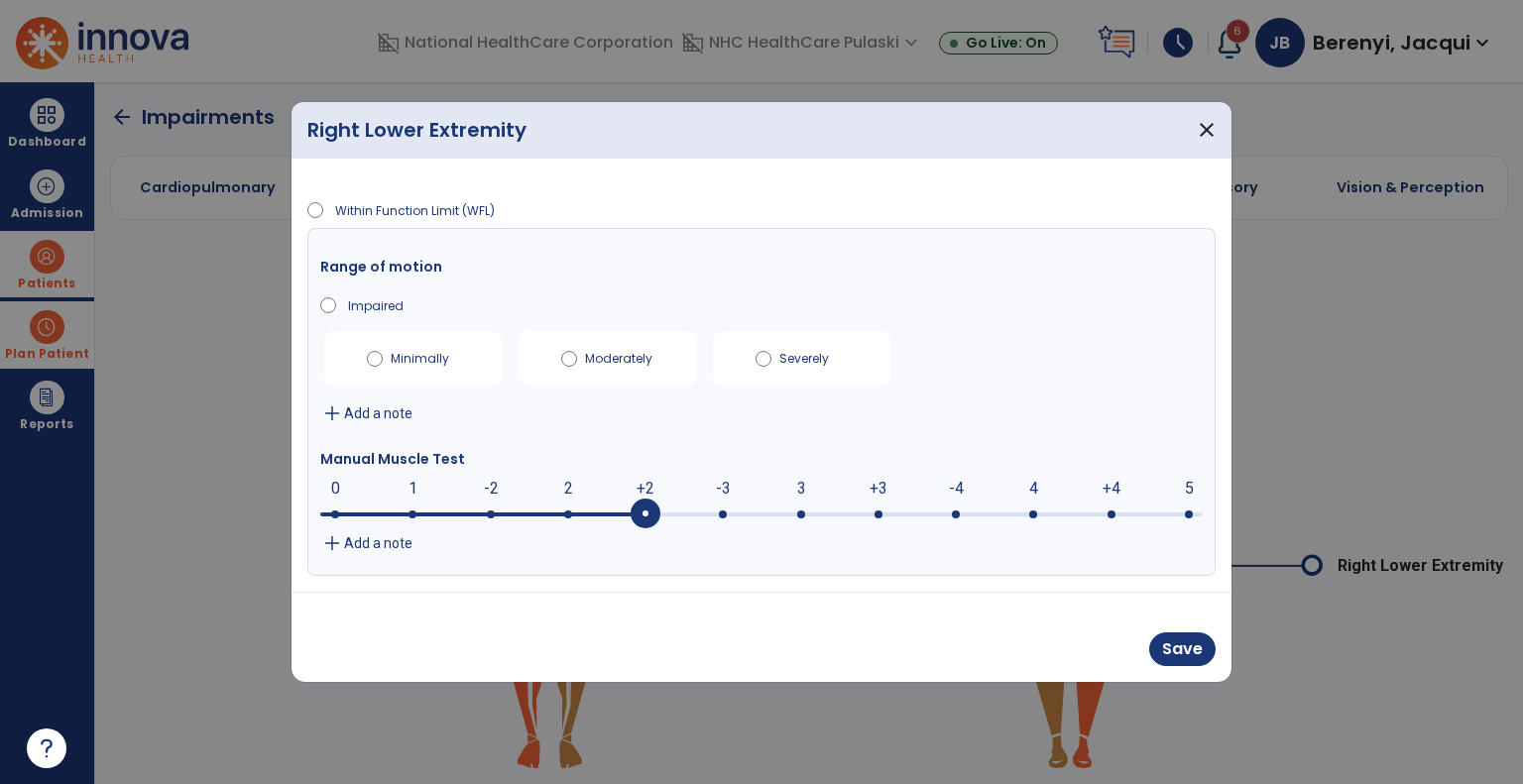 click at bounding box center [762, 514] 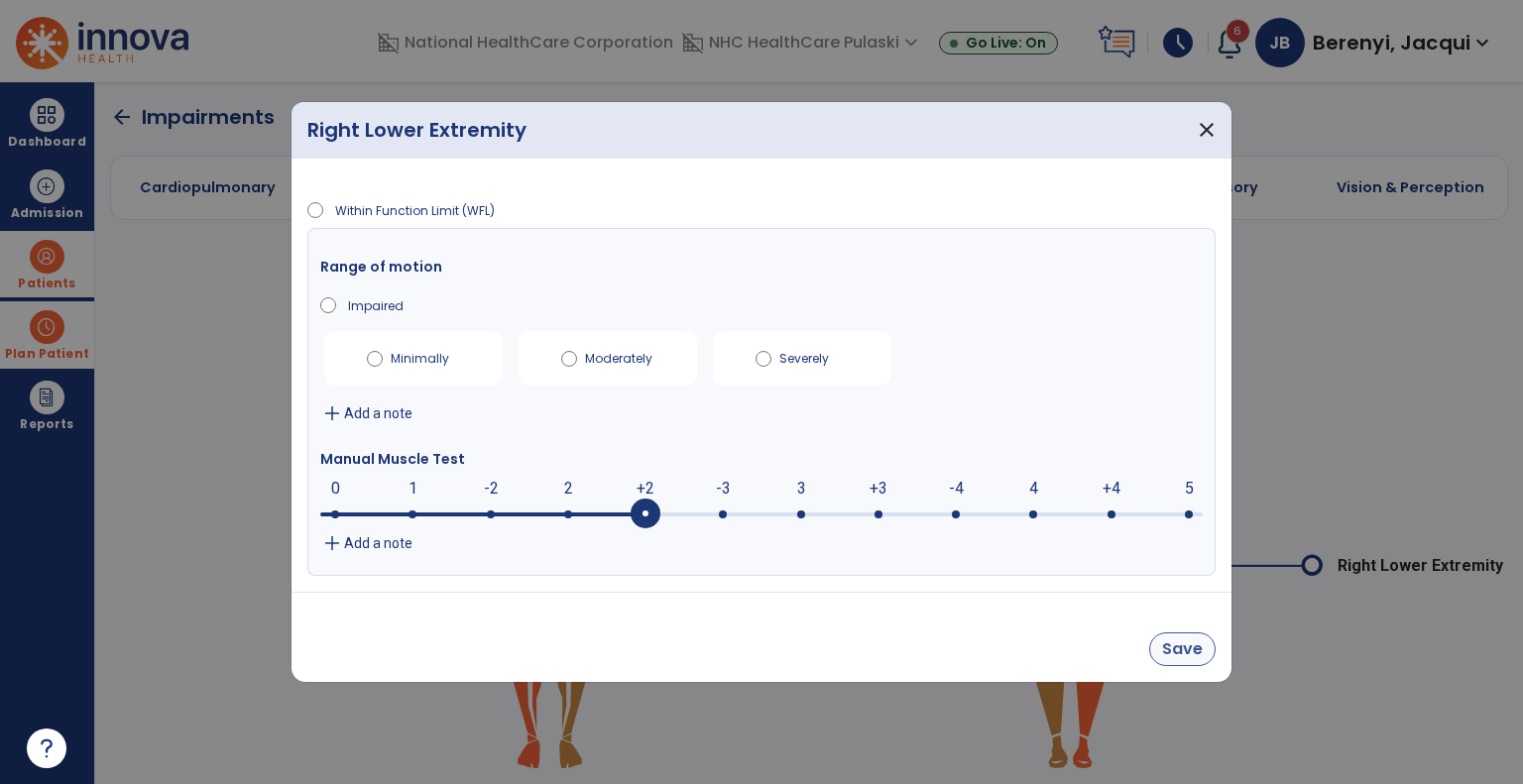 click on "Save" at bounding box center [1182, 649] 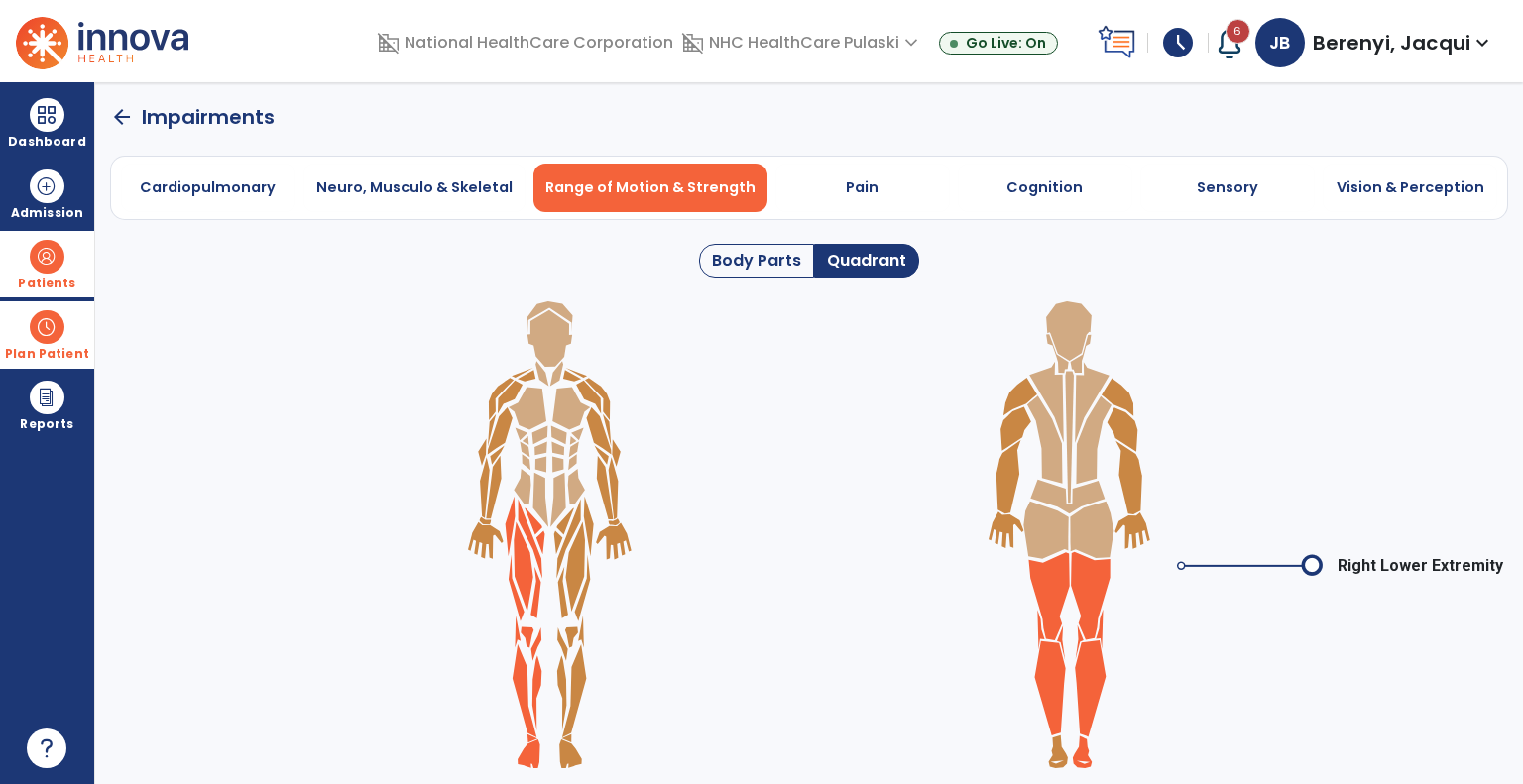 click 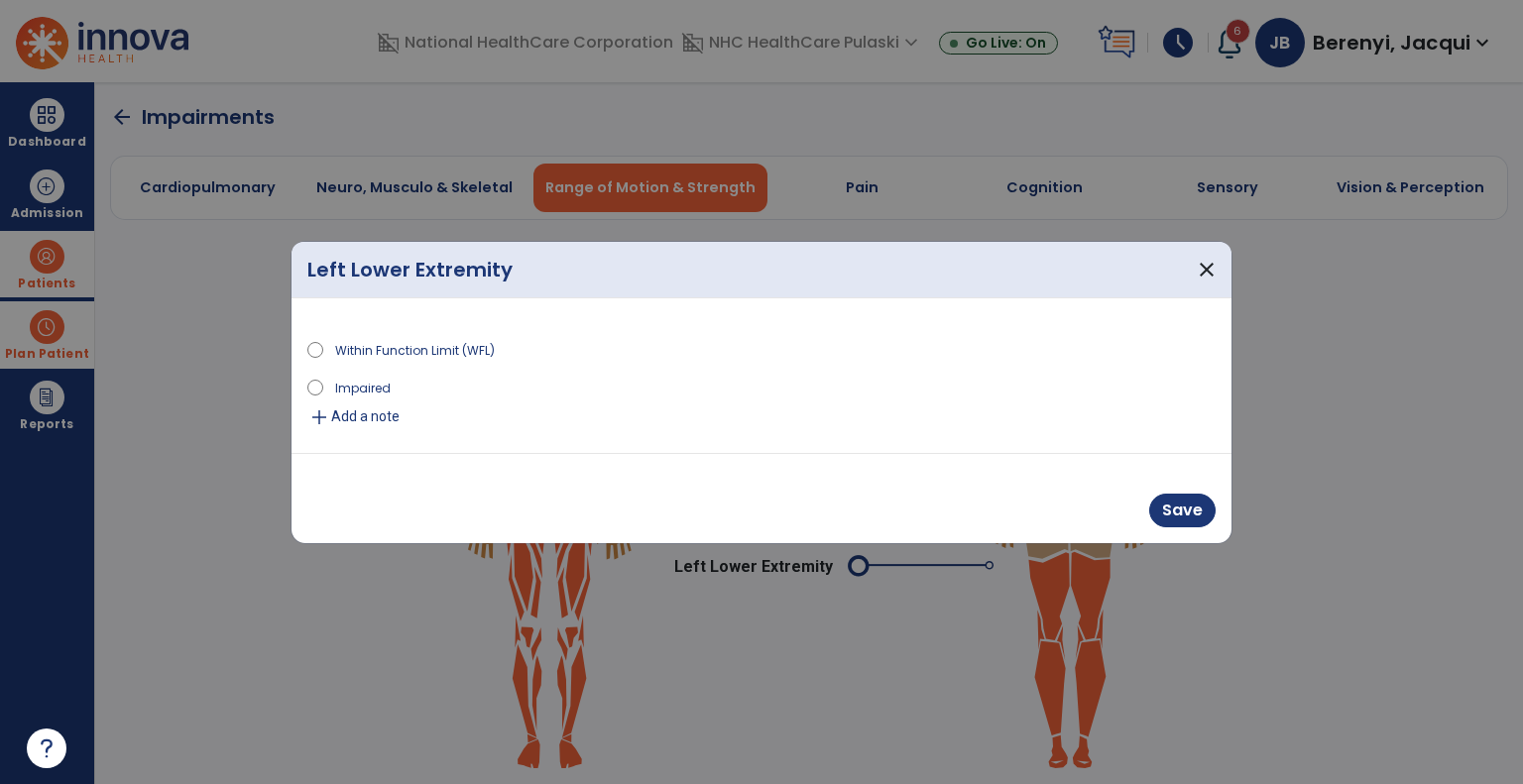 click on "Add a note" at bounding box center (365, 416) 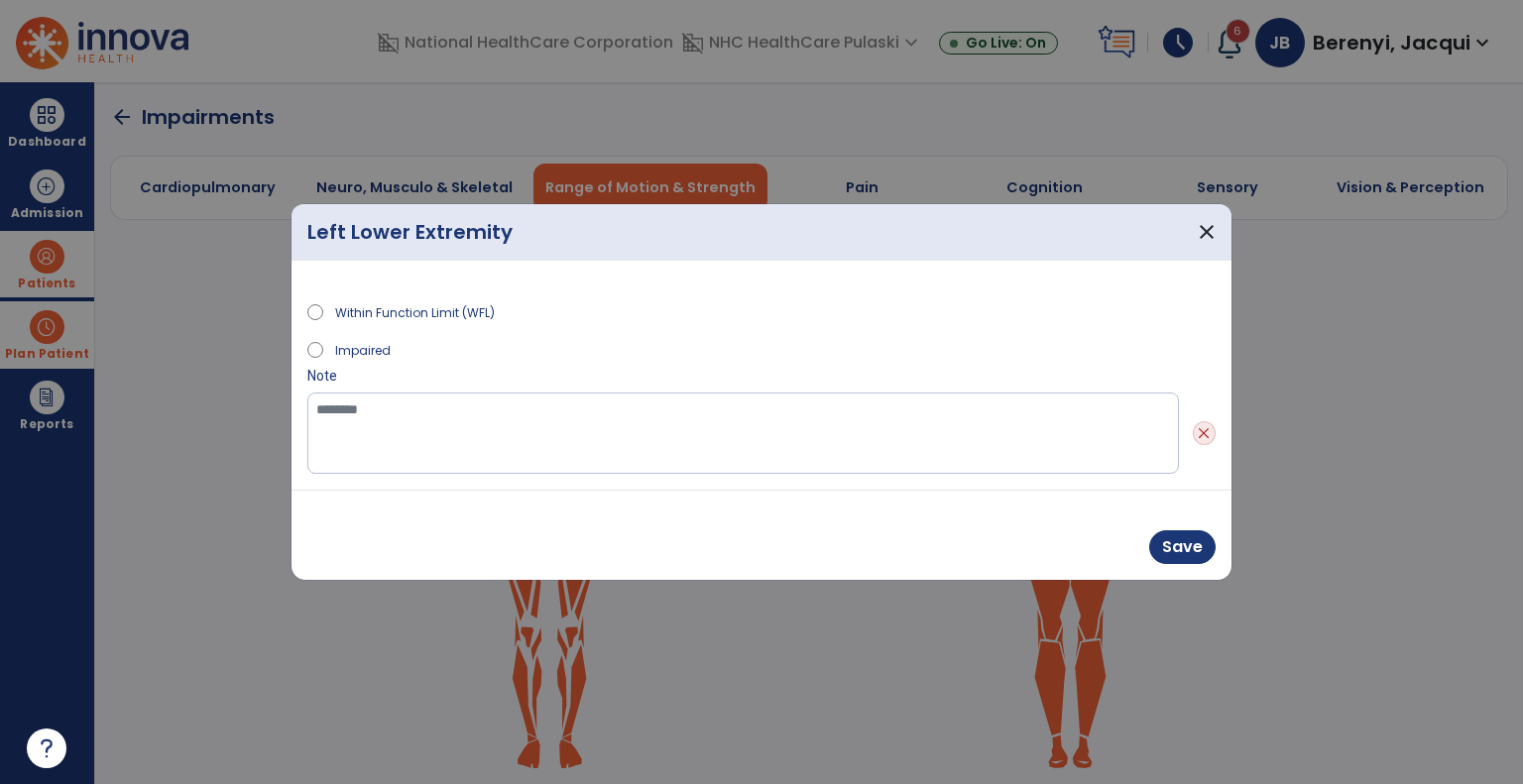click on "Impaired" at bounding box center [363, 349] 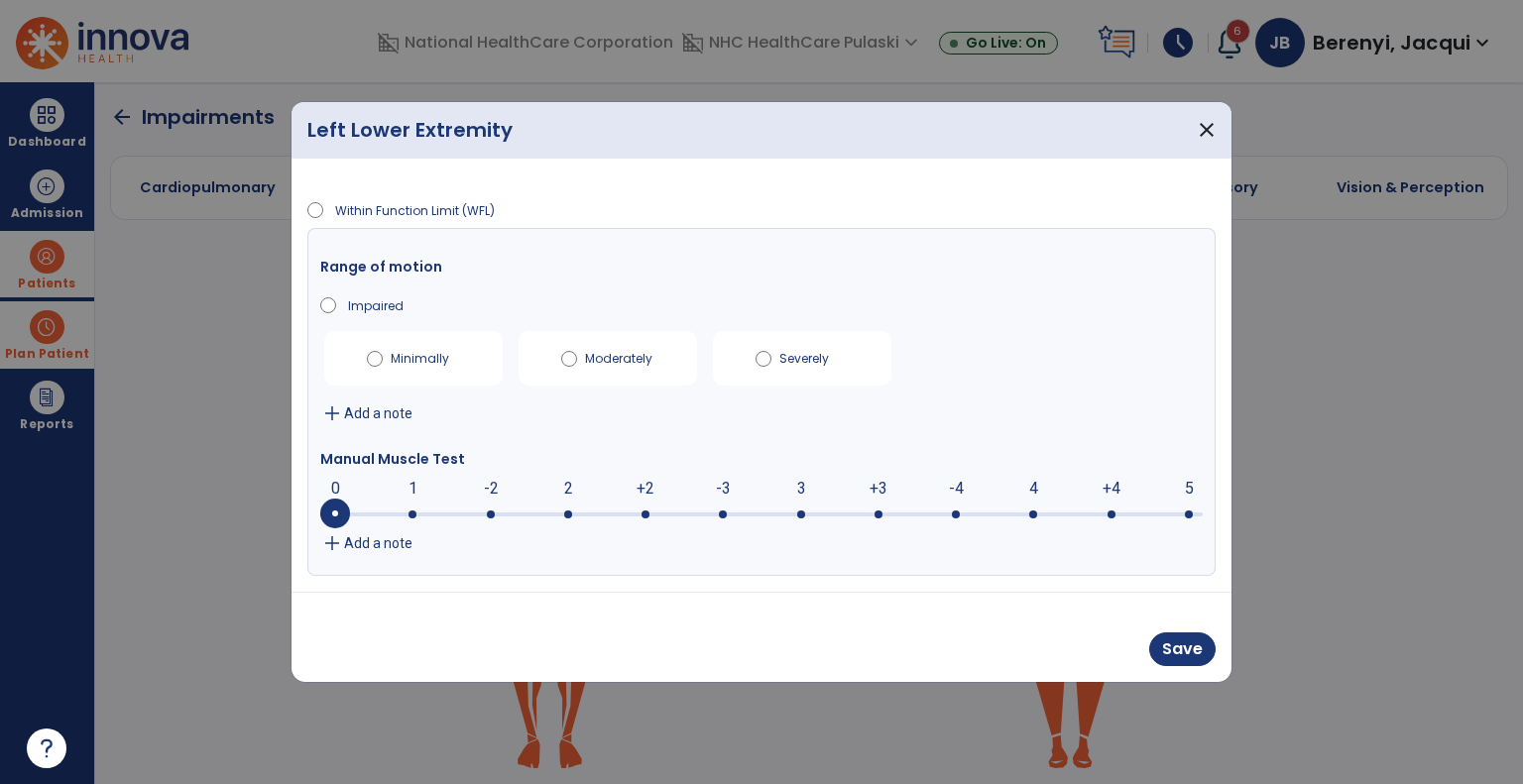 click at bounding box center [879, 514] 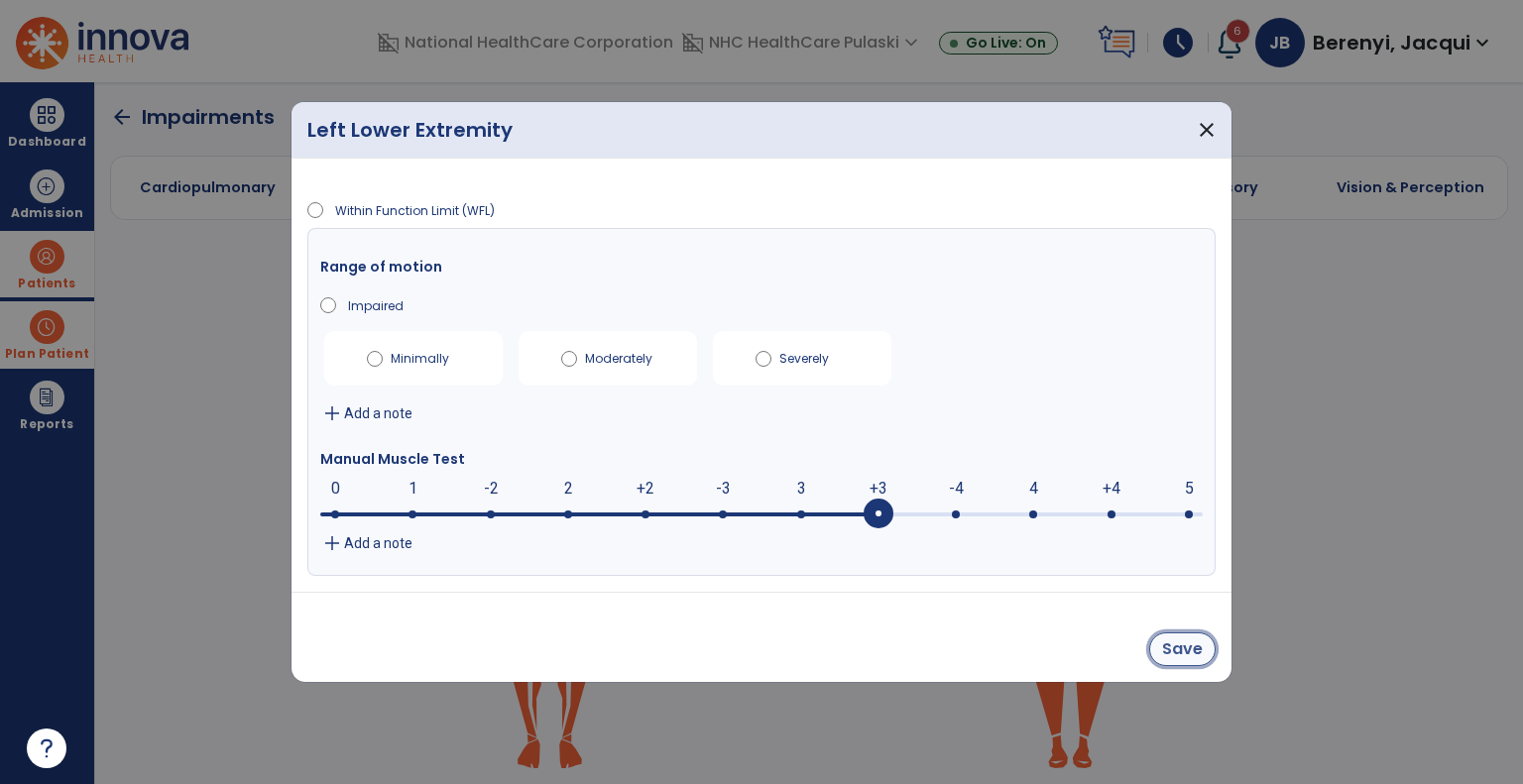 click on "Save" at bounding box center (1182, 649) 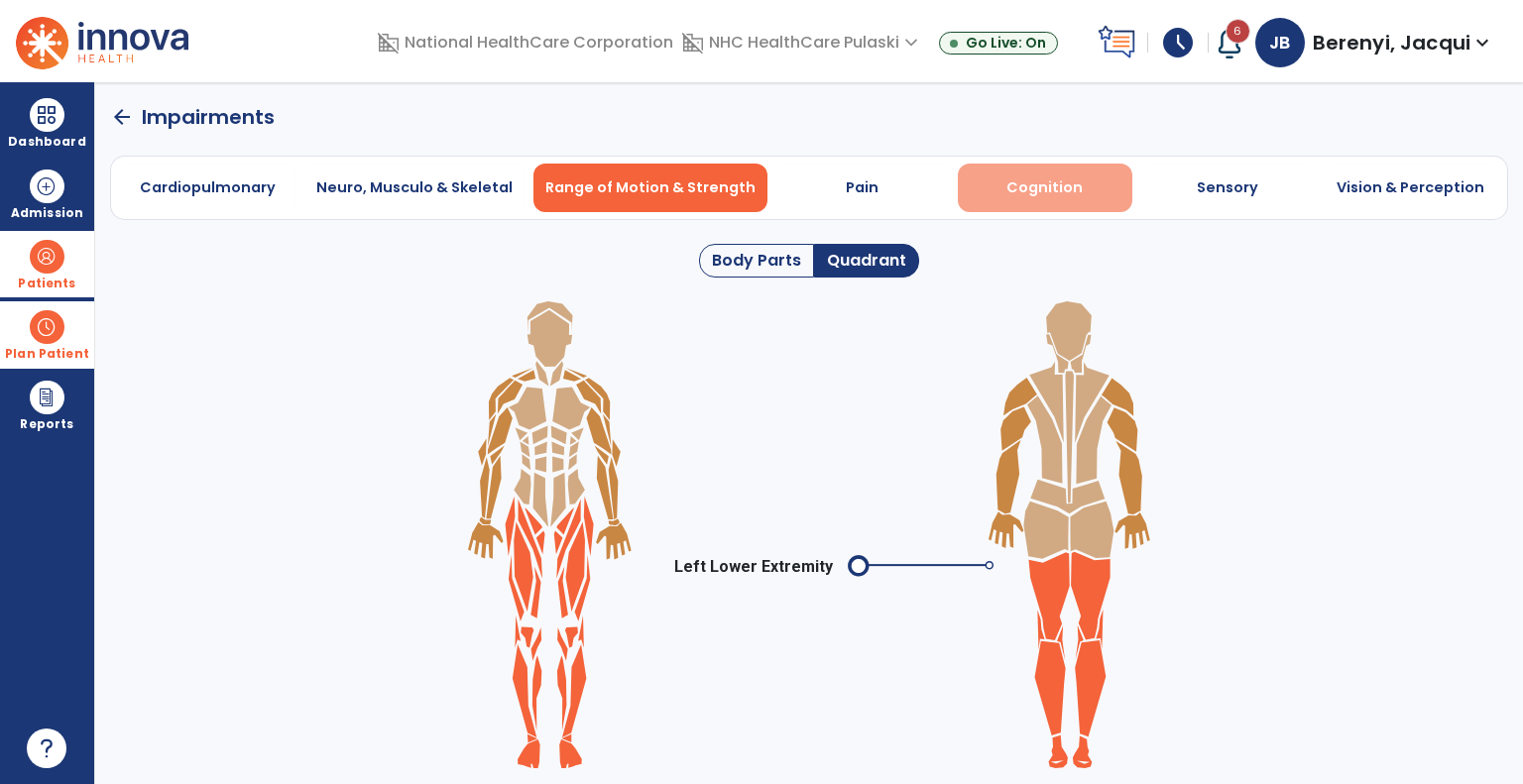 click on "Cognition" at bounding box center (1045, 187) 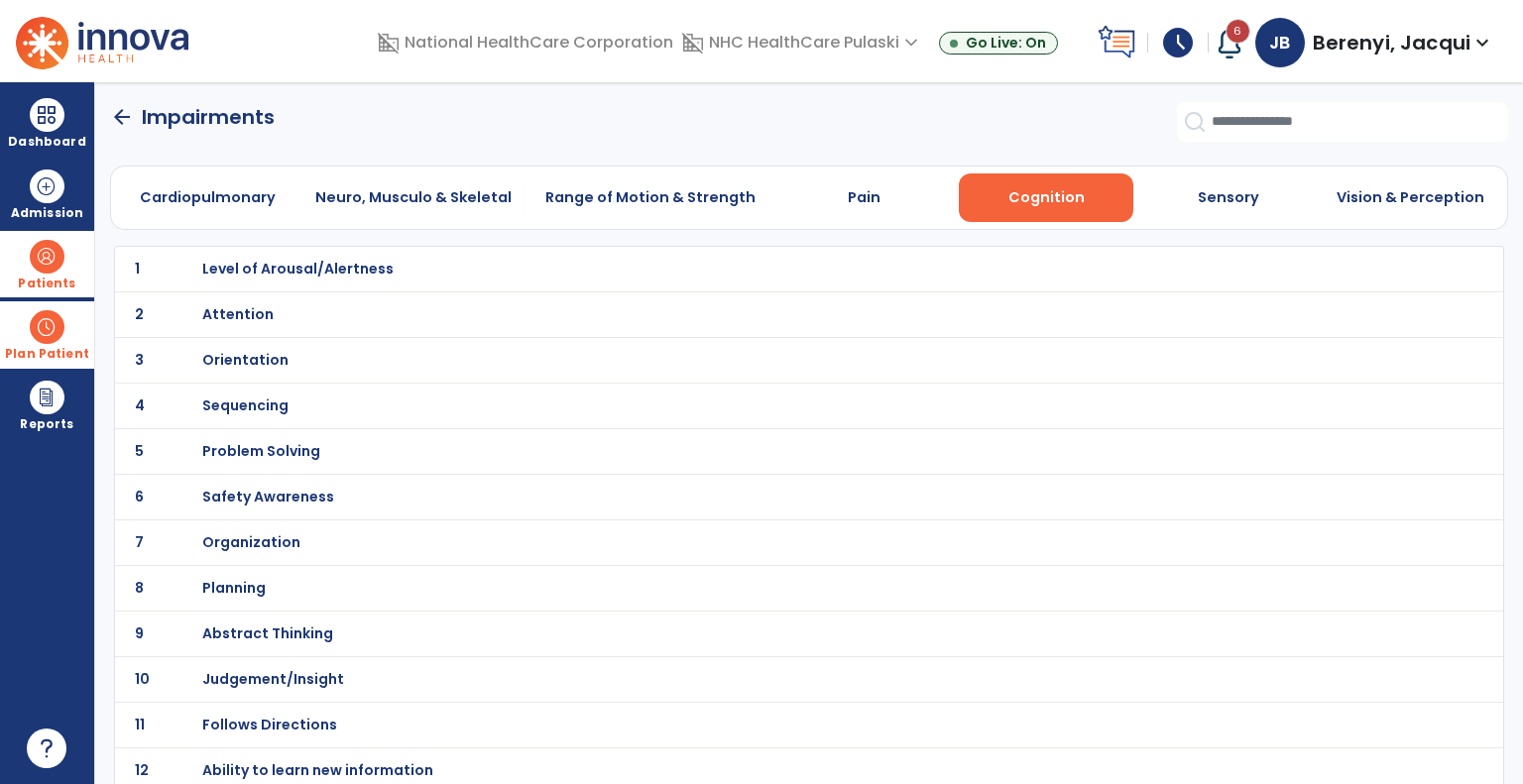 click on "3 Orientation" 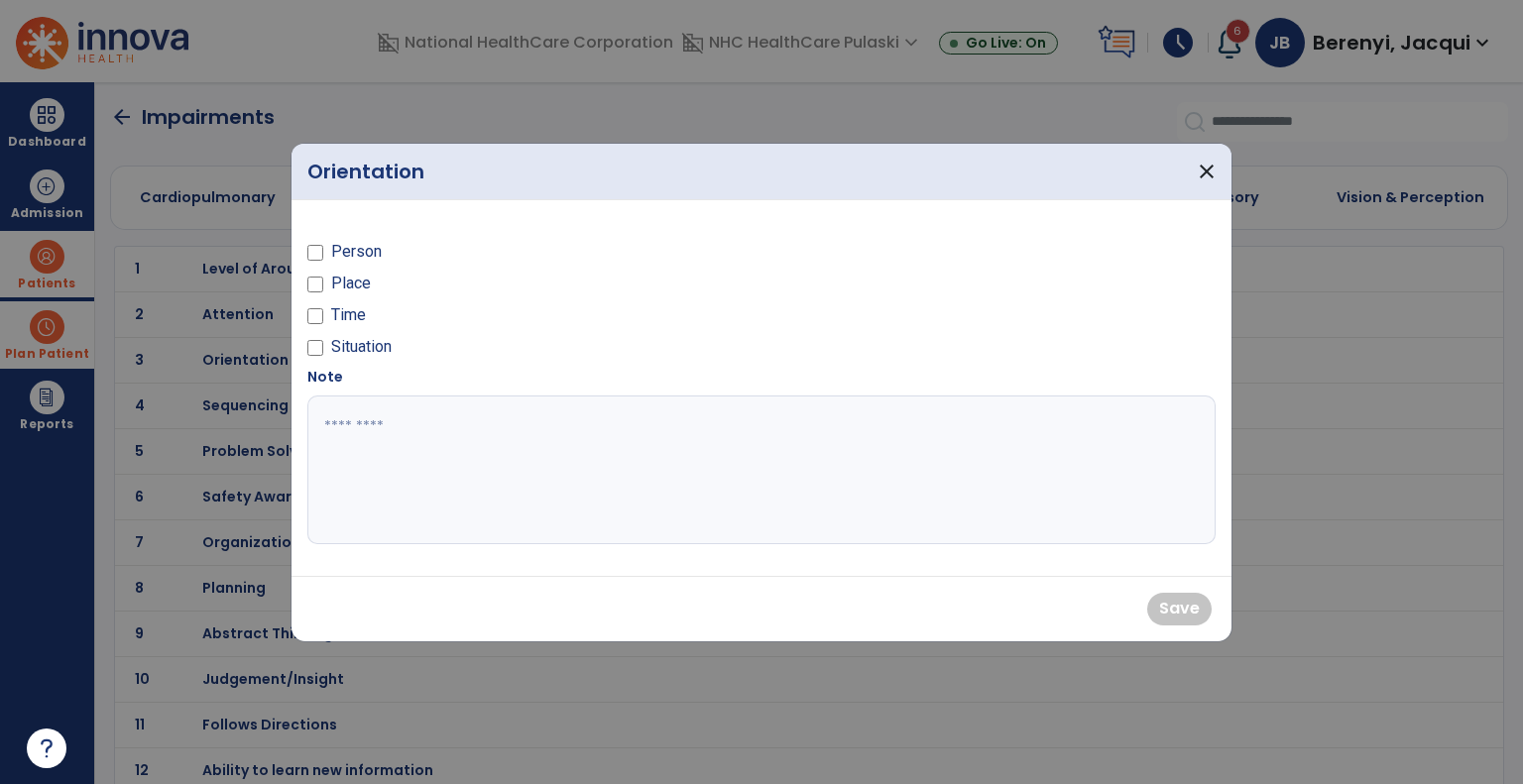 click on "Person" at bounding box center (356, 252) 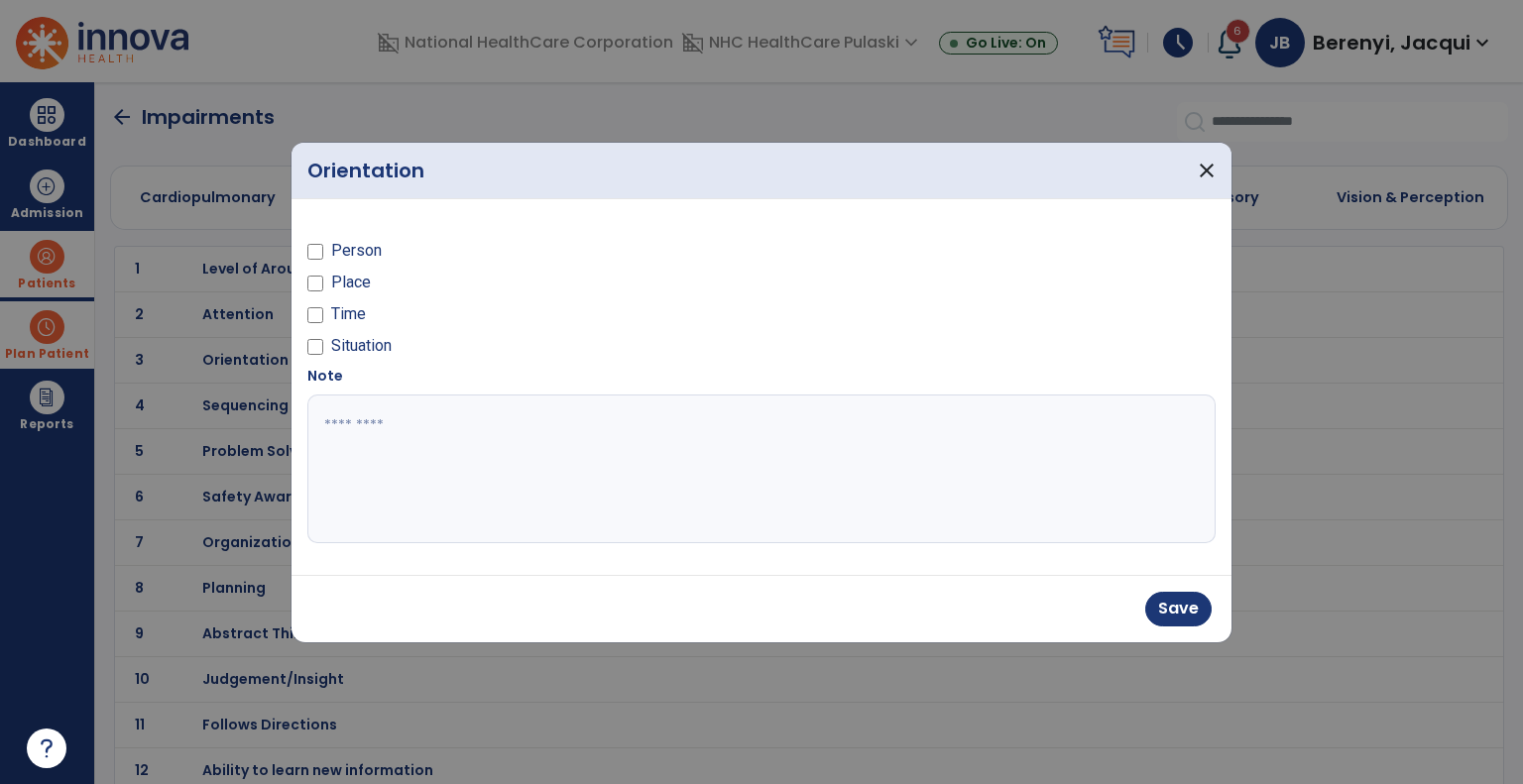 click on "Situation" at bounding box center (361, 346) 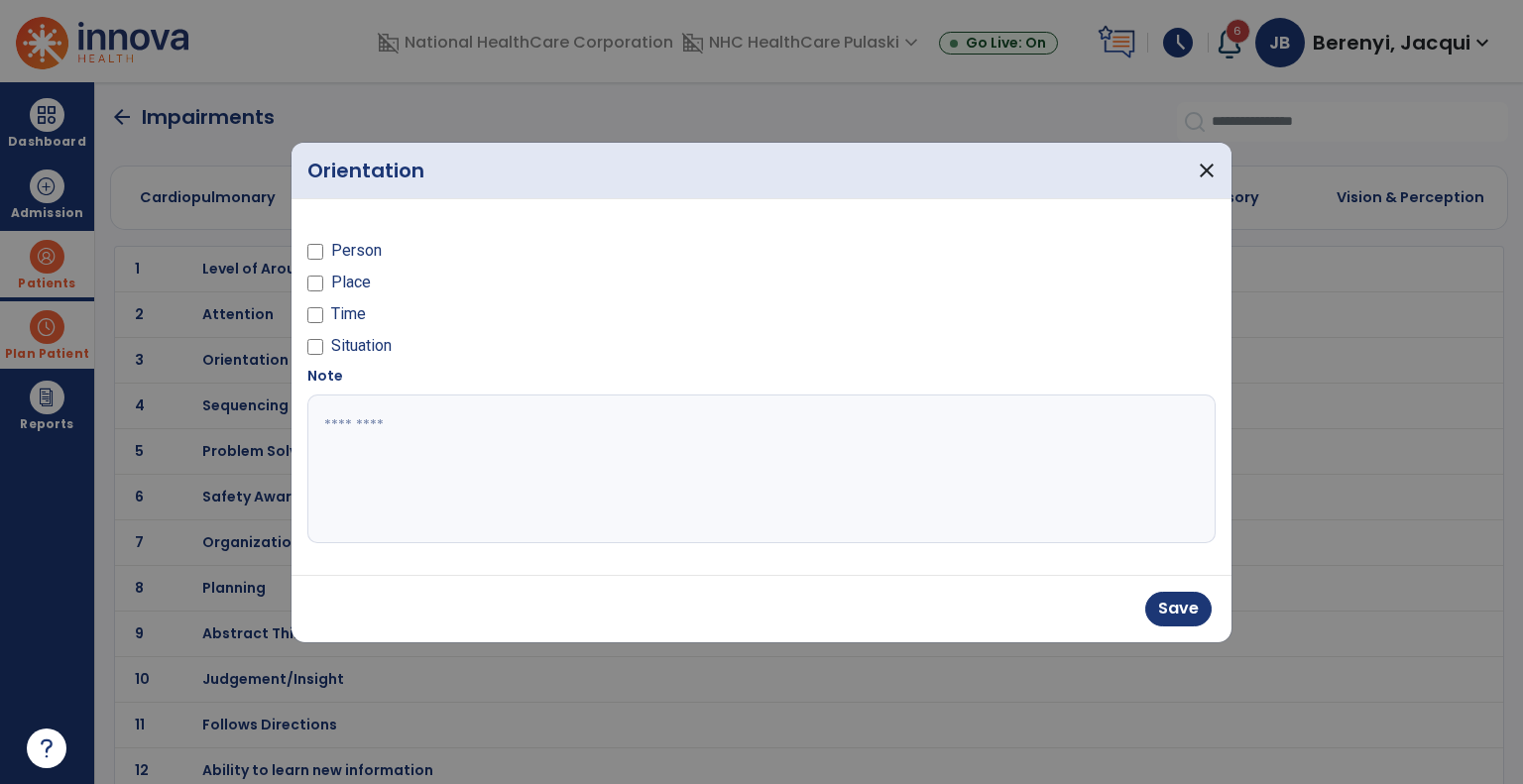 click on "Place" at bounding box center (351, 282) 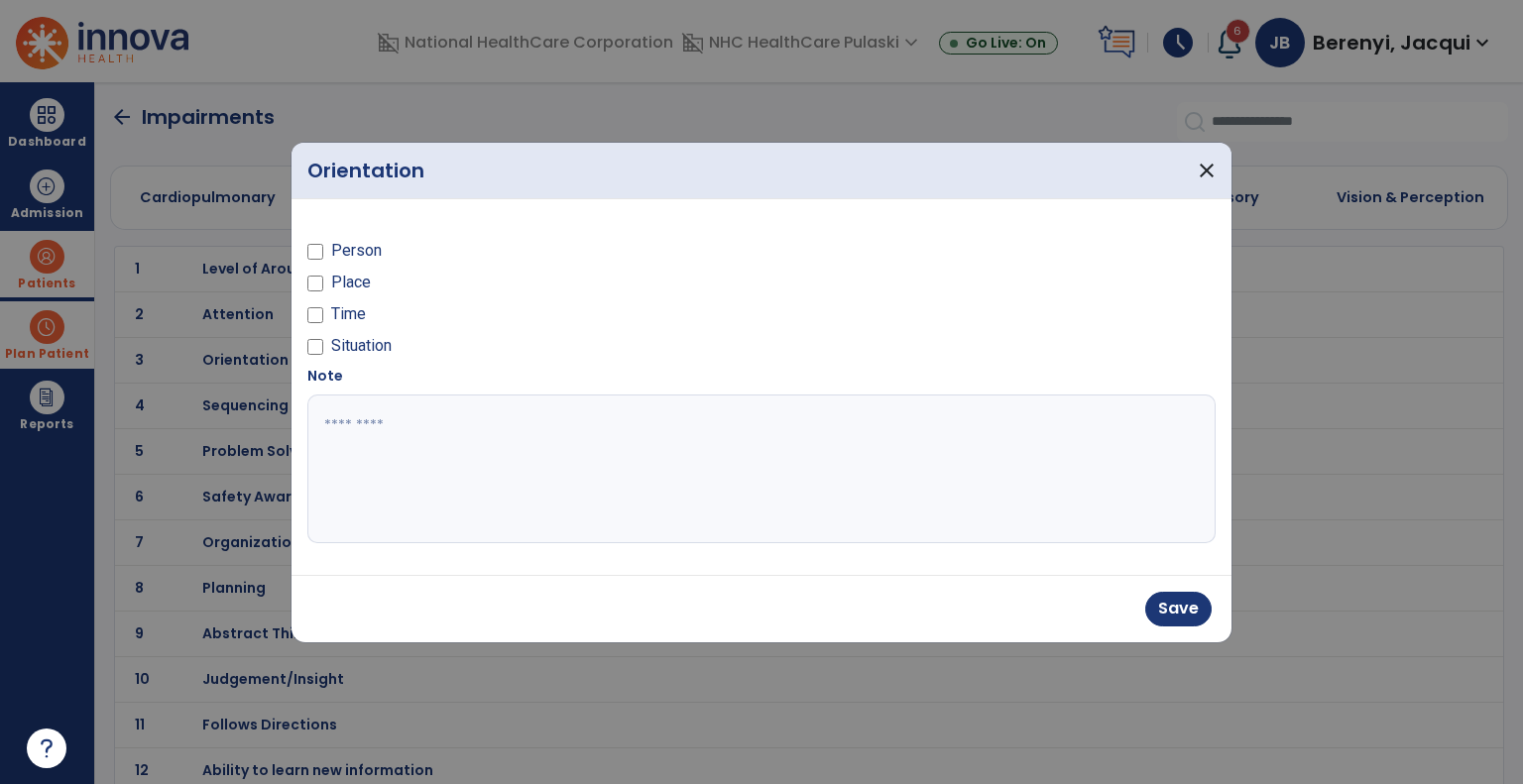 click on "Time" at bounding box center [348, 314] 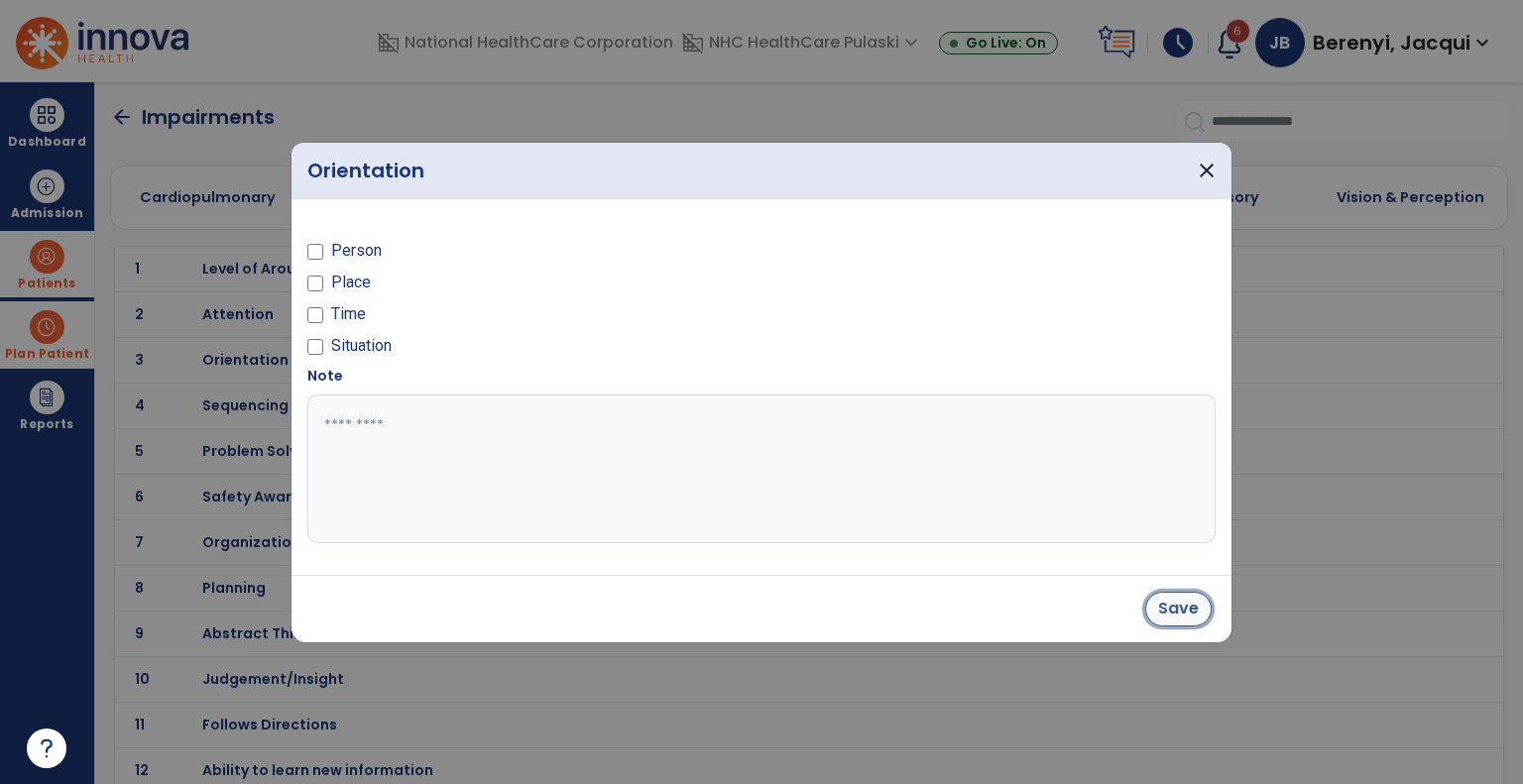 click on "Save" at bounding box center (1178, 609) 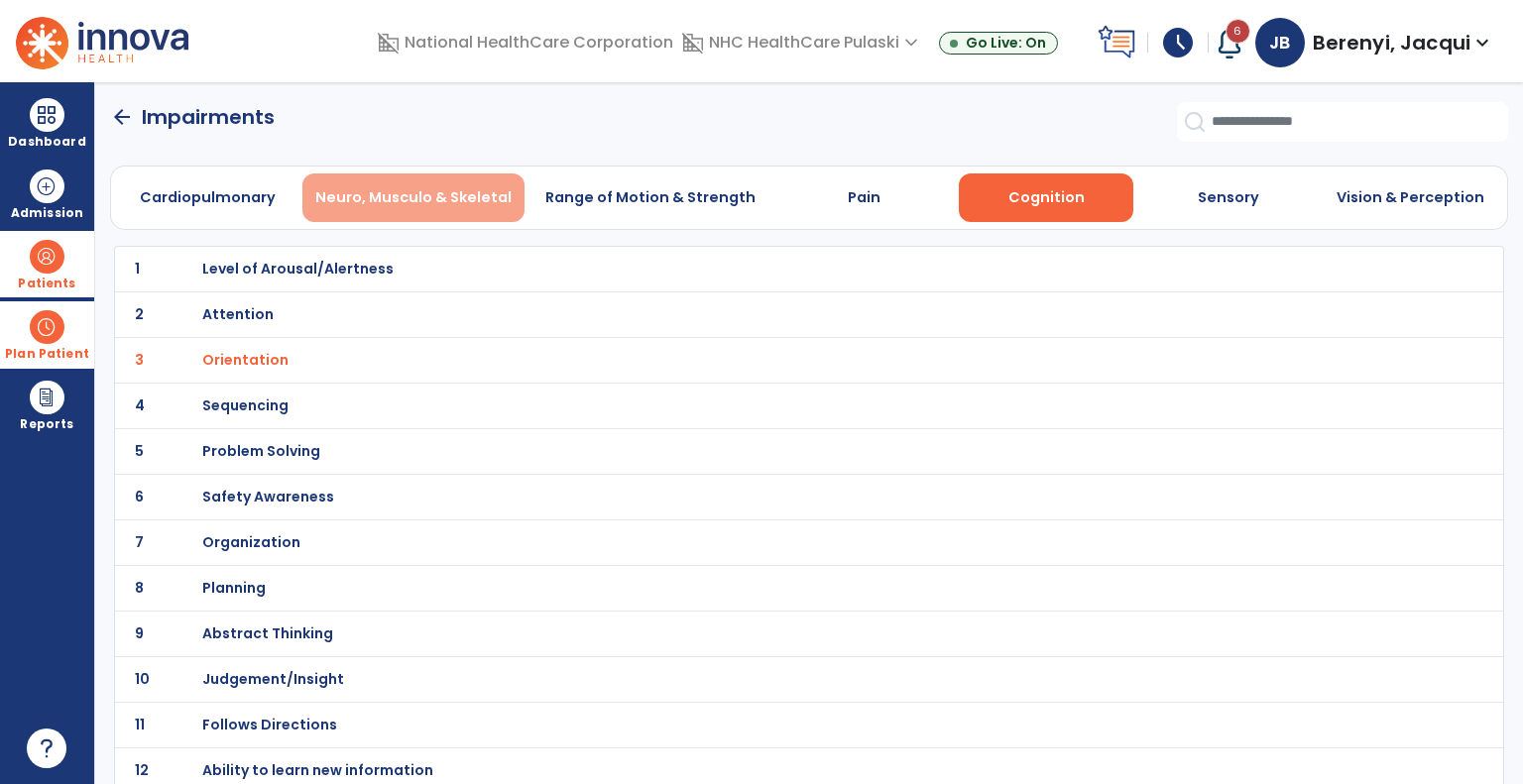 click on "Neuro, Musculo & Skeletal" at bounding box center (413, 197) 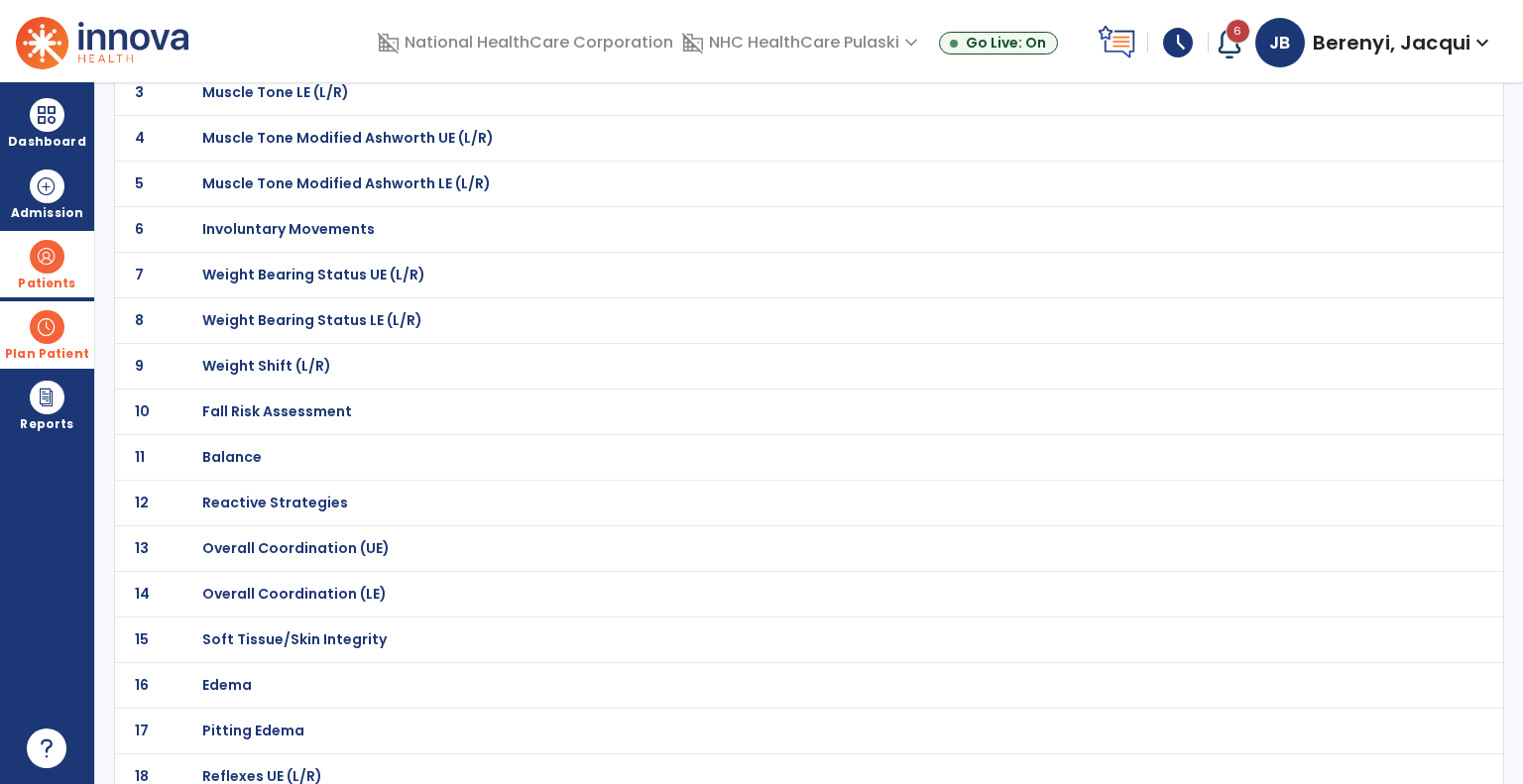 scroll, scrollTop: 0, scrollLeft: 0, axis: both 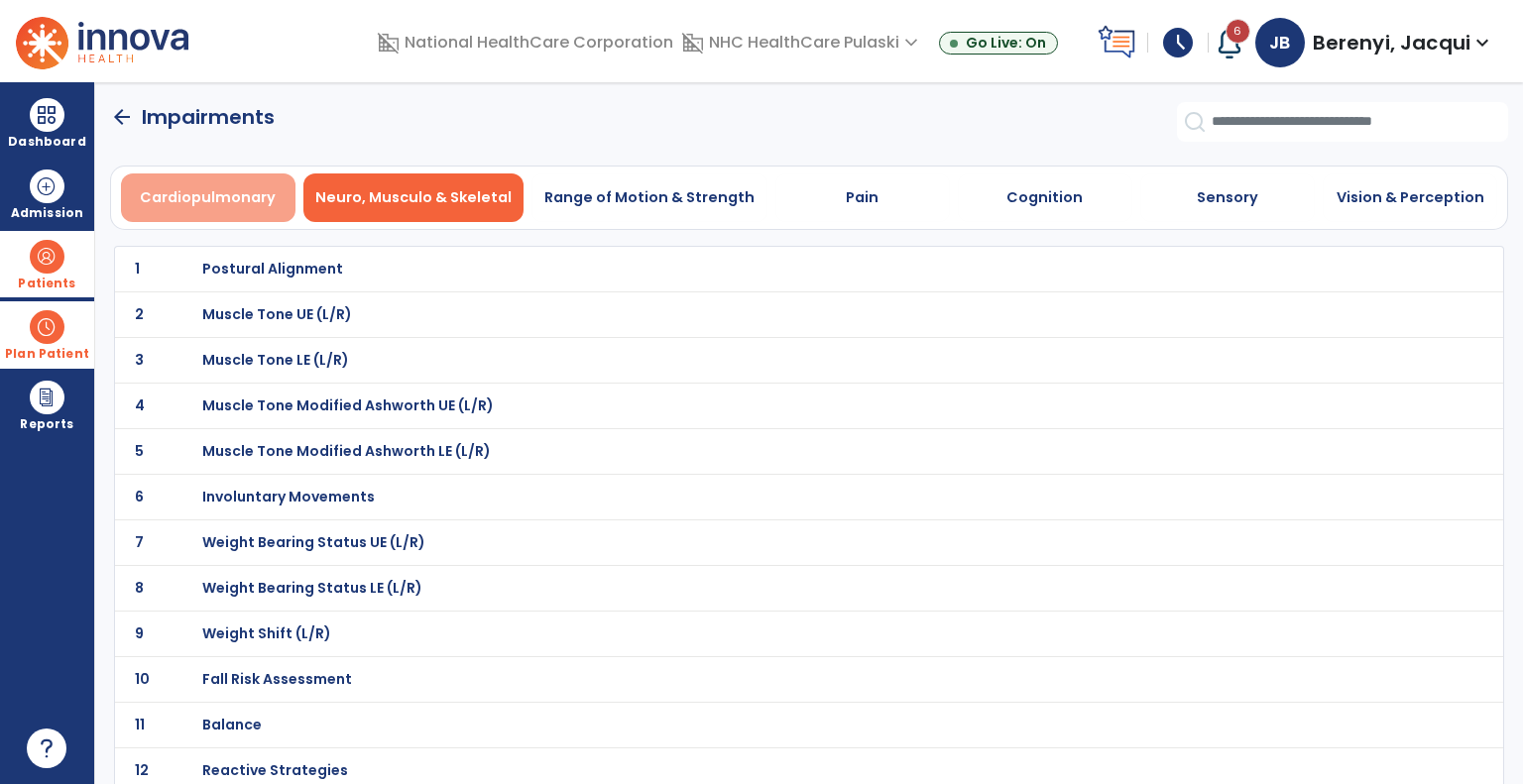 click on "Cardiopulmonary" at bounding box center (207, 197) 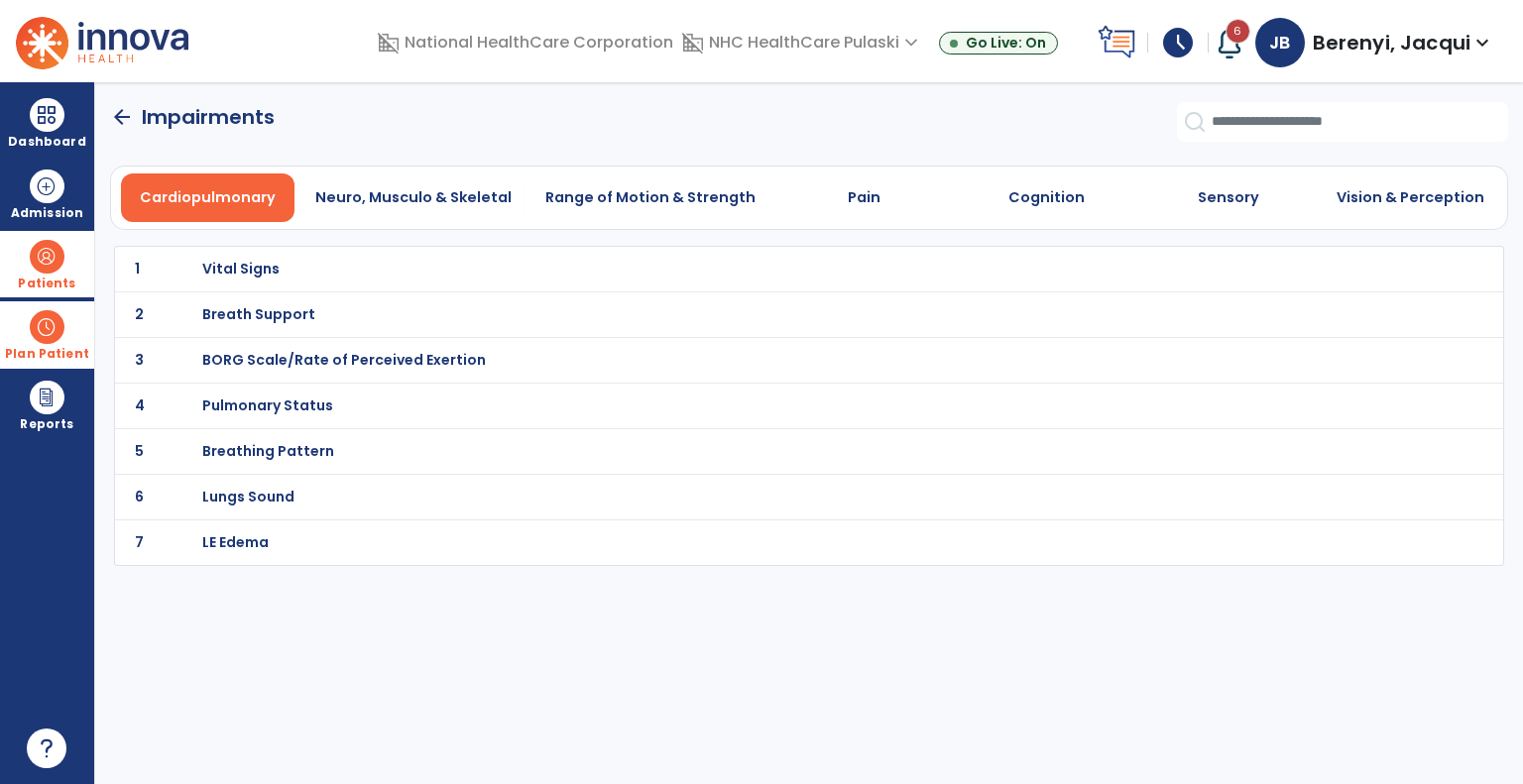 click on "arrow_back" 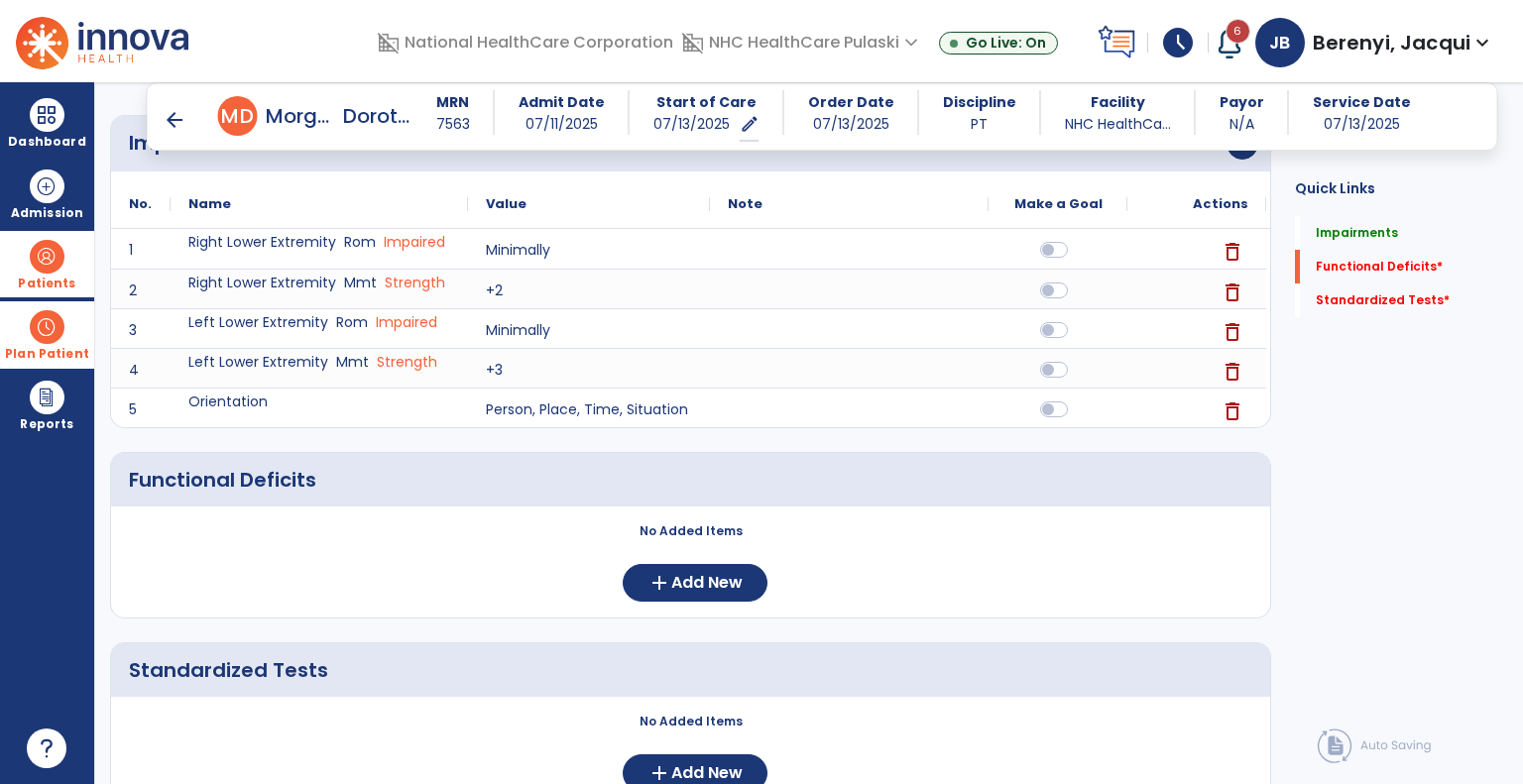 scroll, scrollTop: 301, scrollLeft: 0, axis: vertical 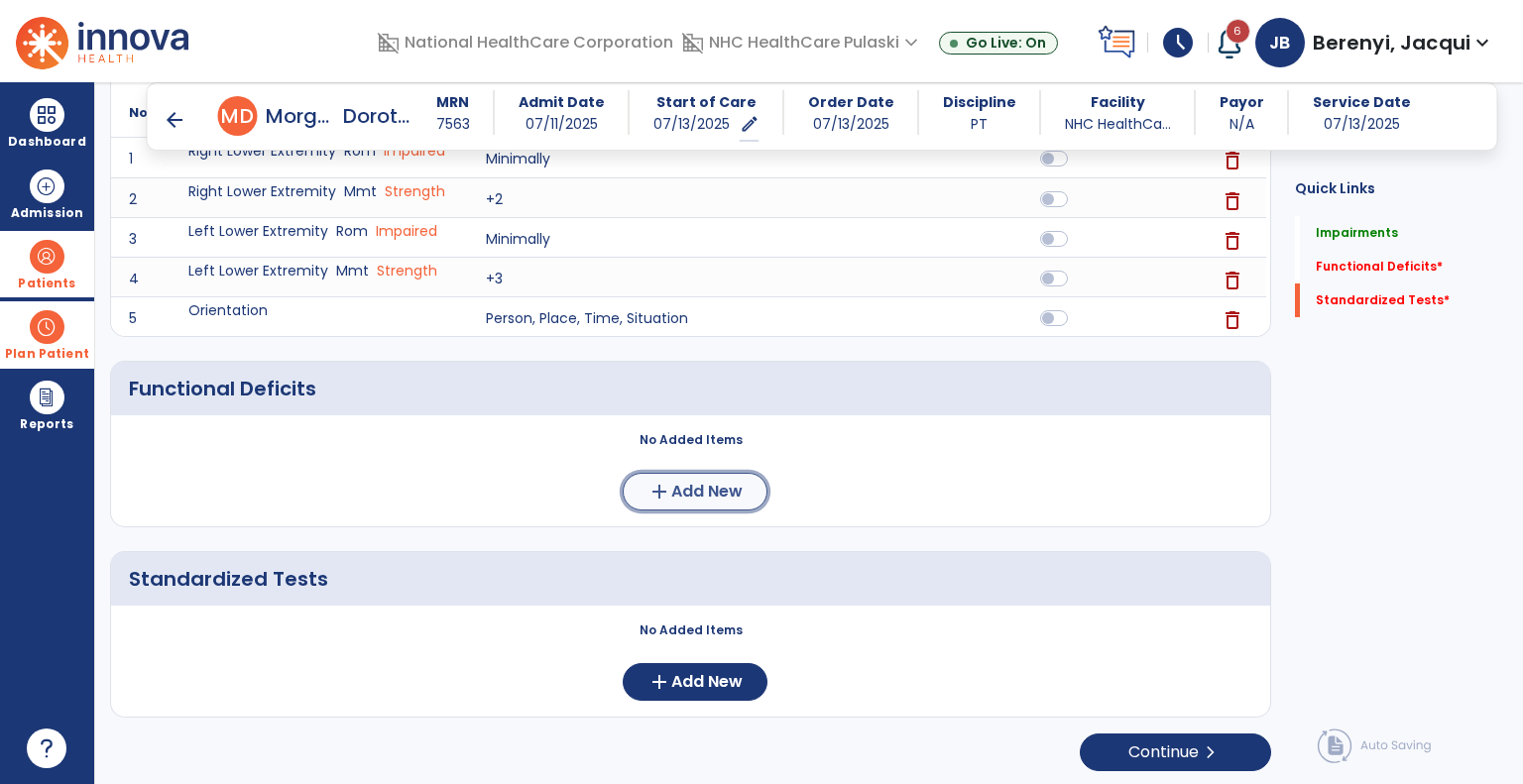 click on "Add New" 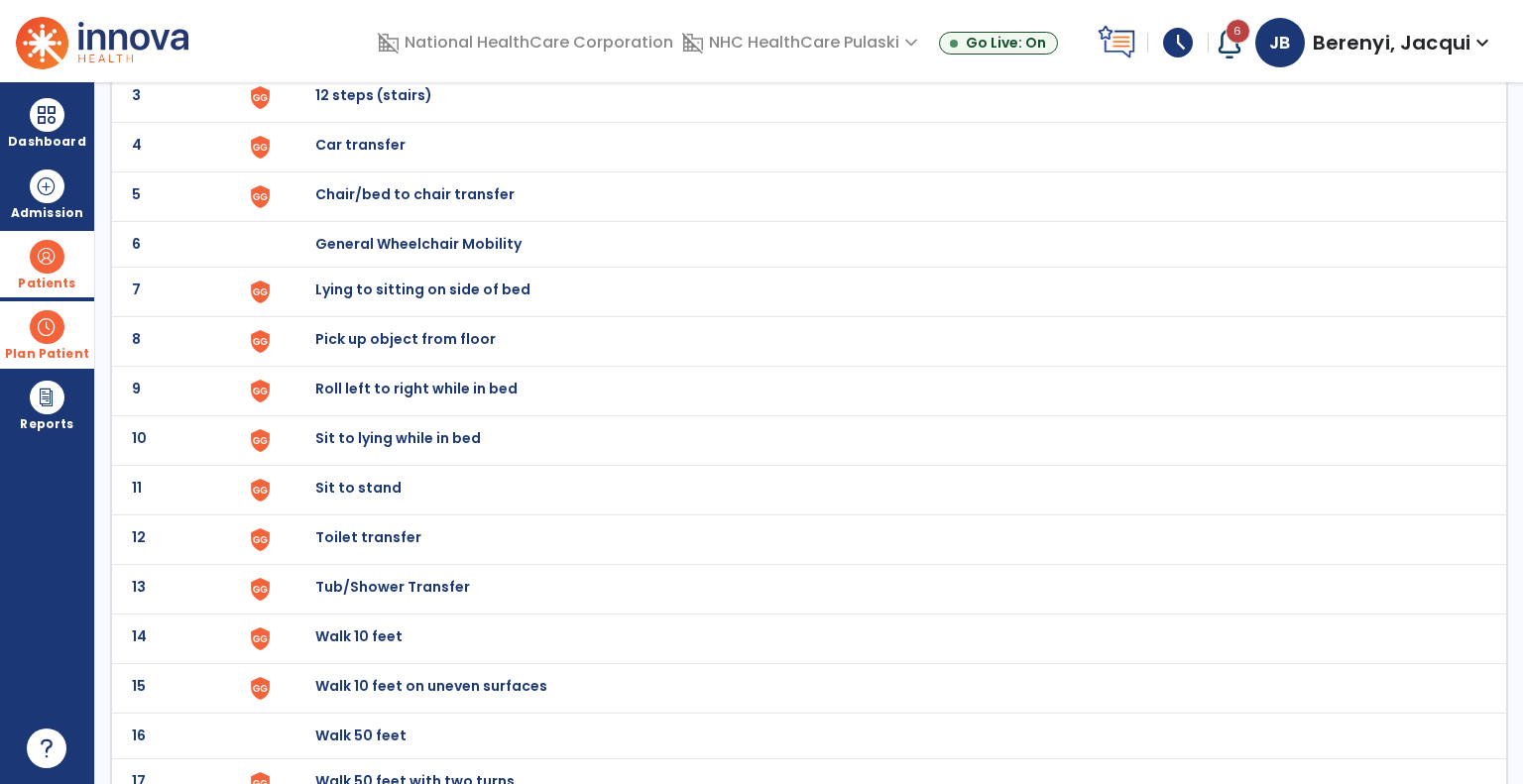 scroll, scrollTop: 306, scrollLeft: 0, axis: vertical 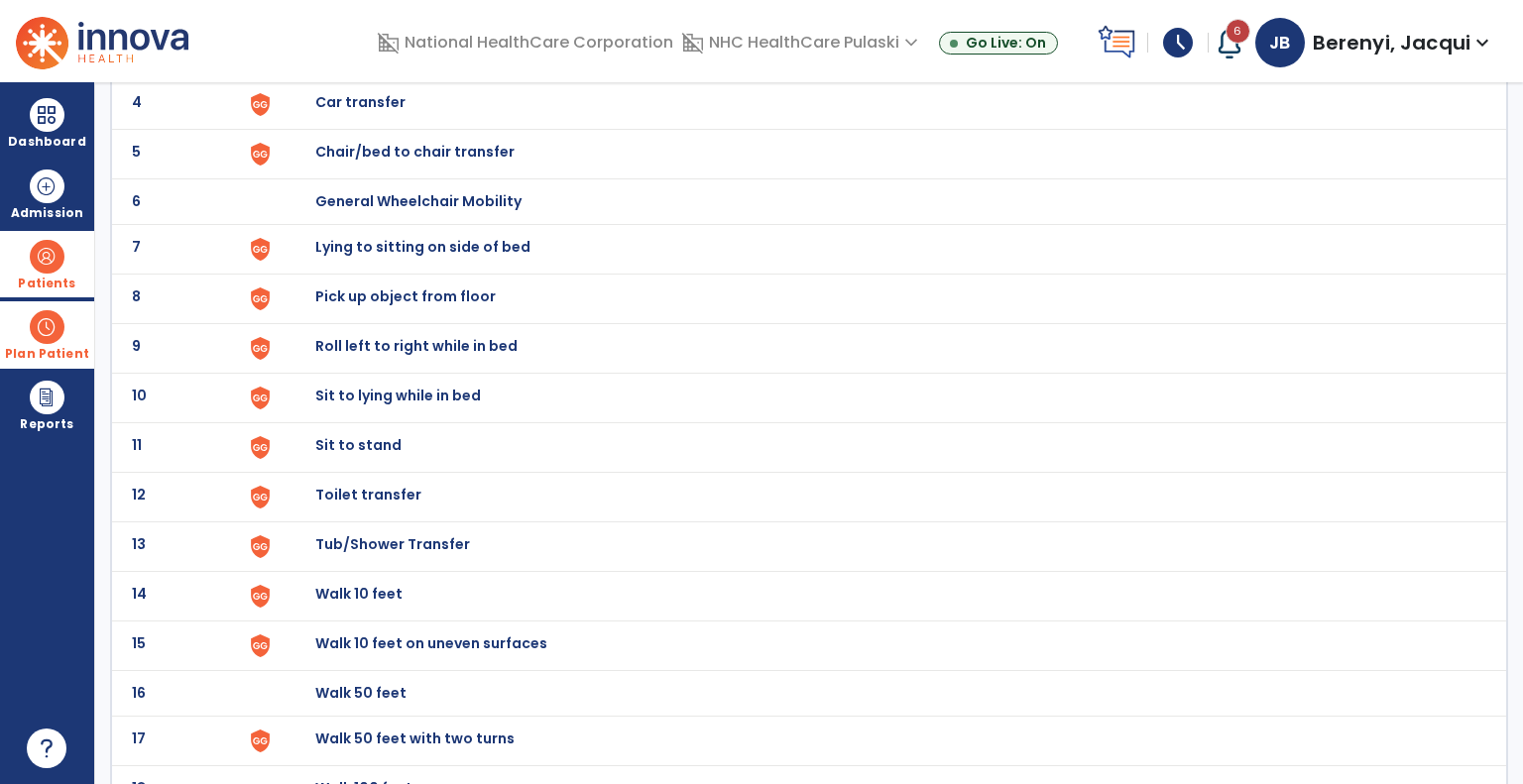 click on "Chair/bed to chair transfer" at bounding box center (361, -47) 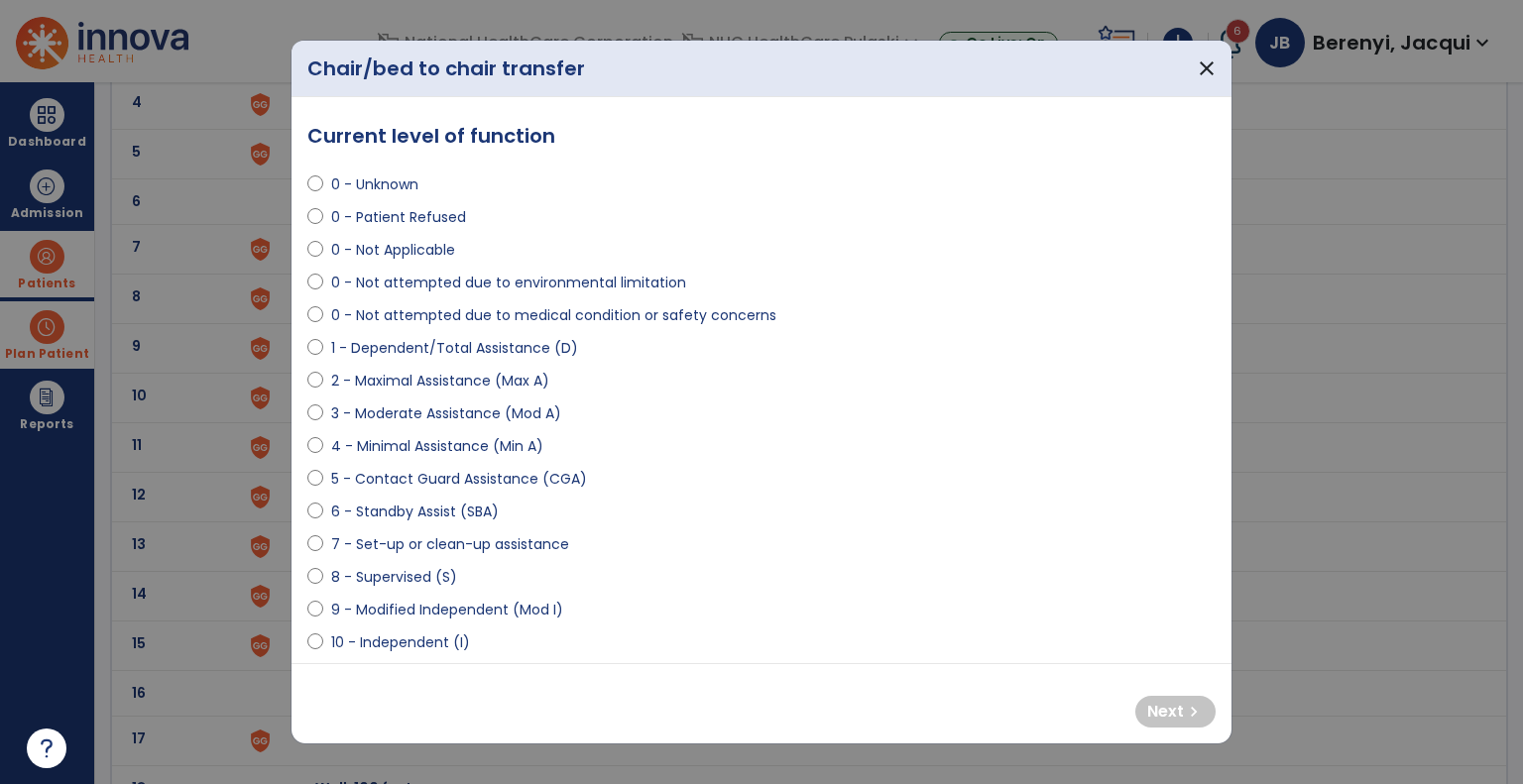 click on "1 - Dependent/Total Assistance (D)" at bounding box center [454, 348] 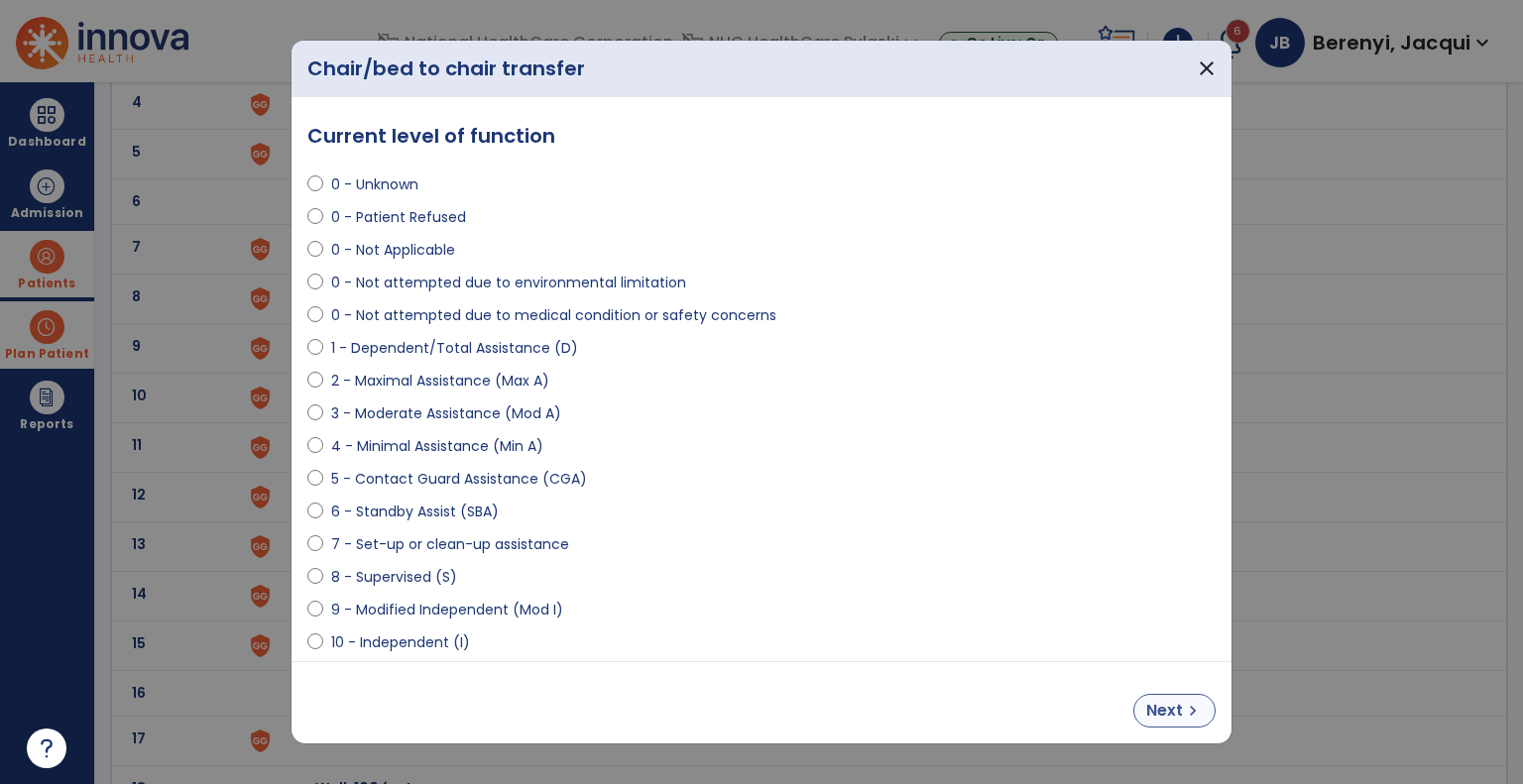 click on "chevron_right" at bounding box center [1193, 711] 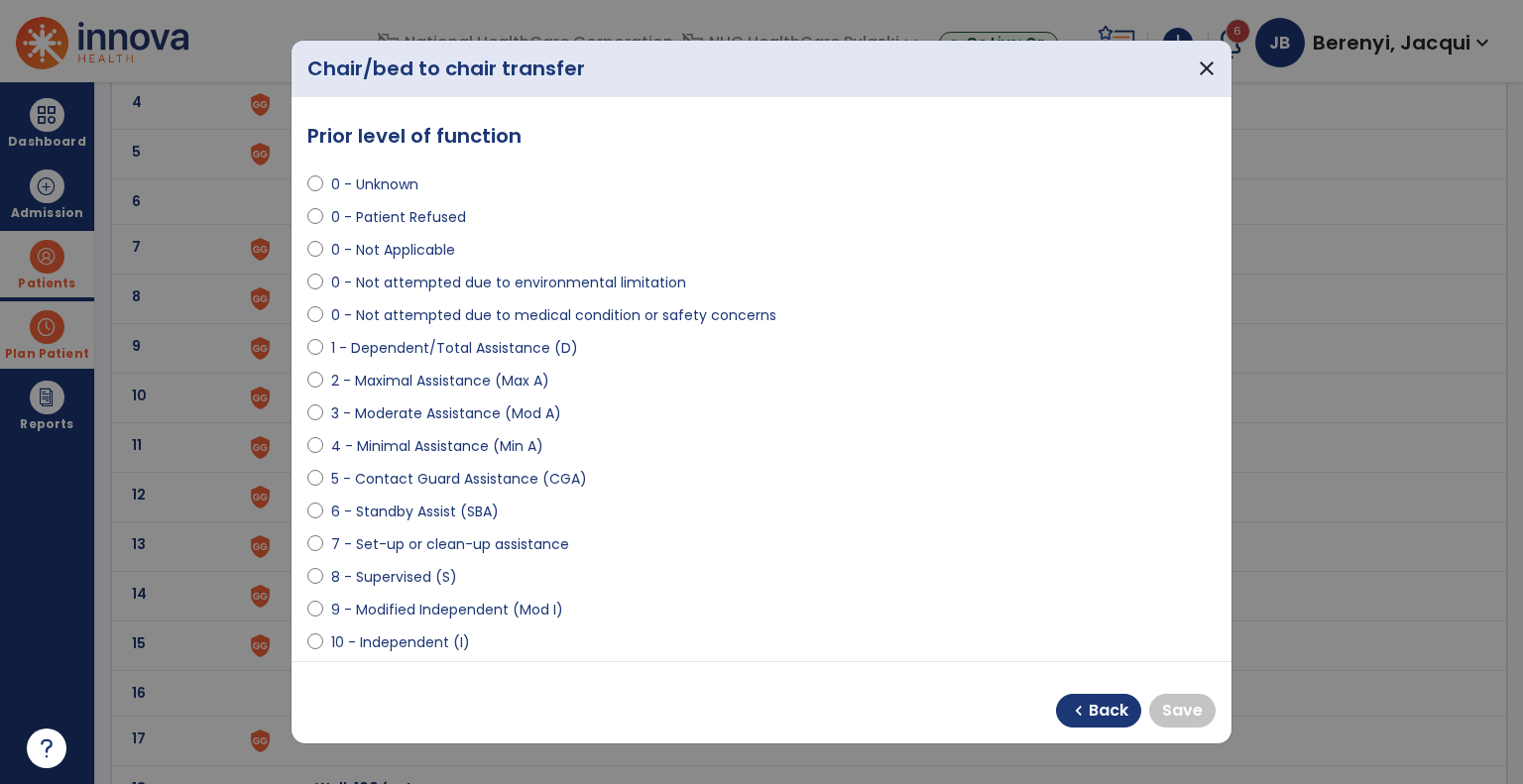 click on "1 - Dependent/Total Assistance (D)" at bounding box center (454, 348) 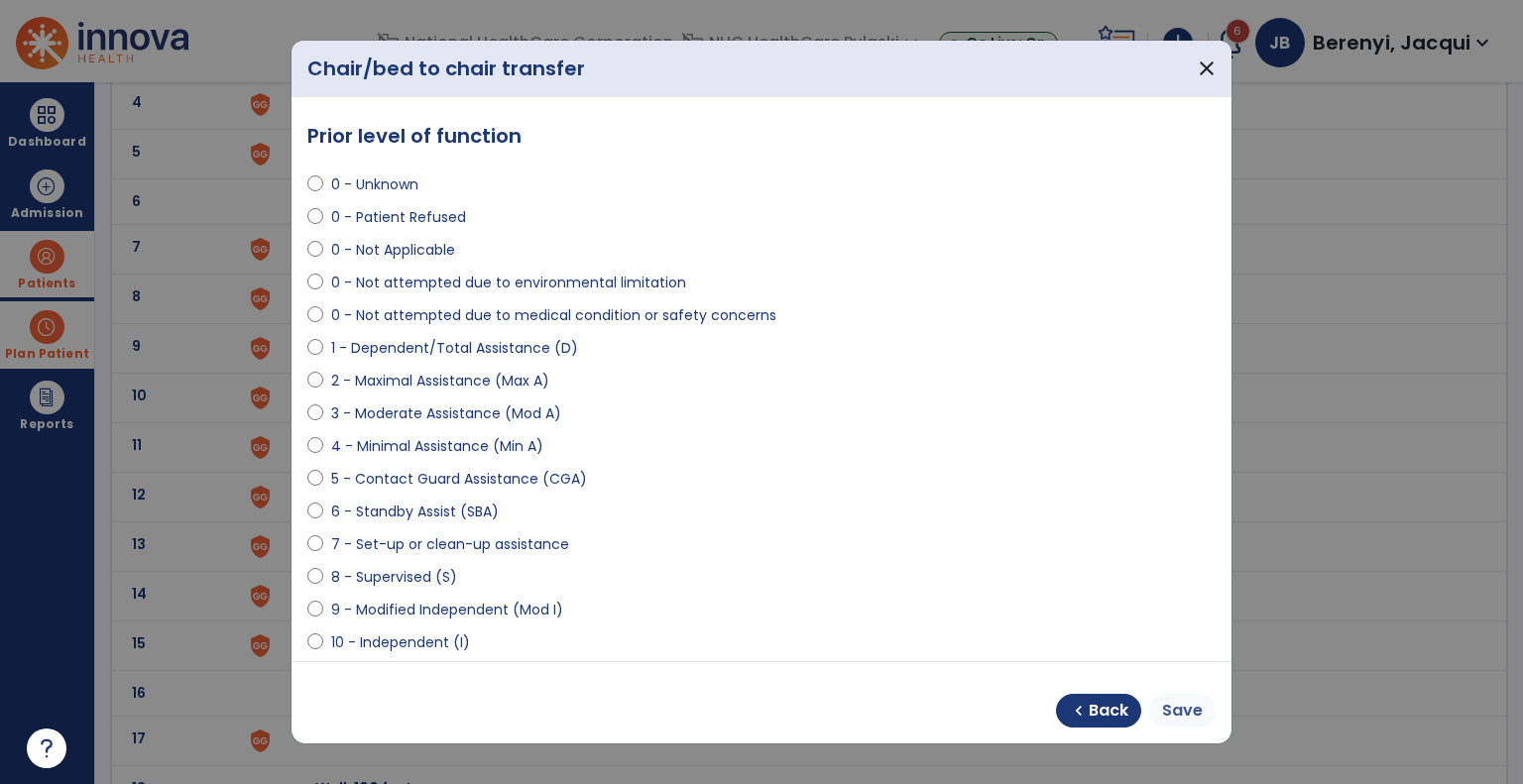 click on "Save" at bounding box center [1182, 711] 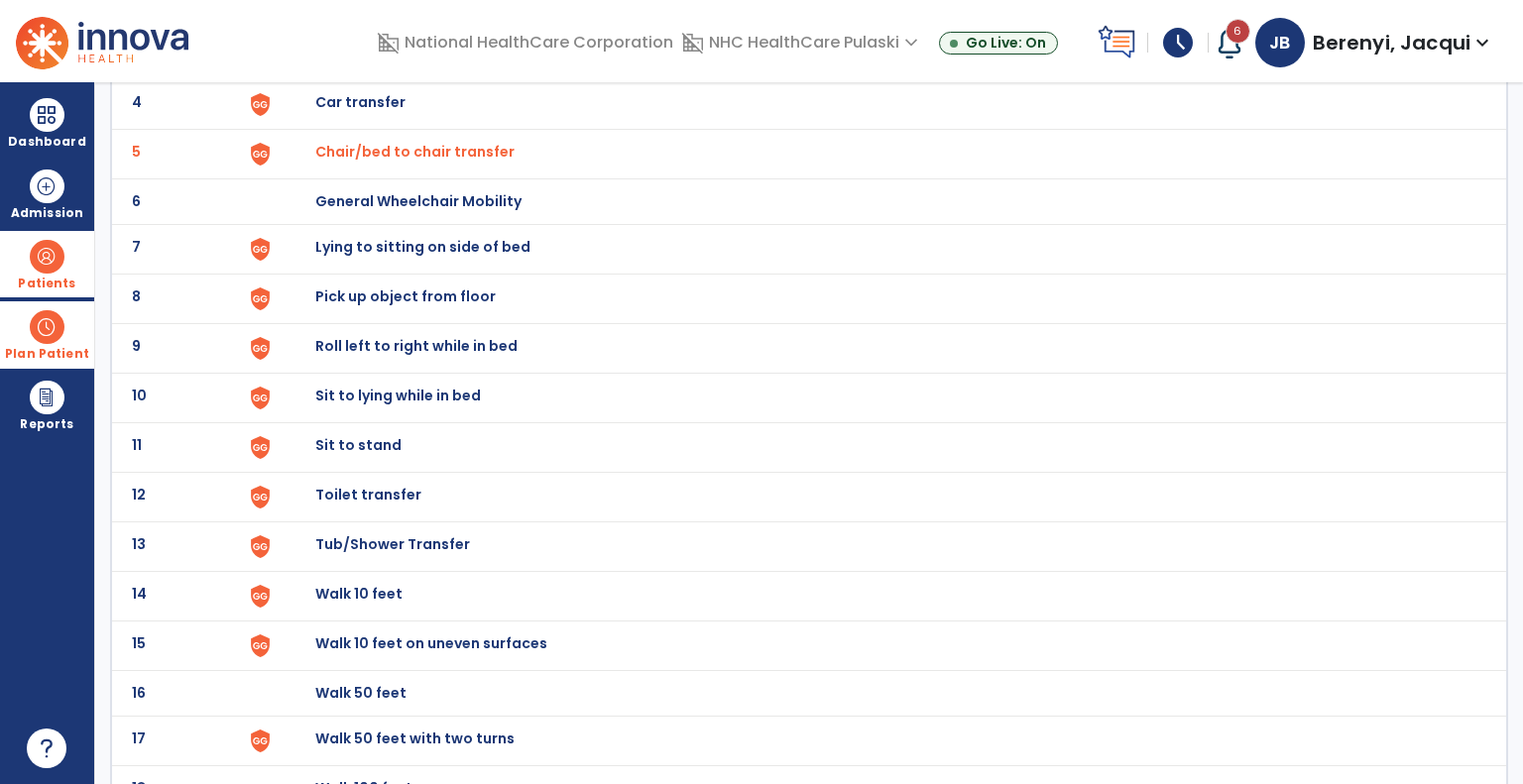 click on "Roll left to right while in bed" at bounding box center [361, -47] 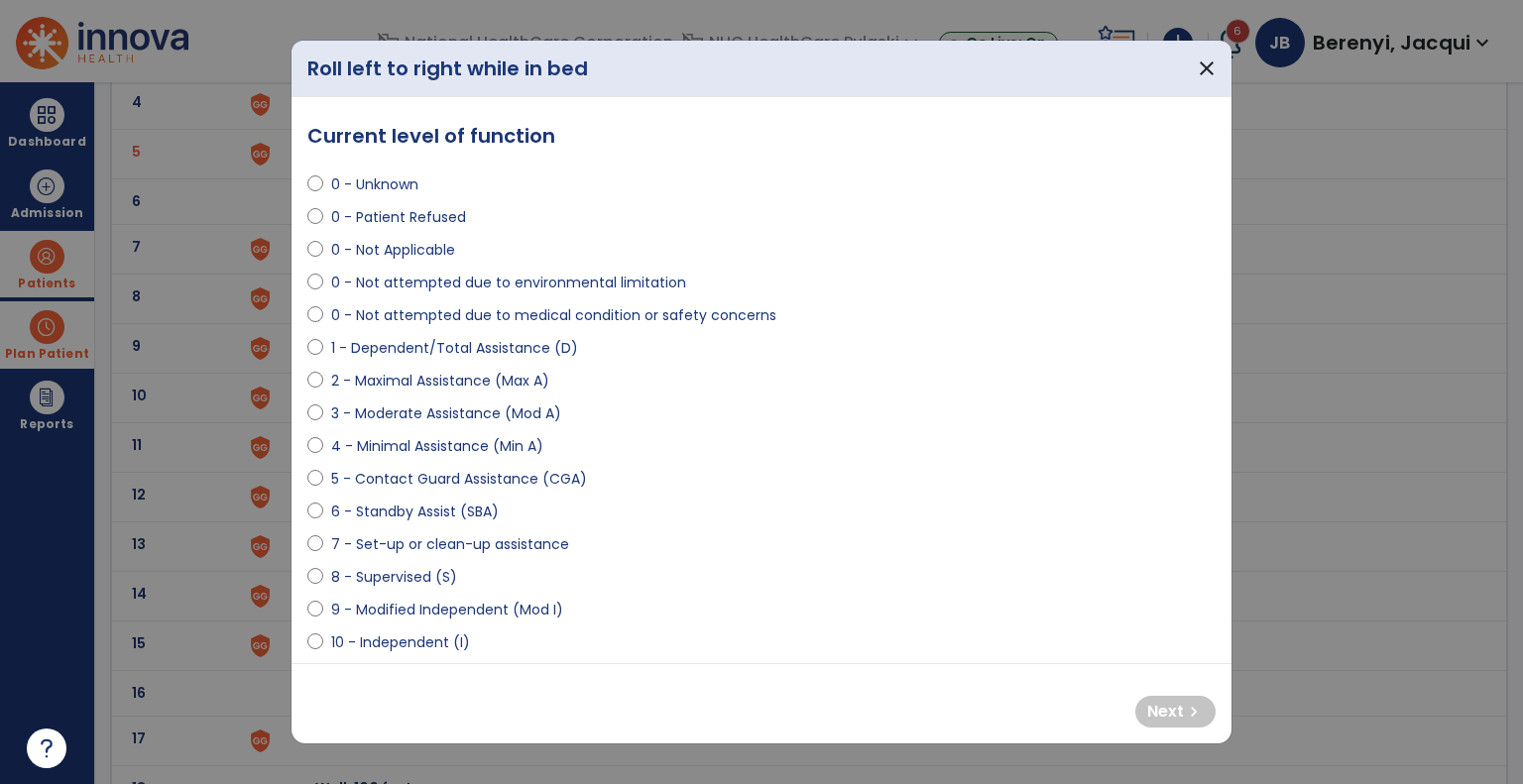 click on "1 - Dependent/Total Assistance (D)" at bounding box center (454, 348) 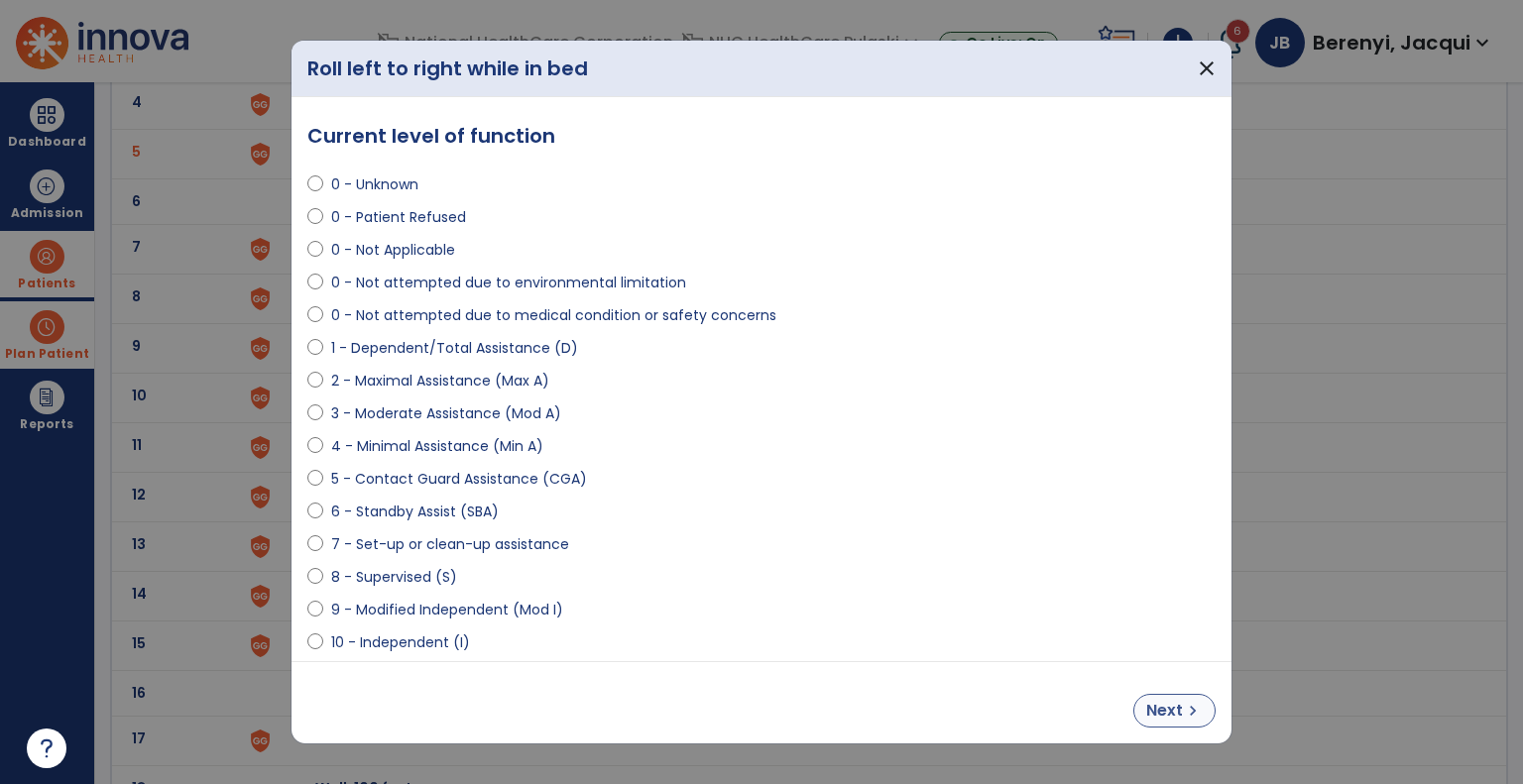 click on "chevron_right" at bounding box center [1193, 711] 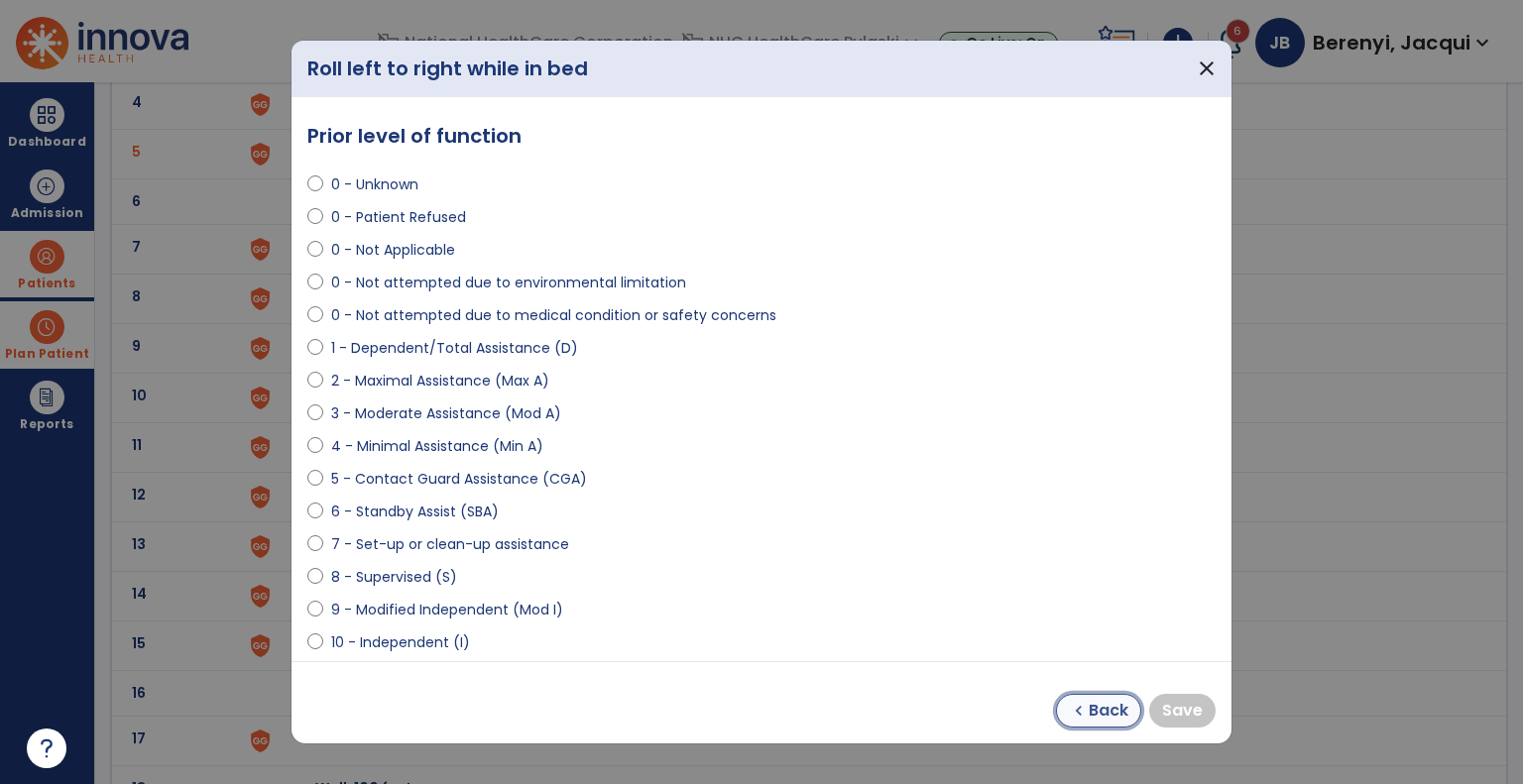click on "Back" at bounding box center [1109, 711] 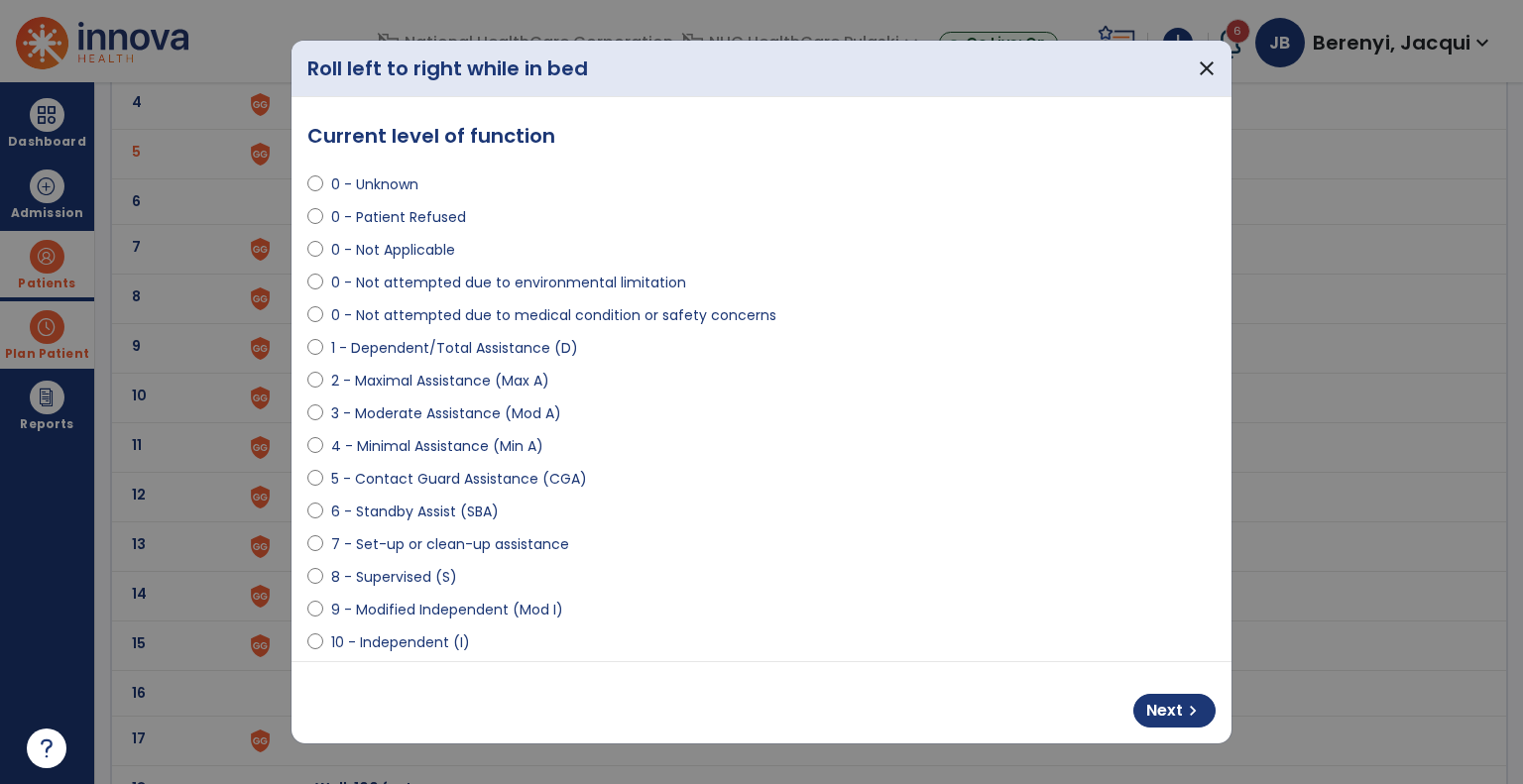 click on "2 - Maximal Assistance (Max A)" at bounding box center [440, 381] 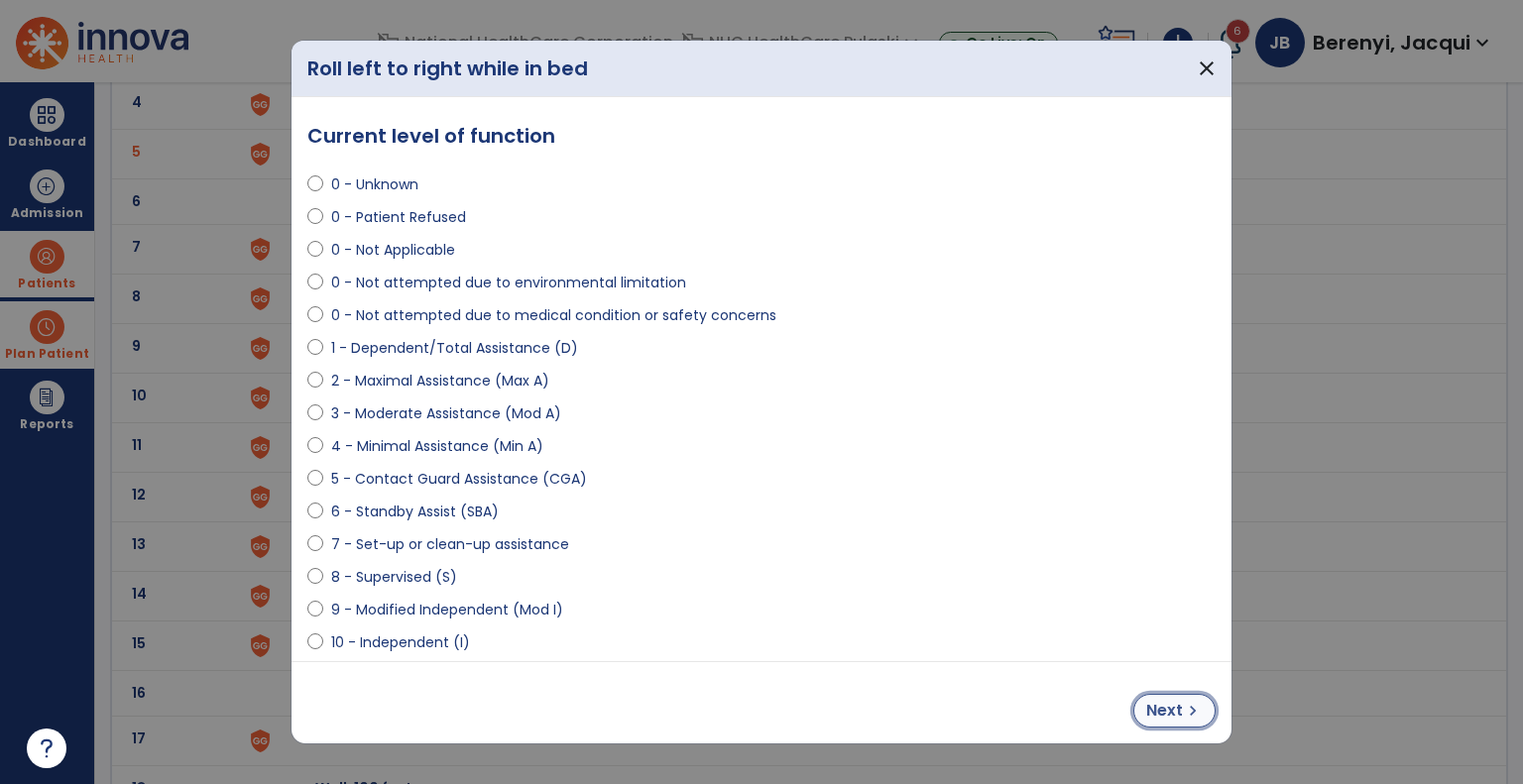 click on "chevron_right" at bounding box center (1193, 711) 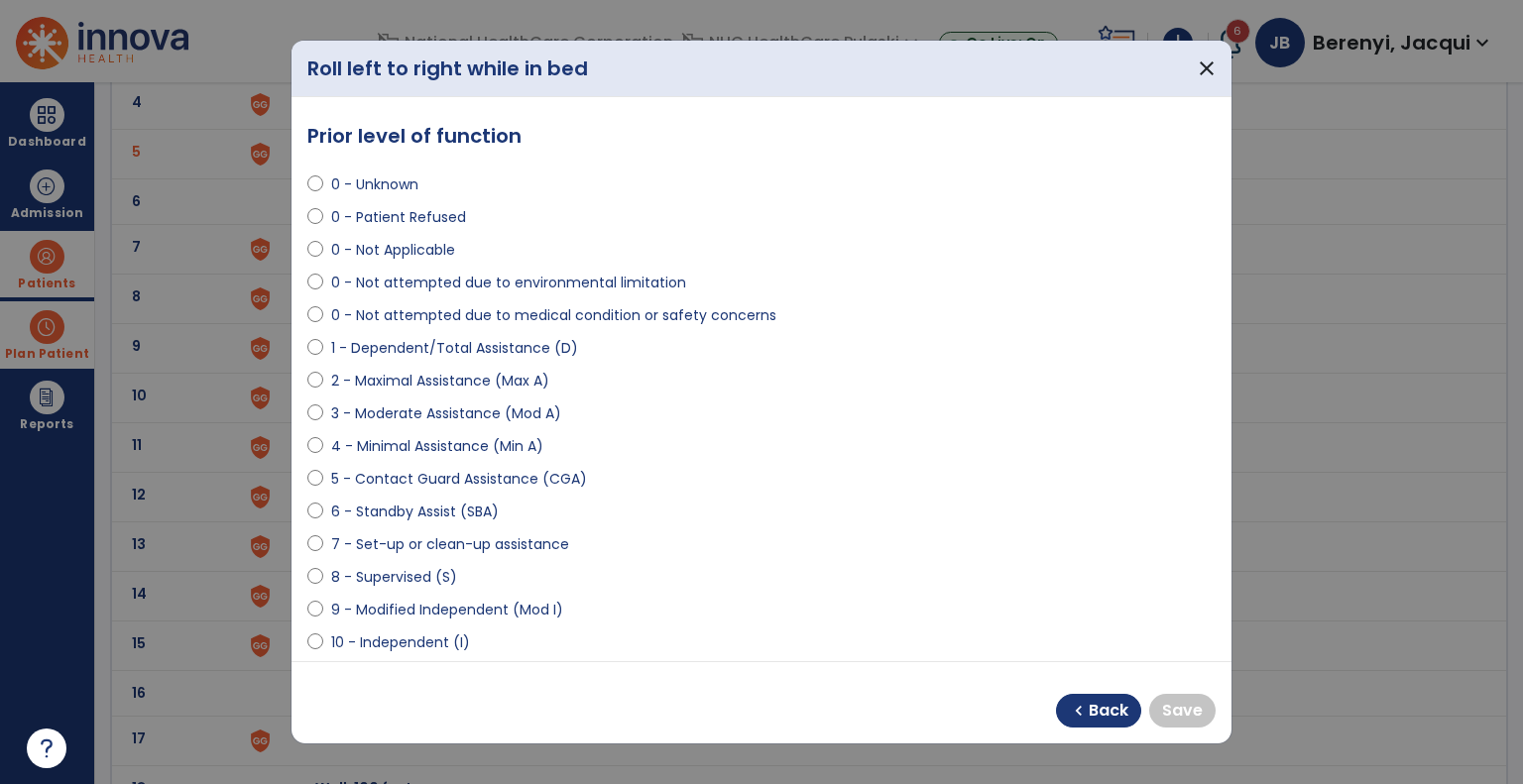 click on "10 - Independent (I)" at bounding box center (401, 642) 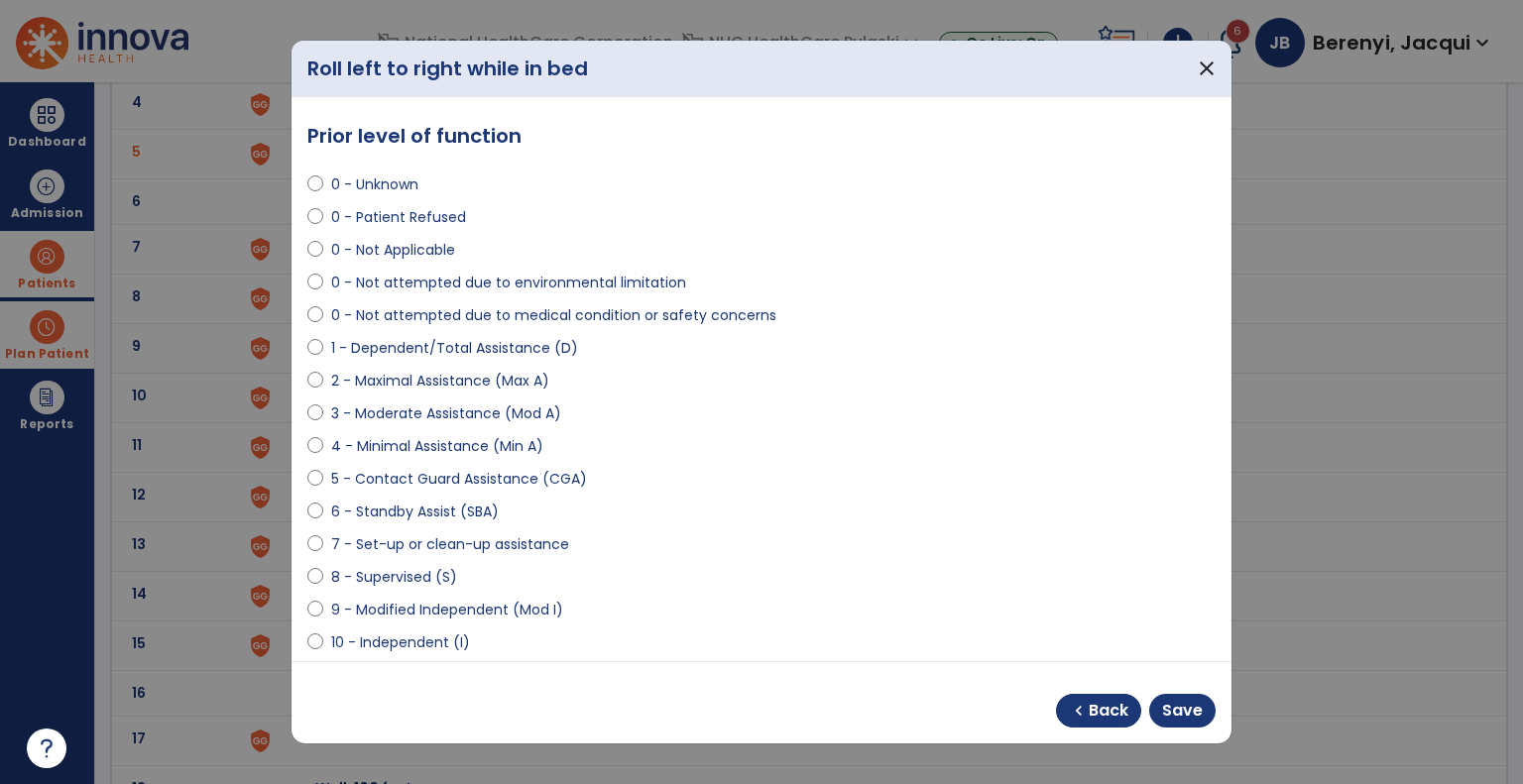 click on "4 - Minimal Assistance (Min A)" at bounding box center (437, 446) 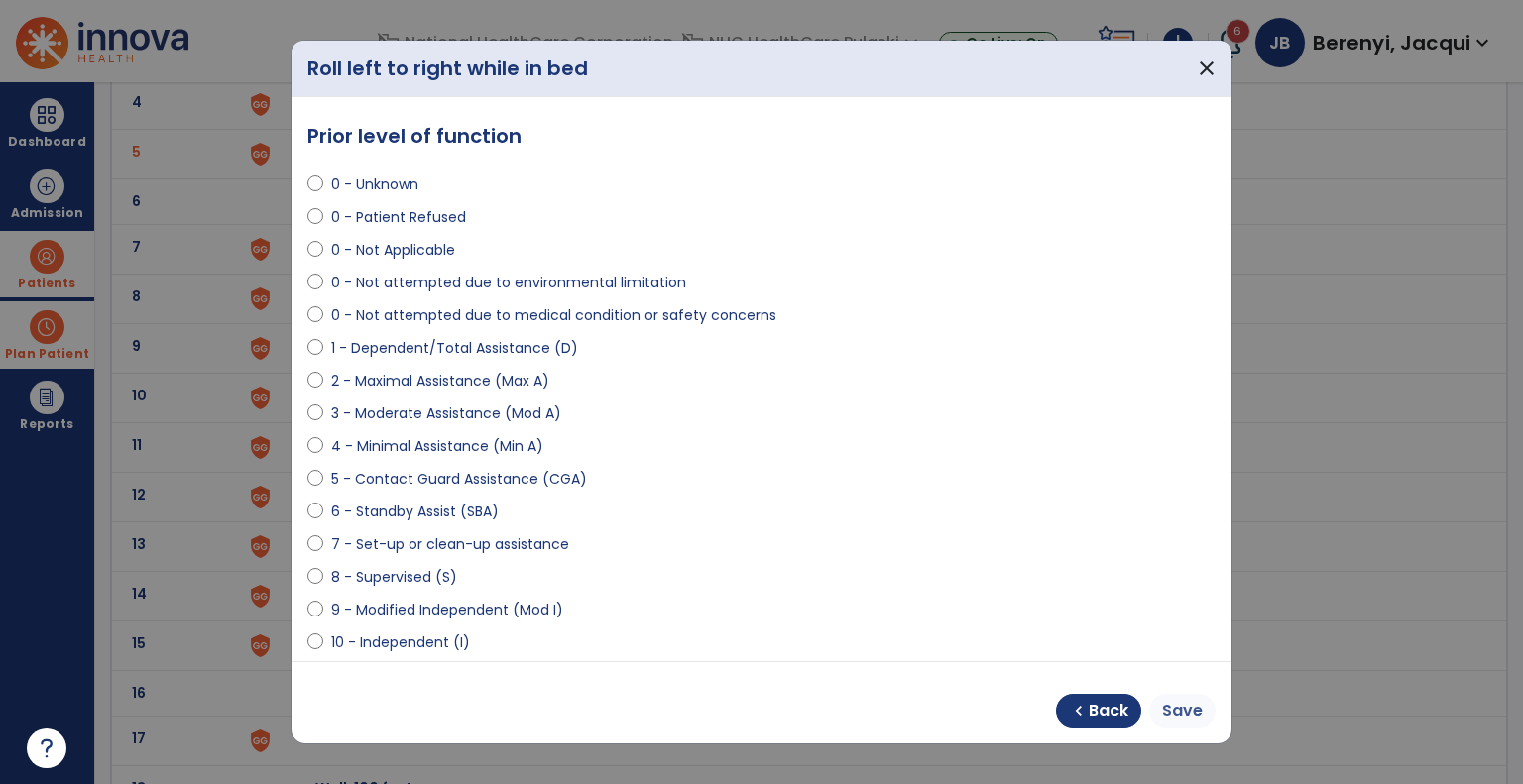 click on "Save" at bounding box center [1182, 711] 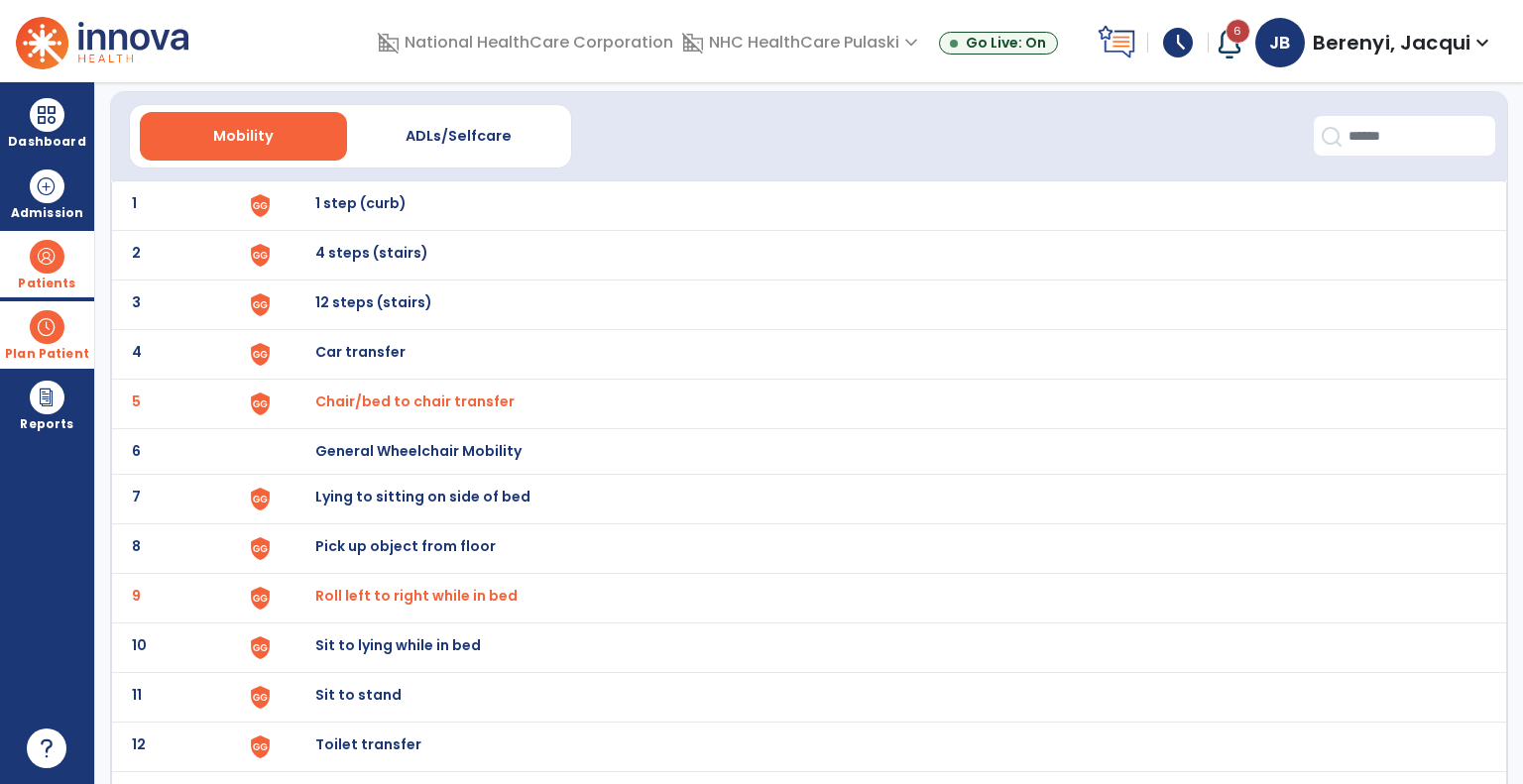 scroll, scrollTop: 0, scrollLeft: 0, axis: both 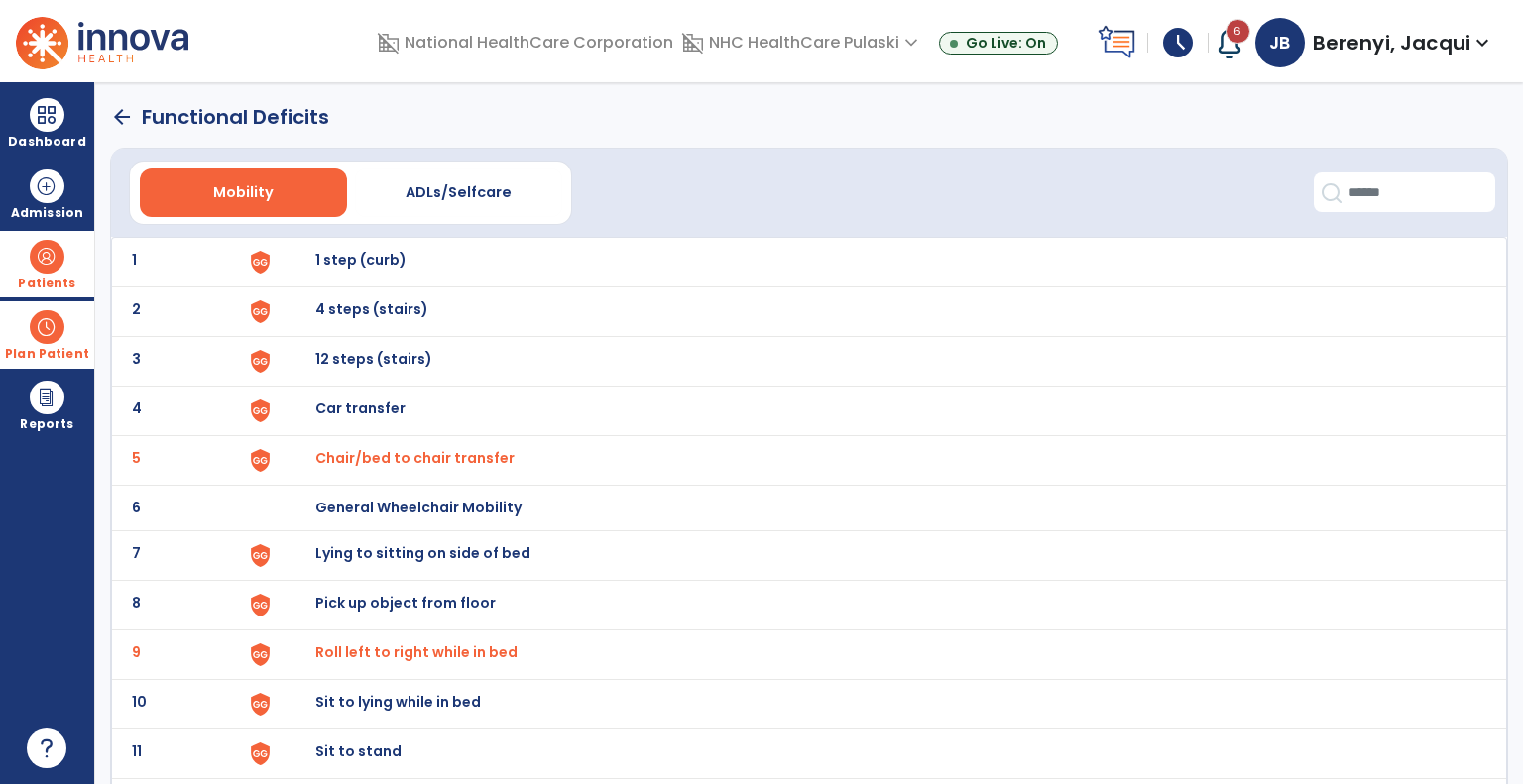 click on "arrow_back" 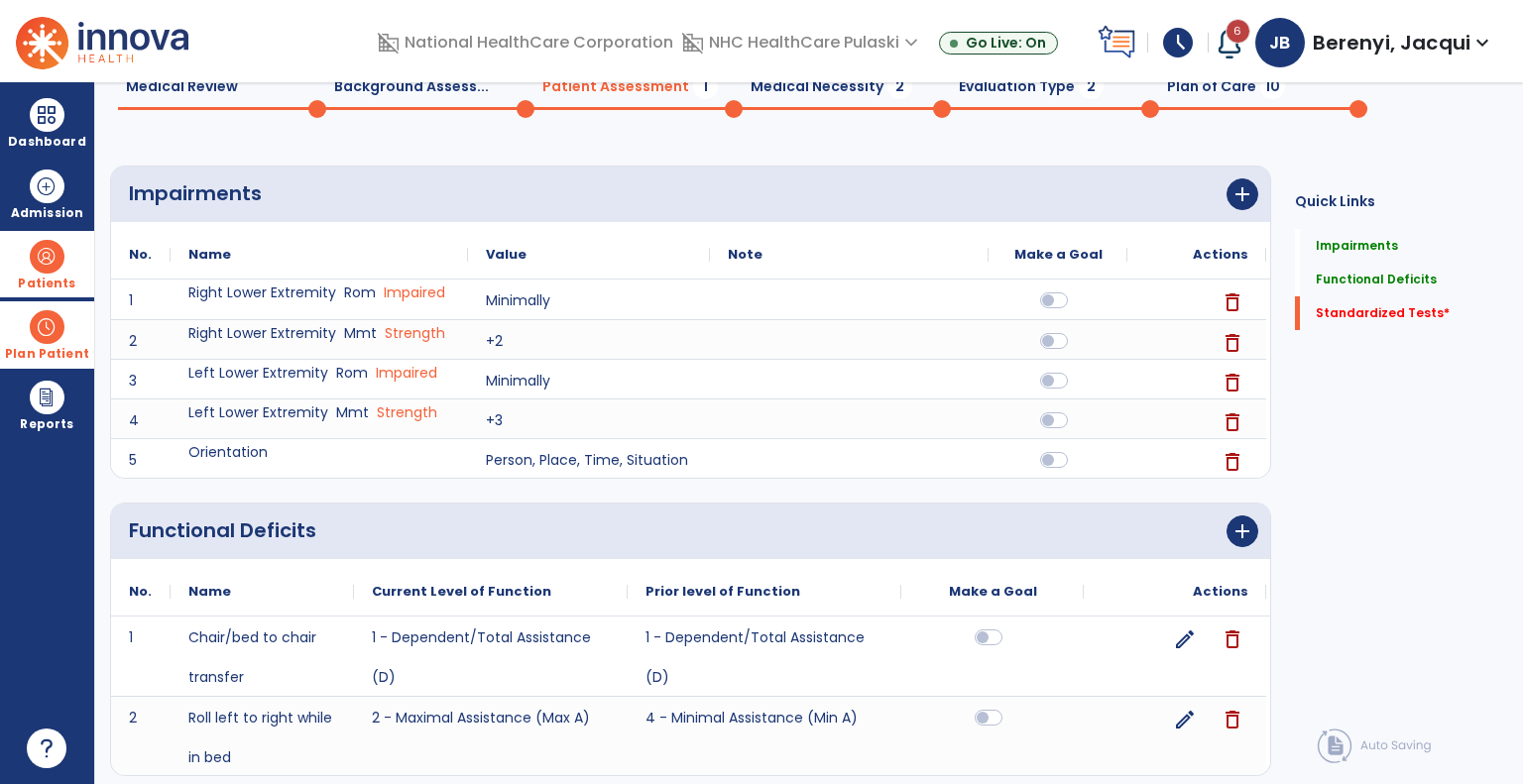 scroll, scrollTop: 408, scrollLeft: 0, axis: vertical 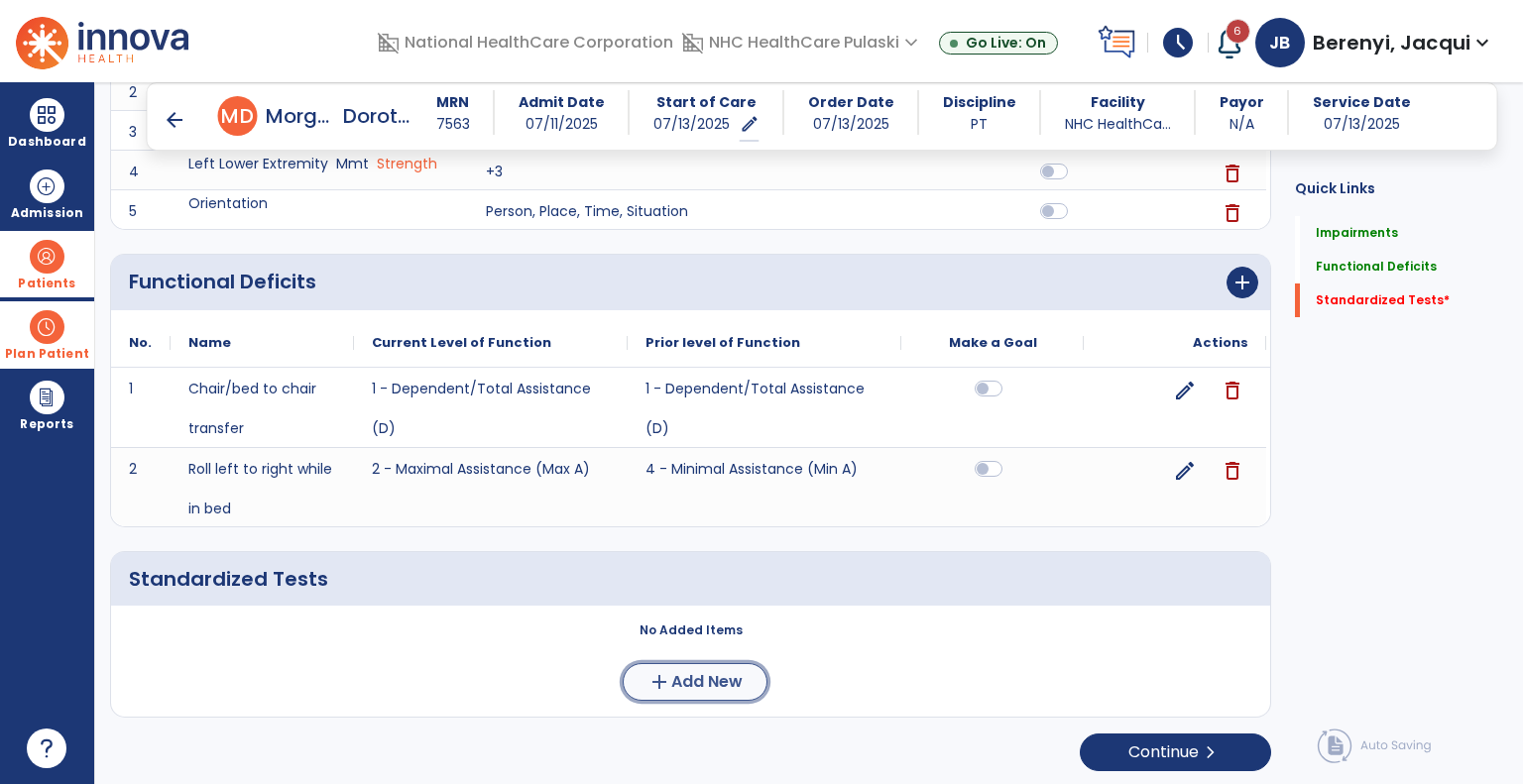 click on "Add New" 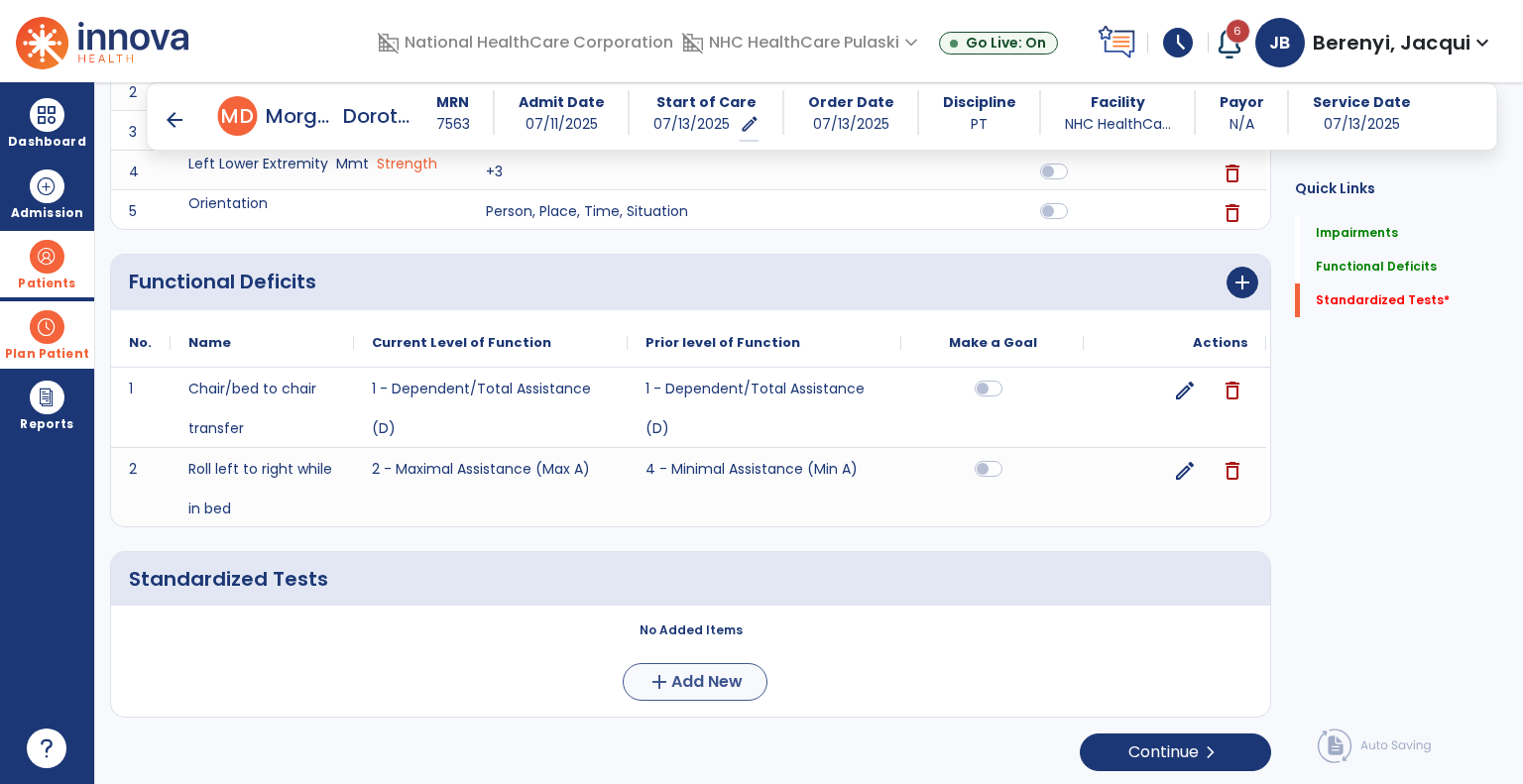 scroll, scrollTop: 0, scrollLeft: 0, axis: both 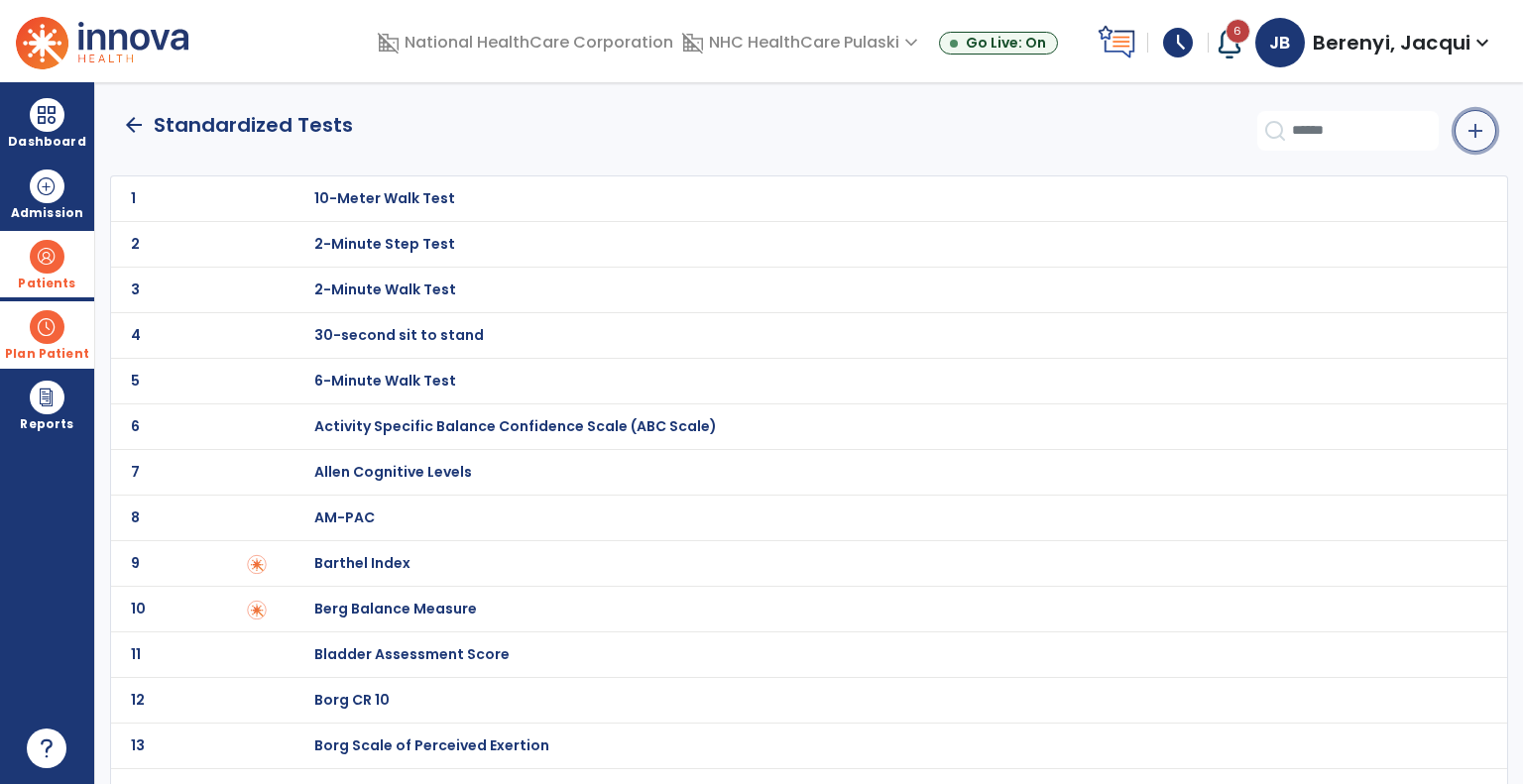 click on "add" 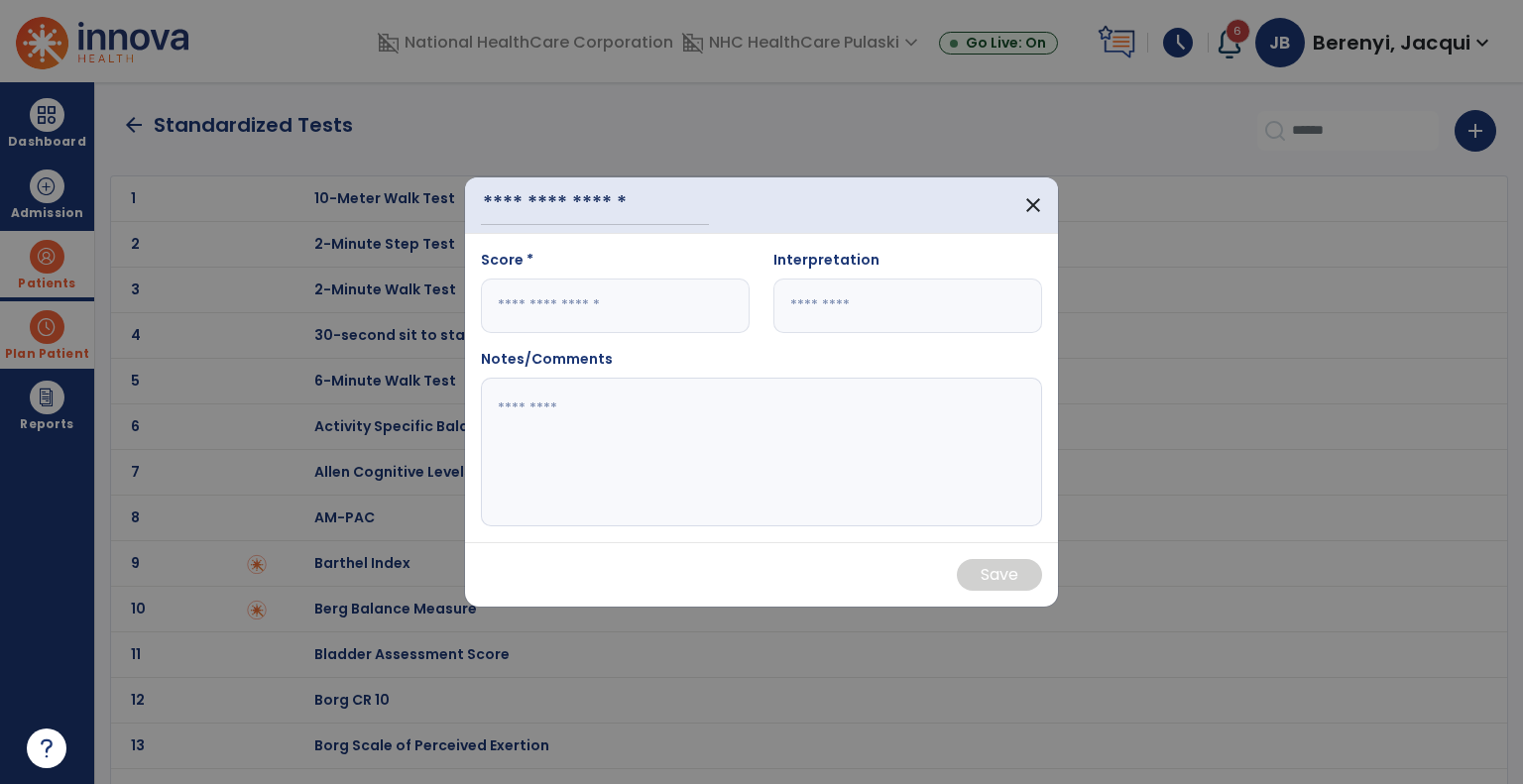 click at bounding box center (595, 205) 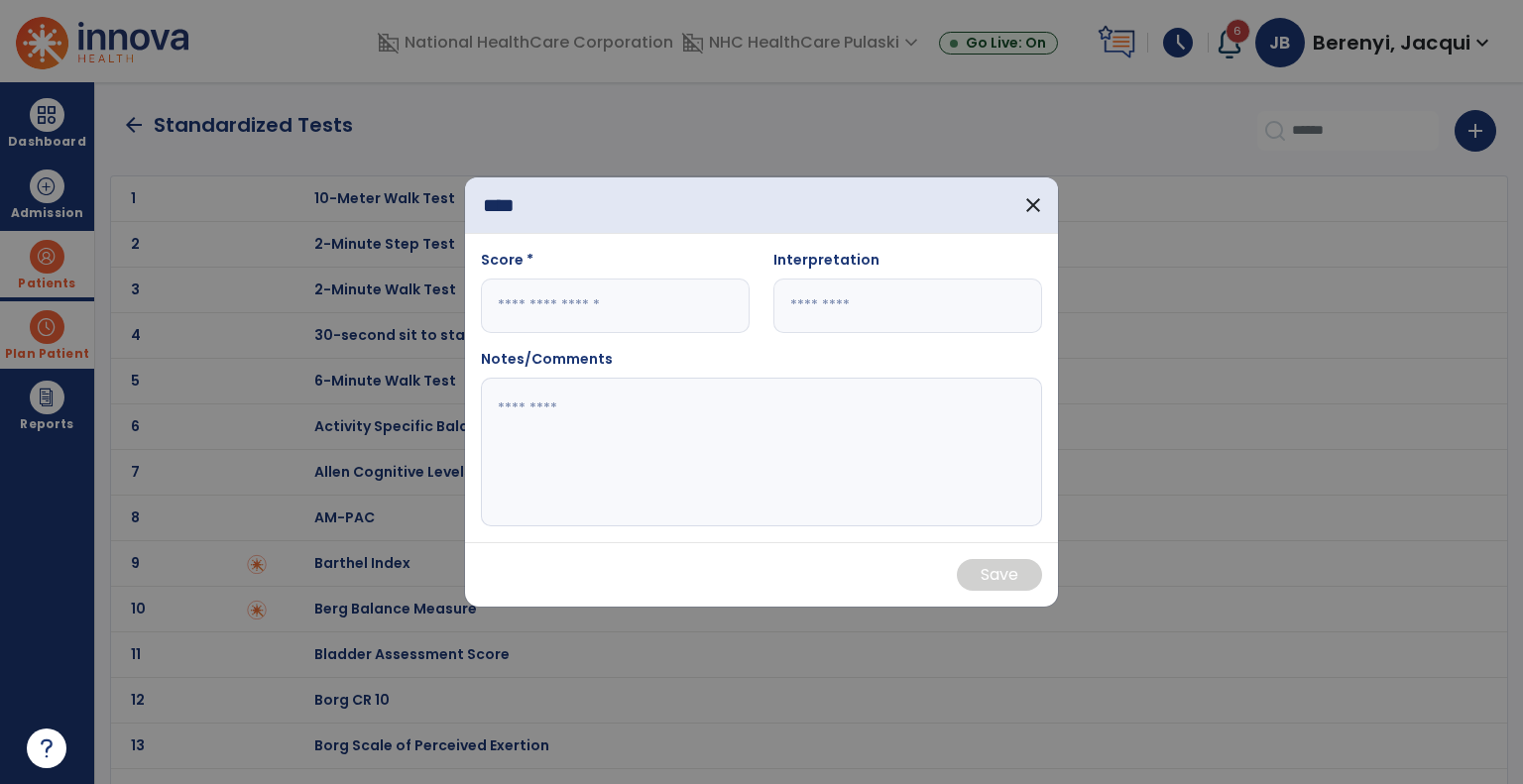 type on "****" 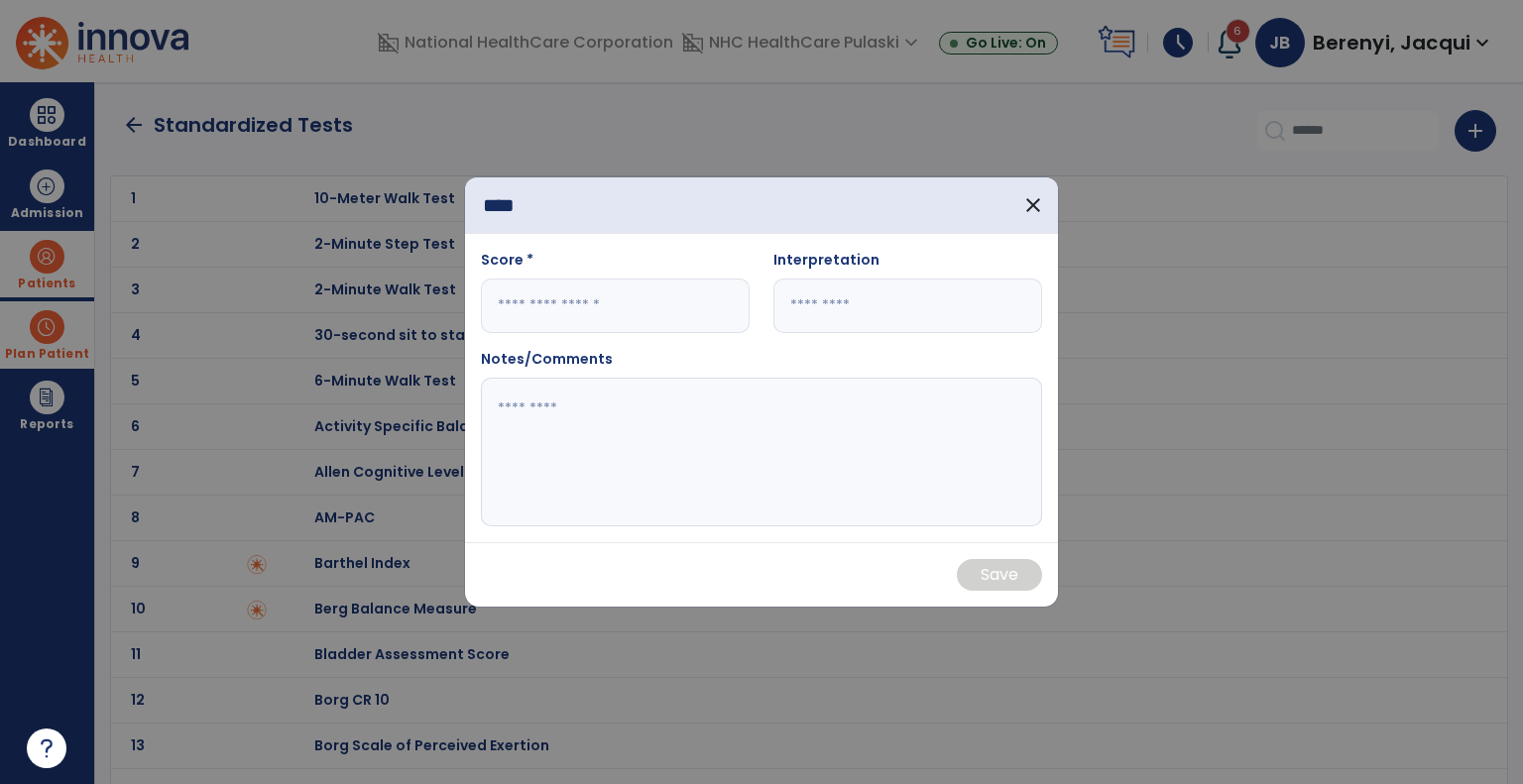 click at bounding box center (615, 305) 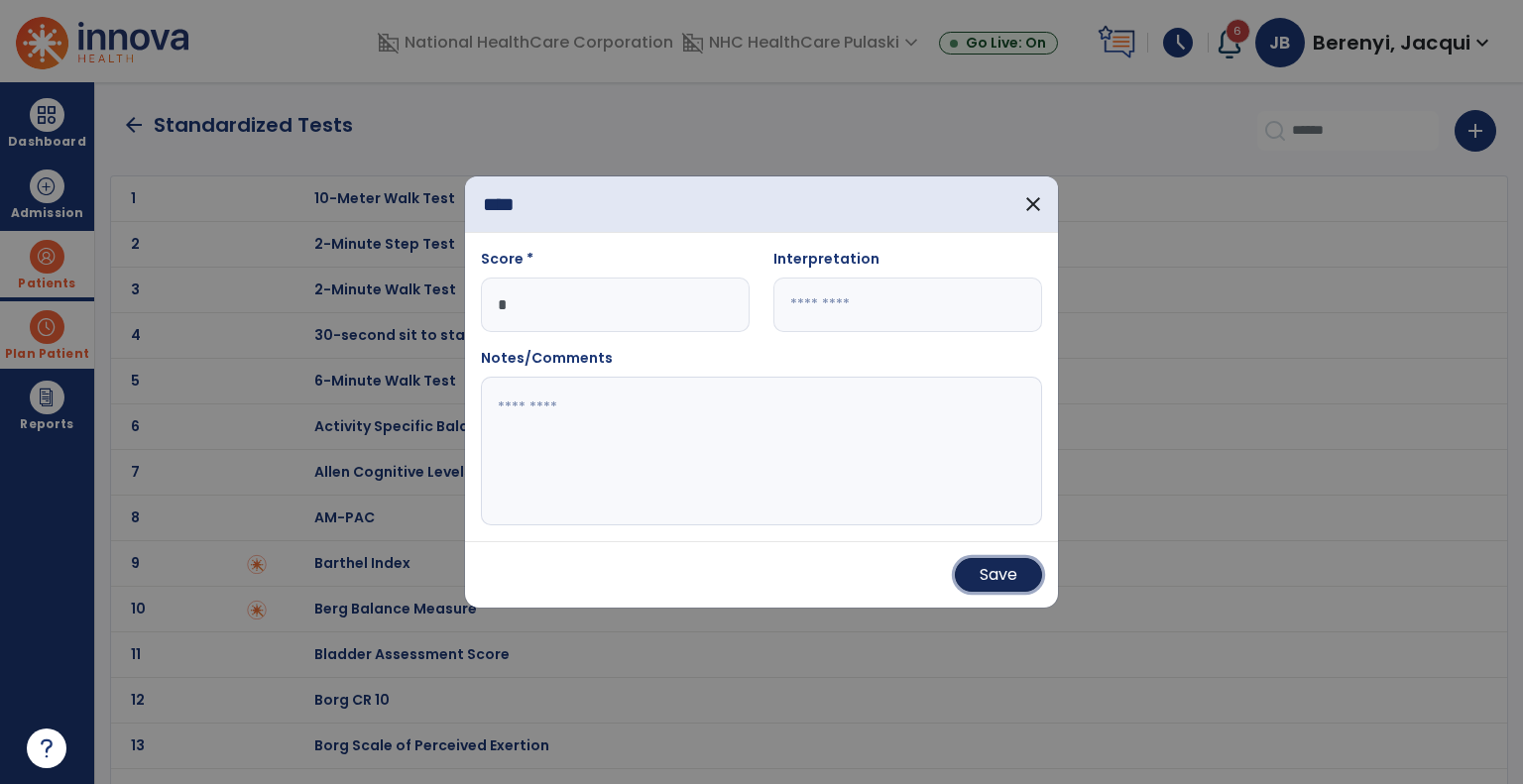 click on "Save" at bounding box center [998, 575] 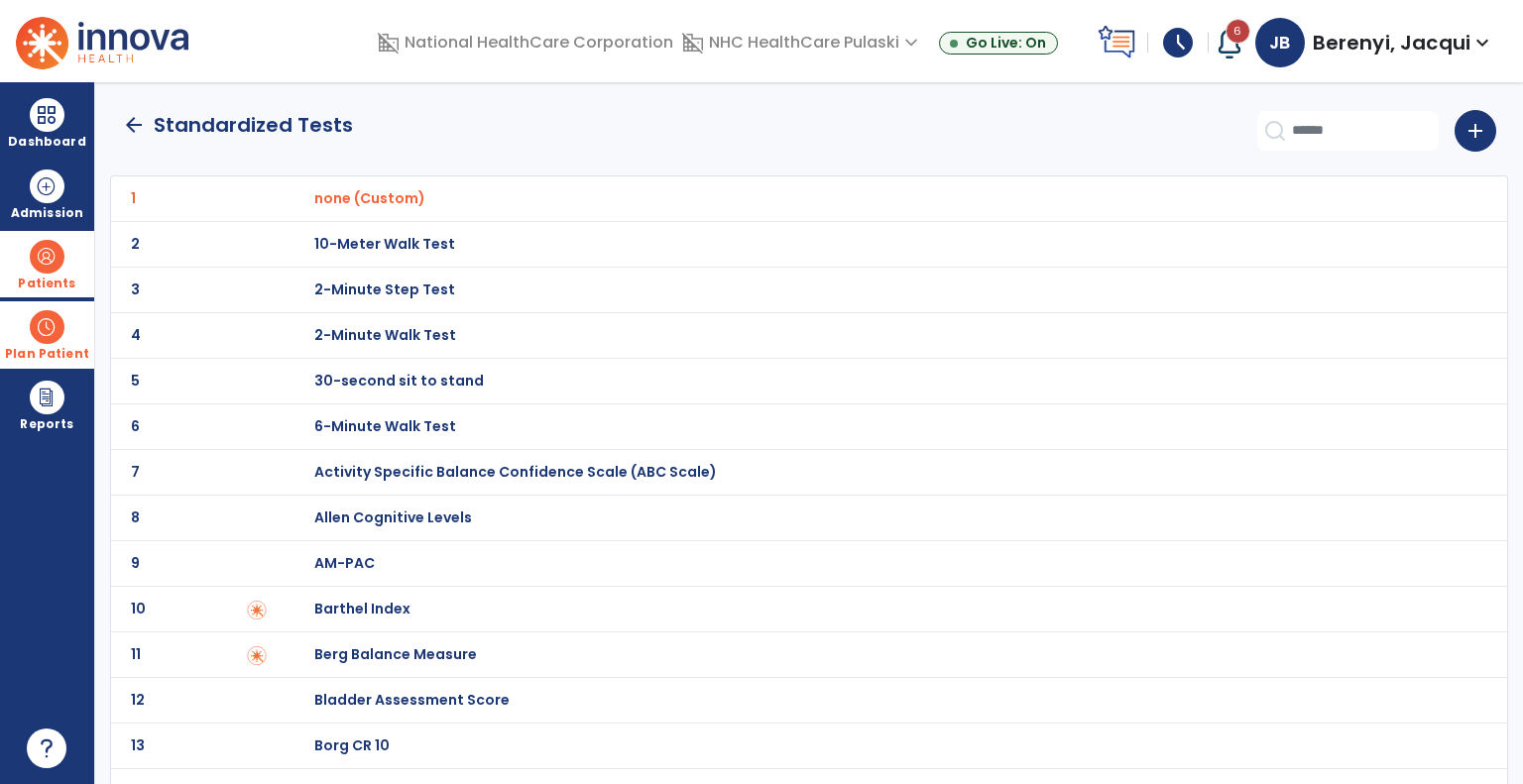 click on "arrow_back" 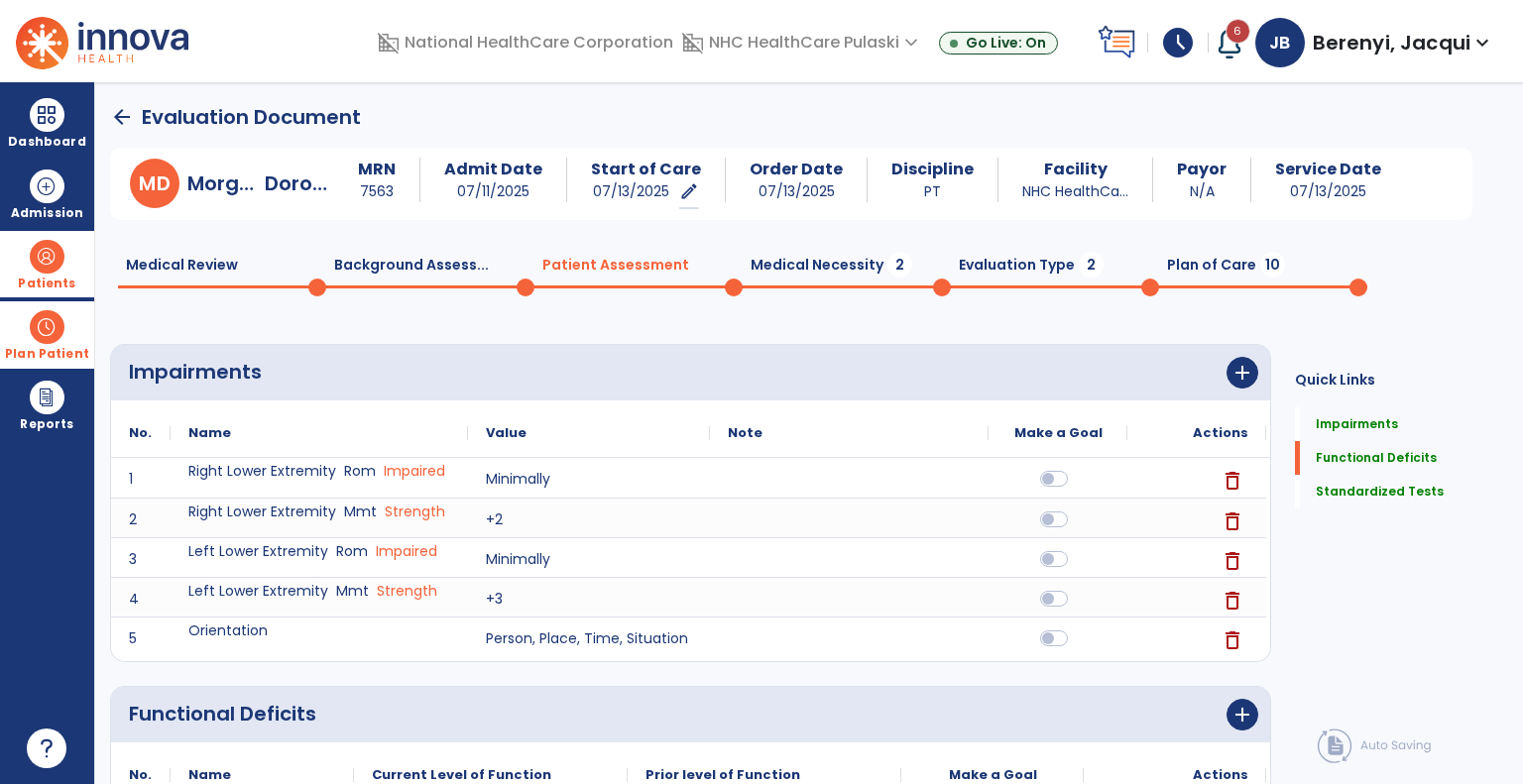 scroll, scrollTop: 0, scrollLeft: 0, axis: both 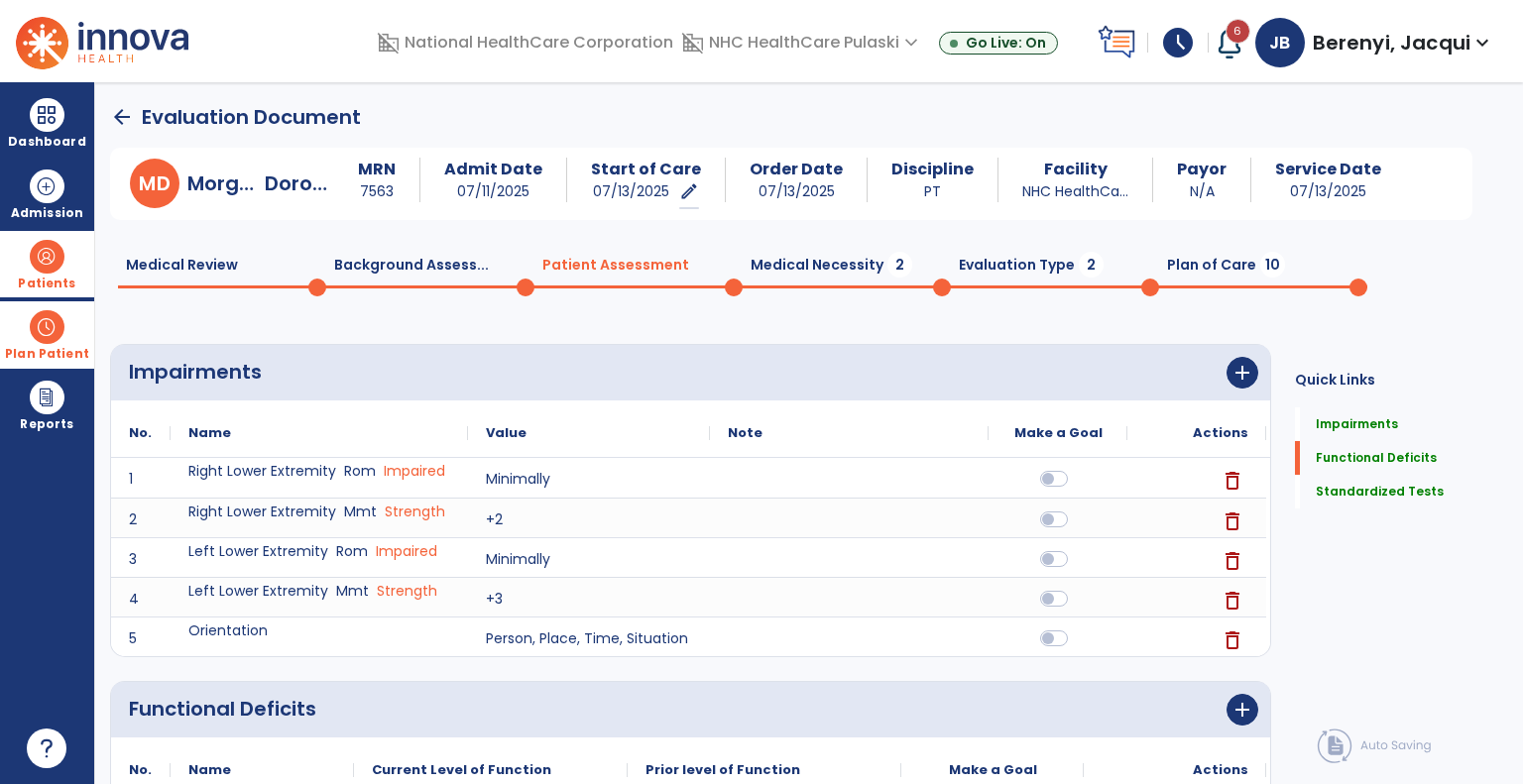 click on "Medical Necessity  2" 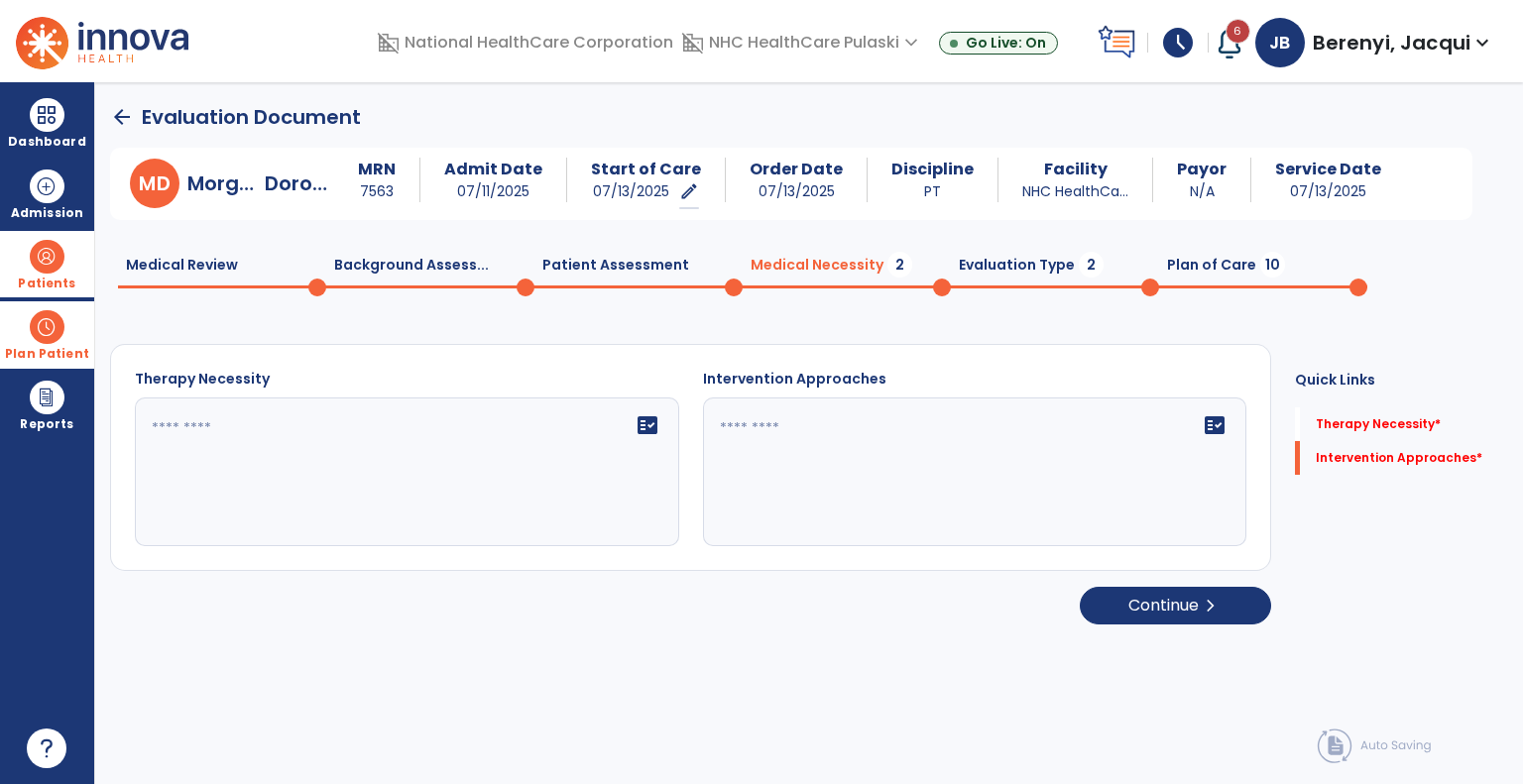 click on "fact_check" 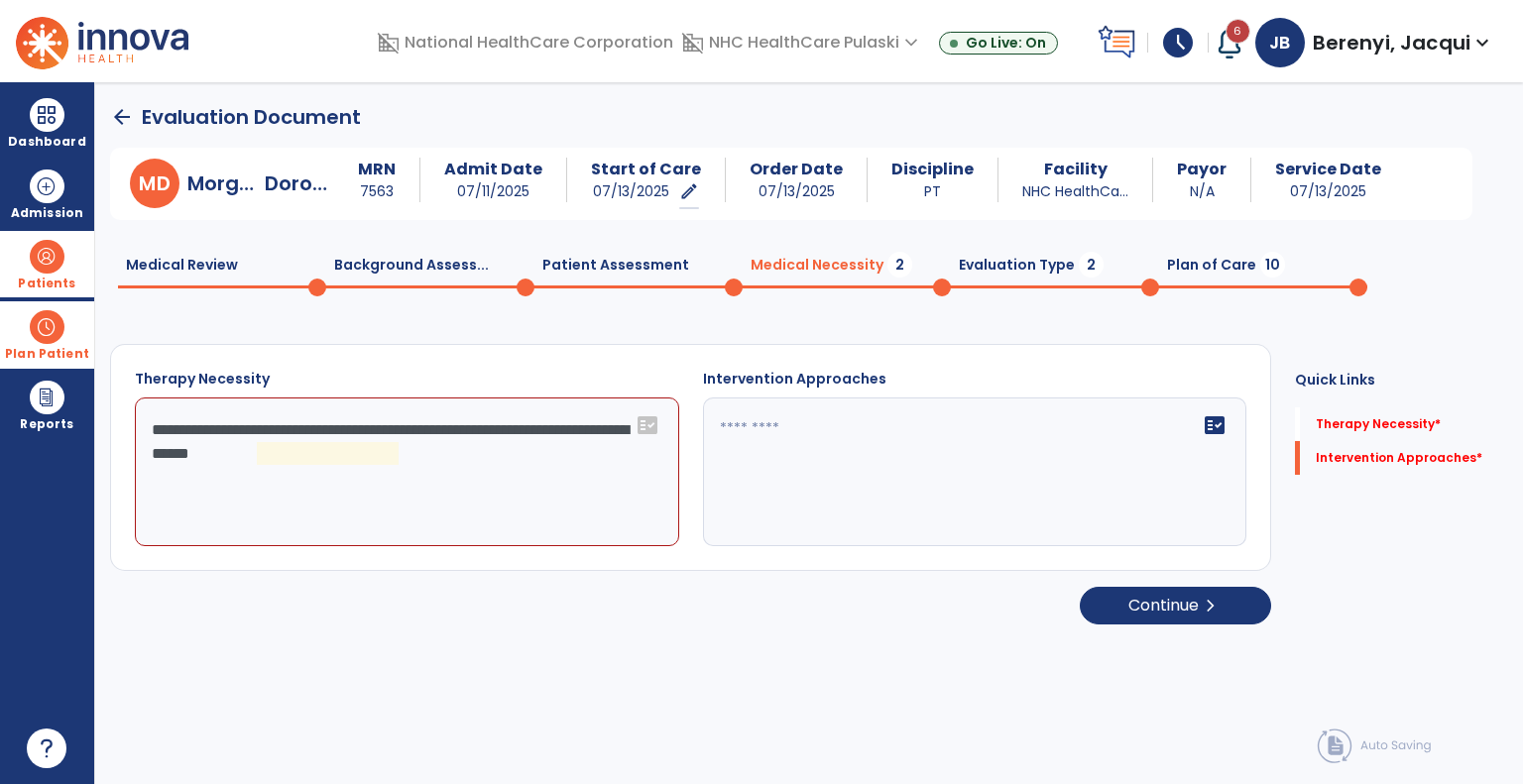 click on "**********" 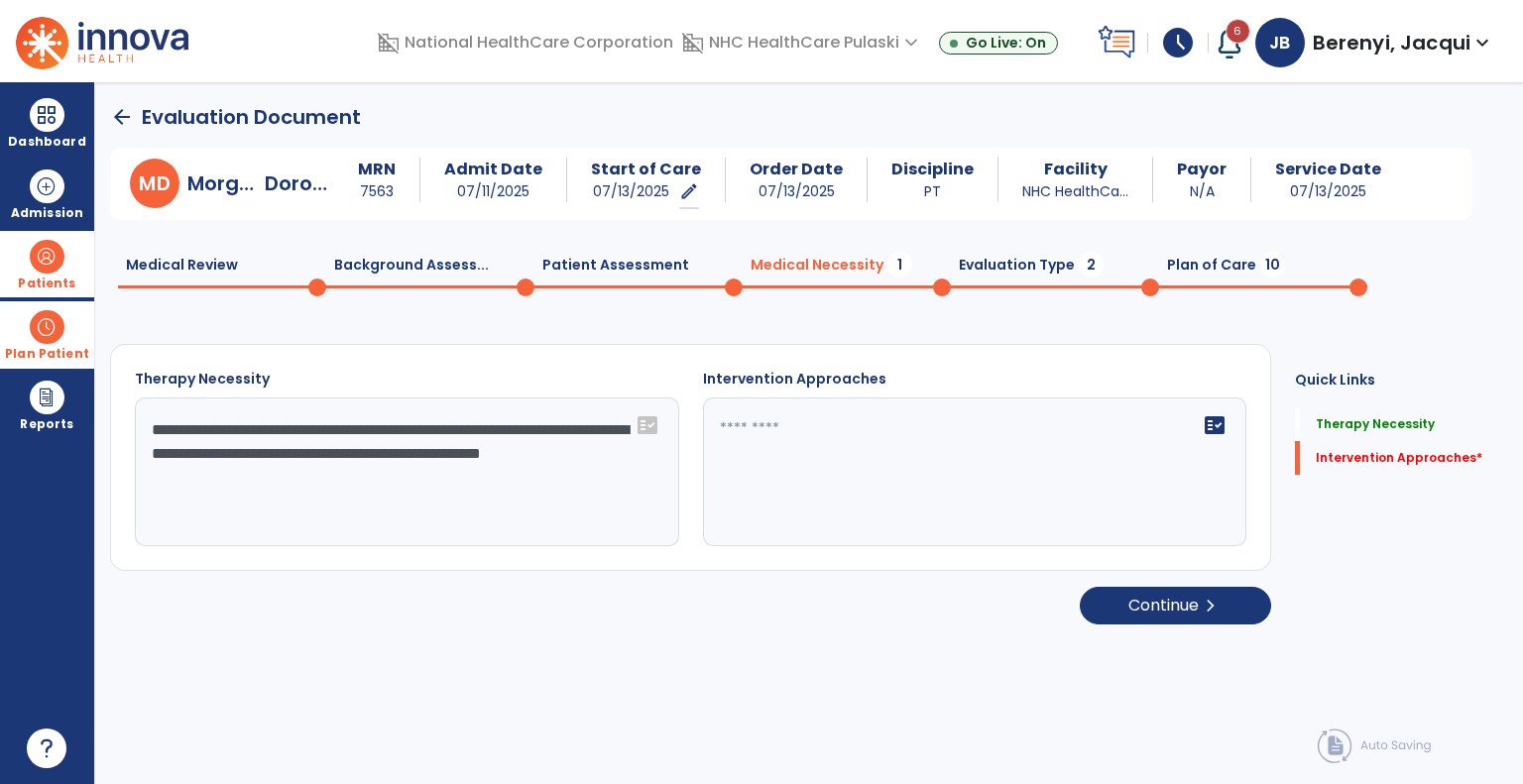 type on "**********" 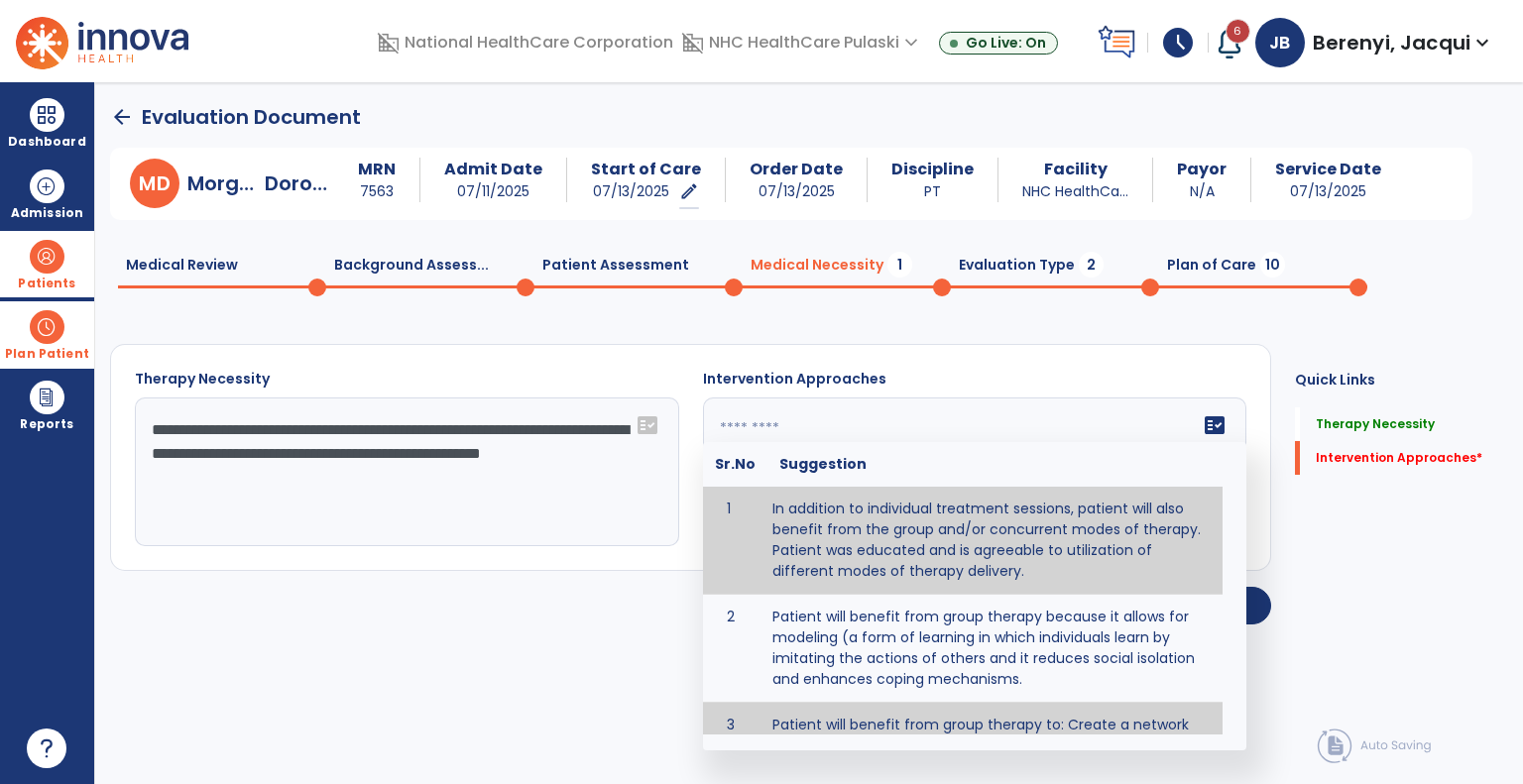 type on "**********" 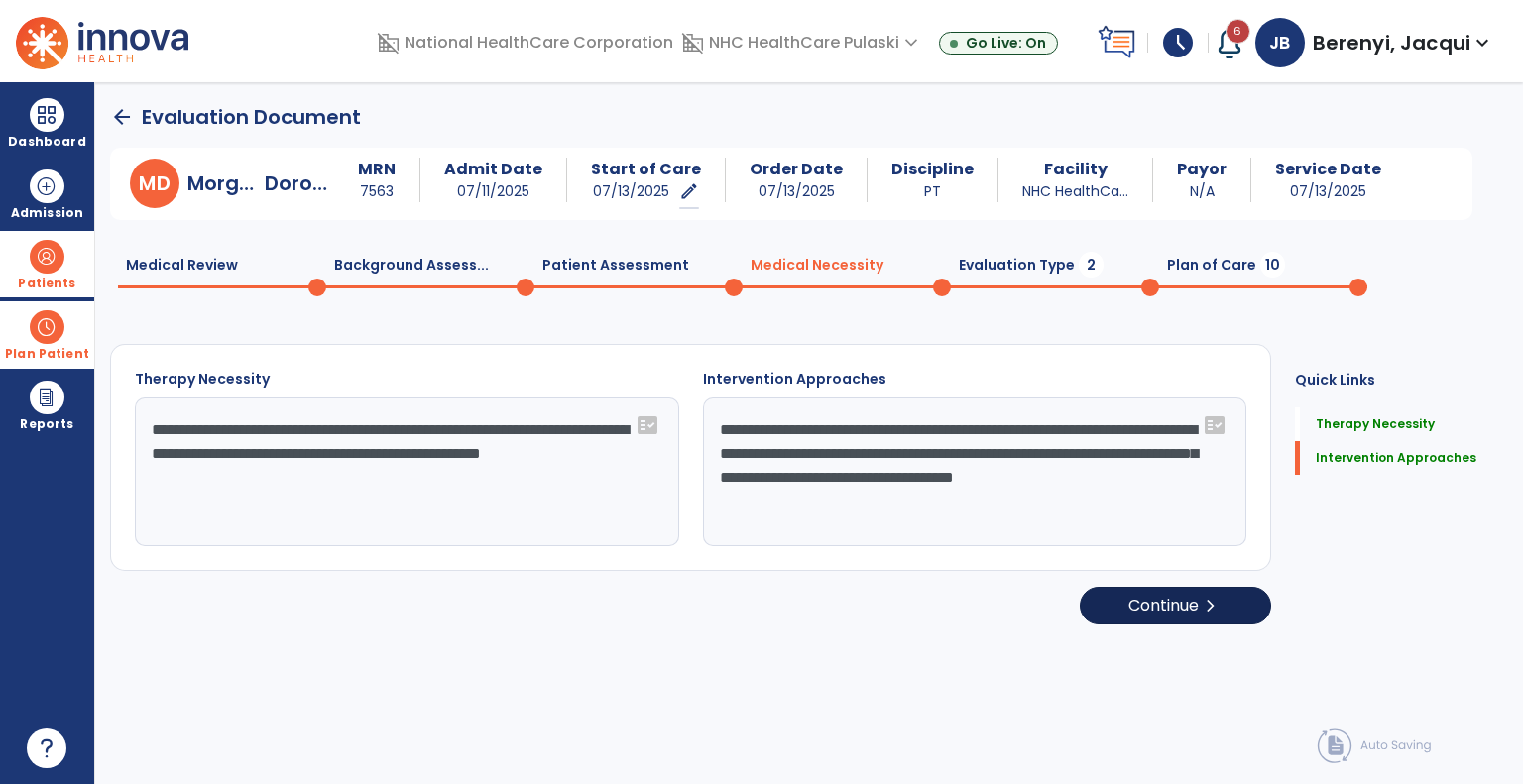 click on "Continue  chevron_right" 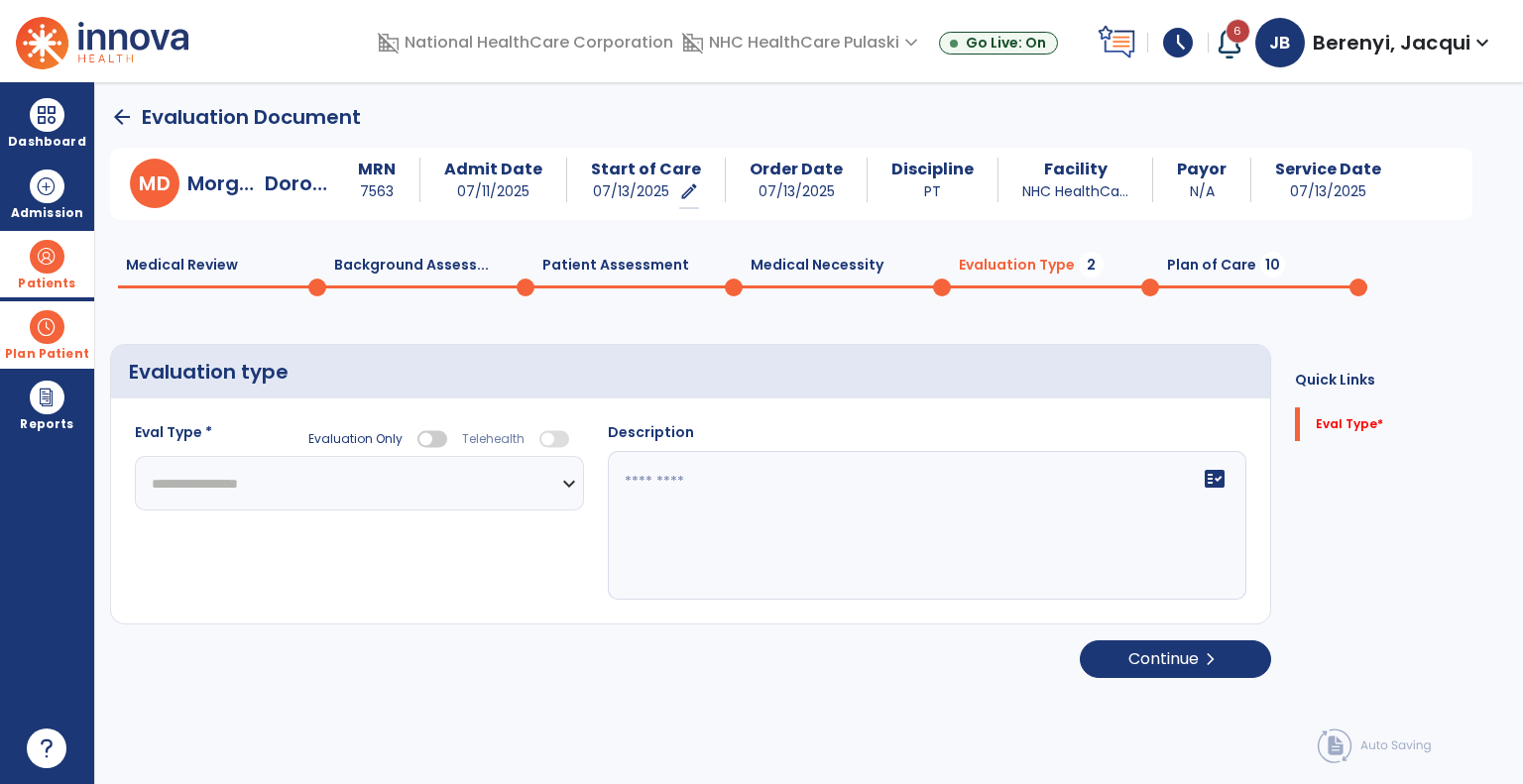 click on "**********" 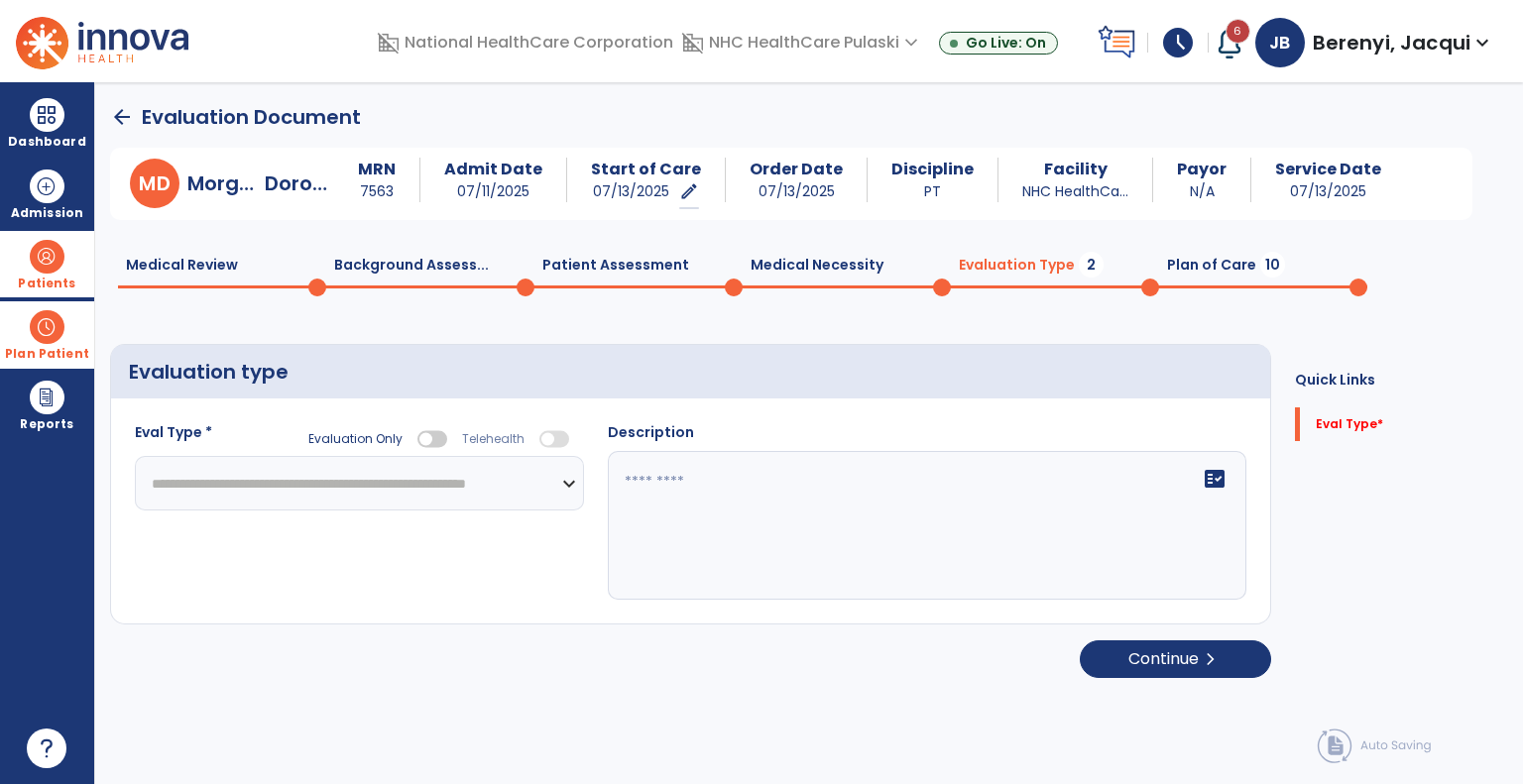 click on "**********" 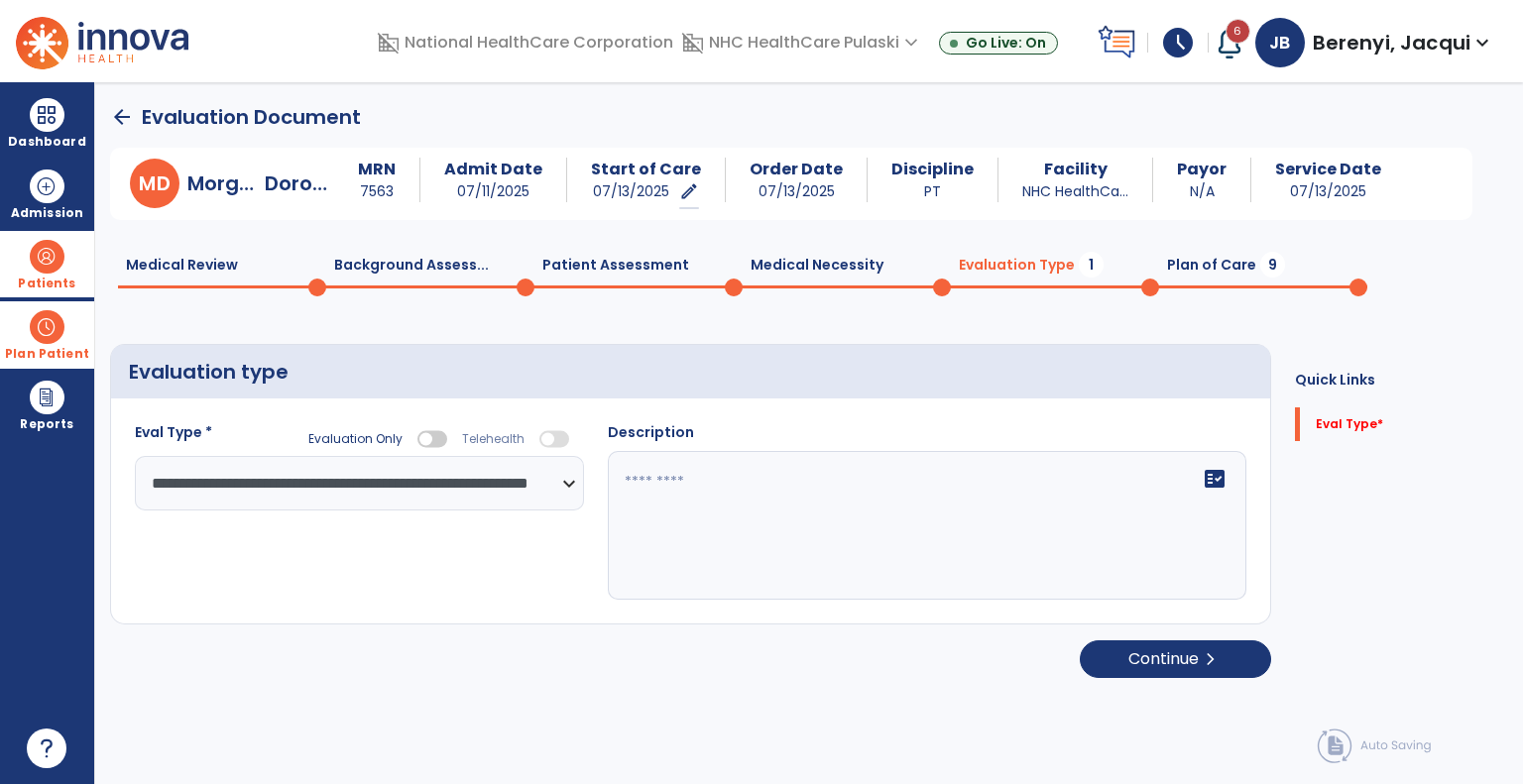 click 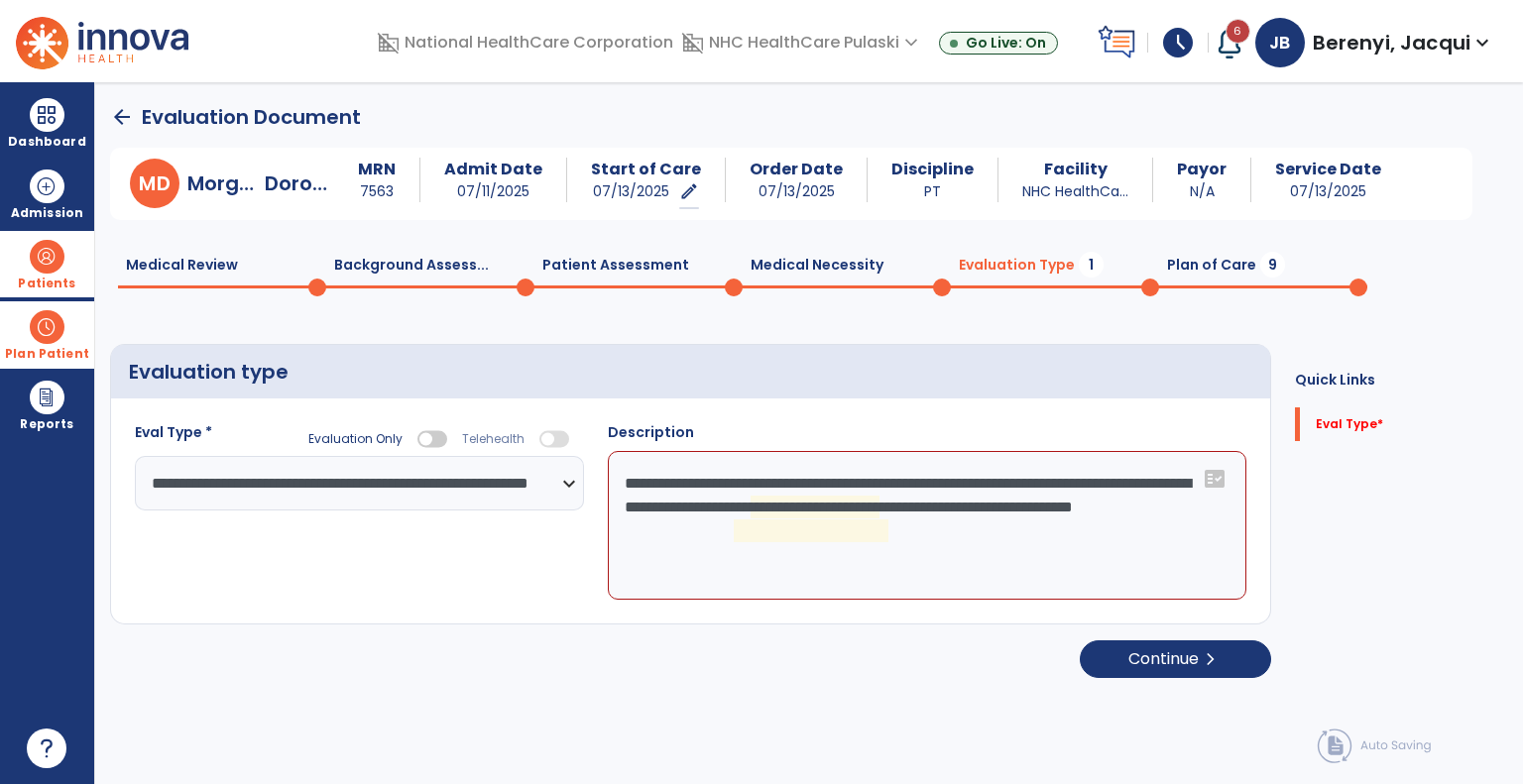 click on "**********" 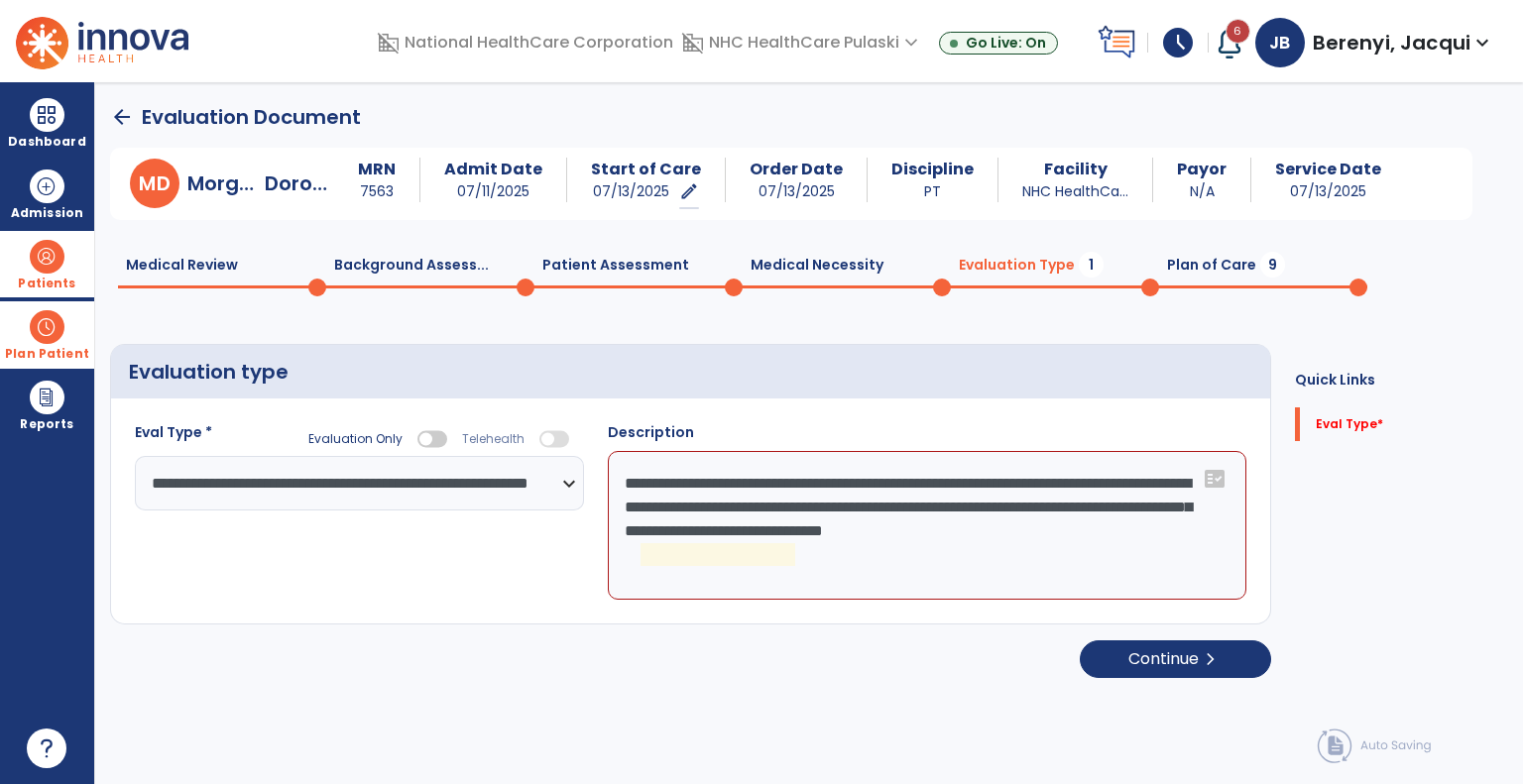 click on "**********" 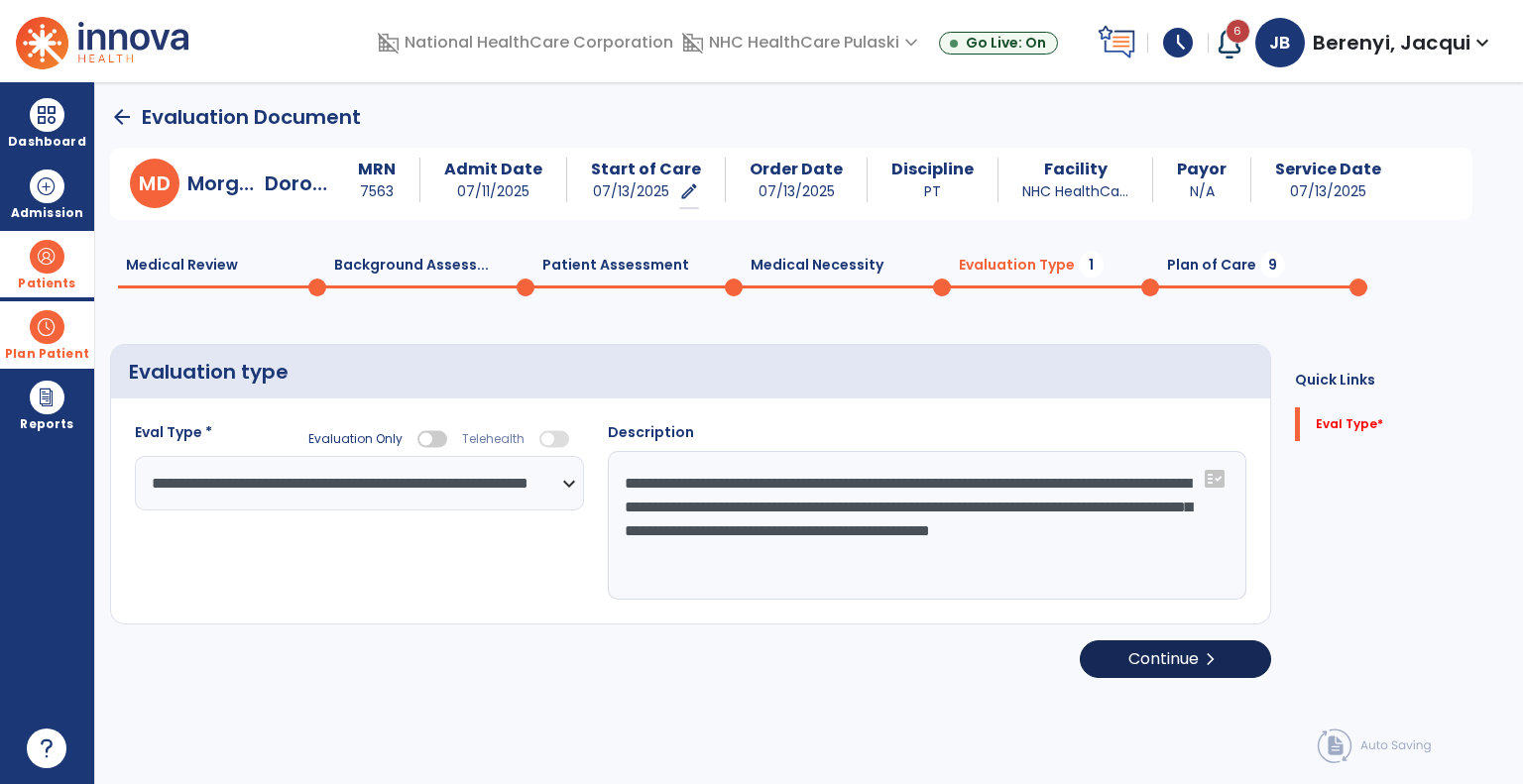 type on "**********" 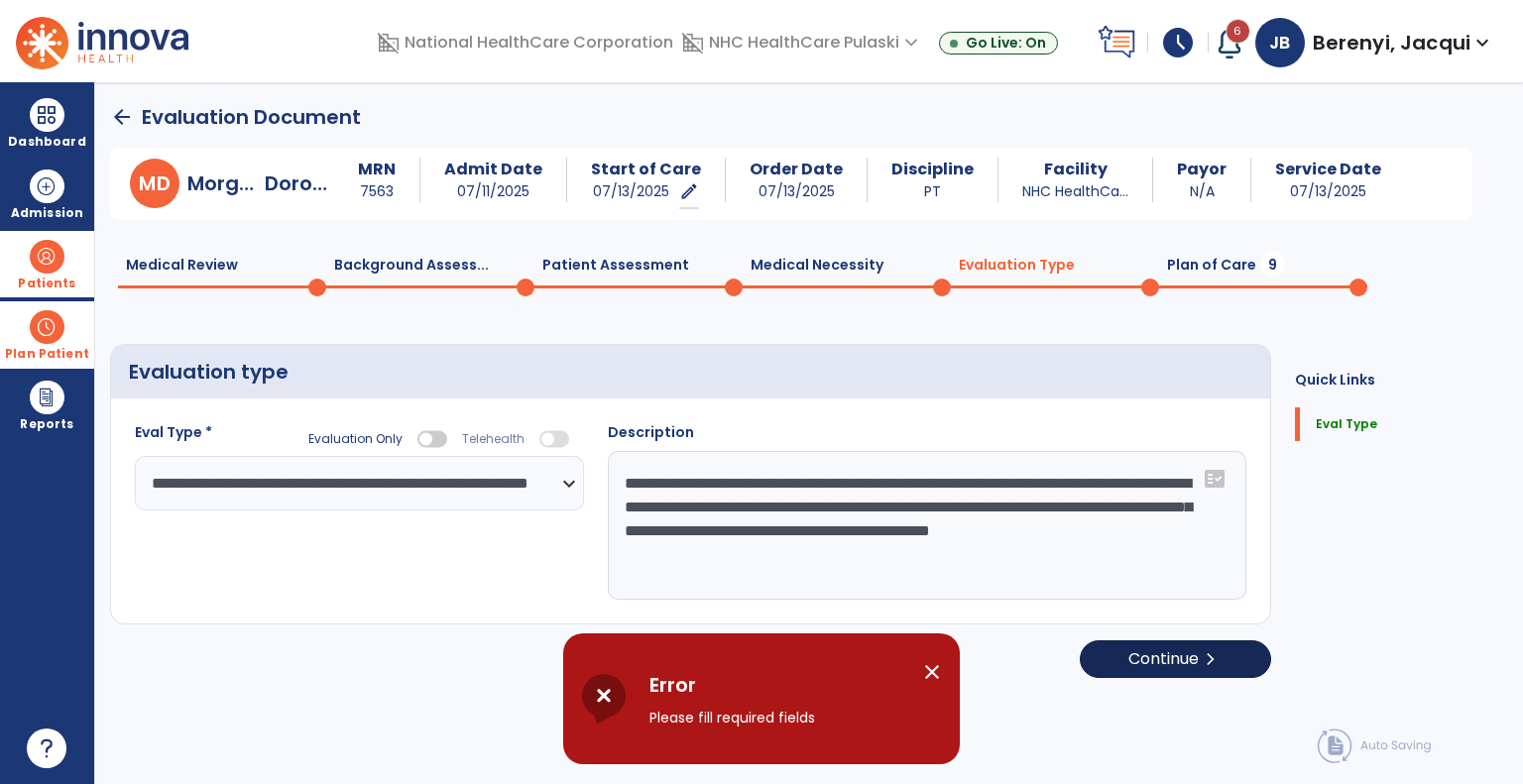click on "Continue  chevron_right" 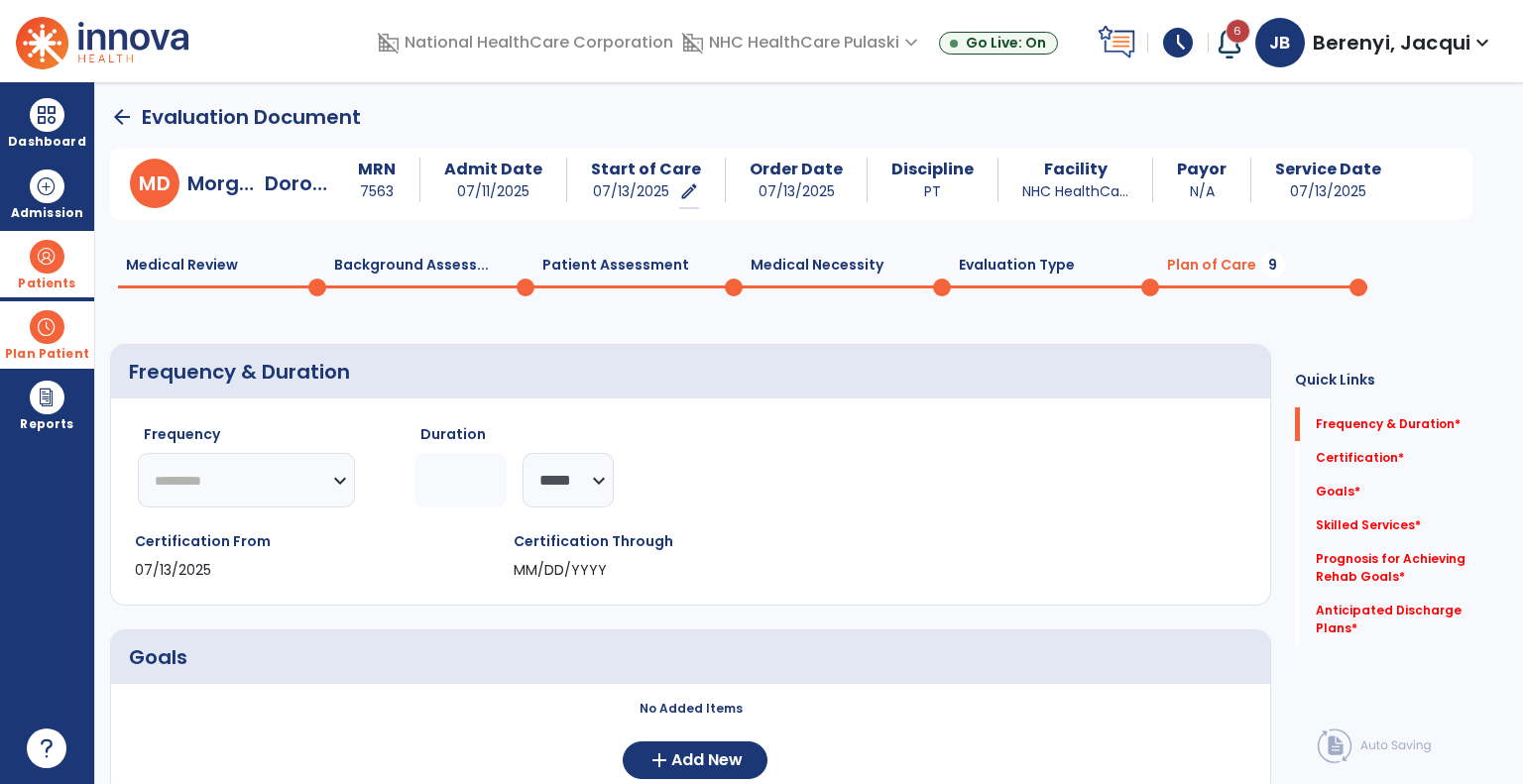 click on "********* ** ** ** ** ** ** **" 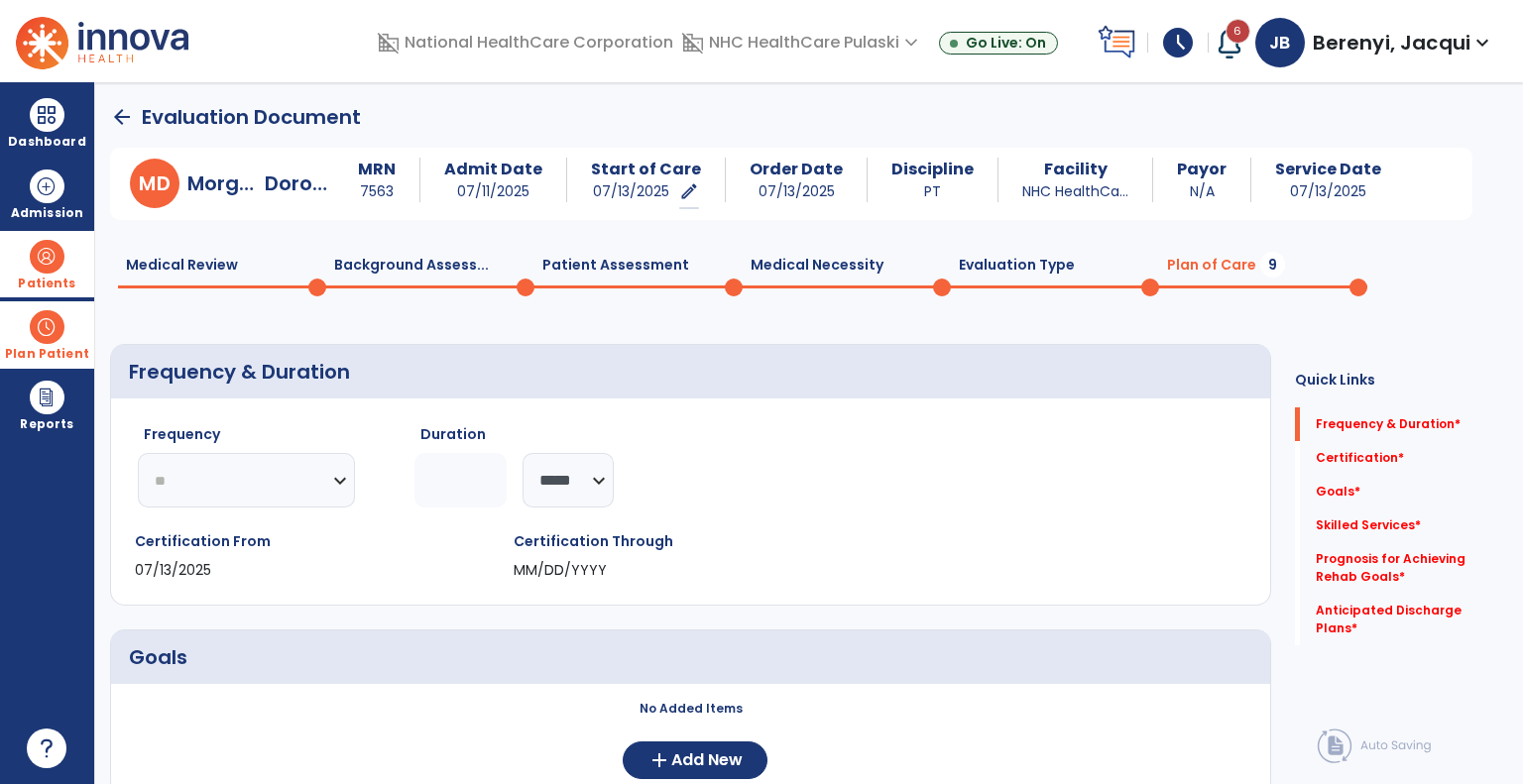 click on "********* ** ** ** ** ** ** **" 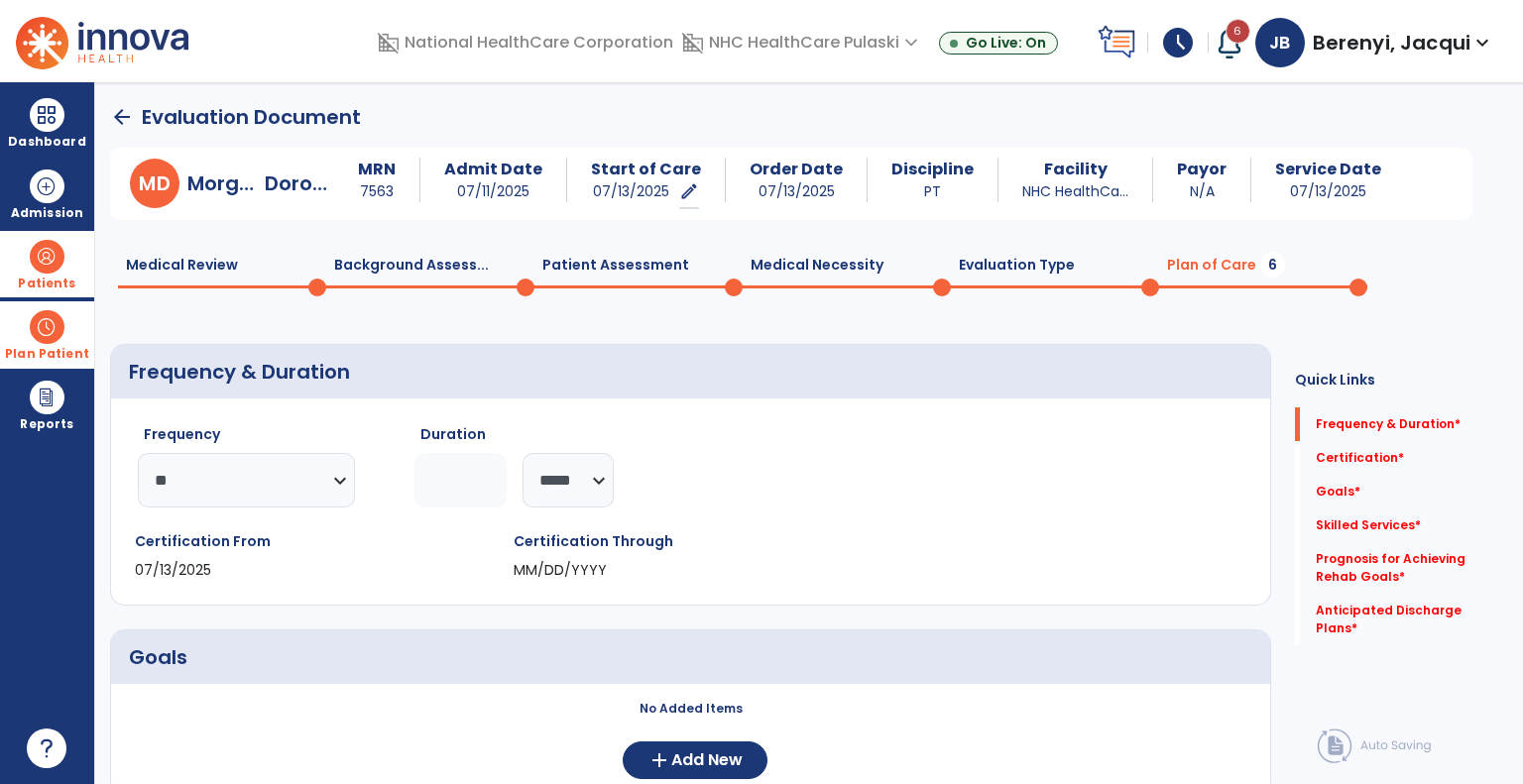 click 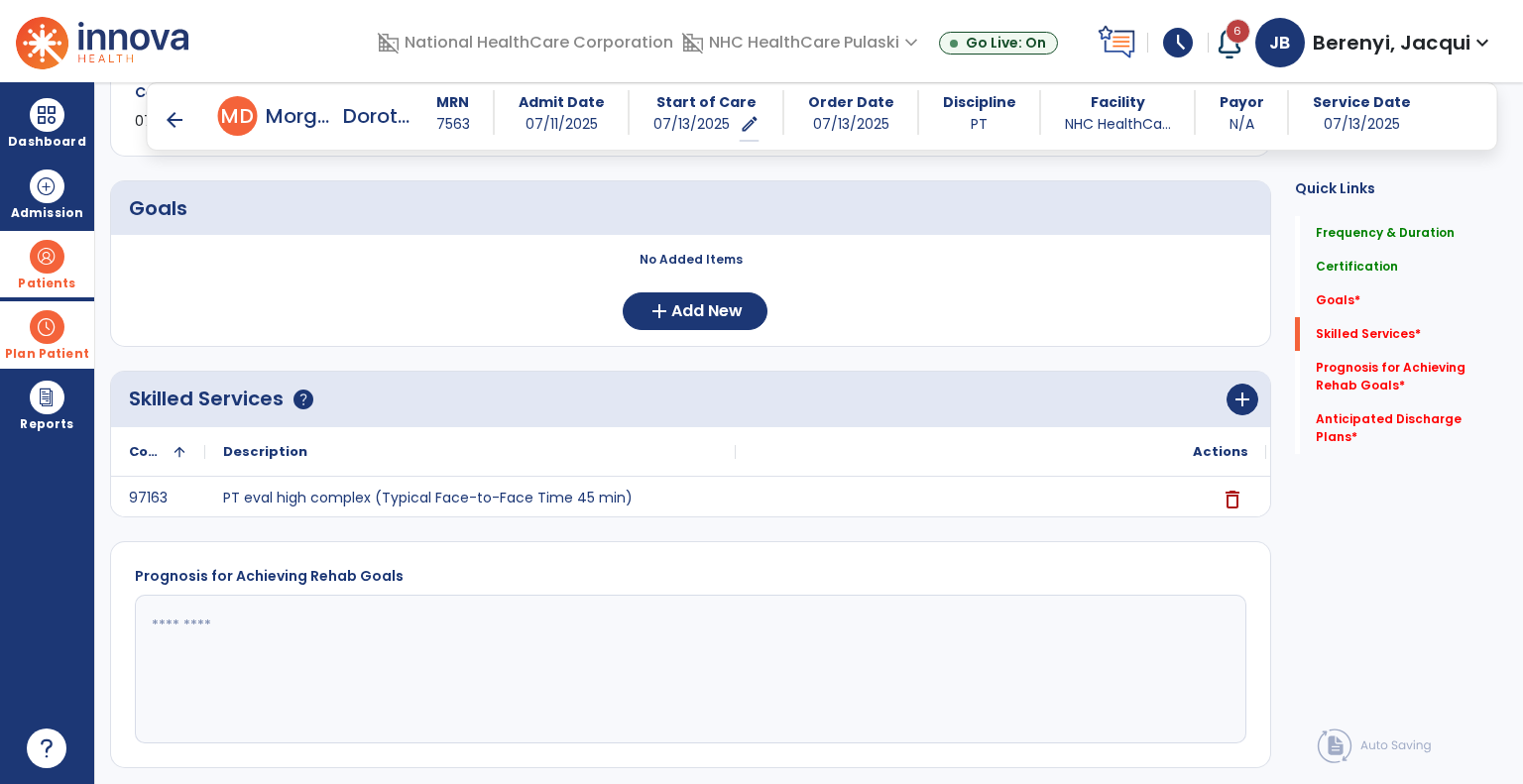 scroll, scrollTop: 437, scrollLeft: 0, axis: vertical 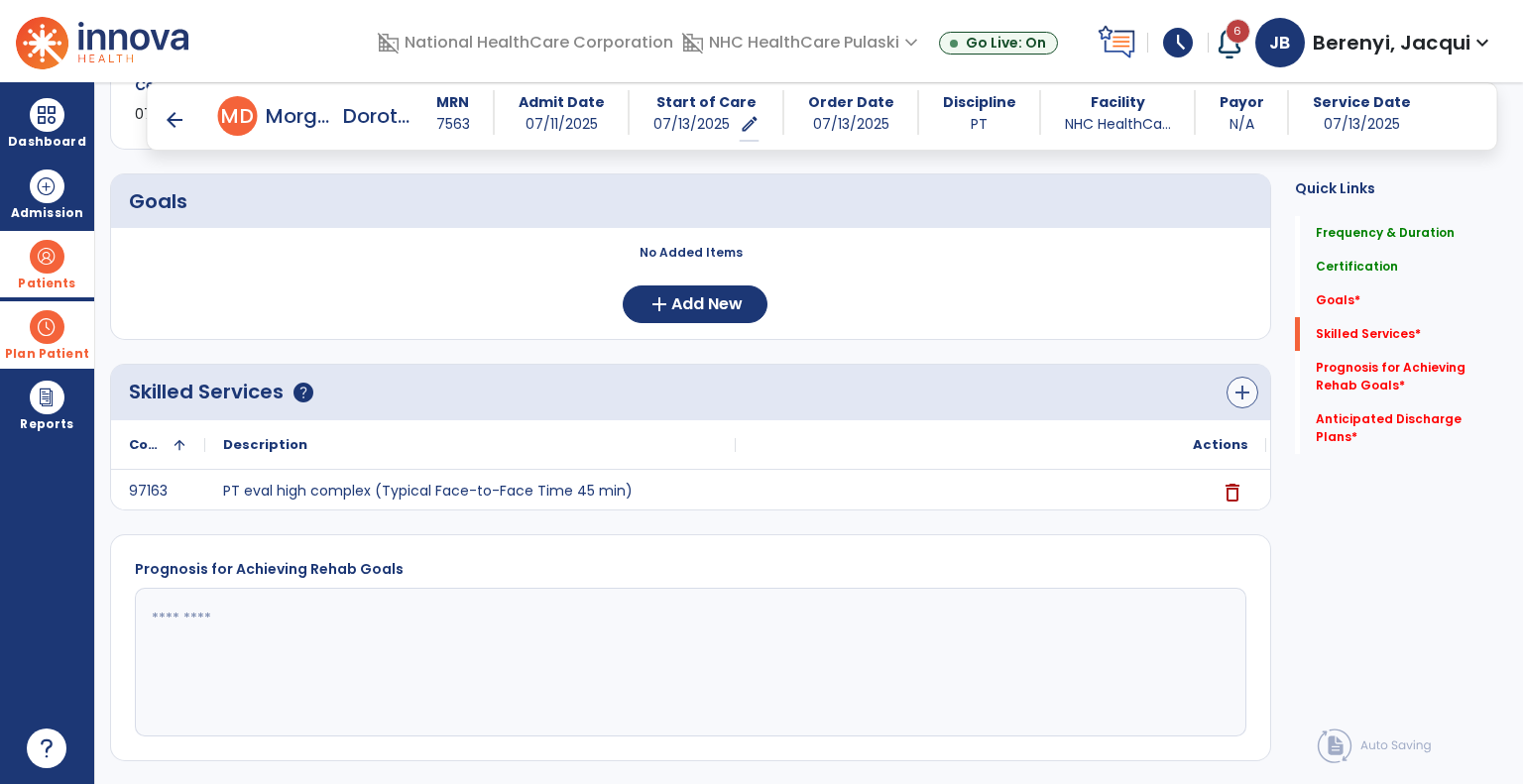 type on "*" 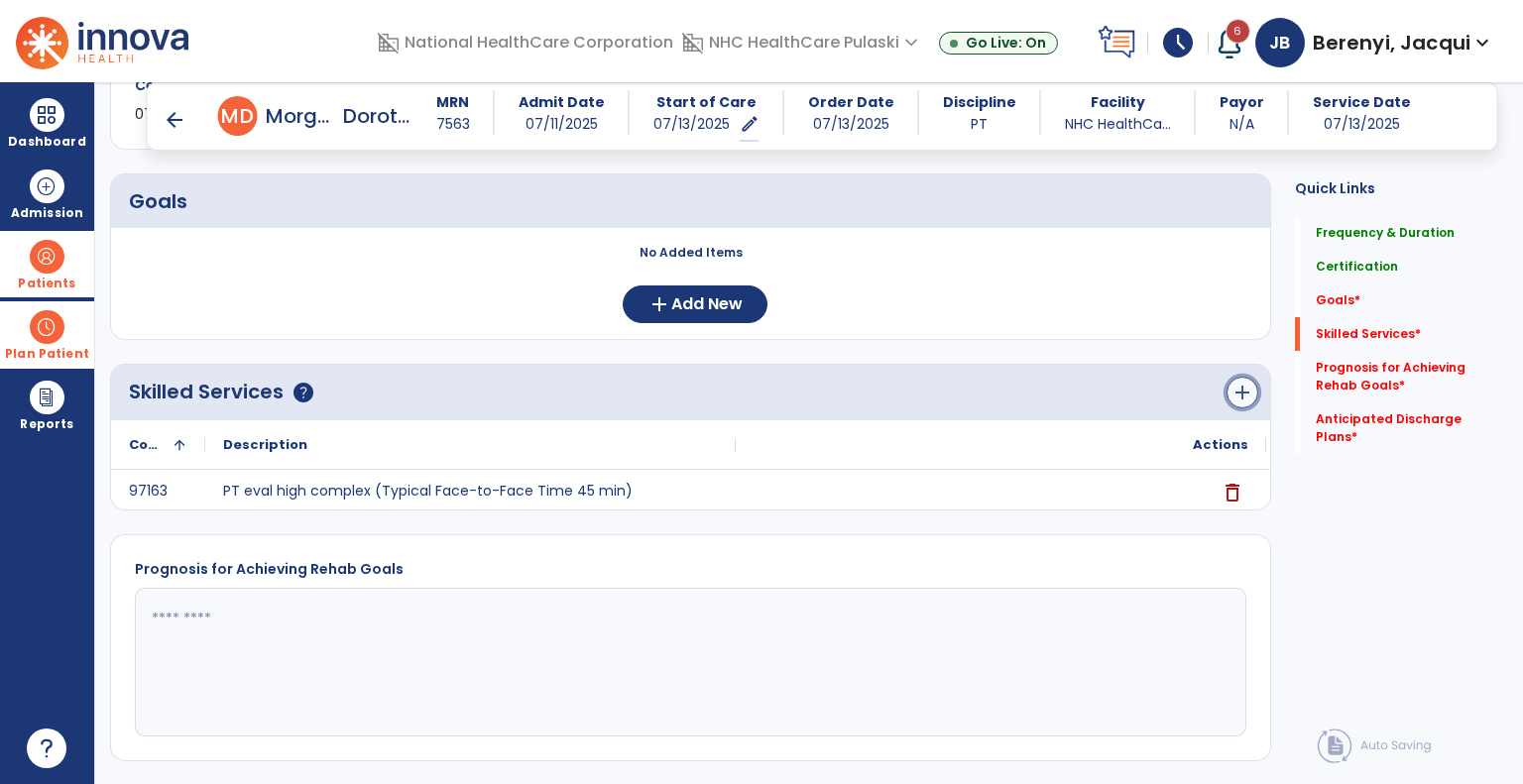 click on "add" 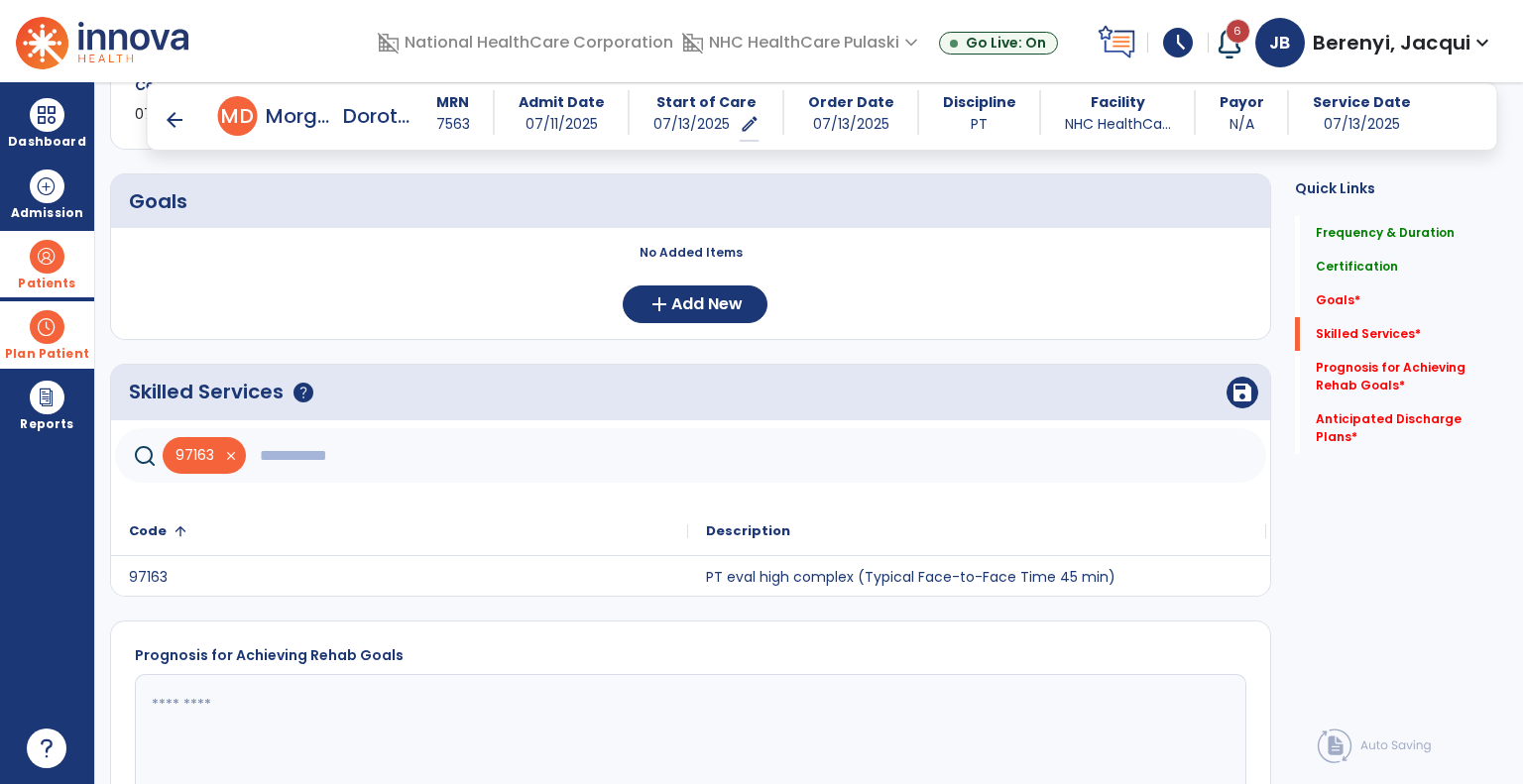 click 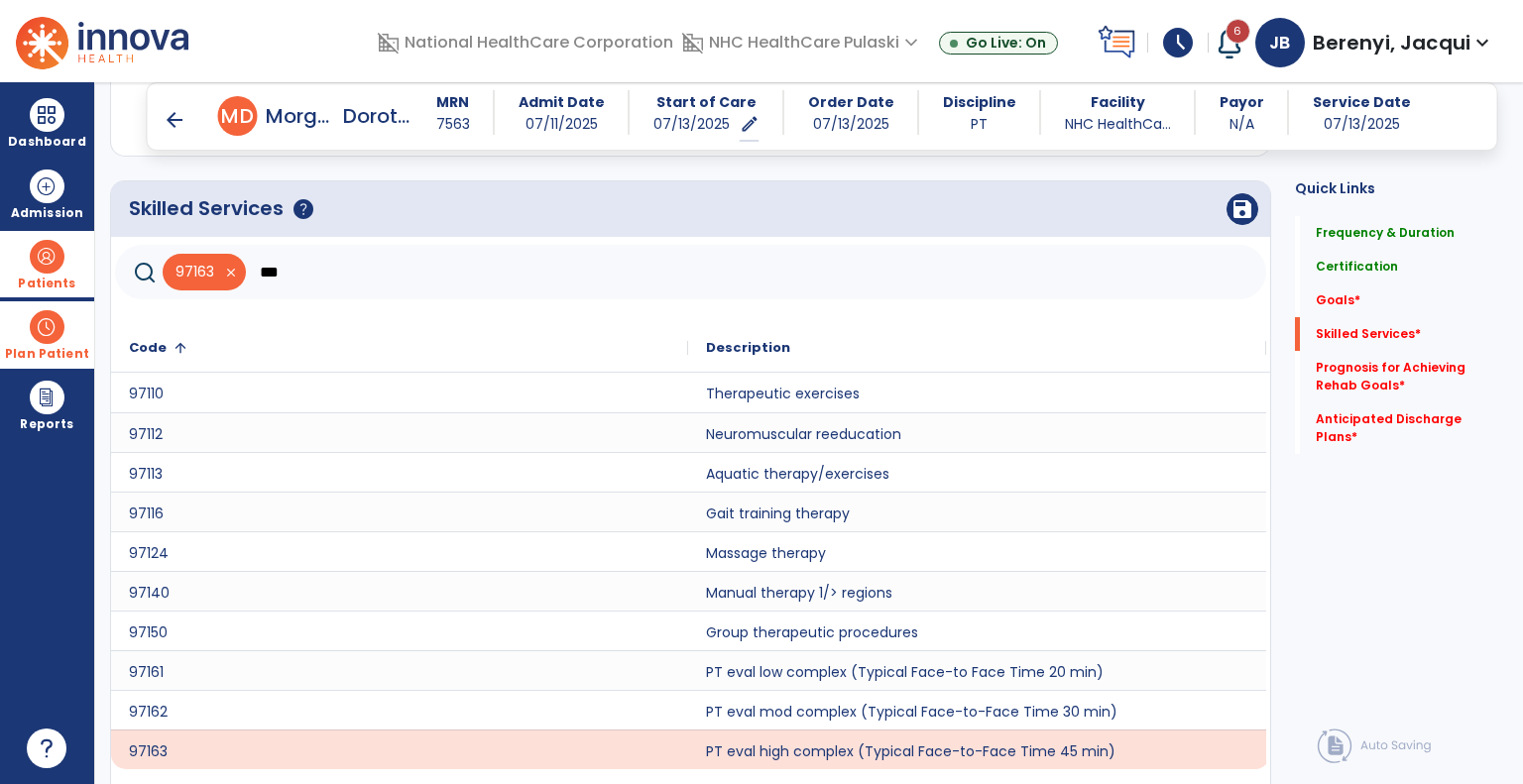 scroll, scrollTop: 650, scrollLeft: 0, axis: vertical 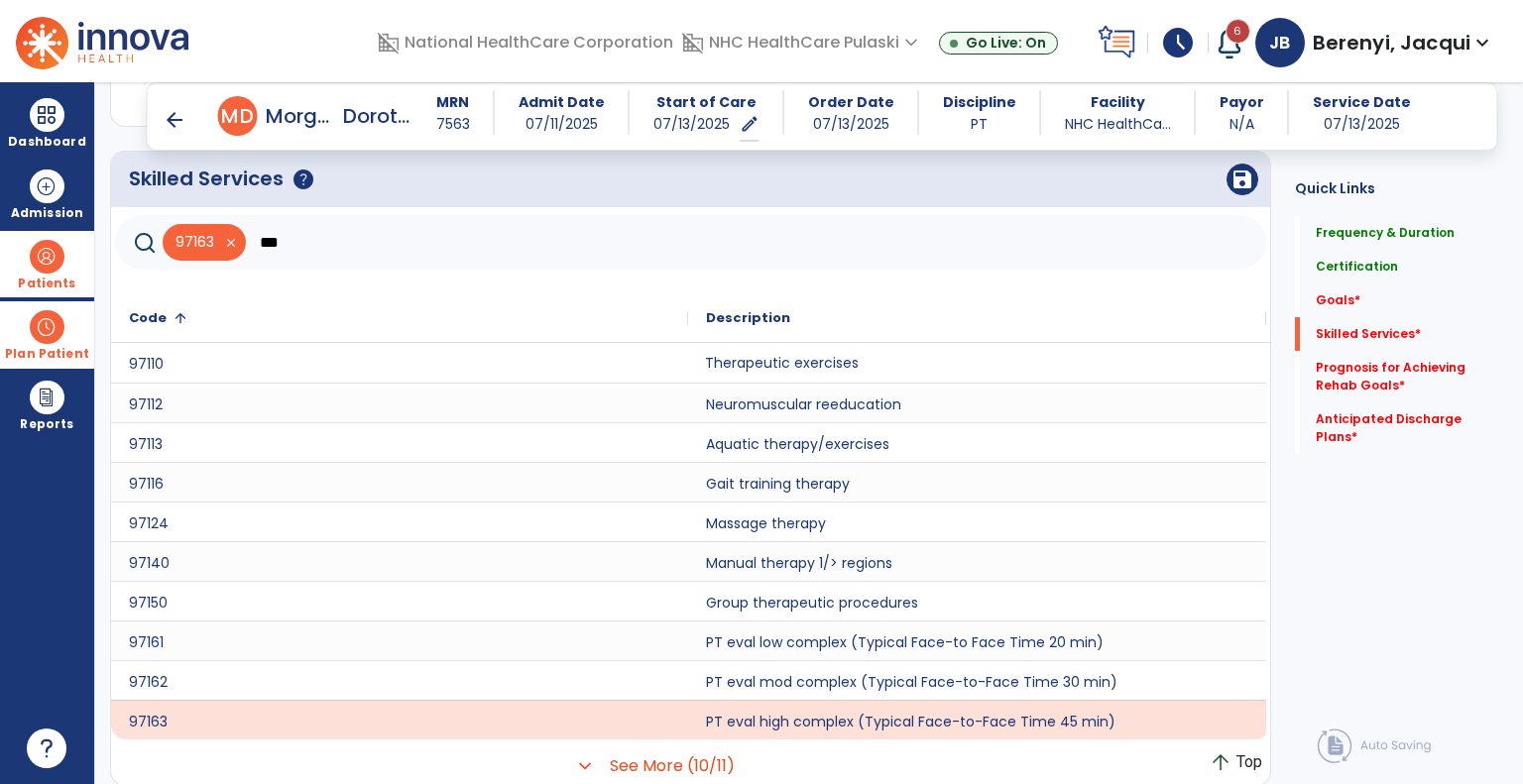 click on "Therapeutic exercises" 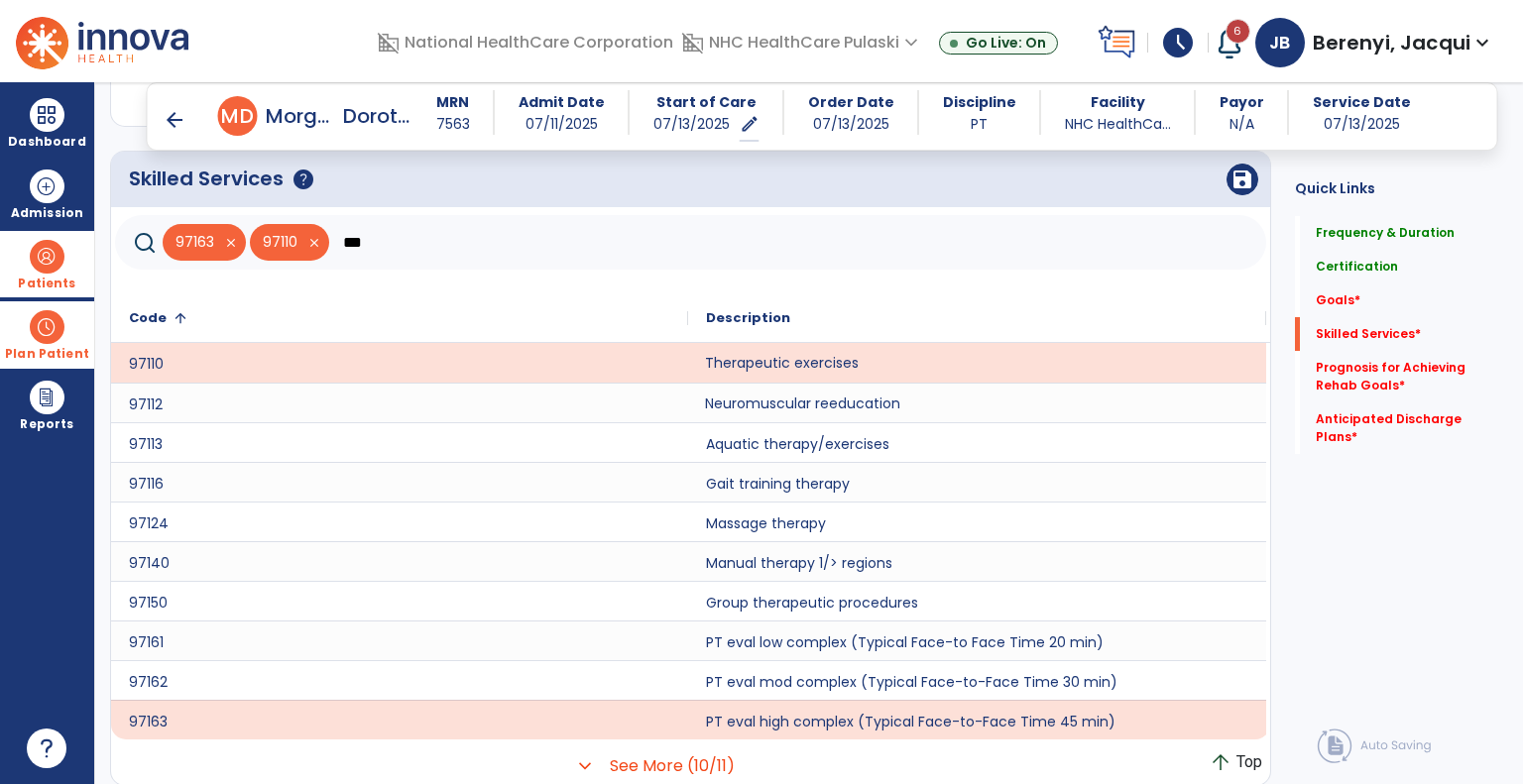 click on "Neuromuscular reeducation" 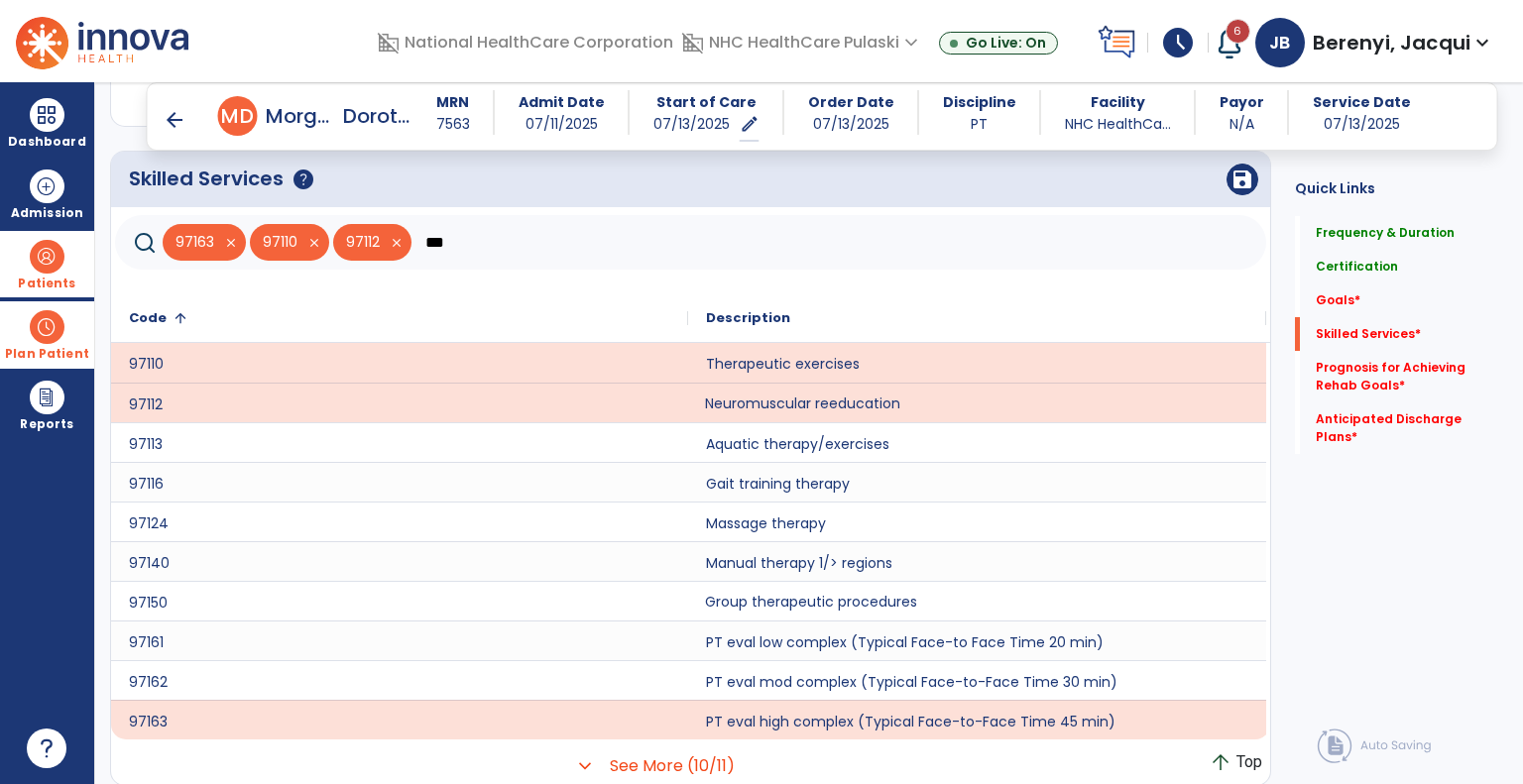 click on "Group therapeutic procedures" 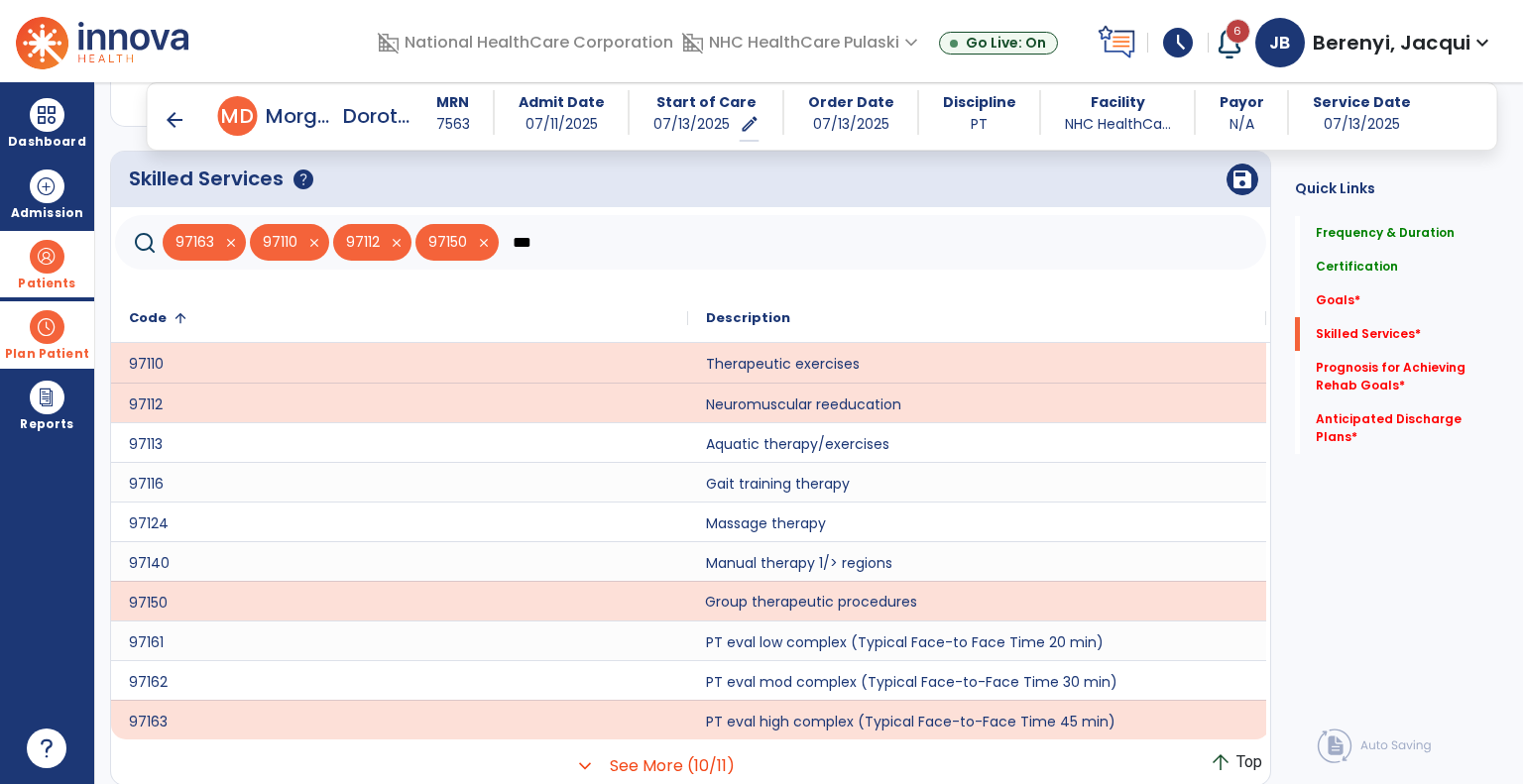 click on "***" 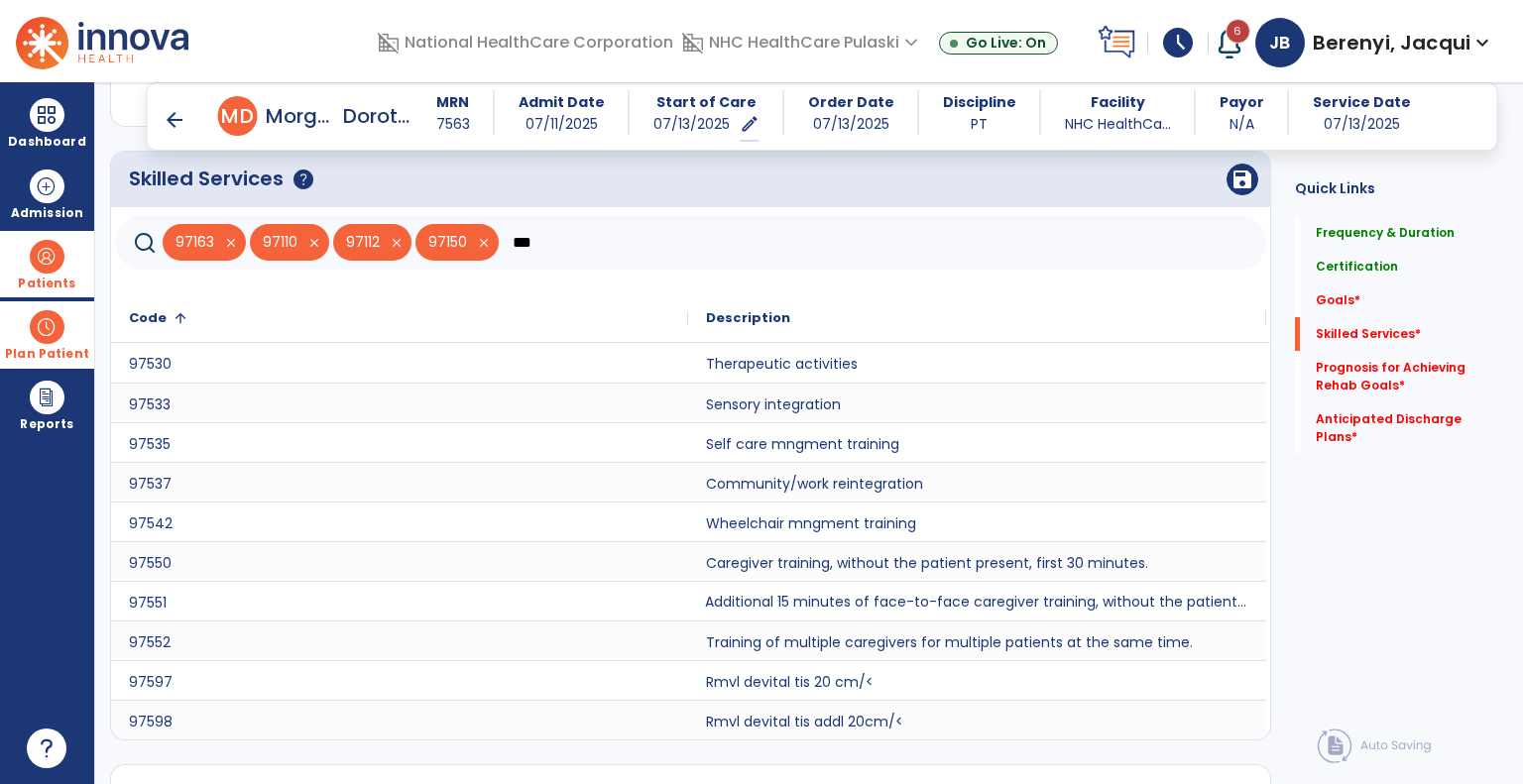 type on "***" 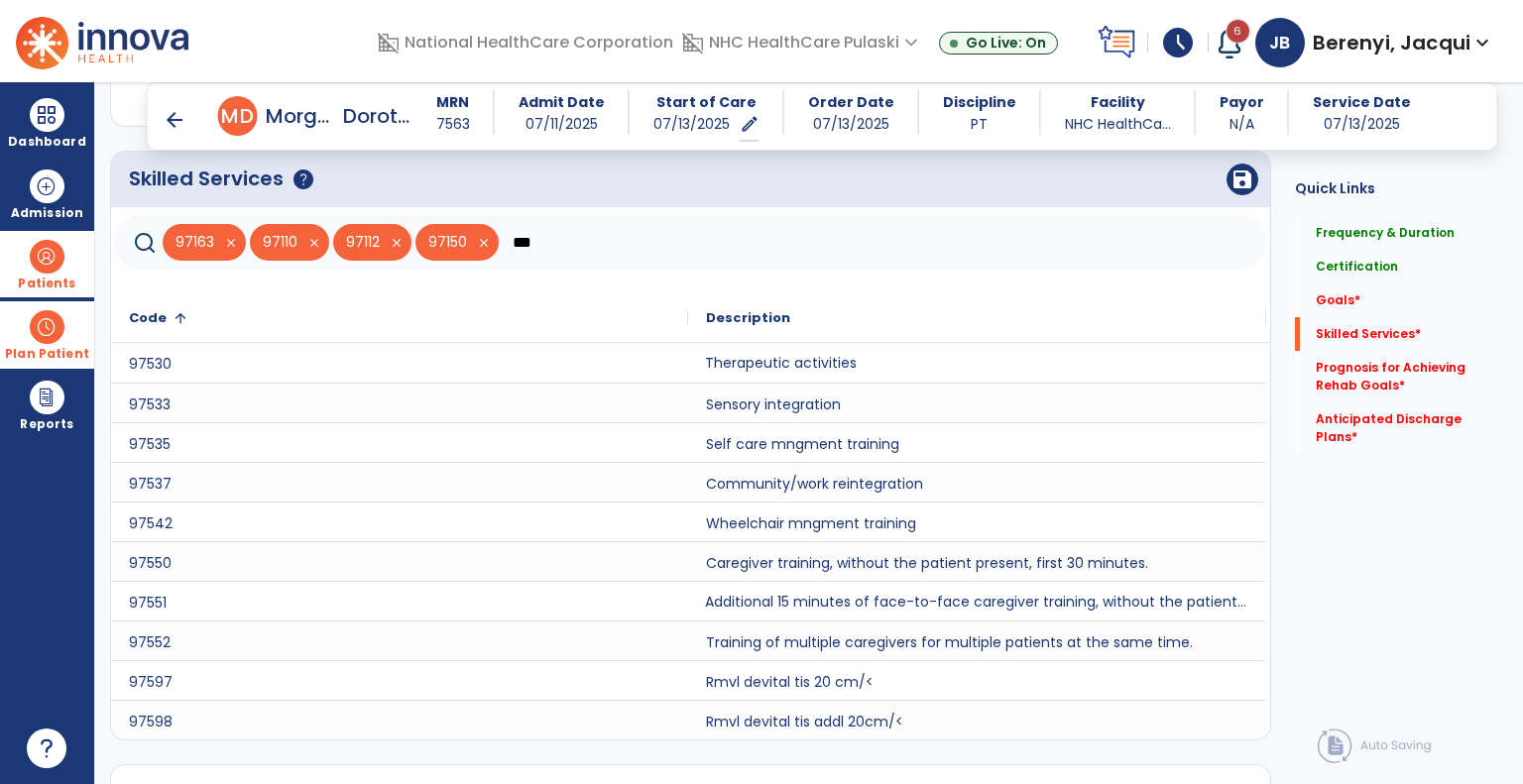 click on "Therapeutic activities" 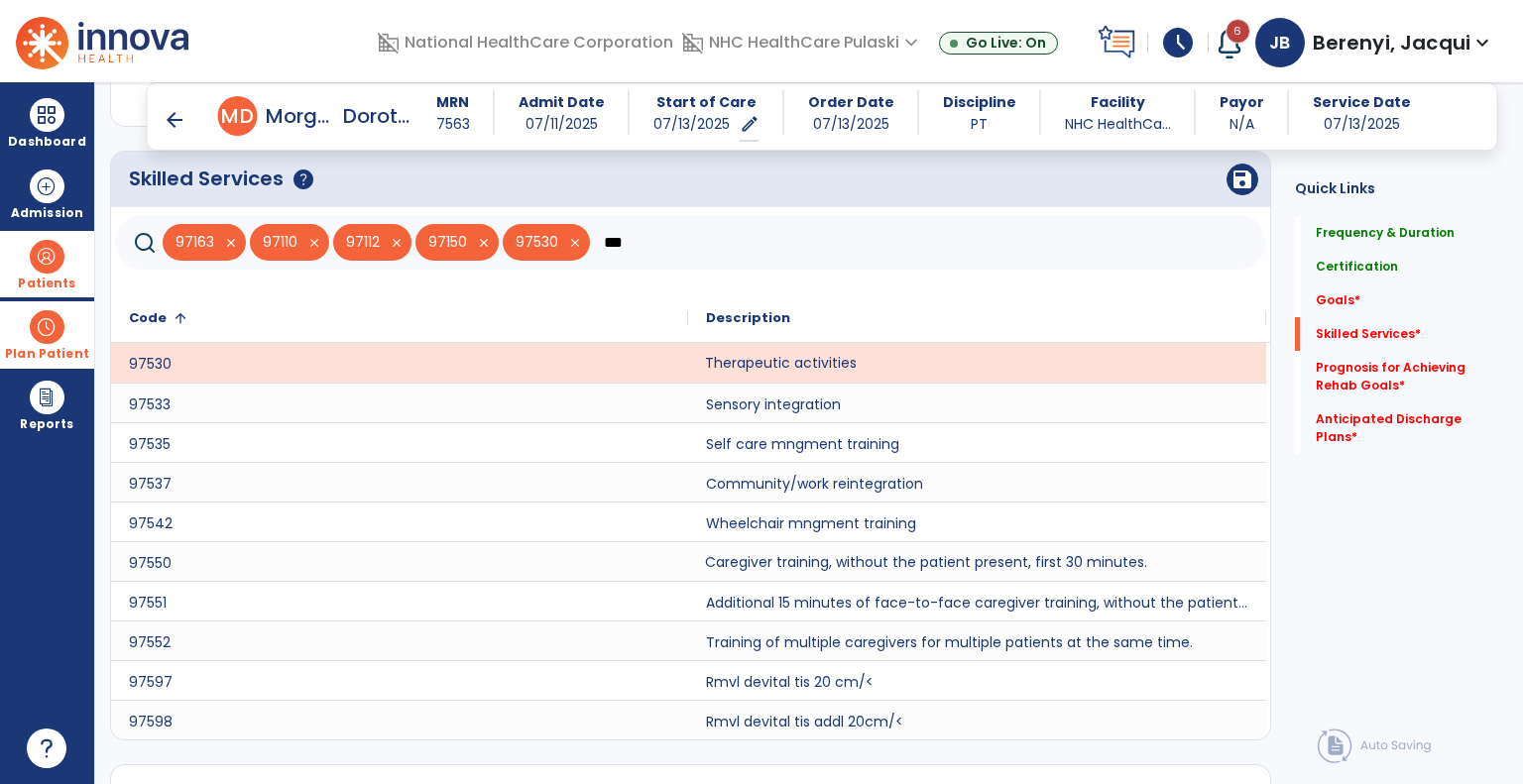 click on "Caregiver training, without the patient present, first 30 minutes." 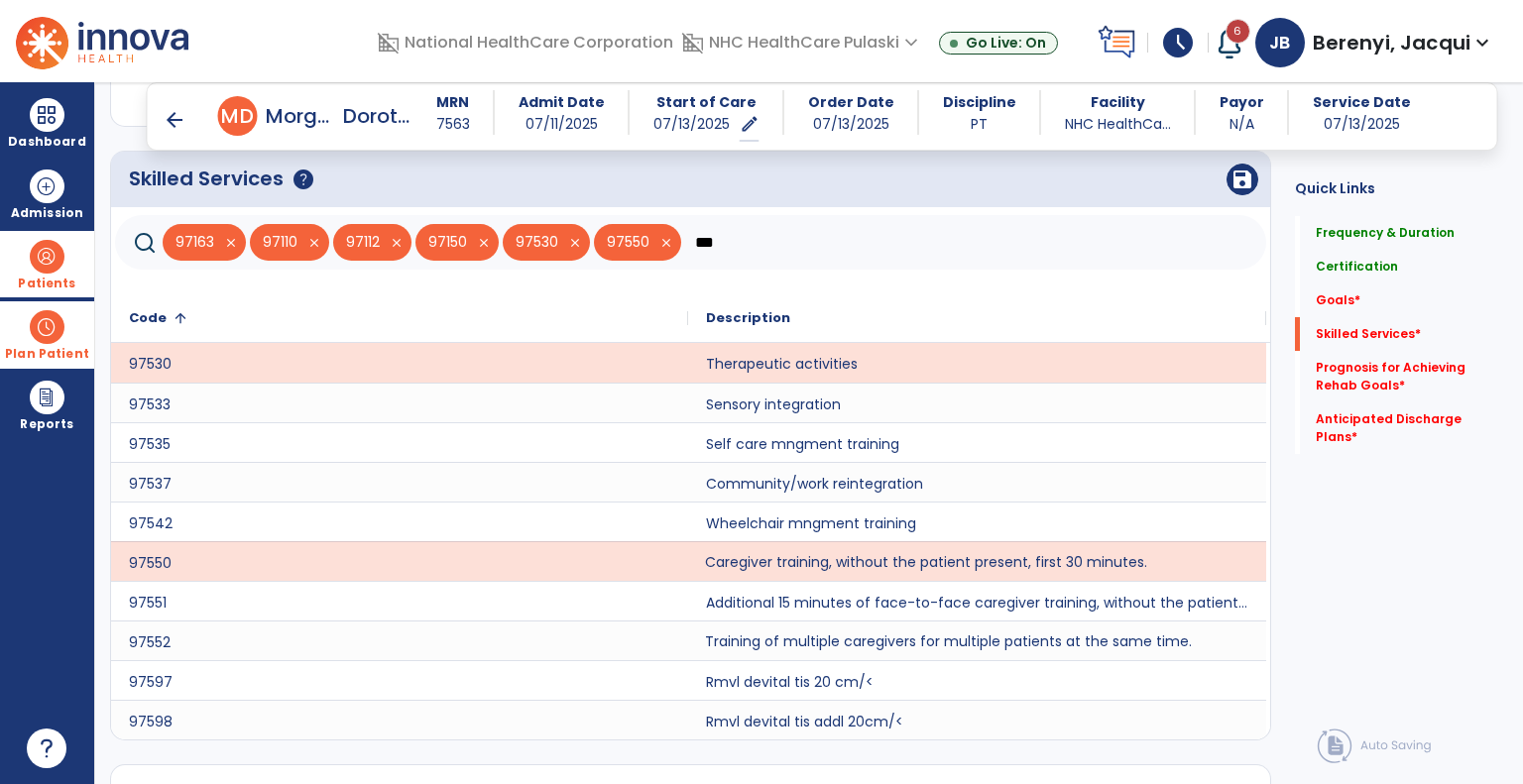 click on "Training of multiple caregivers for multiple patients at the same time." 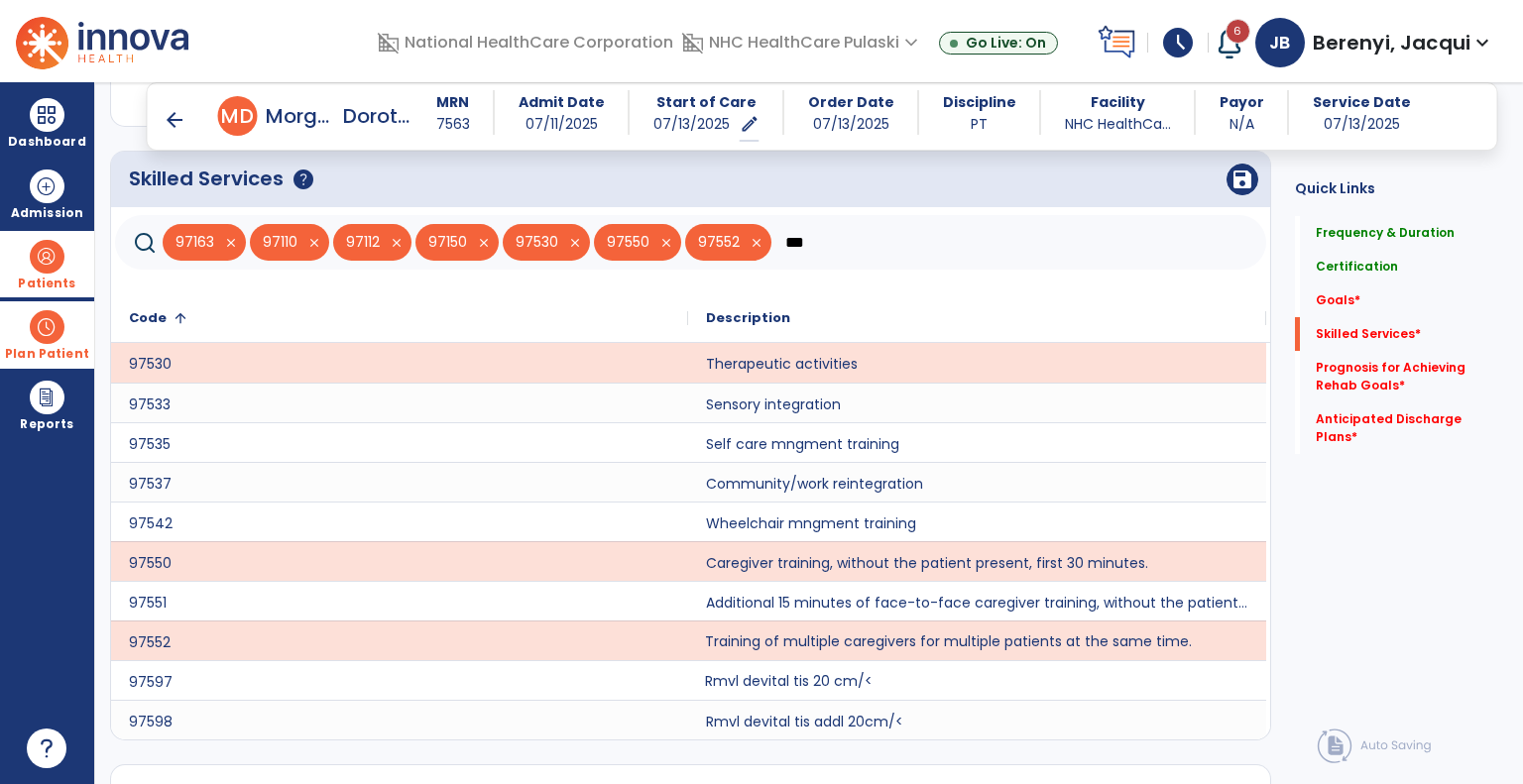 click on "Rmvl devital tis 20 cm/<" 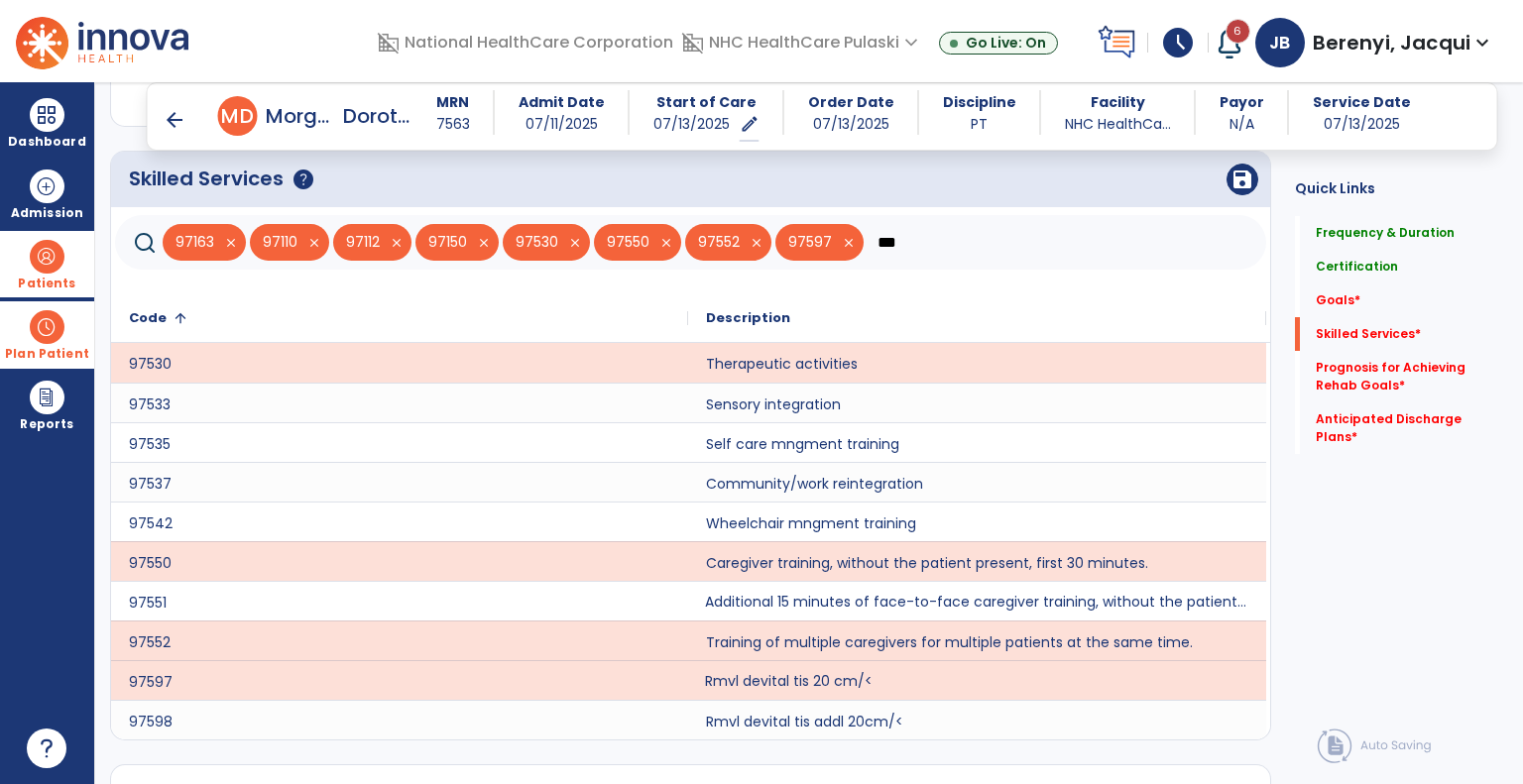 click on "Additional 15 minutes of face-to-face caregiver training, without the patient present, after 97550 is billed." 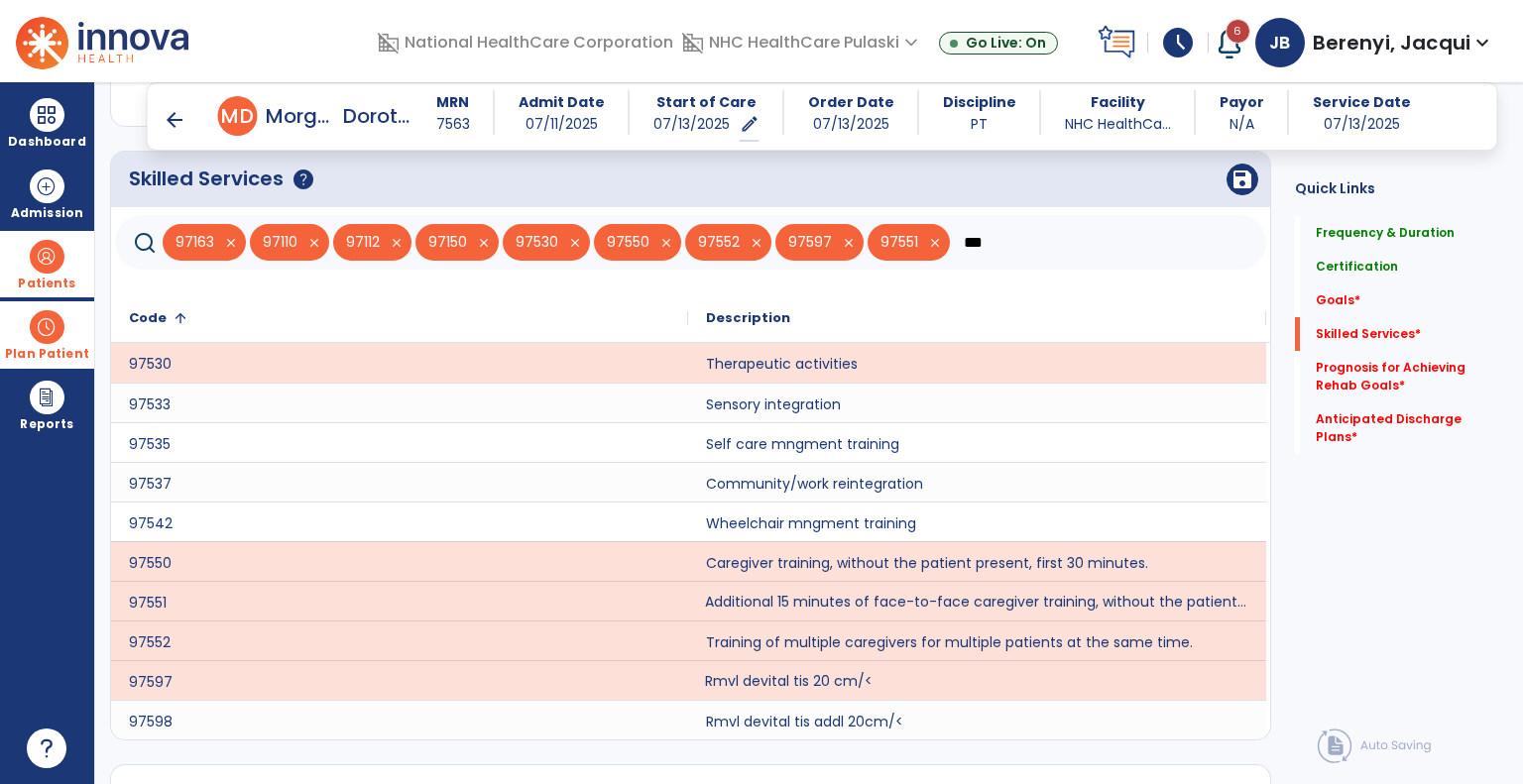 click on "Rmvl devital tis 20 cm/<" 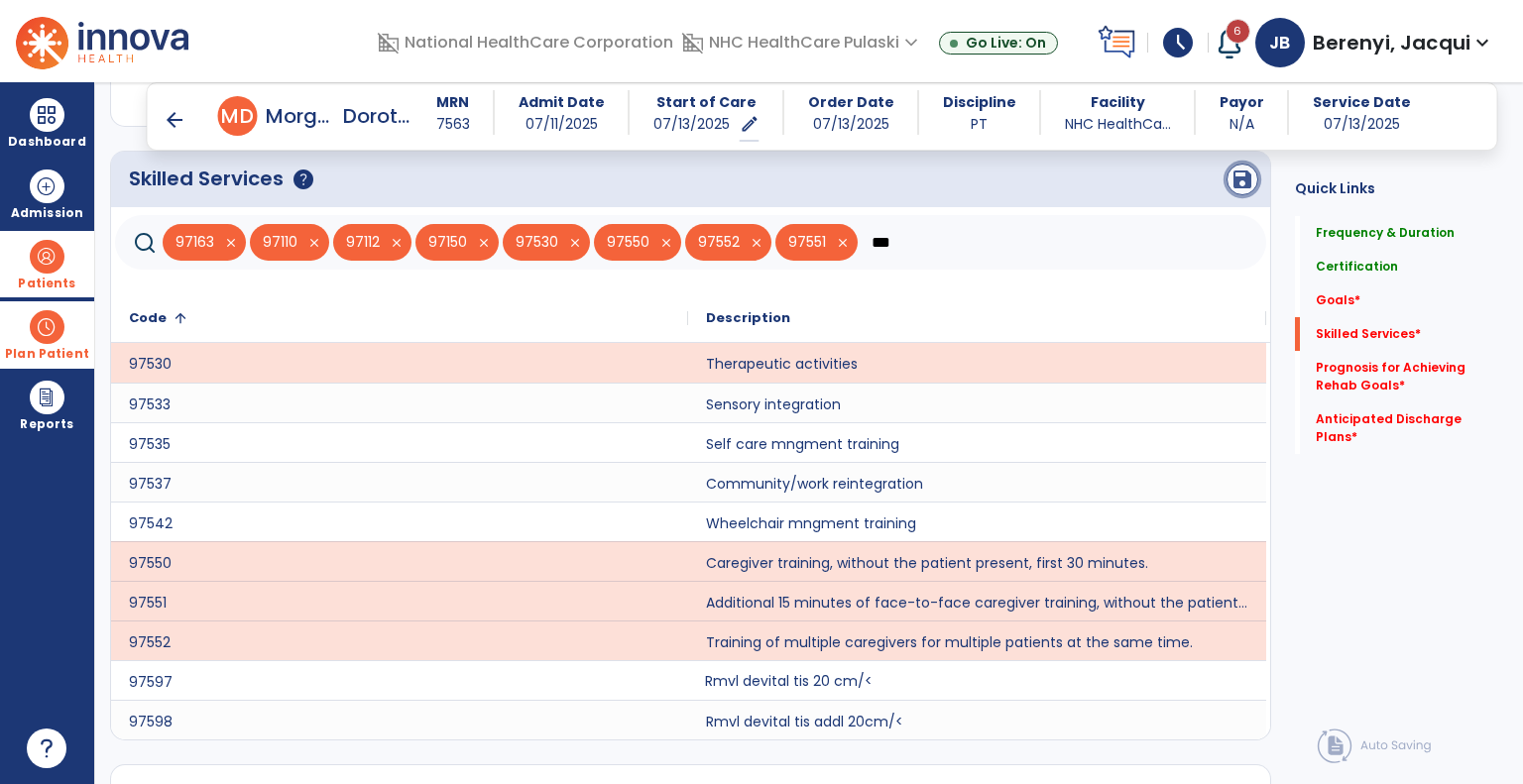 click on "save" 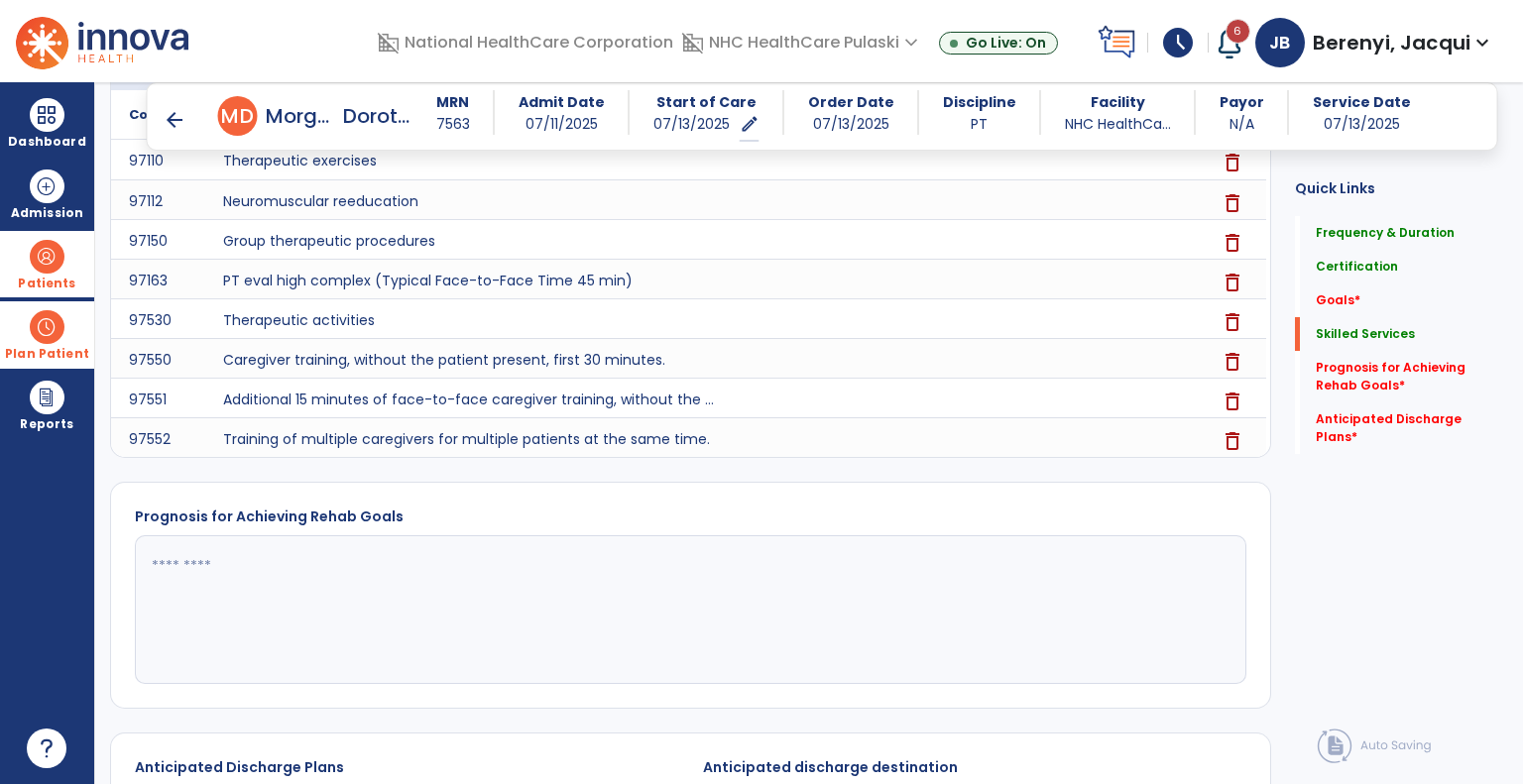 scroll, scrollTop: 1035, scrollLeft: 0, axis: vertical 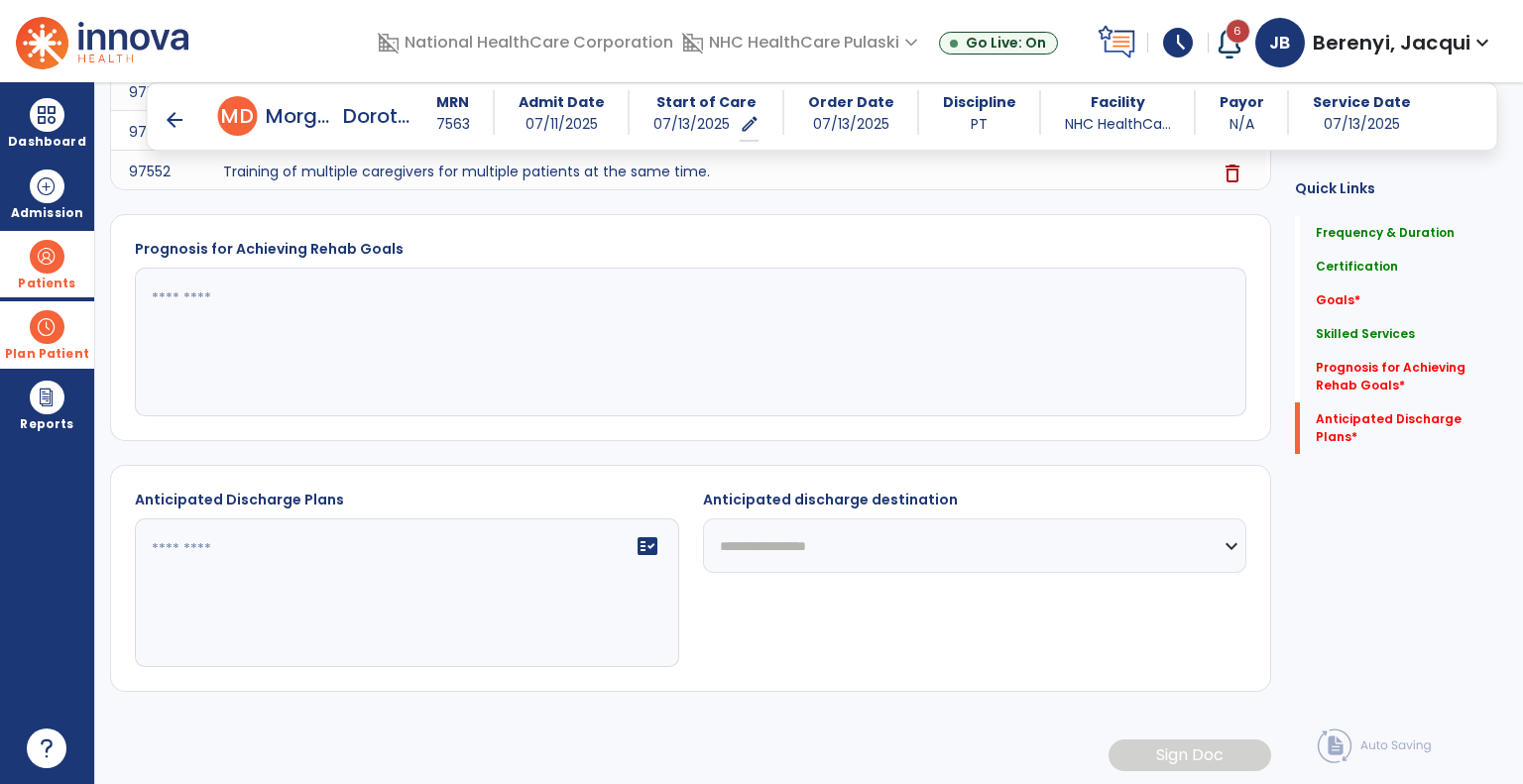 click 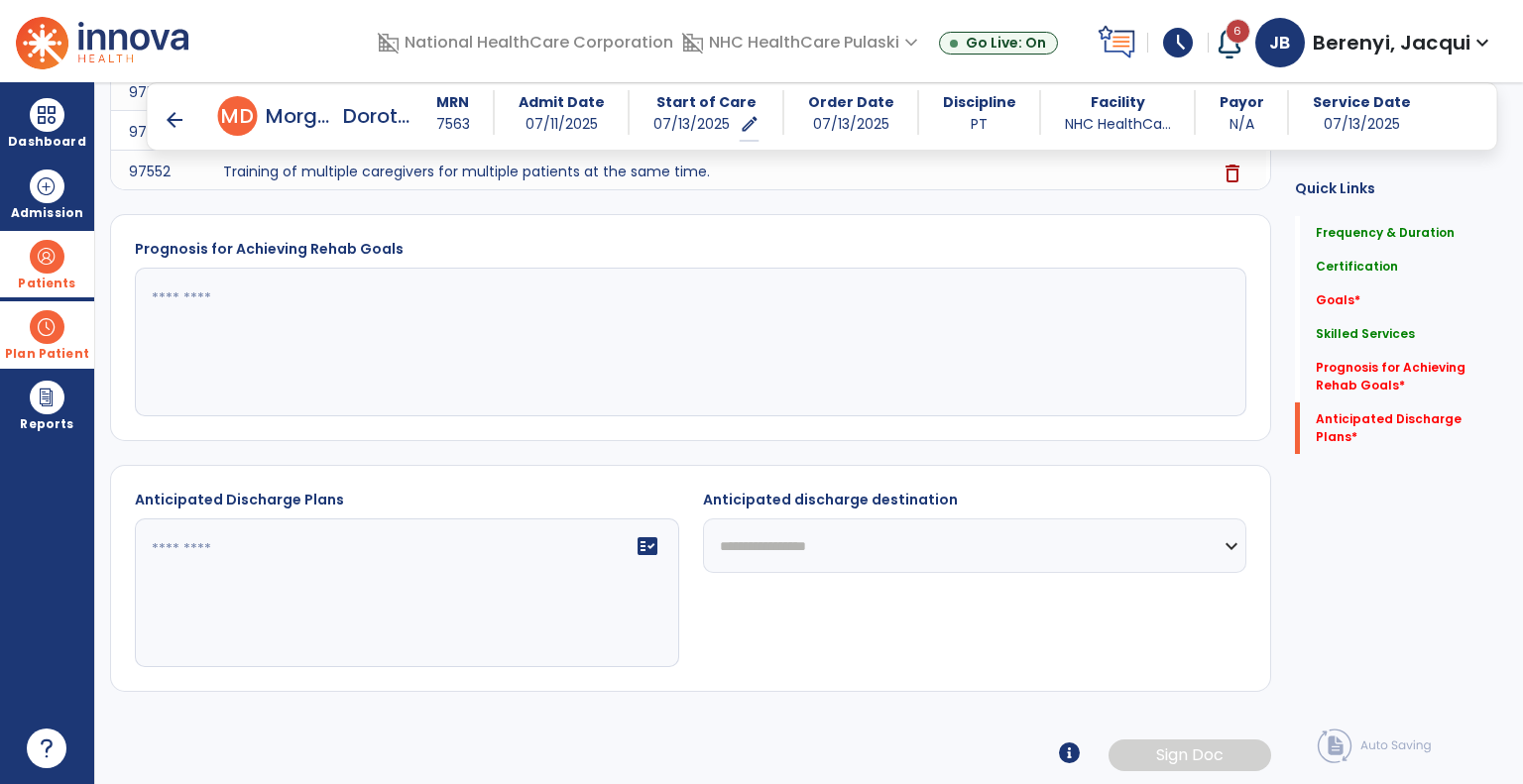 paste on "**********" 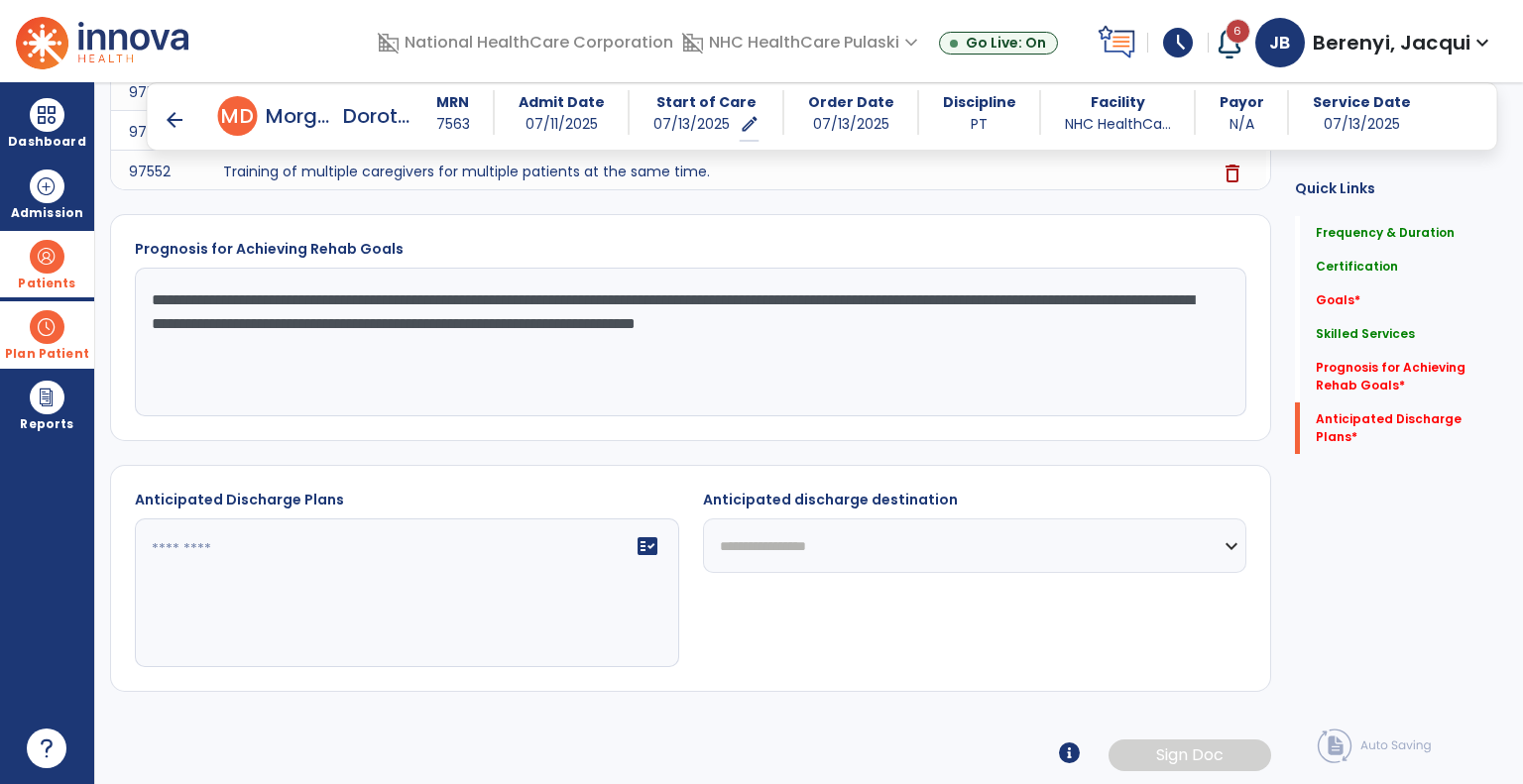 type on "**********" 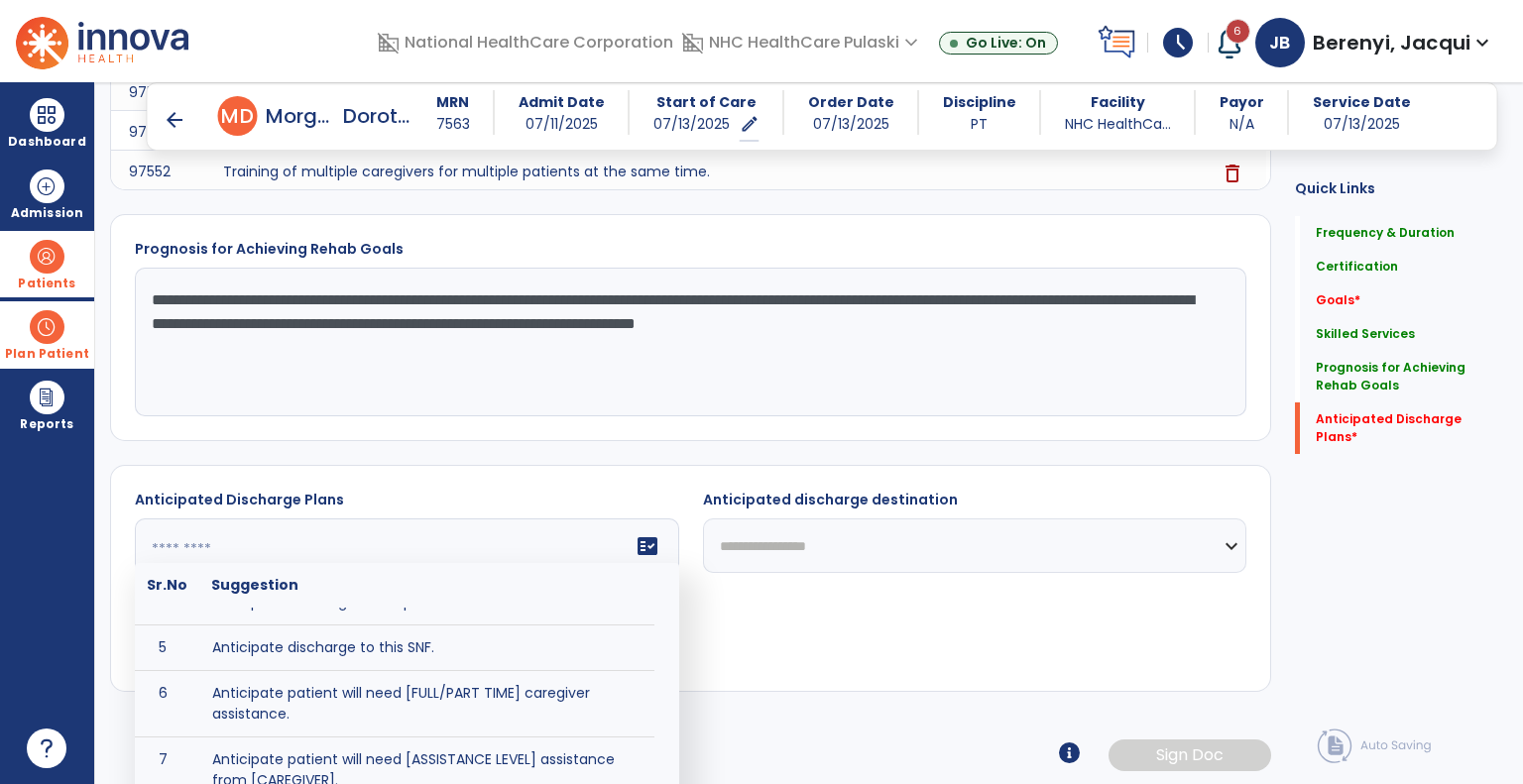scroll, scrollTop: 166, scrollLeft: 0, axis: vertical 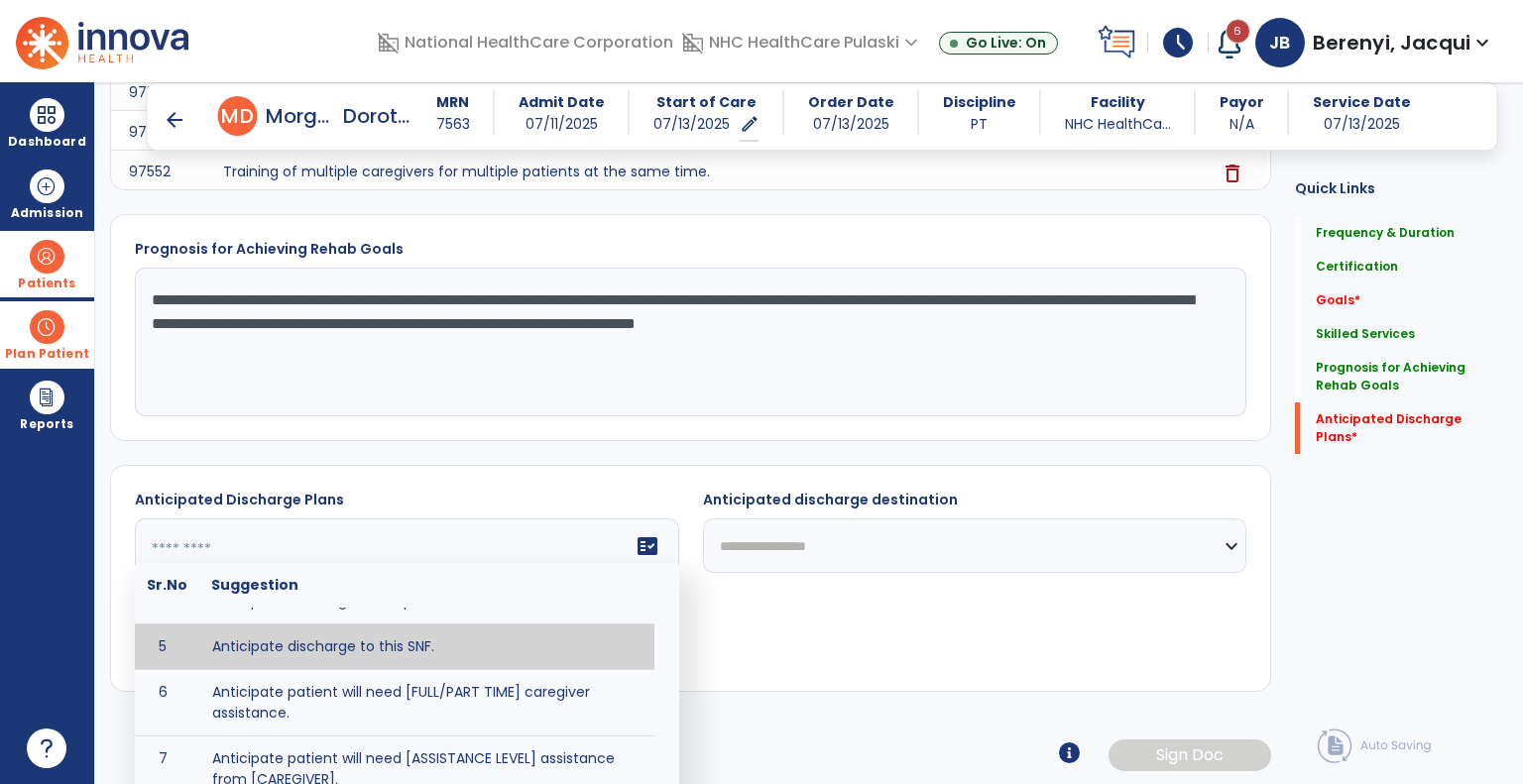 type on "**********" 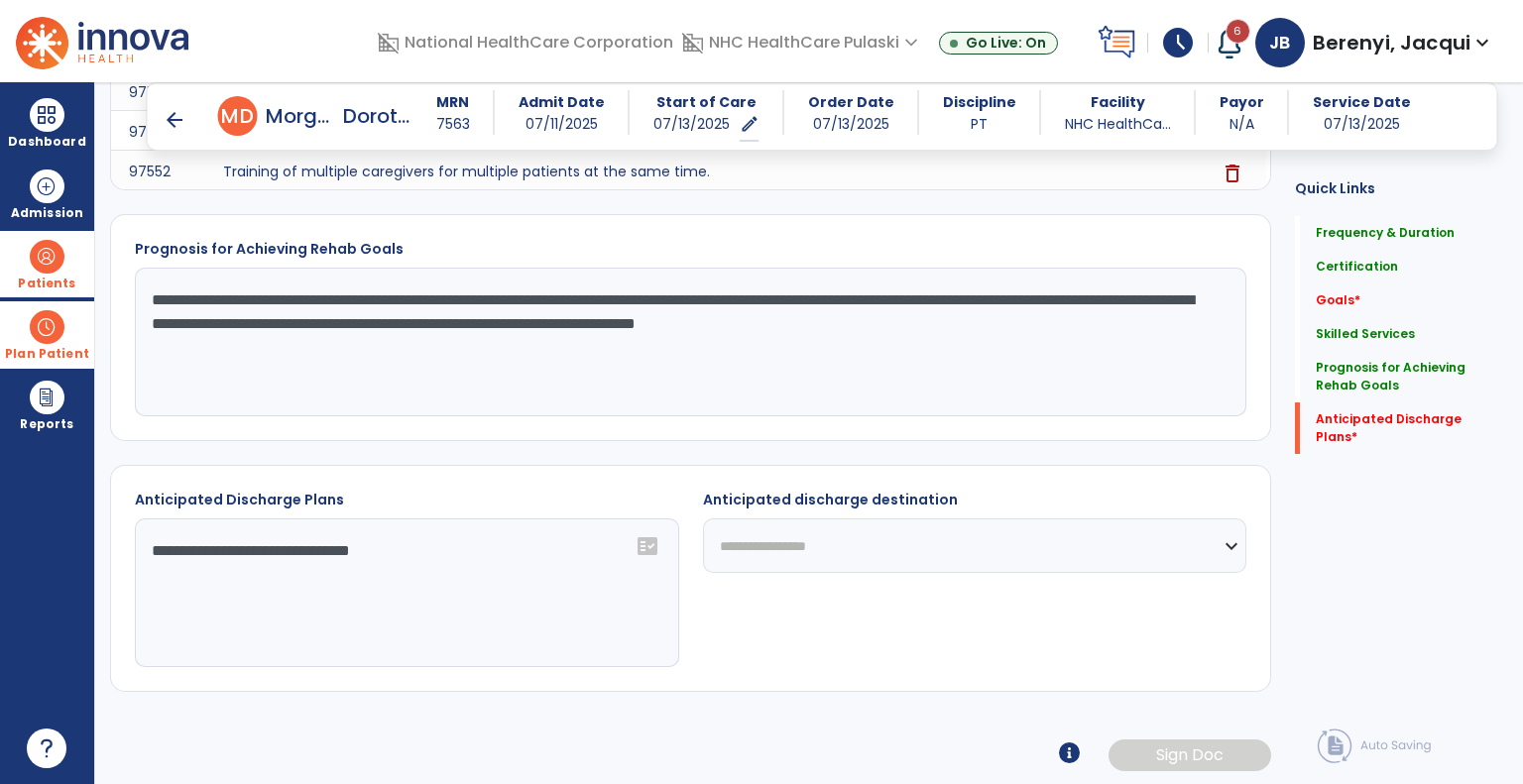 click on "**********" 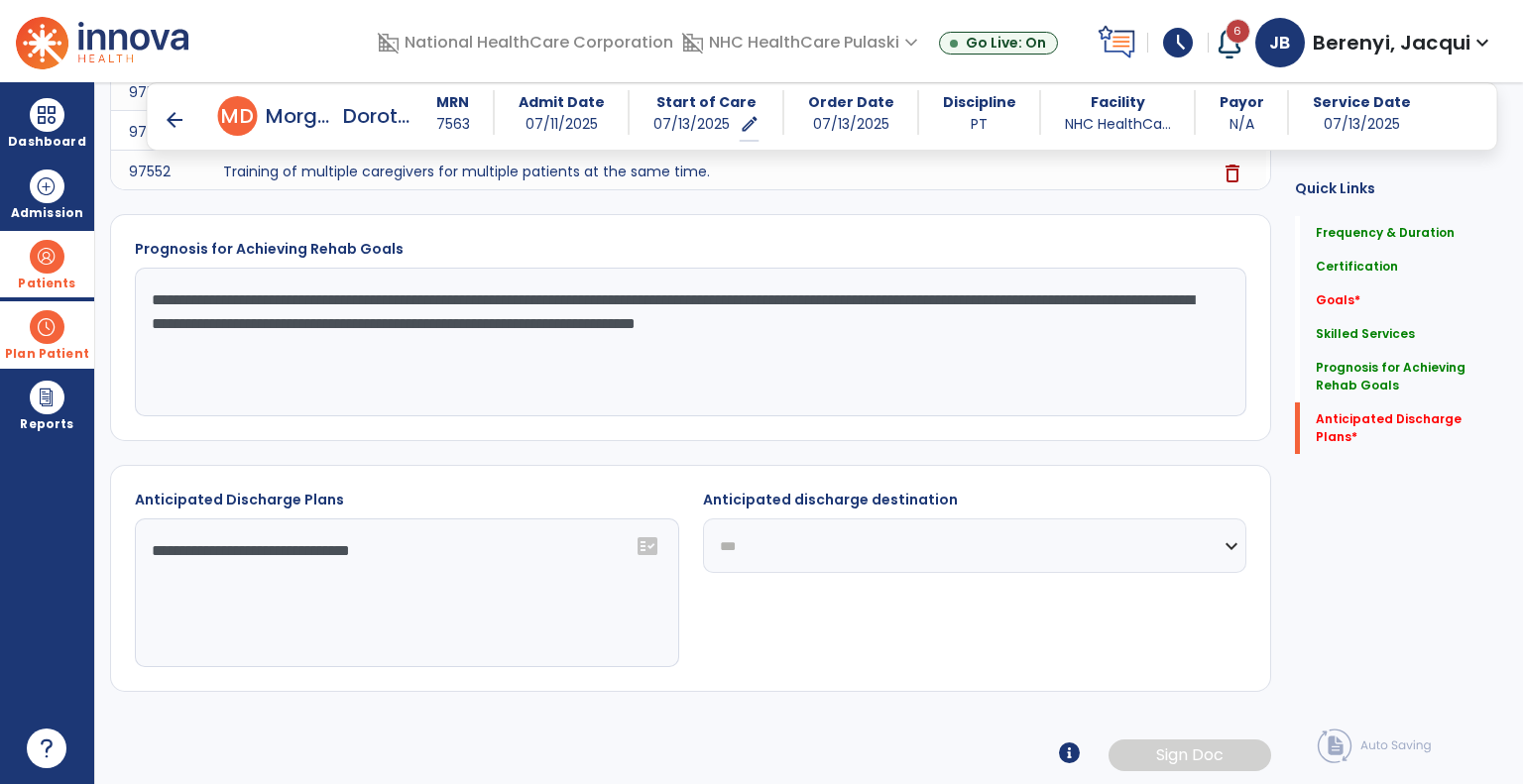 click on "**********" 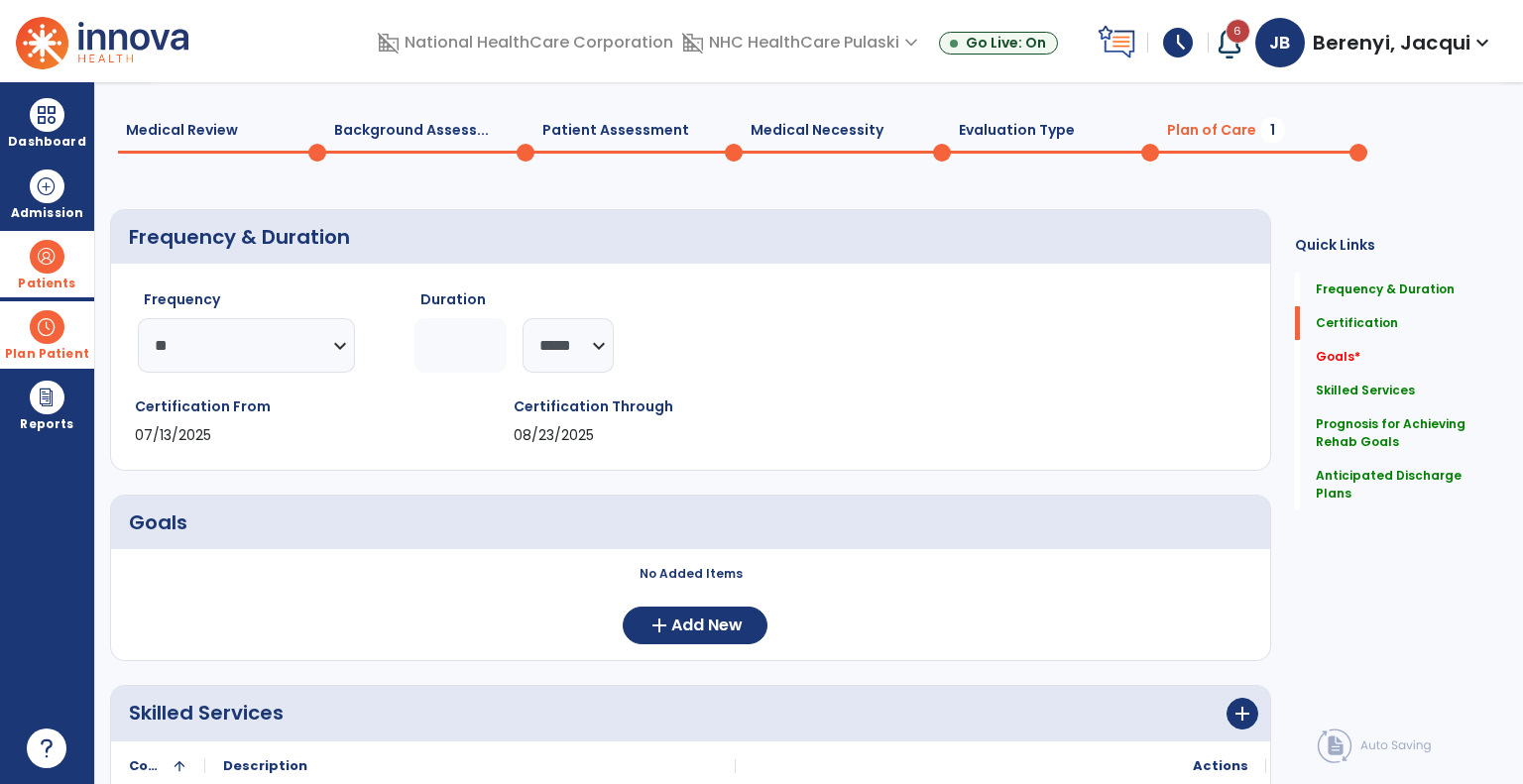 scroll, scrollTop: 0, scrollLeft: 0, axis: both 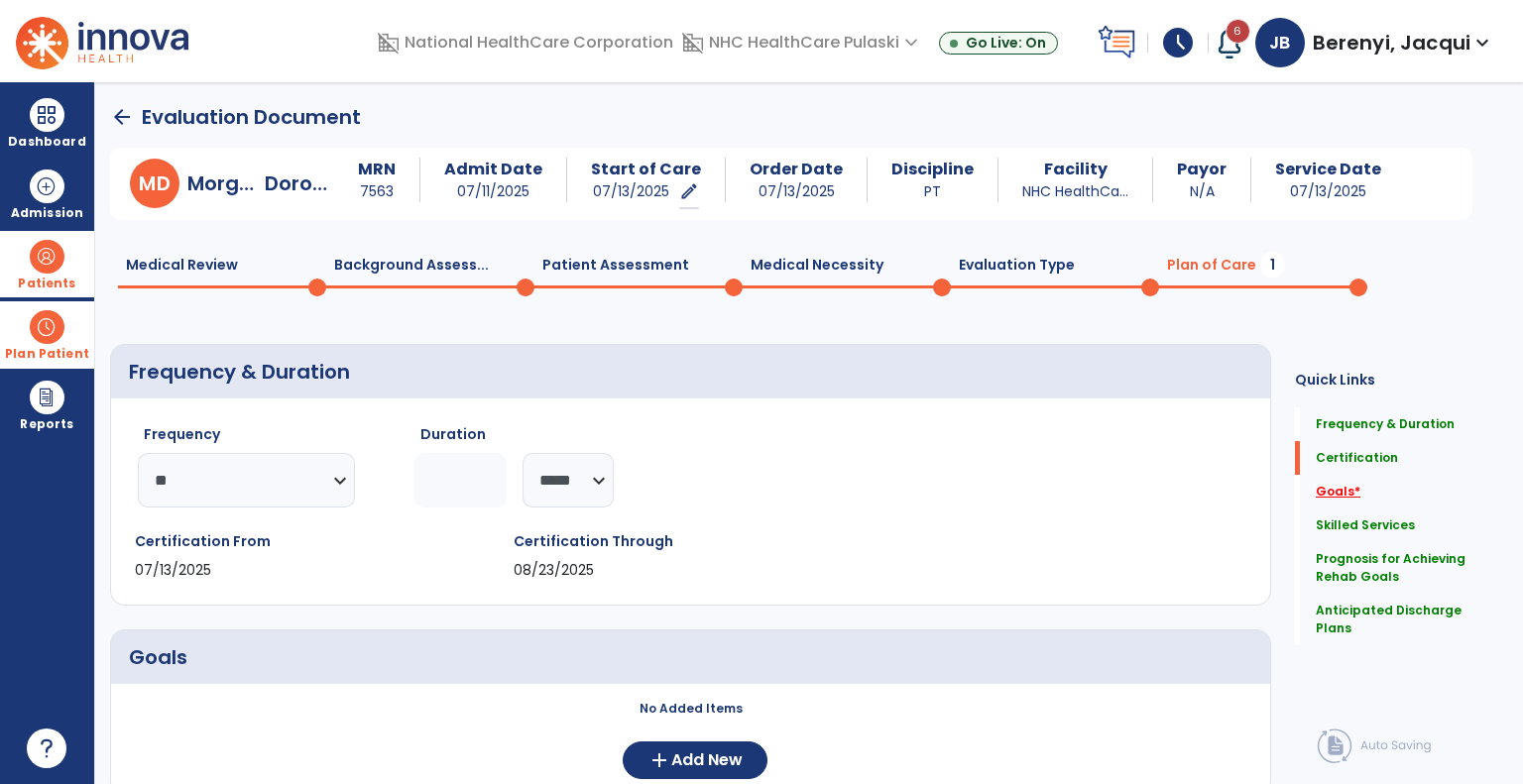 click on "Goals   *" 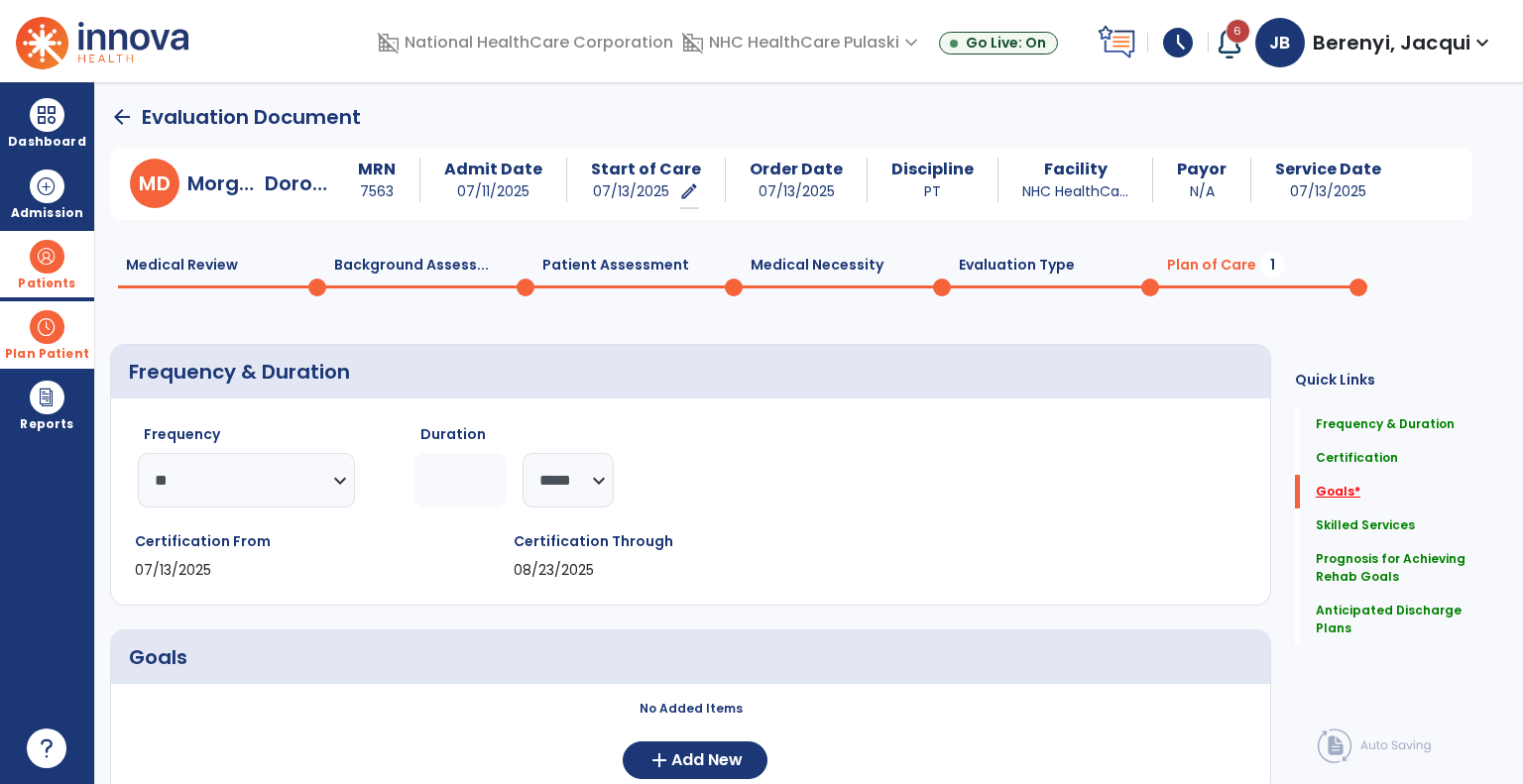 scroll, scrollTop: 40, scrollLeft: 0, axis: vertical 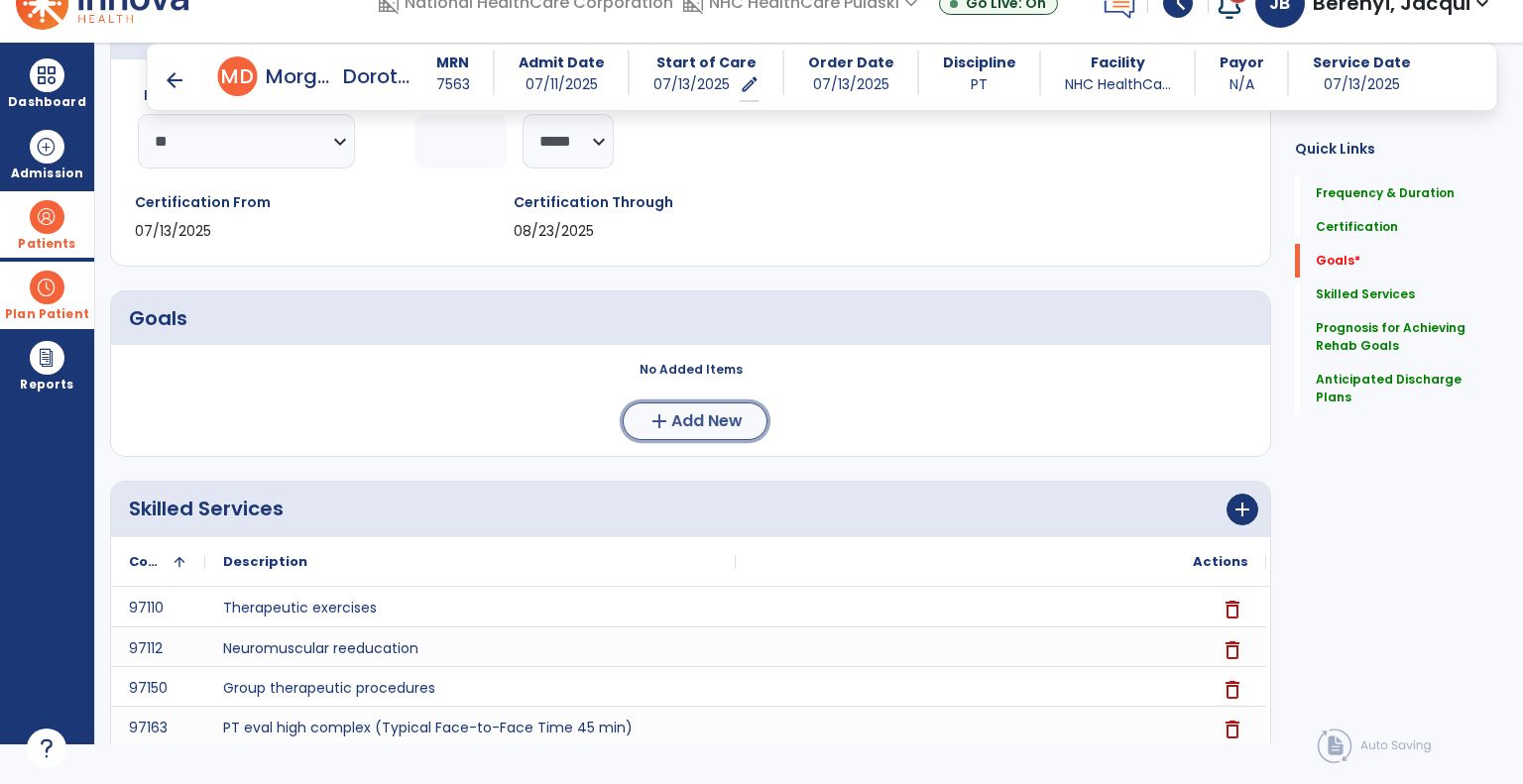 click on "Add New" at bounding box center [707, 421] 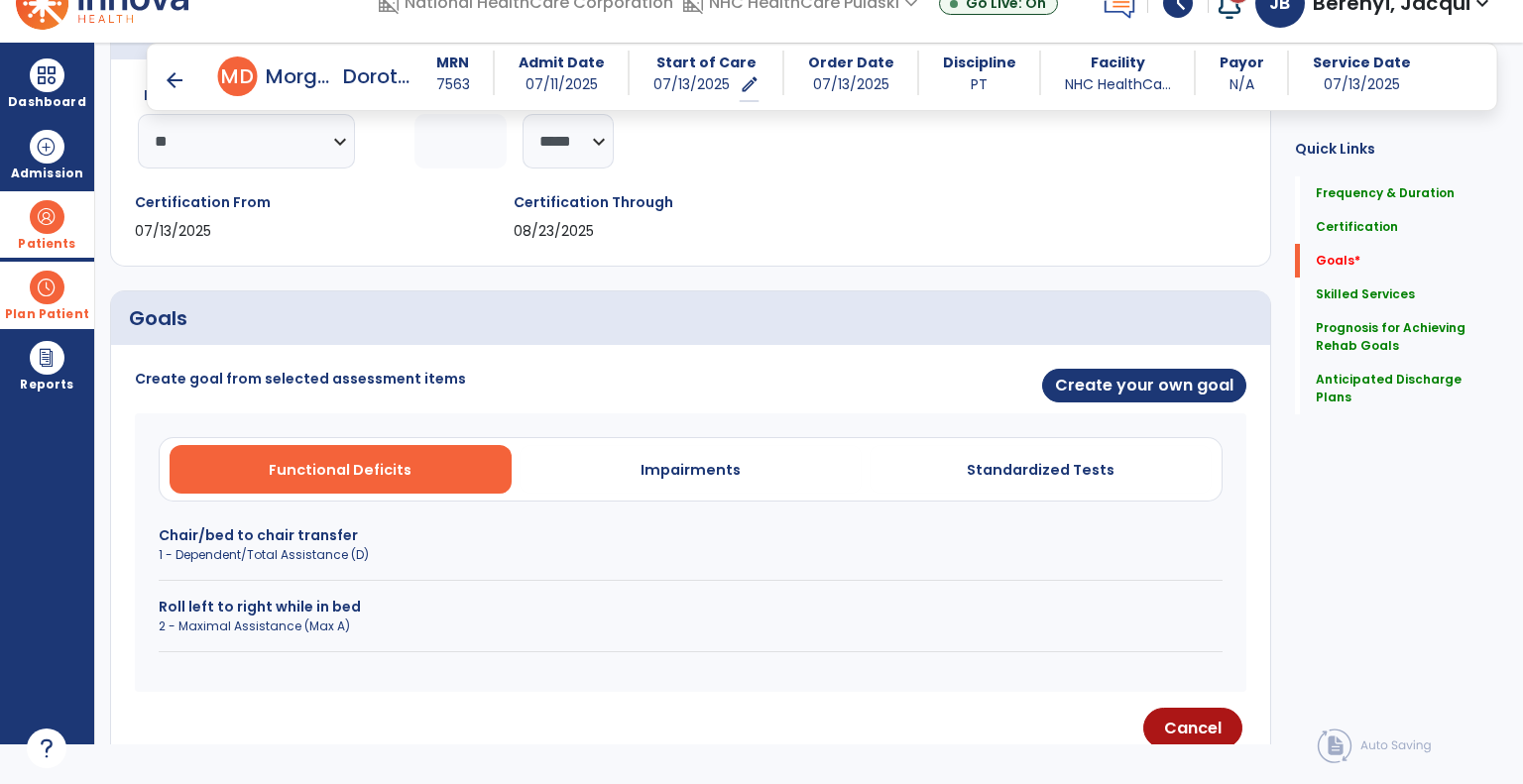 click on "2 - Maximal Assistance (Max A)" at bounding box center (690, 626) 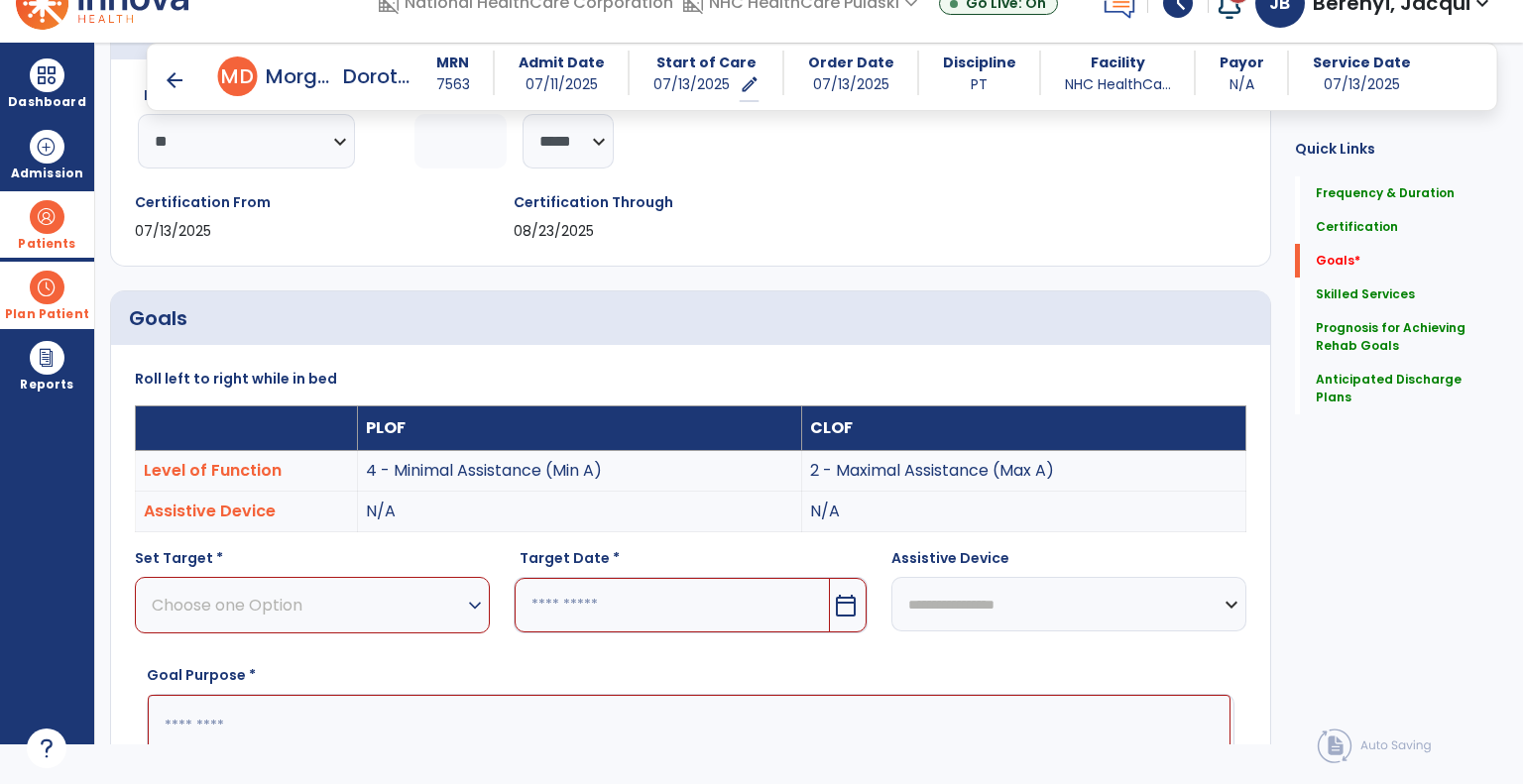 click on "Choose one Option   expand_more" at bounding box center [312, 605] 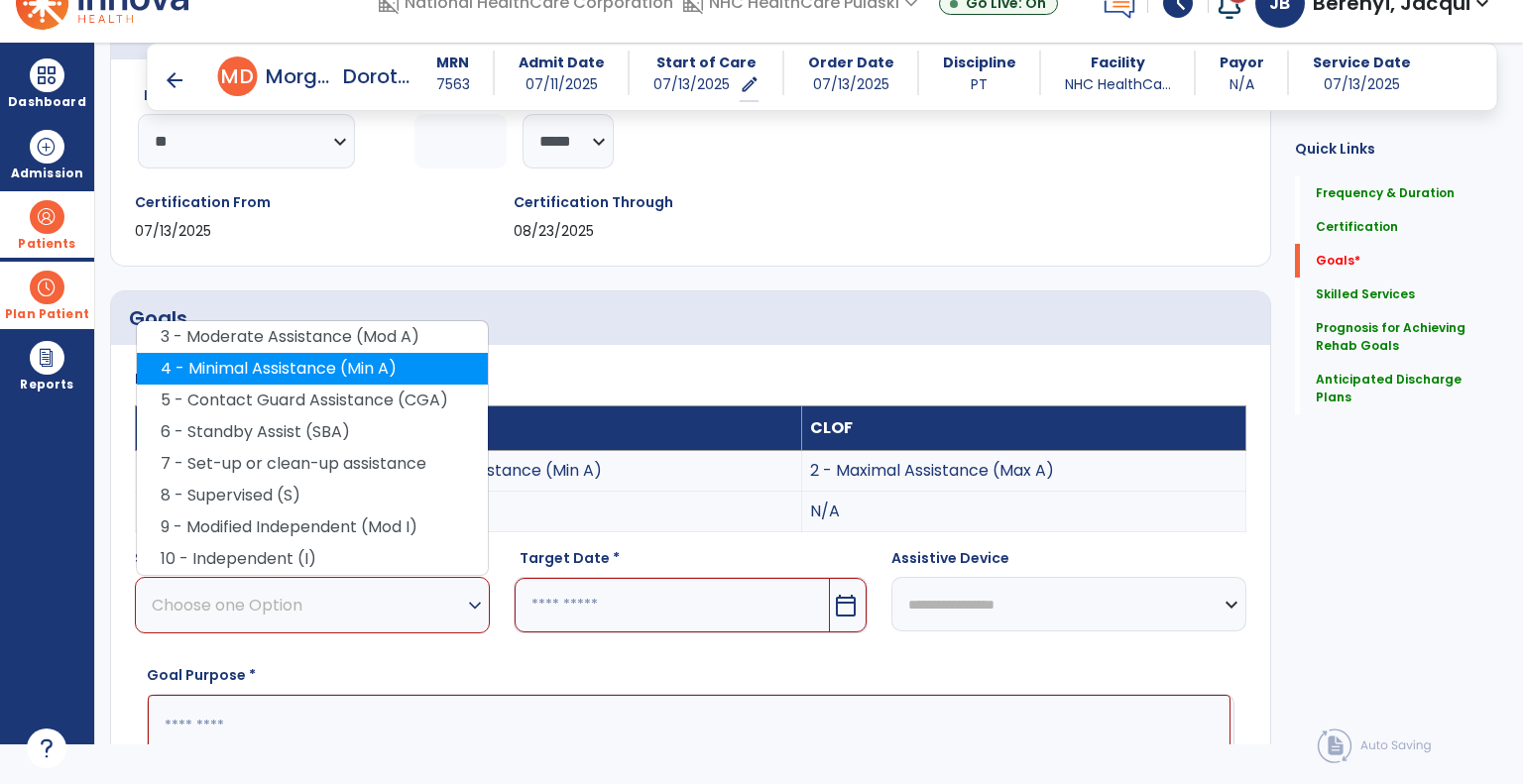 click on "4 - Minimal Assistance (Min A)" at bounding box center [312, 369] 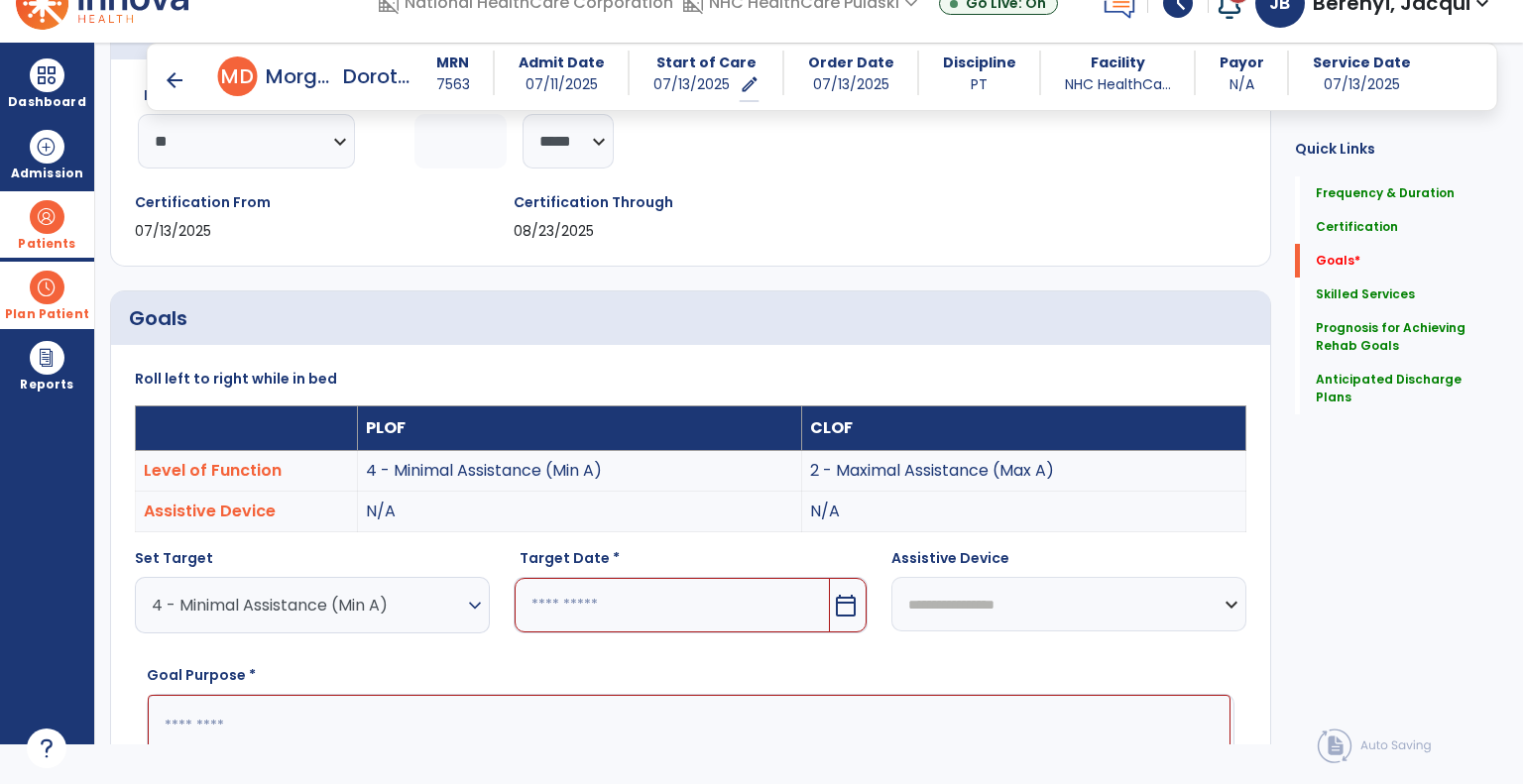 click at bounding box center [672, 605] 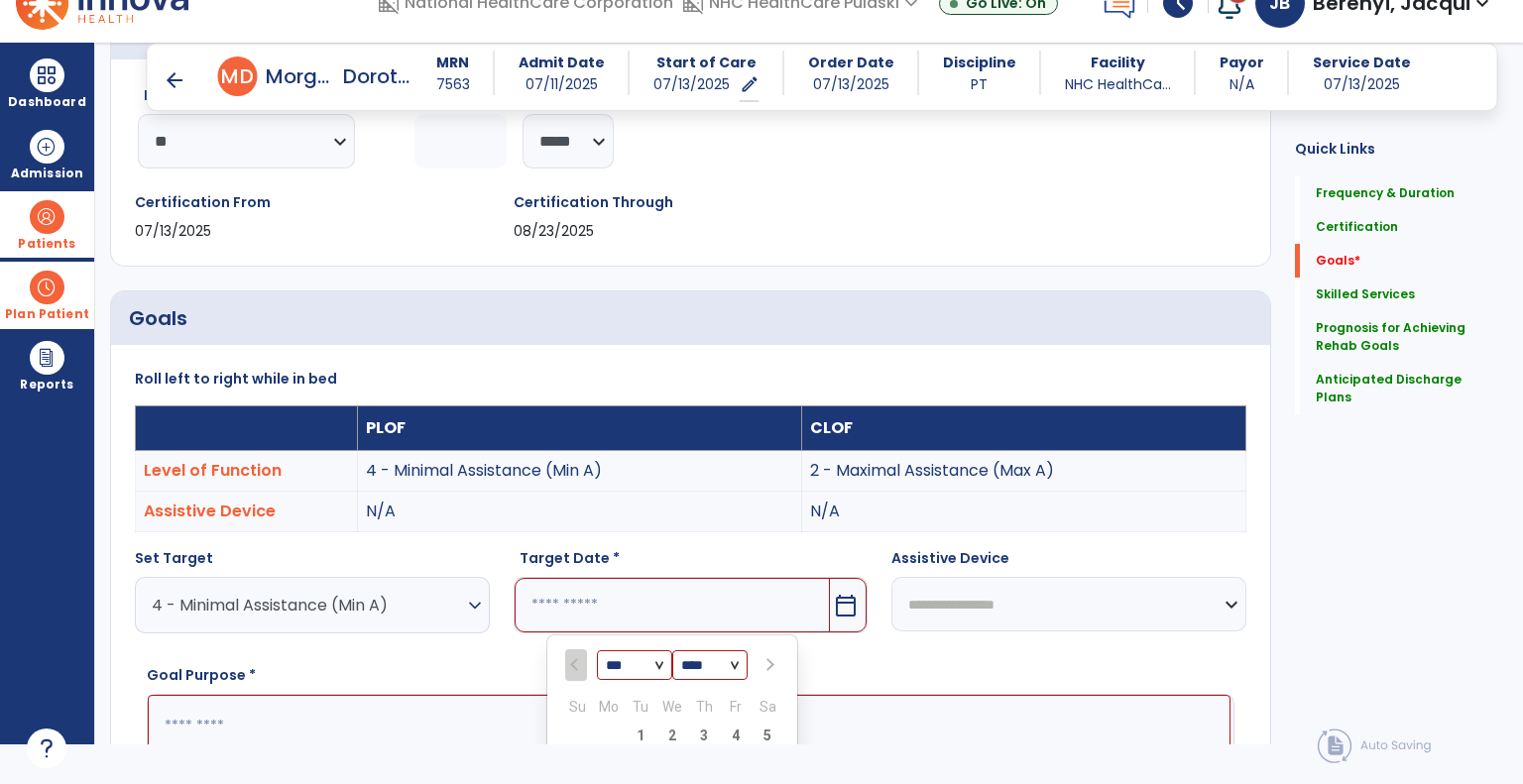 scroll, scrollTop: 689, scrollLeft: 0, axis: vertical 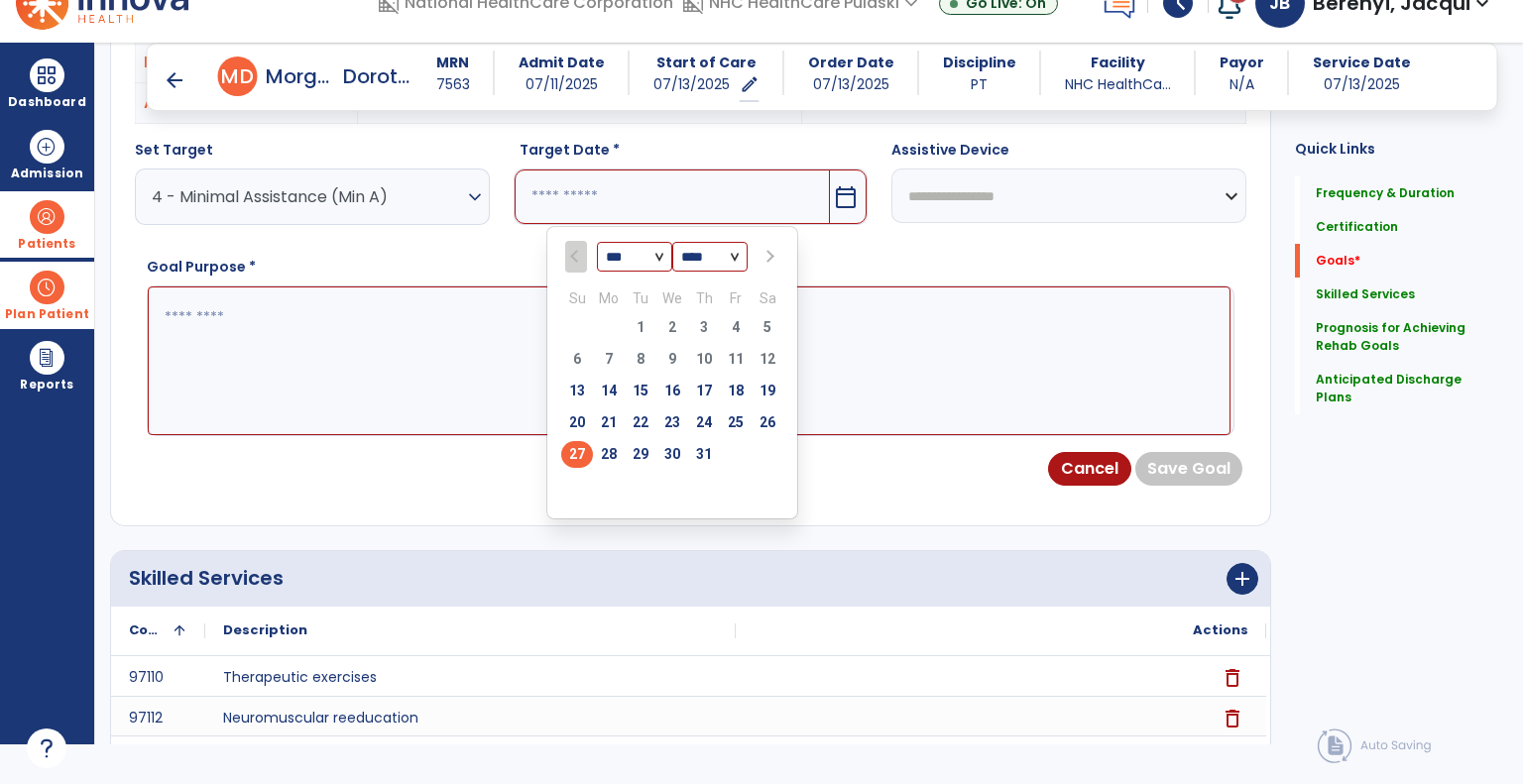 select on "*" 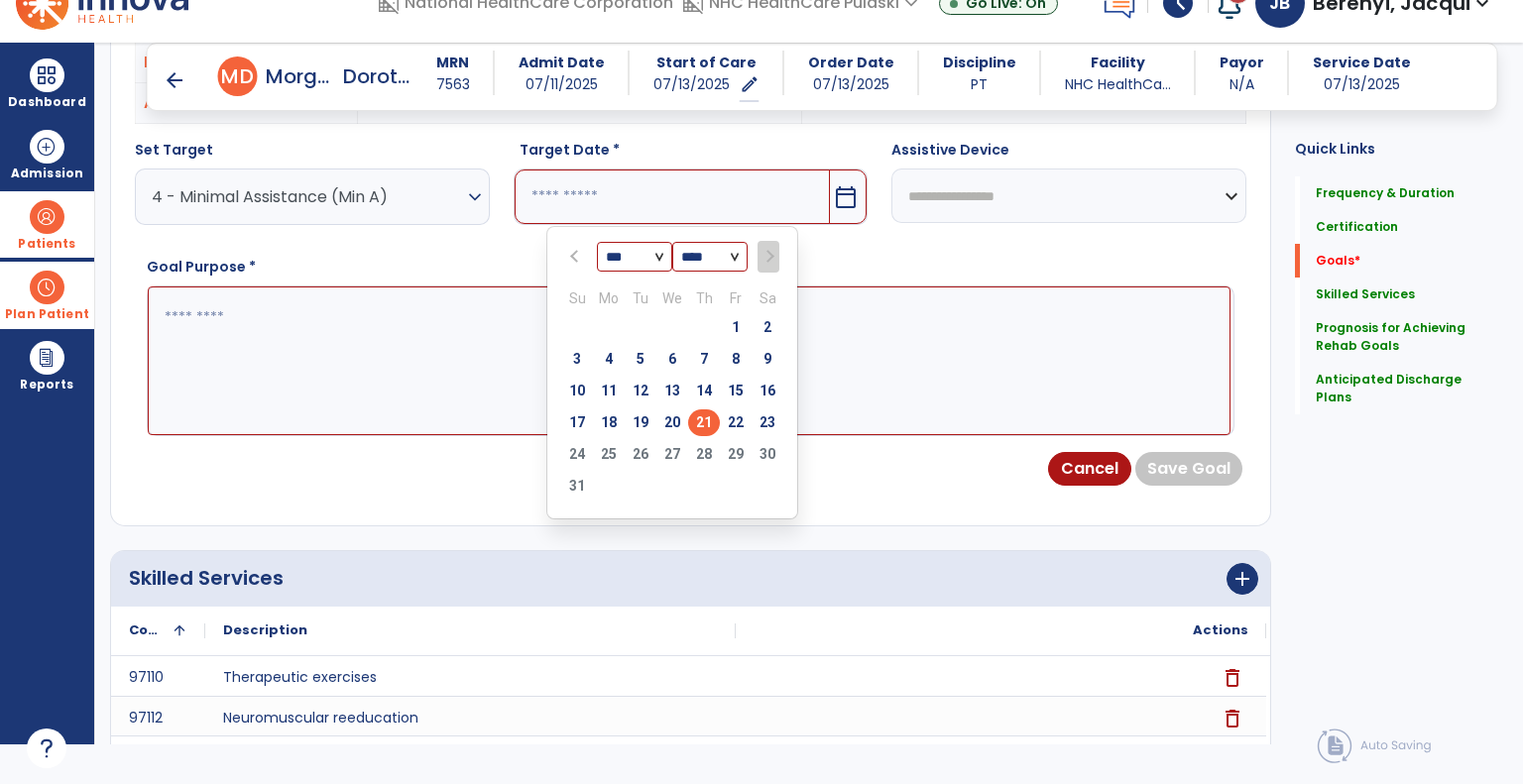 click on "21" at bounding box center (704, 422) 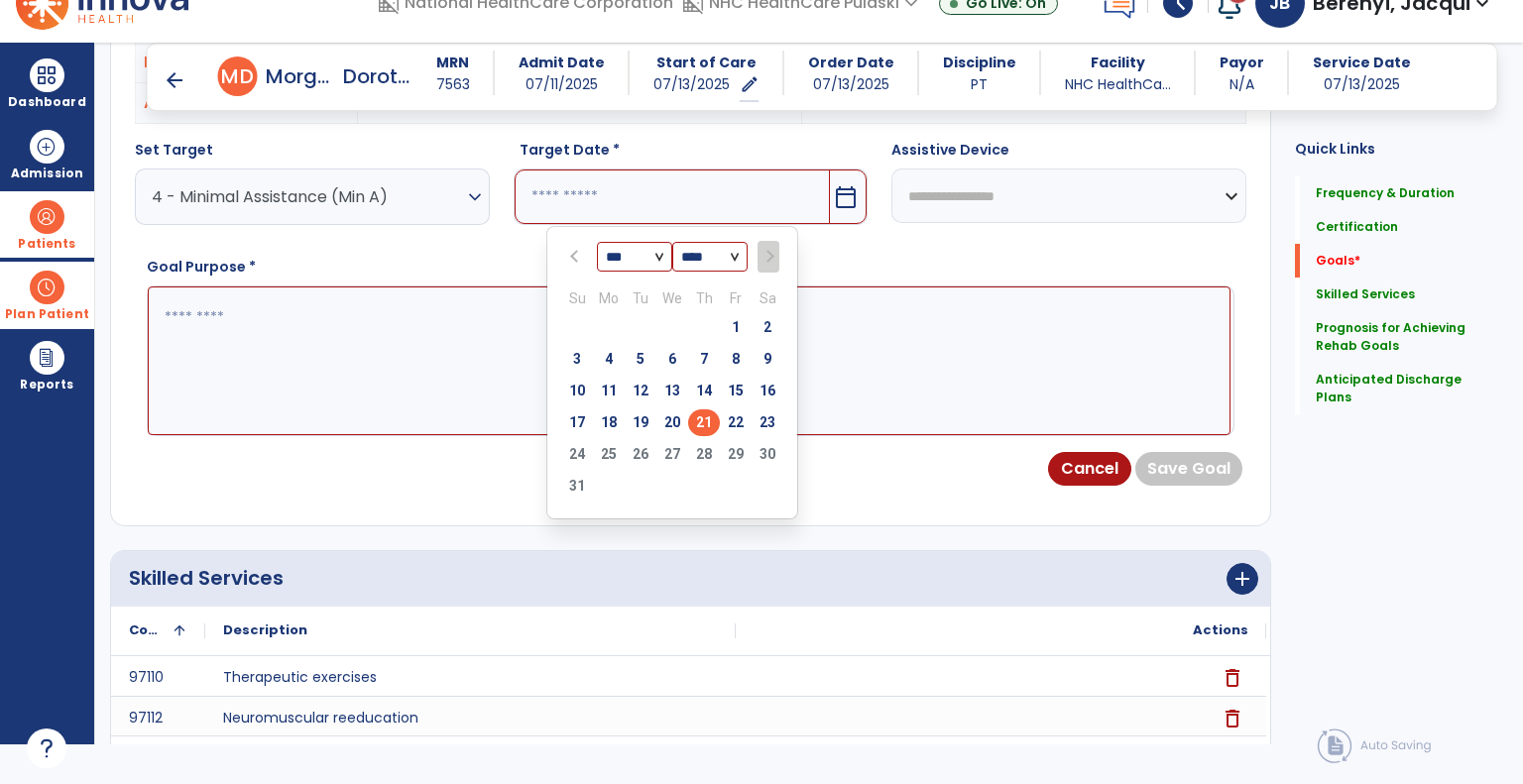 type on "*********" 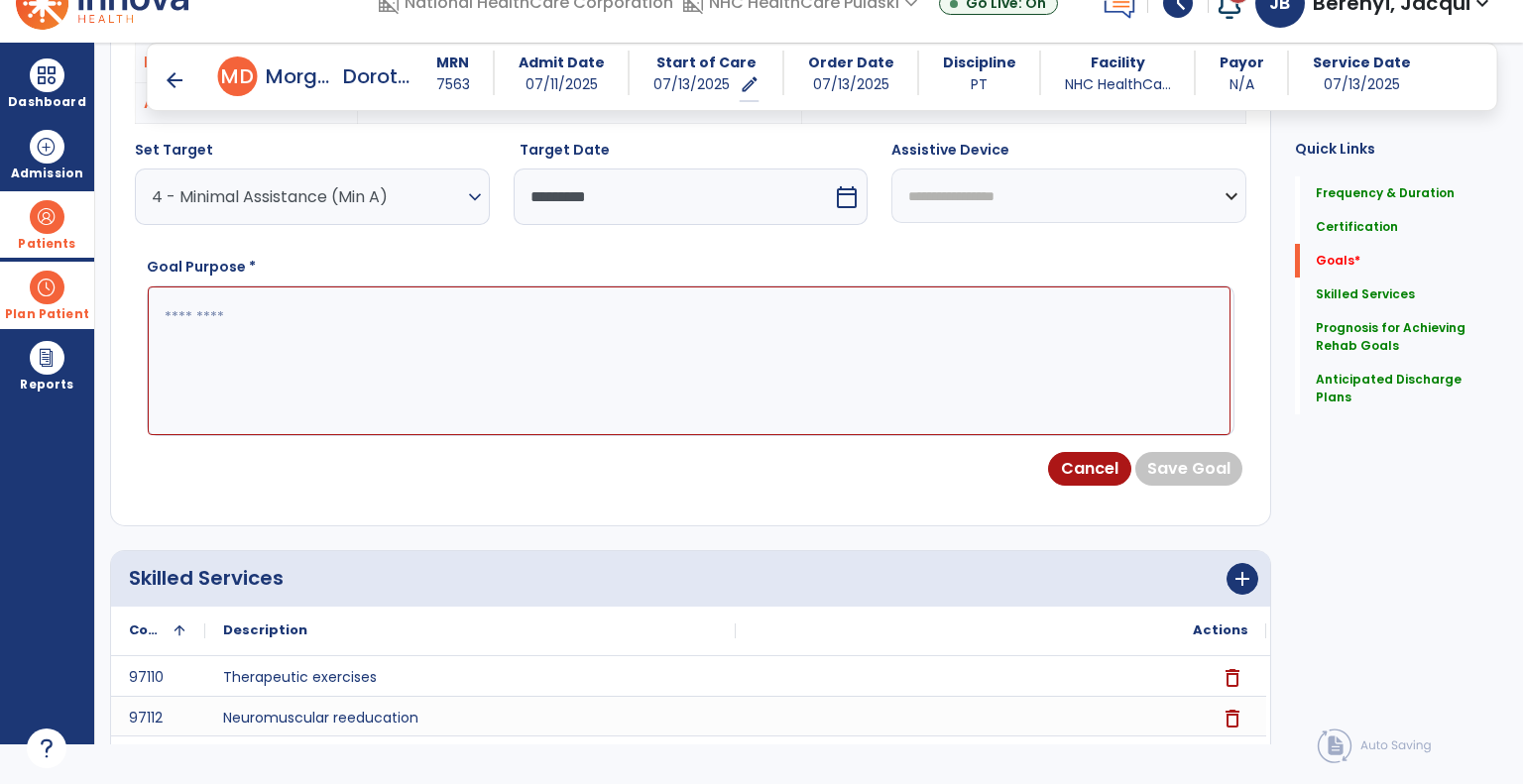 click at bounding box center [689, 361] 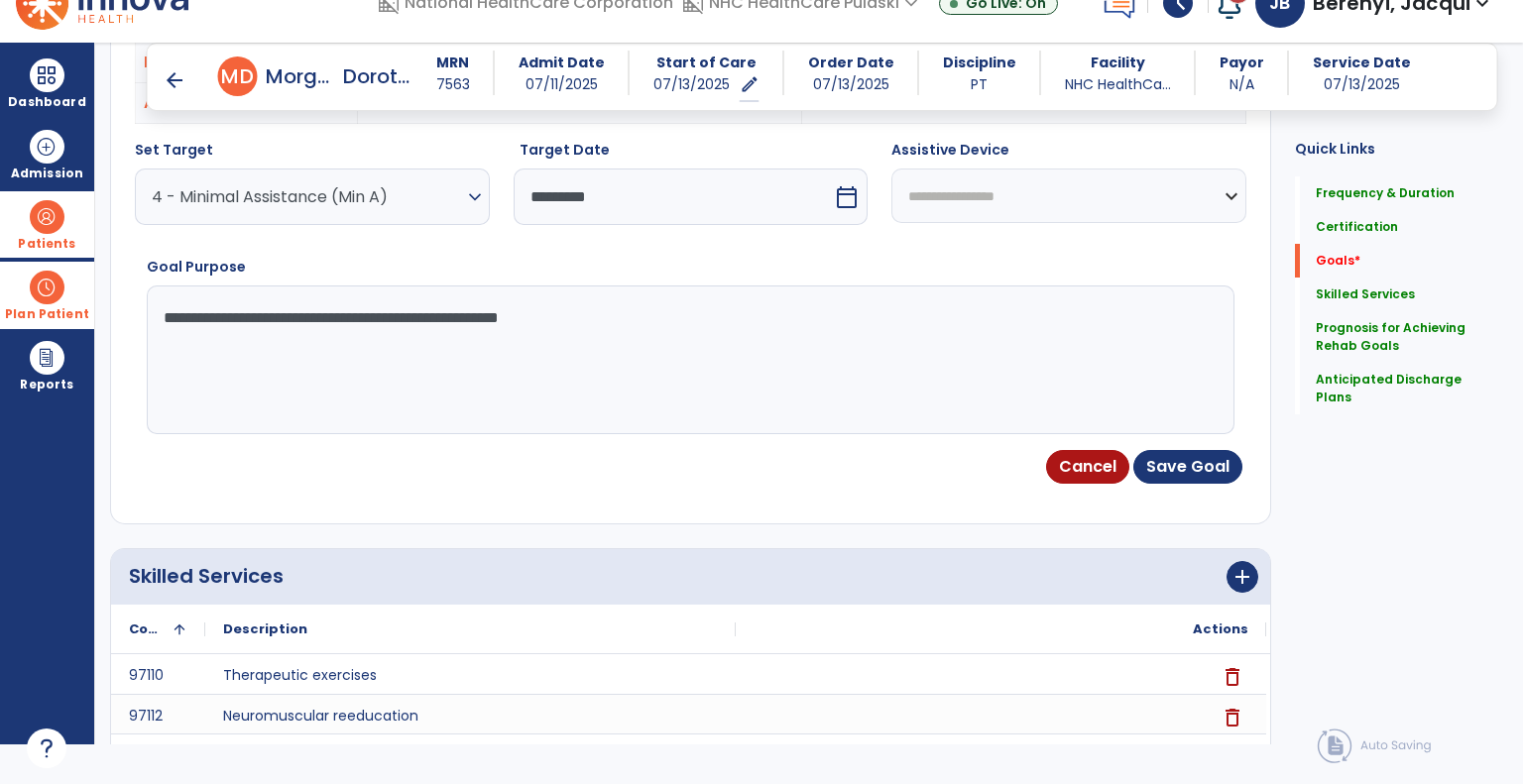 type on "**********" 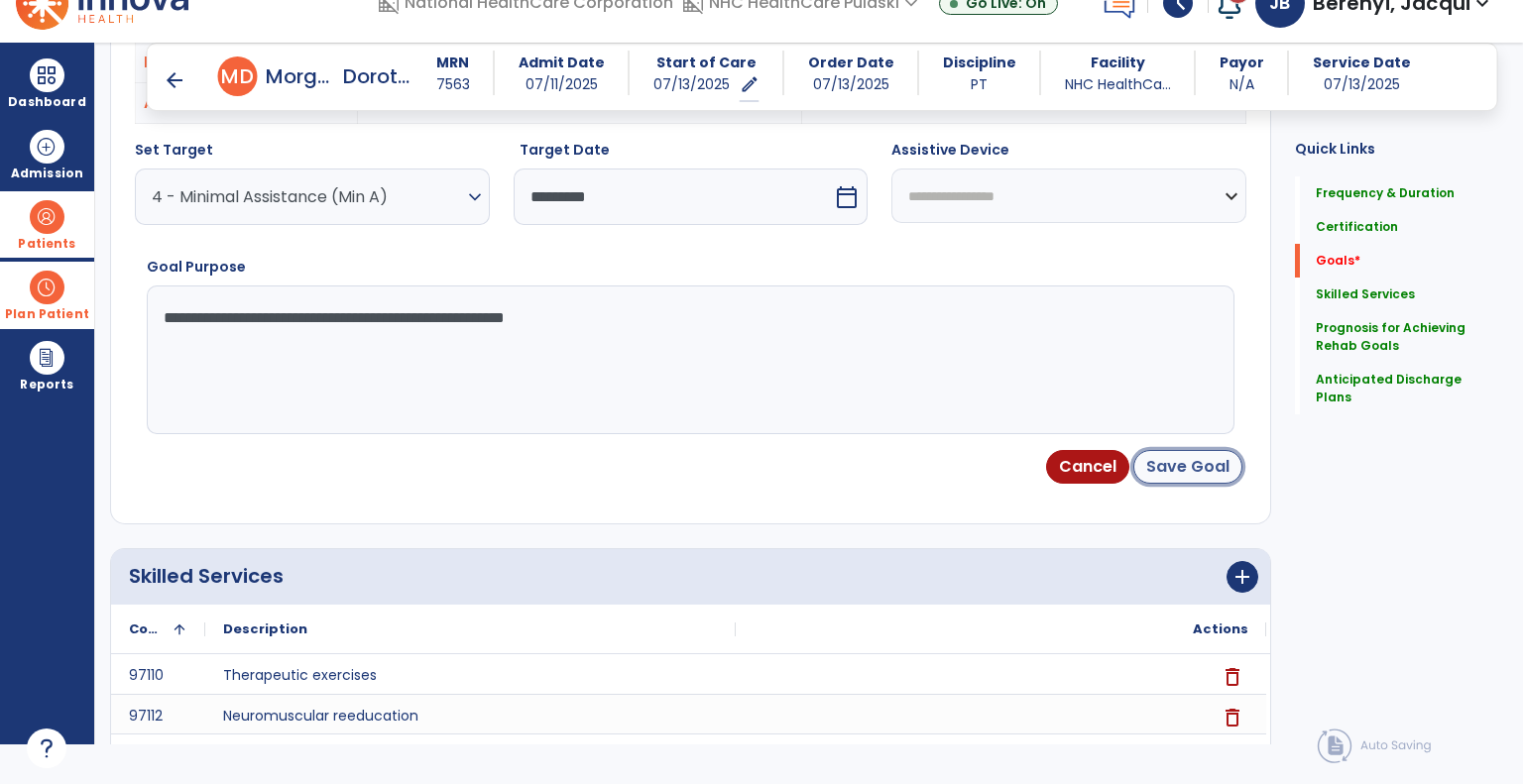 click on "Save Goal" at bounding box center (1188, 467) 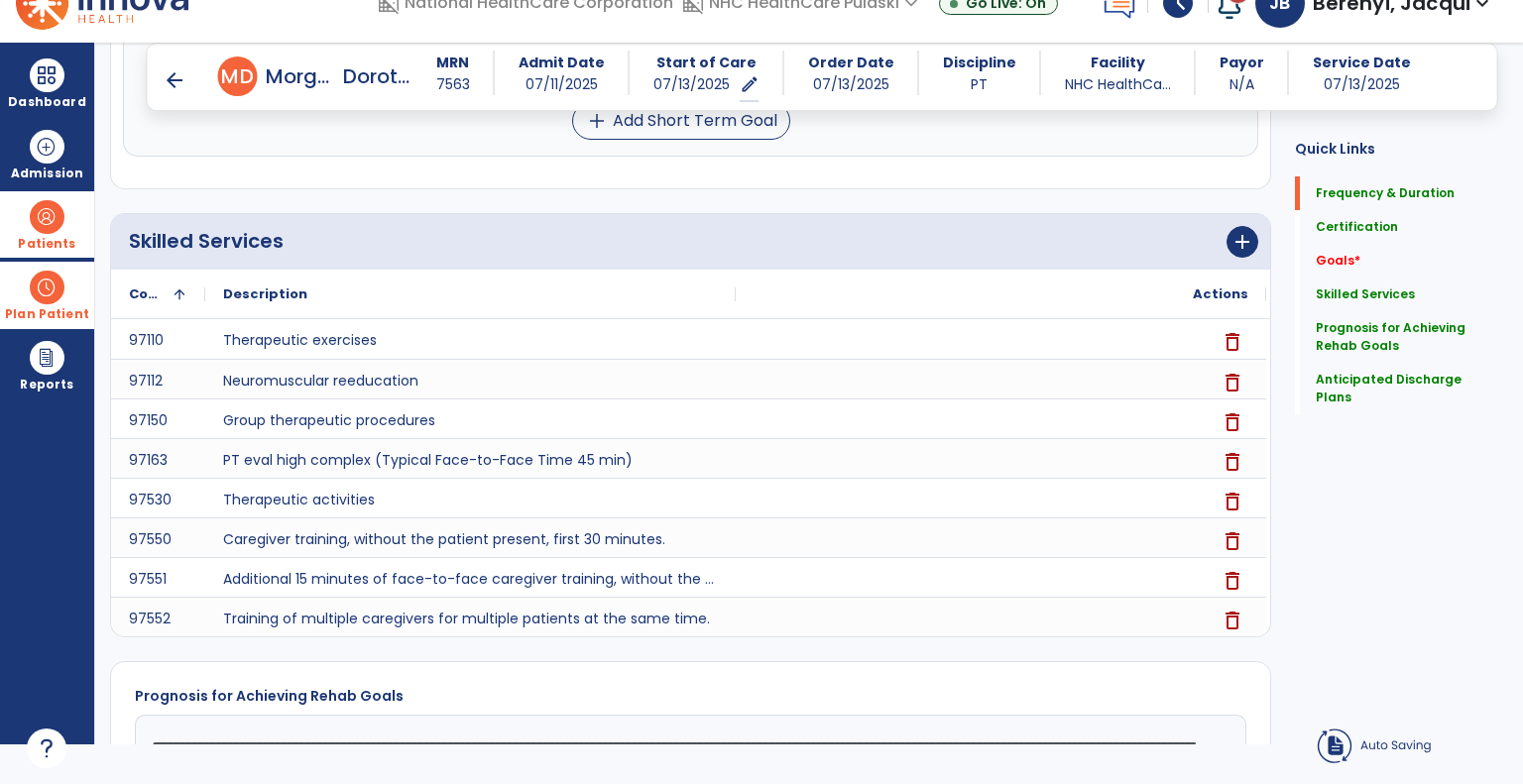 scroll, scrollTop: 106, scrollLeft: 0, axis: vertical 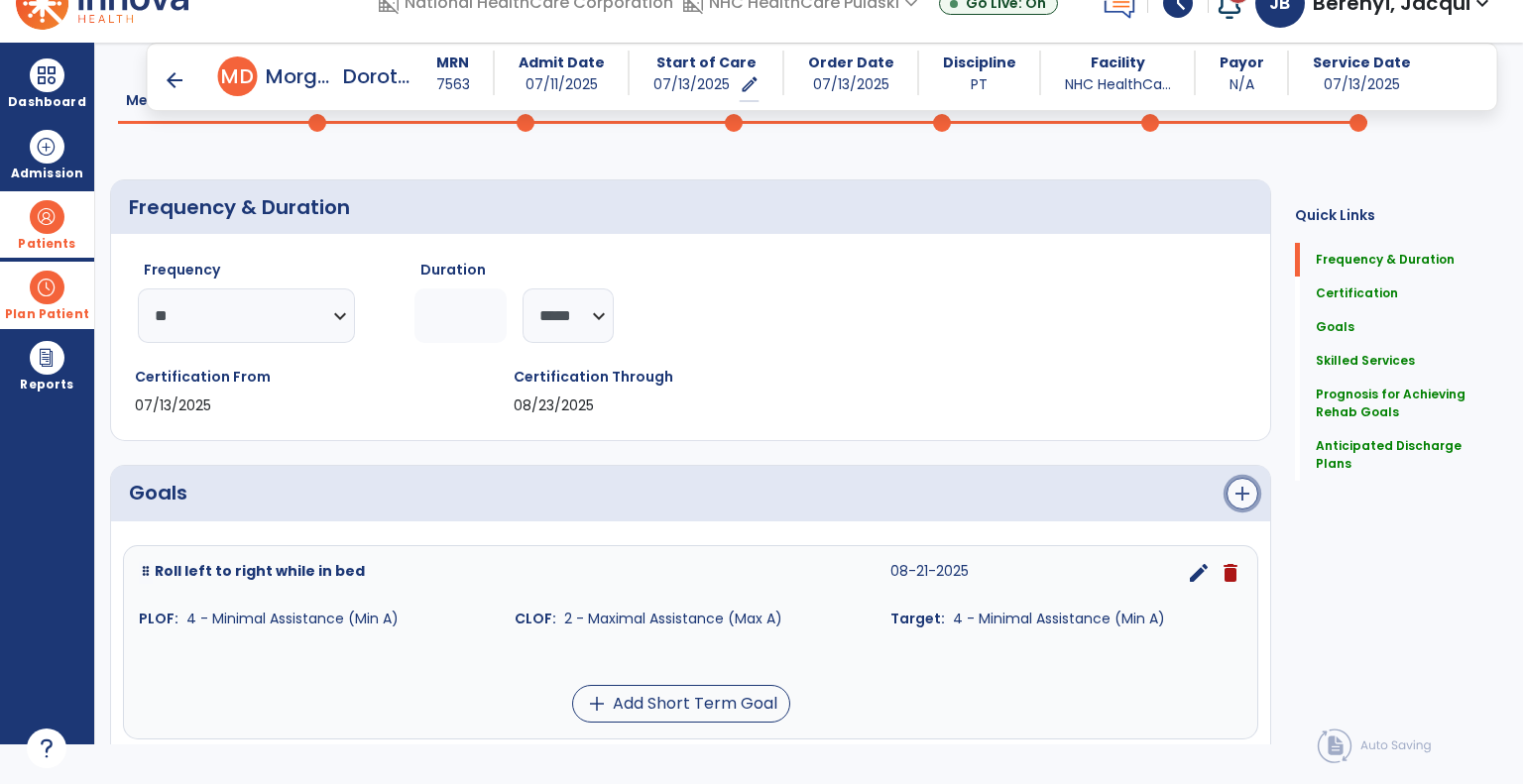 click on "add" at bounding box center [1242, 494] 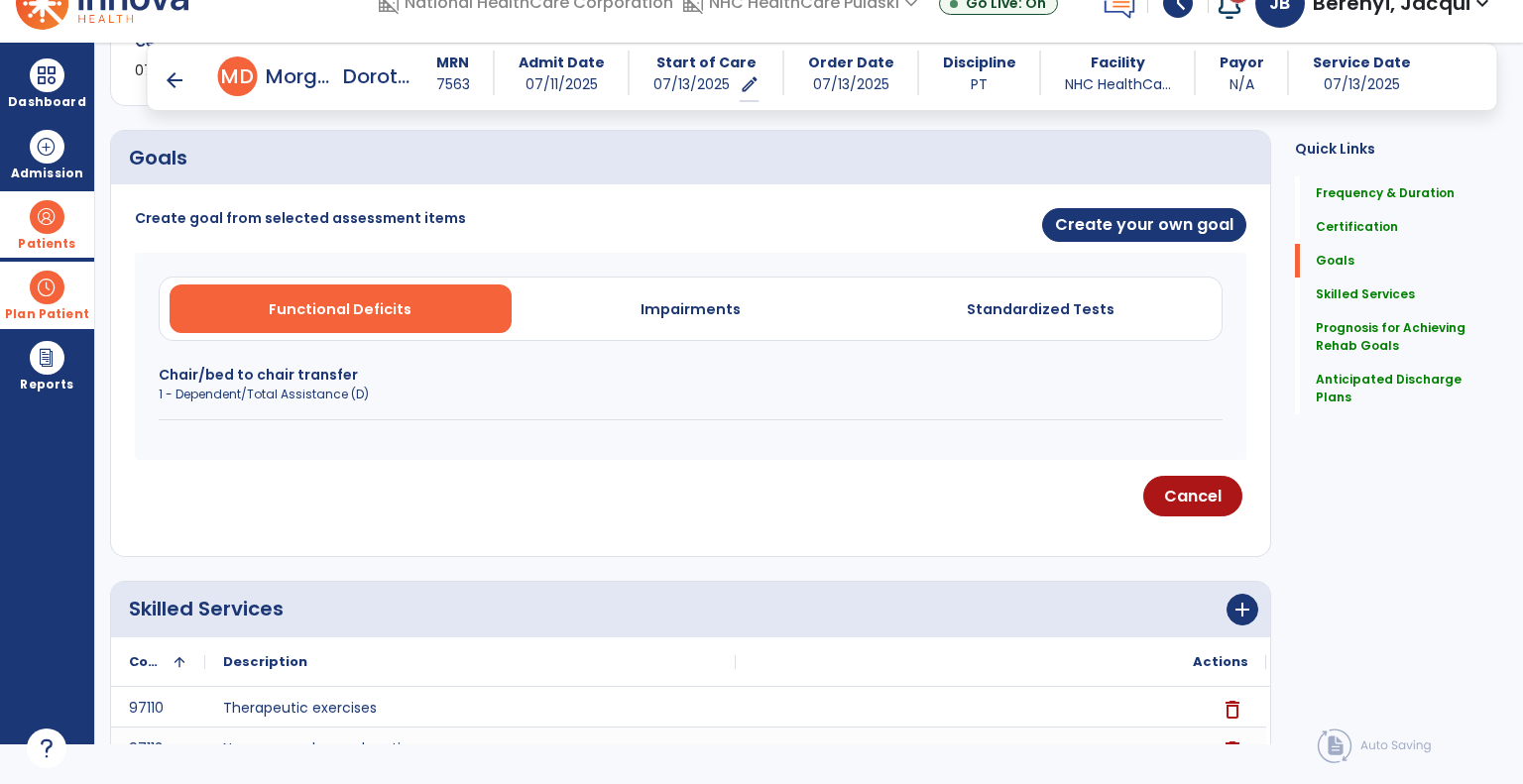 scroll, scrollTop: 442, scrollLeft: 0, axis: vertical 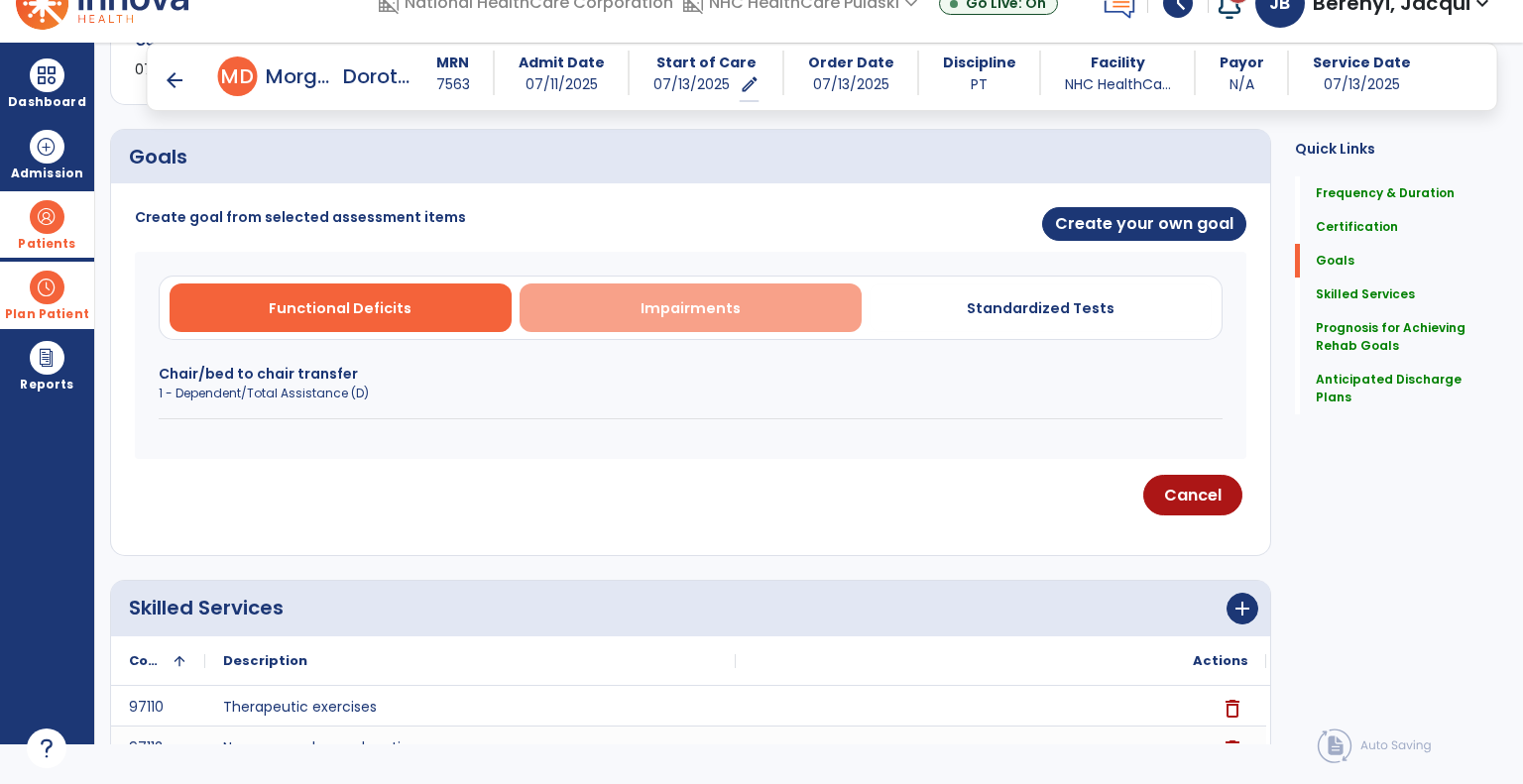 click on "Impairments" at bounding box center (690, 308) 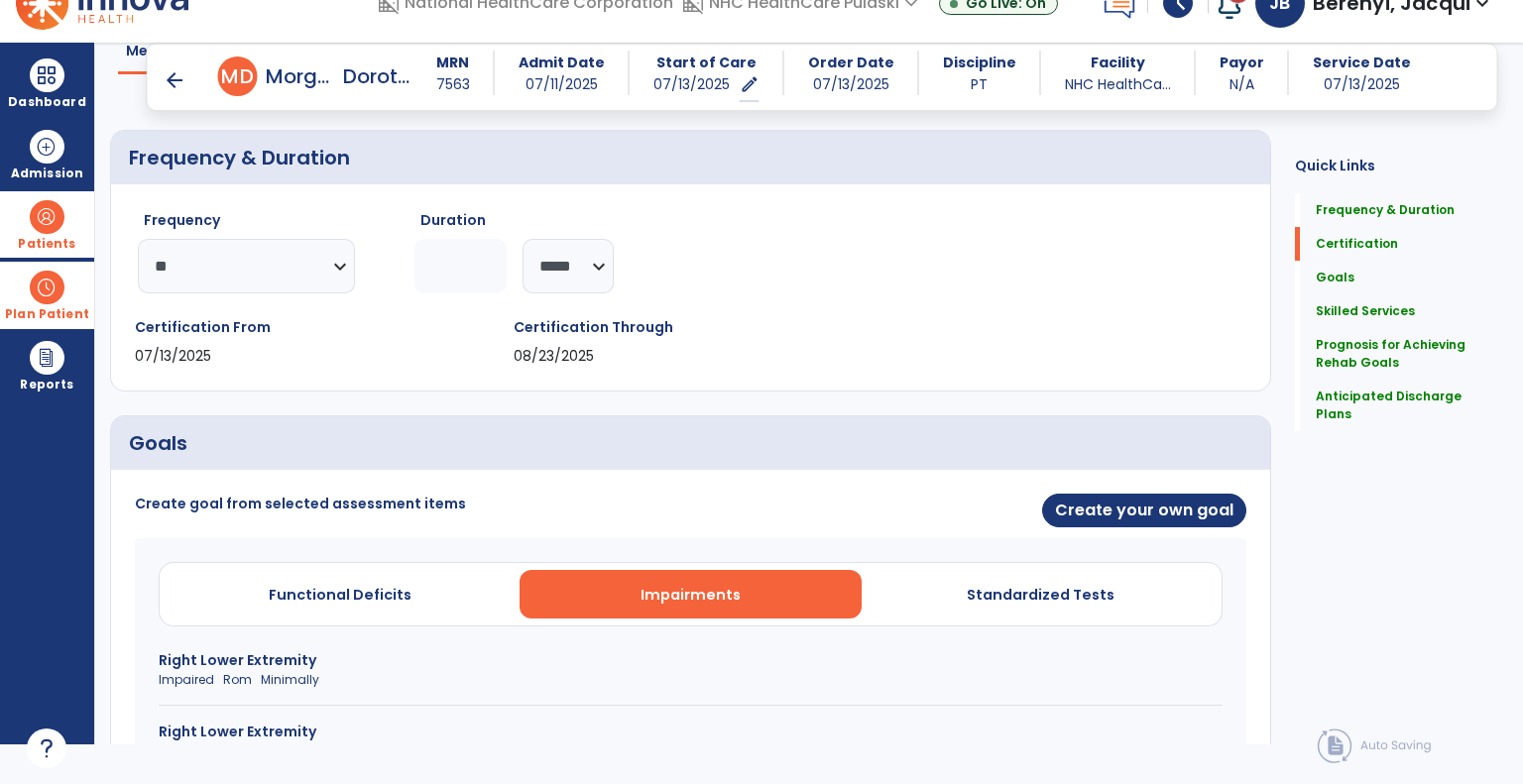 scroll, scrollTop: 0, scrollLeft: 0, axis: both 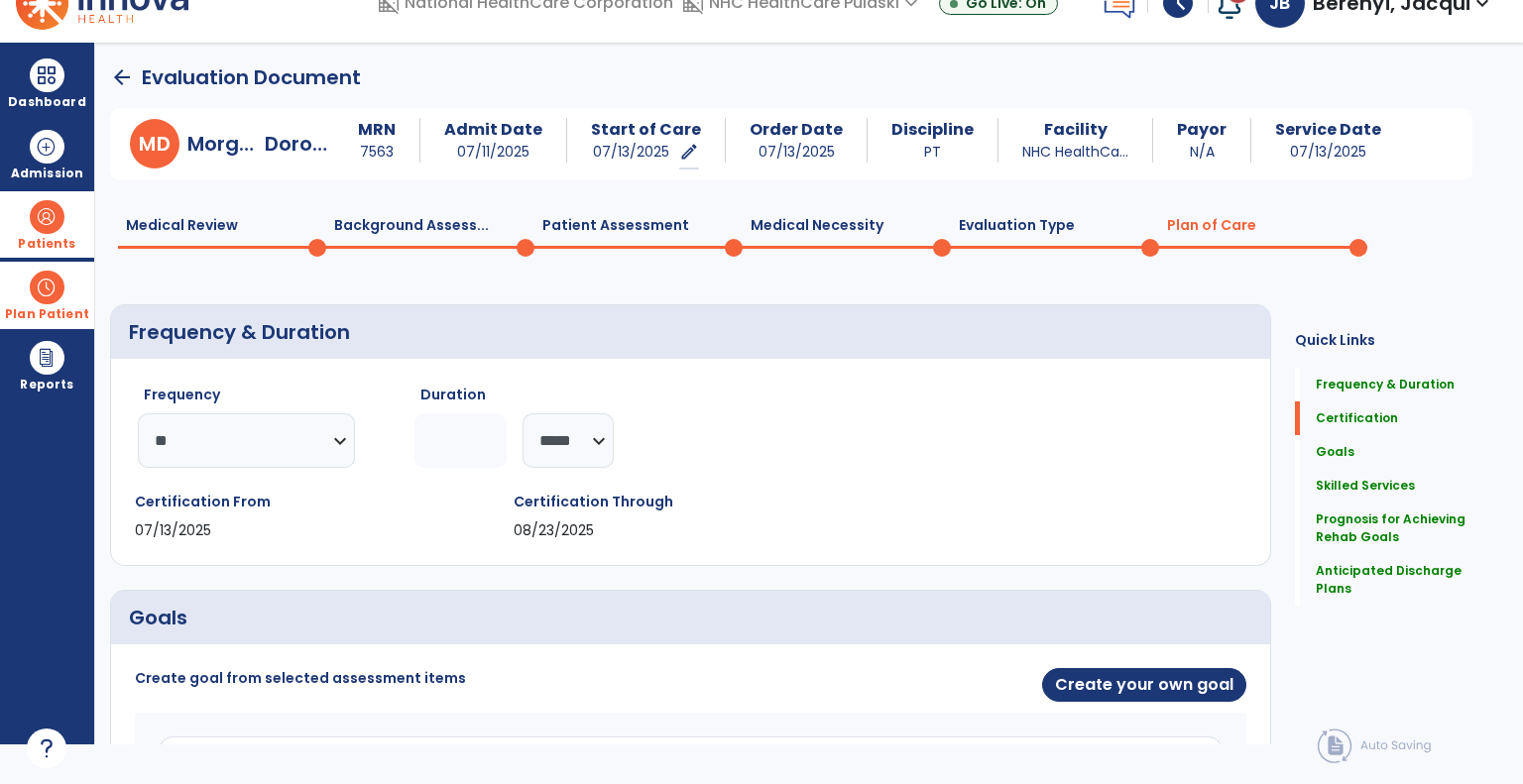 click on "Patient Assessment  0" 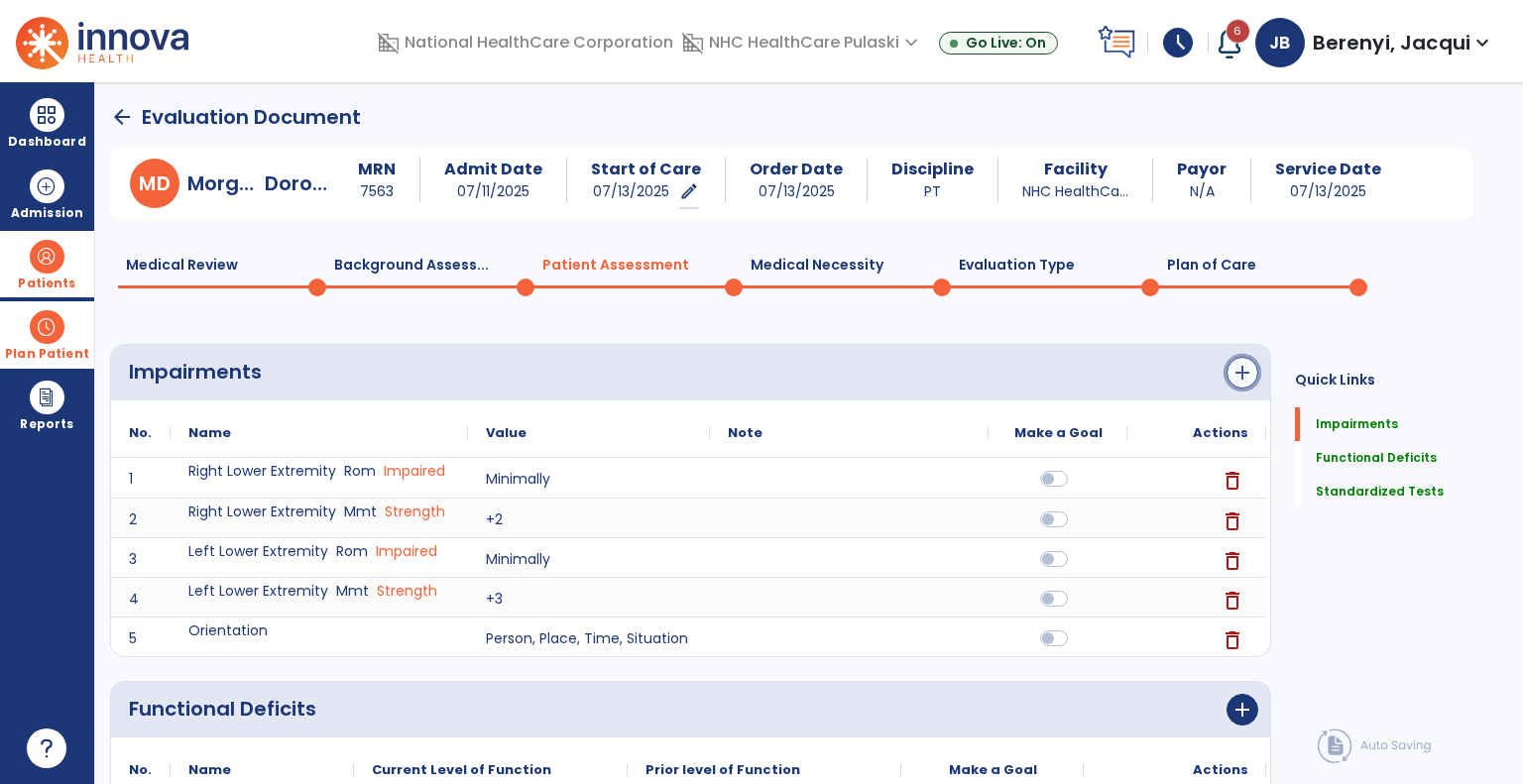 click on "add" 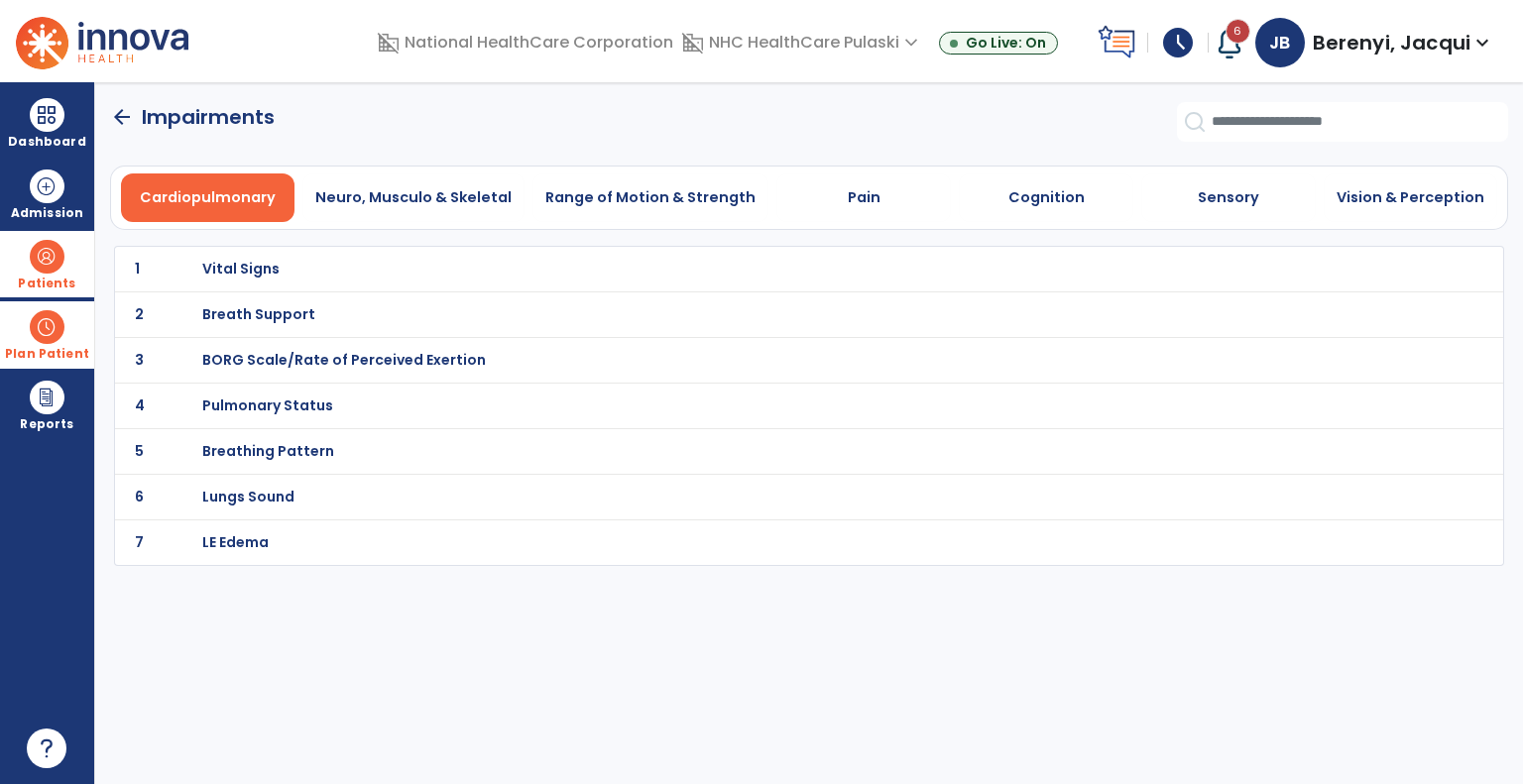 click on "Breath Support" at bounding box center (765, 269) 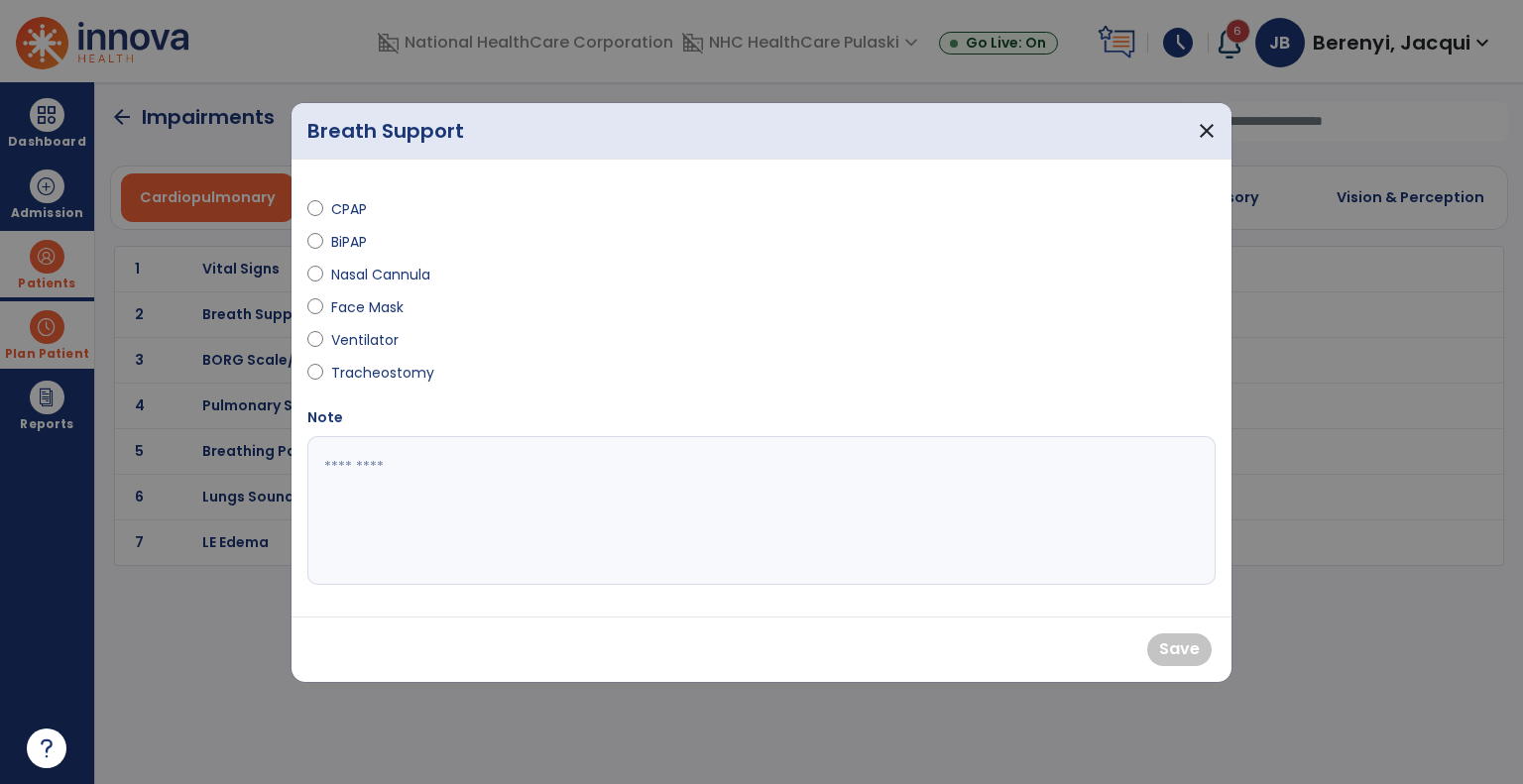 click on "Nasal Cannula" at bounding box center [381, 275] 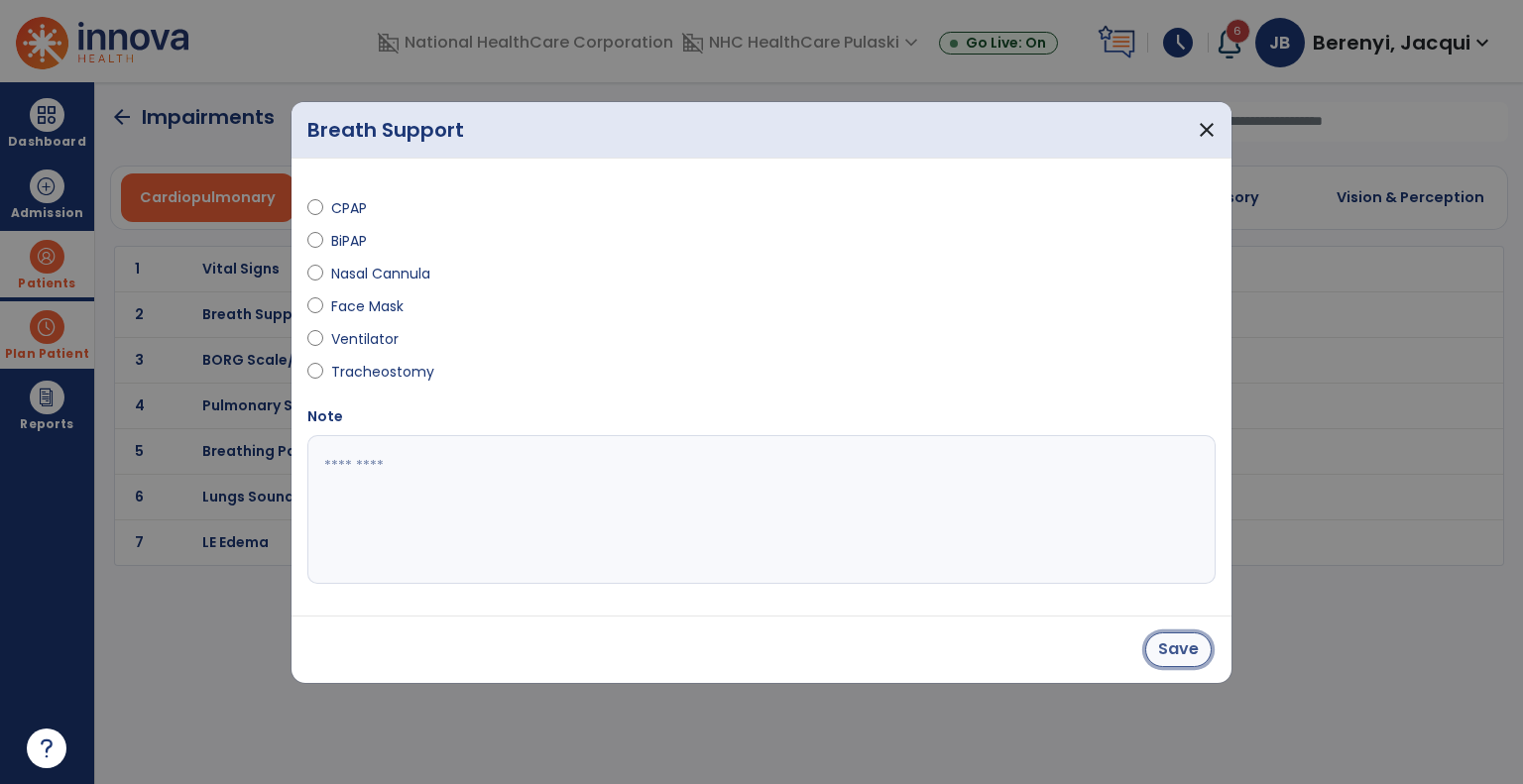 click on "Save" at bounding box center (1178, 649) 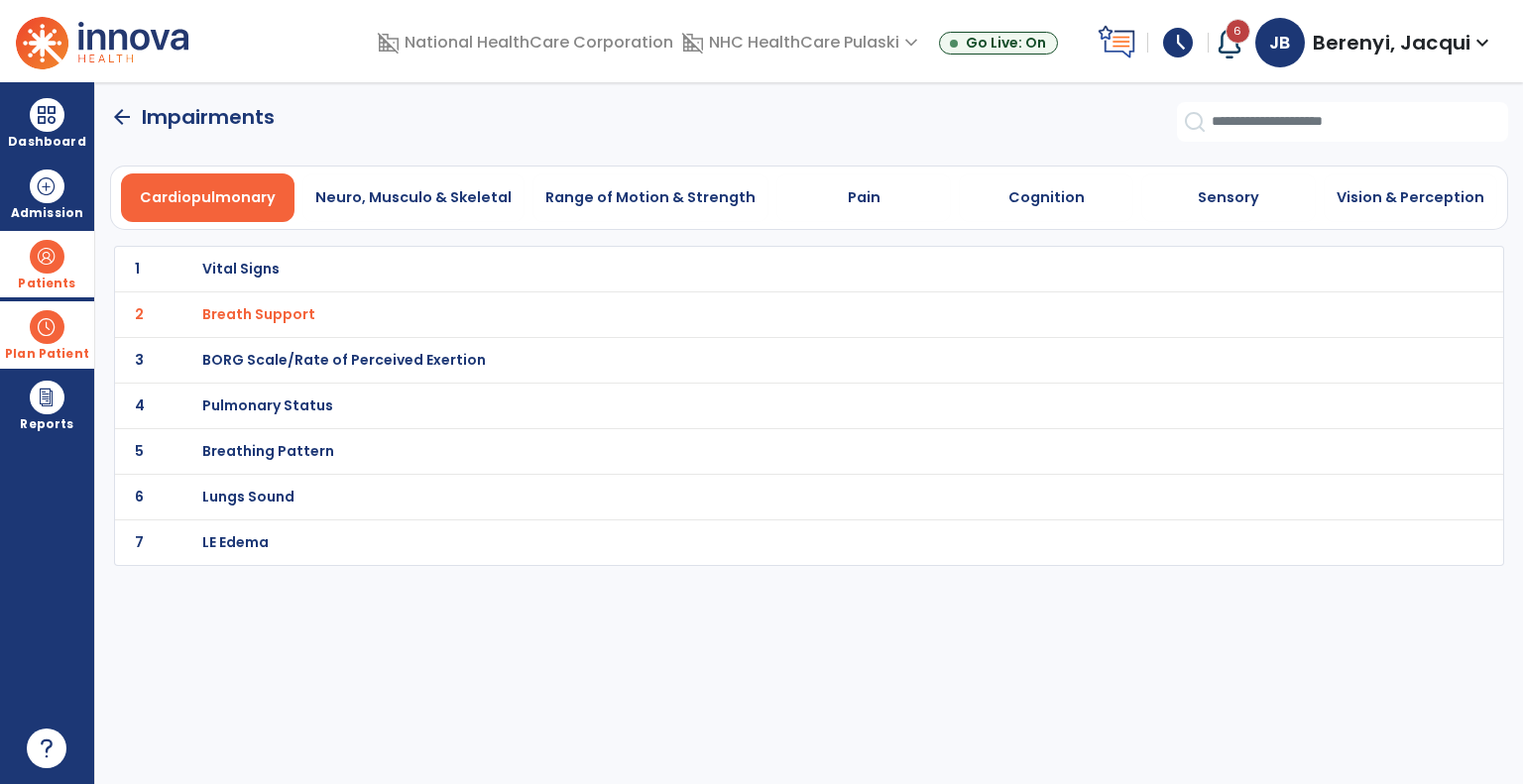 click on "Pulmonary Status" at bounding box center [765, 269] 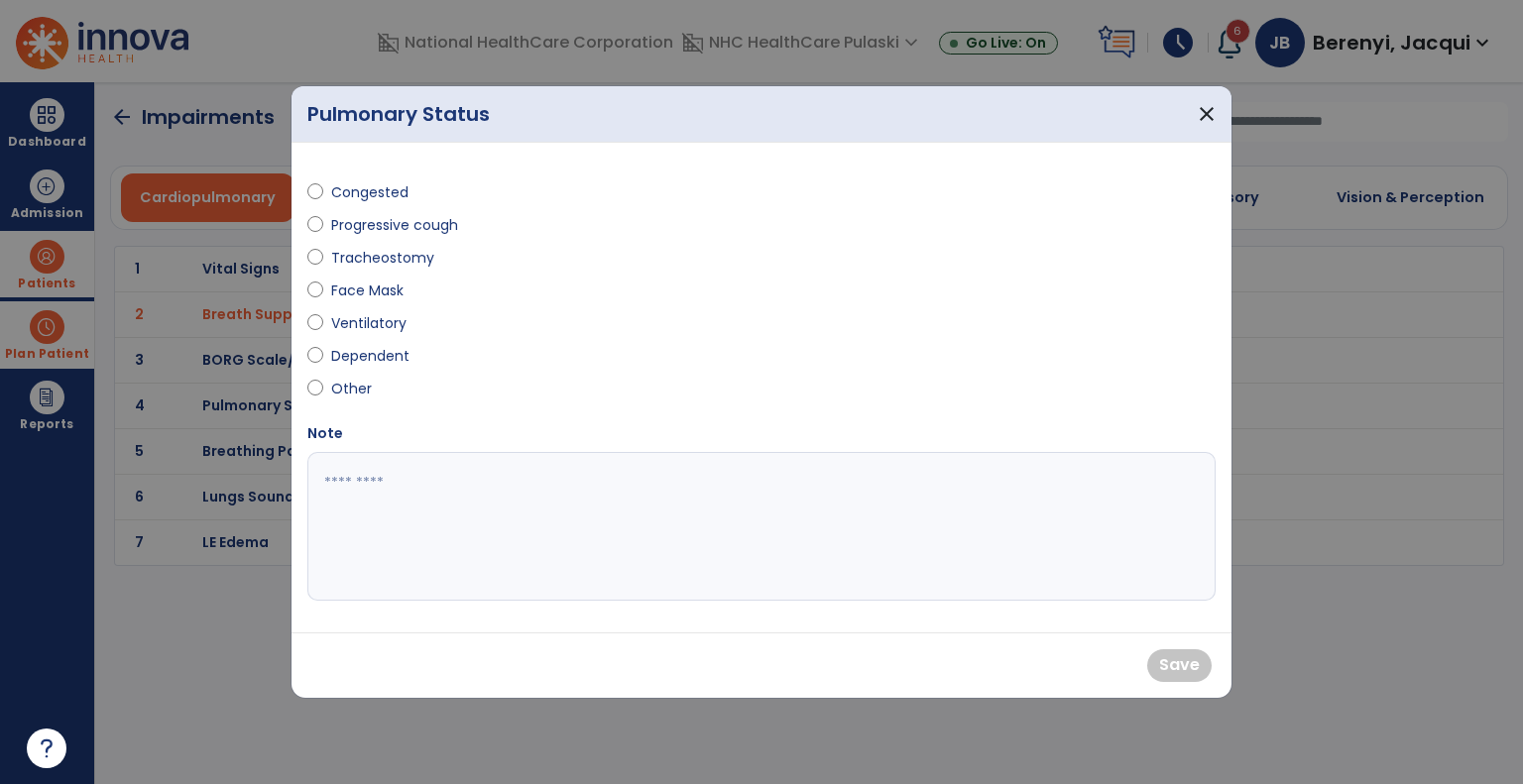click on "Other" at bounding box center (366, 389) 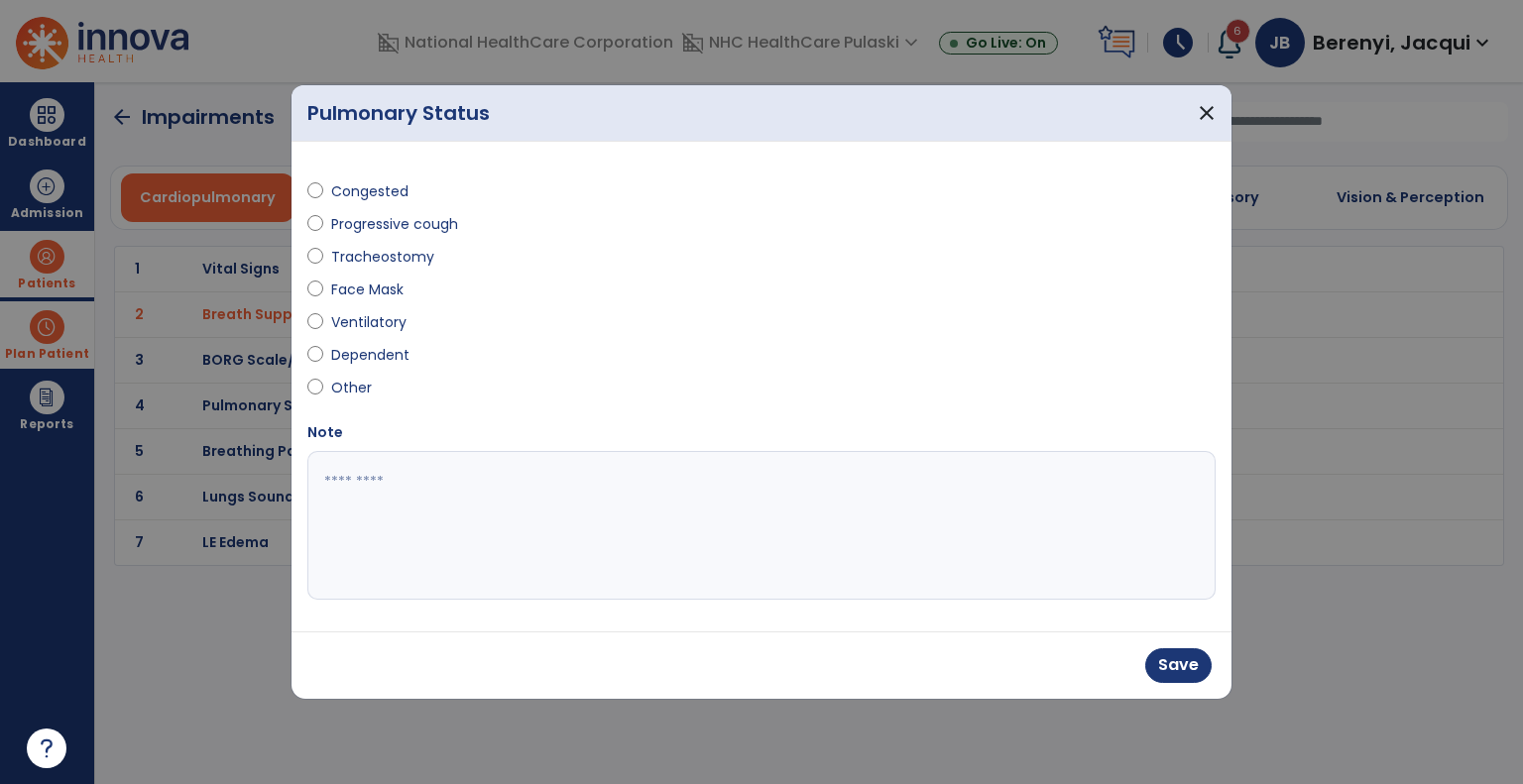 click at bounding box center [762, 525] 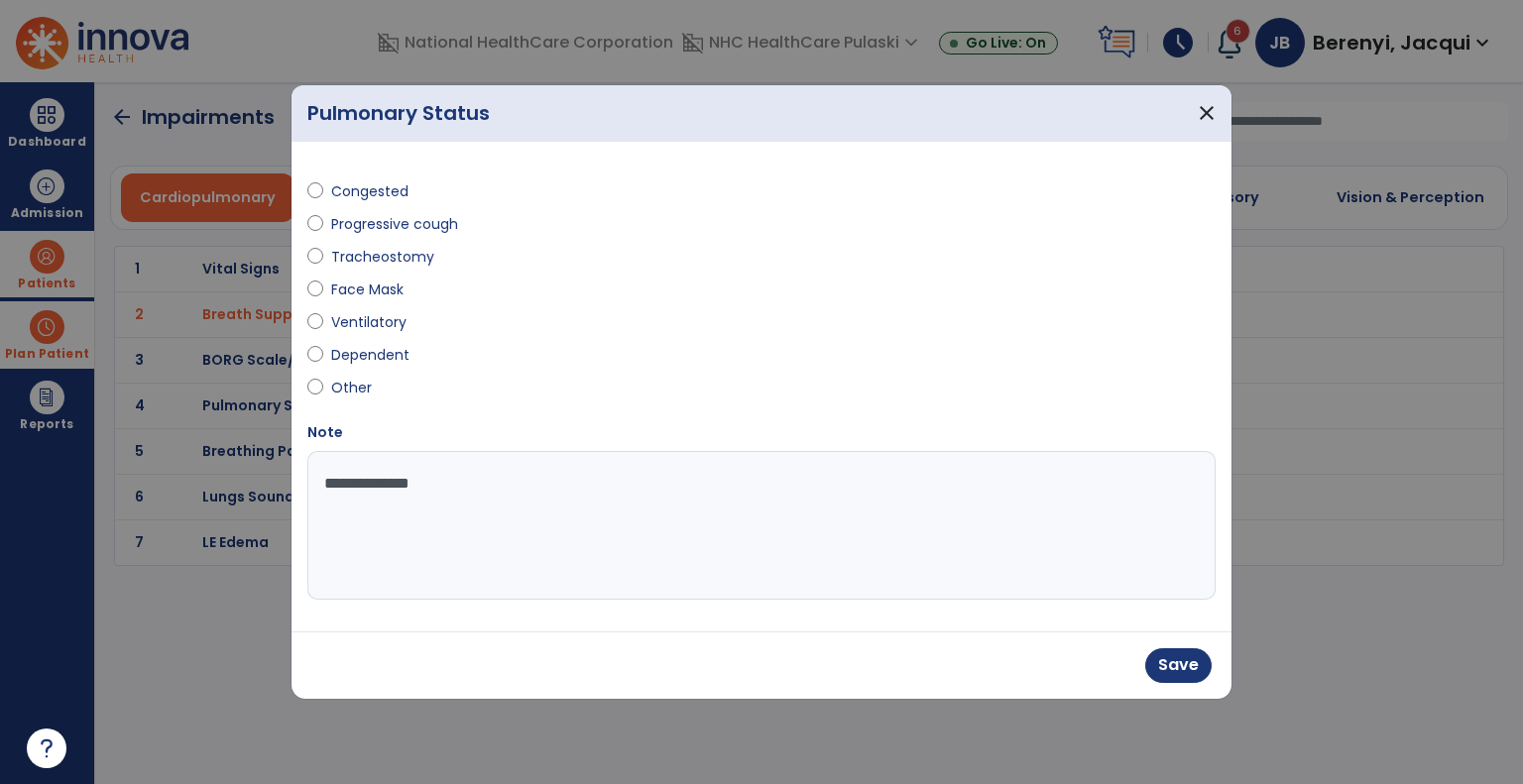 type on "**********" 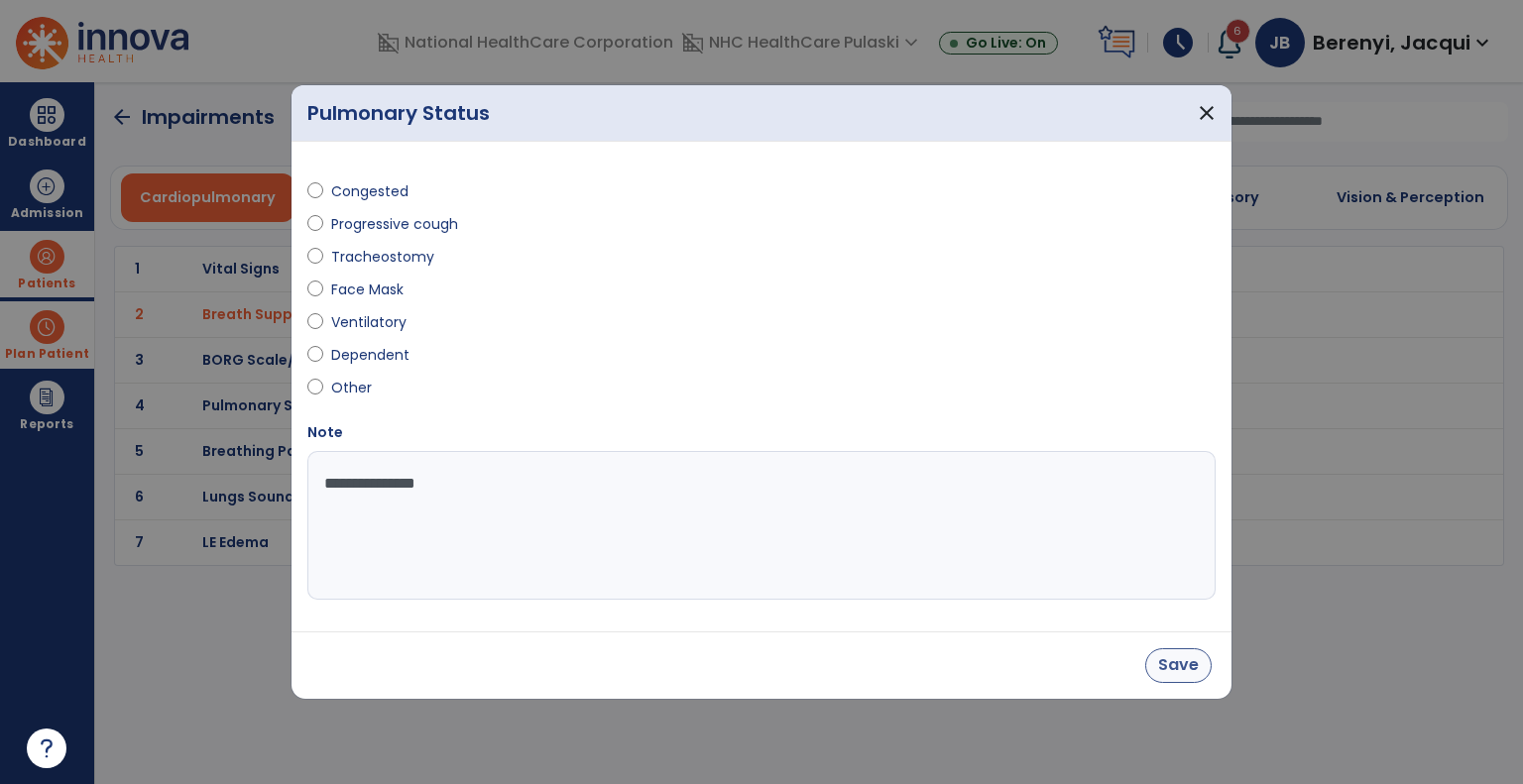 click on "Save" at bounding box center [1178, 665] 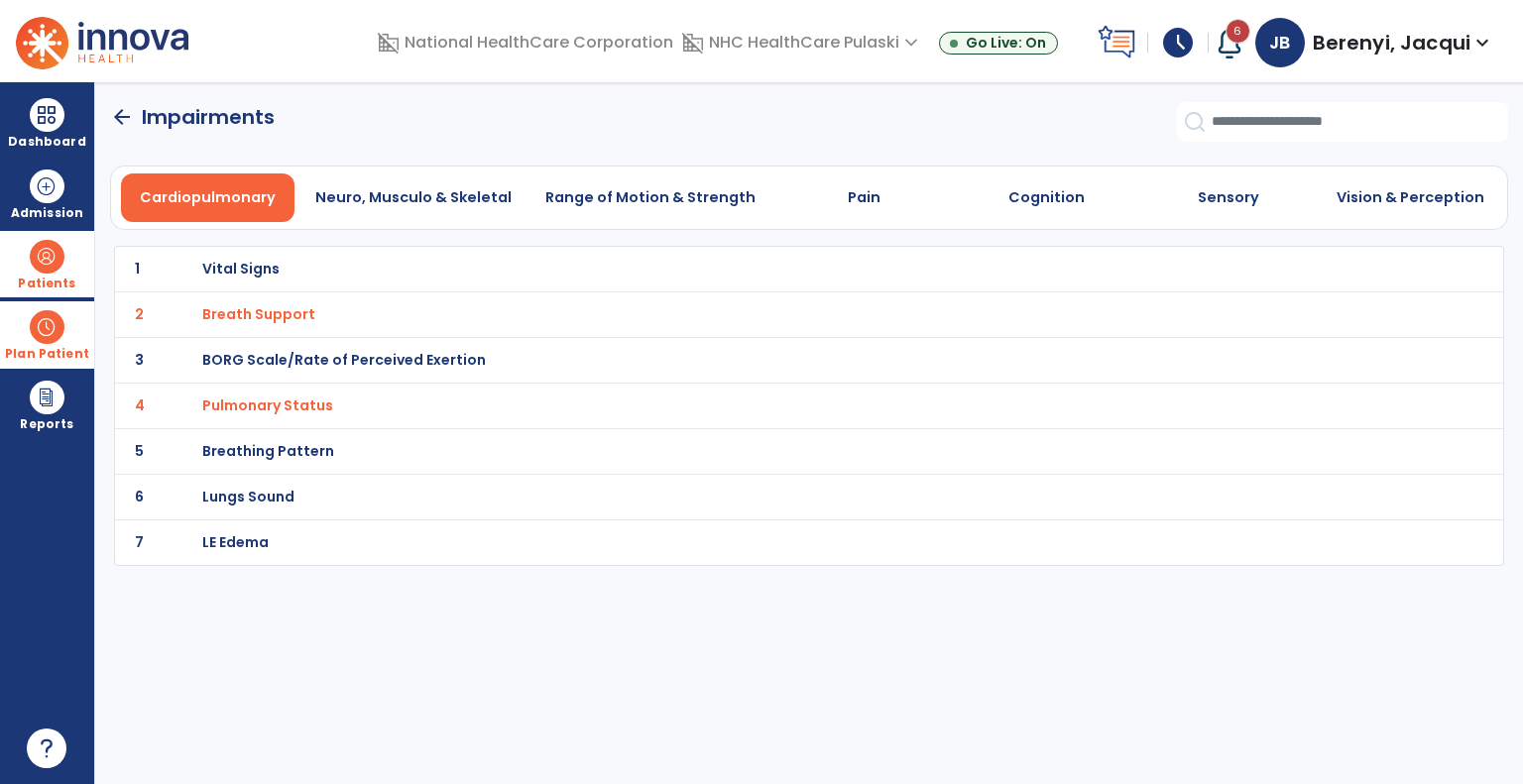click on "Vital Signs" at bounding box center (241, 269) 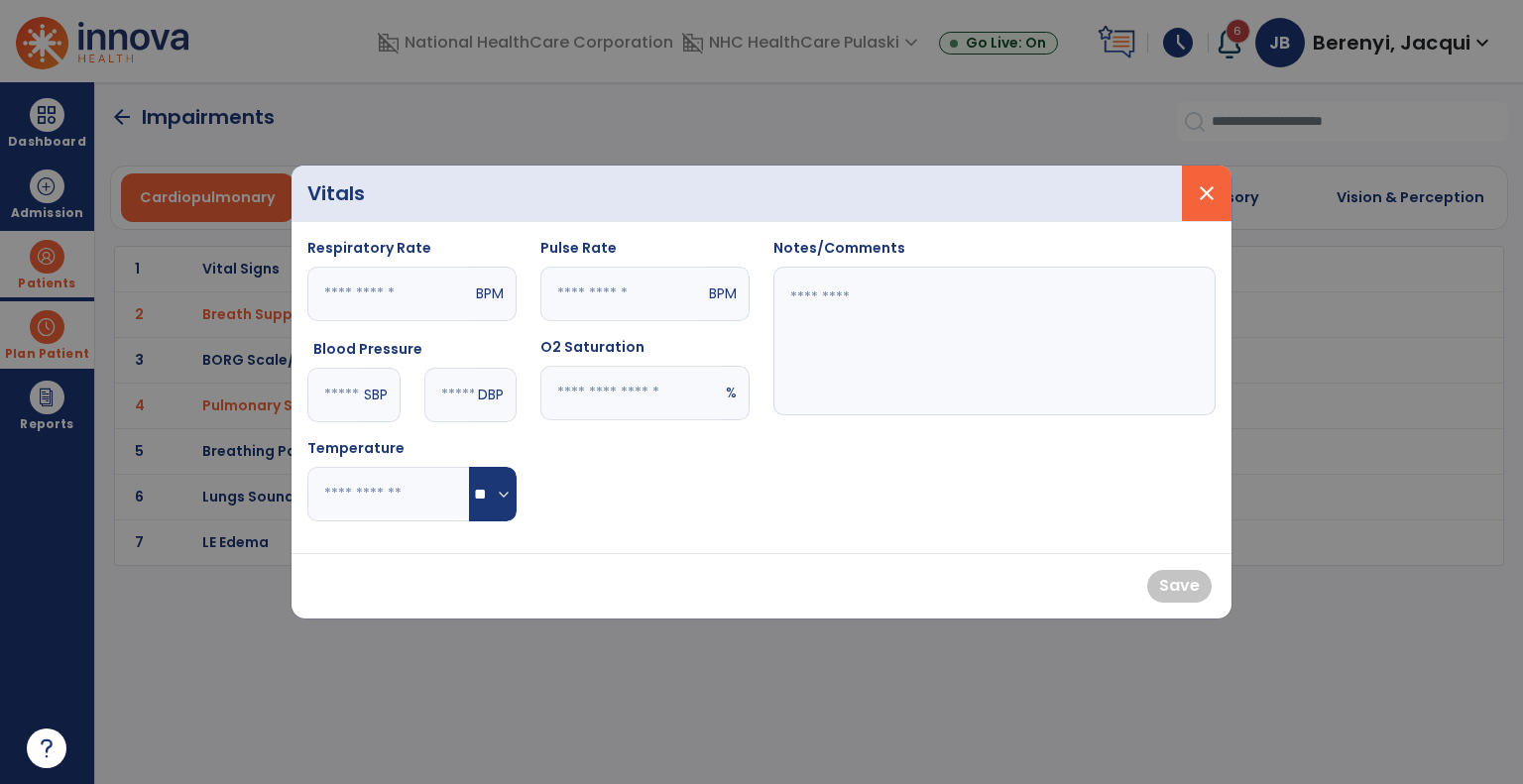 click on "close" at bounding box center [1207, 193] 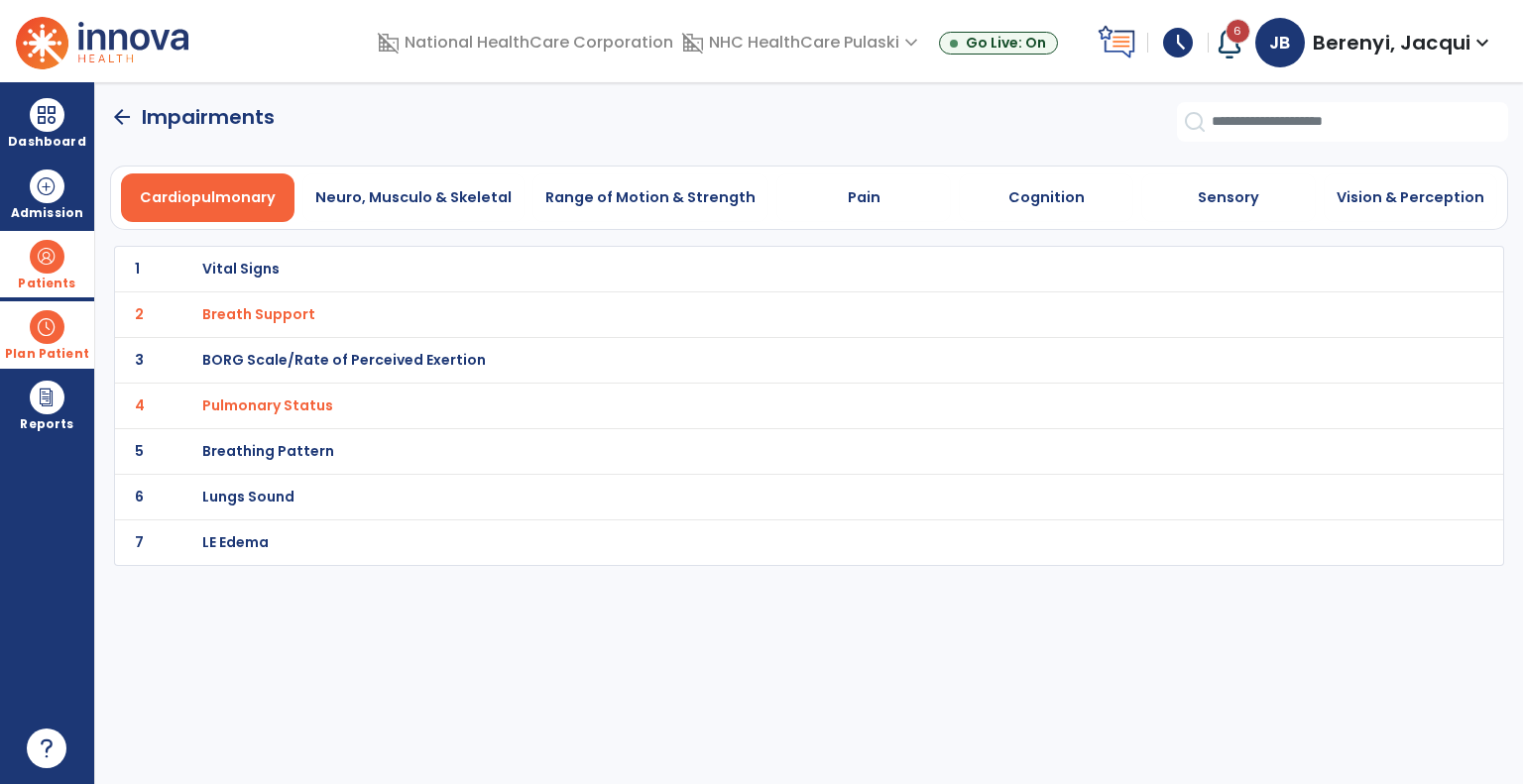 click on "1 Vital Signs" 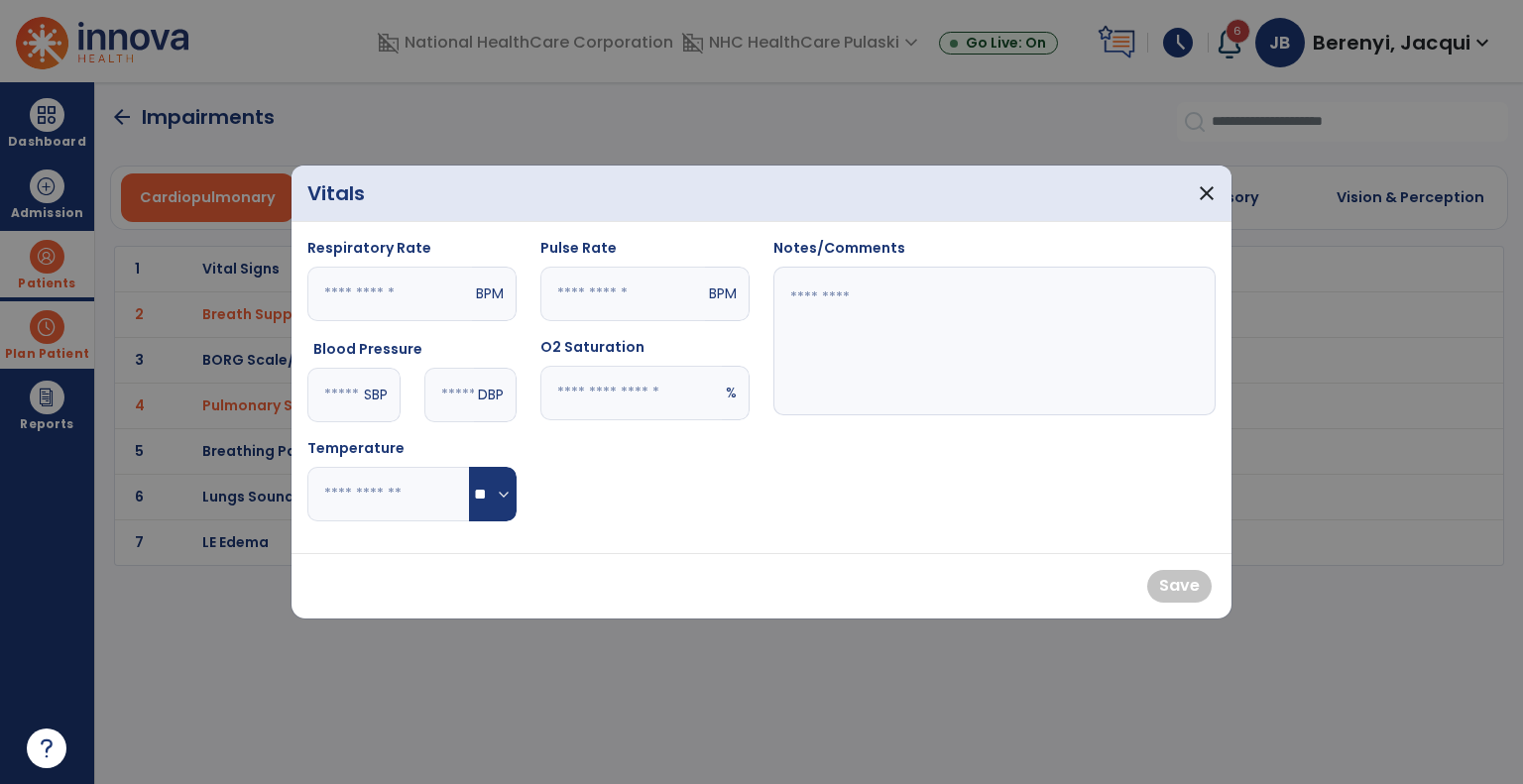 click at bounding box center (333, 394) 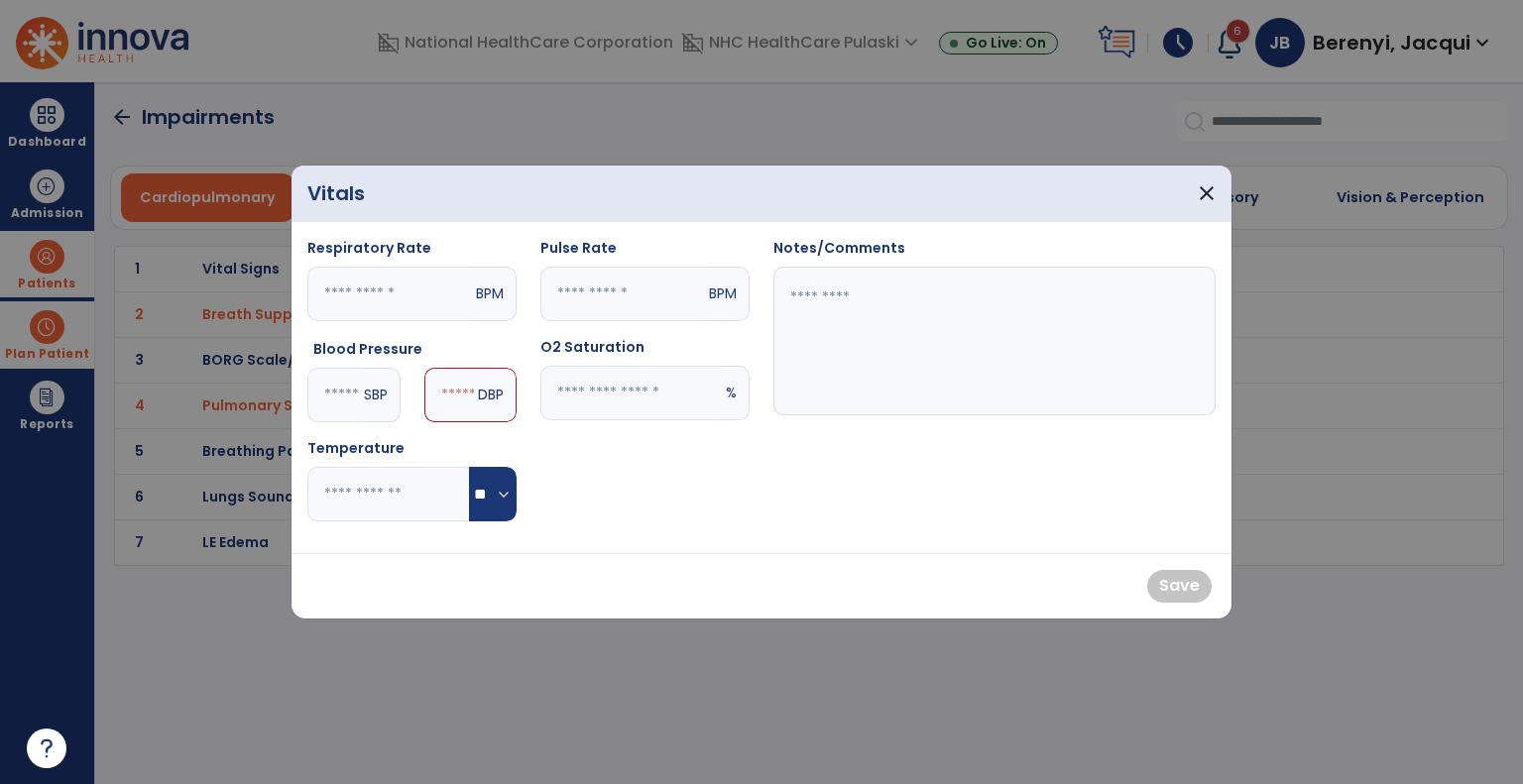 type on "***" 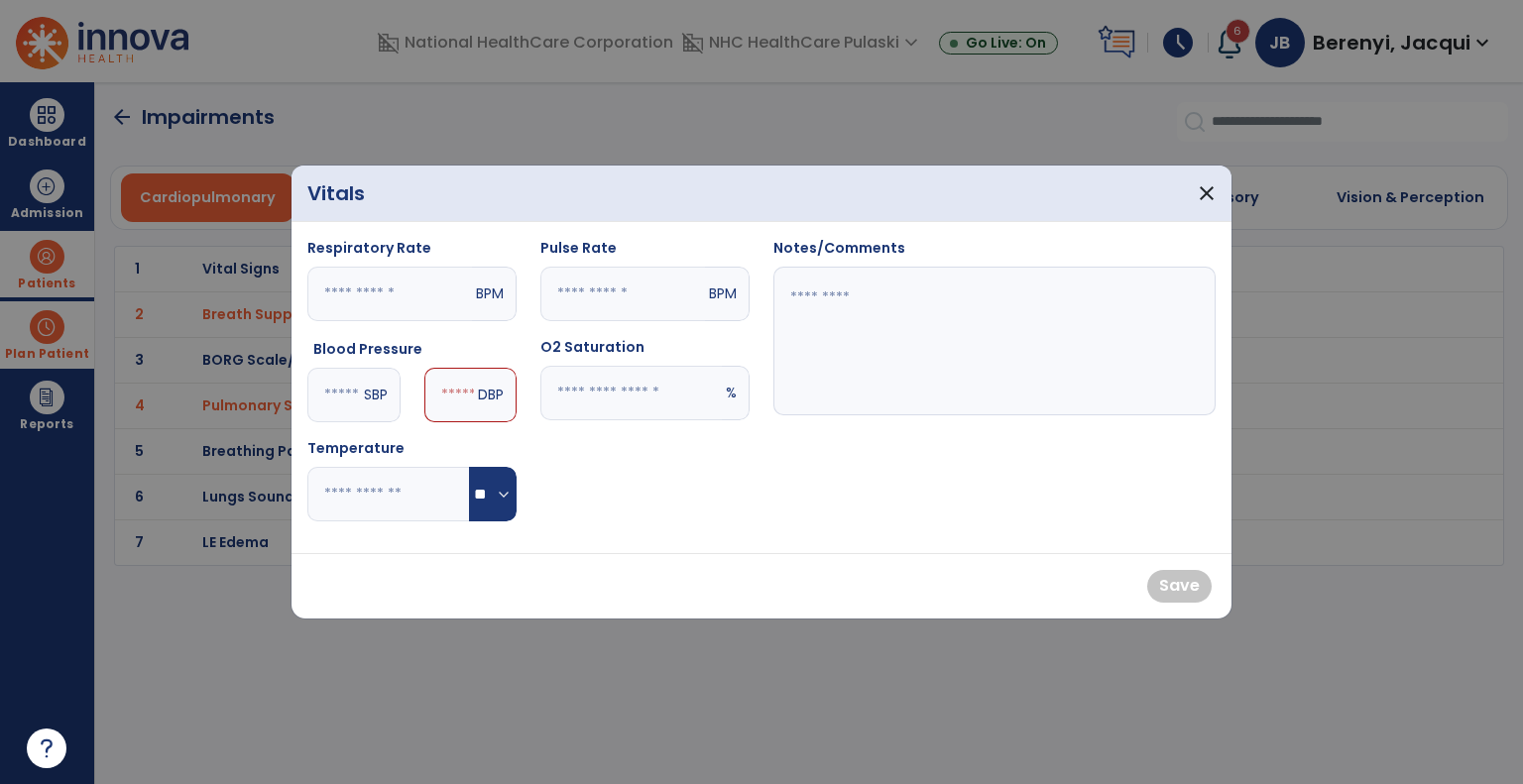 click at bounding box center [449, 394] 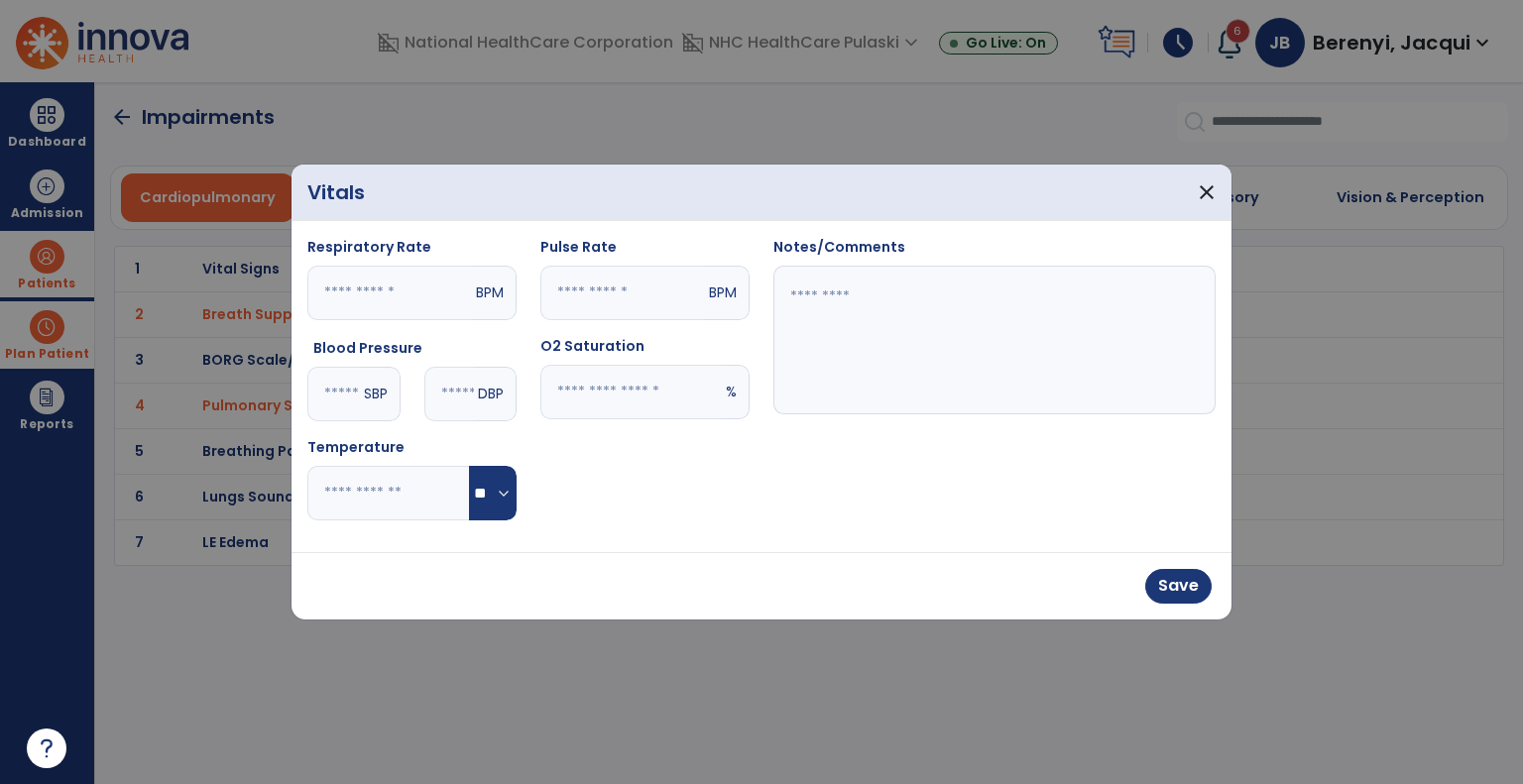 type on "**" 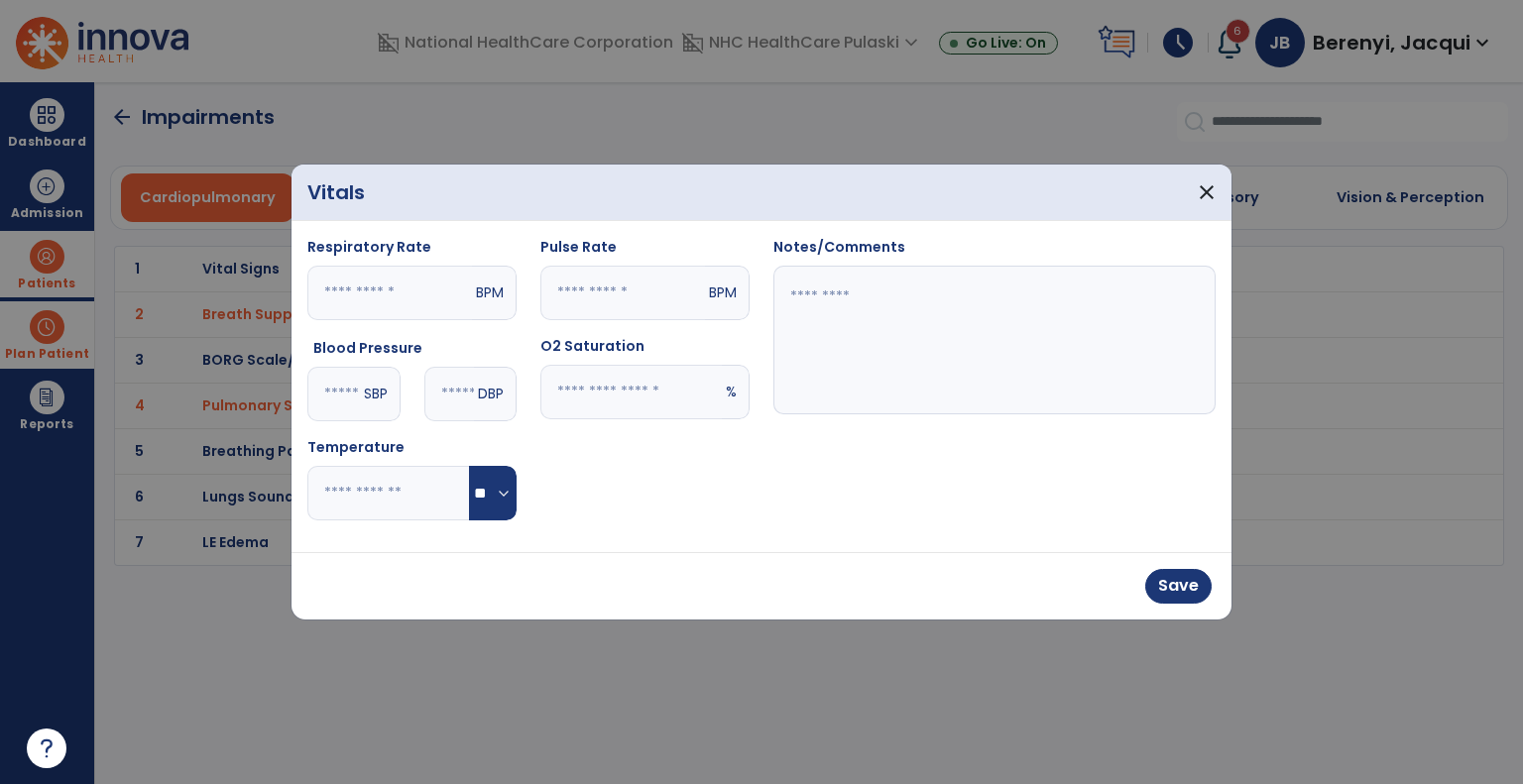 click at bounding box center [631, 392] 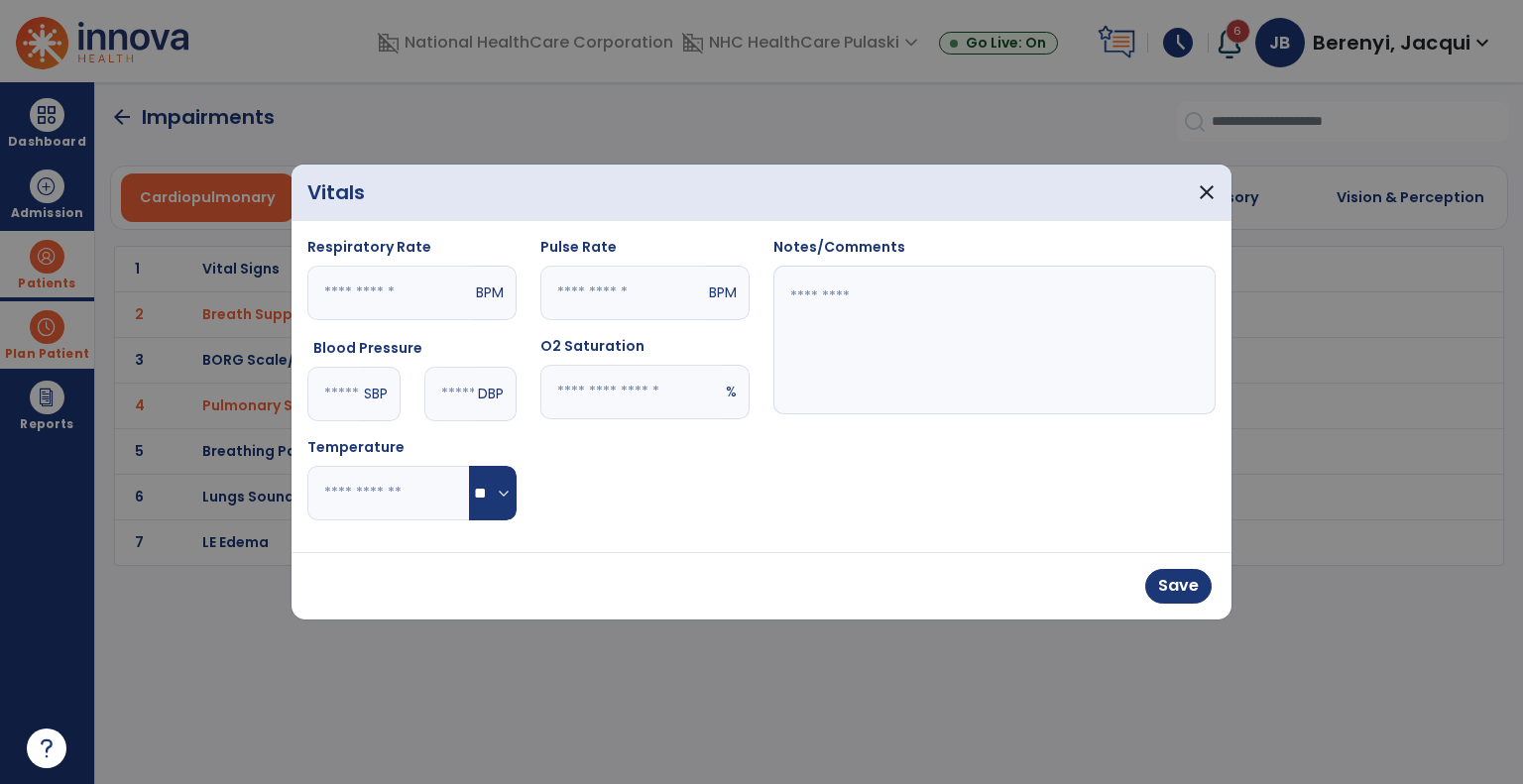 type on "**" 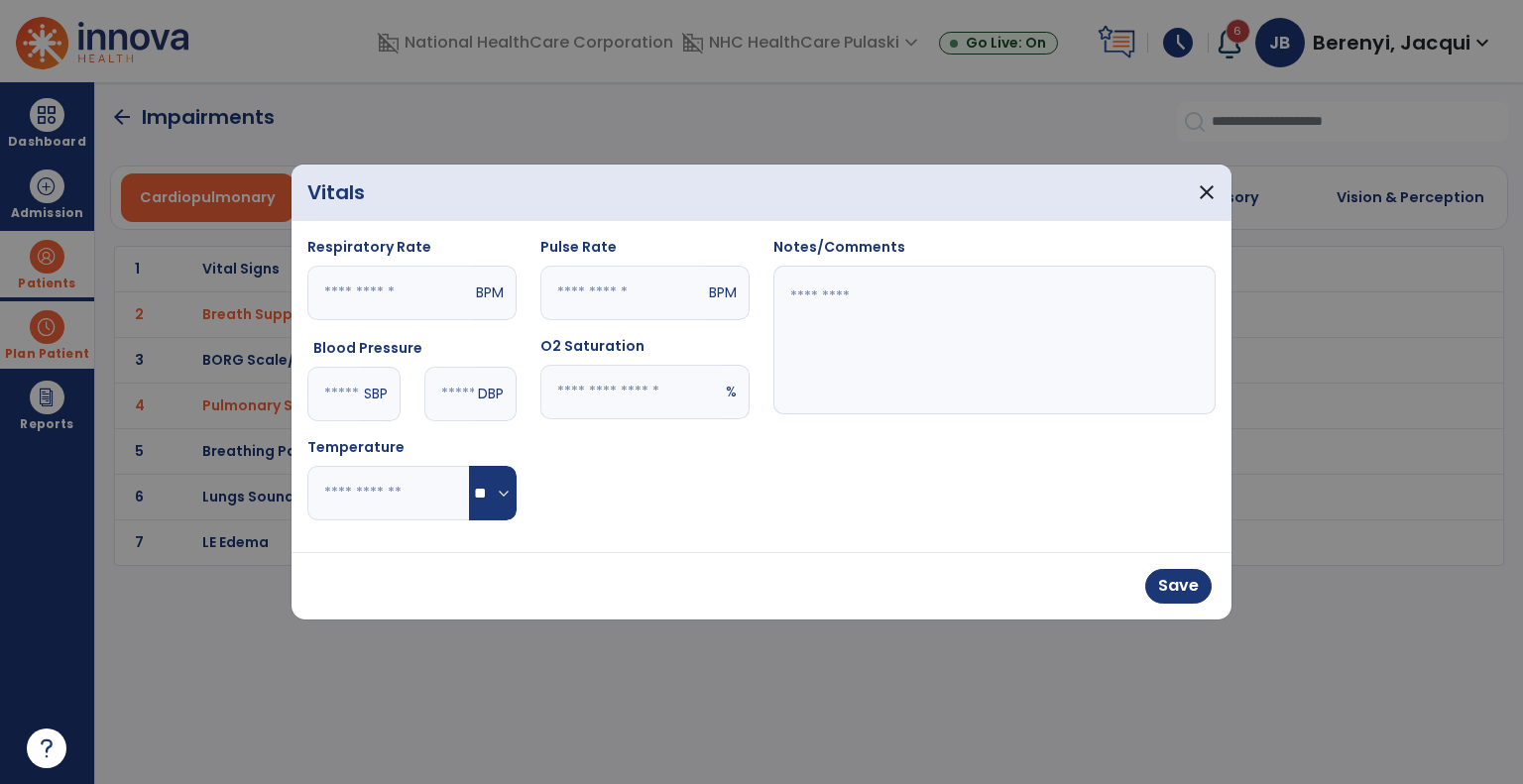 click at bounding box center [390, 292] 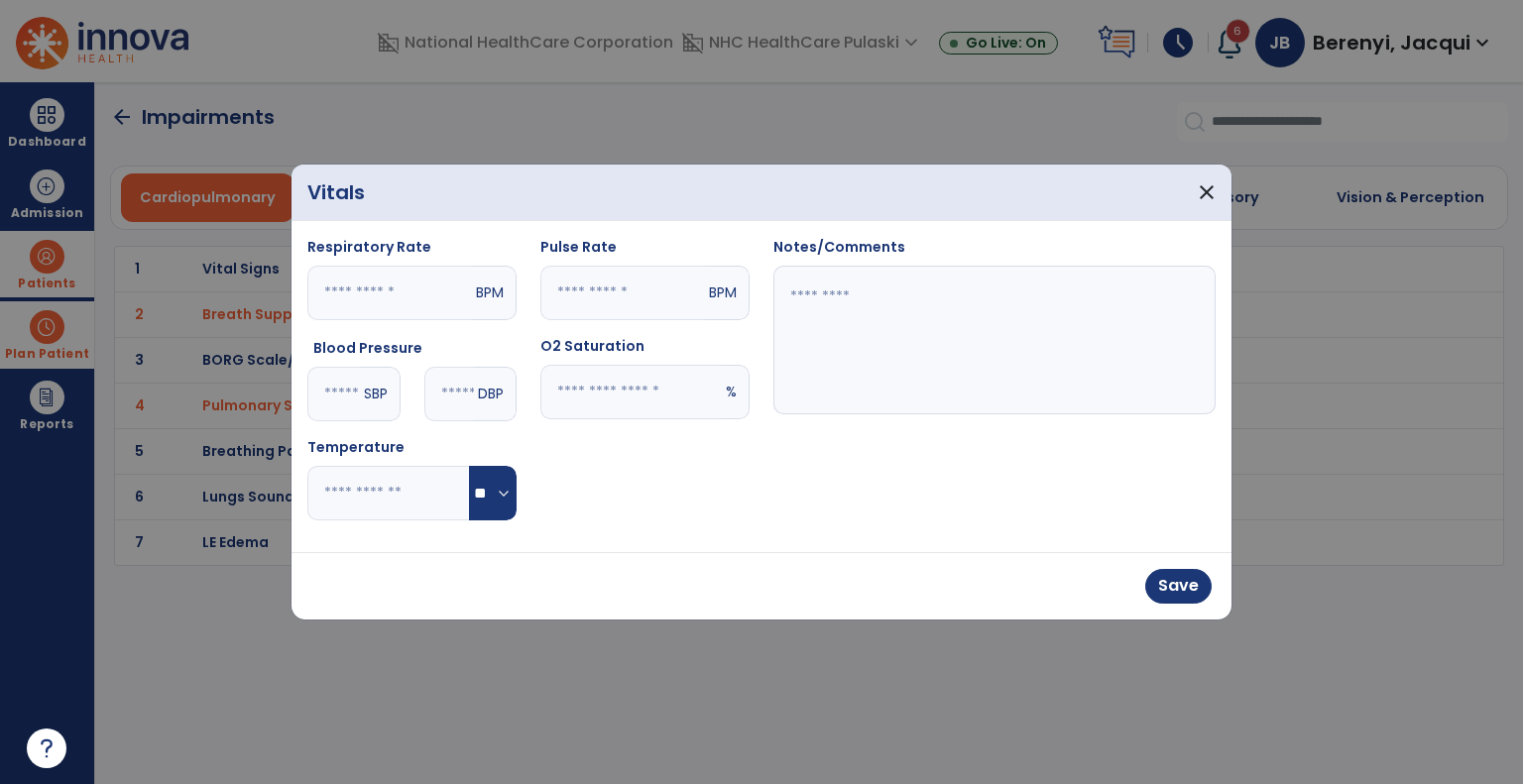type on "**" 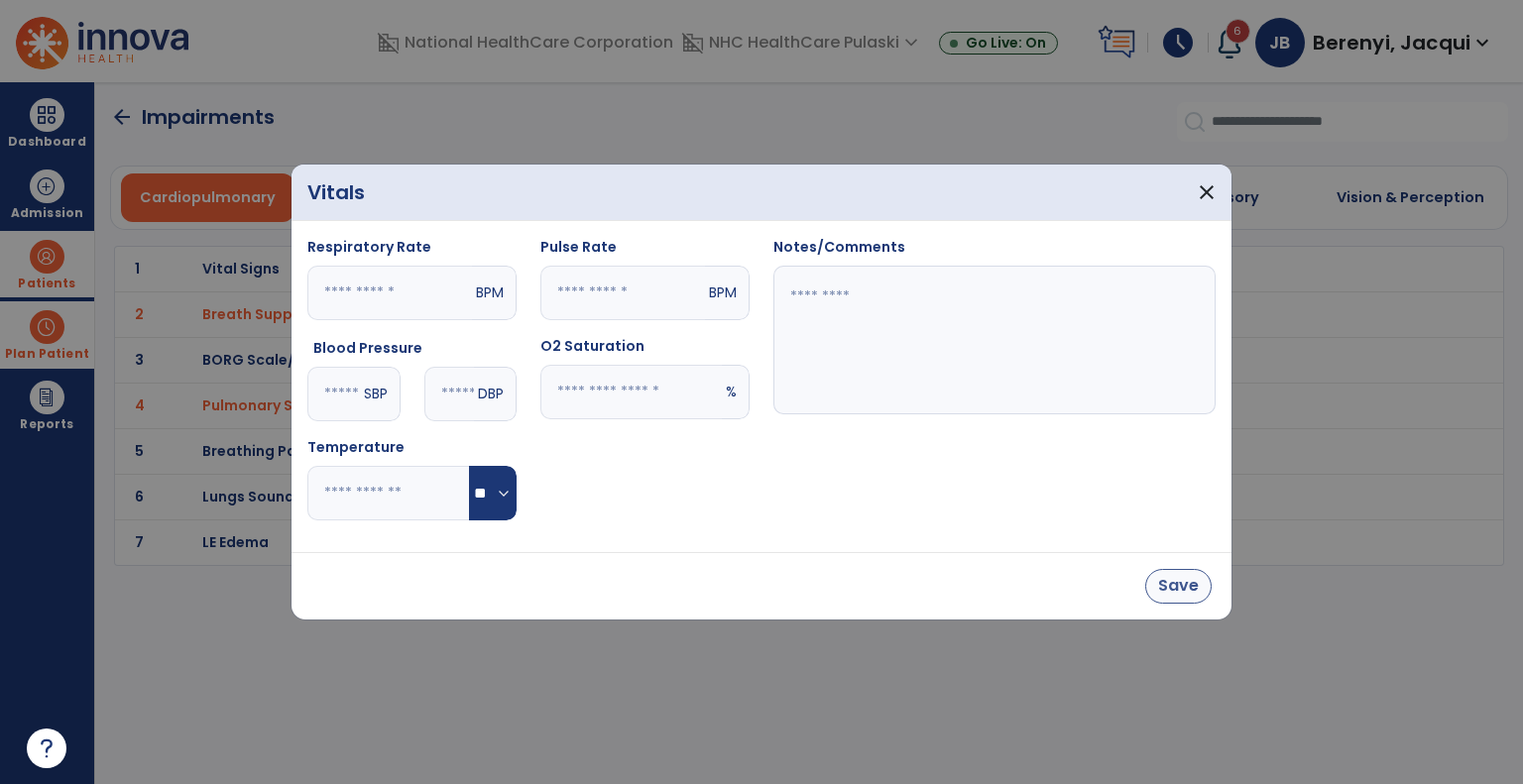 click on "Save" at bounding box center (1178, 586) 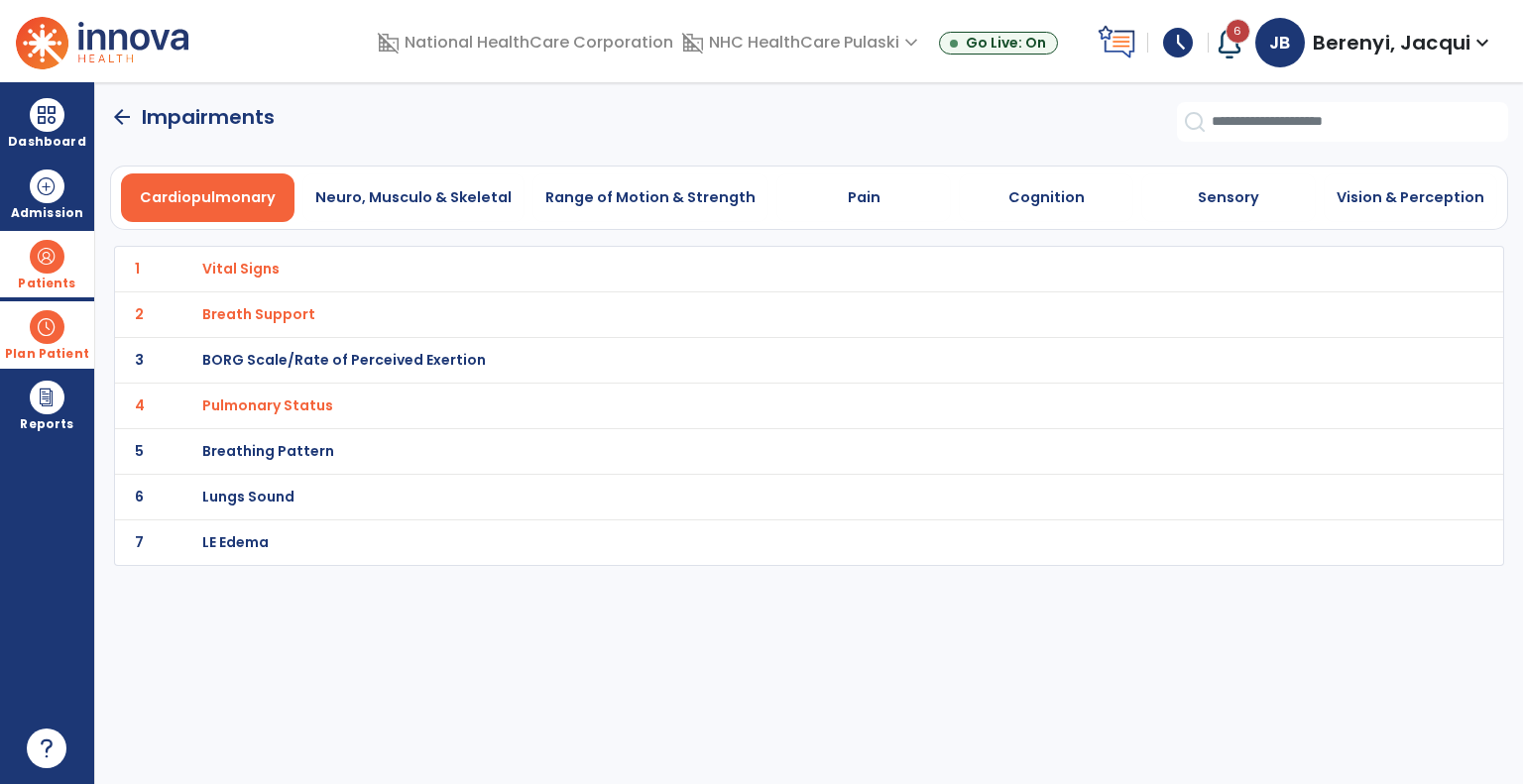 click on "arrow_back" 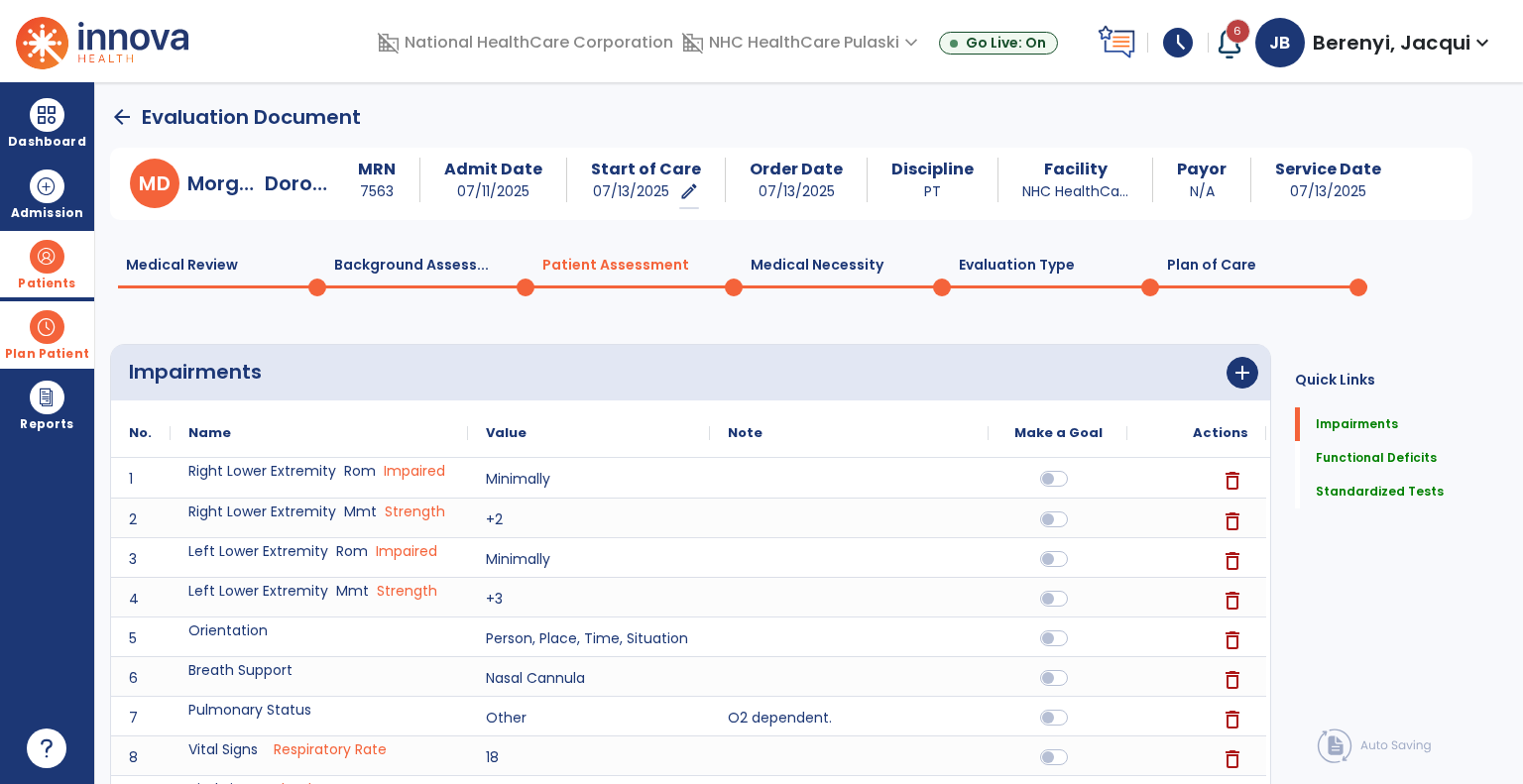 click on "arrow_back" 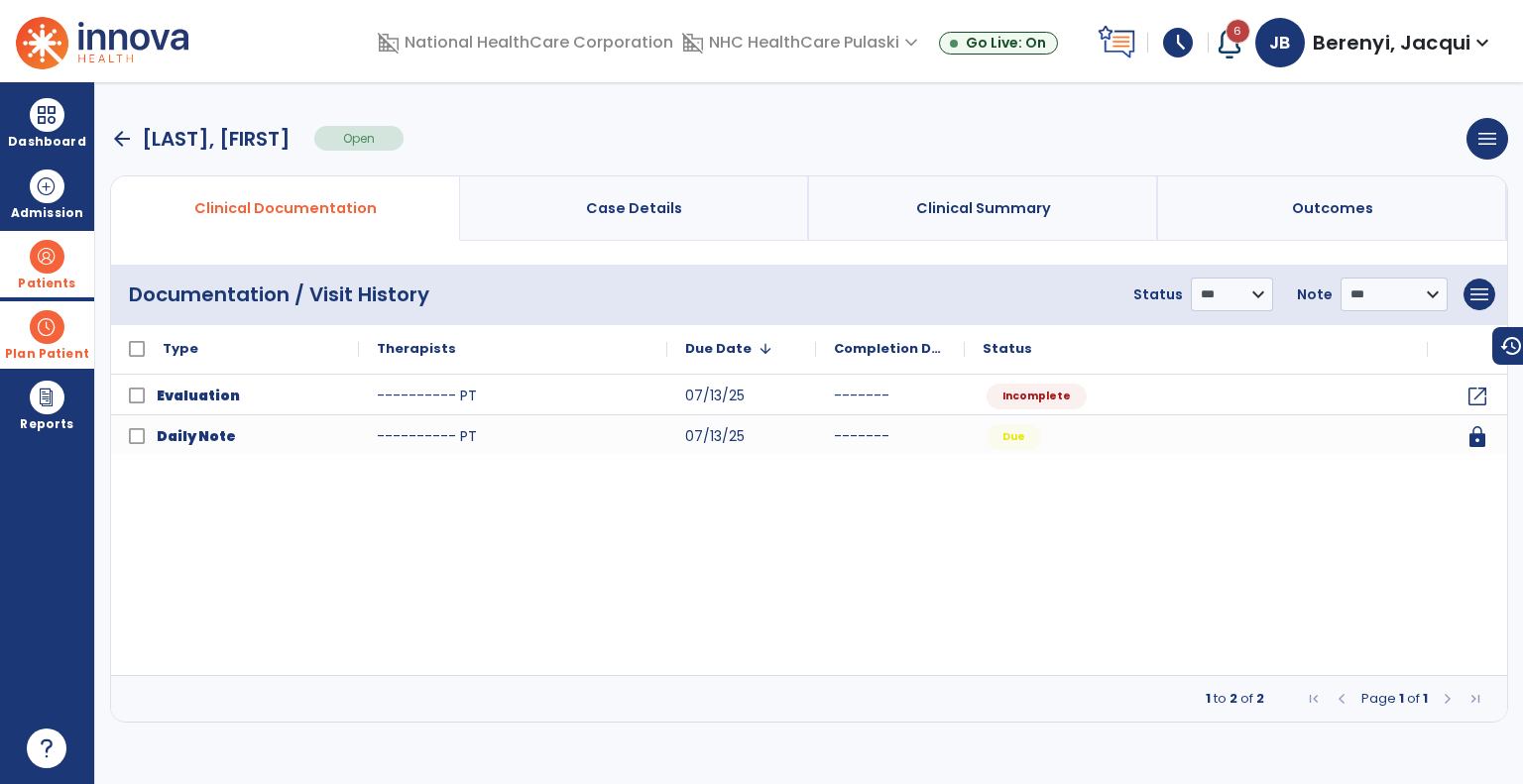 click on "Case Details" at bounding box center [634, 208] 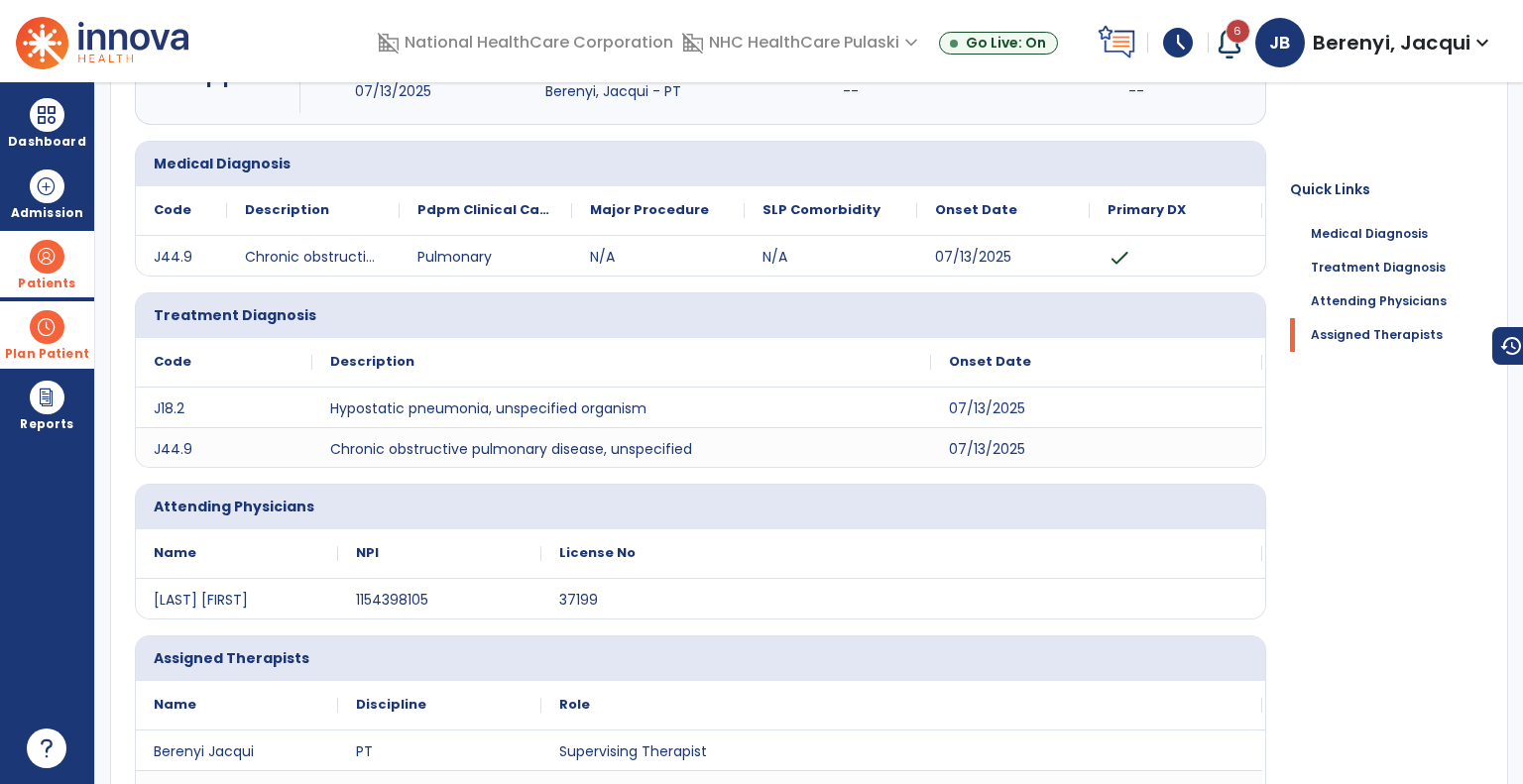 scroll, scrollTop: 0, scrollLeft: 0, axis: both 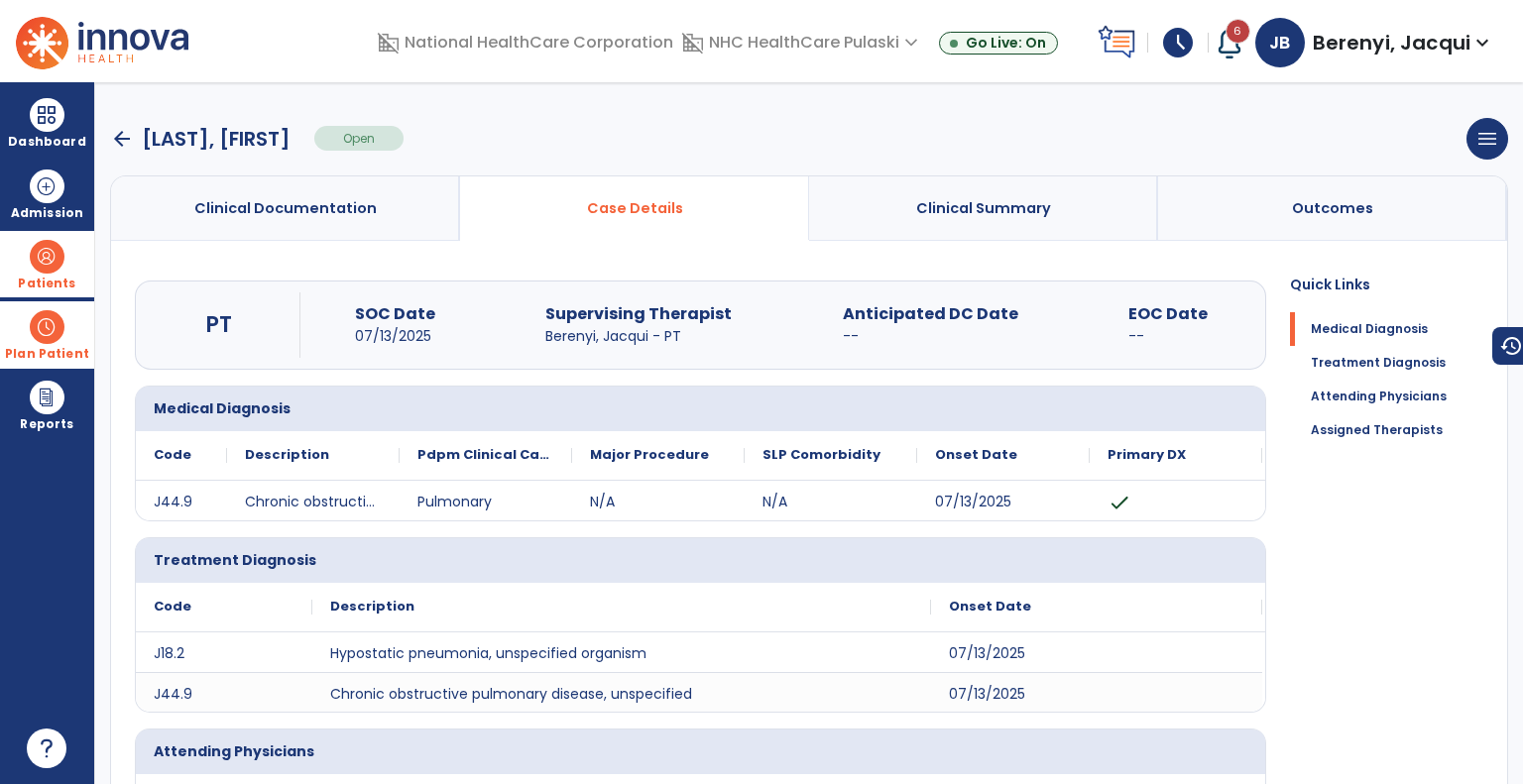 click on "arrow_back" at bounding box center (122, 139) 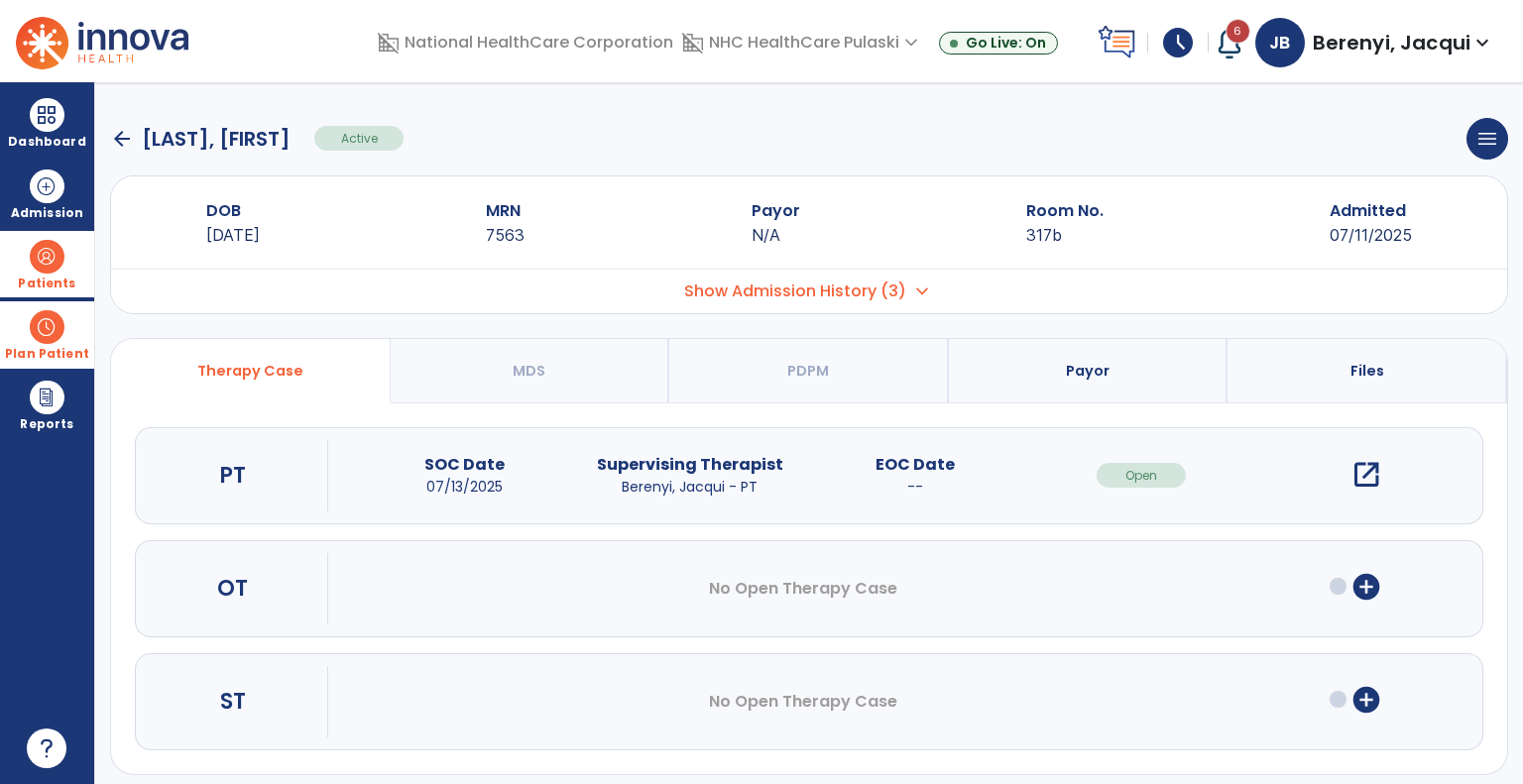 click on "open_in_new" at bounding box center [1366, 475] 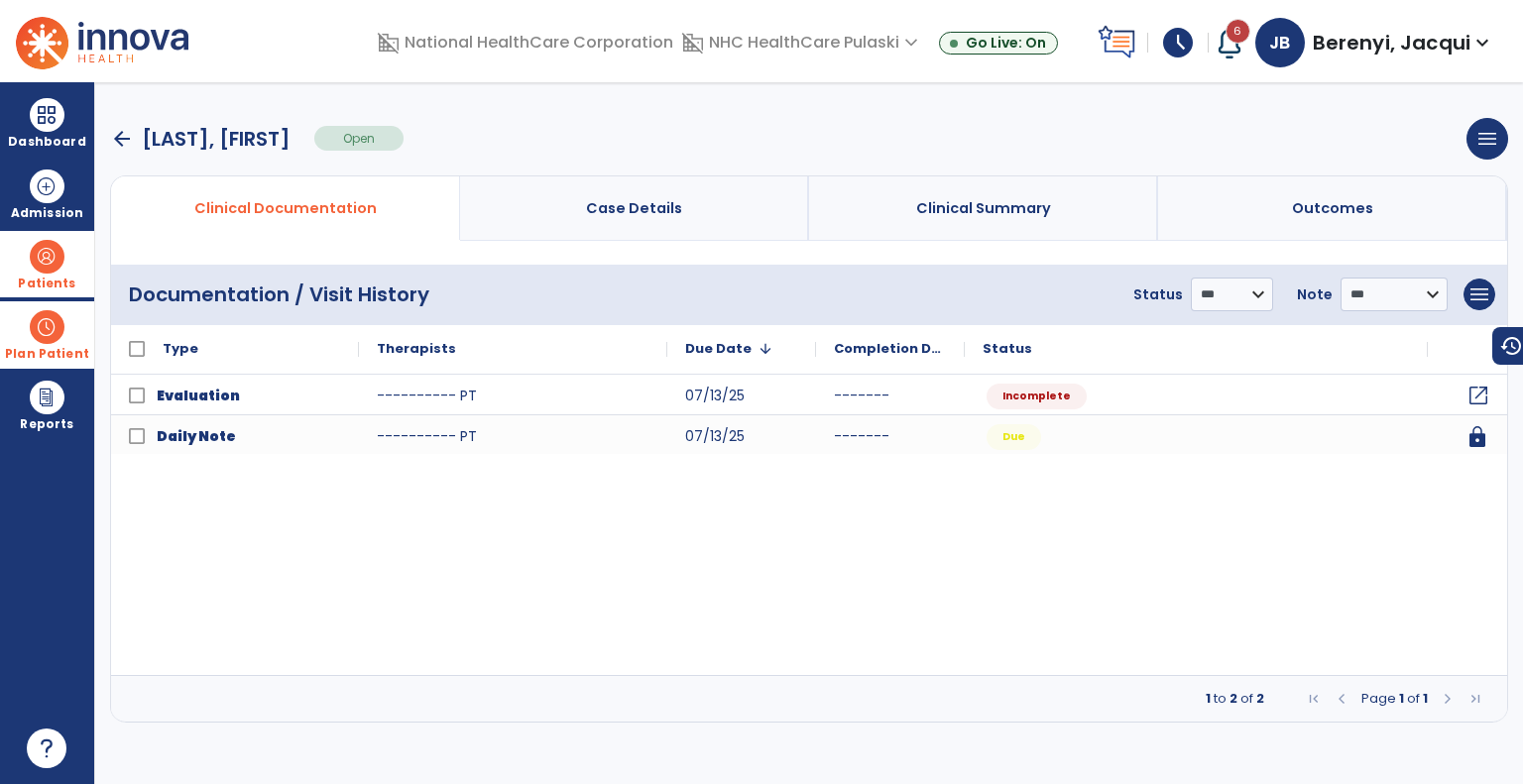 click on "open_in_new" 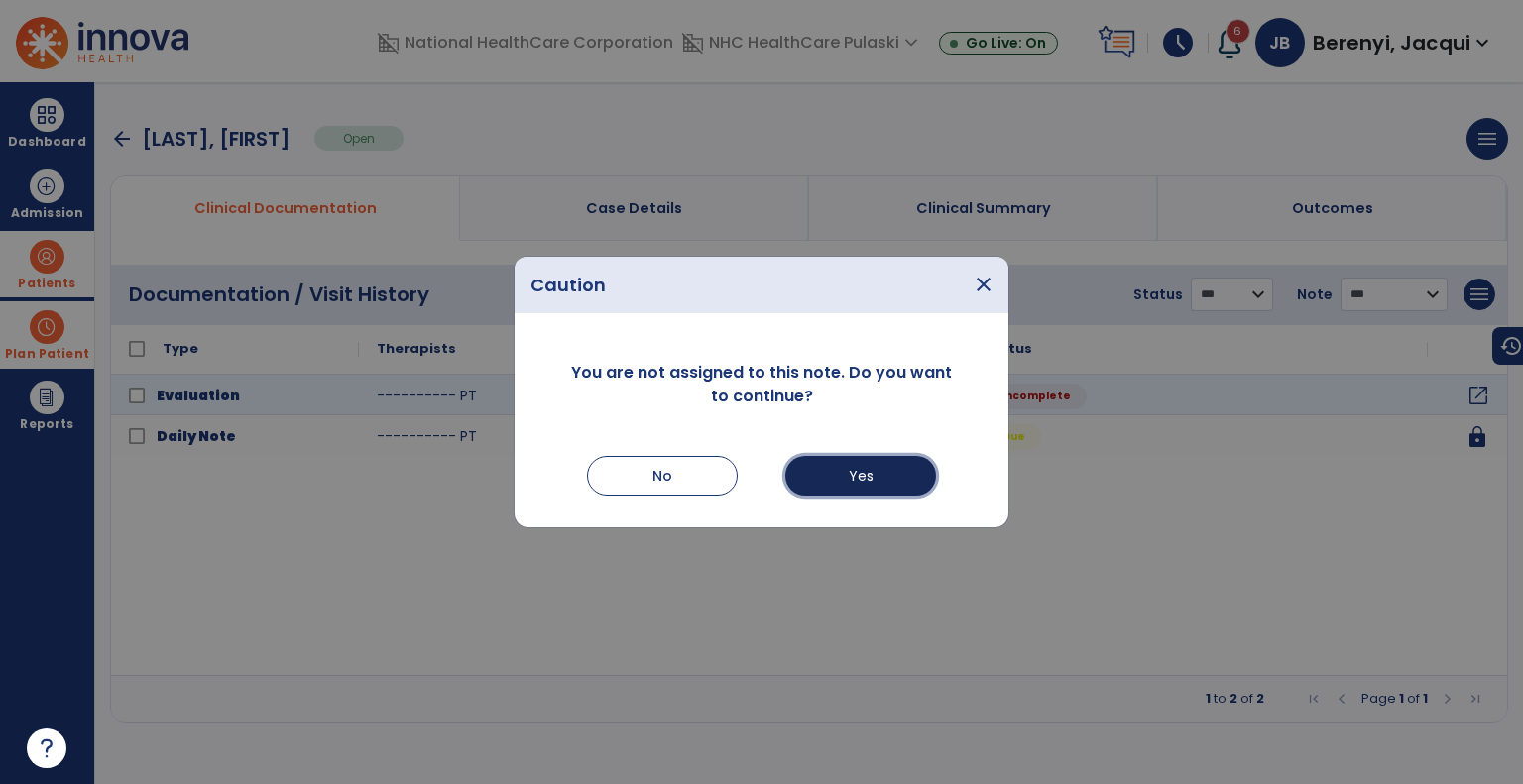 click on "Yes" at bounding box center [861, 476] 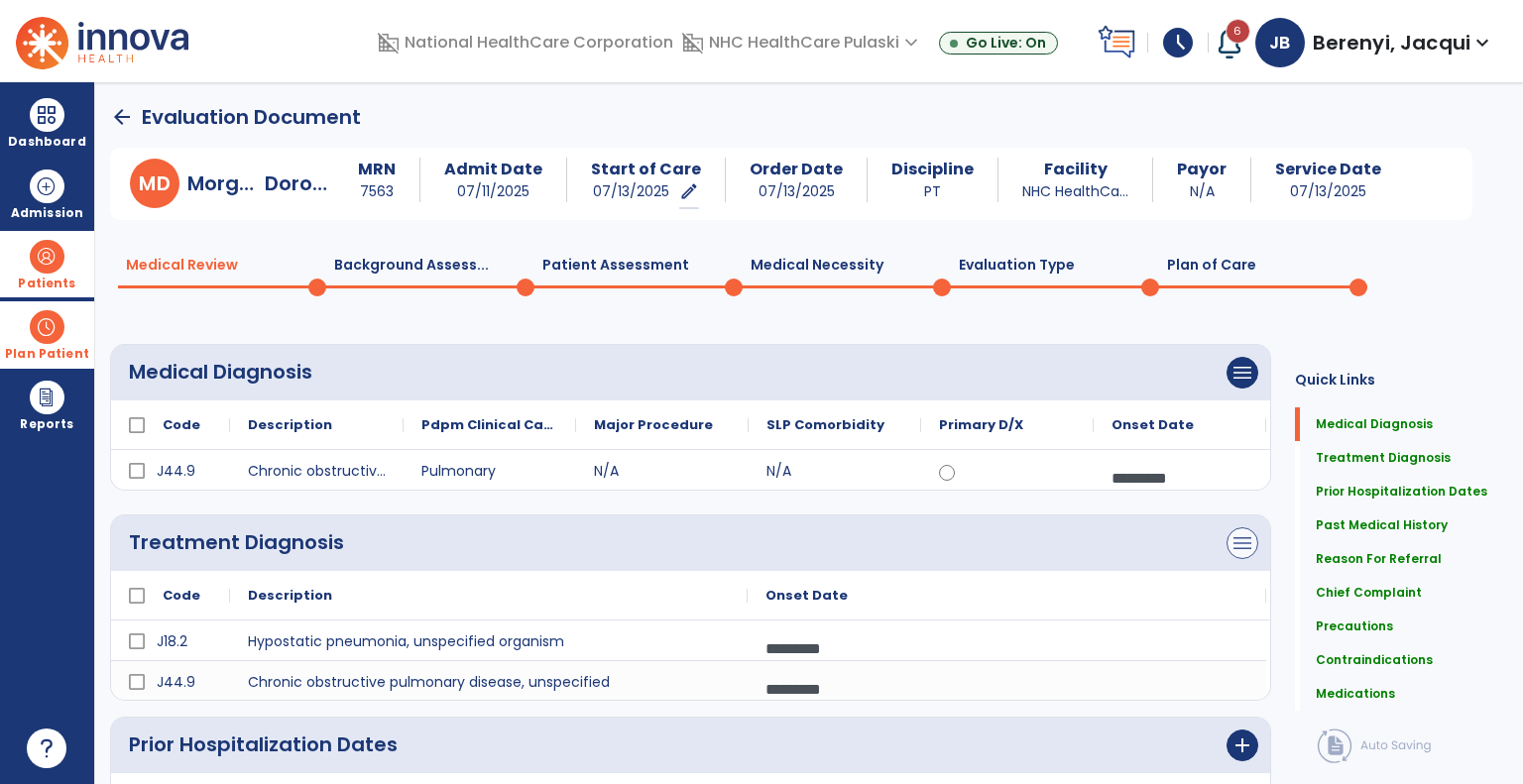 click on "menu" at bounding box center (1242, 373) 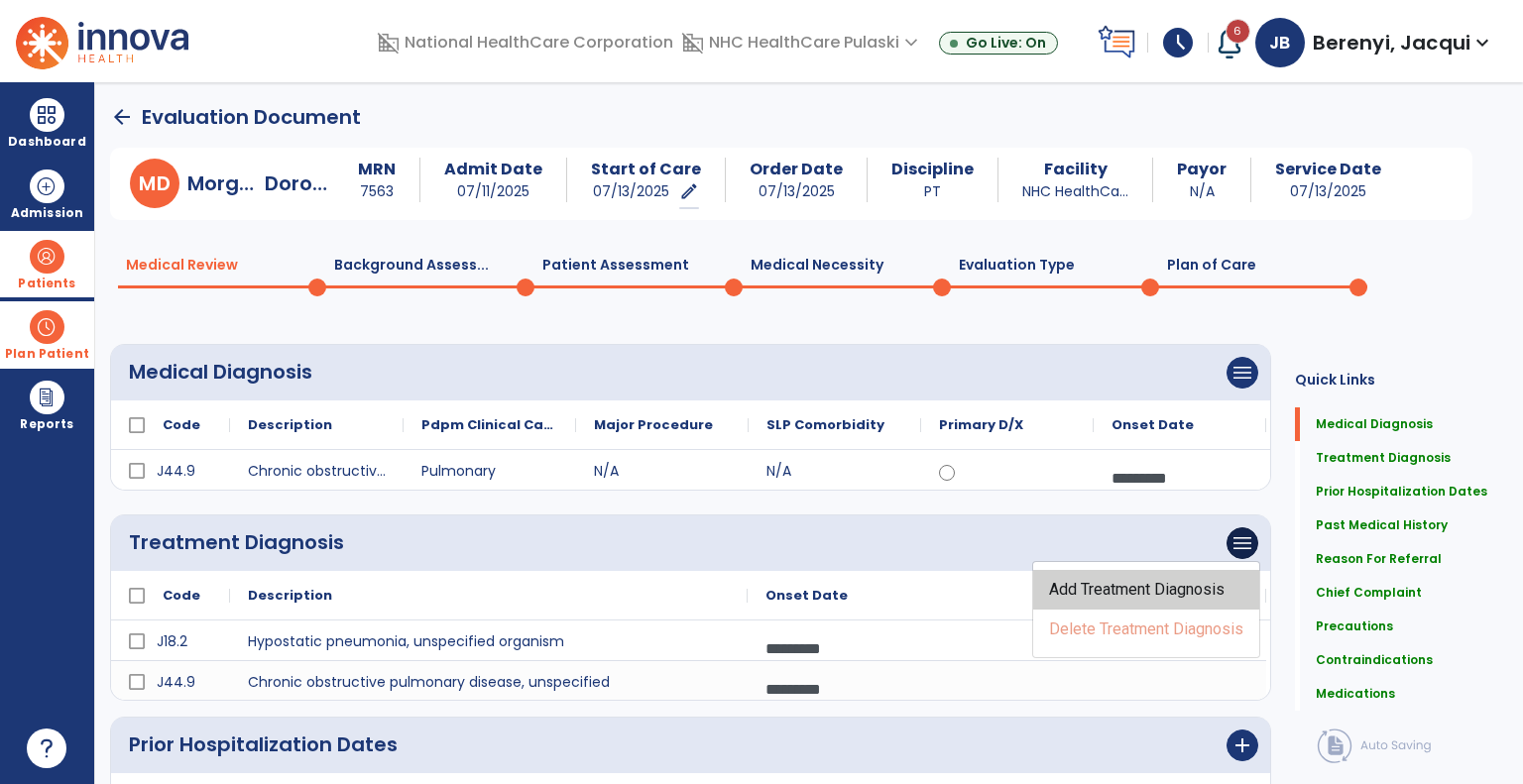 click on "Add Treatment Diagnosis" 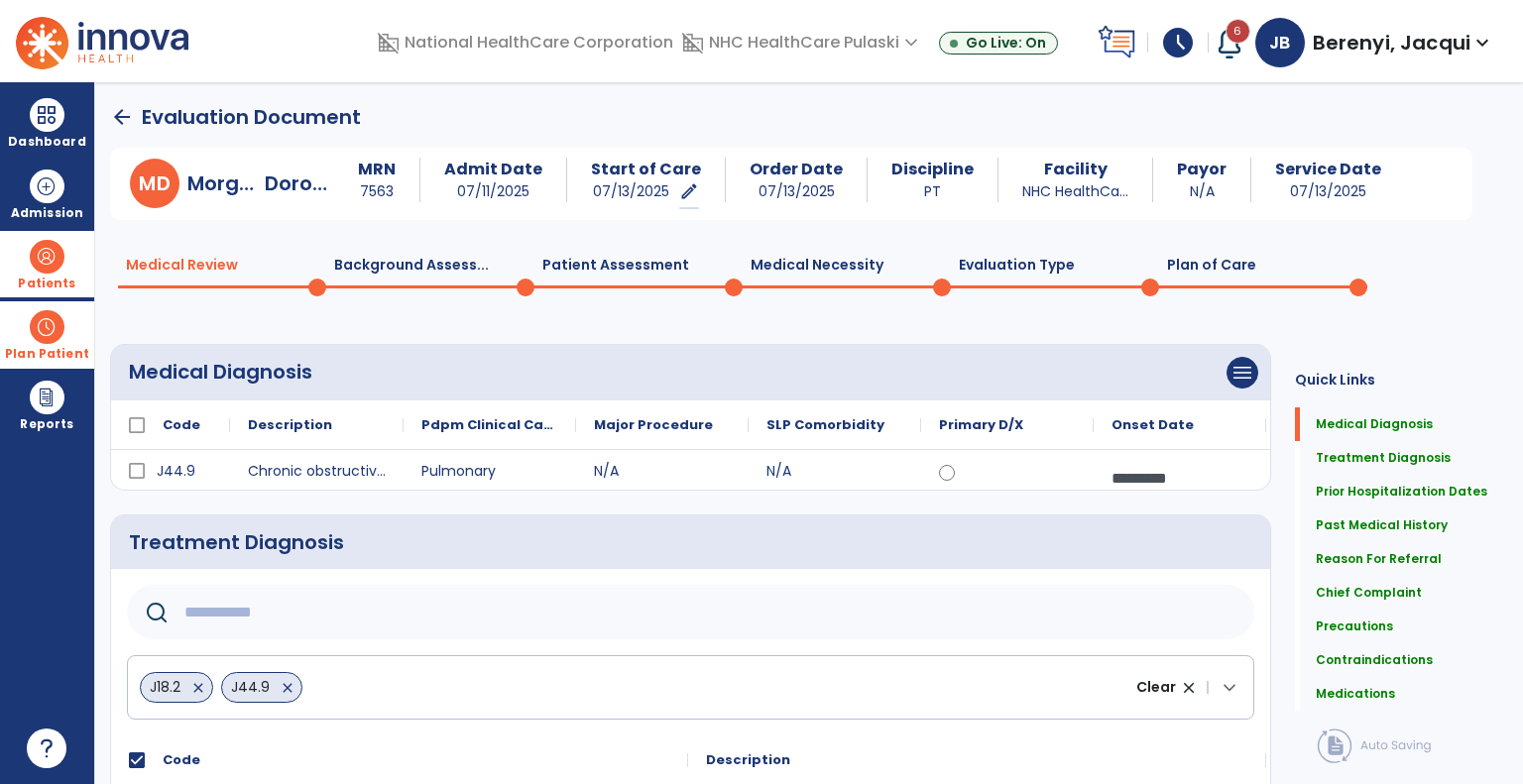 click 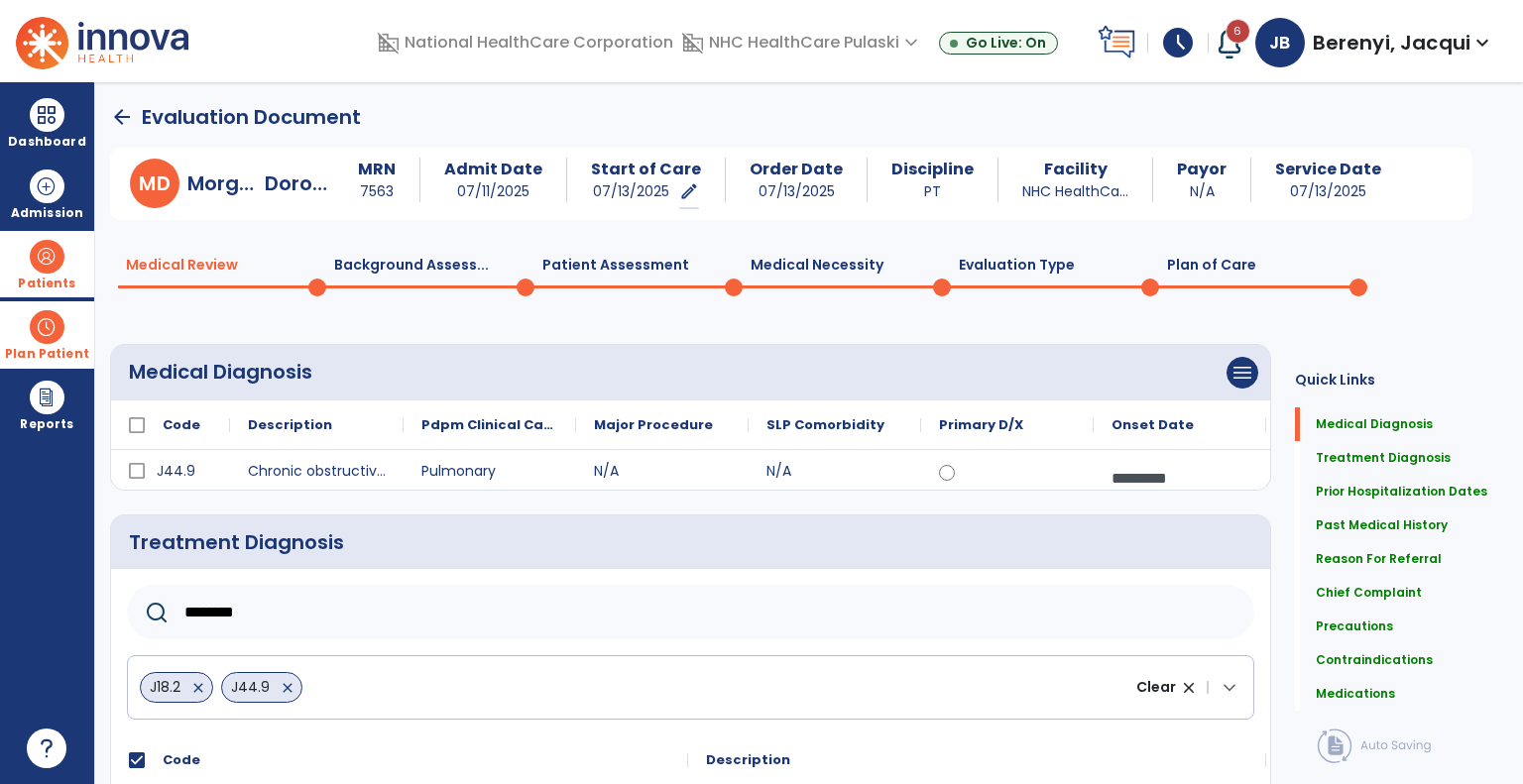 type on "********" 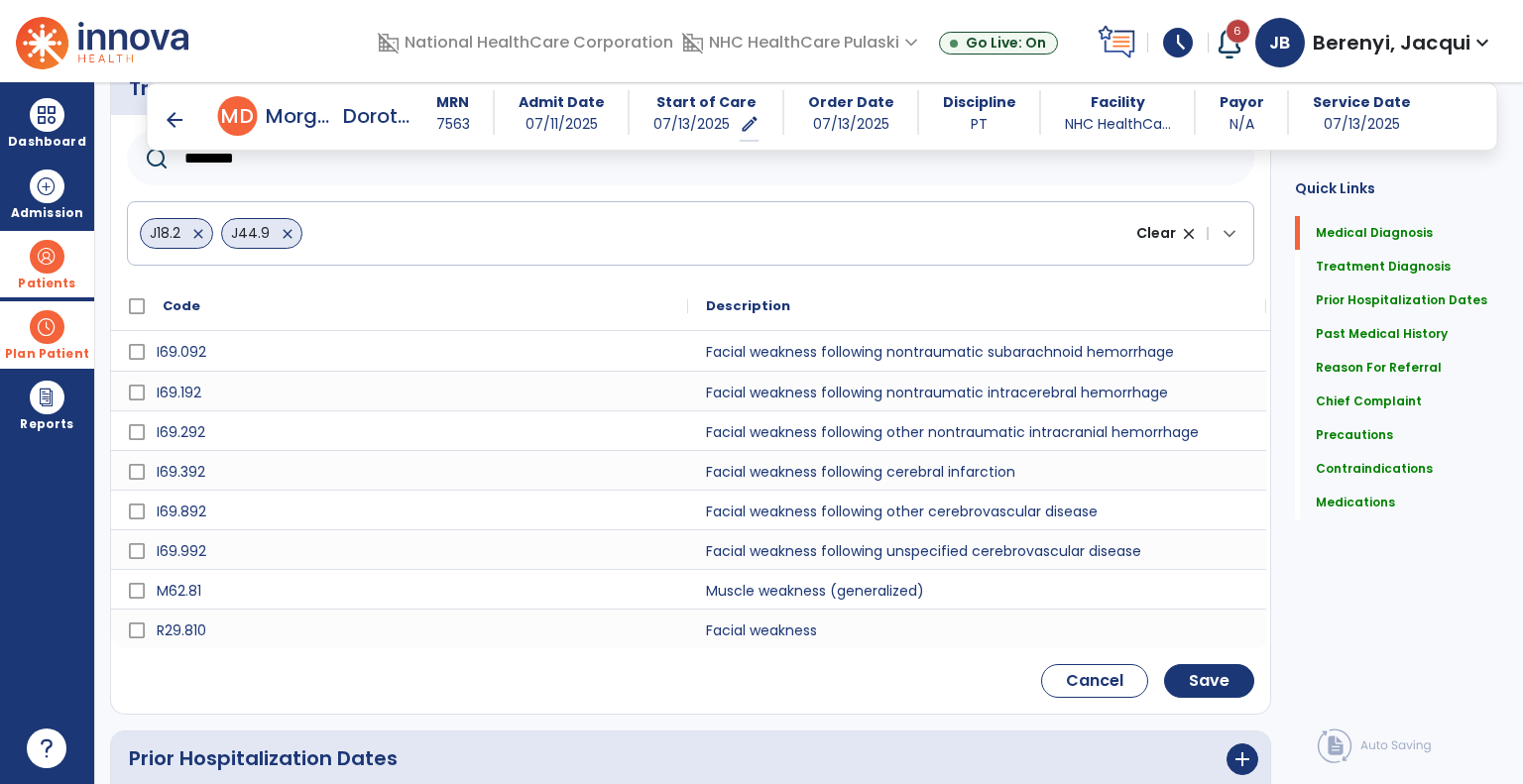 scroll, scrollTop: 451, scrollLeft: 0, axis: vertical 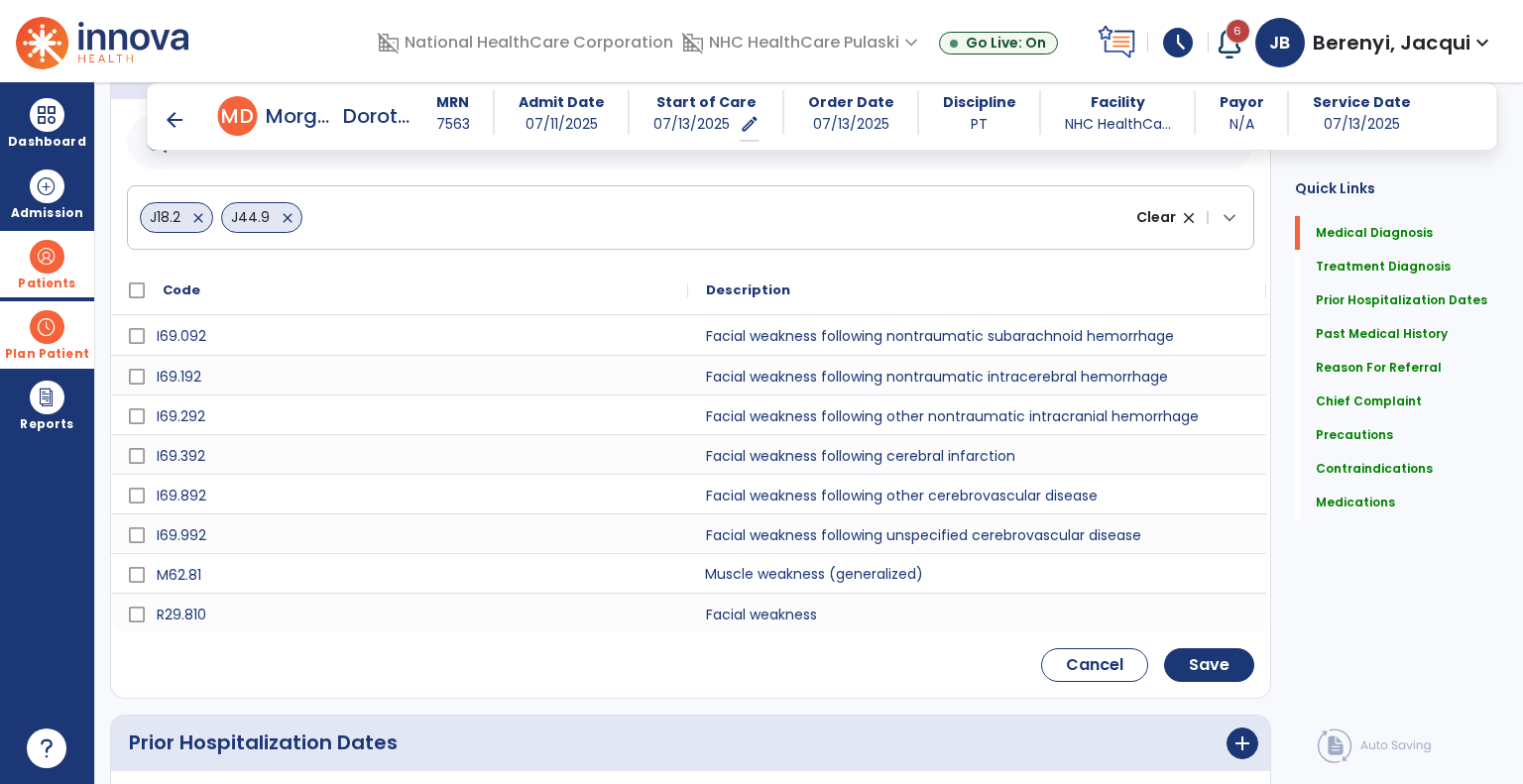 click on "Muscle weakness (generalized)" 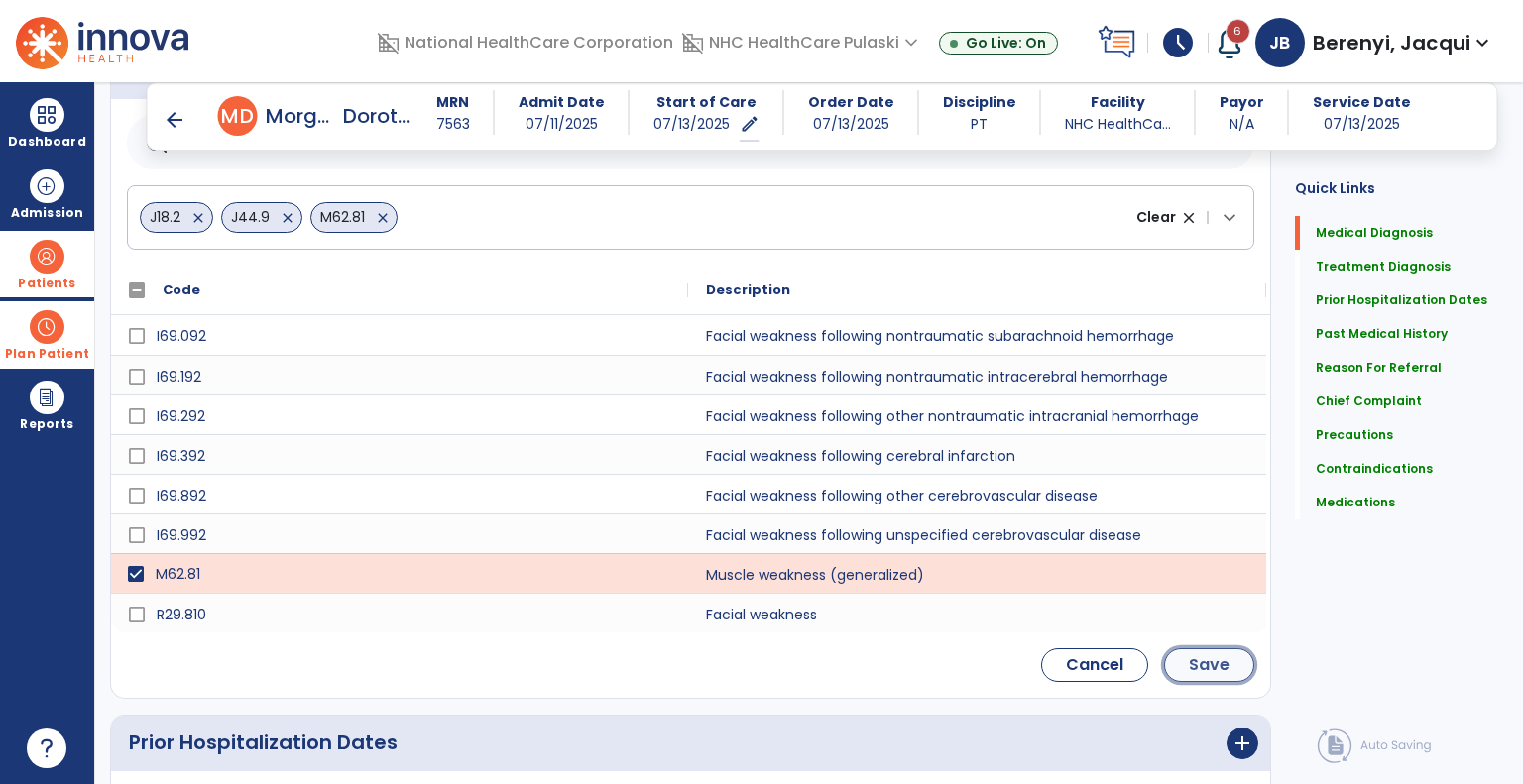 click on "Save" 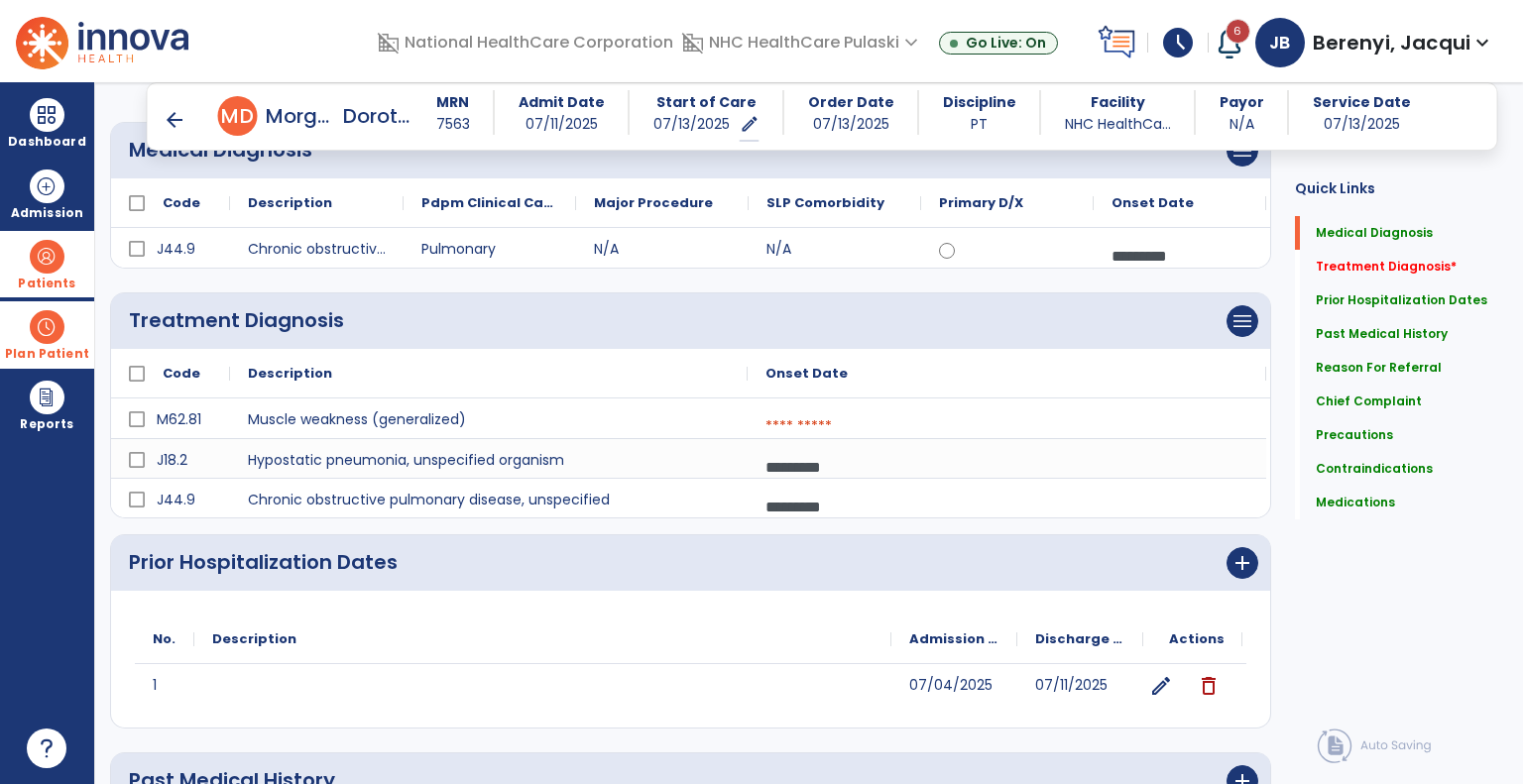 scroll, scrollTop: 198, scrollLeft: 0, axis: vertical 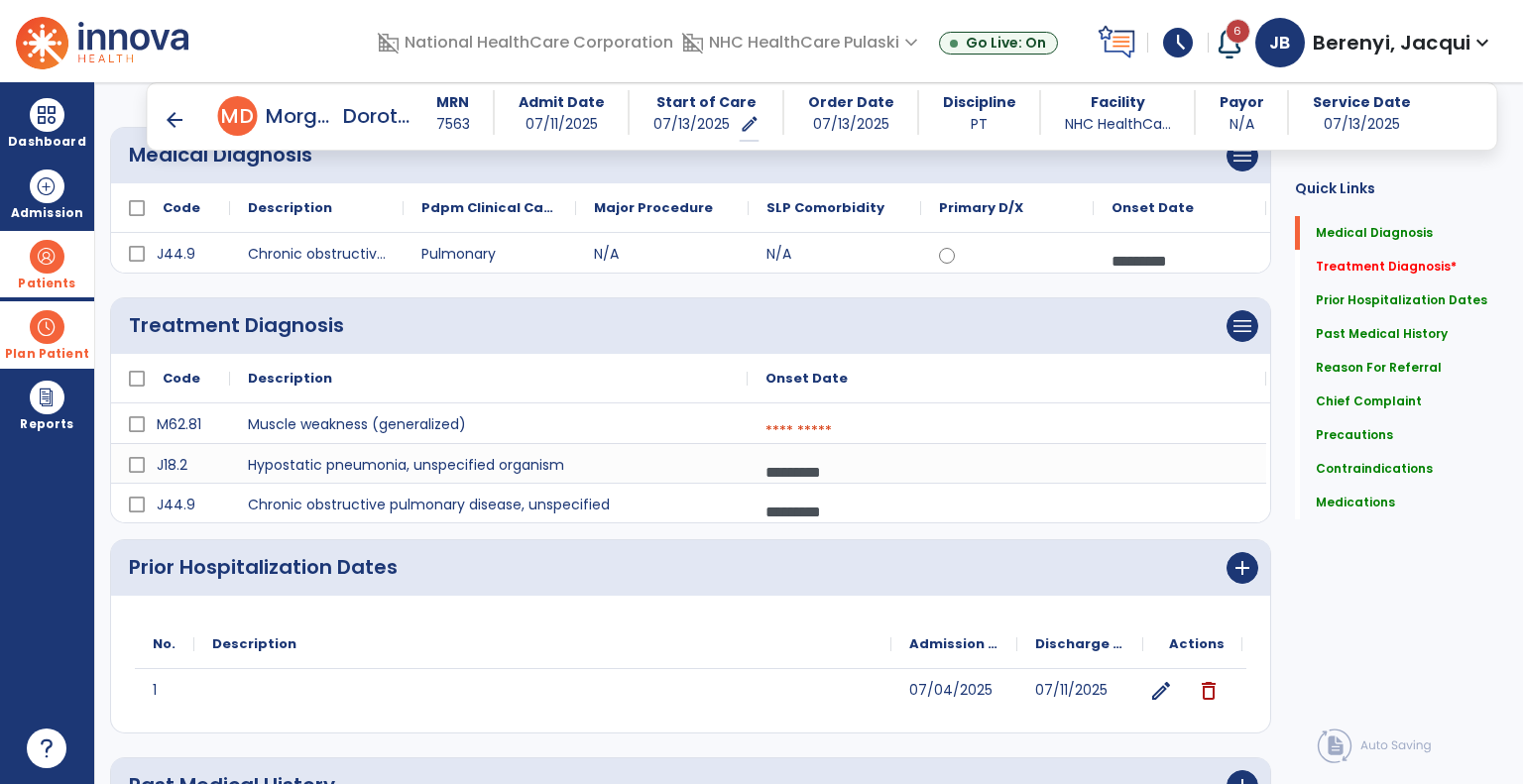 click at bounding box center (1006, 431) 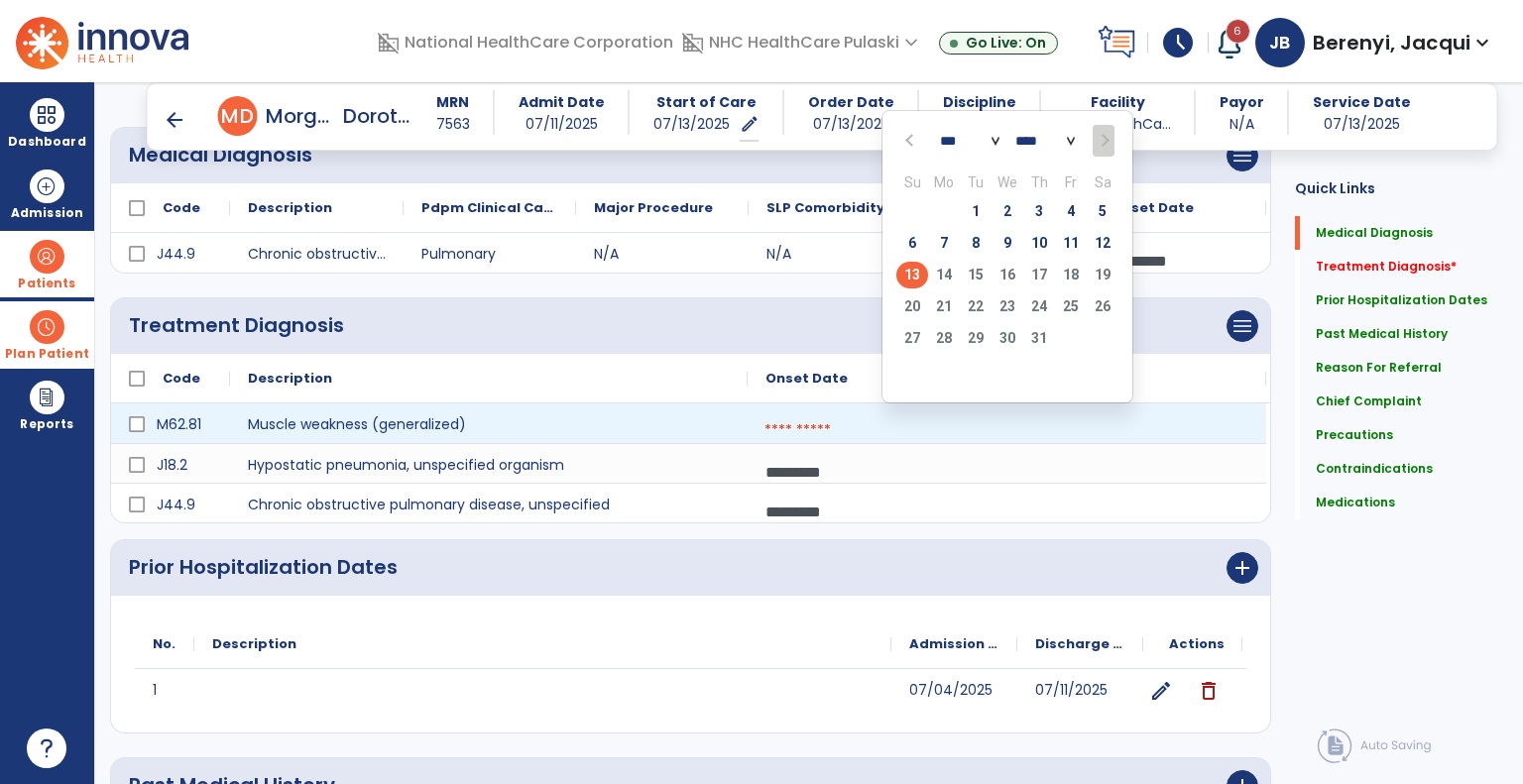 click on "13" 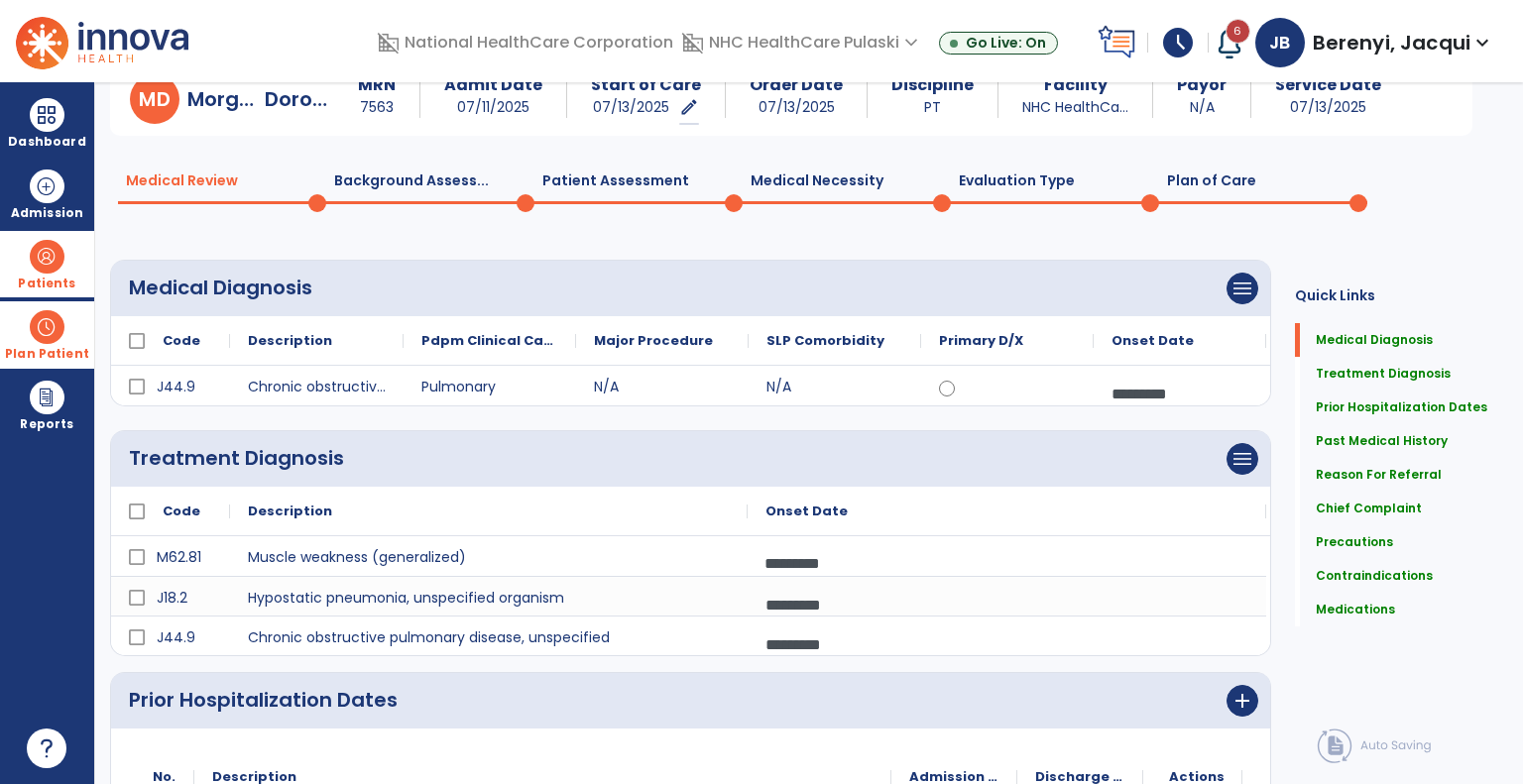 scroll, scrollTop: 0, scrollLeft: 0, axis: both 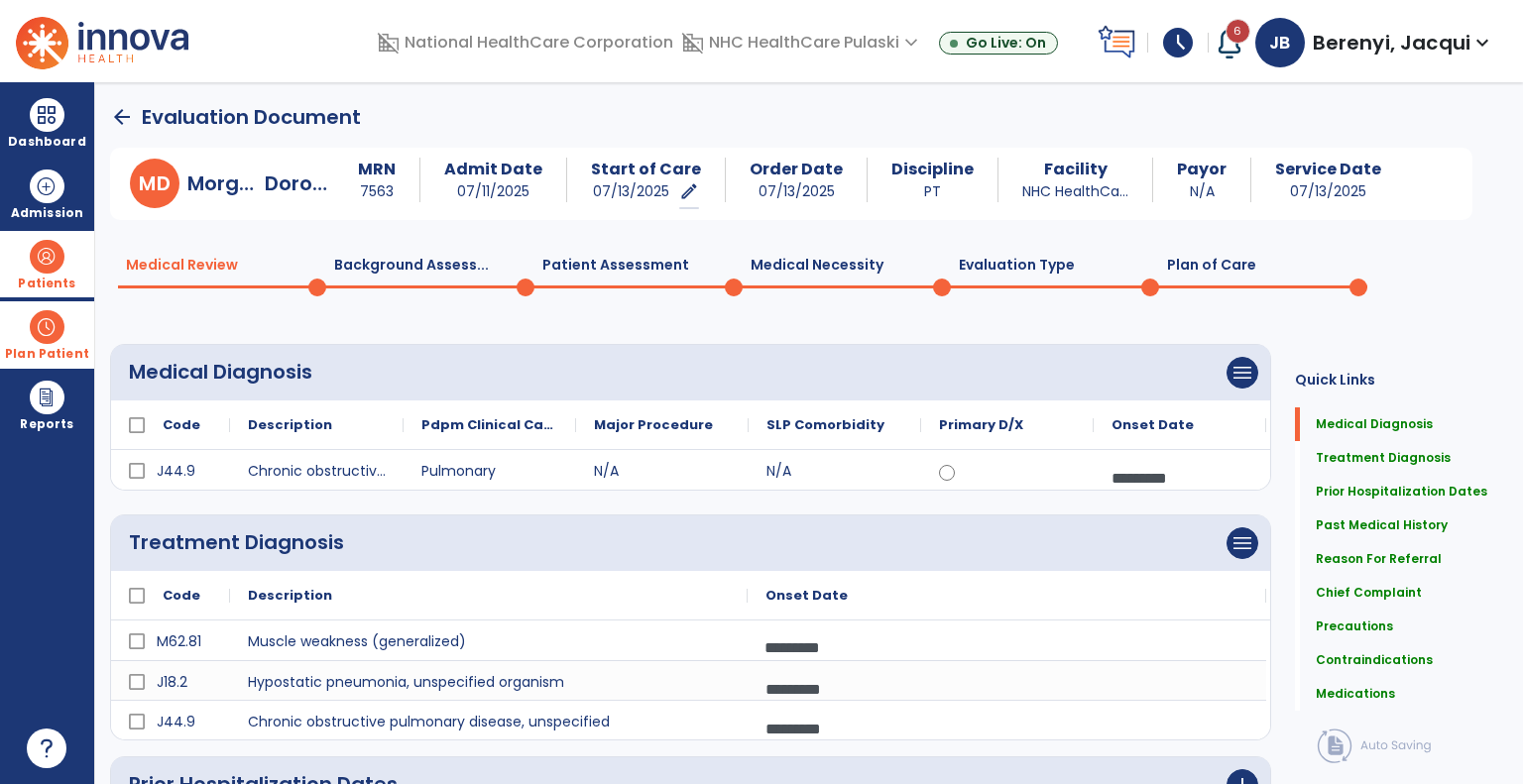 click on "arrow_back" 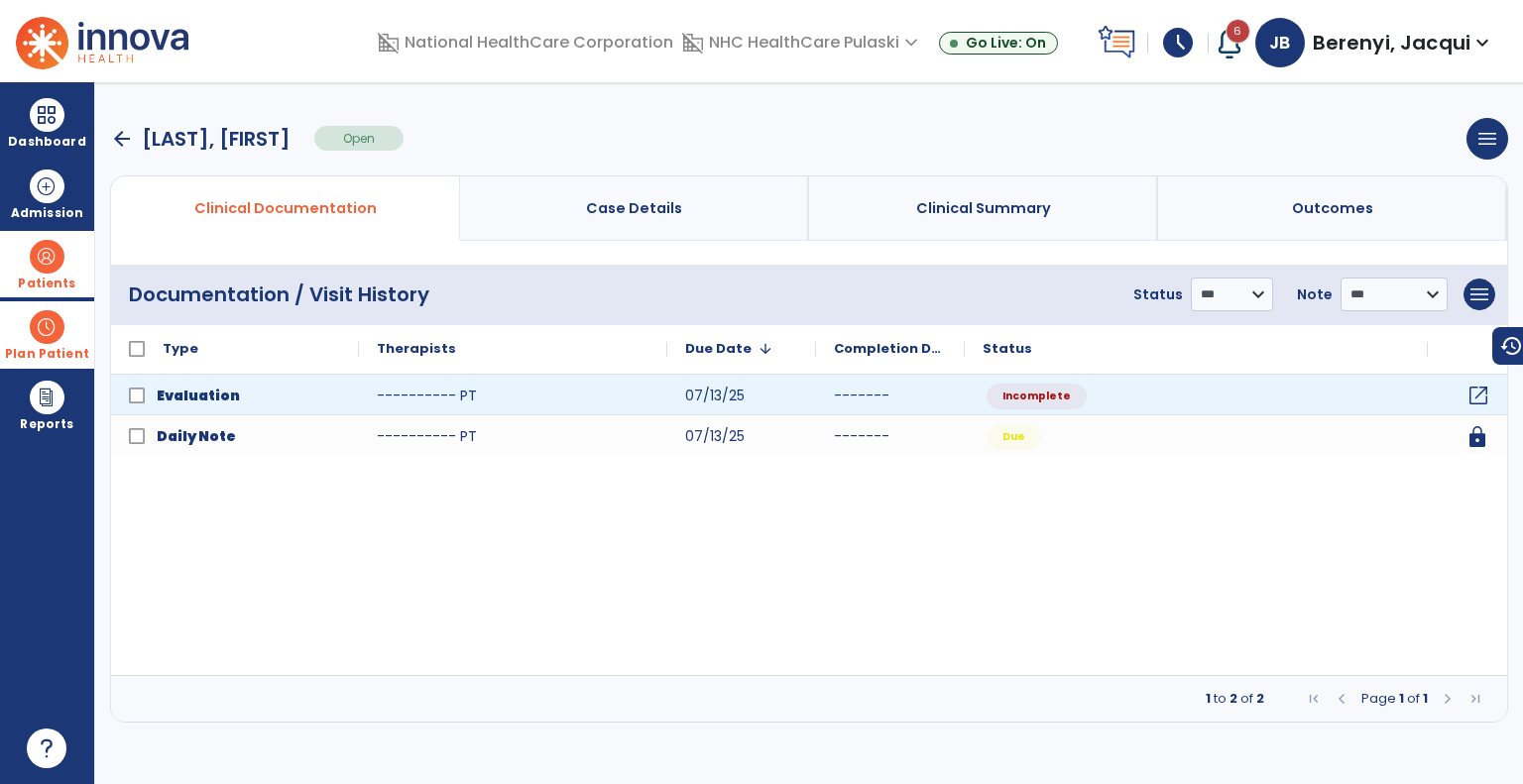 click on "open_in_new" 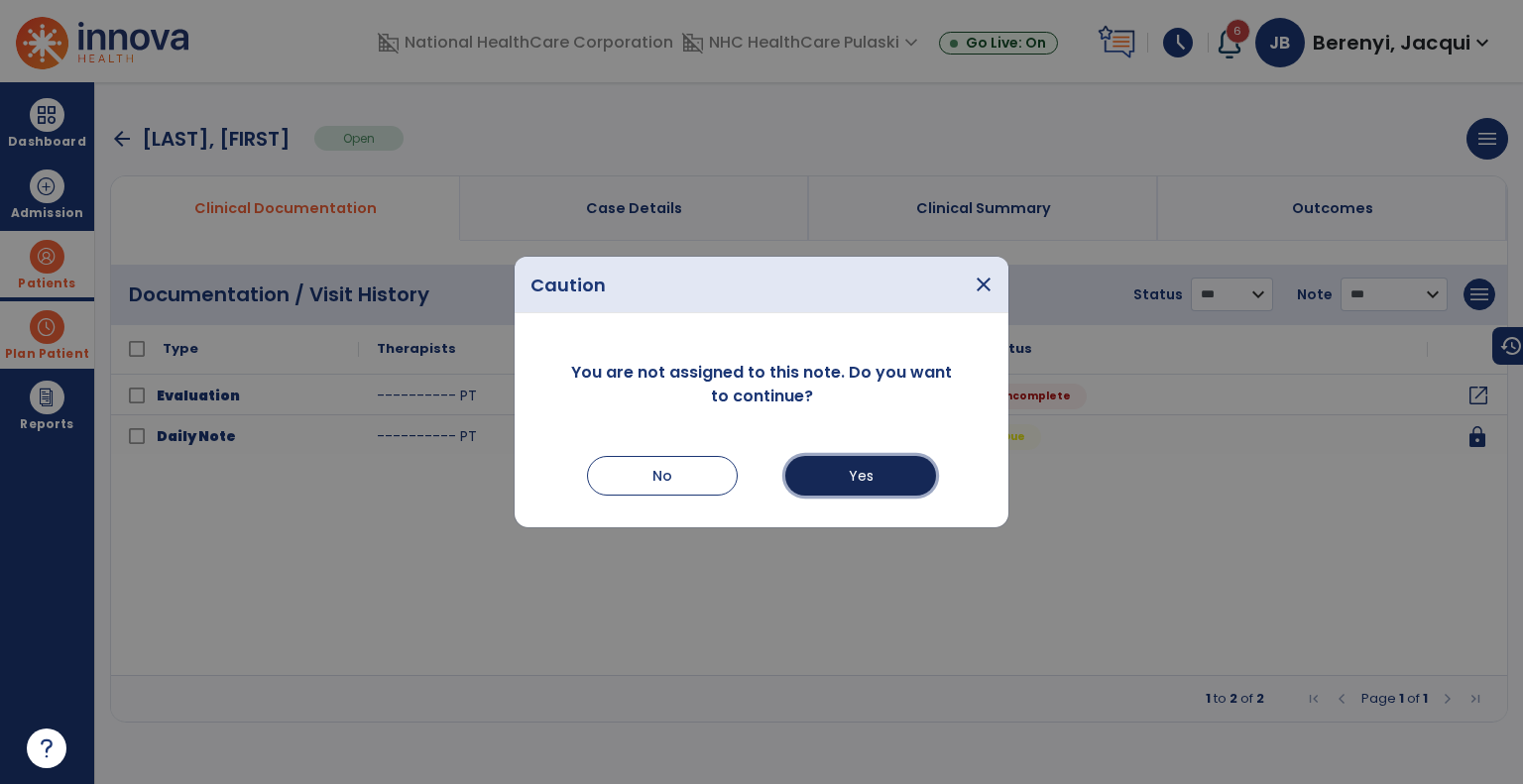 click on "Yes" at bounding box center [861, 476] 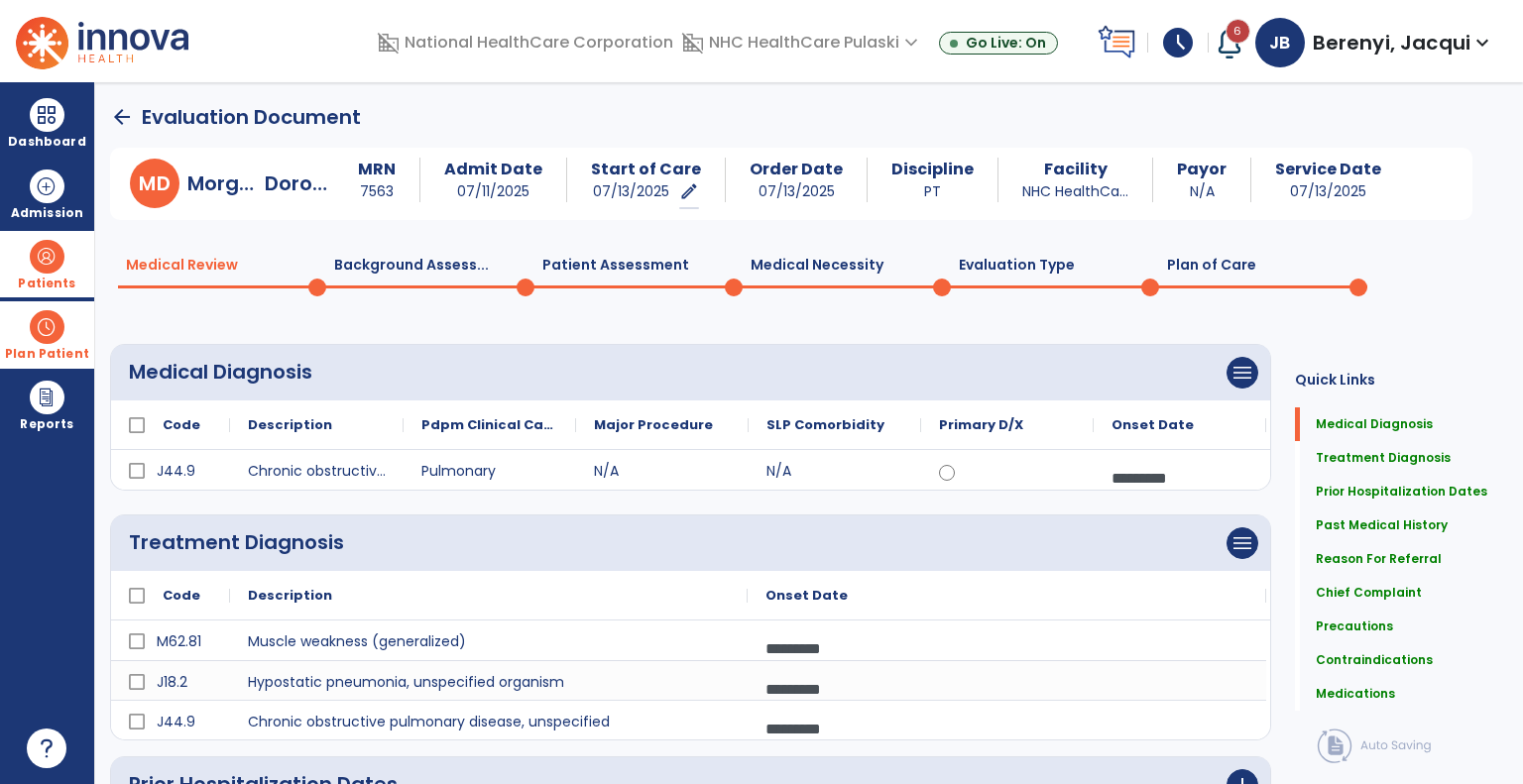 click on "Patient Assessment  0" 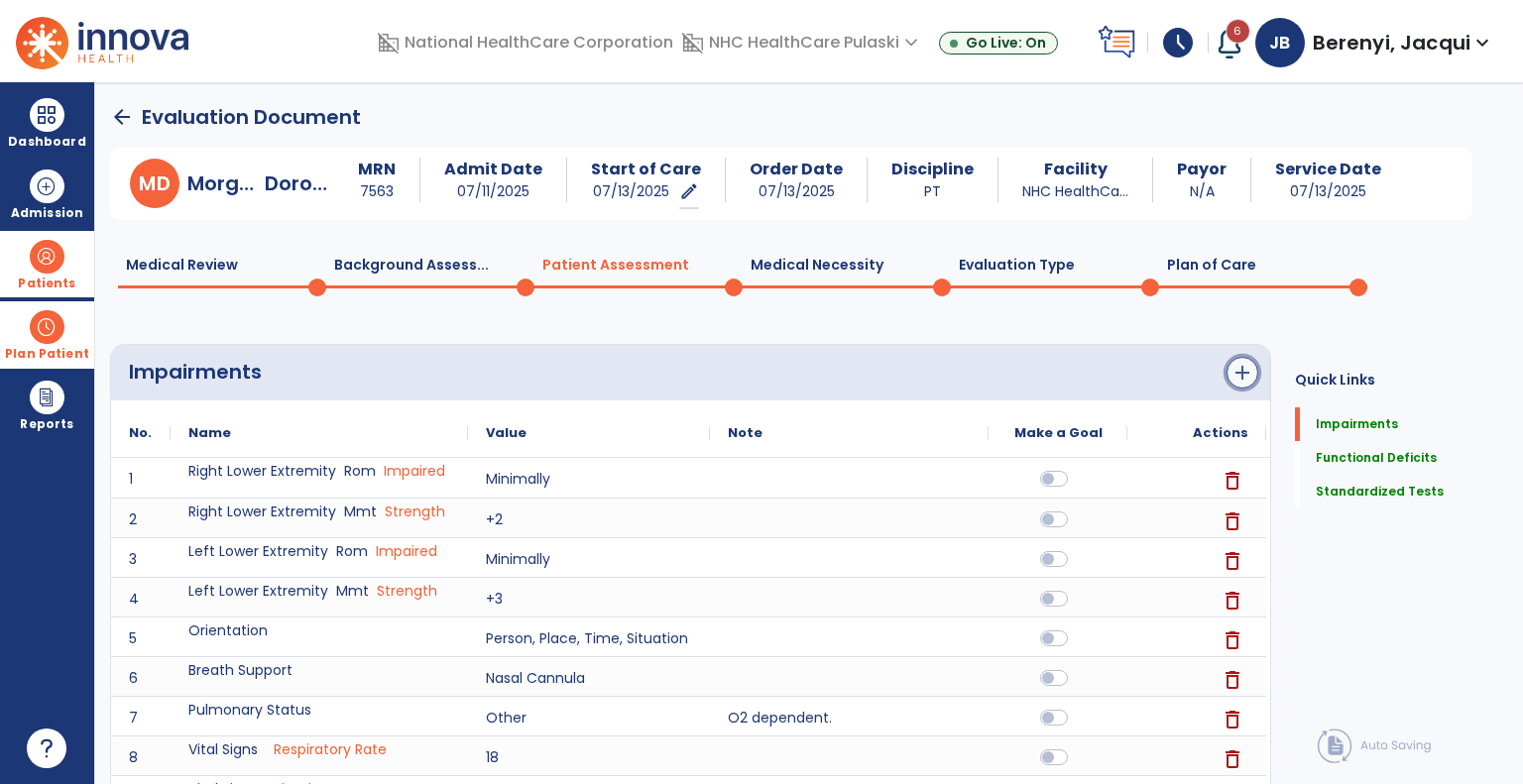 click on "add" 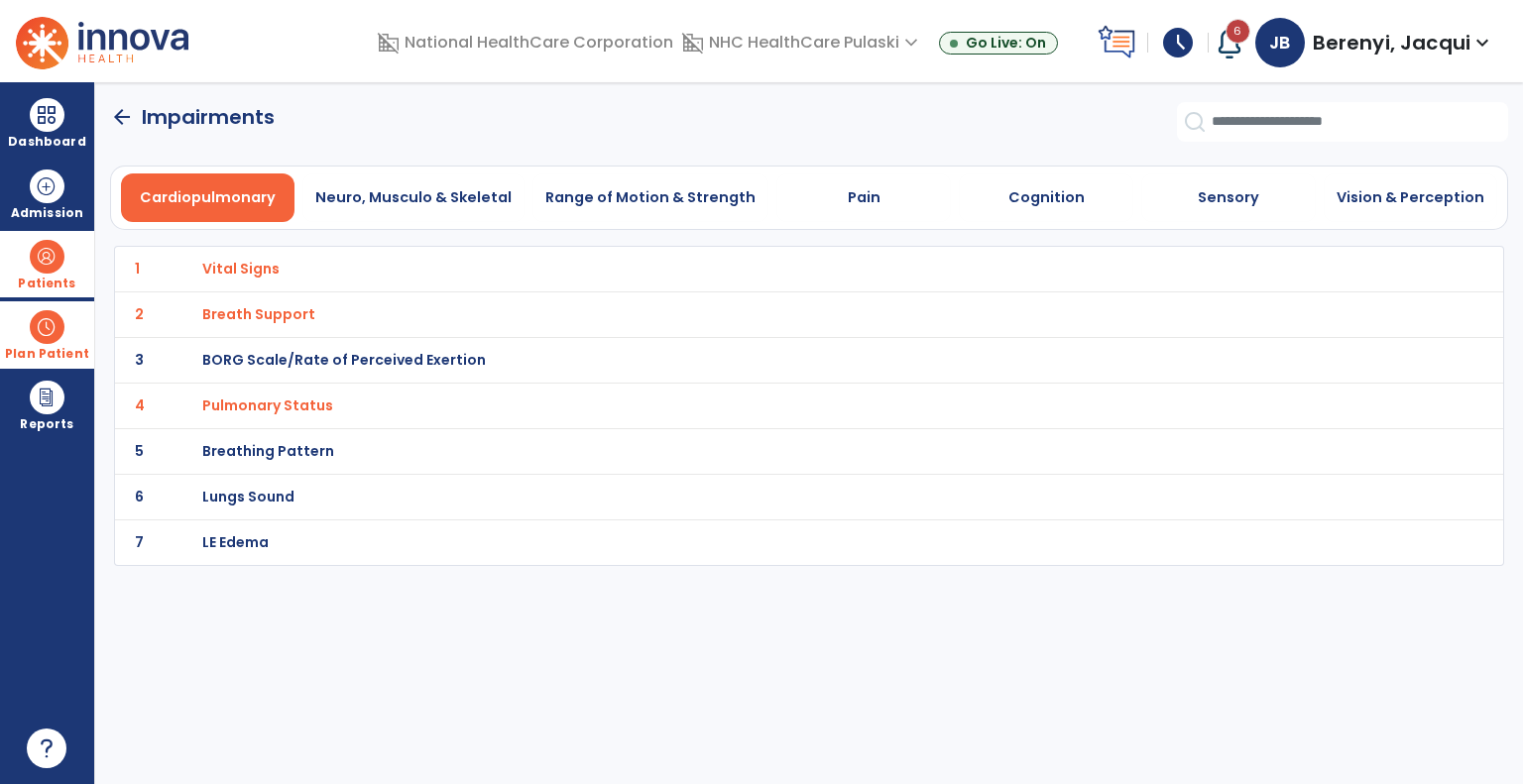 click on "Breath Support" at bounding box center (241, 269) 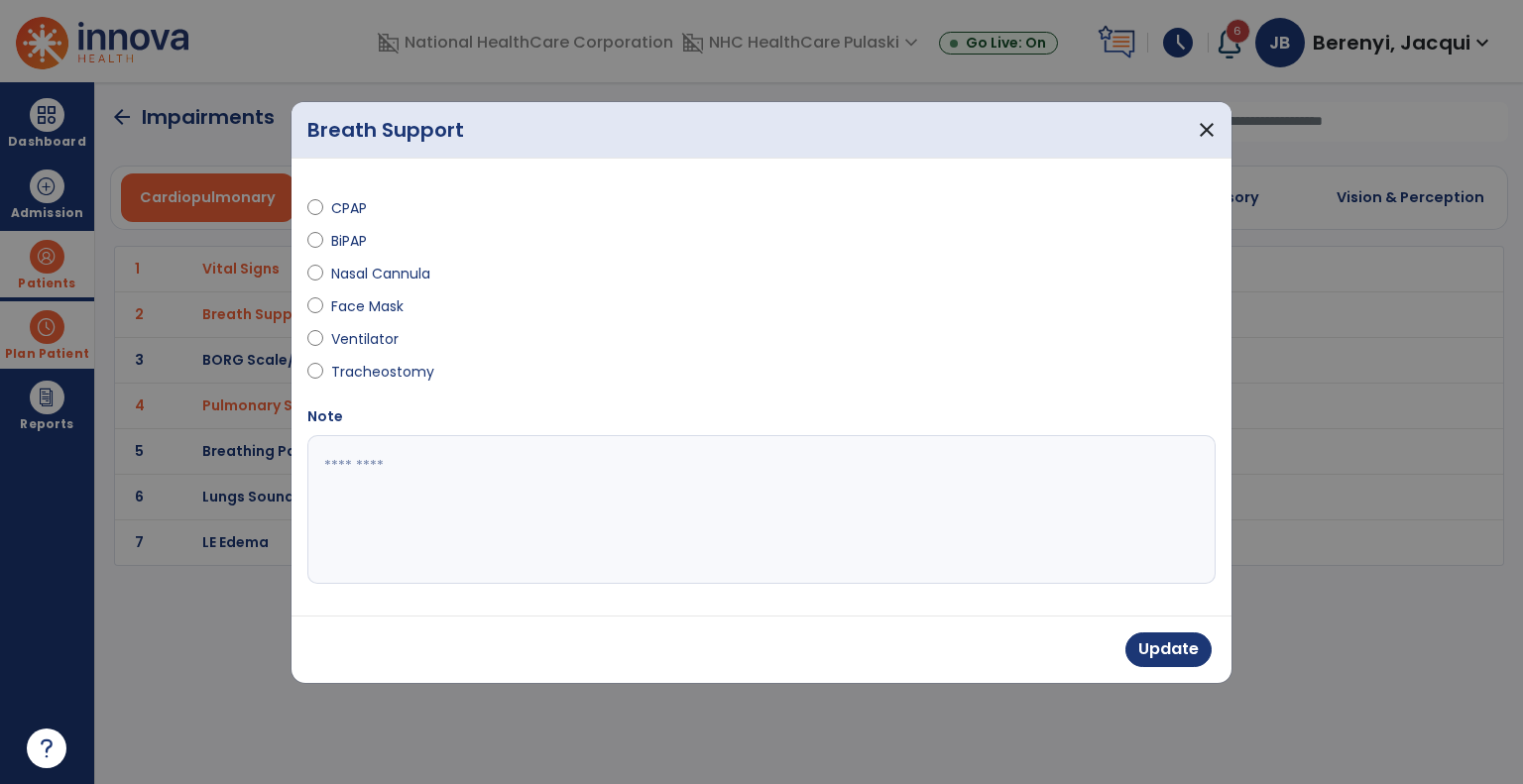 click at bounding box center [762, 509] 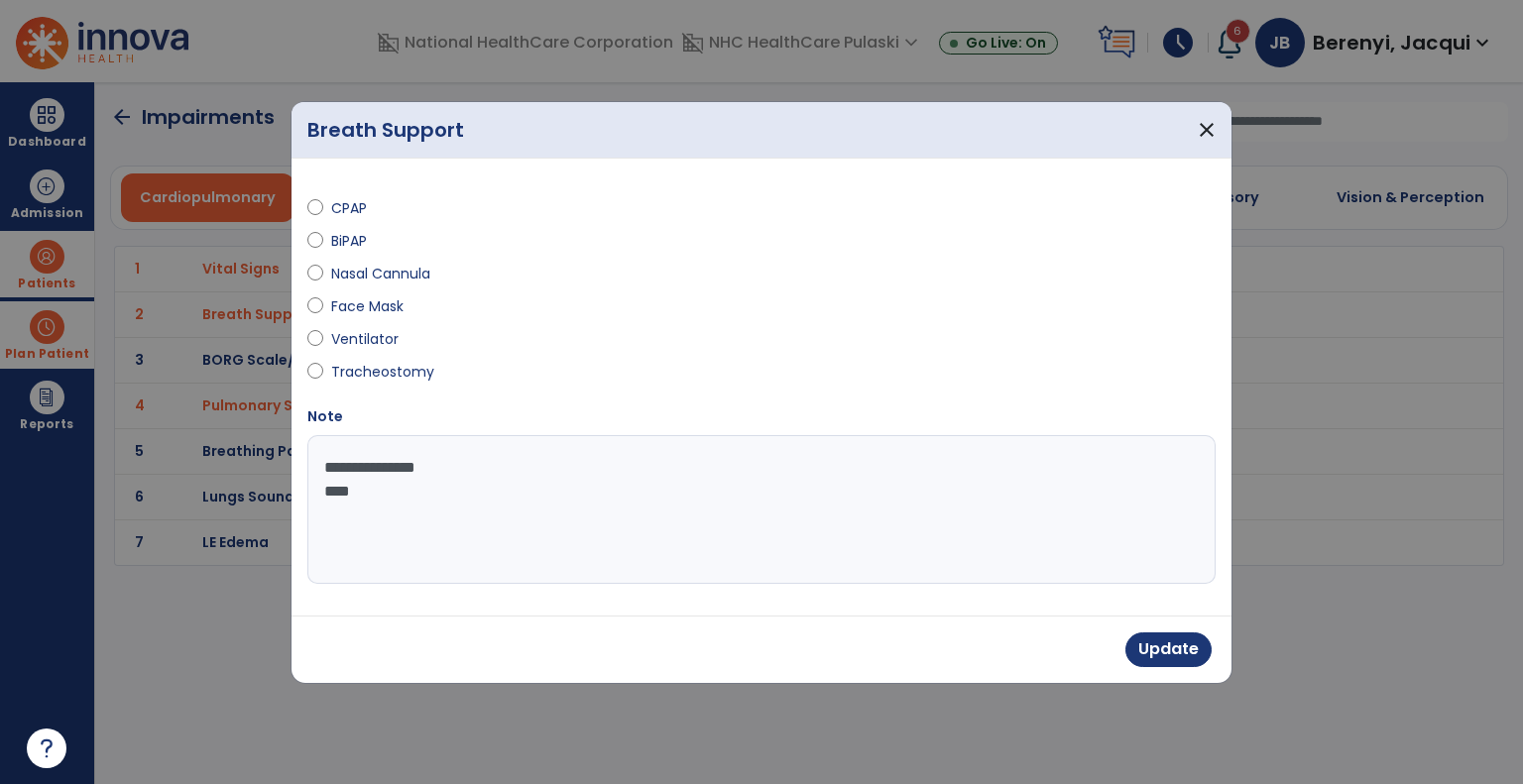 type on "**********" 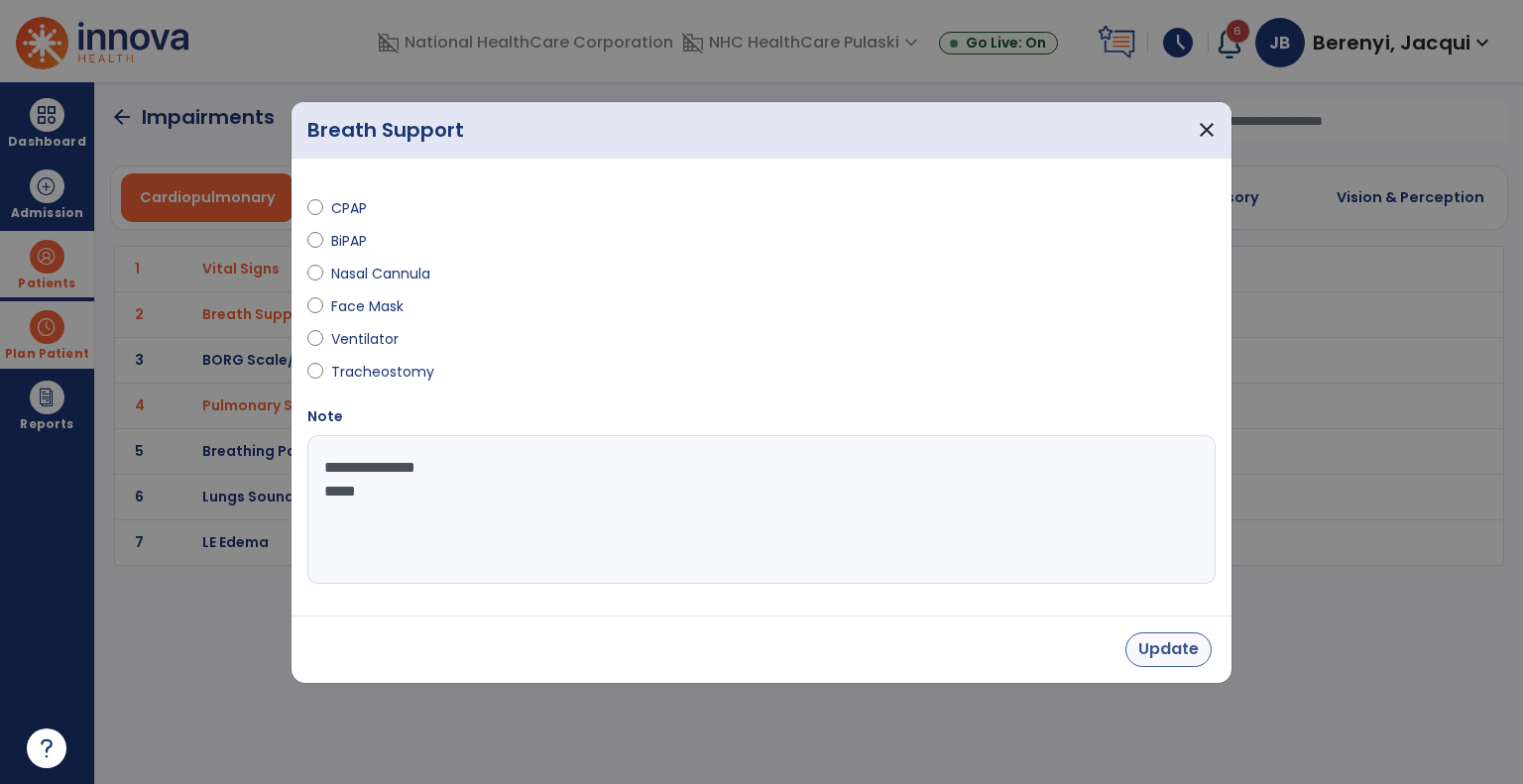 click on "Update" at bounding box center [1168, 649] 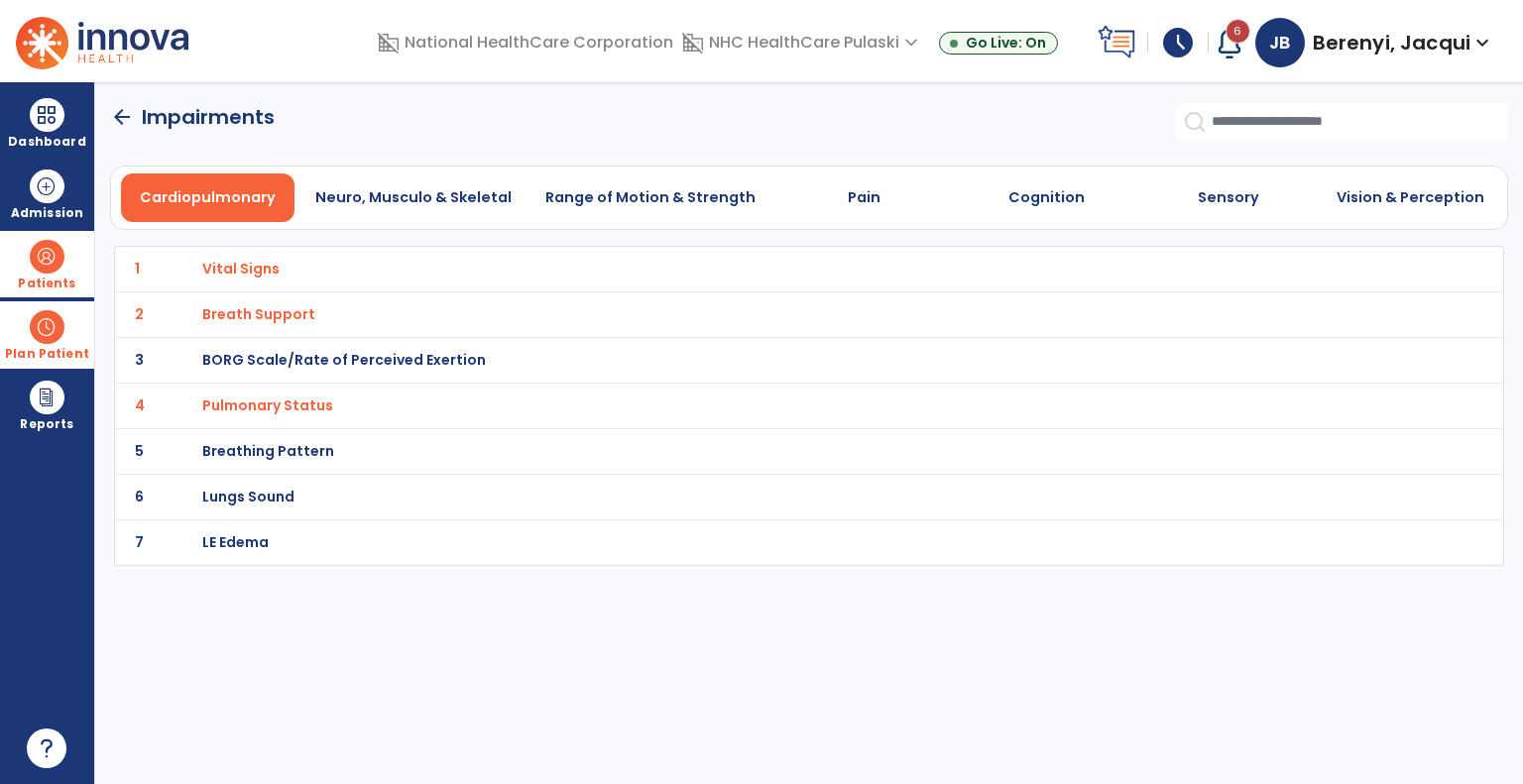 click on "Breath Support" at bounding box center [241, 269] 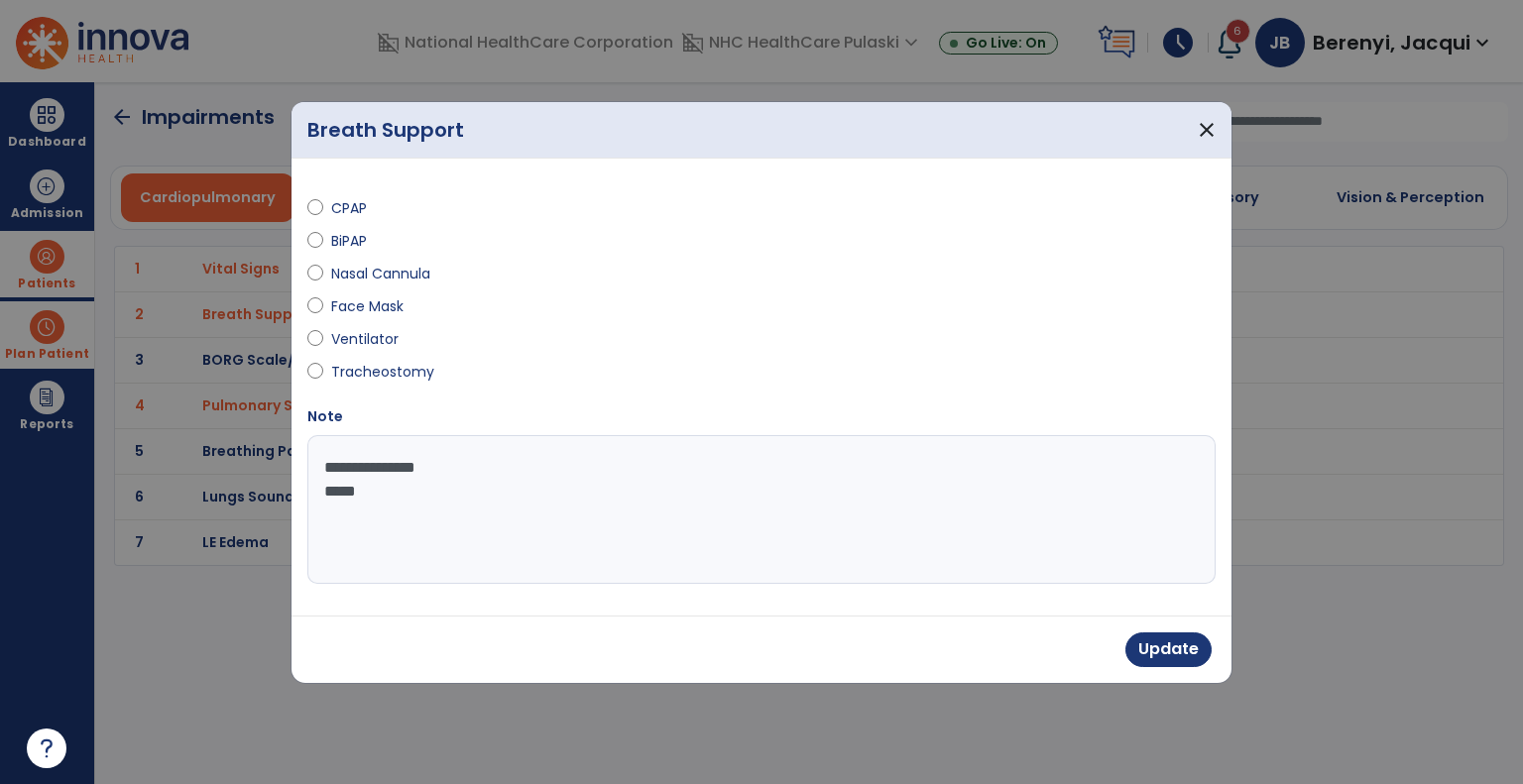click on "**********" at bounding box center [762, 509] 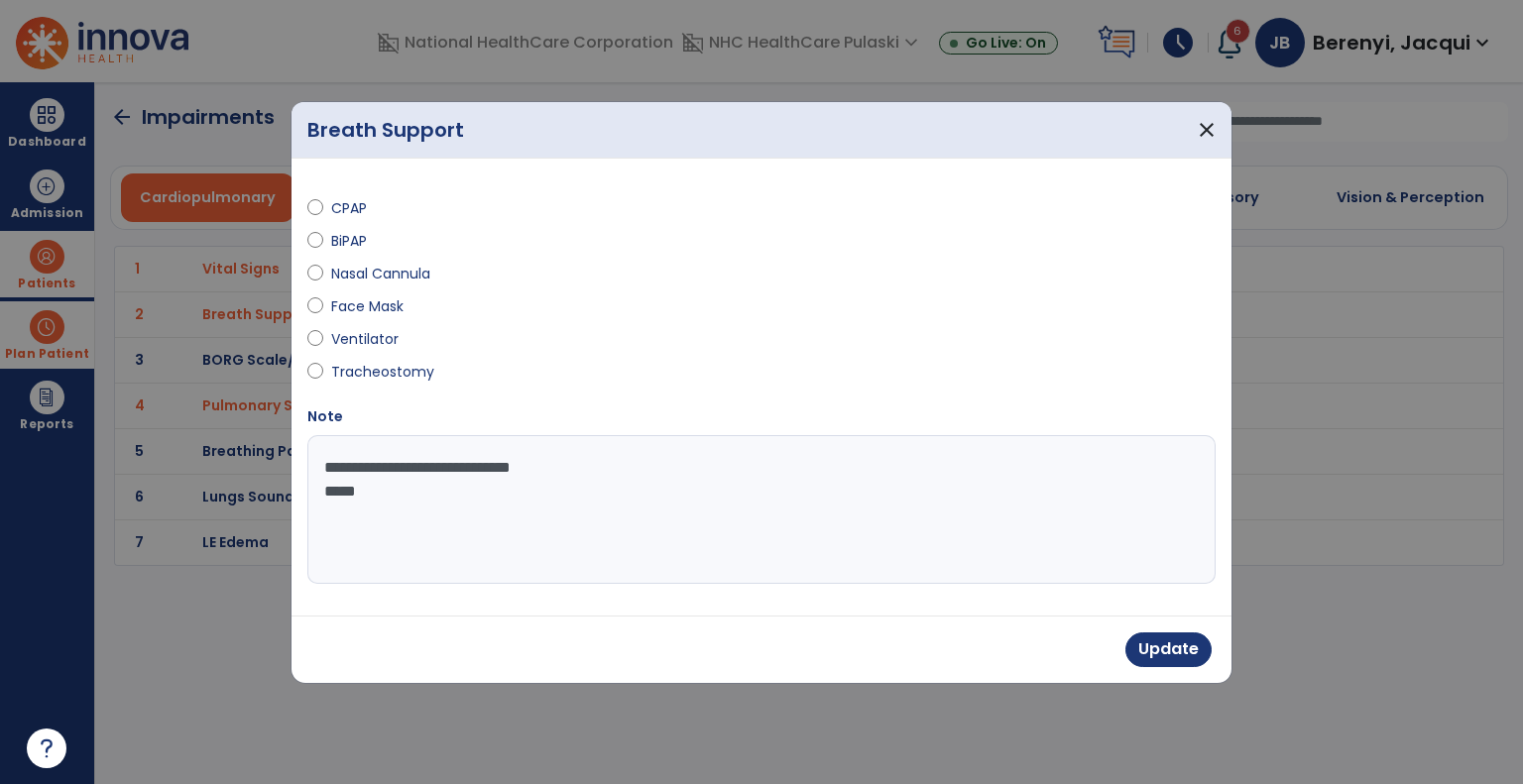 click on "**********" at bounding box center (762, 509) 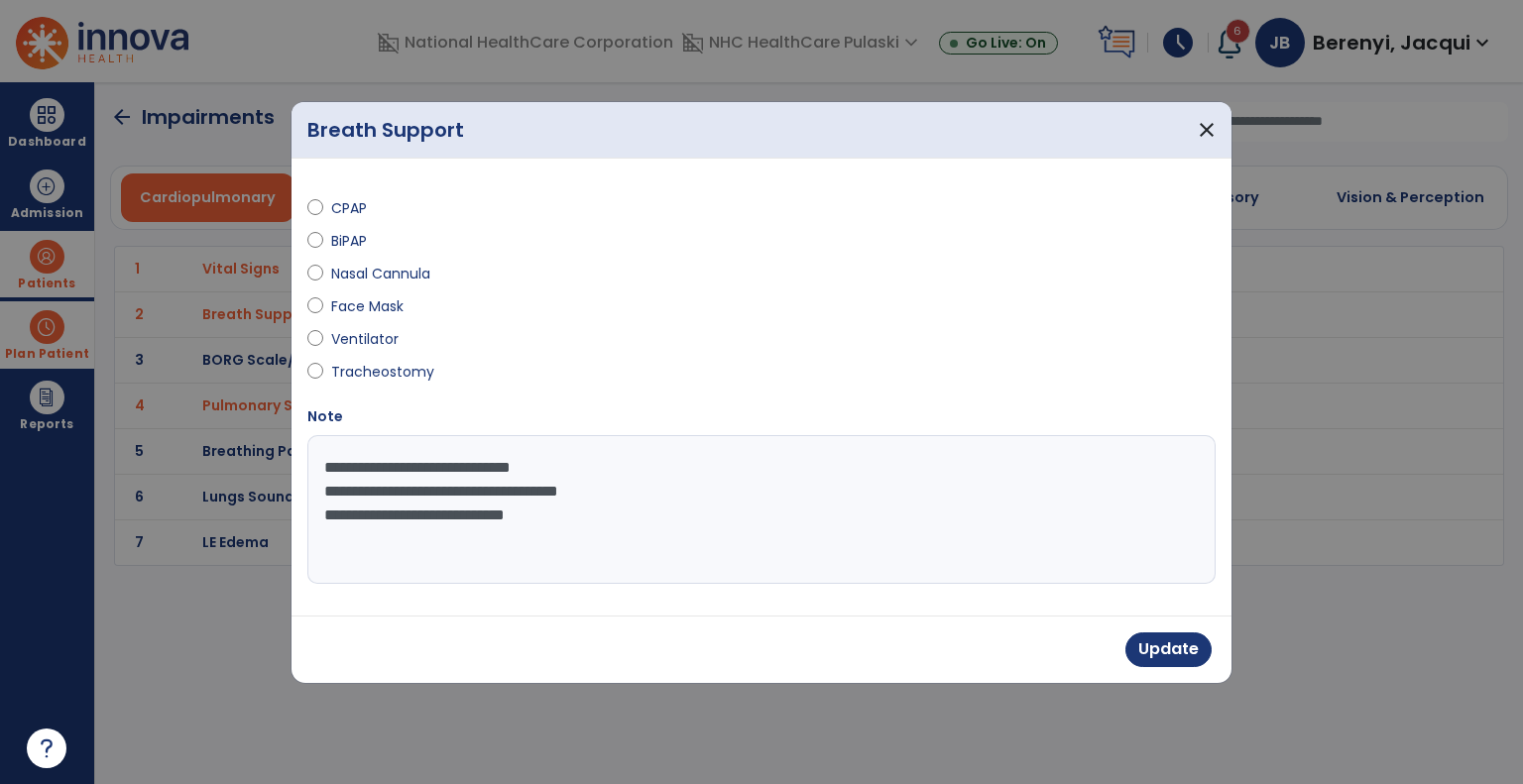 type on "**********" 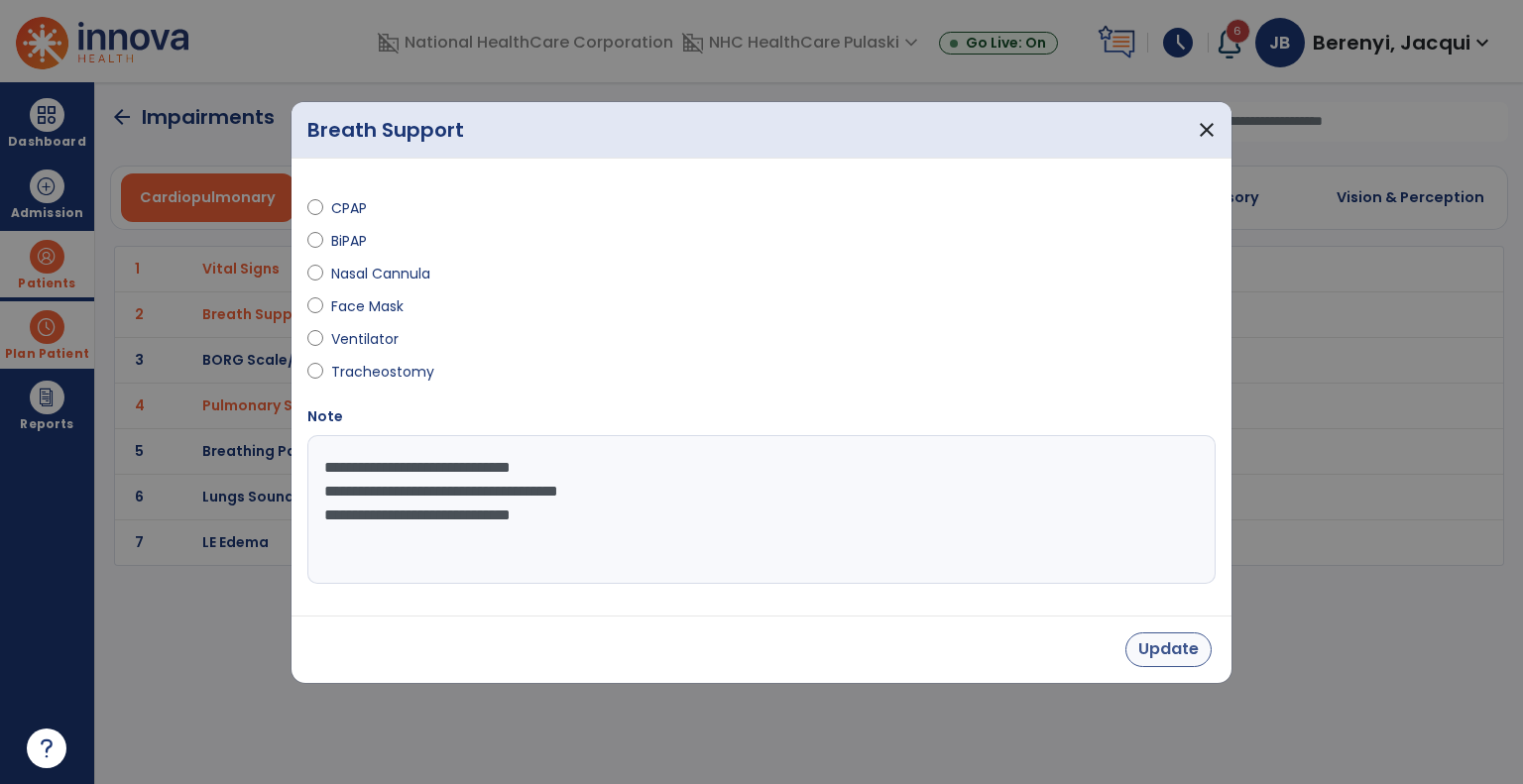 click on "Update" at bounding box center (1168, 649) 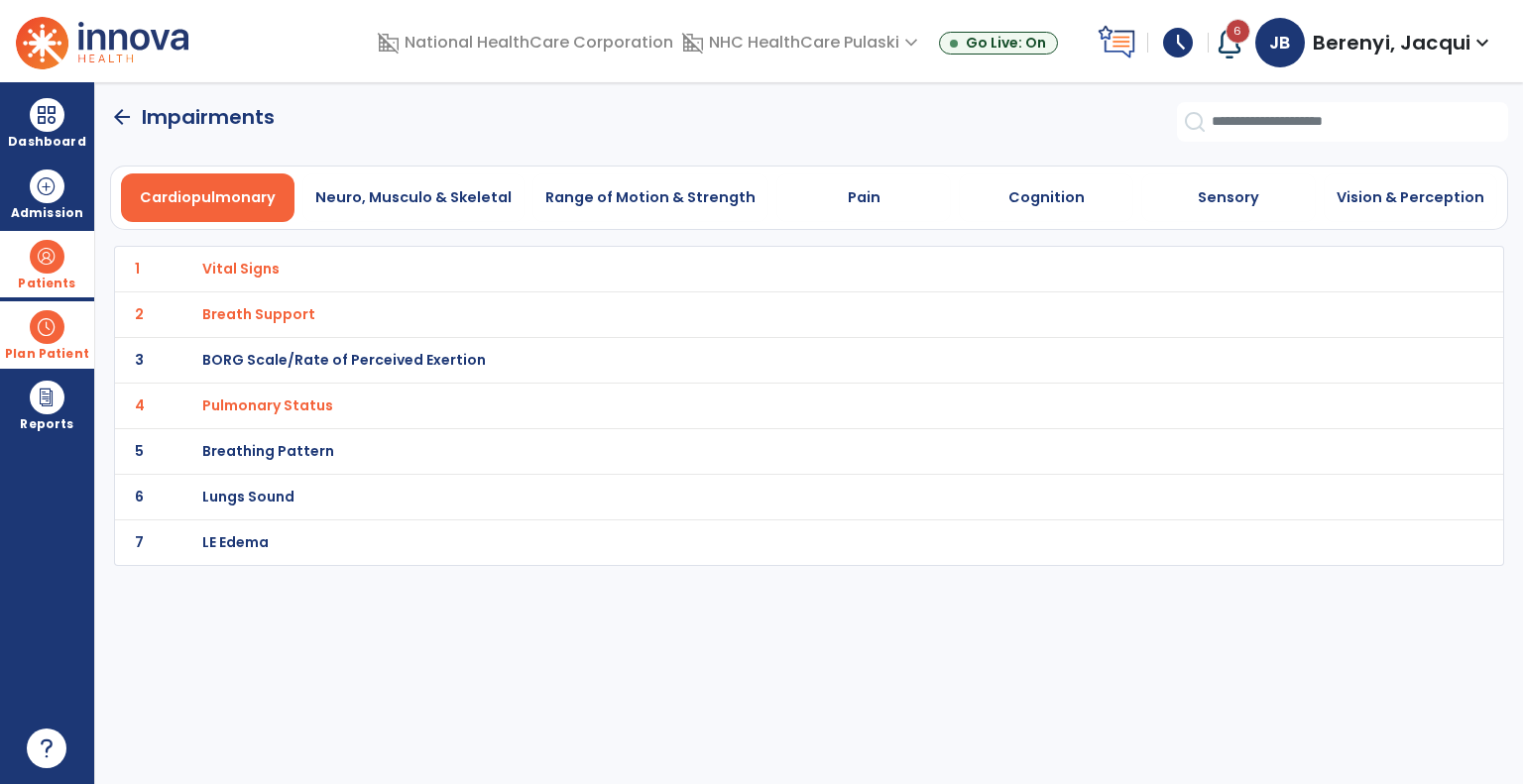 click on "Breath Support" at bounding box center (241, 269) 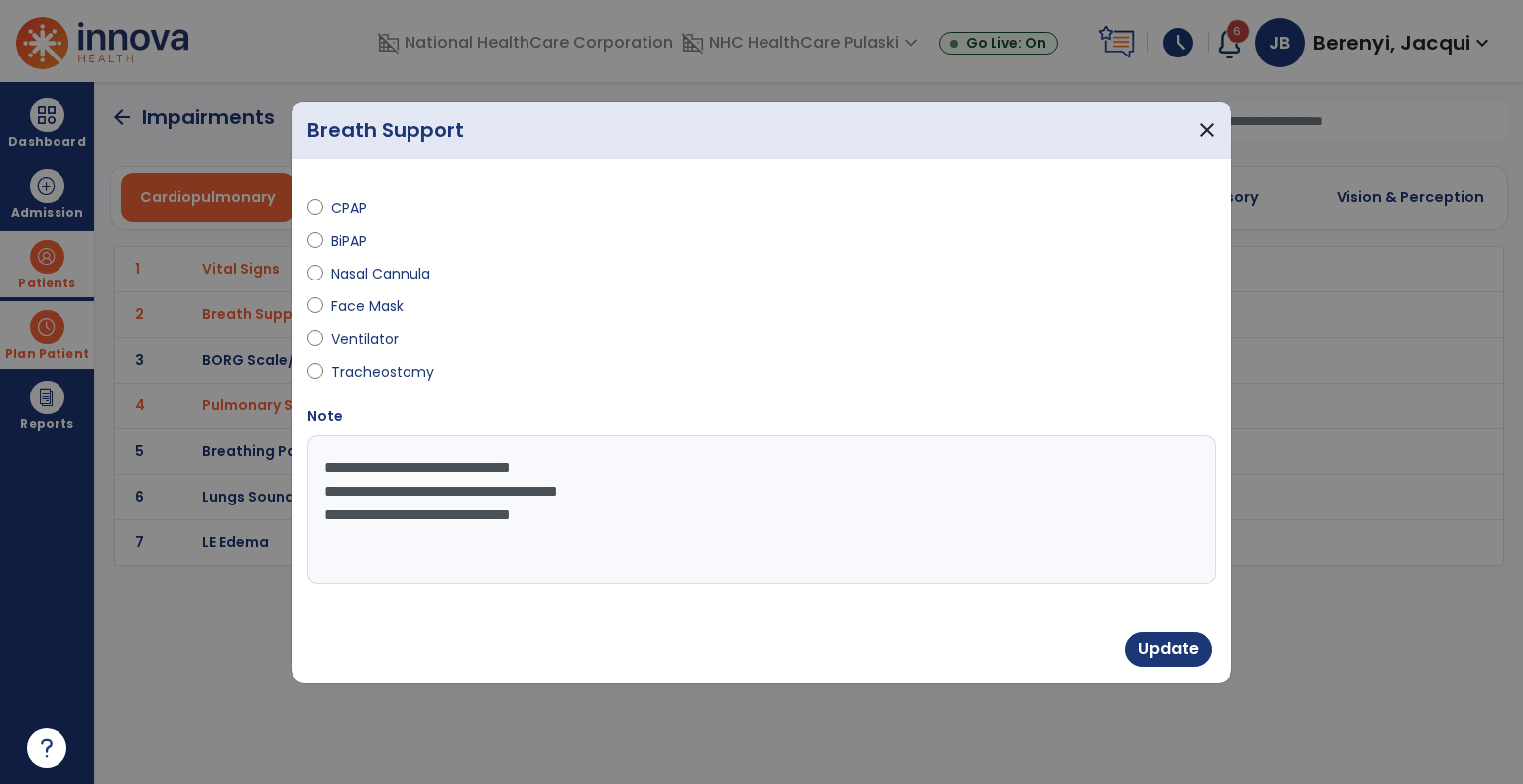 click on "**********" at bounding box center [762, 509] 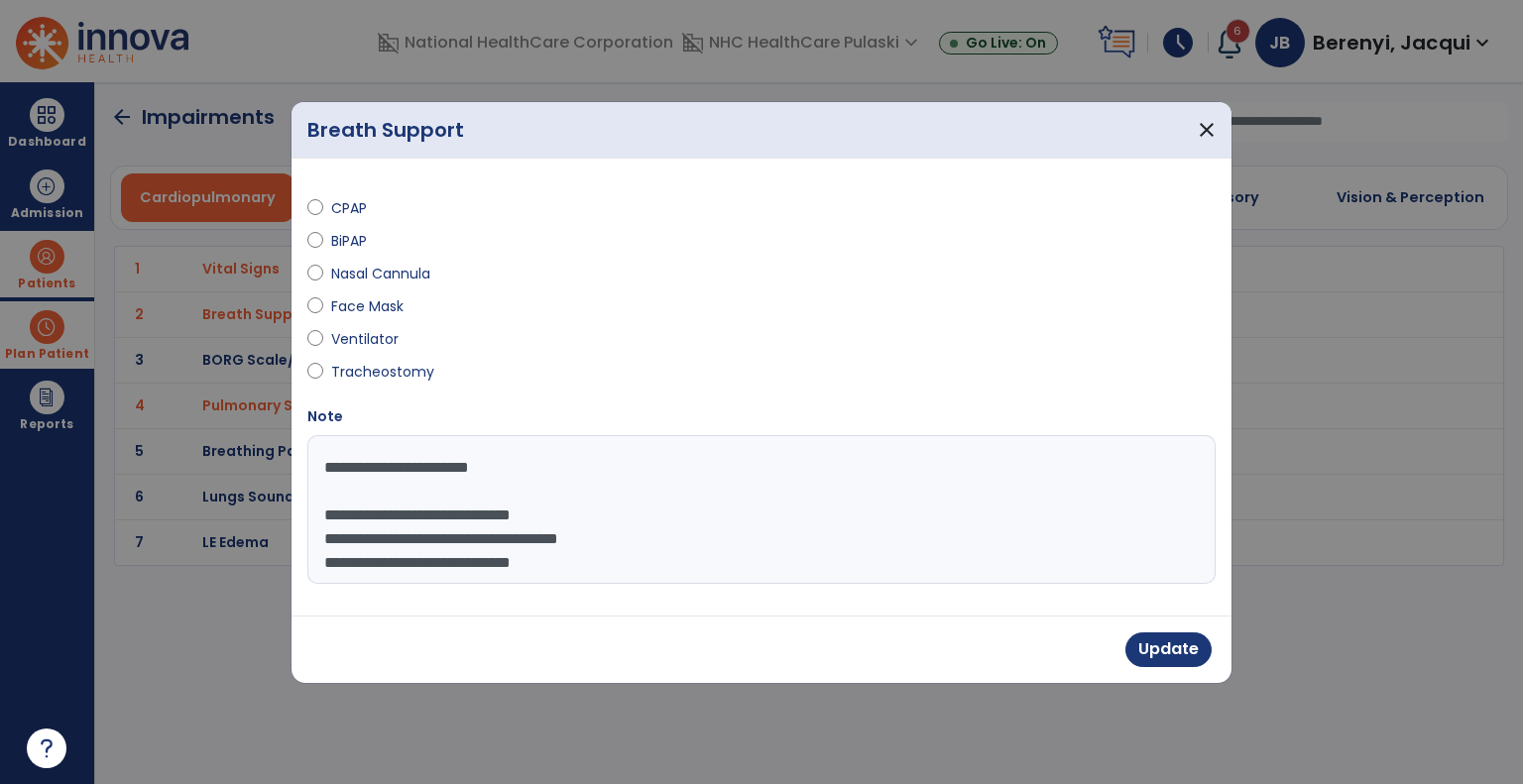 type on "**********" 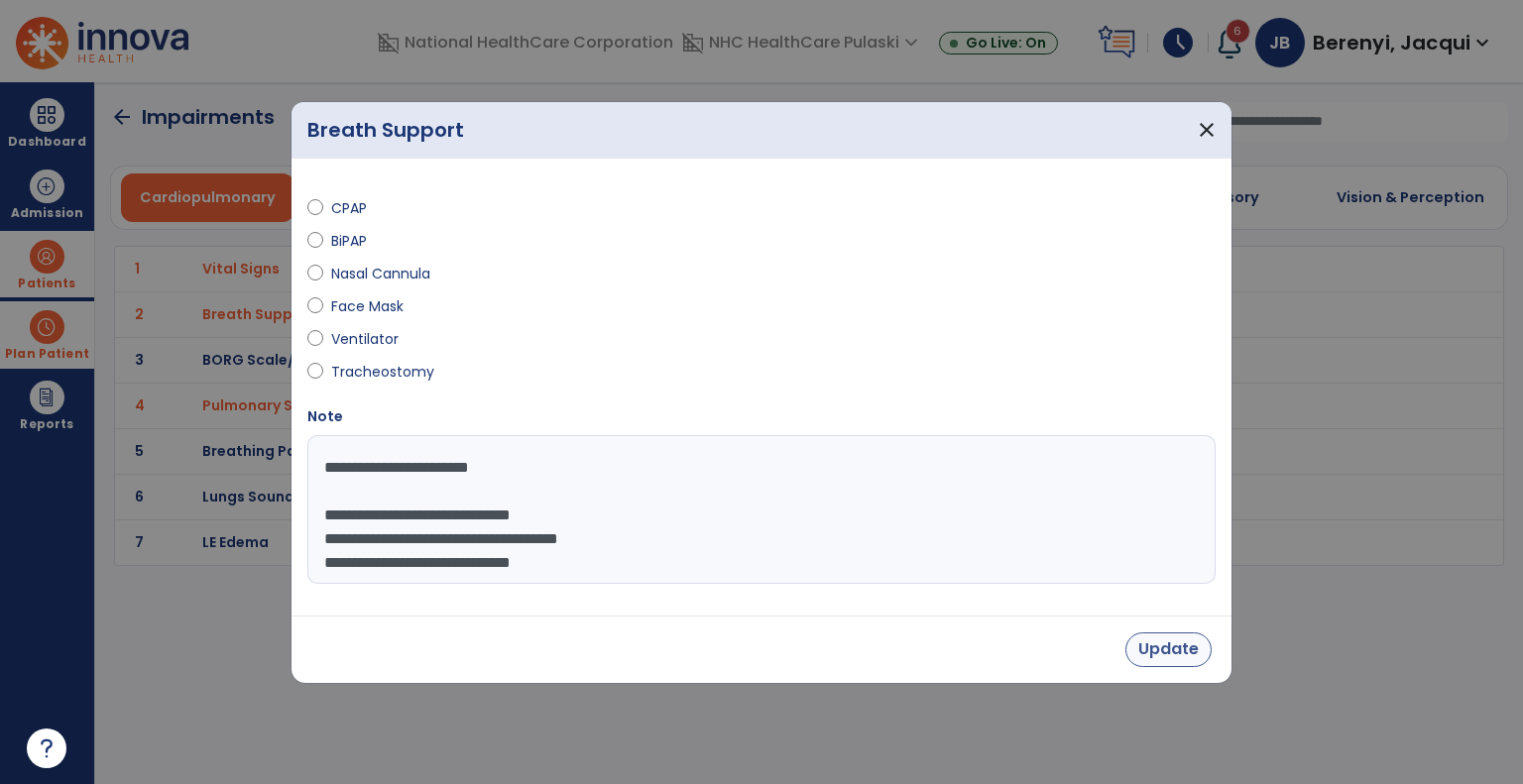 click on "Update" at bounding box center (1168, 649) 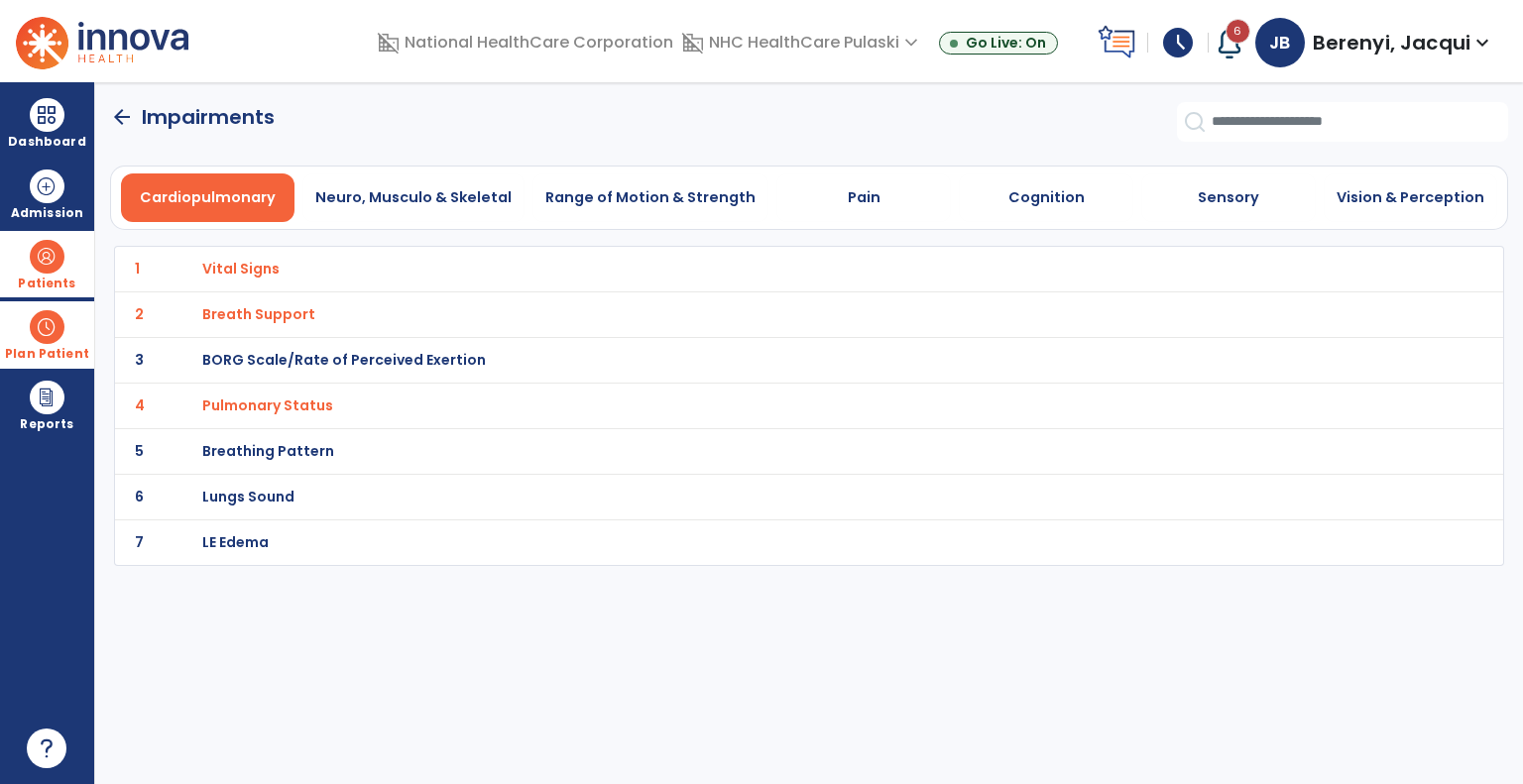click on "4 Pulmonary Status" 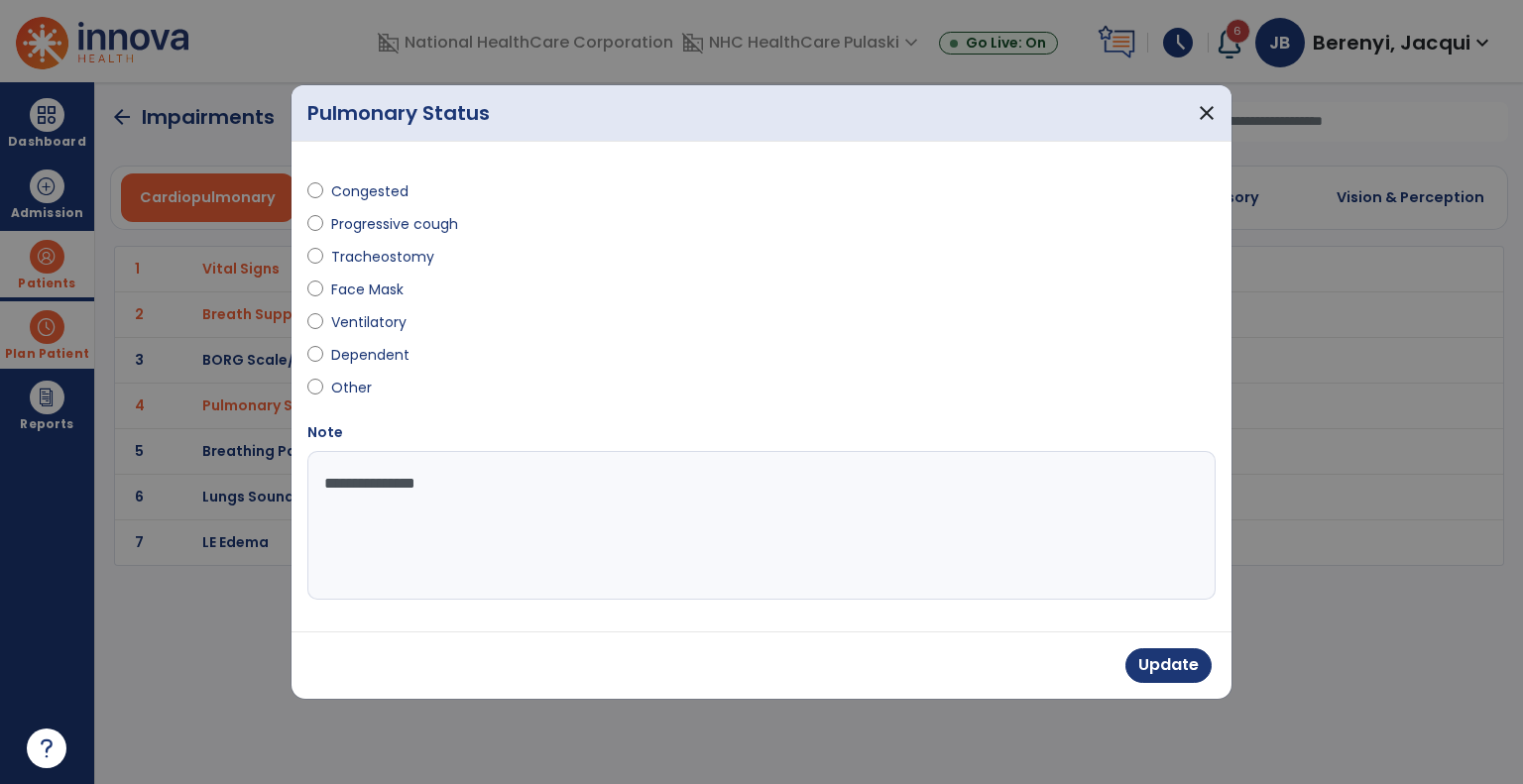 click on "**********" at bounding box center [762, 525] 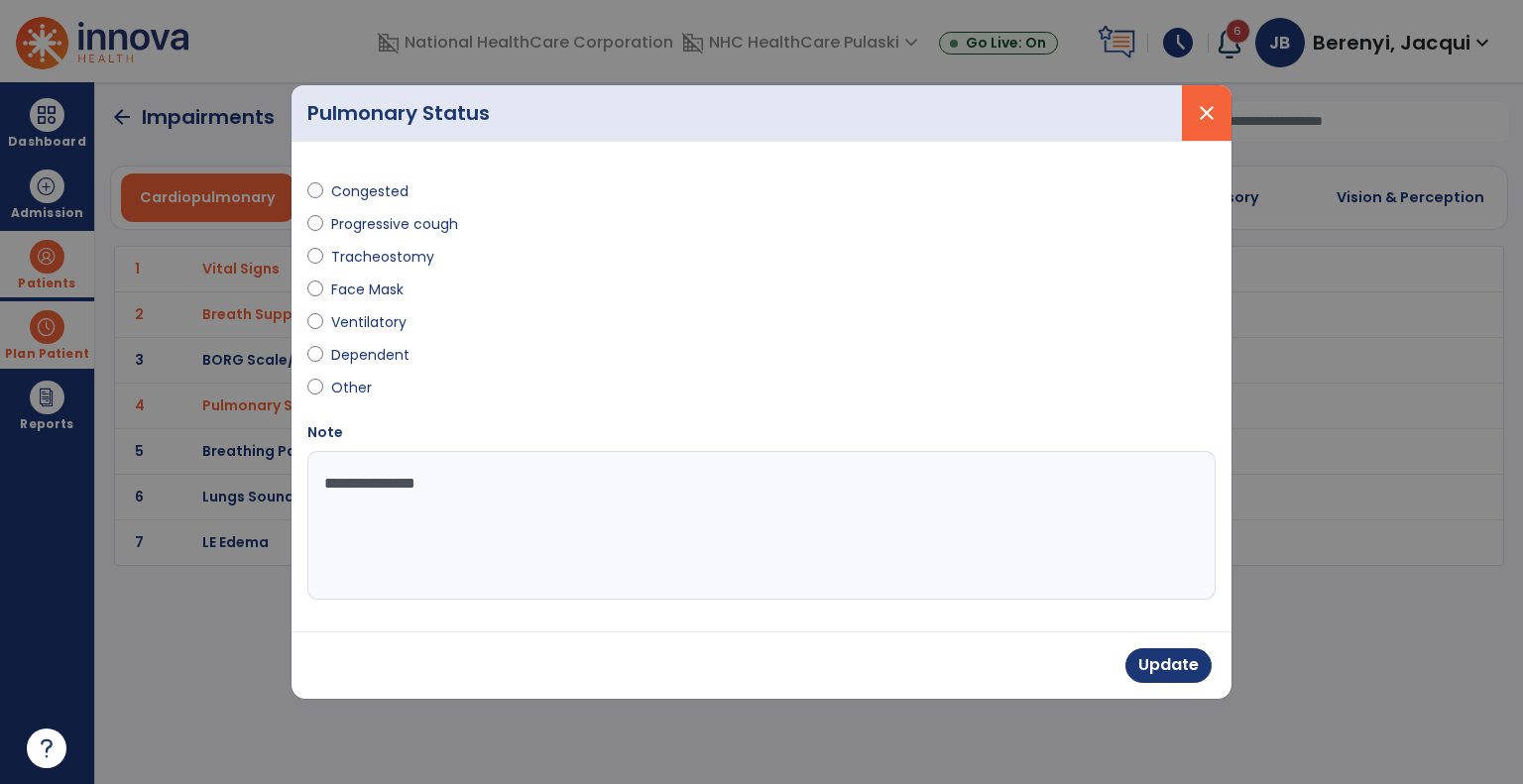 click on "close" at bounding box center (1207, 113) 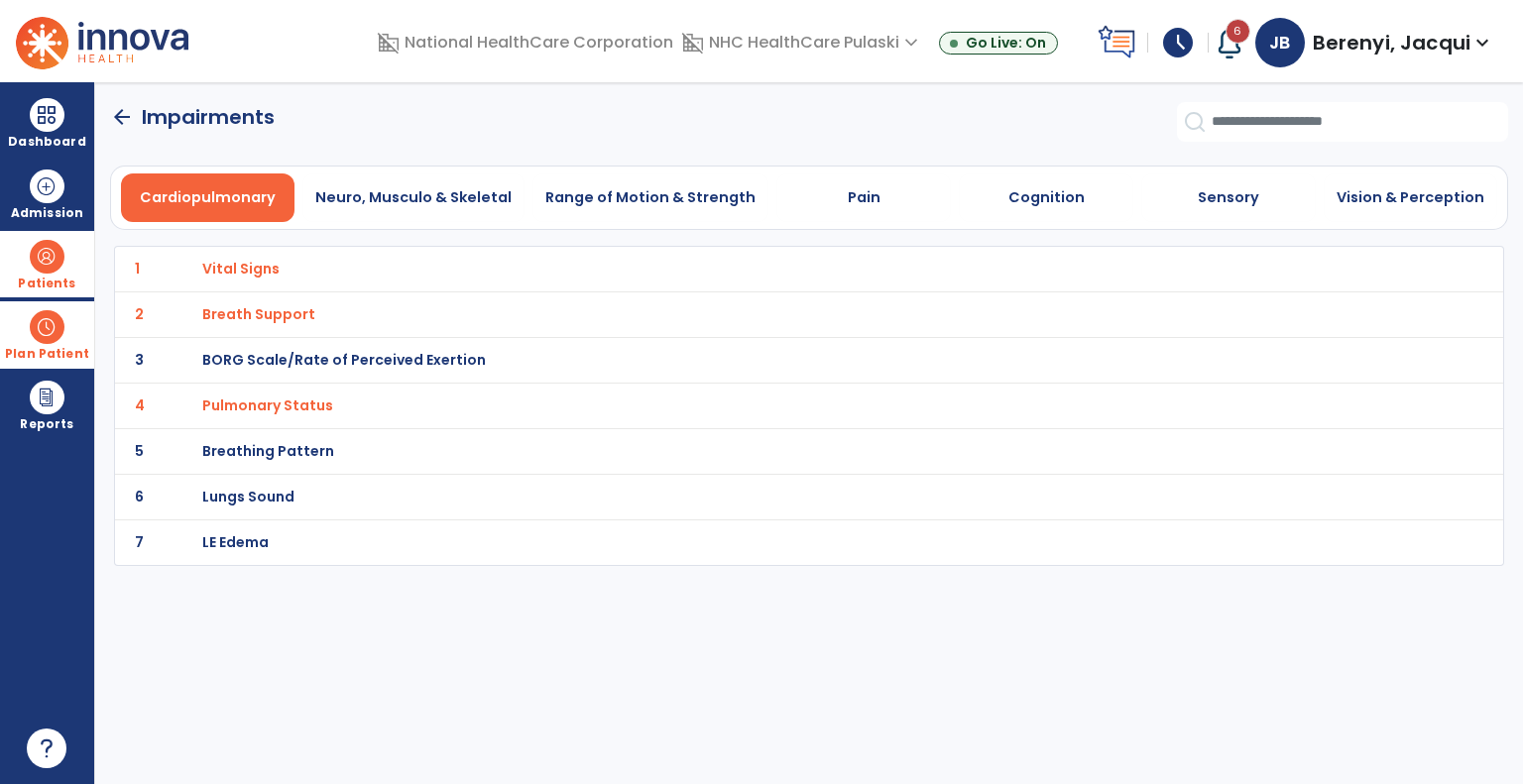 click on "arrow_back" 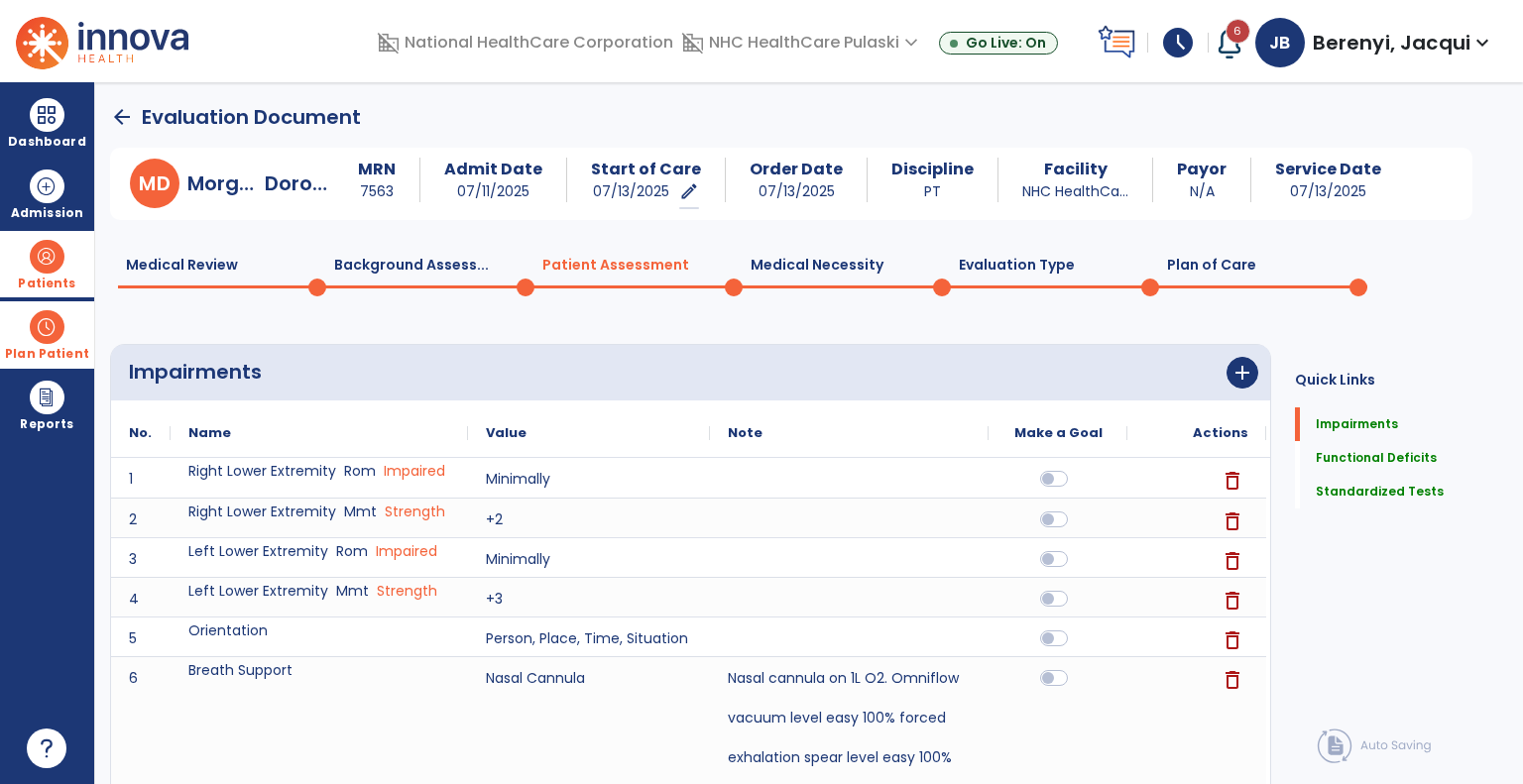 click on "Plan of Care  0" 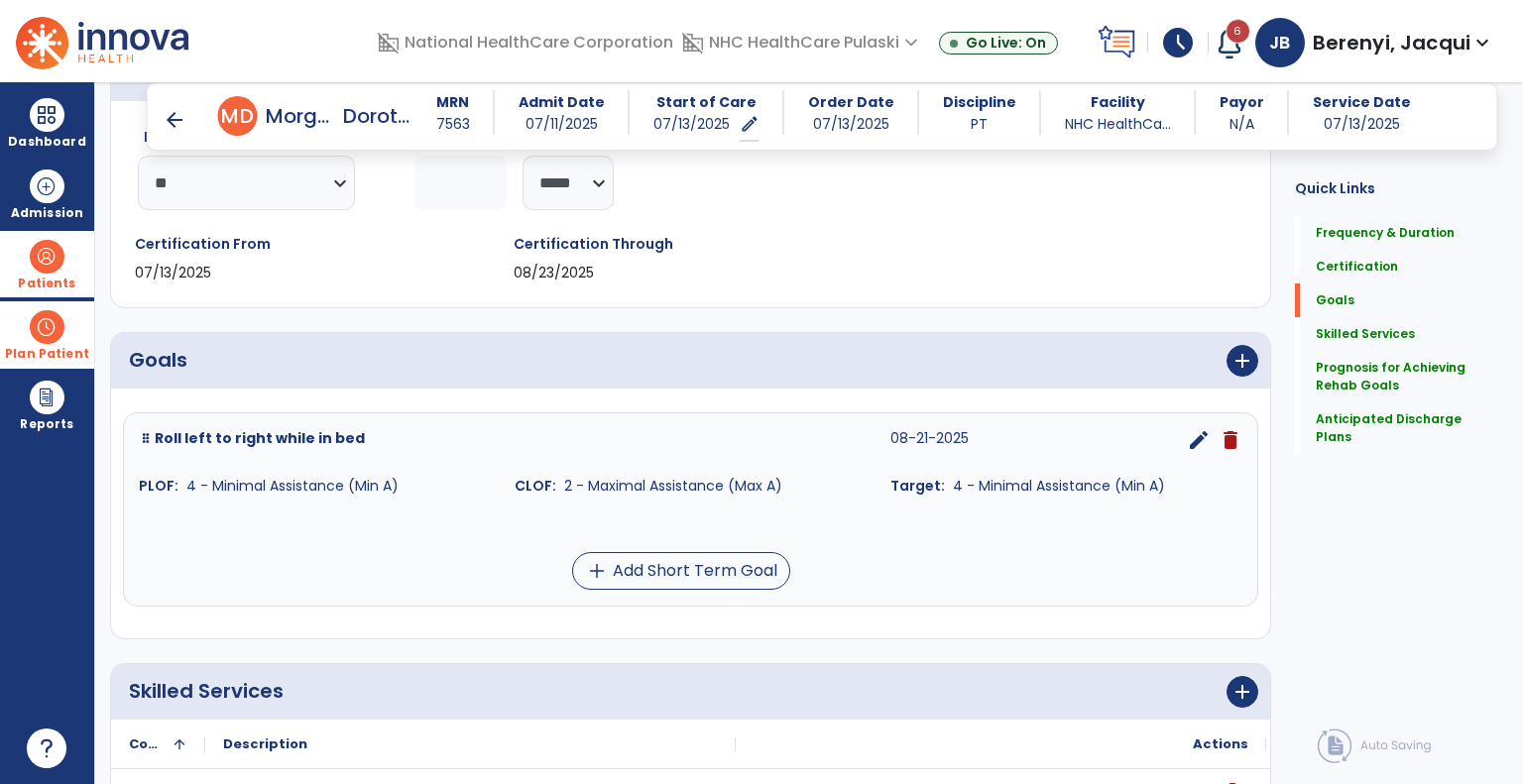 scroll, scrollTop: 288, scrollLeft: 0, axis: vertical 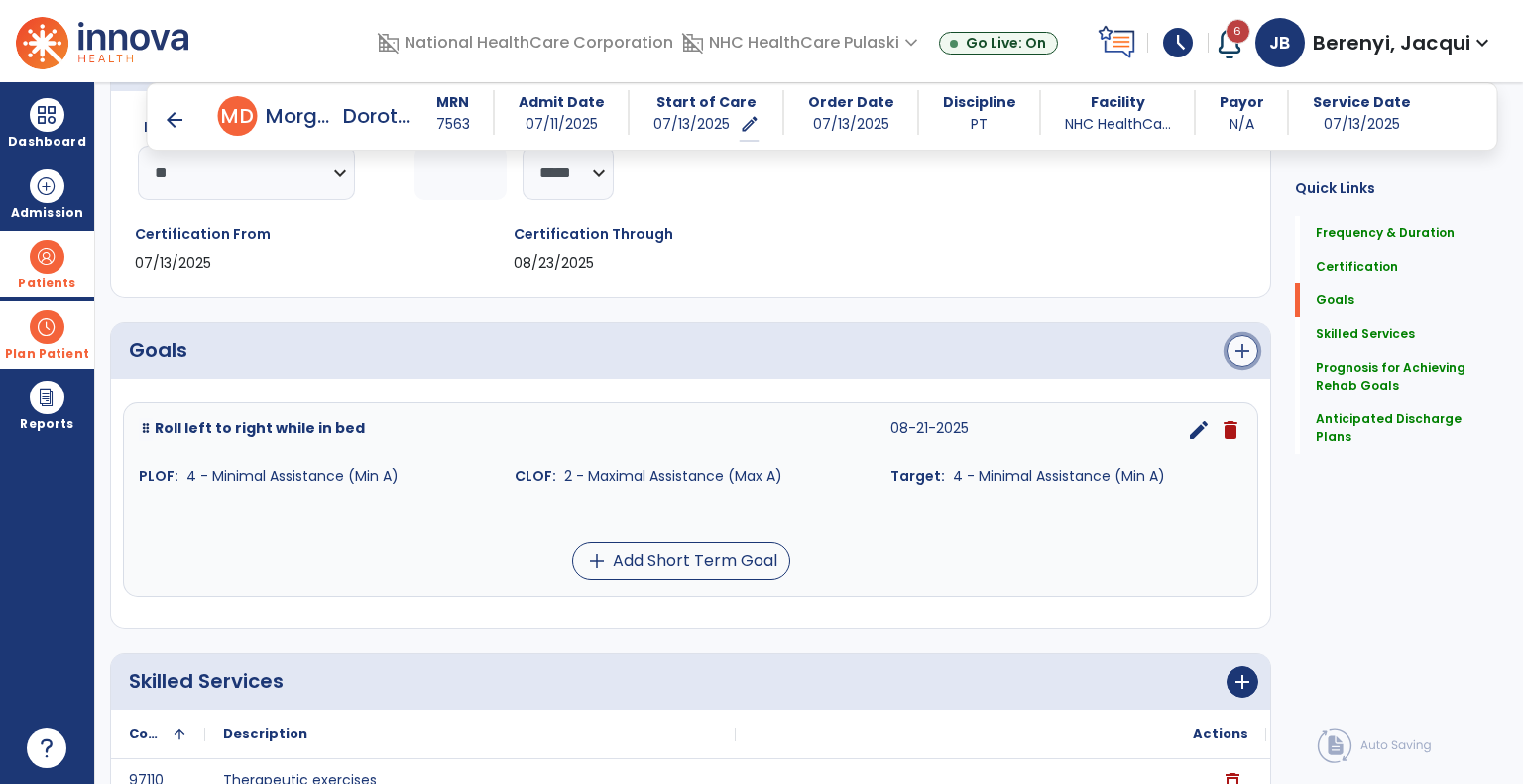 click on "add" at bounding box center (1242, 351) 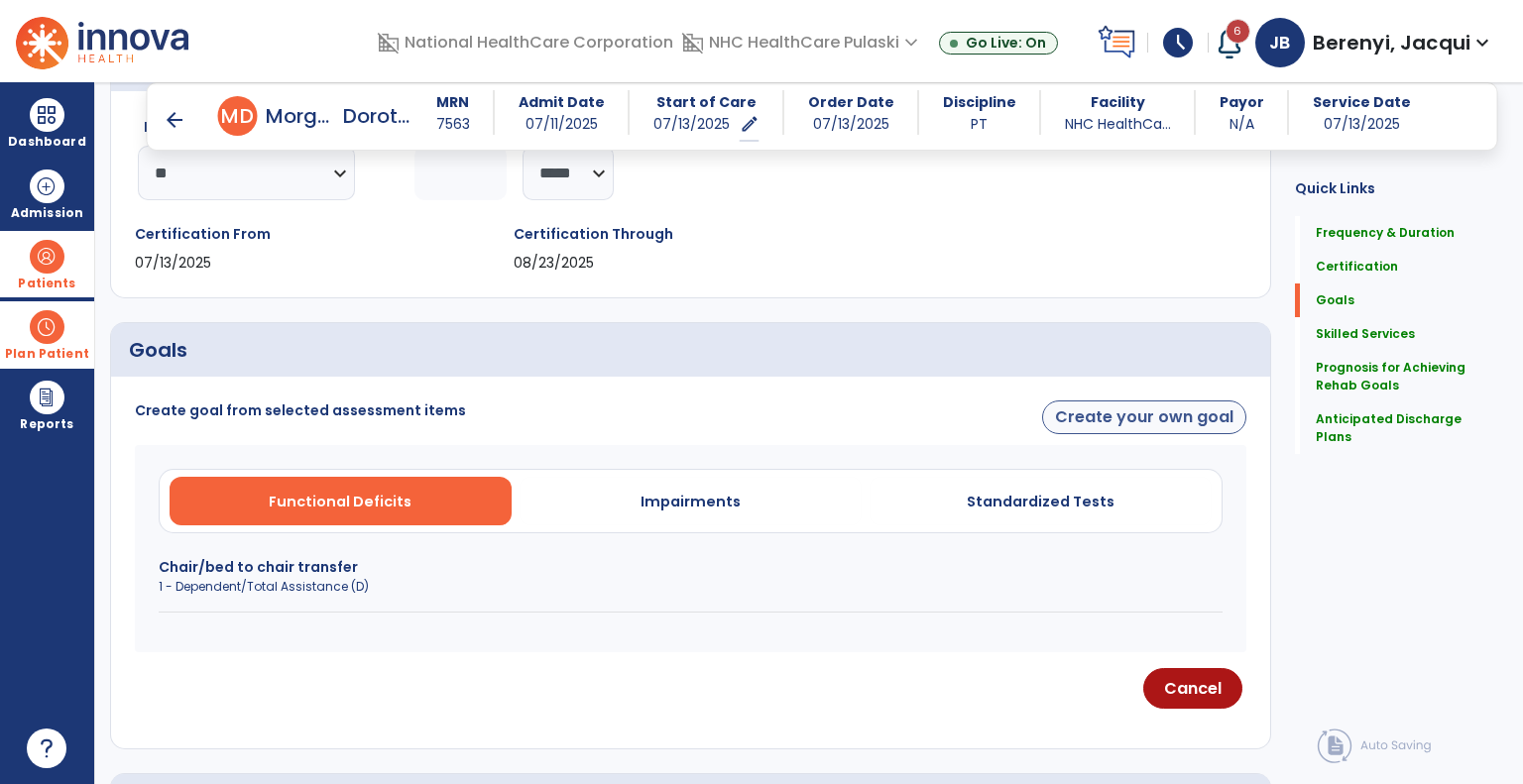click on "Create your own goal" at bounding box center [1144, 417] 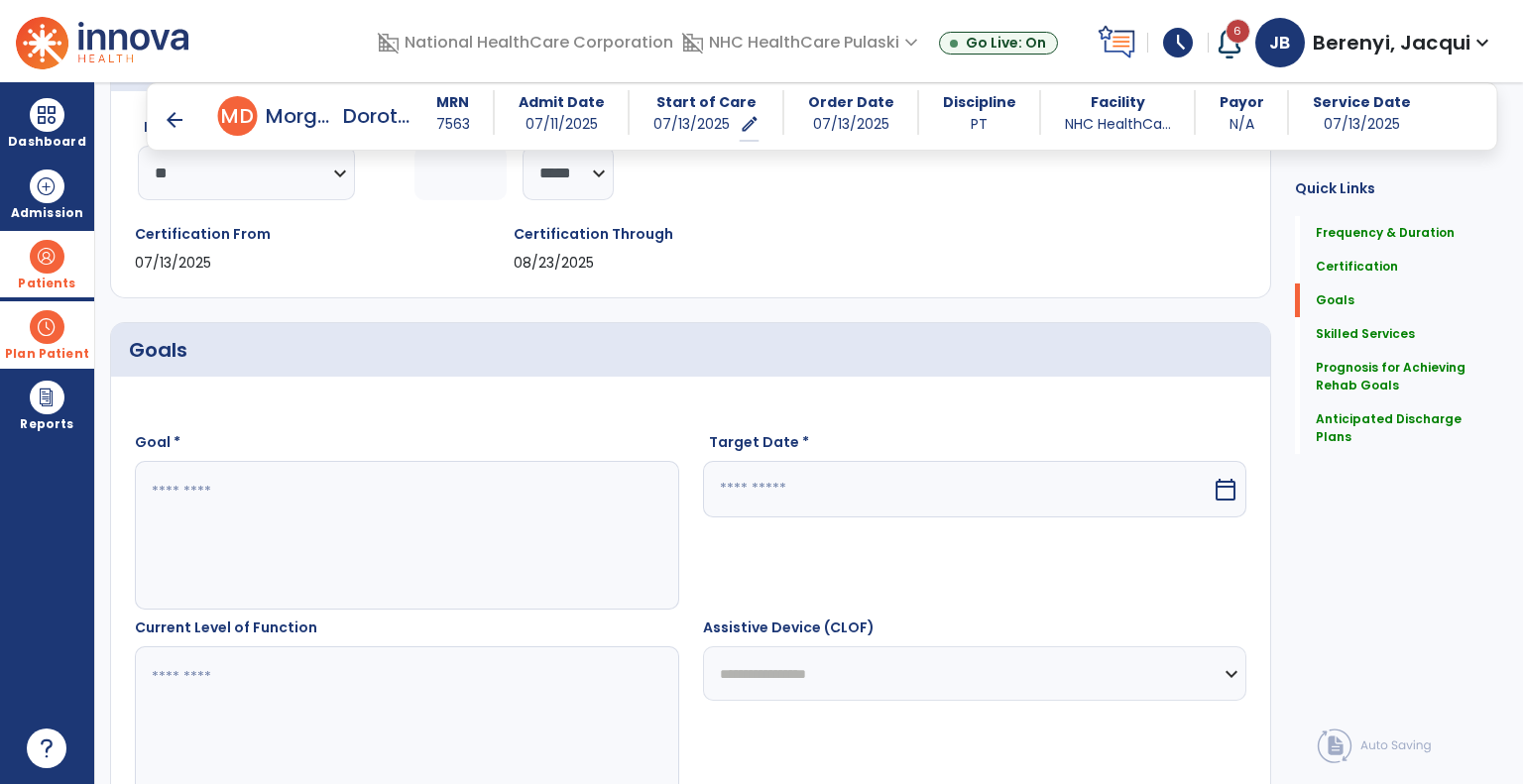 click at bounding box center (406, 535) 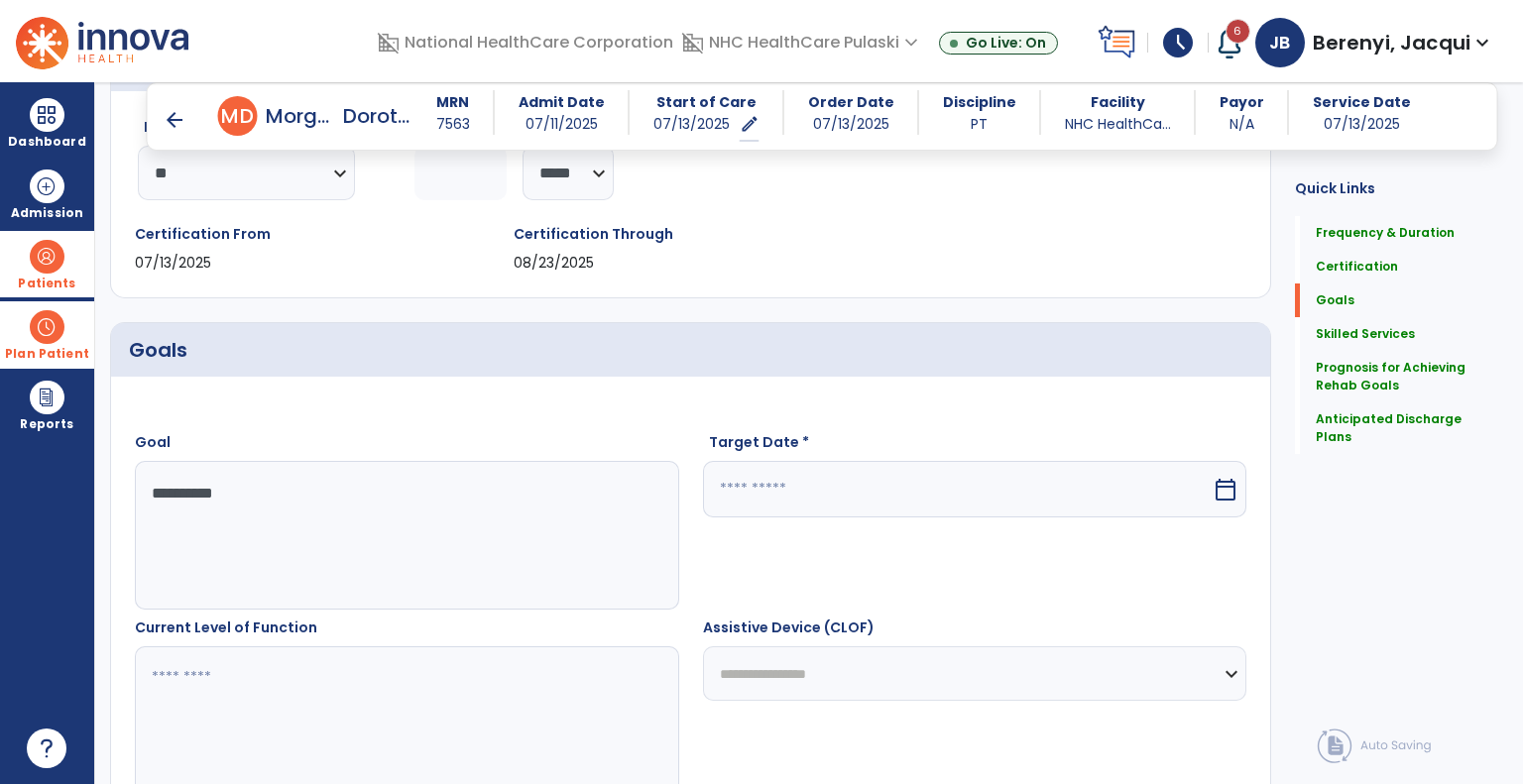 type on "*********" 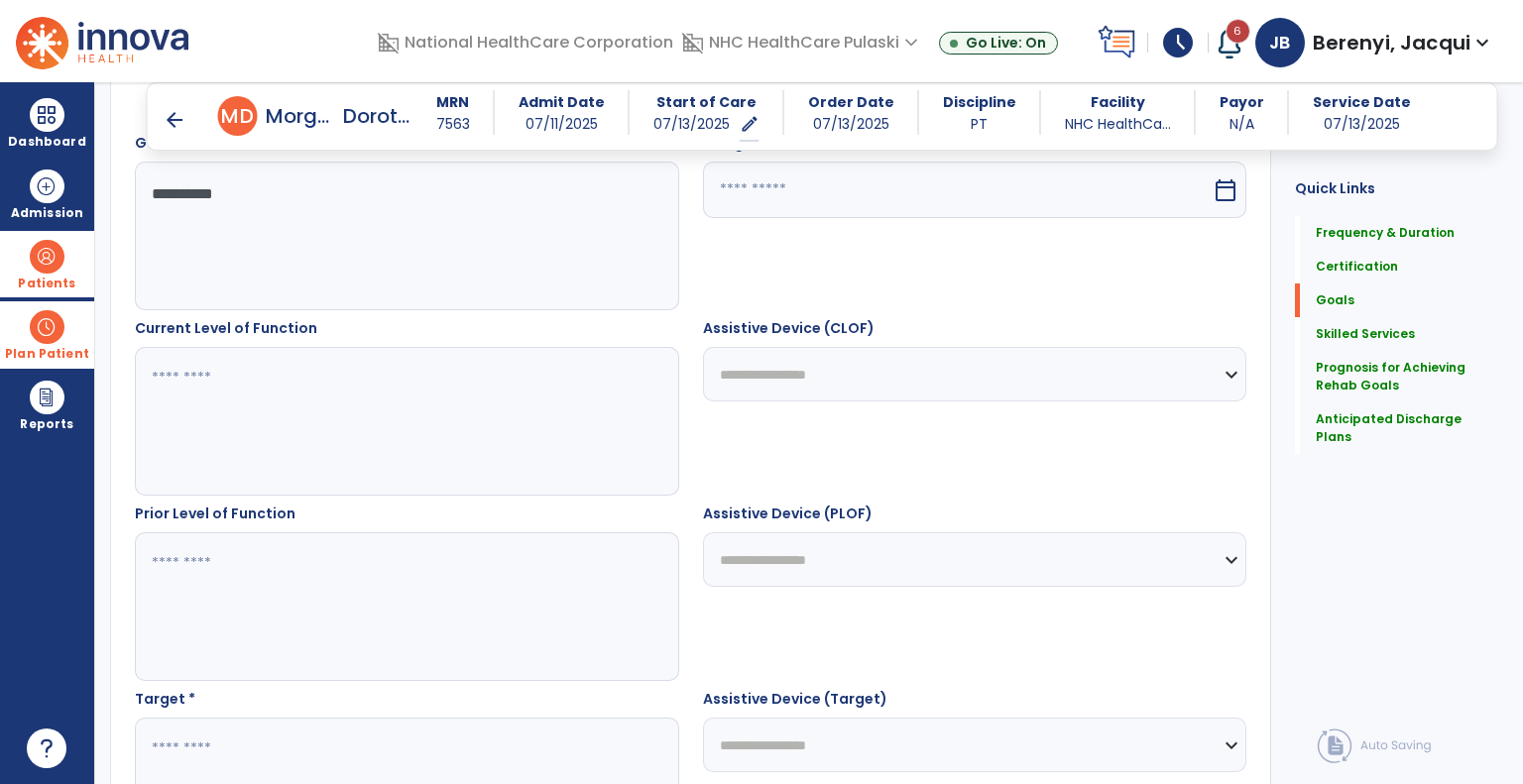 scroll, scrollTop: 645, scrollLeft: 0, axis: vertical 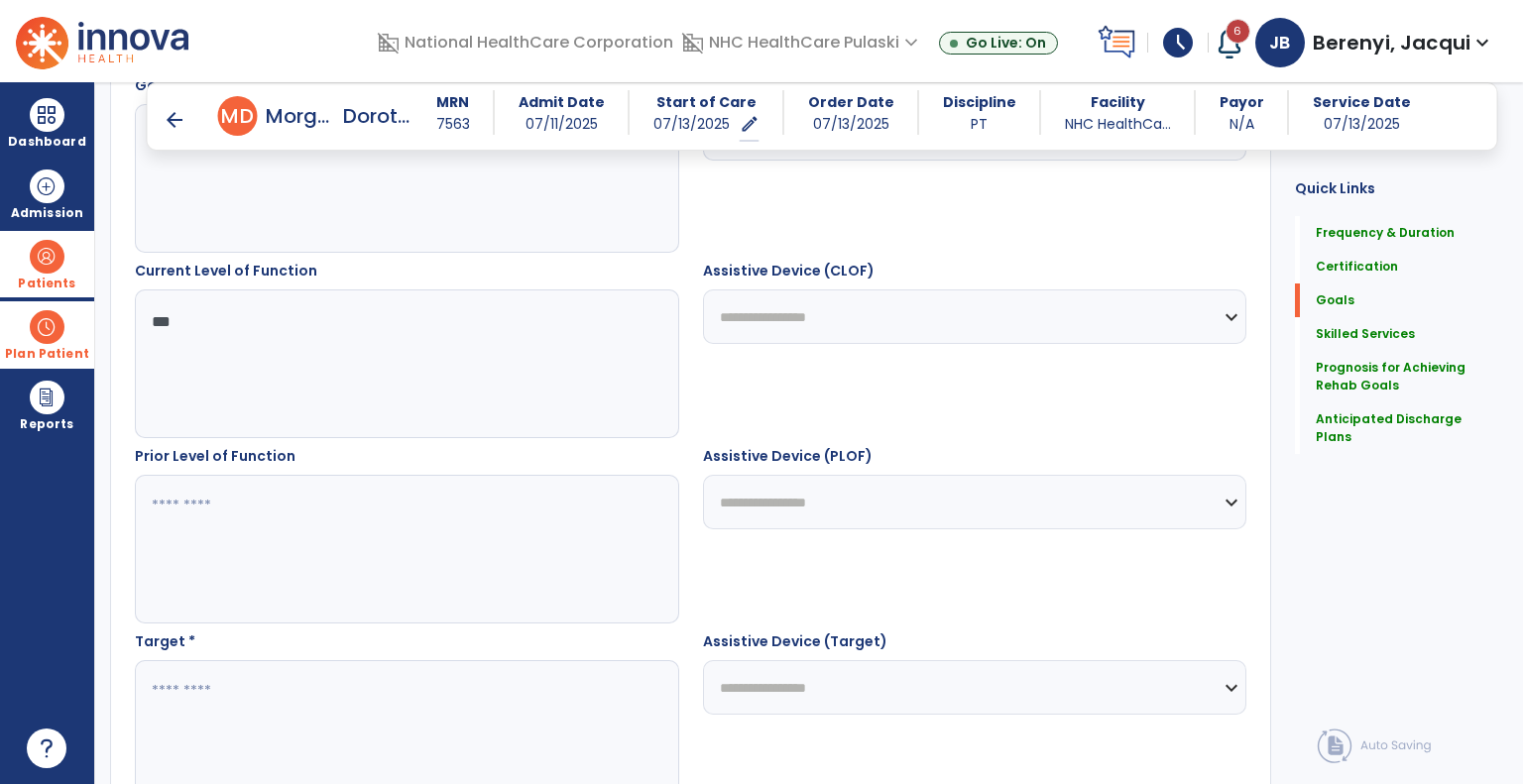 type on "***" 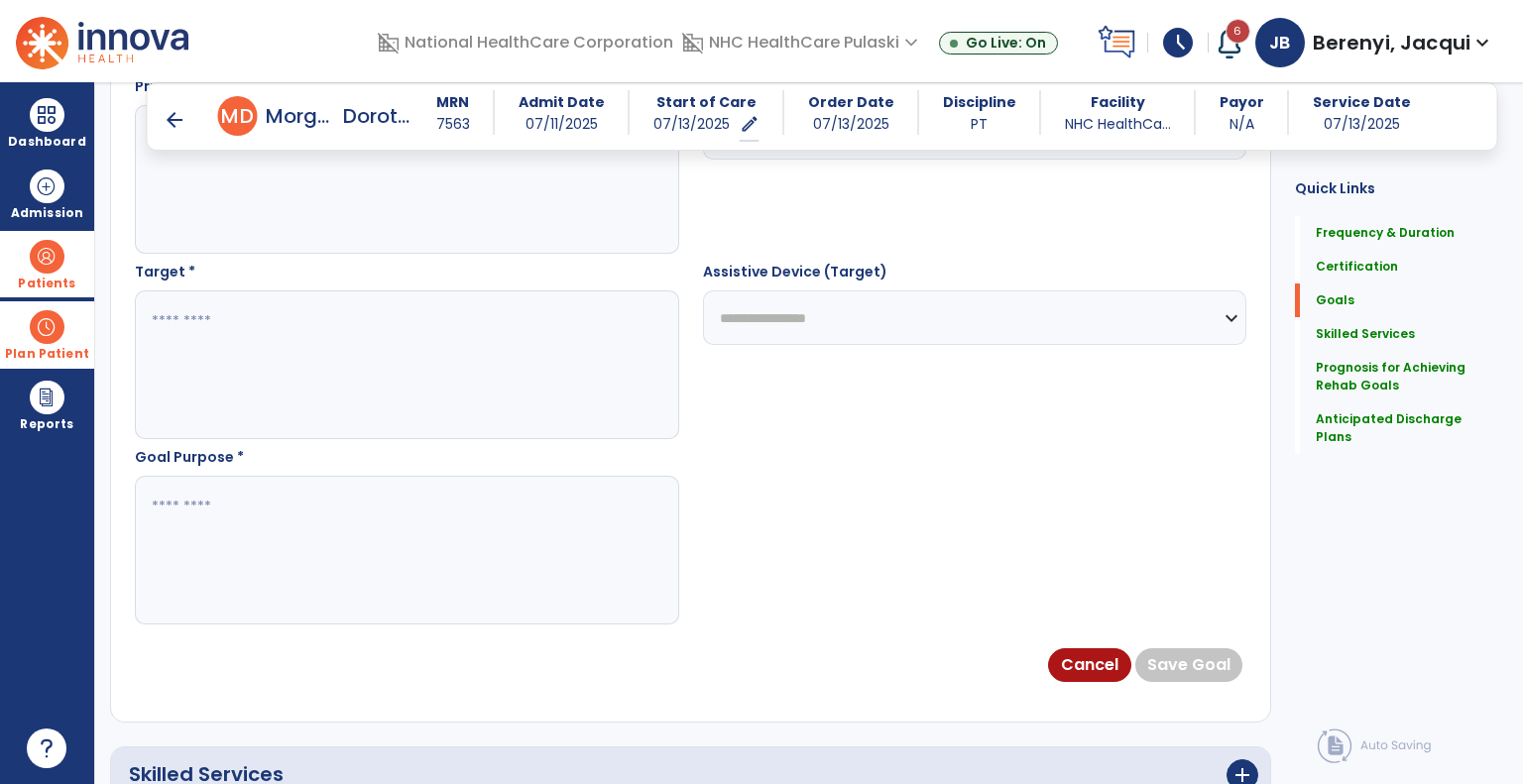 scroll, scrollTop: 1018, scrollLeft: 0, axis: vertical 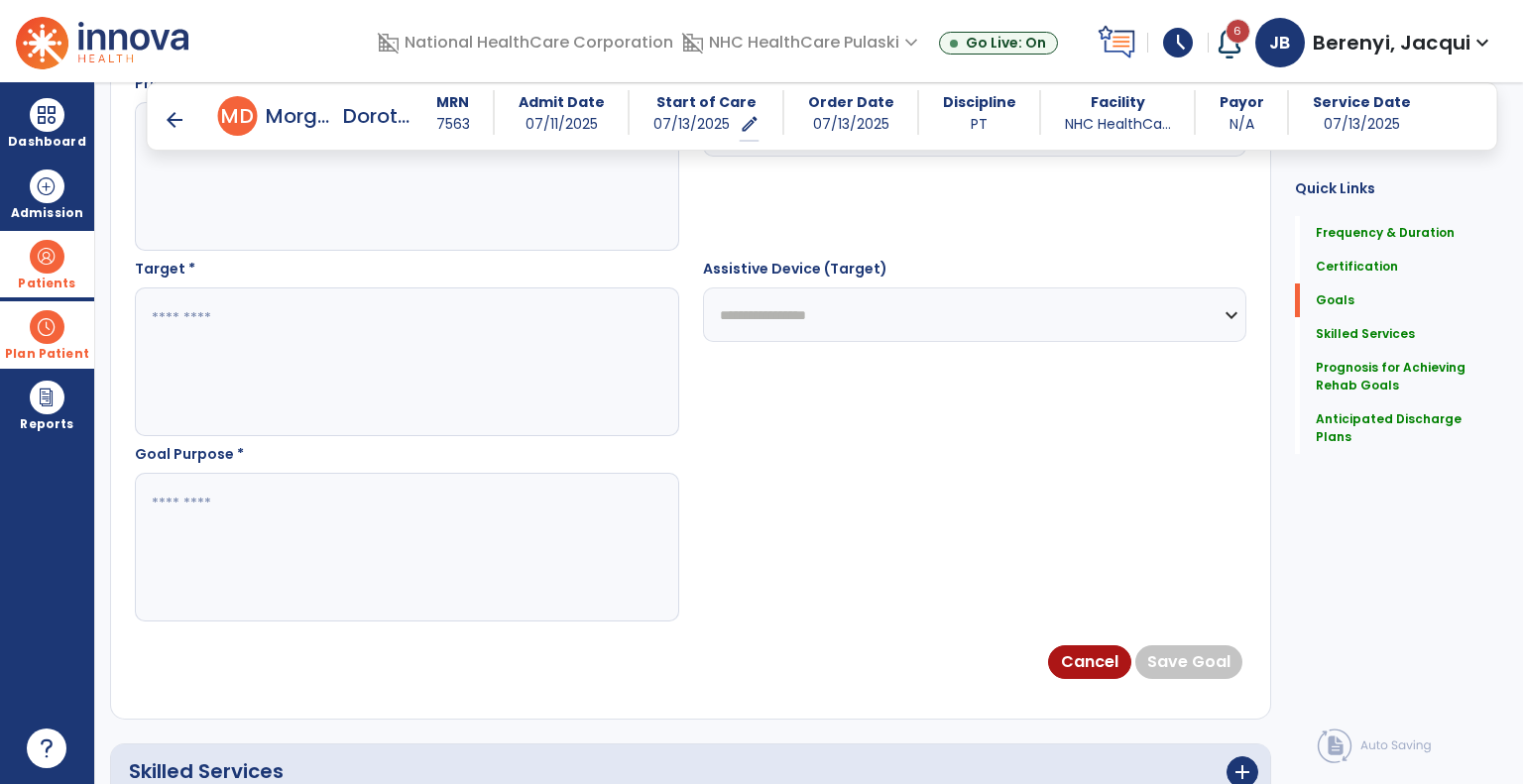 type on "********" 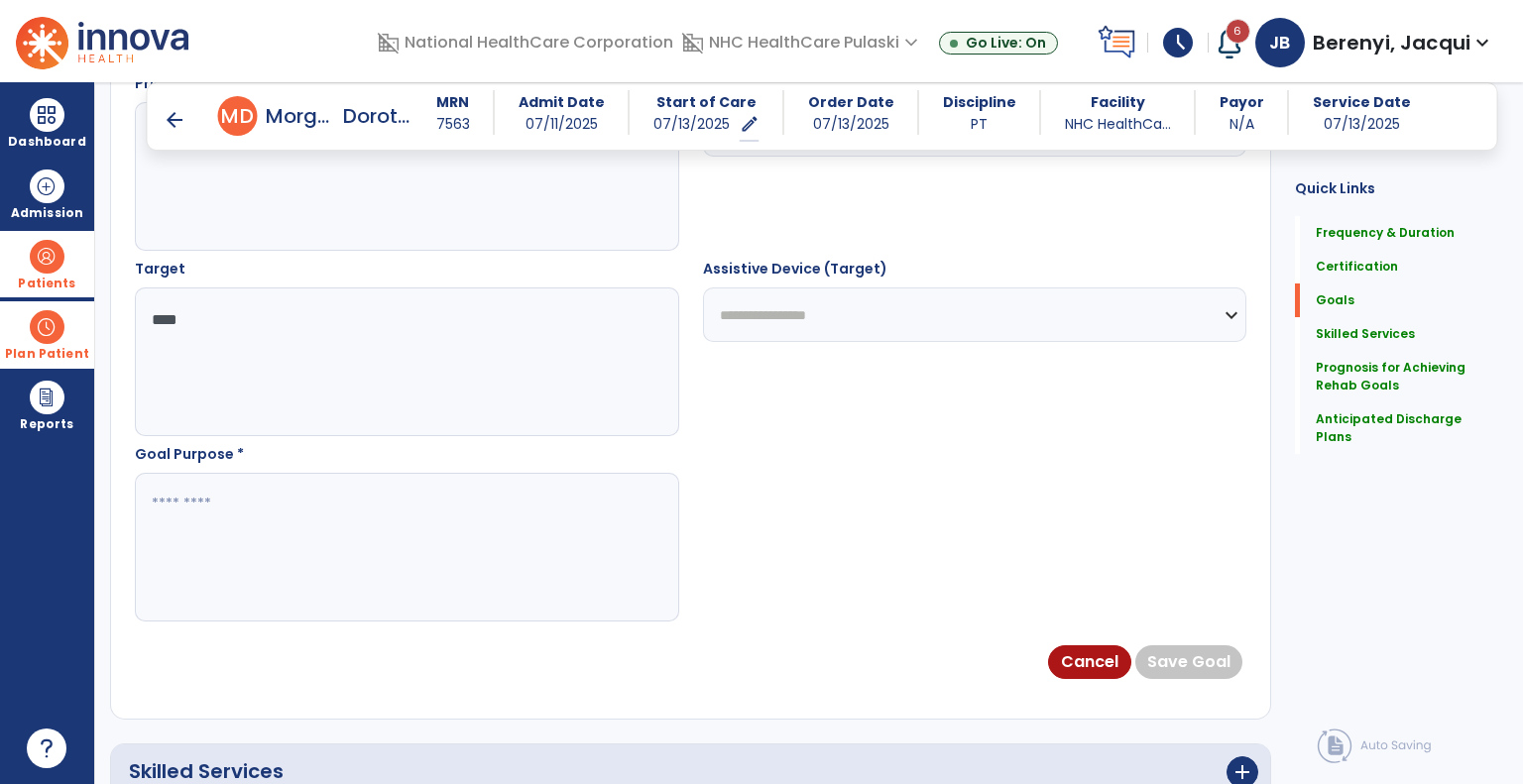 click at bounding box center (406, 547) 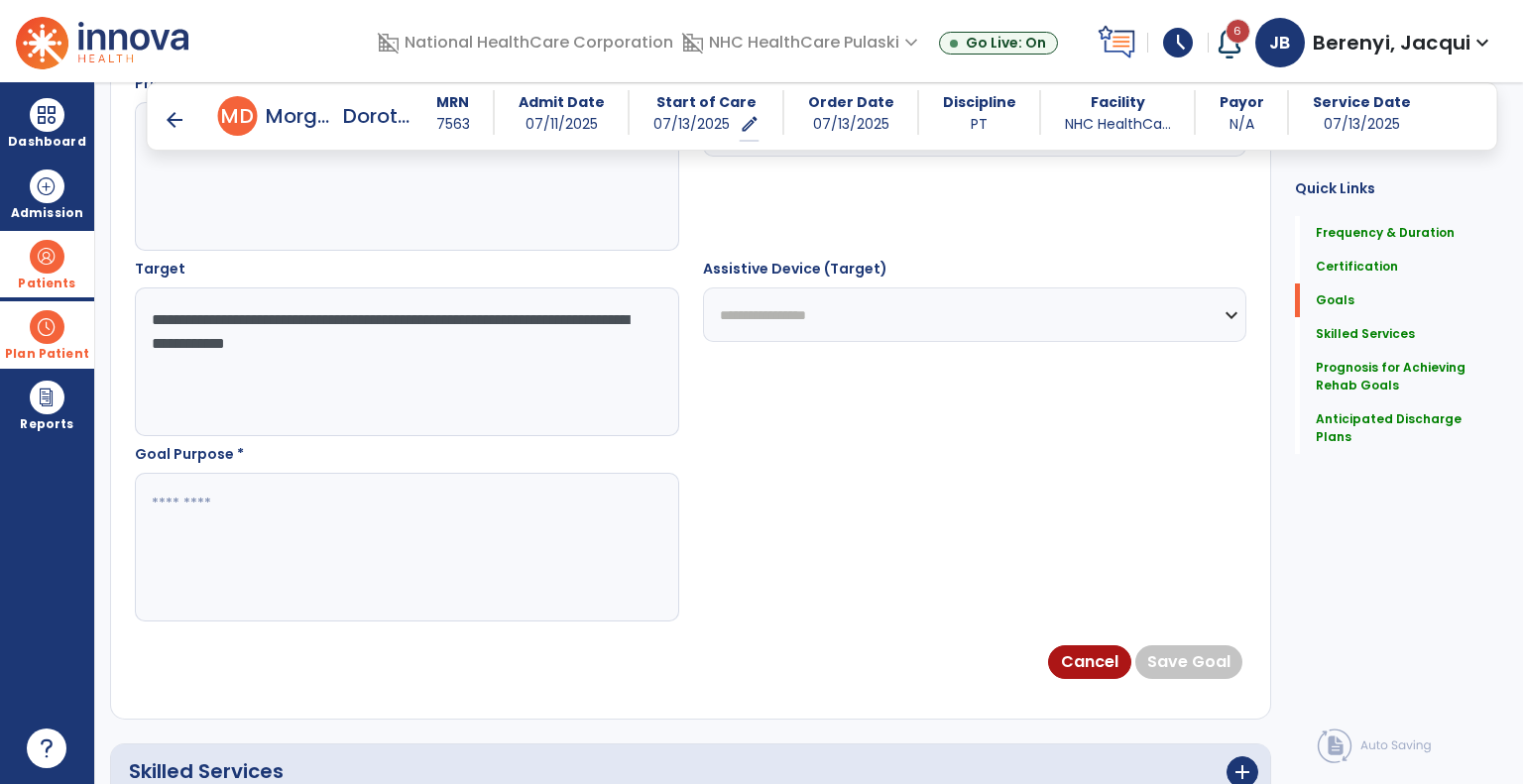 type on "**********" 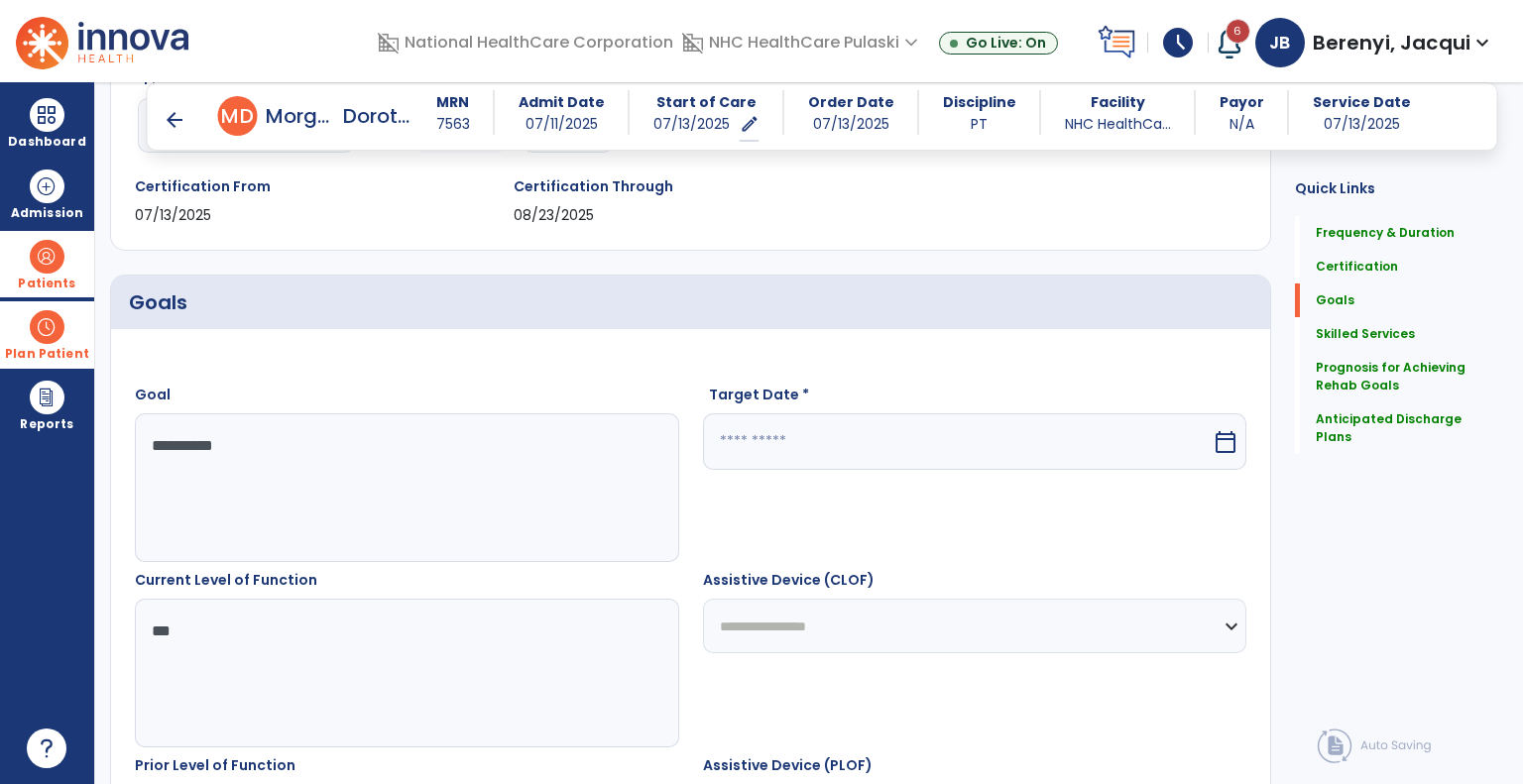 scroll, scrollTop: 306, scrollLeft: 0, axis: vertical 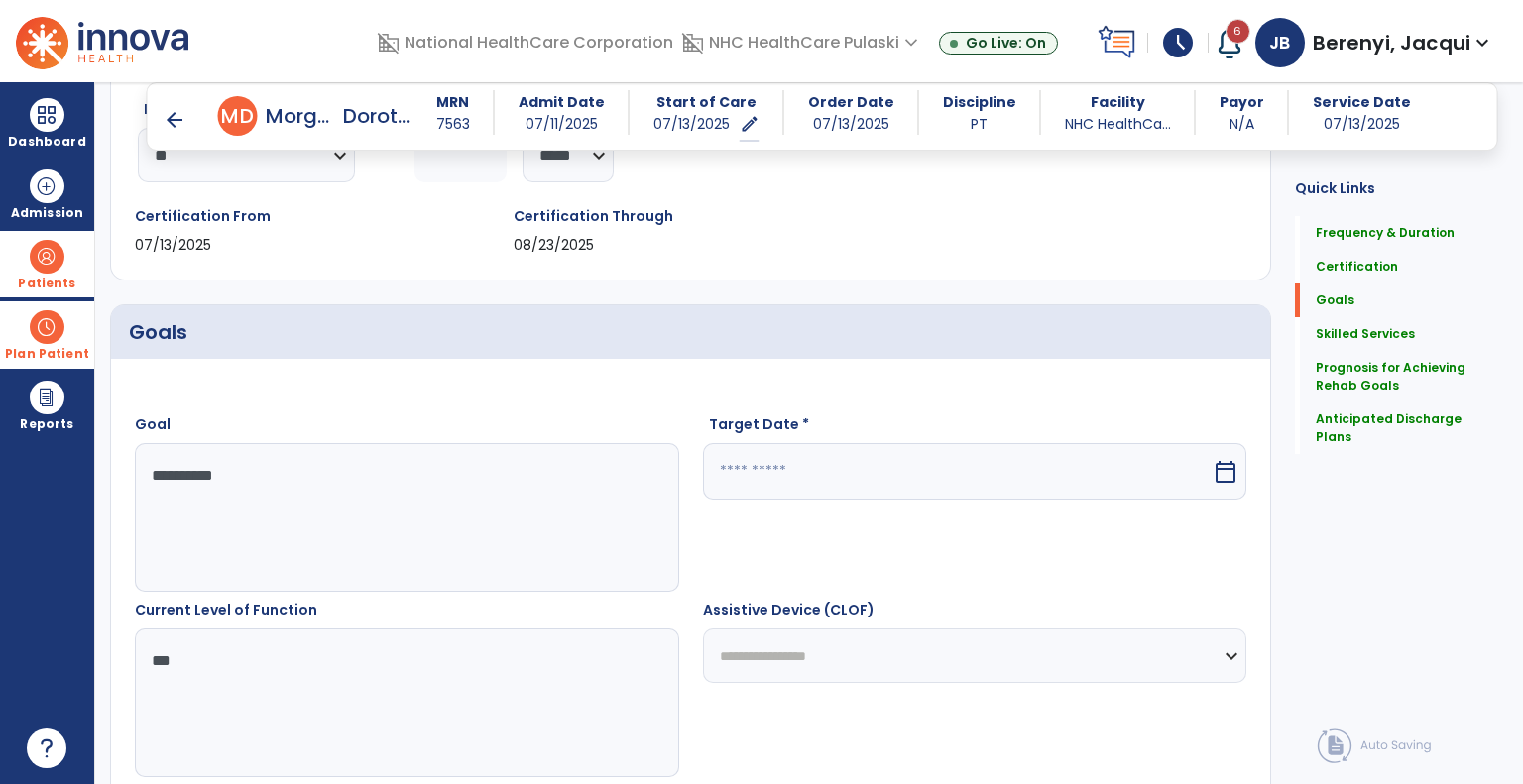type on "**********" 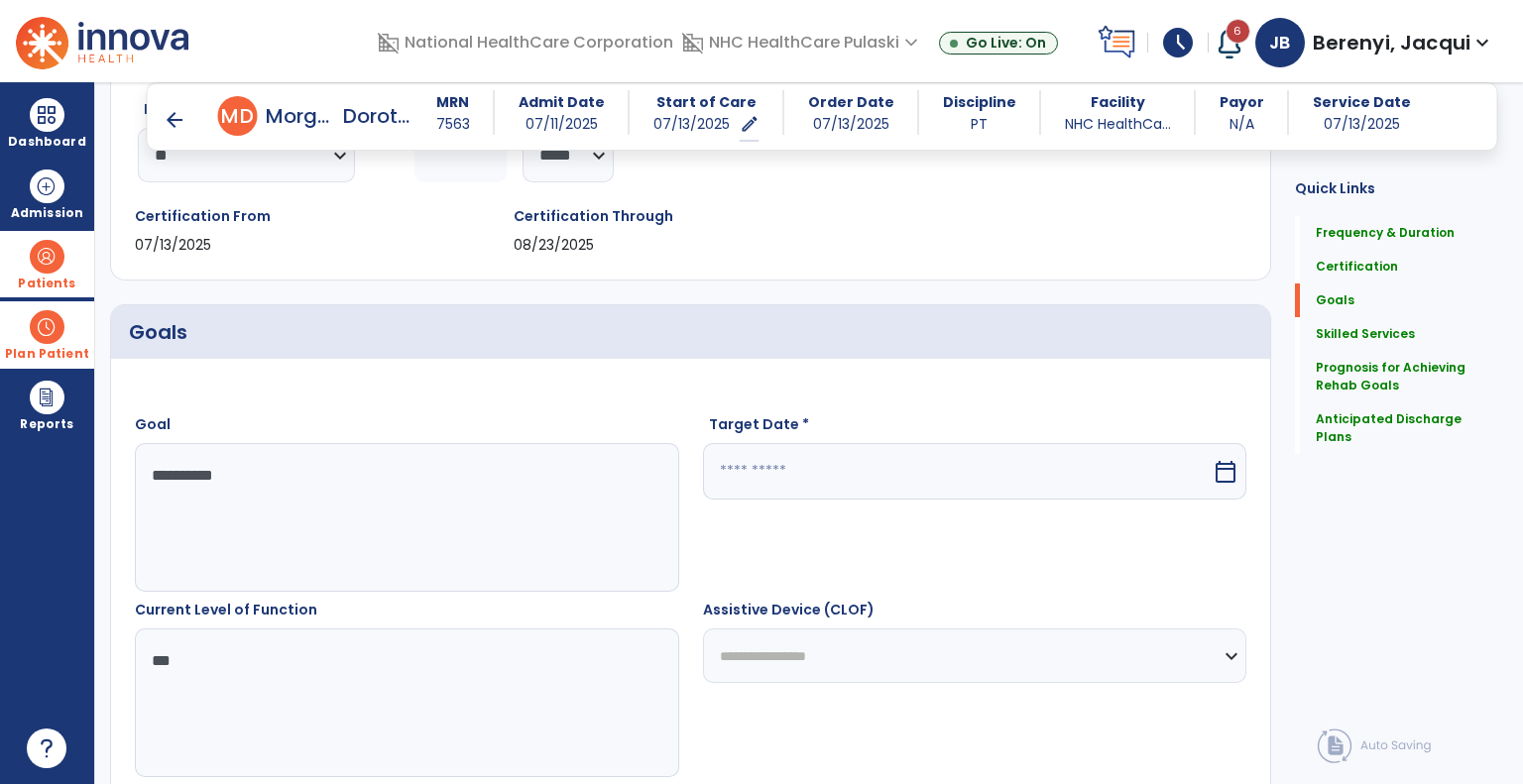 click at bounding box center (958, 471) 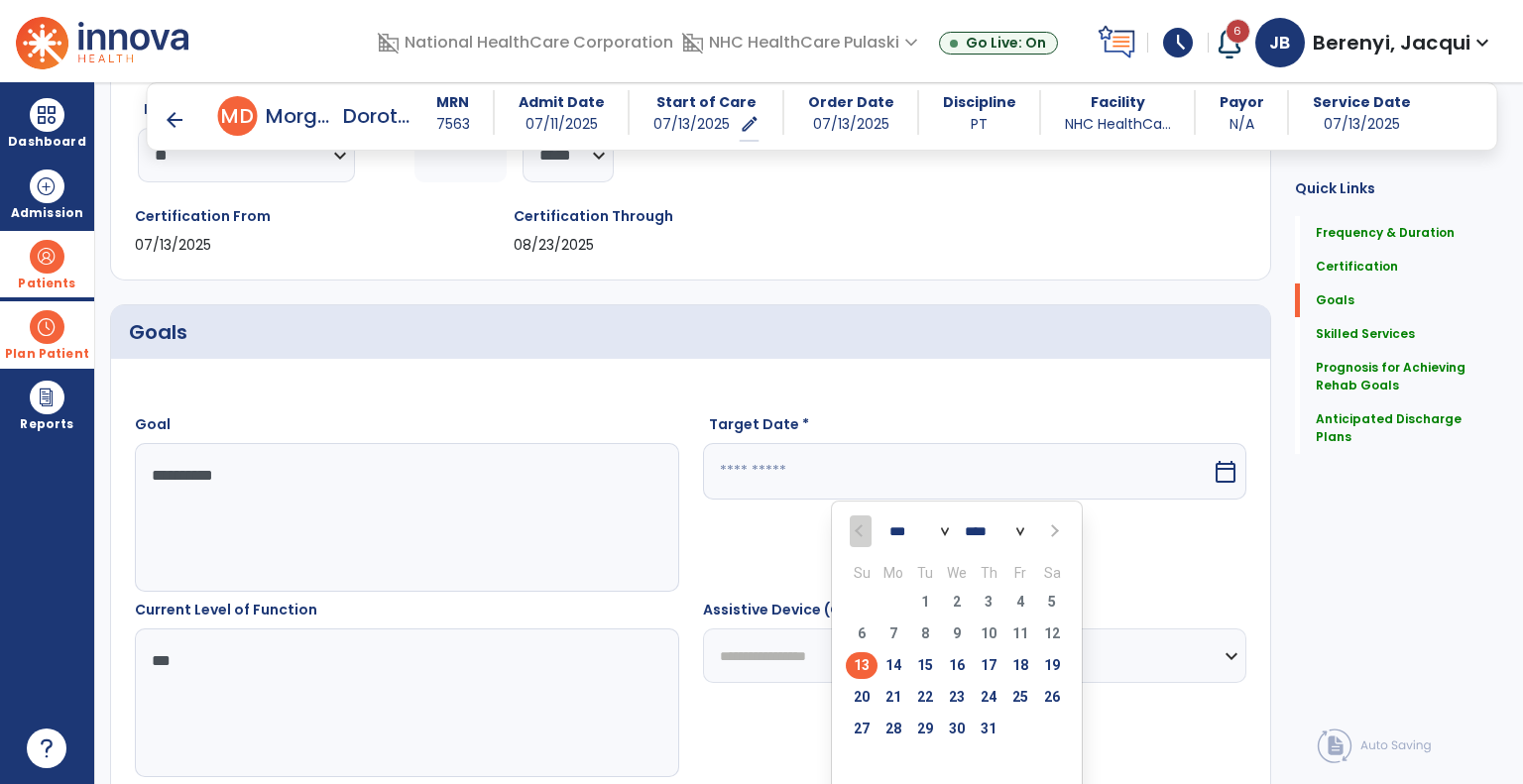 click on "*** ***" at bounding box center (919, 532) 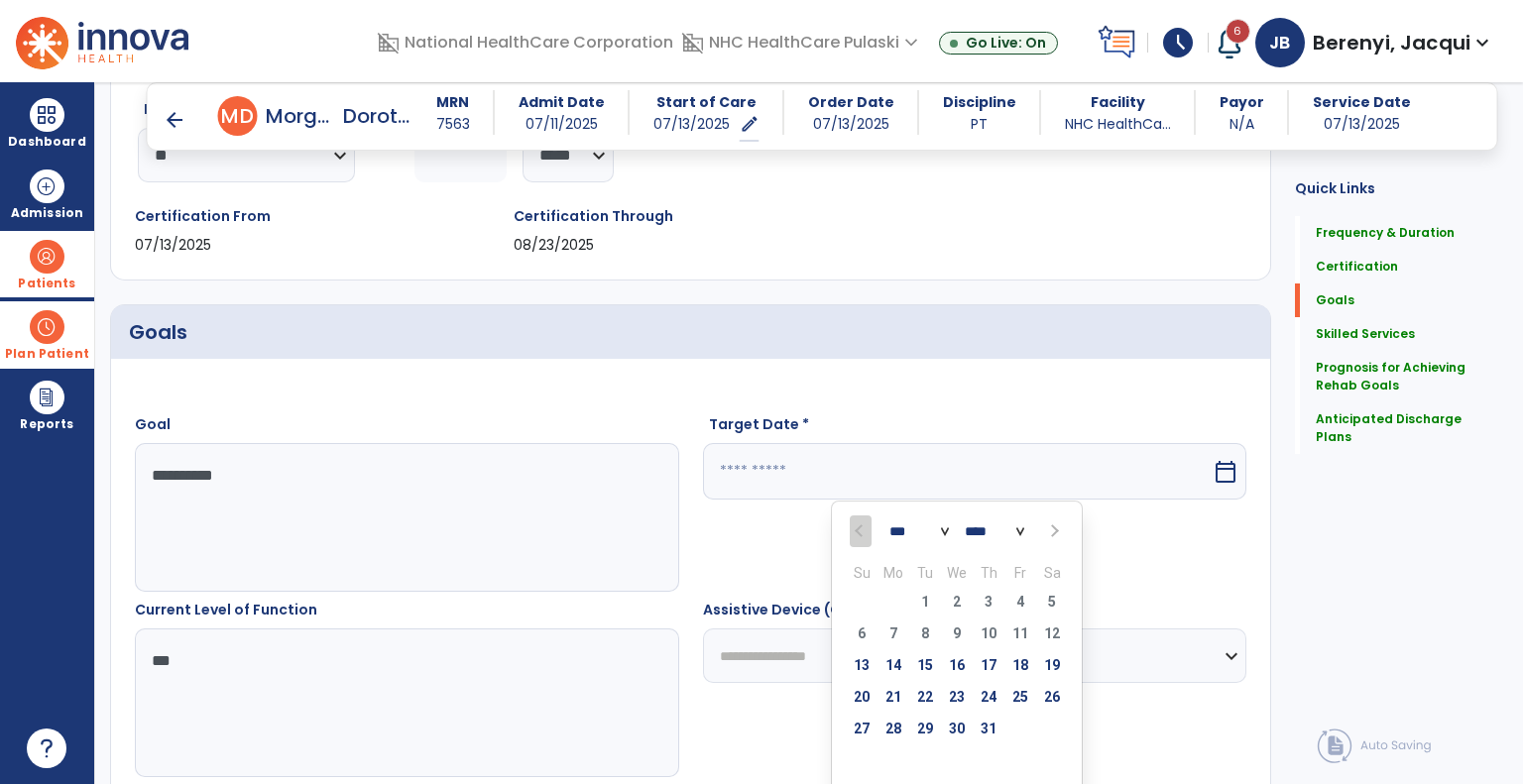 select on "*" 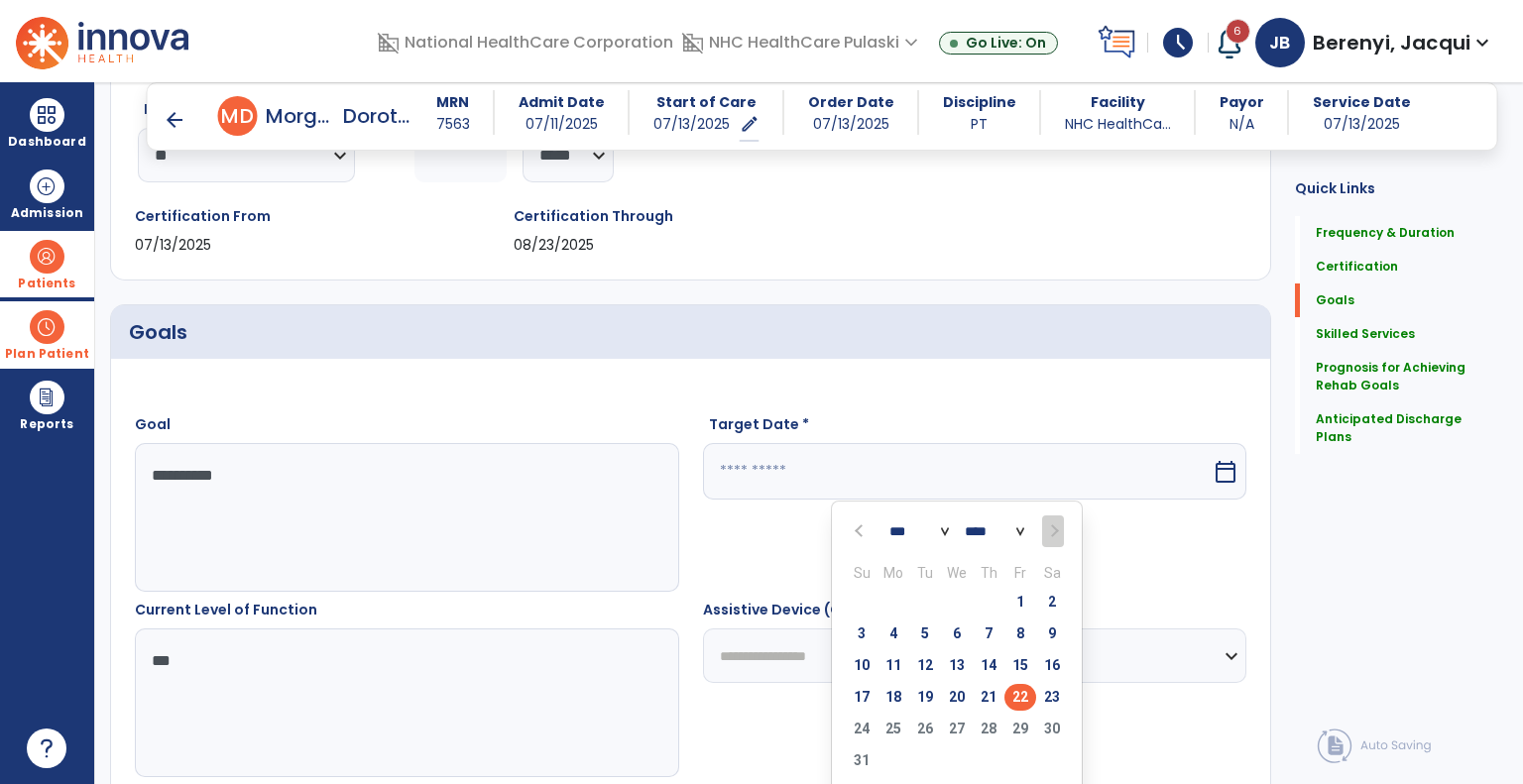 click on "22" at bounding box center (1020, 697) 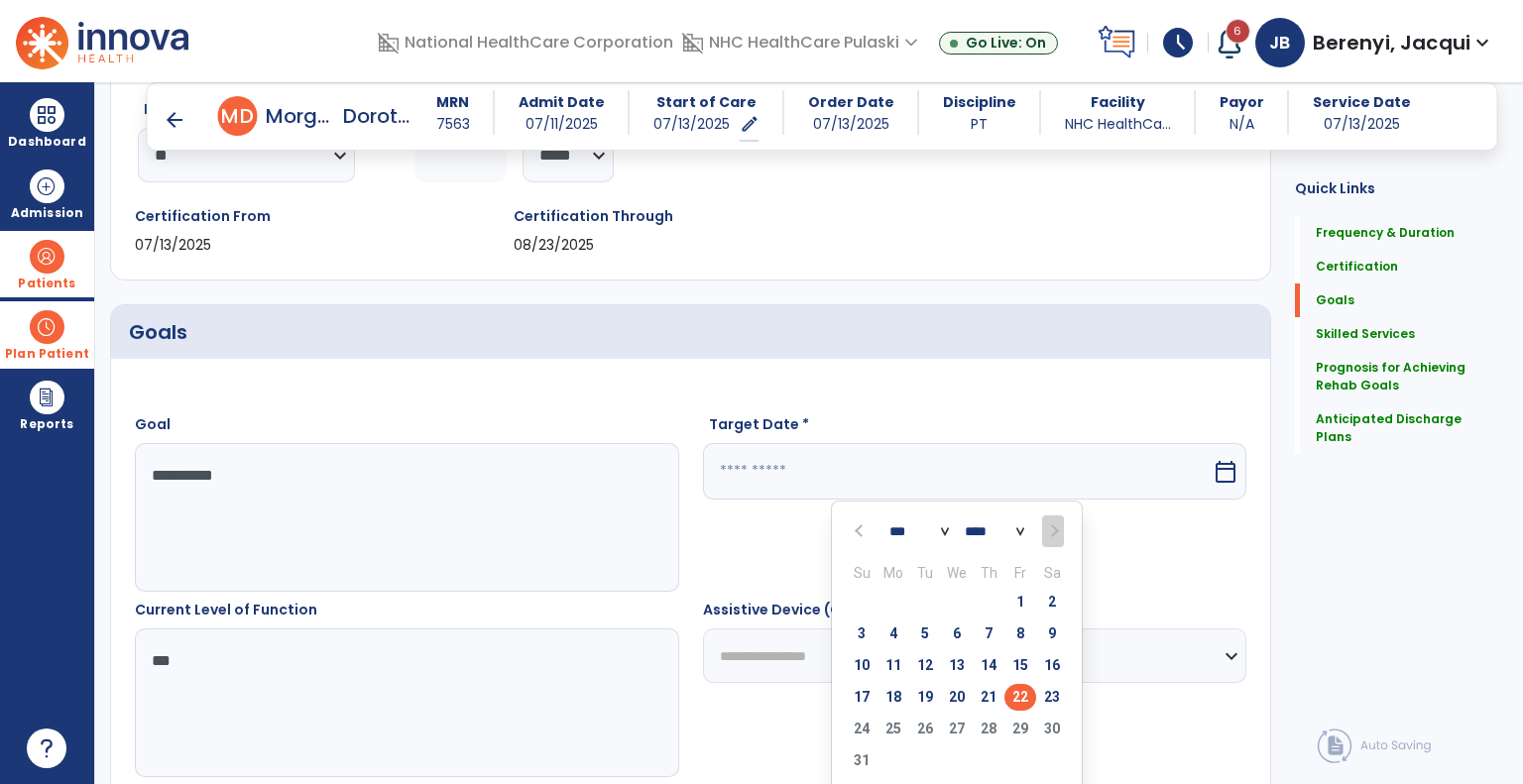 type on "*********" 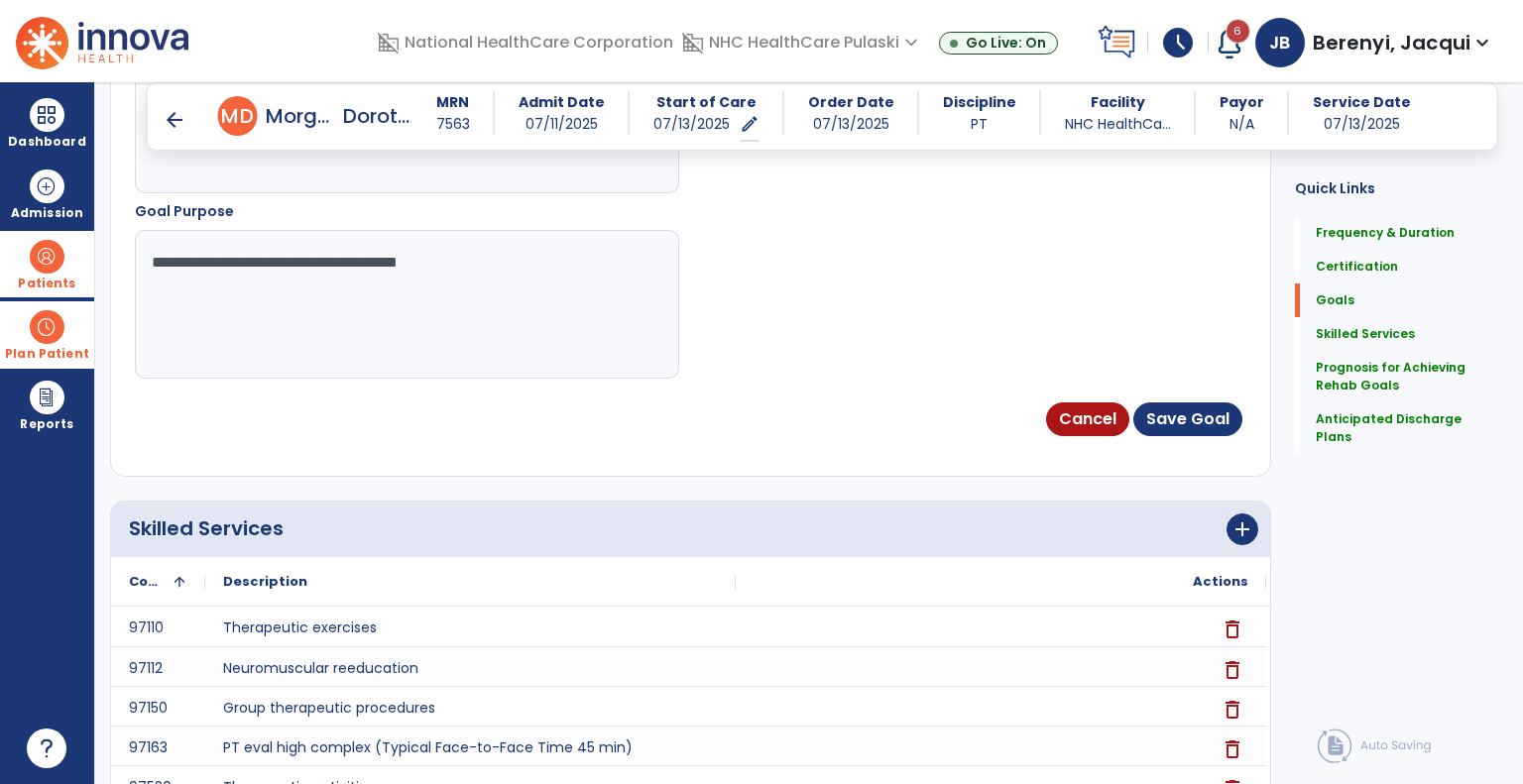 scroll, scrollTop: 1265, scrollLeft: 0, axis: vertical 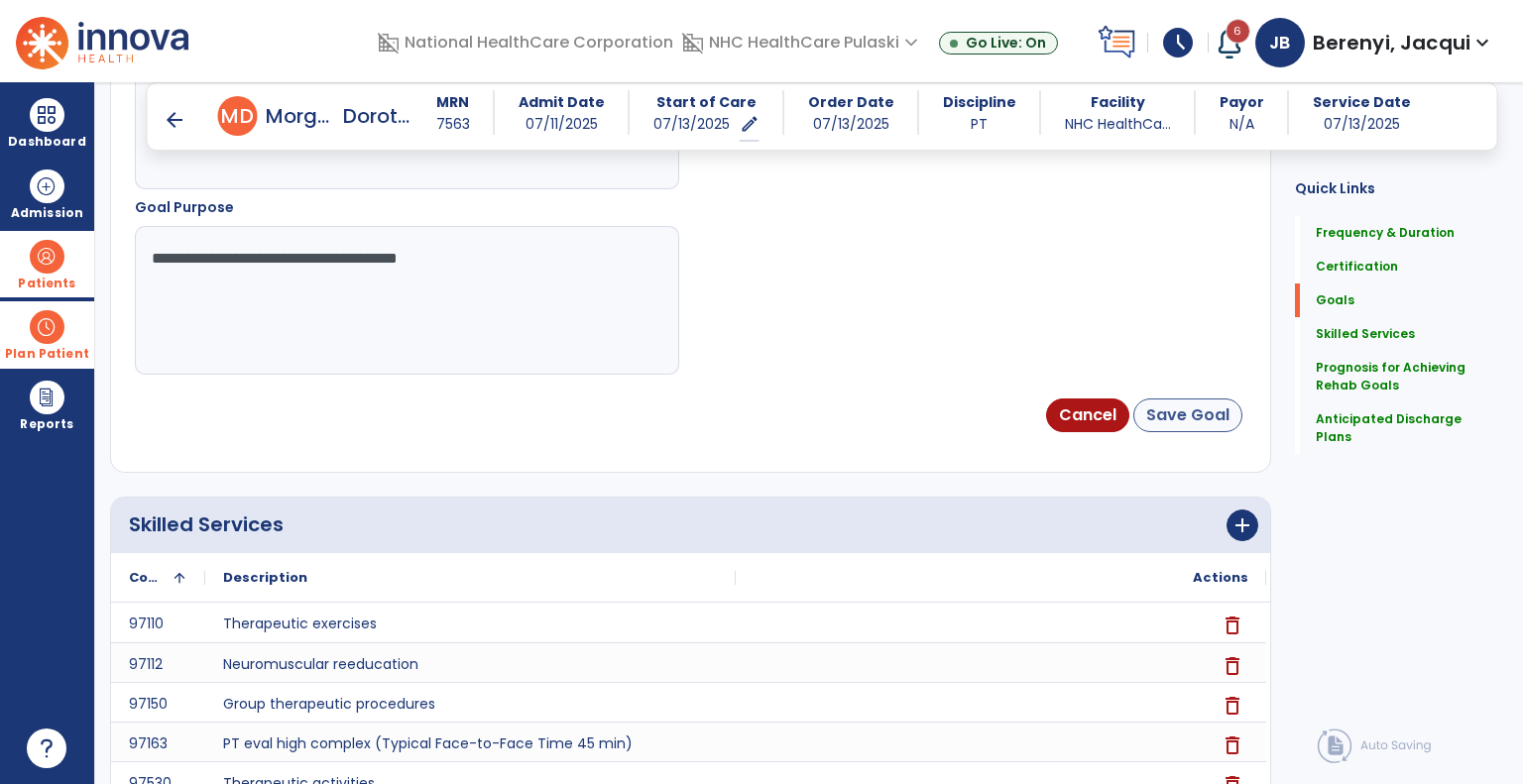 click on "Save Goal" at bounding box center [1188, 415] 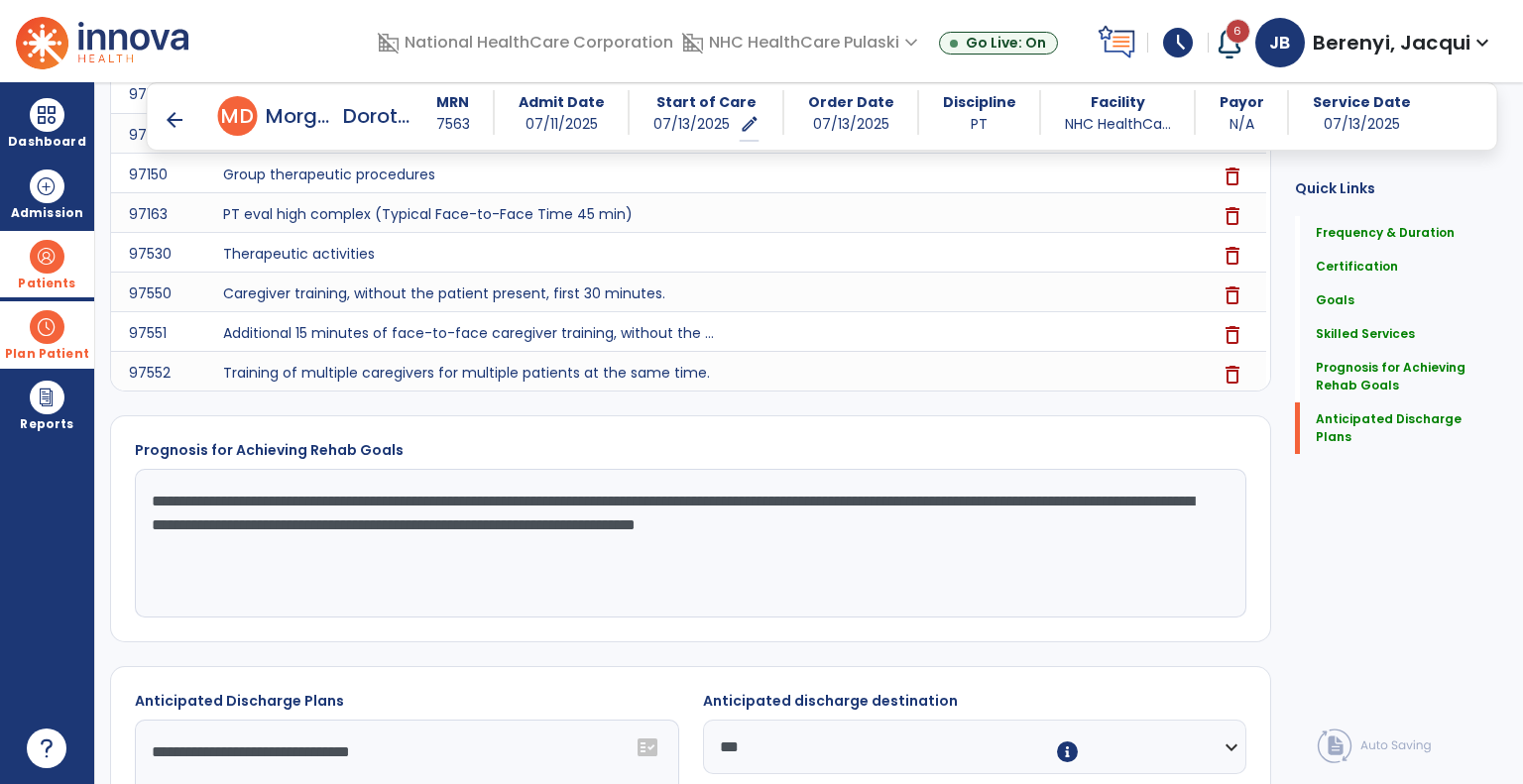 scroll, scrollTop: 1420, scrollLeft: 0, axis: vertical 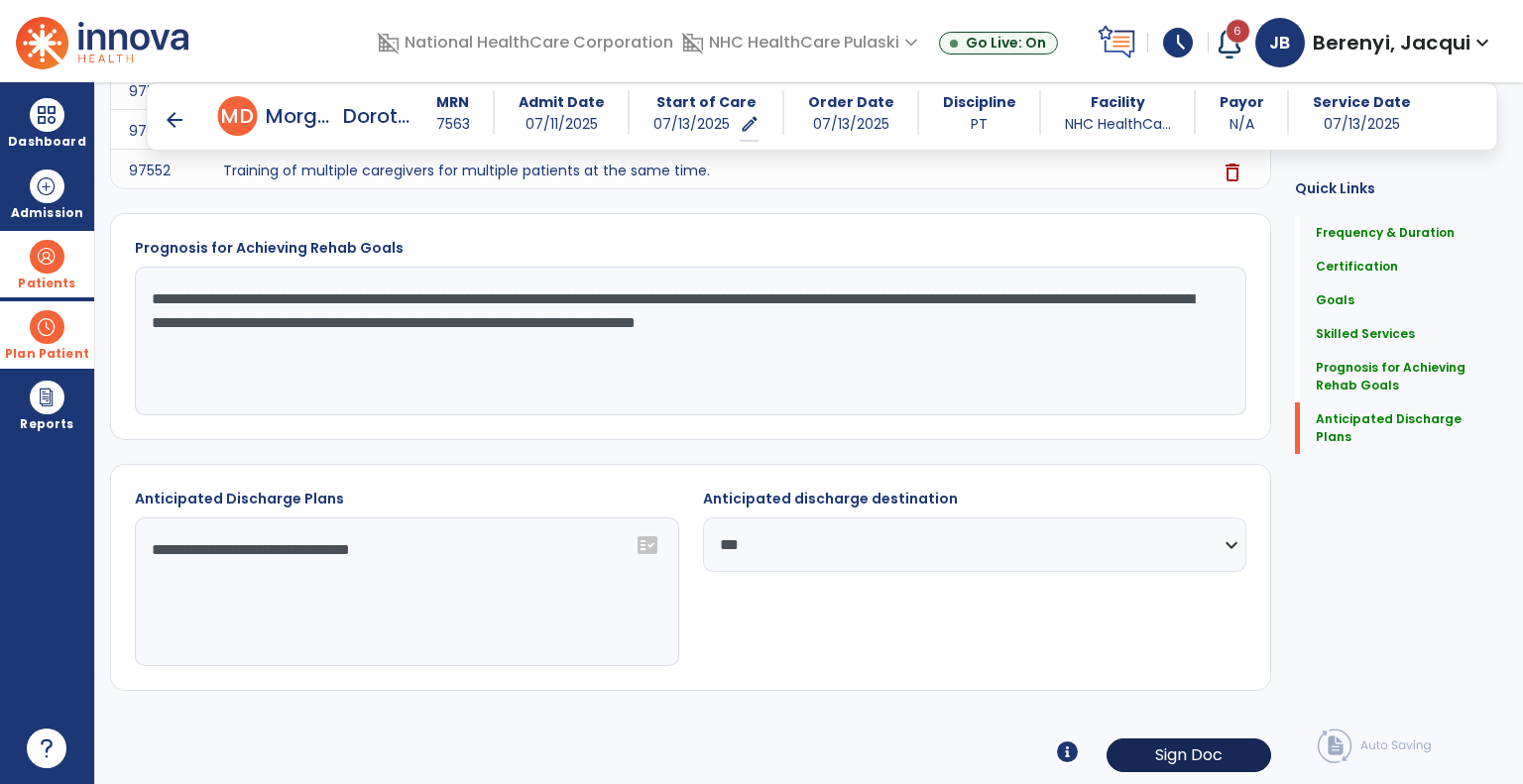 click on "Sign Doc" 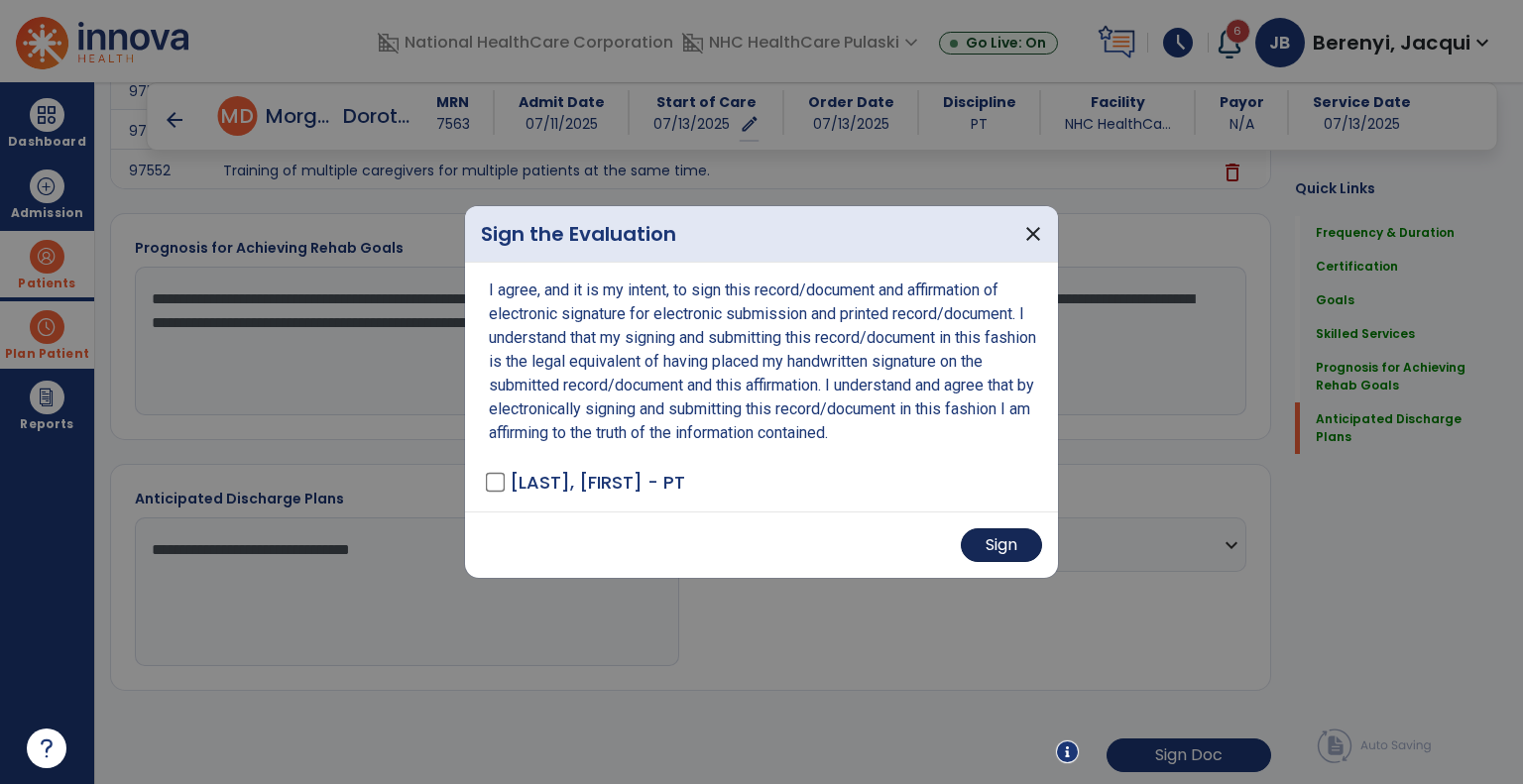 click on "Sign" at bounding box center [1001, 545] 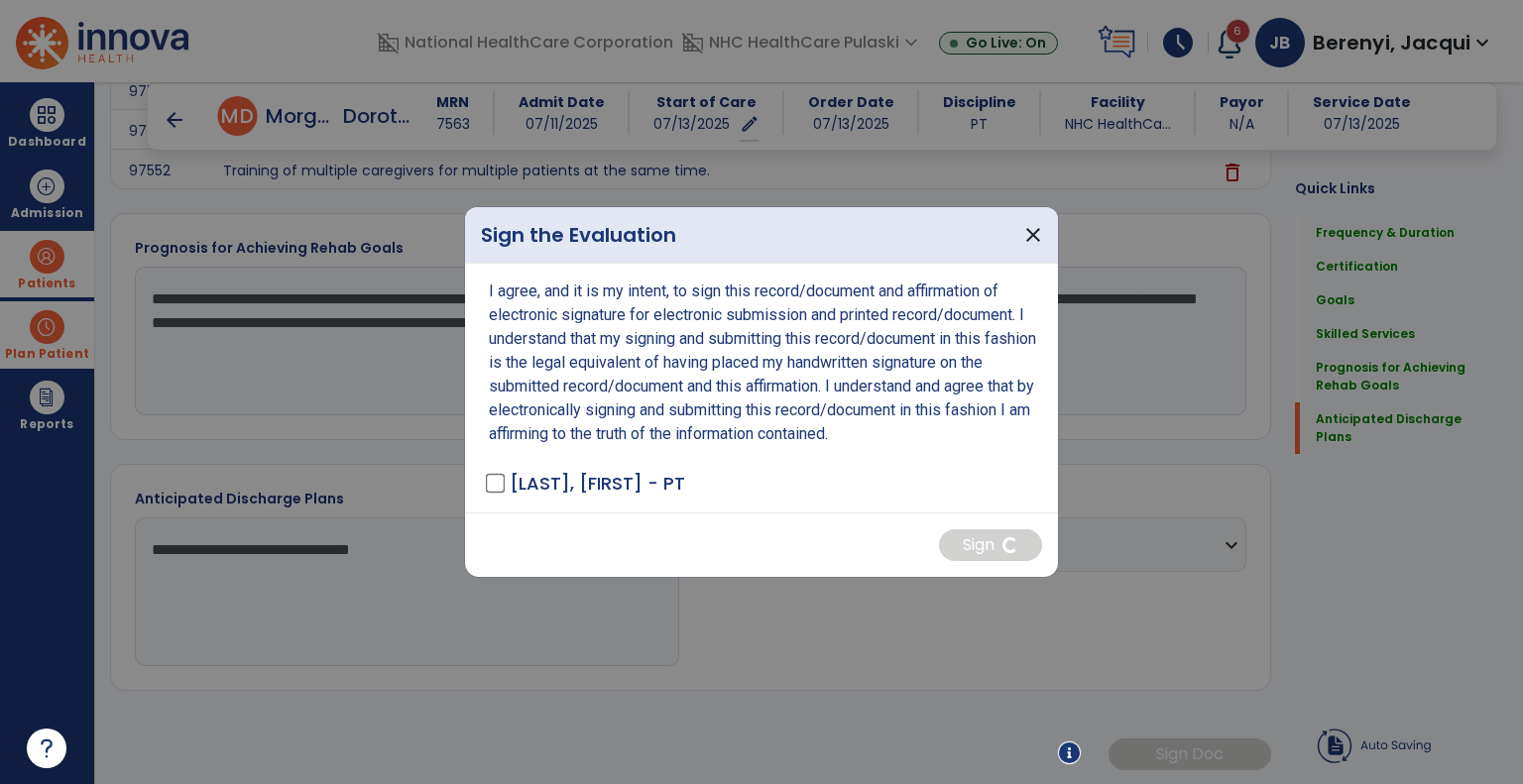scroll, scrollTop: 1419, scrollLeft: 0, axis: vertical 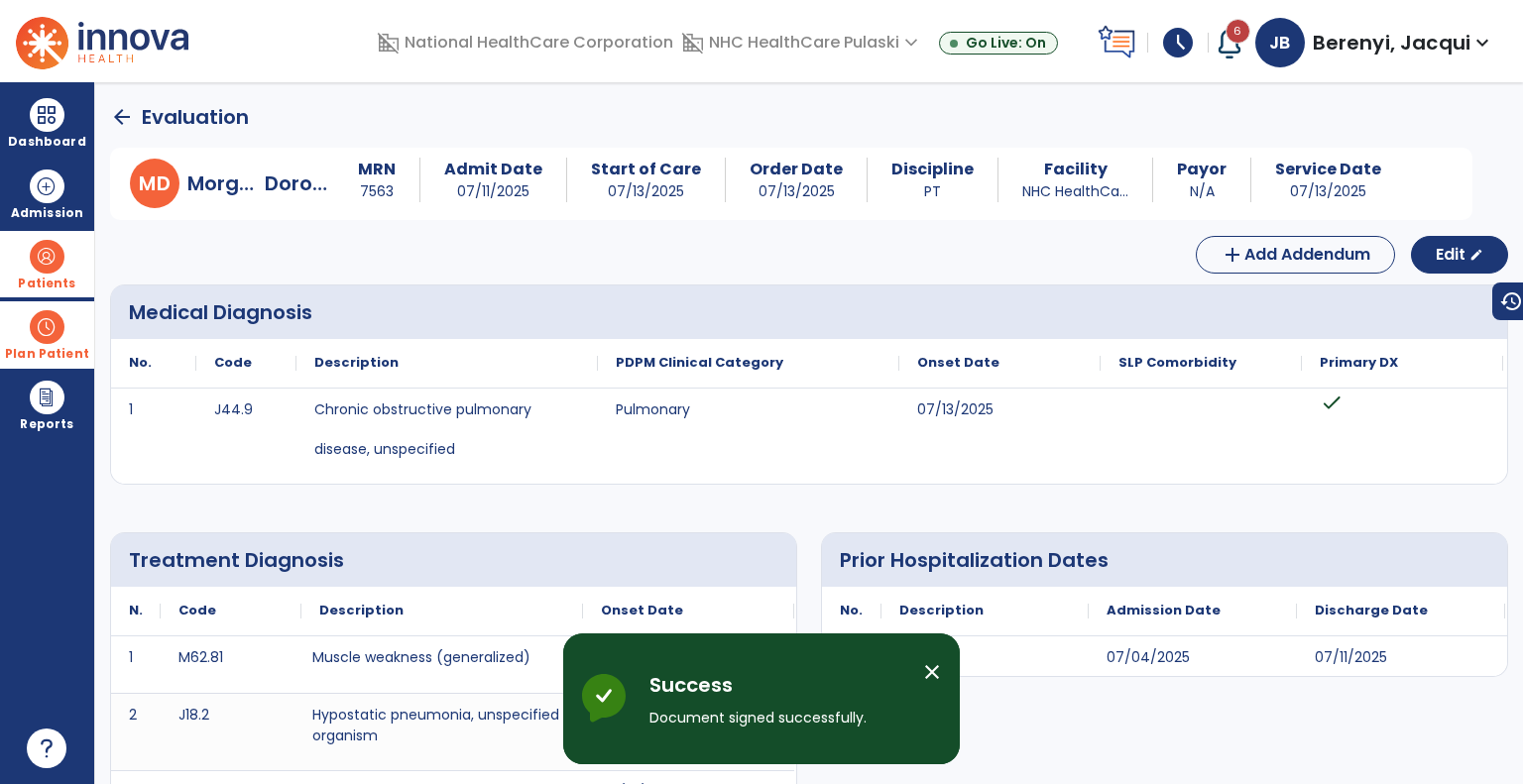 click on "arrow_back" 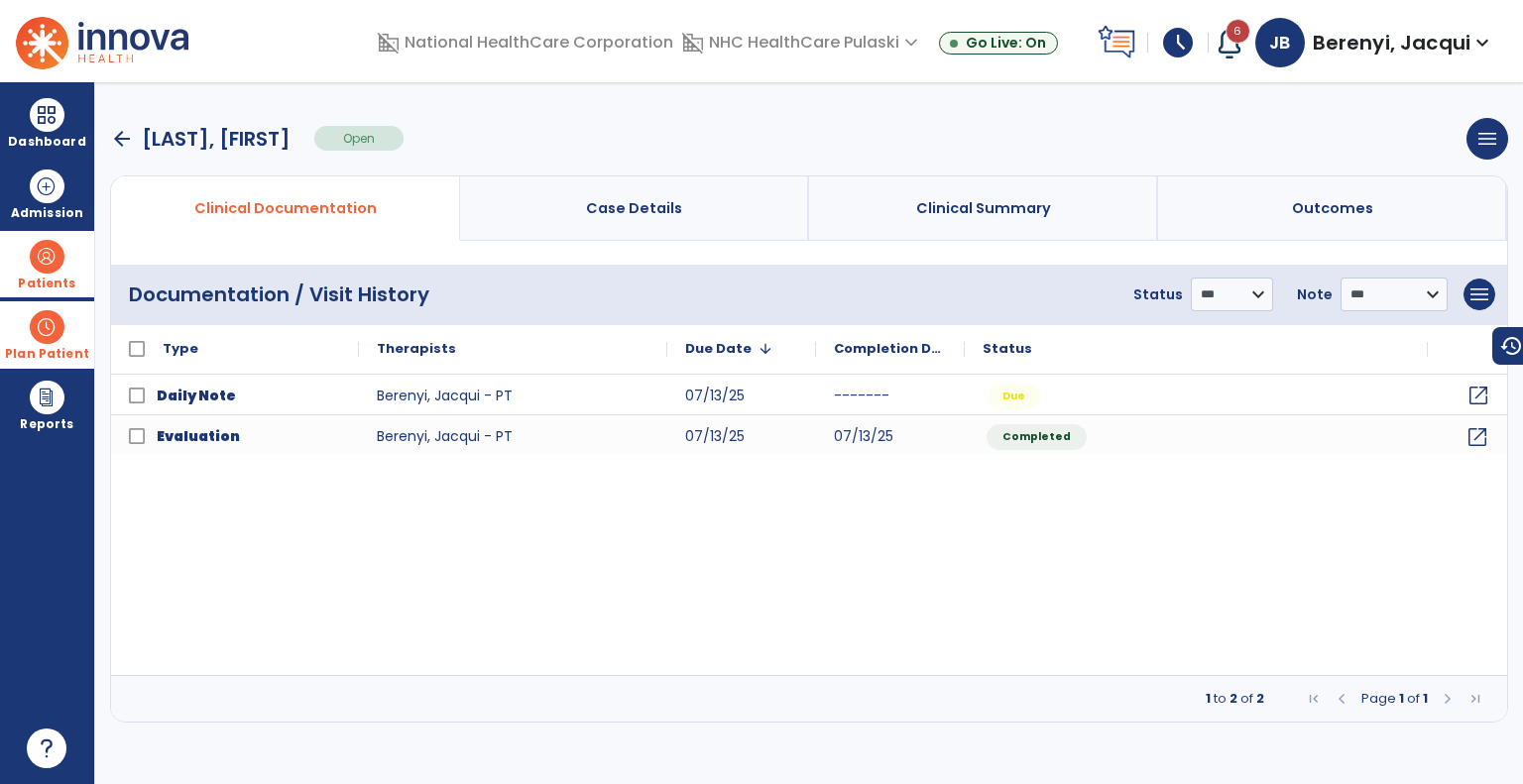 click on "open_in_new" 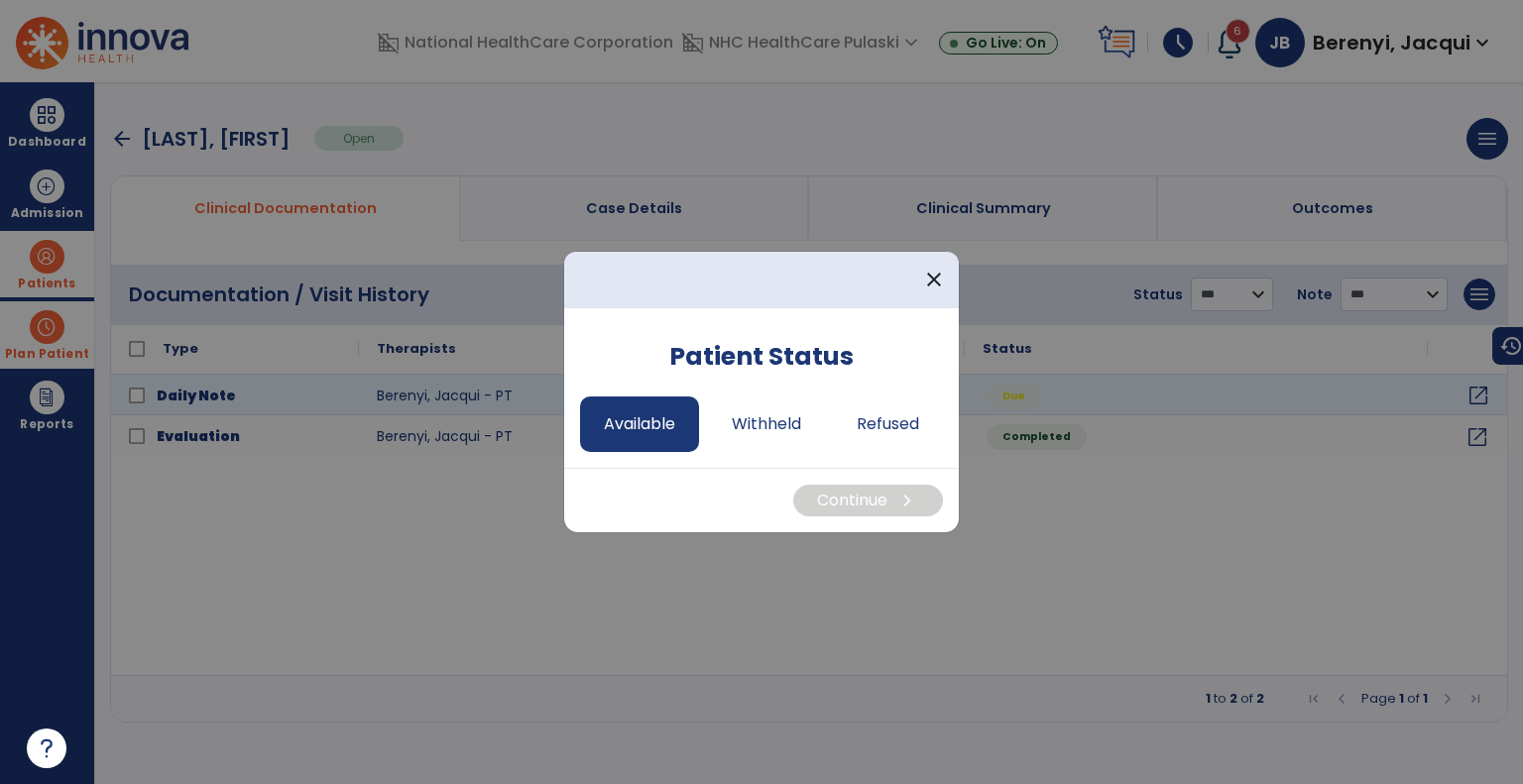 click on "Available" at bounding box center (640, 424) 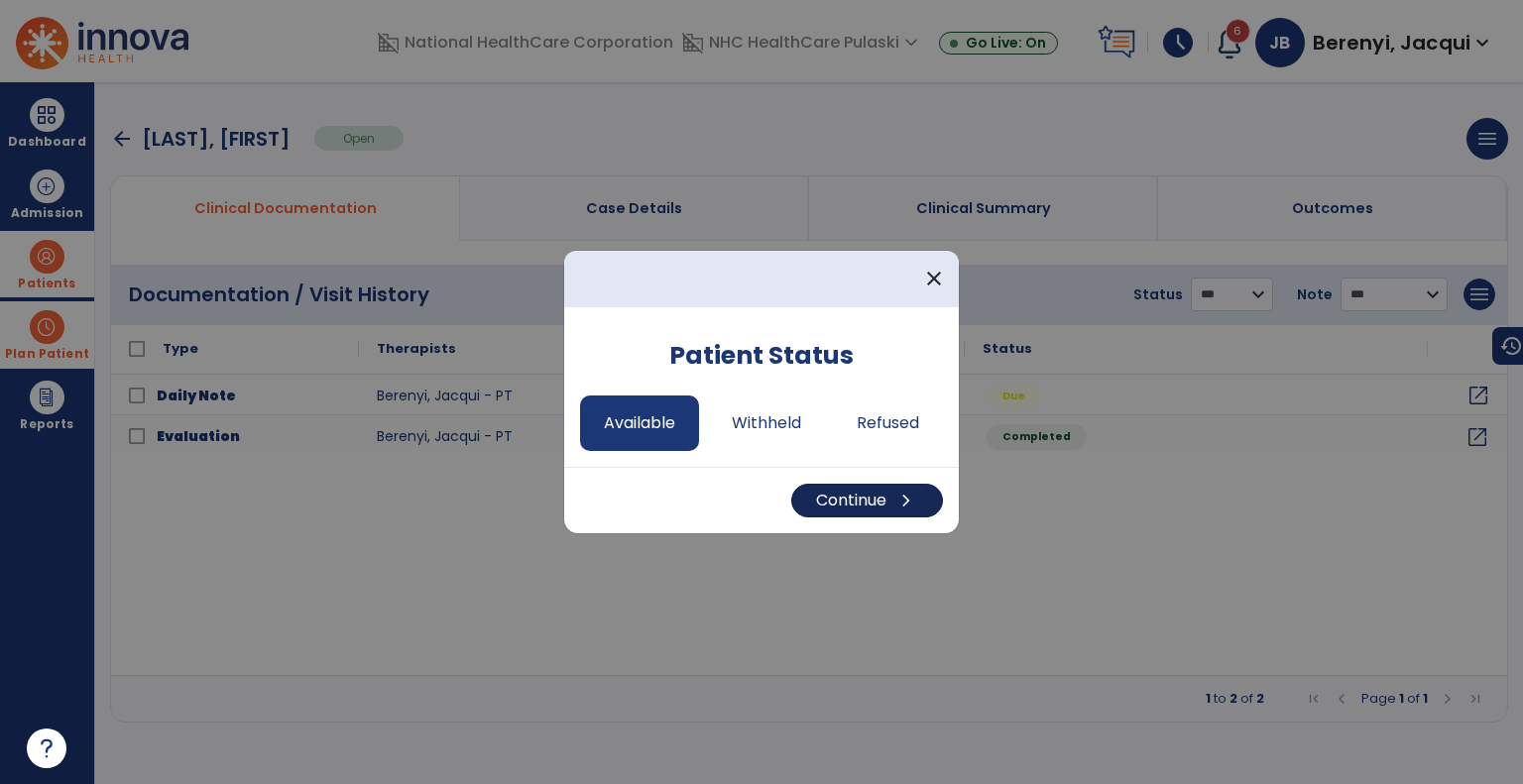 click on "chevron_right" at bounding box center [906, 501] 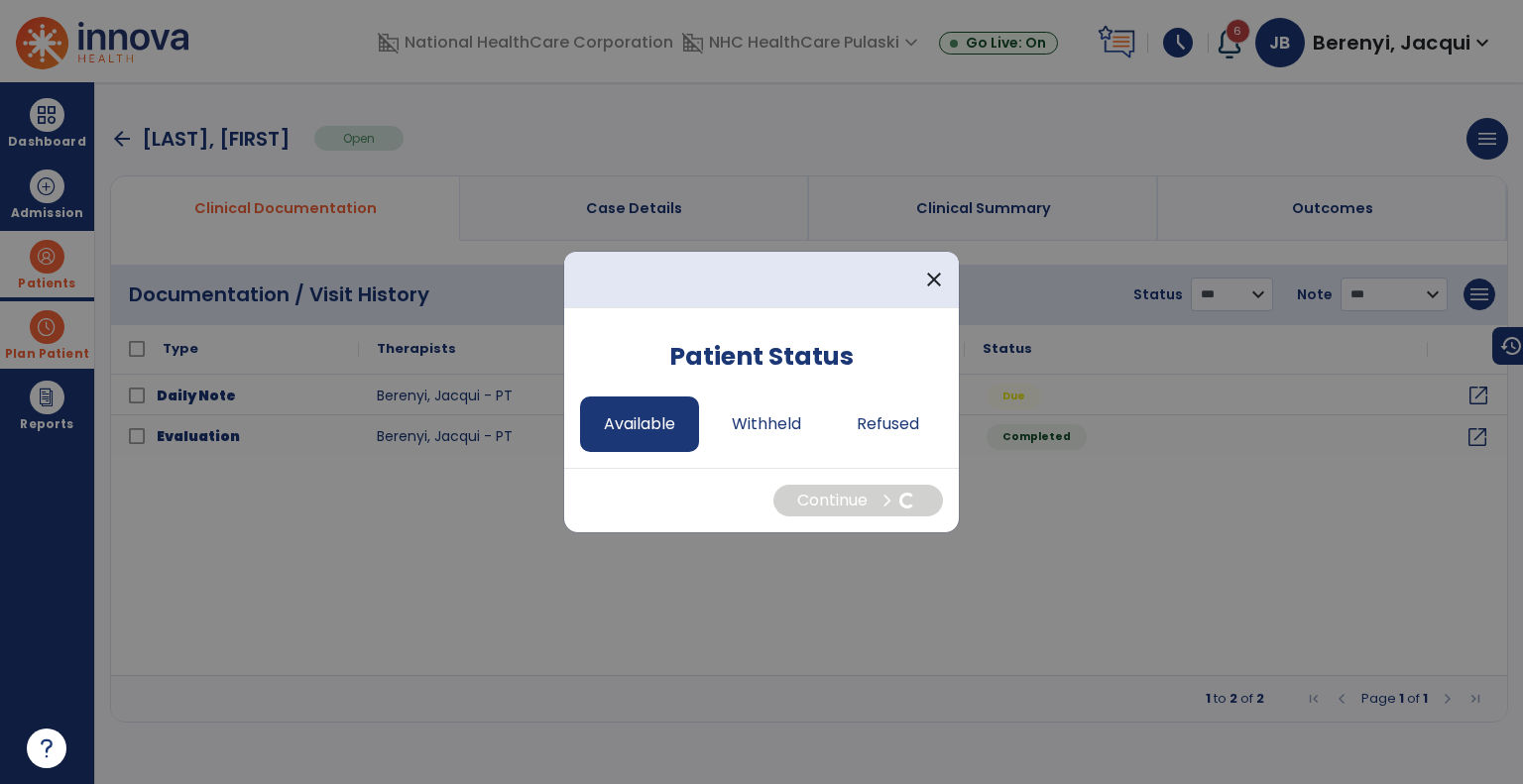 select on "*" 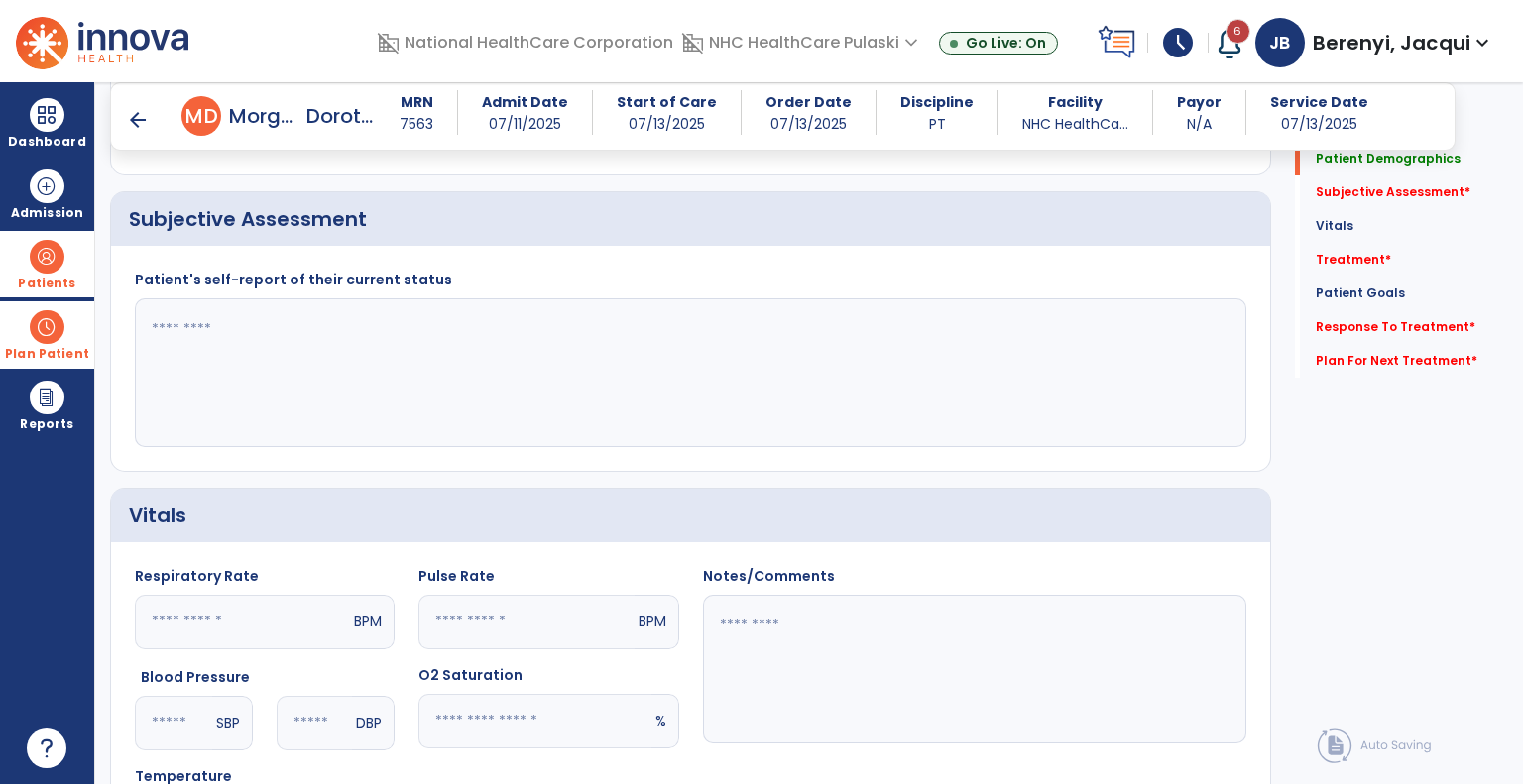 scroll, scrollTop: 356, scrollLeft: 0, axis: vertical 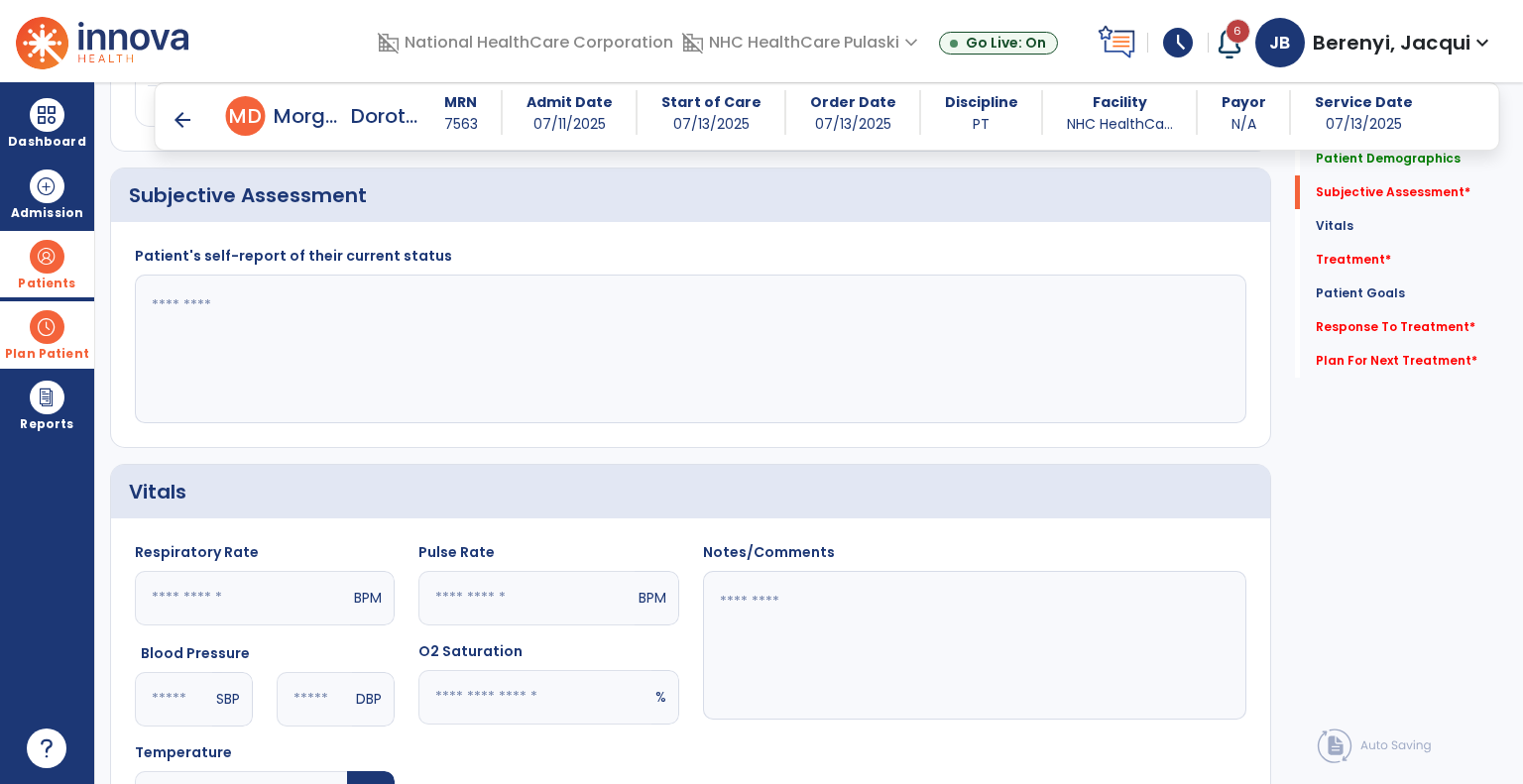 click 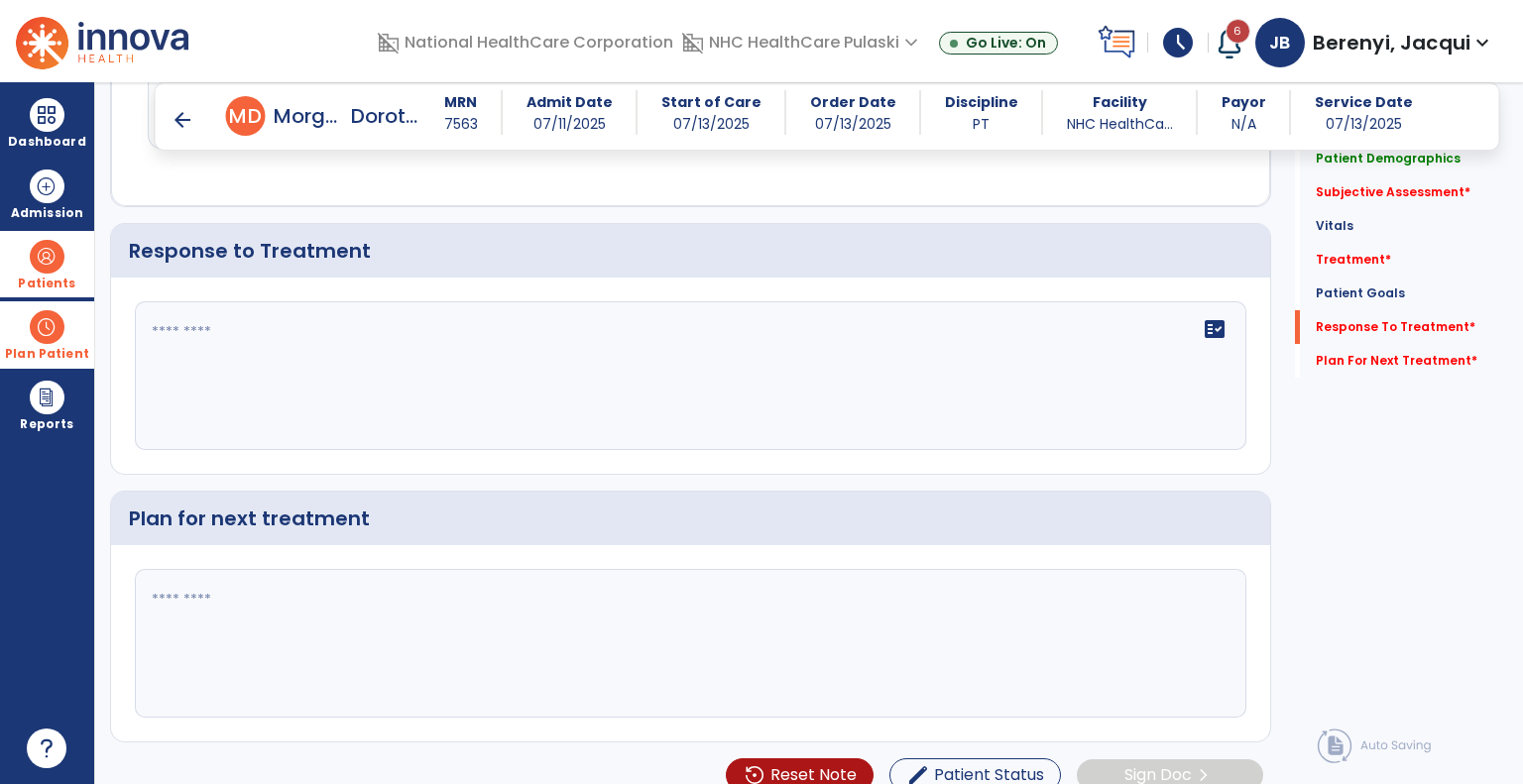 scroll, scrollTop: 1873, scrollLeft: 0, axis: vertical 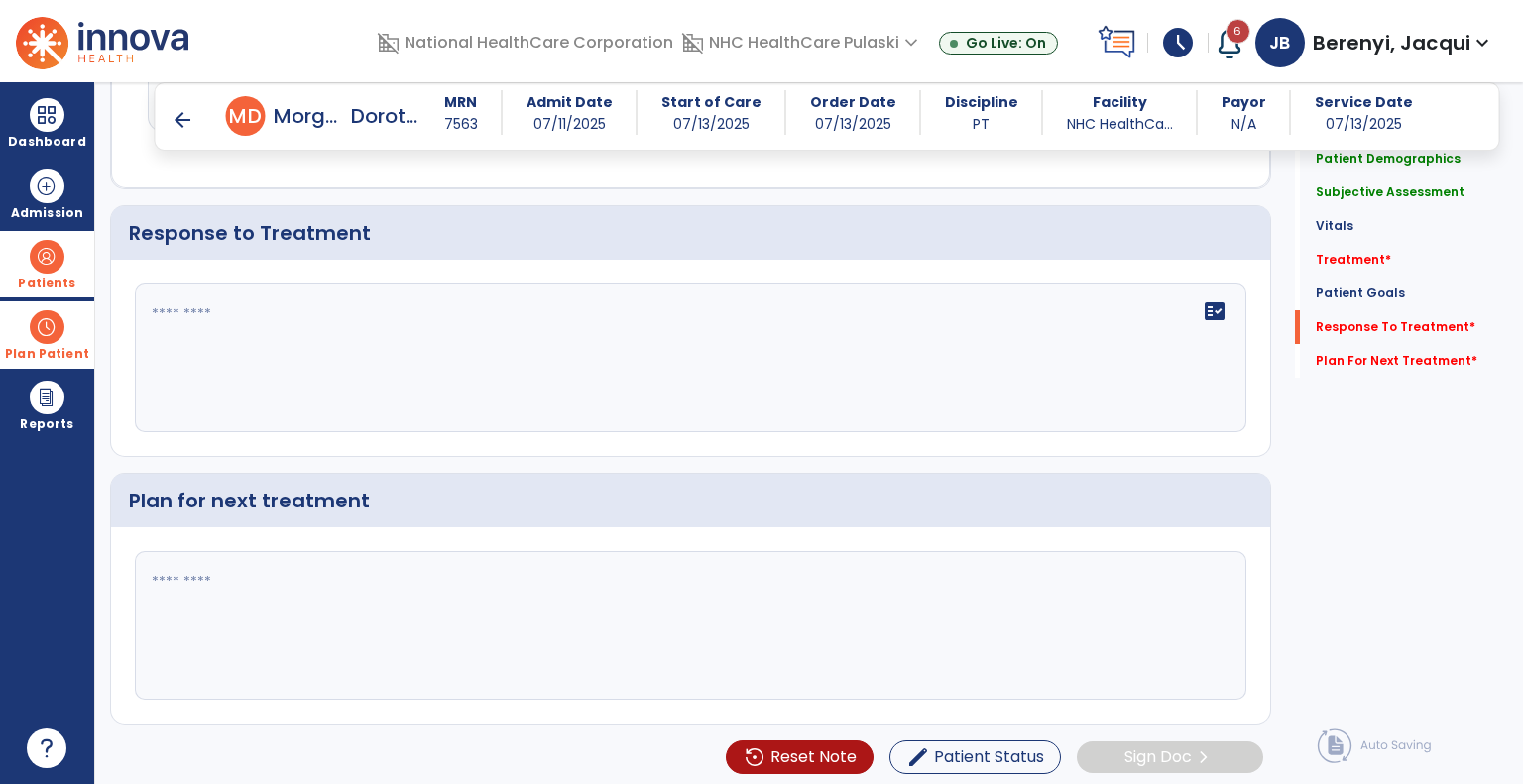 type on "**********" 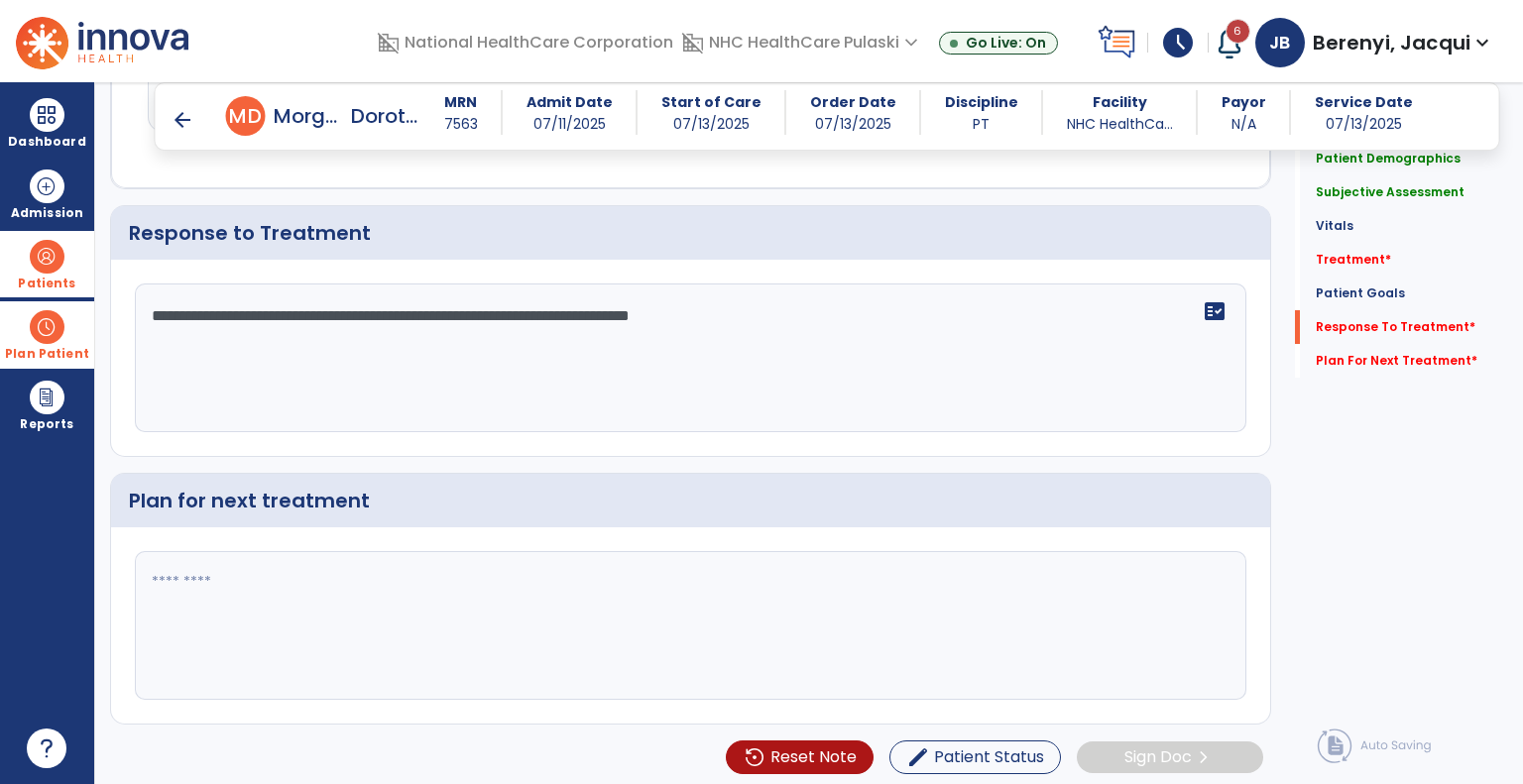 type on "**********" 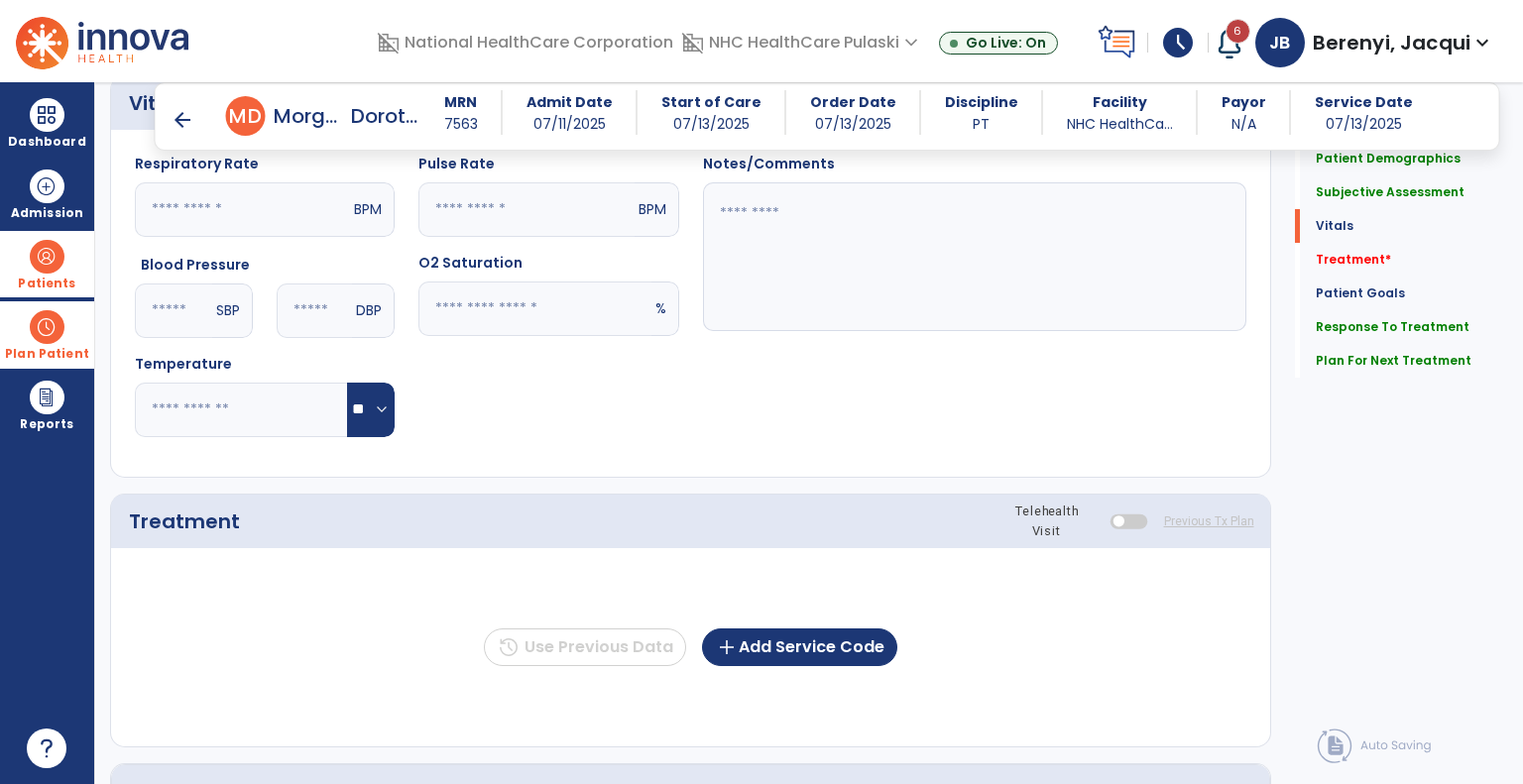 scroll, scrollTop: 811, scrollLeft: 0, axis: vertical 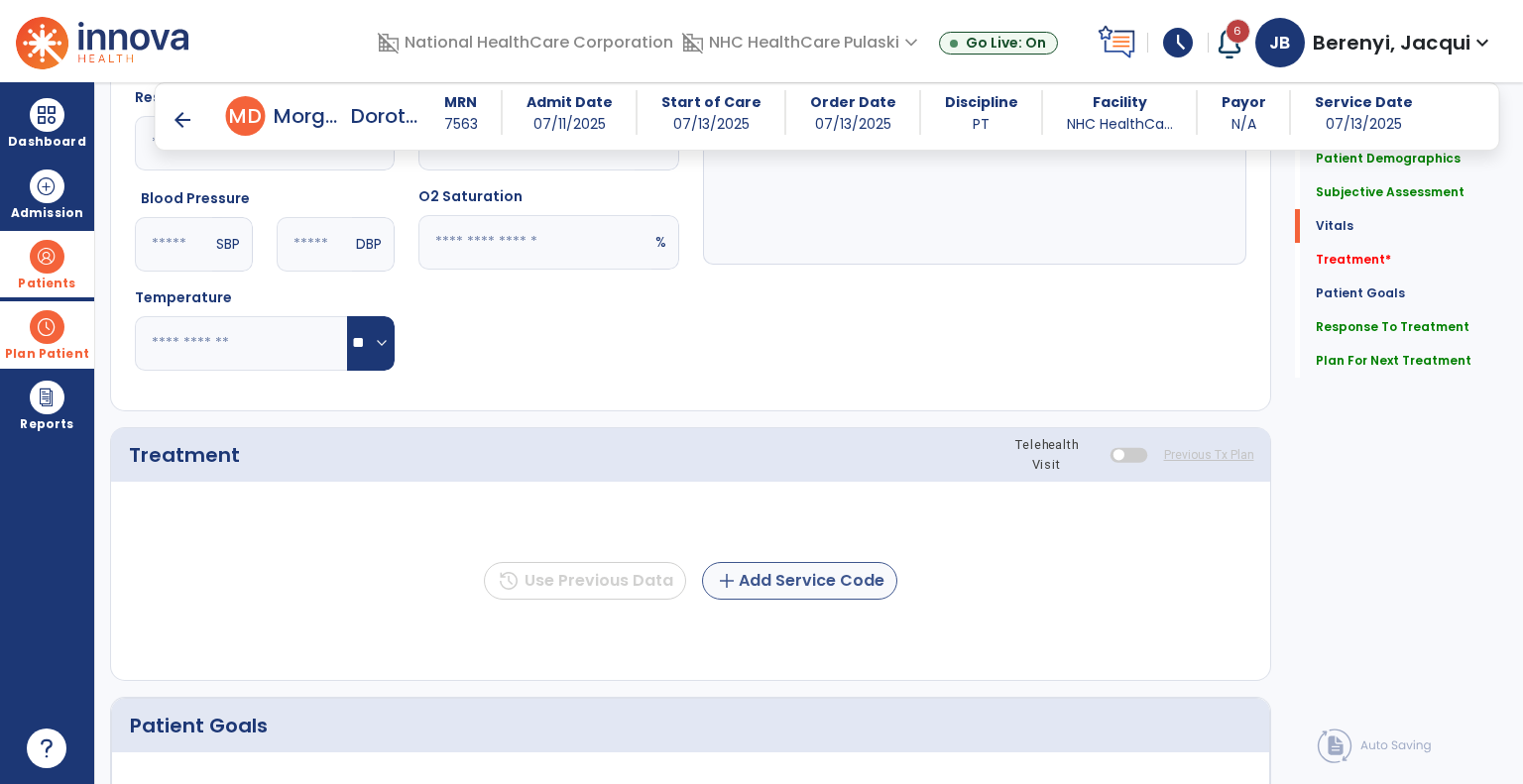 type on "**********" 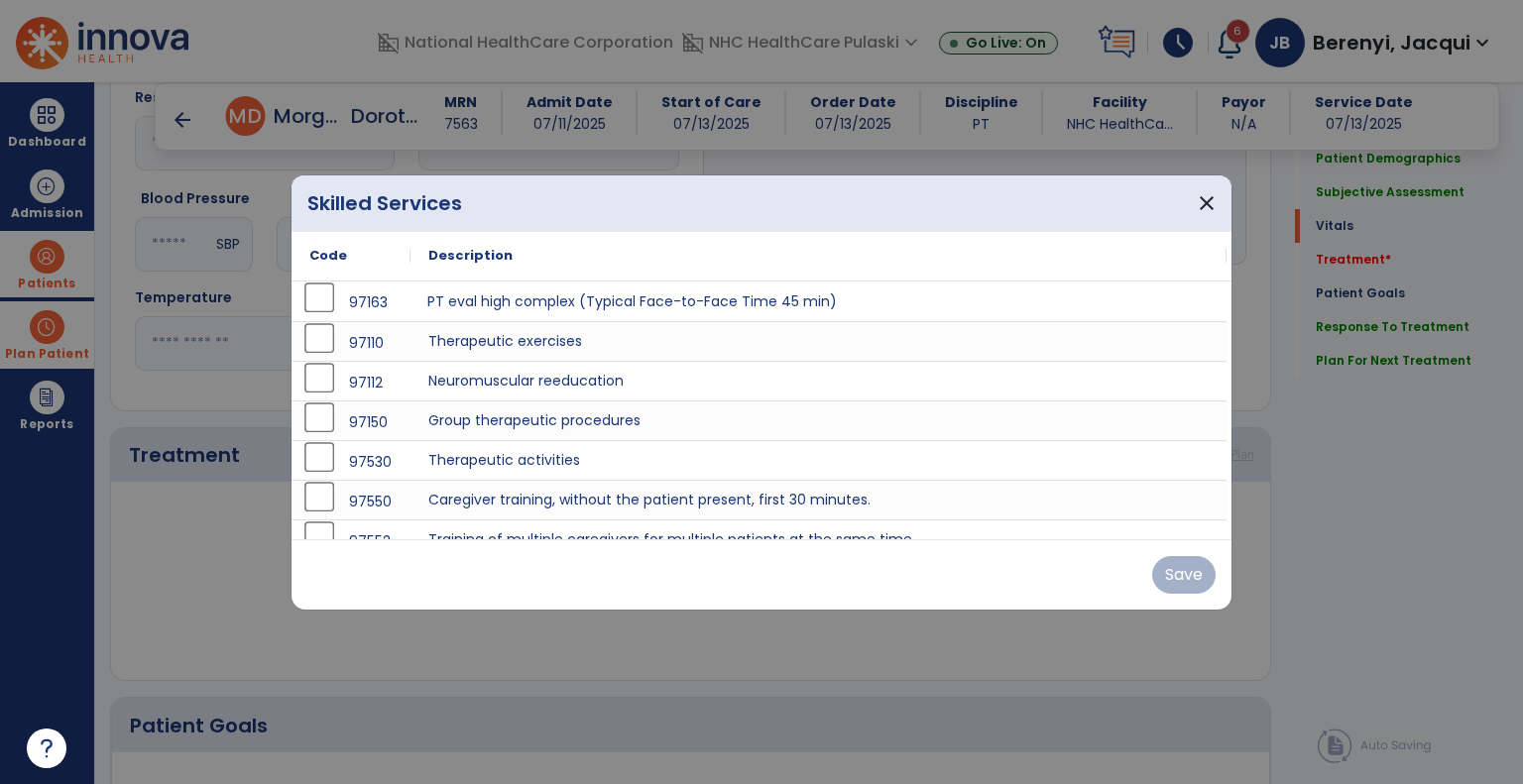 click on "PT eval high complex (Typical Face-to-Face Time 45 min)" at bounding box center (818, 301) 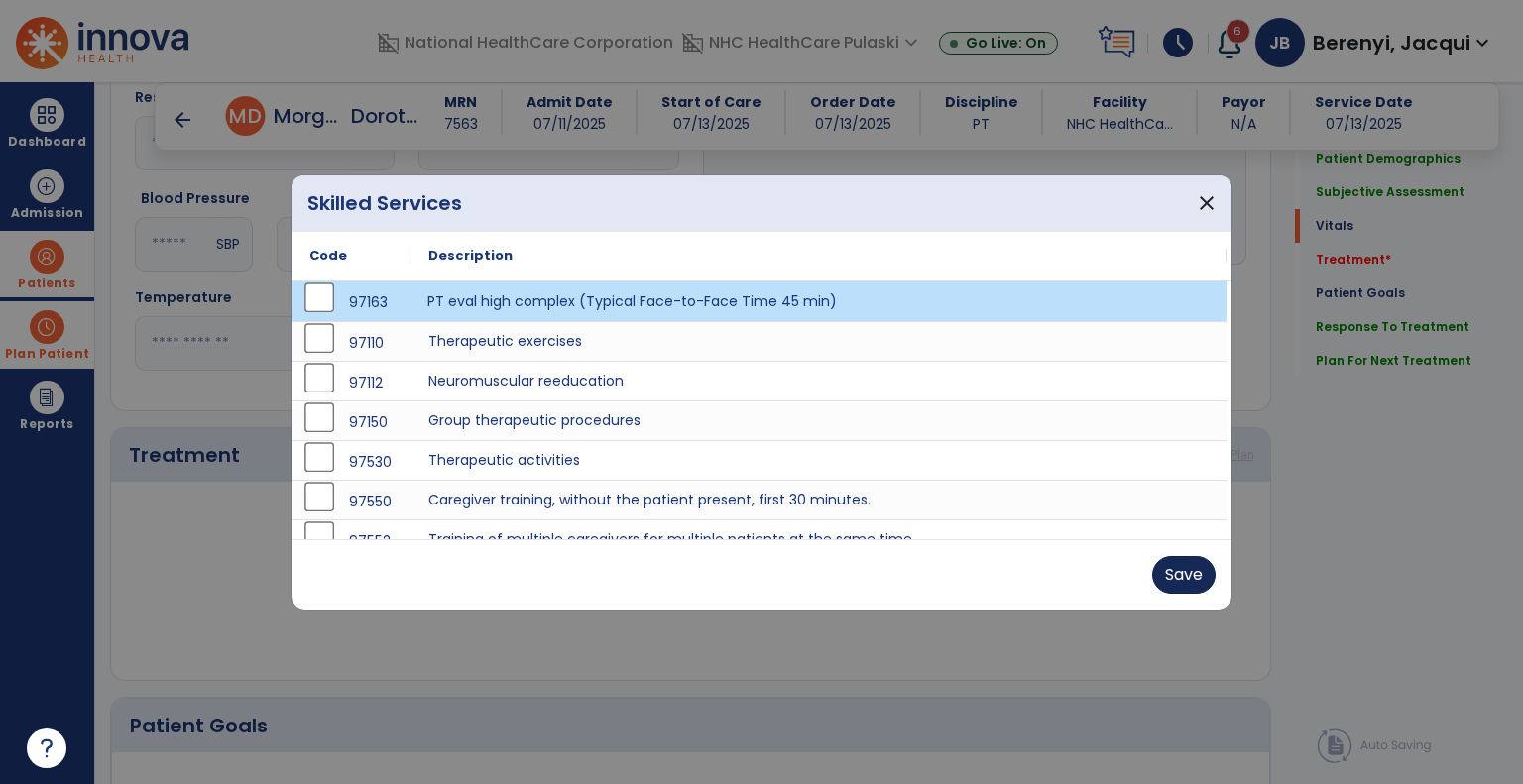 click on "Save" at bounding box center [1184, 575] 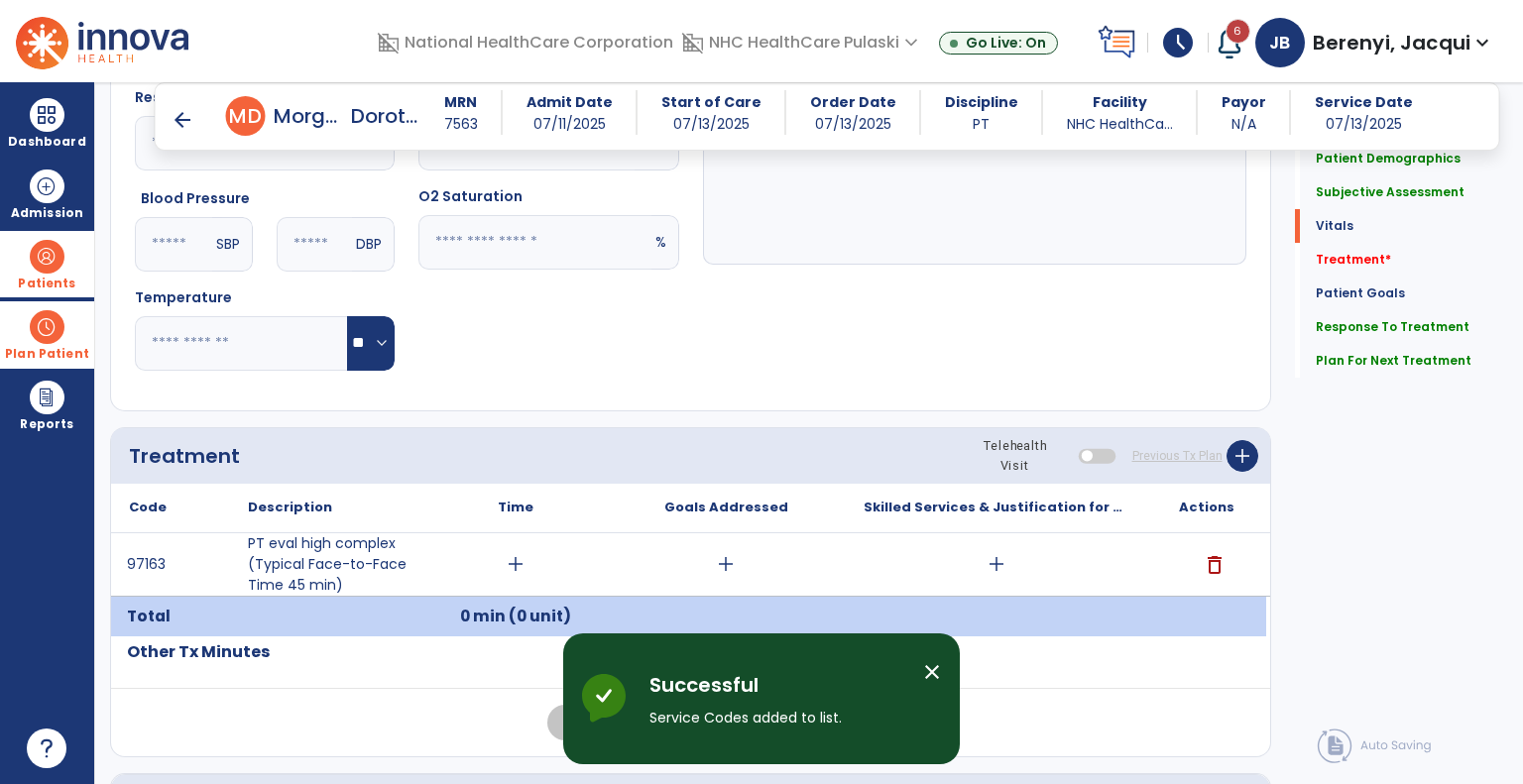 click on "add" at bounding box center [516, 564] 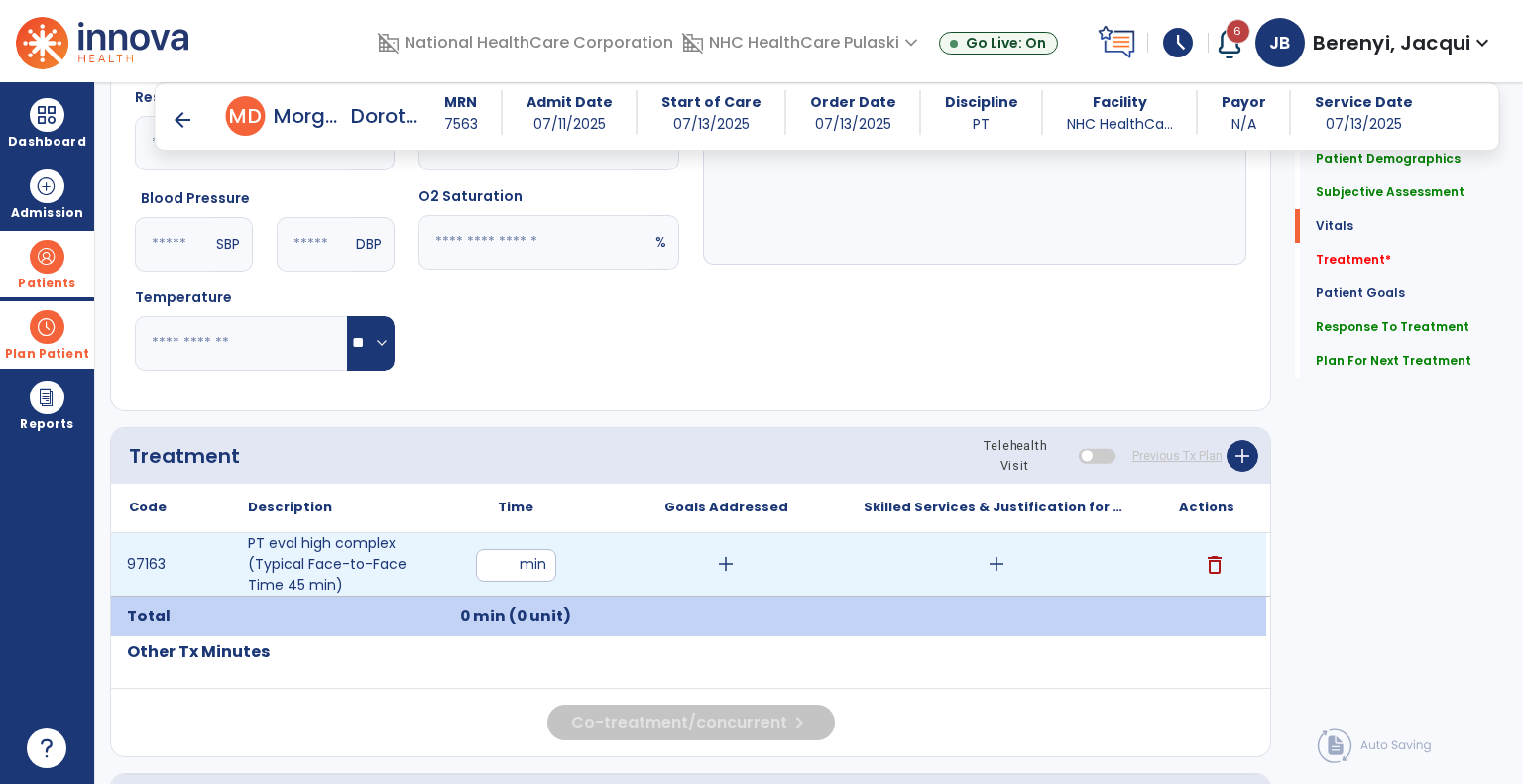 type on "**" 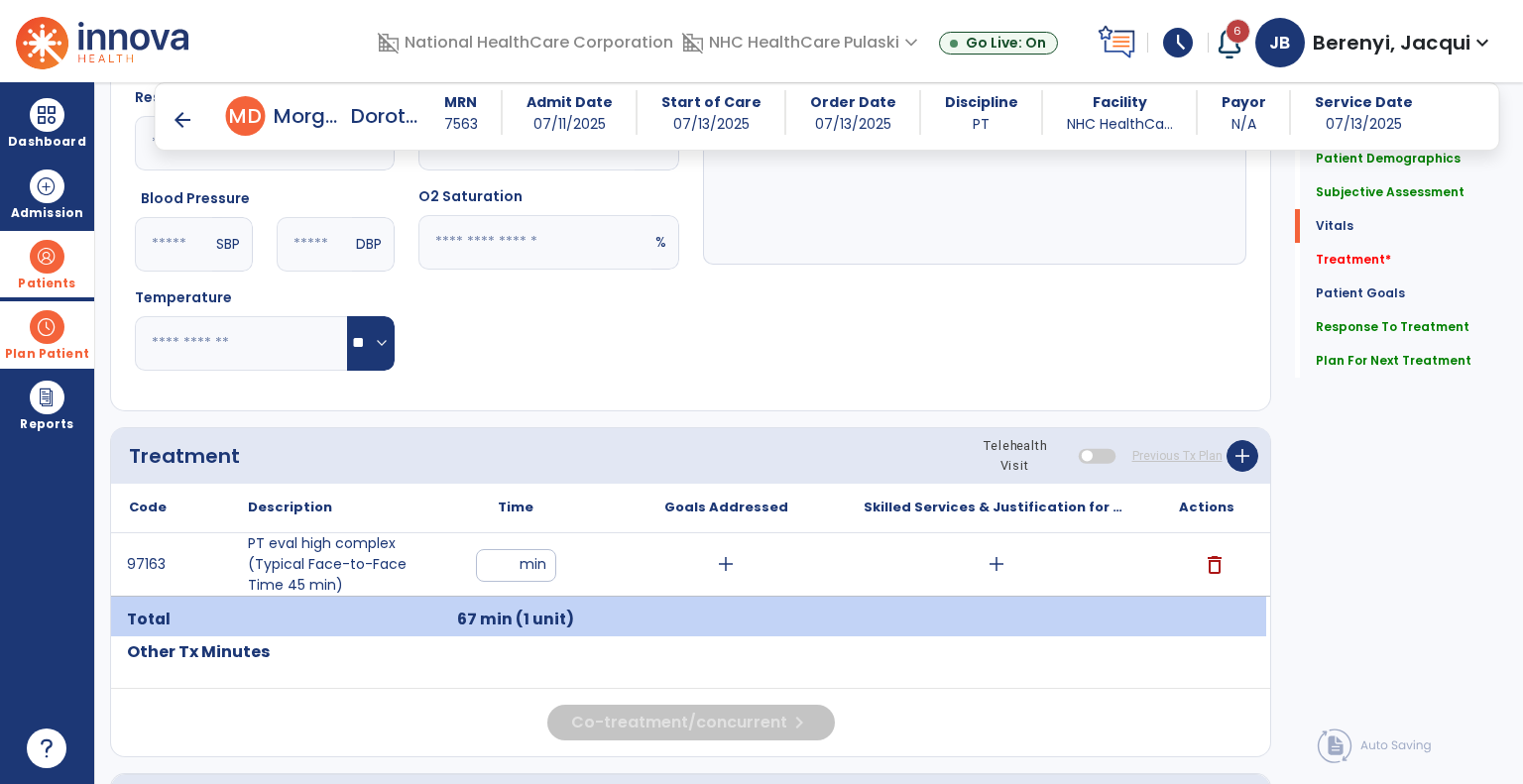 click on "add" at bounding box center [996, 564] 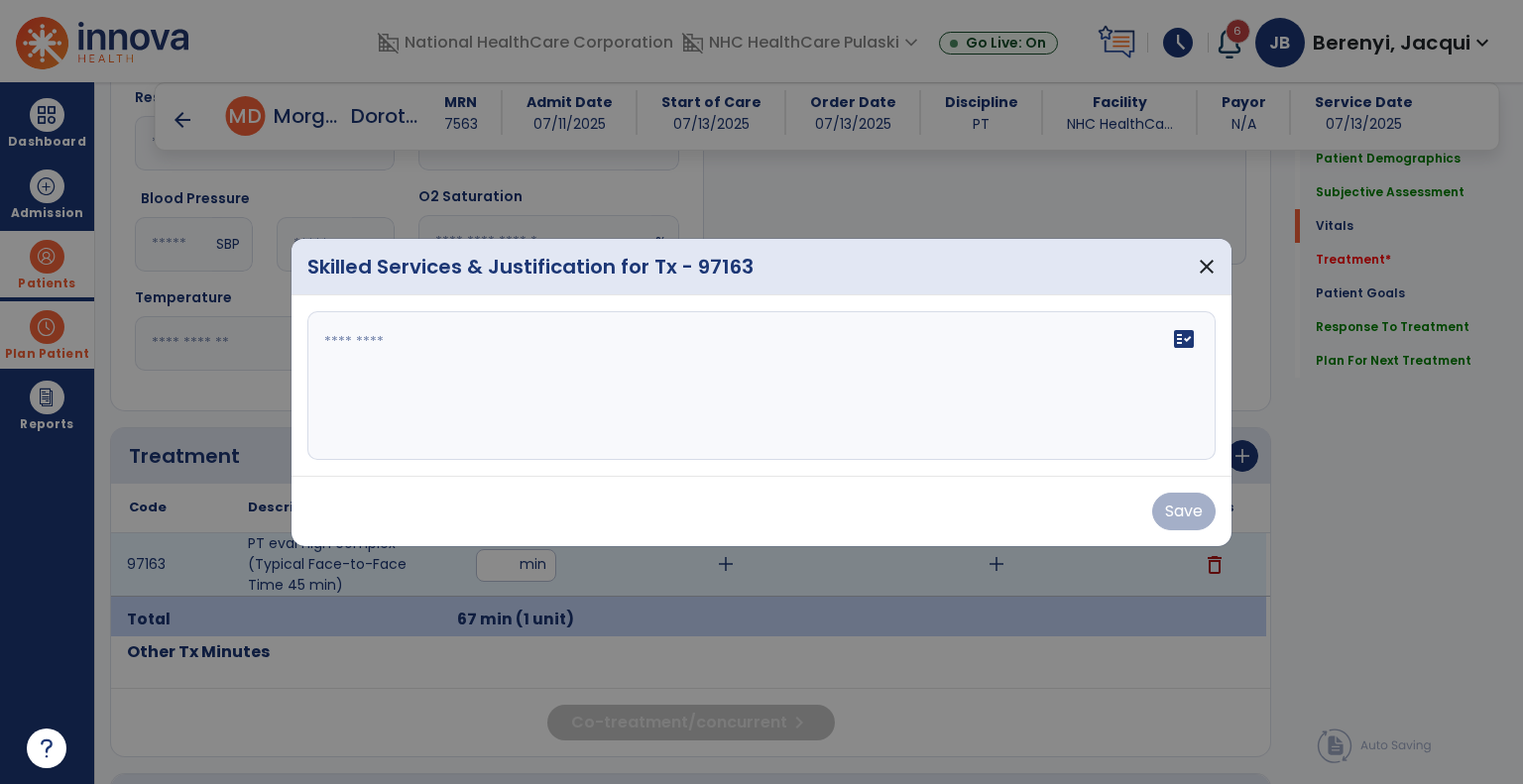 click on "fact_check" at bounding box center [762, 386] 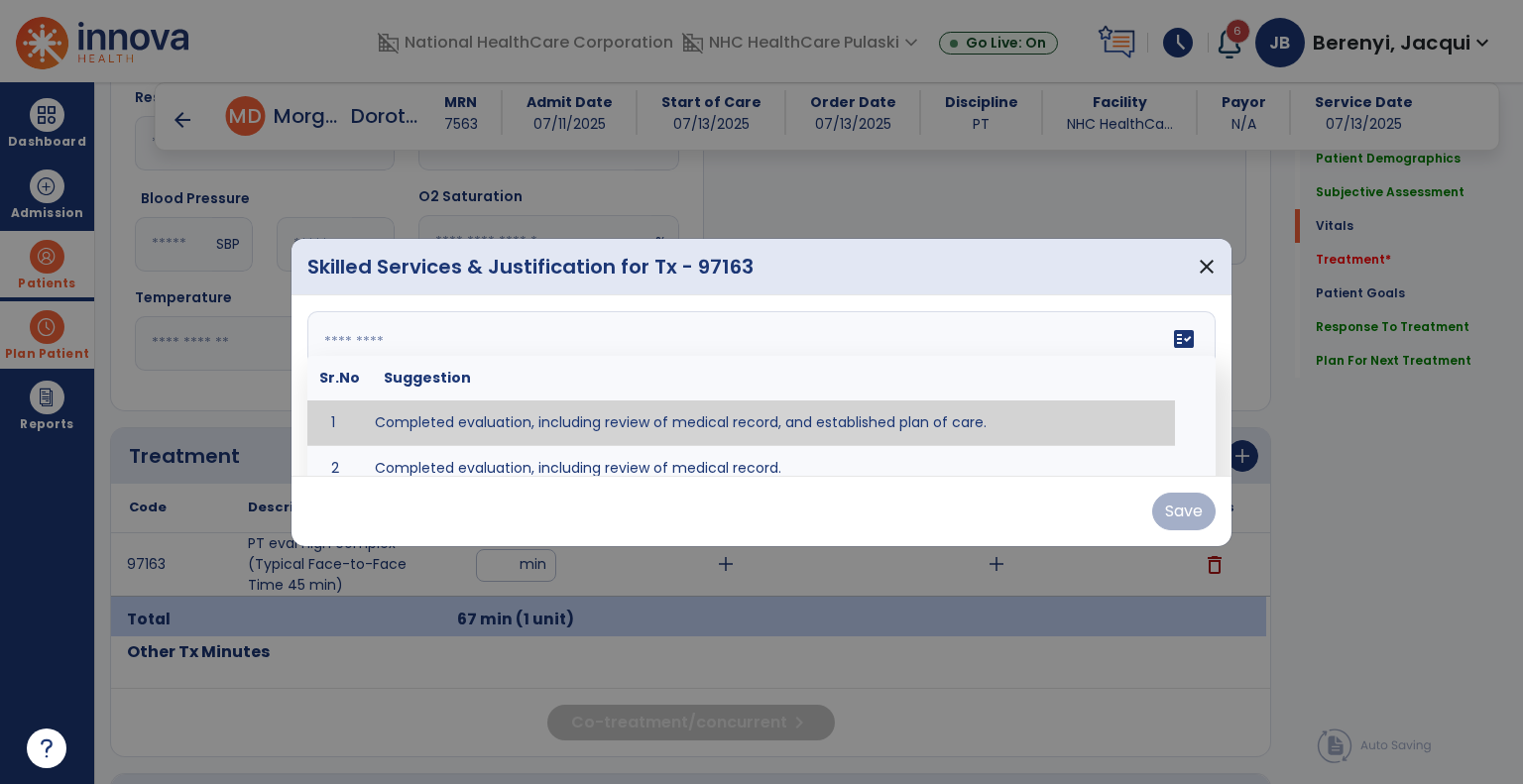 click on "fact_check" at bounding box center [1184, 339] 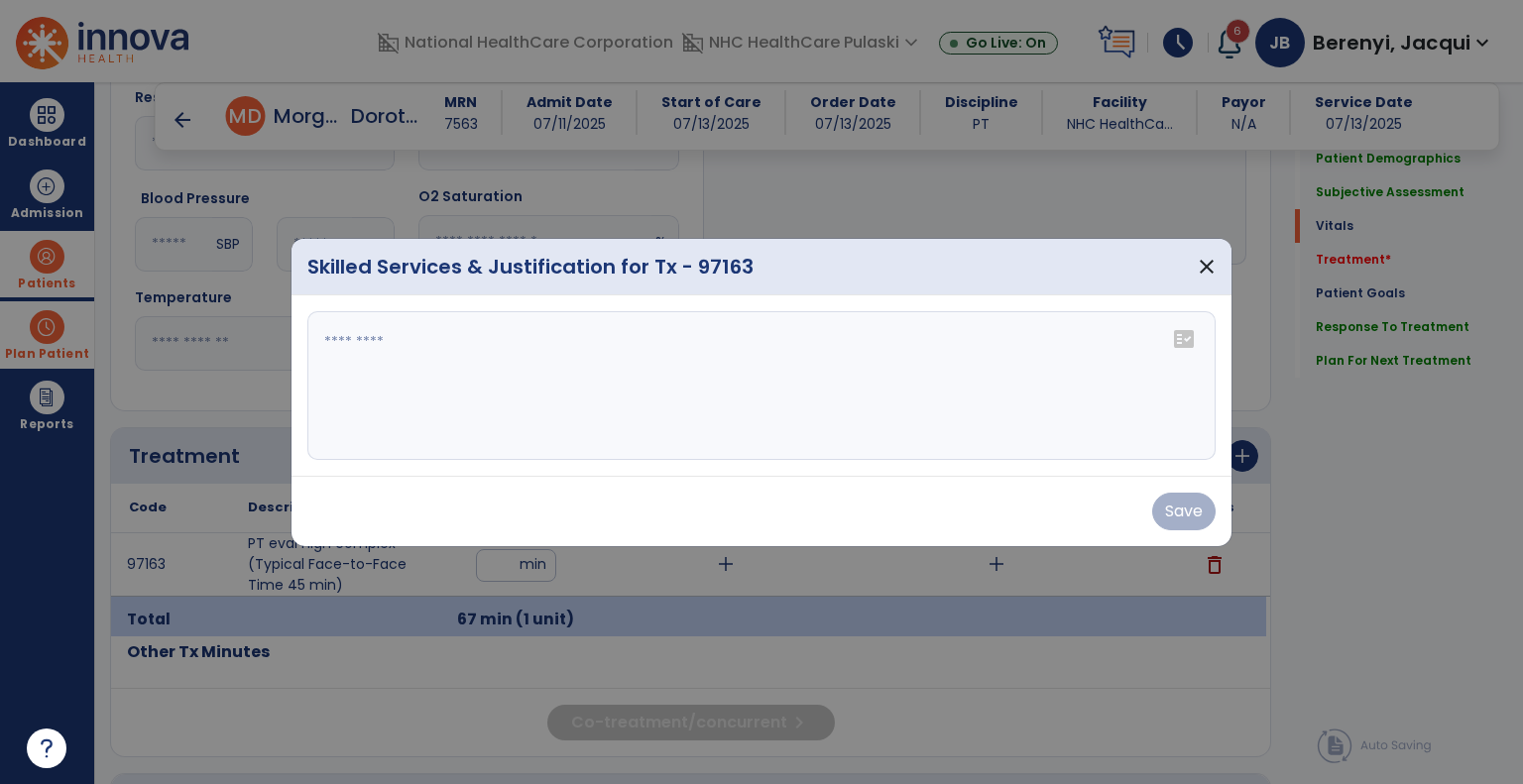 click at bounding box center [762, 386] 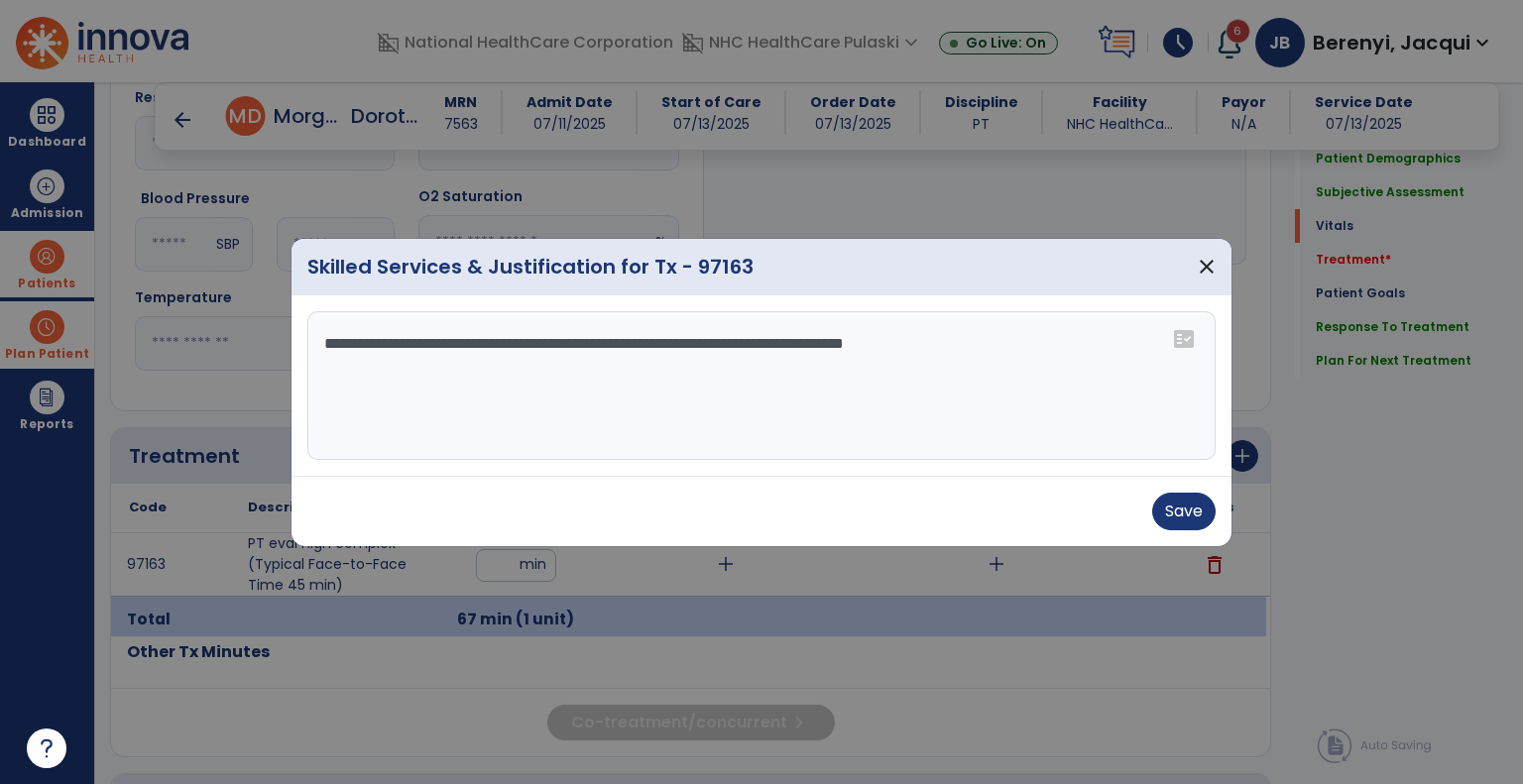 click on "**********" at bounding box center [762, 386] 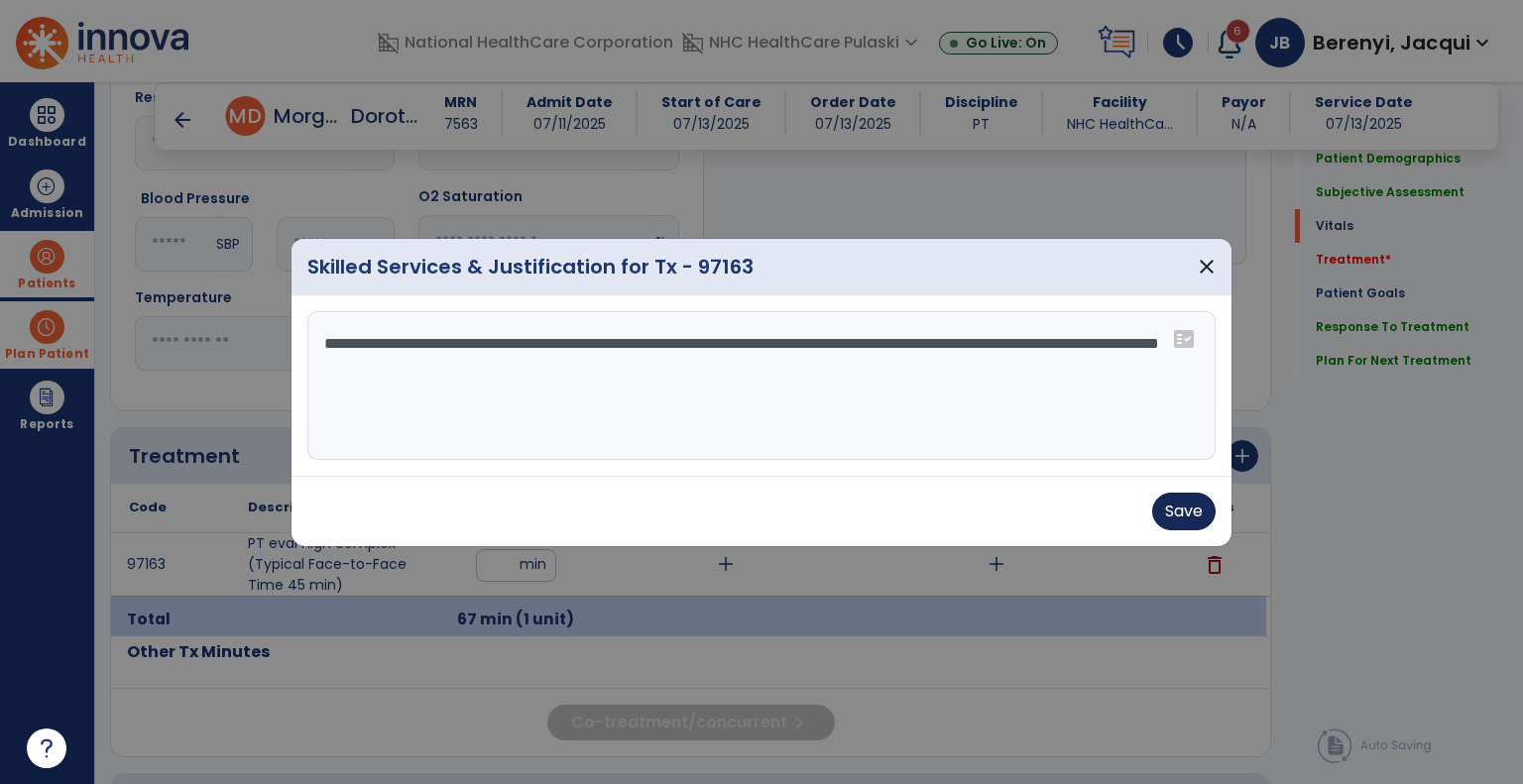 type on "**********" 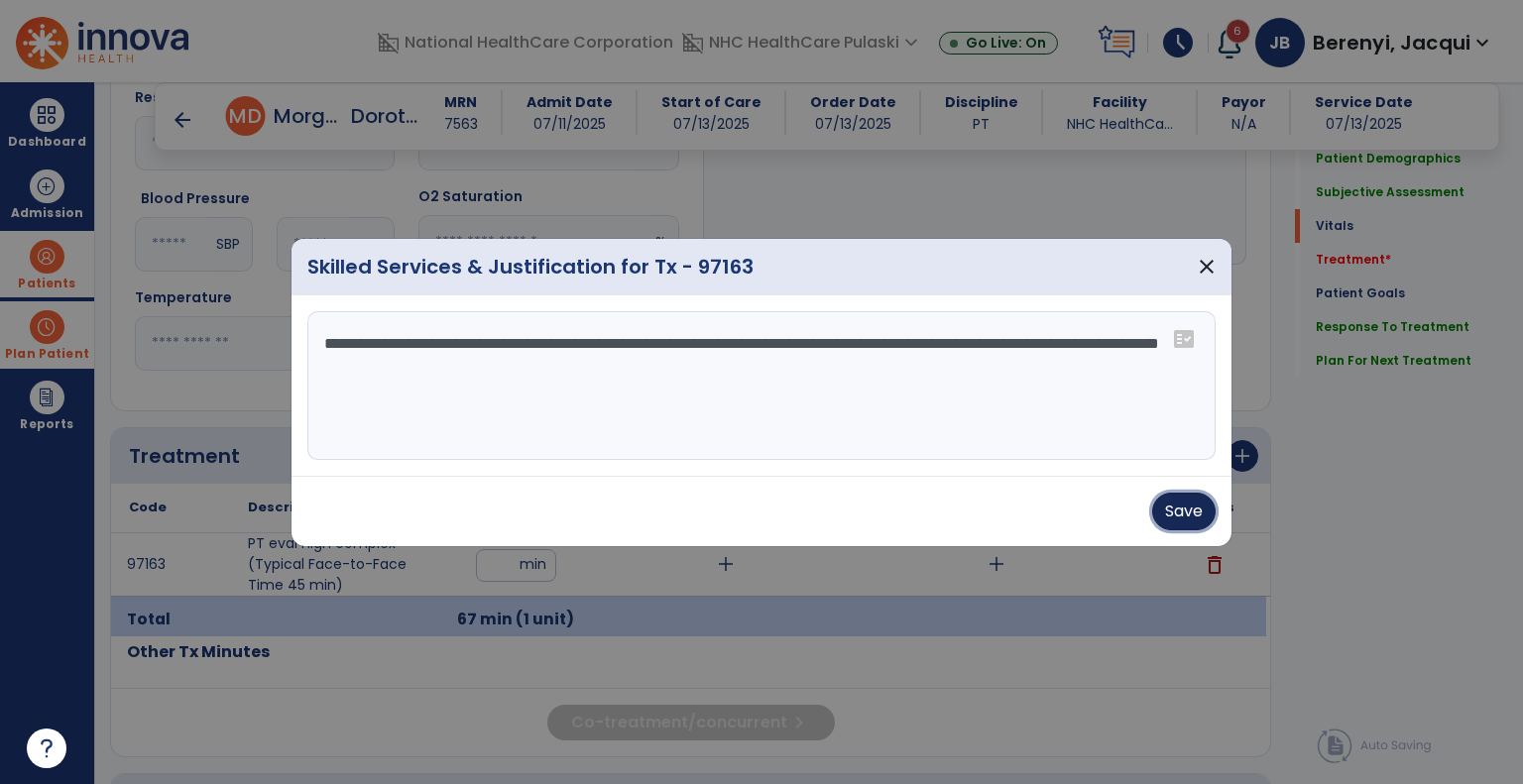 click on "Save" at bounding box center (1184, 511) 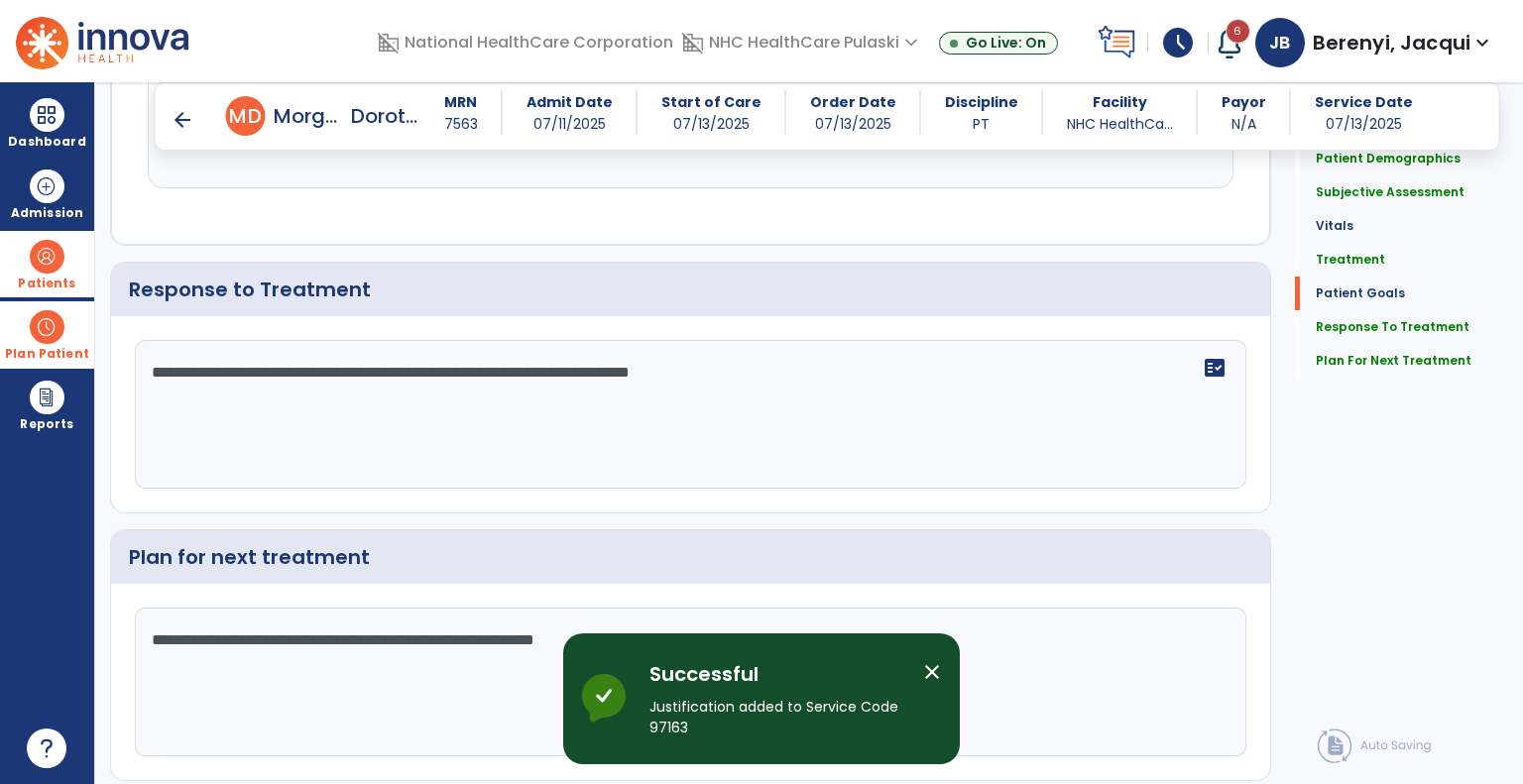 scroll, scrollTop: 1950, scrollLeft: 0, axis: vertical 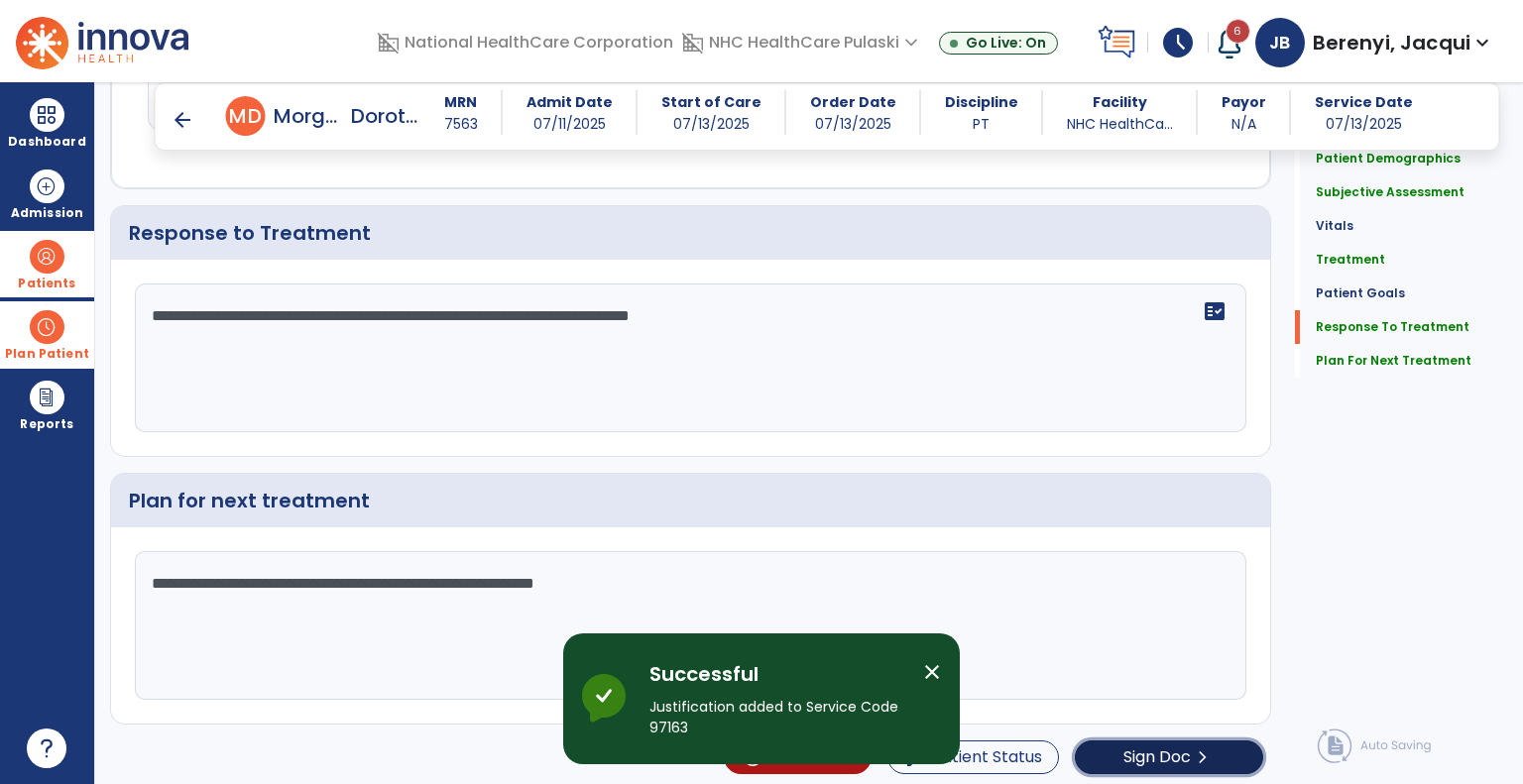 click on "Sign Doc  chevron_right" 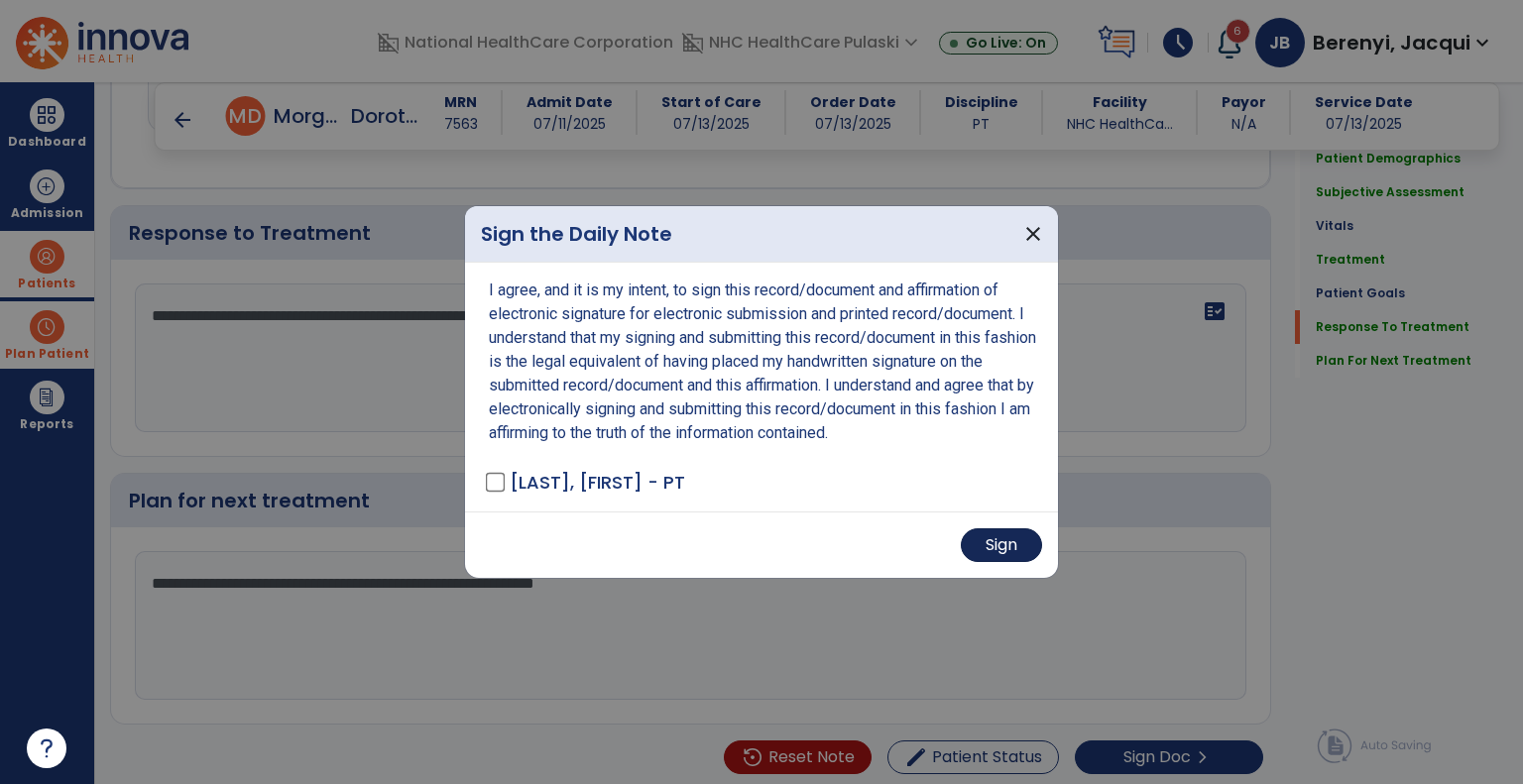 click on "Sign" at bounding box center [1001, 545] 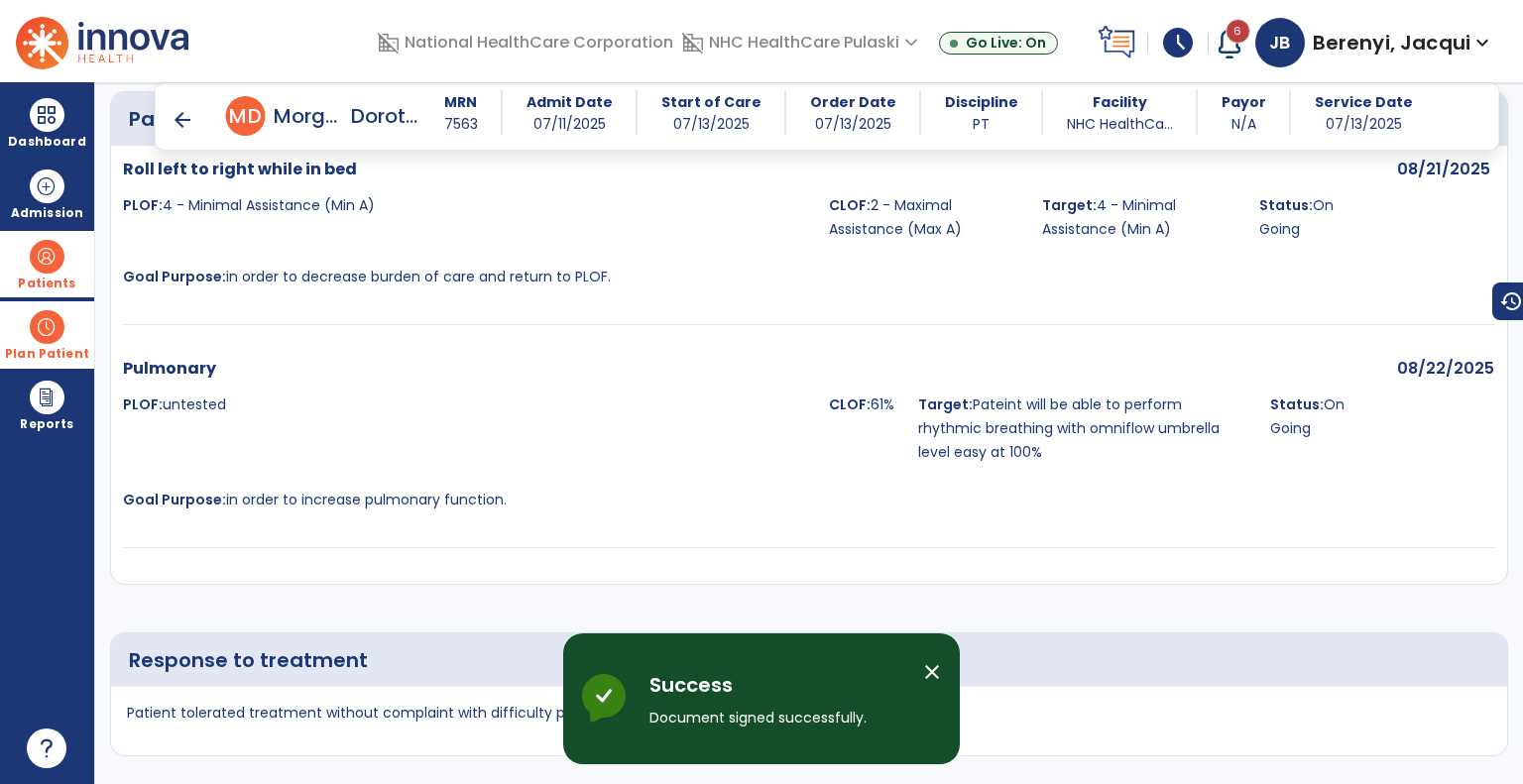 scroll, scrollTop: 1829, scrollLeft: 0, axis: vertical 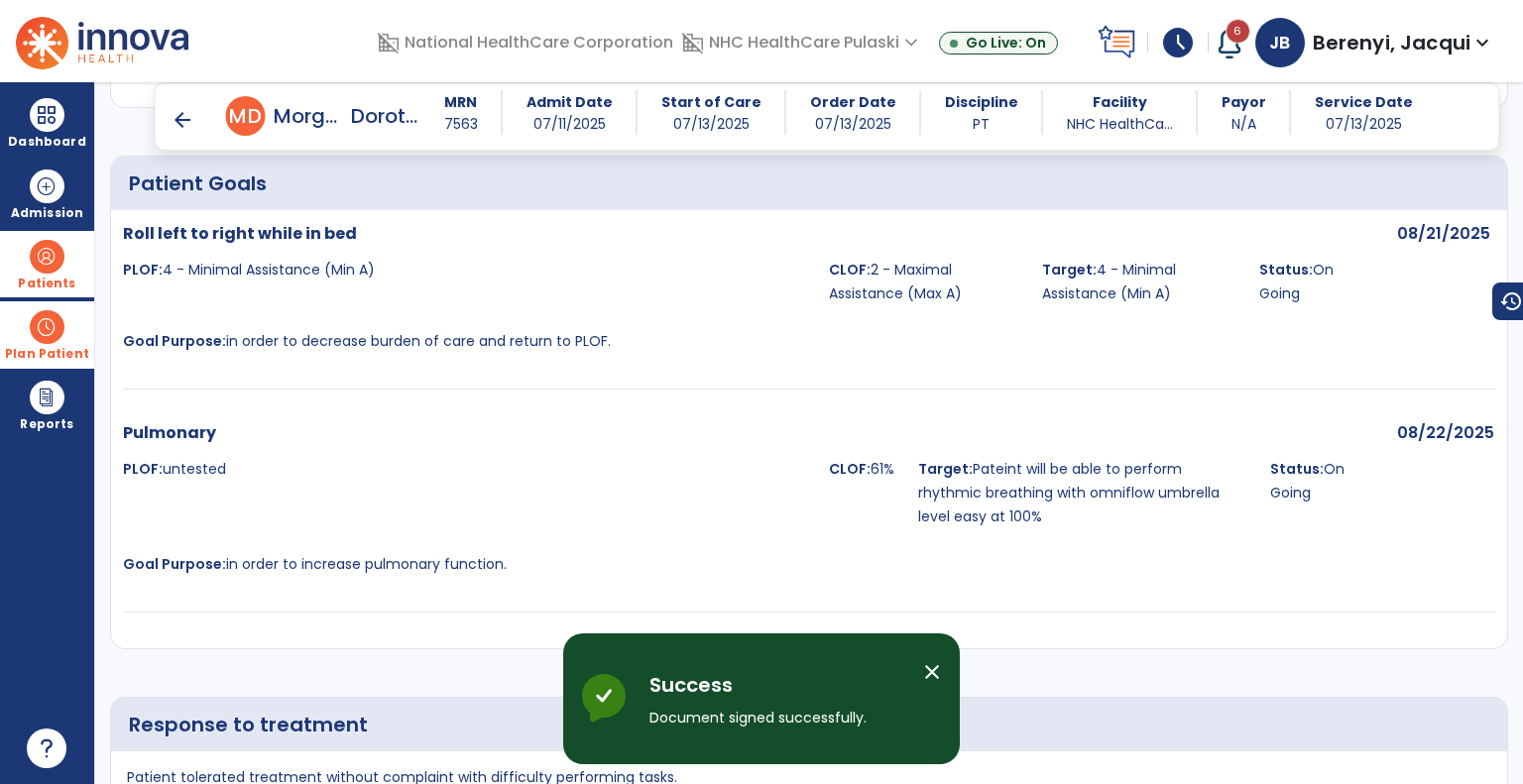 click on "arrow_back" at bounding box center (182, 120) 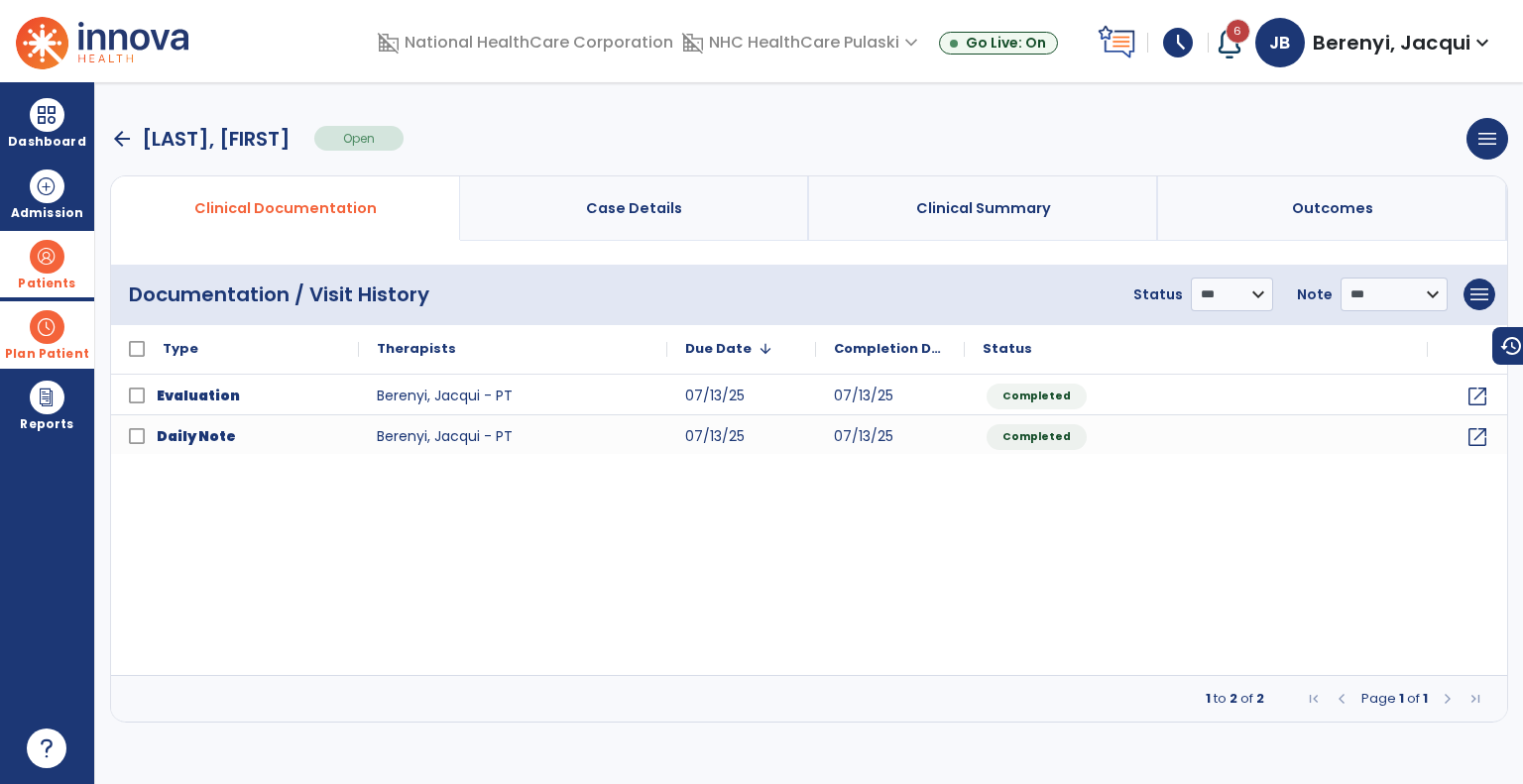 click on "arrow_back" at bounding box center [122, 139] 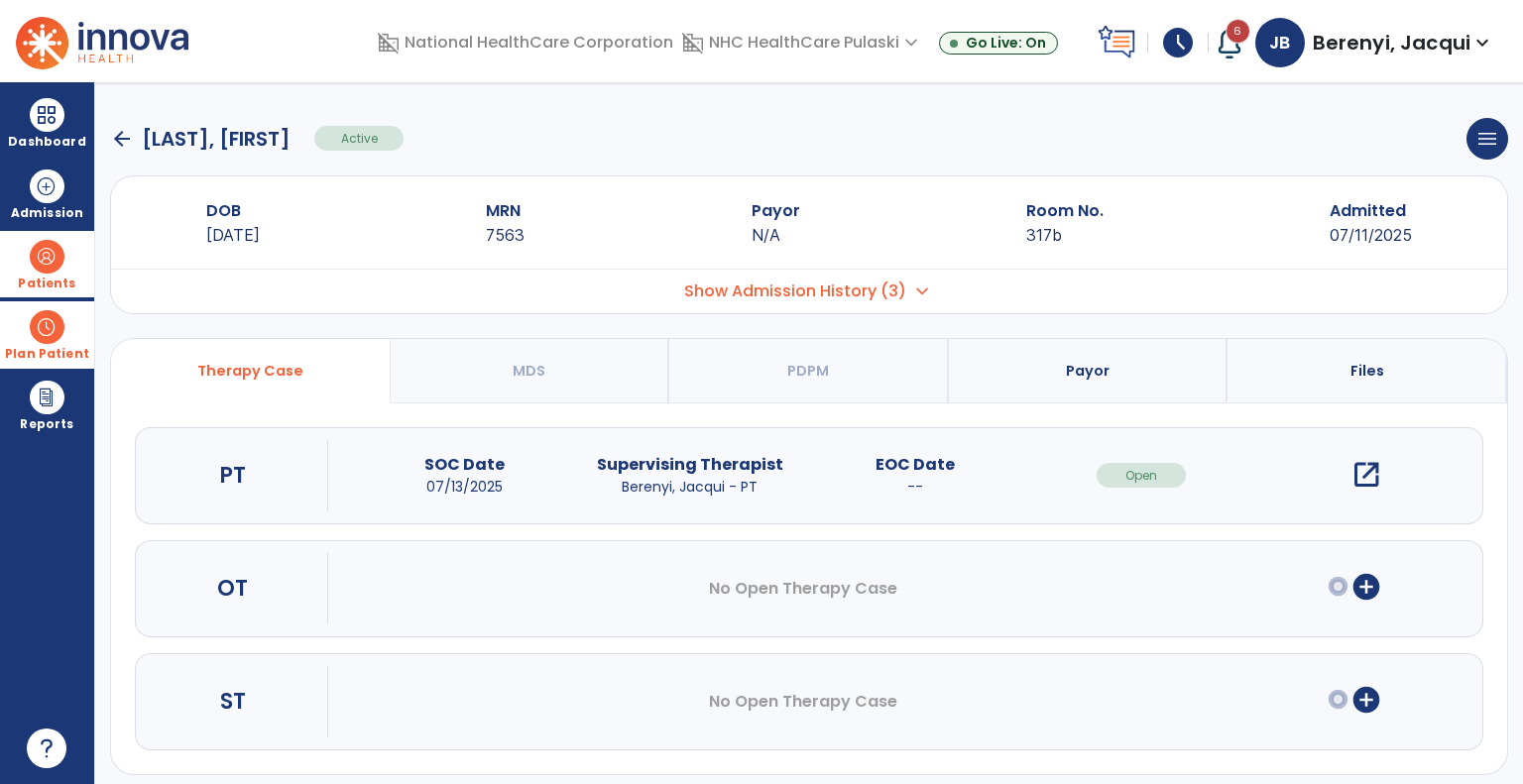 click on "Plan Patient" at bounding box center [47, 283] 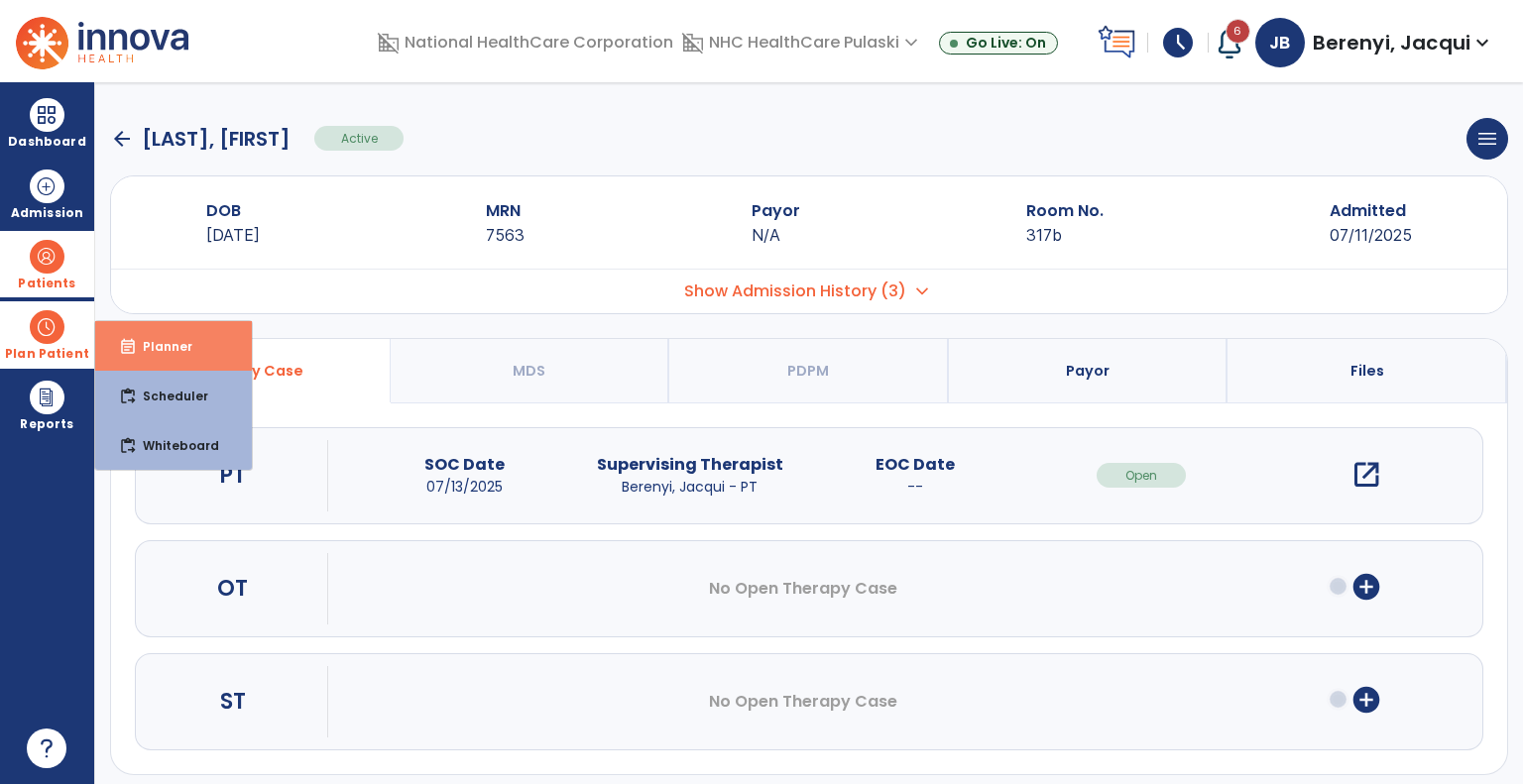 click on "event_note  Planner" at bounding box center (174, 346) 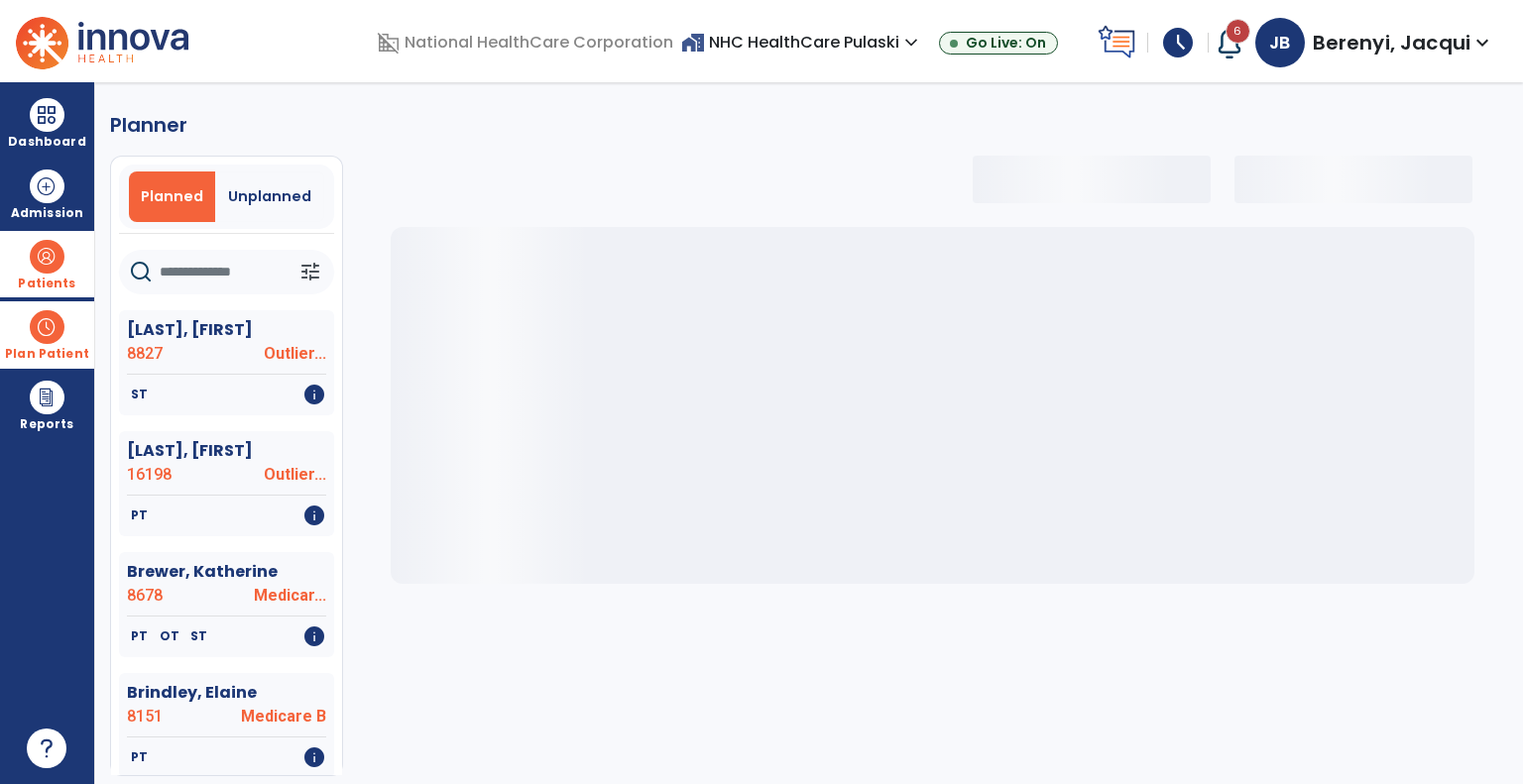 select on "***" 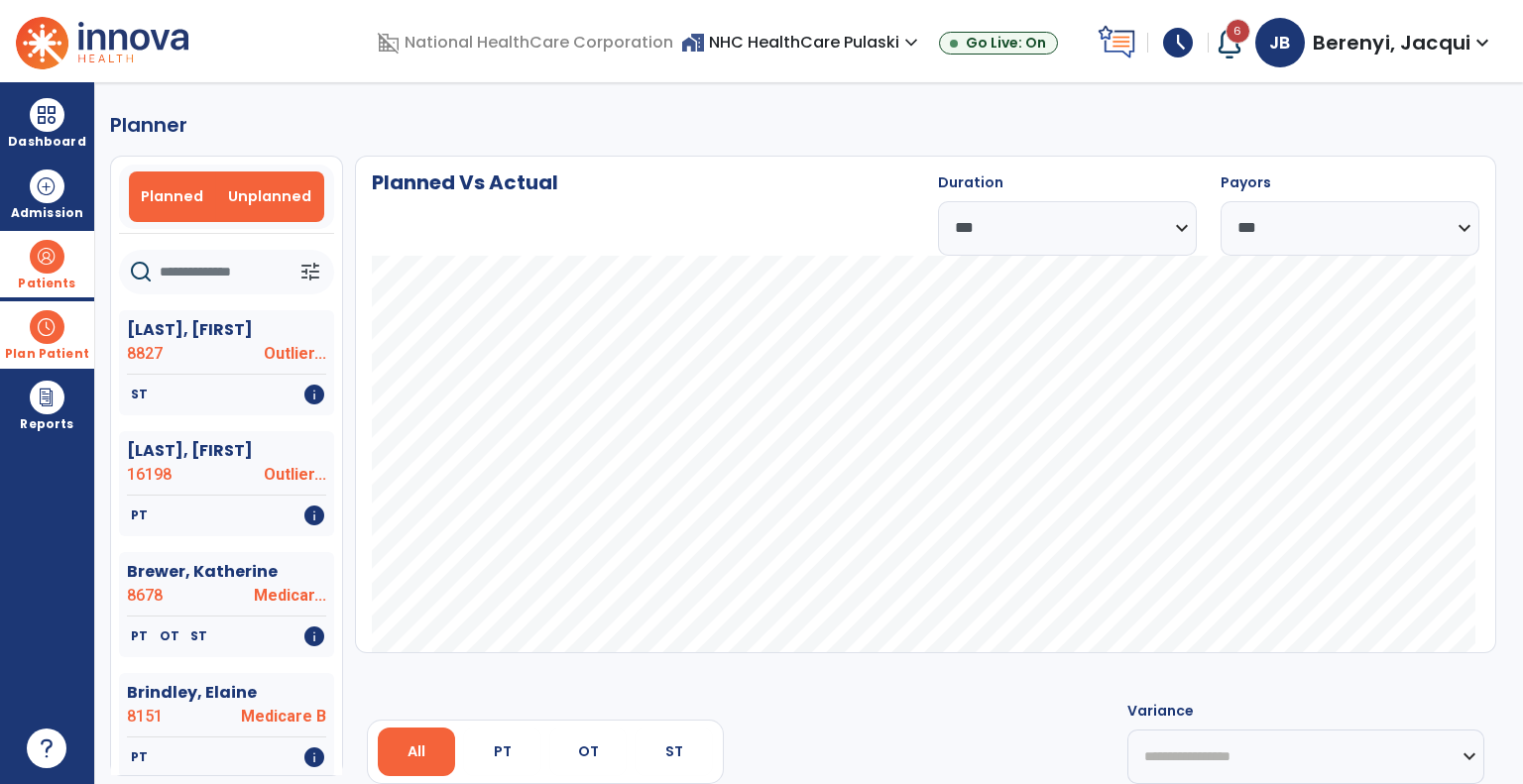 click on "Unplanned" at bounding box center (270, 196) 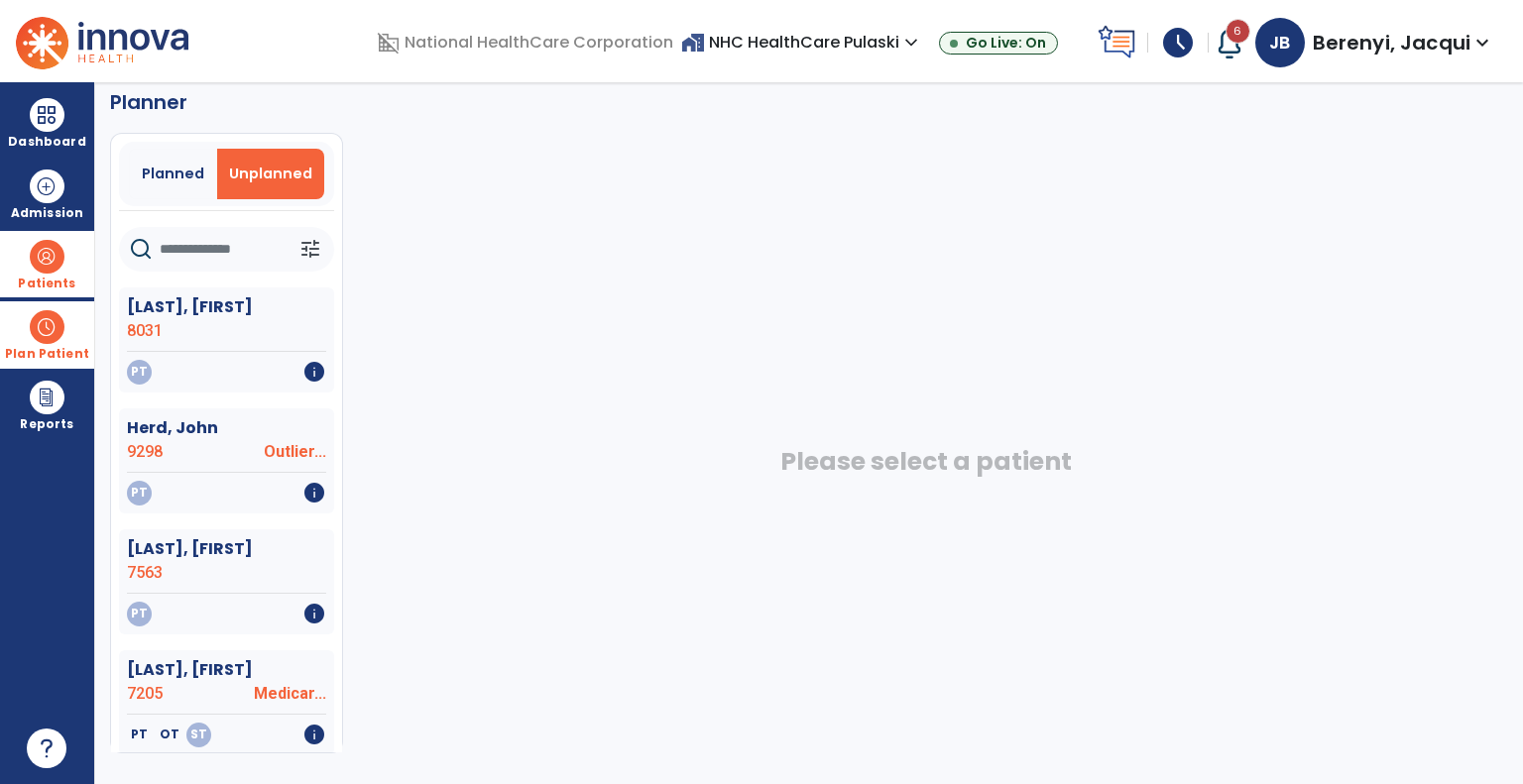 scroll, scrollTop: 36, scrollLeft: 0, axis: vertical 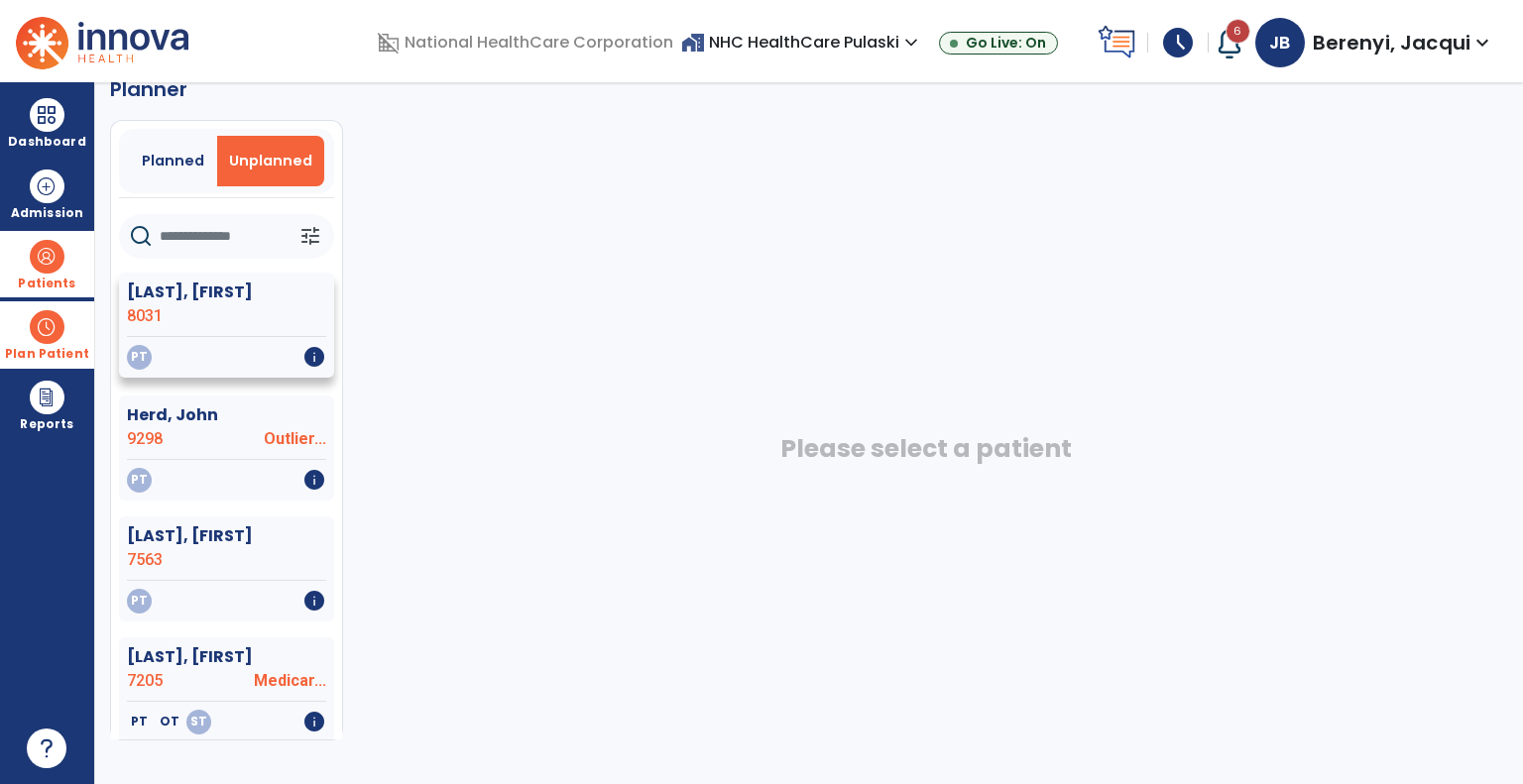click on "[LAST], [FIRST] 8031" 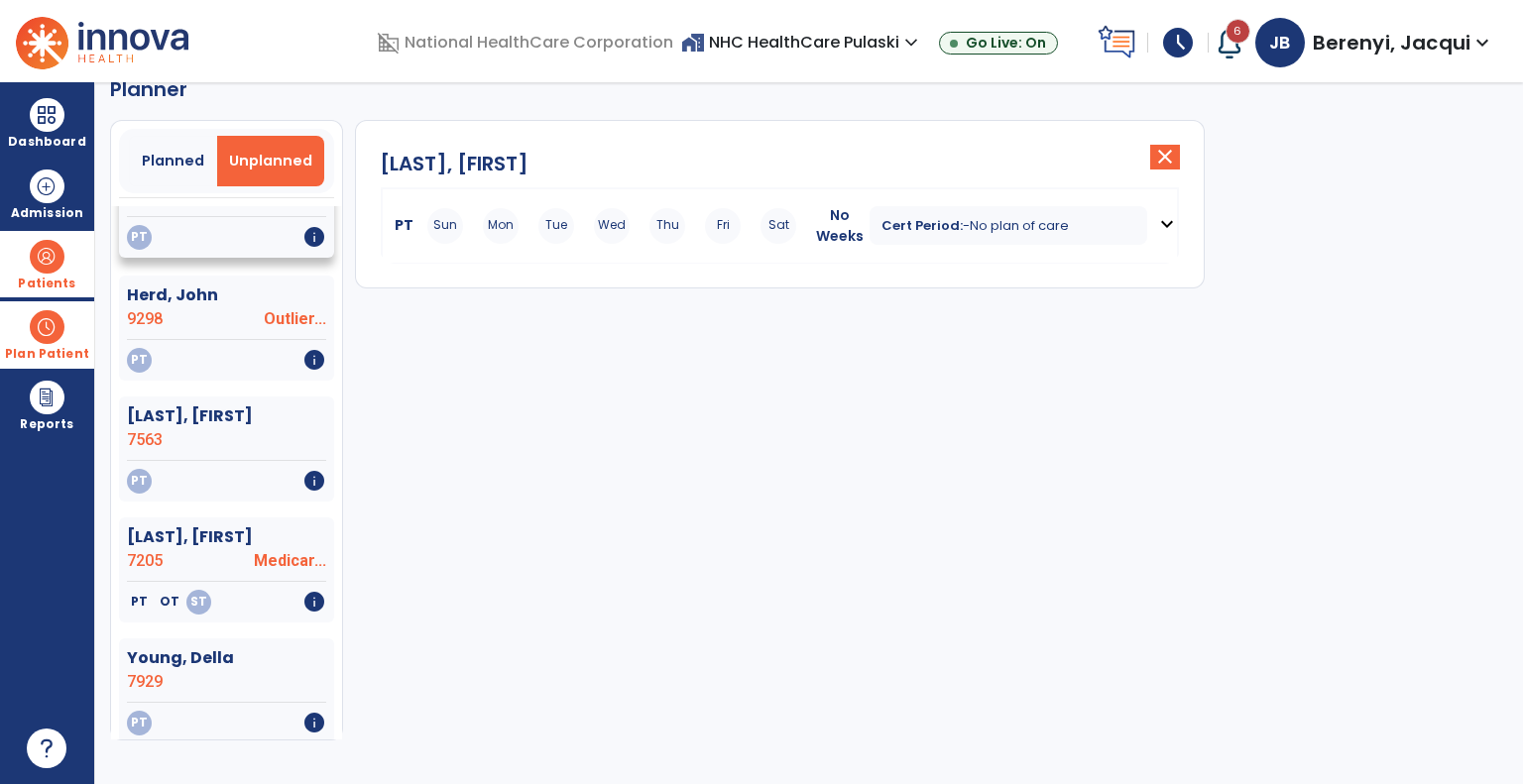 scroll, scrollTop: 123, scrollLeft: 0, axis: vertical 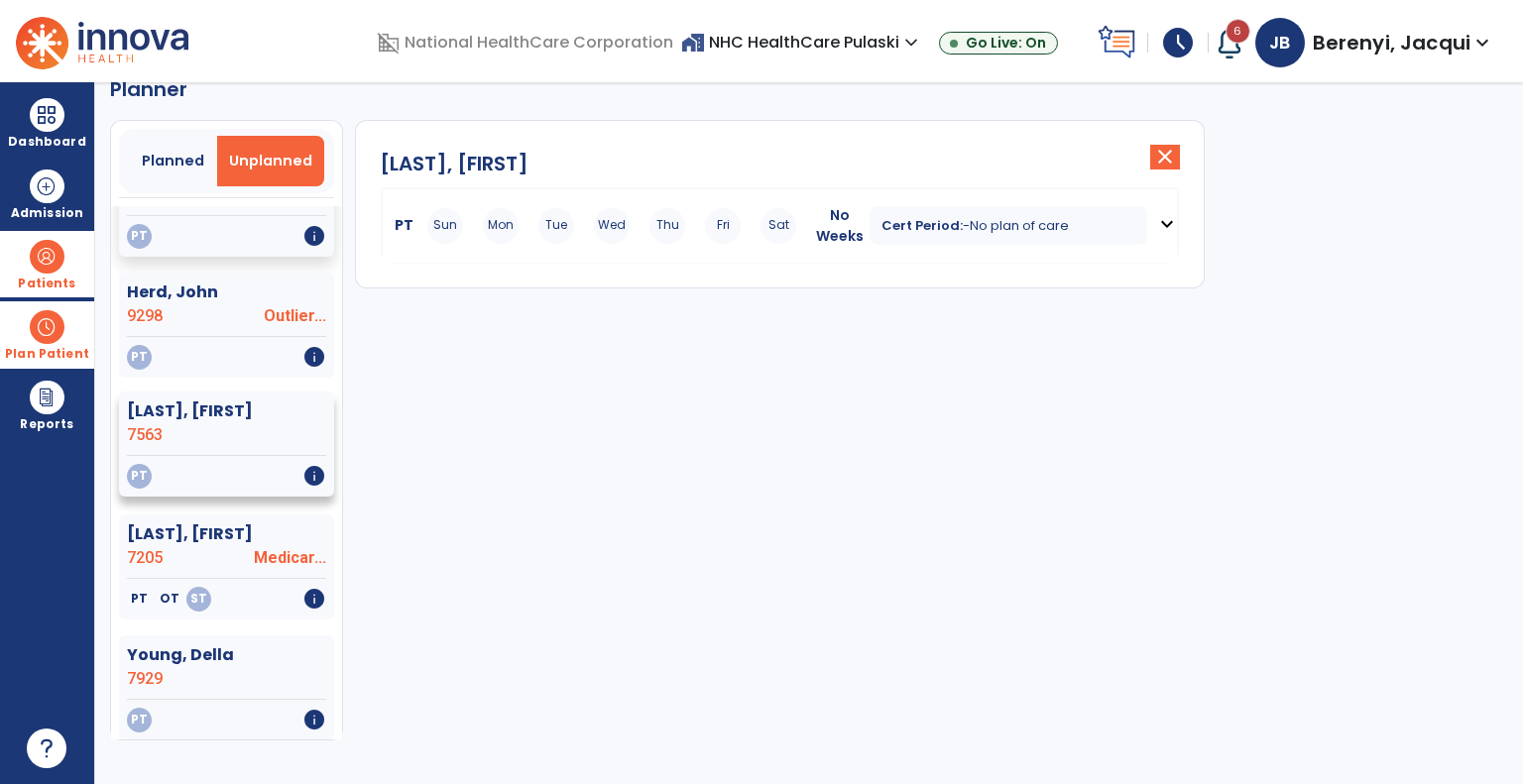 click 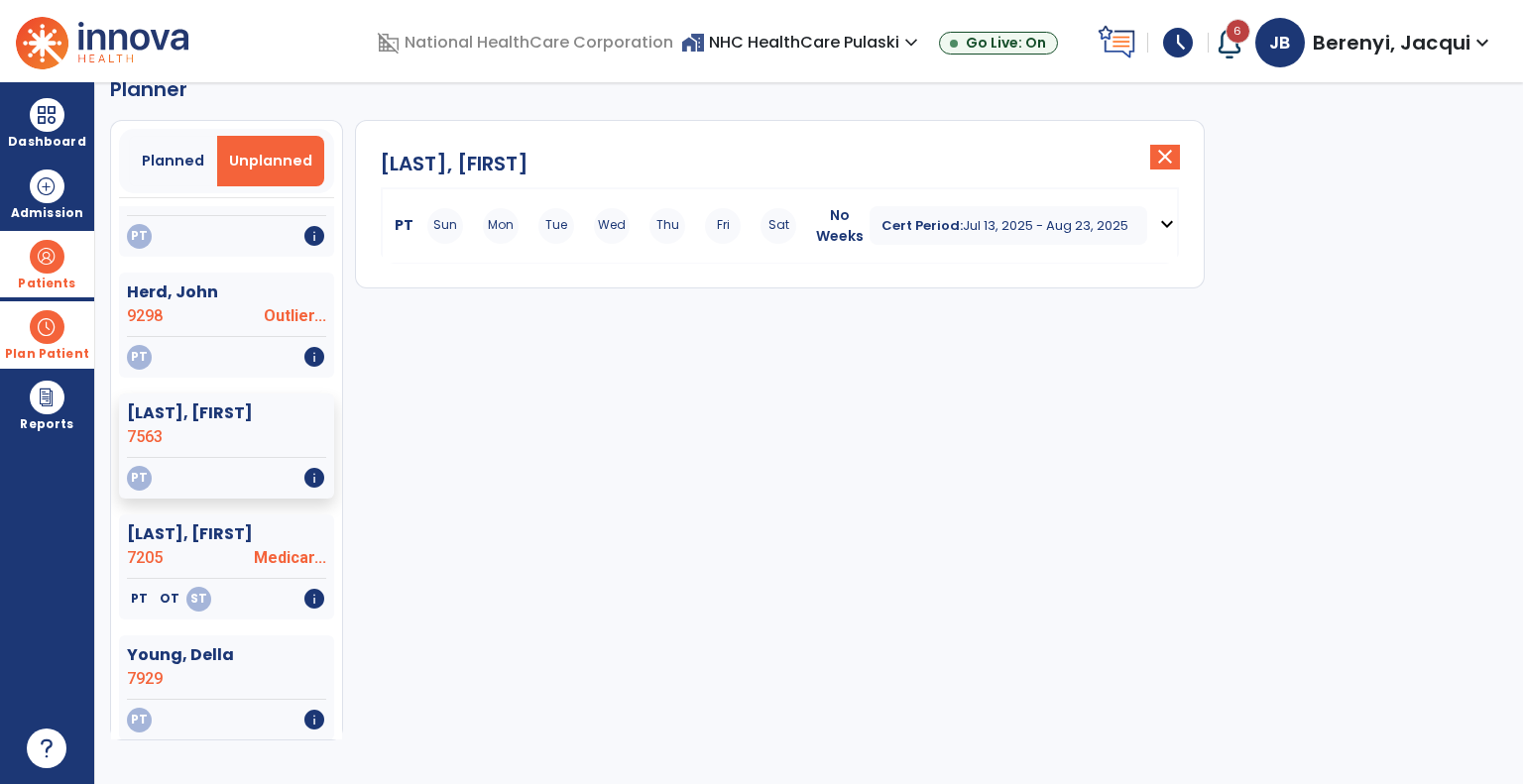 click on "Jul 13, 2025 - Aug 23, 2025" at bounding box center [1045, 225] 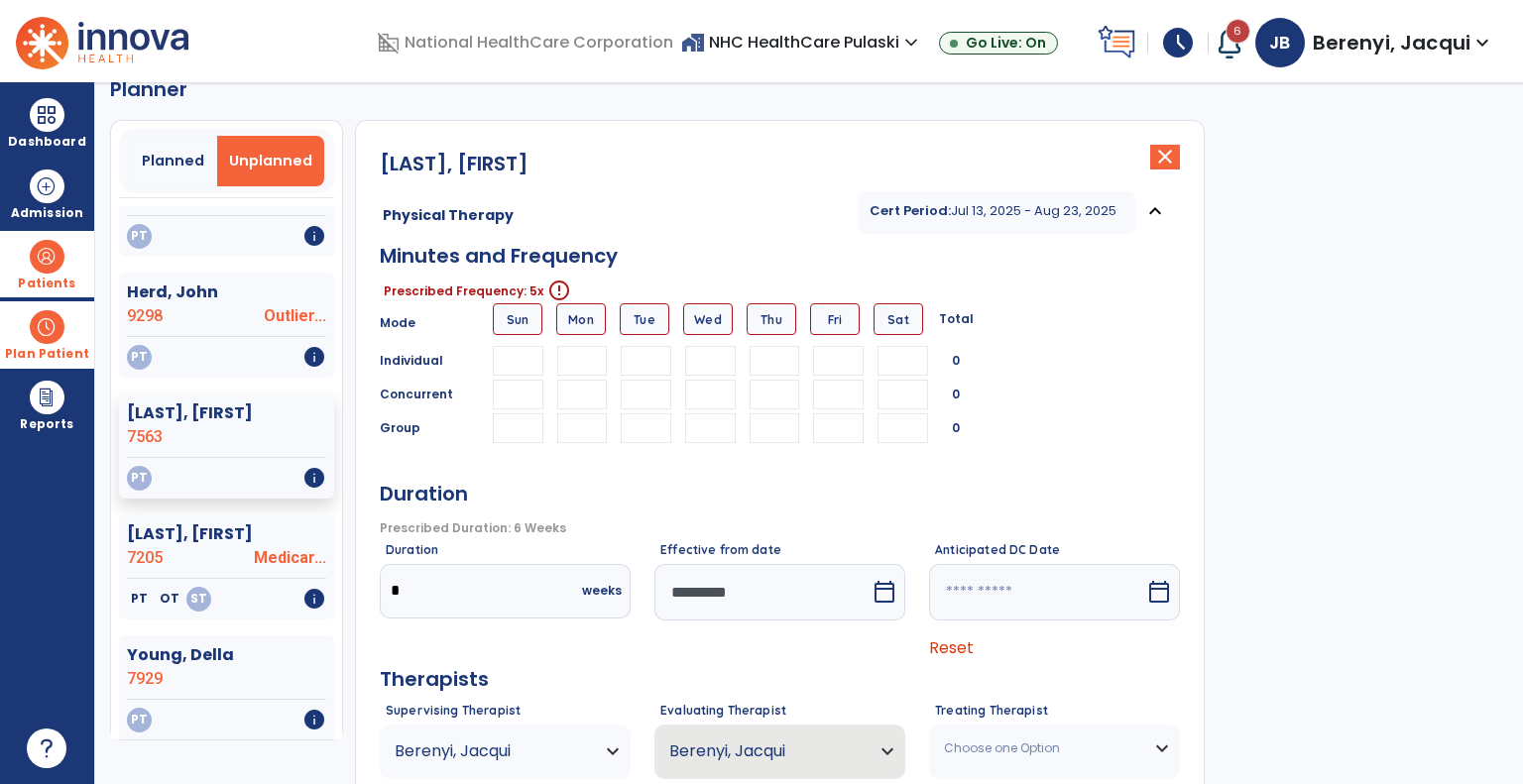 click at bounding box center (582, 361) 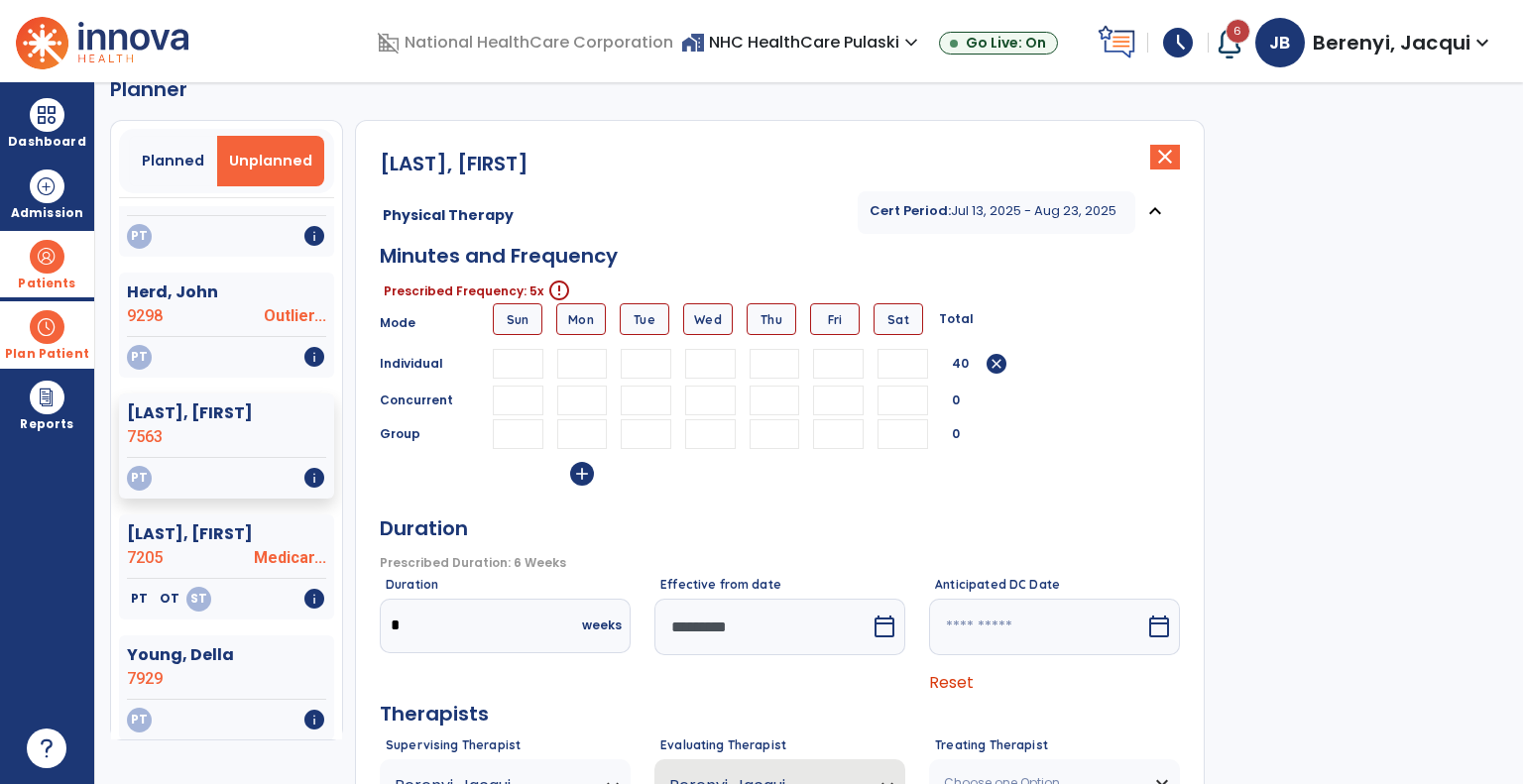 type on "**" 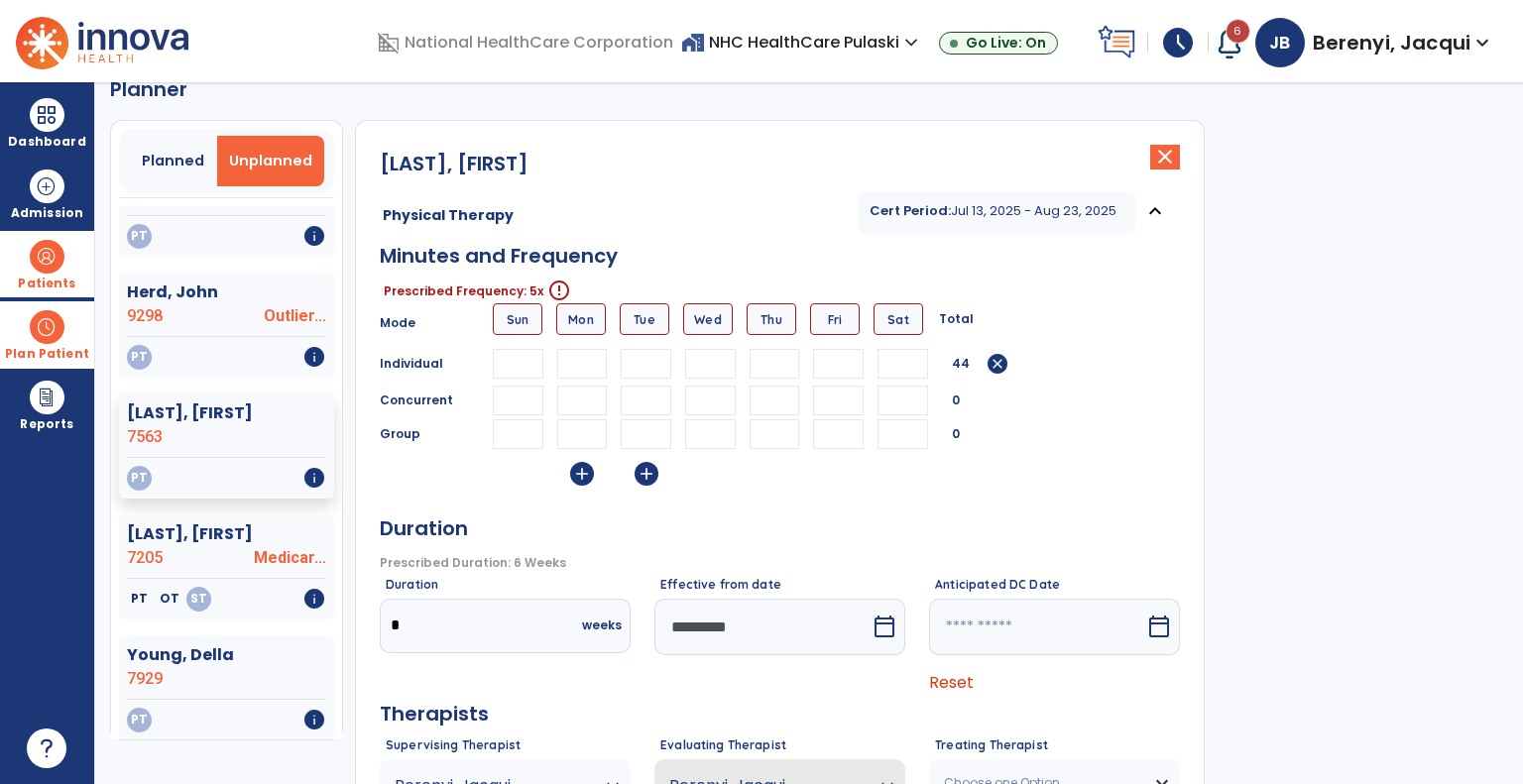 type on "**" 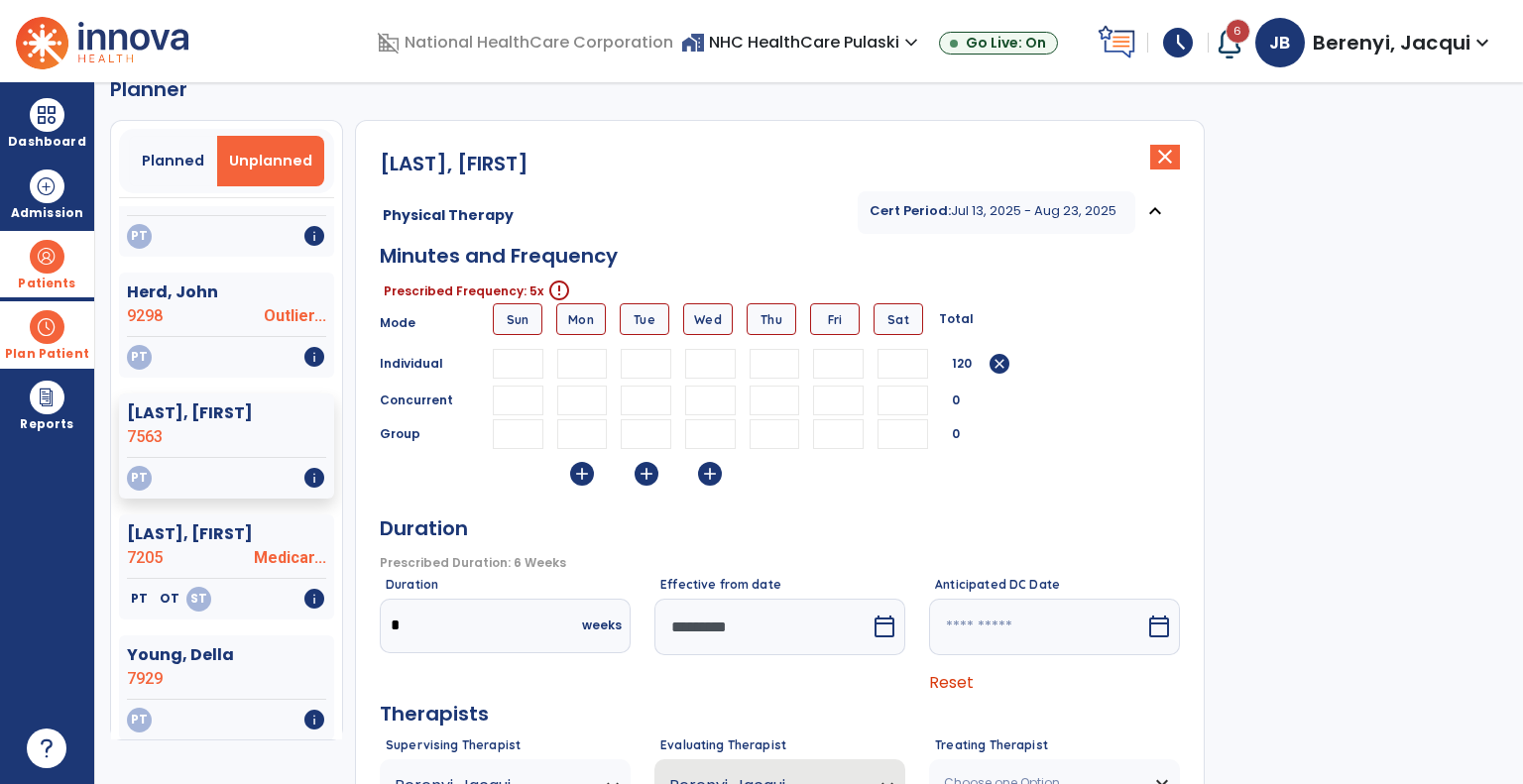 type on "**" 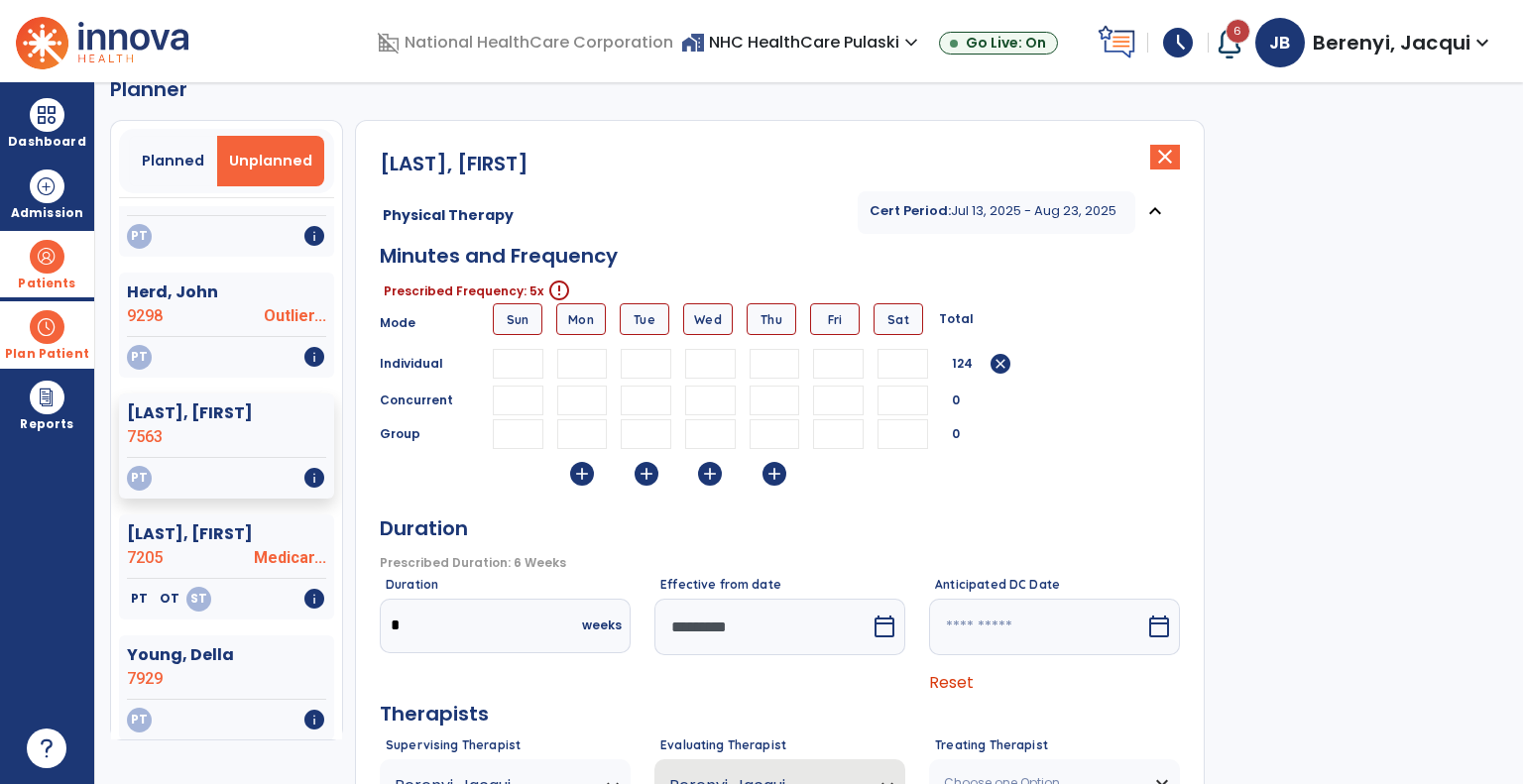 type on "**" 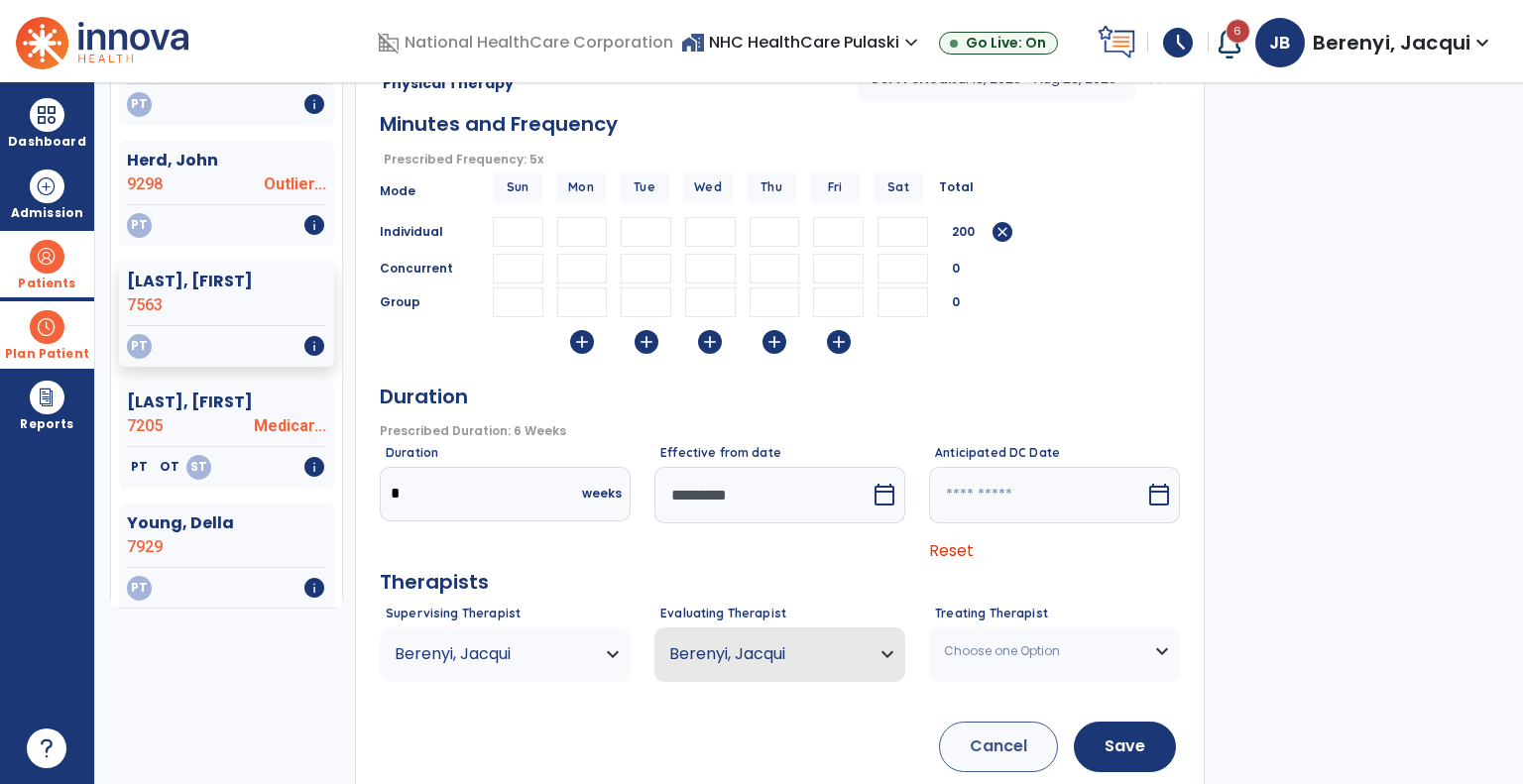 scroll, scrollTop: 202, scrollLeft: 0, axis: vertical 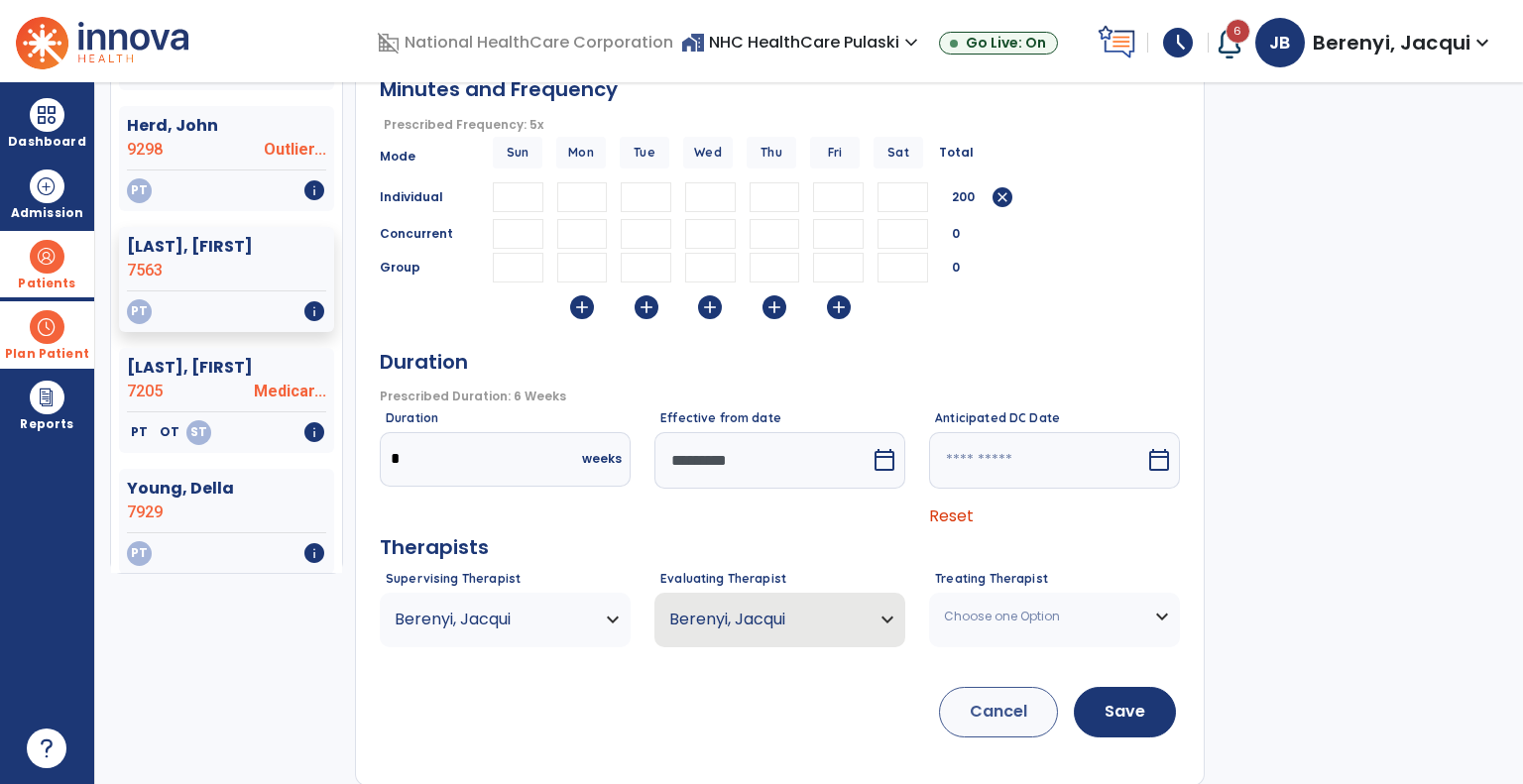 type on "**" 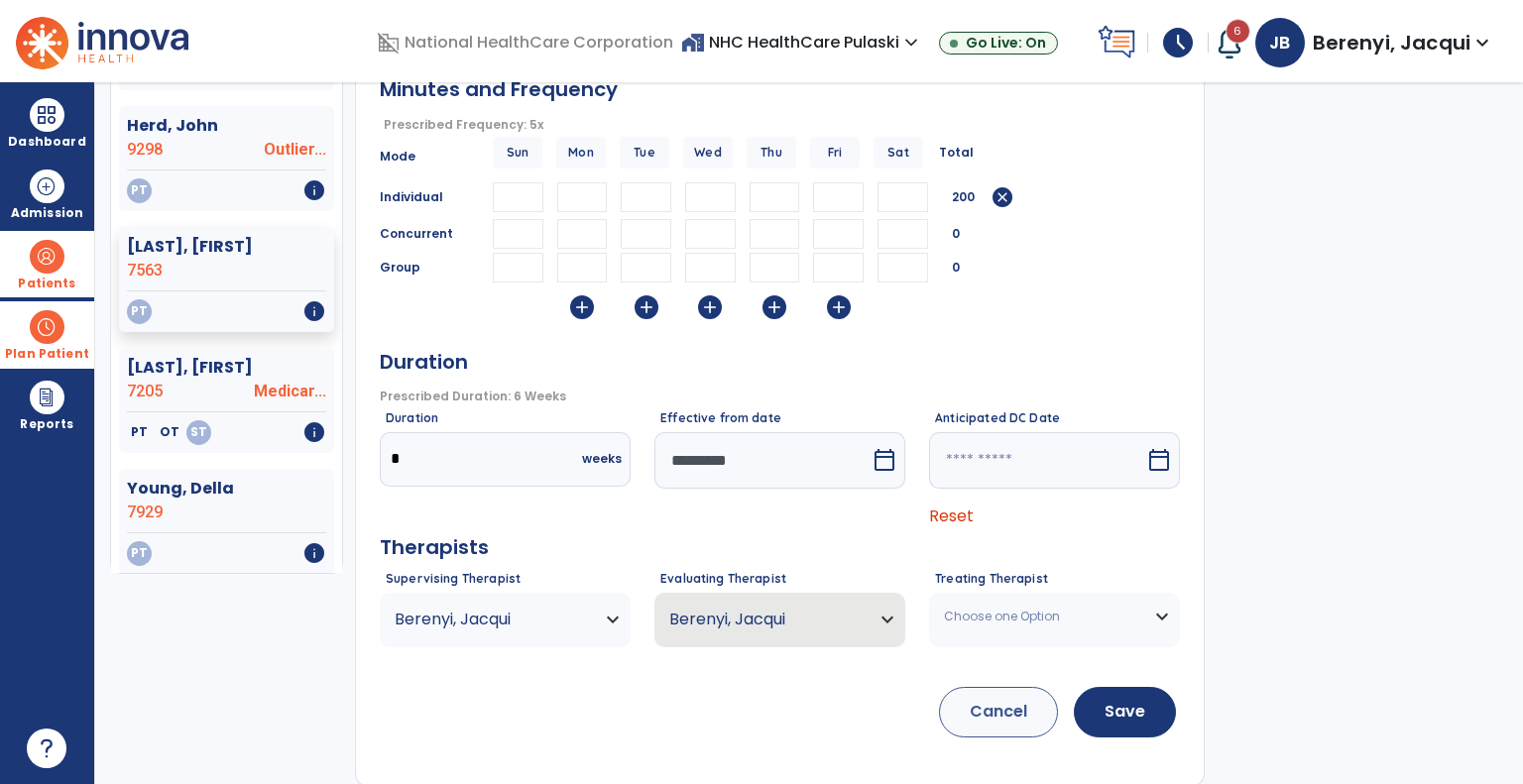 click on "Choose one Option" at bounding box center [505, 619] 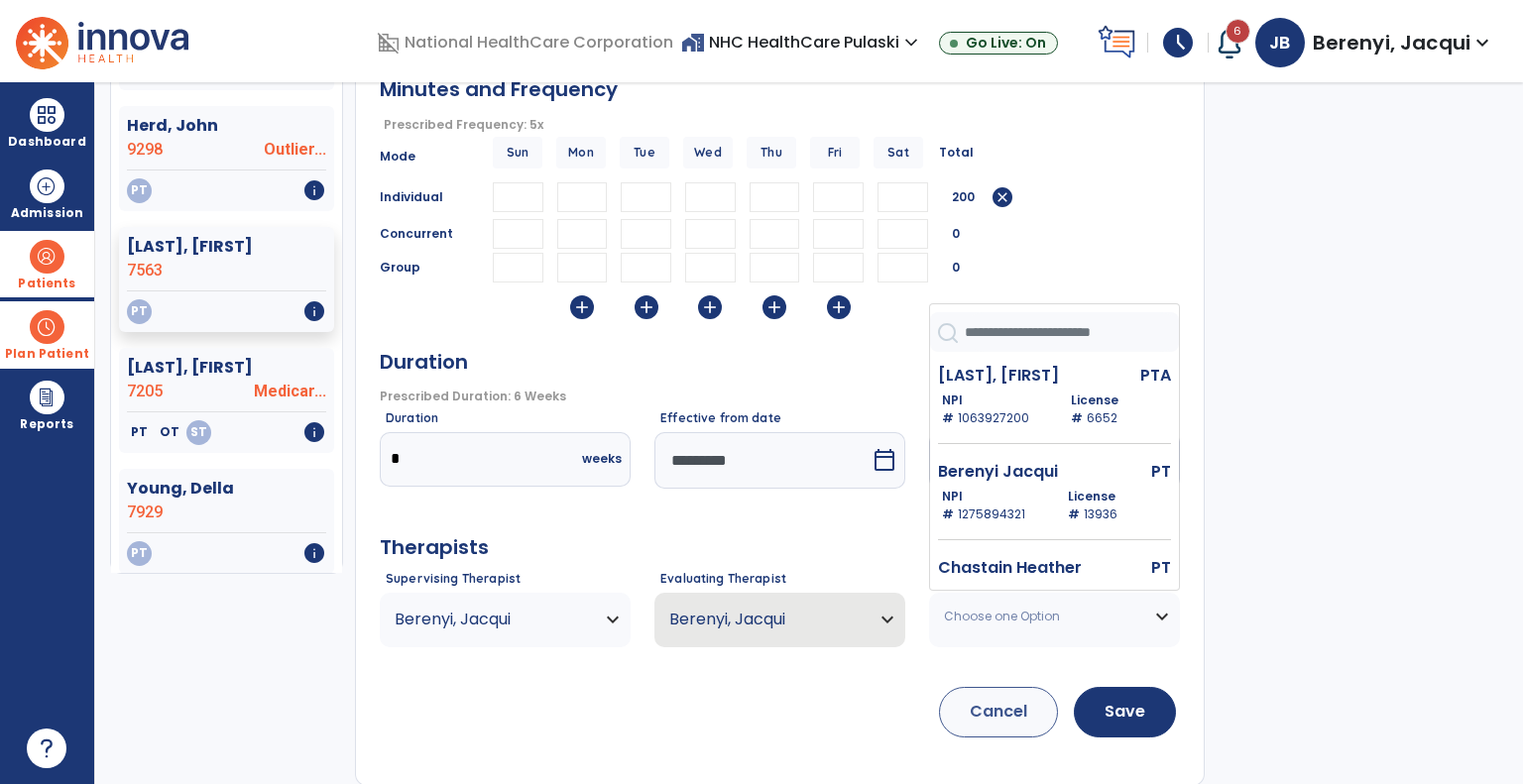 click at bounding box center (1072, 332) 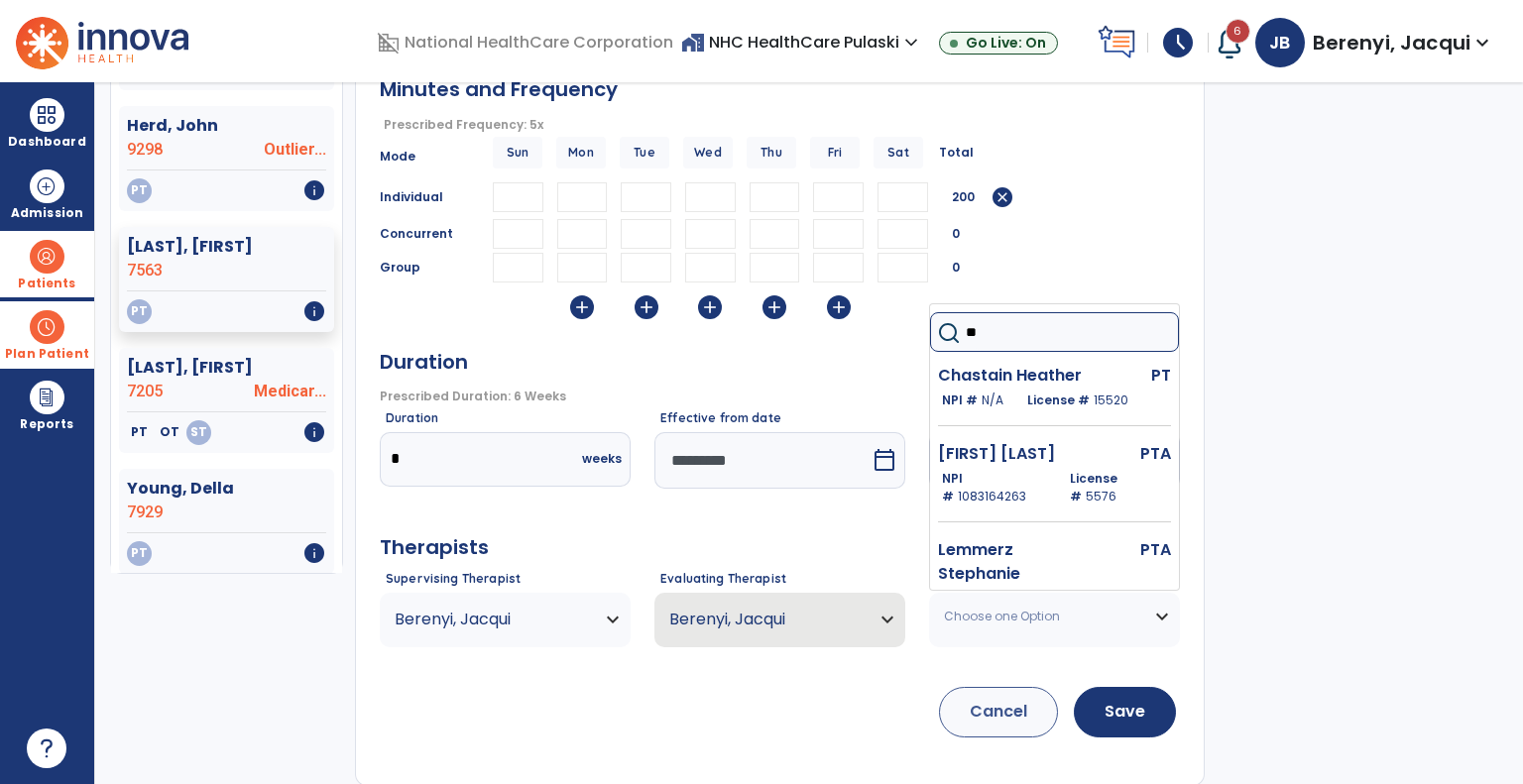 type on "***" 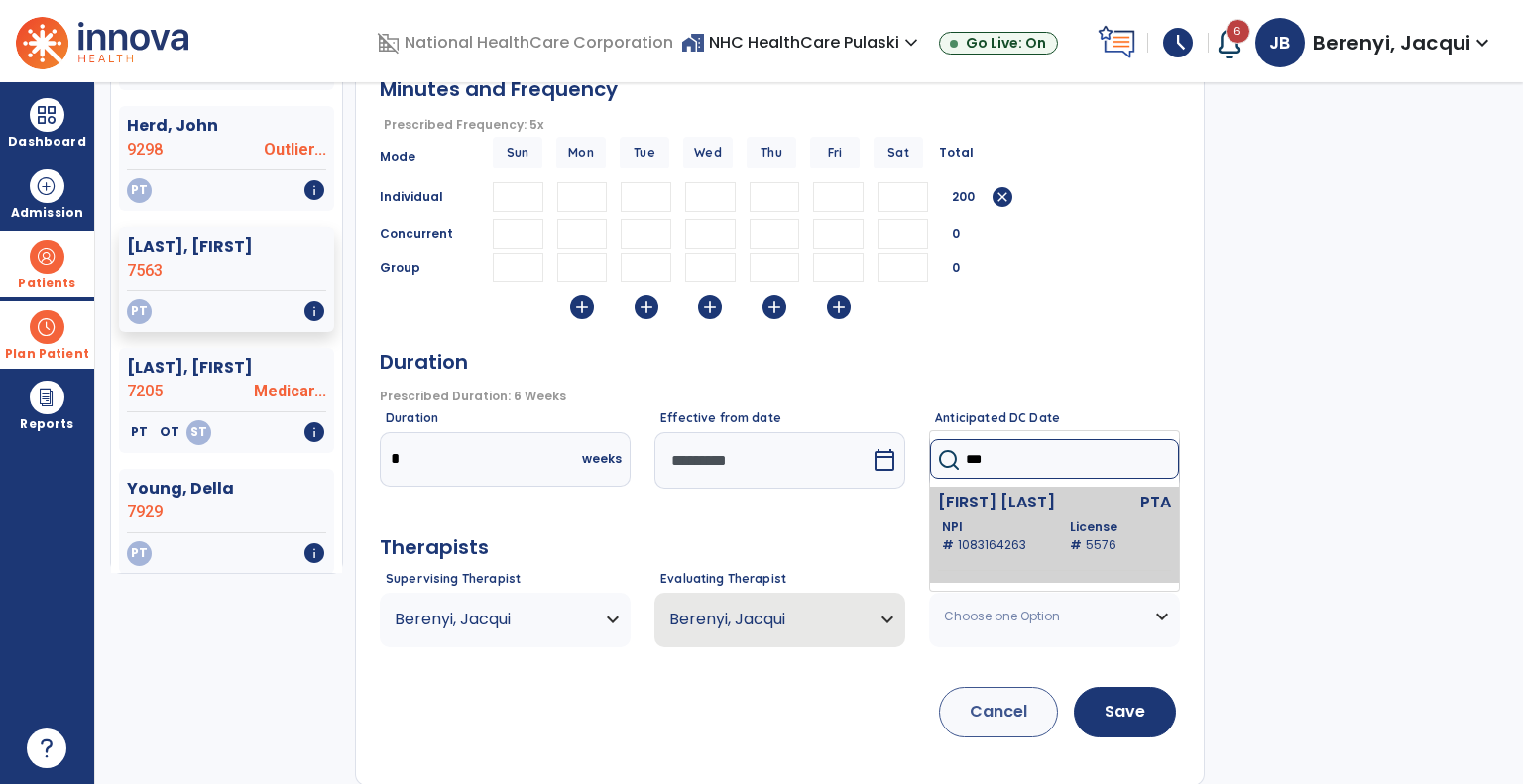 click on "NPI #  1083164263  License #  5576" at bounding box center (1056, 536) 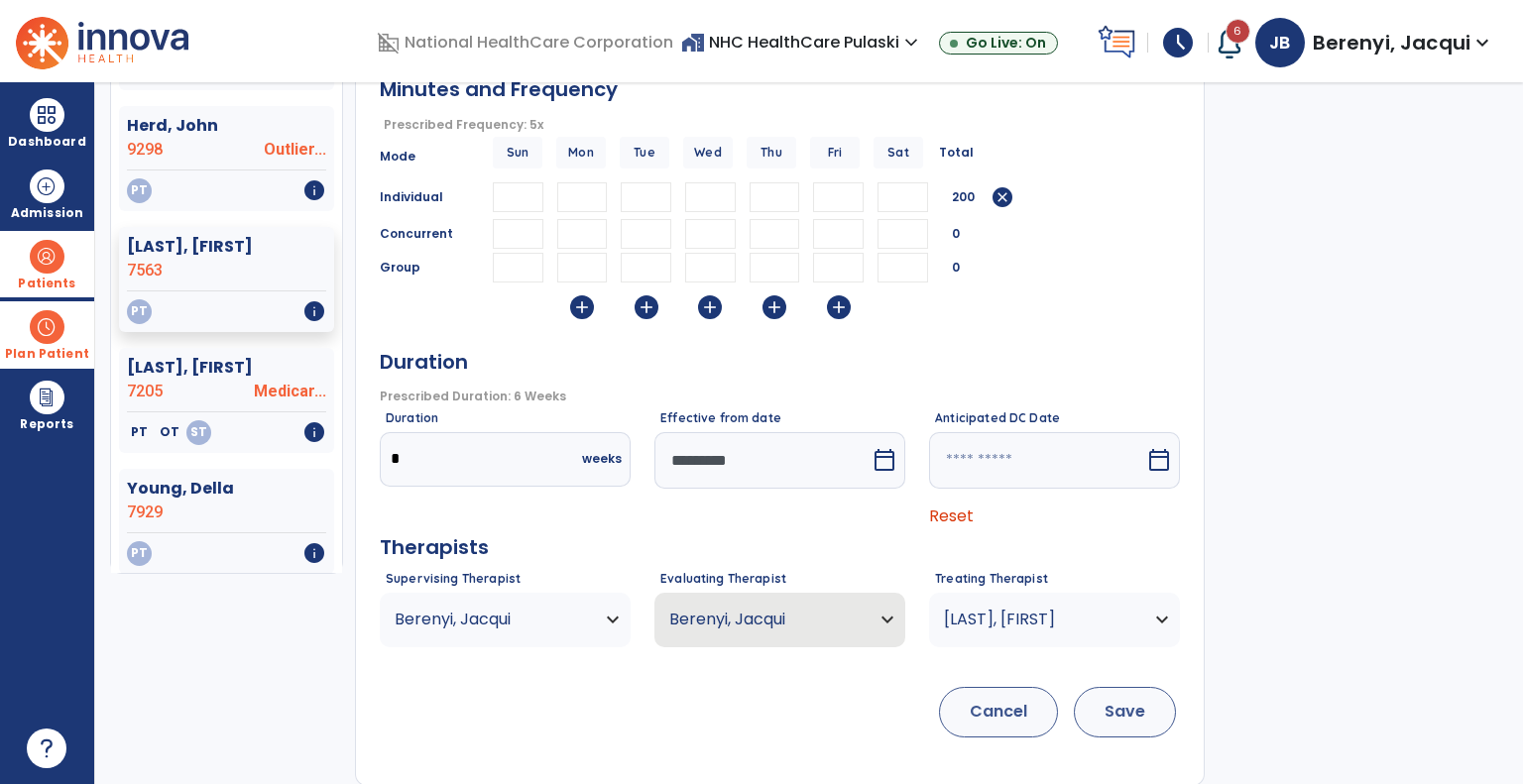 click on "Save" at bounding box center [1124, 712] 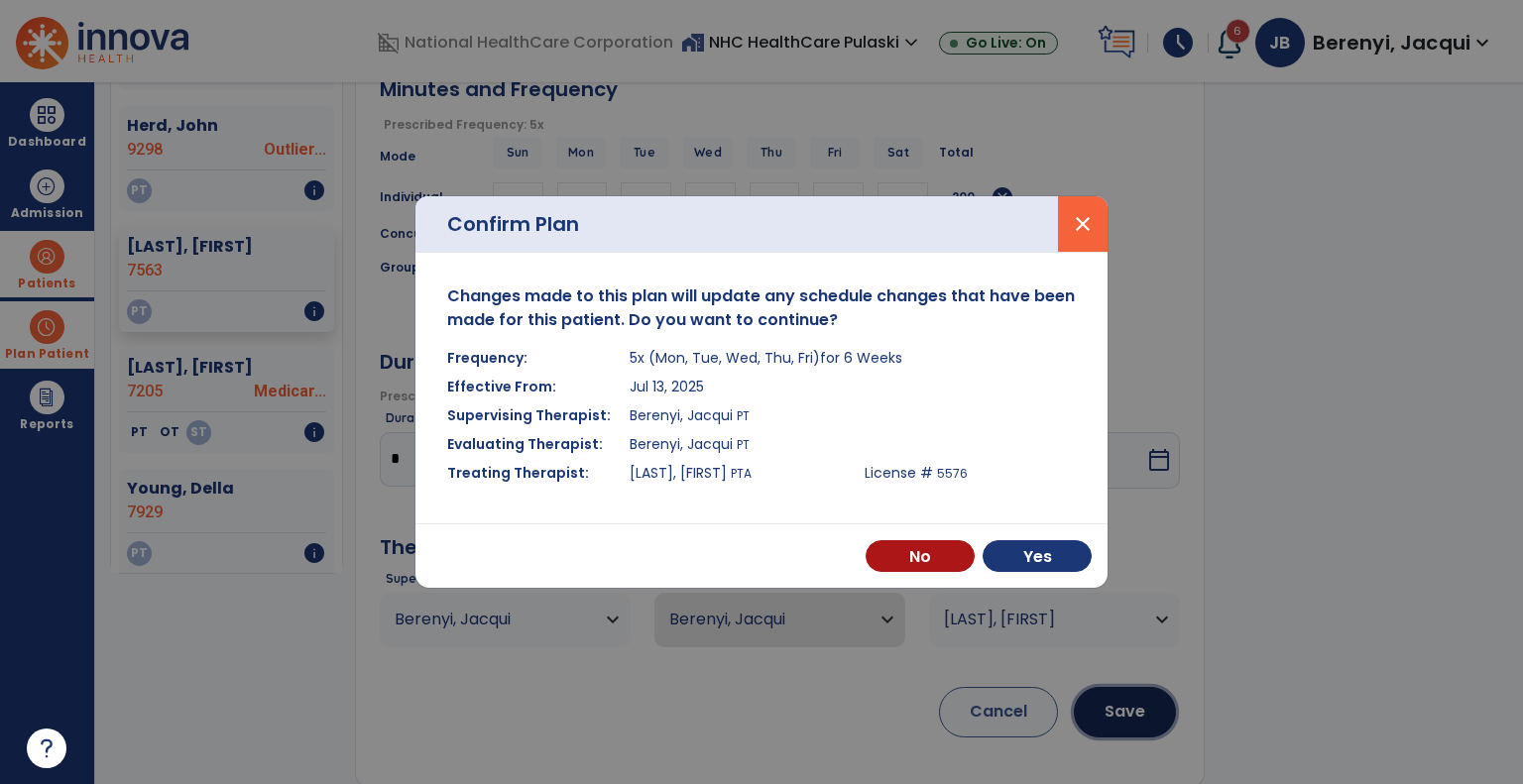 click on "close" at bounding box center [1083, 224] 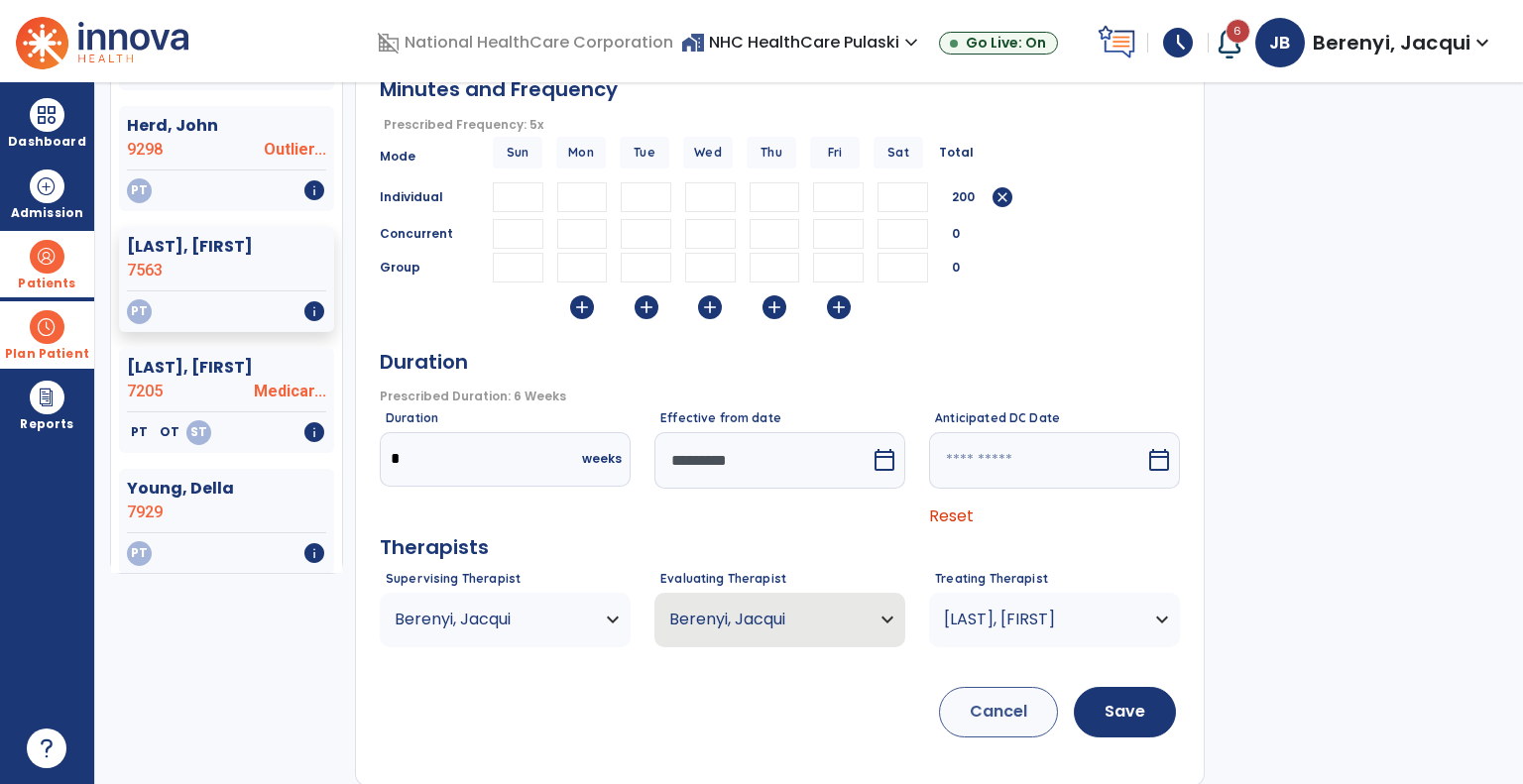 click on "[LAST], [FIRST]" at bounding box center (1042, 619) 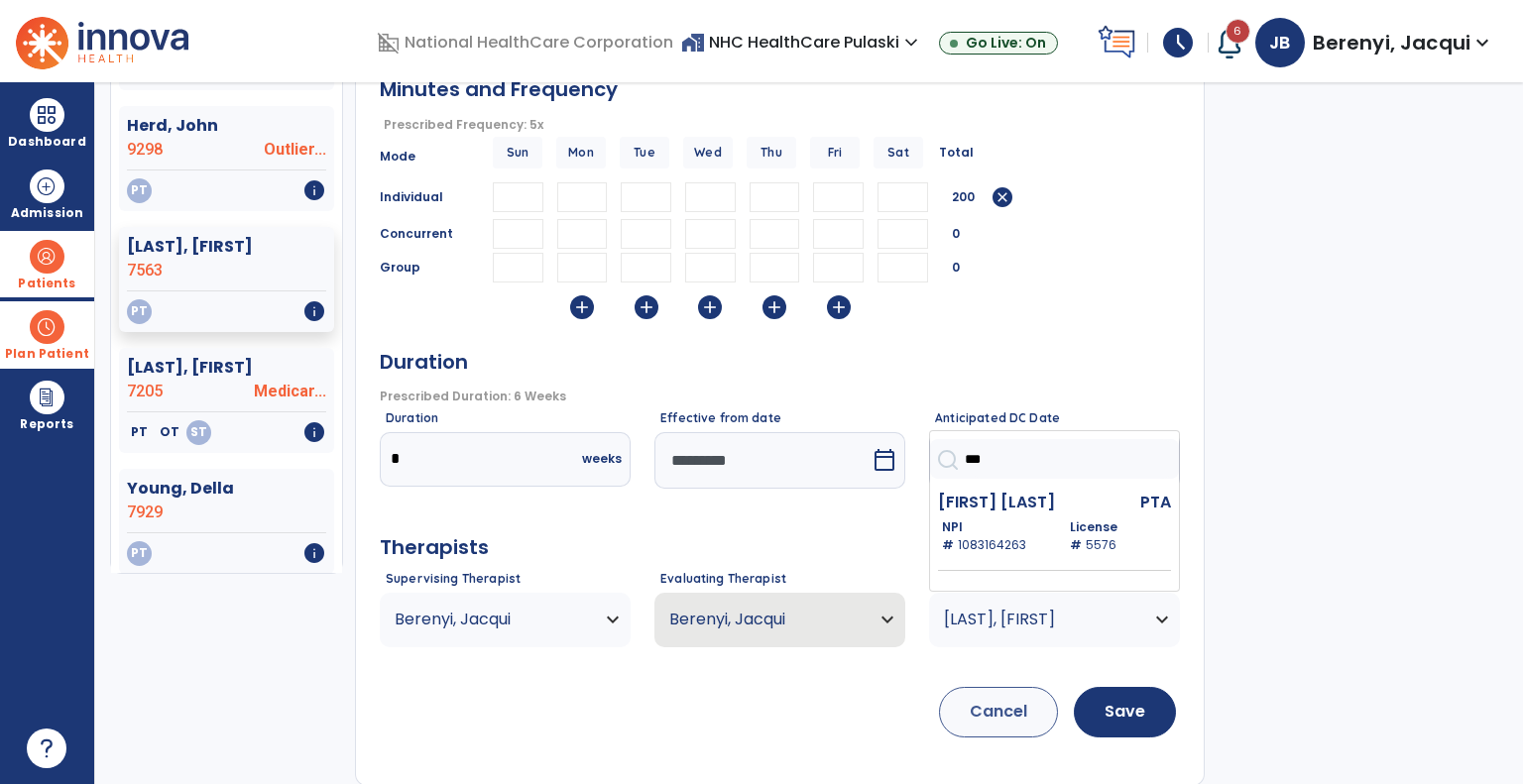 click on "***" at bounding box center [1072, 459] 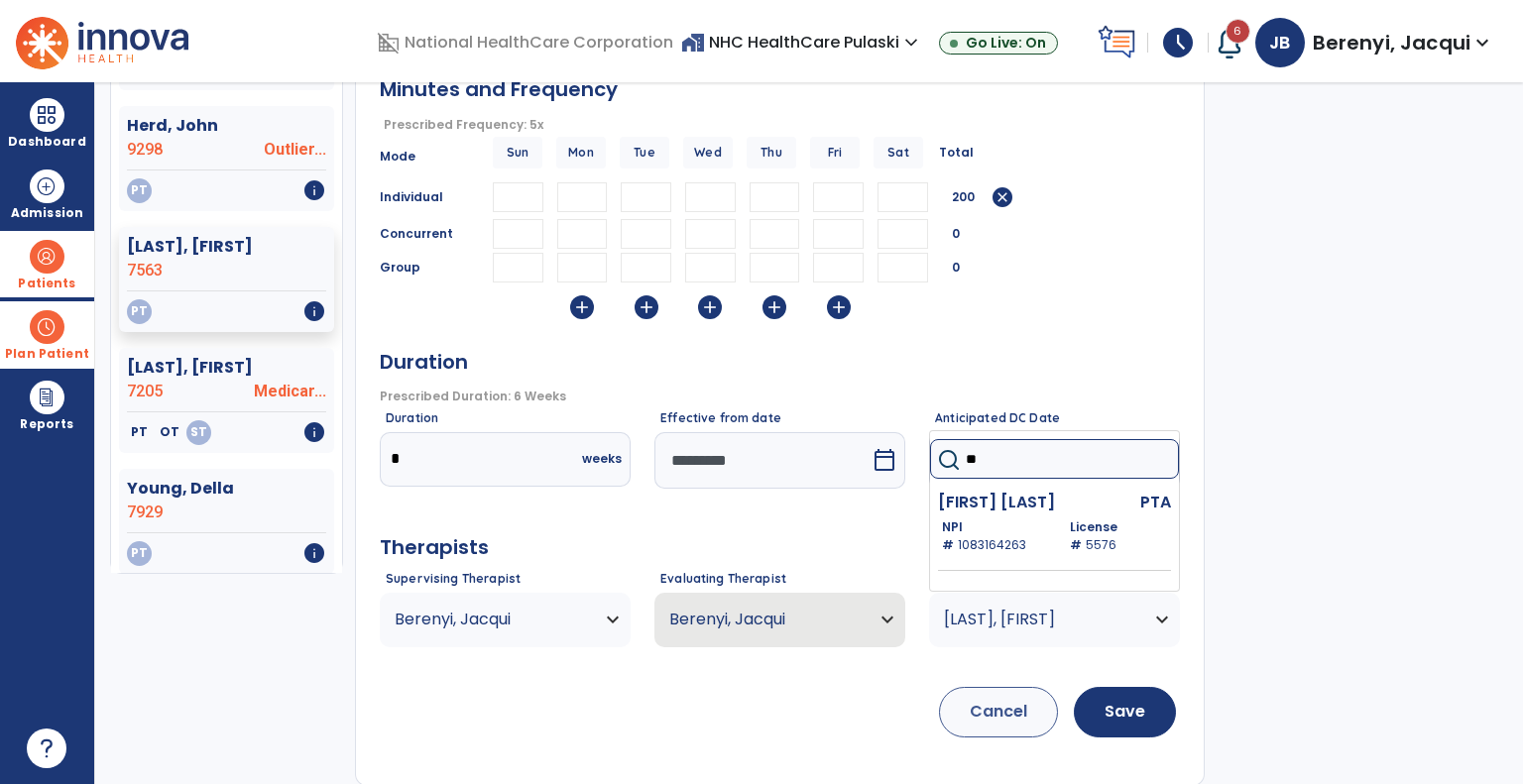 type on "*" 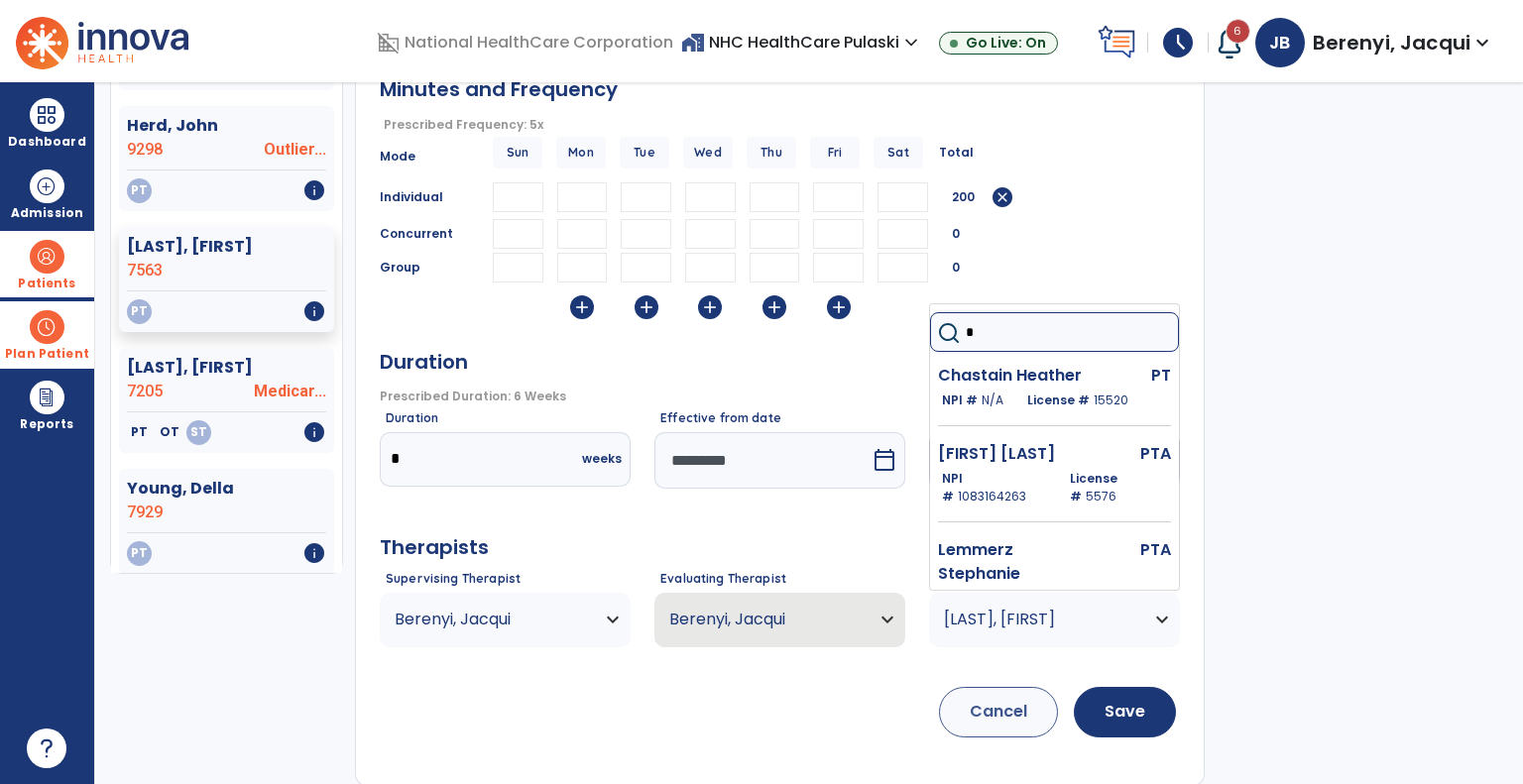 type 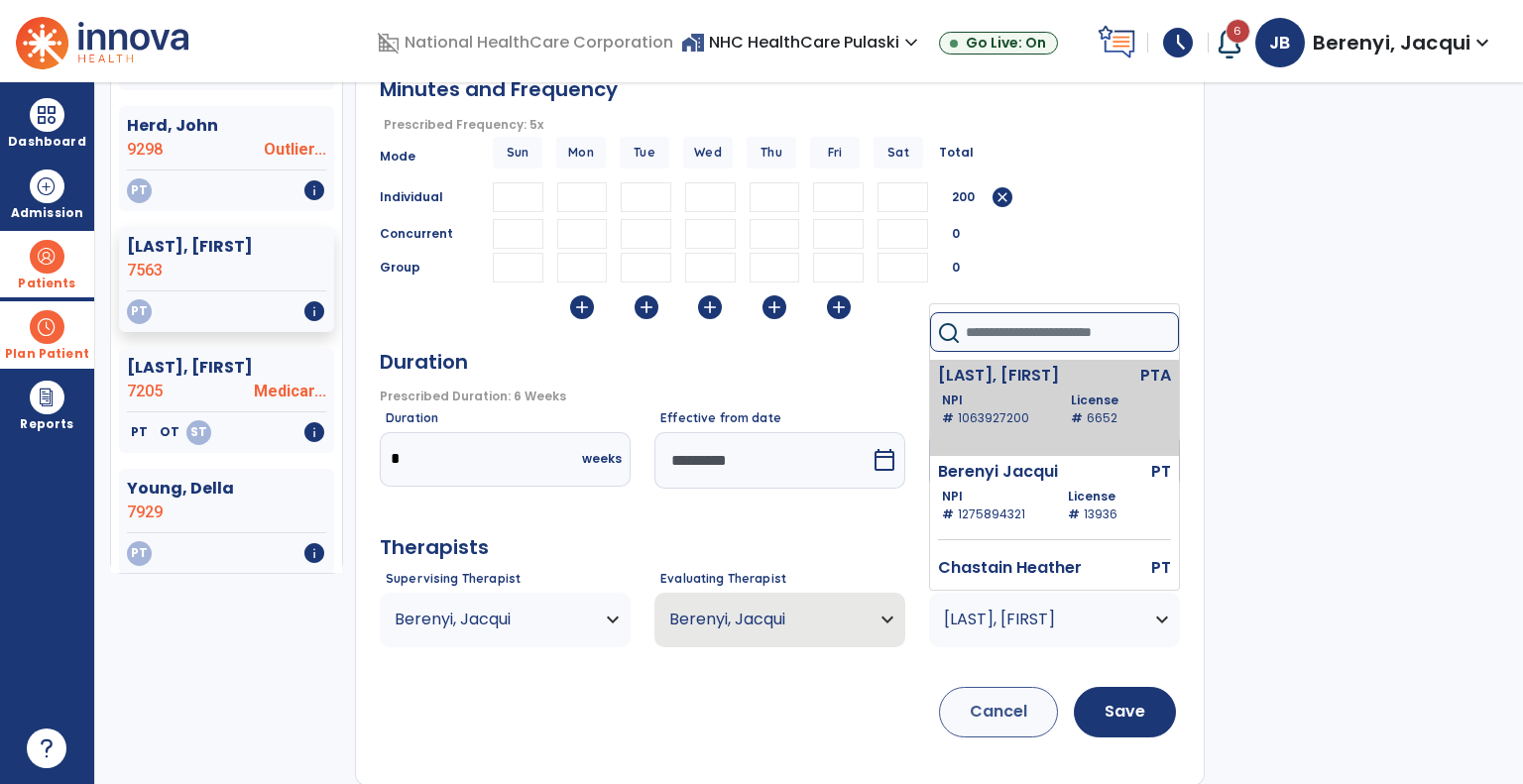 click on "[LAST] [FIRST]  PTA   NPI #  1063927200  License #  6652" at bounding box center [1054, 407] 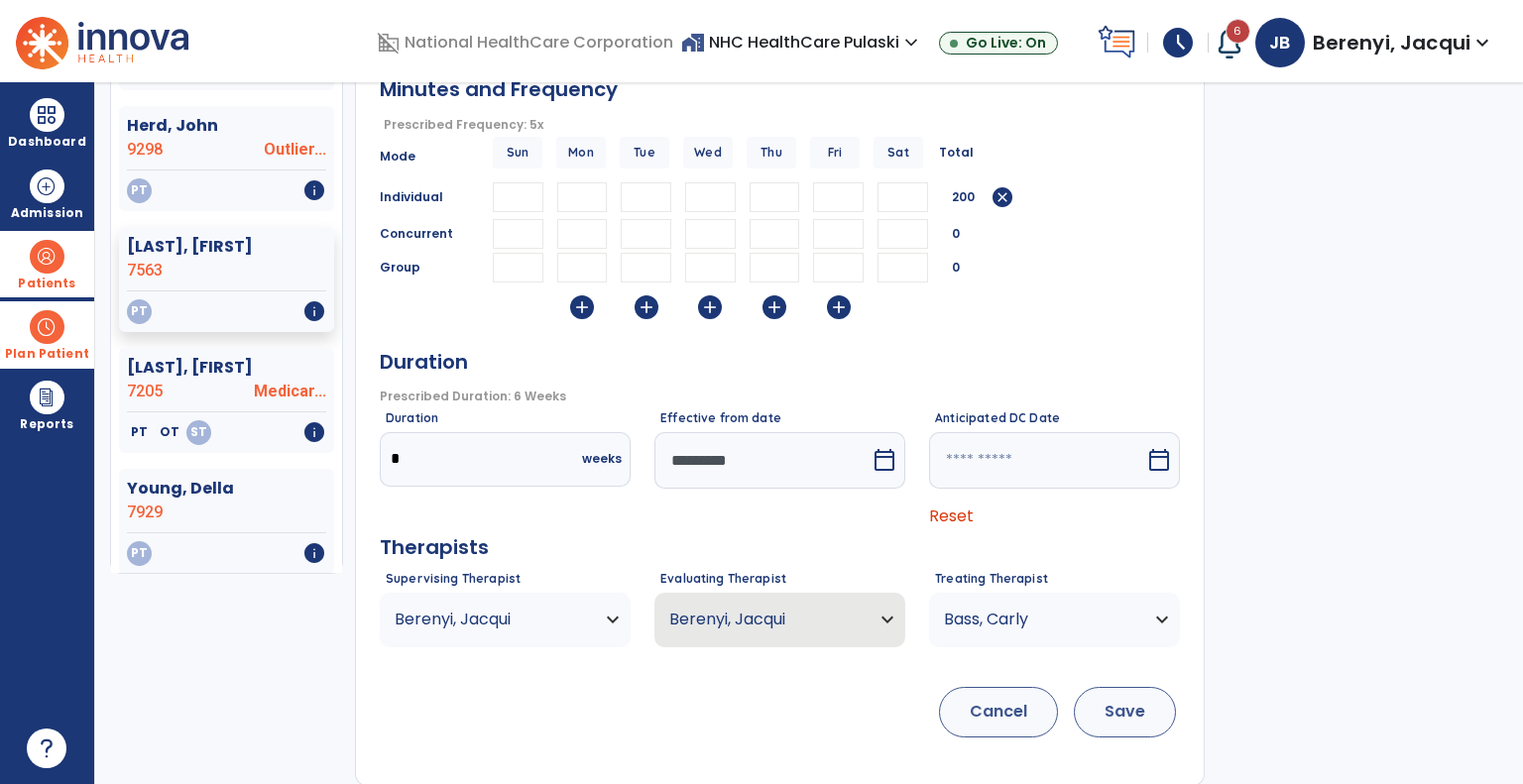 click on "Save" at bounding box center (1124, 712) 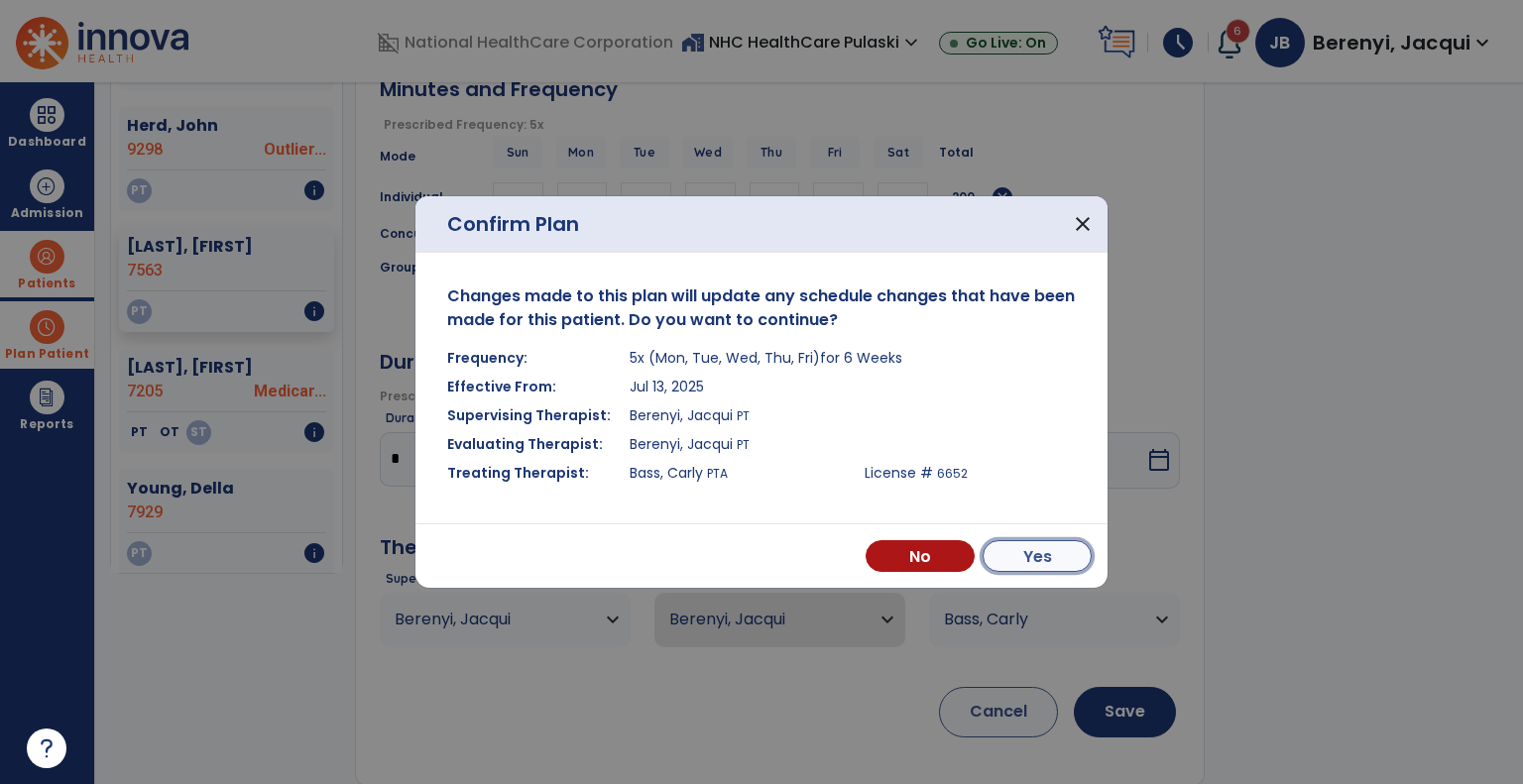 click on "Yes" at bounding box center [1037, 556] 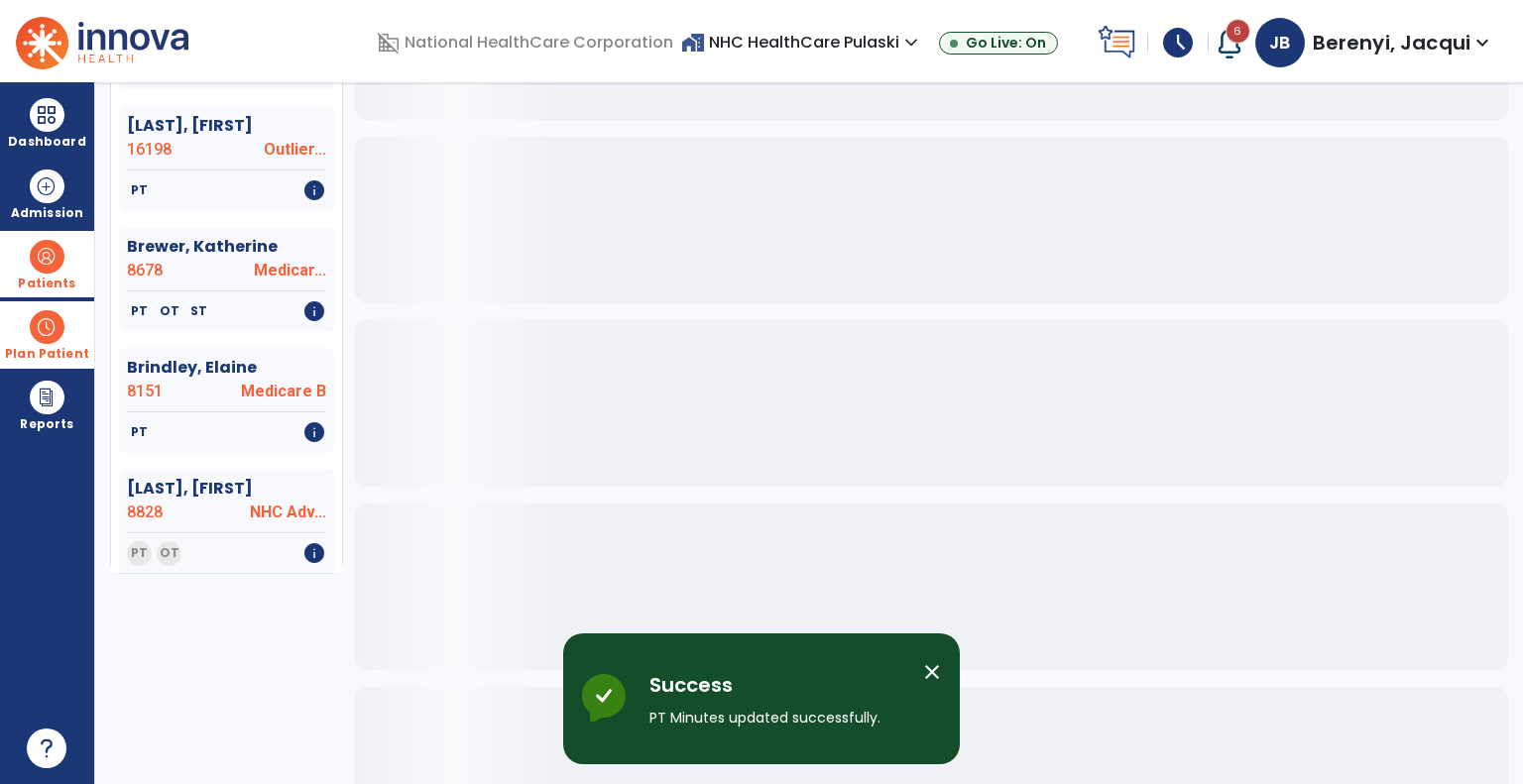 click on "close" at bounding box center (932, 672) 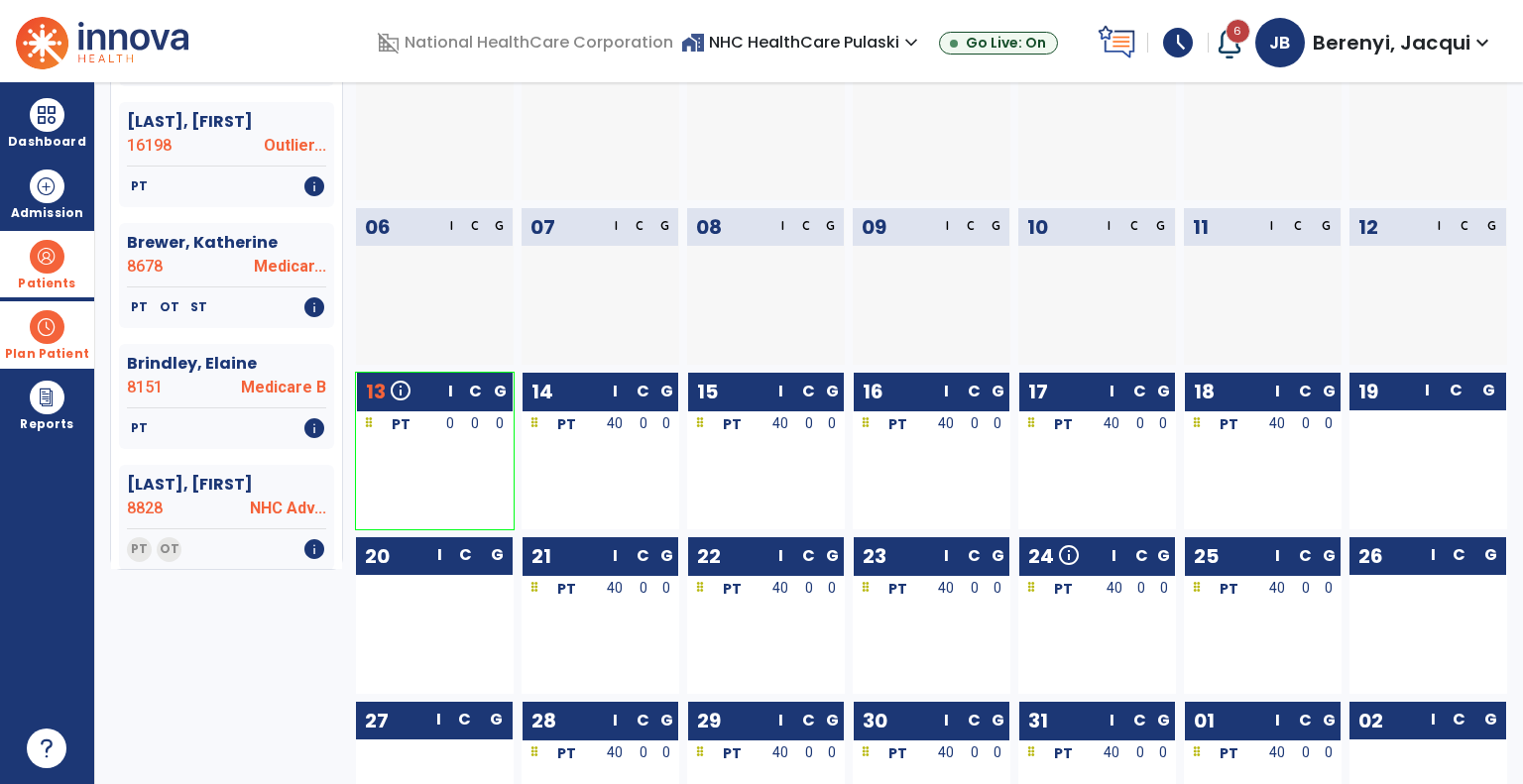 scroll, scrollTop: 0, scrollLeft: 0, axis: both 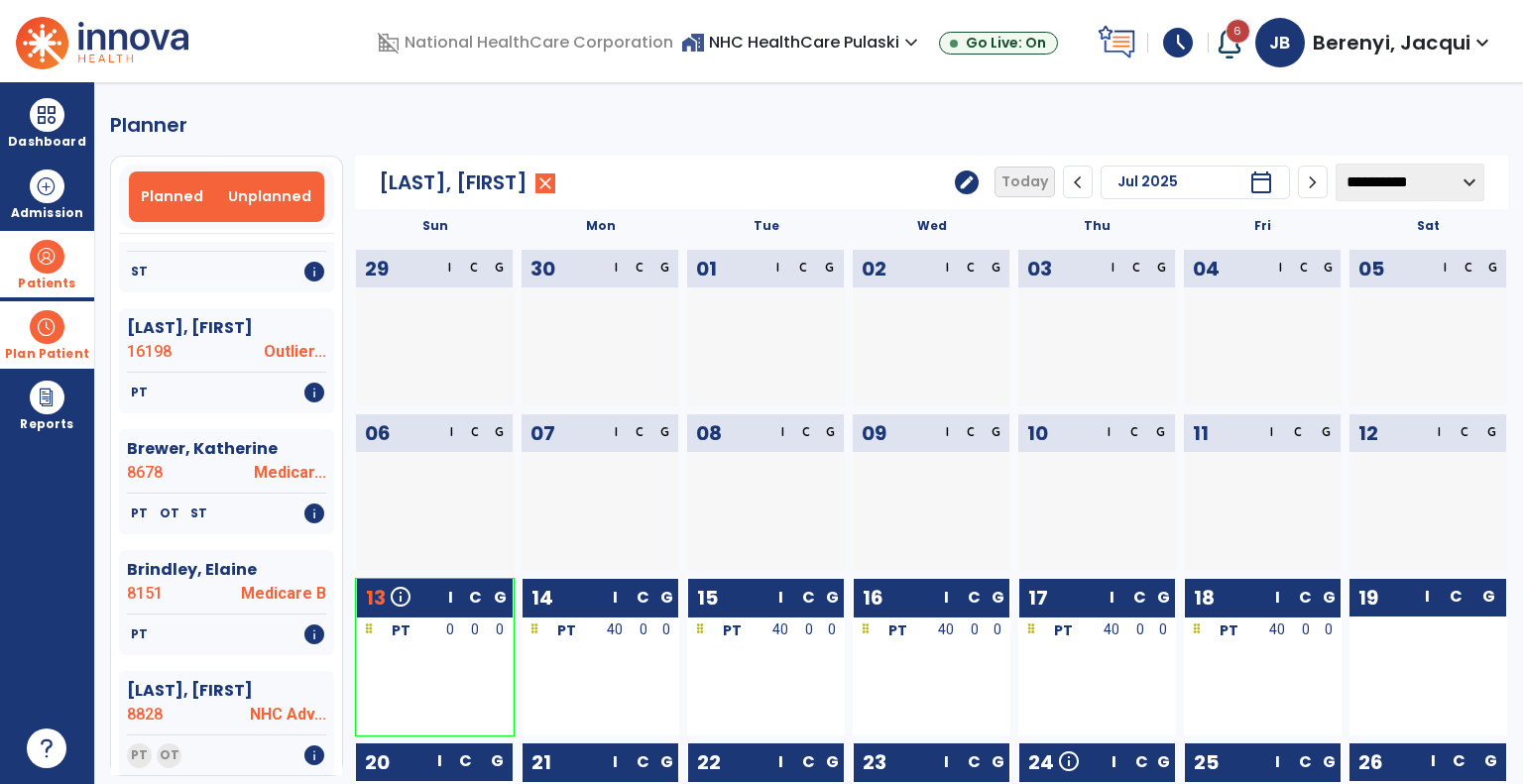 click on "Unplanned" at bounding box center (270, 196) 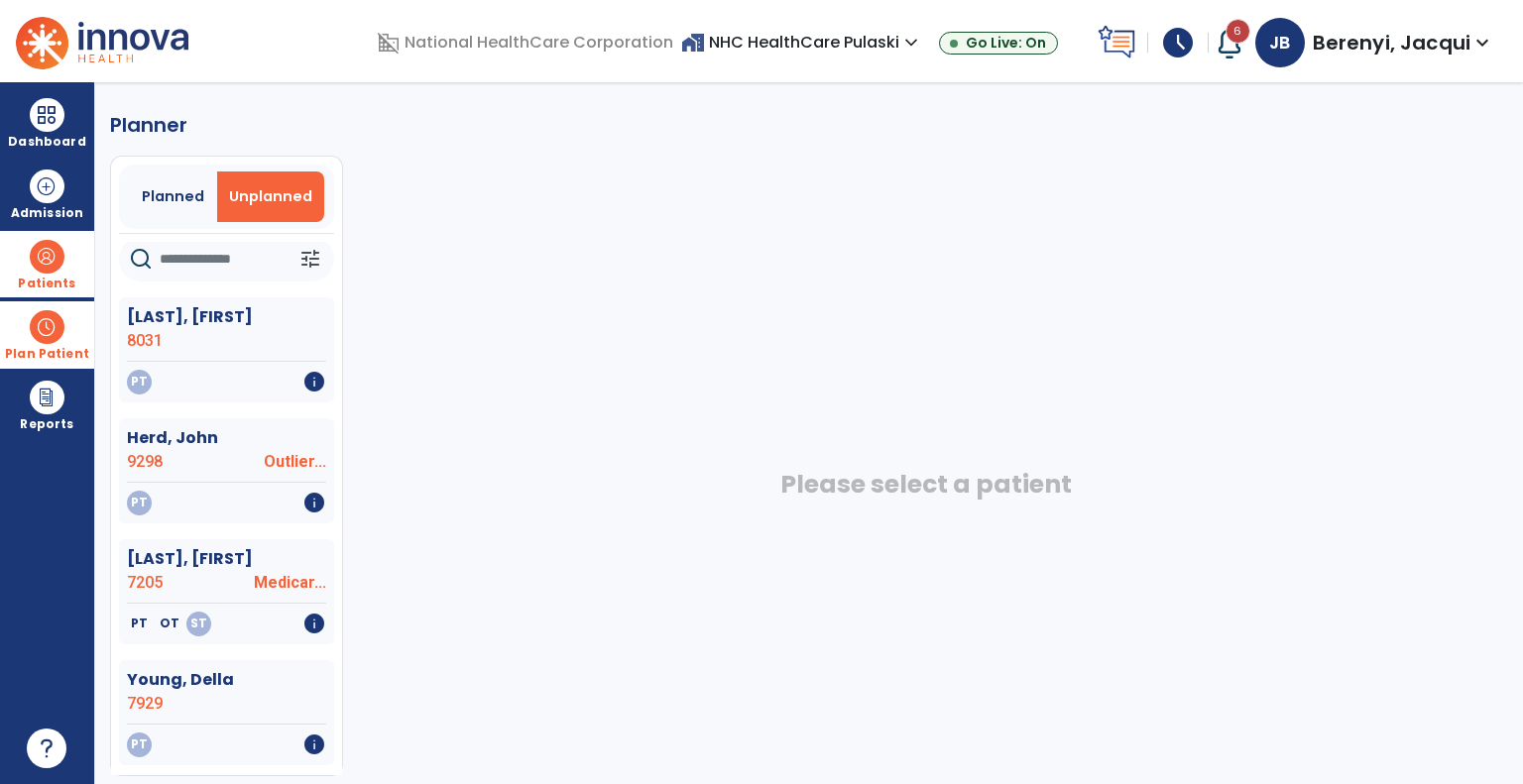 scroll, scrollTop: 36, scrollLeft: 0, axis: vertical 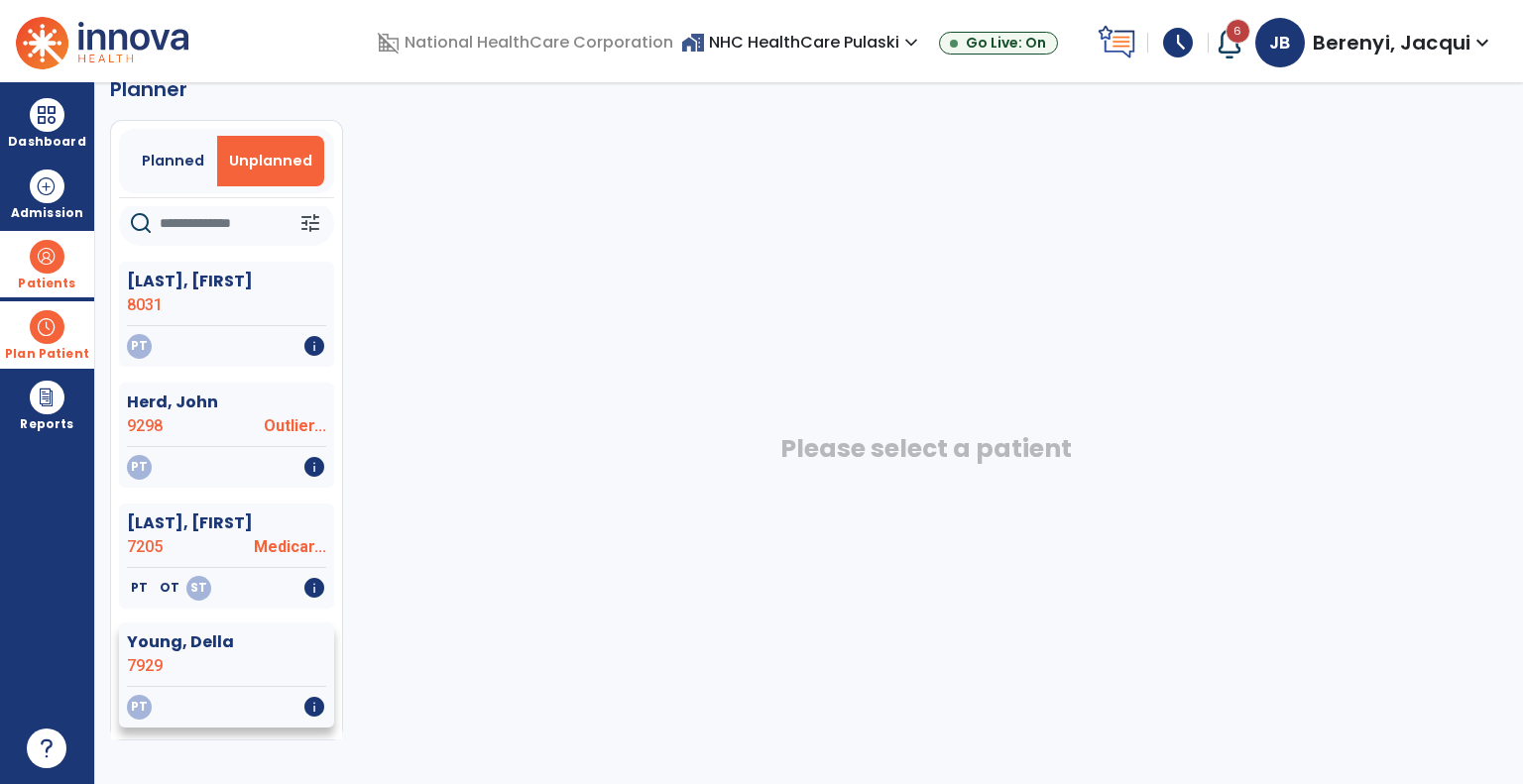 click on "PT   info" 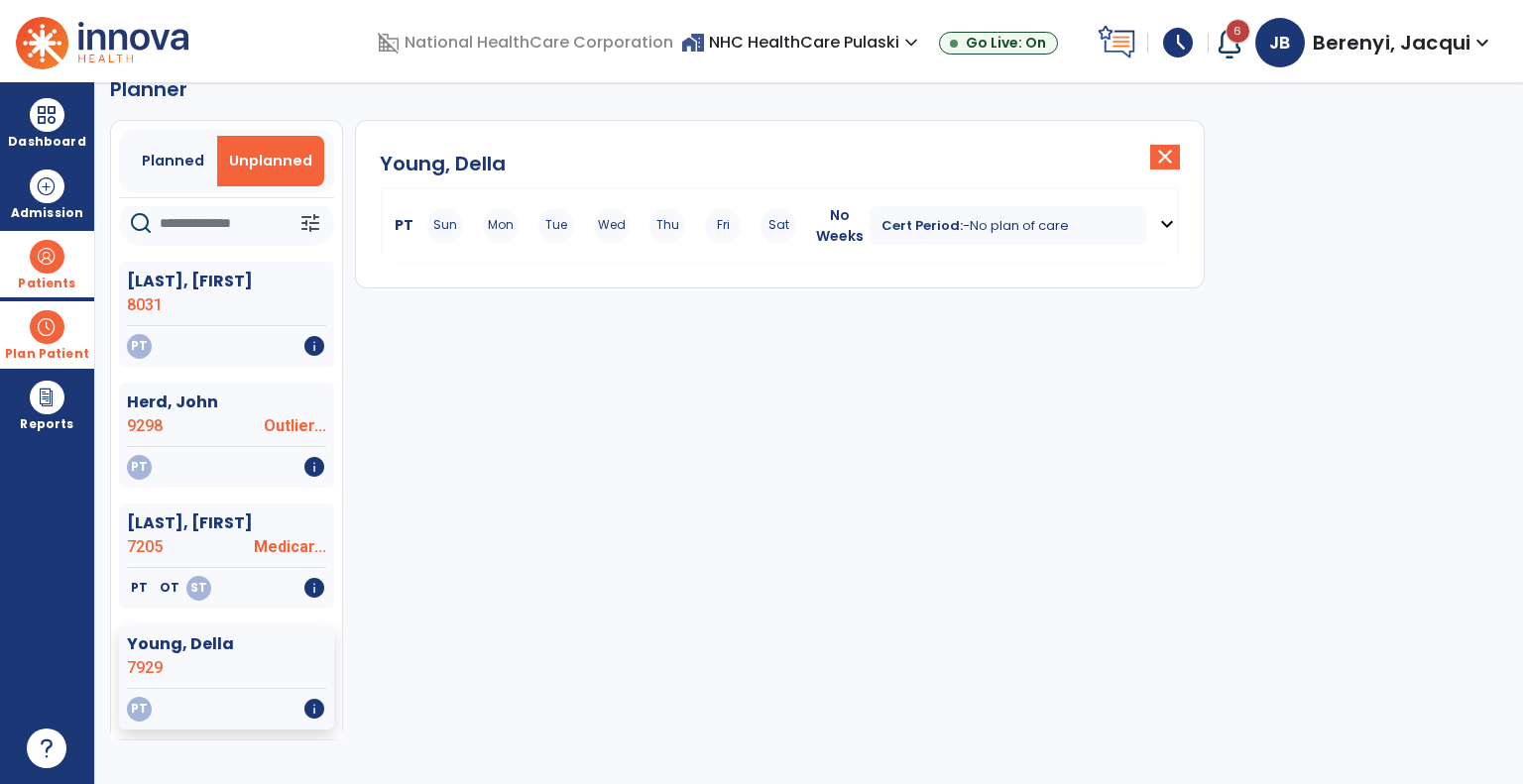 click on "No plan of care" at bounding box center (1019, 225) 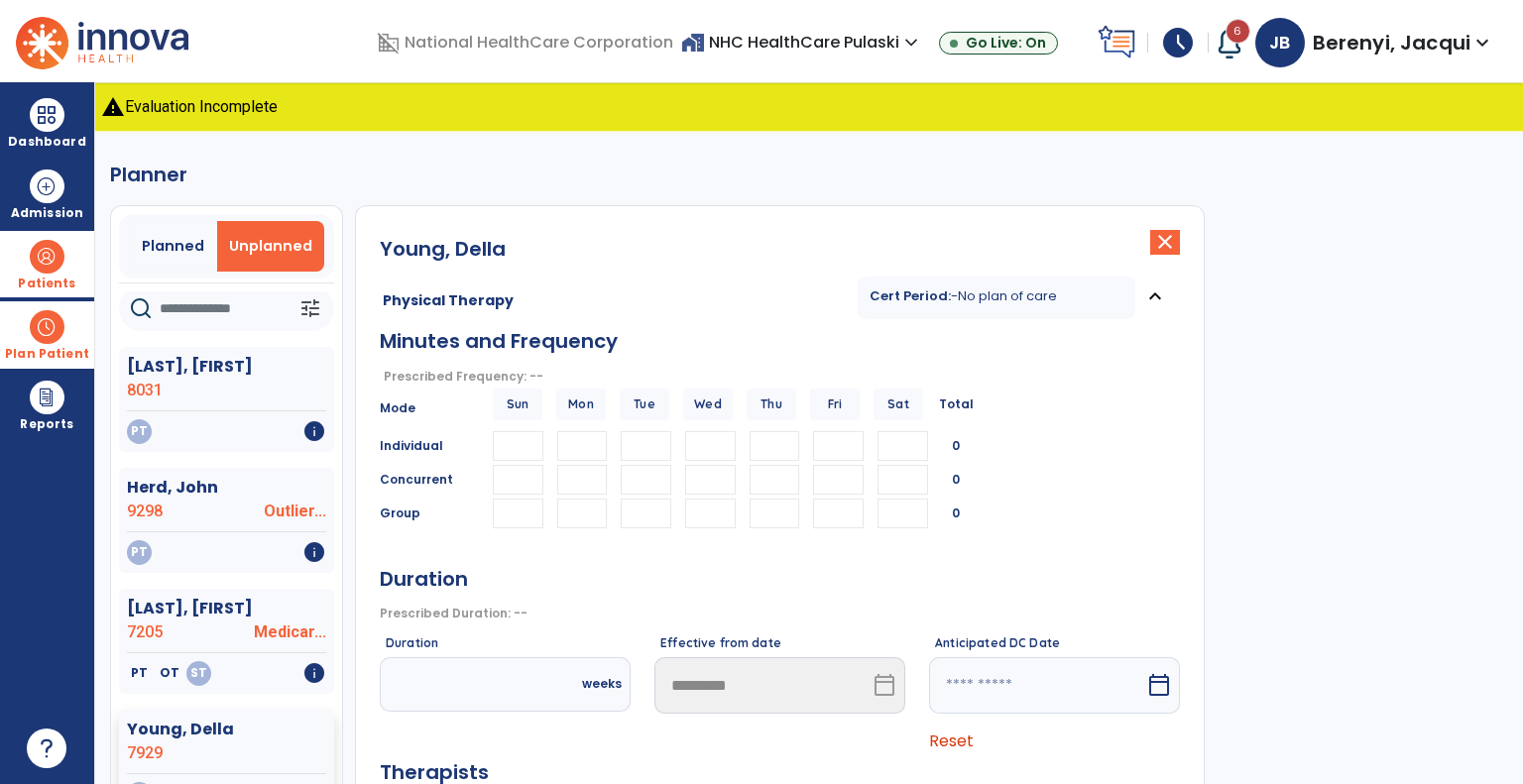 scroll, scrollTop: 2, scrollLeft: 0, axis: vertical 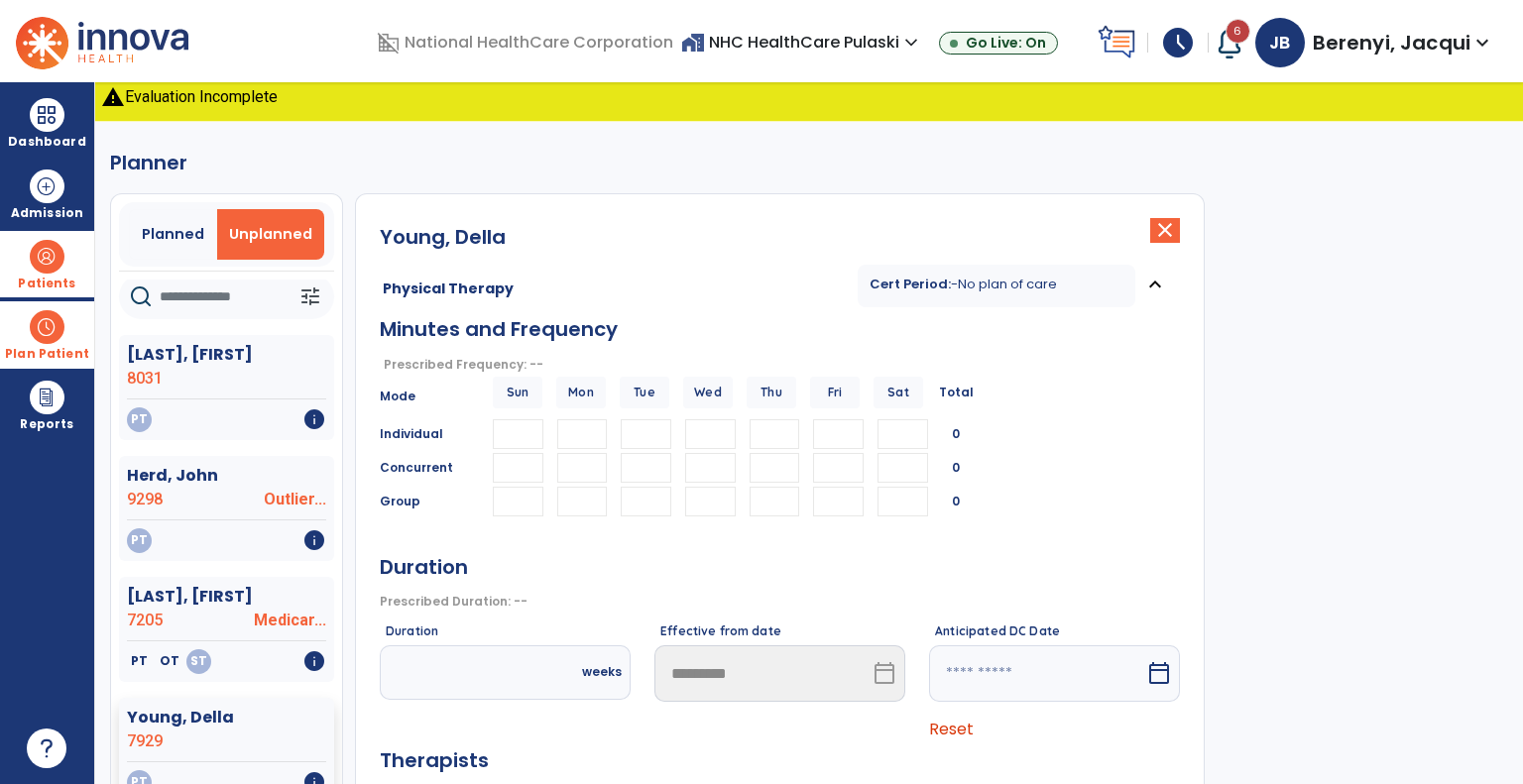click on "Mon" at bounding box center [581, 392] 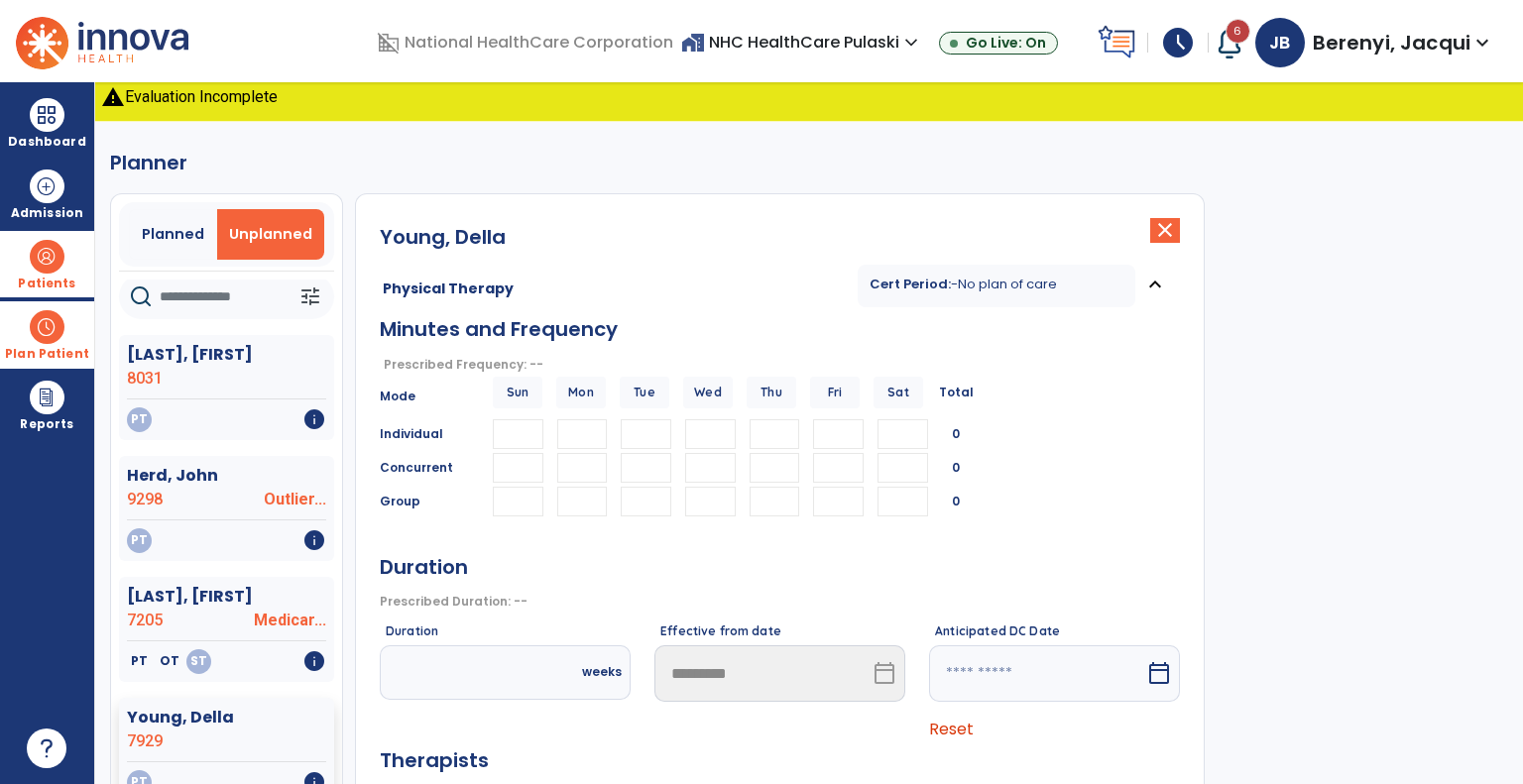 click at bounding box center (582, 434) 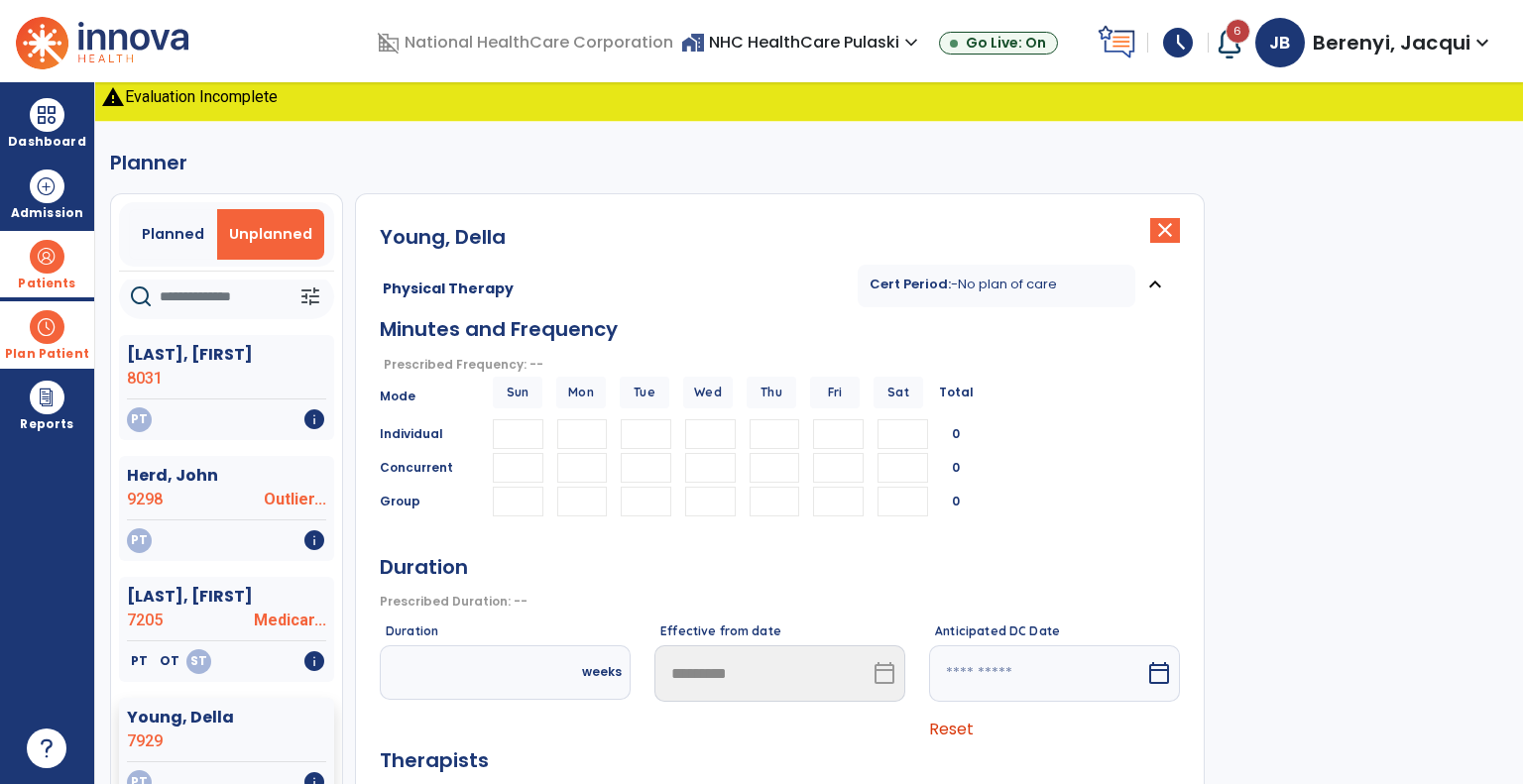 click on "close" 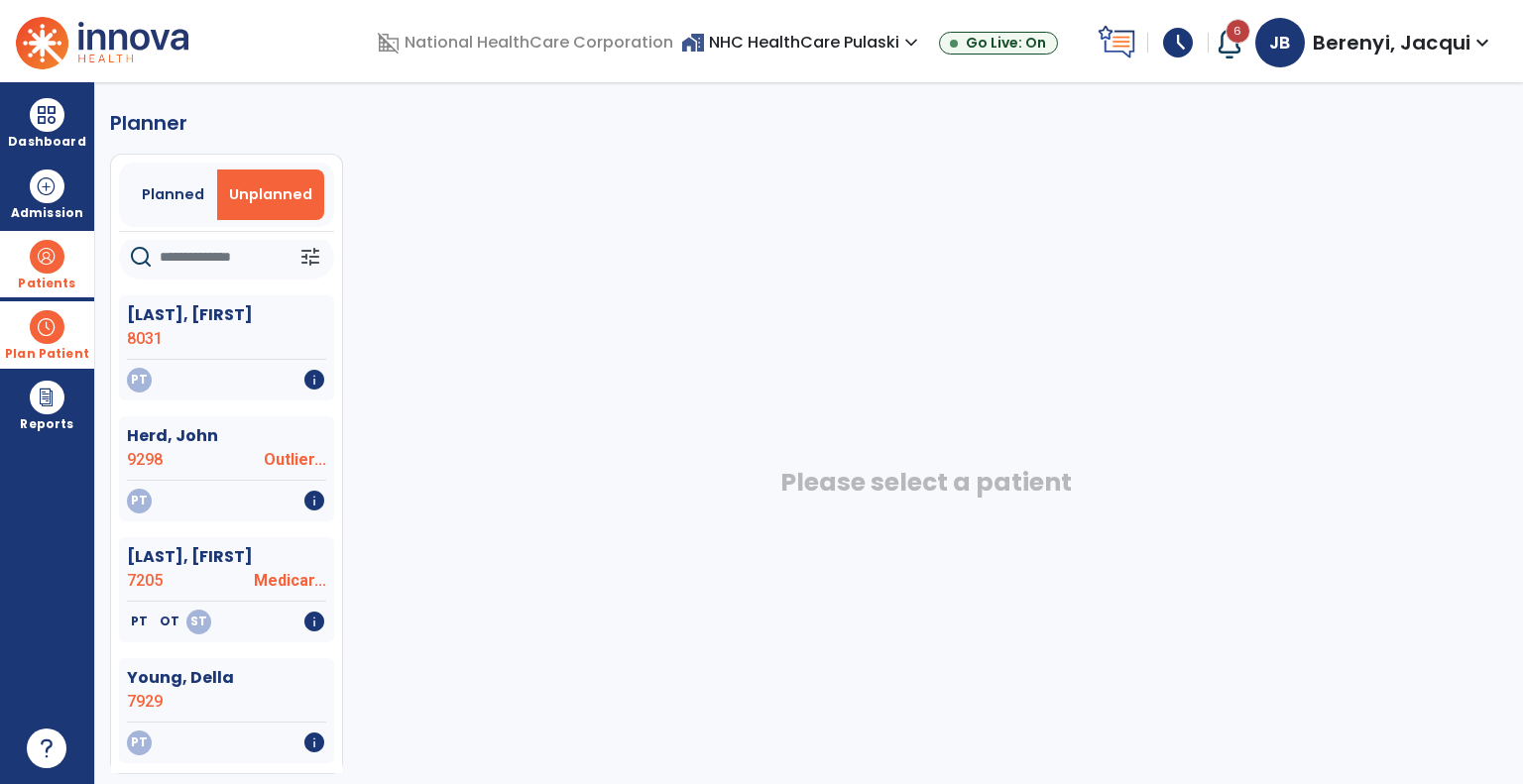 scroll, scrollTop: 0, scrollLeft: 0, axis: both 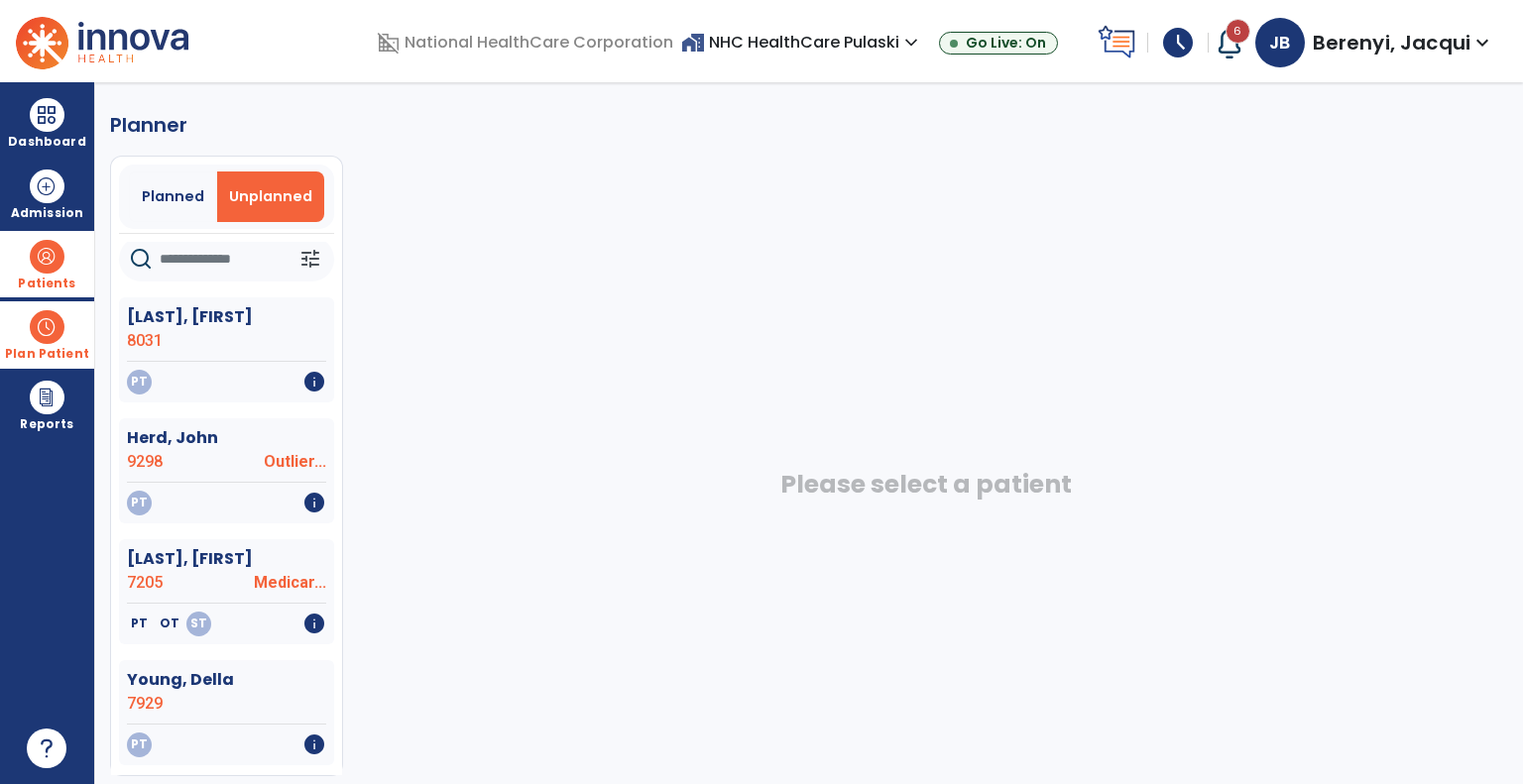 click on "Plan Patient" at bounding box center (47, 334) 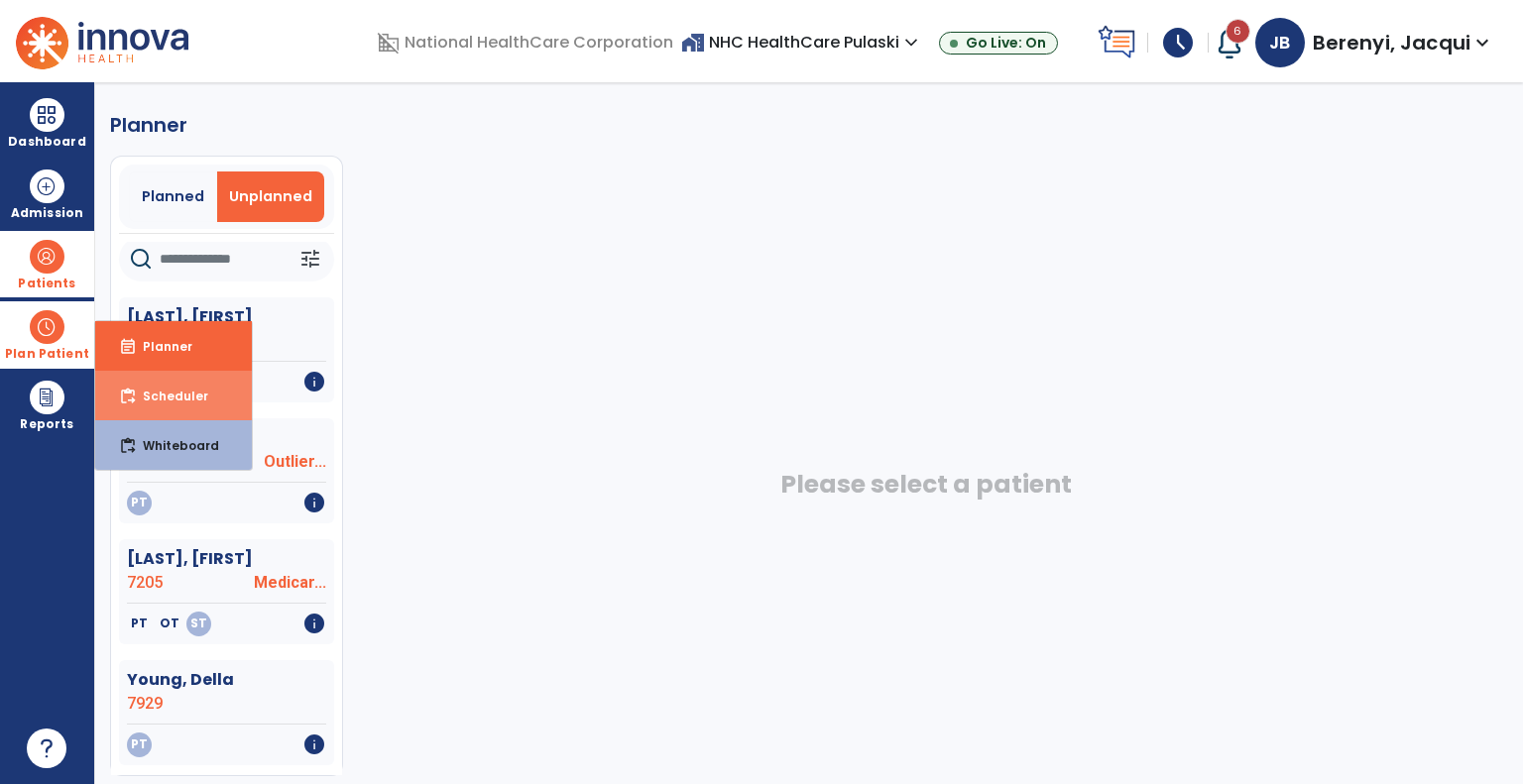 click on "content_paste_go  Scheduler" at bounding box center [174, 395] 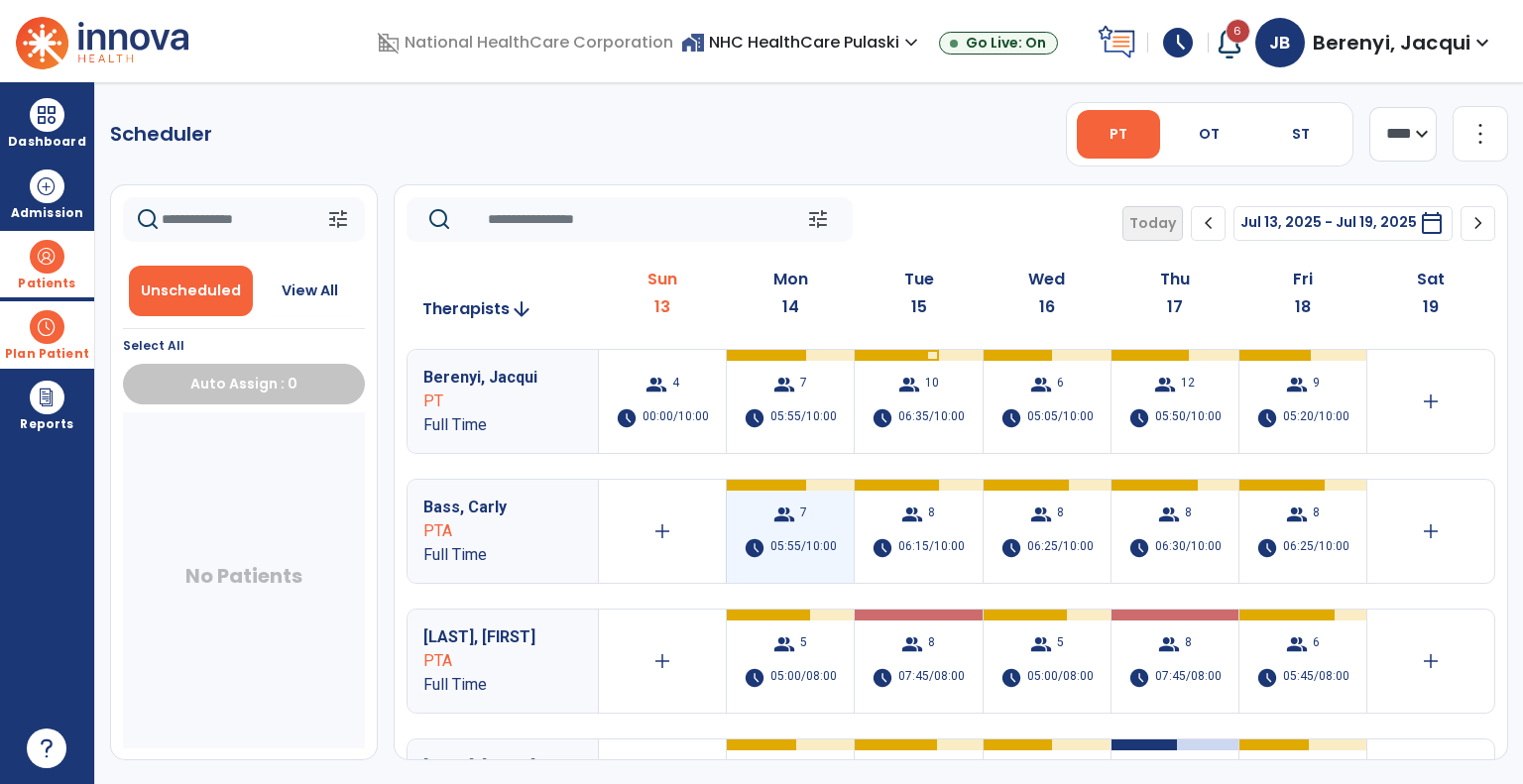click on "05:55/10:00" at bounding box center [803, 548] 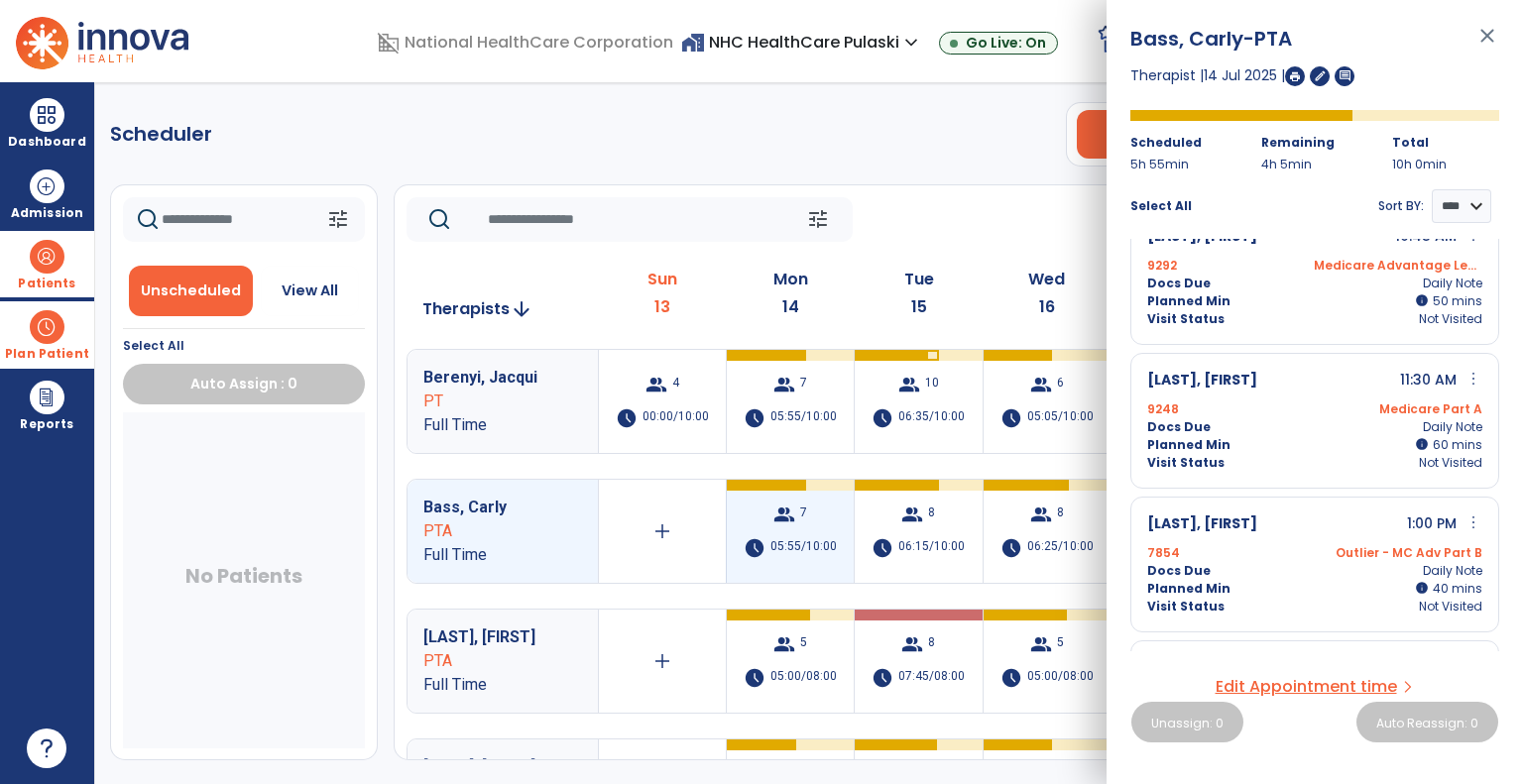 scroll, scrollTop: 0, scrollLeft: 0, axis: both 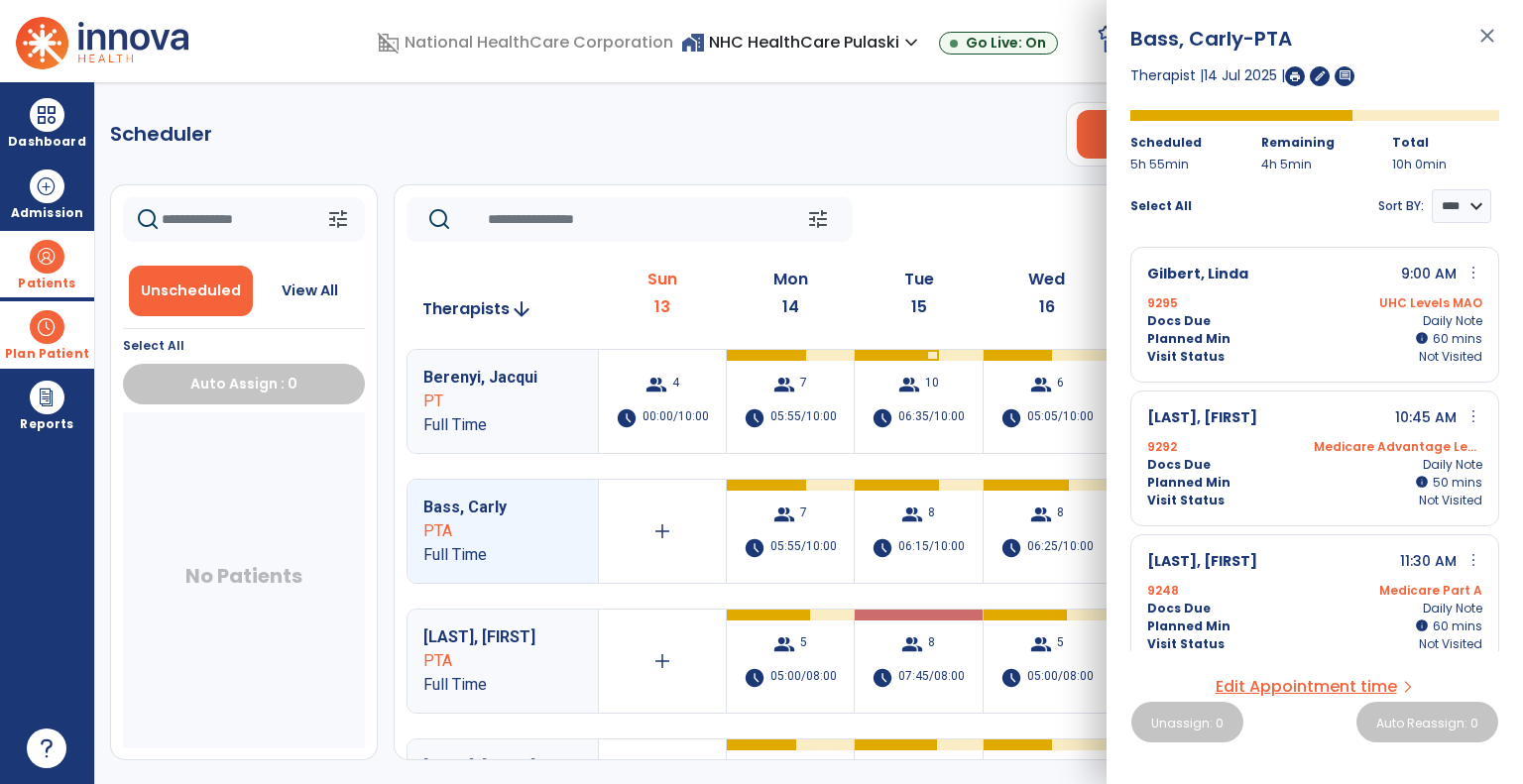 click on "close" at bounding box center [1487, 45] 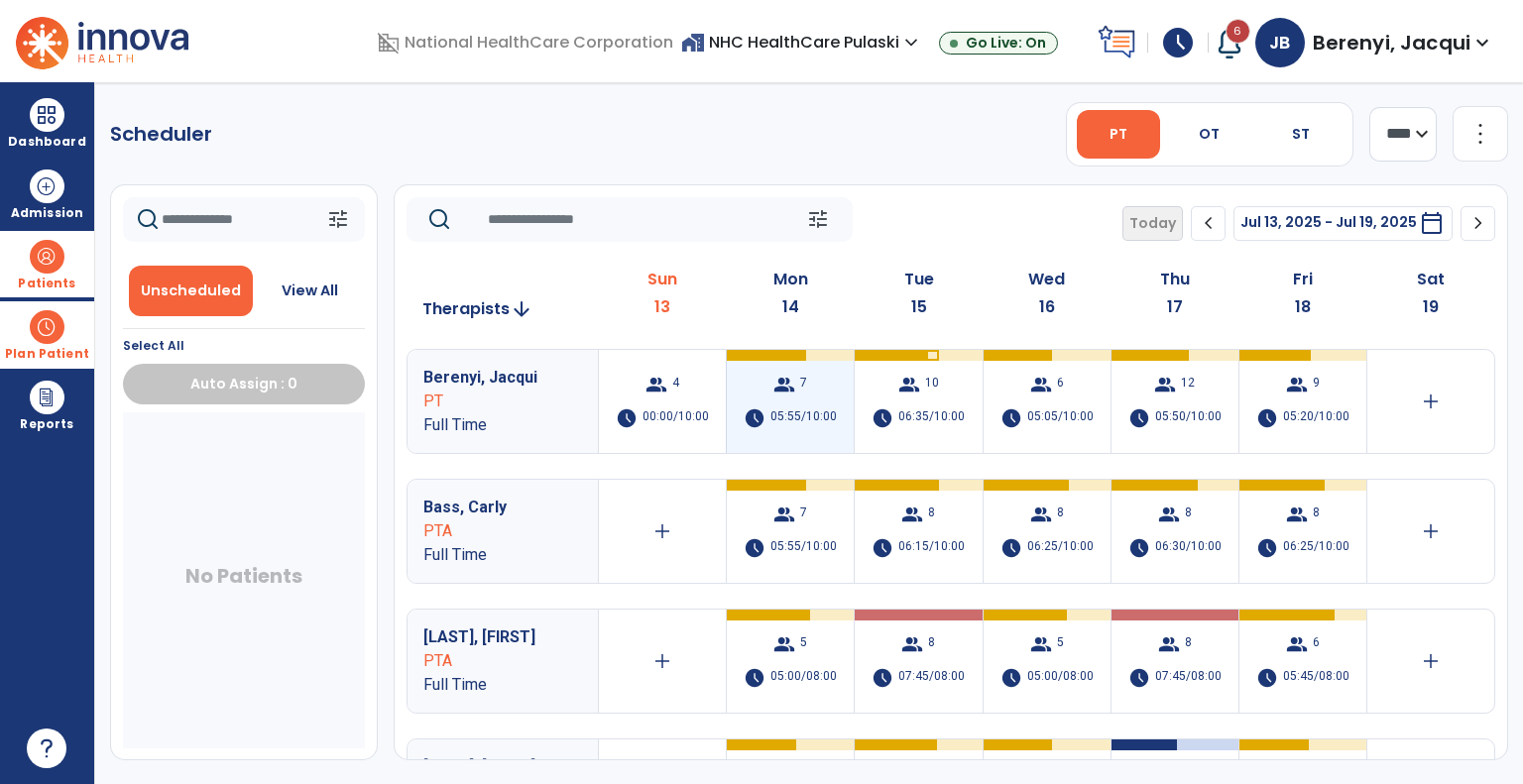 click on "group  7  schedule  05:55/10:00" at bounding box center (790, 401) 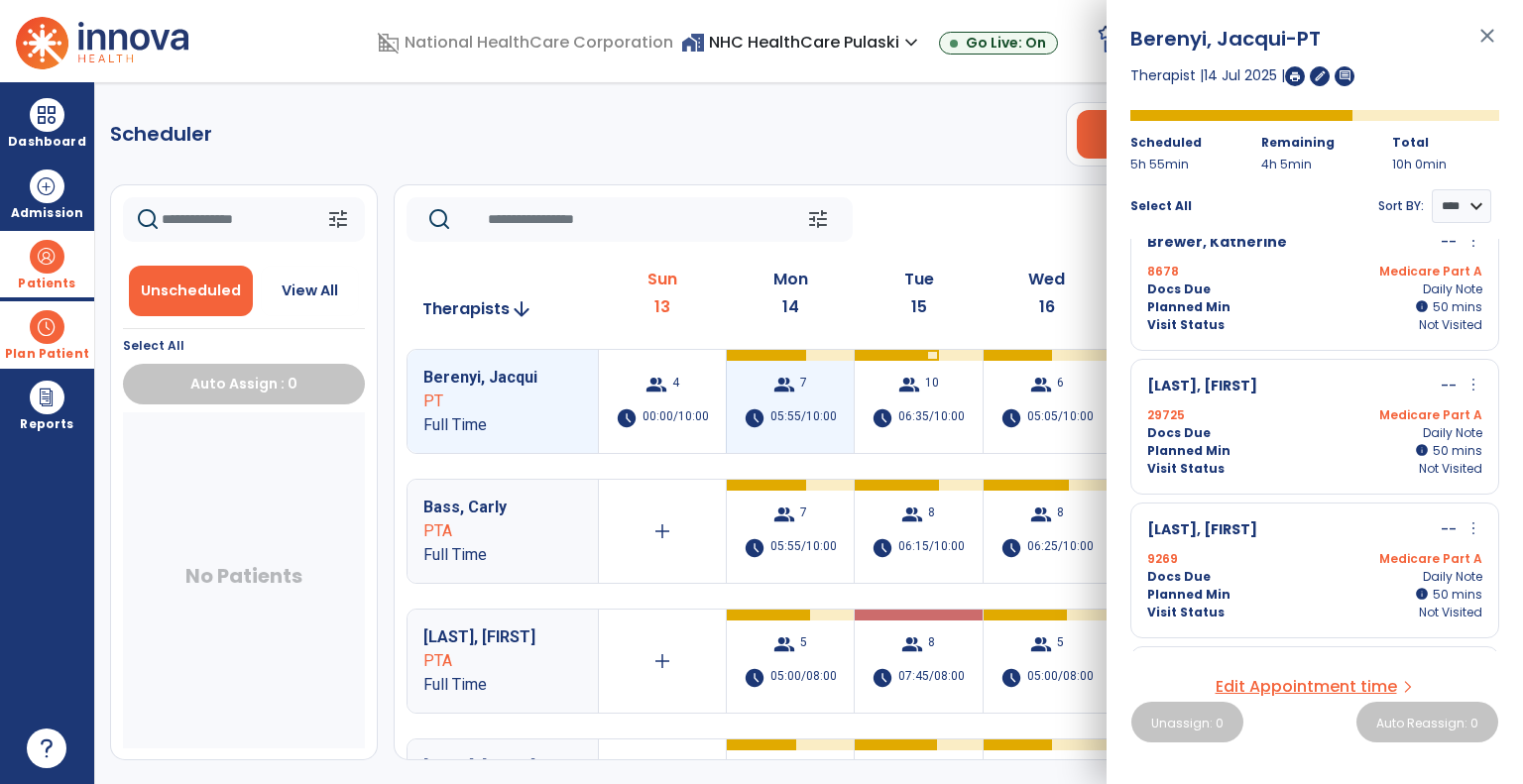 scroll, scrollTop: 321, scrollLeft: 0, axis: vertical 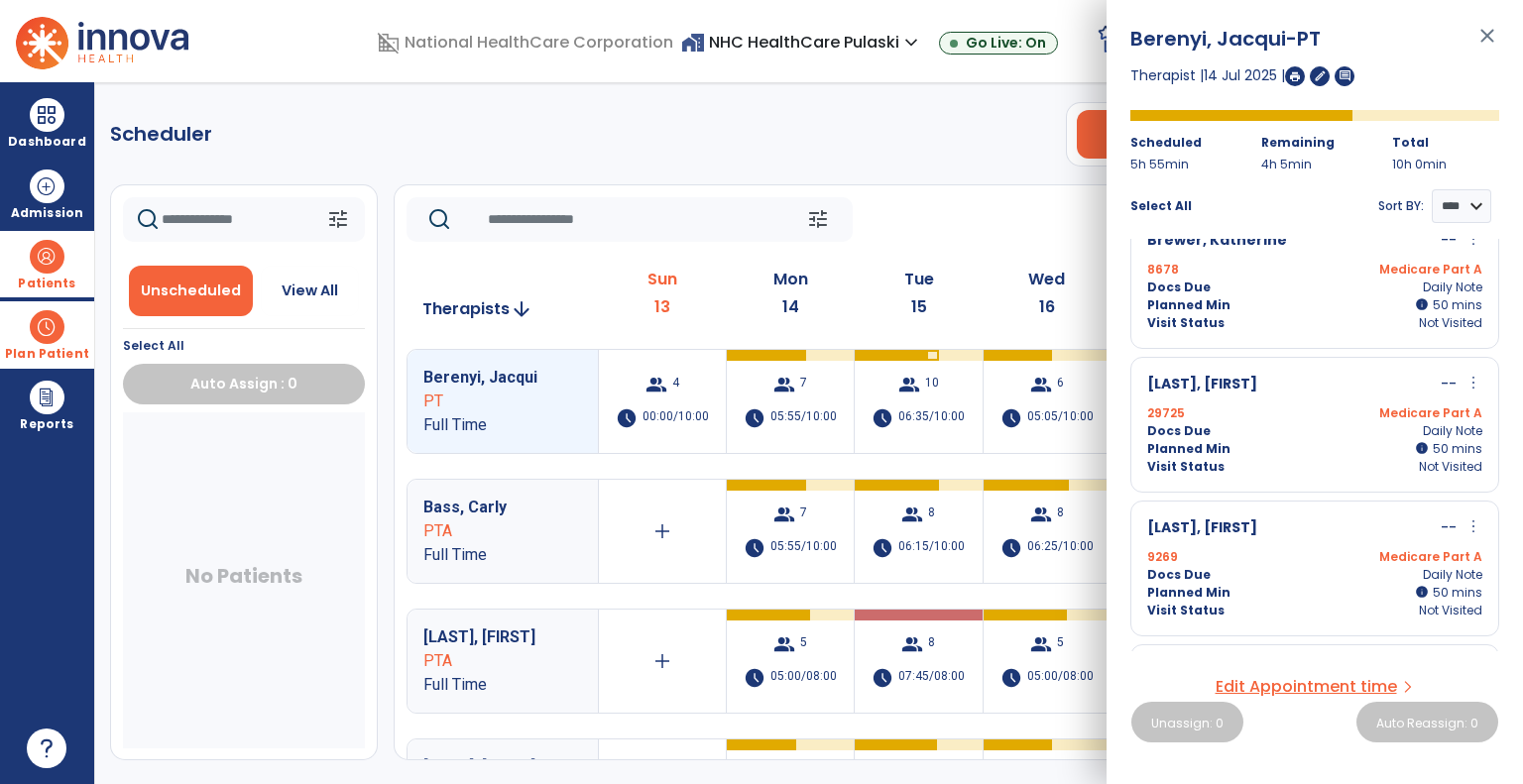 click on "Docs Due Daily Note" at bounding box center (1315, 431) 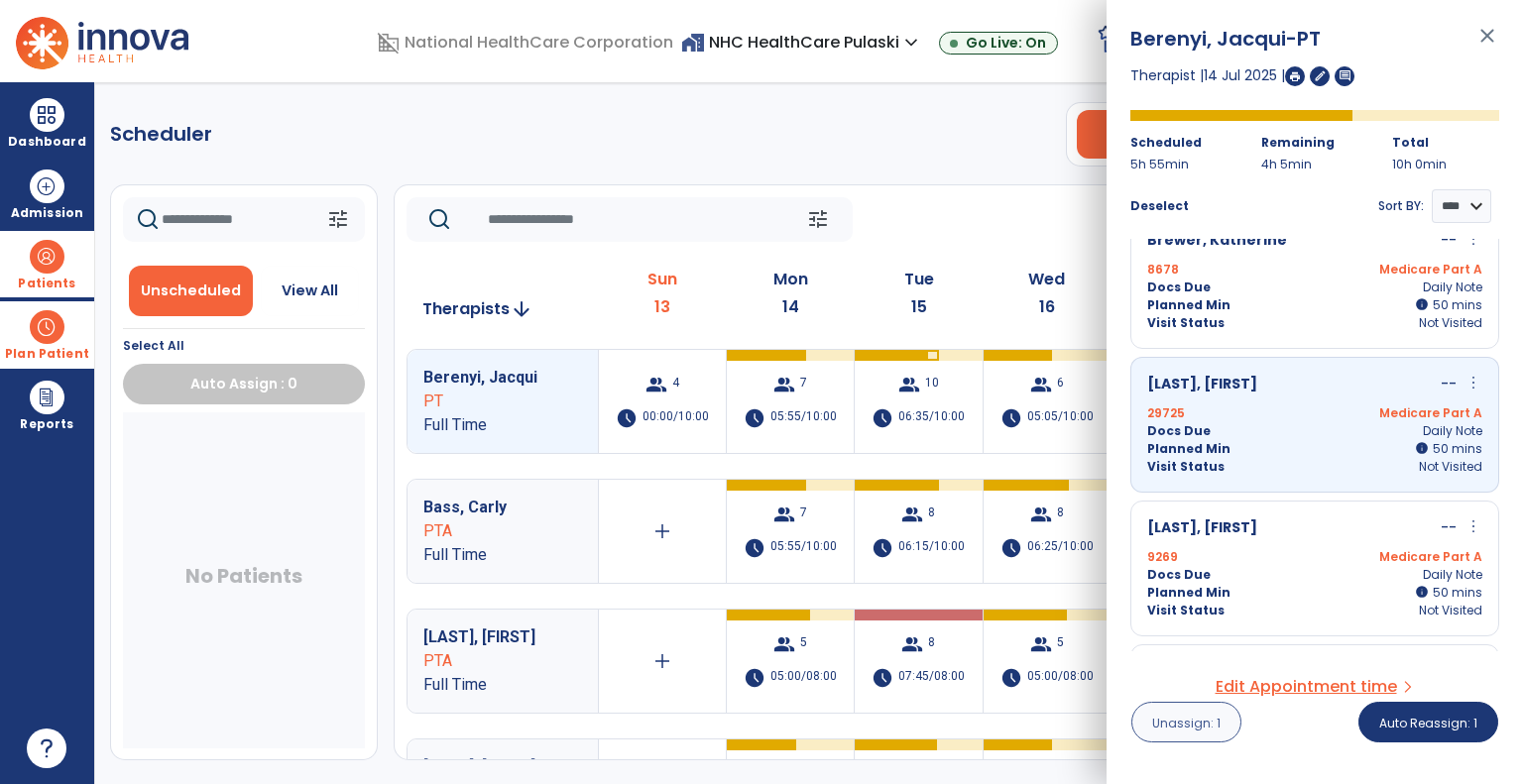 click on "Unassign: 1" at bounding box center [1186, 723] 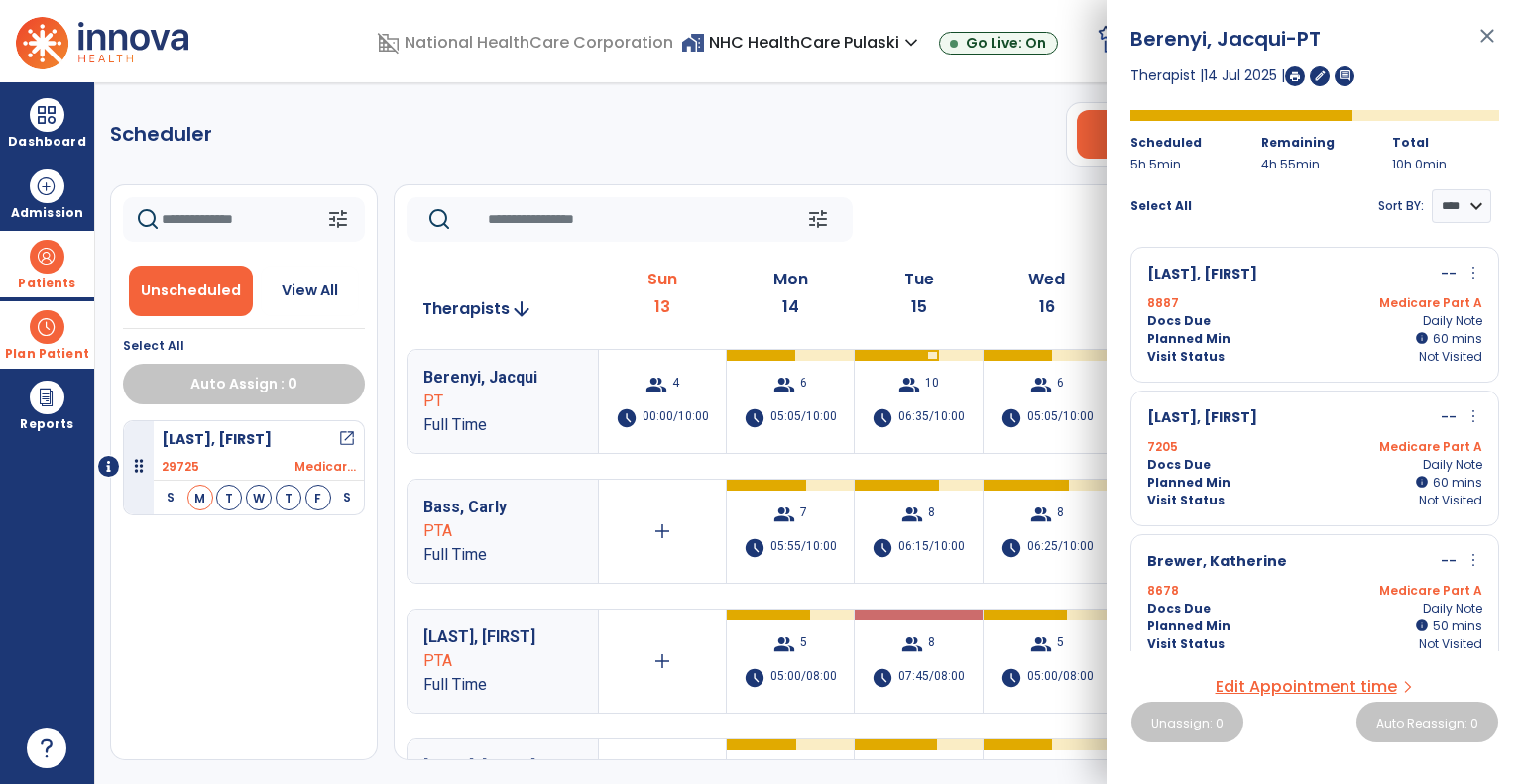 click on "close" at bounding box center [1487, 45] 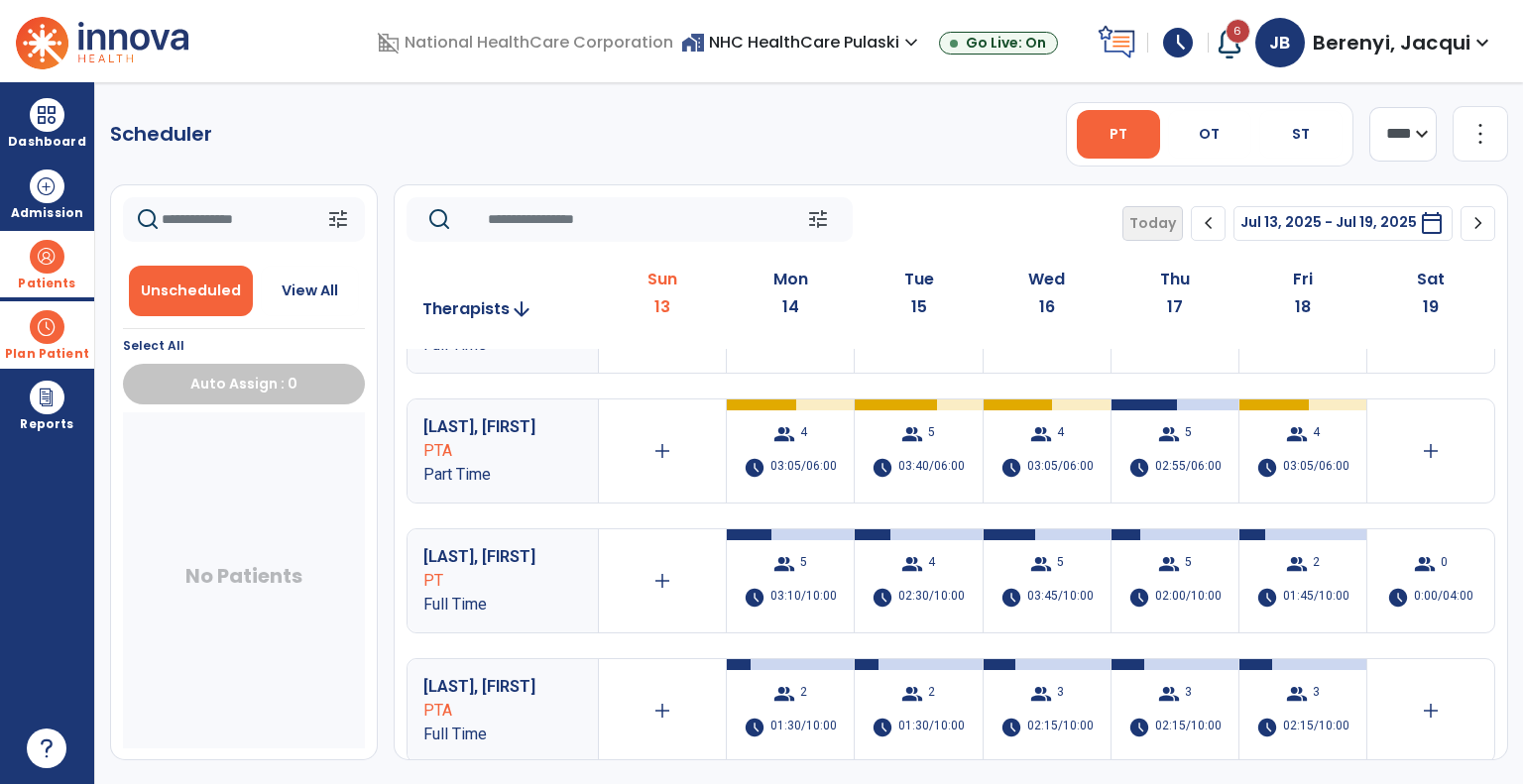 scroll, scrollTop: 341, scrollLeft: 0, axis: vertical 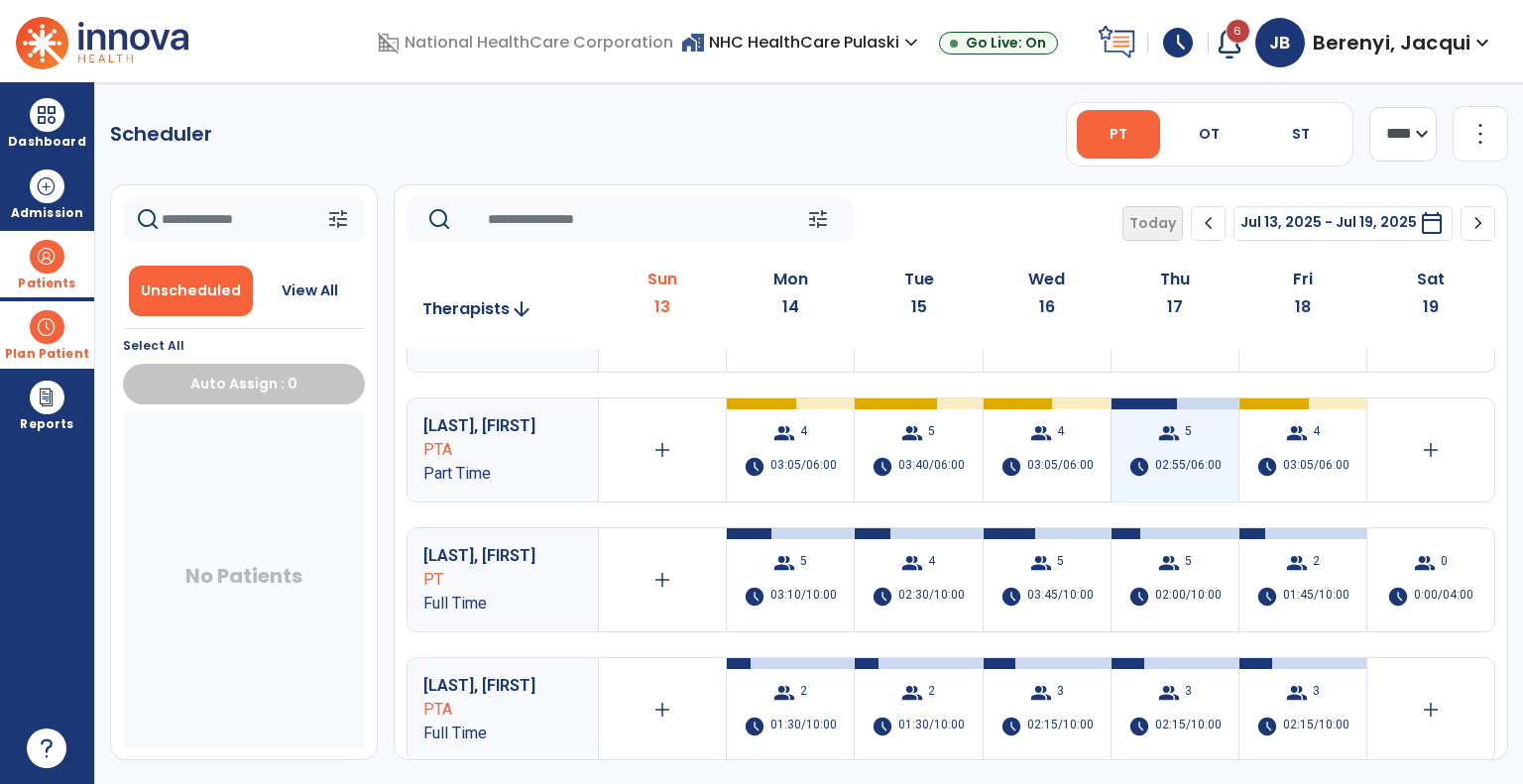 click on "02:55/06:00" at bounding box center [1188, 467] 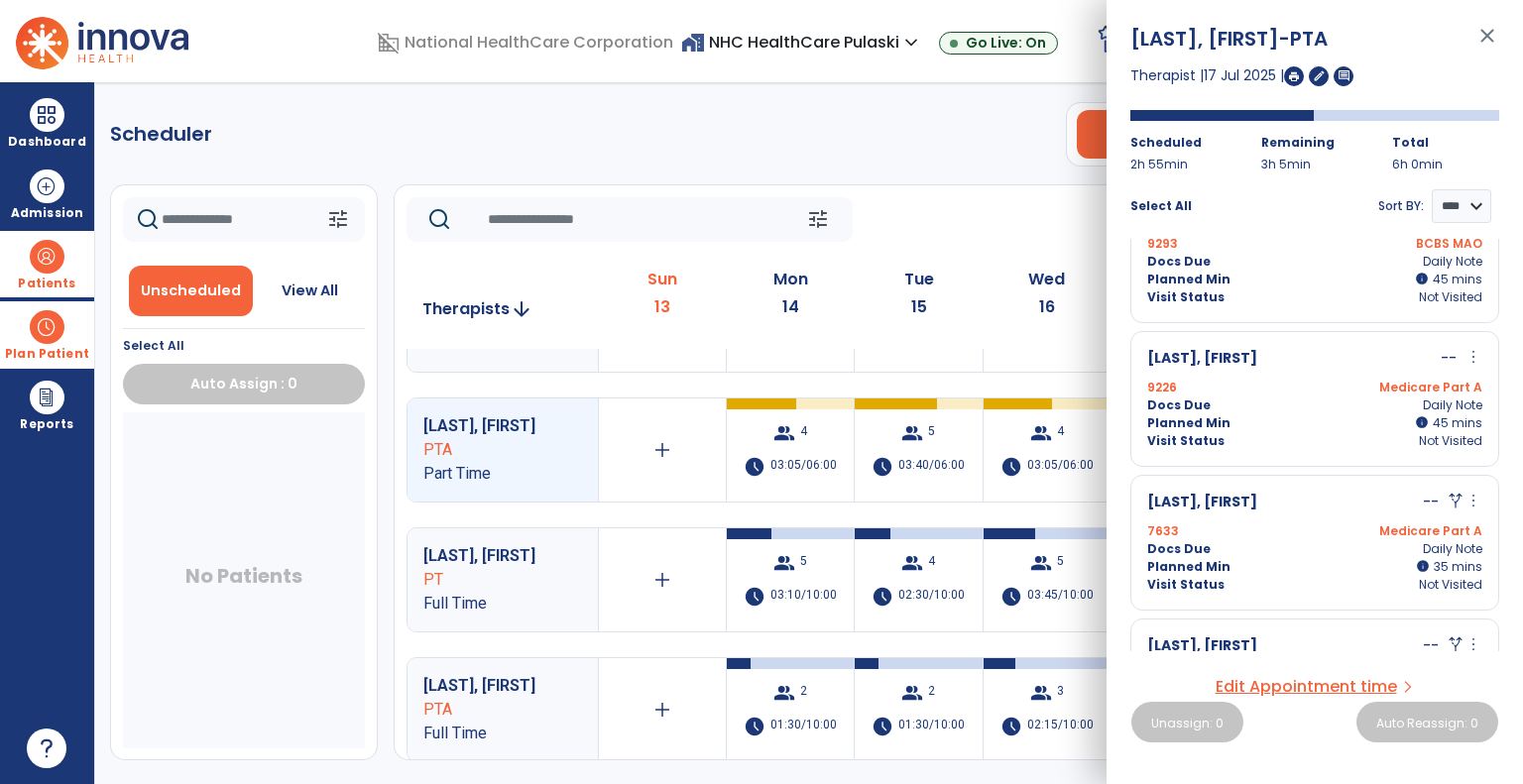 scroll, scrollTop: 0, scrollLeft: 0, axis: both 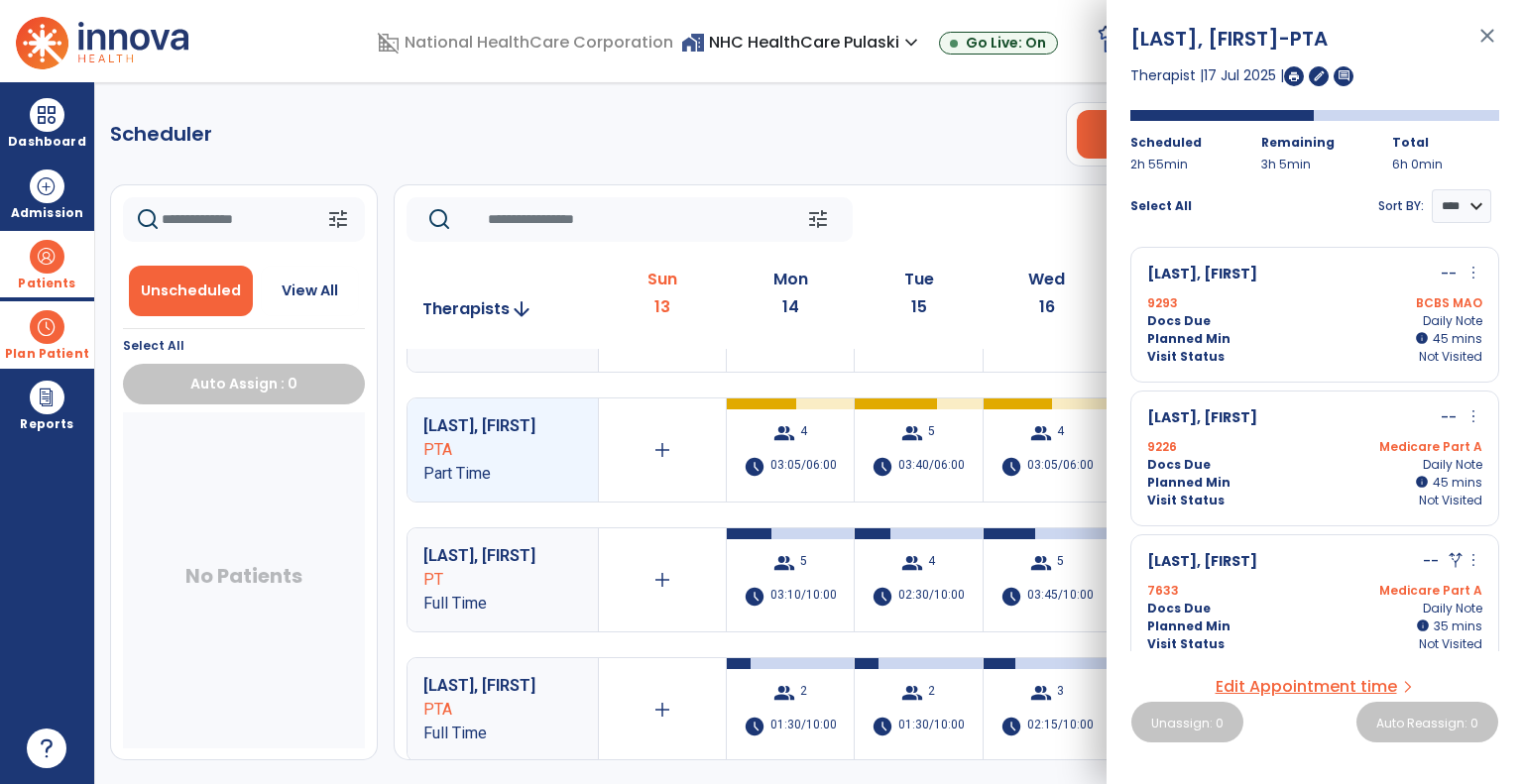 click on "close" at bounding box center [1487, 45] 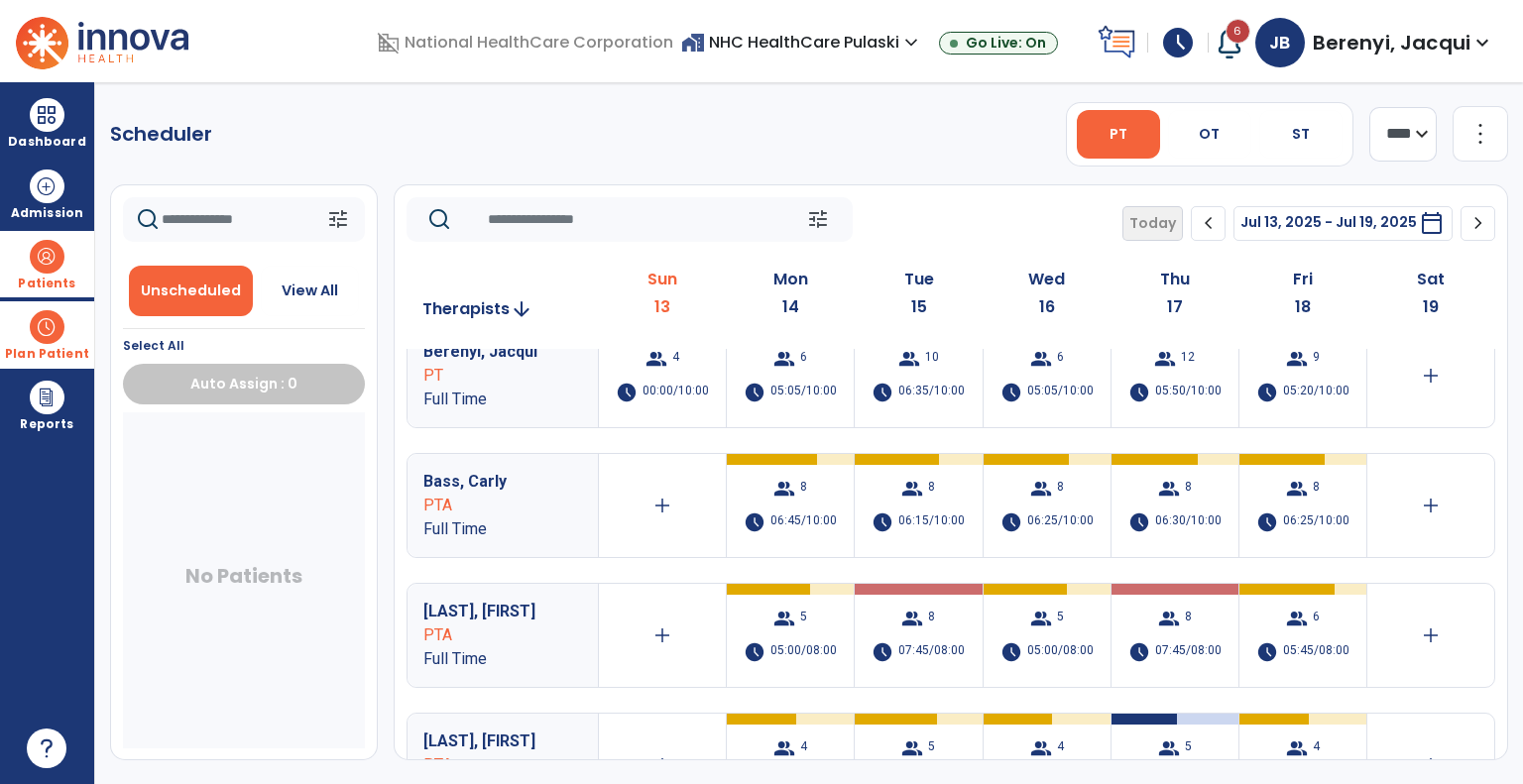 scroll, scrollTop: 0, scrollLeft: 0, axis: both 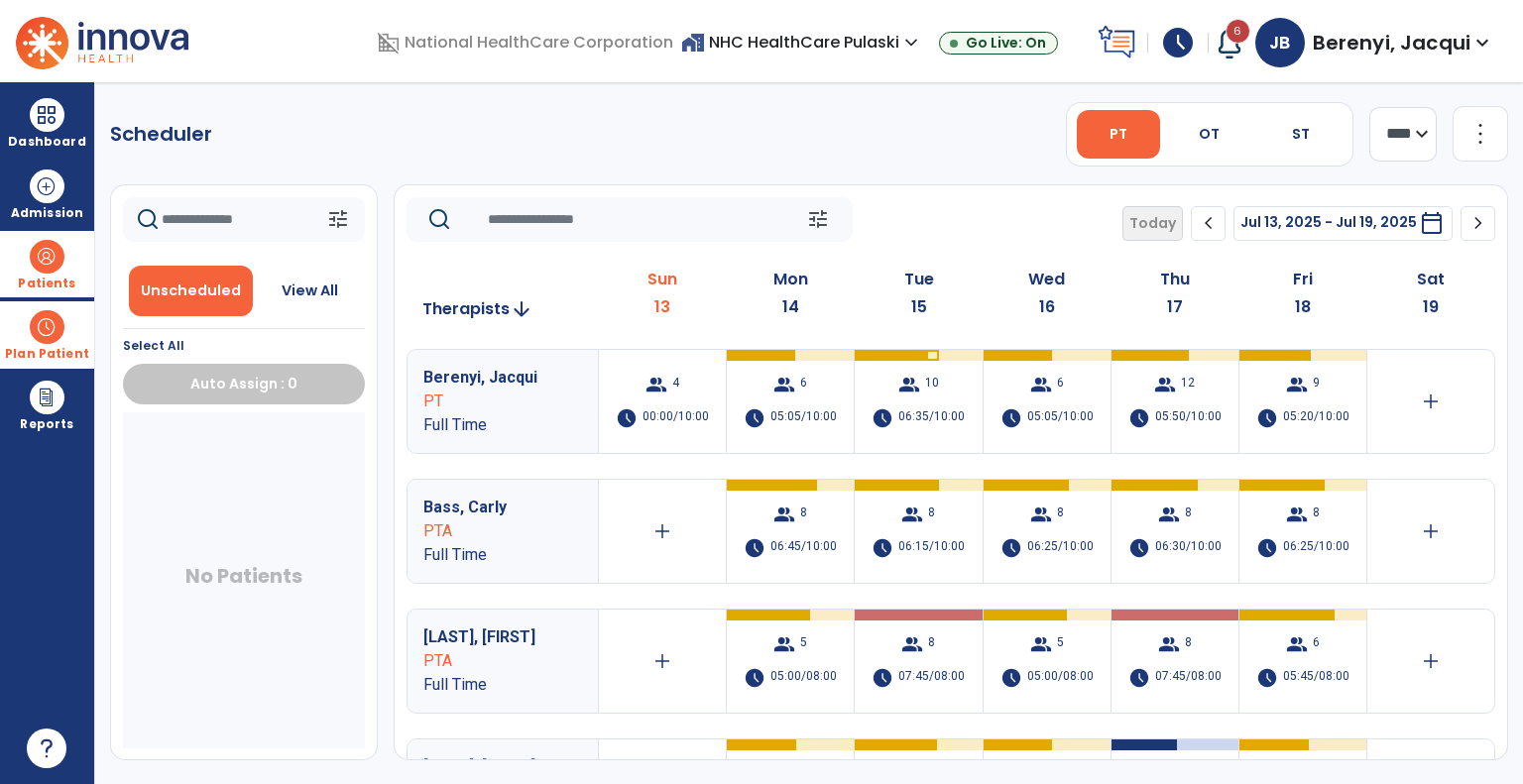 click at bounding box center [47, 257] 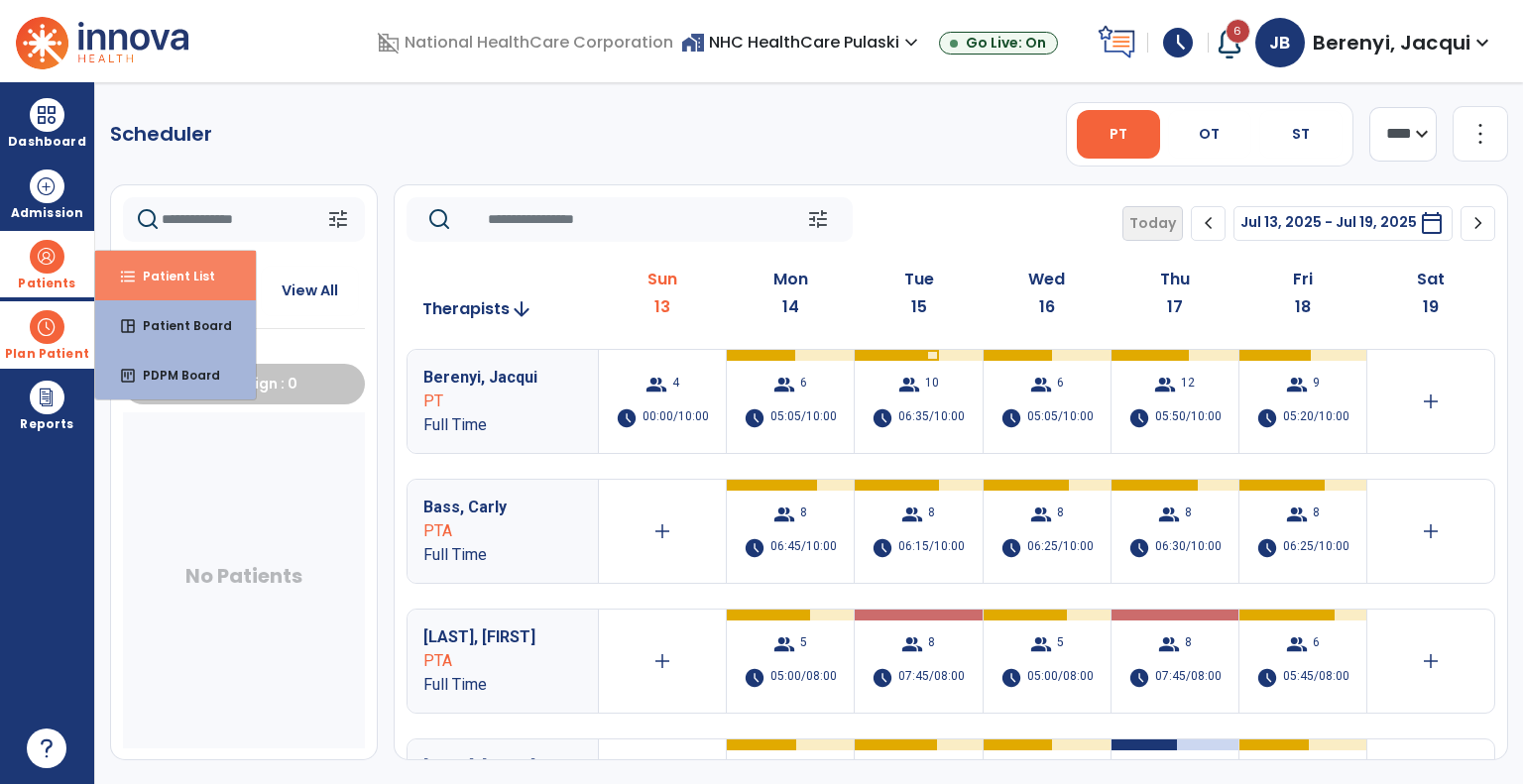 click on "format_list_bulleted  Patient List" at bounding box center [176, 276] 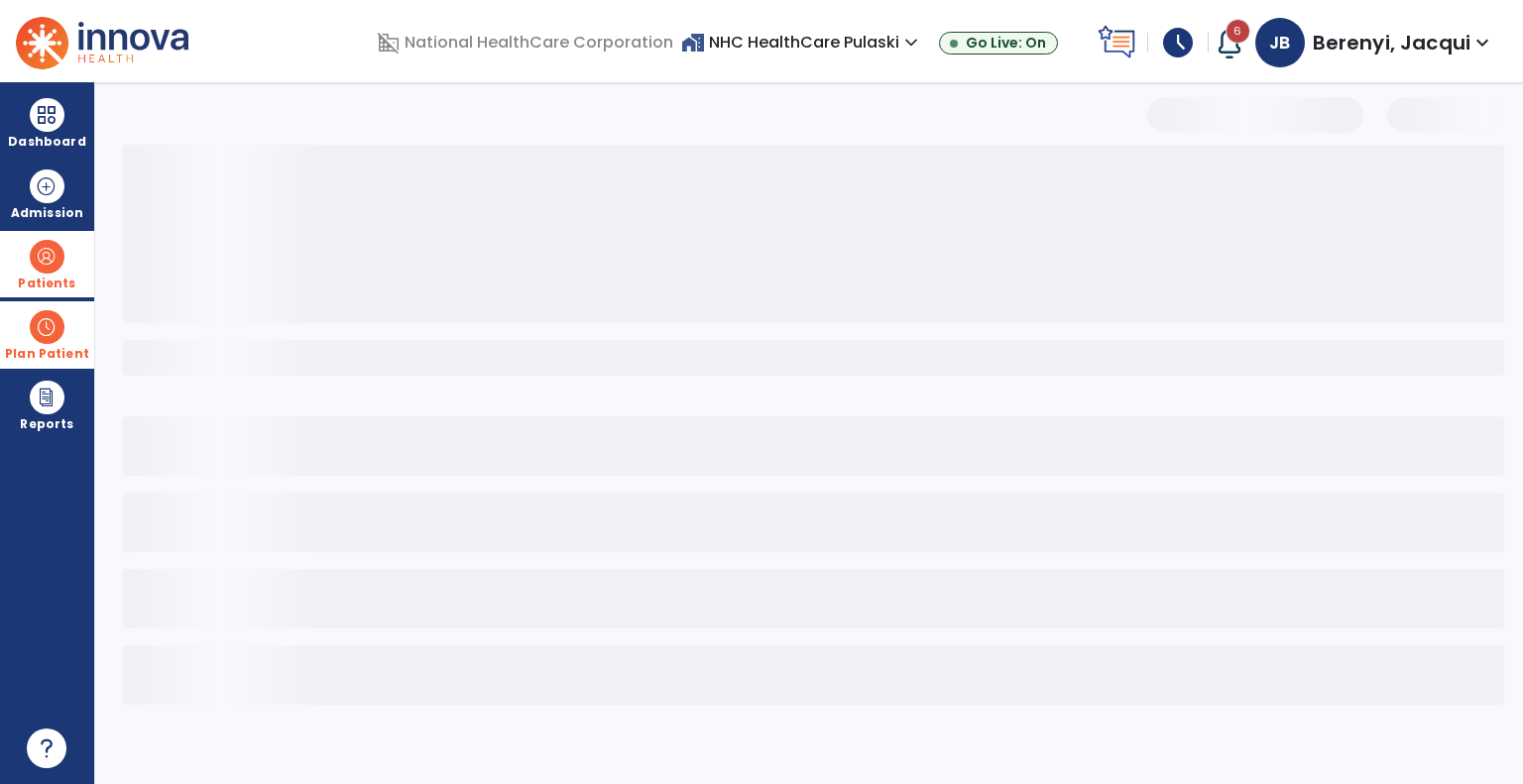 select on "***" 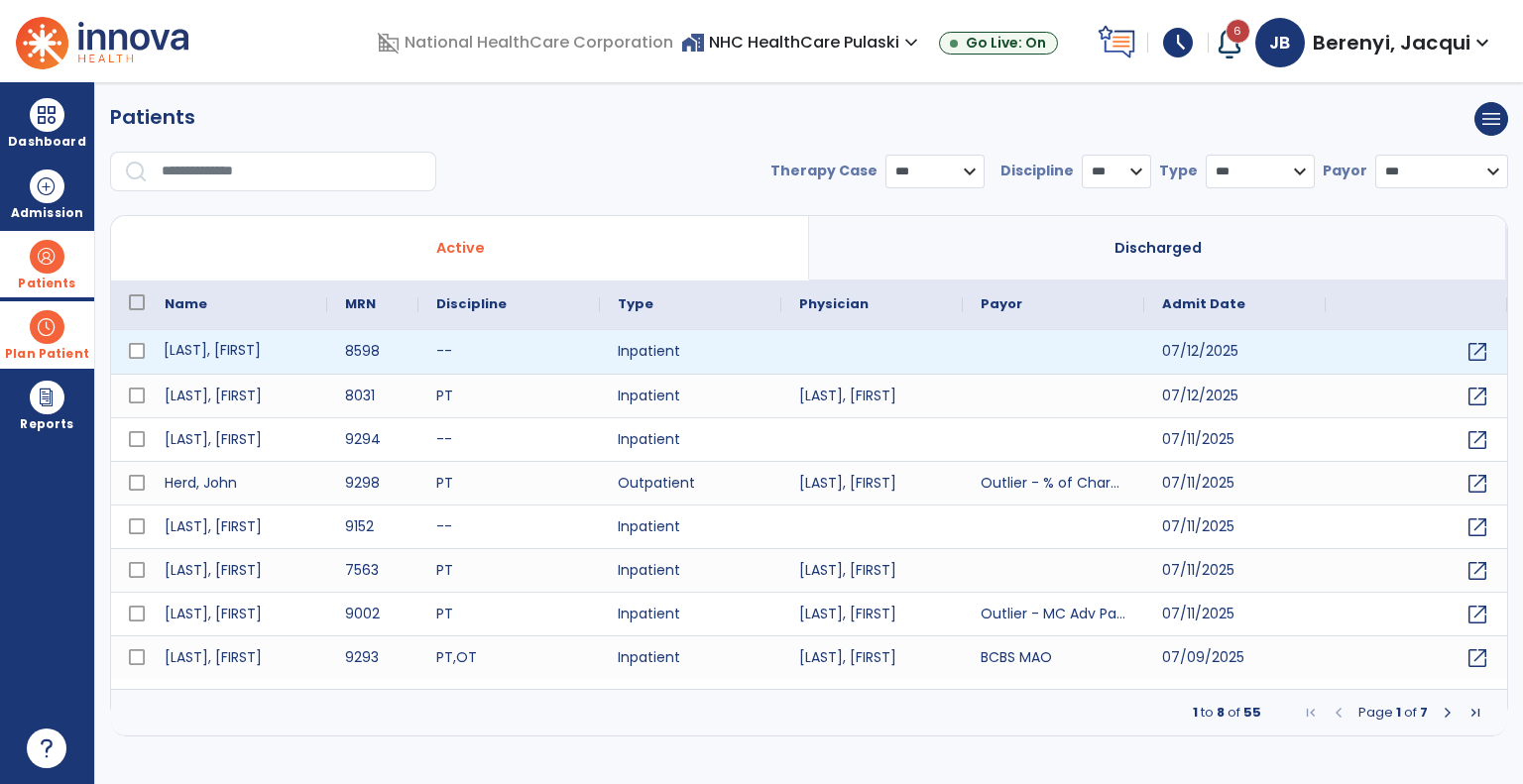 click on "[LAST], [FIRST]" at bounding box center [237, 352] 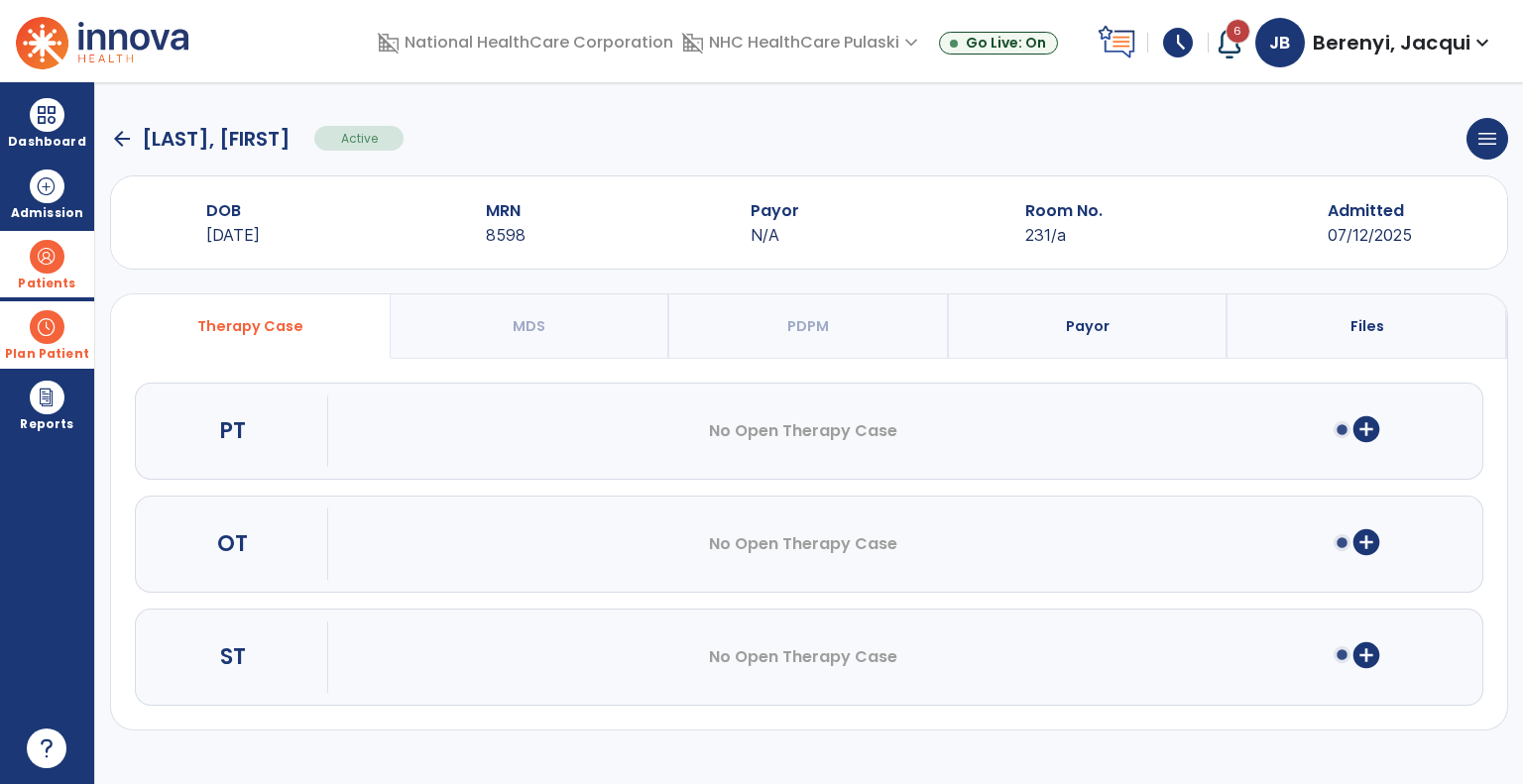 click on "add_circle" at bounding box center (1366, 429) 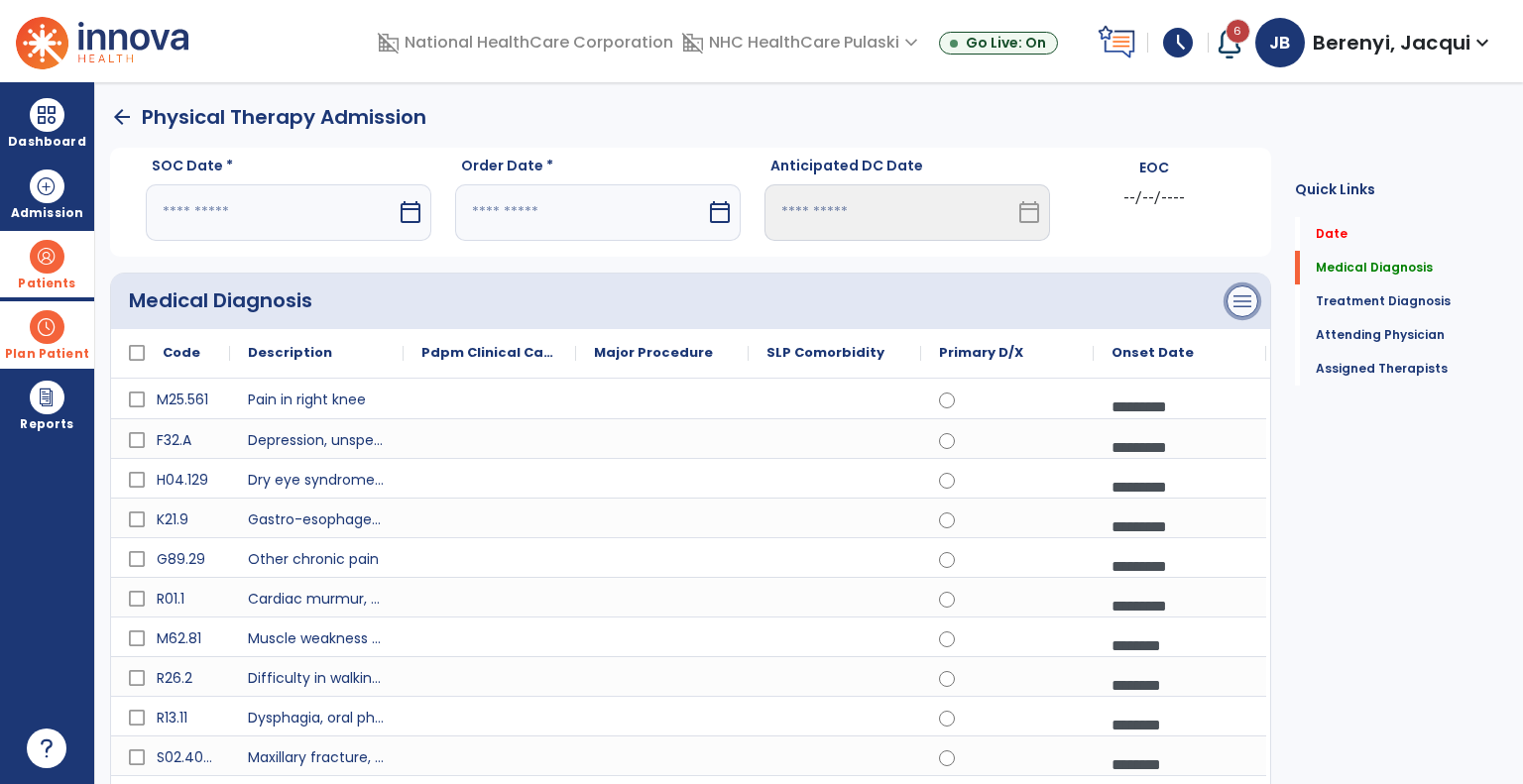 click on "menu" at bounding box center [1242, 301] 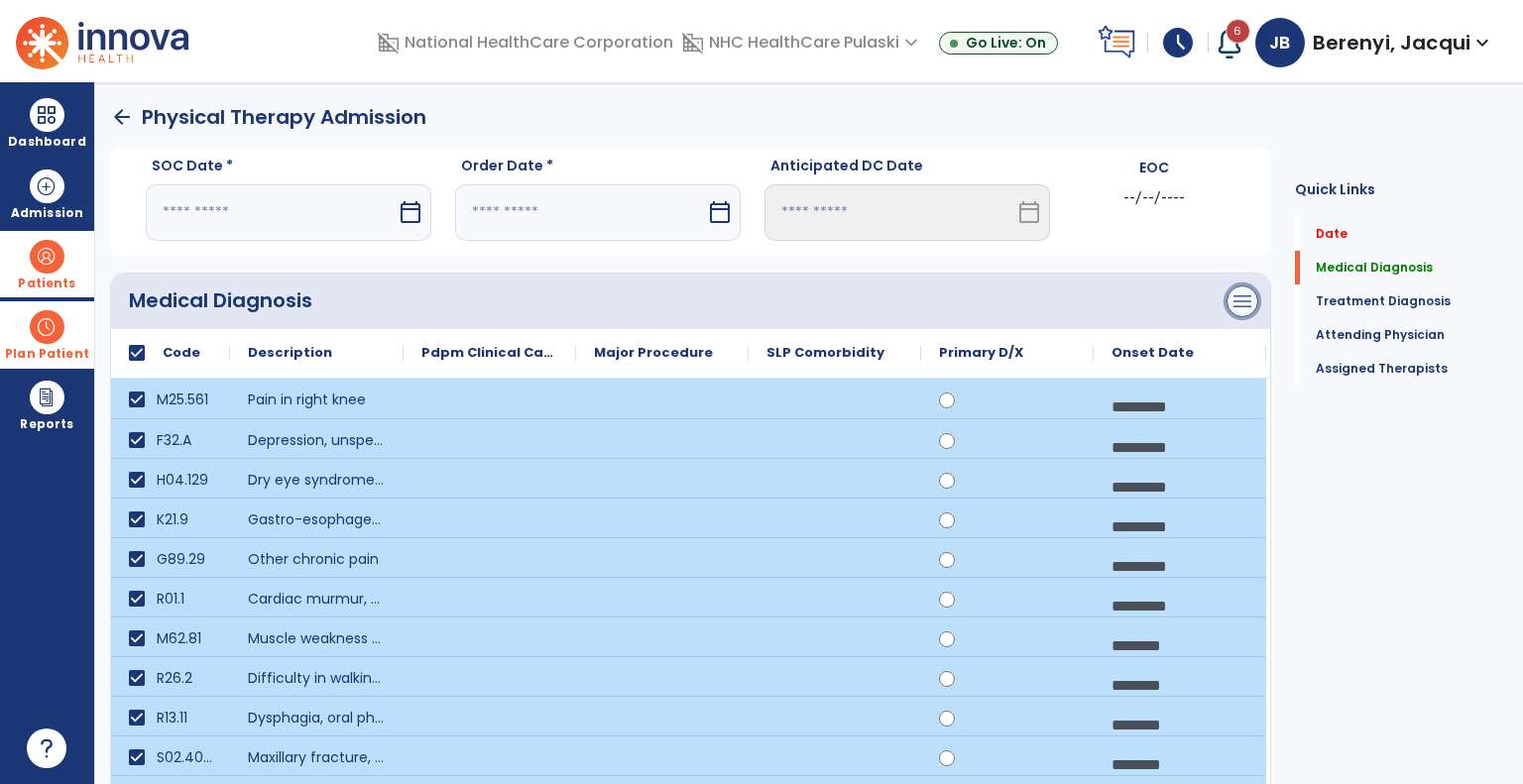 click on "menu" at bounding box center [1242, 301] 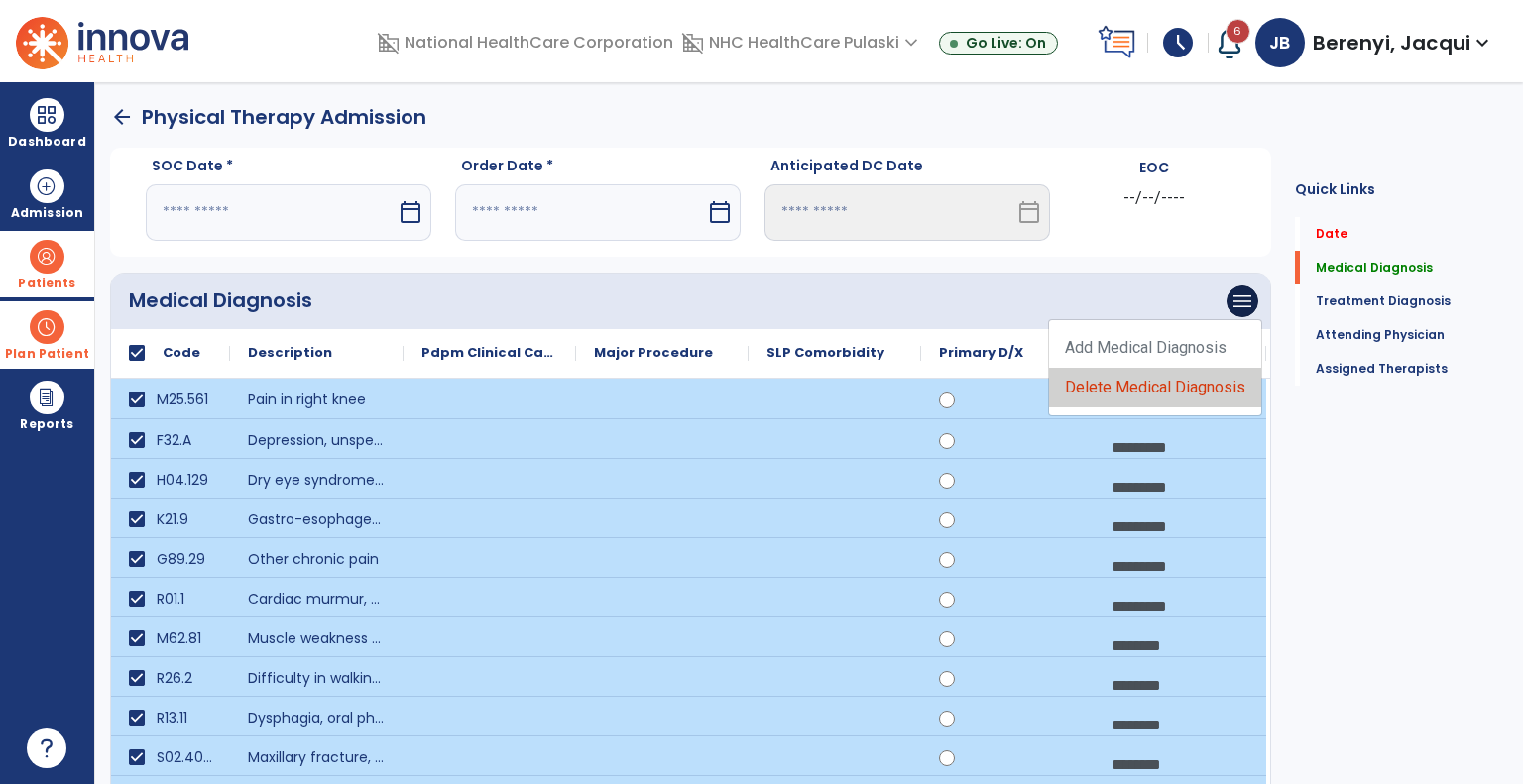 click on "Delete Medical Diagnosis" 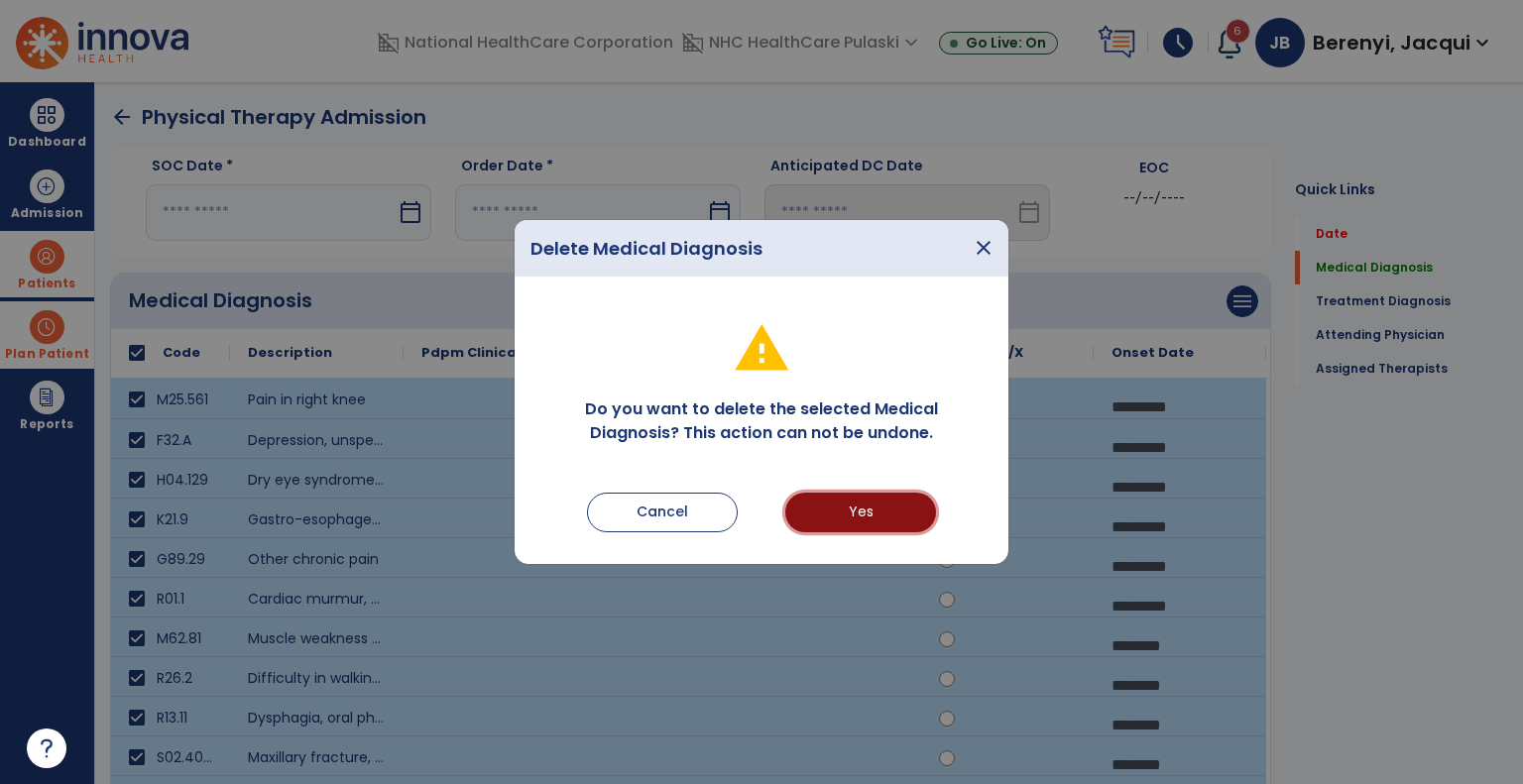 click on "Yes" at bounding box center (861, 512) 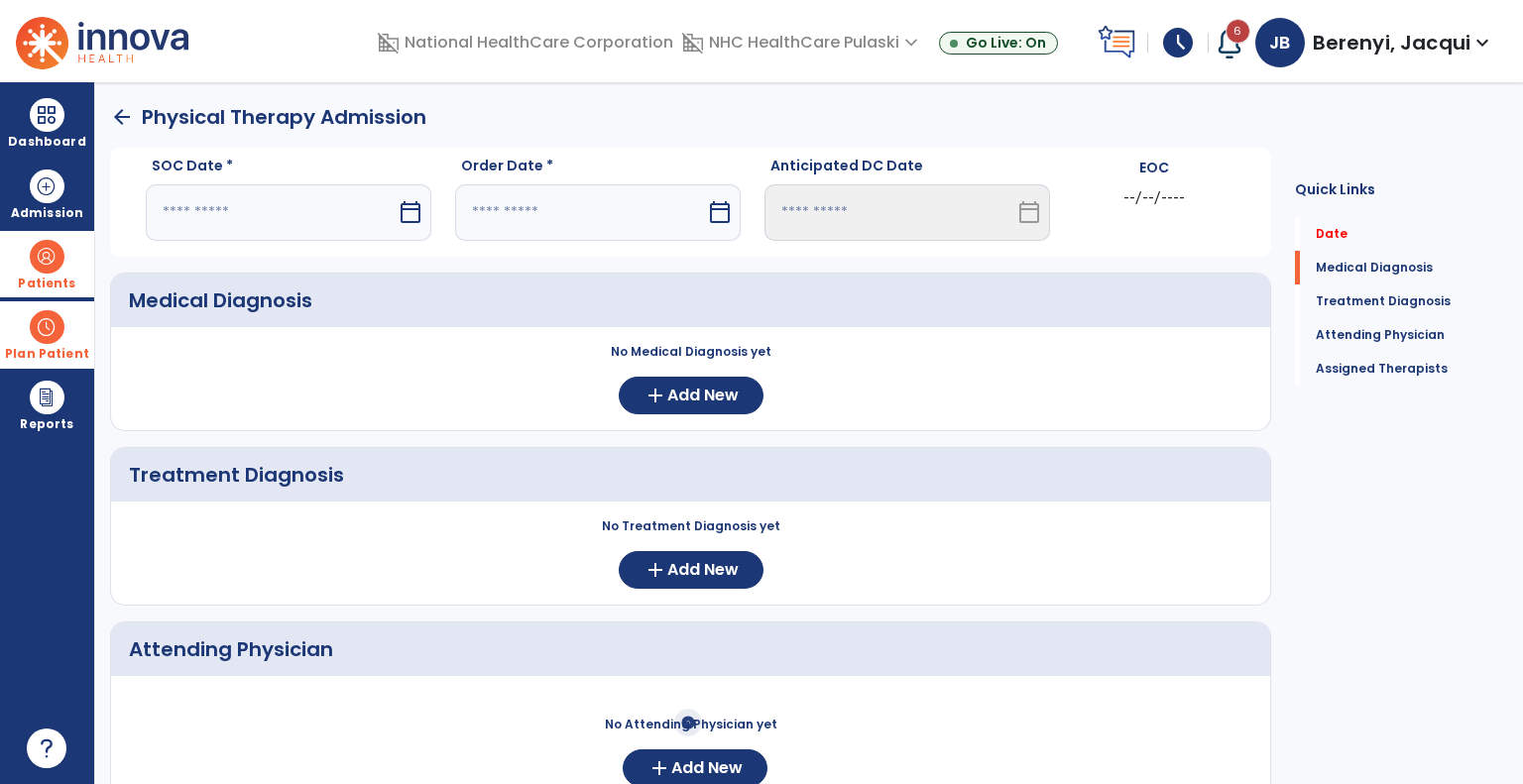 click at bounding box center [271, 212] 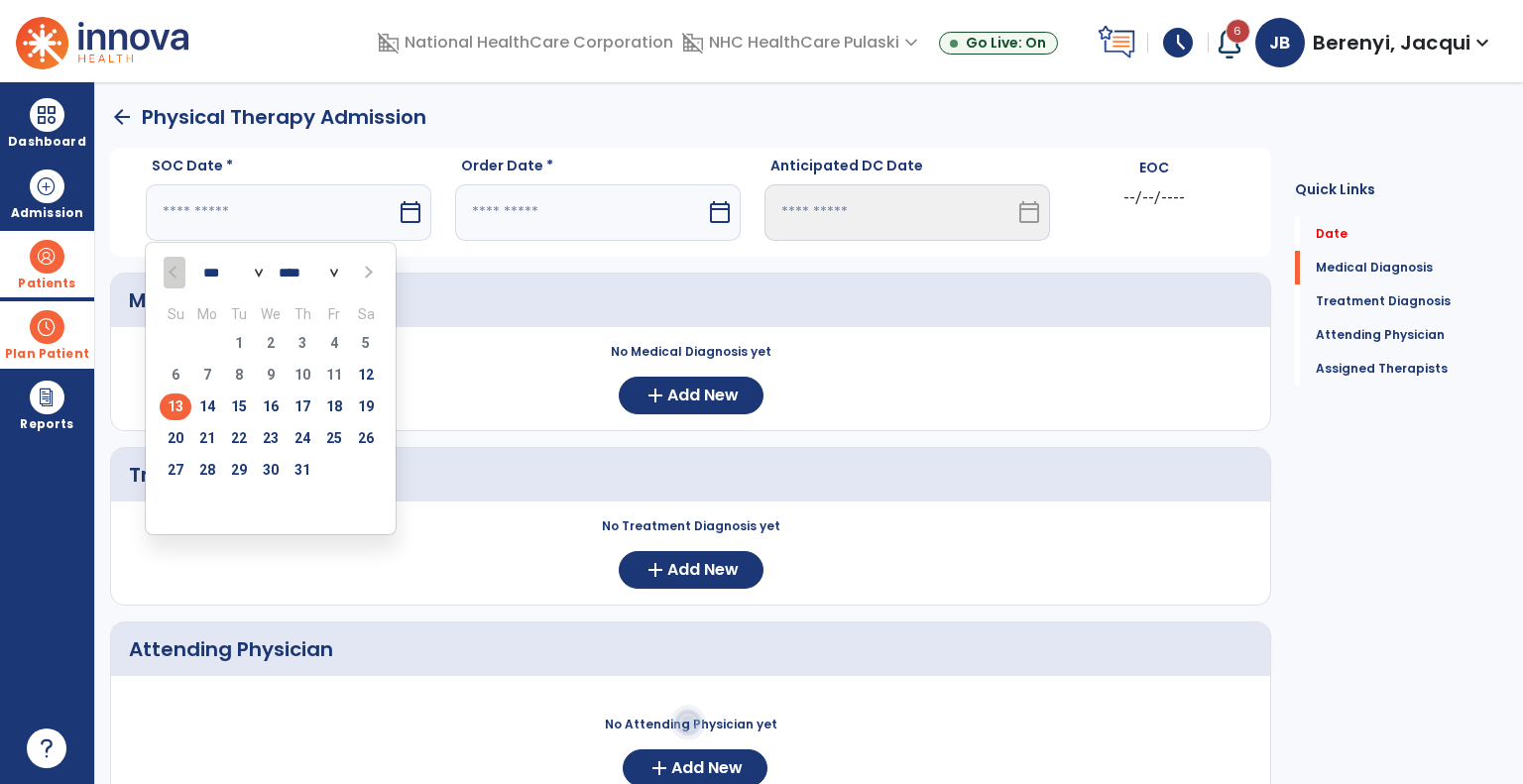 click on "13" at bounding box center [176, 406] 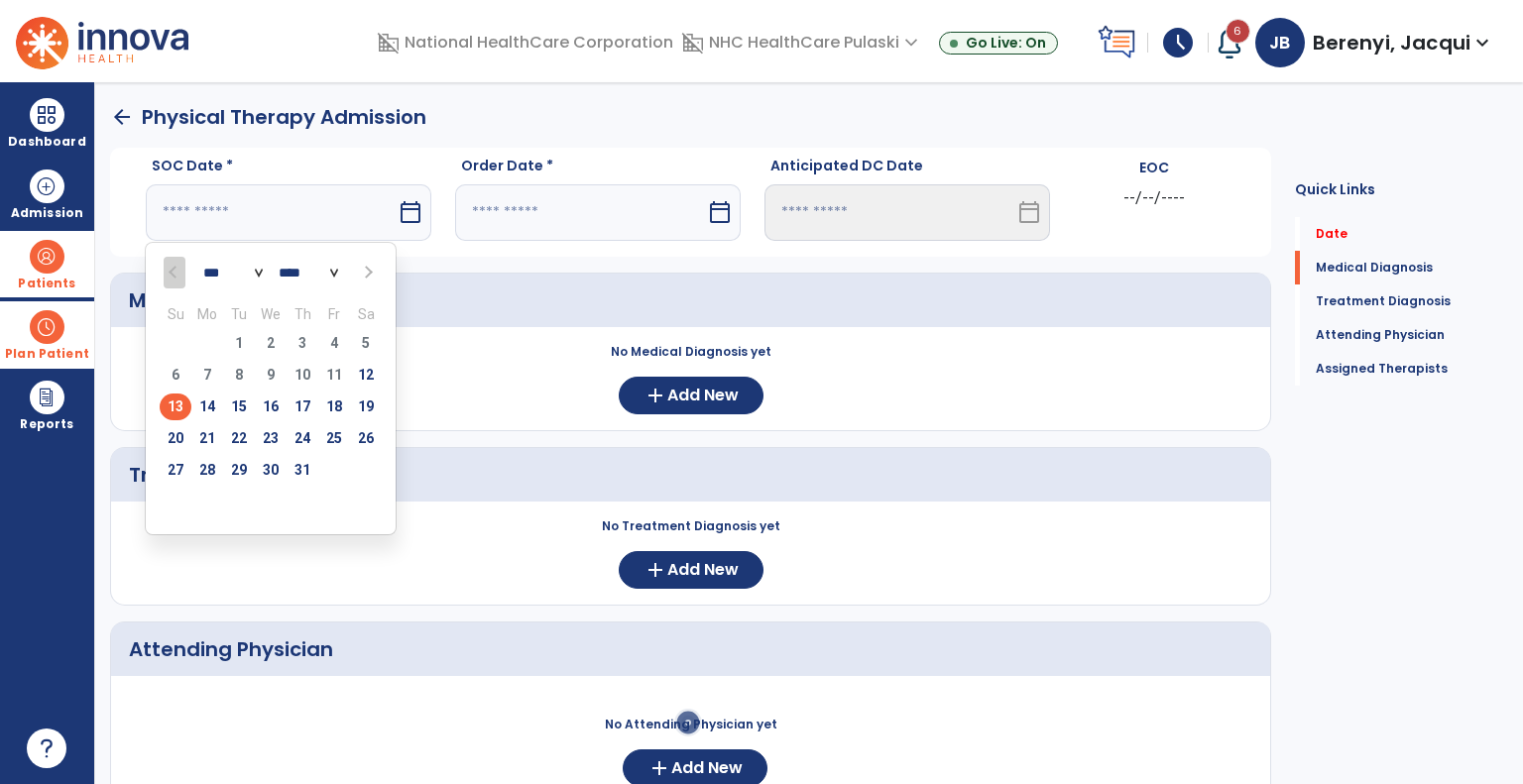 type on "*********" 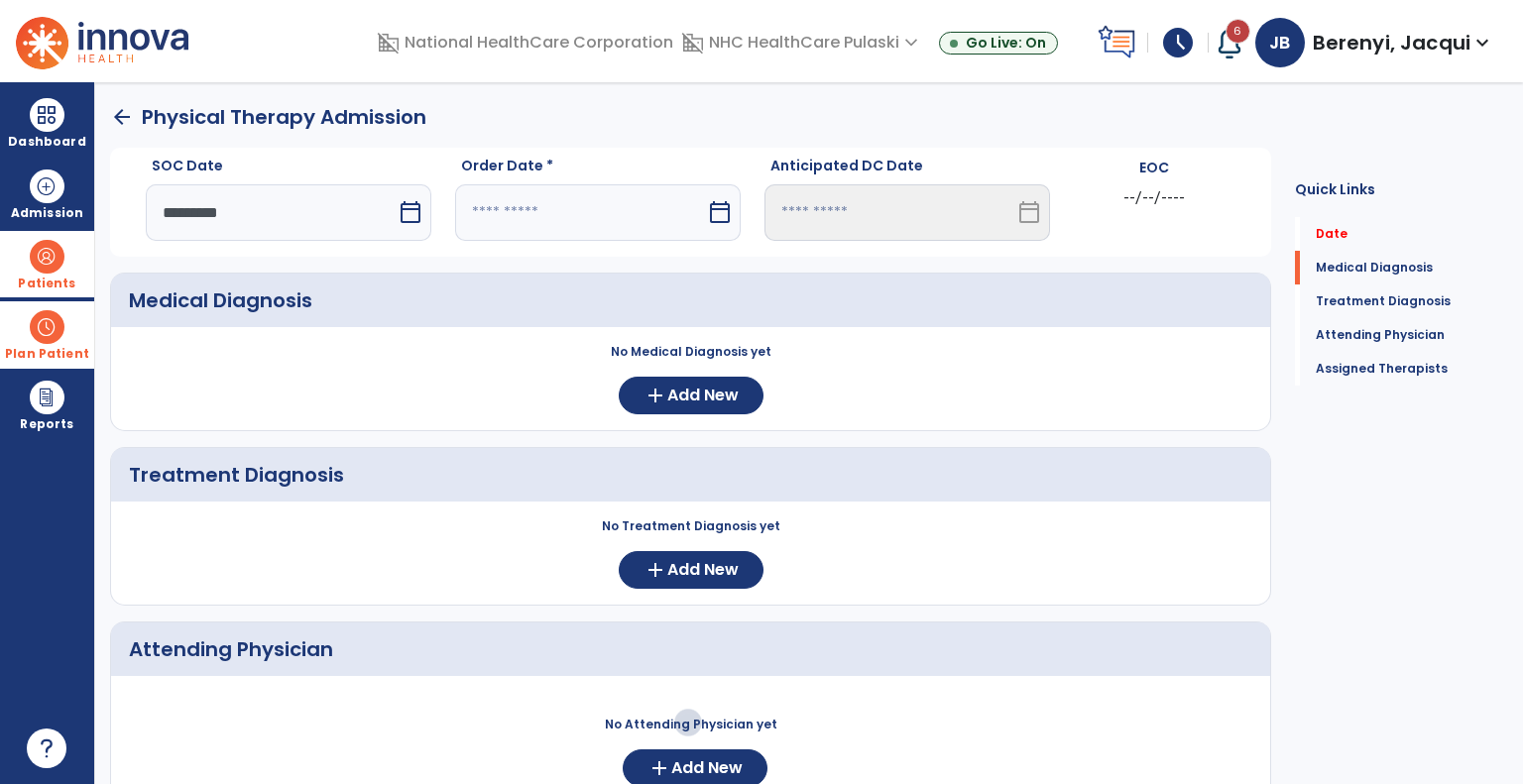 click at bounding box center (580, 212) 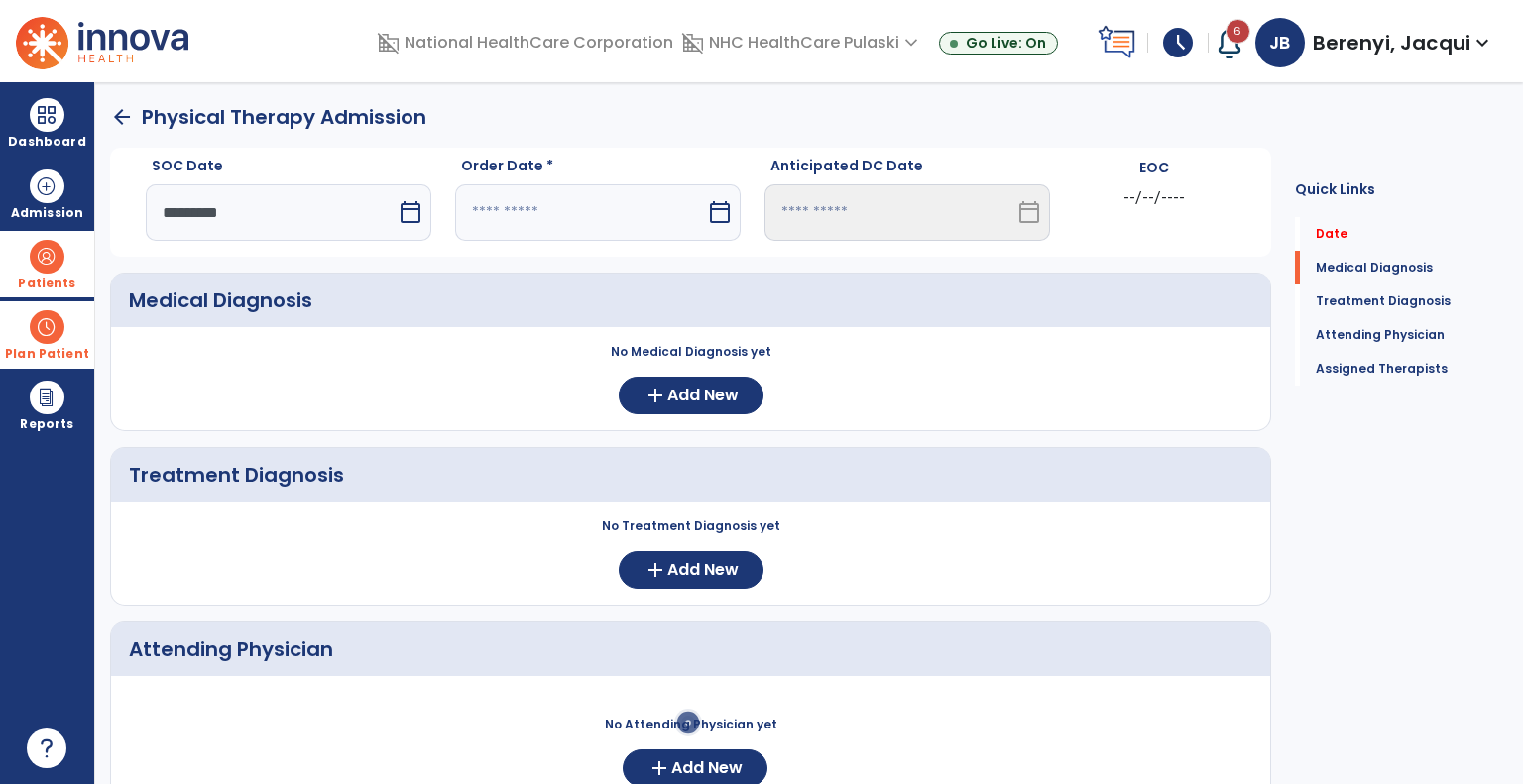 select on "*" 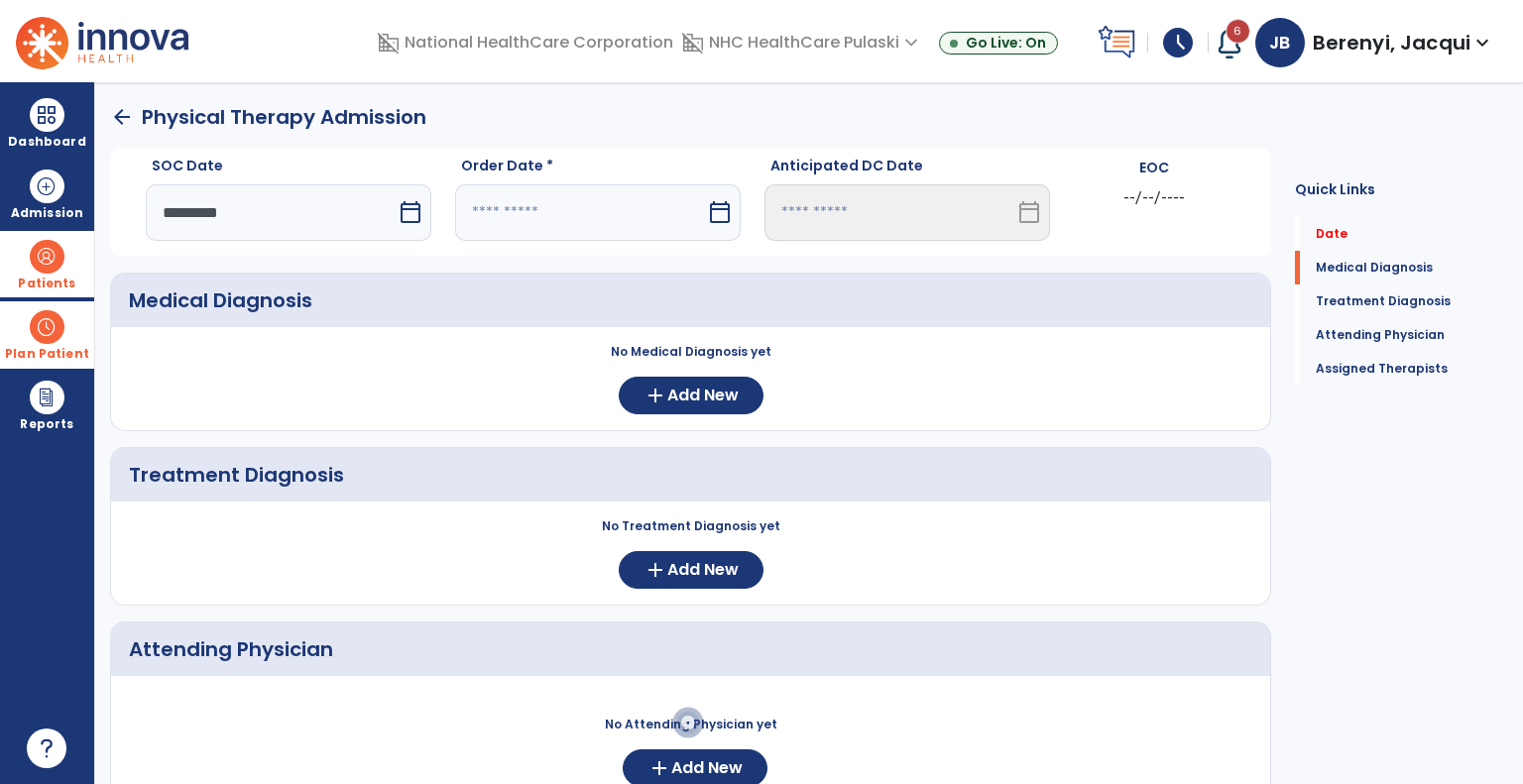 select on "****" 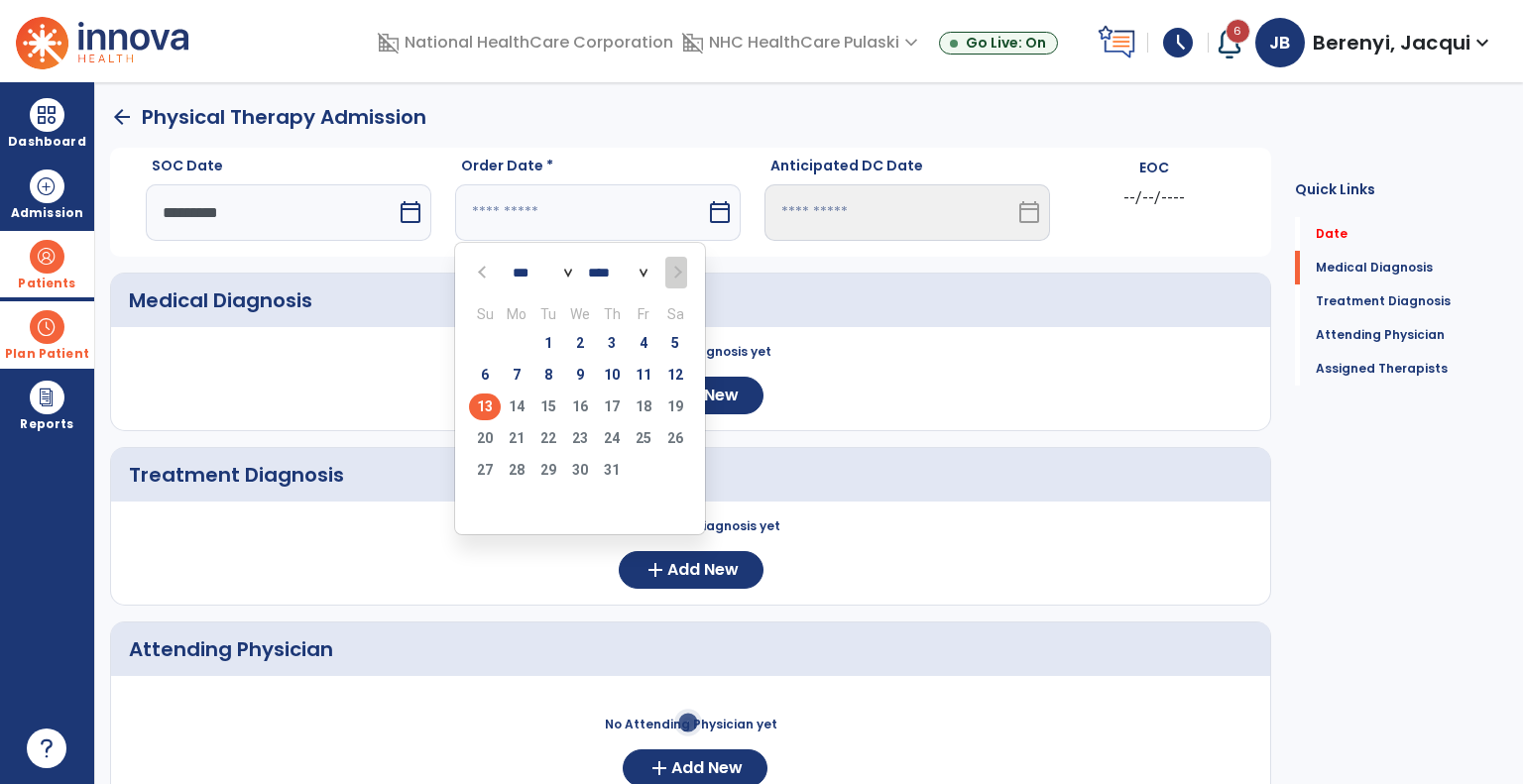 click on "13" at bounding box center [485, 406] 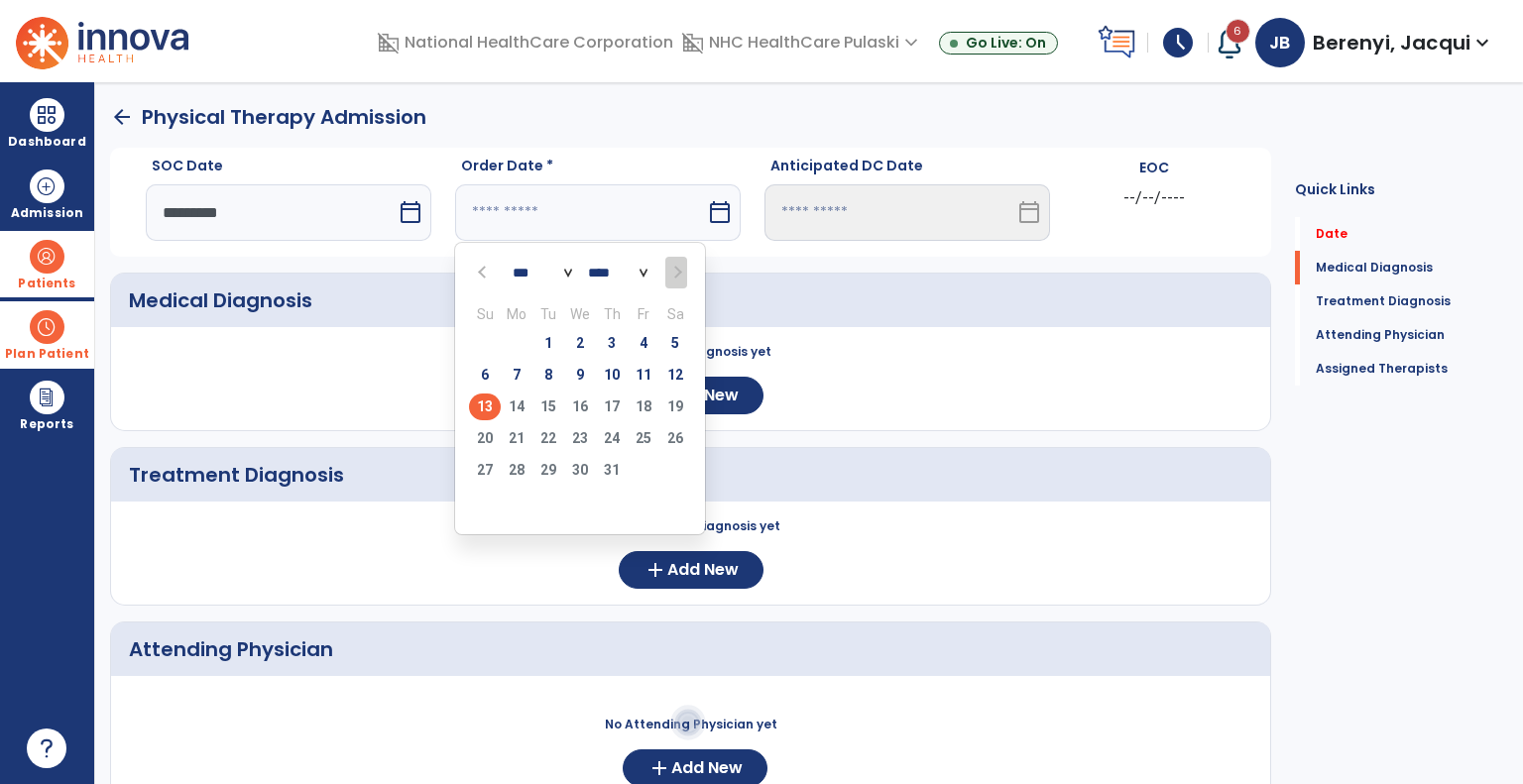 type on "*********" 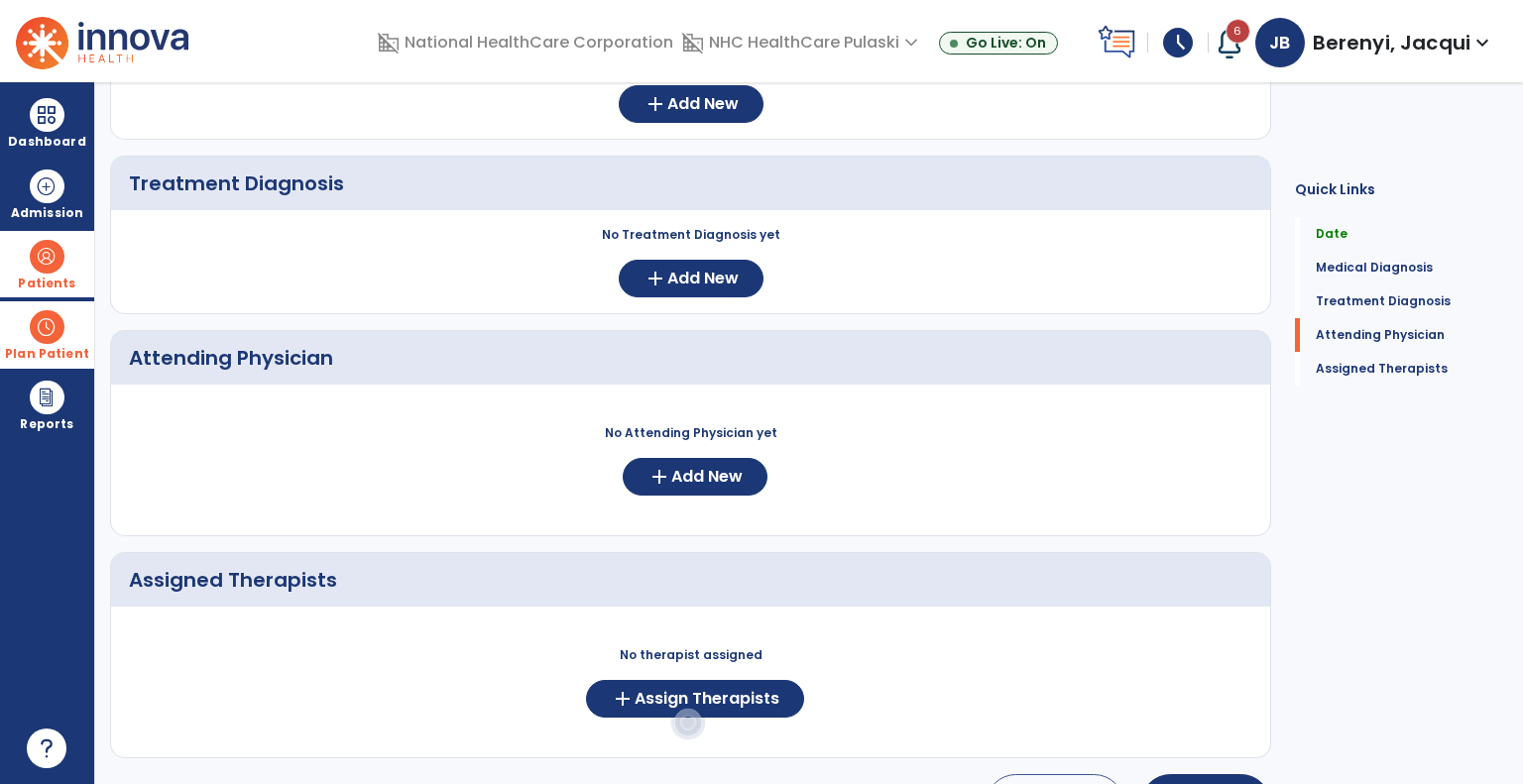 scroll, scrollTop: 353, scrollLeft: 0, axis: vertical 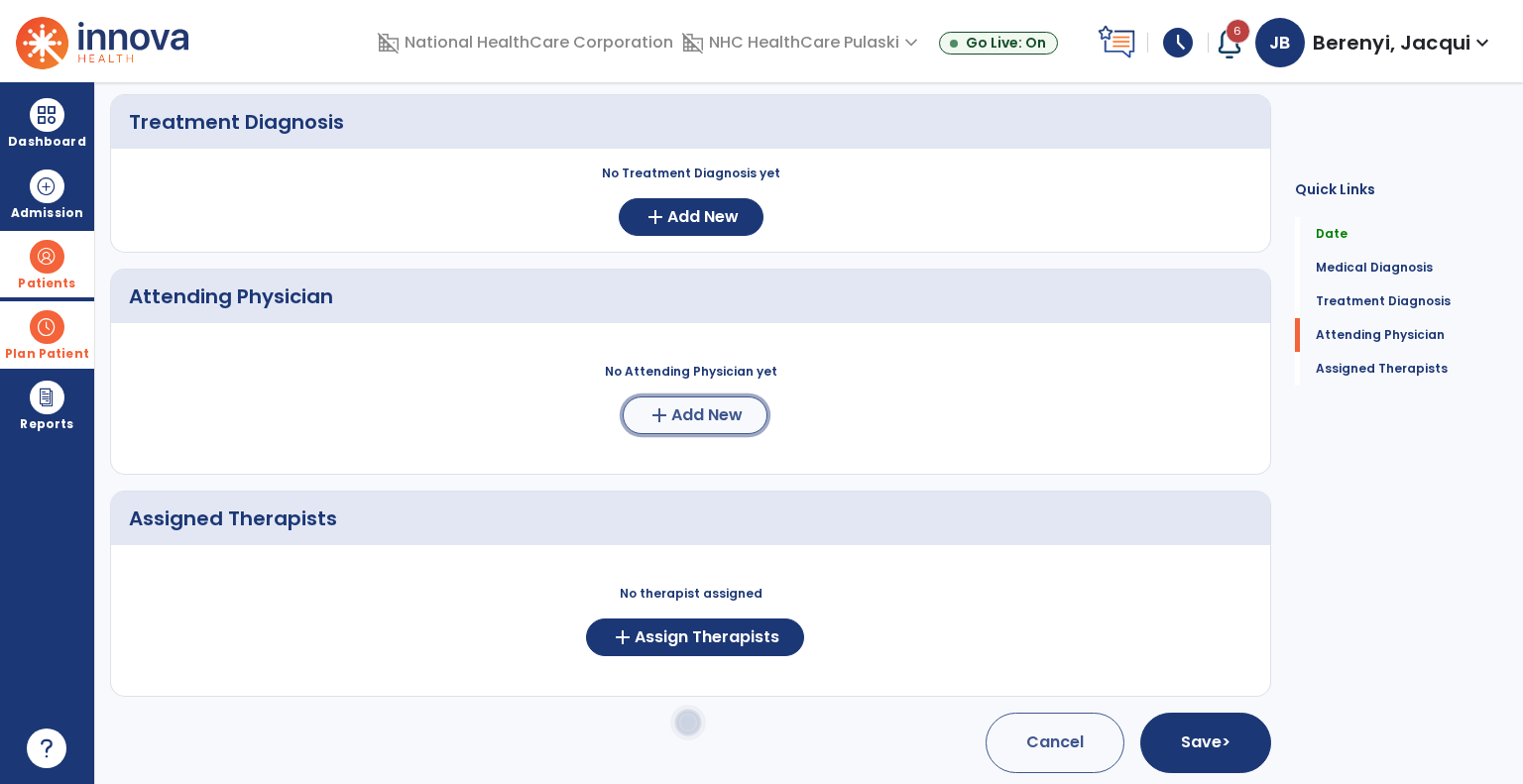 click on "Add New" 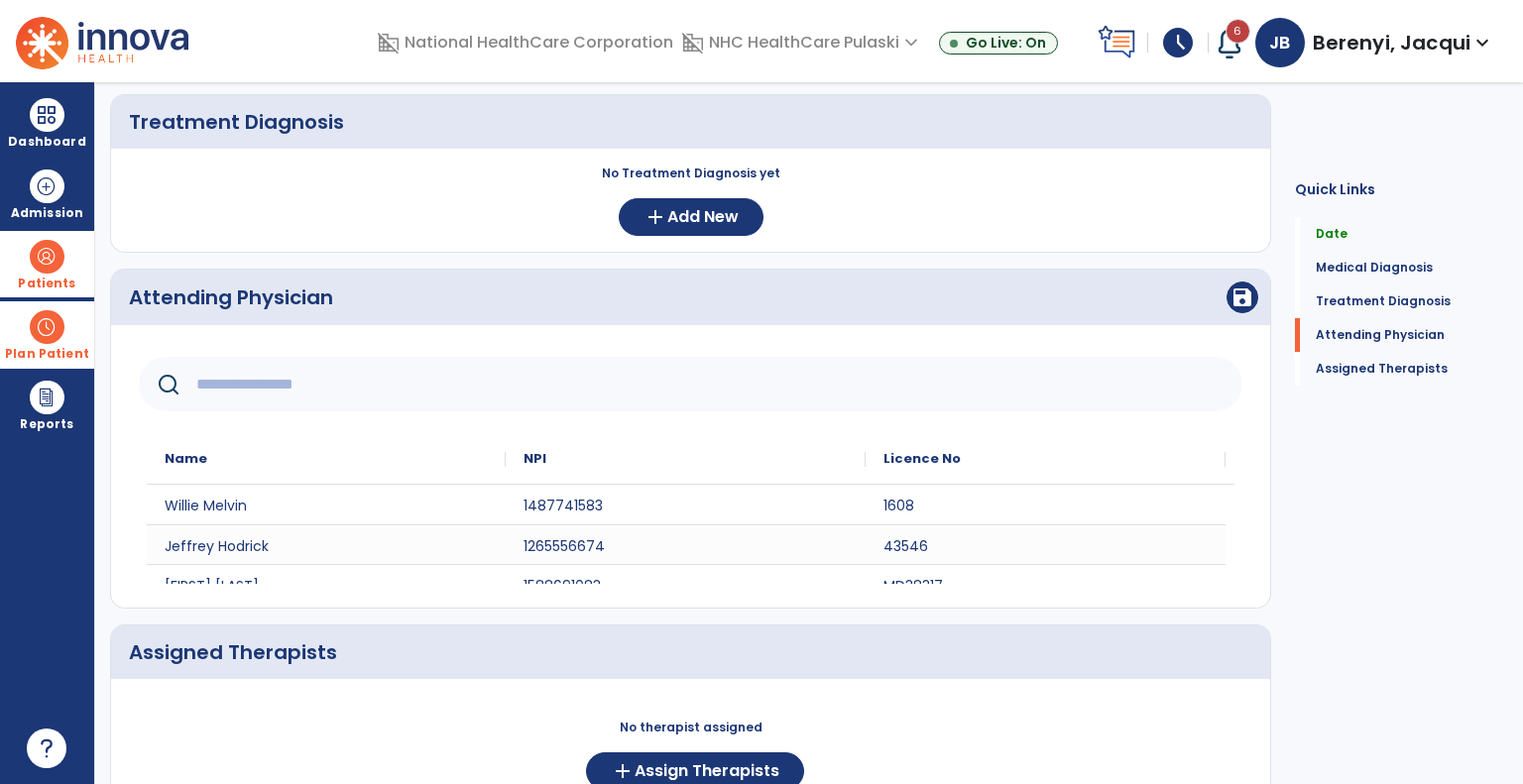click 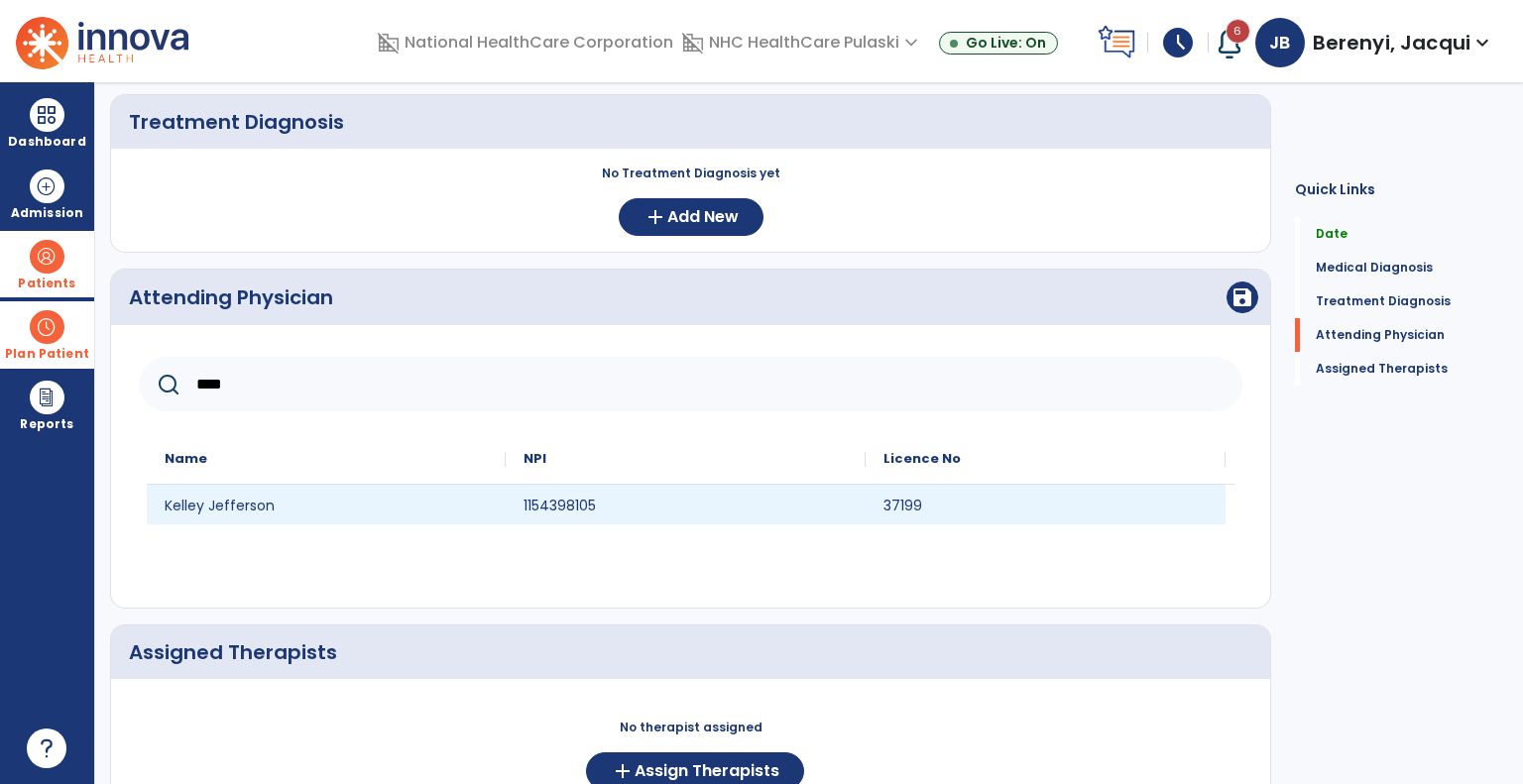 type on "****" 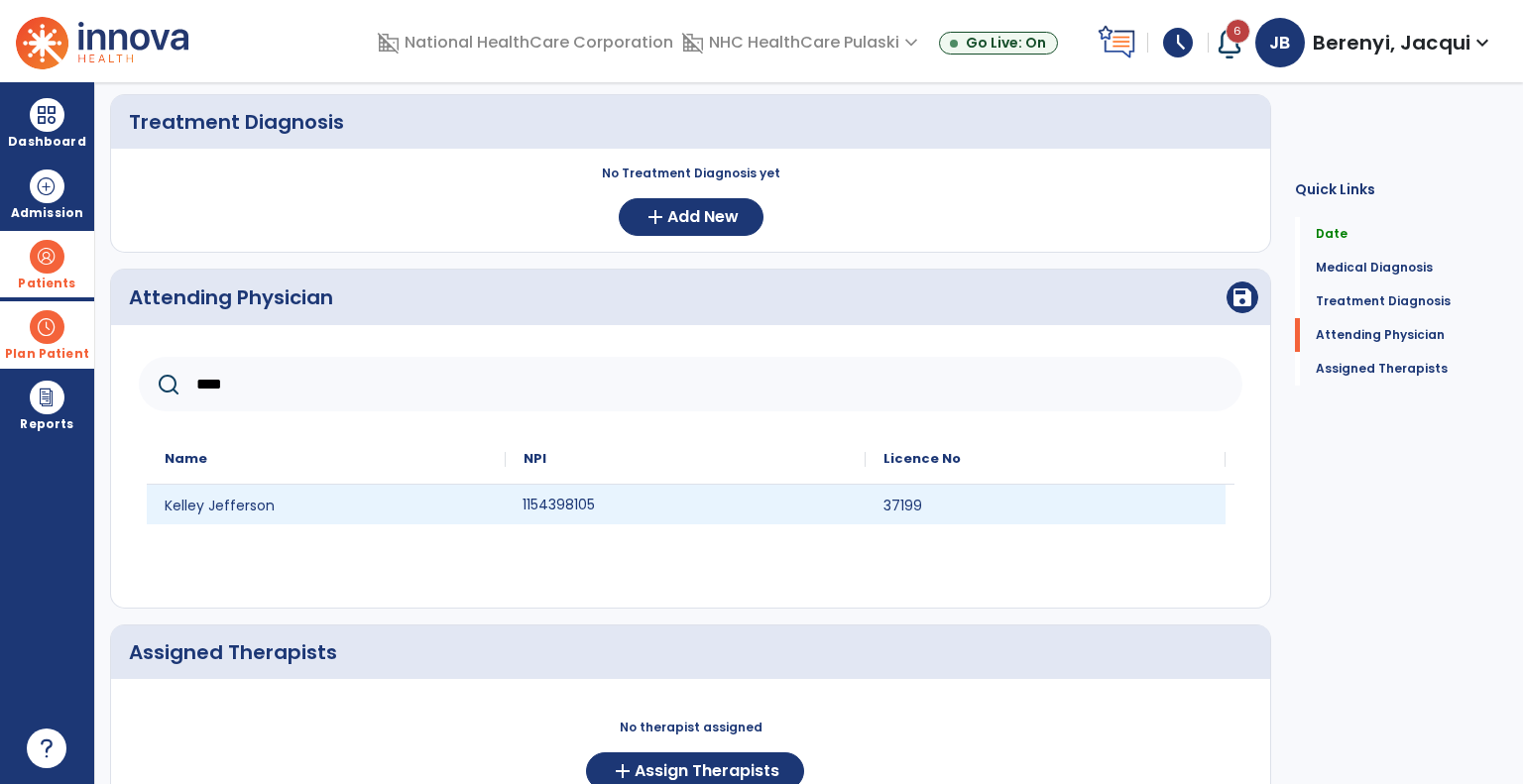 click on "1154398105" 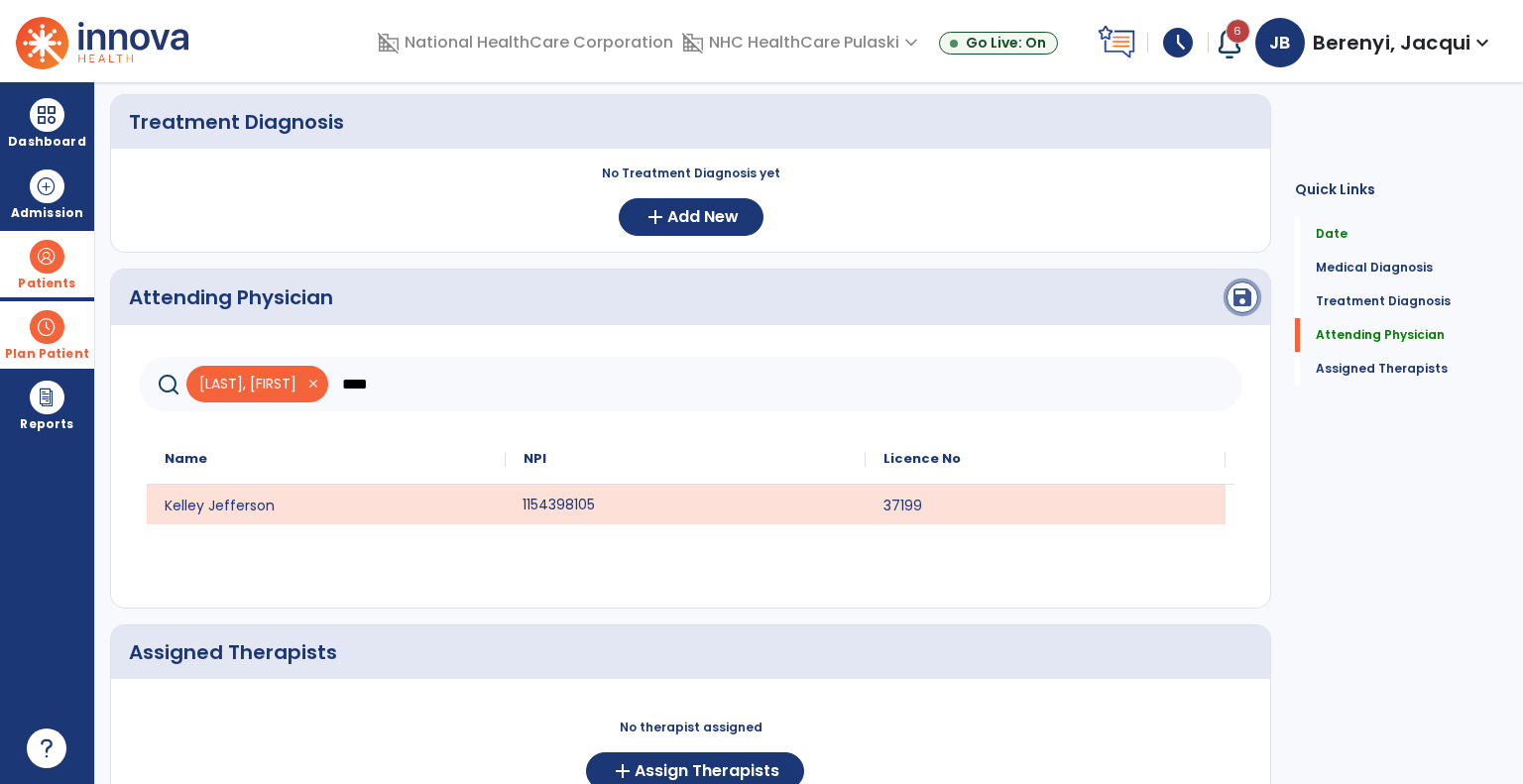 click on "save" 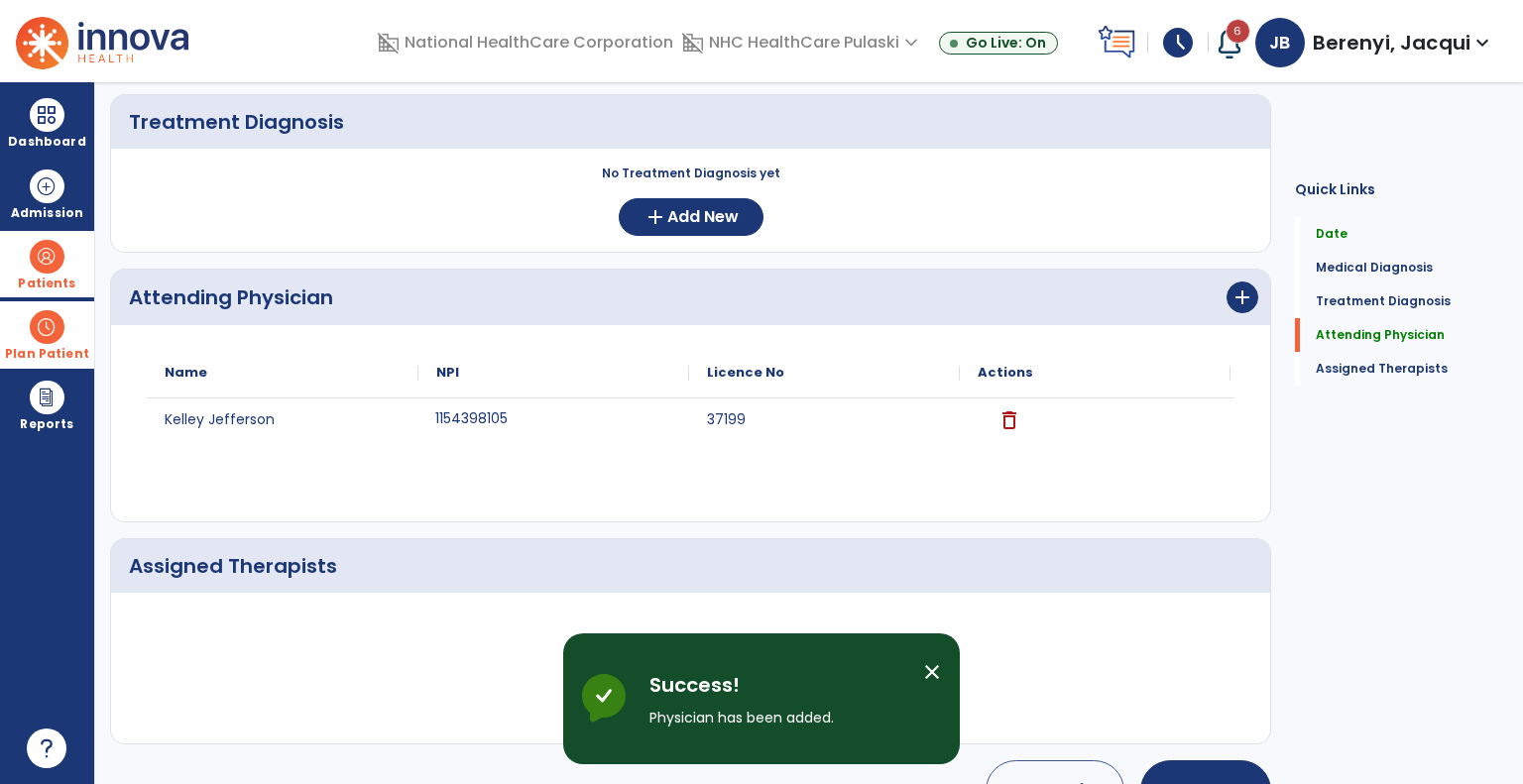 scroll, scrollTop: 400, scrollLeft: 0, axis: vertical 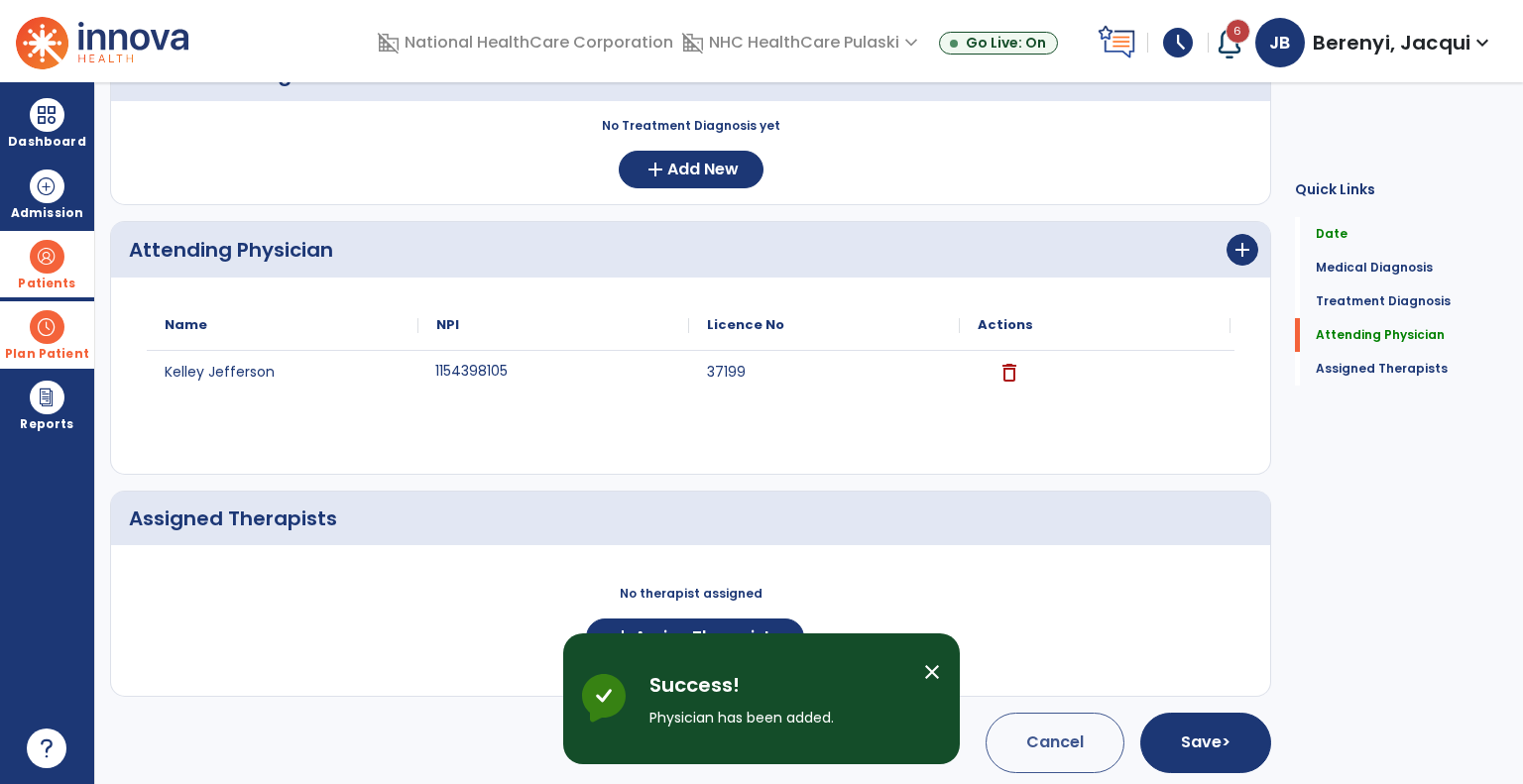 click on "close" at bounding box center [932, 672] 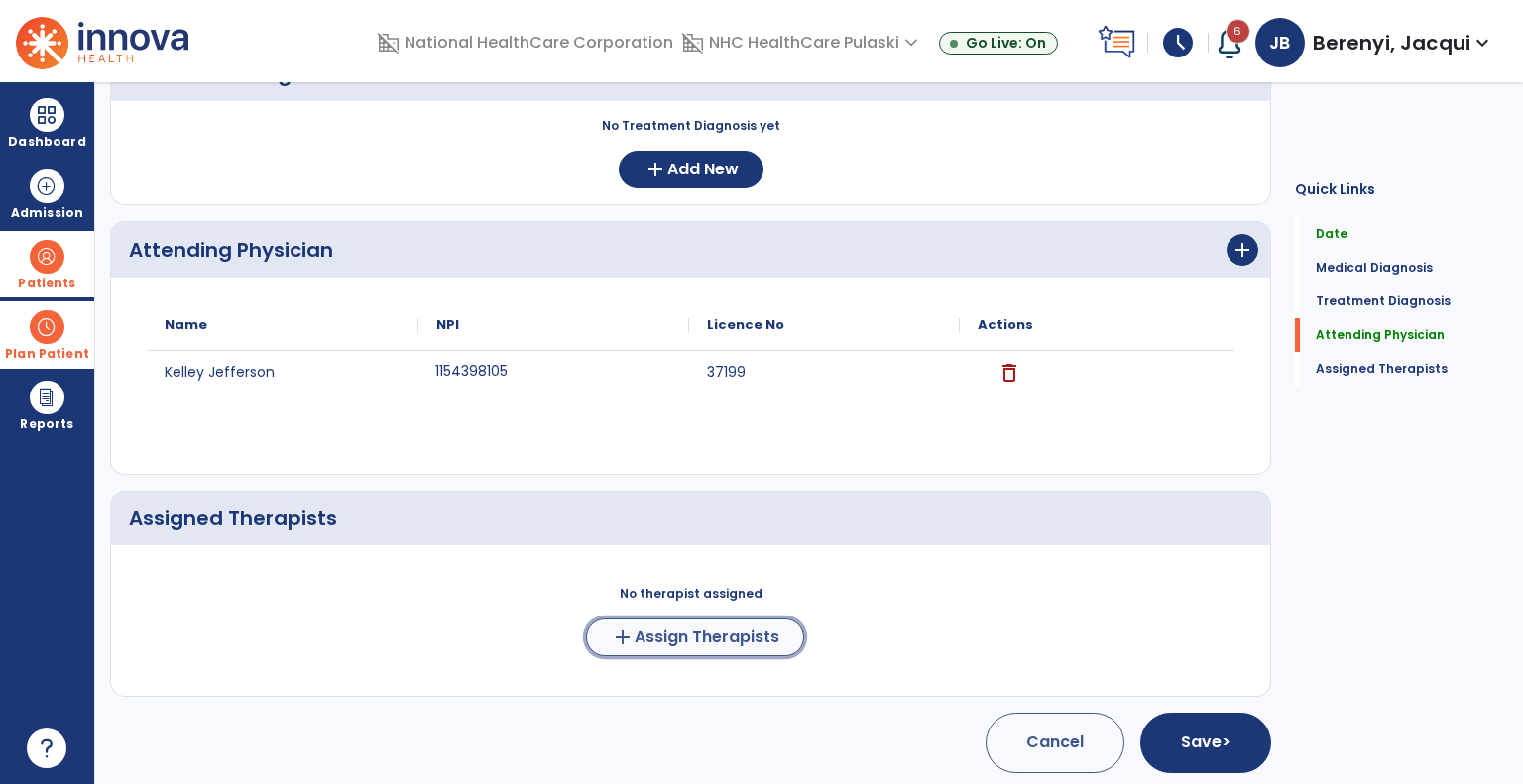 click on "Assign Therapists" 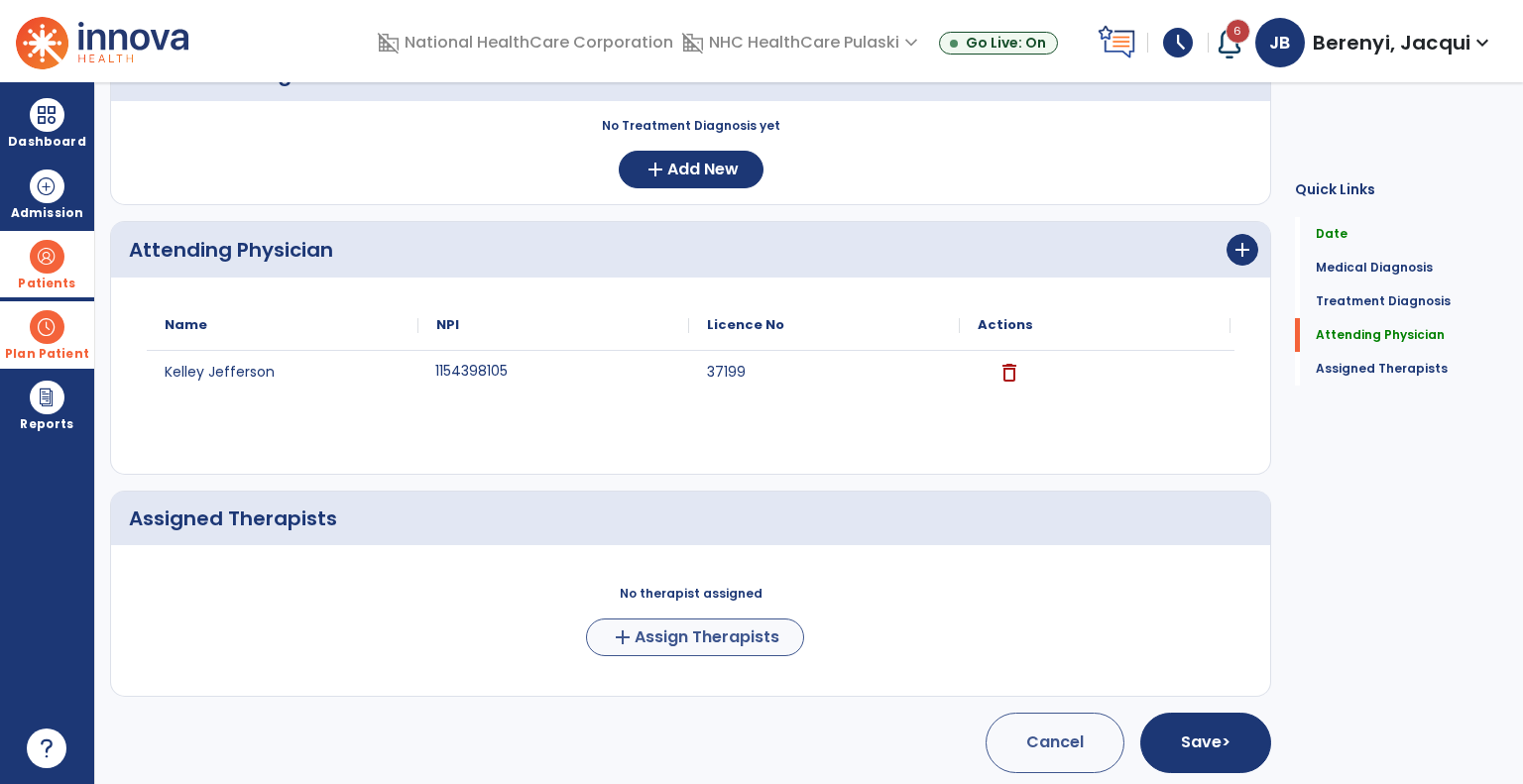 scroll, scrollTop: 397, scrollLeft: 0, axis: vertical 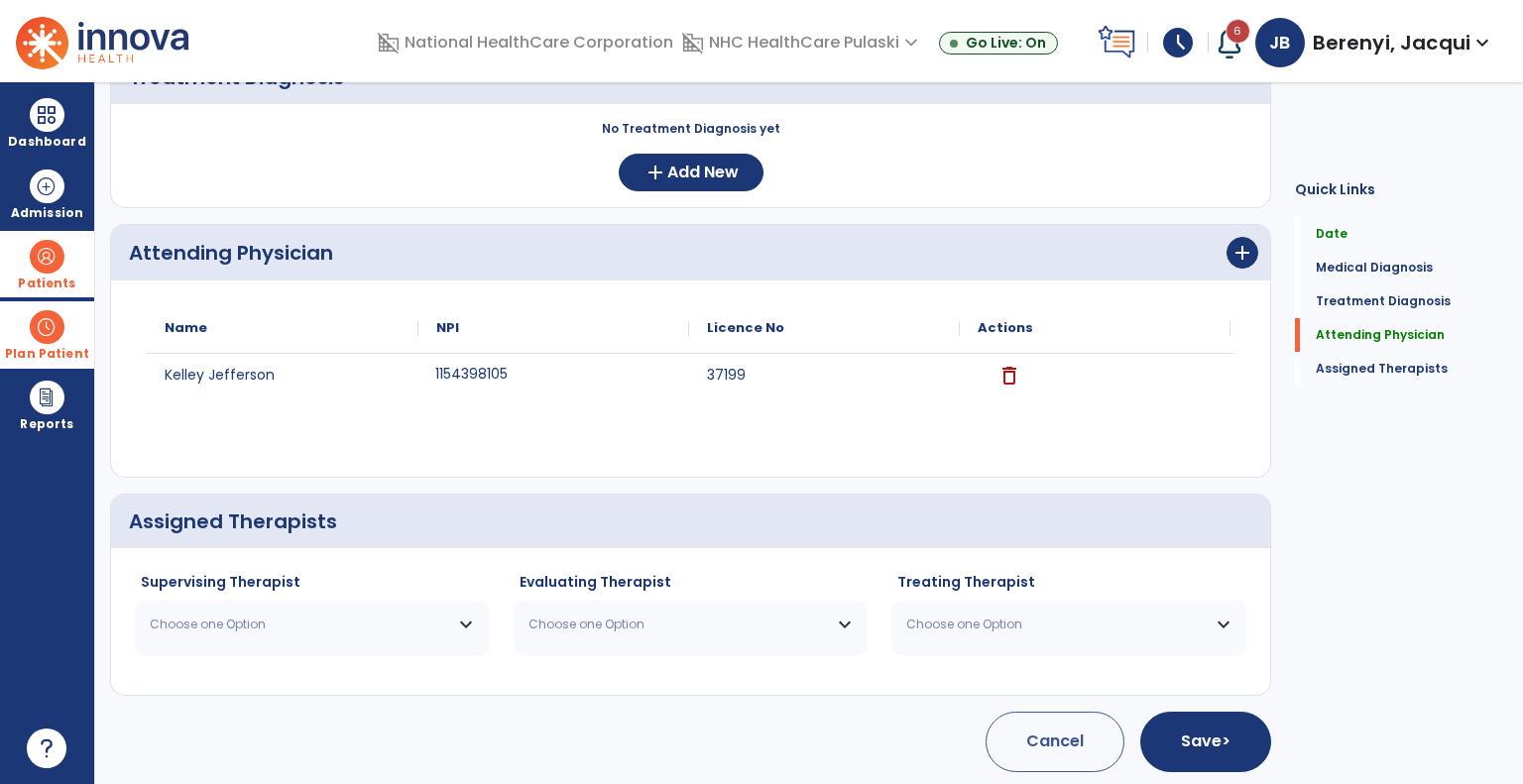 click on "Choose one Option" at bounding box center (299, 624) 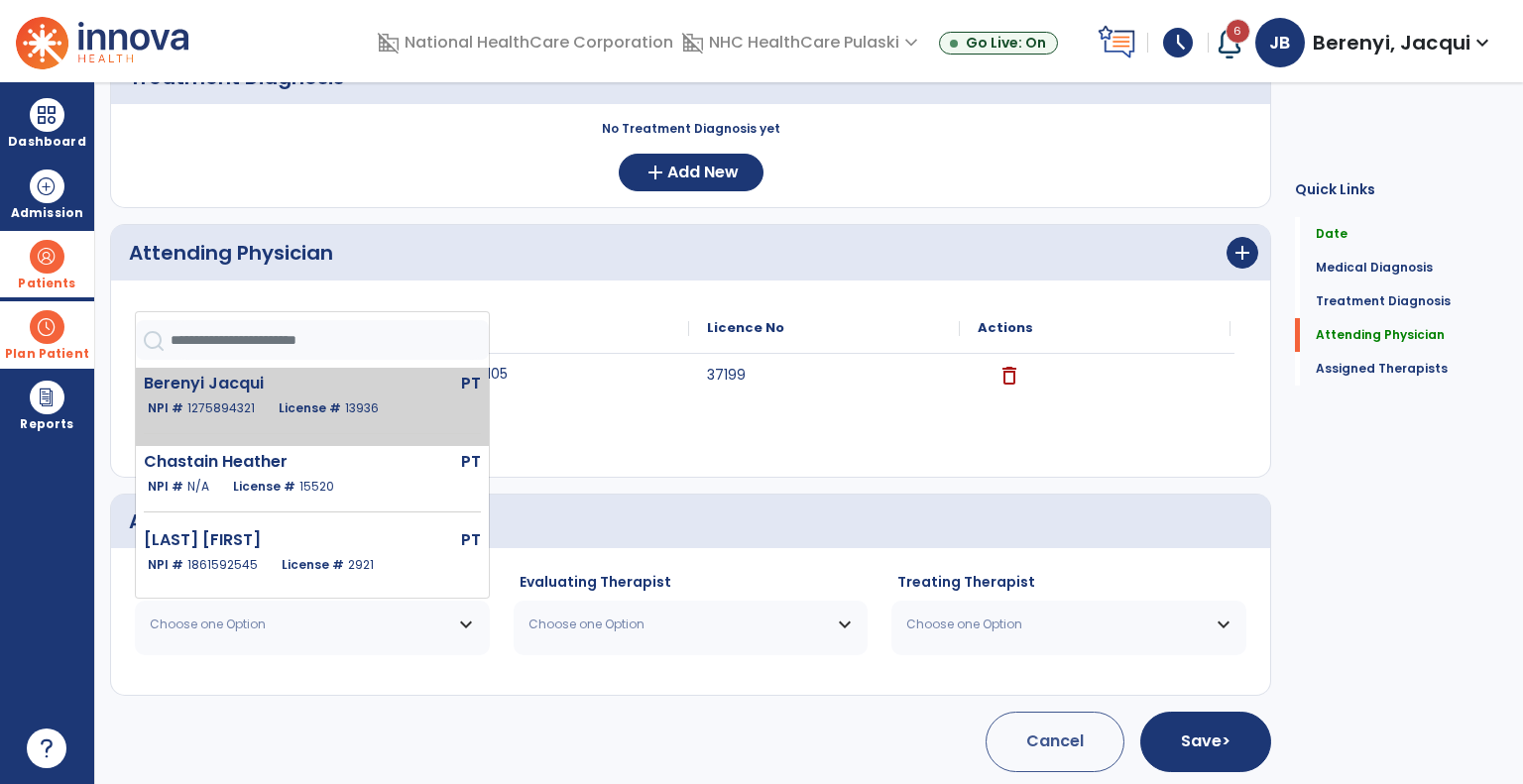 click on "1275894321" 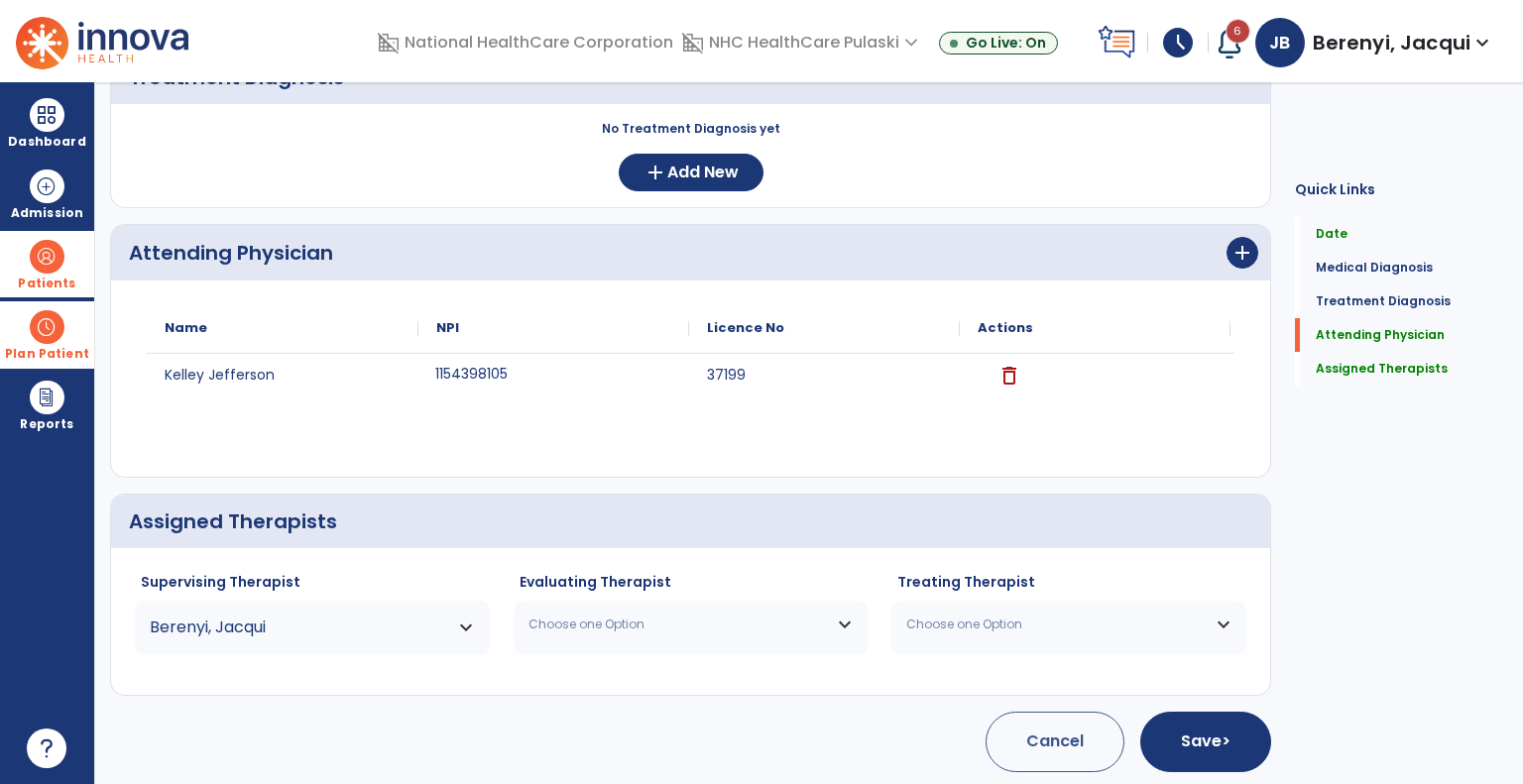 click on "Choose one Option" at bounding box center (678, 624) 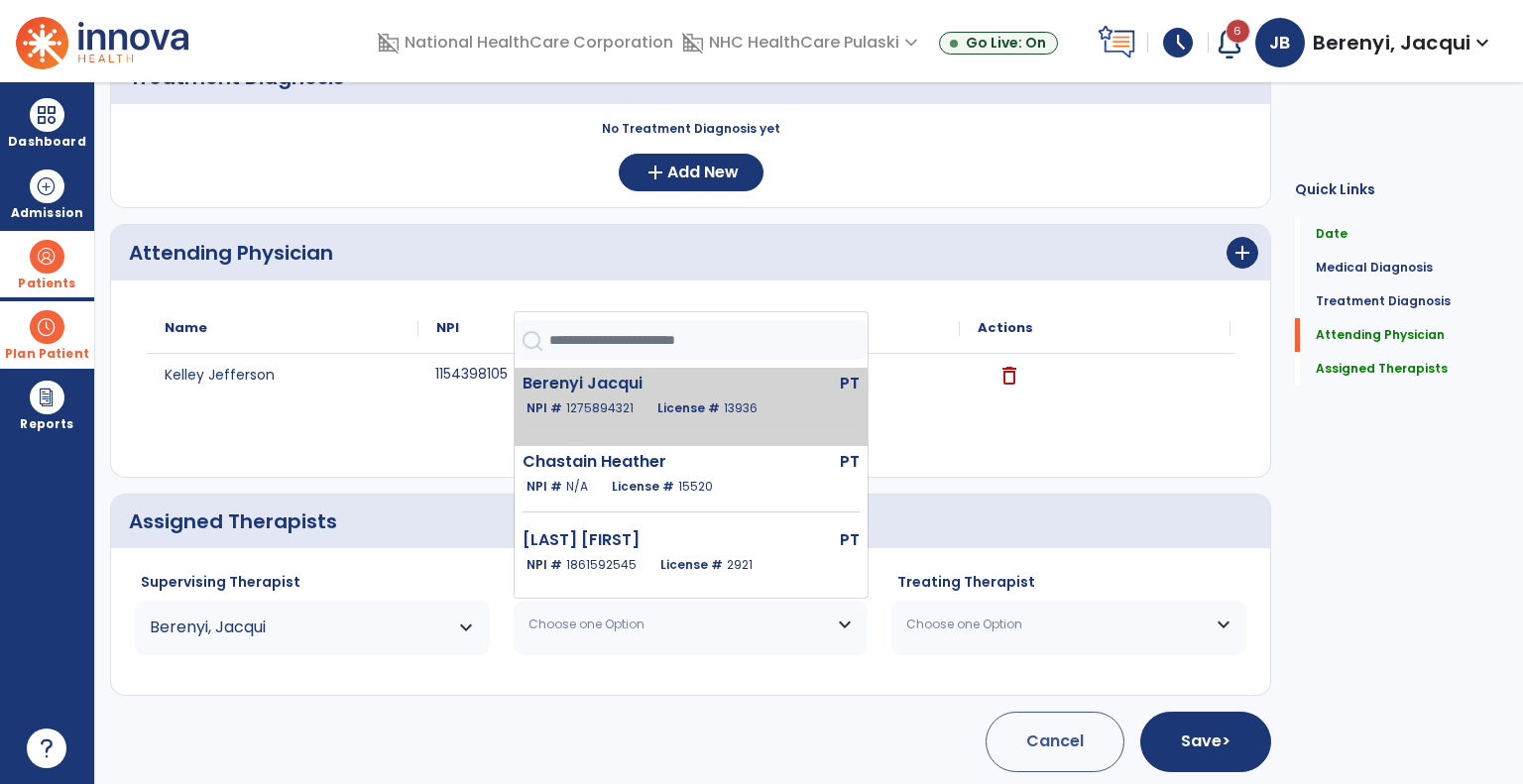 click on "NPI #  1275894321" 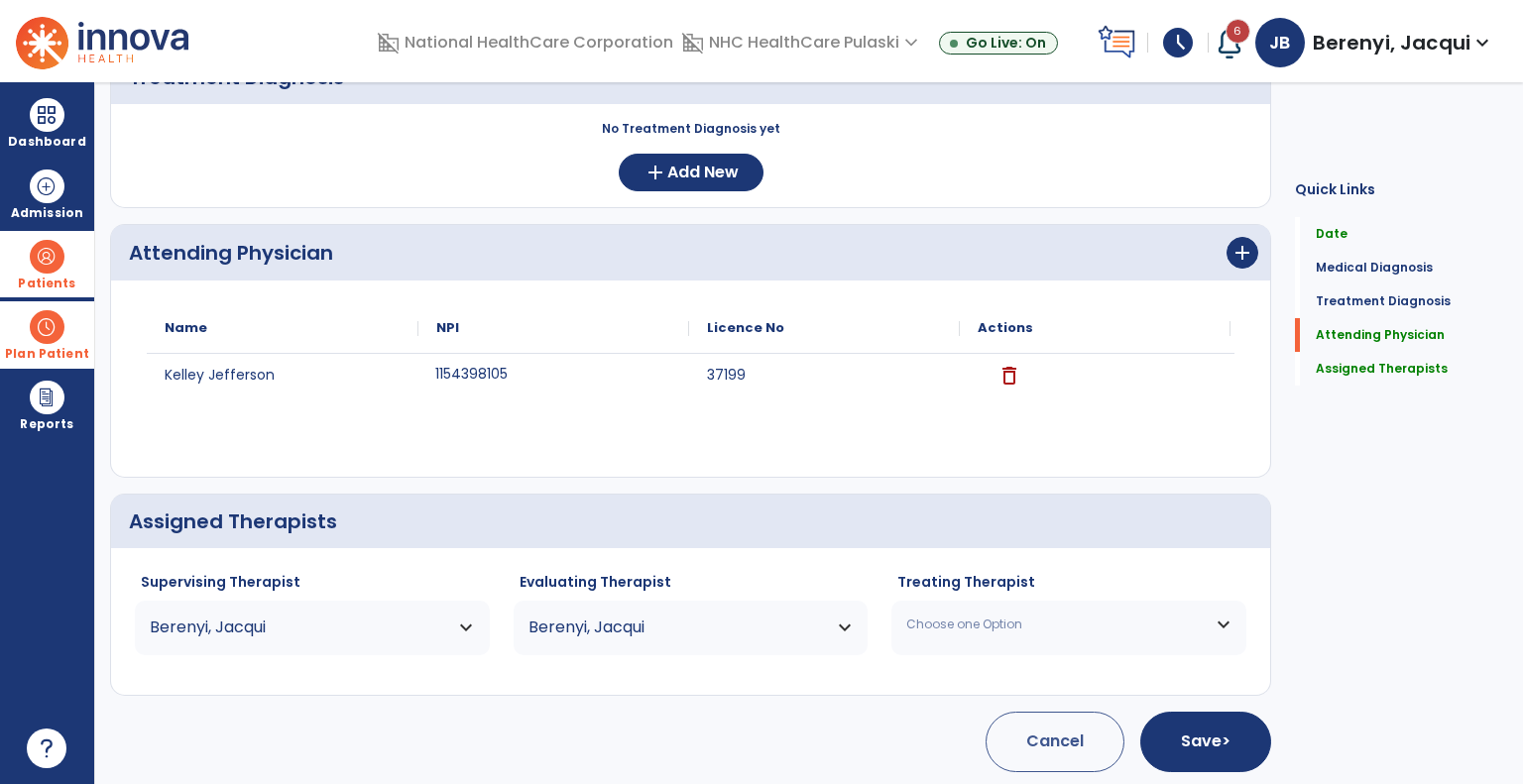 click on "Choose one Option" at bounding box center [1056, 624] 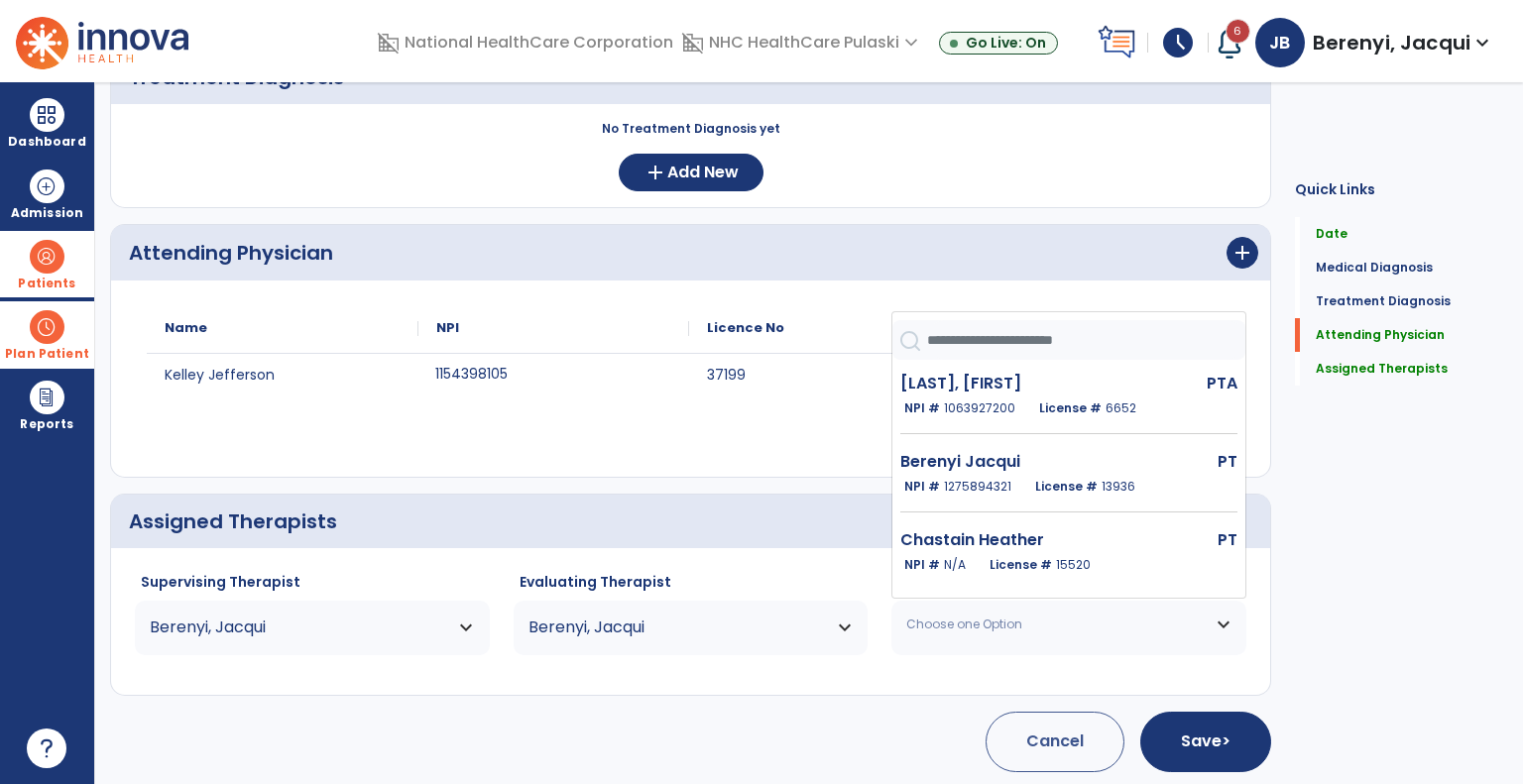 click 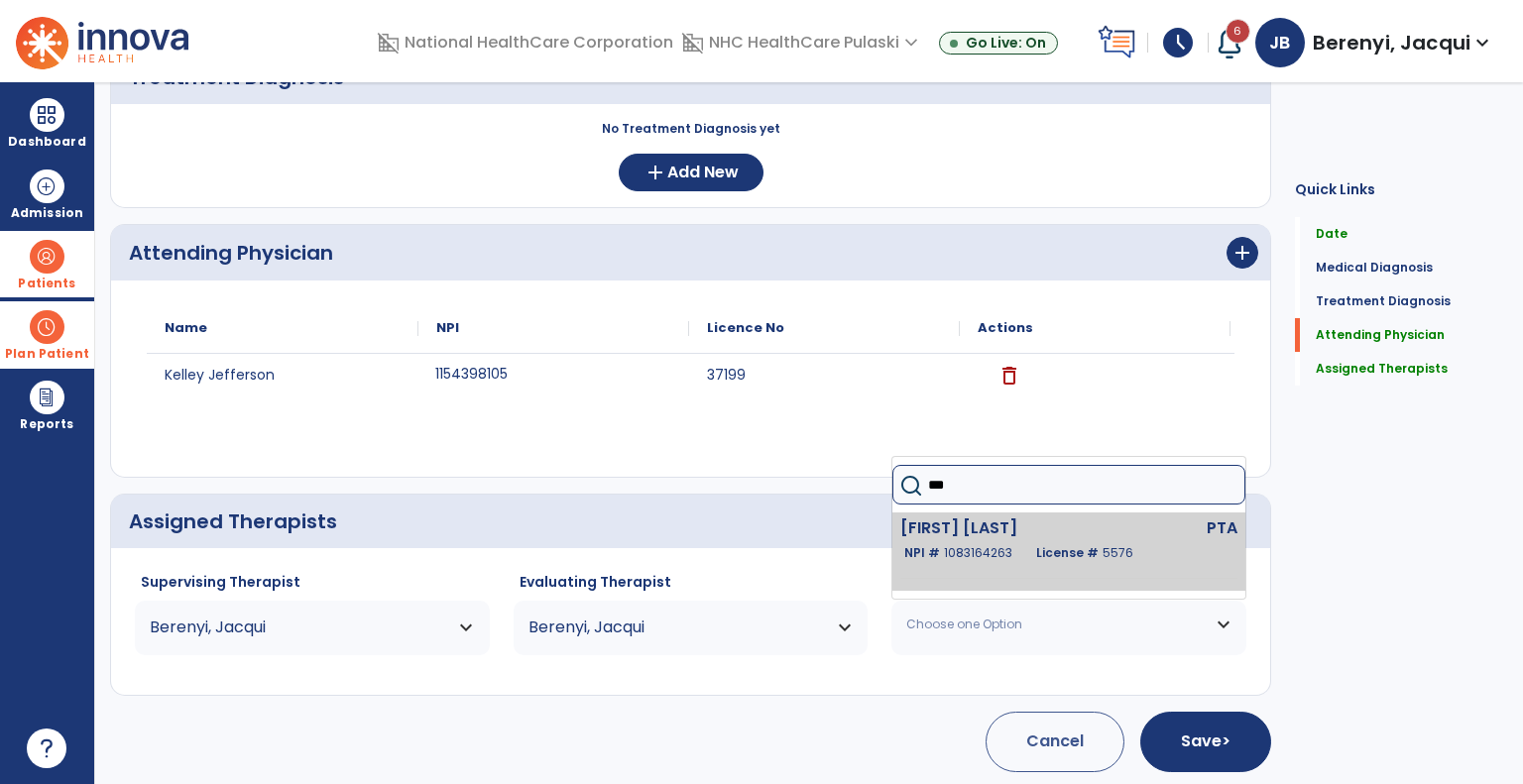 type on "***" 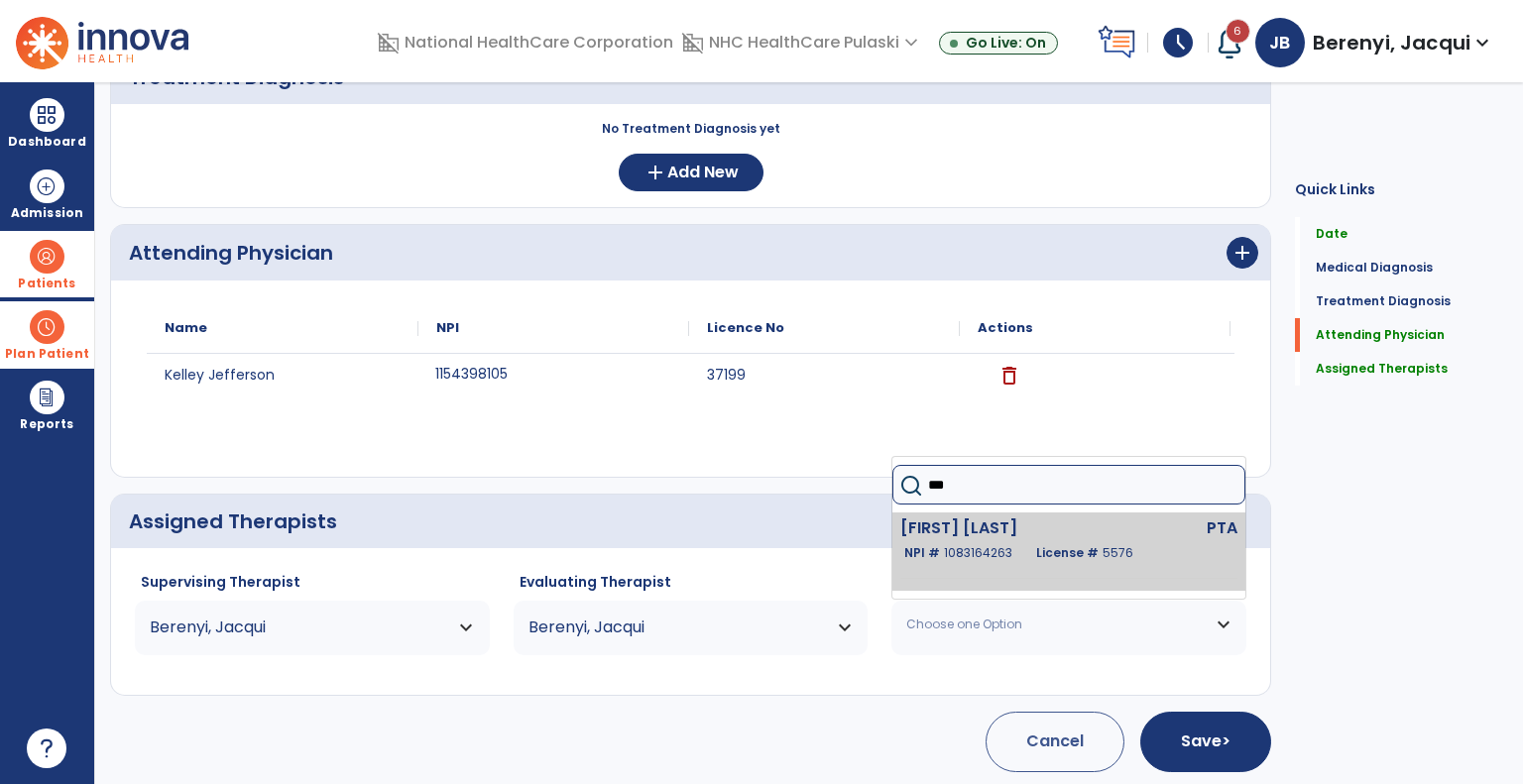 click on "1083164263" 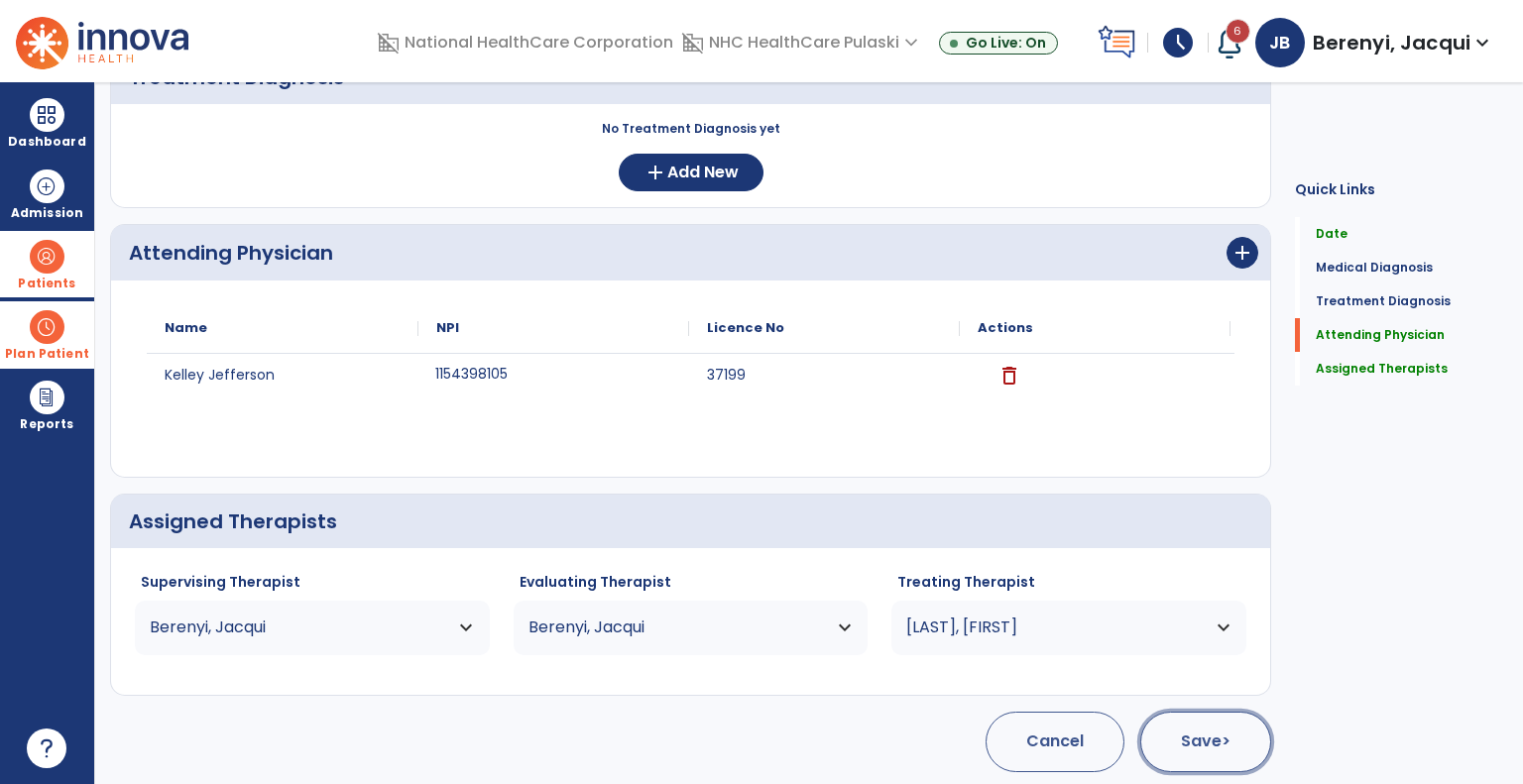 click on "Save  >" 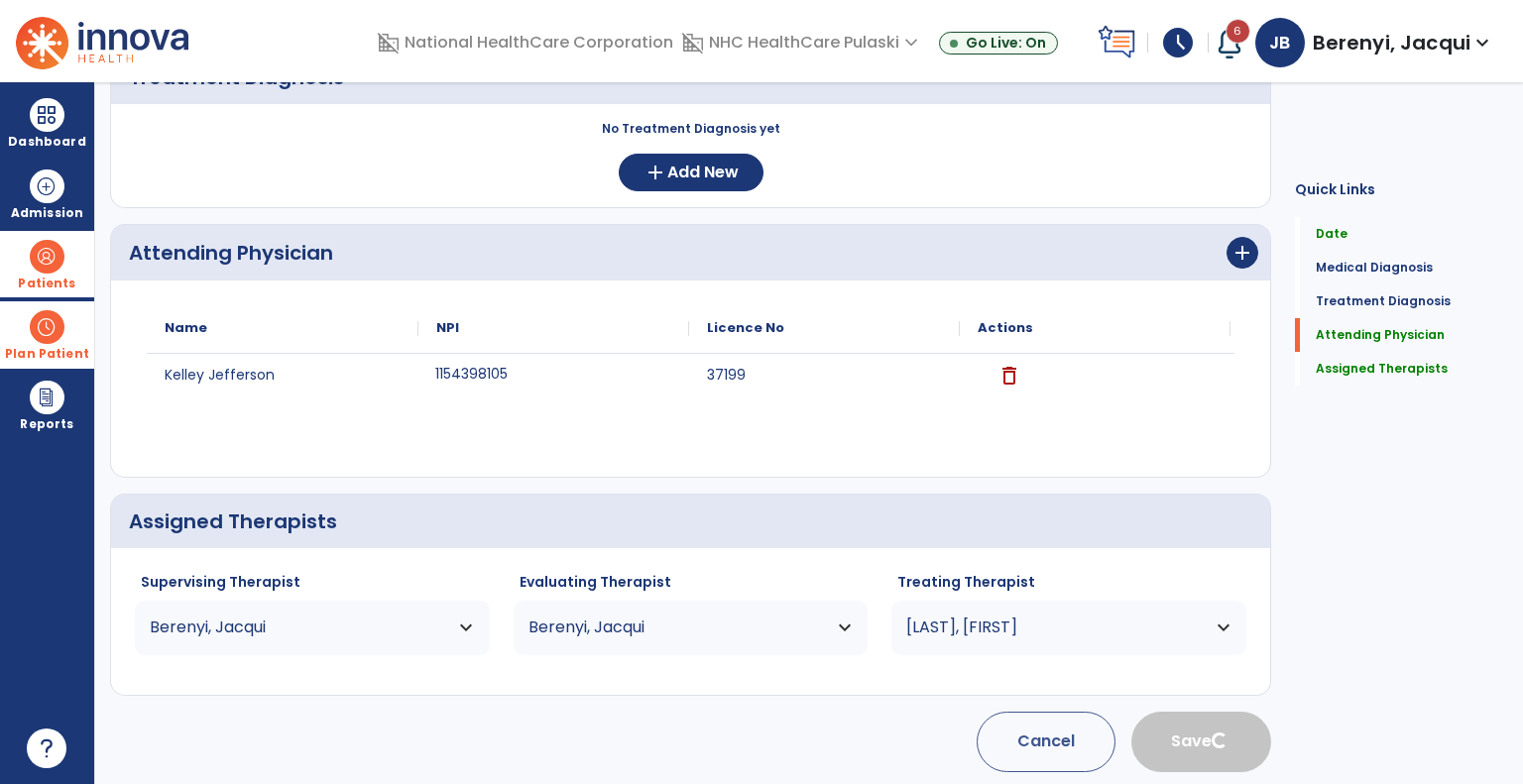 type 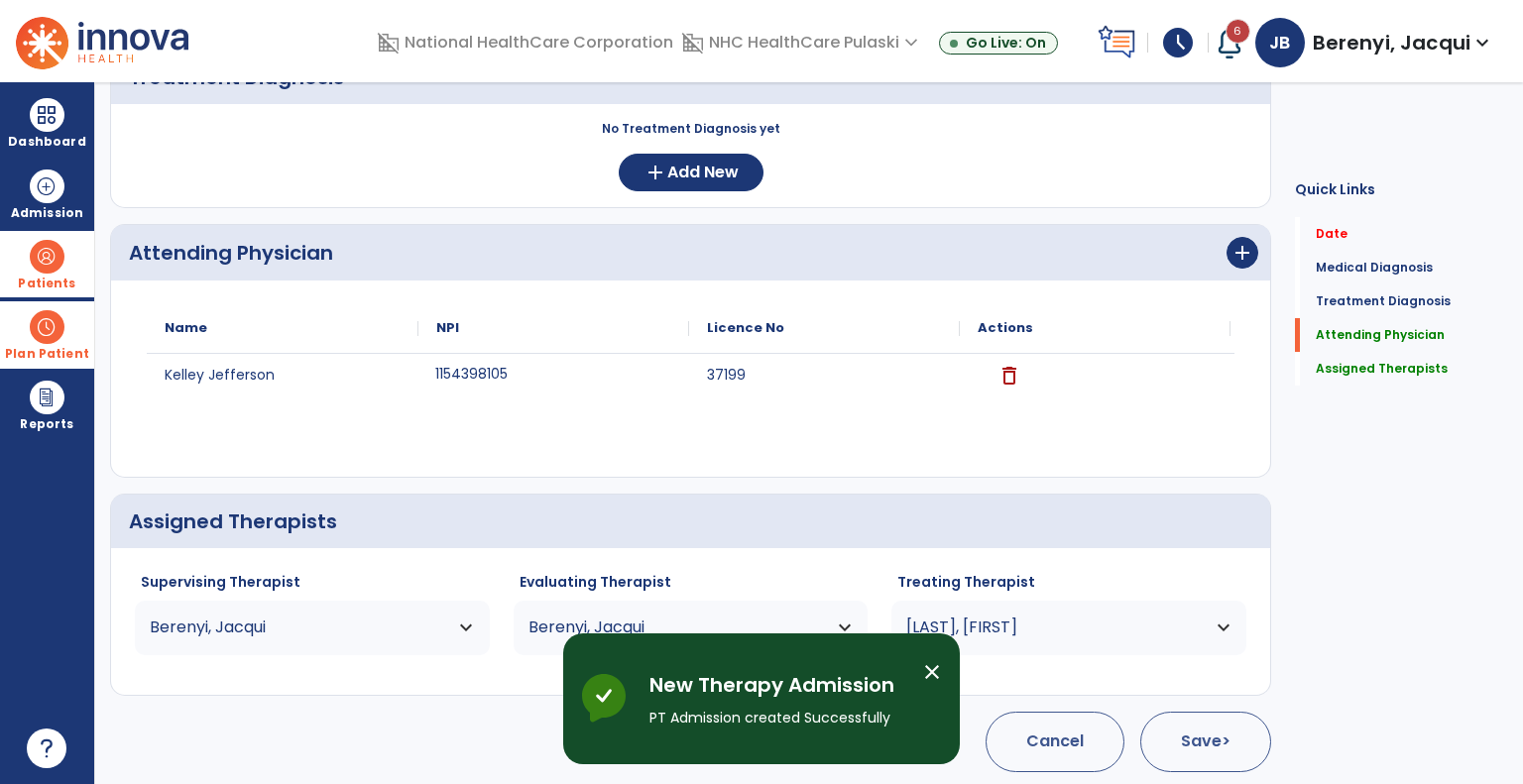 scroll, scrollTop: 0, scrollLeft: 0, axis: both 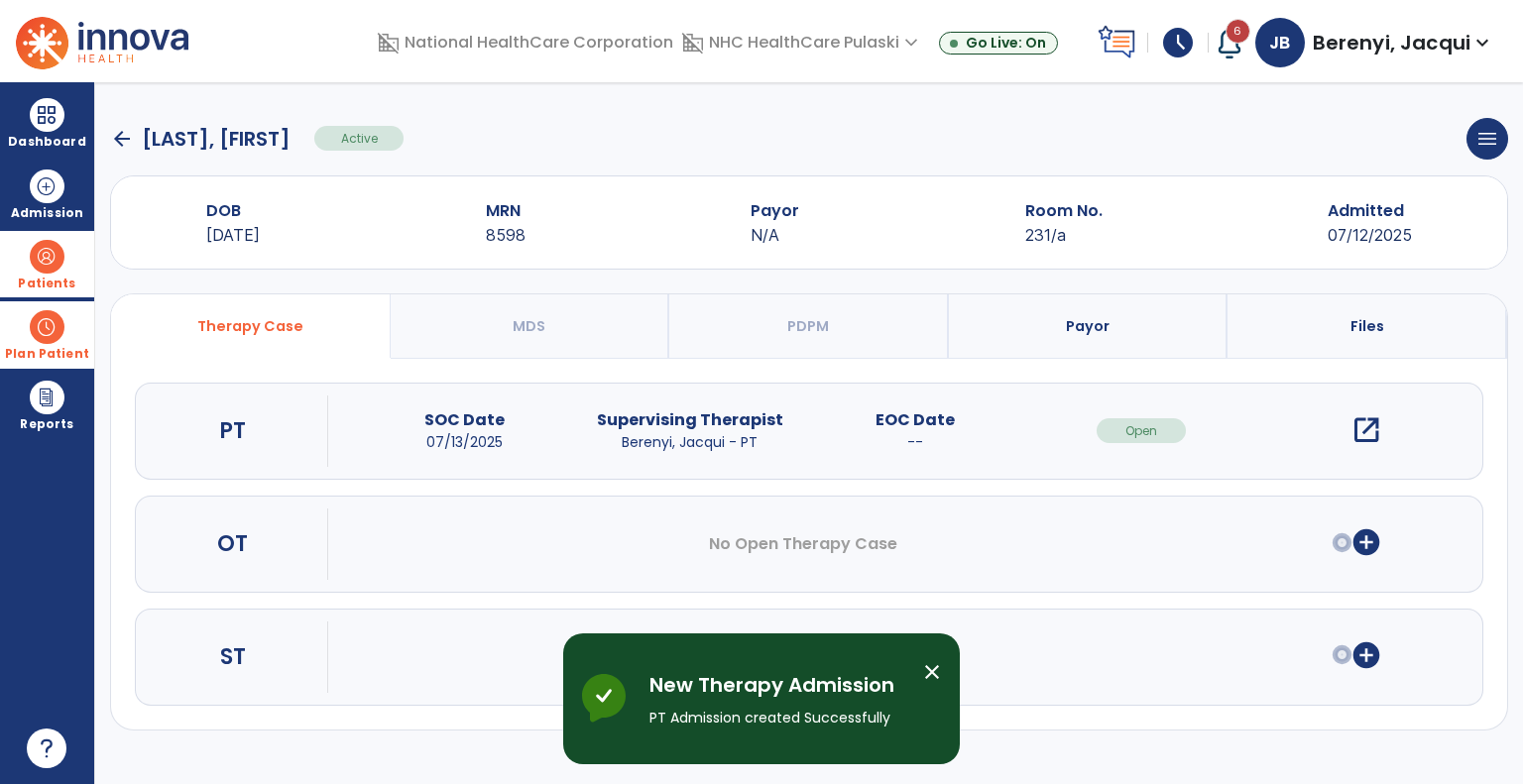 click on "close" at bounding box center (932, 672) 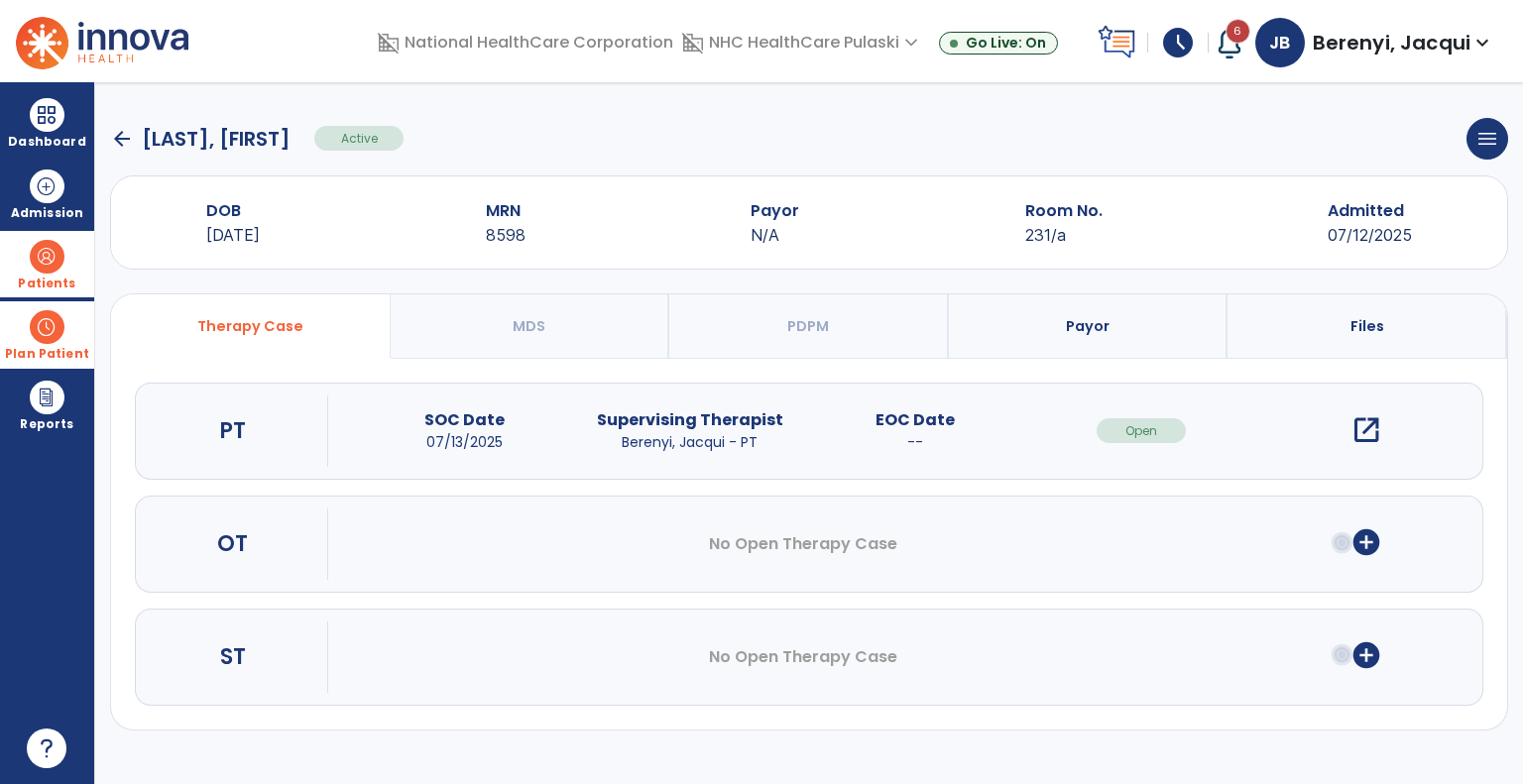 click on "open_in_new" at bounding box center [1366, 430] 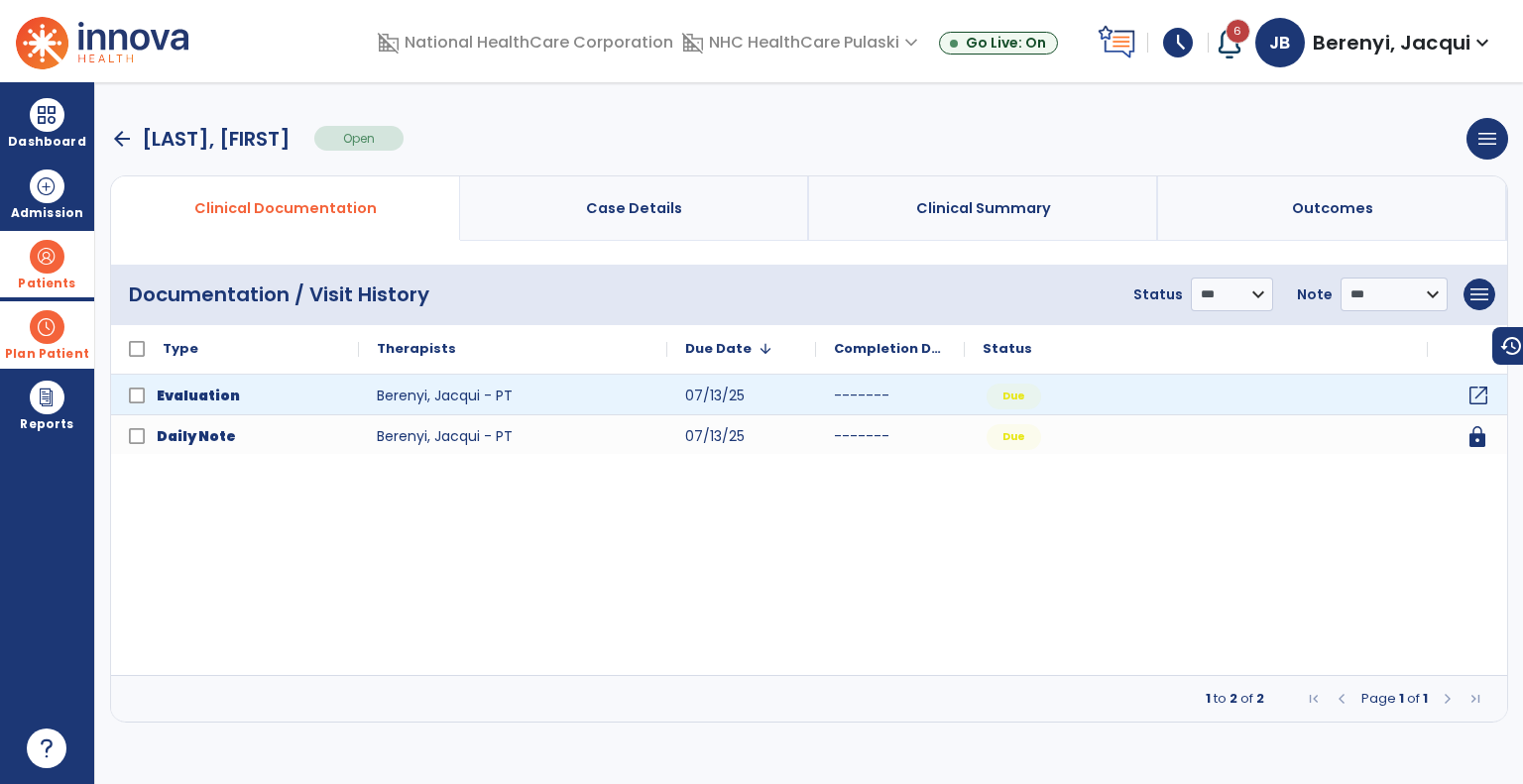 click on "open_in_new" 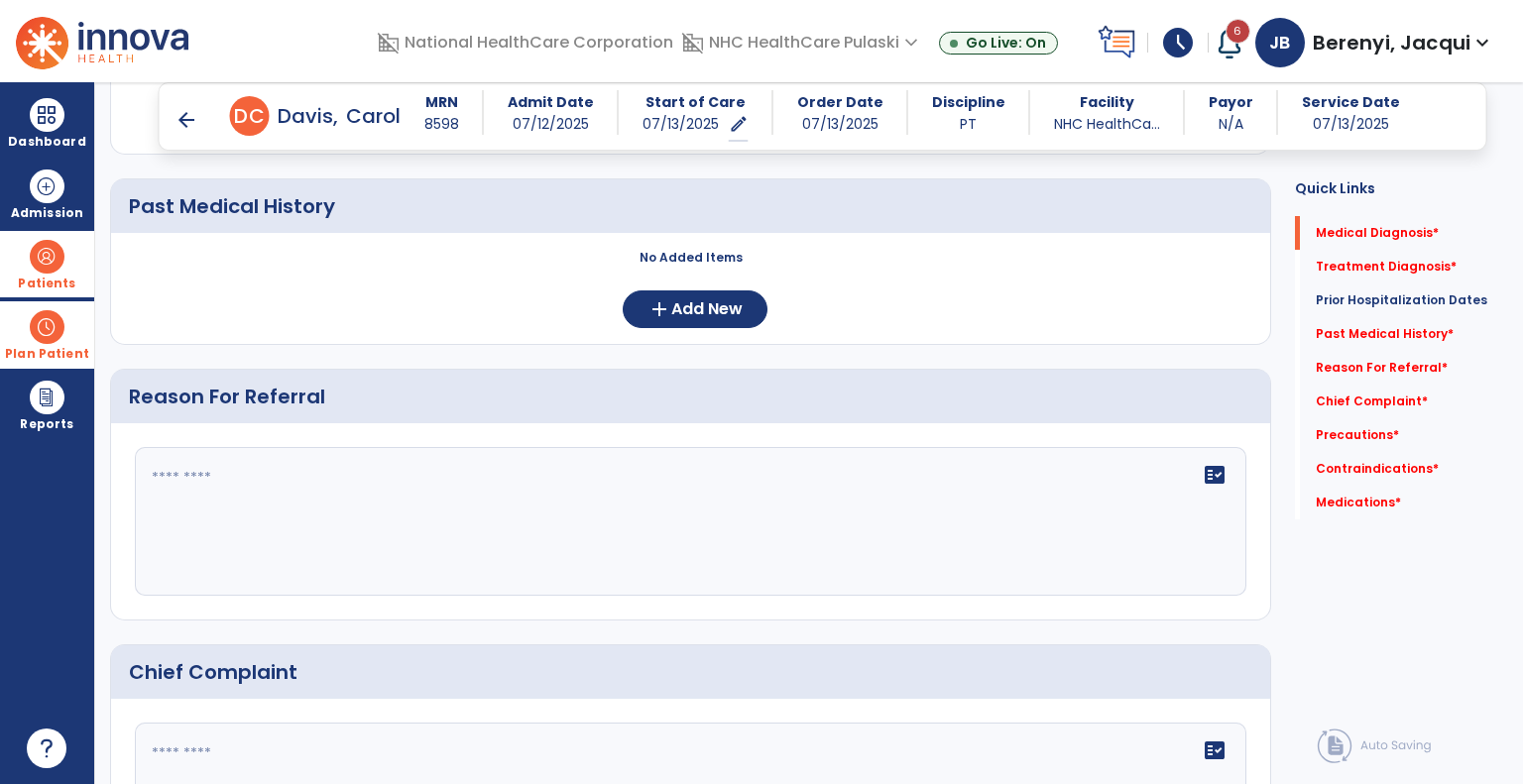 scroll, scrollTop: 759, scrollLeft: 0, axis: vertical 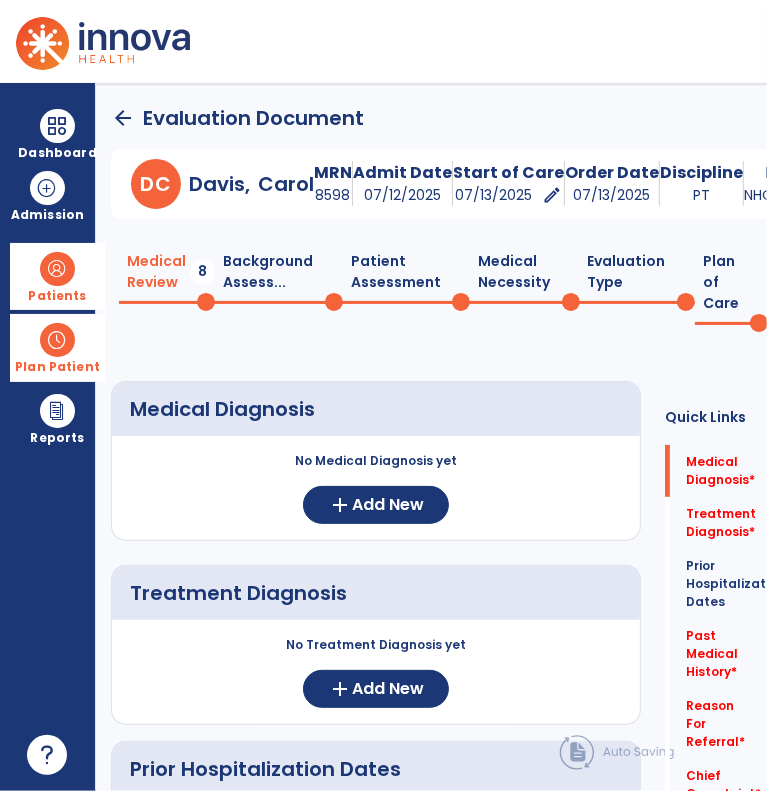 click on "D  C  Davis,   Carol  MRN 8598 Admit Date 07/12/2025 Start of Care 07/13/2025   edit  ********* Order Date 07/13/2025 Discipline PT Facility NHC HealthCa... Payor N/A Service Date 07/13/2025  Medical Review  8  Background Assess...  0  Patient Assessment  0  Medical Necessity  0  Evaluation Type  0  Plan of Care  0 Medical Diagnosis     No Medical Diagnosis yet  add  Add New Treatment Diagnosis     No Treatment Diagnosis yet  add  Add New Prior Hospitalization Dates No prior visits yet  add  Add Dates Past Medical History     No Added Items  add  Add New Reason For Referral  fact_check  Chief Complaint  fact_check  Precautions     No Added Items  add  Add New Contraindications     No Added Items  add  Add New Medications     No Added Items  add  Add New  Continue  chevron_right  Quick Links  Medical Diagnosis   *  Medical Diagnosis   *  Treatment Diagnosis   *  Treatment Diagnosis   *  Prior Hospitalization Dates   Prior Hospitalization Dates   Past Medical History   *  Past Medical History   *" 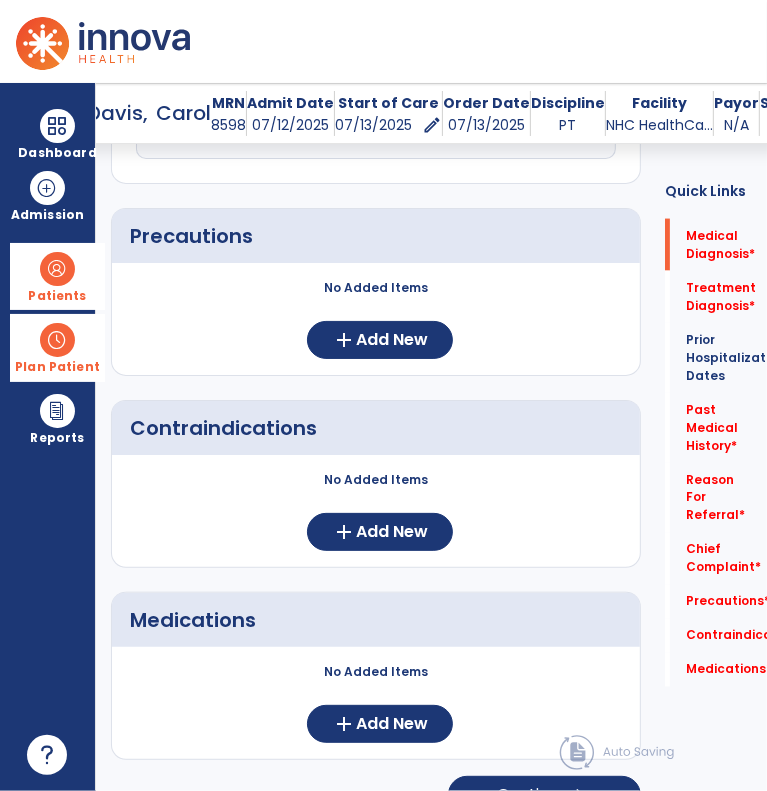 scroll, scrollTop: 1536, scrollLeft: 0, axis: vertical 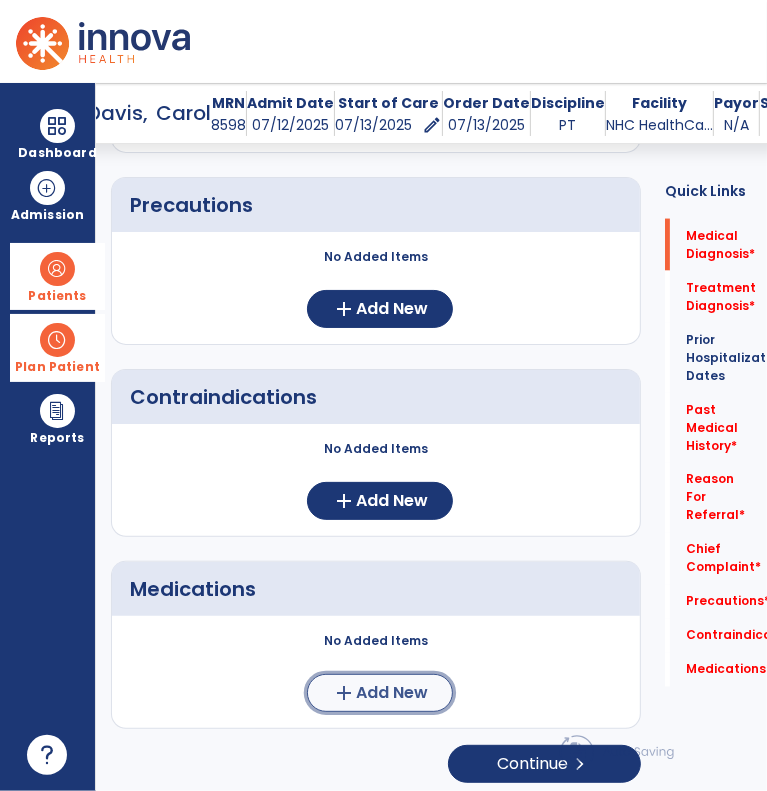 click on "add  Add New" 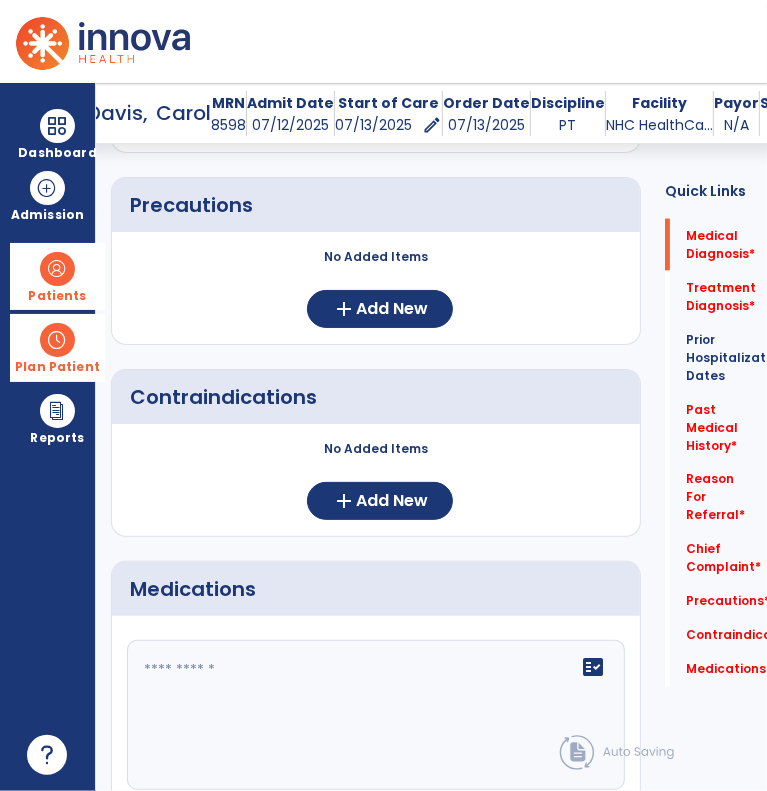 click 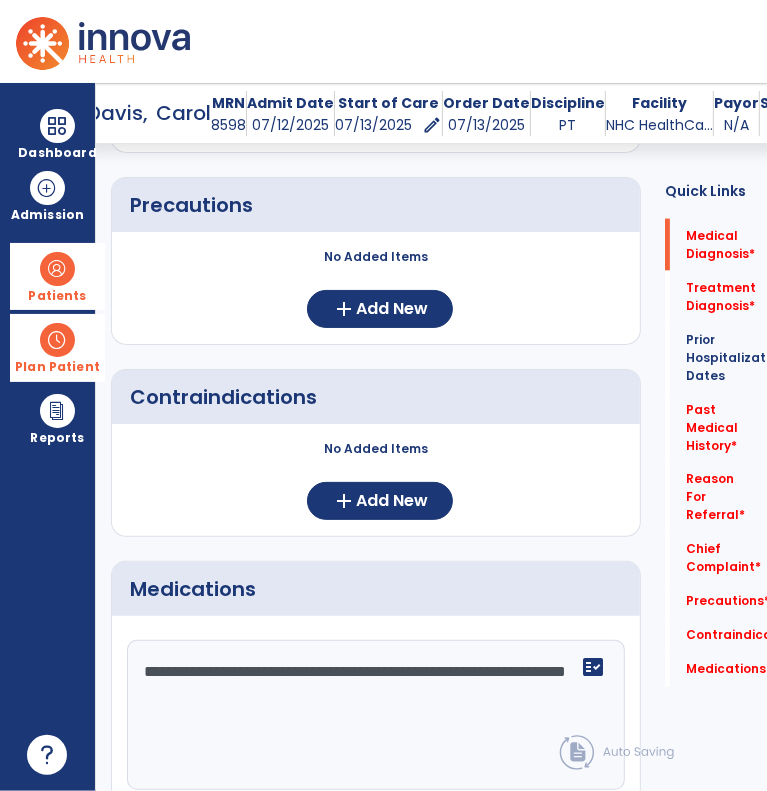 click on "**********" 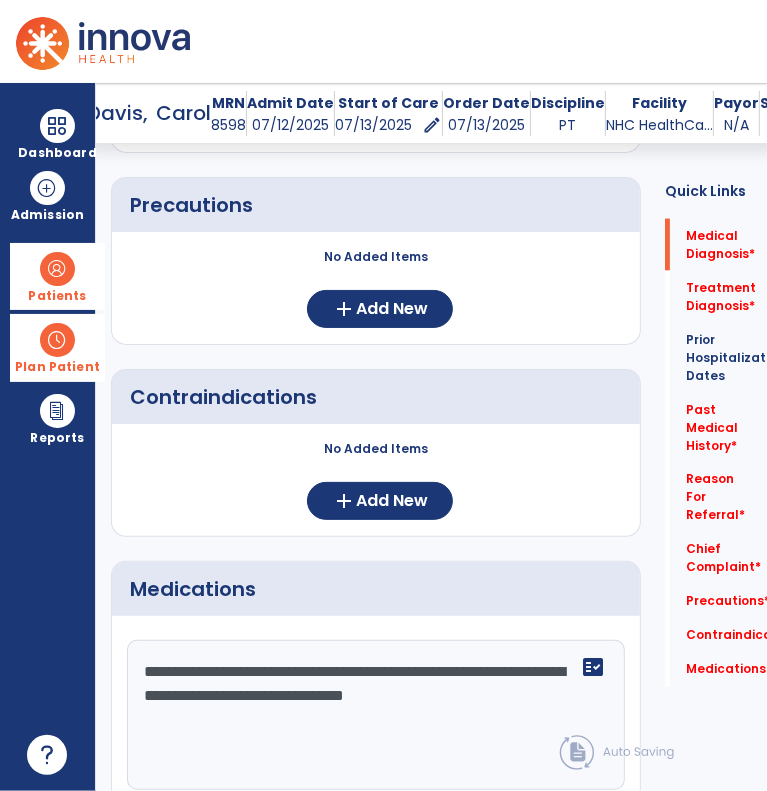 type on "**********" 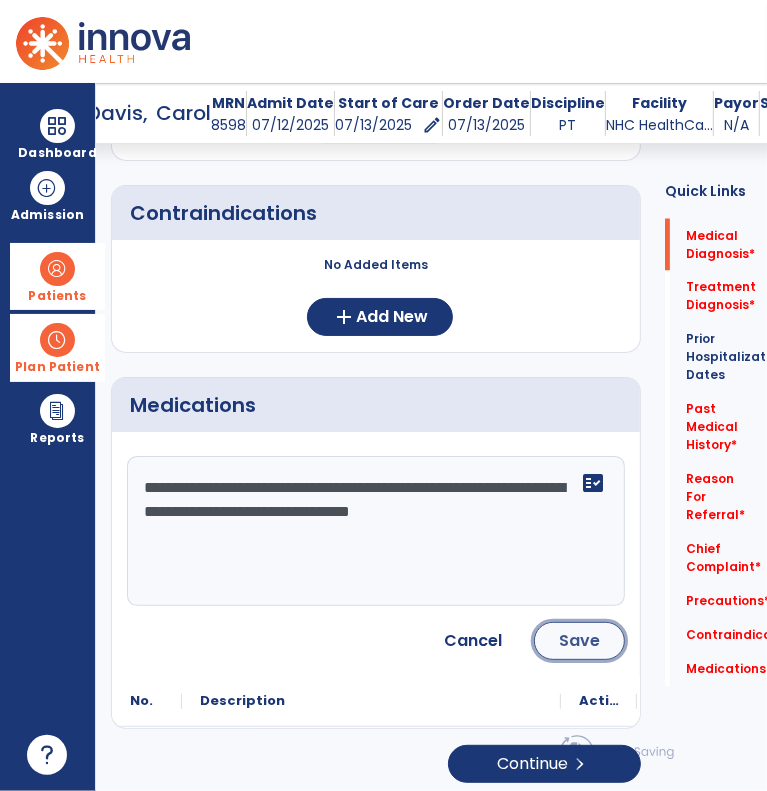 click on "Save" 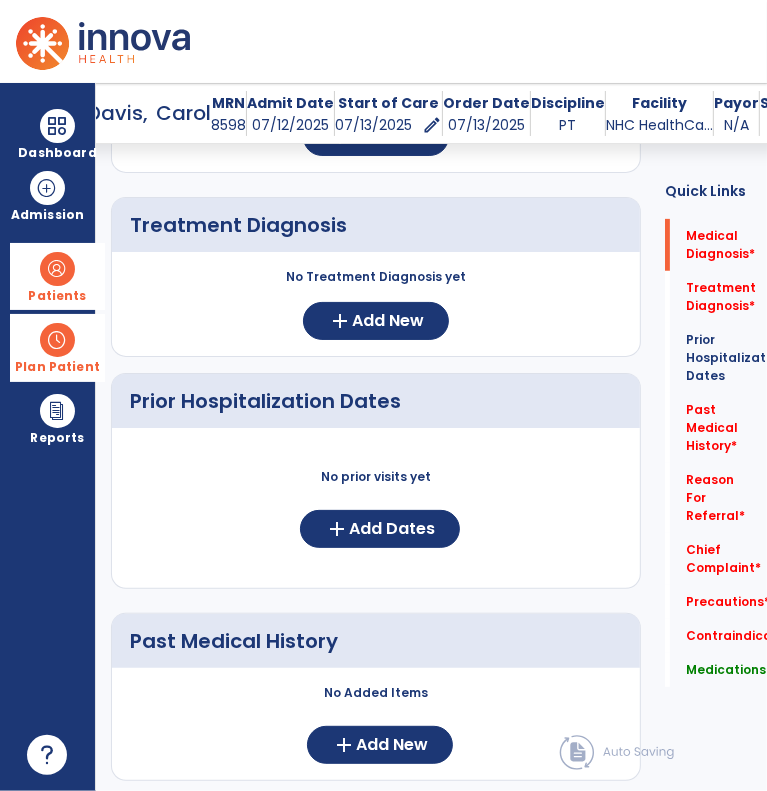scroll, scrollTop: 396, scrollLeft: 0, axis: vertical 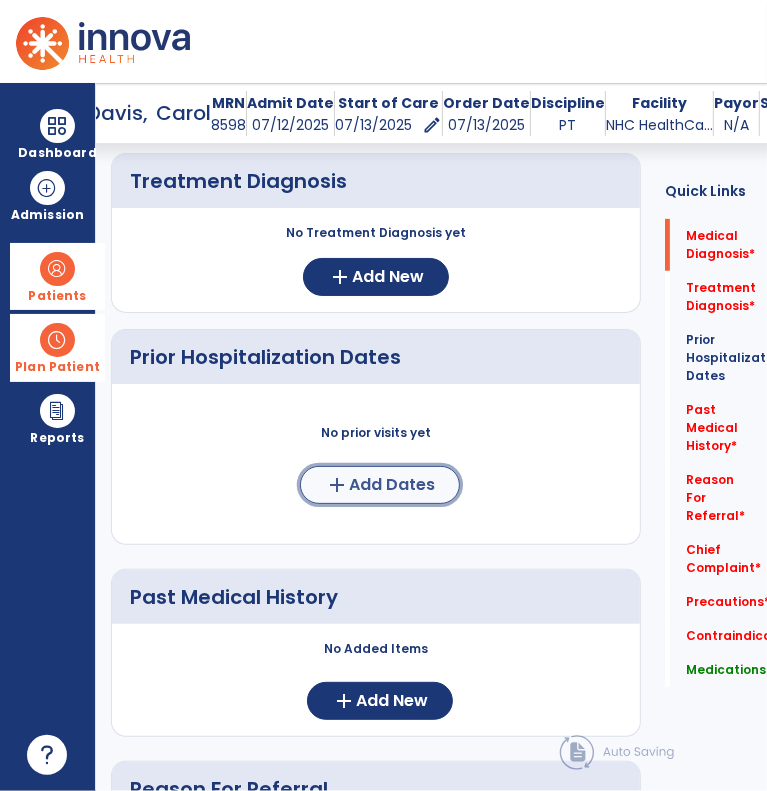 click on "Add Dates" 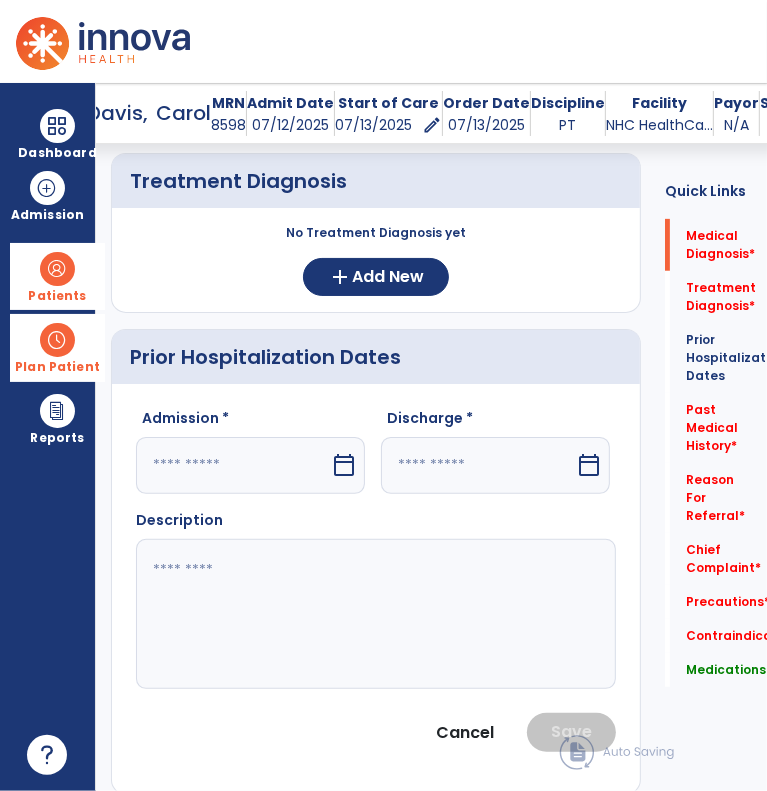 click at bounding box center [233, 465] 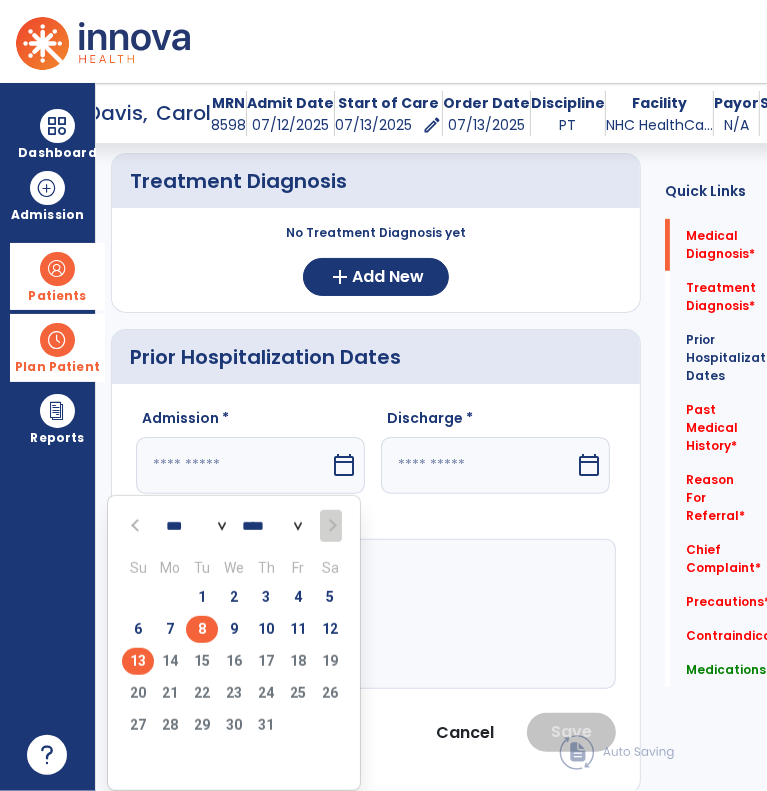 click on "8" at bounding box center (202, 629) 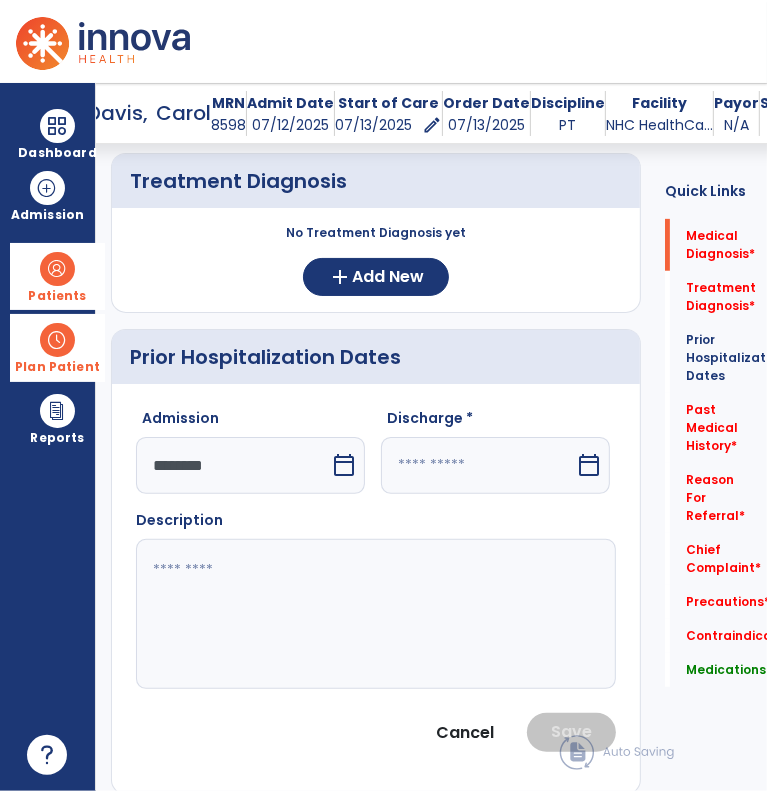 click at bounding box center (478, 465) 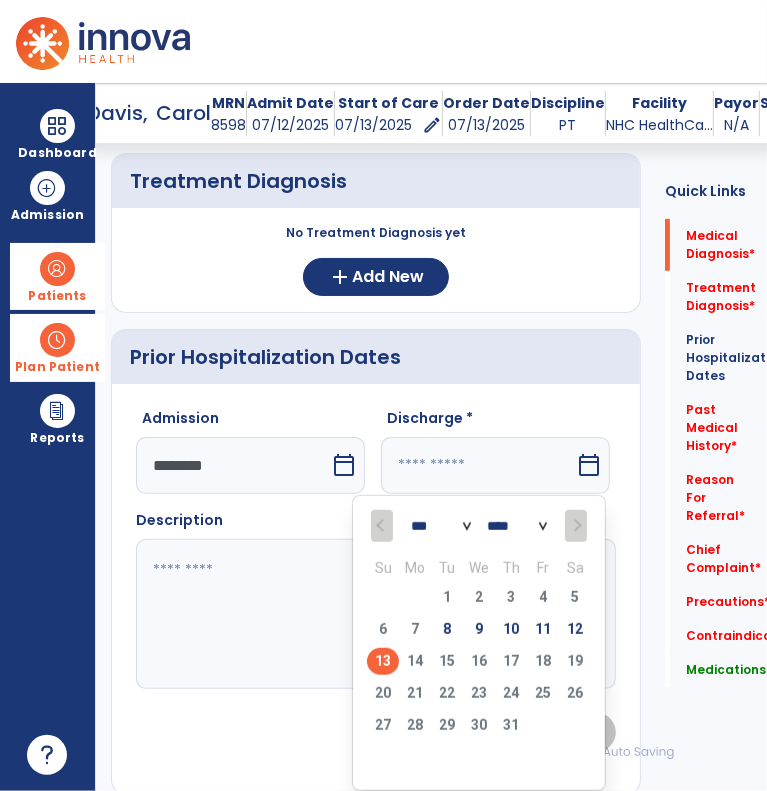 click at bounding box center (478, 465) 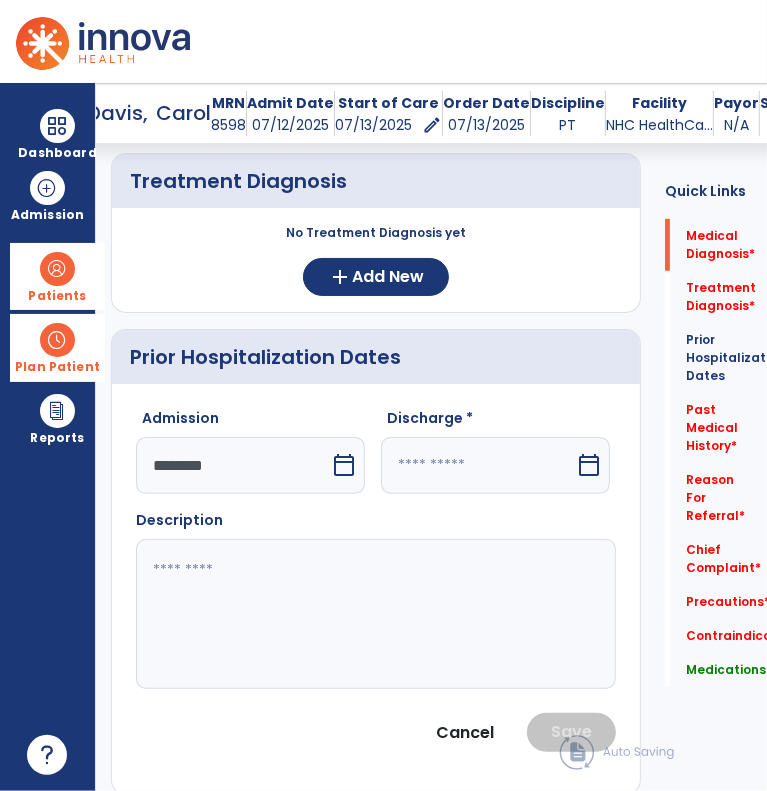 click at bounding box center (478, 465) 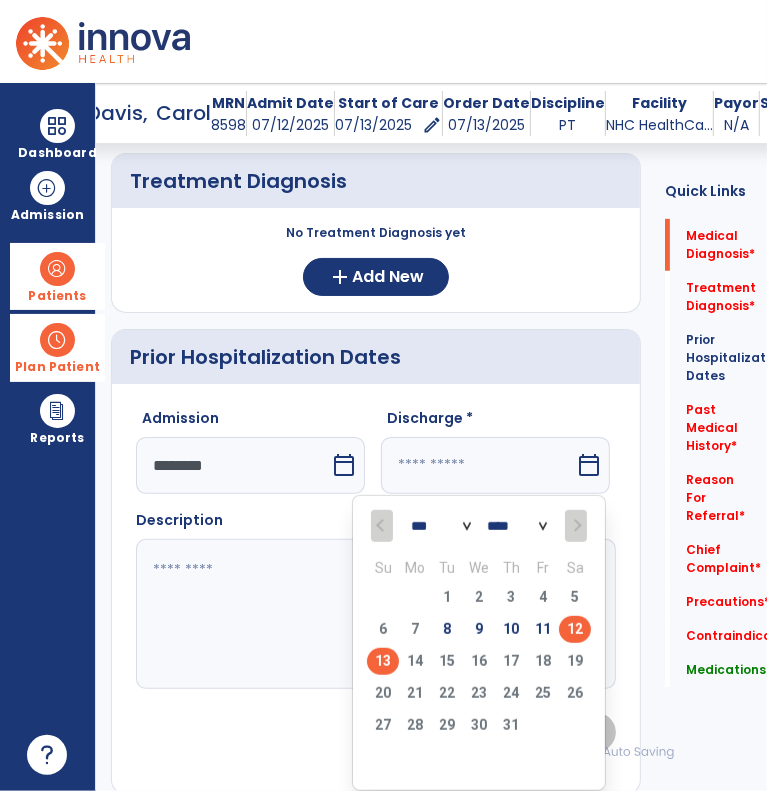 click on "12" at bounding box center (575, 629) 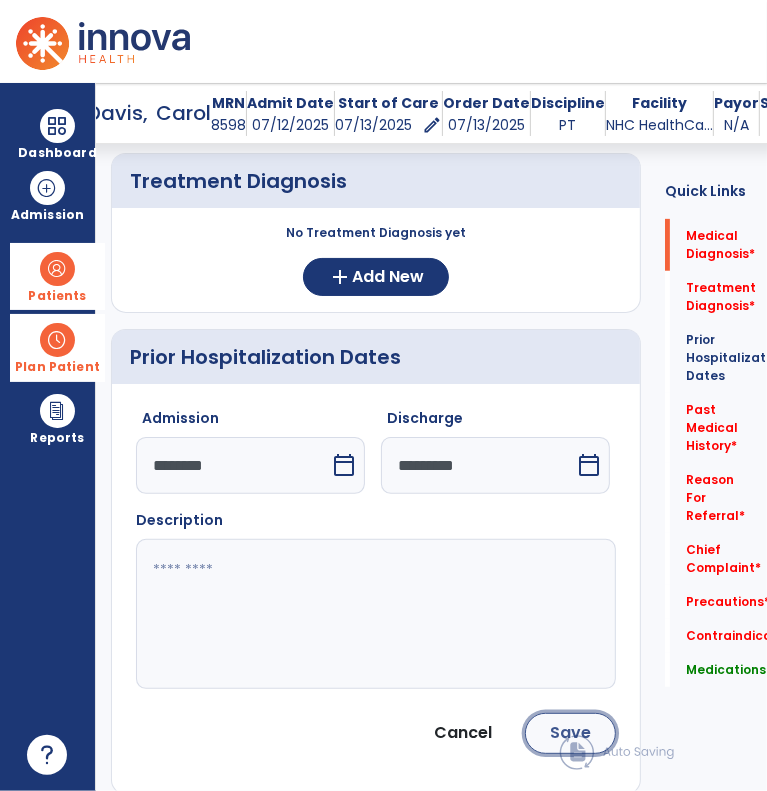 click on "Save" 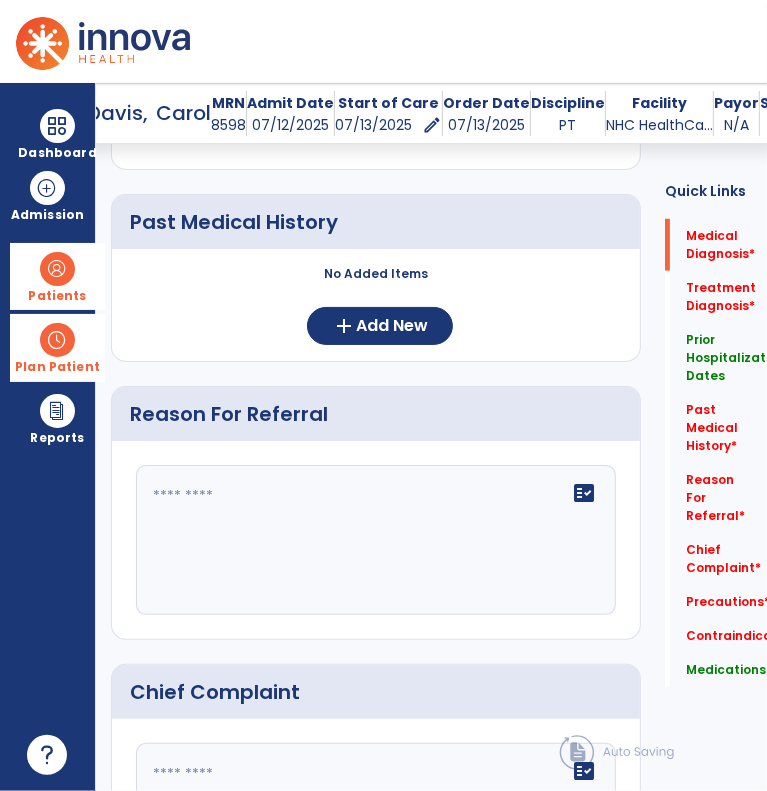 scroll, scrollTop: 786, scrollLeft: 0, axis: vertical 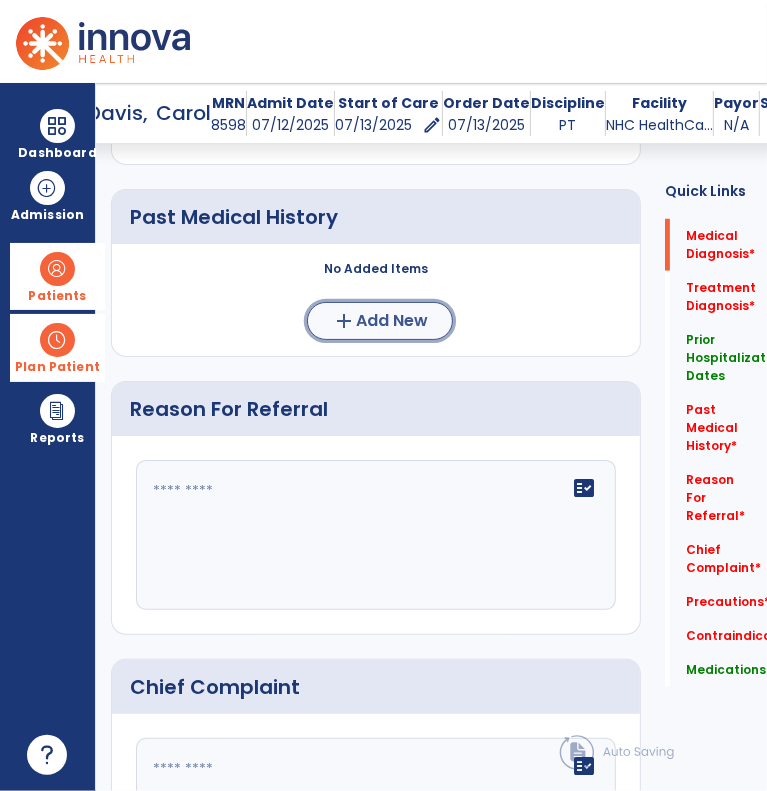 click on "Add New" 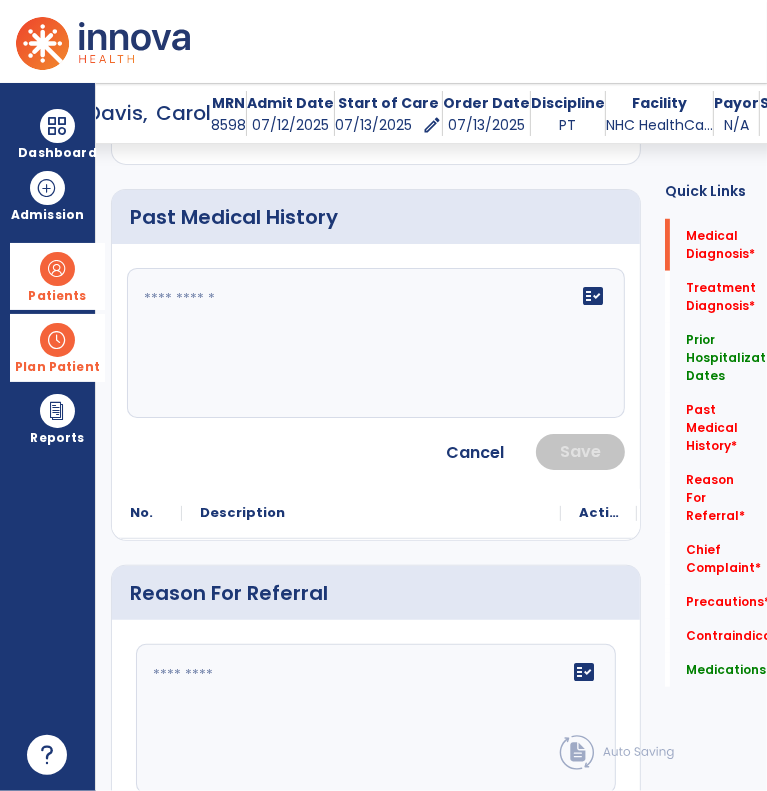 click on "fact_check" 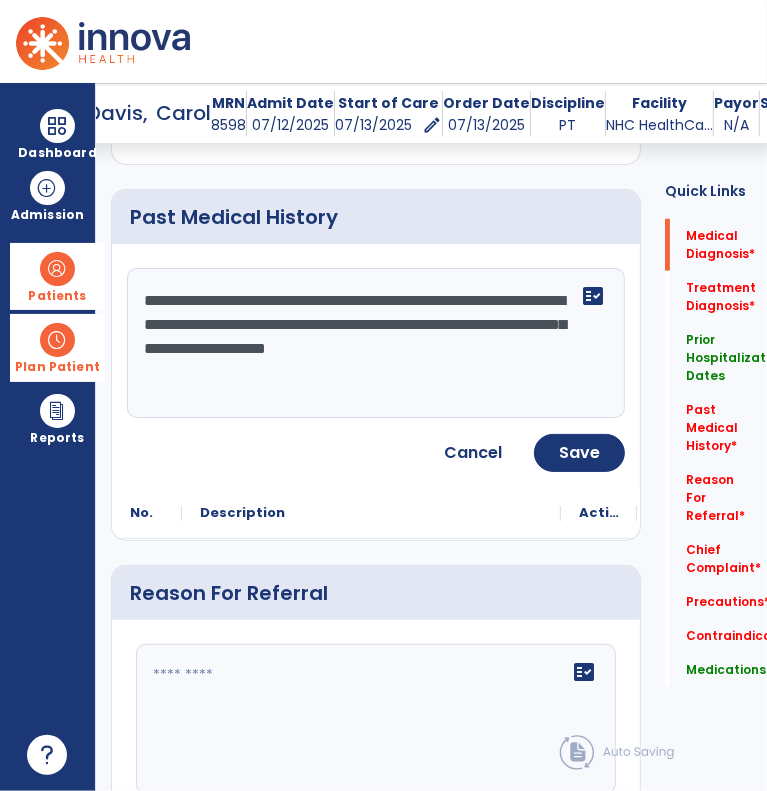 click on "**********" 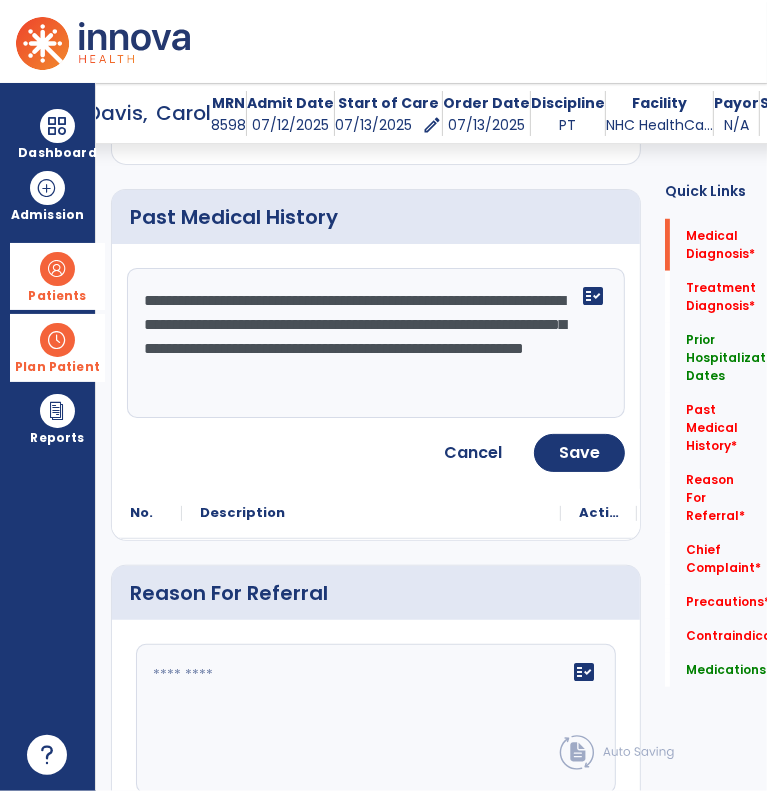 click on "**********" 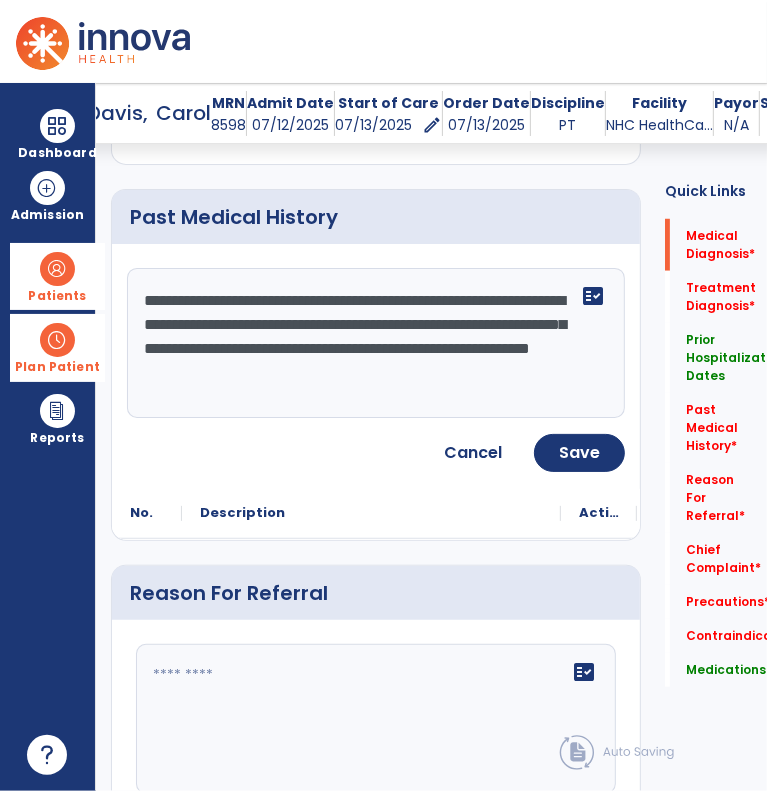 type on "**********" 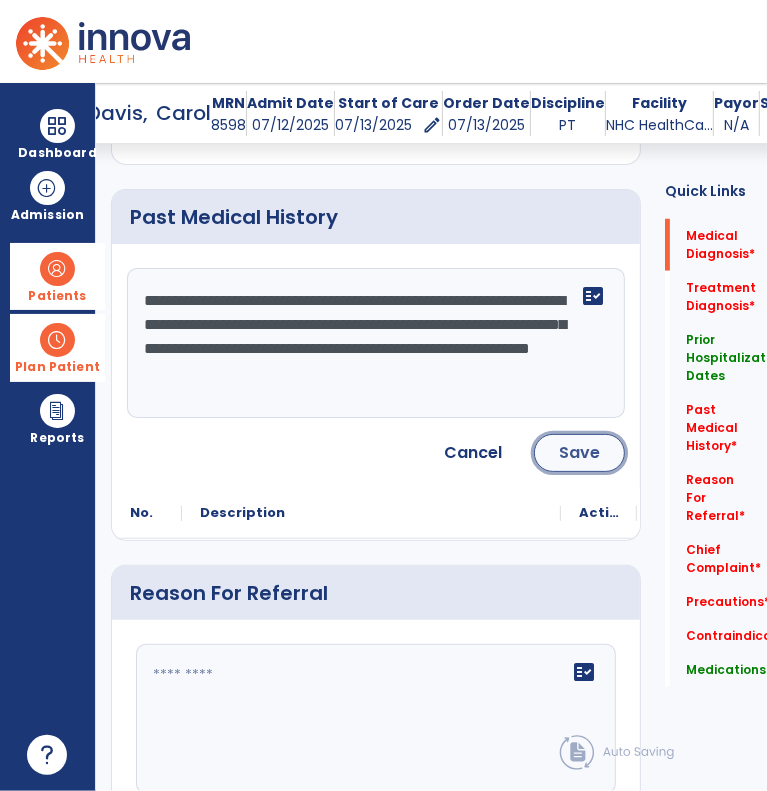 click on "Save" 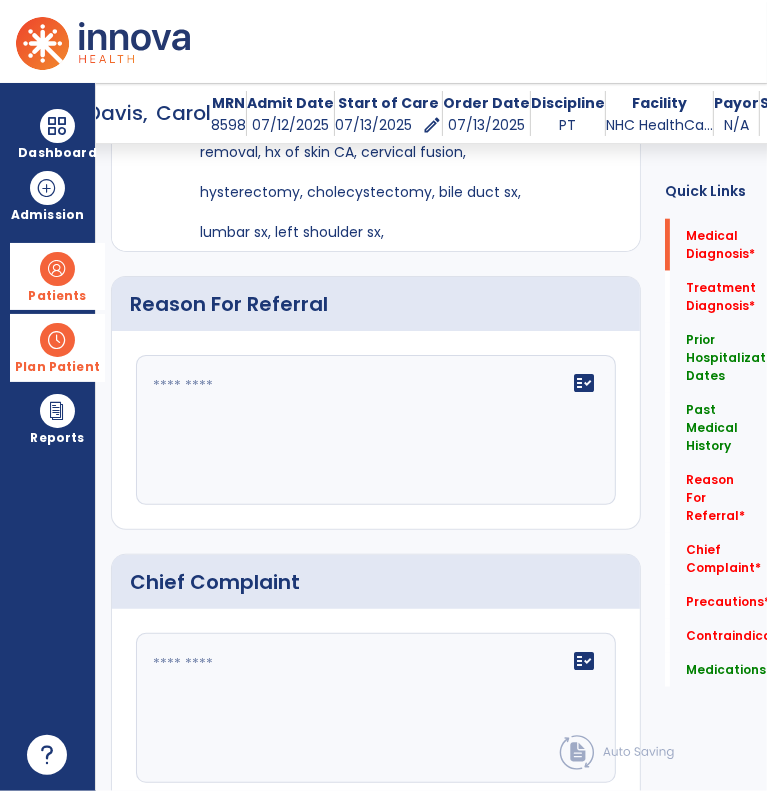 scroll, scrollTop: 1079, scrollLeft: 0, axis: vertical 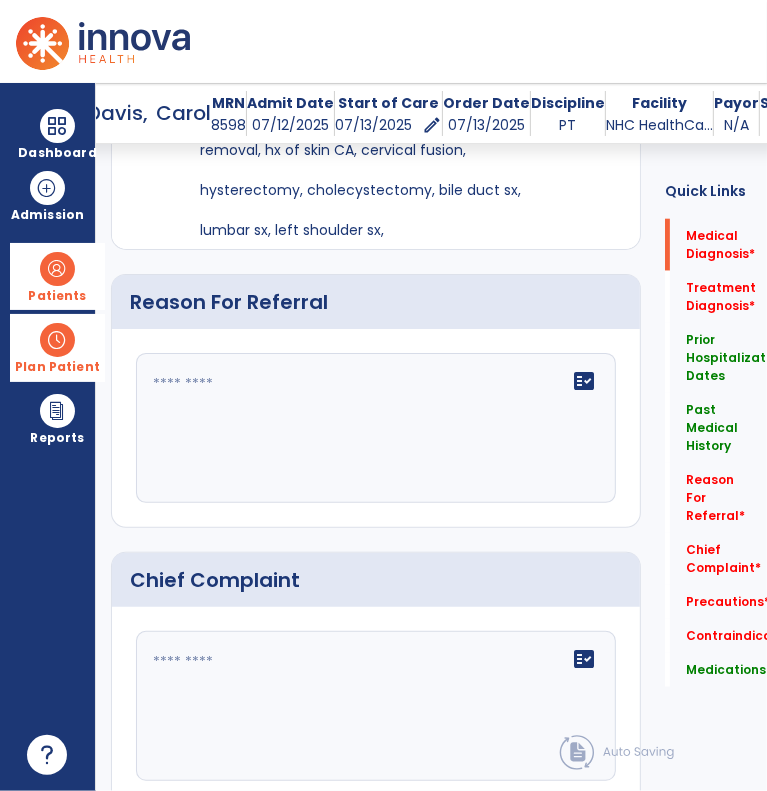 click 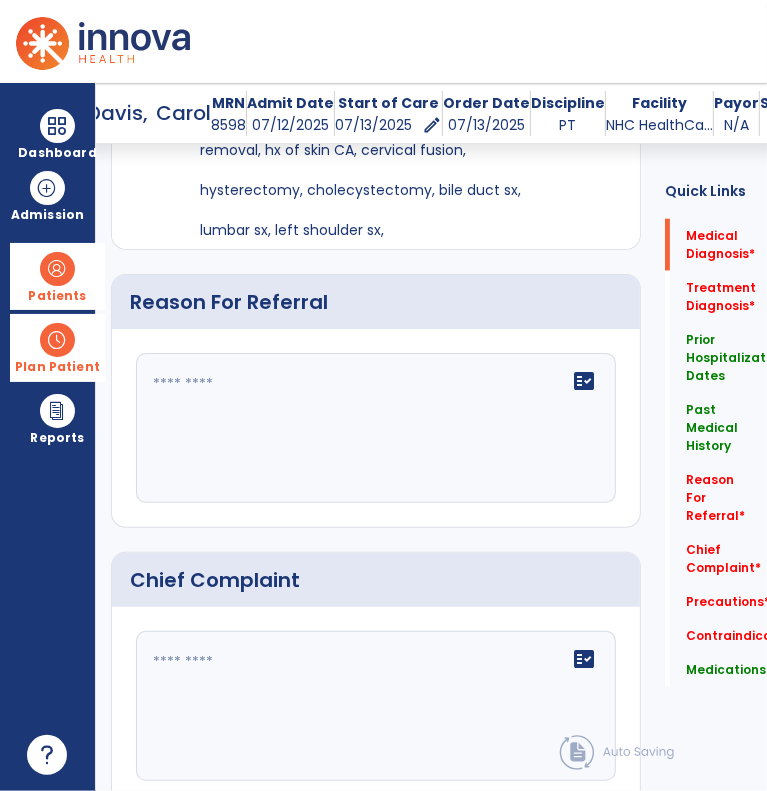 click 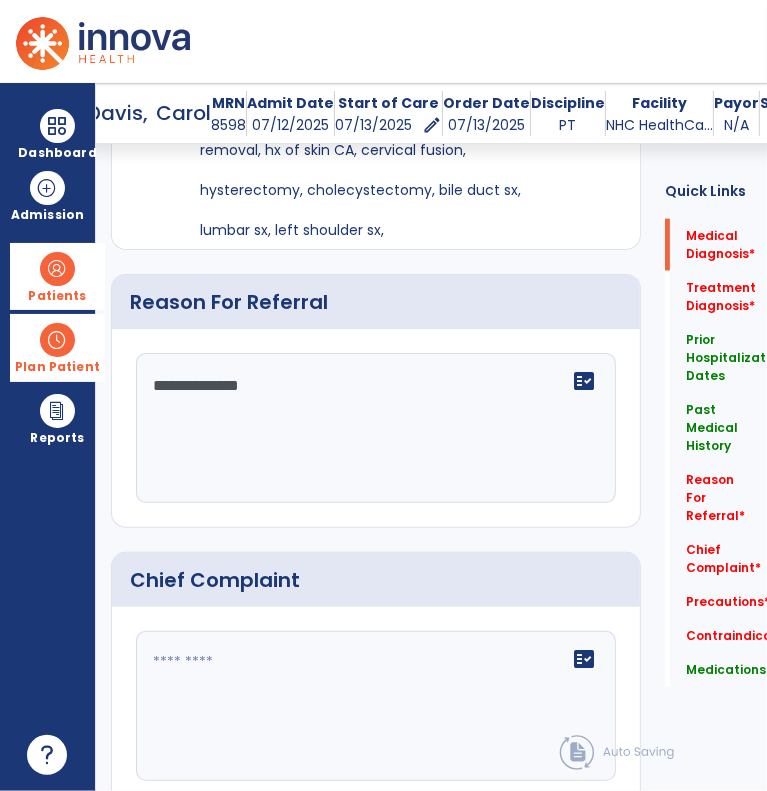 click on "**********" 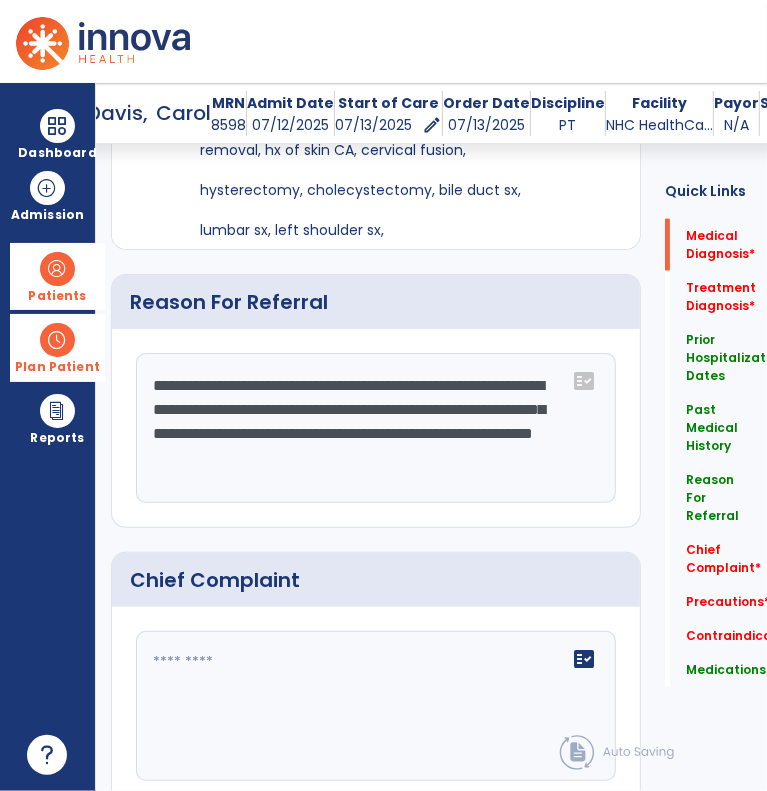 click on "**********" 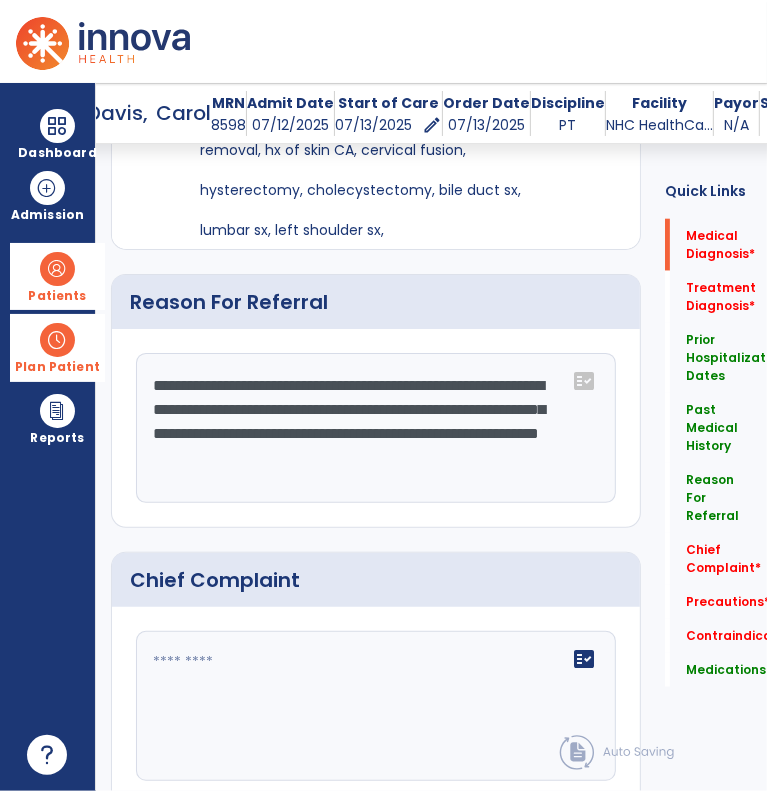 click on "**********" 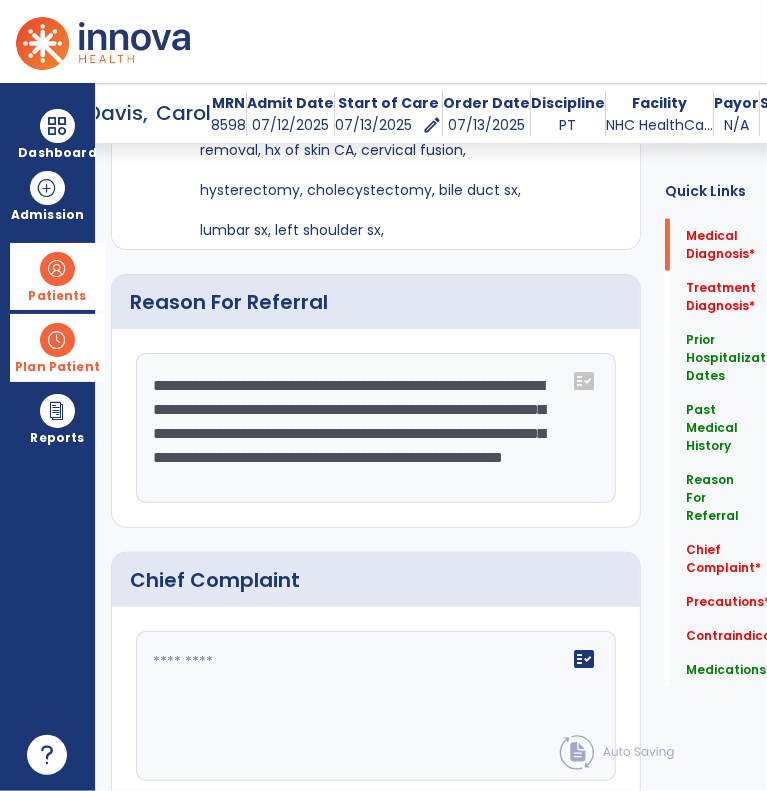 scroll, scrollTop: 16, scrollLeft: 0, axis: vertical 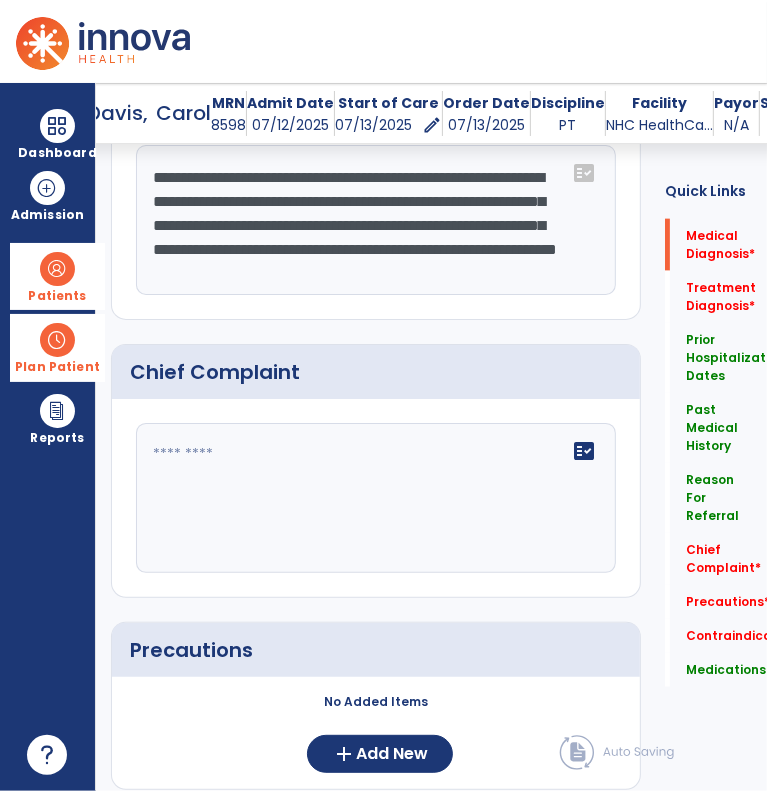 type on "**********" 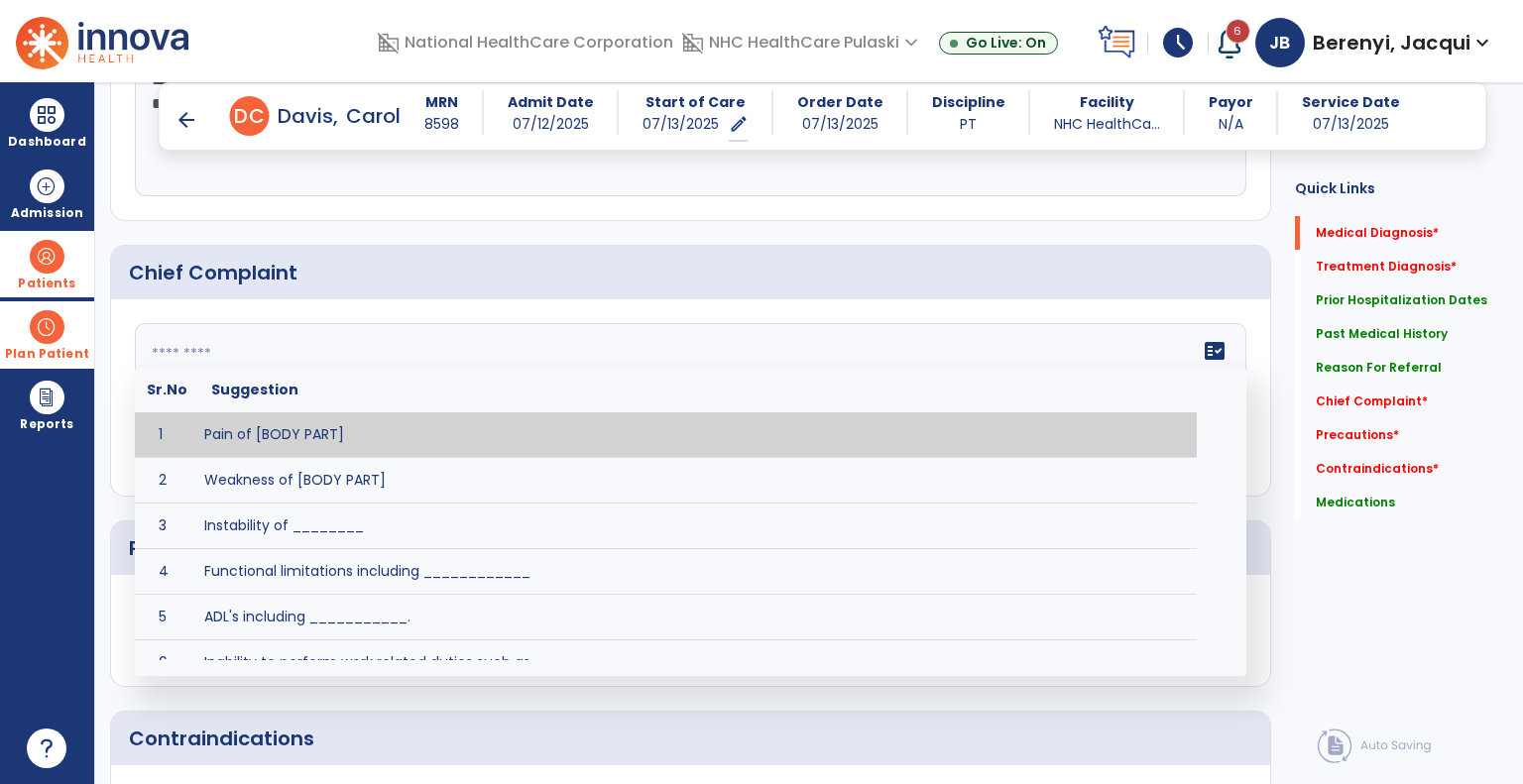 scroll, scrollTop: 0, scrollLeft: 0, axis: both 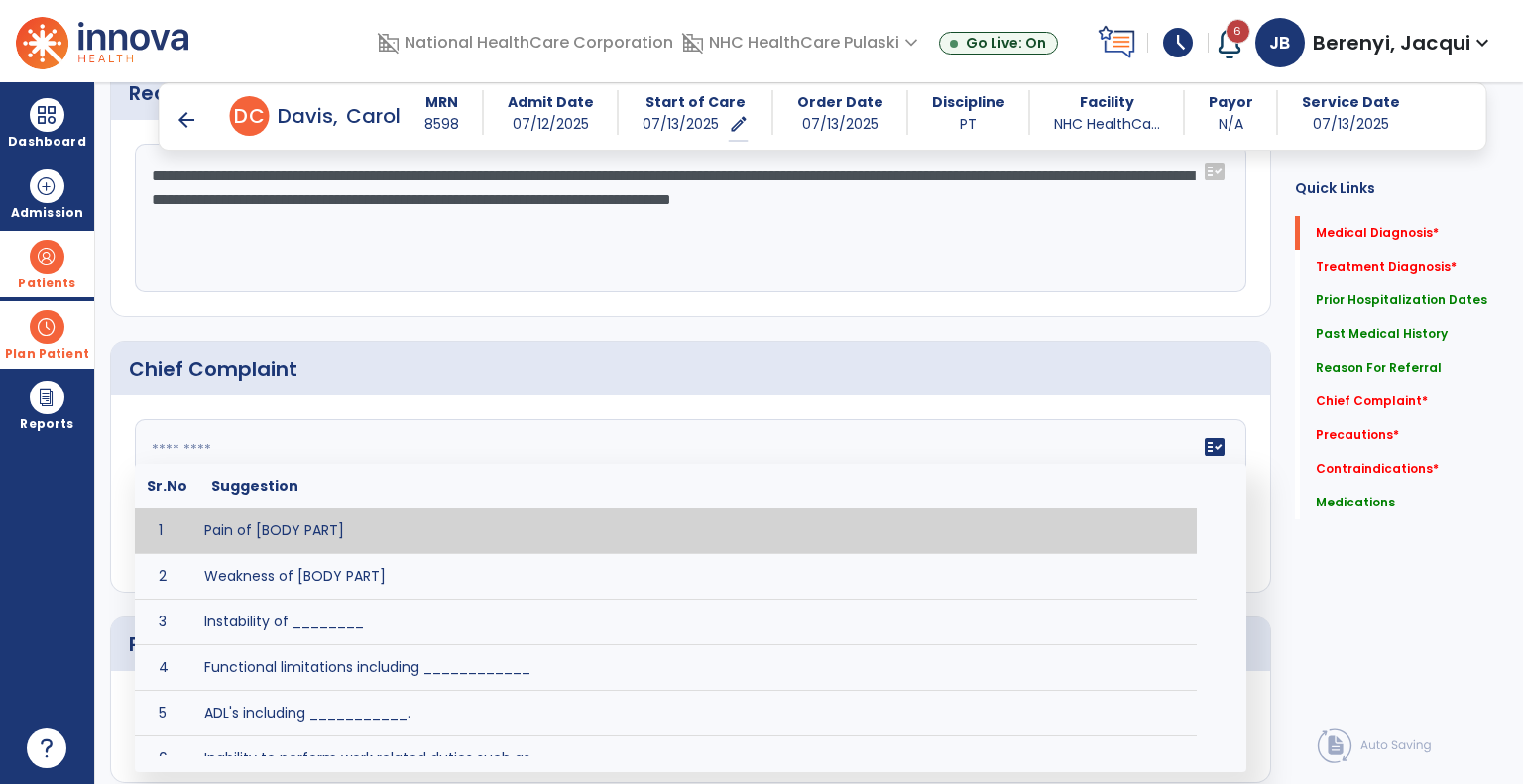 click on "Quick Links  Medical Diagnosis   *  Medical Diagnosis   *  Treatment Diagnosis   *  Treatment Diagnosis   *  Prior Hospitalization Dates   Prior Hospitalization Dates   Past Medical History   Past Medical History   Reason For Referral   Reason For Referral   Chief Complaint   *  Chief Complaint   *  Precautions   *  Precautions   *  Contraindications   *  Contraindications   *  Medications   Medications" 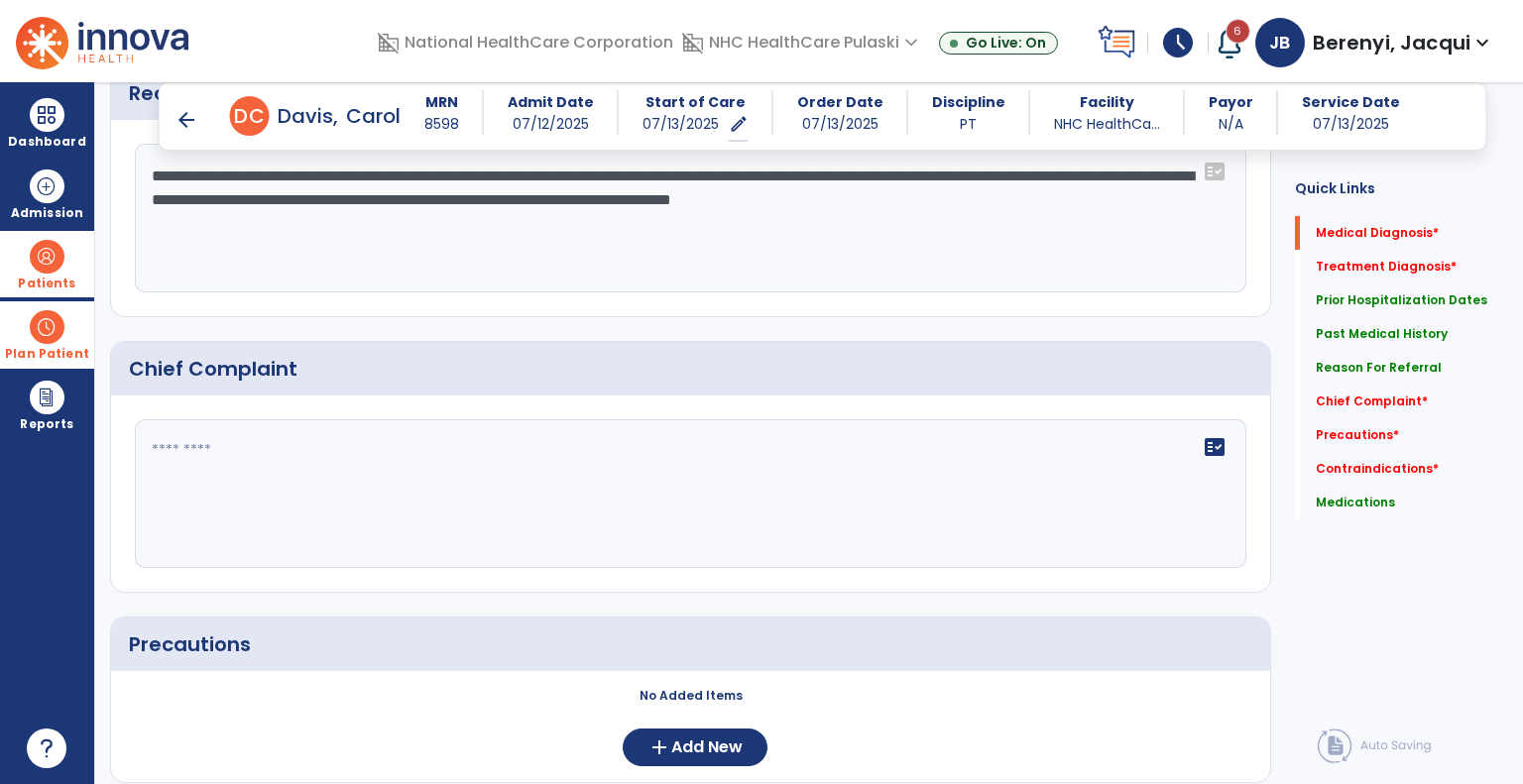 click on "arrow_back" at bounding box center (186, 120) 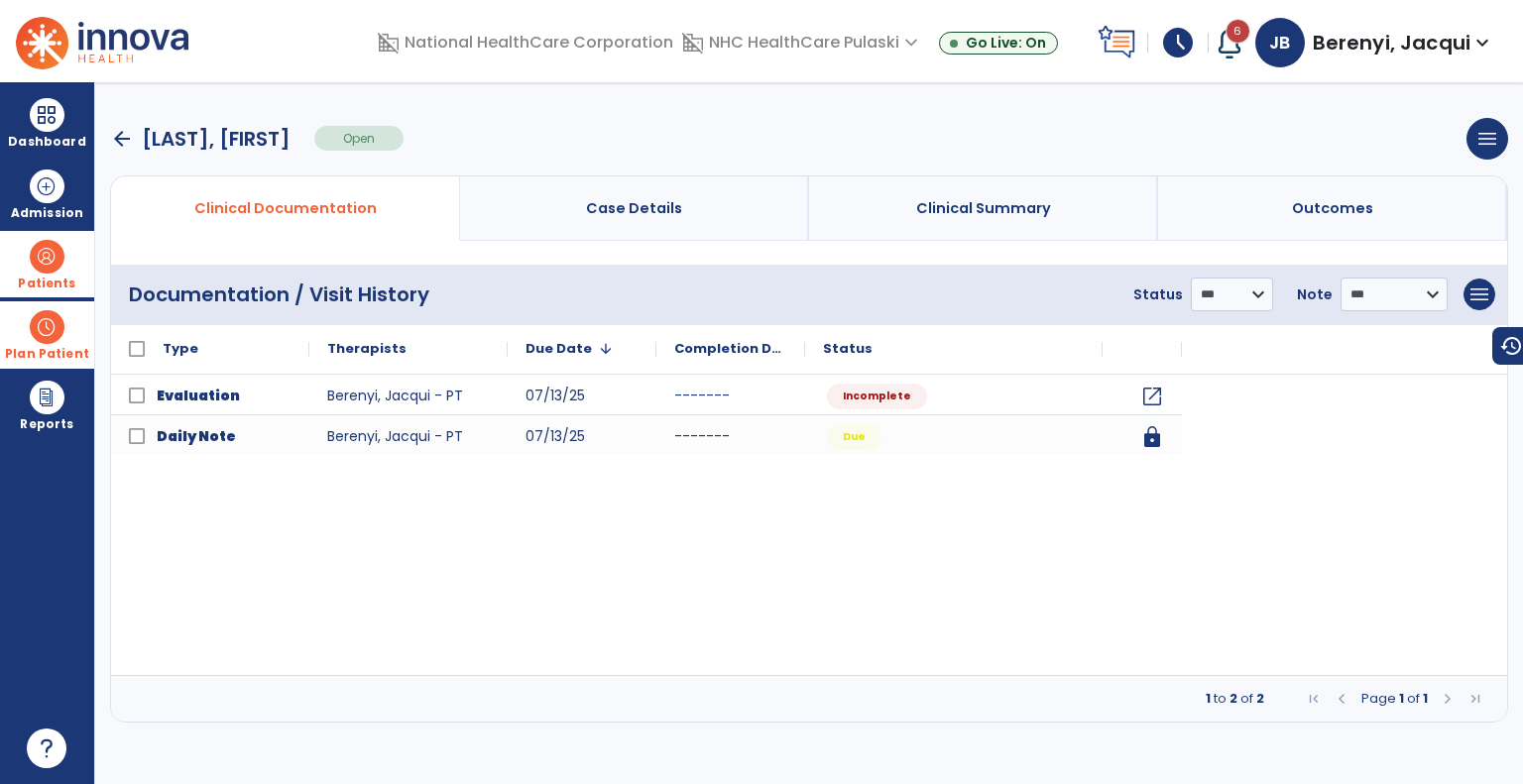 scroll, scrollTop: 0, scrollLeft: 0, axis: both 